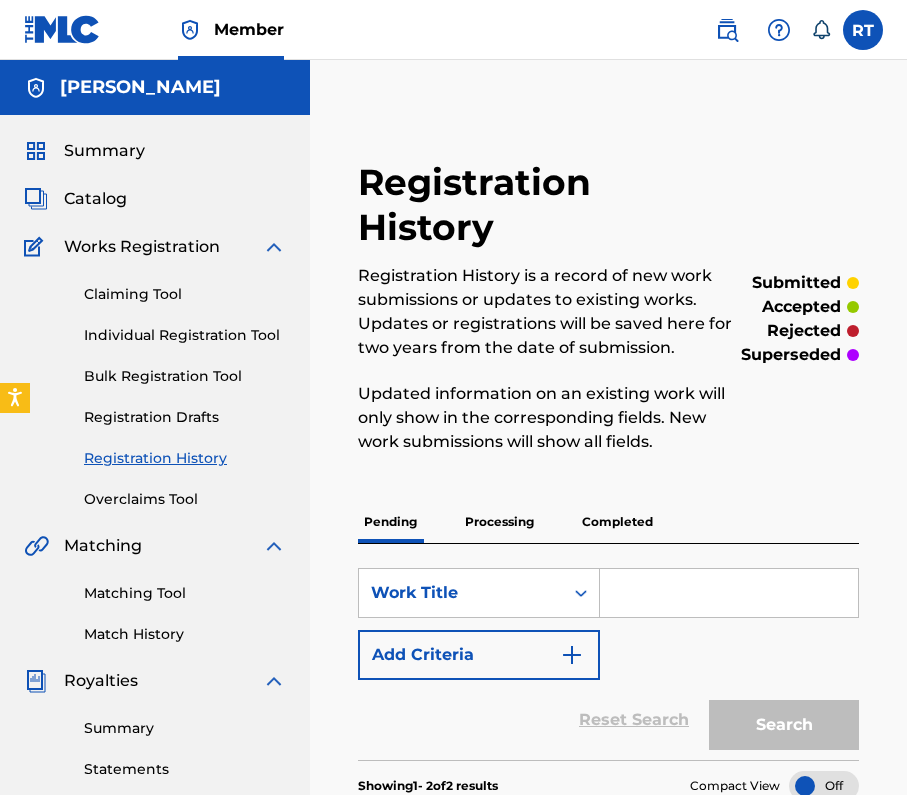 scroll, scrollTop: 0, scrollLeft: 0, axis: both 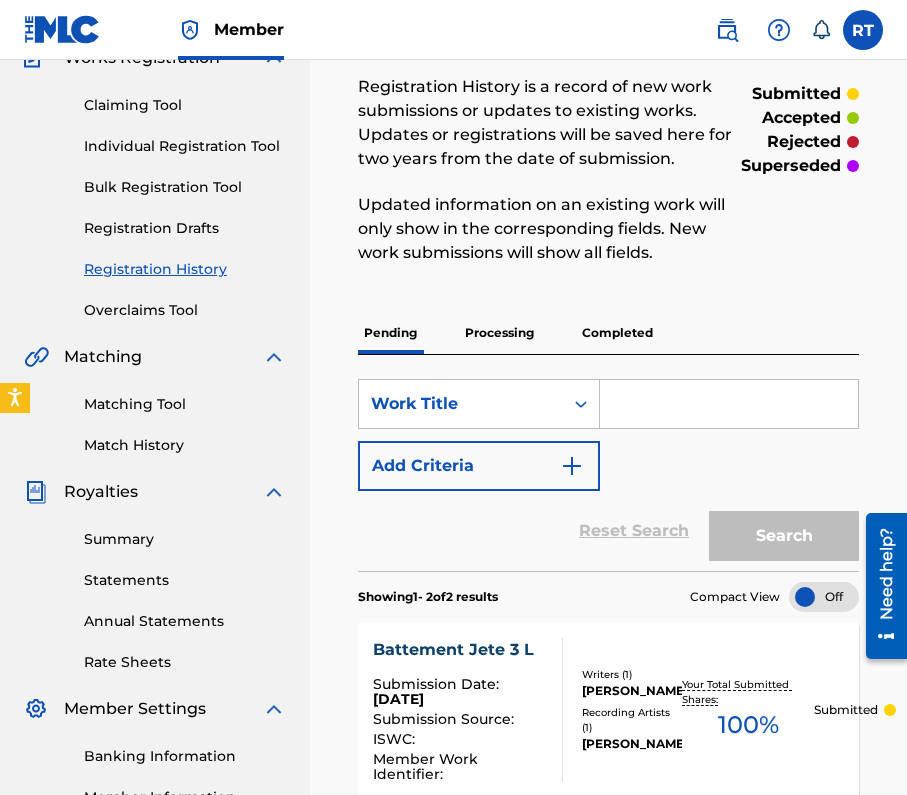 click on "Individual Registration Tool" at bounding box center (185, 146) 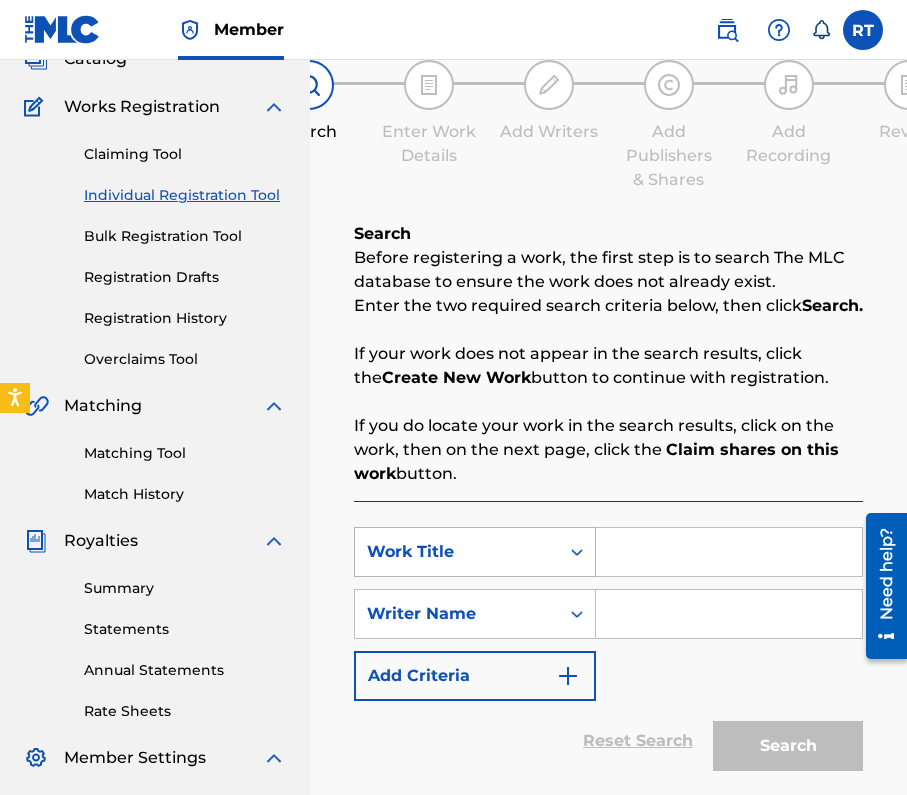 scroll, scrollTop: 170, scrollLeft: 0, axis: vertical 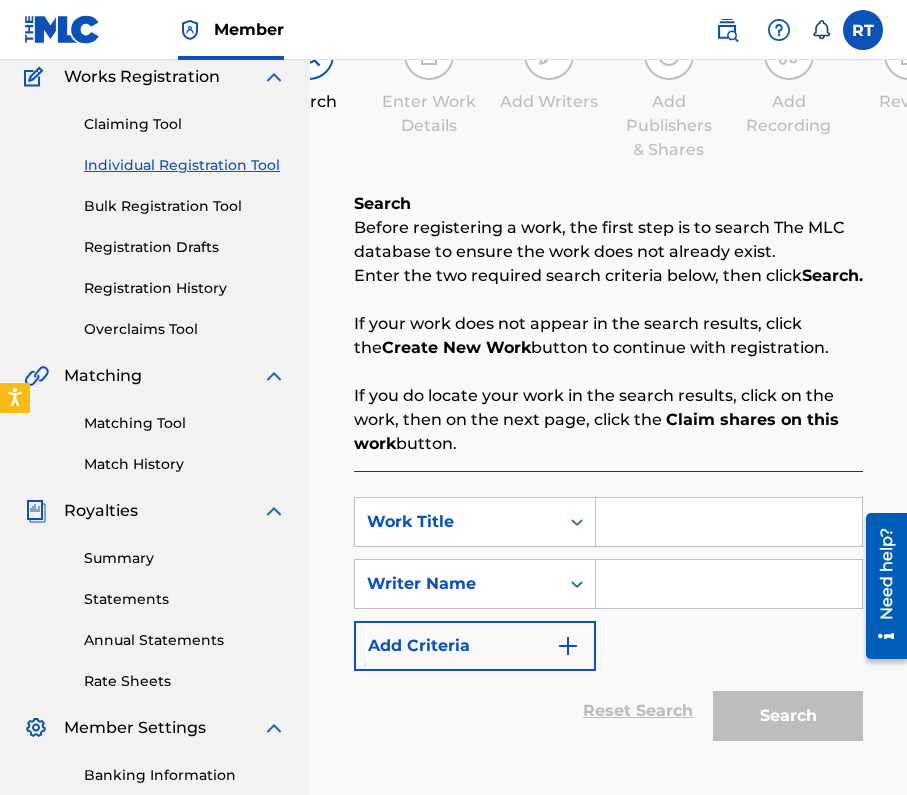 click at bounding box center (729, 522) 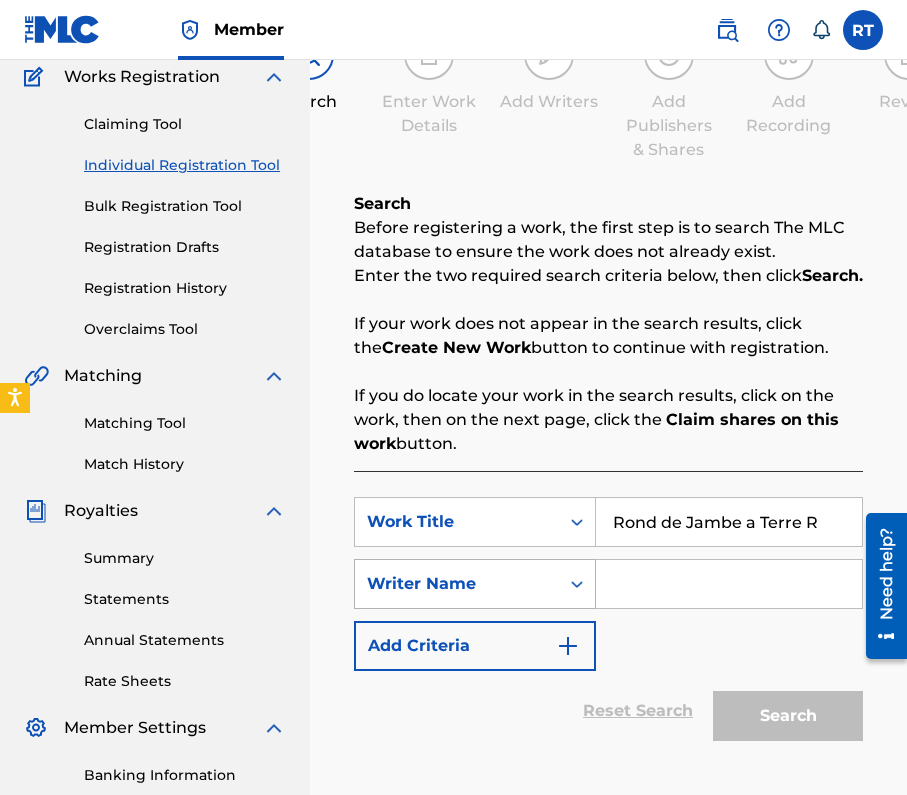 type on "Rond de Jambe a Terre R" 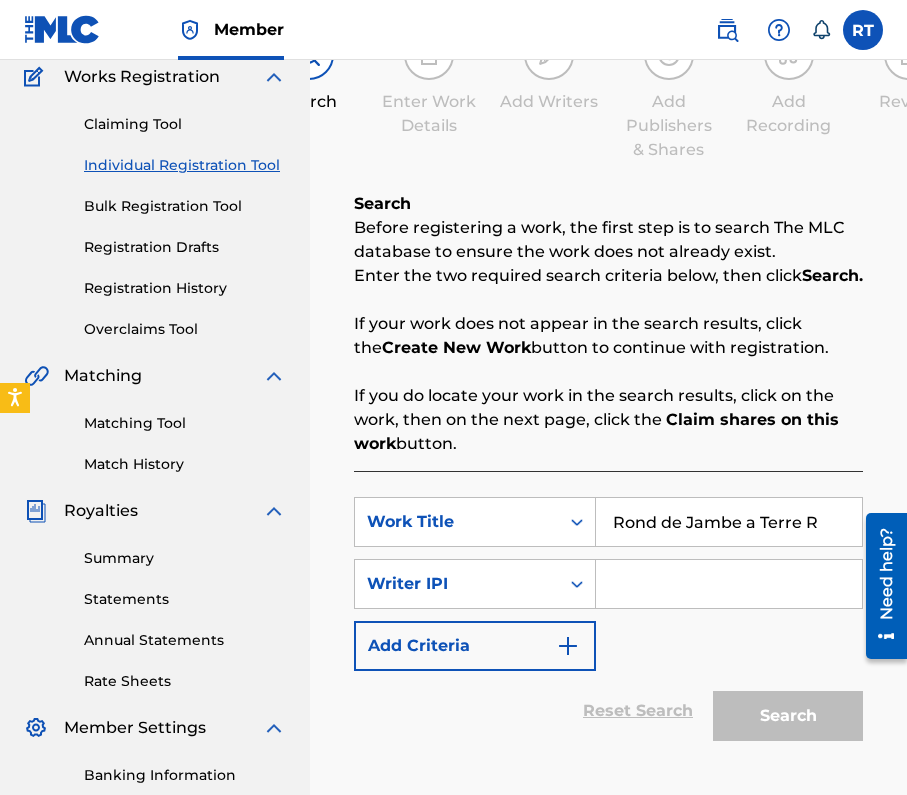 click at bounding box center (729, 584) 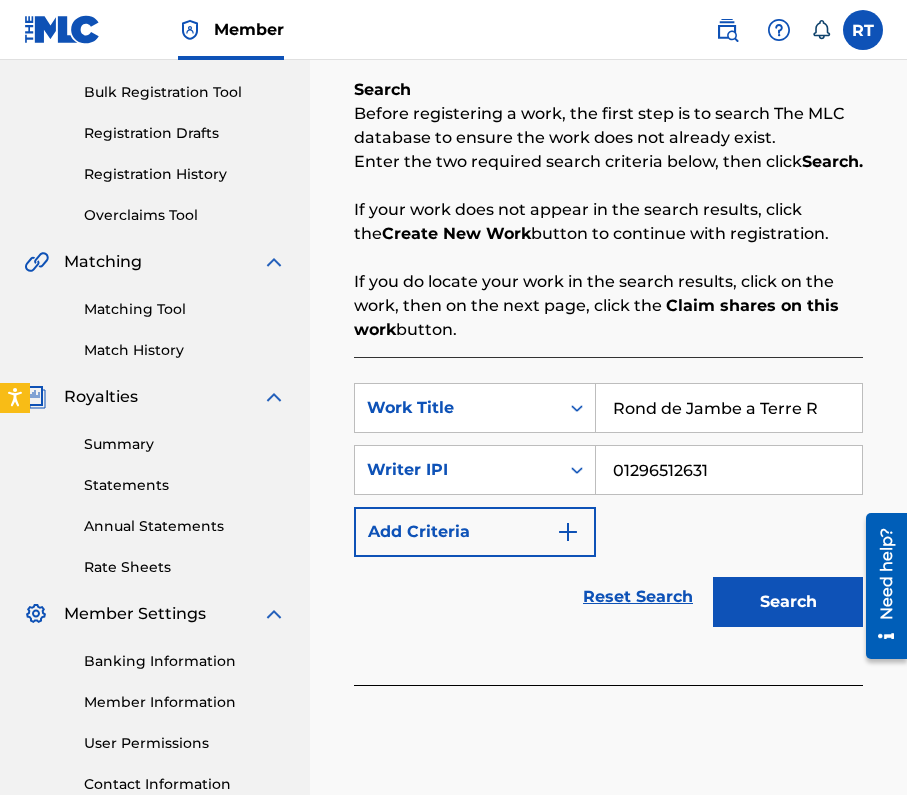 scroll, scrollTop: 360, scrollLeft: 0, axis: vertical 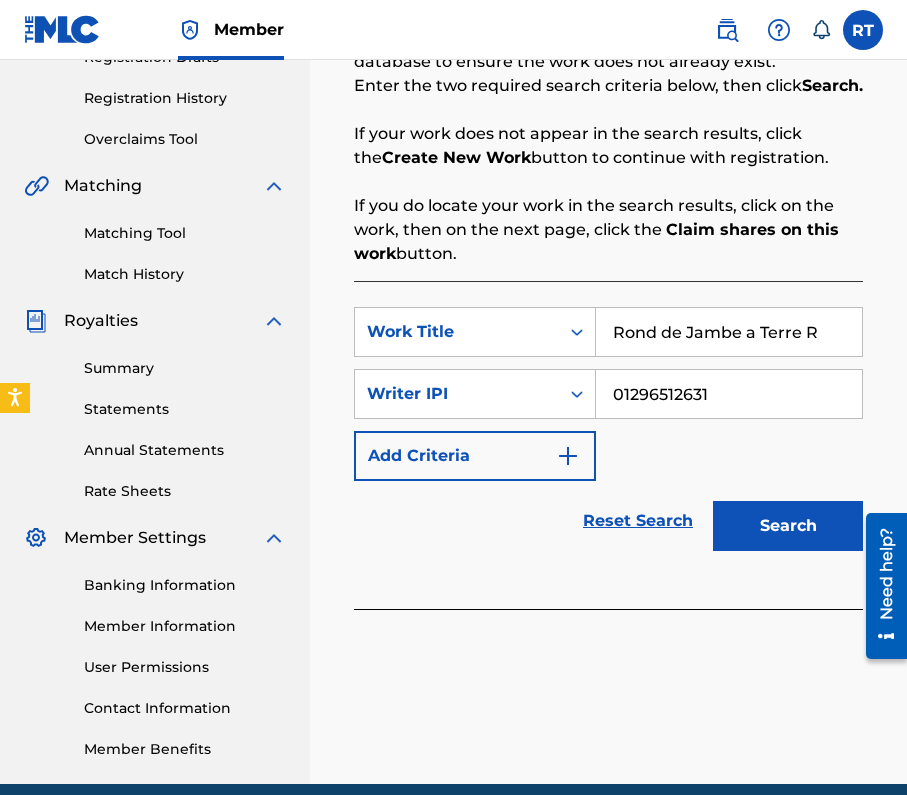 type on "01296512631" 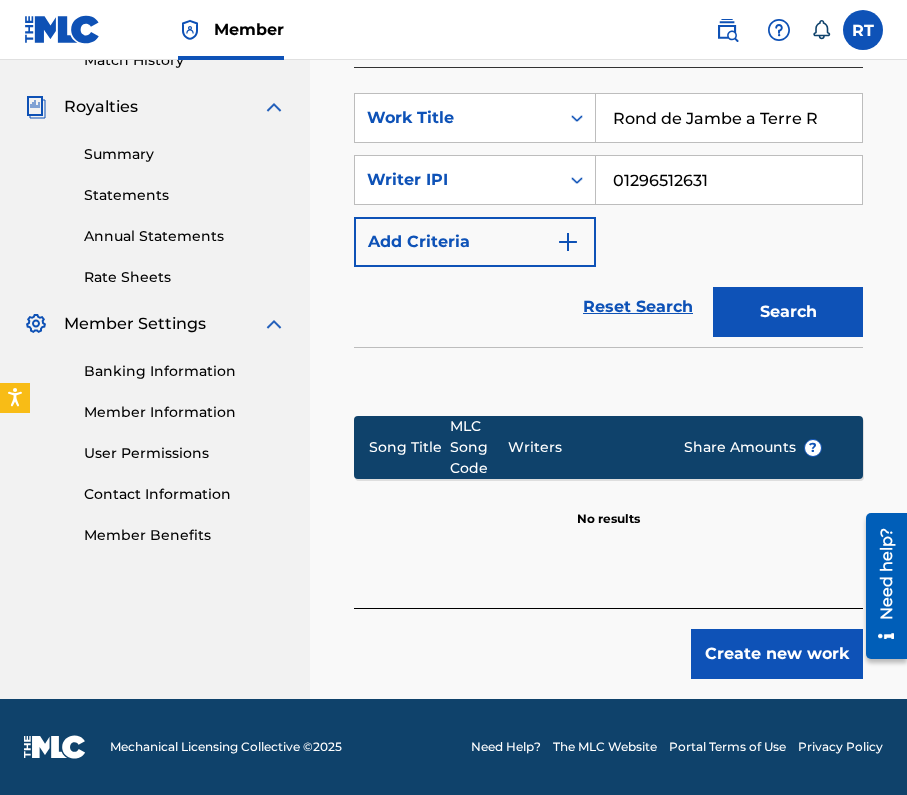 click on "Create new work" at bounding box center (777, 654) 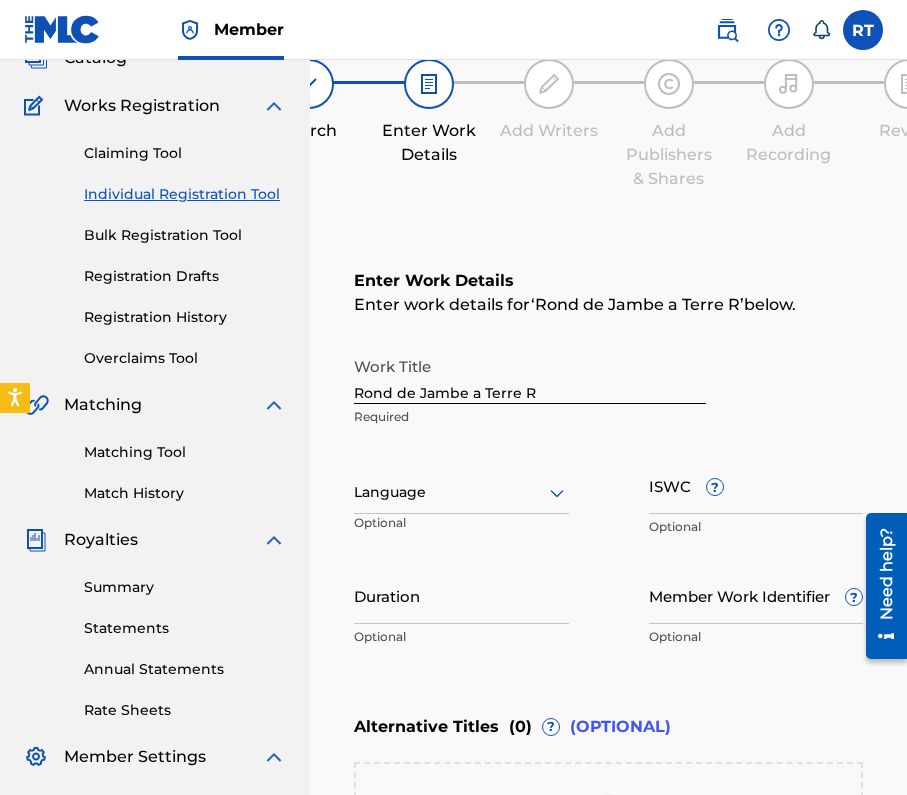 scroll, scrollTop: 143, scrollLeft: 0, axis: vertical 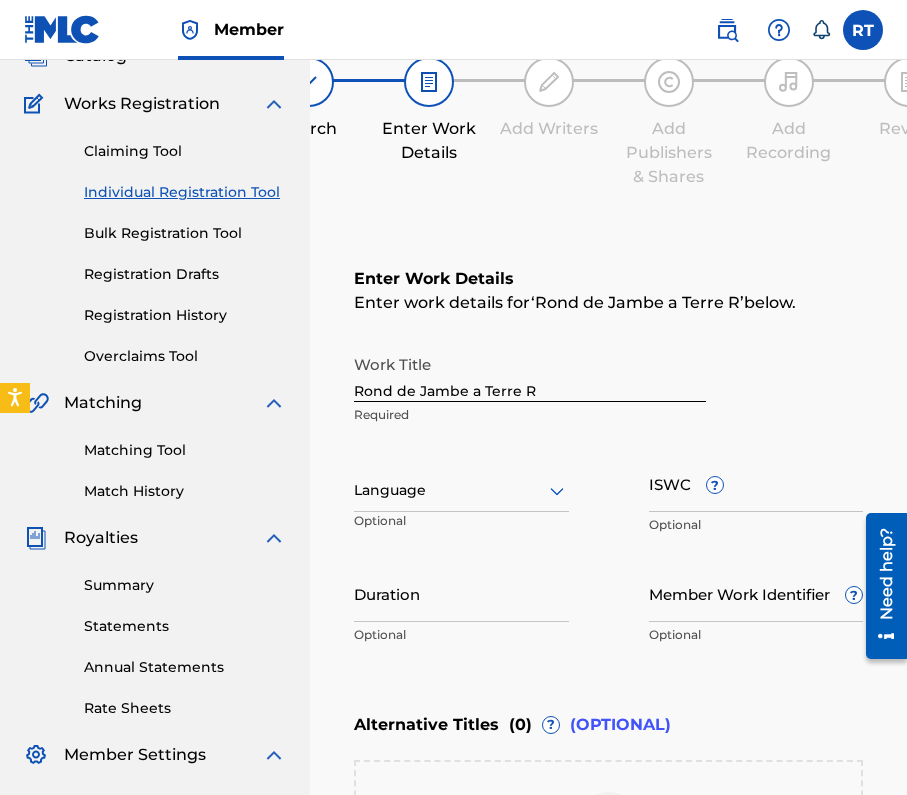 click on "Duration" at bounding box center (461, 593) 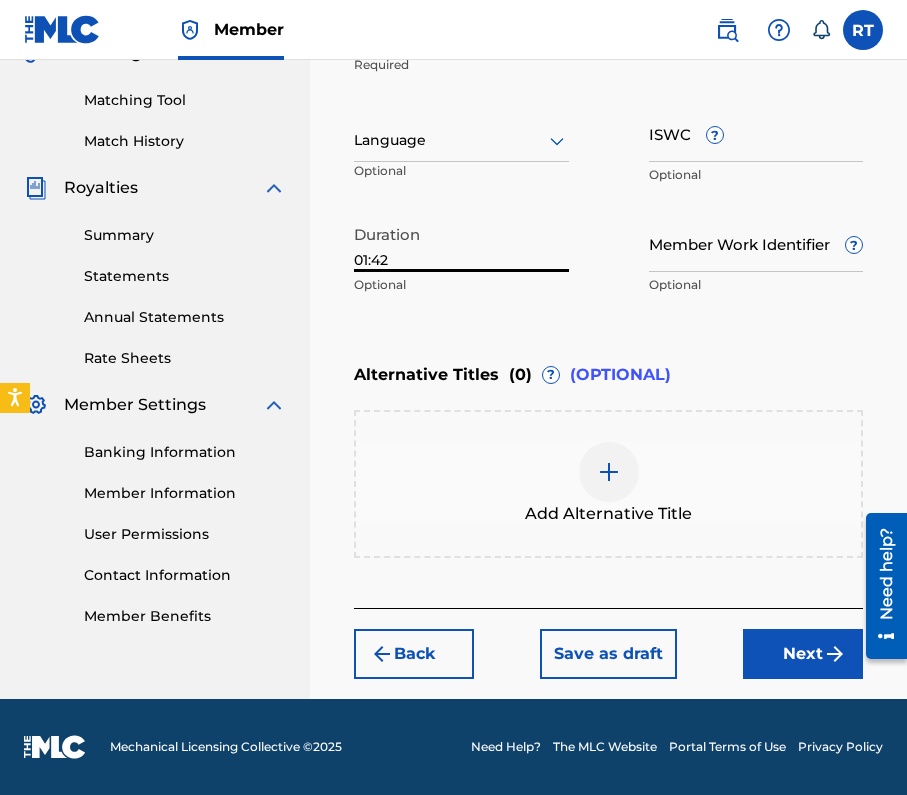 type on "01:42" 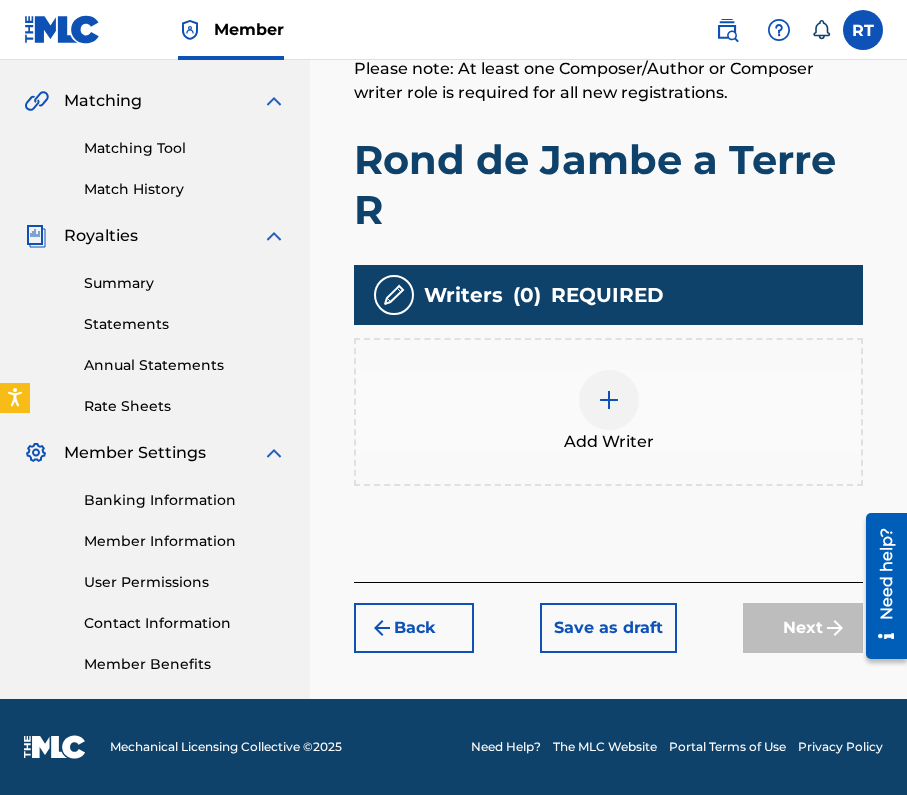 click at bounding box center [609, 400] 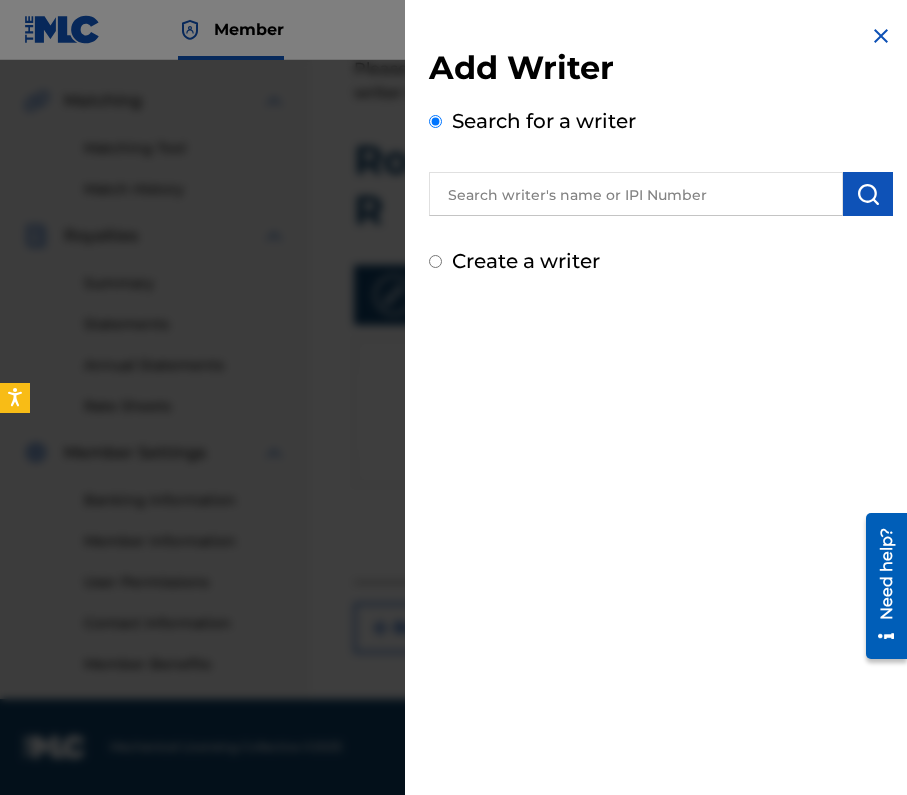 click on "Create a writer" at bounding box center [526, 261] 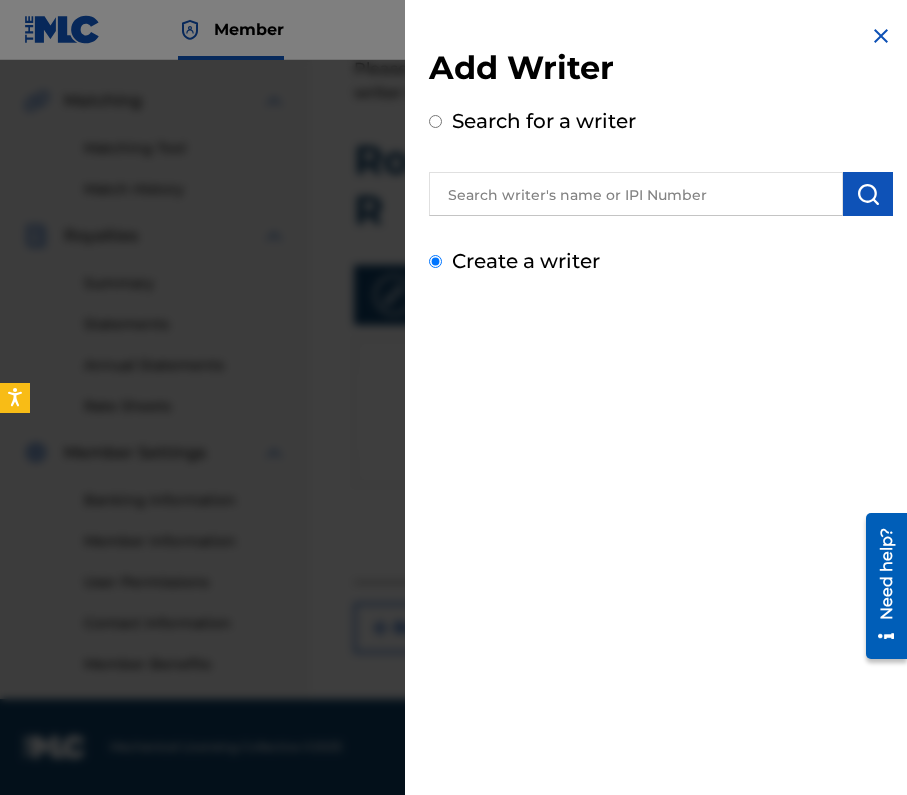 click on "Create a writer" at bounding box center [435, 261] 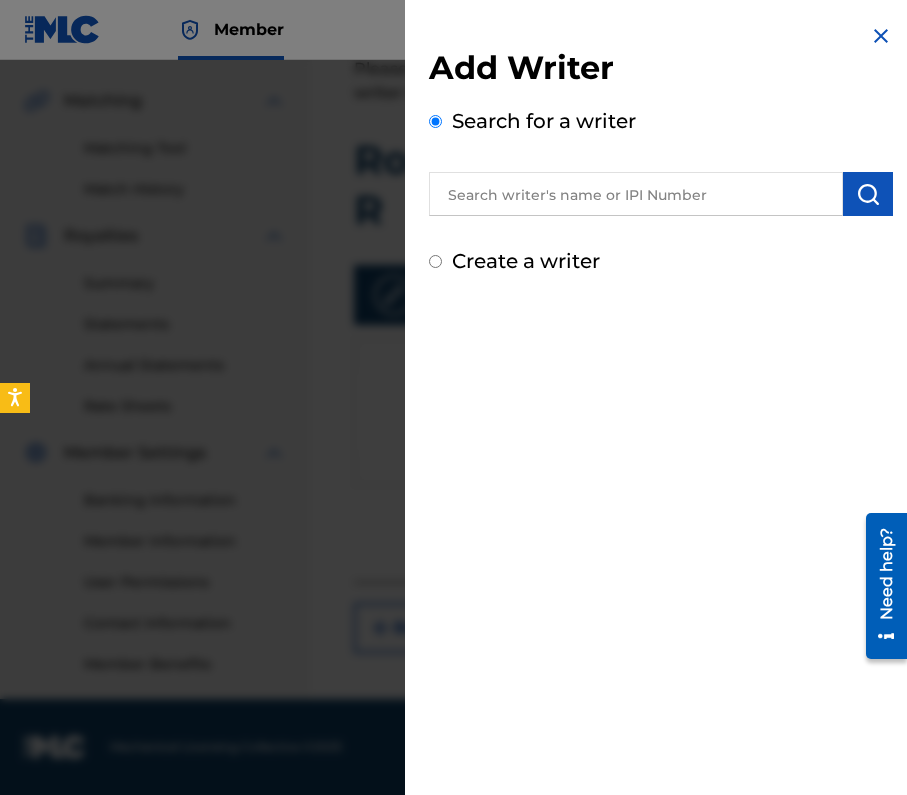 radio on "false" 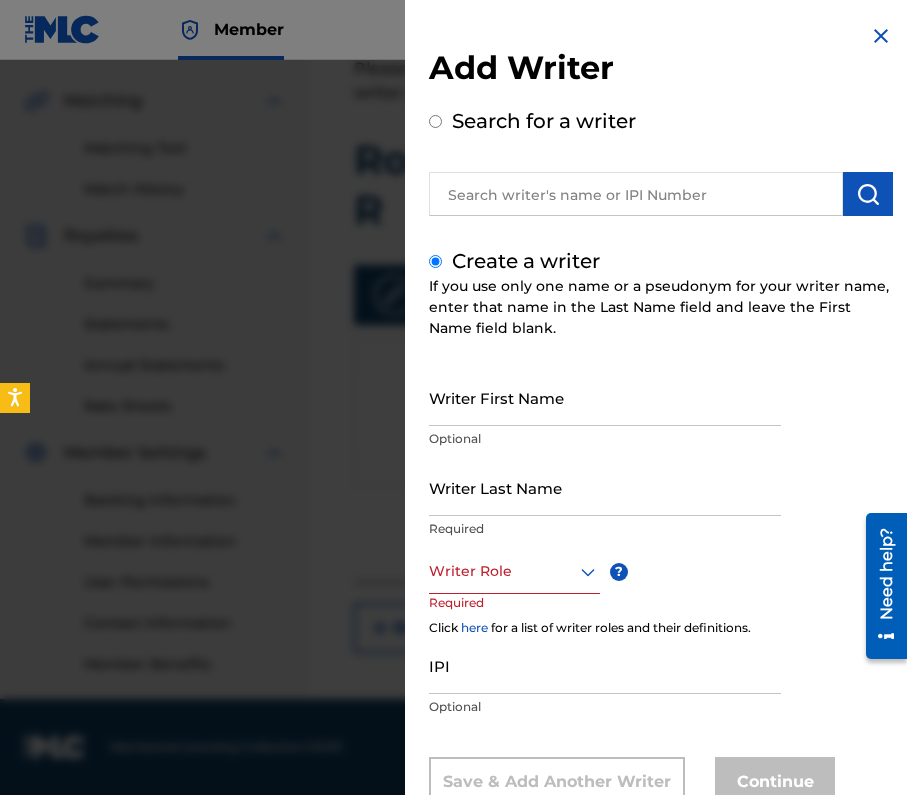 click at bounding box center (636, 194) 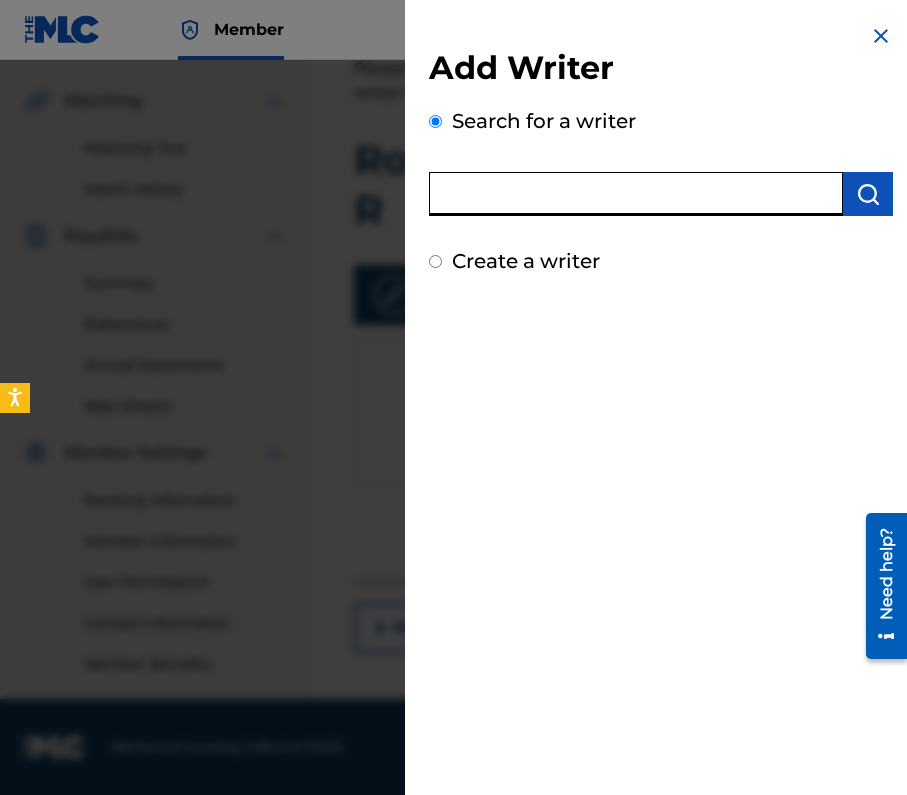 paste on "01296512631" 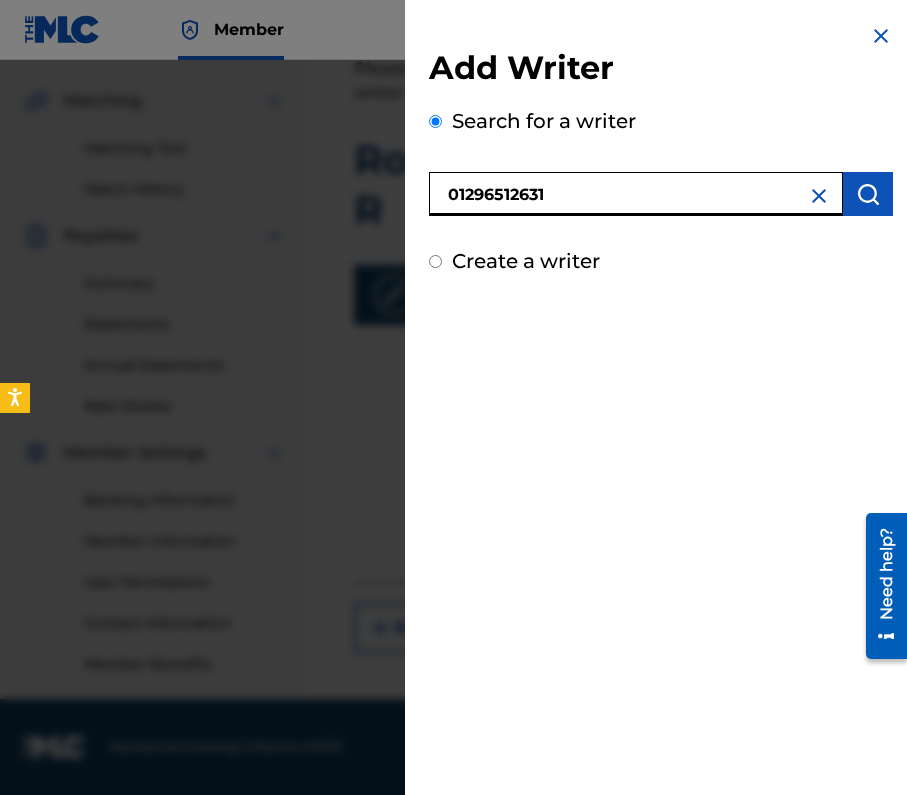 type on "01296512631" 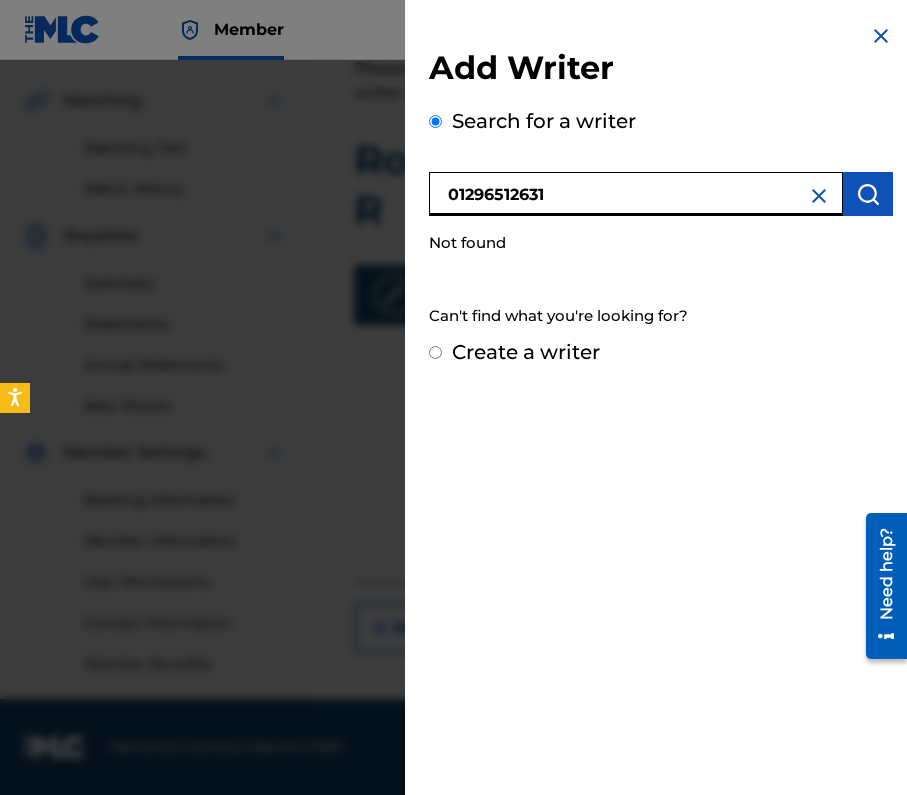 click on "Create a writer" at bounding box center (526, 352) 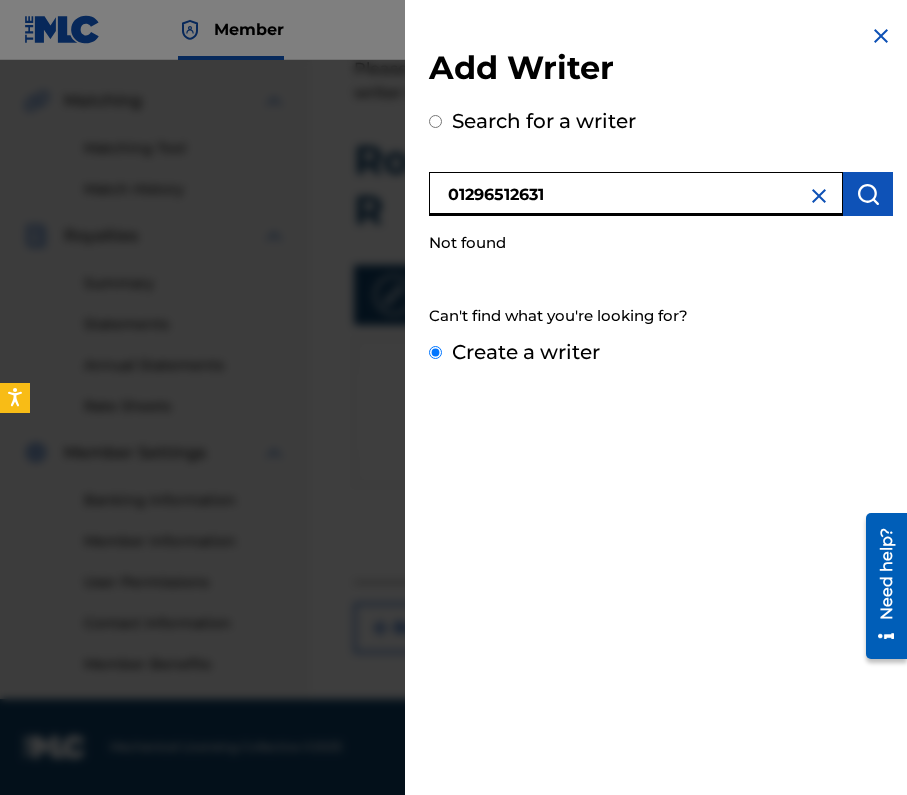 click on "Create a writer" at bounding box center [435, 352] 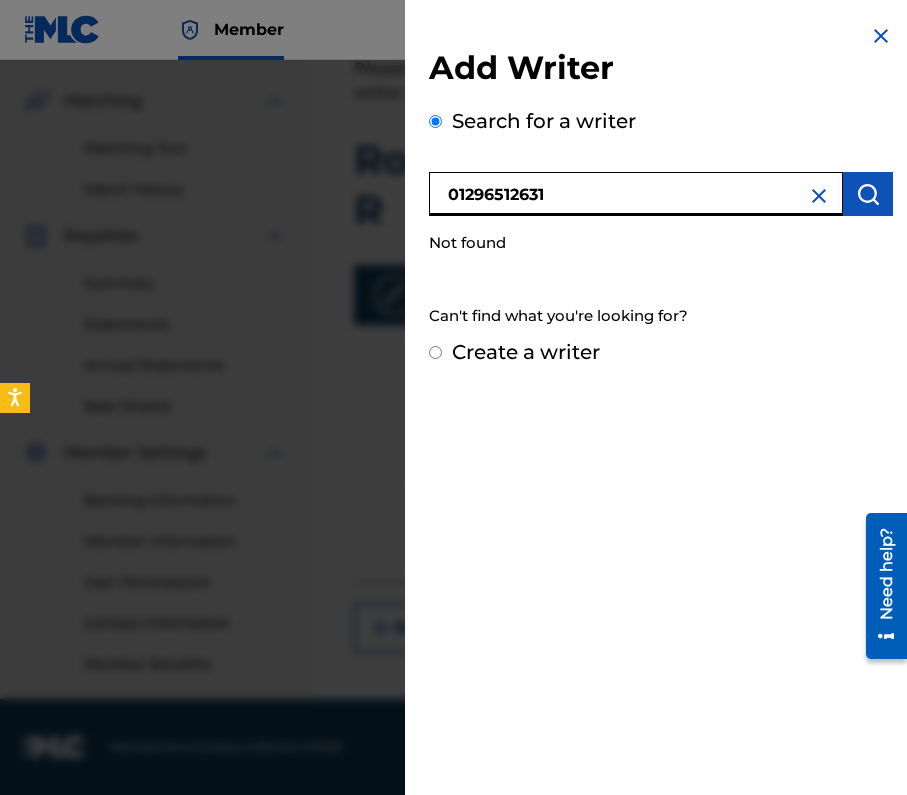 radio on "false" 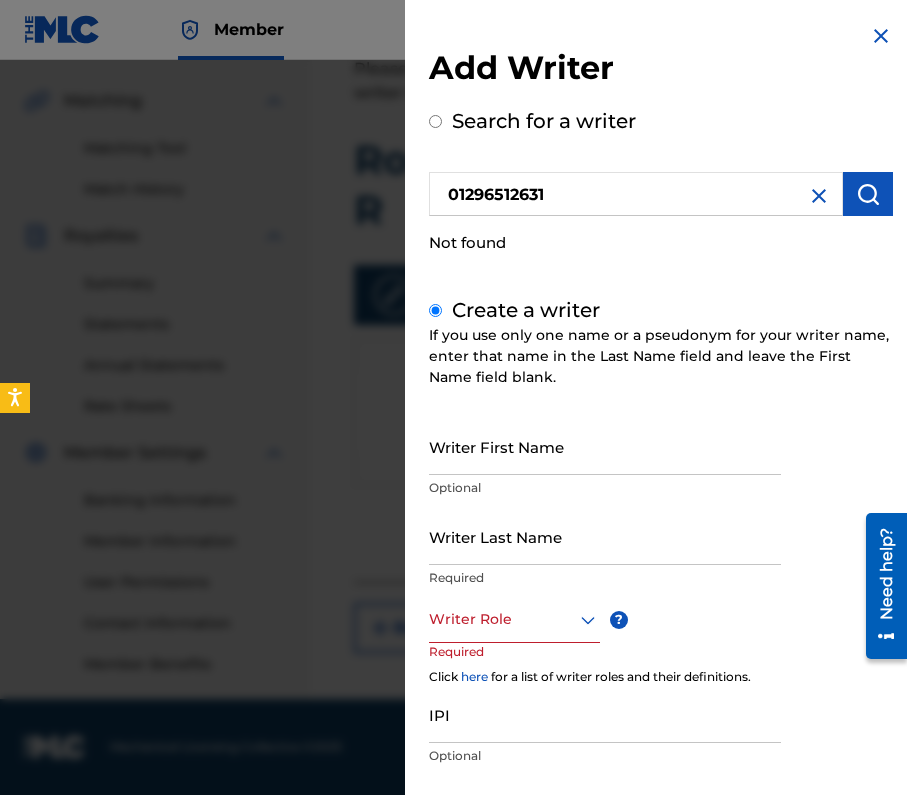 click at bounding box center (819, 196) 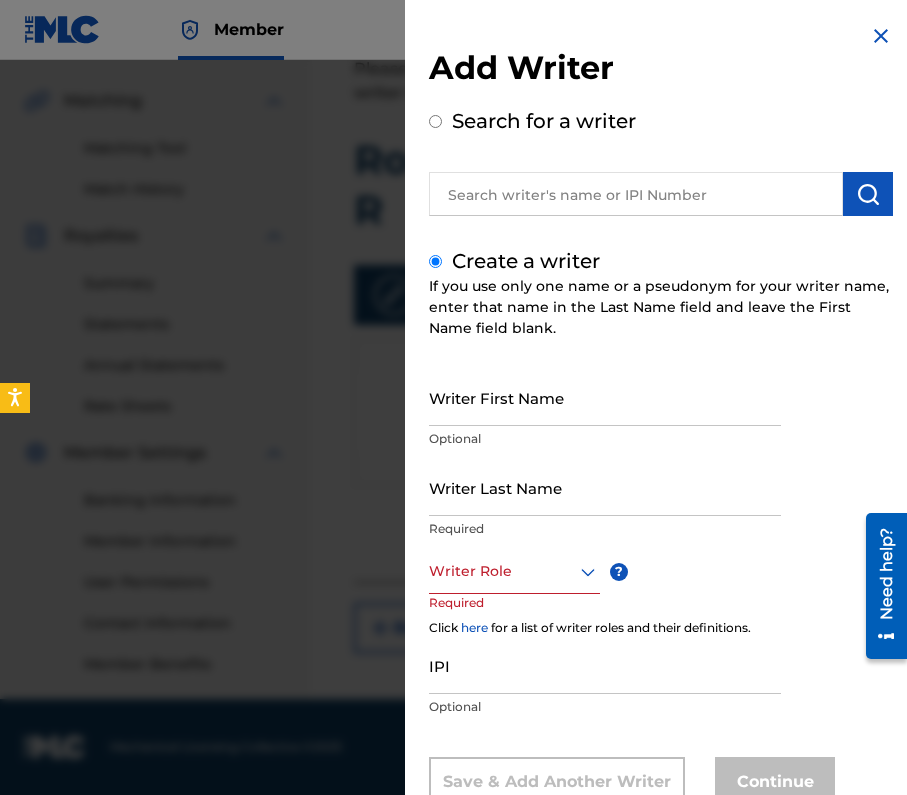 click on "Writer First Name" at bounding box center [605, 397] 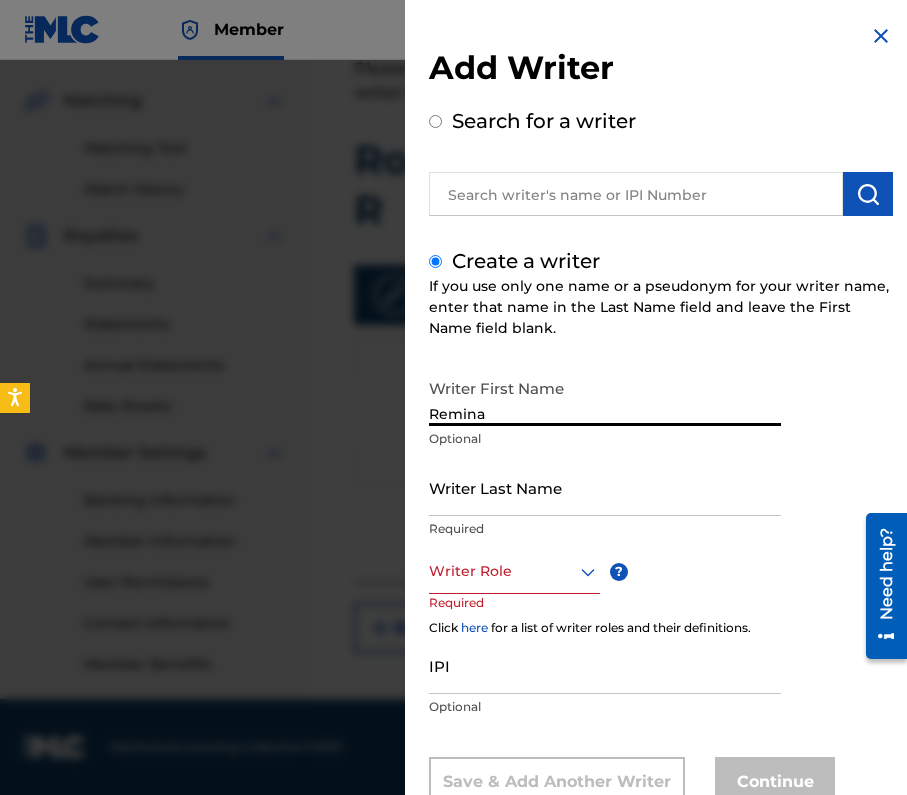 type on "Remina" 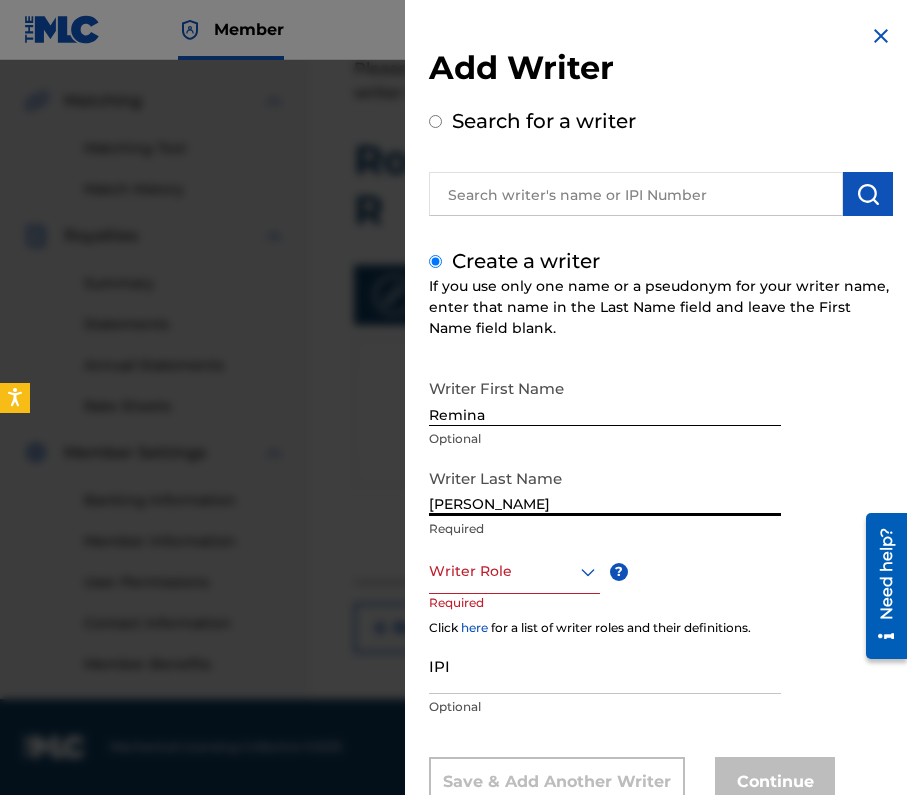 type on "[PERSON_NAME]" 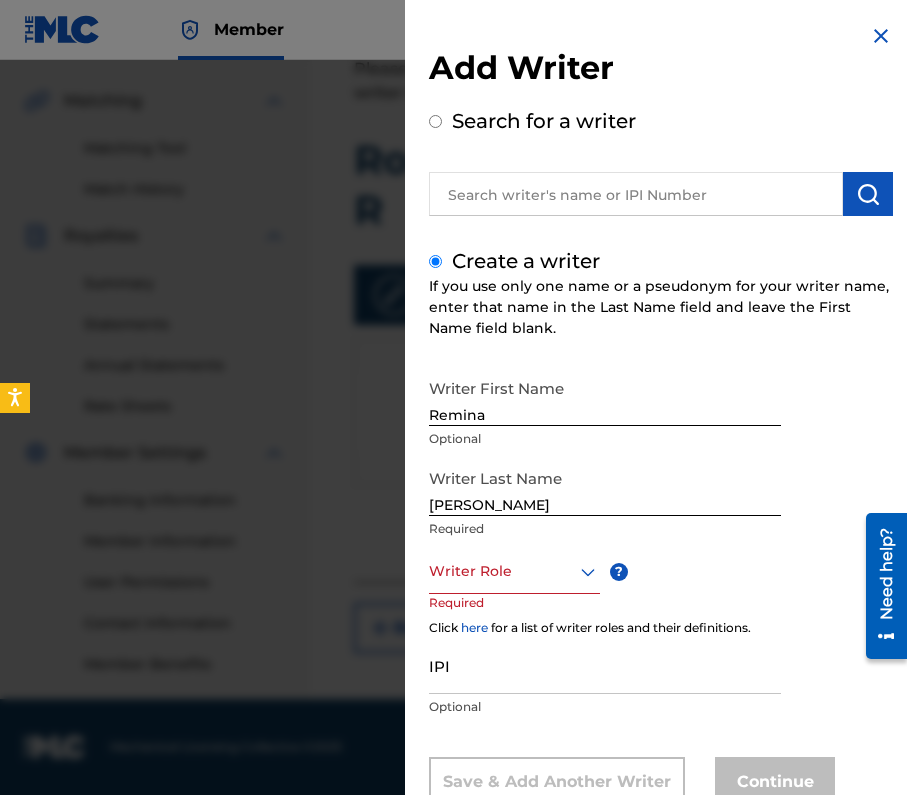 click on "option , selected. Select is focused ,type to refine list, press Down to open the menu,  Writer Role" at bounding box center (514, 571) 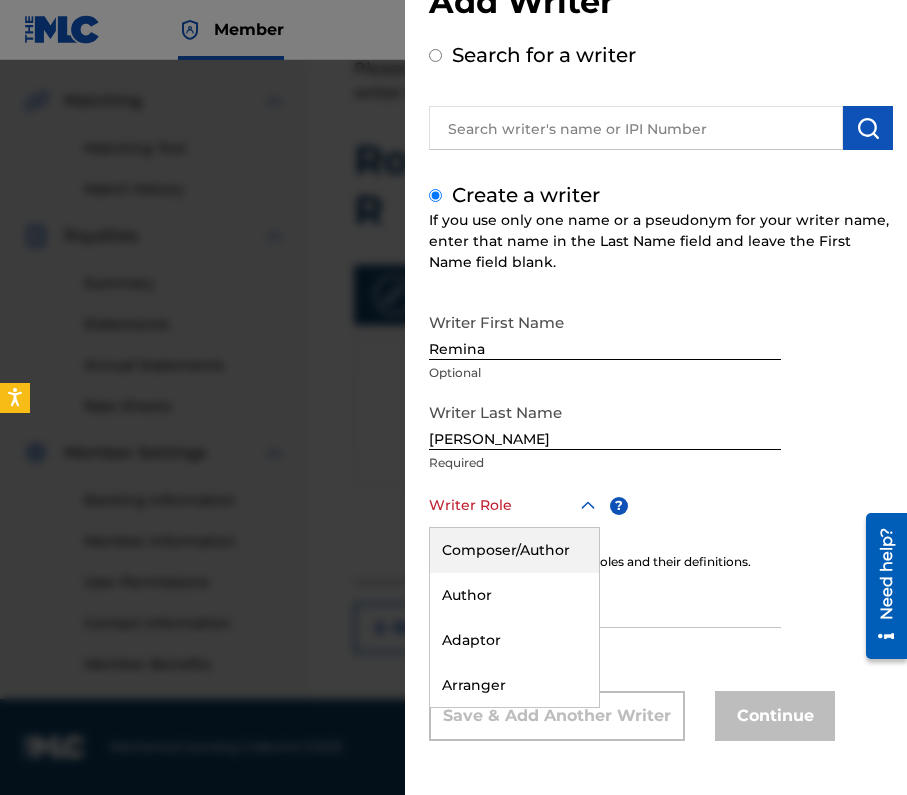 scroll, scrollTop: 113, scrollLeft: 0, axis: vertical 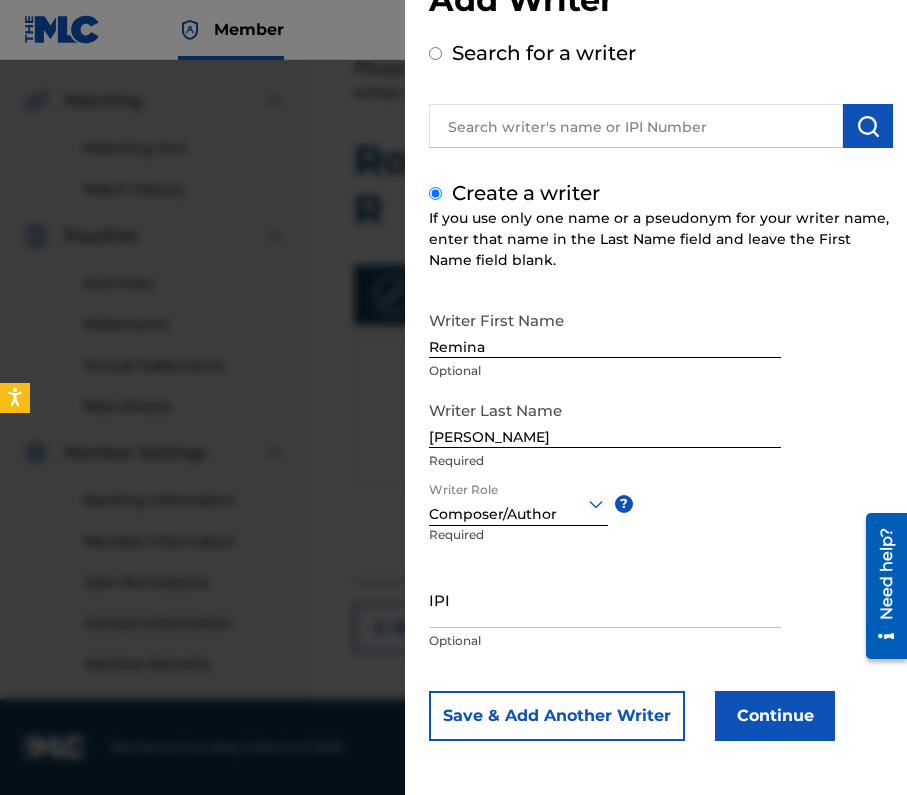 click on "IPI" at bounding box center (605, 599) 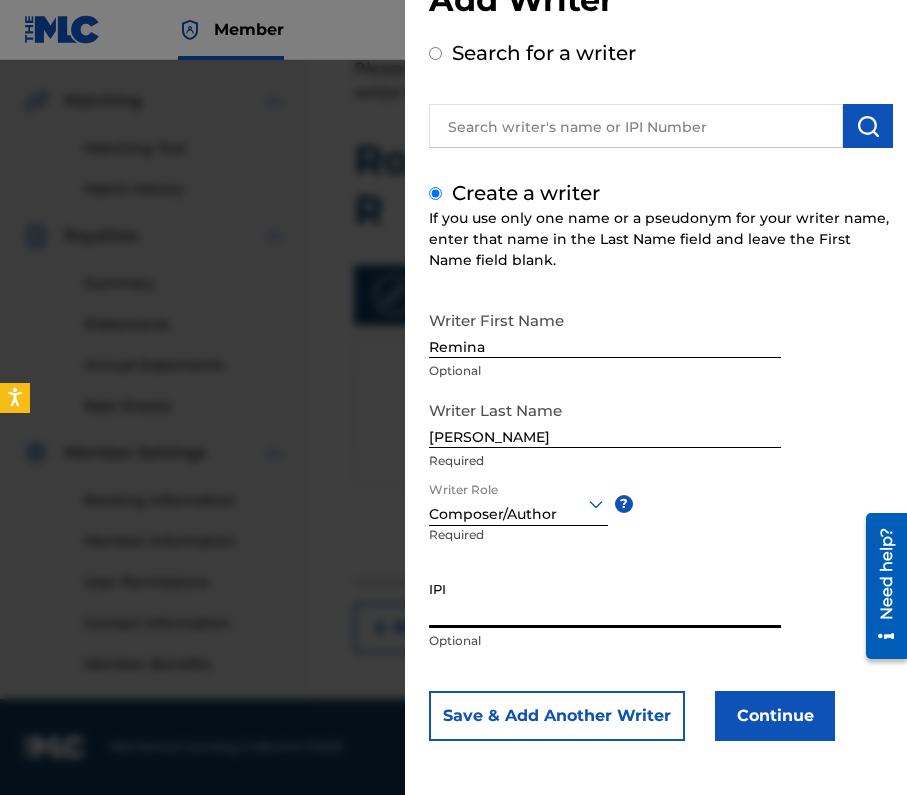 paste on "01296512631" 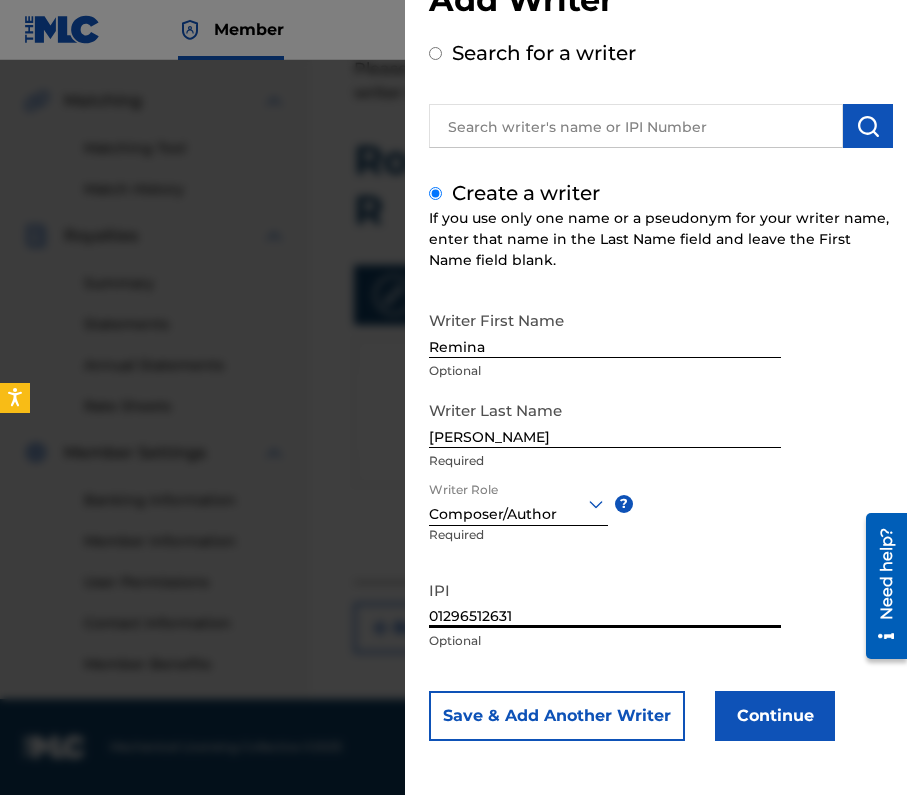 type on "01296512631" 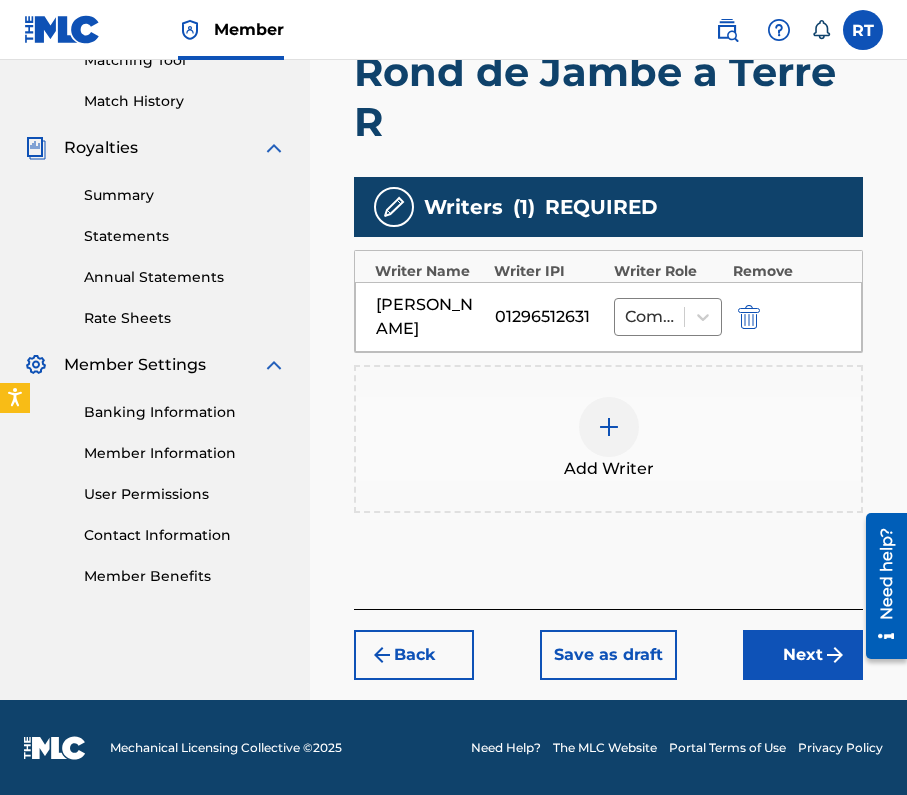 click on "Next" at bounding box center (803, 655) 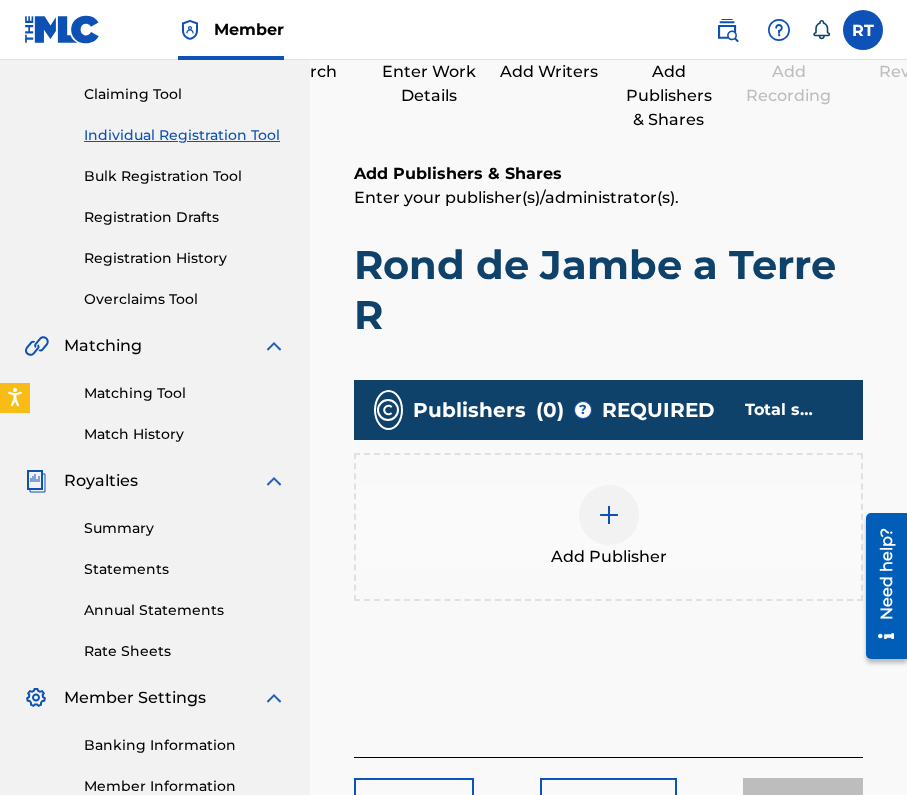 scroll, scrollTop: 225, scrollLeft: 0, axis: vertical 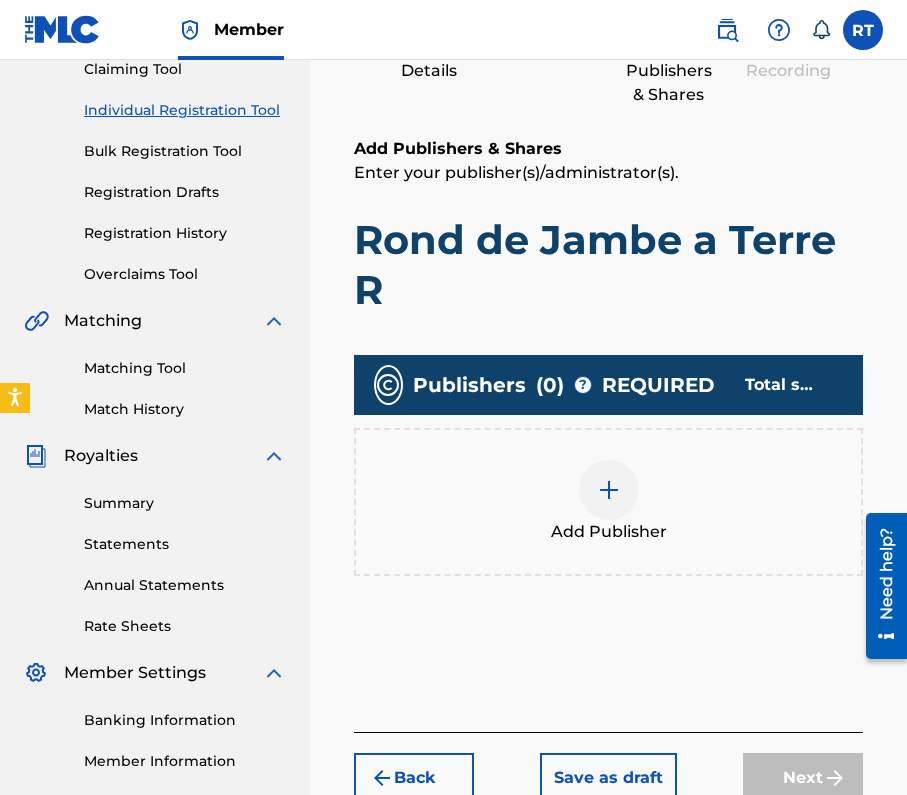 click at bounding box center (609, 490) 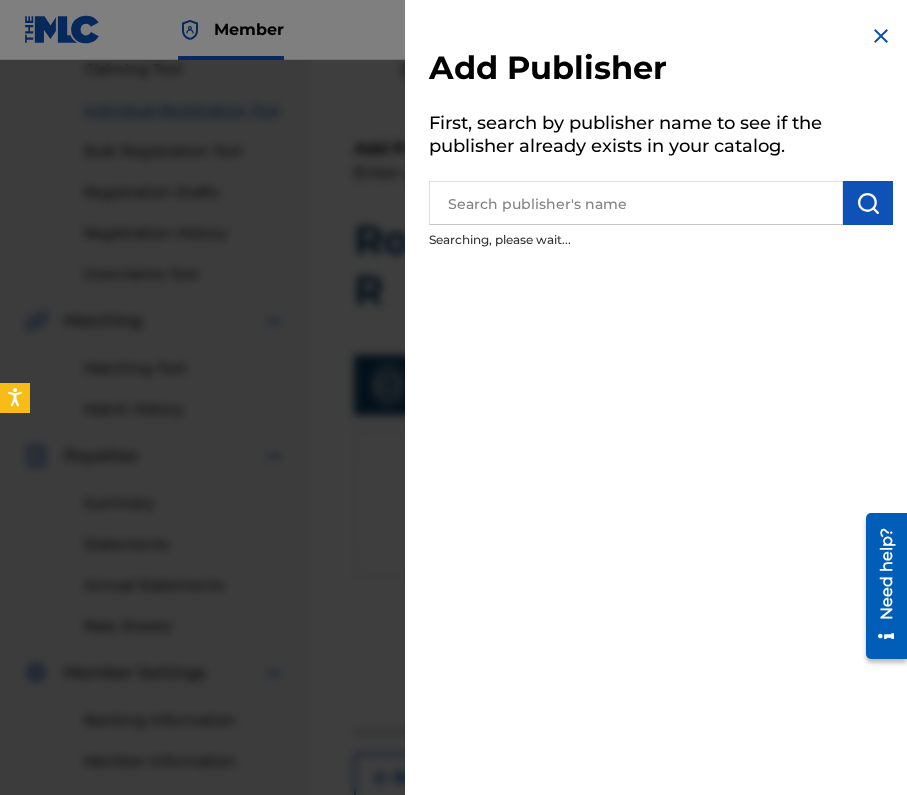 click at bounding box center [636, 203] 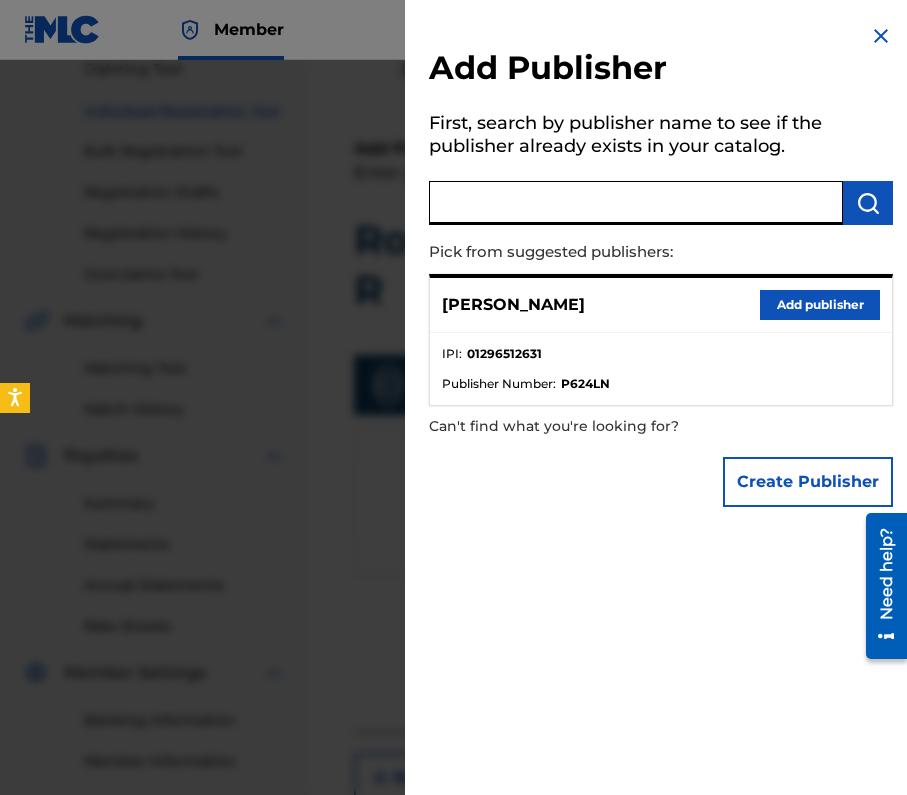 click on "IPI : 01296512631" at bounding box center [661, 360] 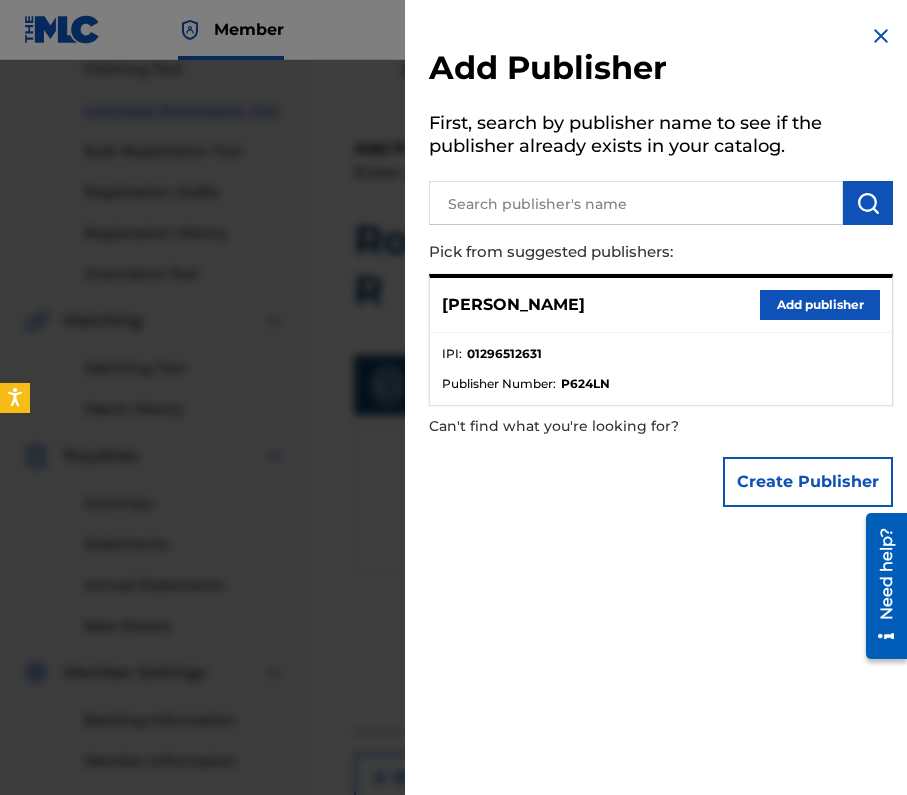 click on "Remina Tanaka Add publisher" at bounding box center (661, 305) 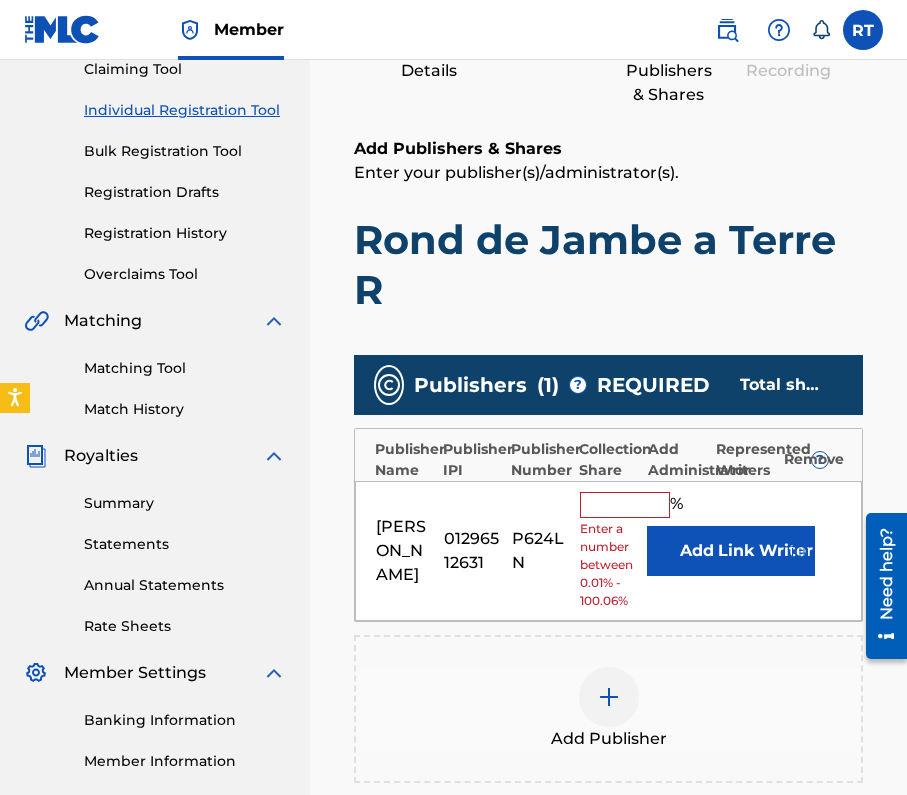 click at bounding box center [625, 505] 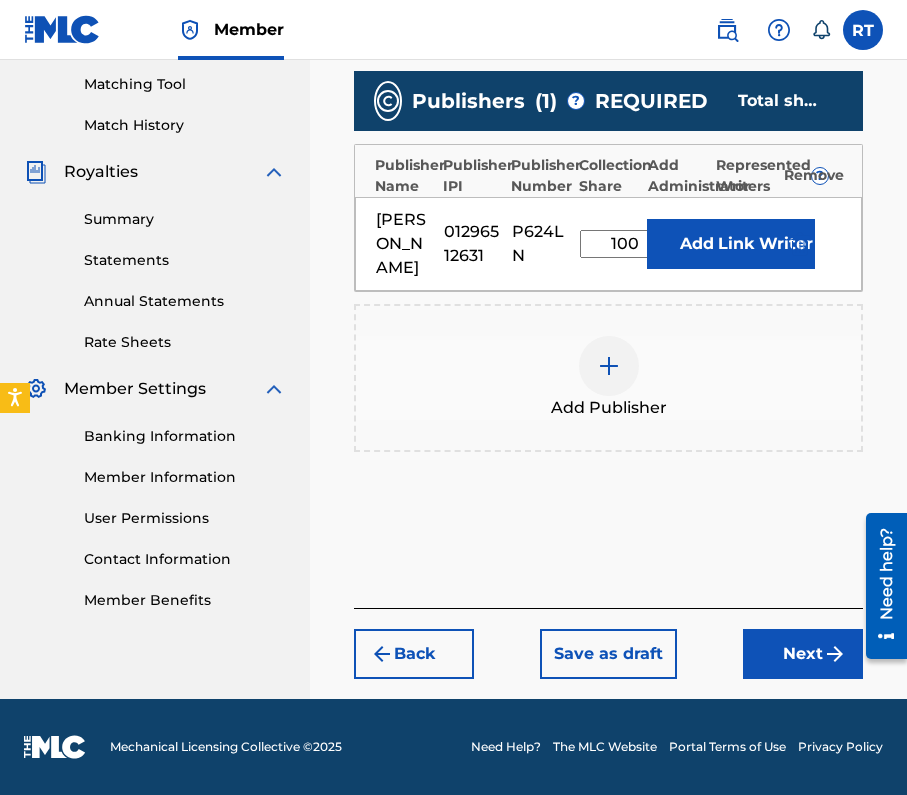 type on "100" 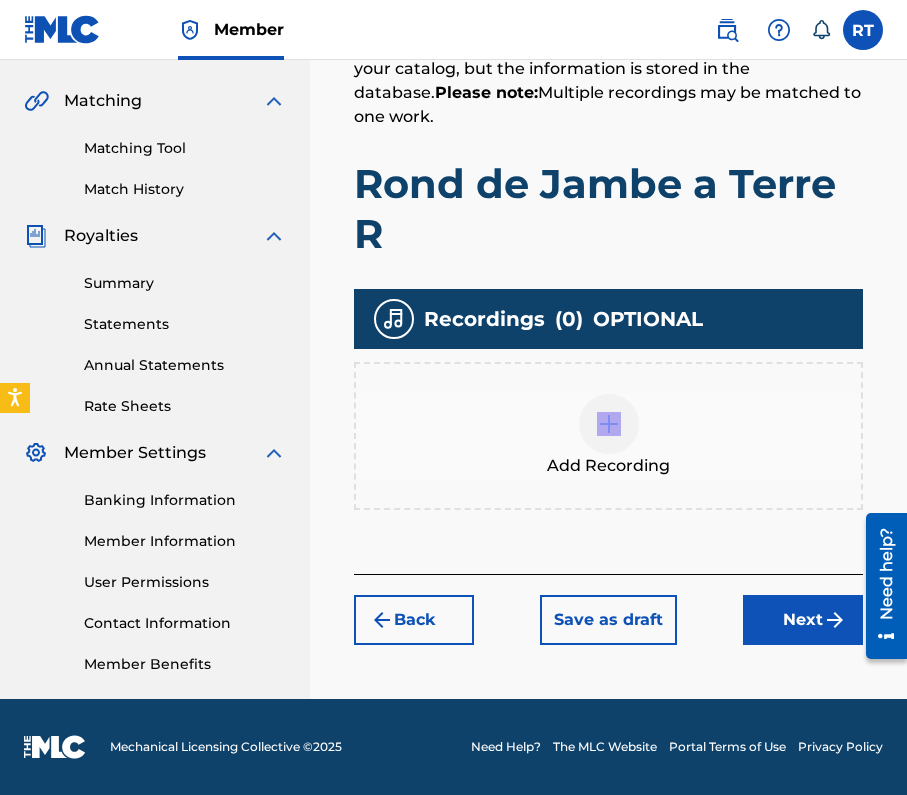 click on "Add Recording" at bounding box center [608, 436] 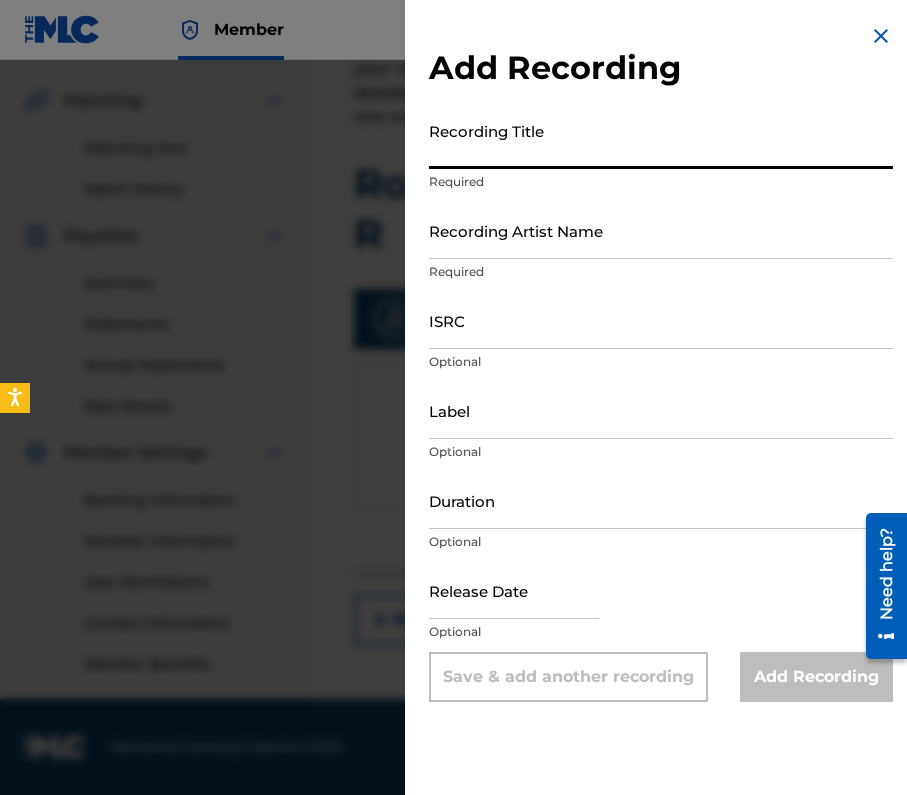 click on "Recording Title" at bounding box center [661, 140] 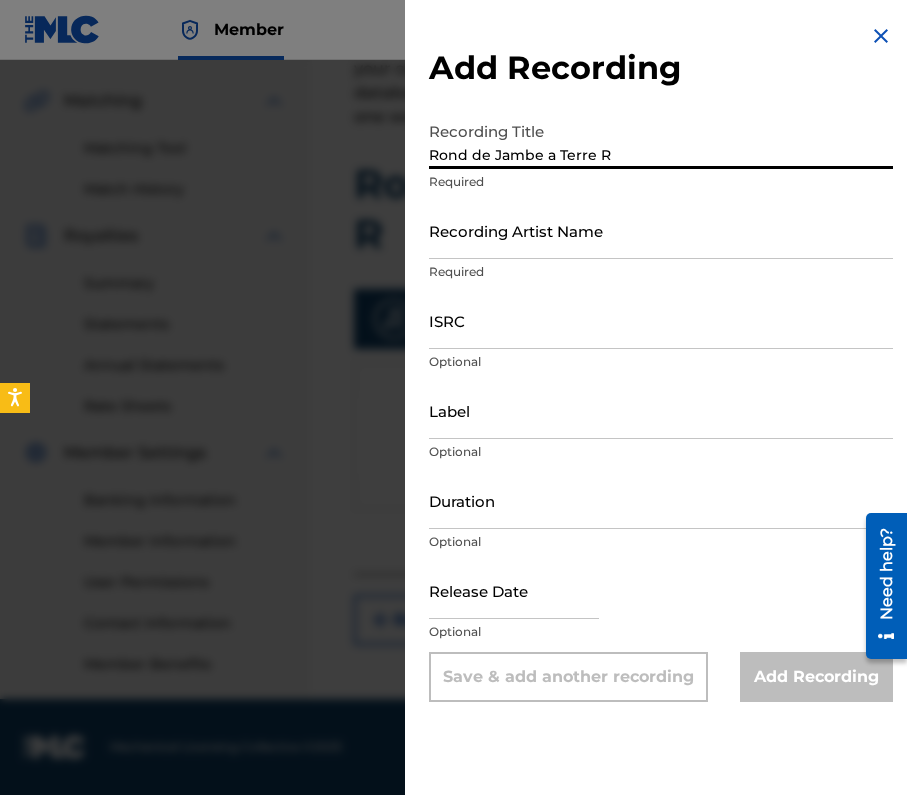 type on "Rond de Jambe a Terre R" 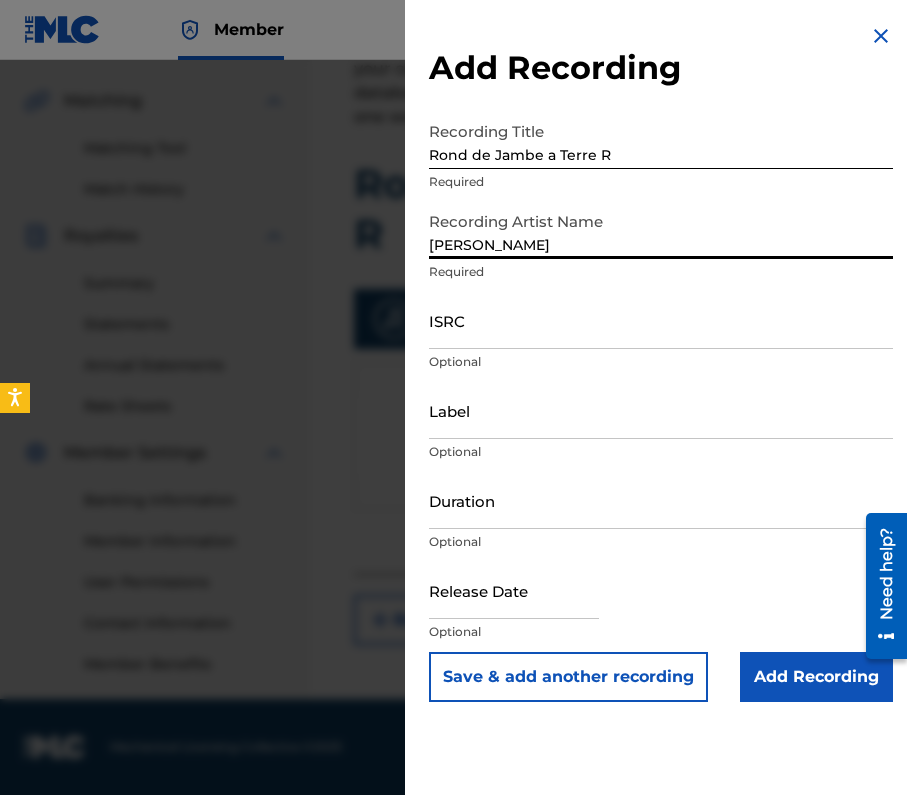 type on "[PERSON_NAME]" 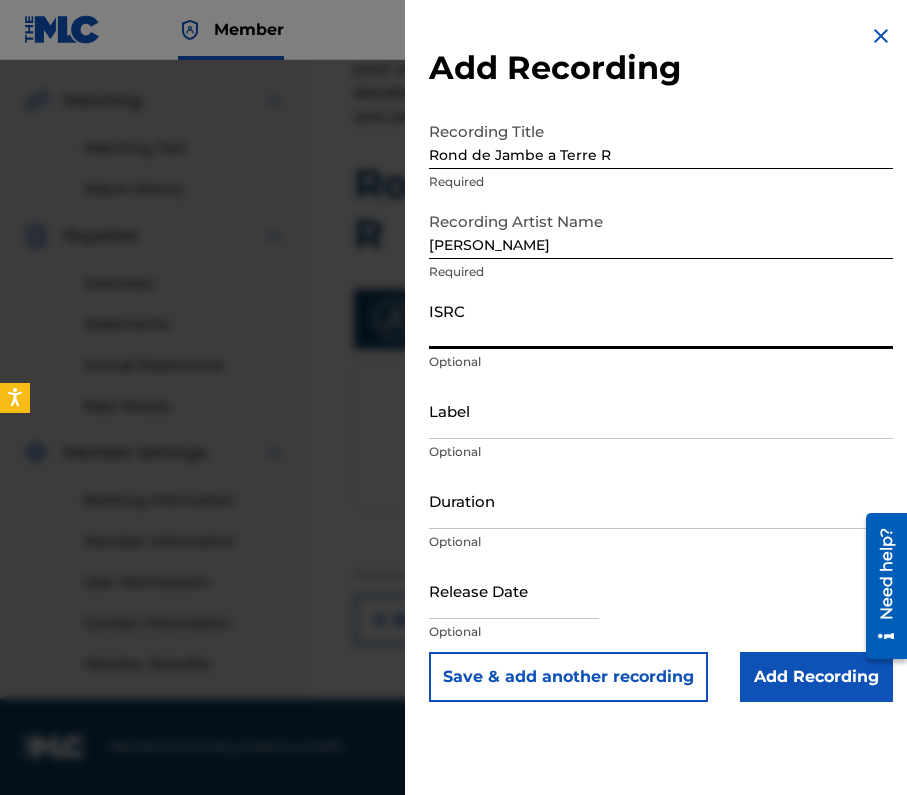 paste on "QZES62263252" 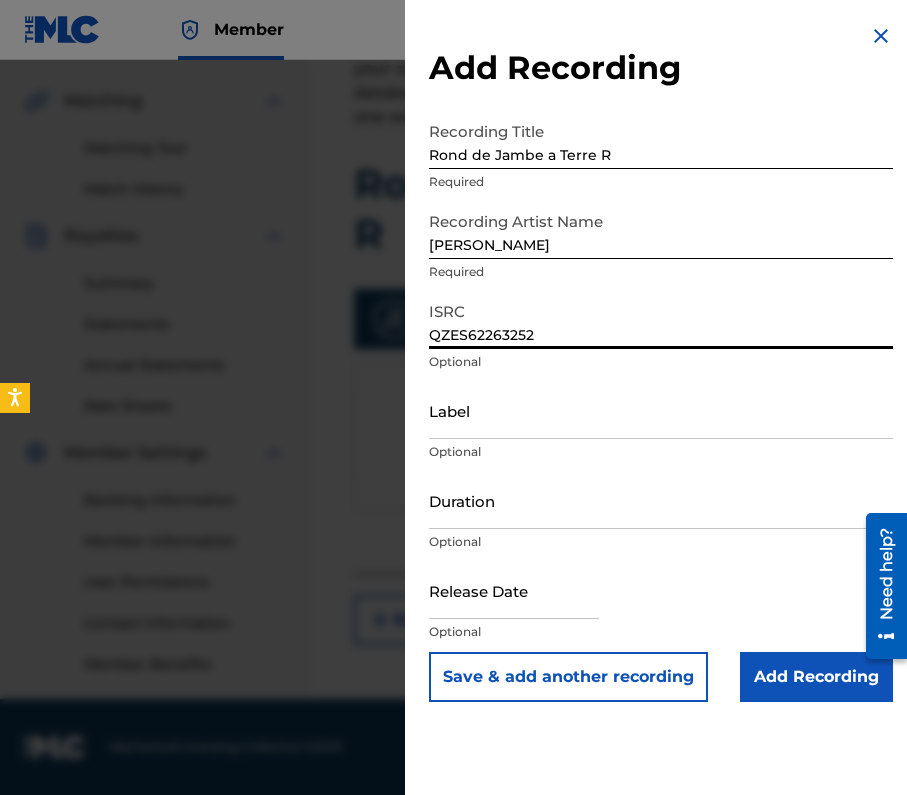type on "QZES62263252" 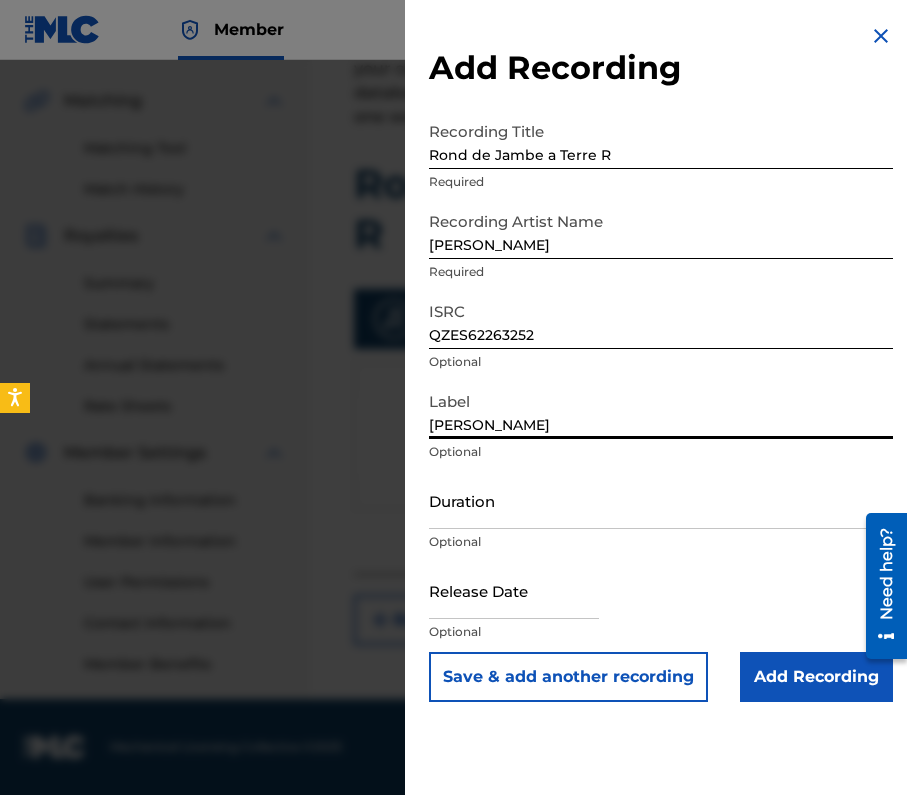 type on "[PERSON_NAME]" 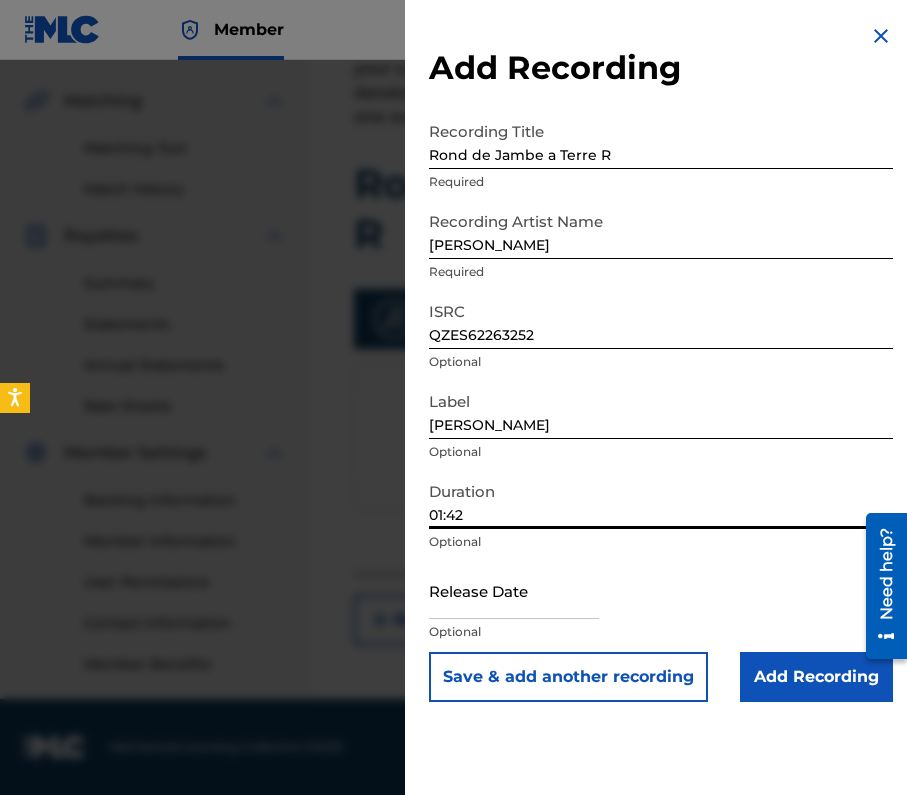 scroll, scrollTop: 533, scrollLeft: 0, axis: vertical 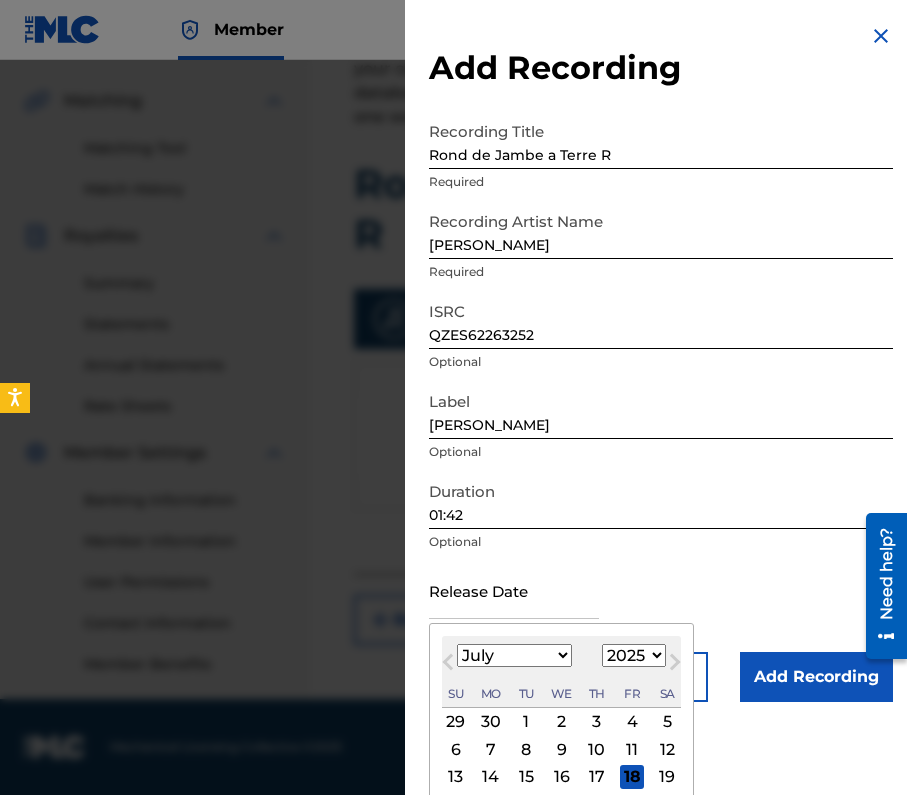 click at bounding box center [514, 590] 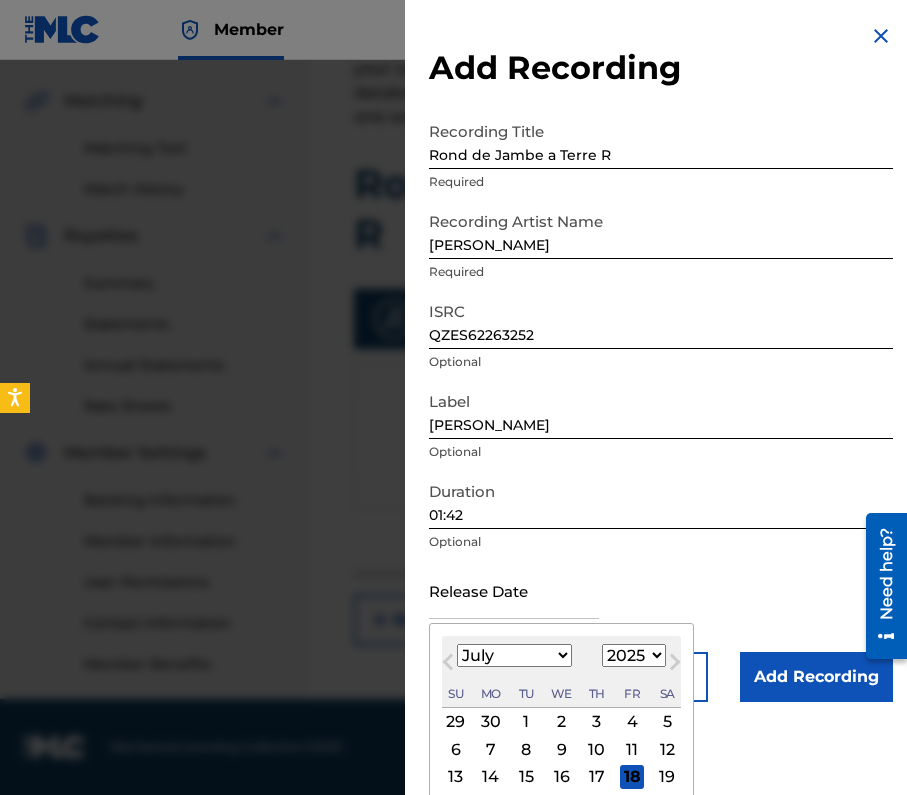 select on "2022" 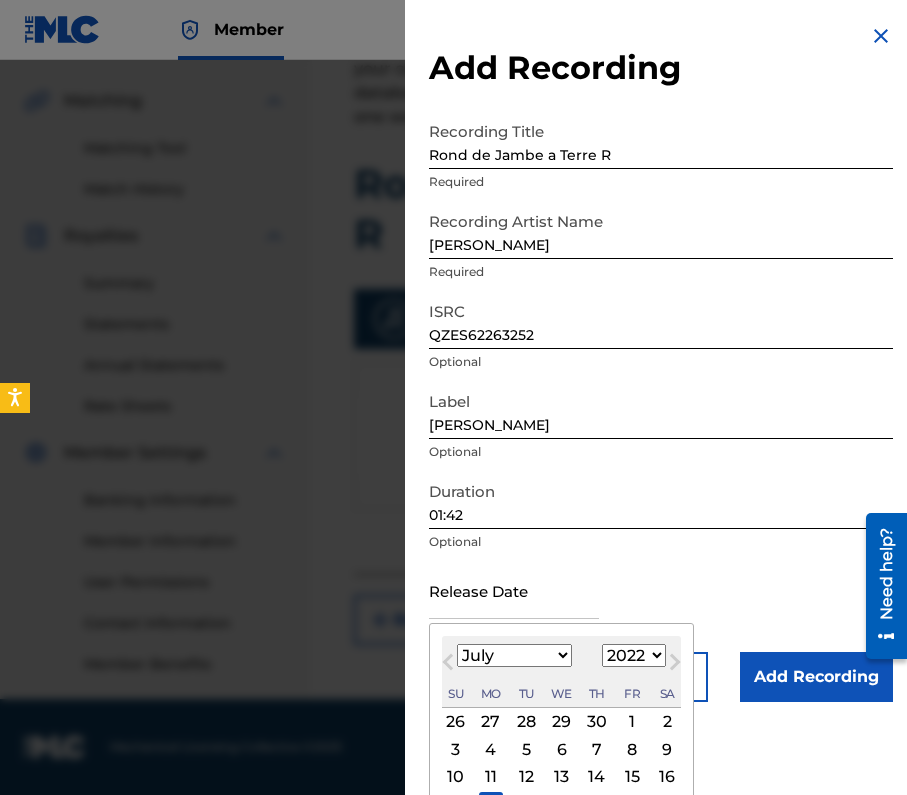 click on "July 2022 January February March April May June July August September October November December 1899 1900 1901 1902 1903 1904 1905 1906 1907 1908 1909 1910 1911 1912 1913 1914 1915 1916 1917 1918 1919 1920 1921 1922 1923 1924 1925 1926 1927 1928 1929 1930 1931 1932 1933 1934 1935 1936 1937 1938 1939 1940 1941 1942 1943 1944 1945 1946 1947 1948 1949 1950 1951 1952 1953 1954 1955 1956 1957 1958 1959 1960 1961 1962 1963 1964 1965 1966 1967 1968 1969 1970 1971 1972 1973 1974 1975 1976 1977 1978 1979 1980 1981 1982 1983 1984 1985 1986 1987 1988 1989 1990 1991 1992 1993 1994 1995 1996 1997 1998 1999 2000 2001 2002 2003 2004 2005 2006 2007 2008 2009 2010 2011 2012 2013 2014 2015 2016 2017 2018 2019 2020 2021 2022 2023 2024 2025 2026 2027 2028 2029 2030 2031 2032 2033 2034 2035 2036 2037 2038 2039 2040 2041 2042 2043 2044 2045 2046 2047 2048 2049 2050 2051 2052 2053 2054 2055 2056 2057 2058 2059 2060 2061 2062 2063 2064 2065 2066 2067 2068 2069 2070 2071 2072 2073 2074 2075 2076 2077 2078 2079 2080 2081 2082 2083 Su" at bounding box center (561, 672) 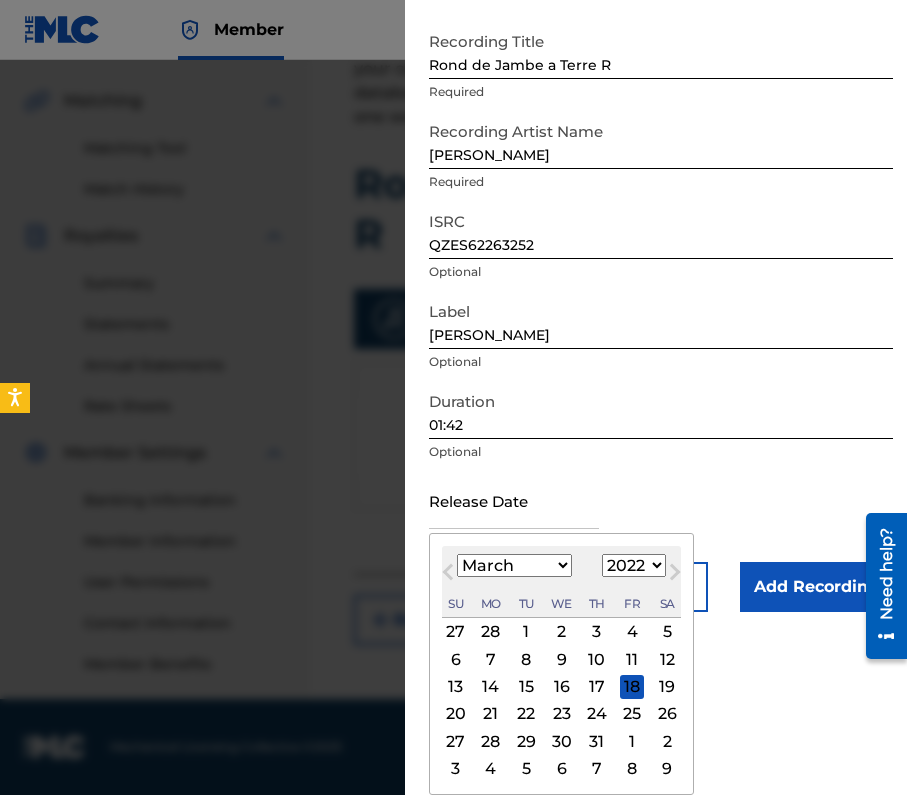 scroll, scrollTop: 171, scrollLeft: 0, axis: vertical 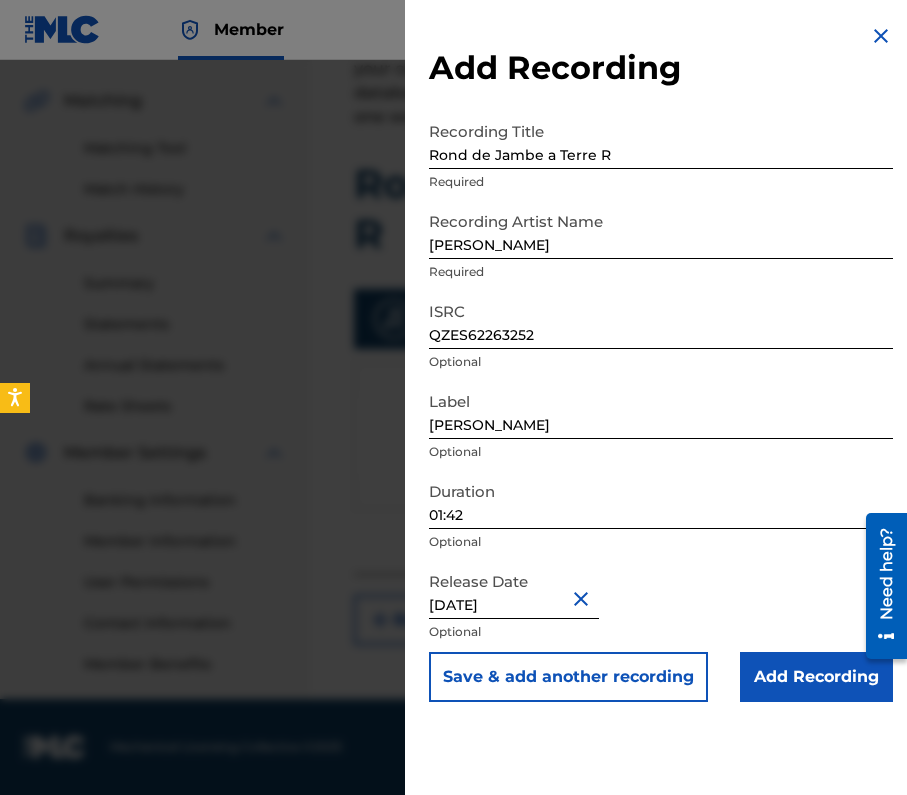 click on "Add Recording" at bounding box center [816, 677] 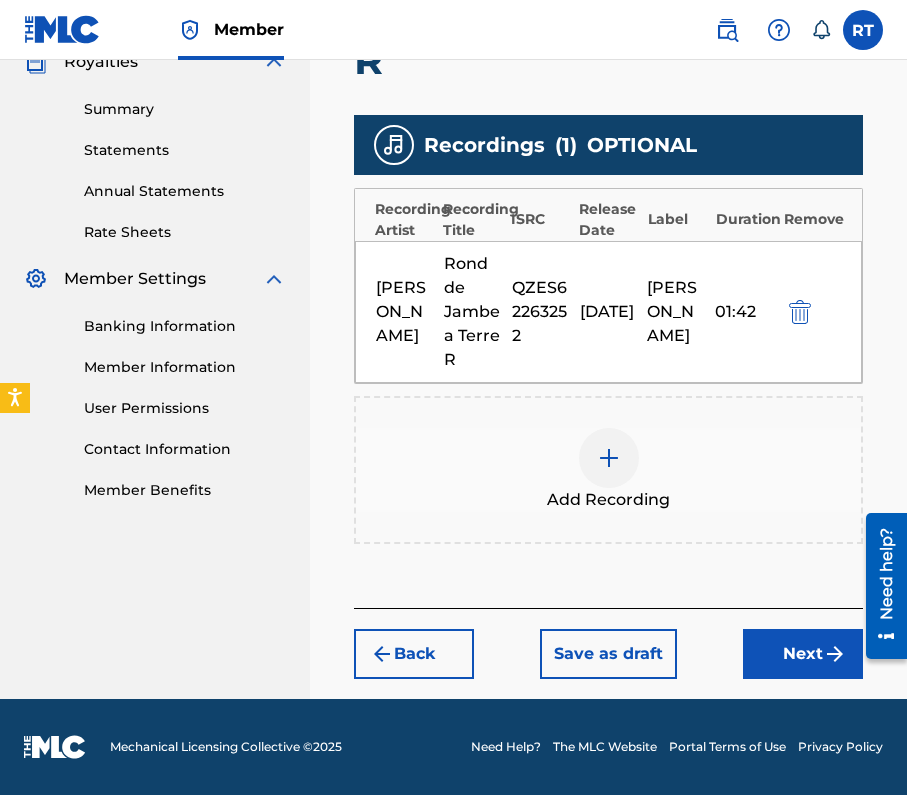 click on "Next" at bounding box center [803, 654] 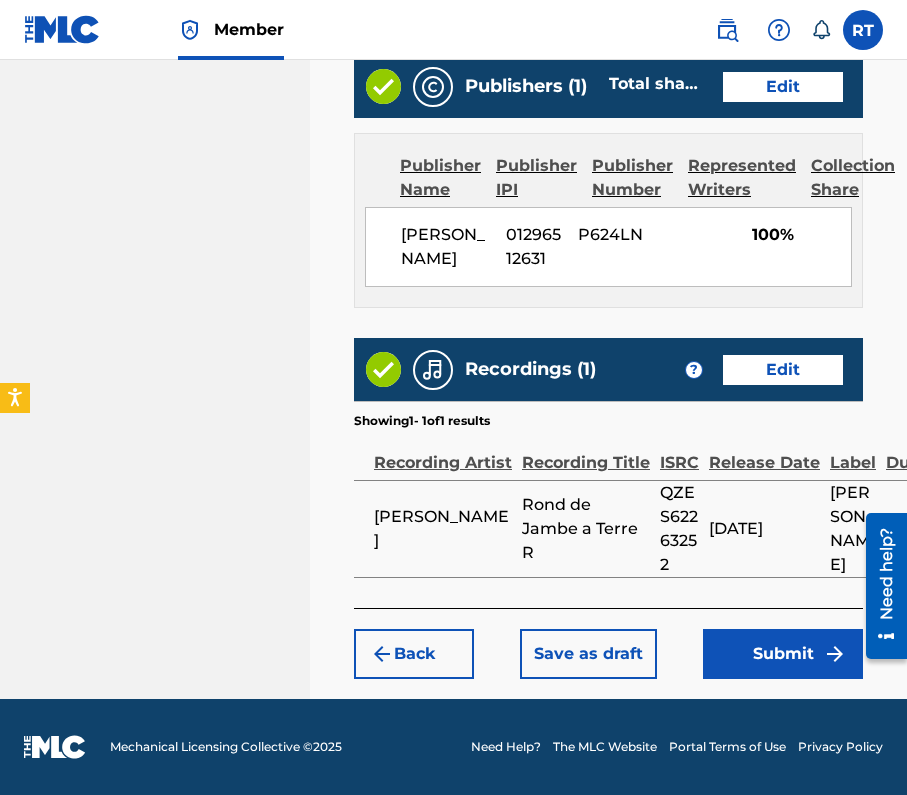 scroll, scrollTop: 1302, scrollLeft: 0, axis: vertical 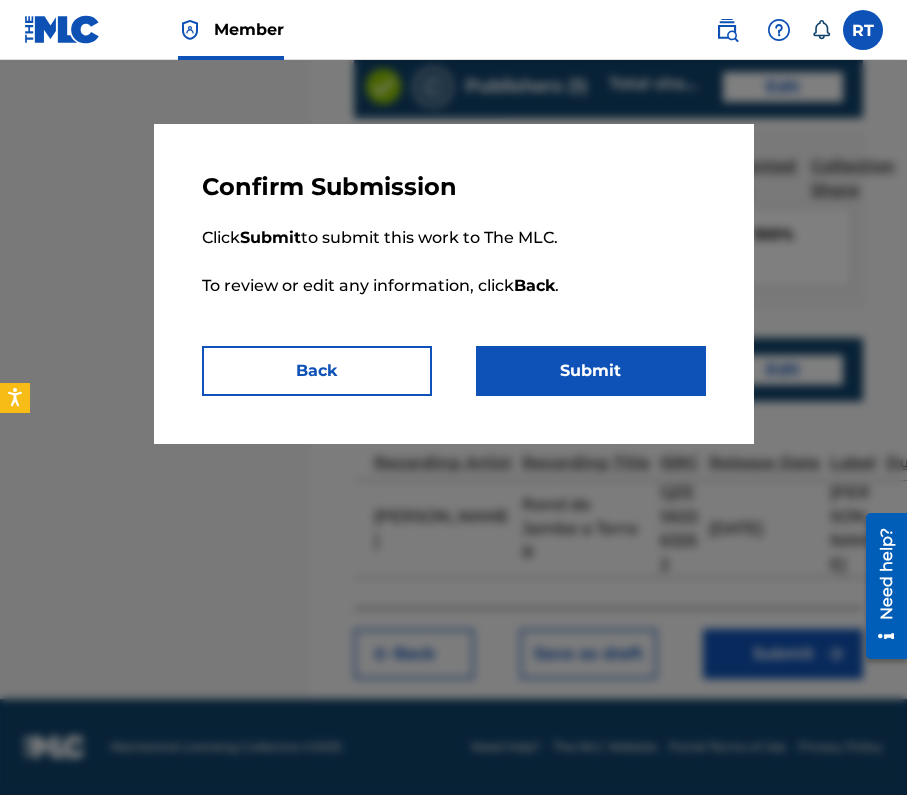 click on "Submit" at bounding box center (591, 371) 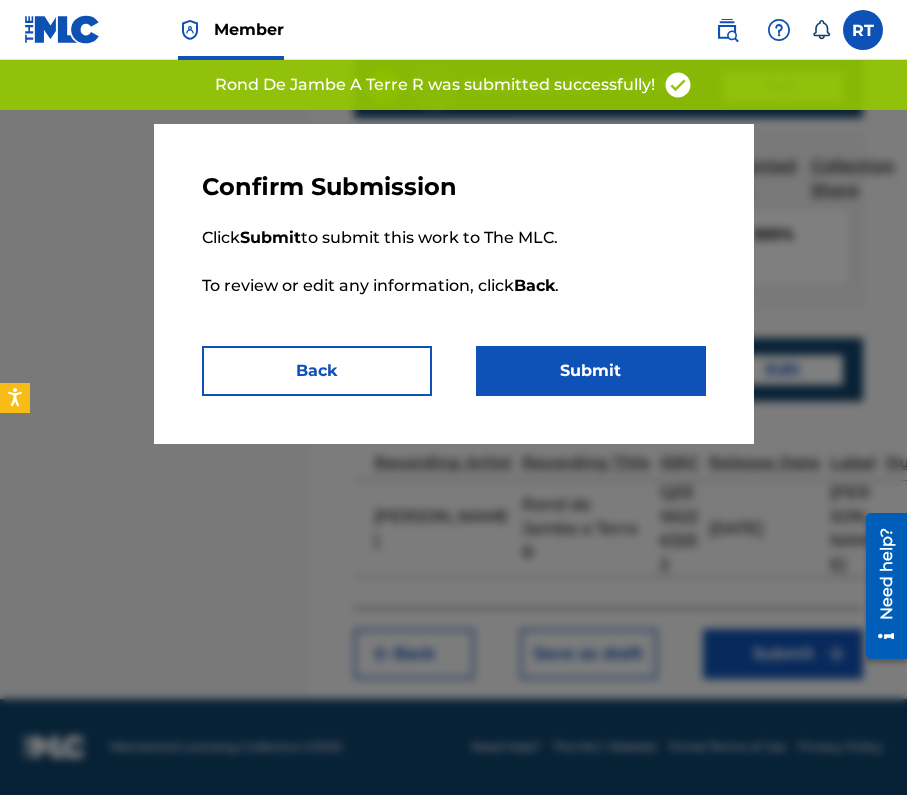 scroll, scrollTop: 0, scrollLeft: 0, axis: both 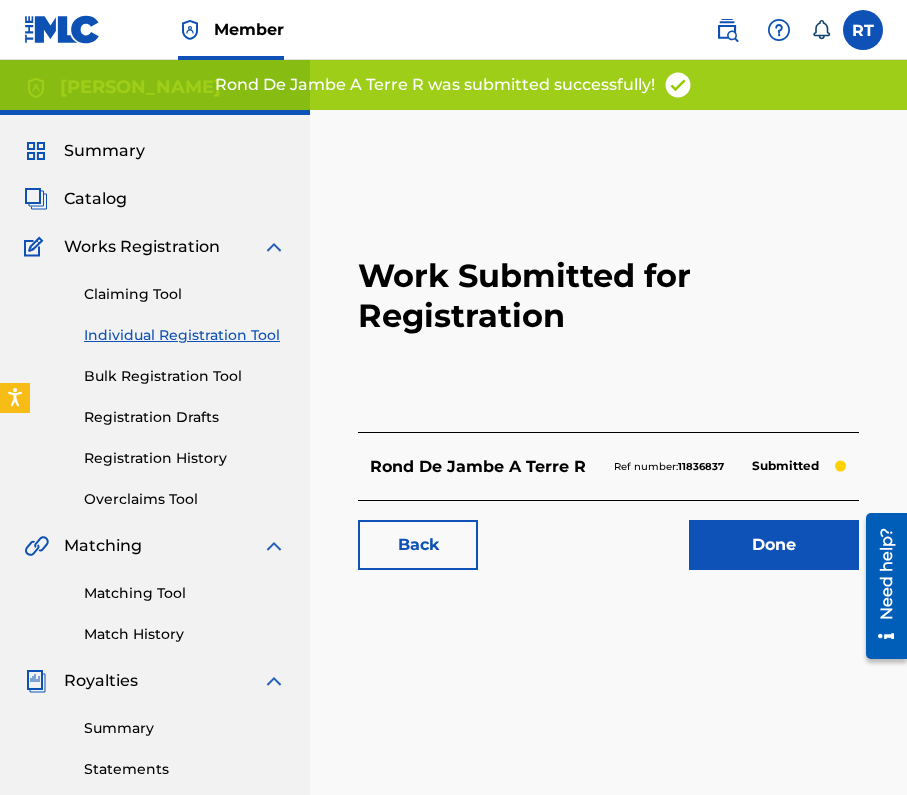 click on "Done" at bounding box center (774, 545) 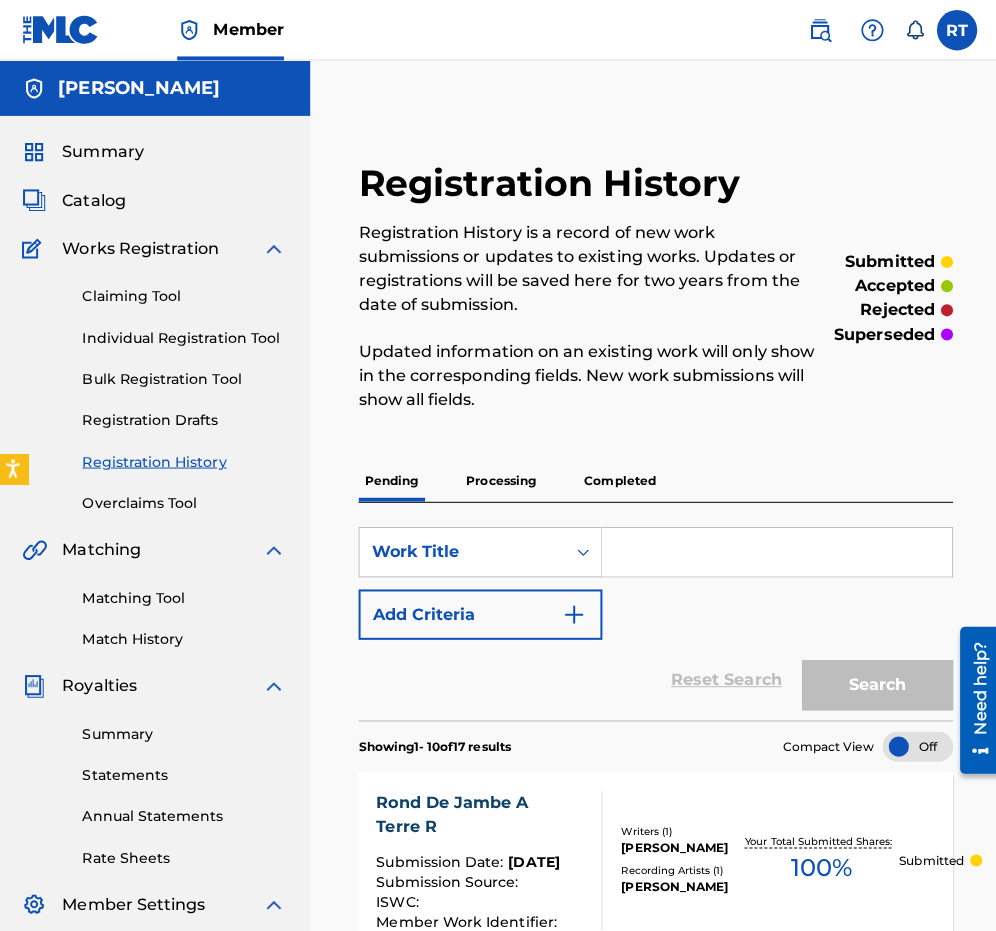 scroll, scrollTop: 0, scrollLeft: 0, axis: both 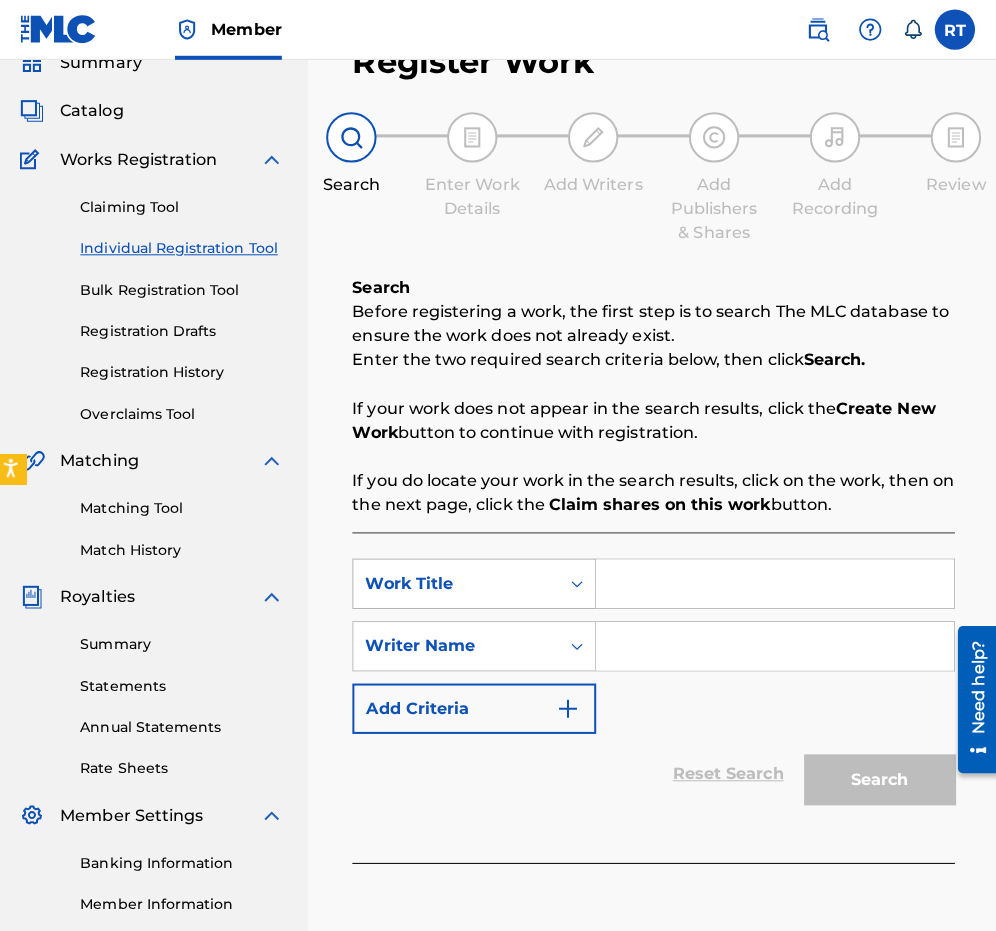 click 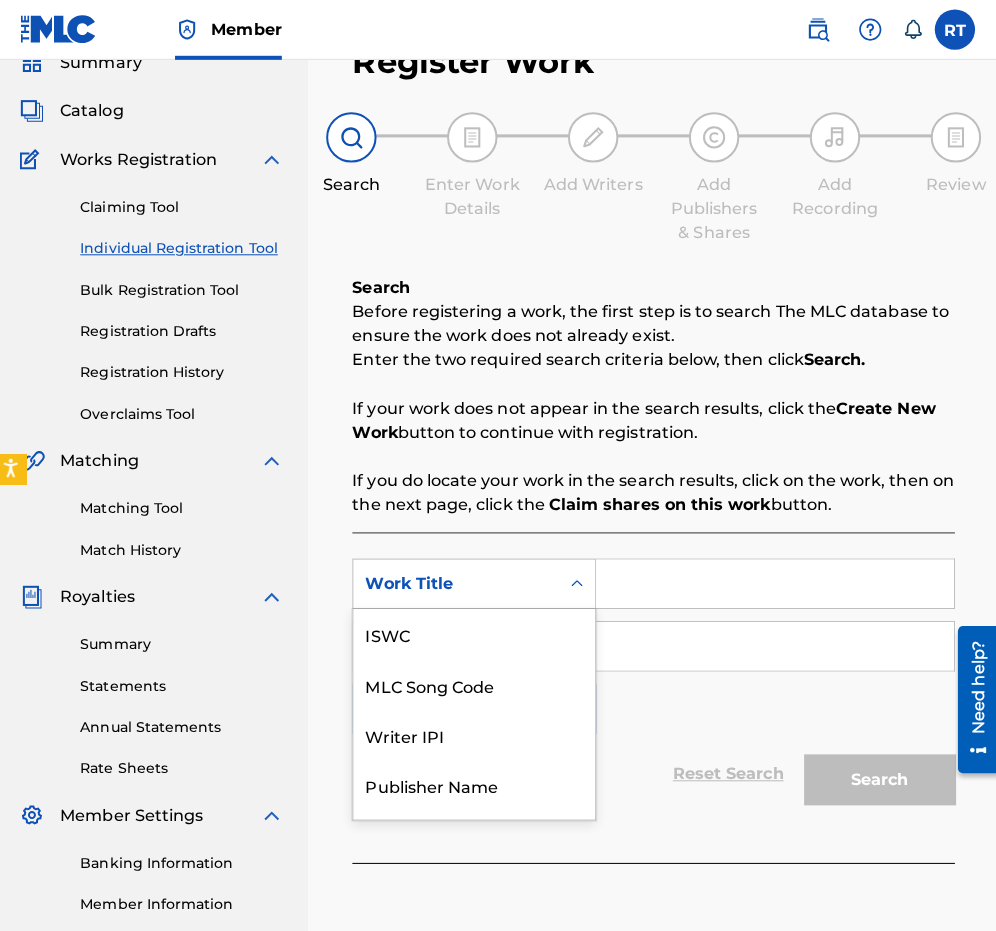 scroll, scrollTop: 90, scrollLeft: 0, axis: vertical 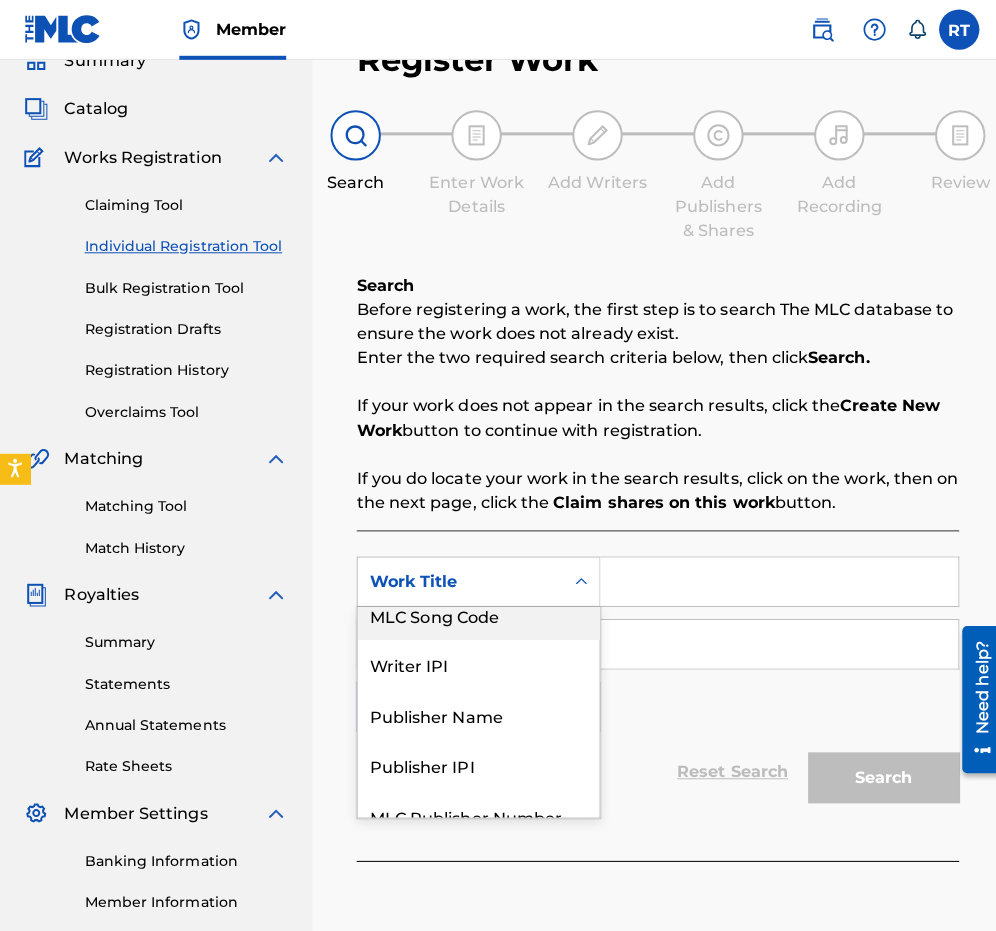 click at bounding box center [773, 578] 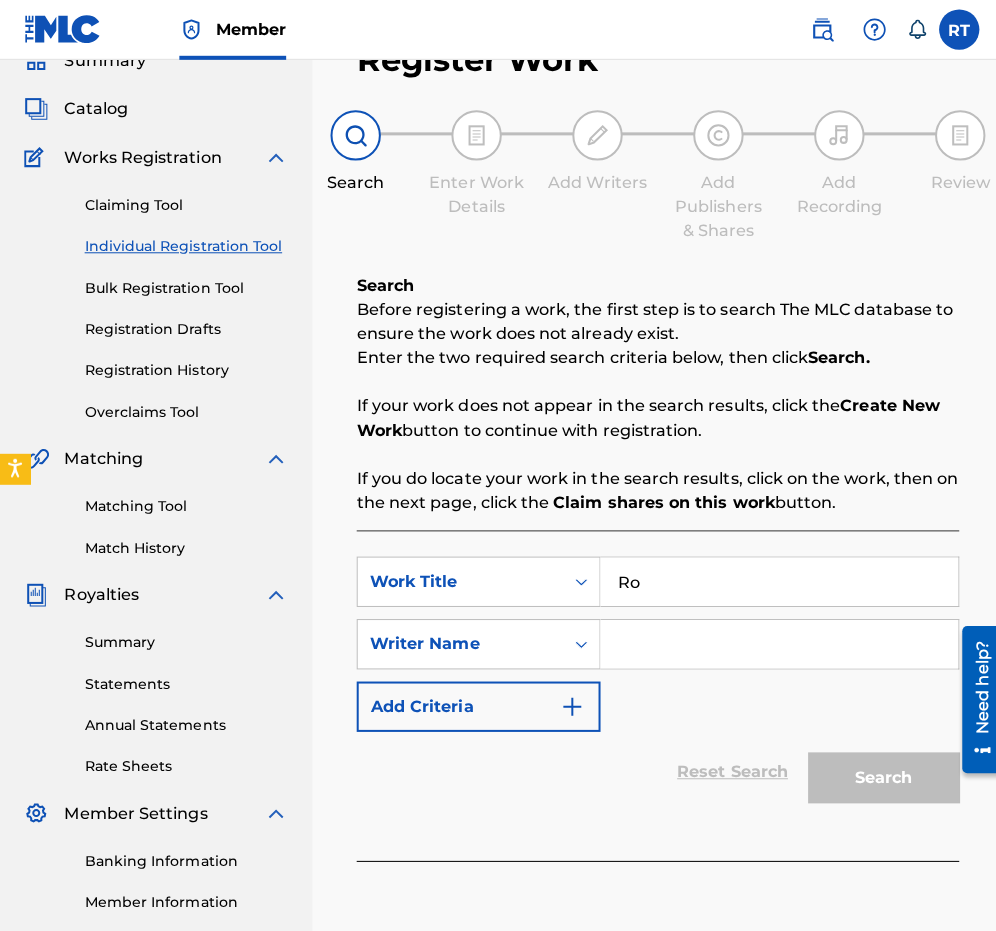 type on "R" 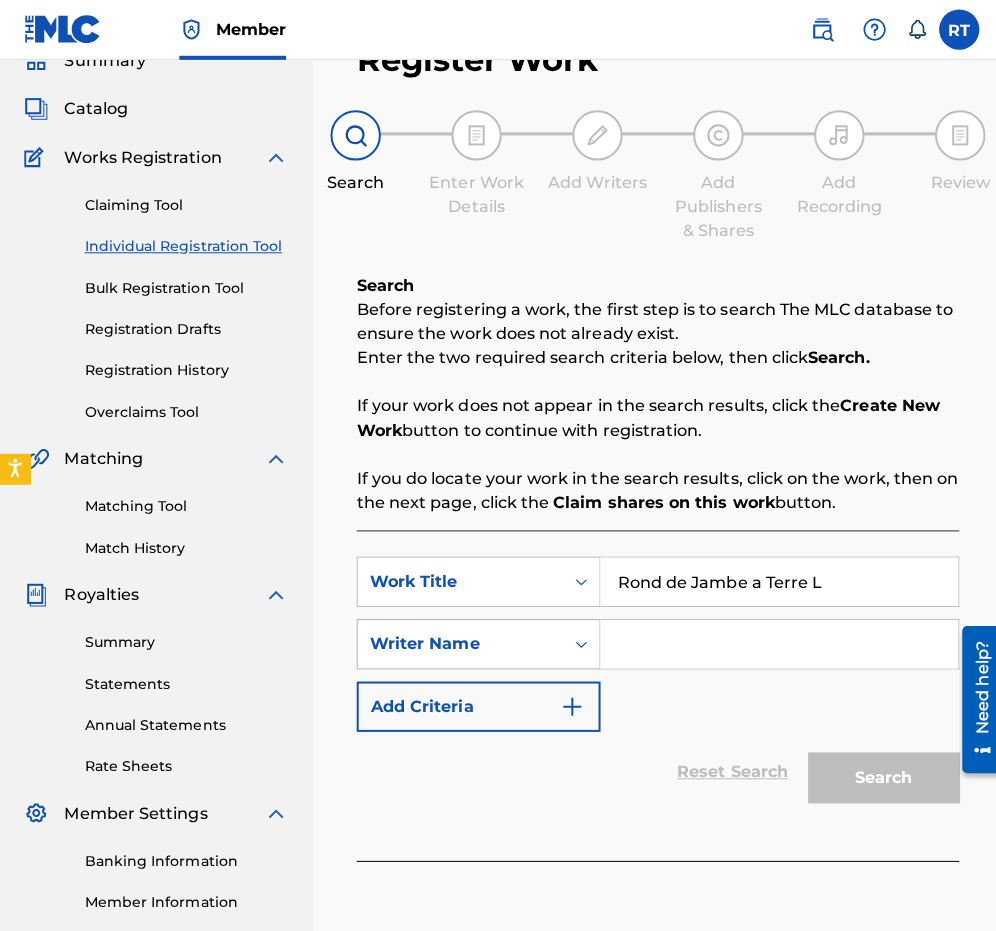 type on "Rond de Jambe a Terre L" 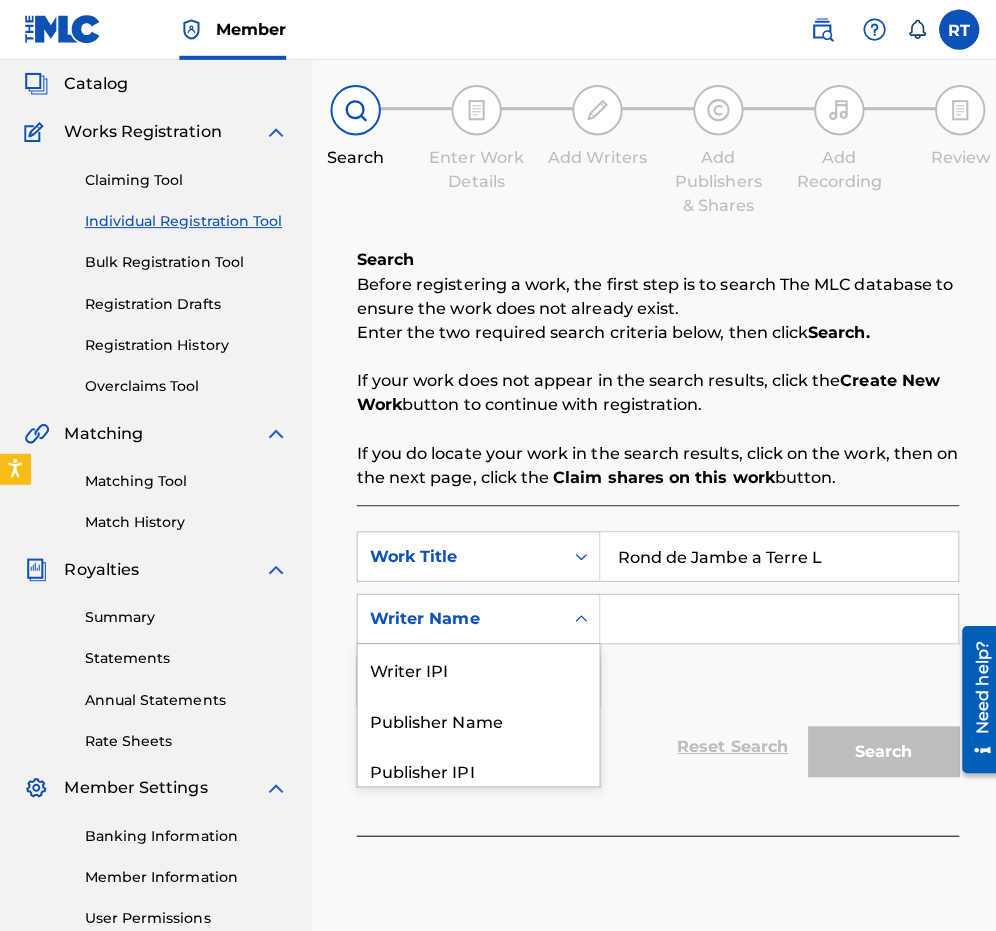 scroll, scrollTop: 121, scrollLeft: 0, axis: vertical 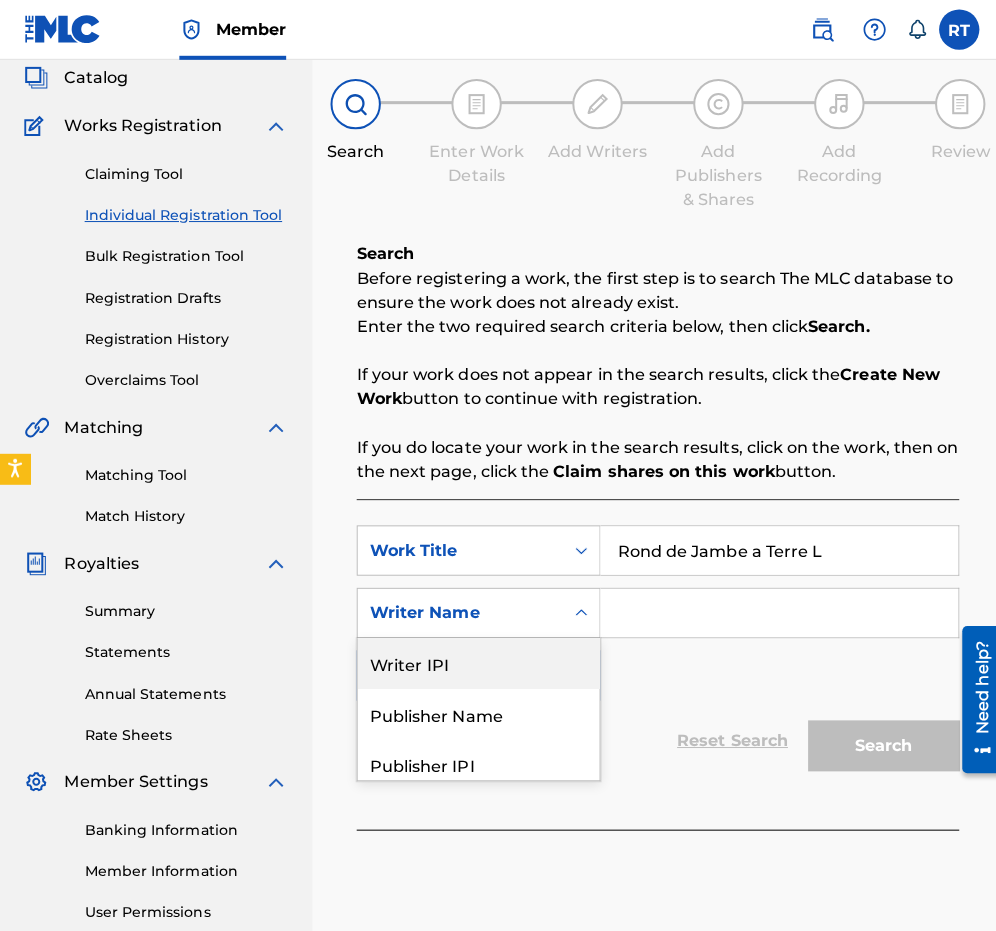 click on "Writer IPI" at bounding box center (475, 659) 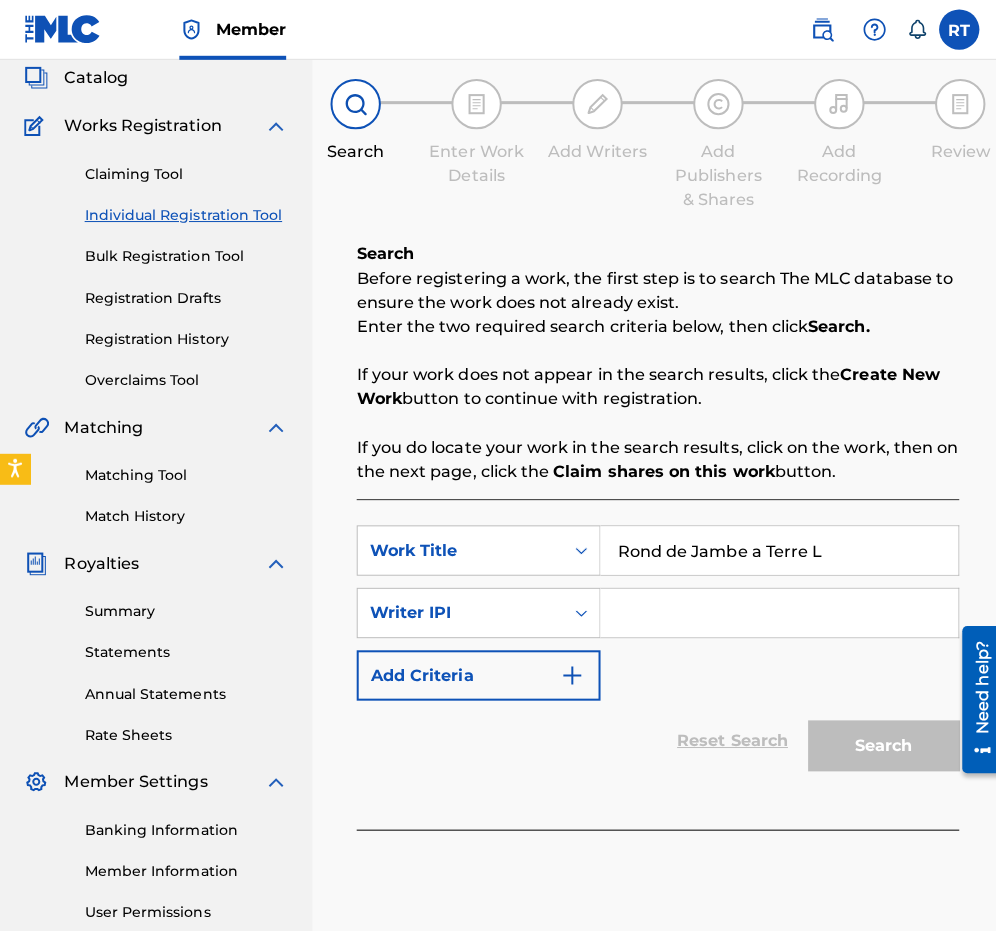 click at bounding box center [773, 609] 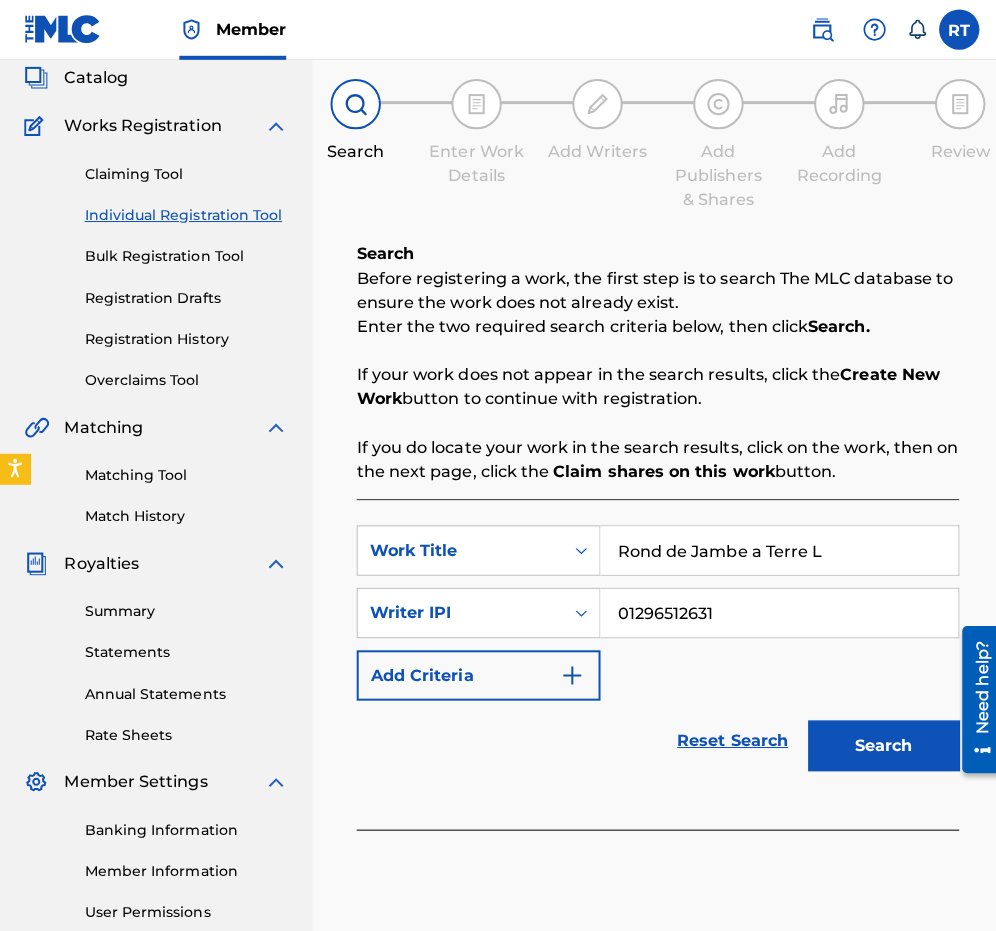 type on "01296512631" 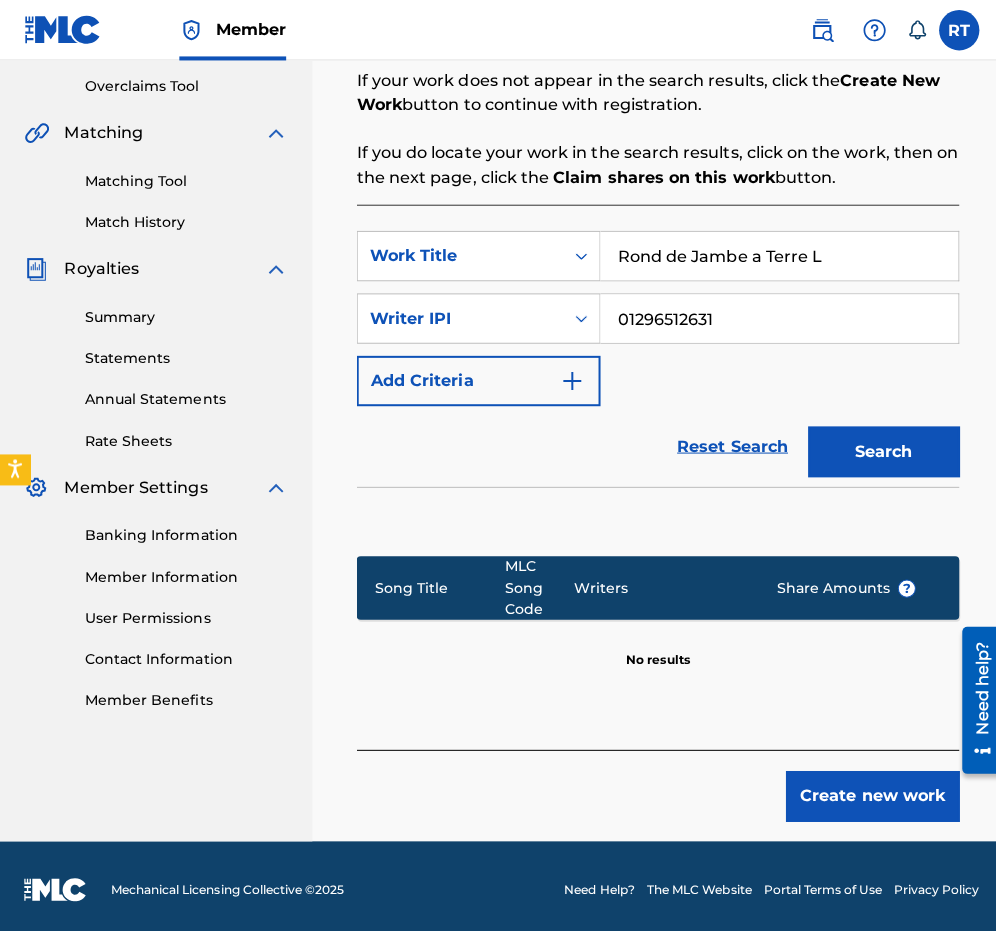 click on "Create new work" at bounding box center (866, 790) 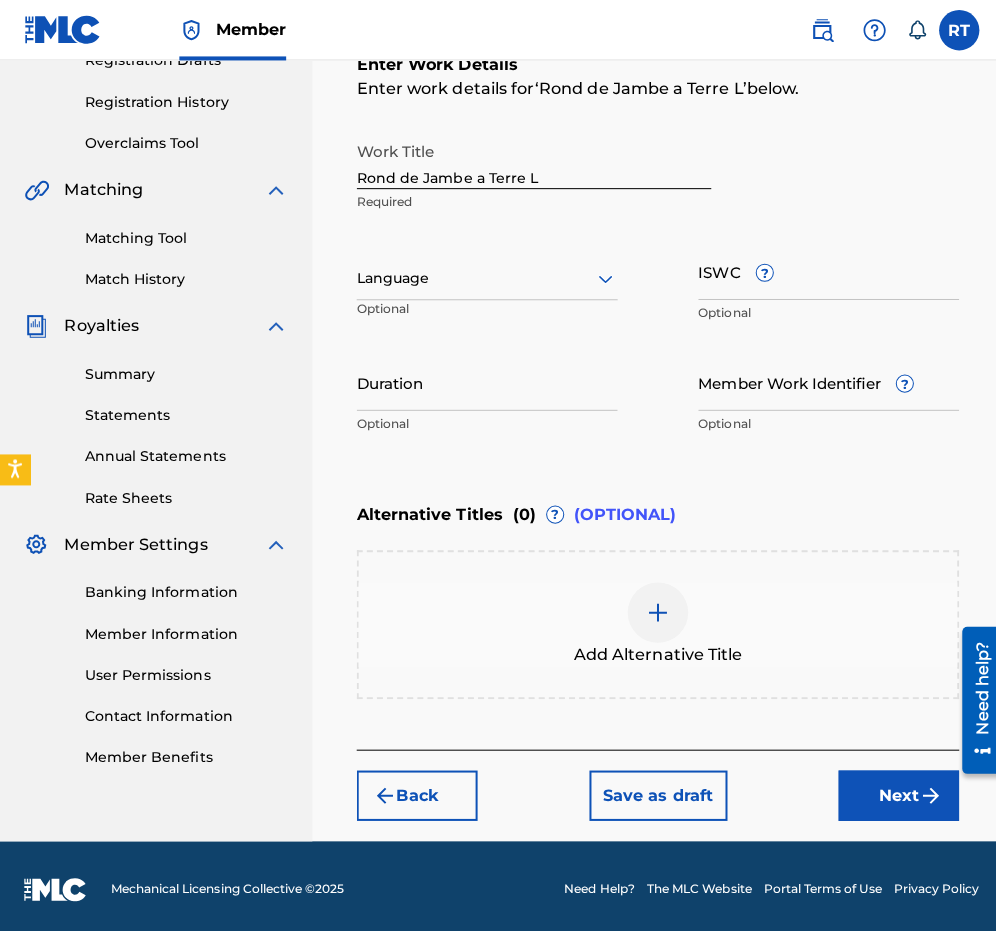 click on "Duration" at bounding box center [483, 379] 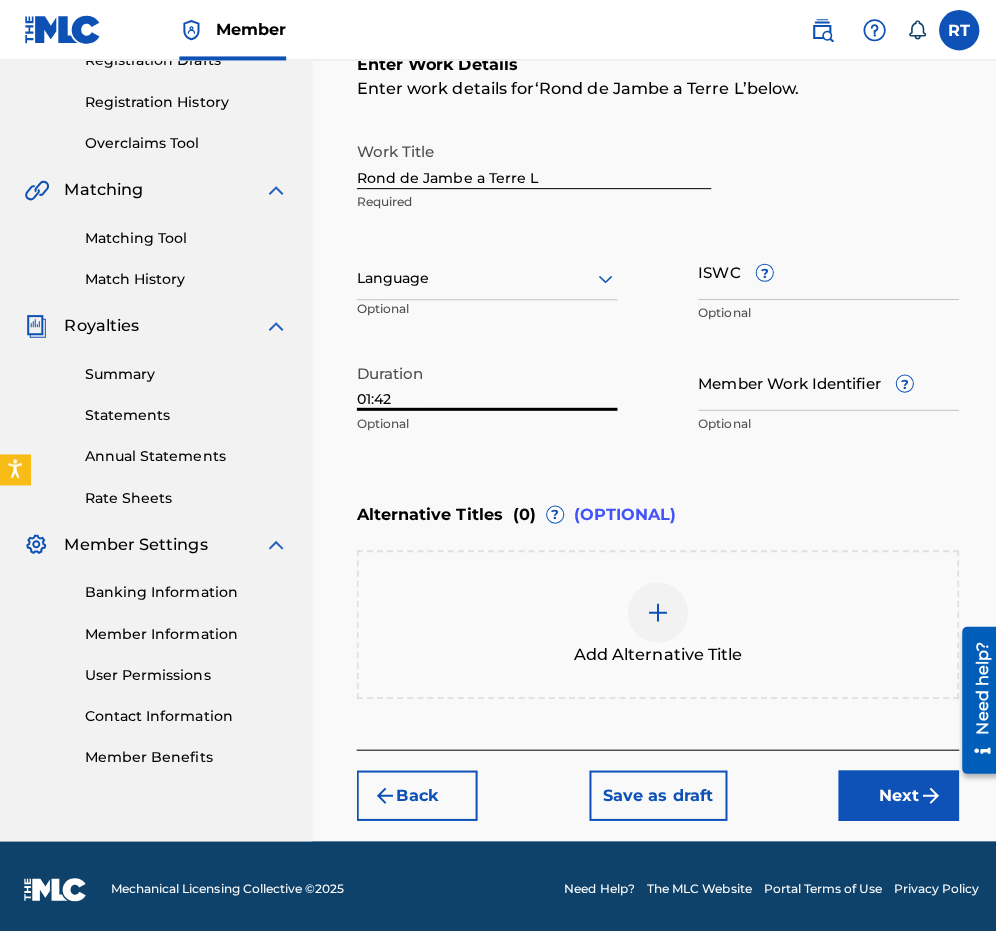 type on "01:42" 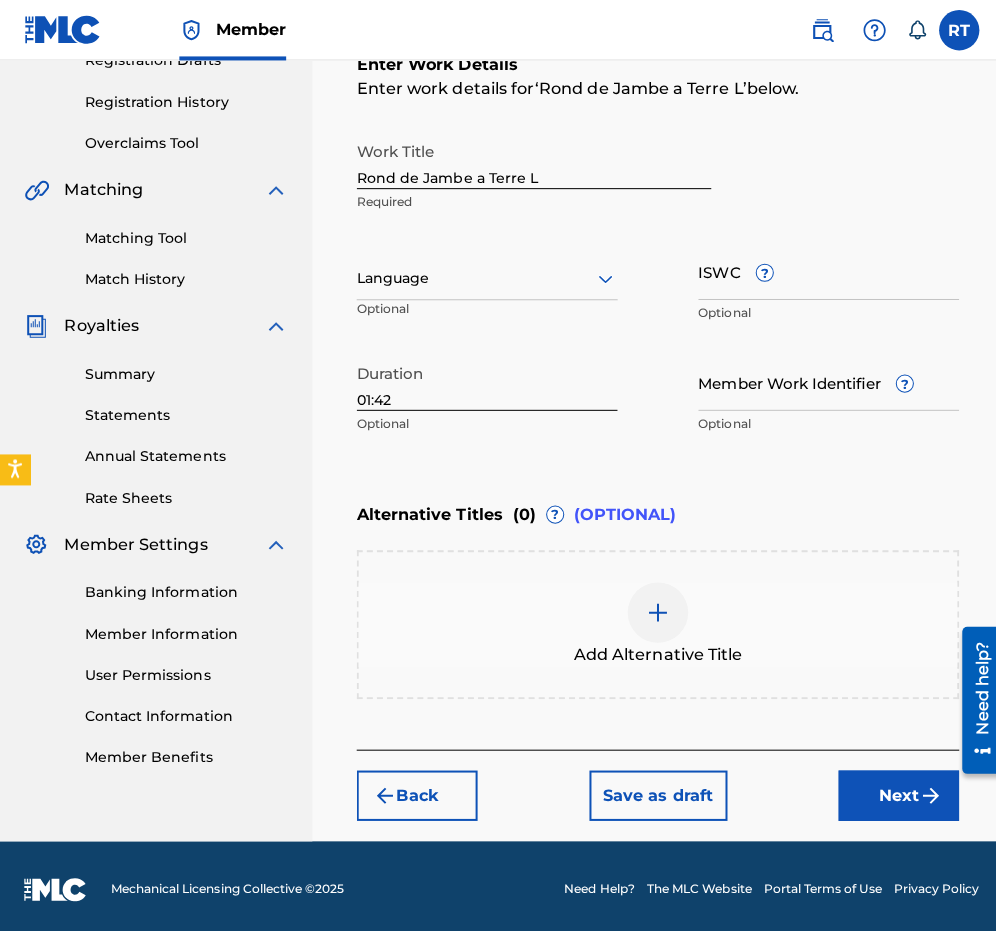click on "Next" at bounding box center (892, 790) 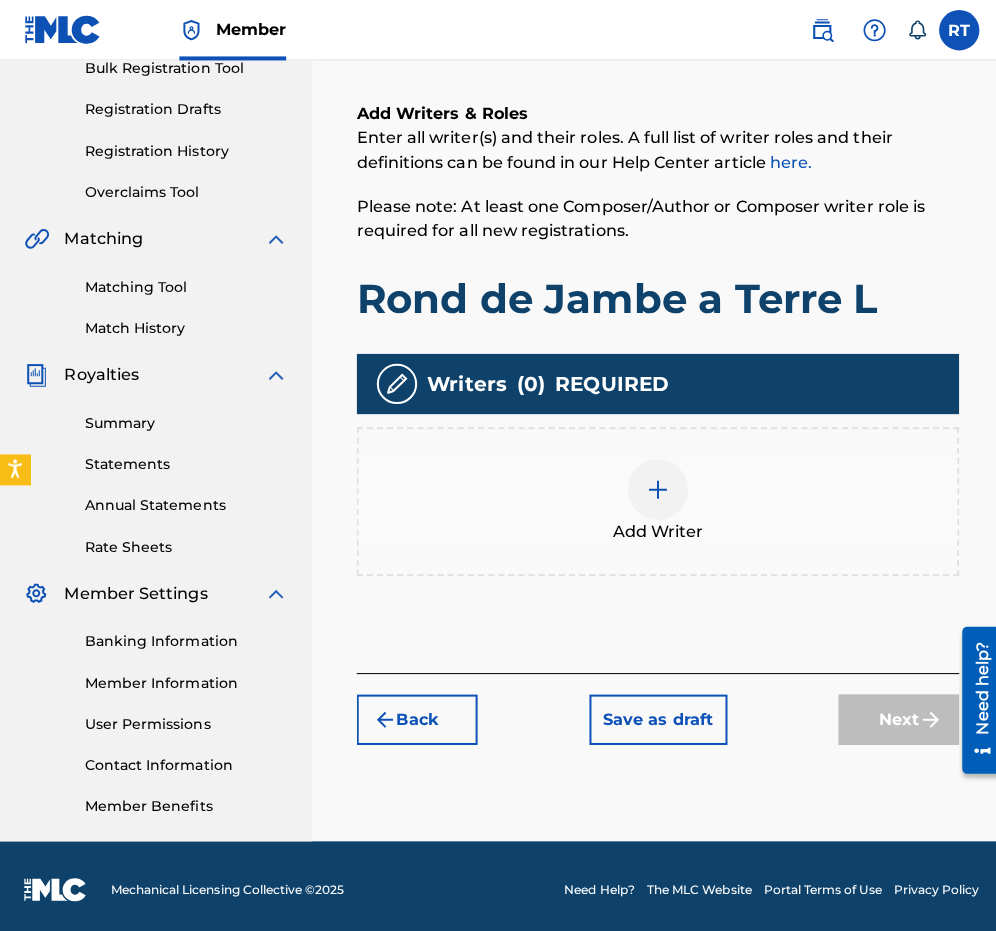 click at bounding box center (653, 486) 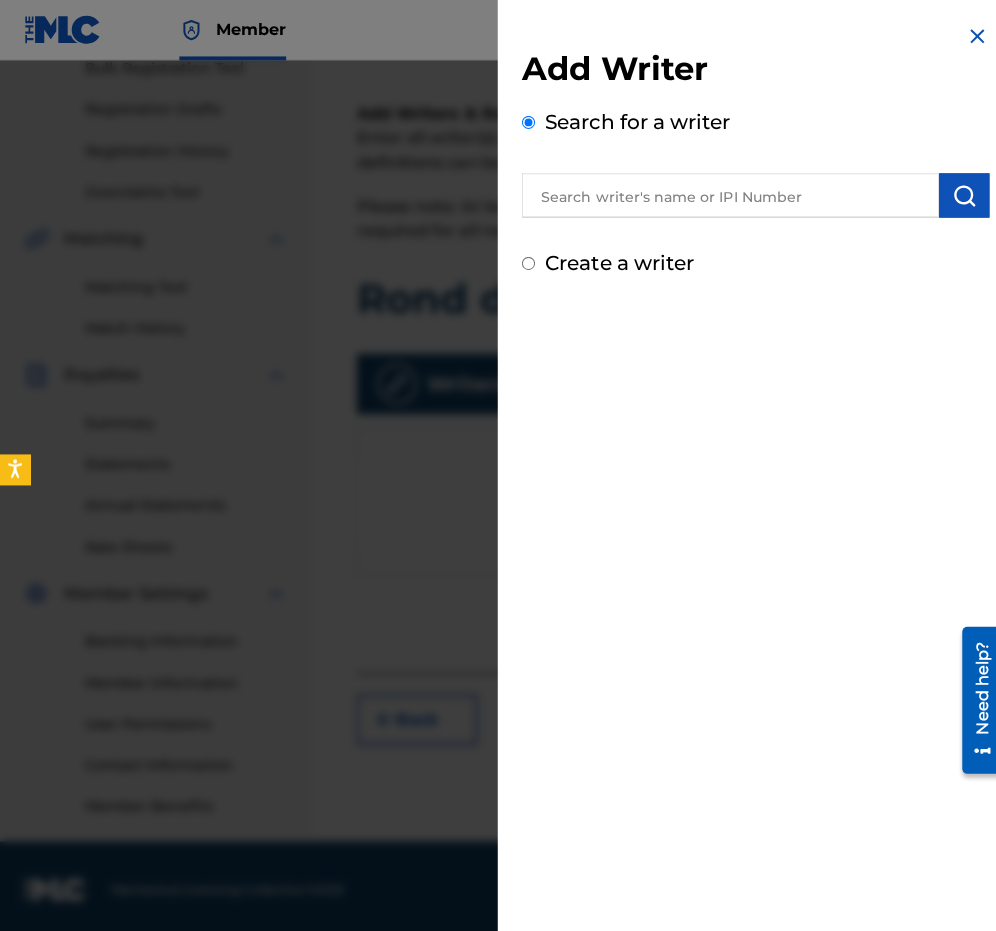 click on "Create a writer" at bounding box center [615, 261] 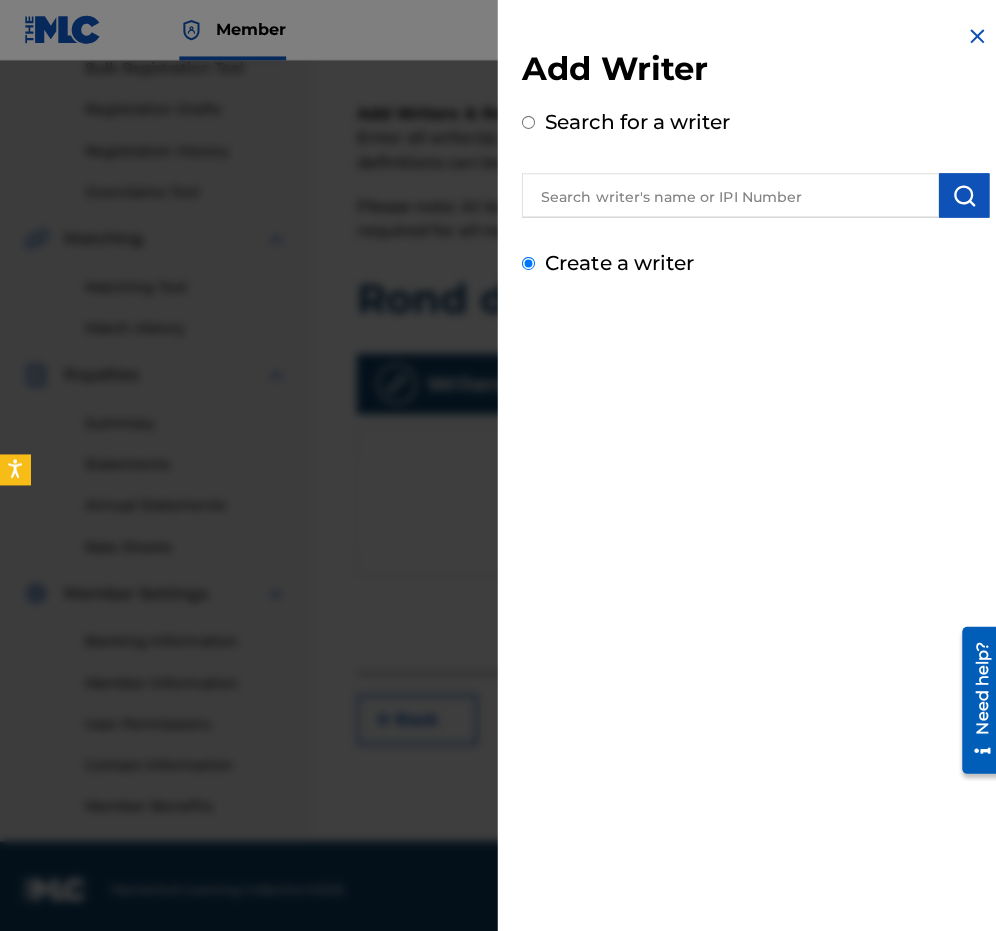 click on "Create a writer" at bounding box center [524, 261] 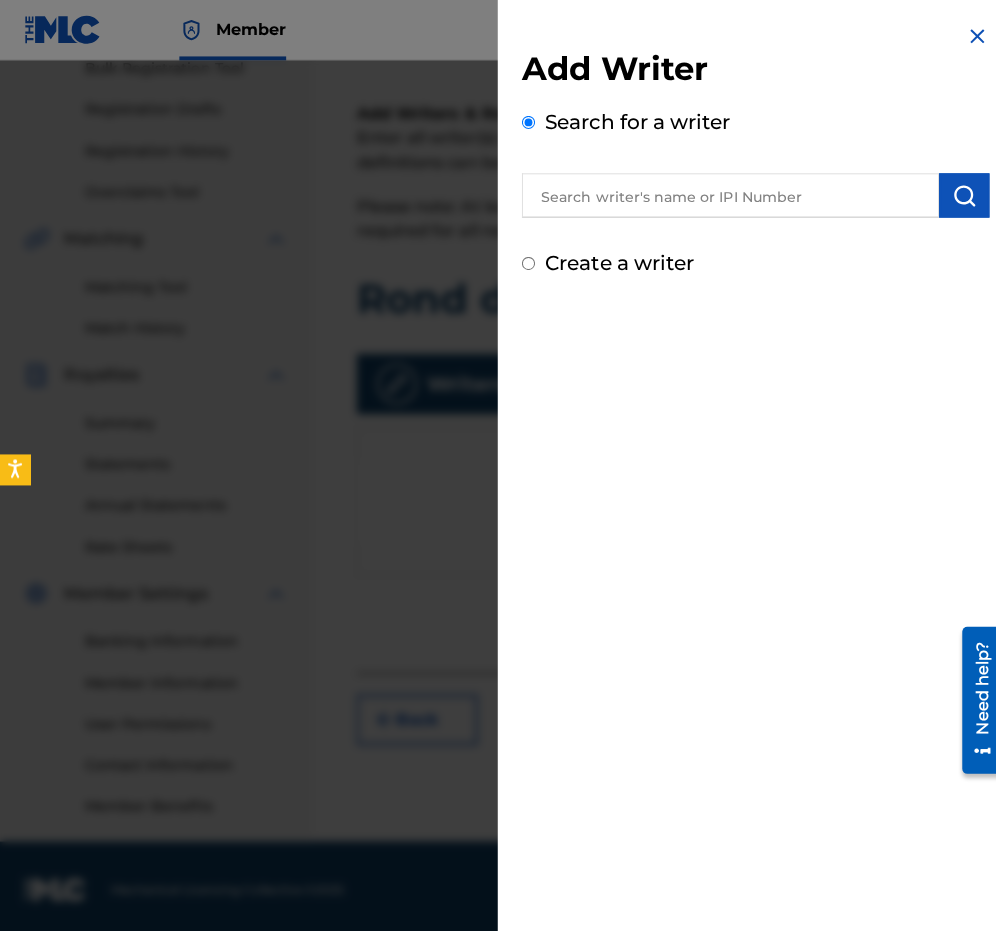 radio on "false" 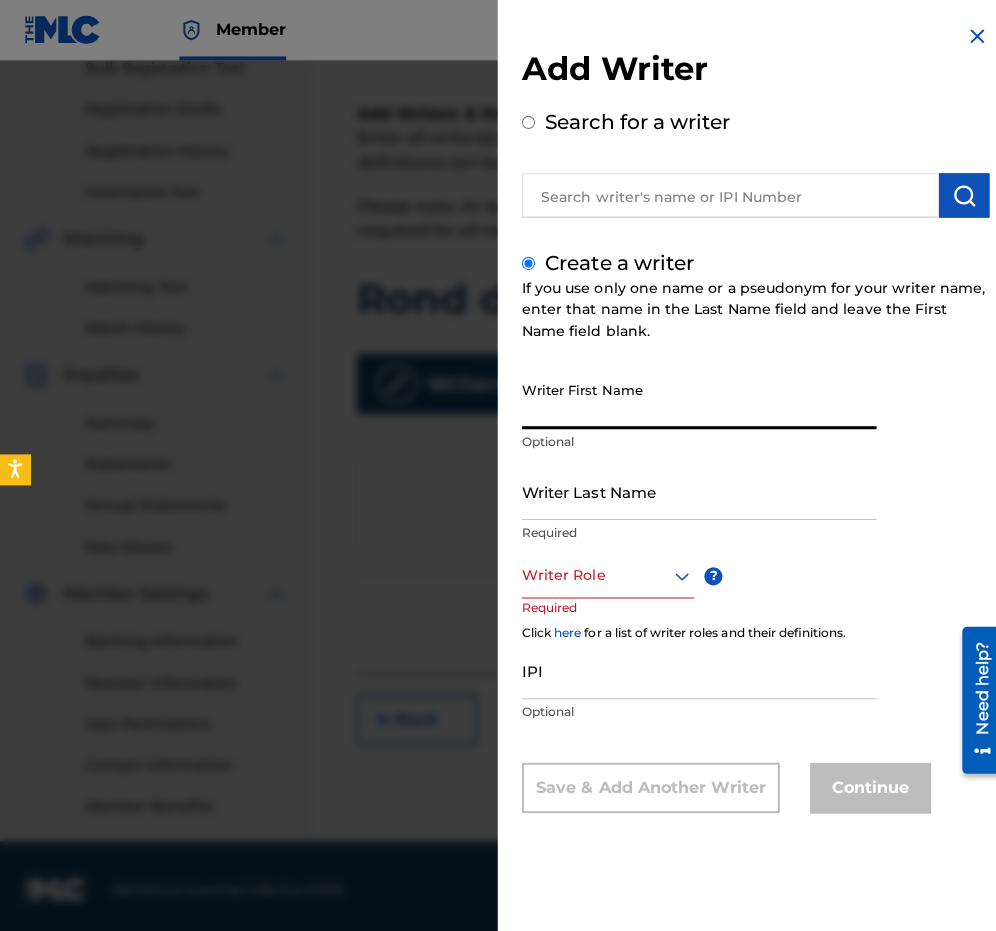 click on "Writer First Name" at bounding box center [694, 397] 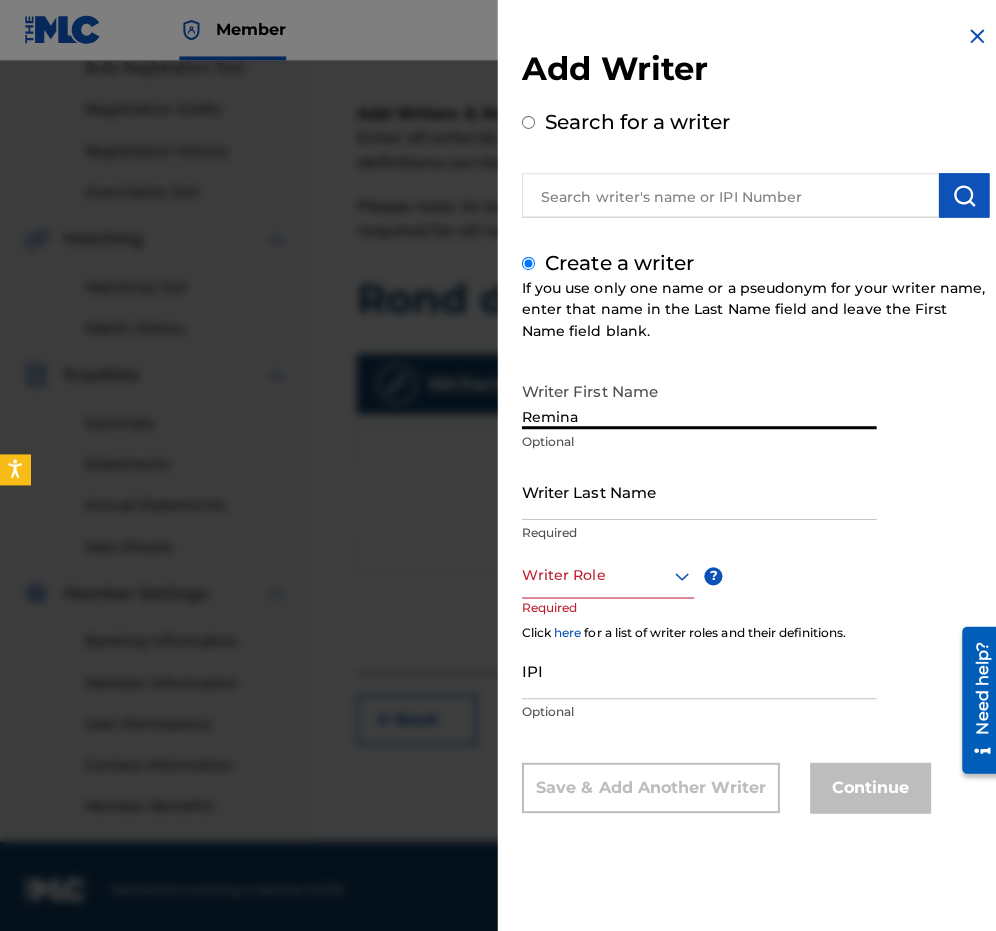type on "Remina" 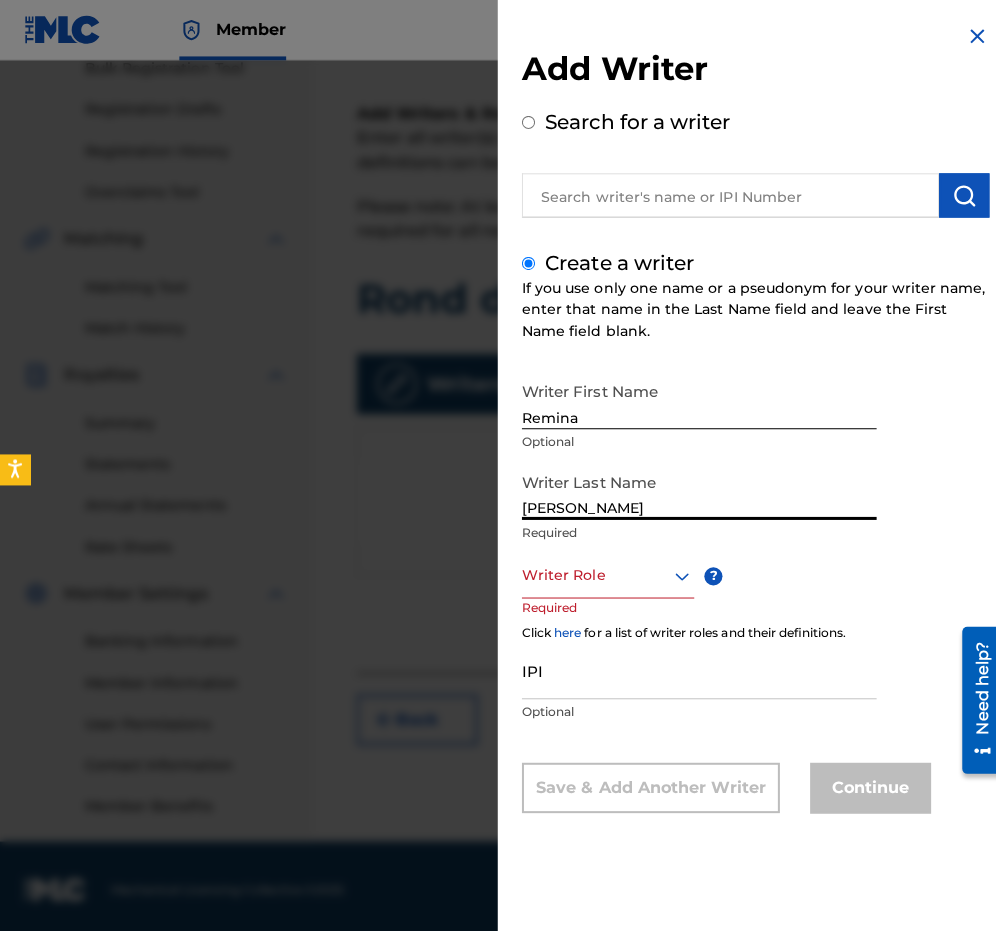 type on "[PERSON_NAME]" 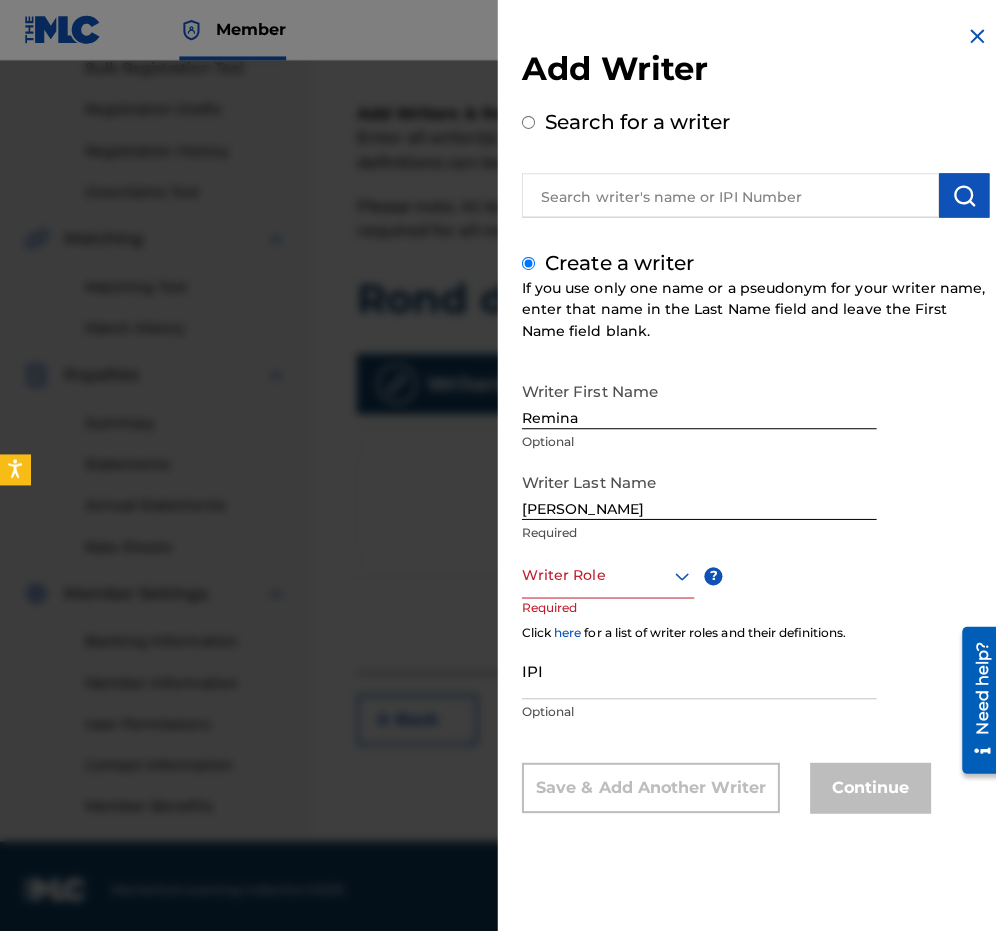 click on "Writer Role" at bounding box center (603, 571) 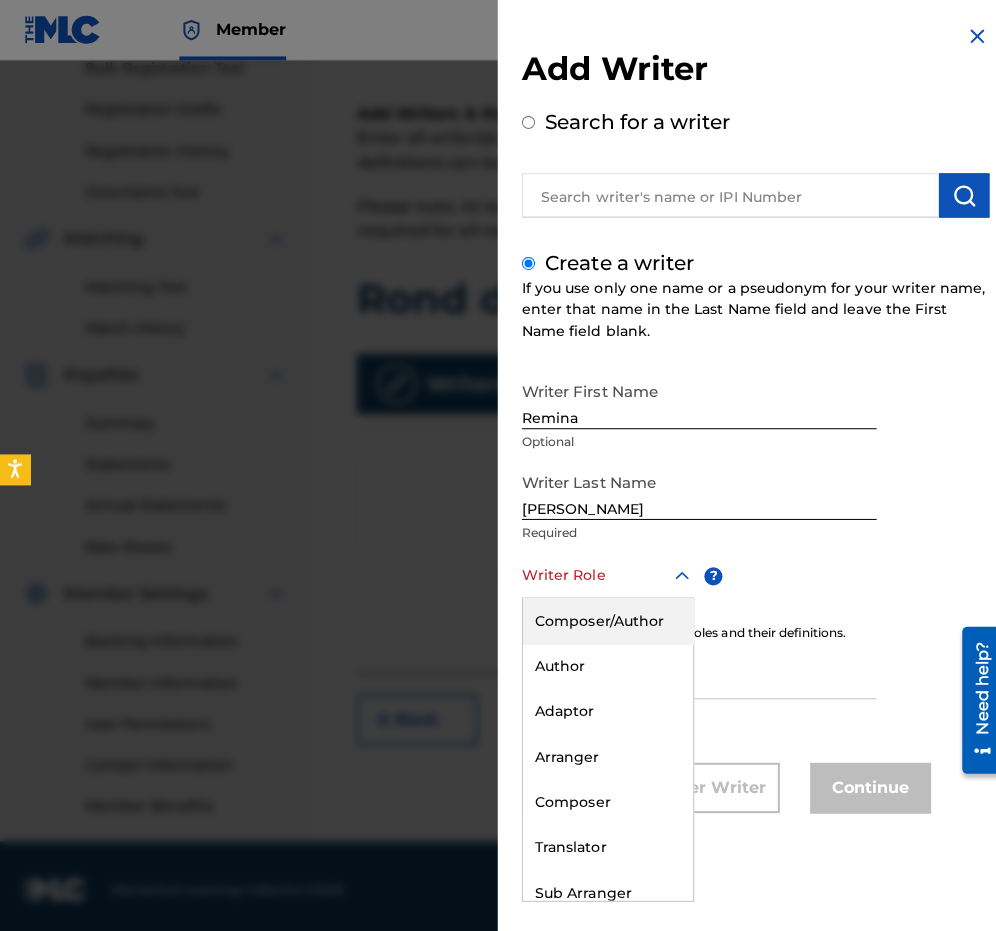 click on "Composer/Author" at bounding box center (603, 616) 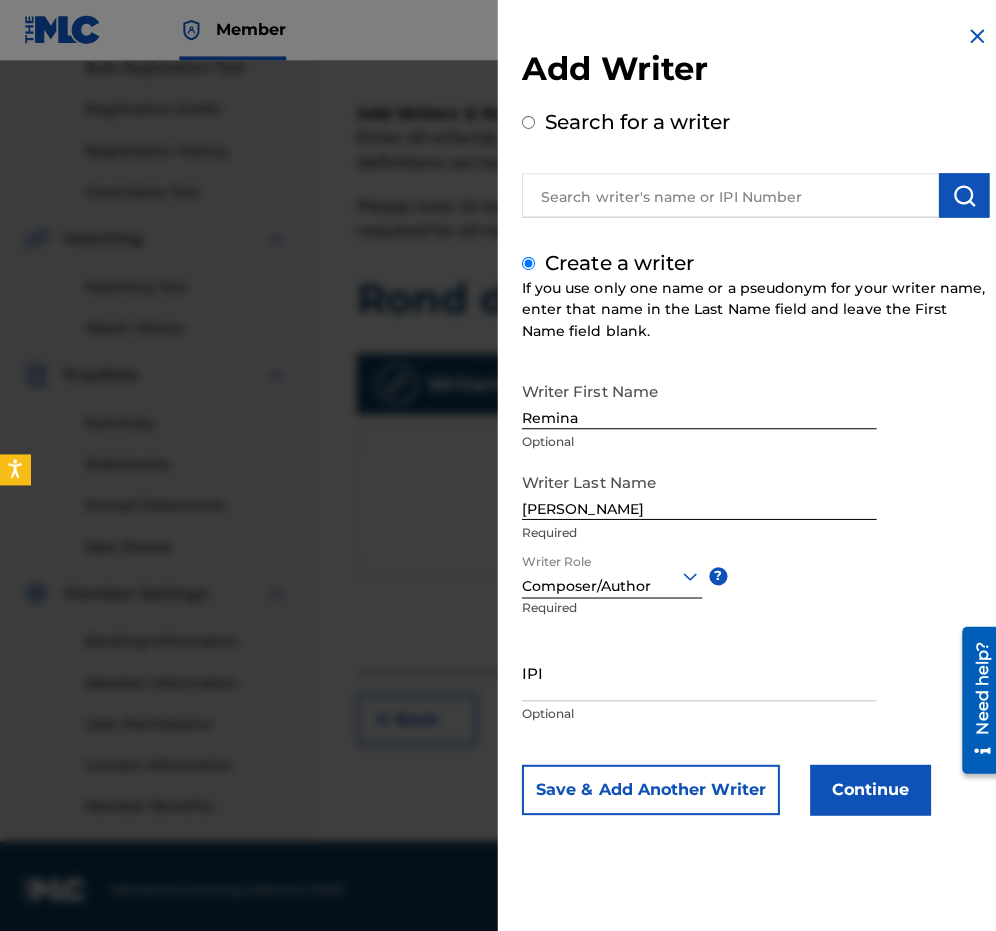 click on "IPI" at bounding box center (694, 667) 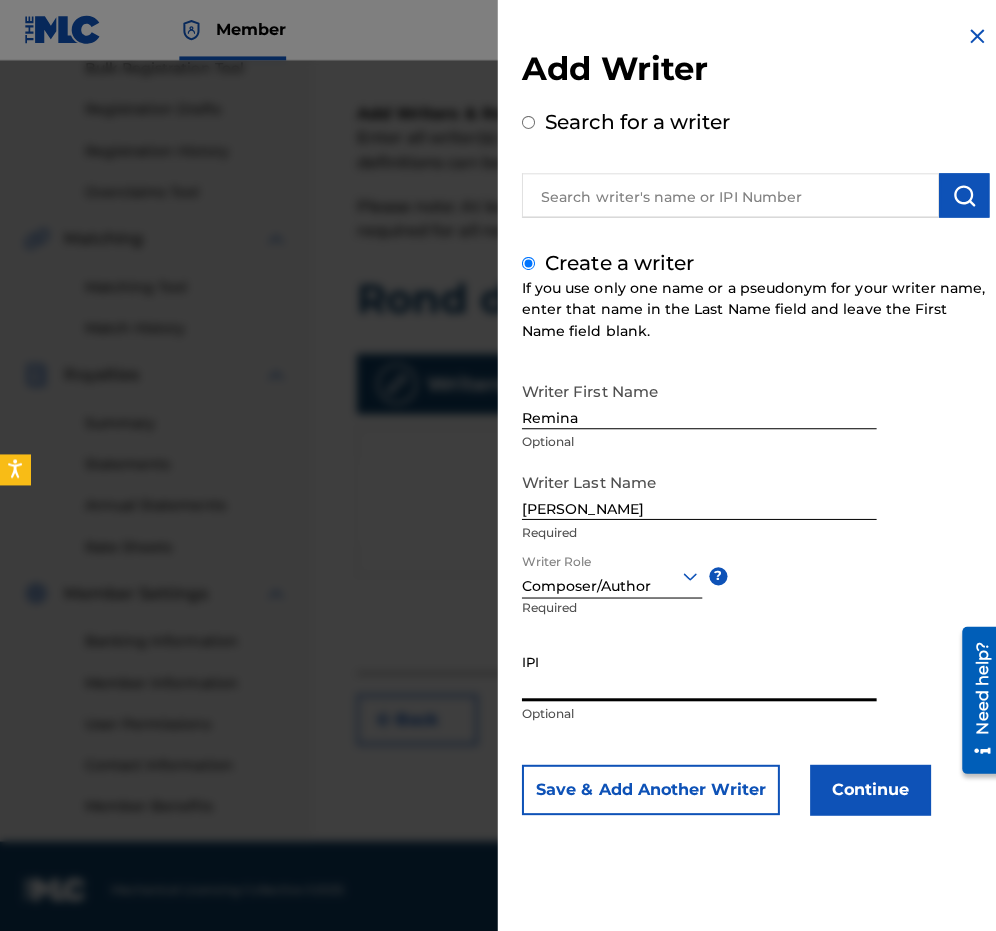 paste on "01296512631" 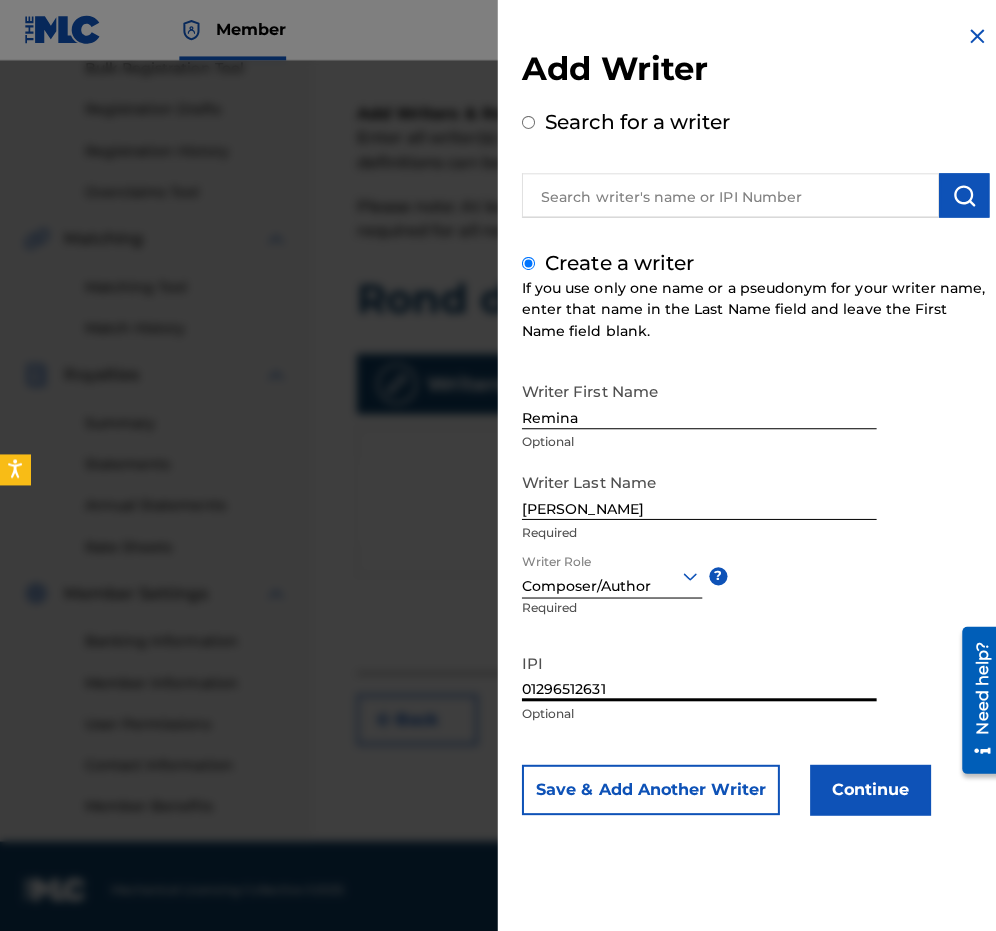 type on "01296512631" 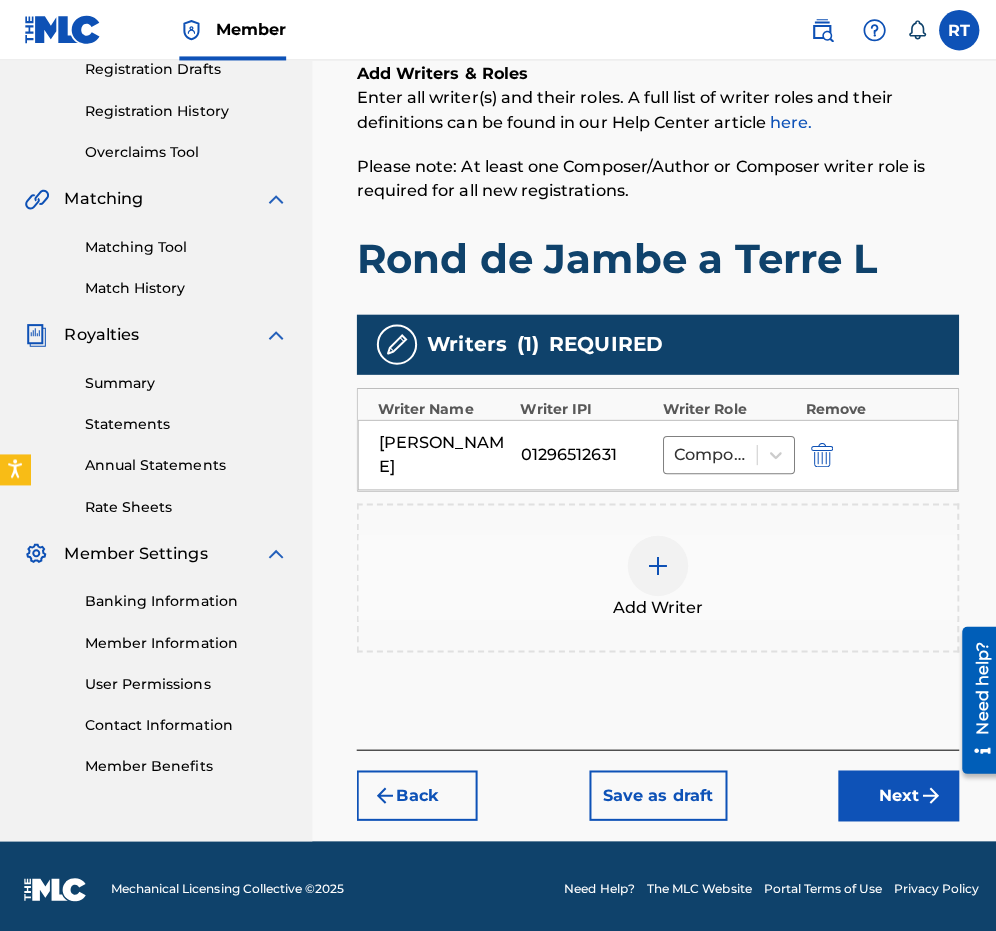 click on "Next" at bounding box center (892, 790) 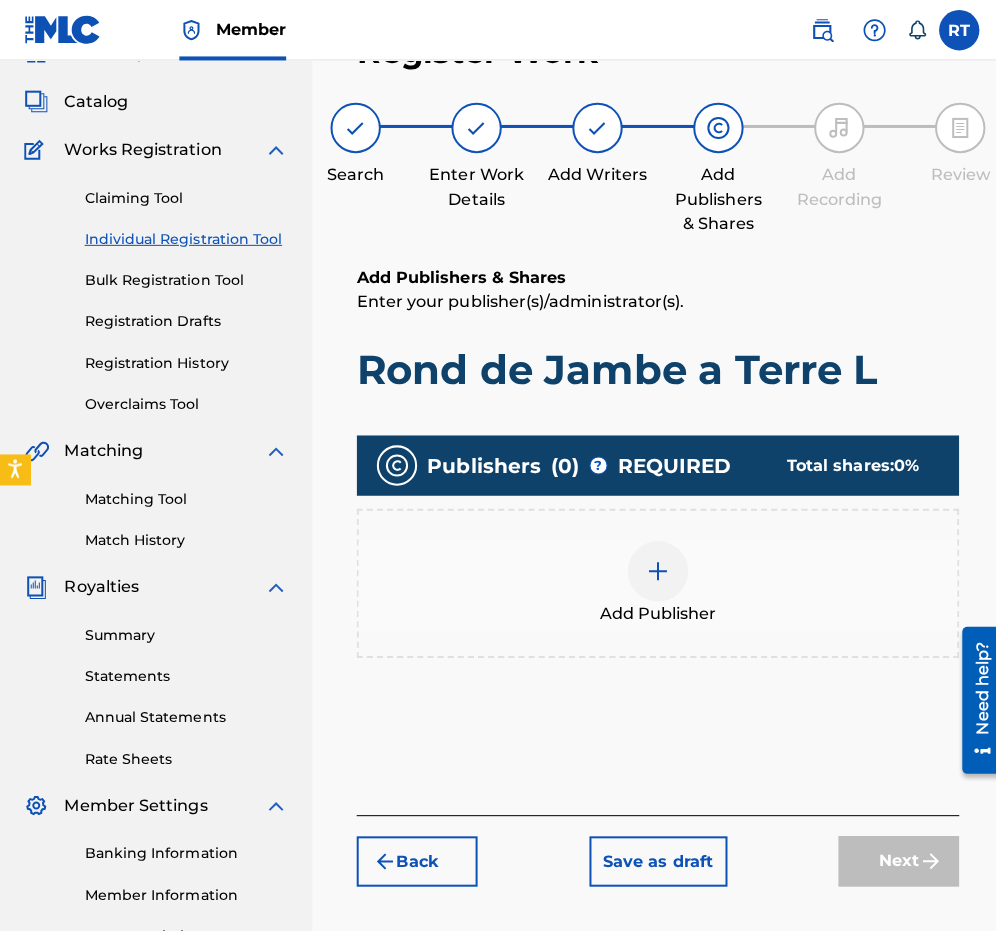 scroll, scrollTop: 89, scrollLeft: 0, axis: vertical 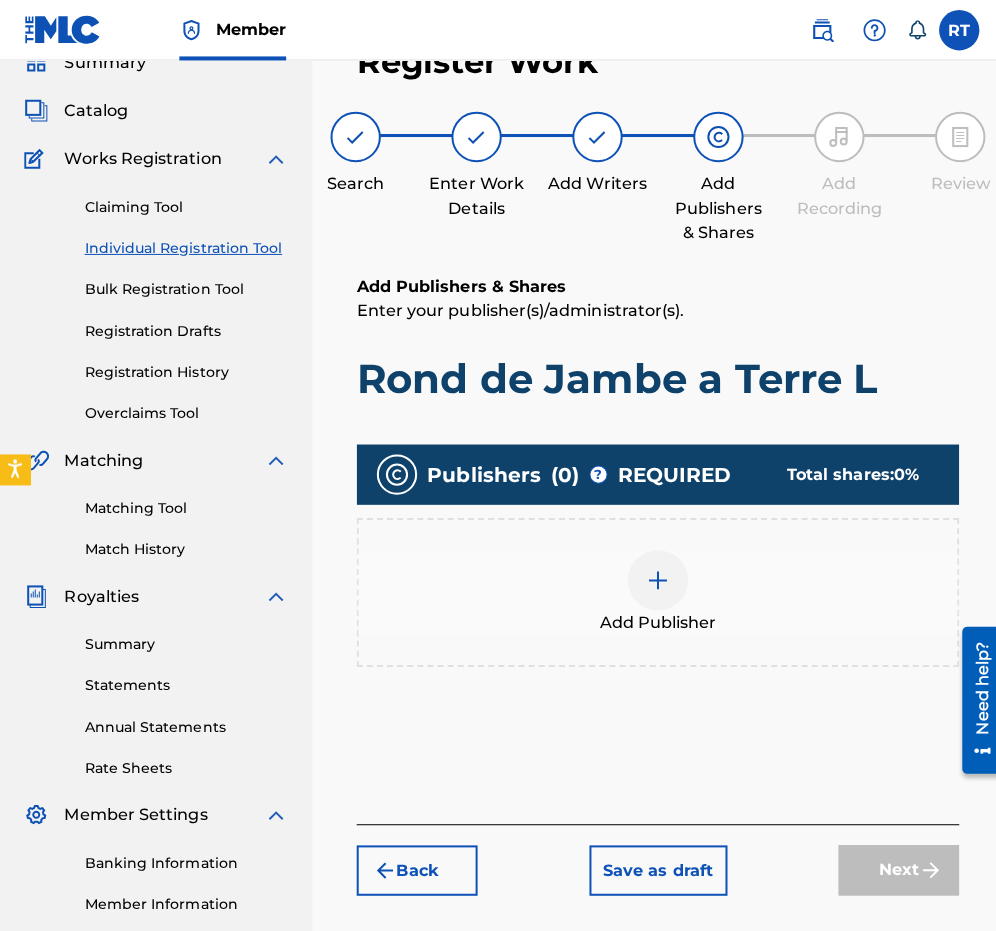 click at bounding box center (653, 576) 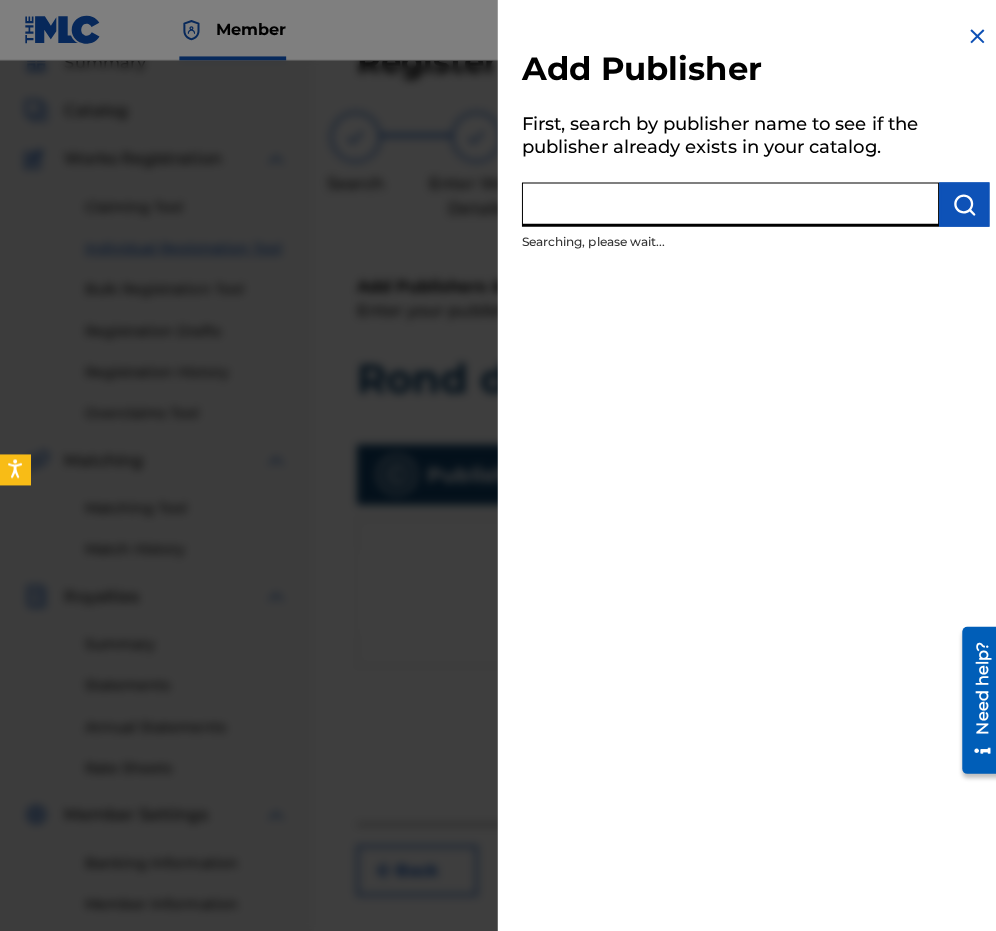 click at bounding box center [725, 203] 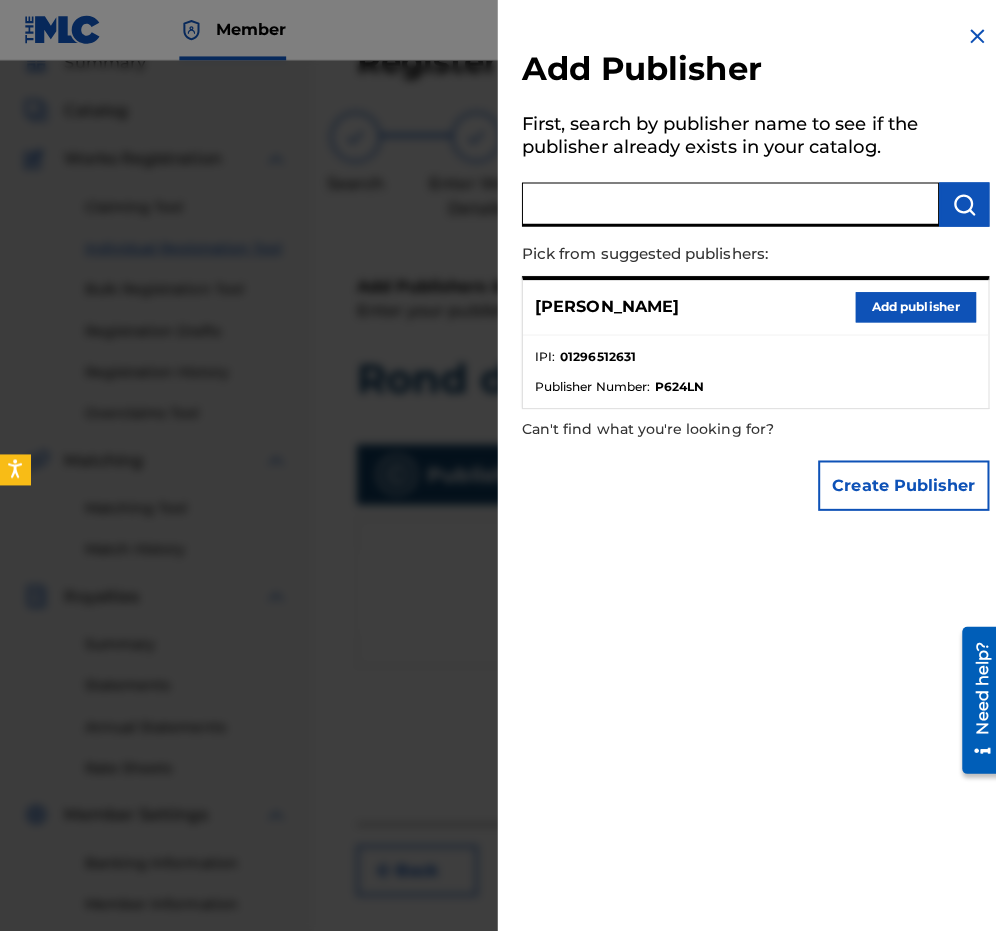 click on "[PERSON_NAME] Add publisher" at bounding box center [750, 305] 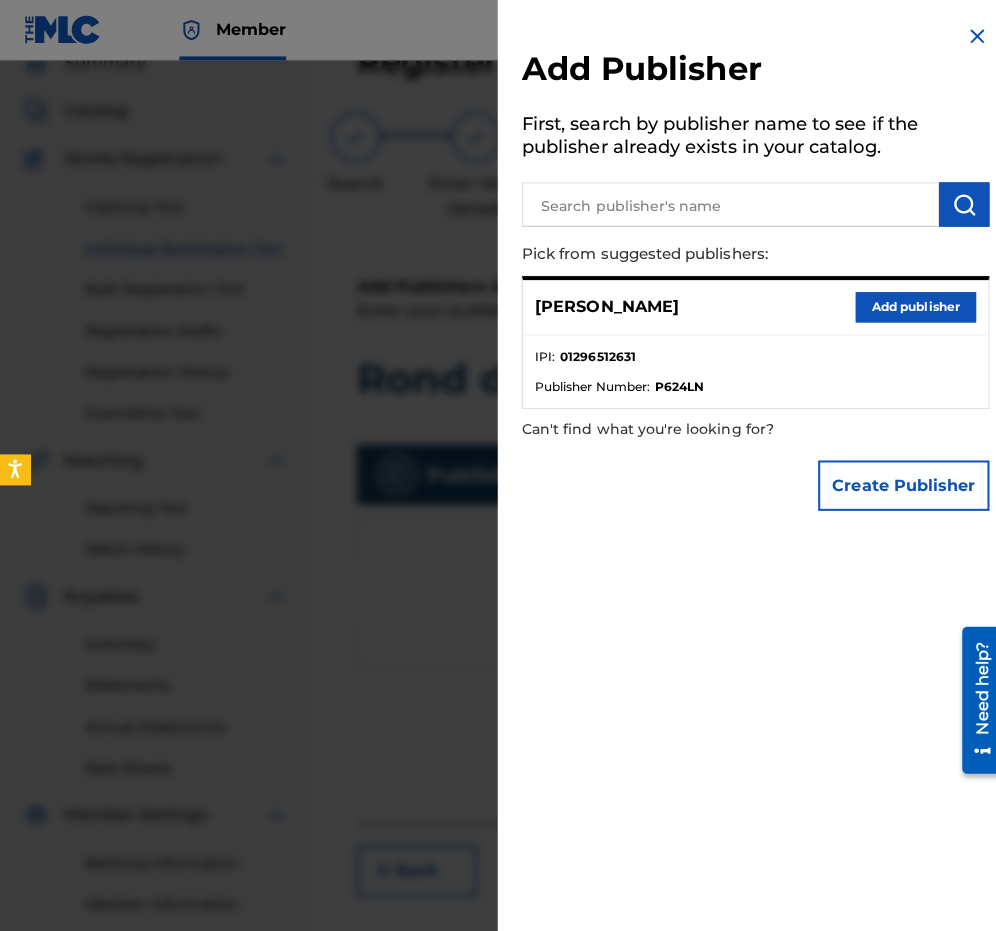 click on "Add publisher" at bounding box center [909, 305] 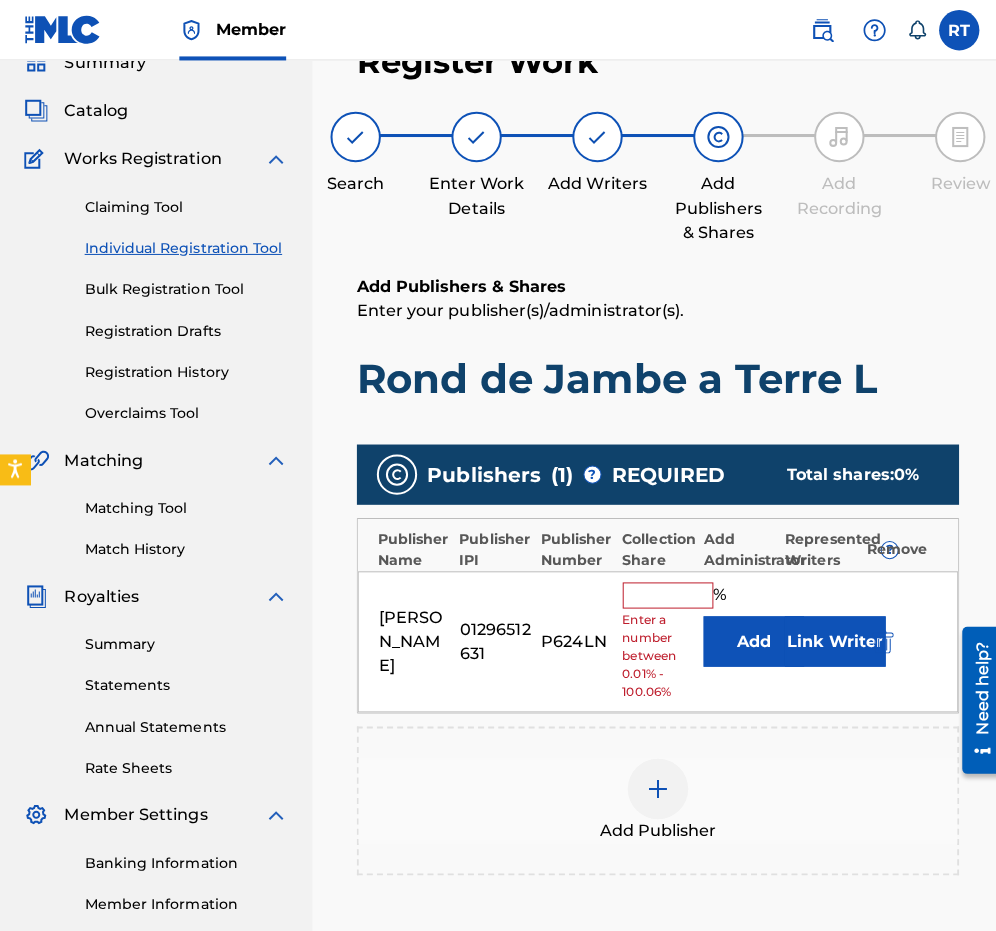 click at bounding box center (663, 591) 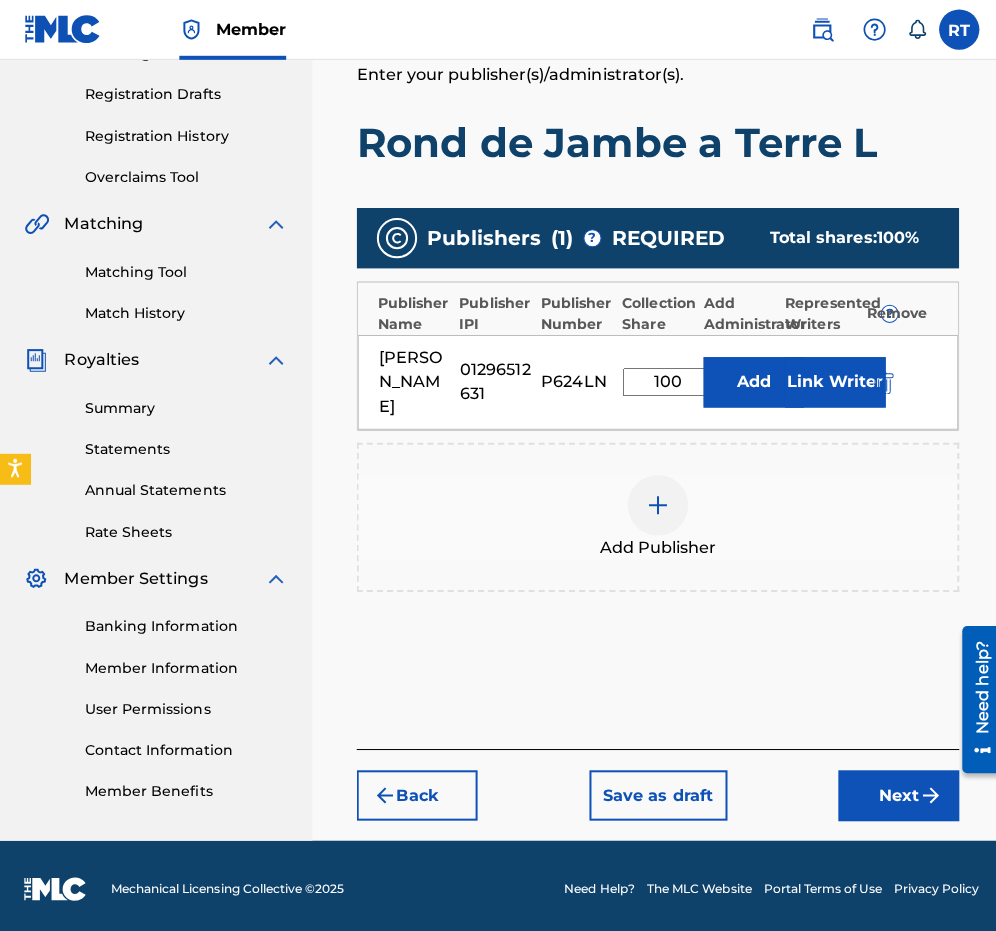 type on "100" 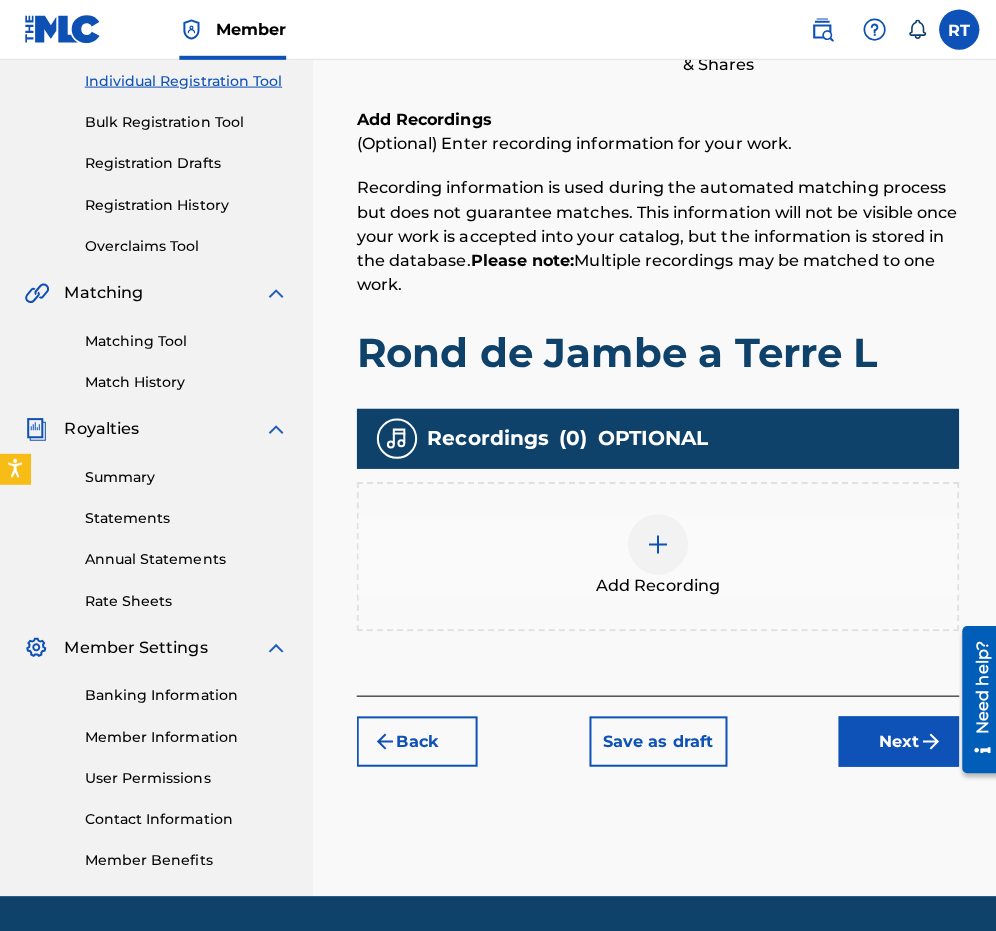 scroll, scrollTop: 273, scrollLeft: 0, axis: vertical 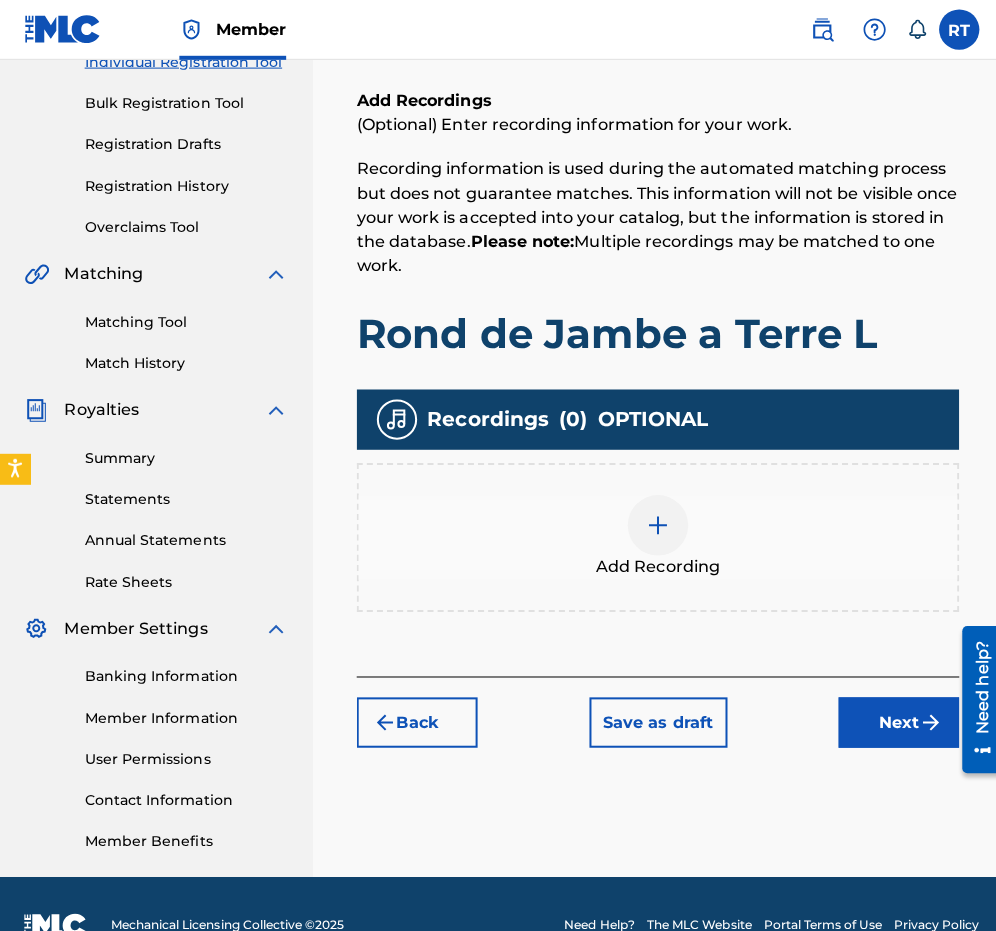click at bounding box center (653, 522) 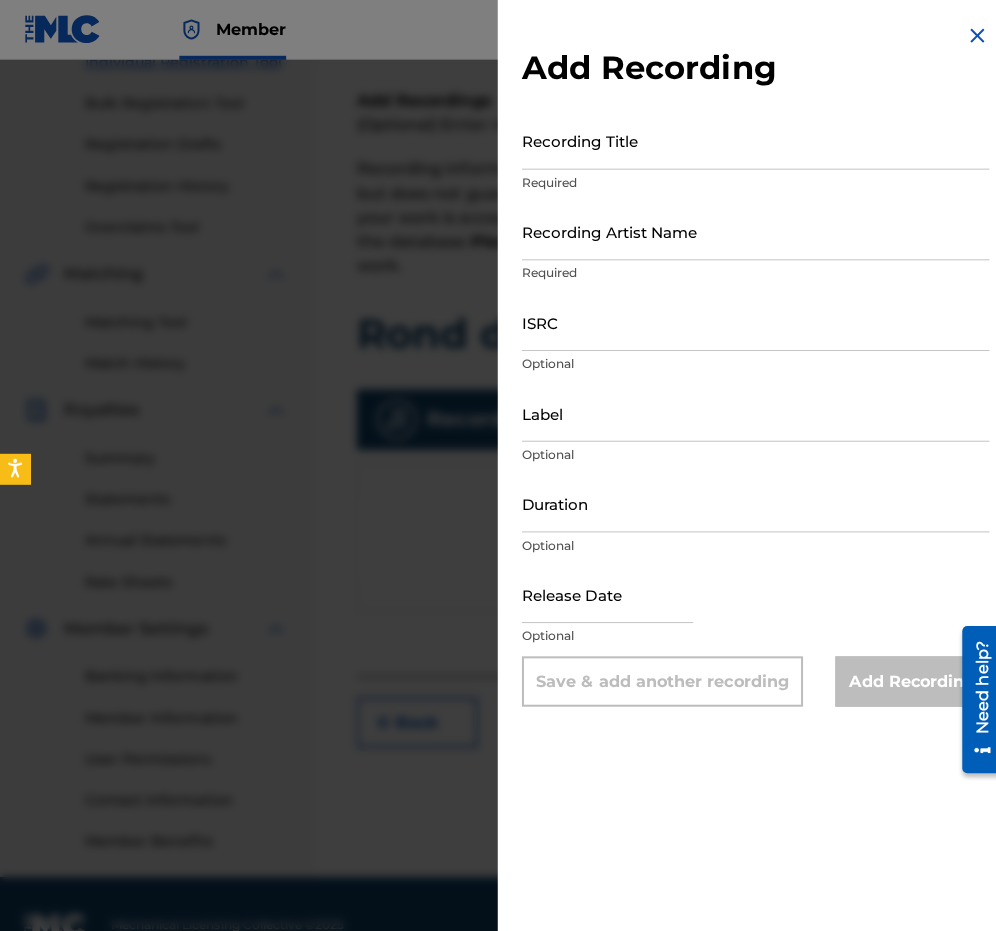 click on "Recording Title" at bounding box center (750, 140) 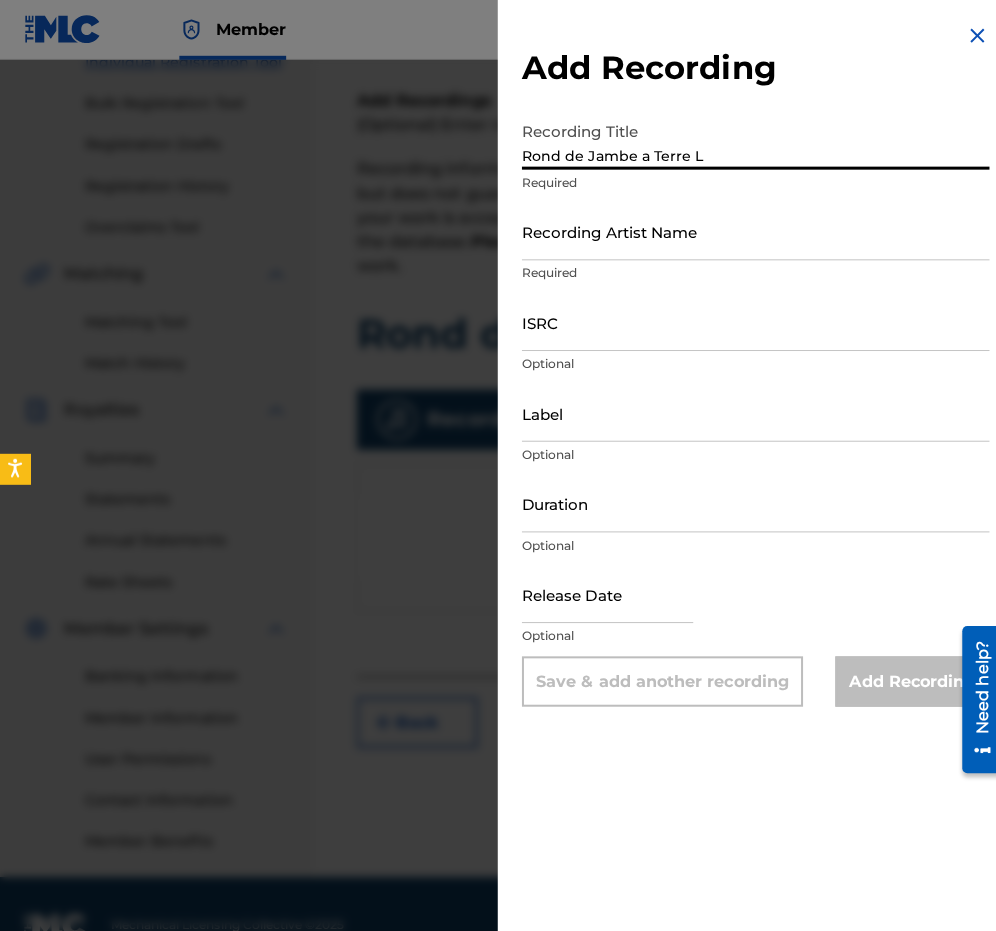 type on "Rond de Jambe a Terre L" 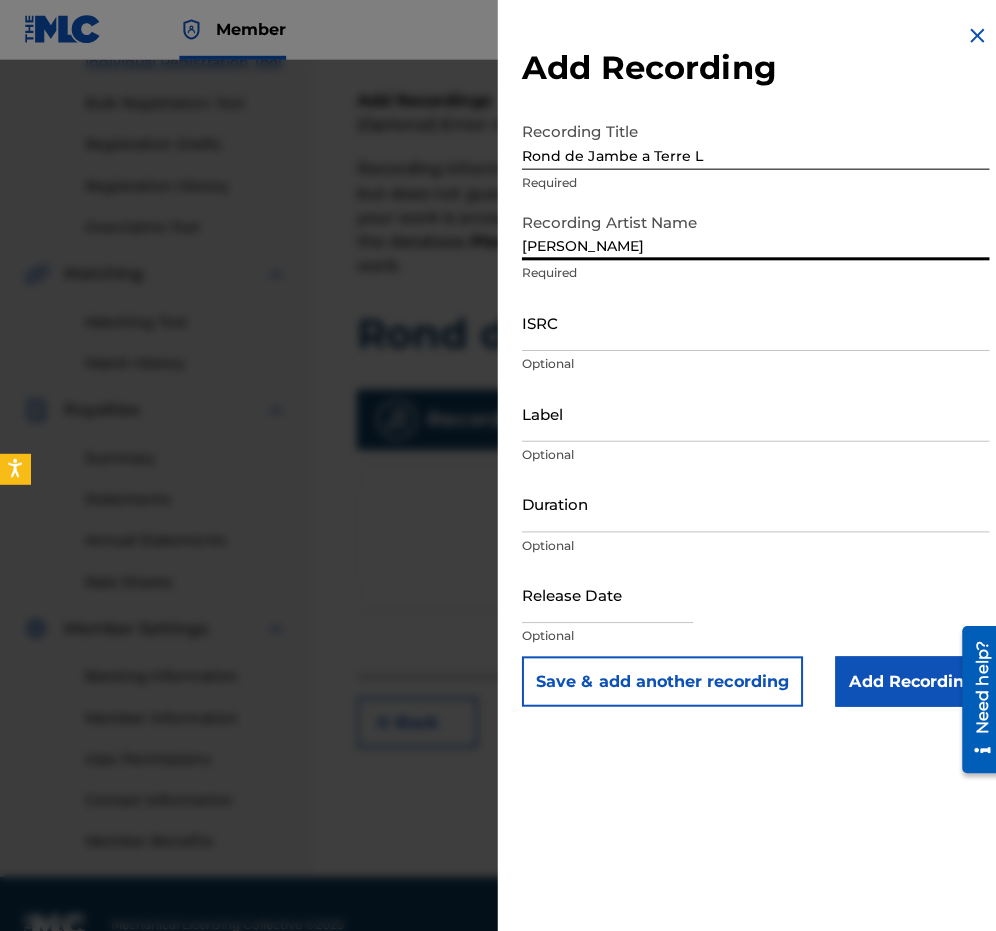type on "[PERSON_NAME]" 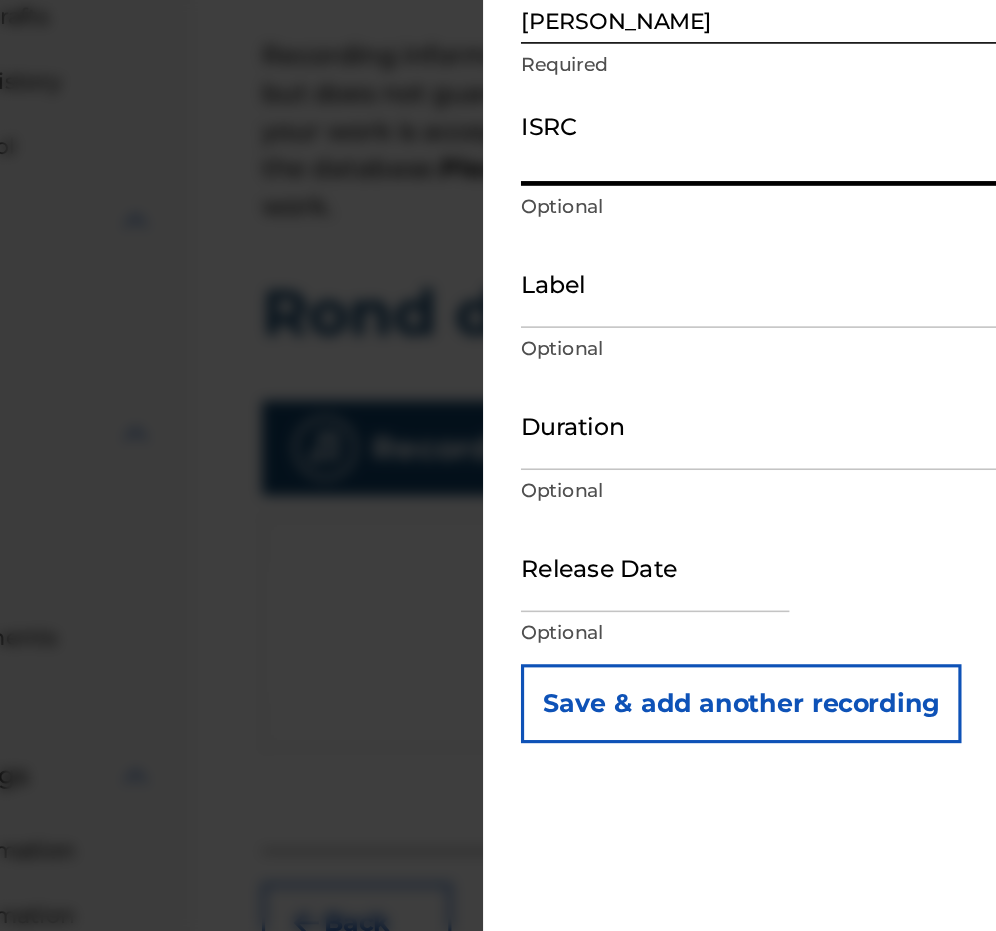 scroll, scrollTop: 274, scrollLeft: 0, axis: vertical 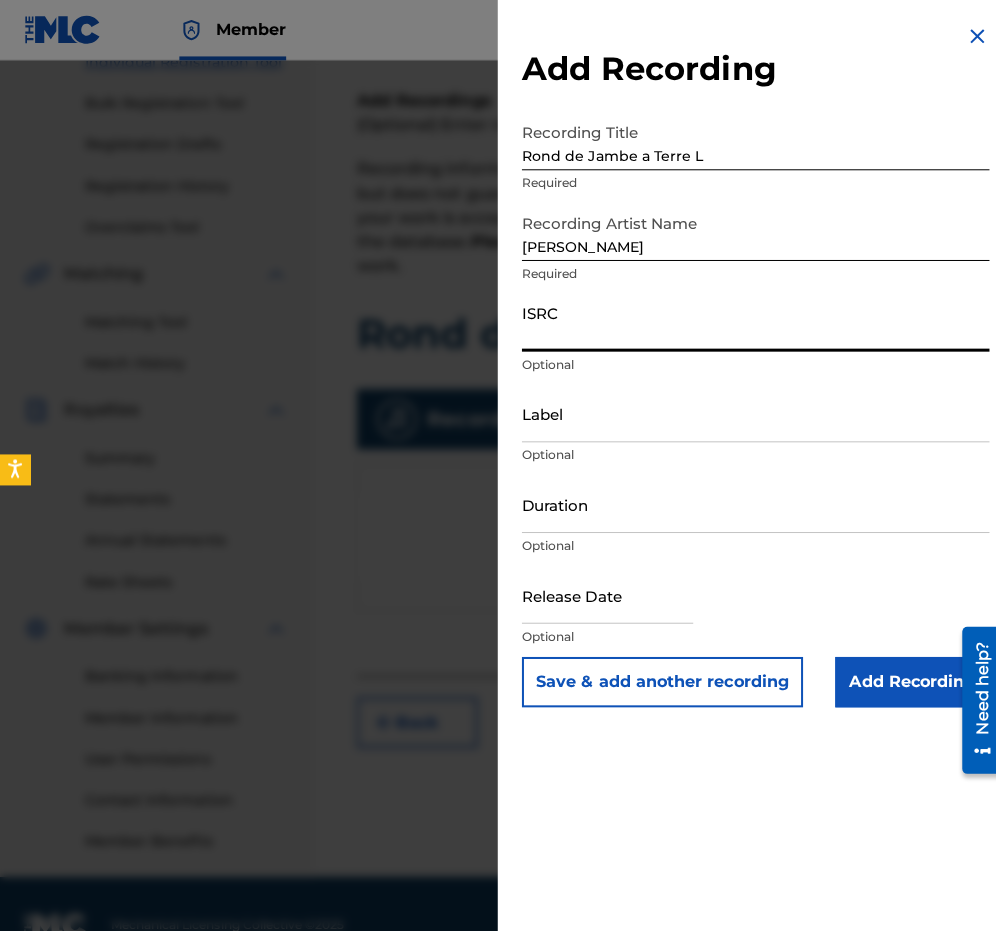 paste on "QZES62263253" 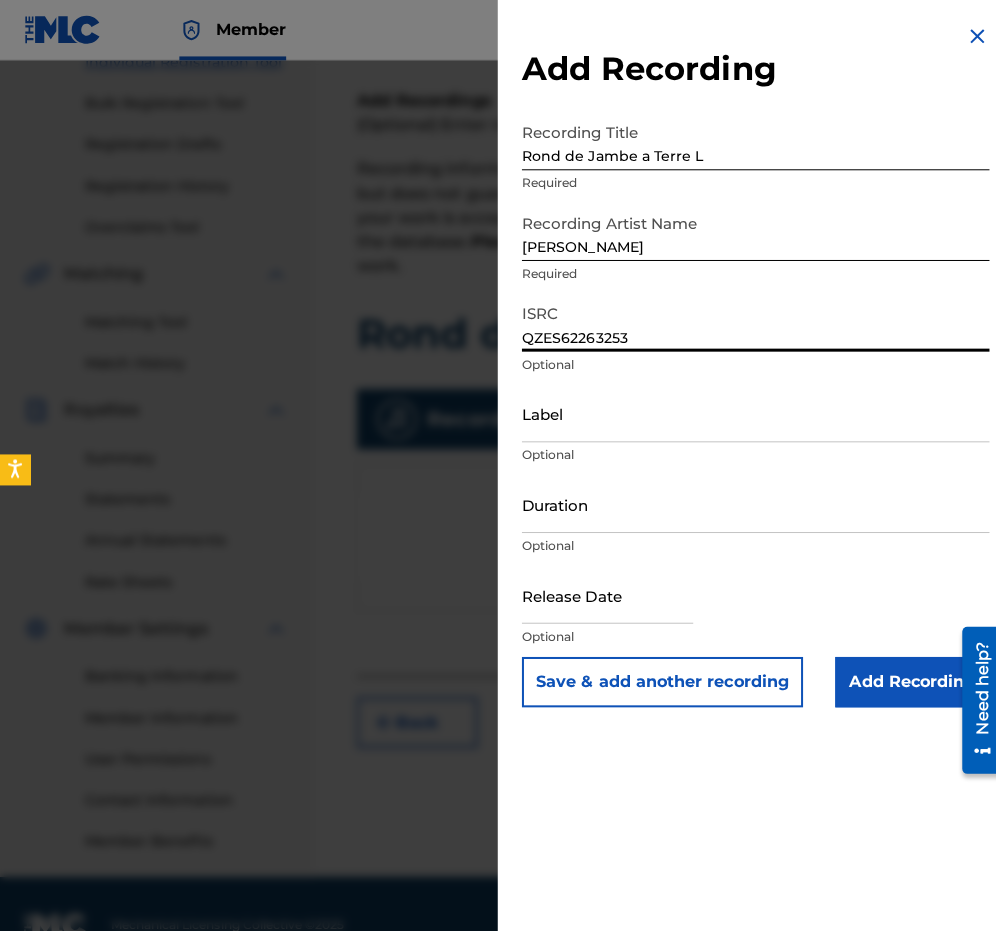 type on "QZES62263253" 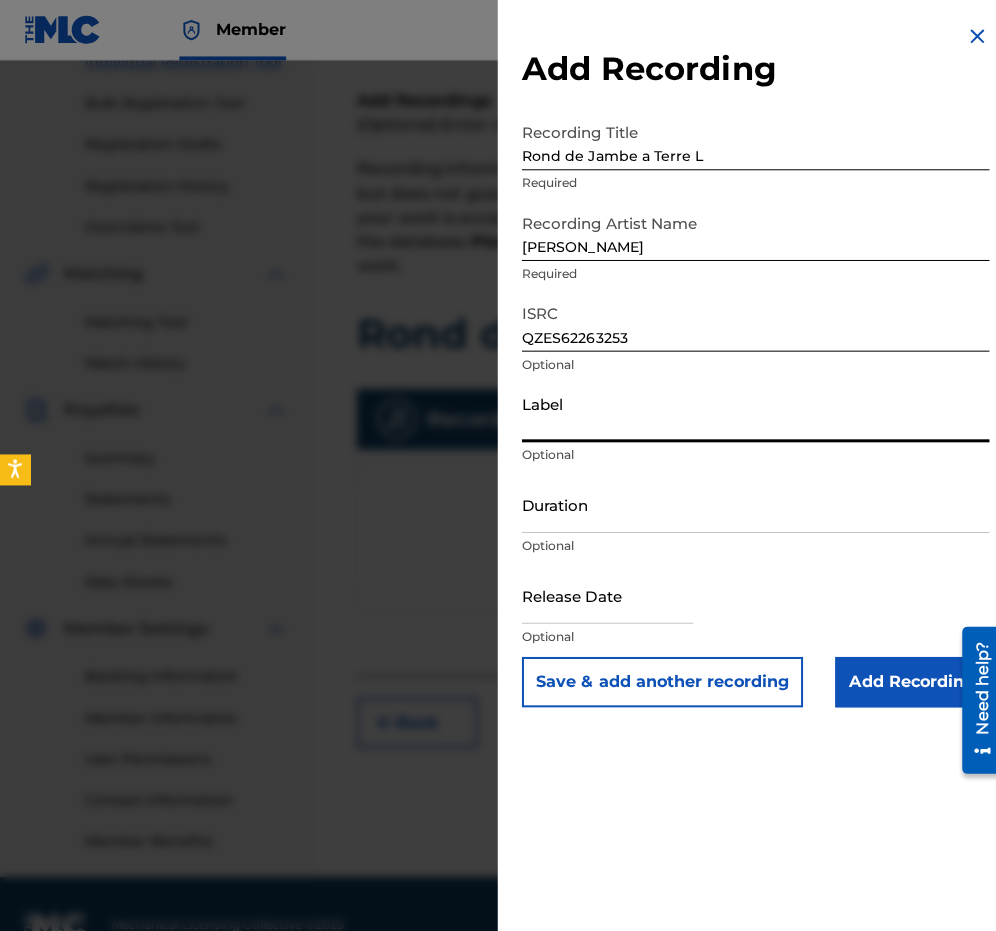 click on "Label" at bounding box center [750, 410] 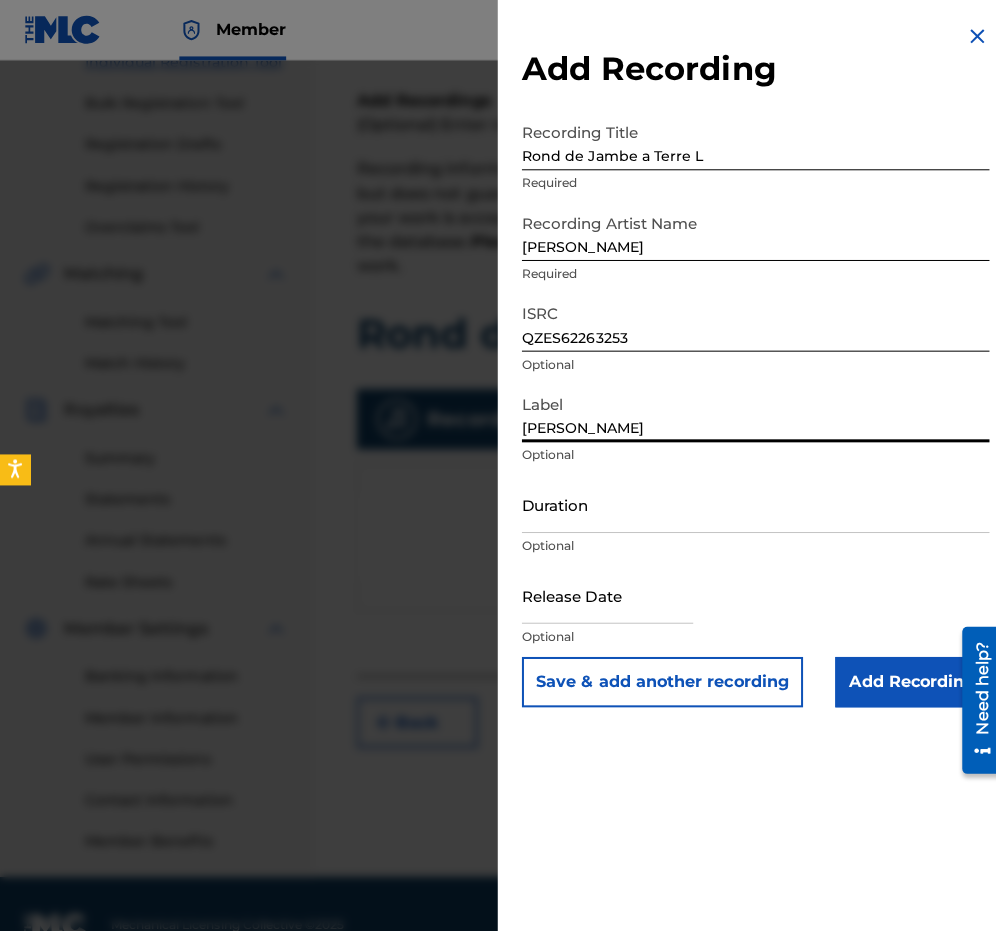 type on "[PERSON_NAME]" 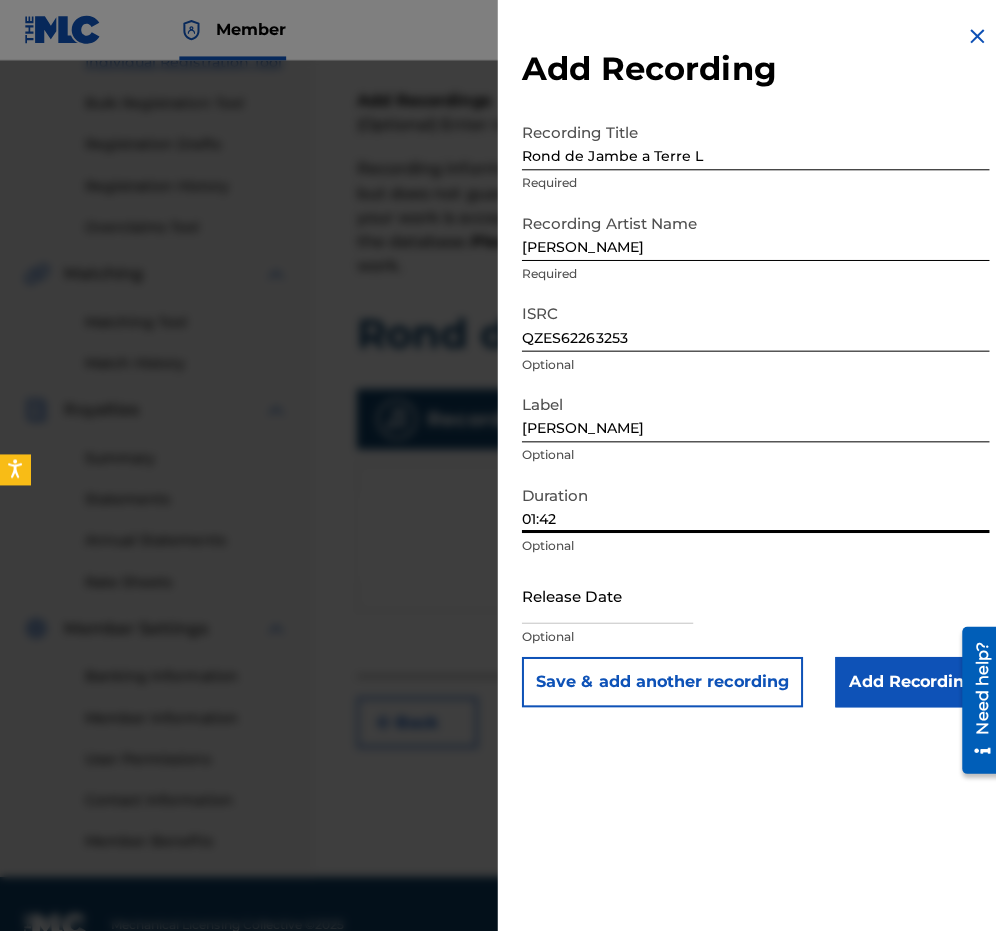 type on "01:42" 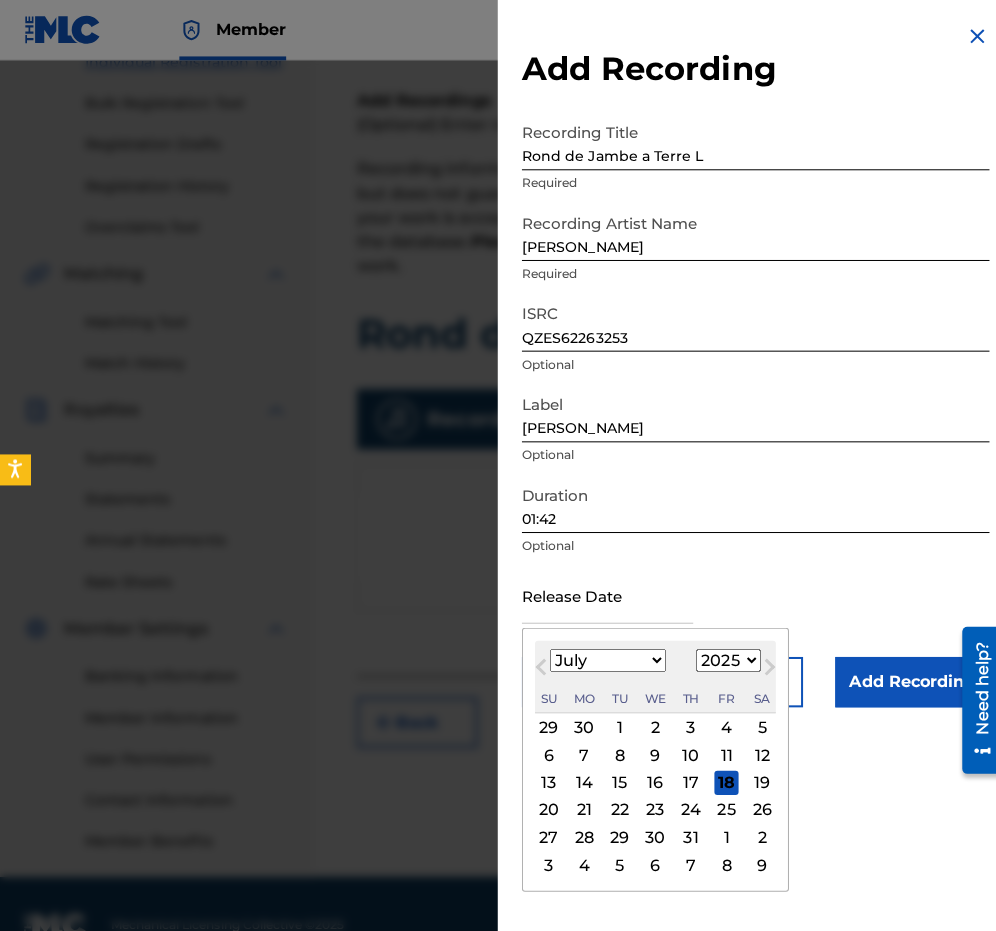 select on "2022" 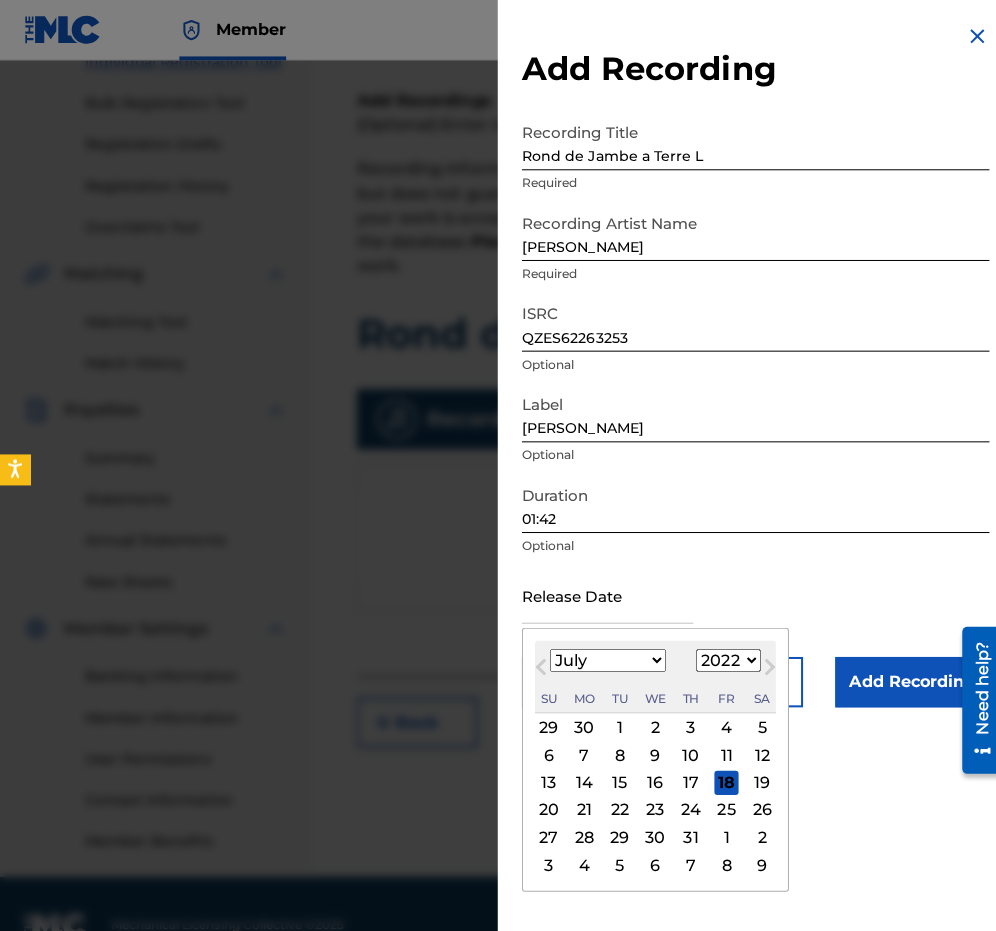 click on "Previous Month Next Month July 2025 January February March April May June July August September October November December 1899 1900 1901 1902 1903 1904 1905 1906 1907 1908 1909 1910 1911 1912 1913 1914 1915 1916 1917 1918 1919 1920 1921 1922 1923 1924 1925 1926 1927 1928 1929 1930 1931 1932 1933 1934 1935 1936 1937 1938 1939 1940 1941 1942 1943 1944 1945 1946 1947 1948 1949 1950 1951 1952 1953 1954 1955 1956 1957 1958 1959 1960 1961 1962 1963 1964 1965 1966 1967 1968 1969 1970 1971 1972 1973 1974 1975 1976 1977 1978 1979 1980 1981 1982 1983 1984 1985 1986 1987 1988 1989 1990 1991 1992 1993 1994 1995 1996 1997 1998 1999 2000 2001 2002 2003 2004 2005 2006 2007 2008 2009 2010 2011 2012 2013 2014 2015 2016 2017 2018 2019 2020 2021 2022 2023 2024 2025 2026 2027 2028 2029 2030 2031 2032 2033 2034 2035 2036 2037 2038 2039 2040 2041 2042 2043 2044 2045 2046 2047 2048 2049 2050 2051 2052 2053 2054 2055 2056 2057 2058 2059 2060 2061 2062 2063 2064 2065 2066 2067 2068 2069 2070 2071 2072 2073 2074 2075 2076 2077 2078 Su" at bounding box center (650, 754) 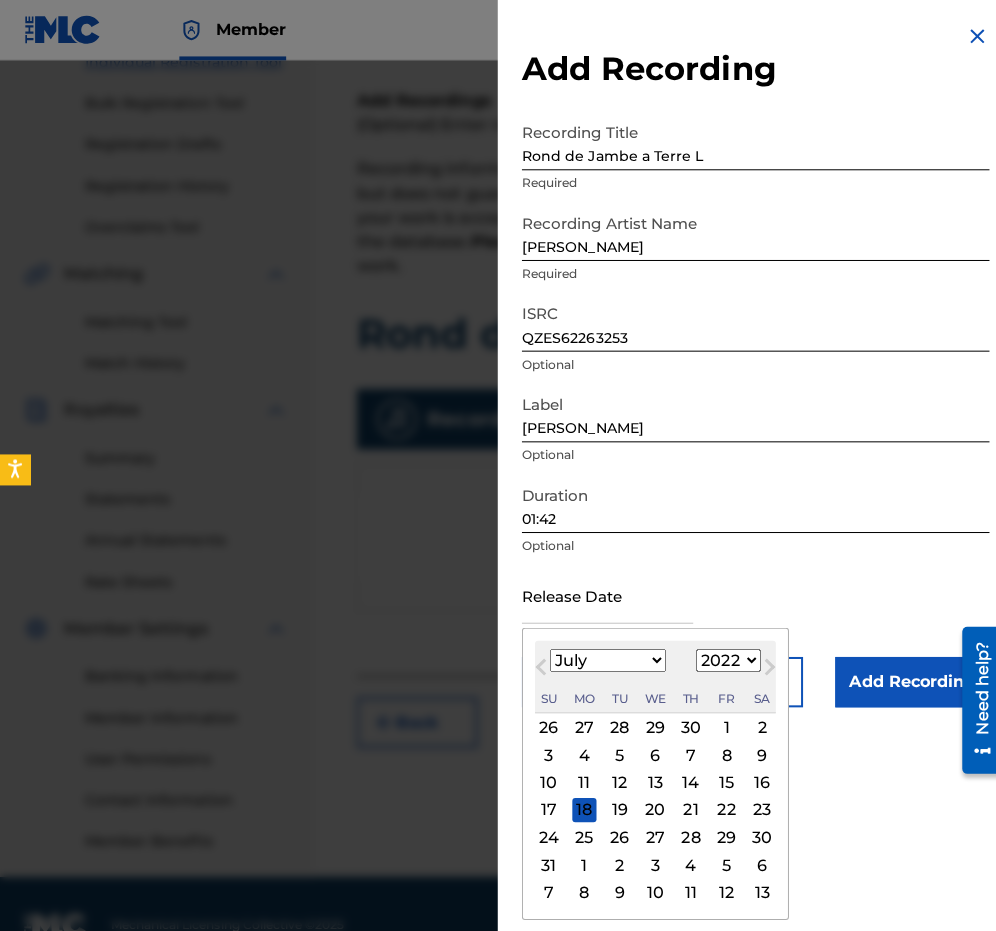 select on "2" 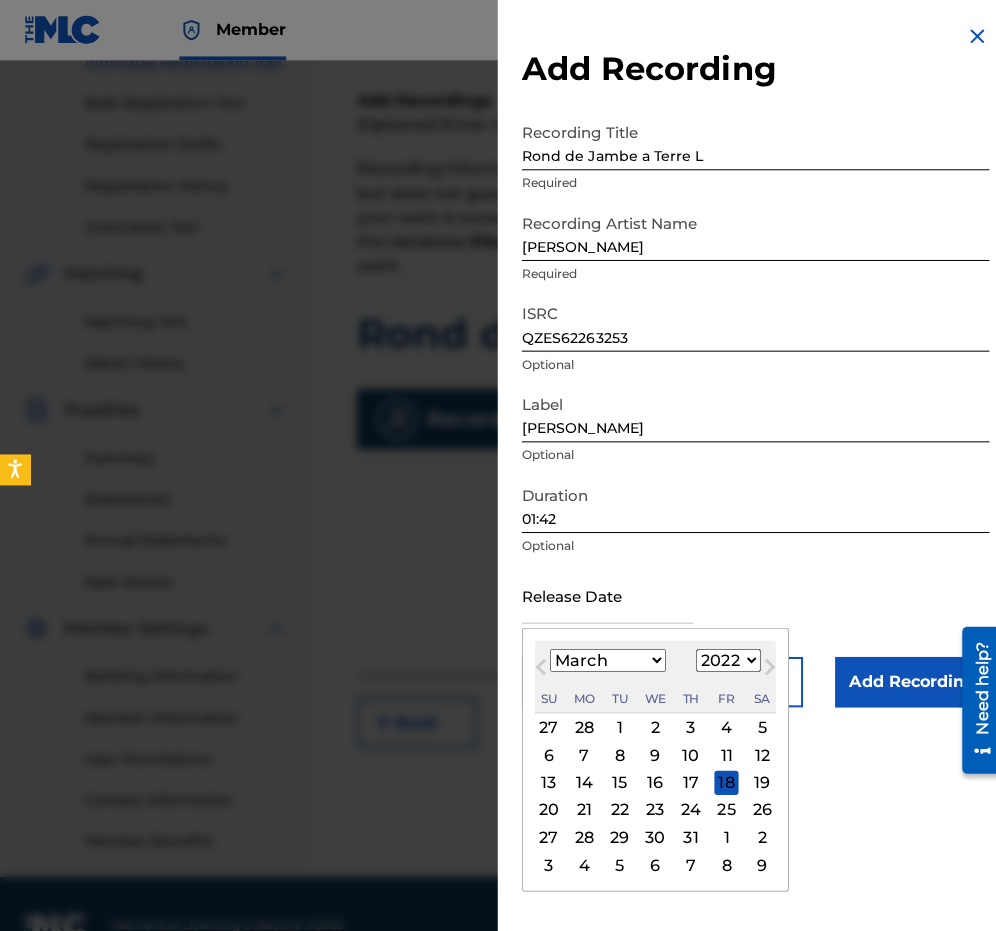 click on "31" at bounding box center [686, 831] 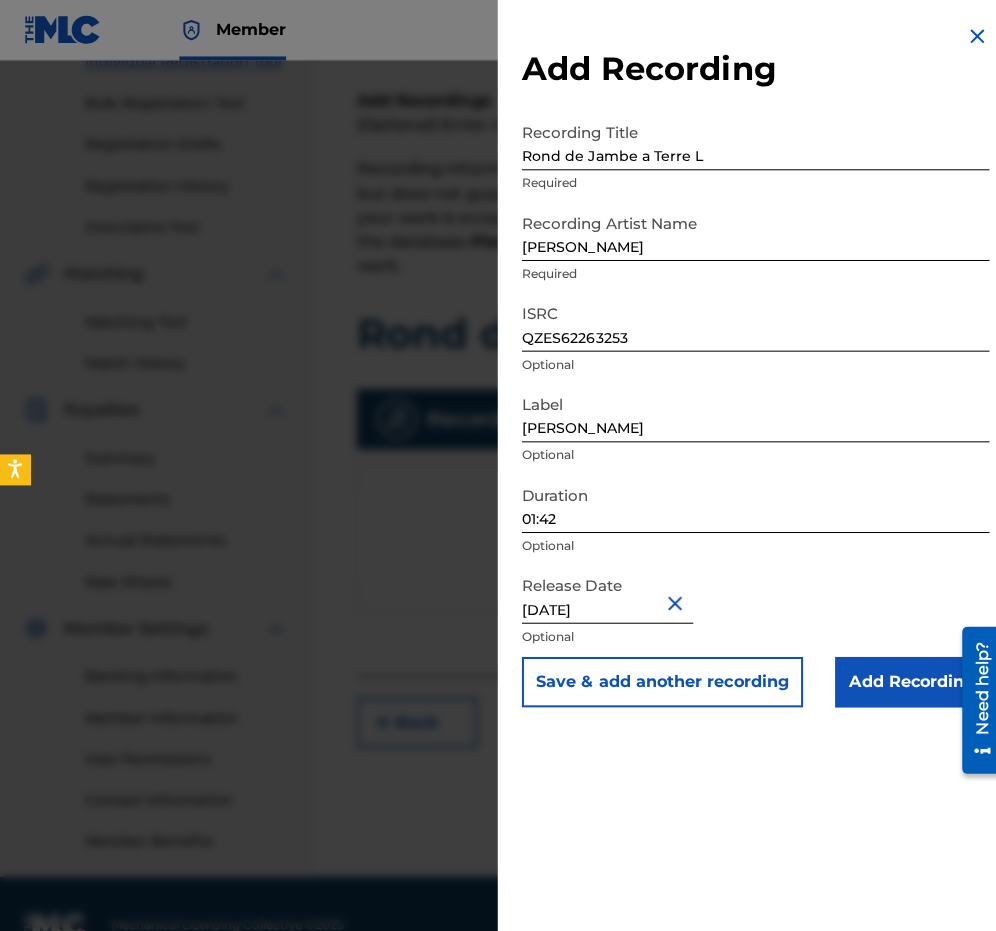 type on "[DATE]" 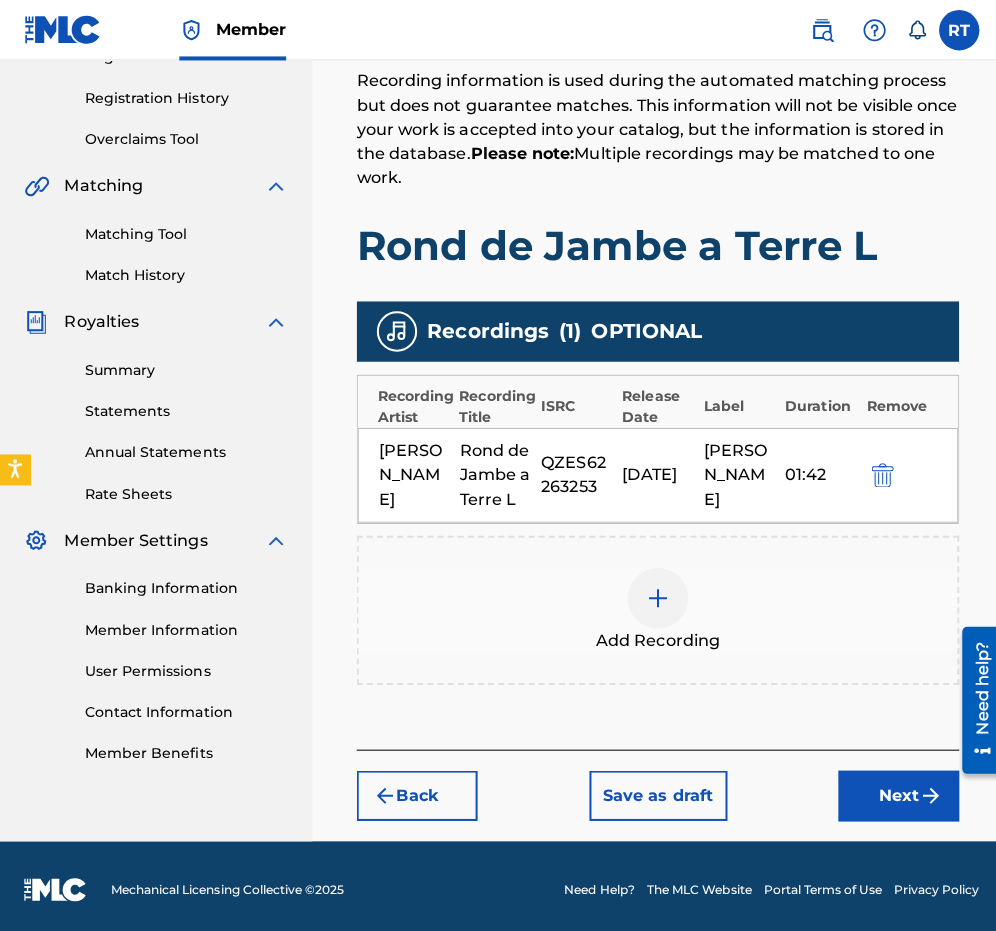 click on "Next" at bounding box center (892, 790) 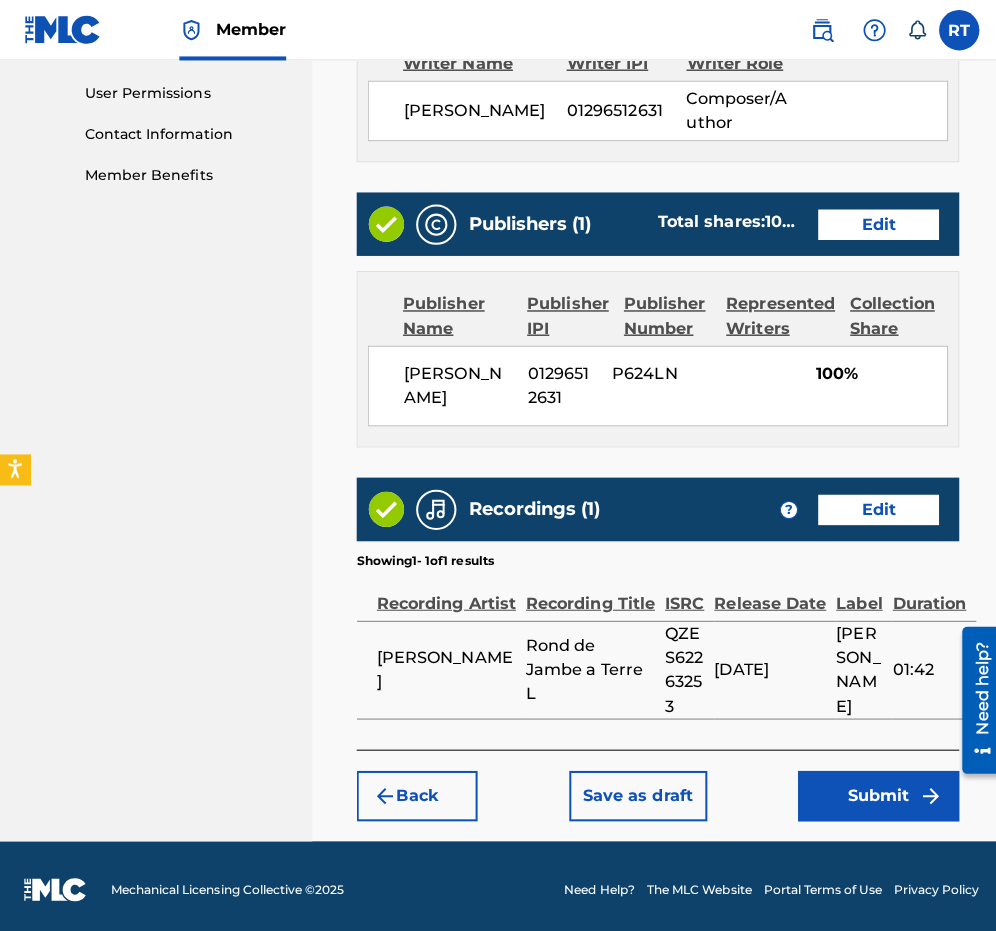 scroll, scrollTop: 1046, scrollLeft: 0, axis: vertical 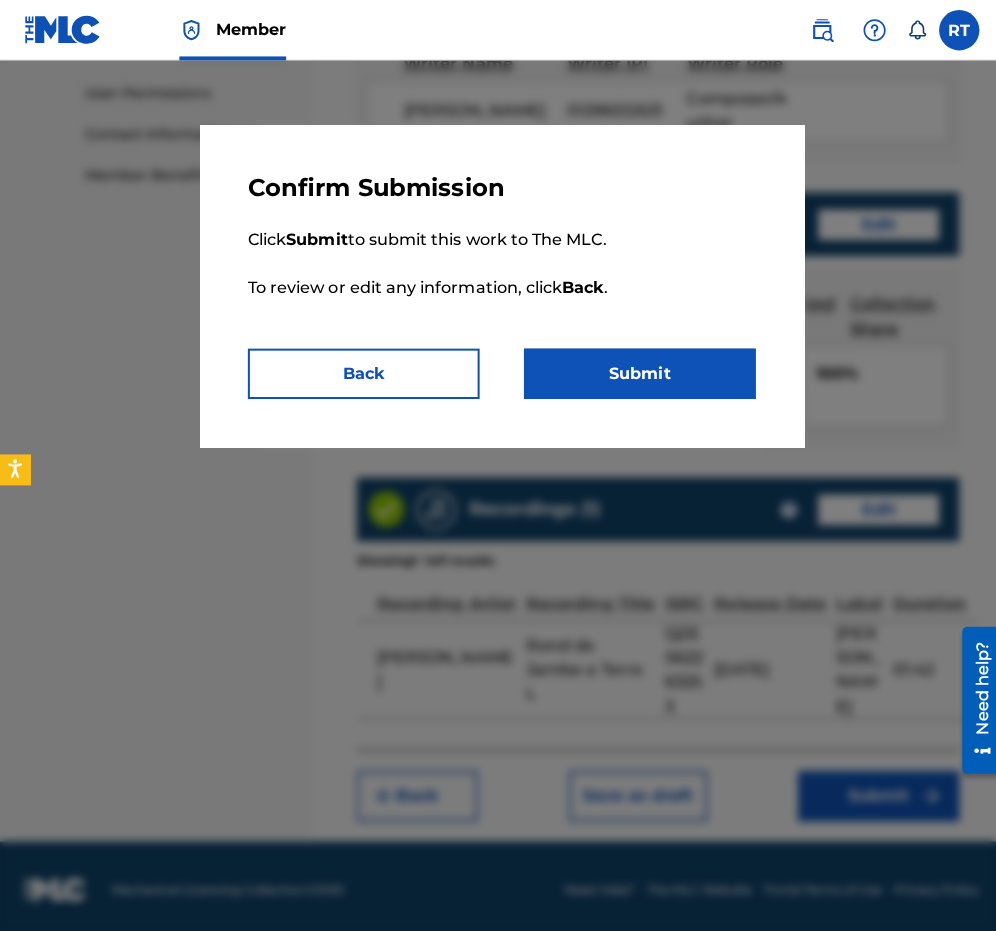 click on "Submit" at bounding box center [635, 371] 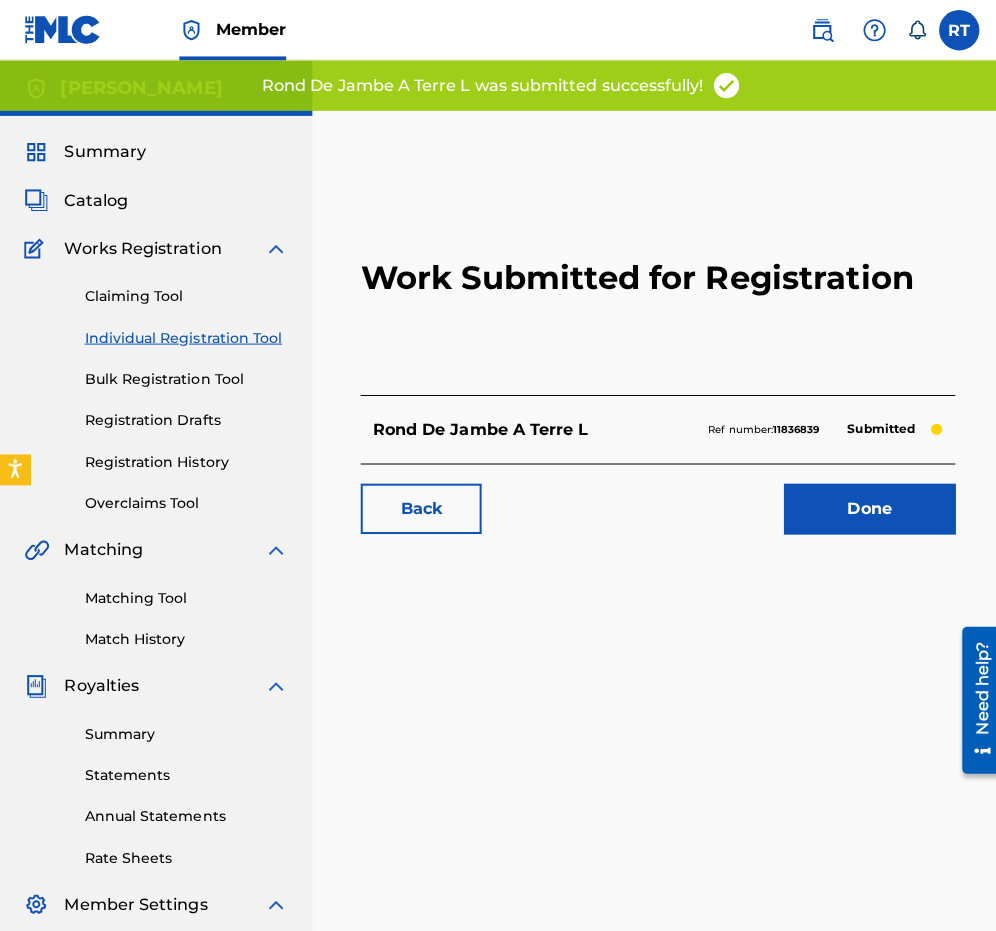 click on "Done" at bounding box center [863, 505] 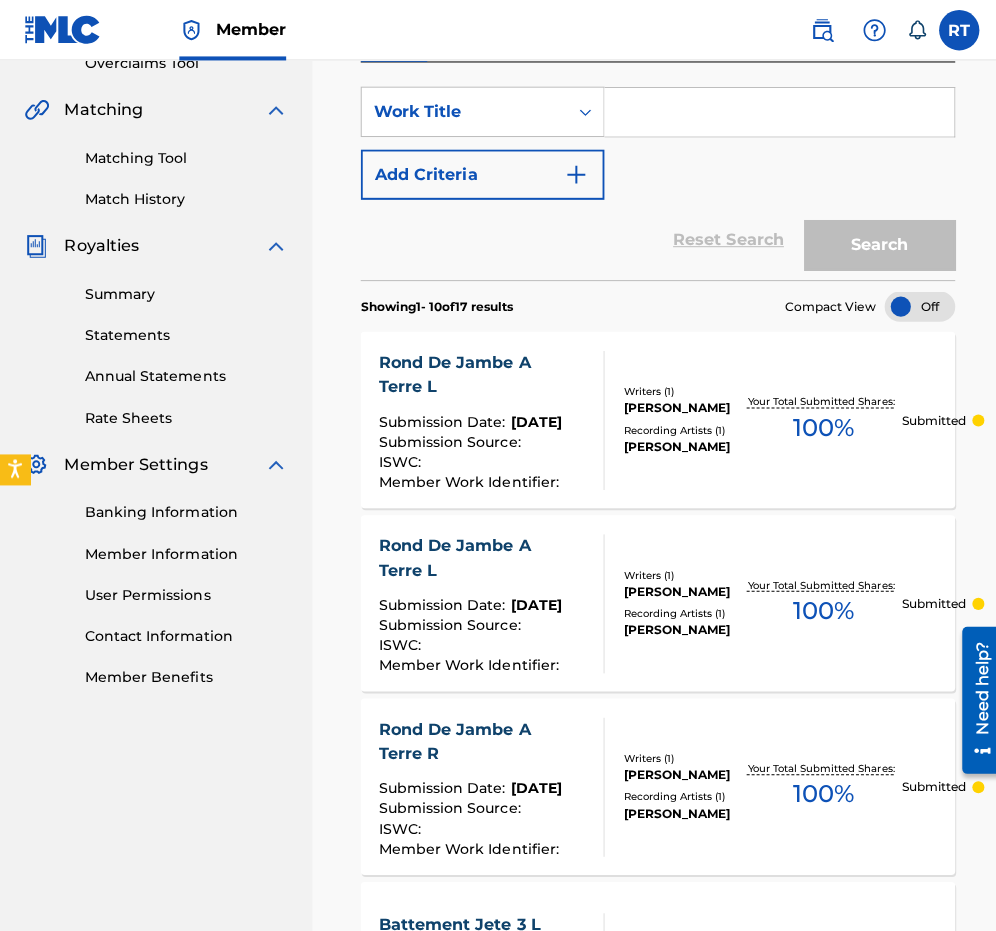 scroll, scrollTop: 420, scrollLeft: 0, axis: vertical 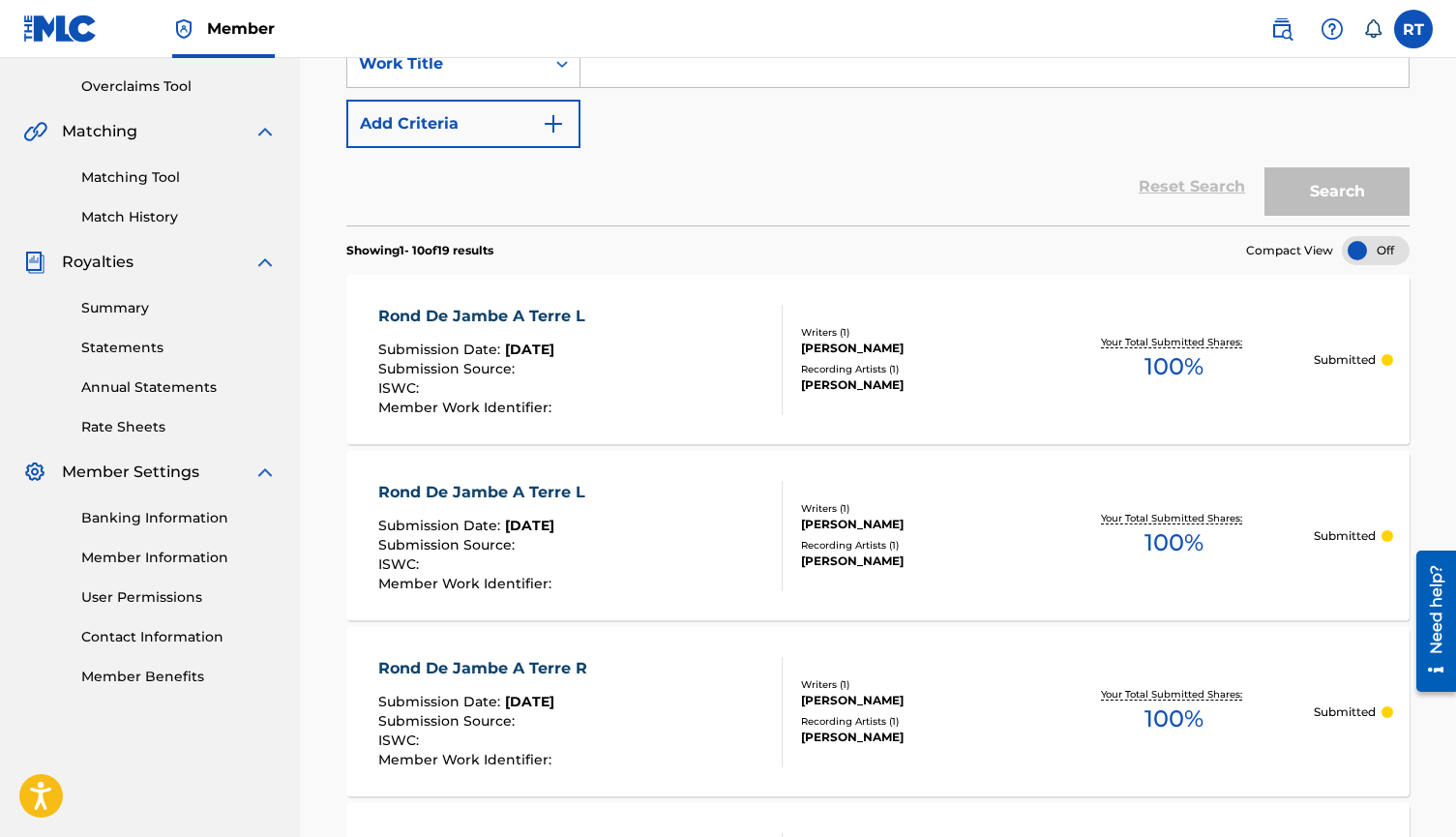 click on "Rond De Jambe A Terre L Submission Date : Jul 18, 2025 Submission Source : ISWC : Member Work Identifier : Writers ( 1 ) Remina Tanaka Recording Artists ( 1 ) Remina Tanaka Your Total Submitted Shares: 100 %   Submitted" at bounding box center [877, 535] 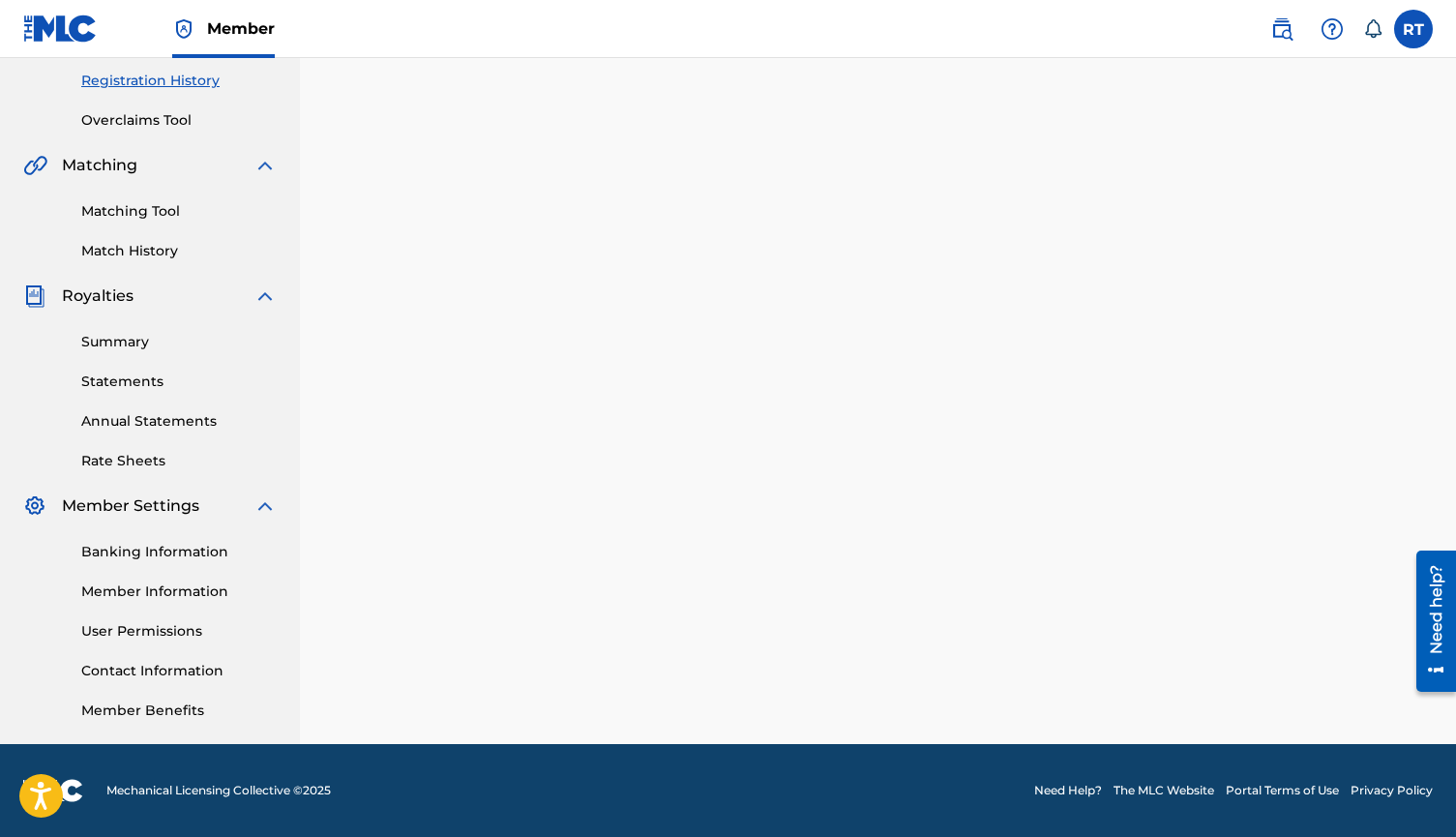 scroll, scrollTop: 0, scrollLeft: 0, axis: both 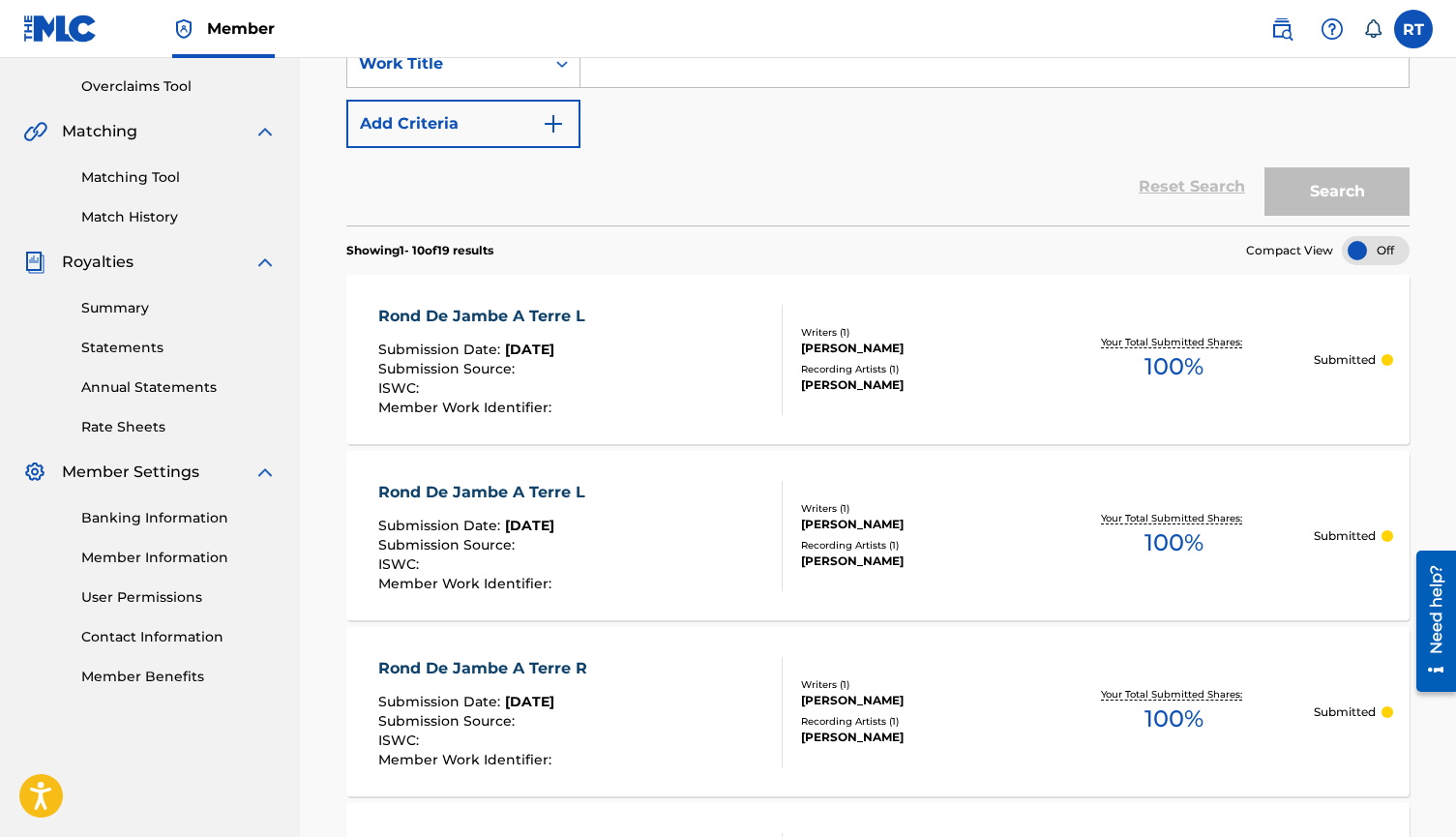 click on "100 %" at bounding box center [1174, 367] 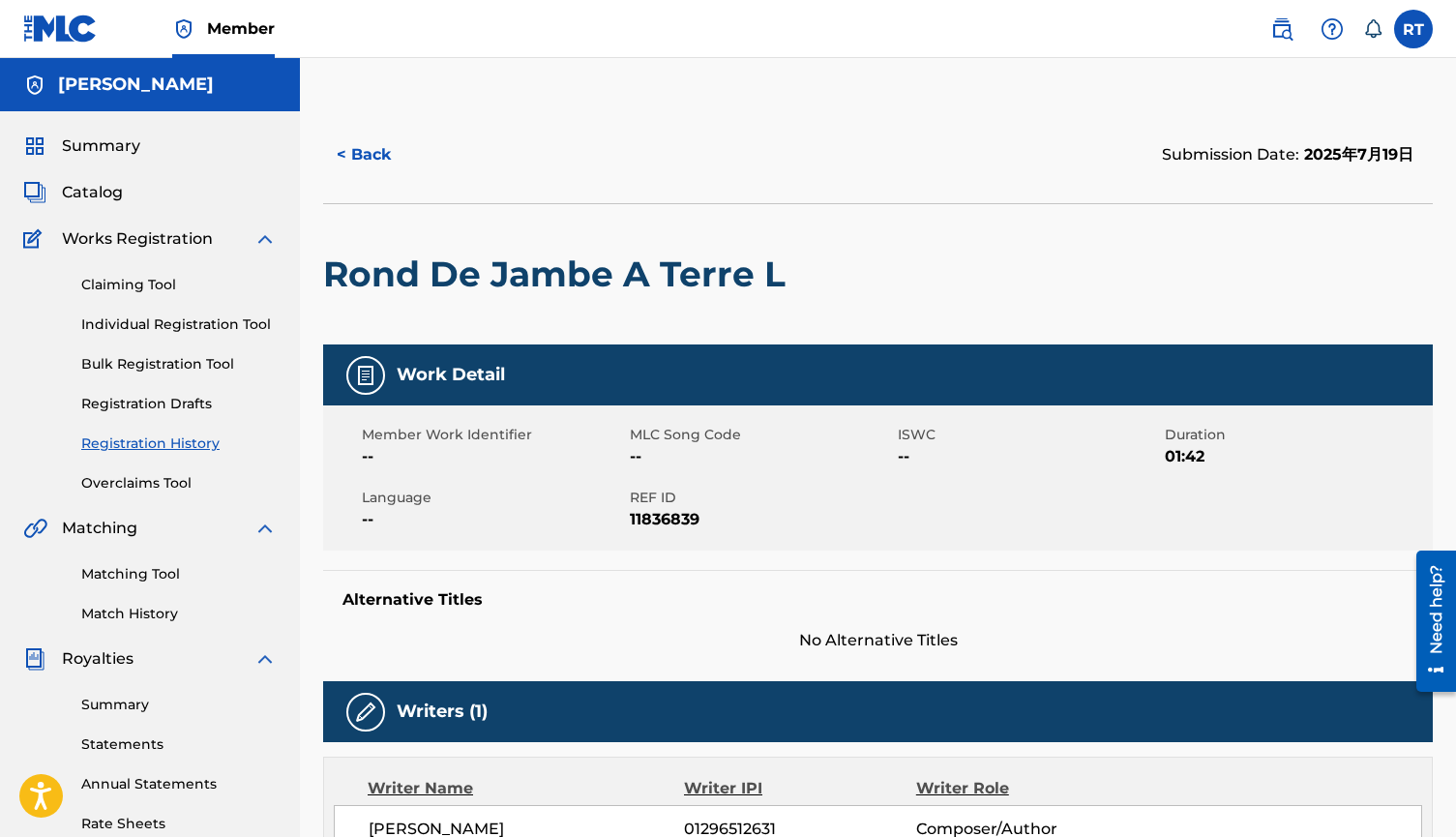 scroll, scrollTop: 0, scrollLeft: 0, axis: both 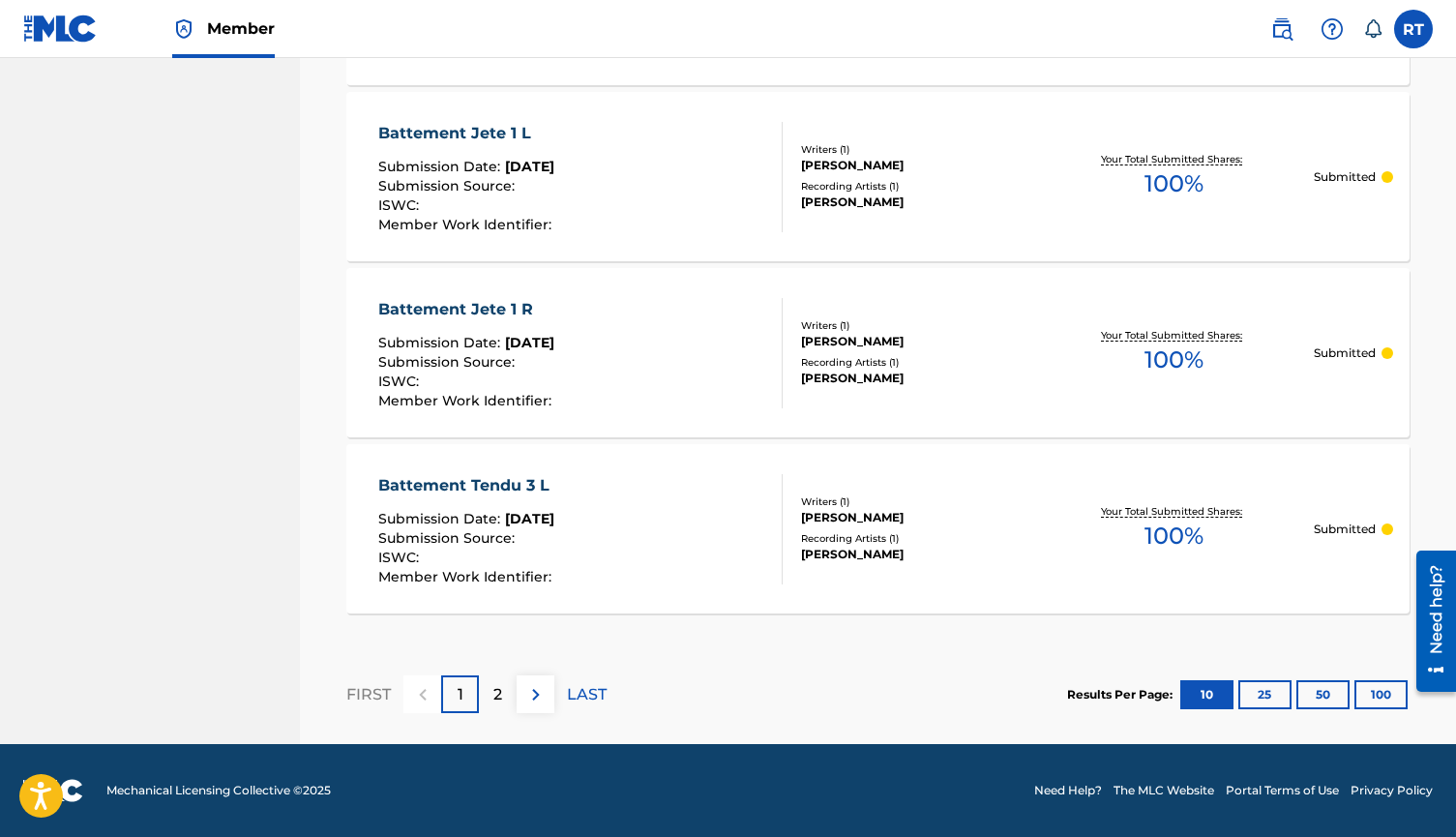 click on "2" at bounding box center (497, 695) 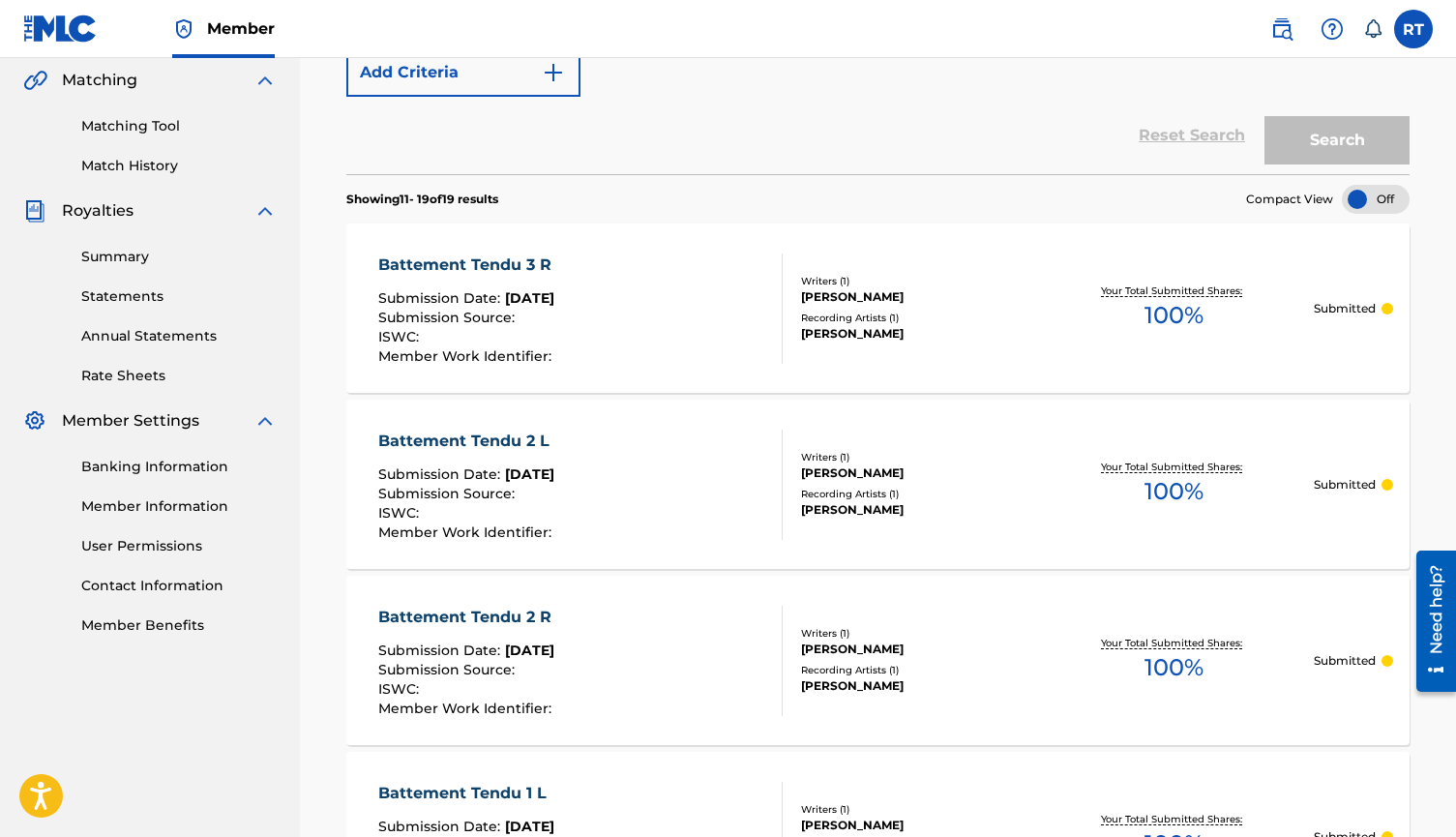 click on "Battement Tendu 2 R Submission Date : Jul 18, 2025 Submission Source : ISWC : Member Work Identifier :" at bounding box center (469, 661) 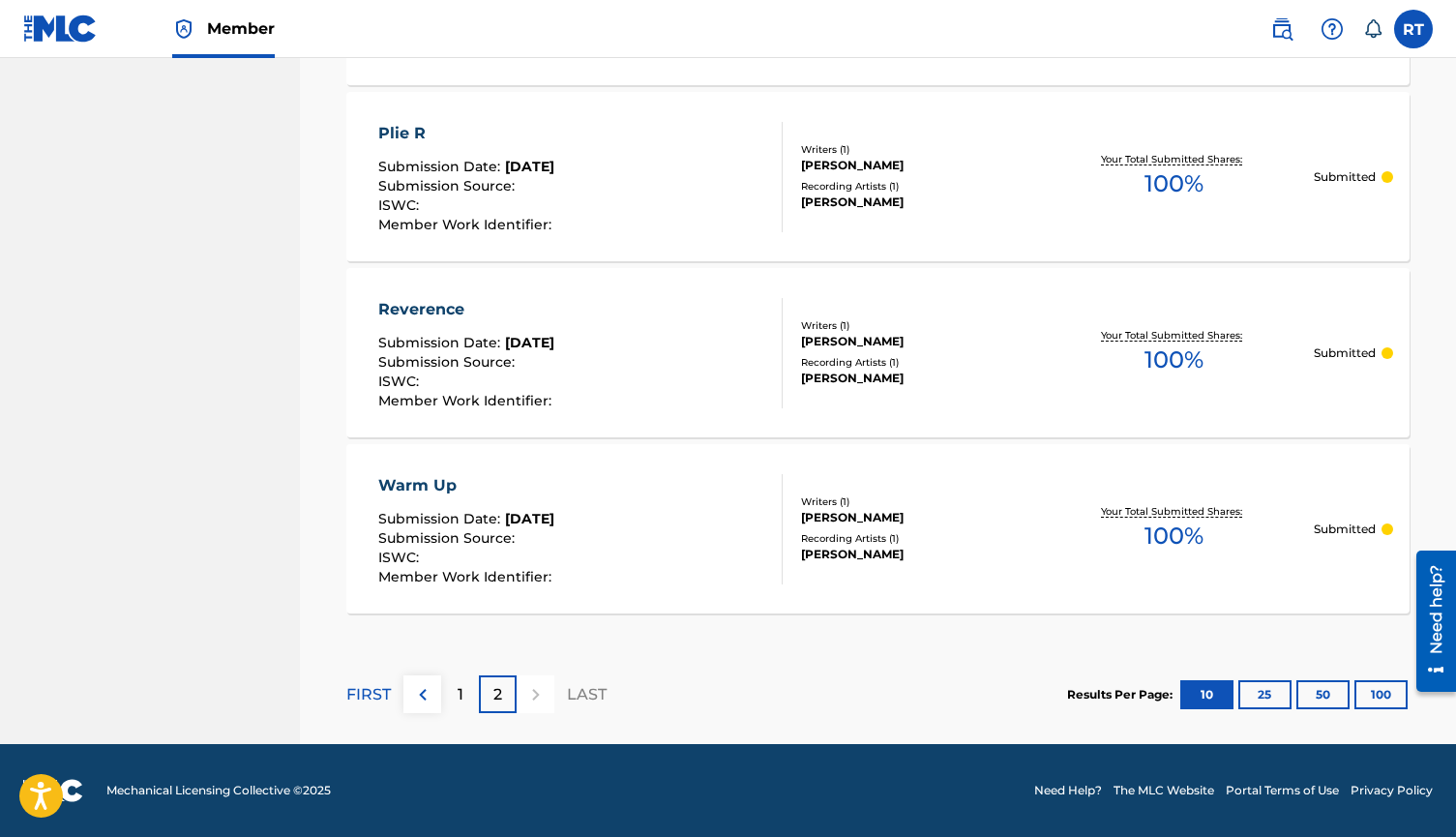 click on "1" at bounding box center [461, 695] 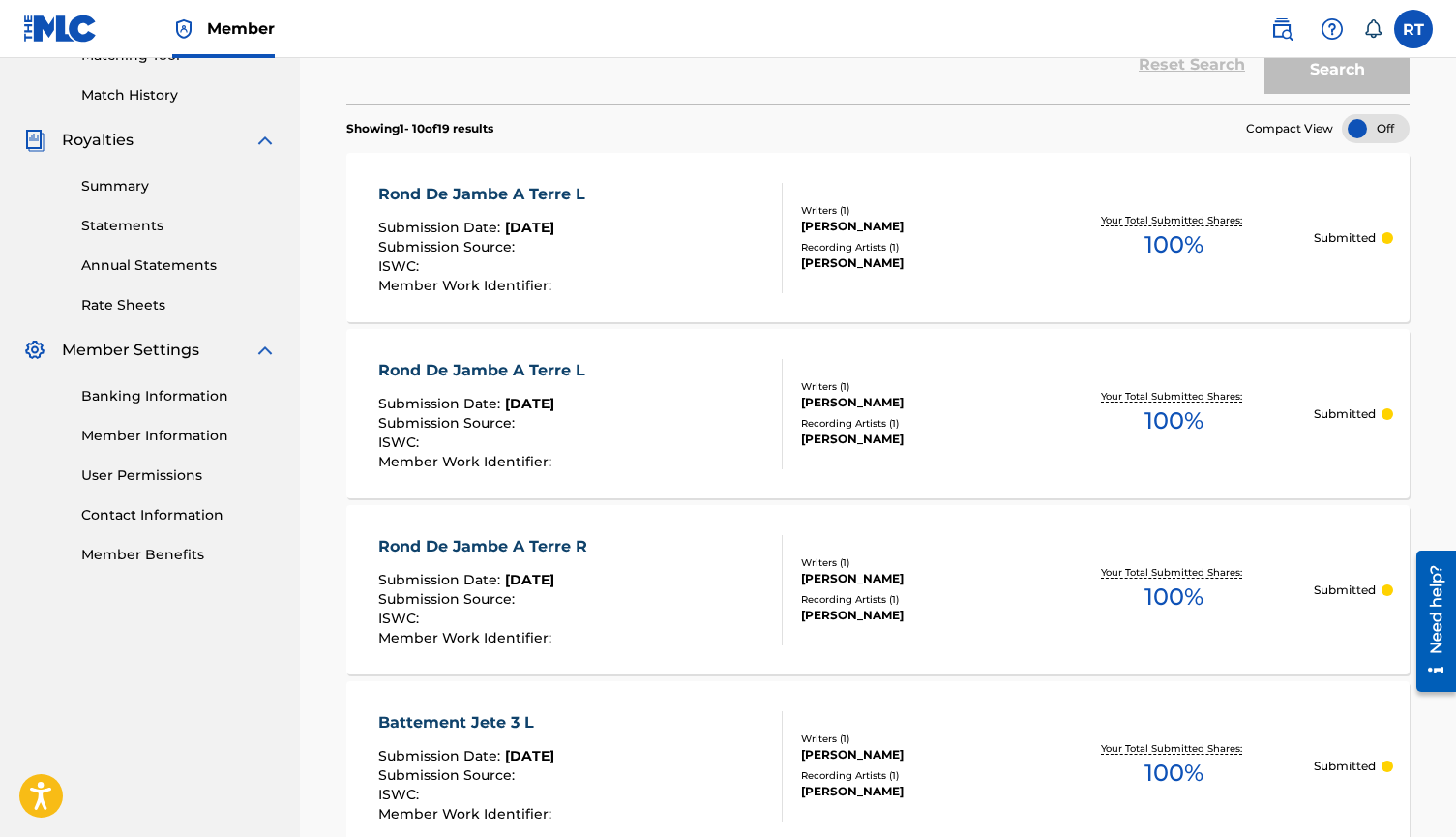 scroll, scrollTop: 507, scrollLeft: 0, axis: vertical 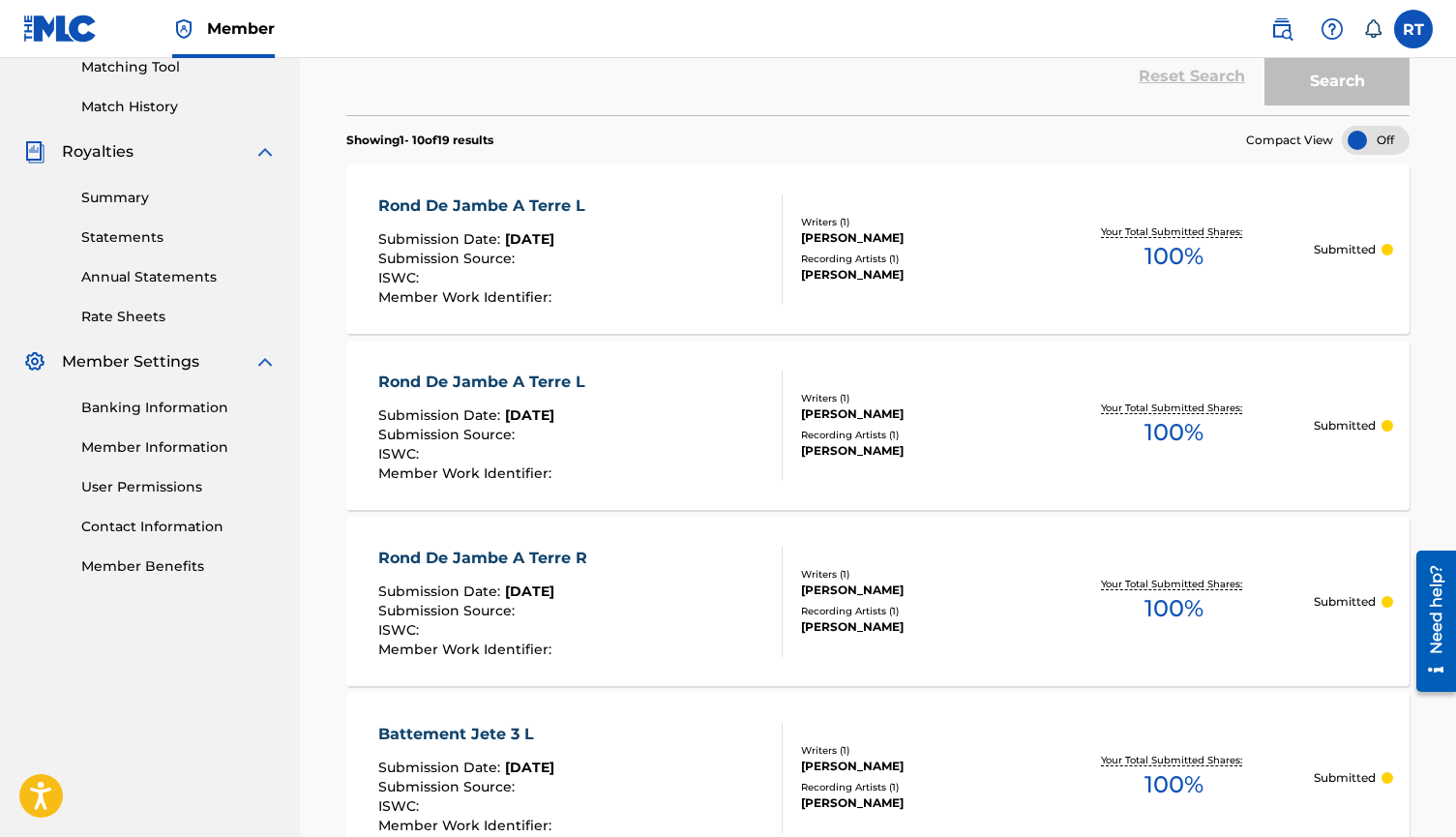 click on "Your Total Submitted Shares: 100 %" at bounding box center [1174, 249] 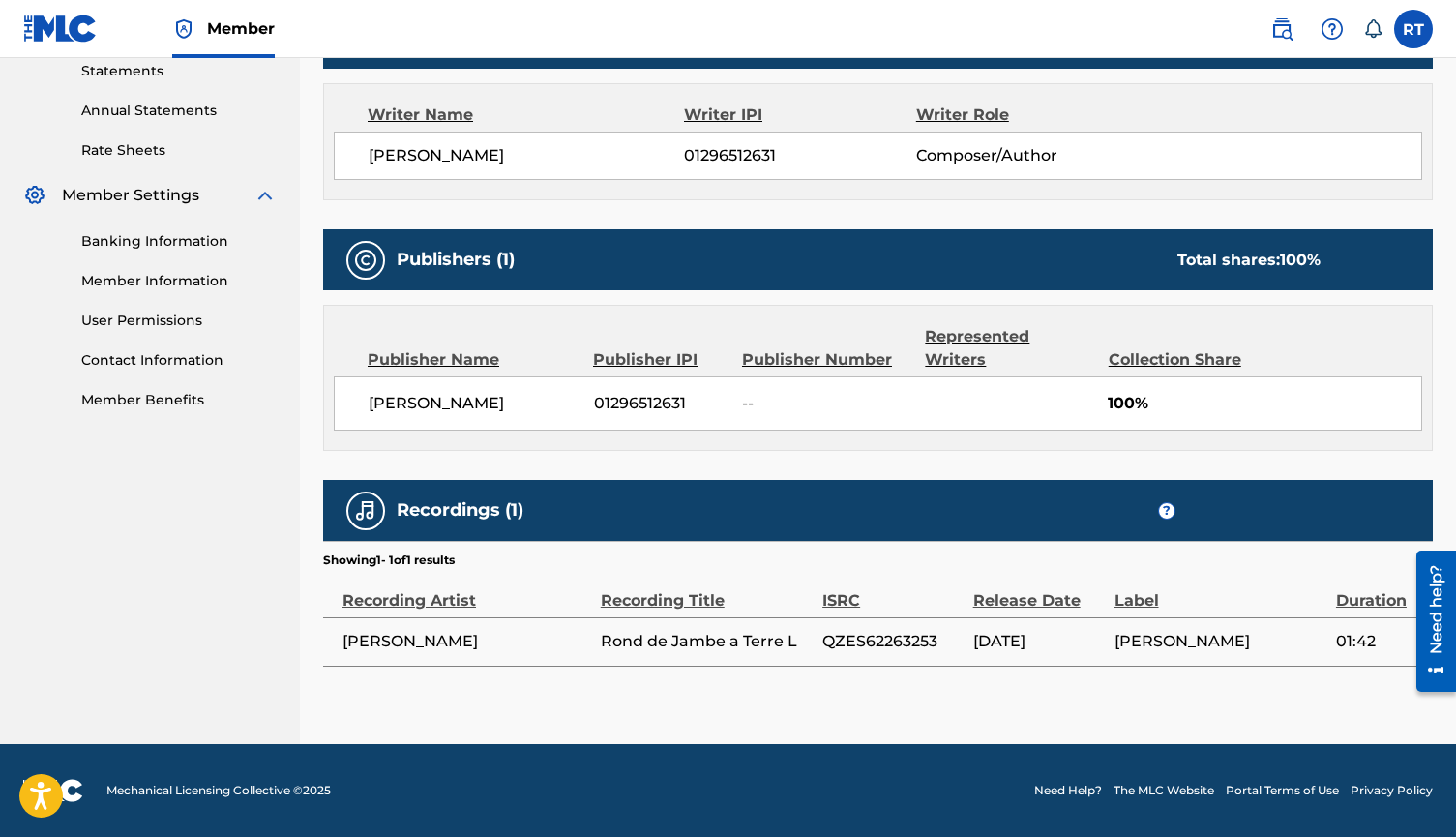 scroll, scrollTop: 792, scrollLeft: 0, axis: vertical 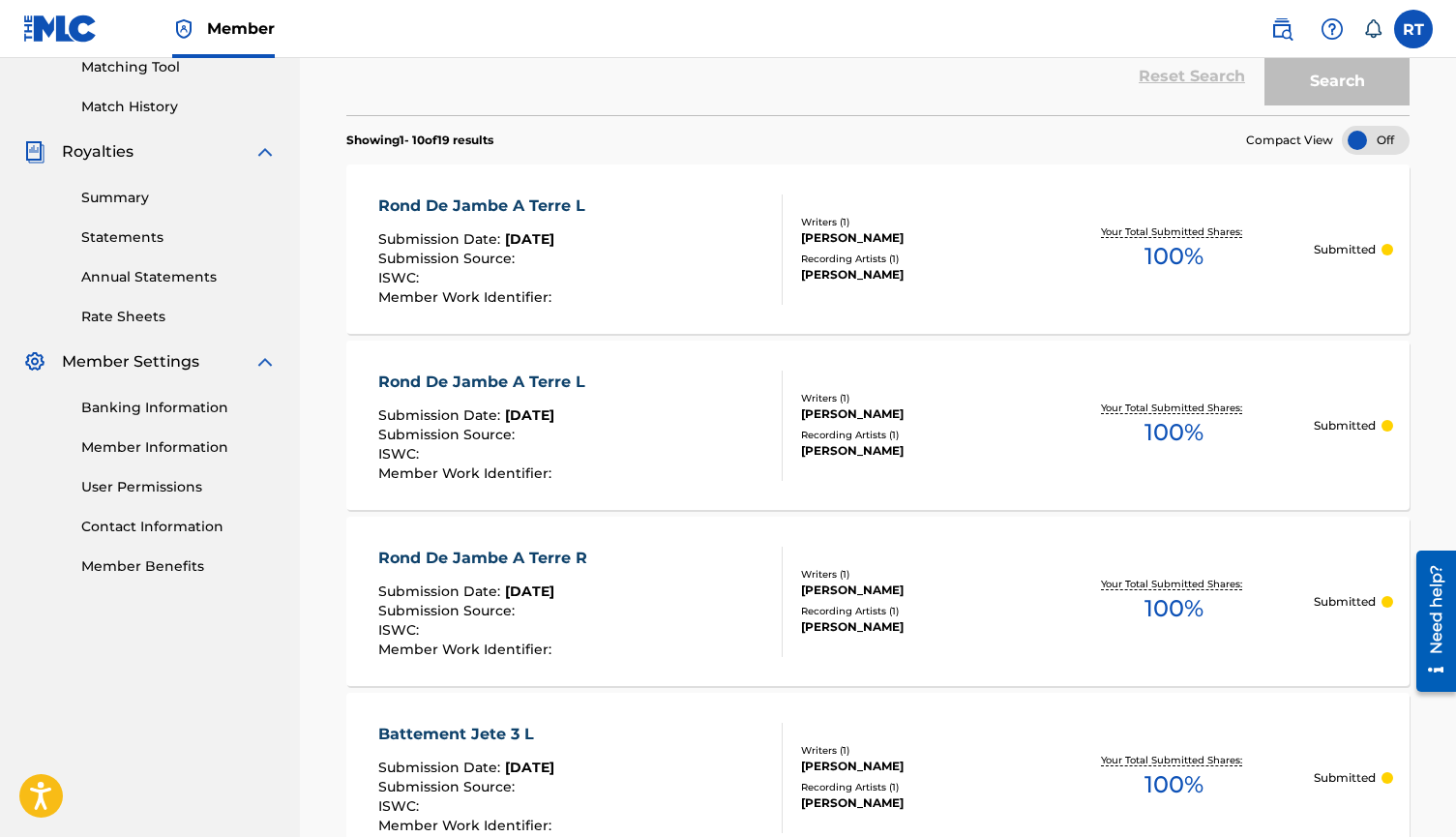 click on "Rond De Jambe A Terre L" at bounding box center (487, 382) 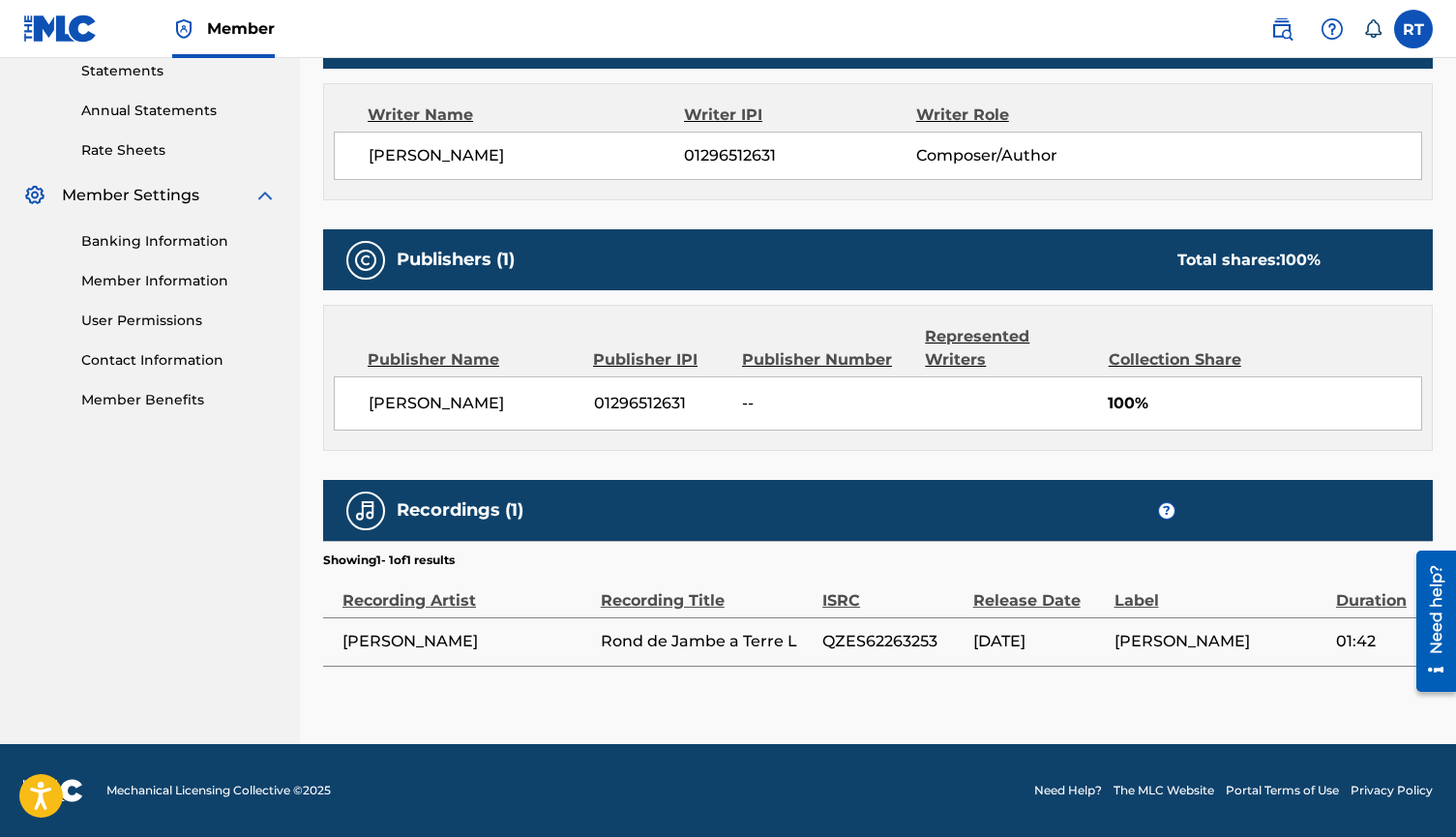 scroll, scrollTop: 792, scrollLeft: 0, axis: vertical 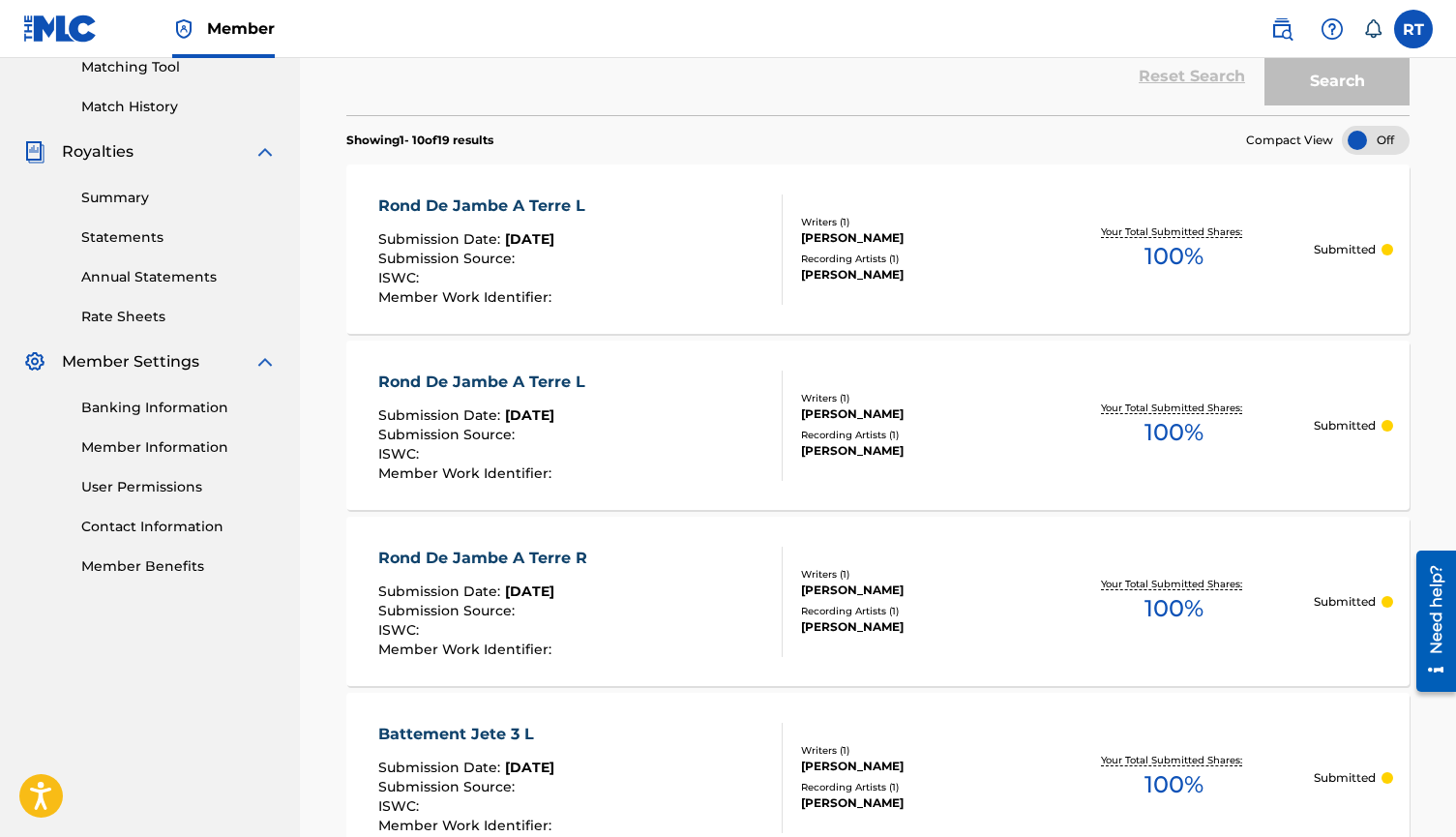 click on "Need help?" at bounding box center [1436, 609] 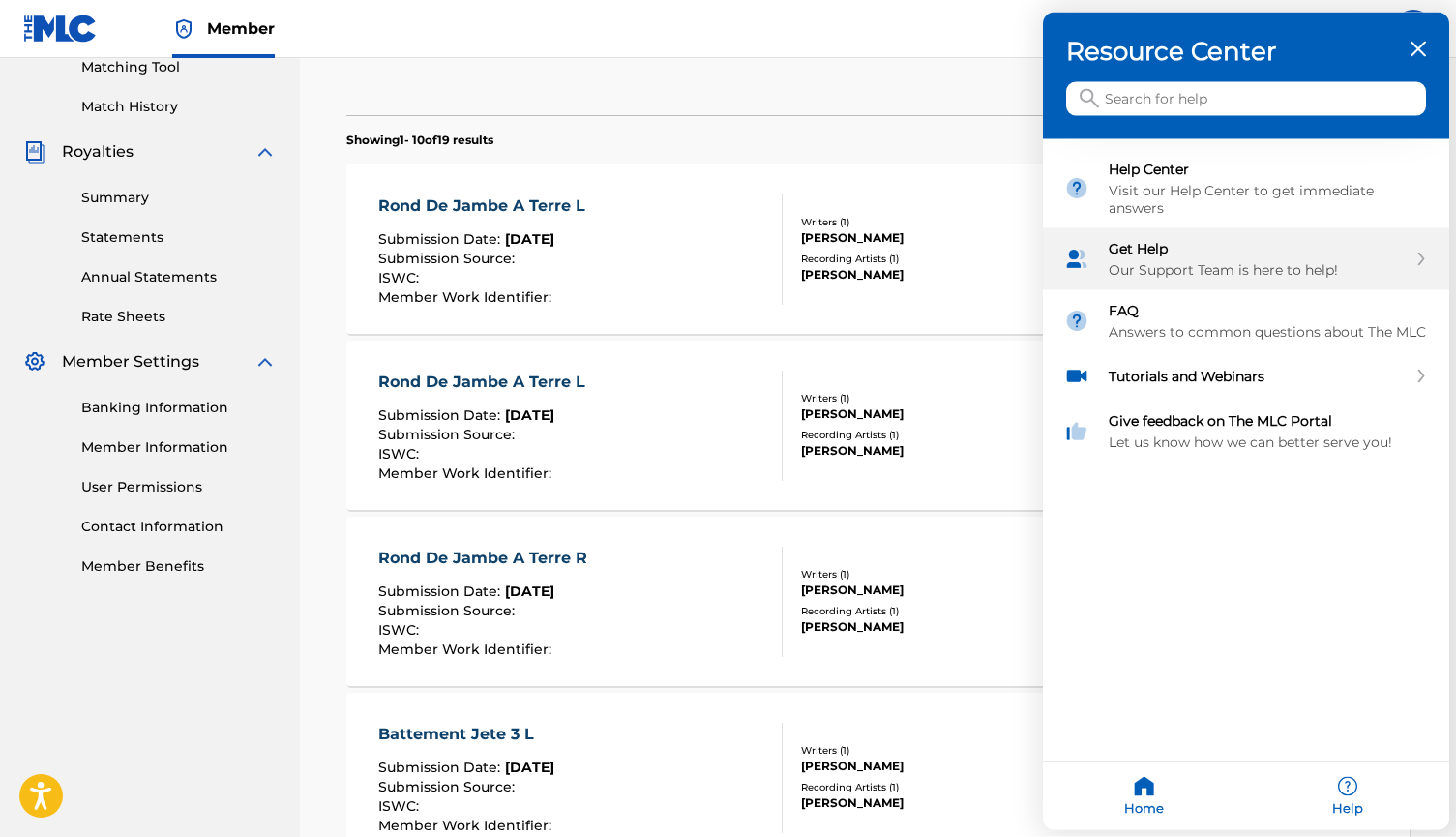 click on "Our Support Team is here to help!" at bounding box center (1258, 270) 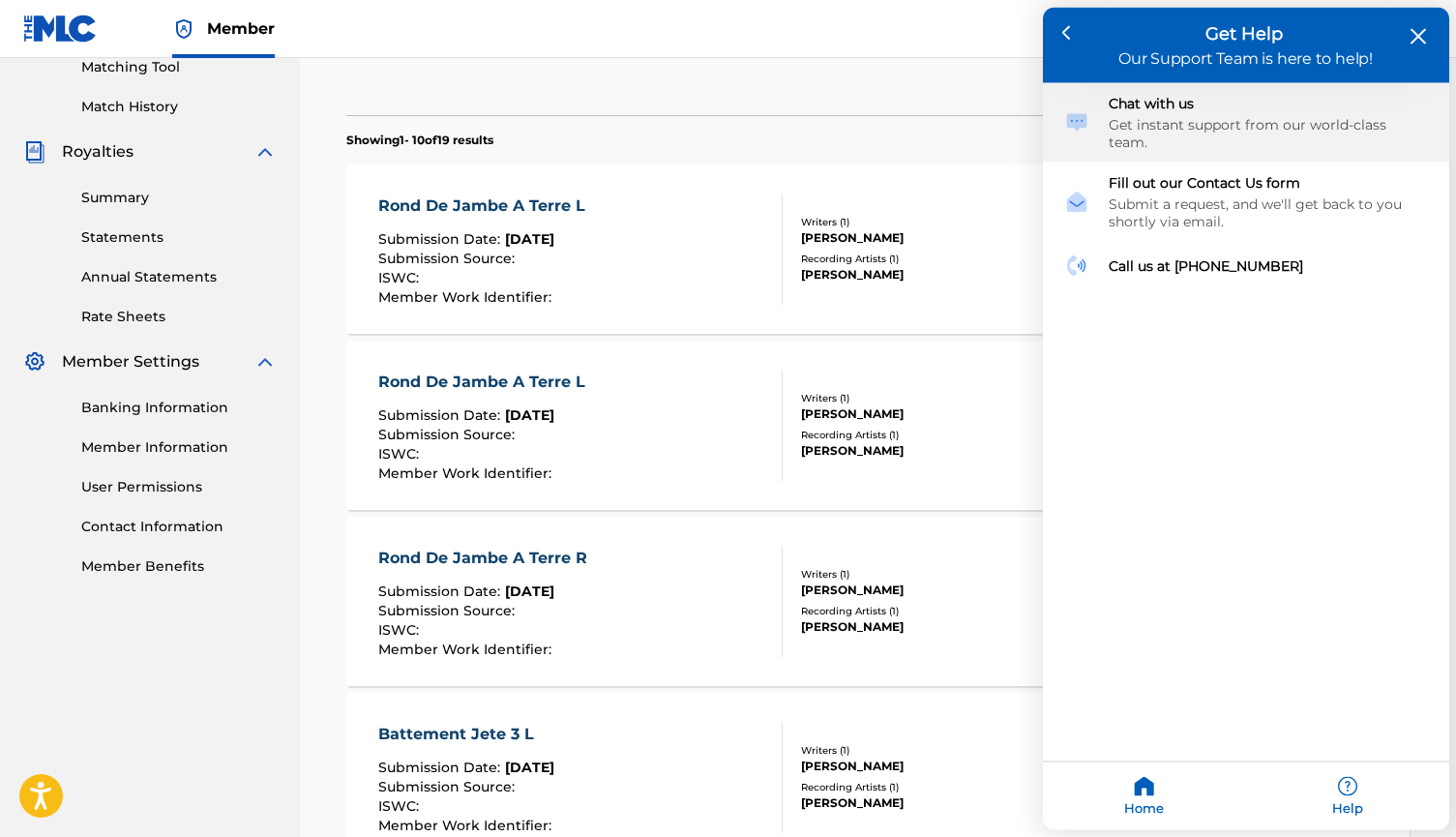 click on "Get instant support from our world-class team." at bounding box center [1268, 134] 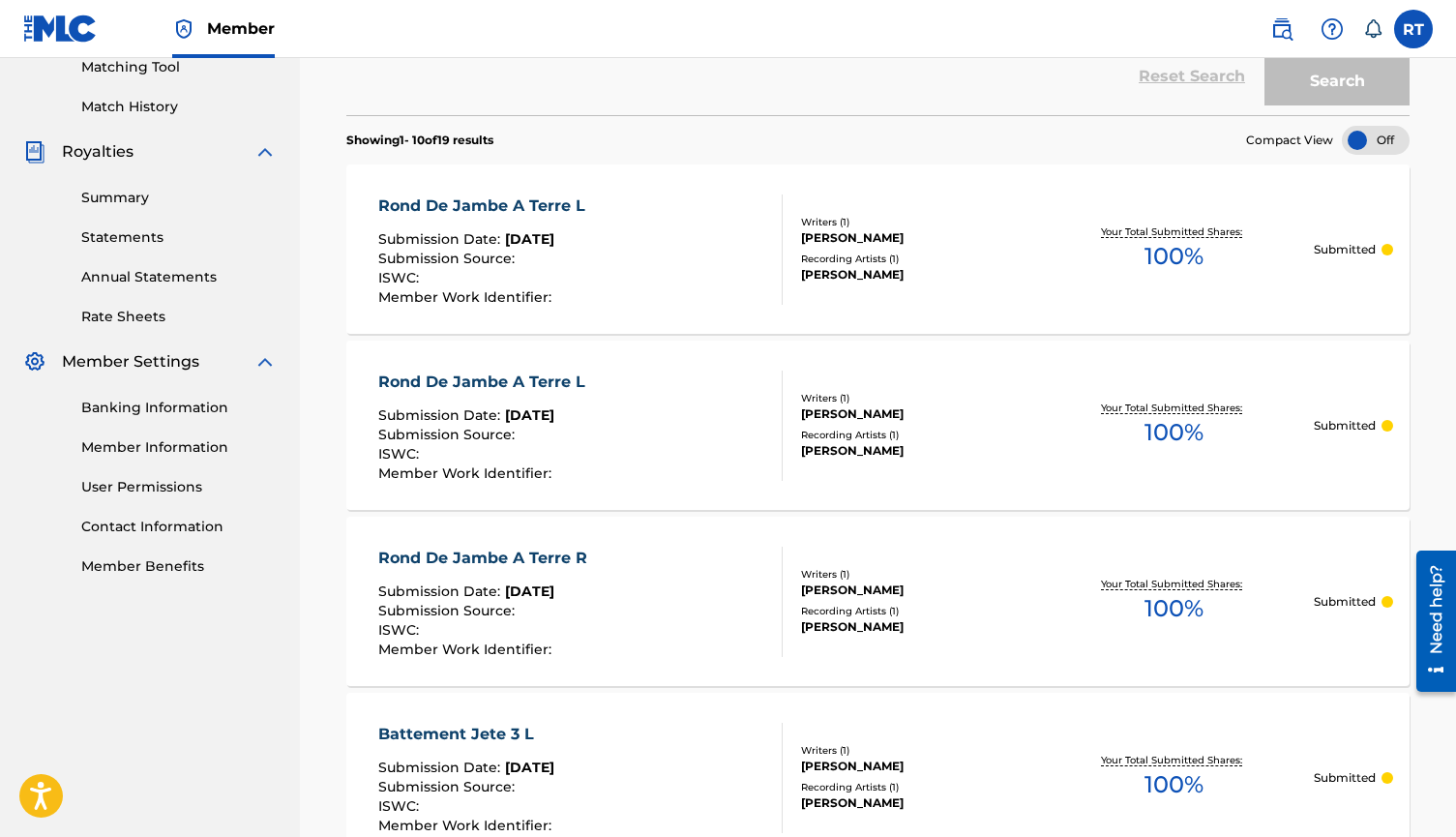 click on "Need help?" at bounding box center (1436, 620) 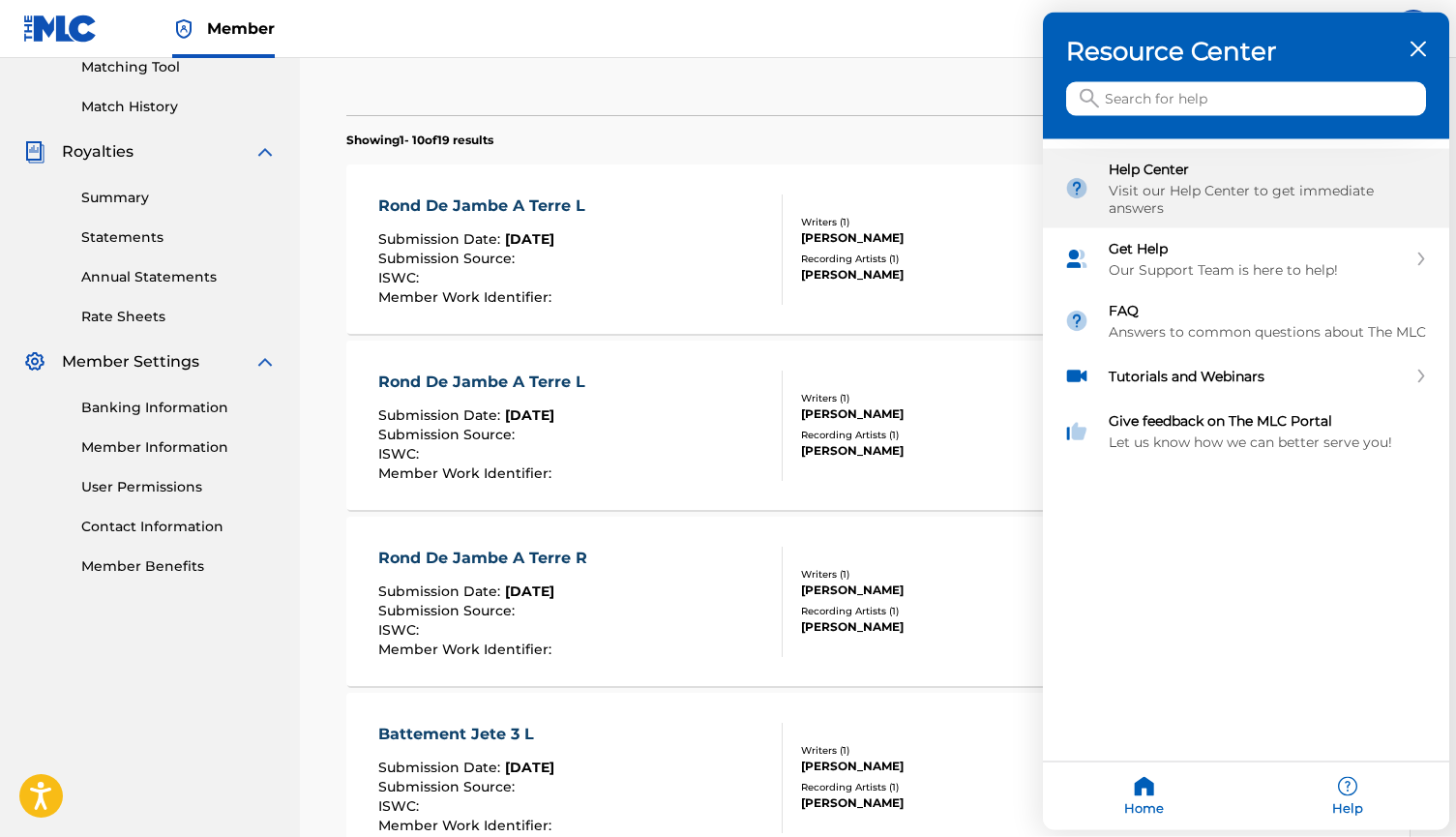 click on "Visit our Help Center to get immediate answers" at bounding box center [1268, 199] 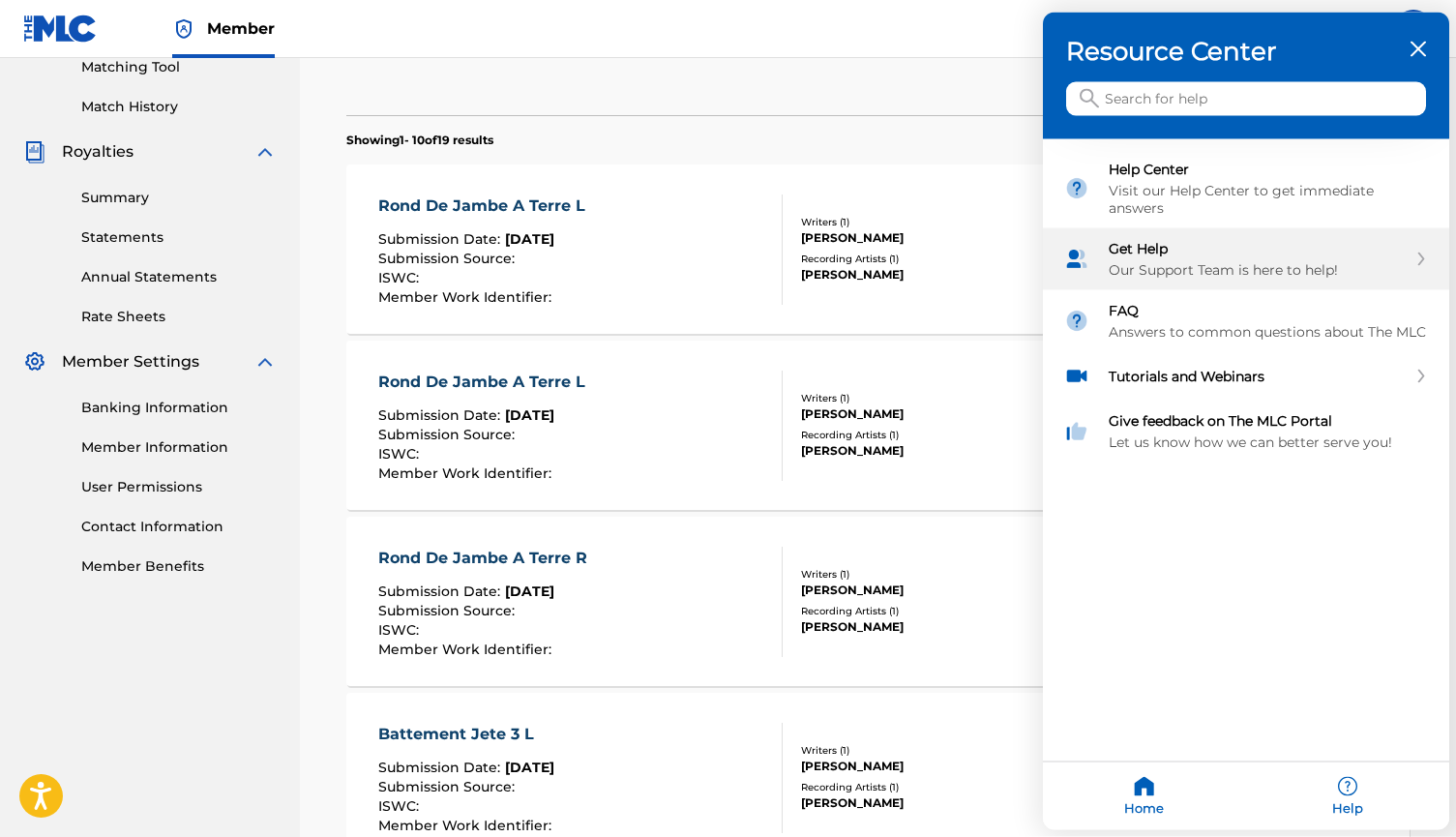 click on "Get Help" at bounding box center (1258, 249) 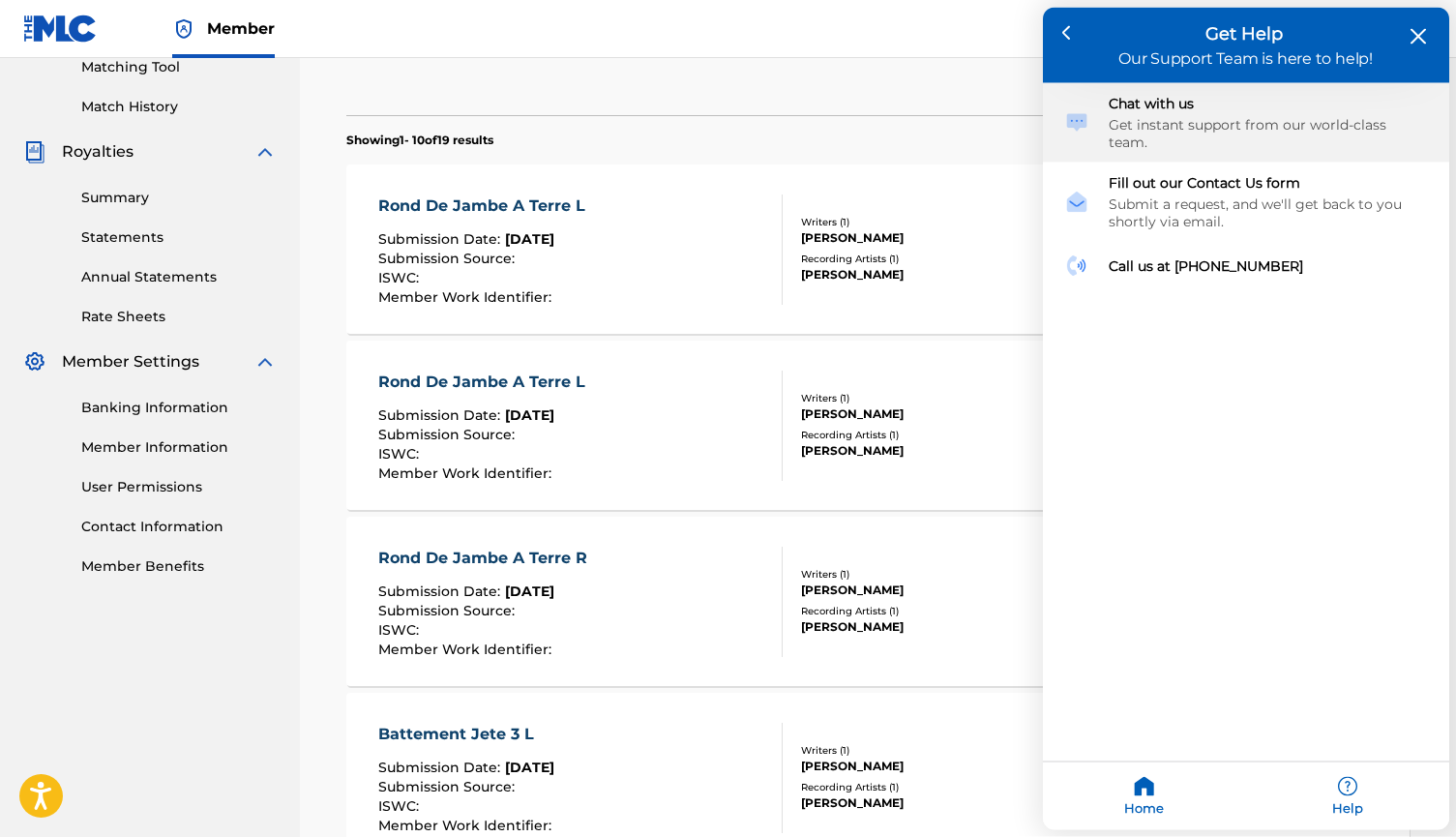 click on "Chat with us" at bounding box center (1268, 104) 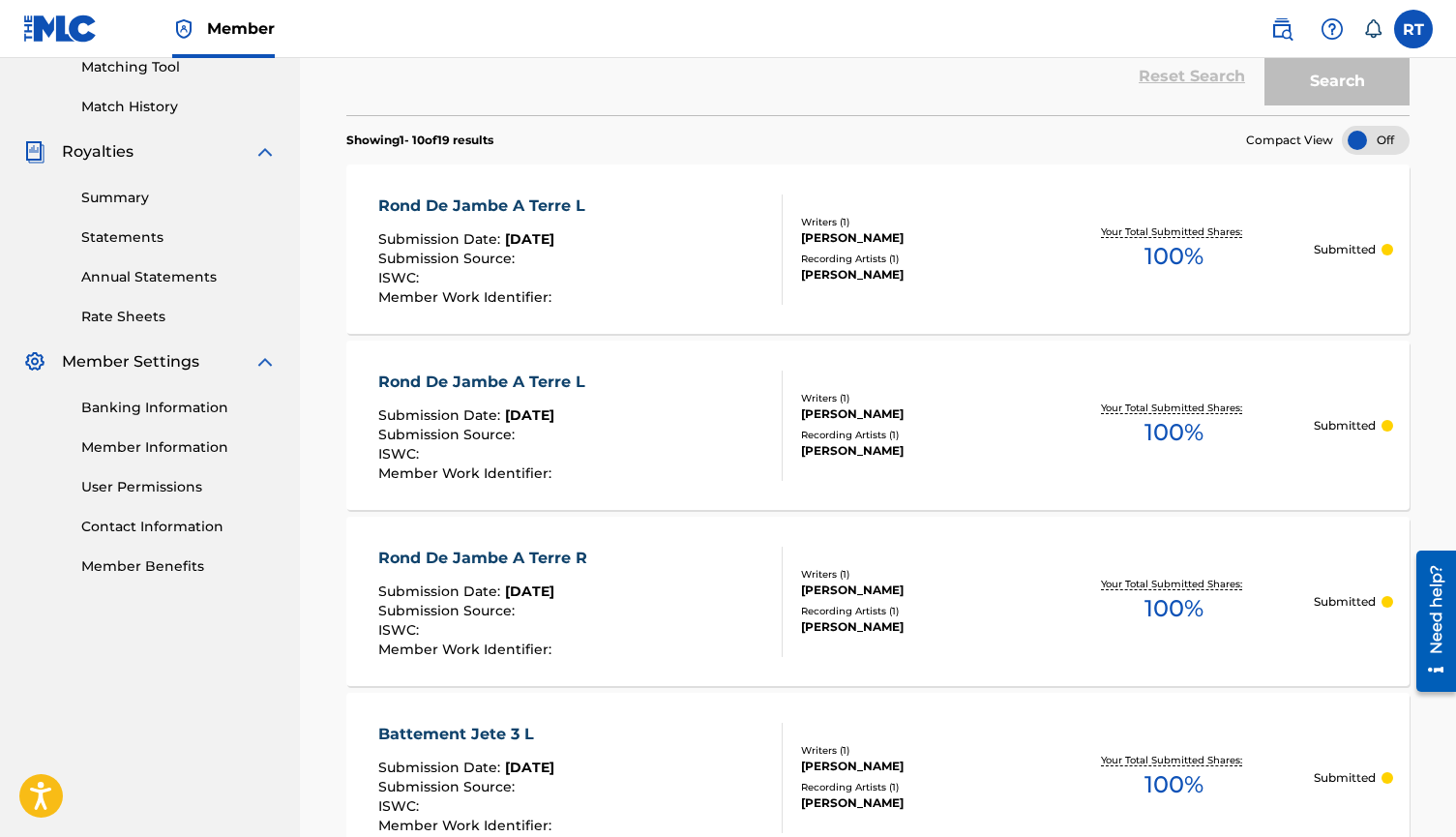 click on "Need help?" at bounding box center (1436, 620) 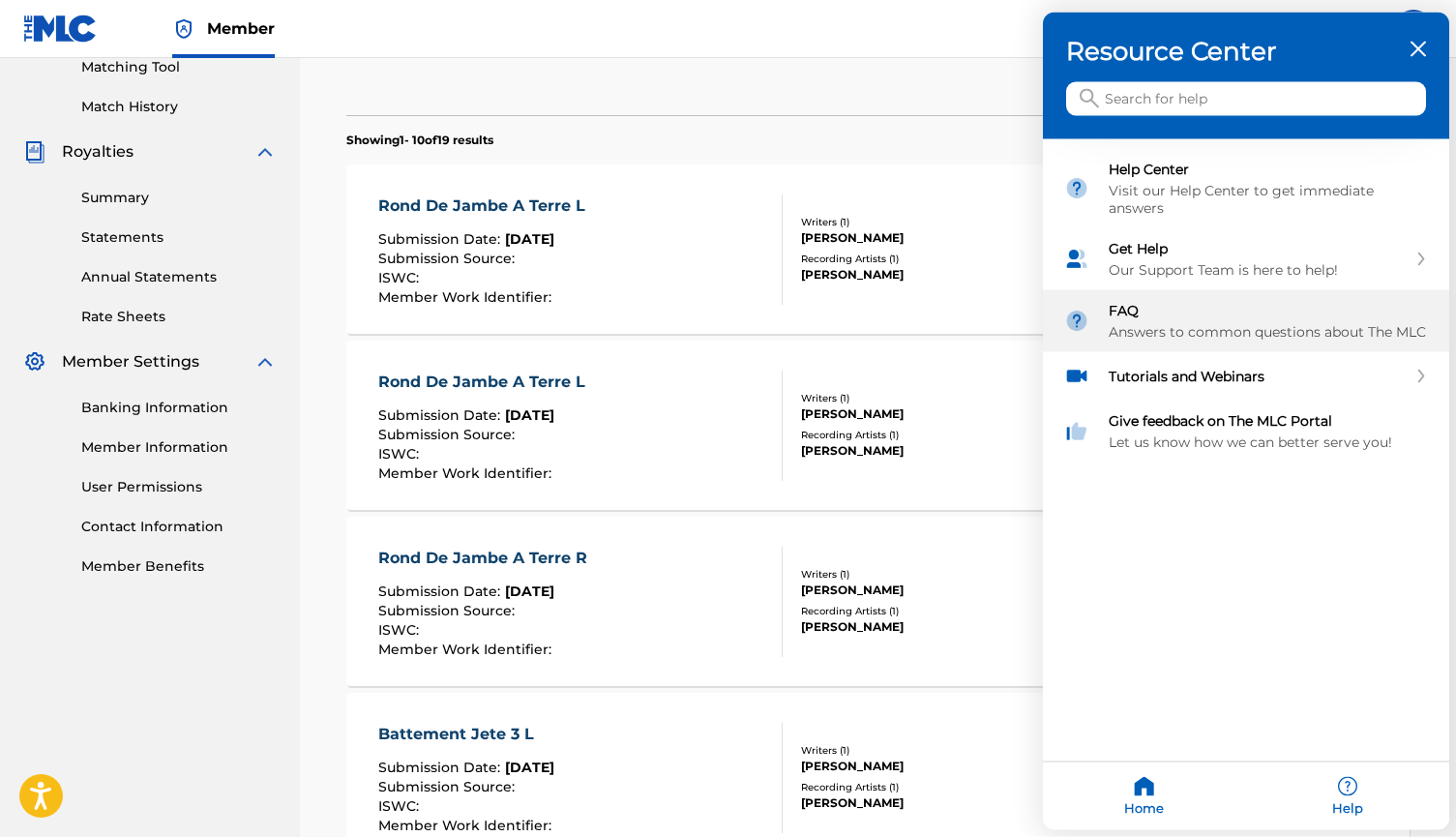 click on "FAQ" at bounding box center (1268, 311) 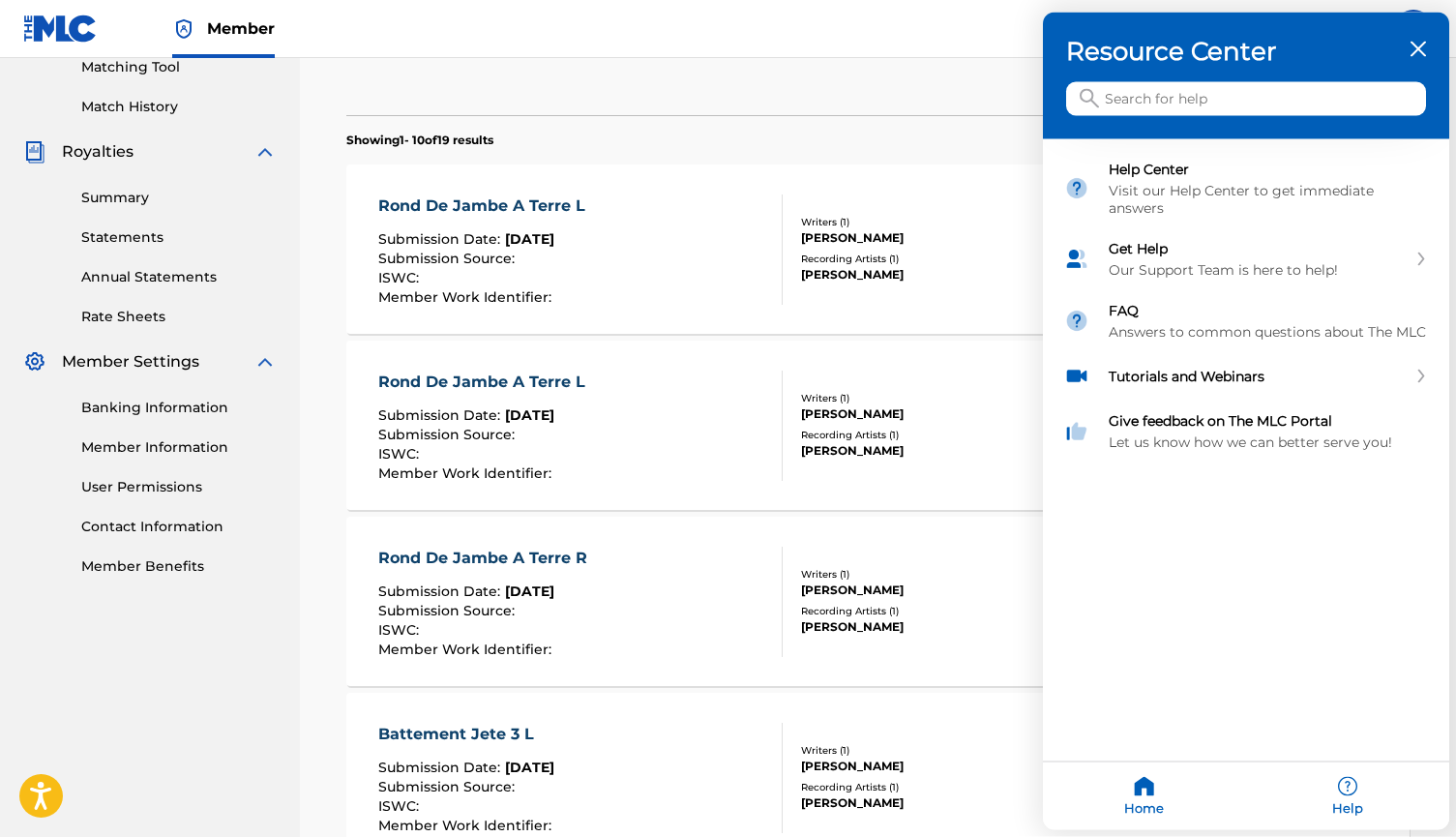 click 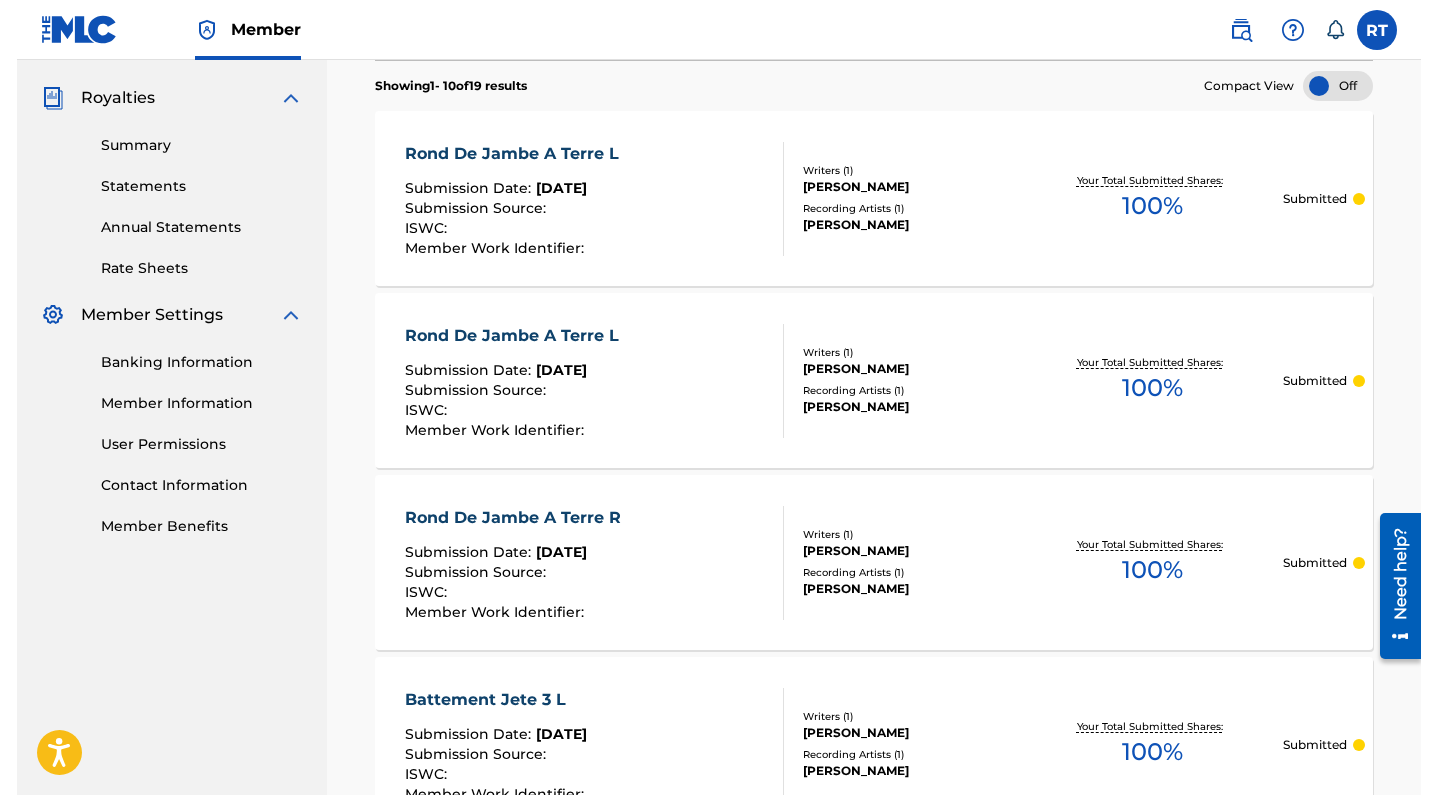scroll, scrollTop: 605, scrollLeft: 0, axis: vertical 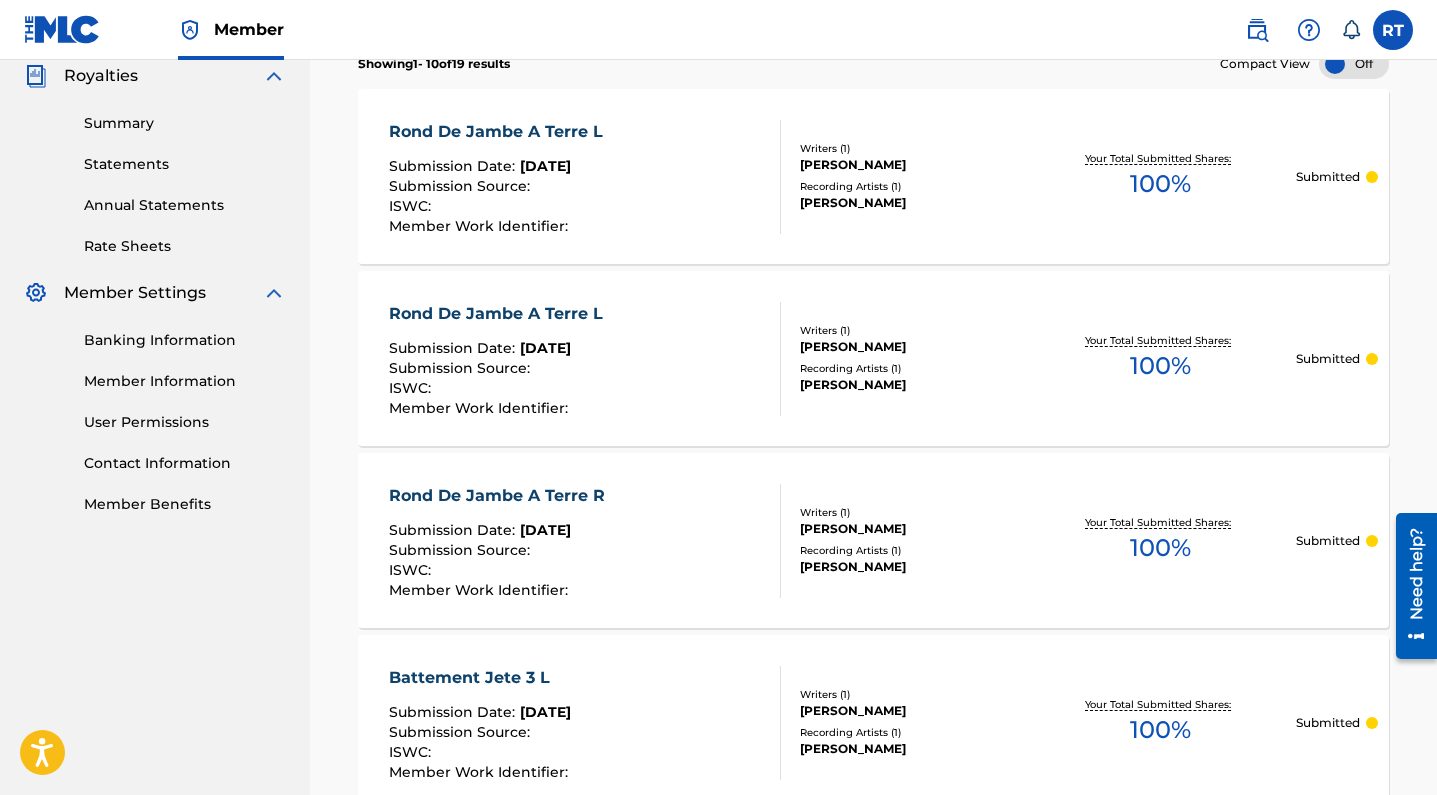 click on "Rond De Jambe A Terre L" at bounding box center (501, 314) 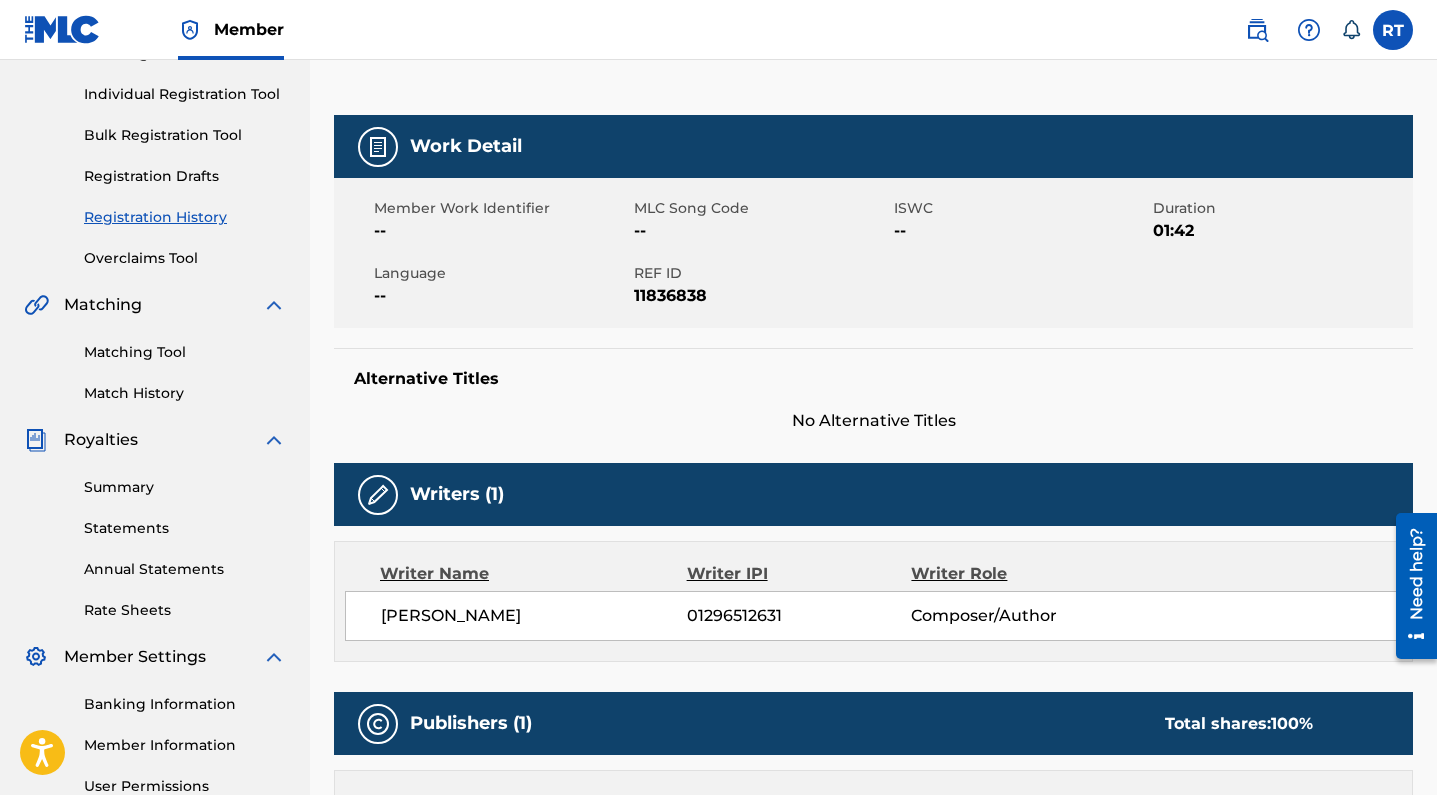 scroll, scrollTop: 240, scrollLeft: 0, axis: vertical 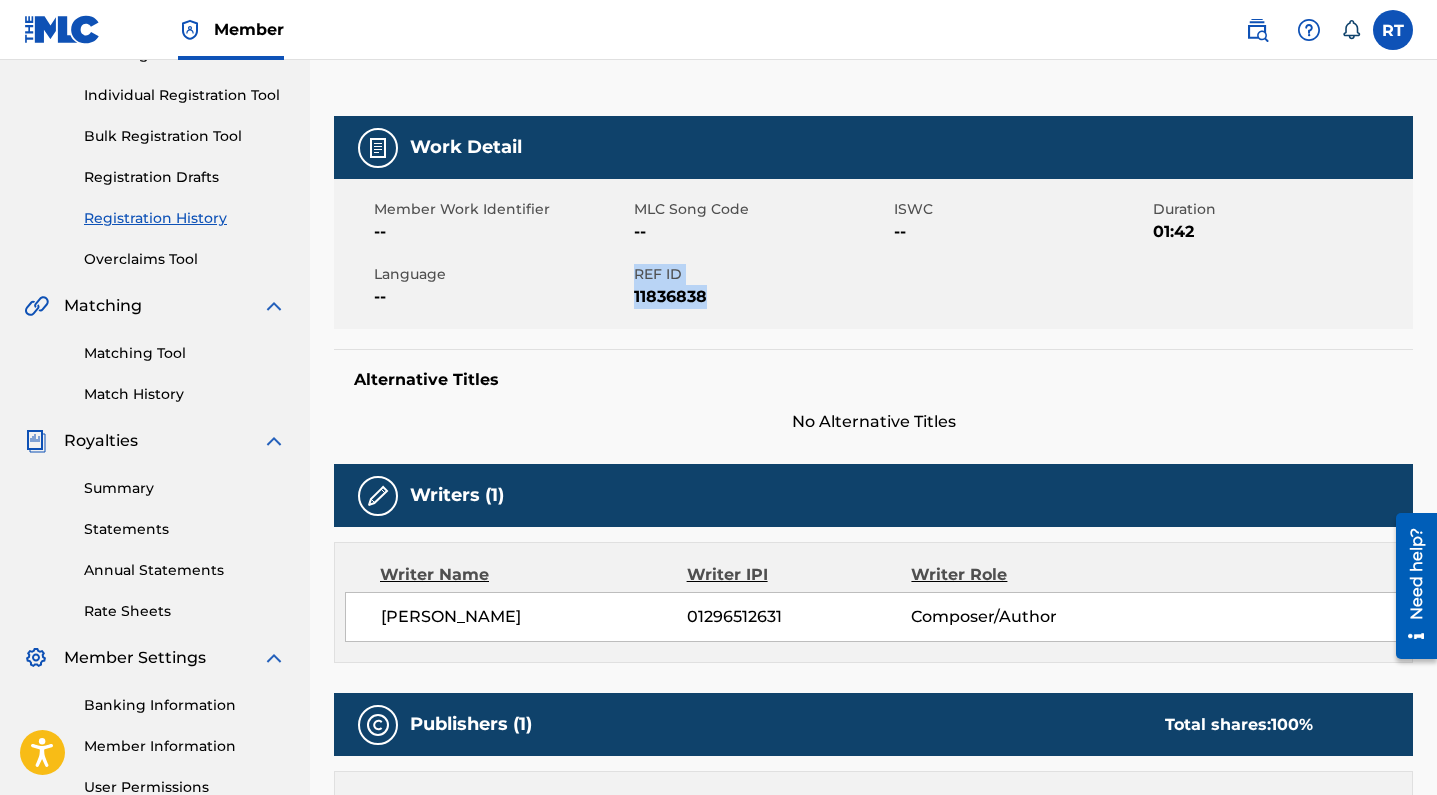 drag, startPoint x: 664, startPoint y: 315, endPoint x: 743, endPoint y: 347, distance: 85.23497 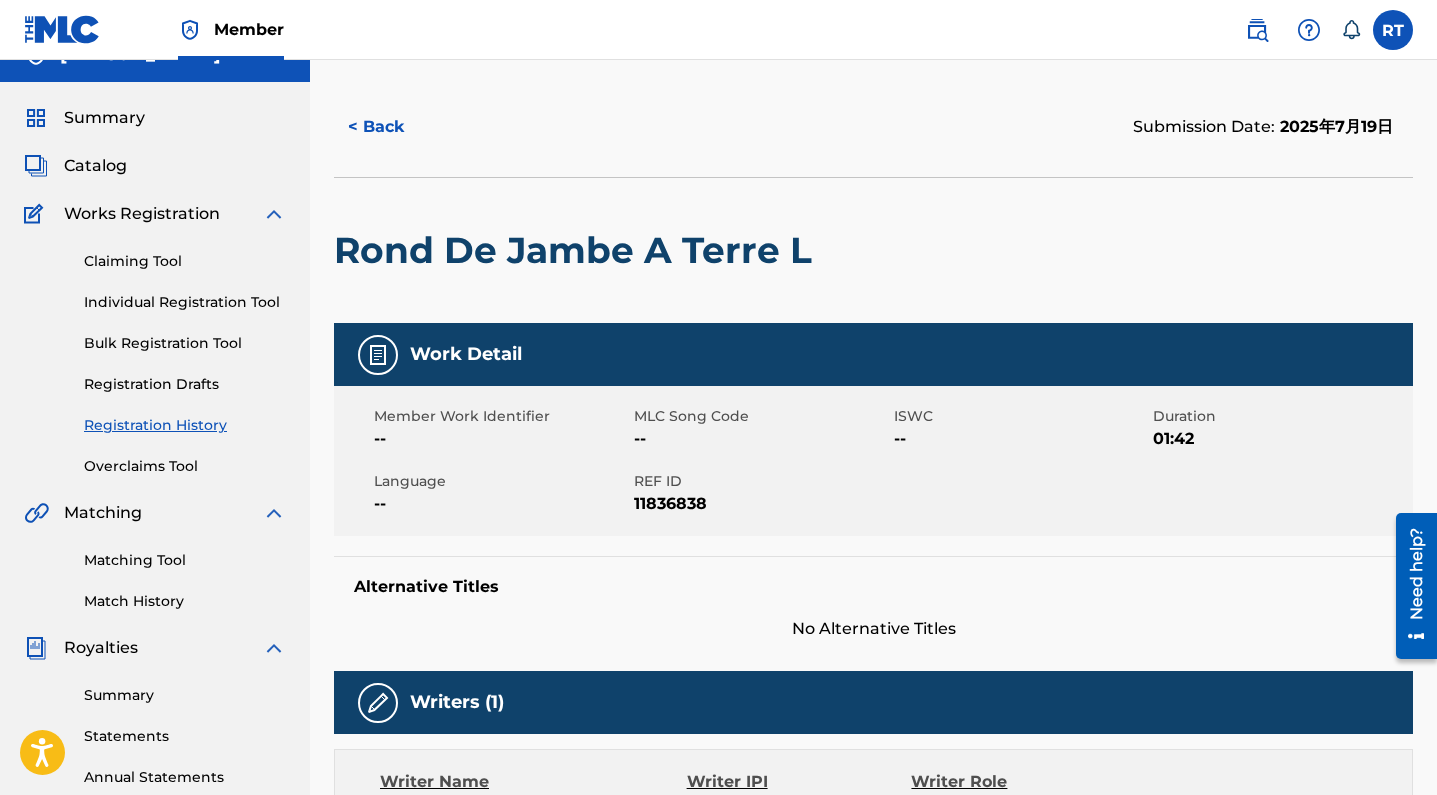 click on "< Back Submission Date: 2025年7月19日" at bounding box center (873, 127) 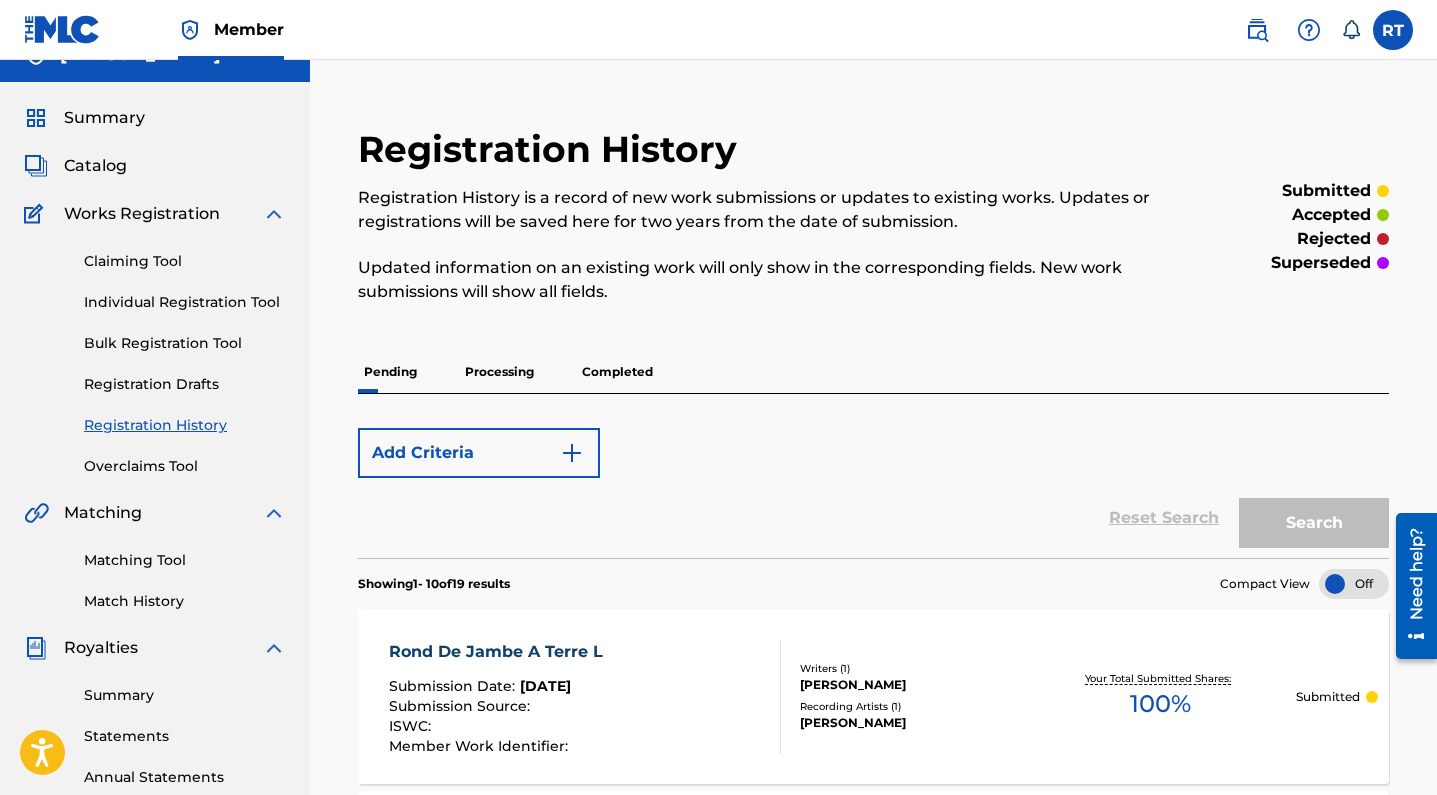 scroll, scrollTop: 605, scrollLeft: 0, axis: vertical 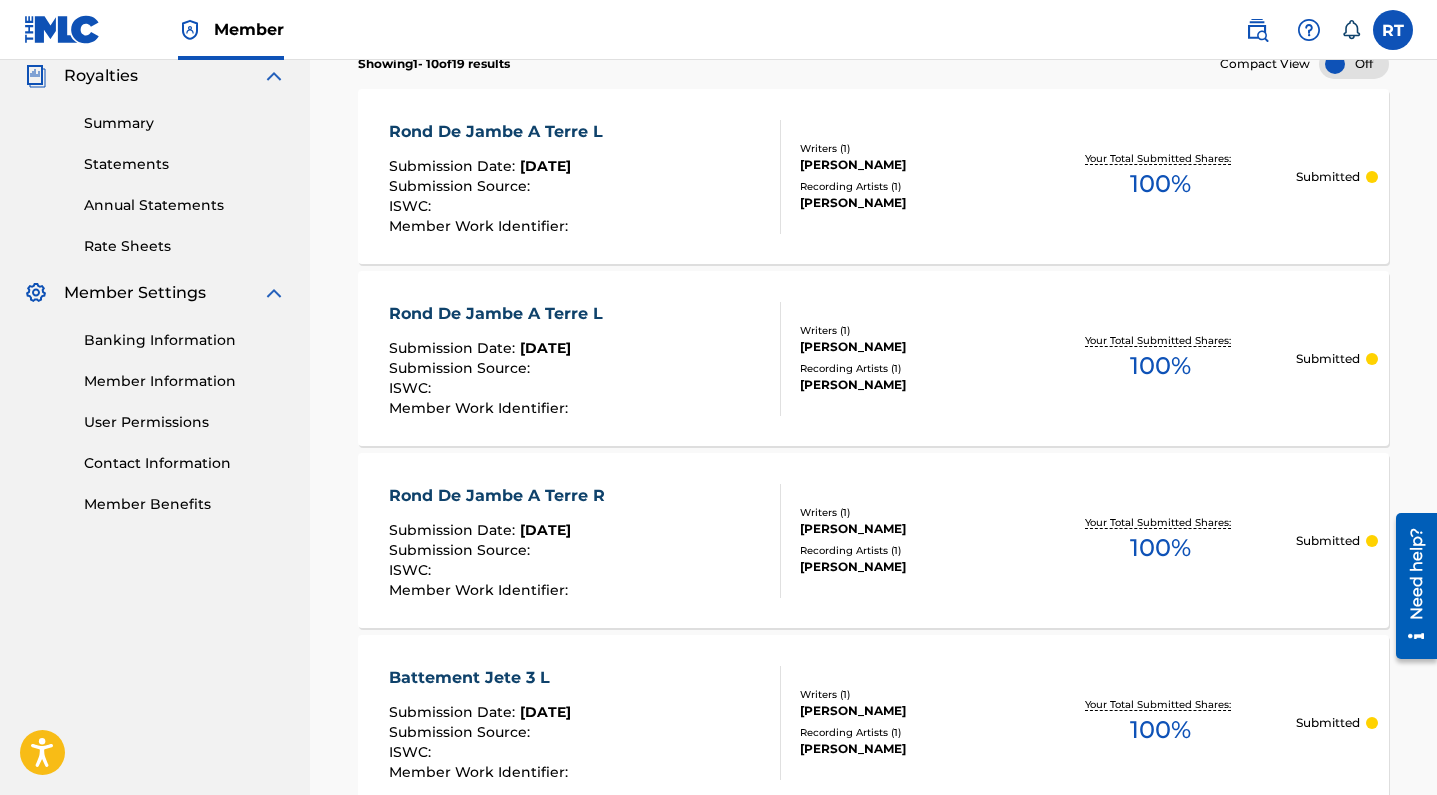 click on "Rond De Jambe A Terre L" at bounding box center [501, 132] 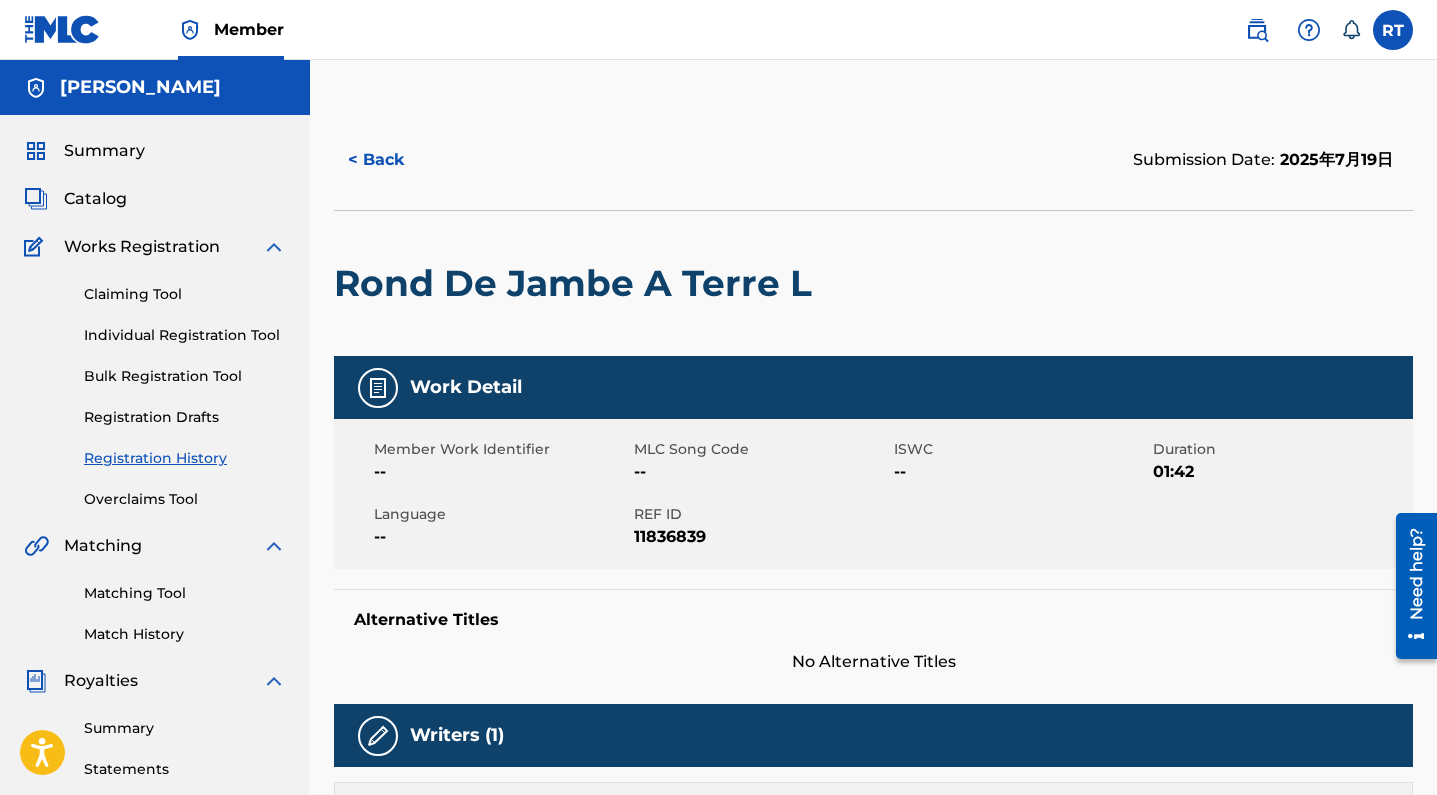 scroll, scrollTop: 23, scrollLeft: 0, axis: vertical 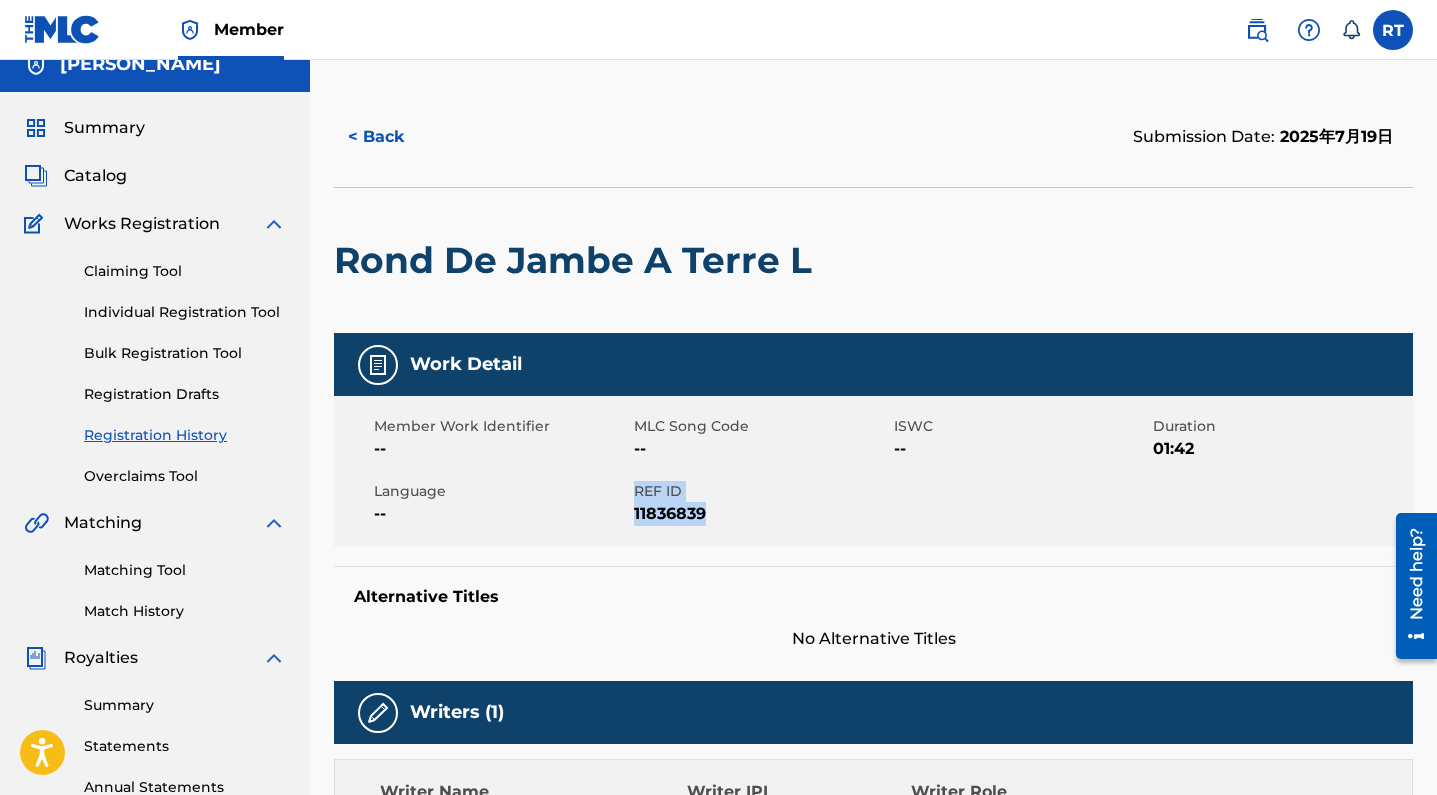 drag, startPoint x: 661, startPoint y: 529, endPoint x: 738, endPoint y: 554, distance: 80.95678 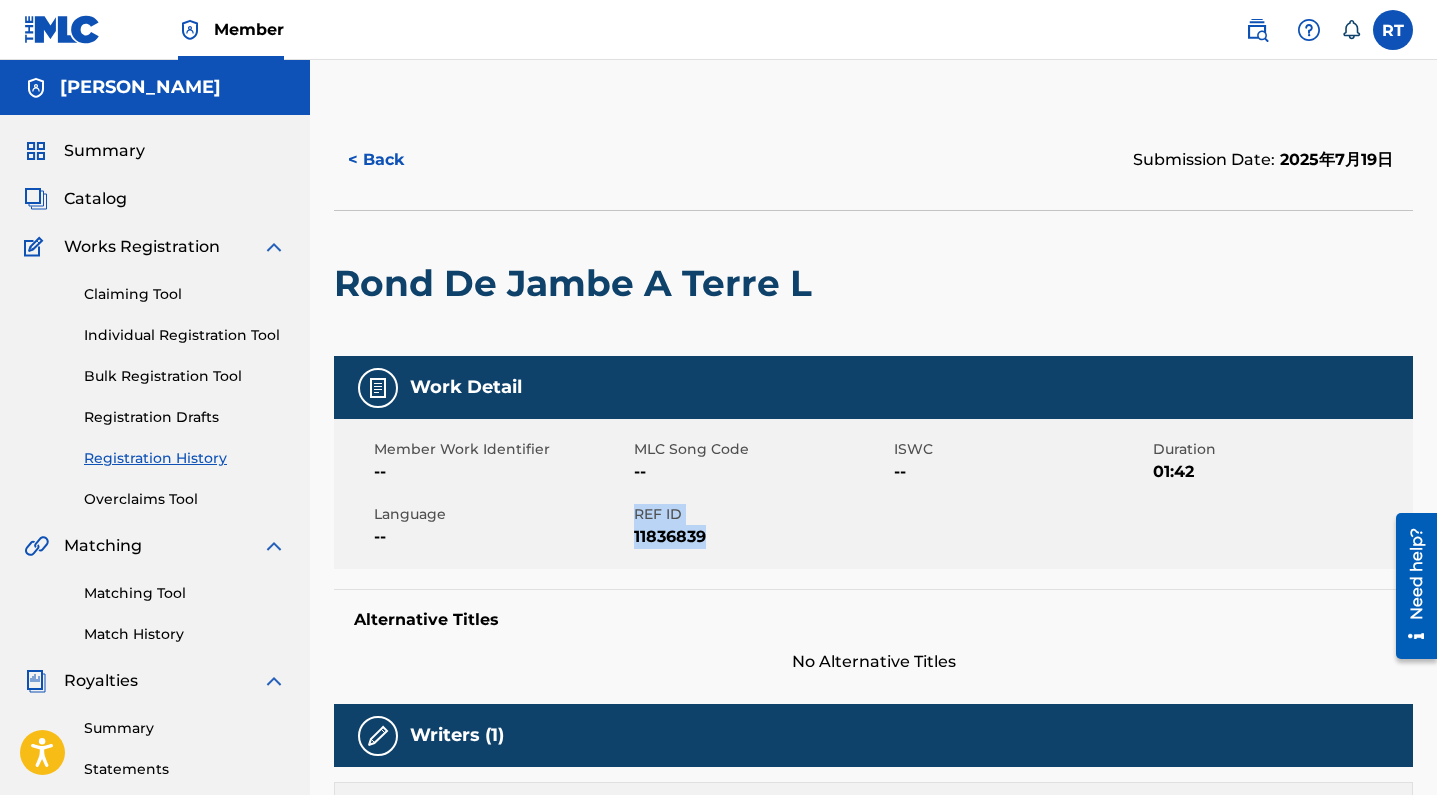 scroll, scrollTop: 0, scrollLeft: 0, axis: both 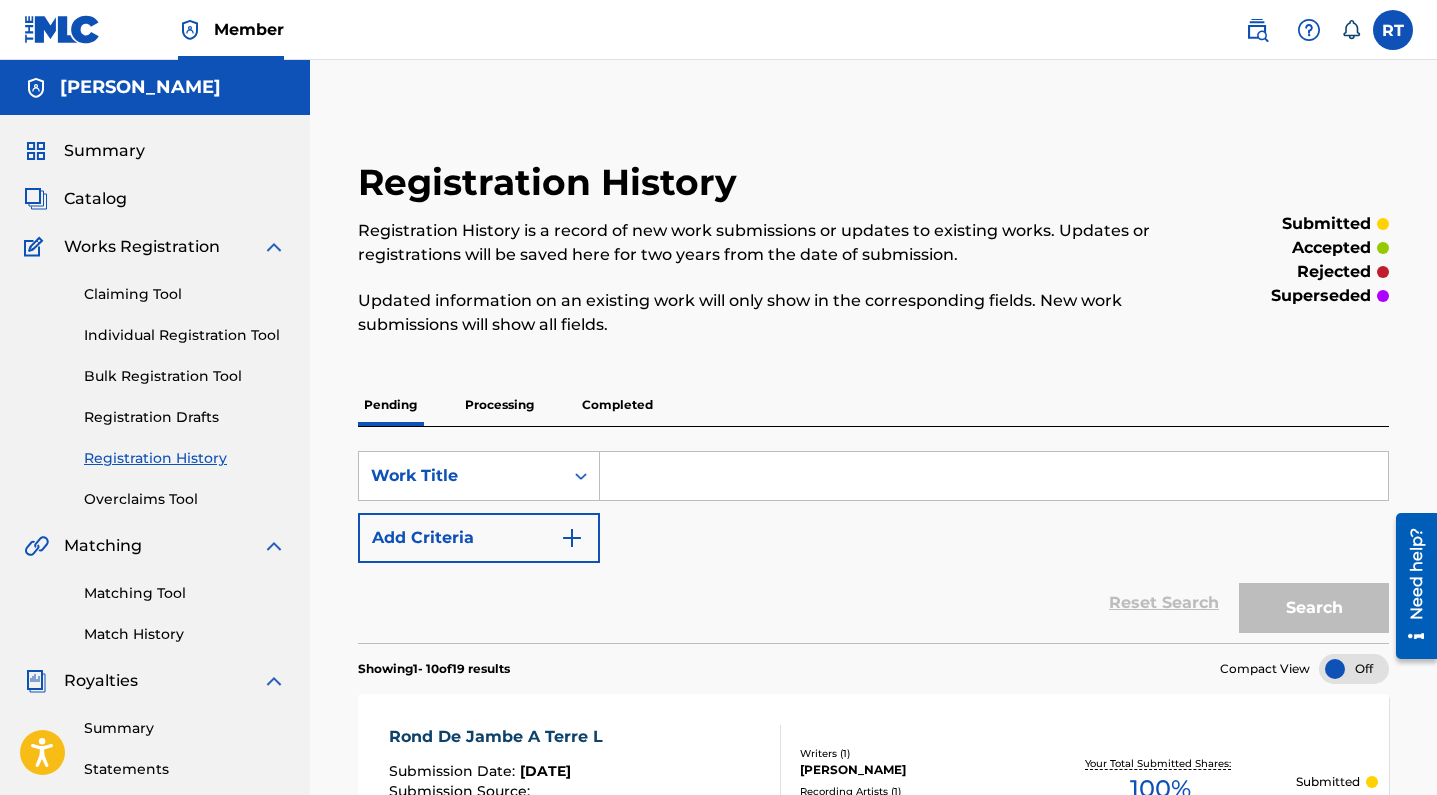 click on "Catalog" at bounding box center [95, 199] 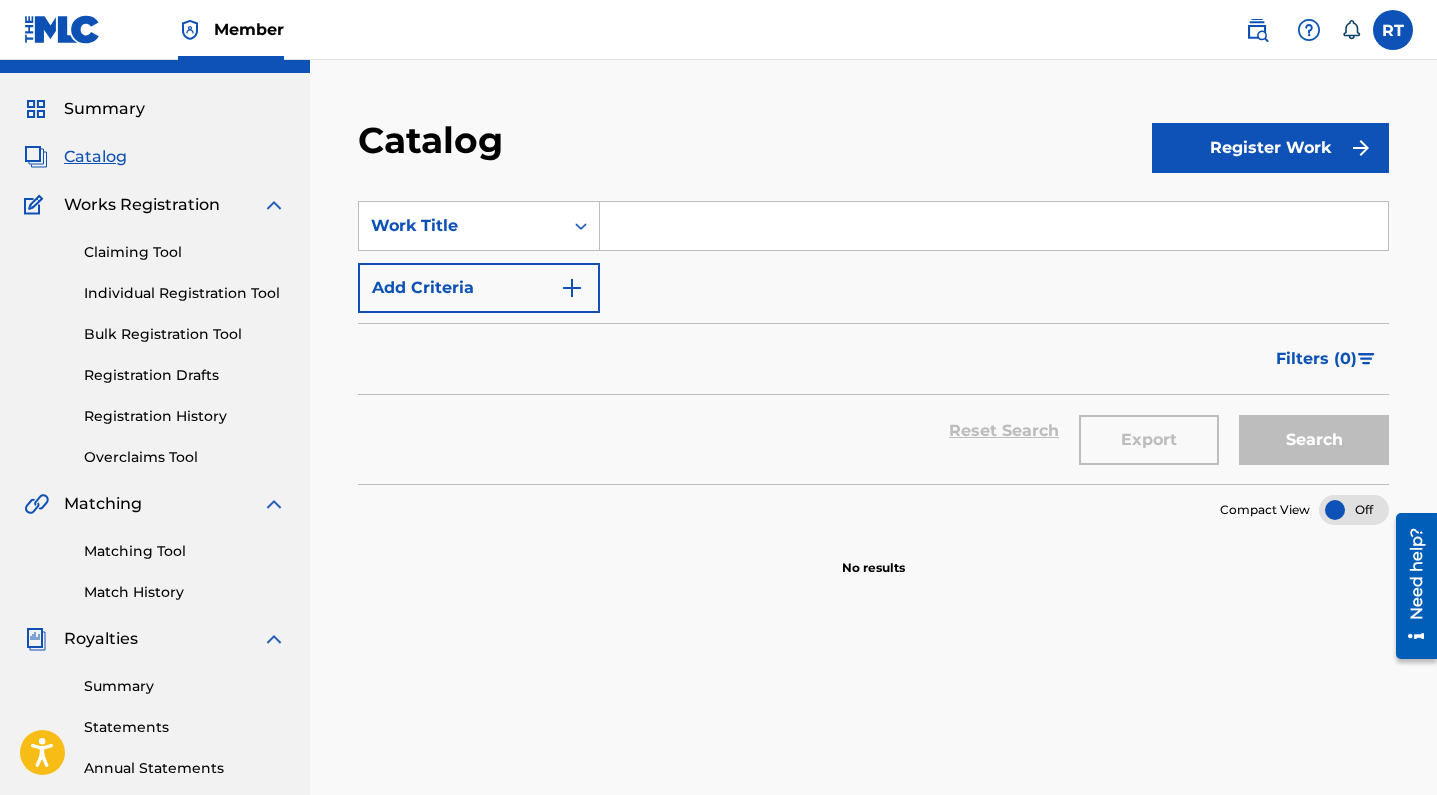 scroll, scrollTop: 35, scrollLeft: 0, axis: vertical 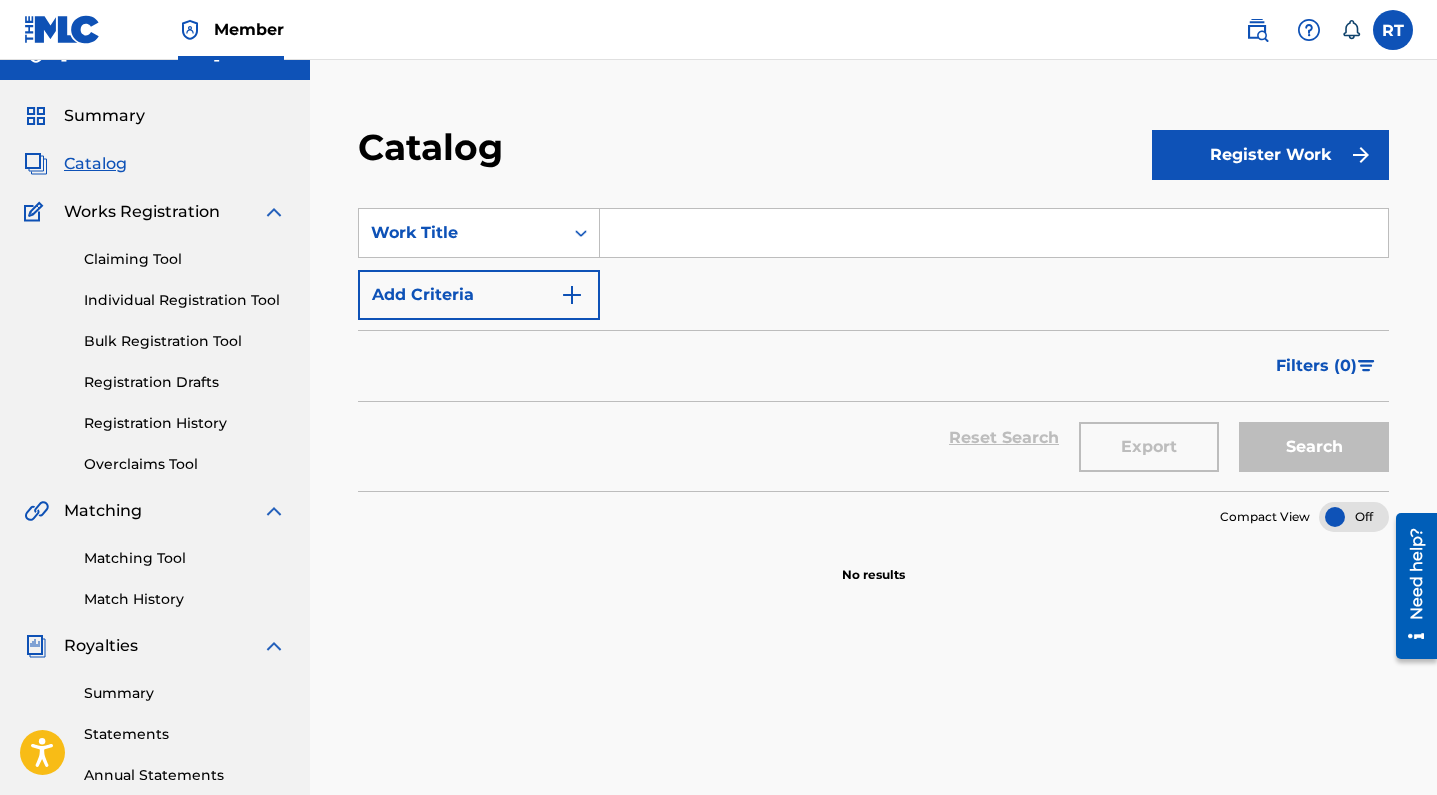 click on "Summary" at bounding box center [104, 116] 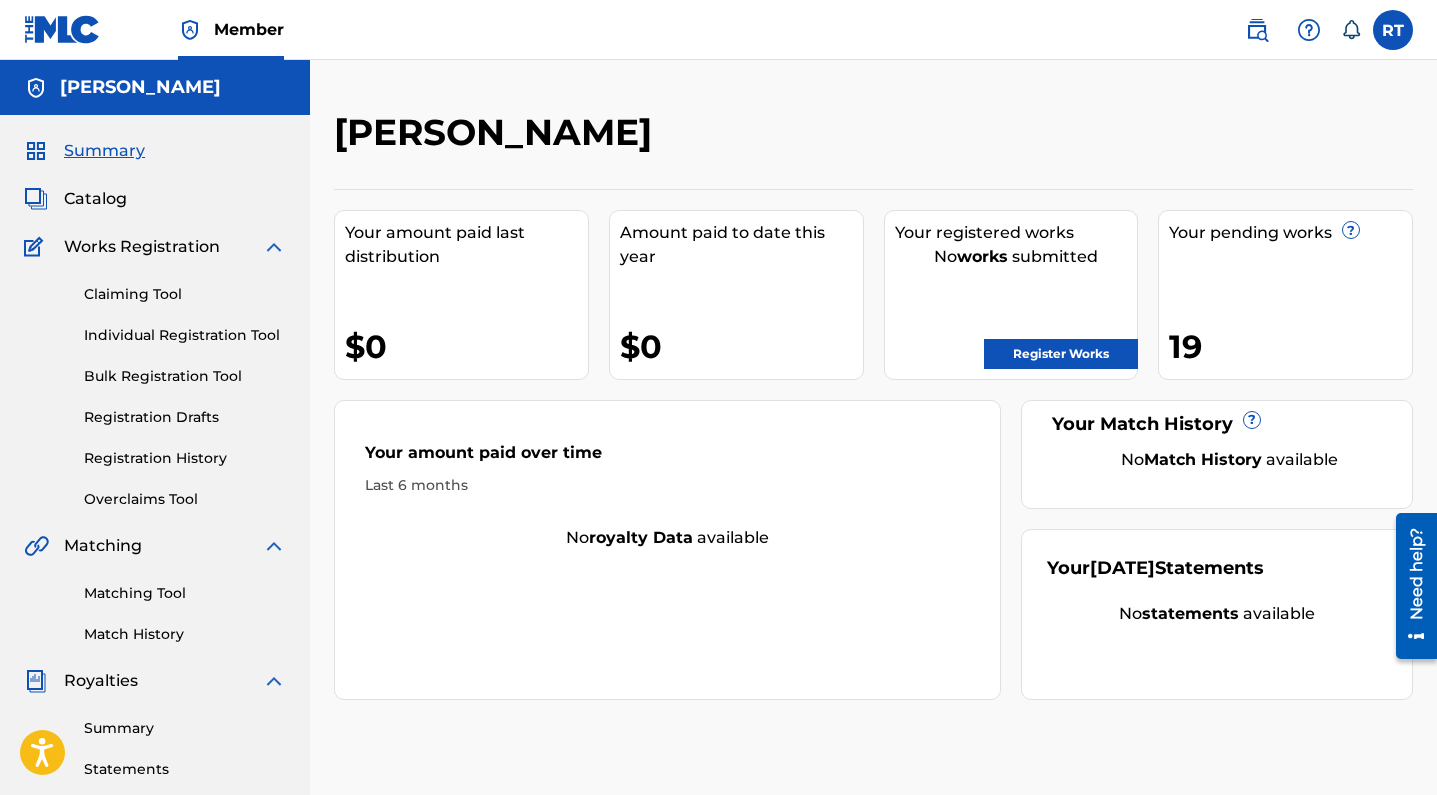 scroll, scrollTop: 0, scrollLeft: 0, axis: both 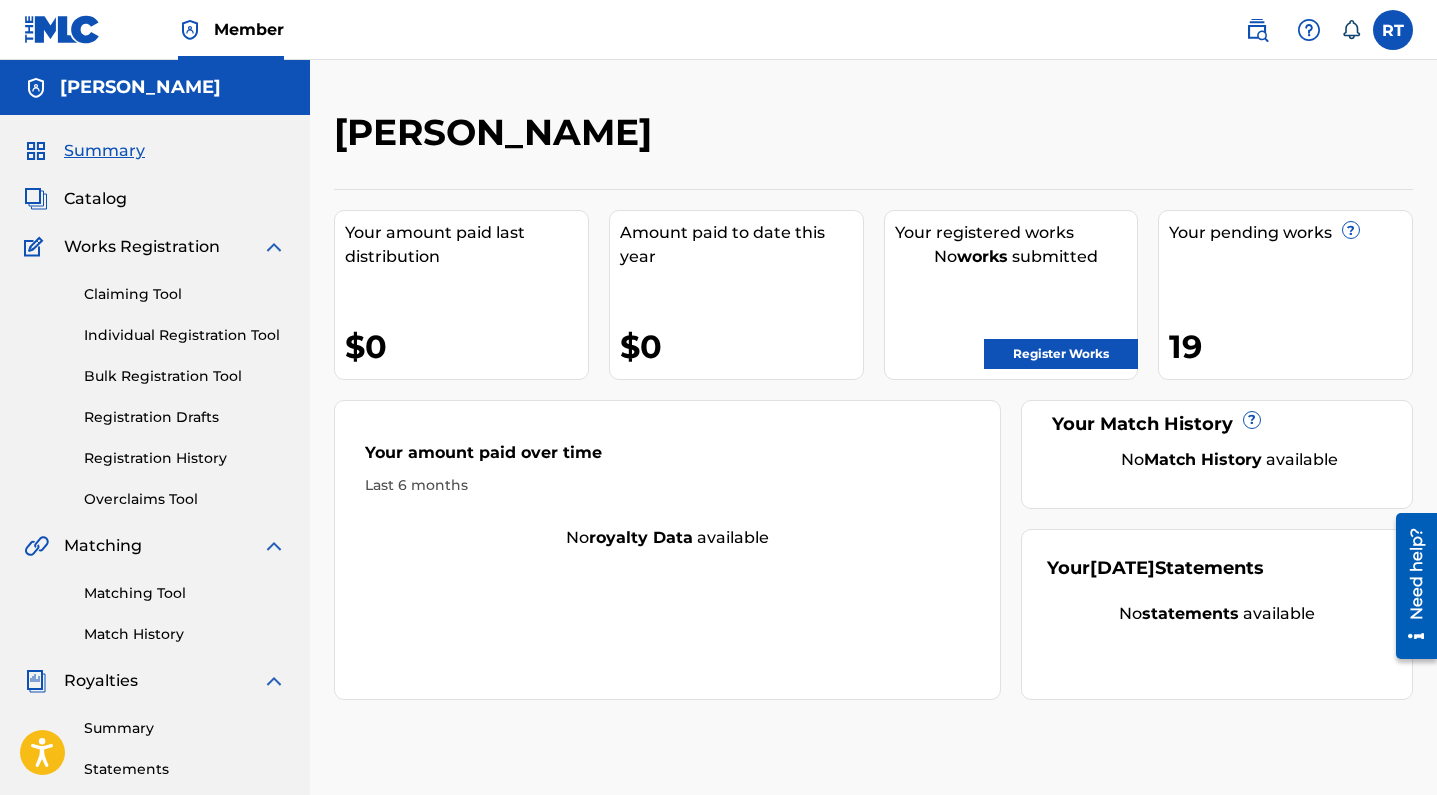 click at bounding box center (1257, 30) 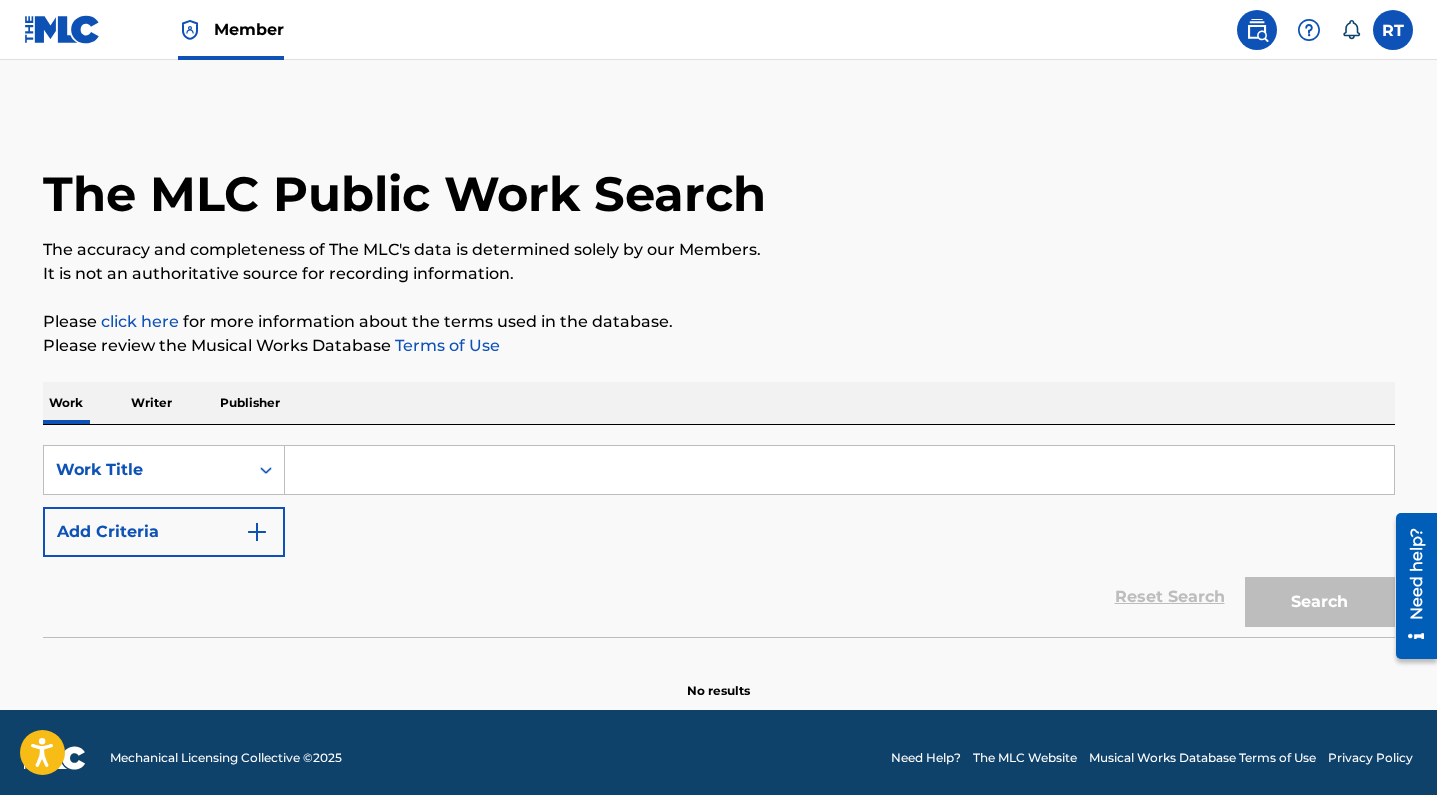 click at bounding box center [1257, 30] 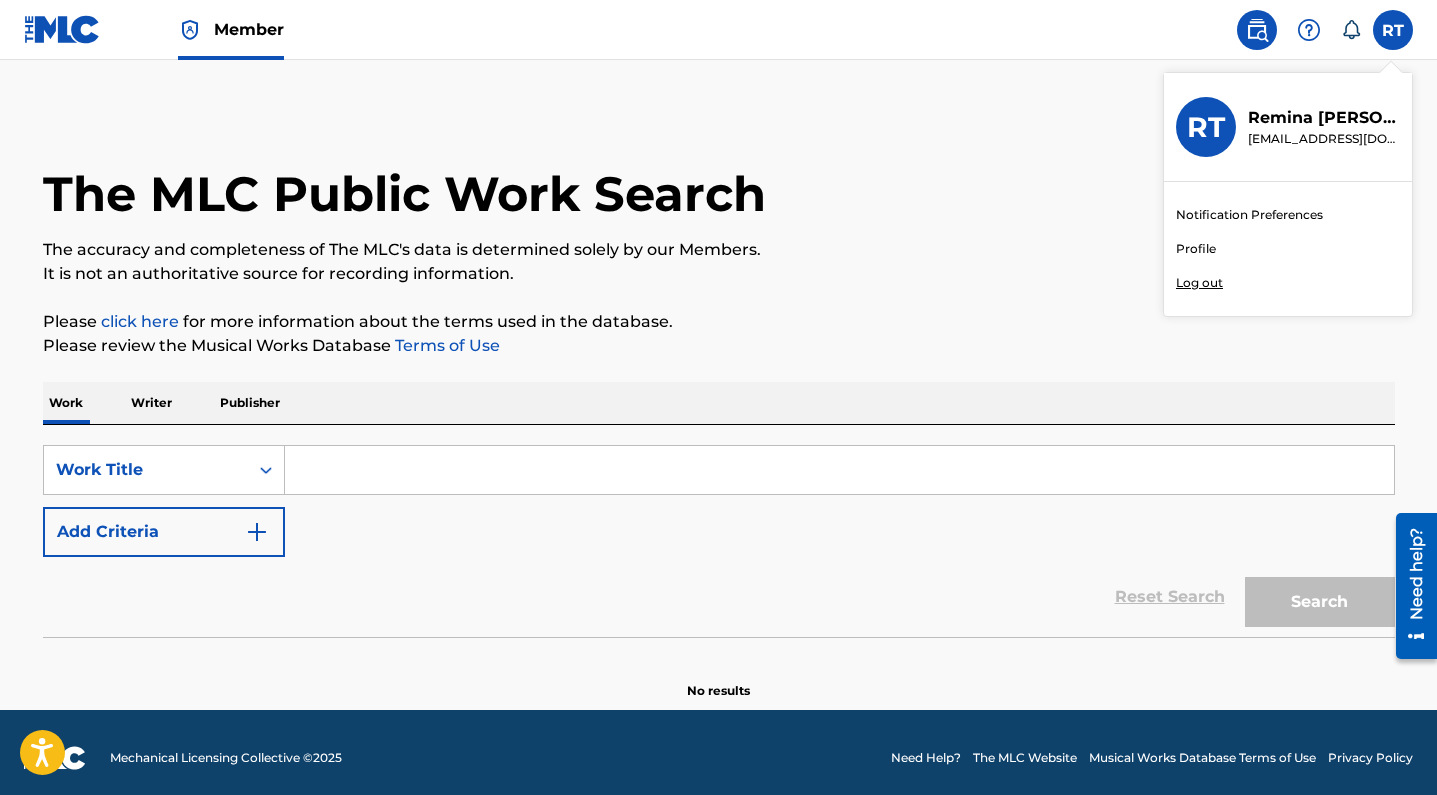 click on "Profile" at bounding box center (1196, 249) 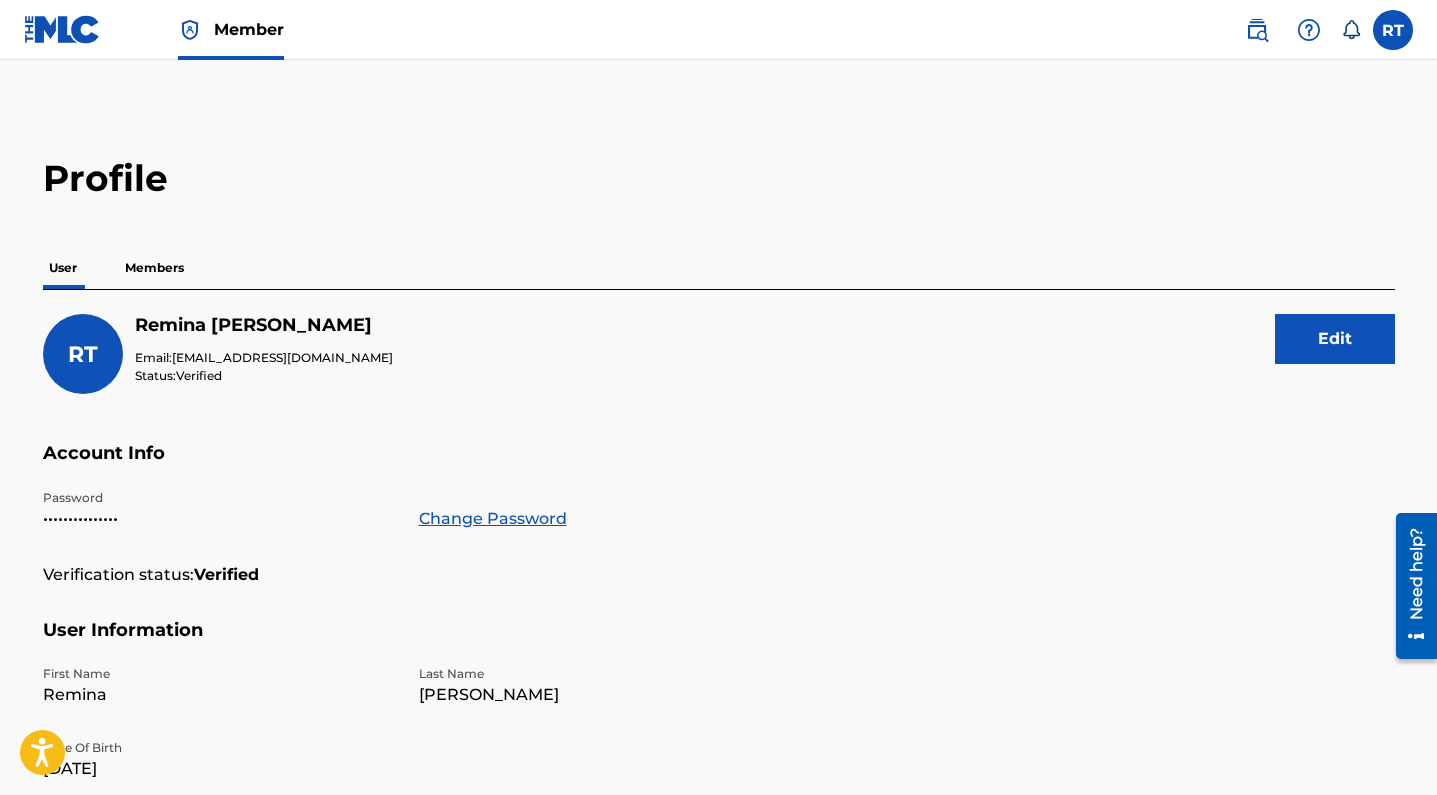 scroll, scrollTop: -1, scrollLeft: 0, axis: vertical 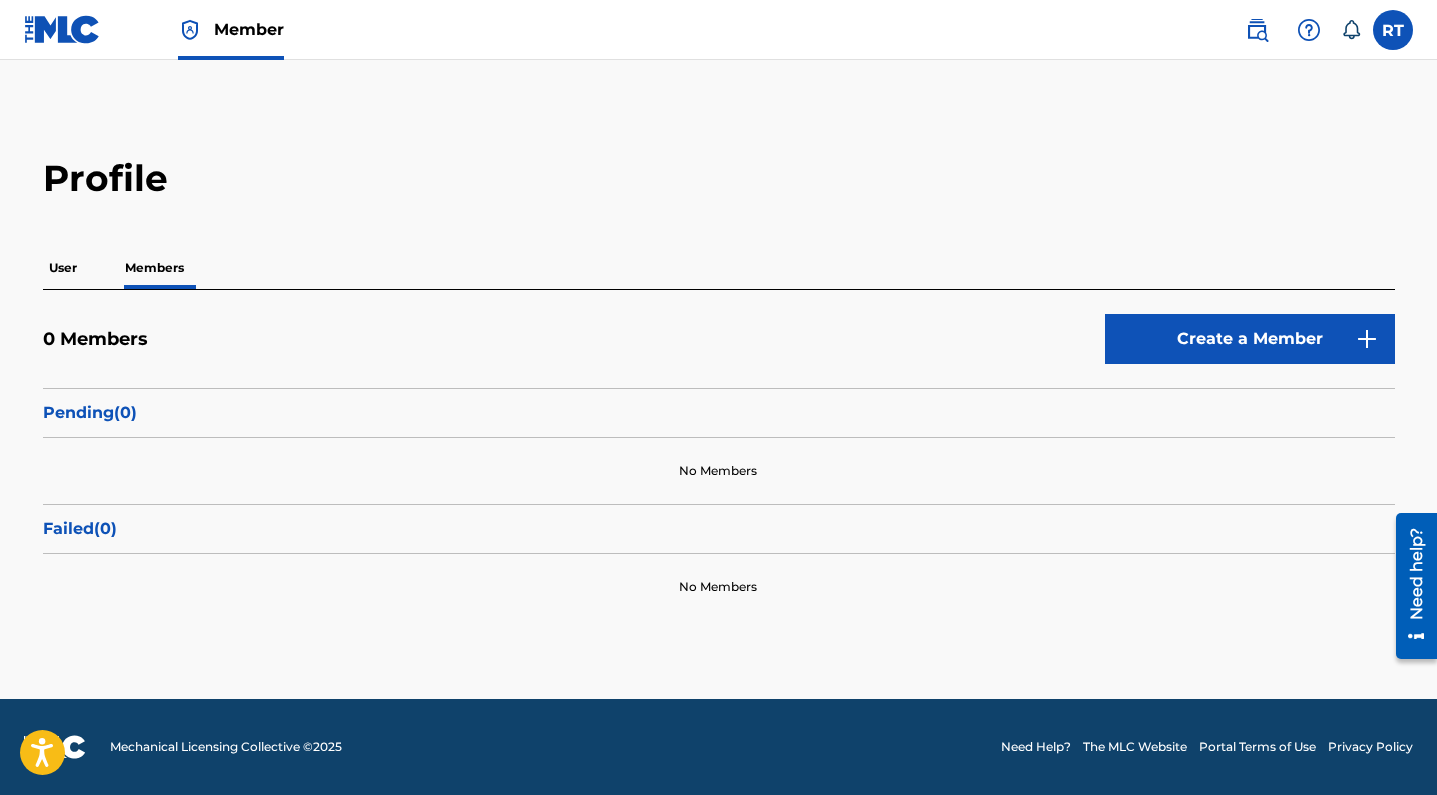 click on "User" at bounding box center [63, 268] 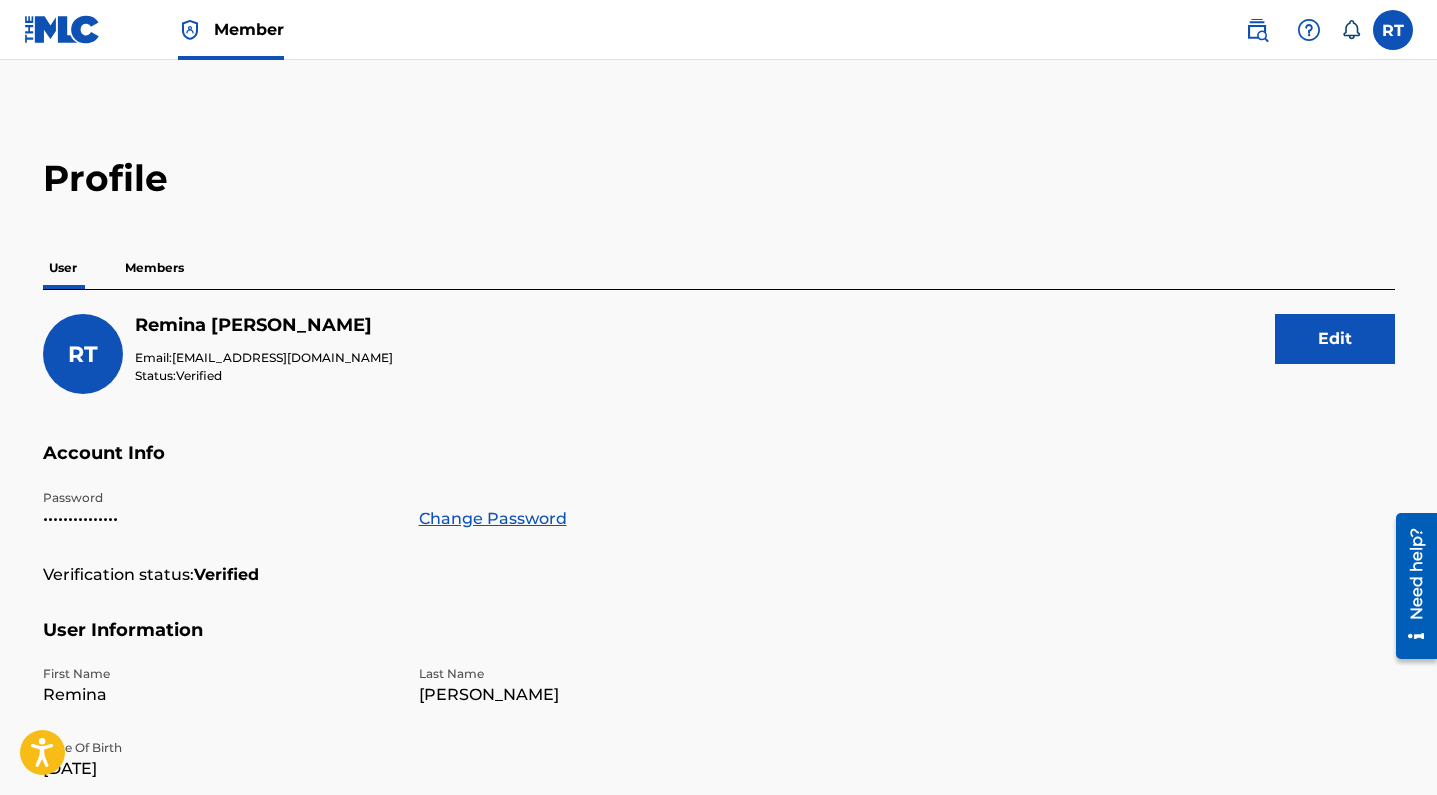 scroll, scrollTop: 0, scrollLeft: 0, axis: both 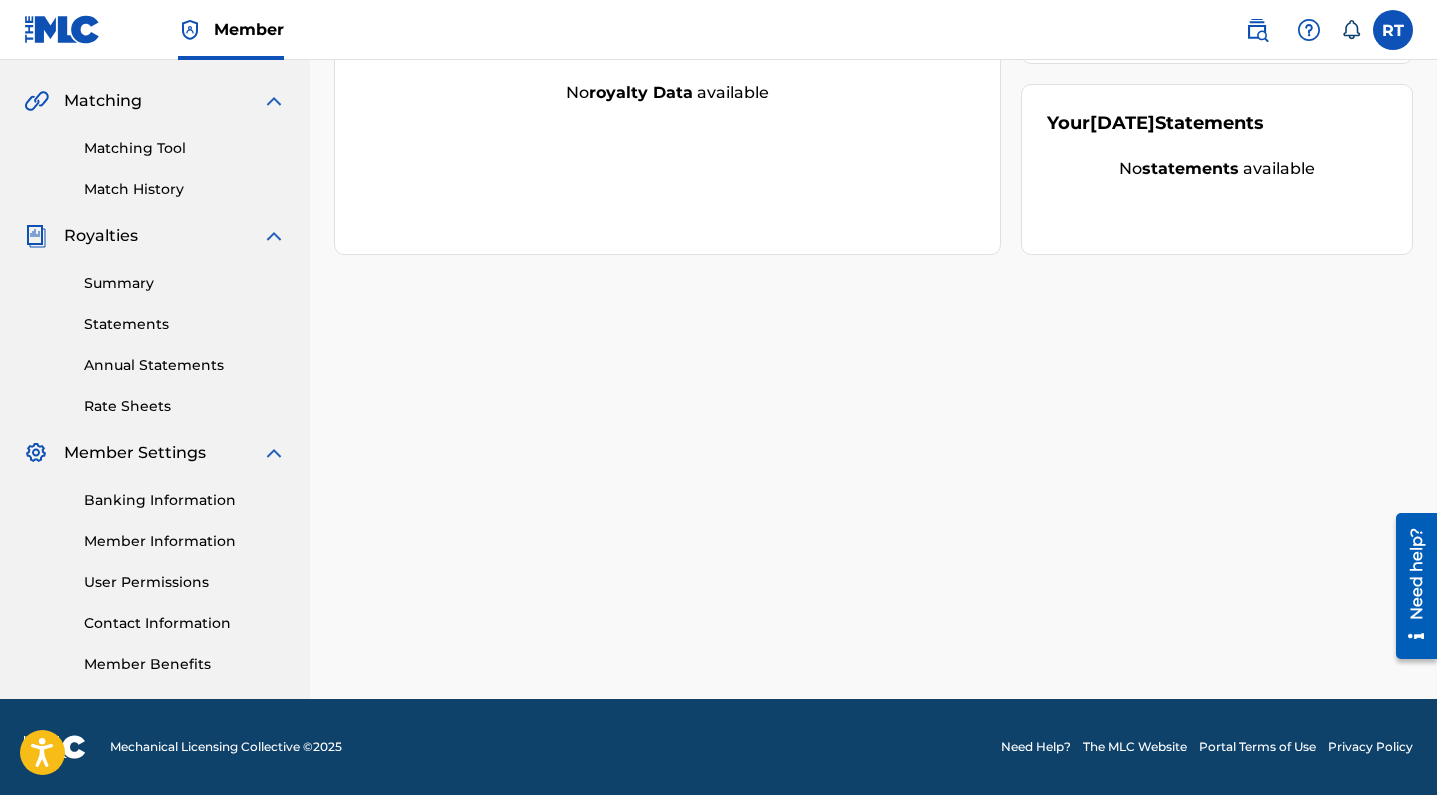 click on "Member Information" at bounding box center [185, 541] 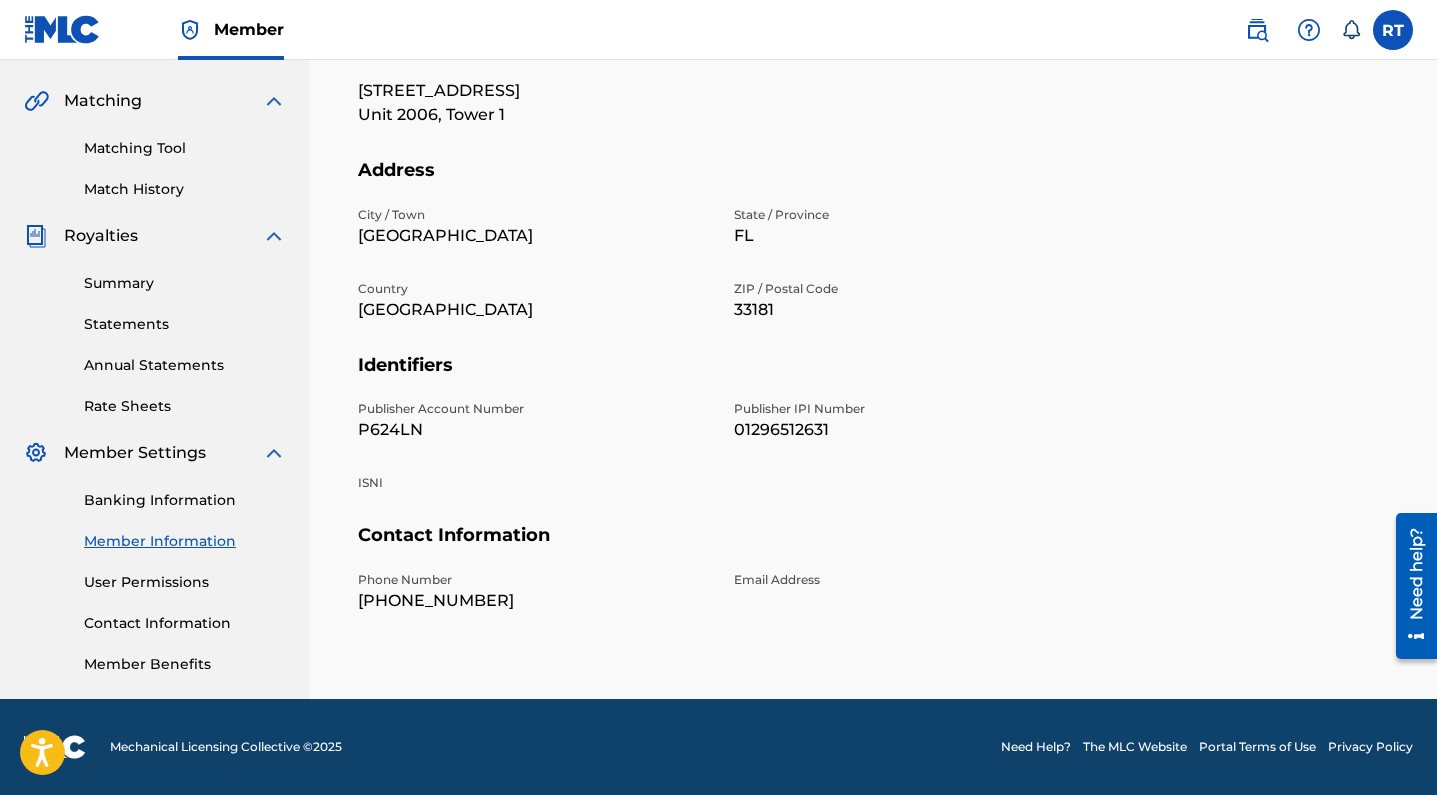 scroll, scrollTop: 505, scrollLeft: 0, axis: vertical 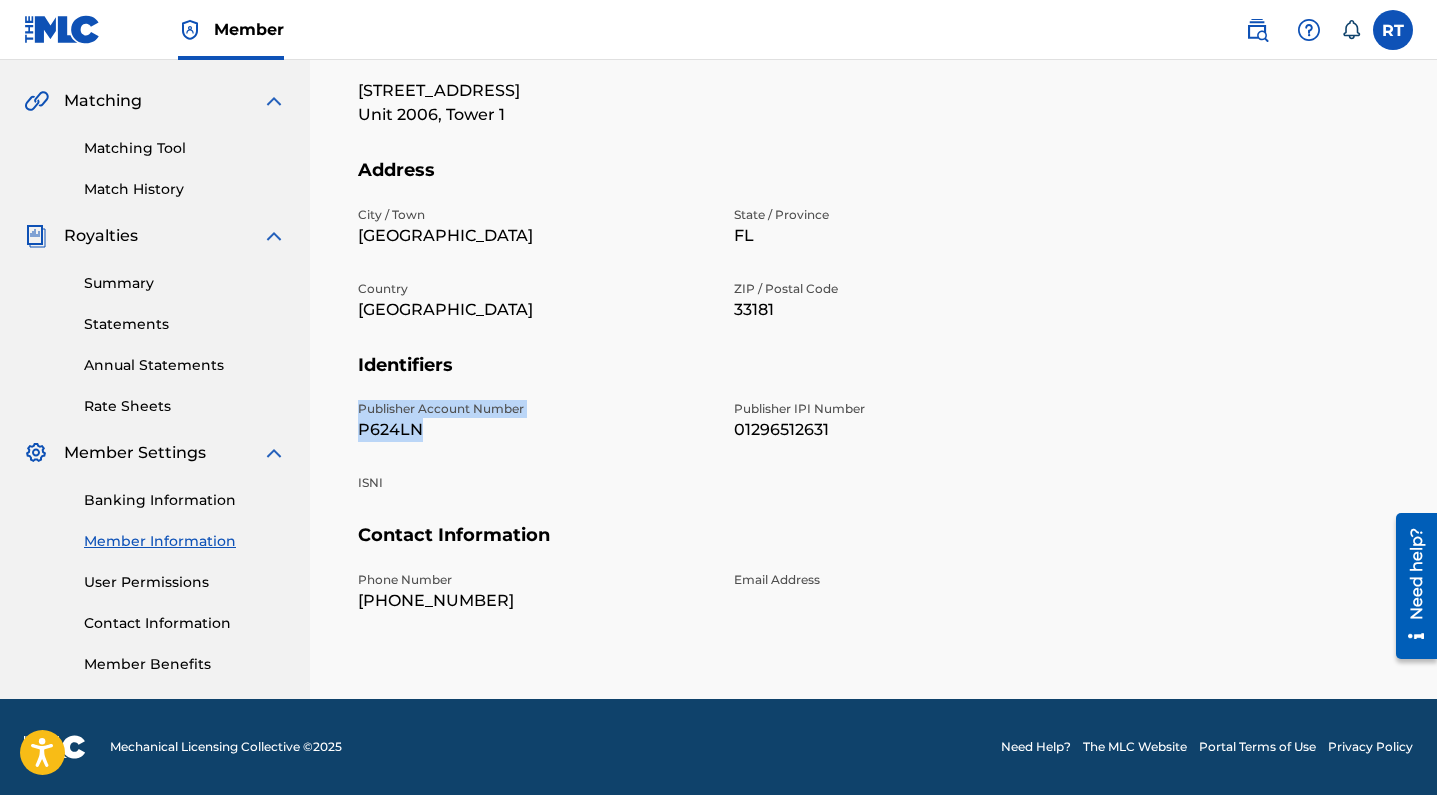 drag, startPoint x: 477, startPoint y: 413, endPoint x: 384, endPoint y: 398, distance: 94.20191 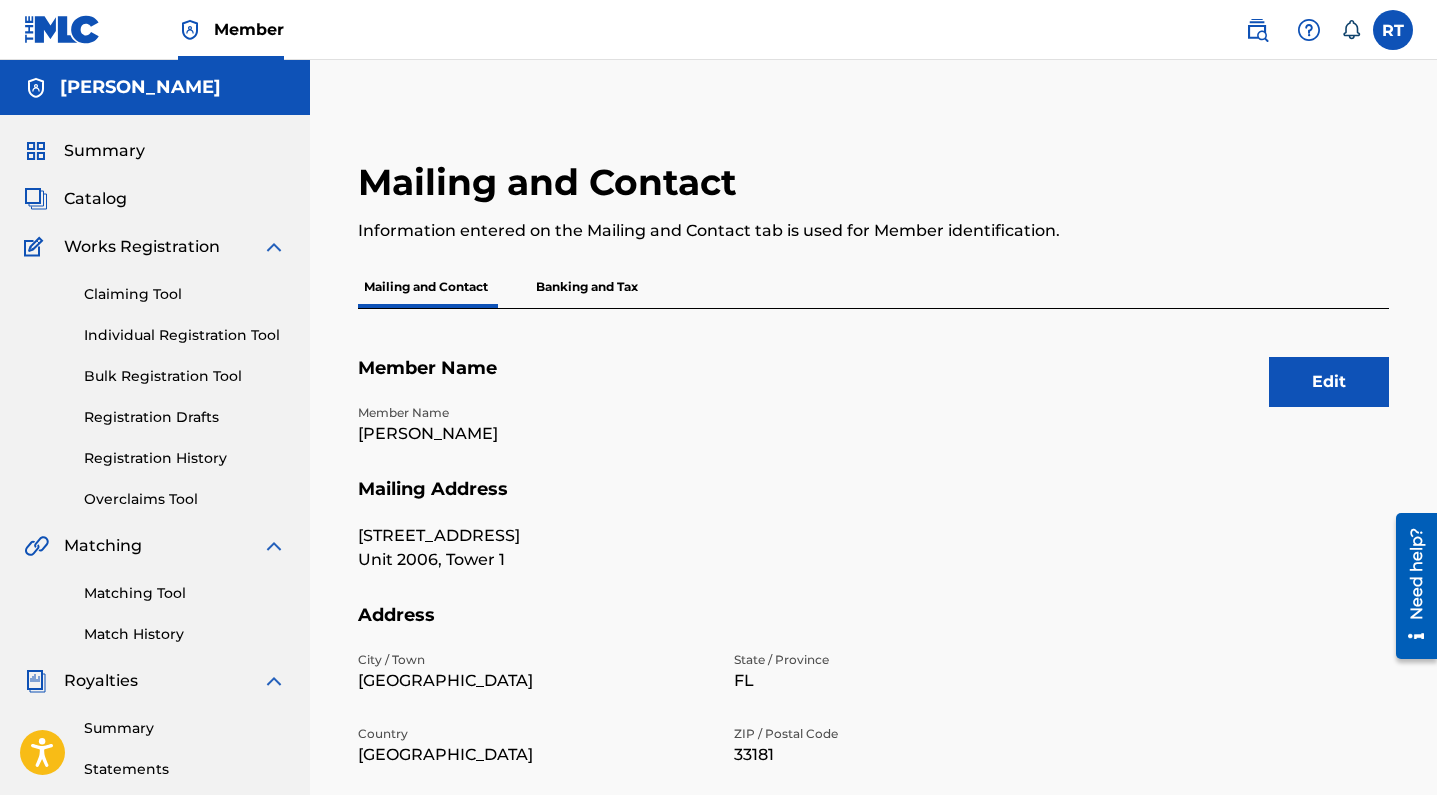 scroll, scrollTop: 0, scrollLeft: 0, axis: both 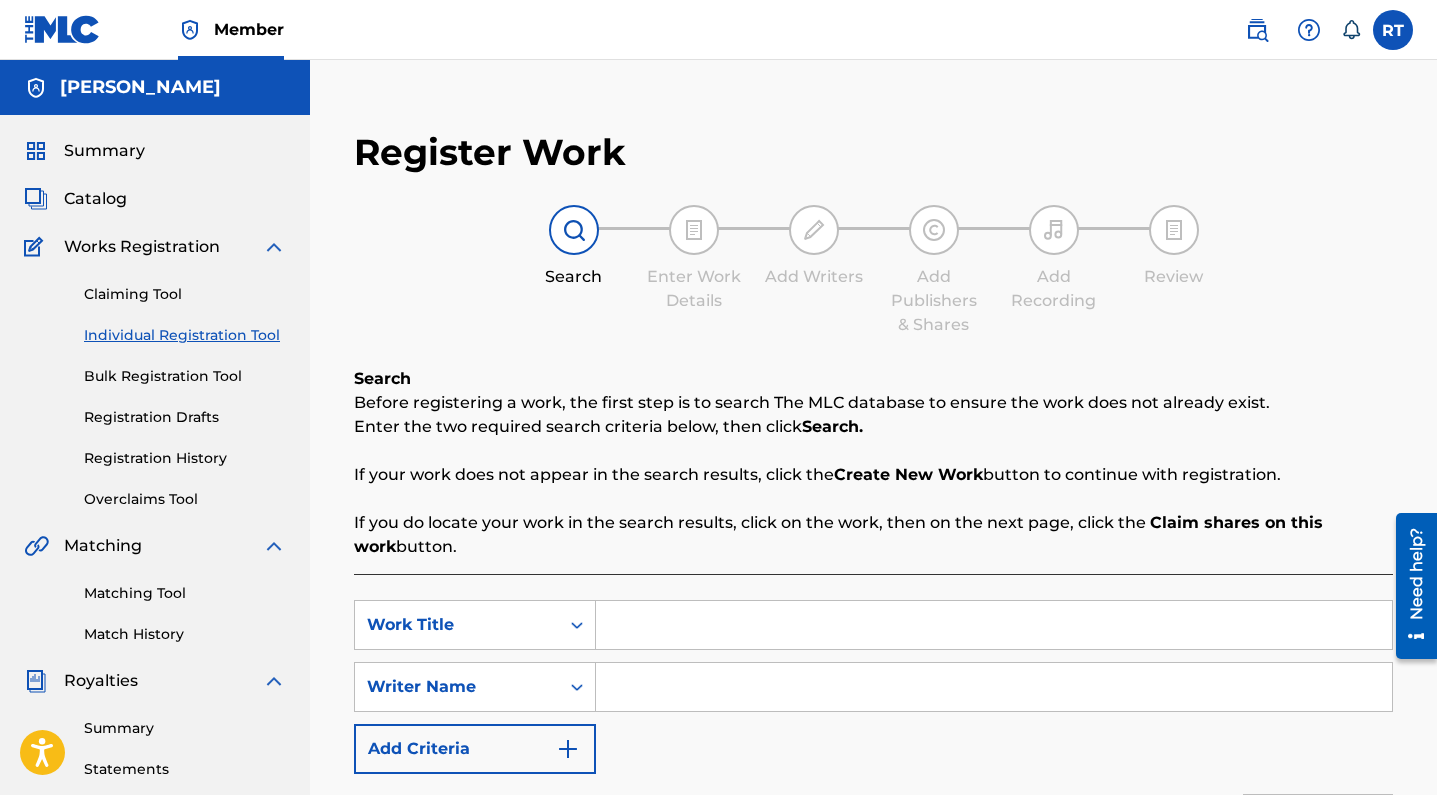 click on "Registration History" at bounding box center [185, 458] 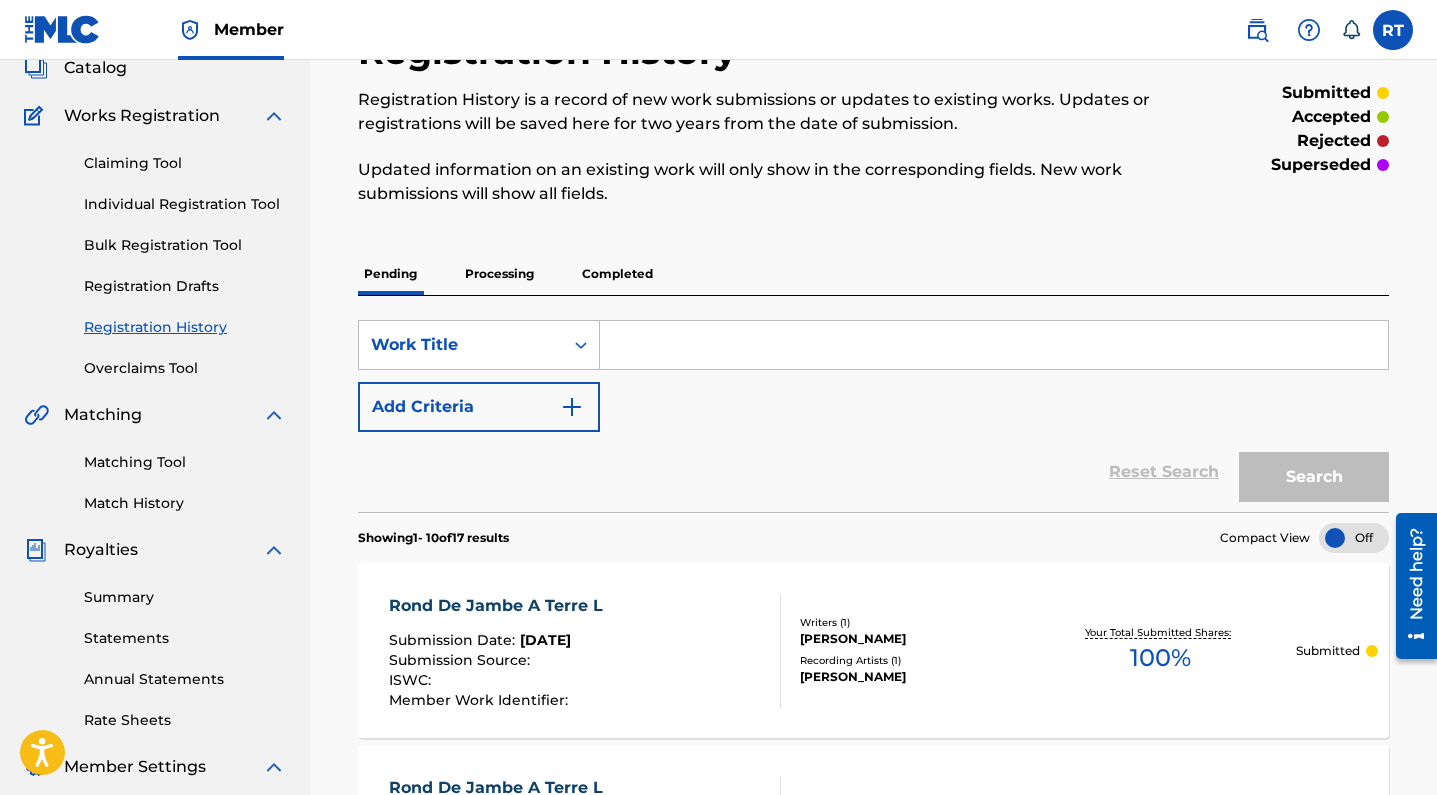 scroll, scrollTop: 8, scrollLeft: 0, axis: vertical 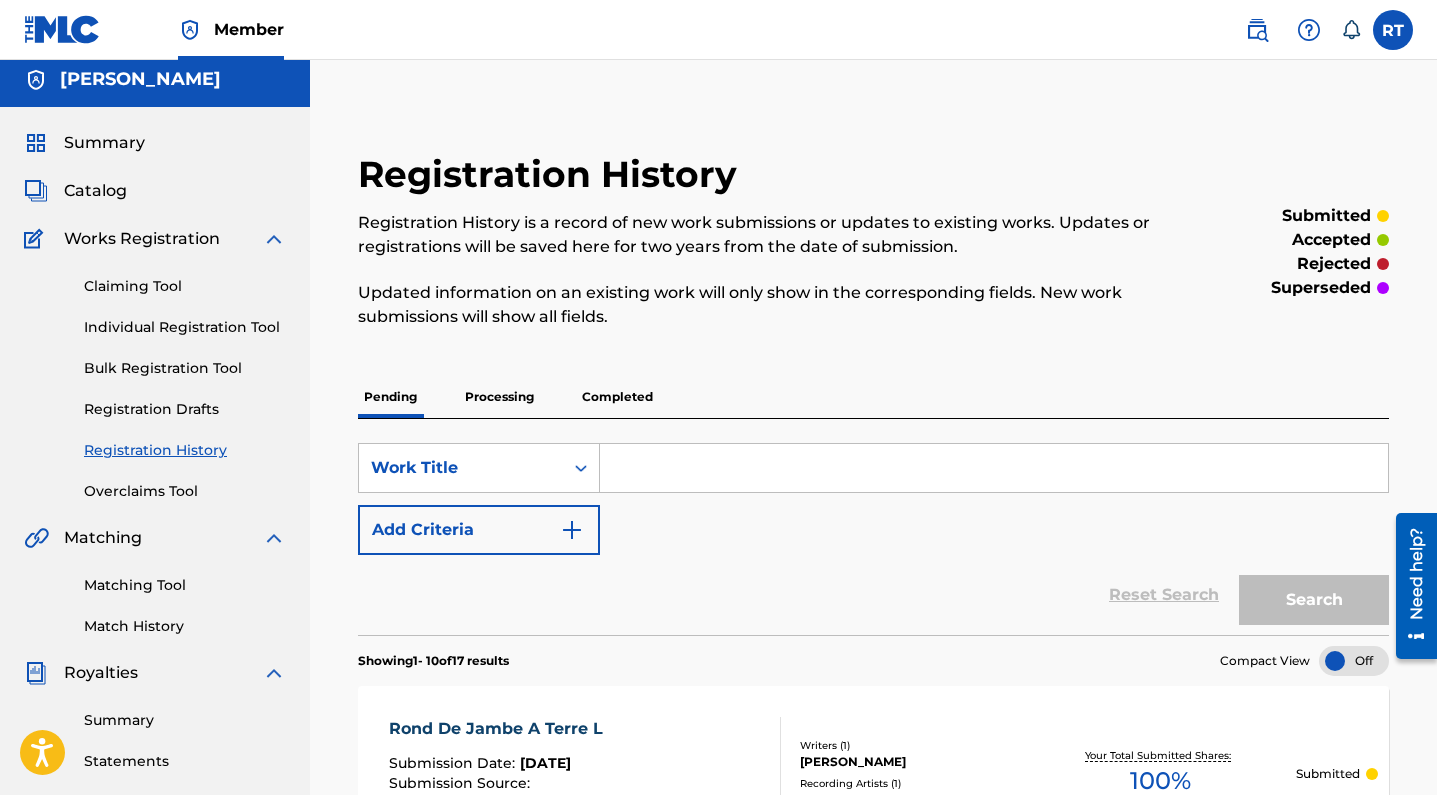 click on "Claiming Tool" at bounding box center (185, 286) 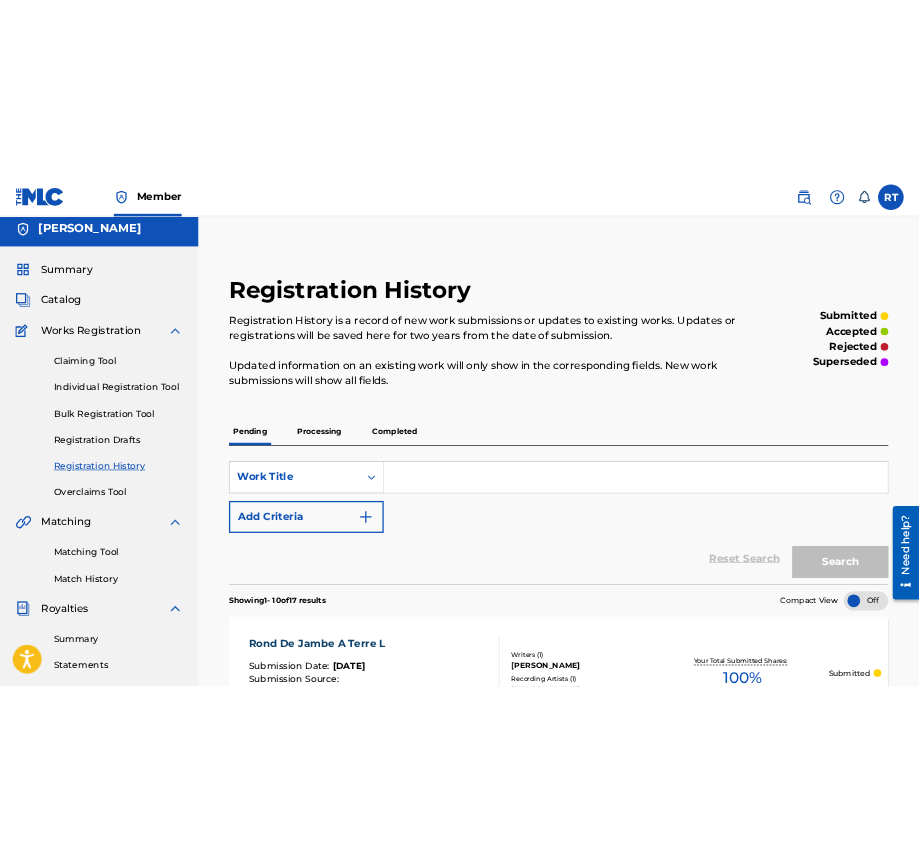 scroll, scrollTop: 0, scrollLeft: 0, axis: both 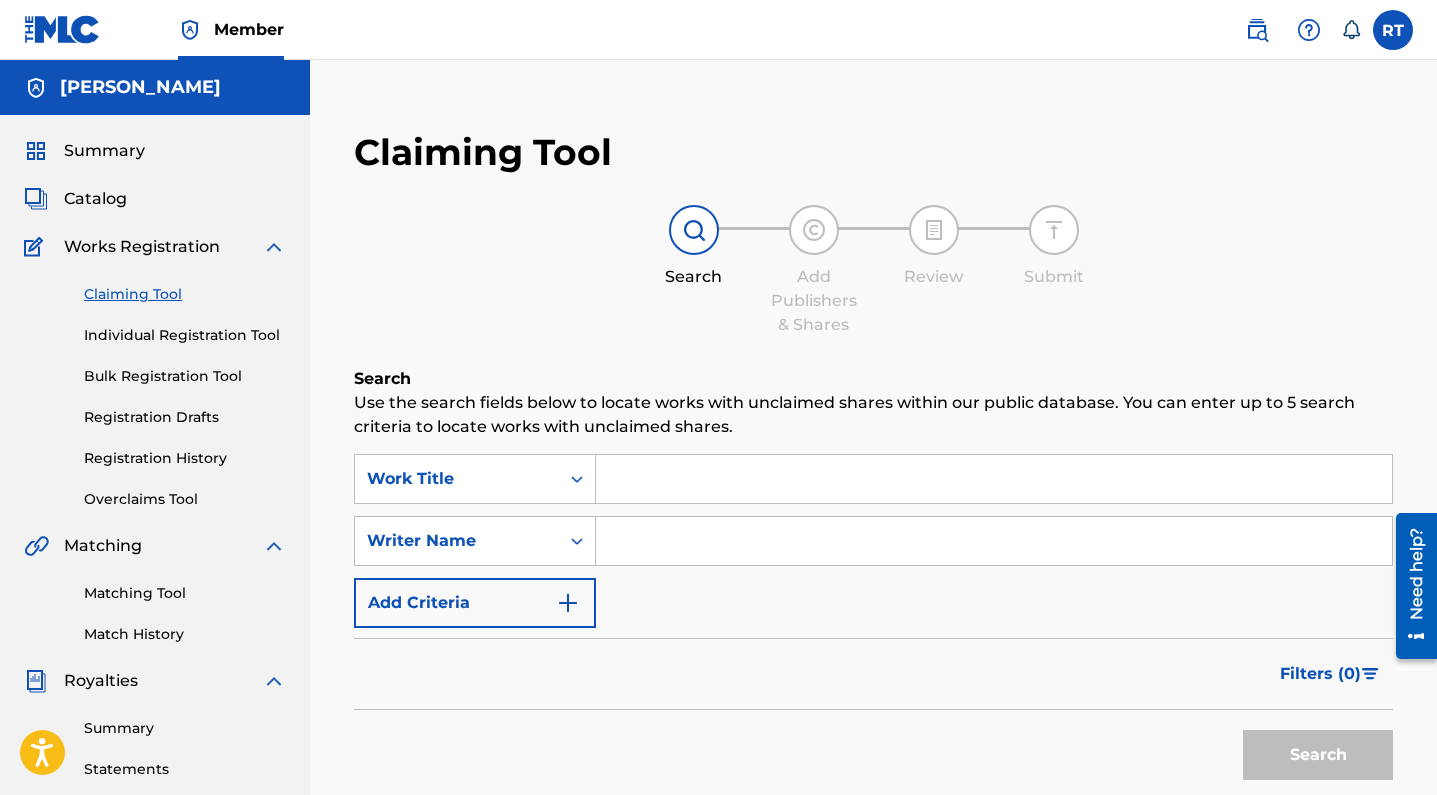 click at bounding box center [994, 479] 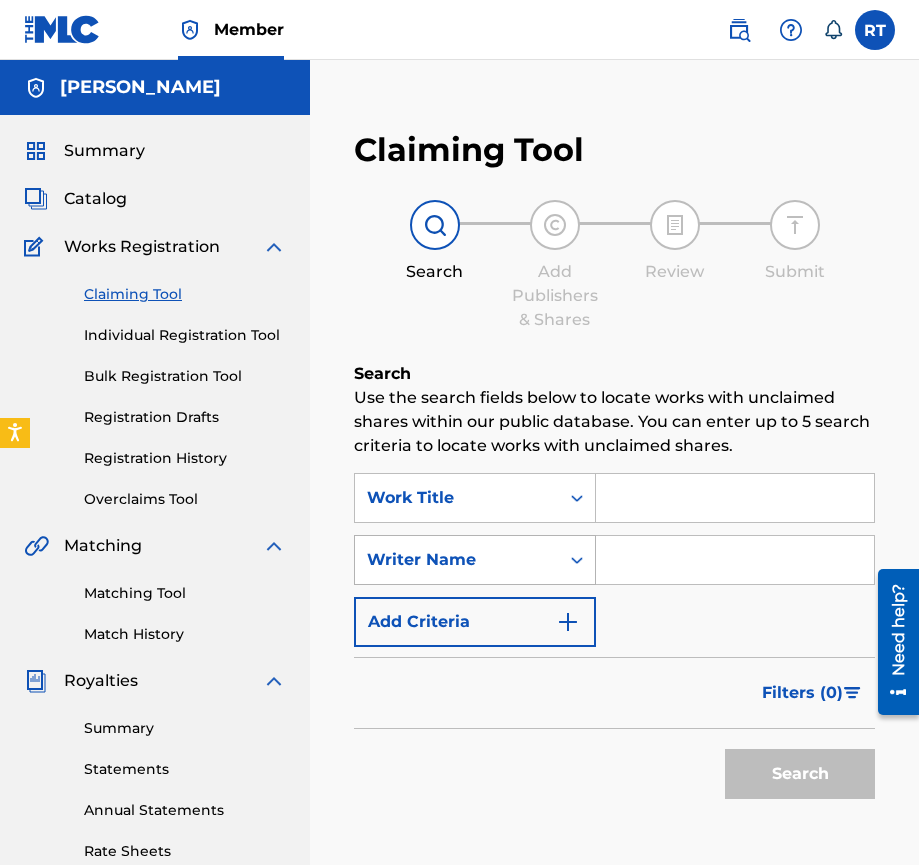 click on "Writer Name" at bounding box center (475, 560) 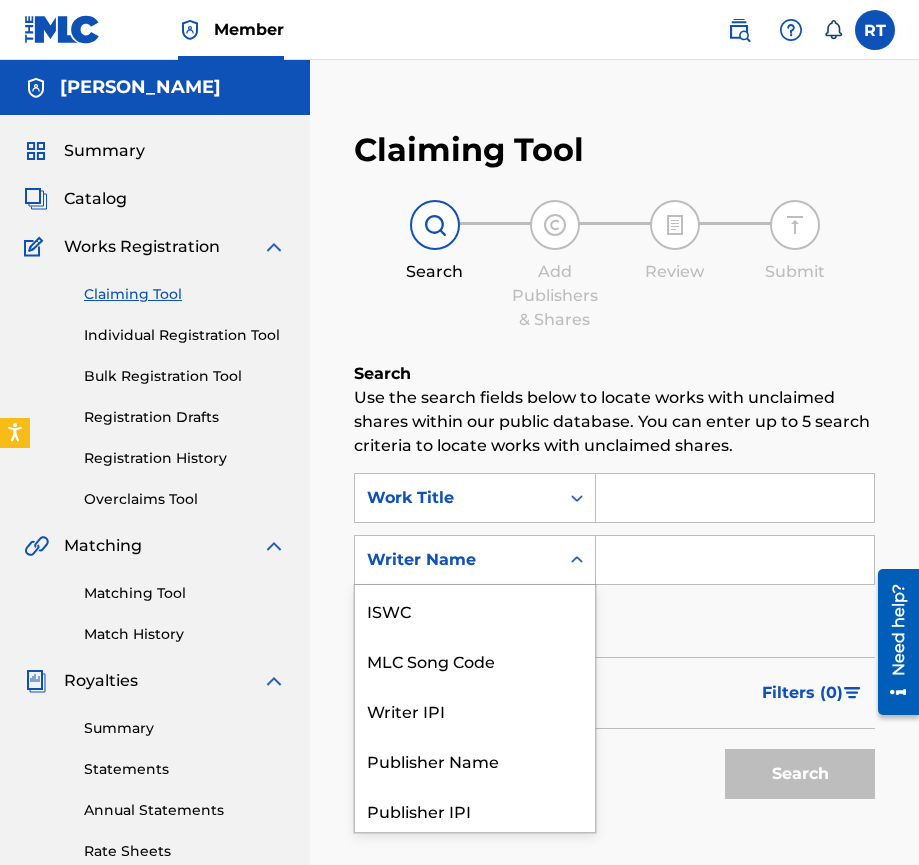 scroll, scrollTop: 53, scrollLeft: 0, axis: vertical 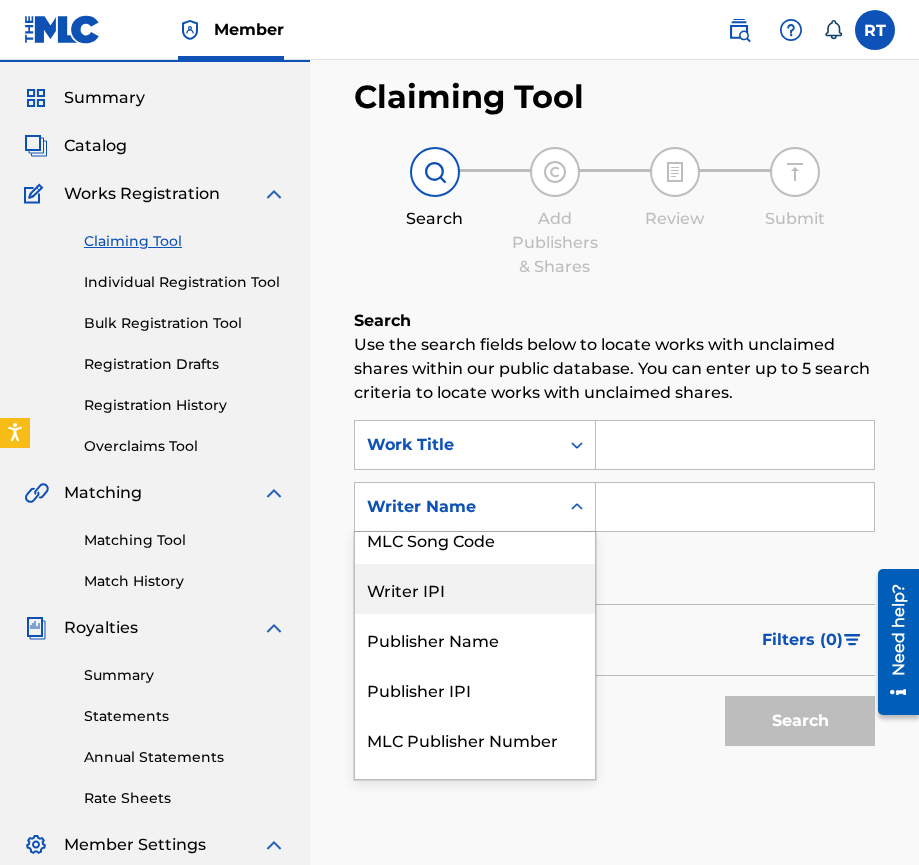 click on "Writer IPI" at bounding box center [475, 589] 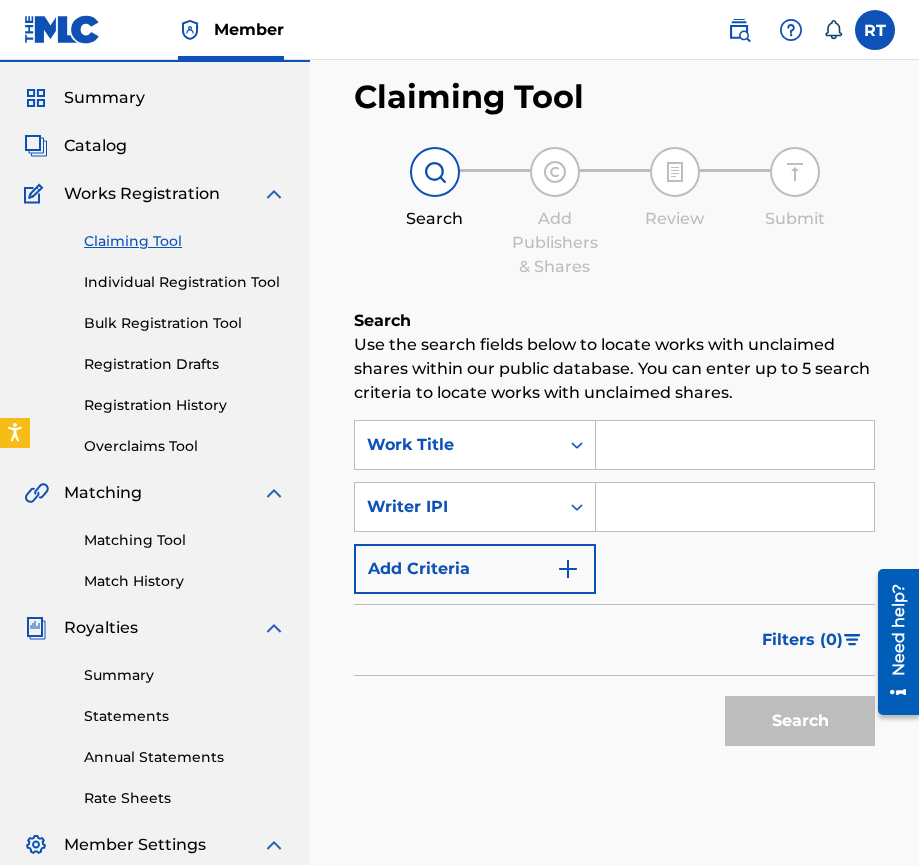 click at bounding box center [735, 507] 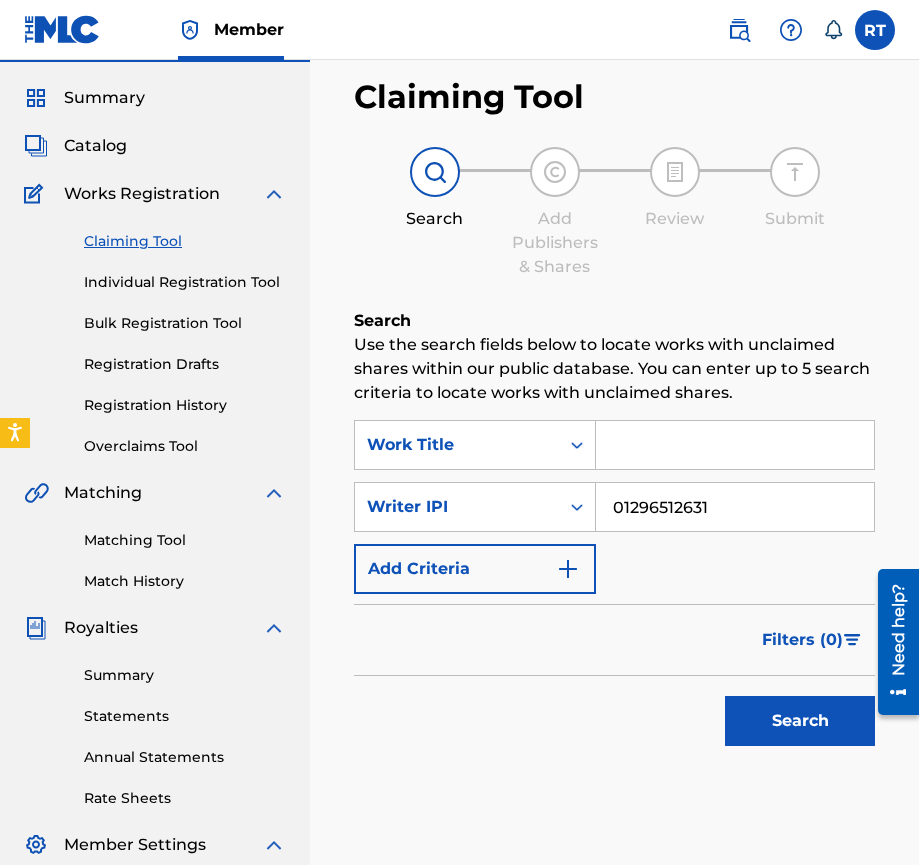 type on "01296512631" 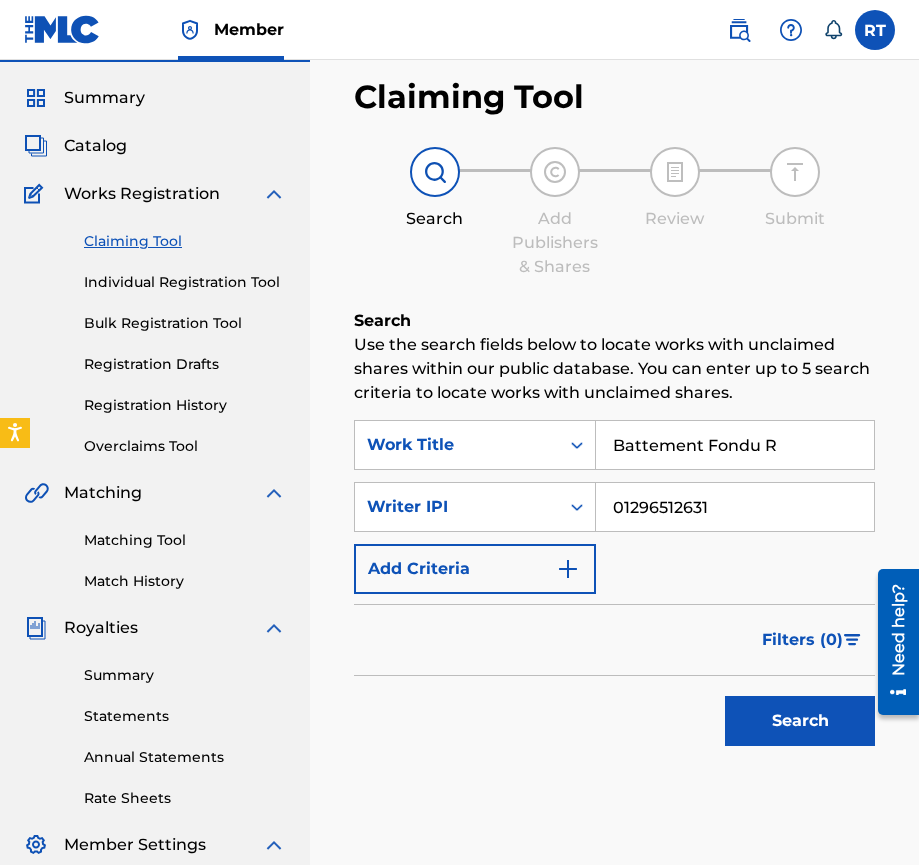 type on "Battement Fondu R" 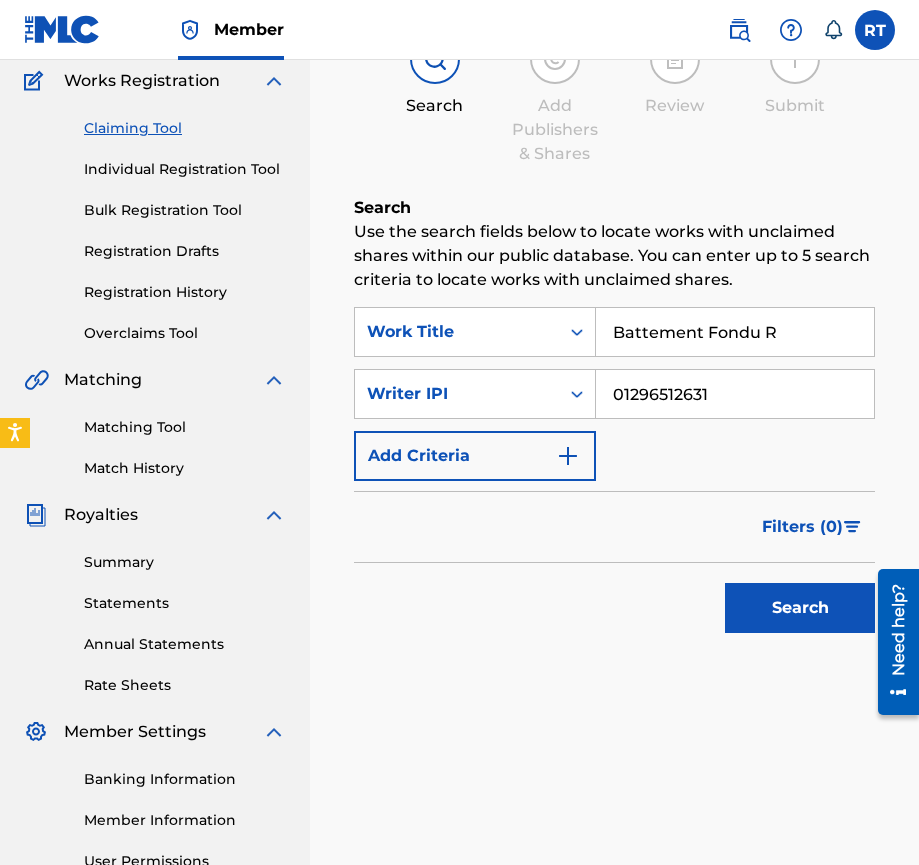 scroll, scrollTop: 196, scrollLeft: 0, axis: vertical 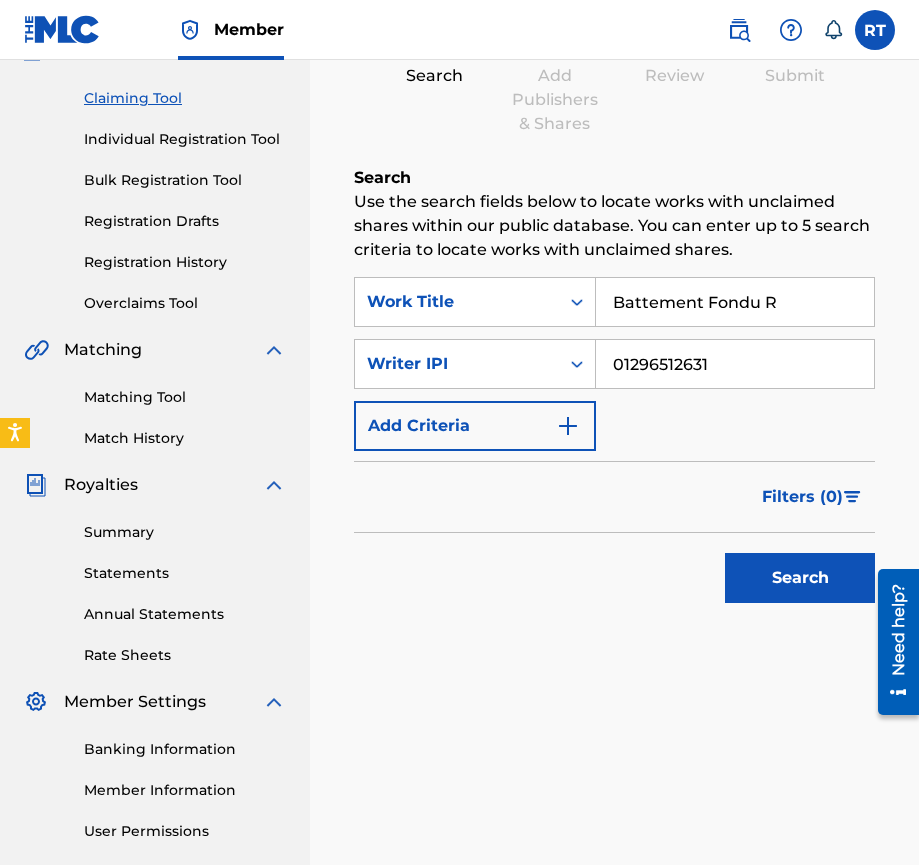 click on "Search" at bounding box center (800, 578) 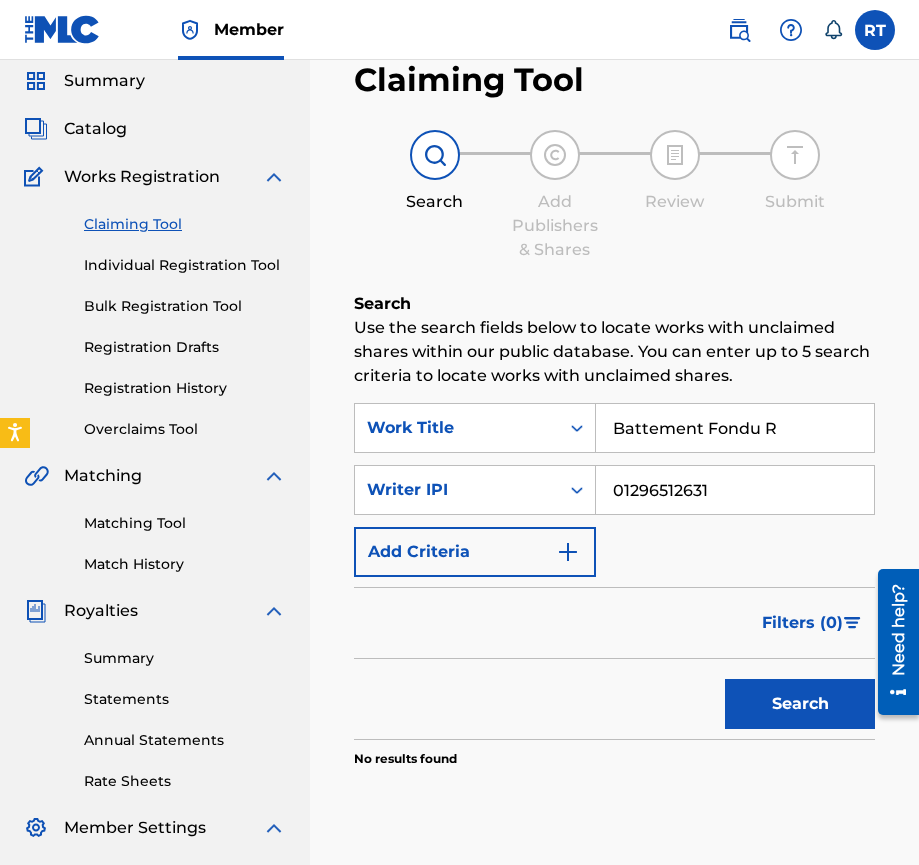 scroll, scrollTop: 37, scrollLeft: 0, axis: vertical 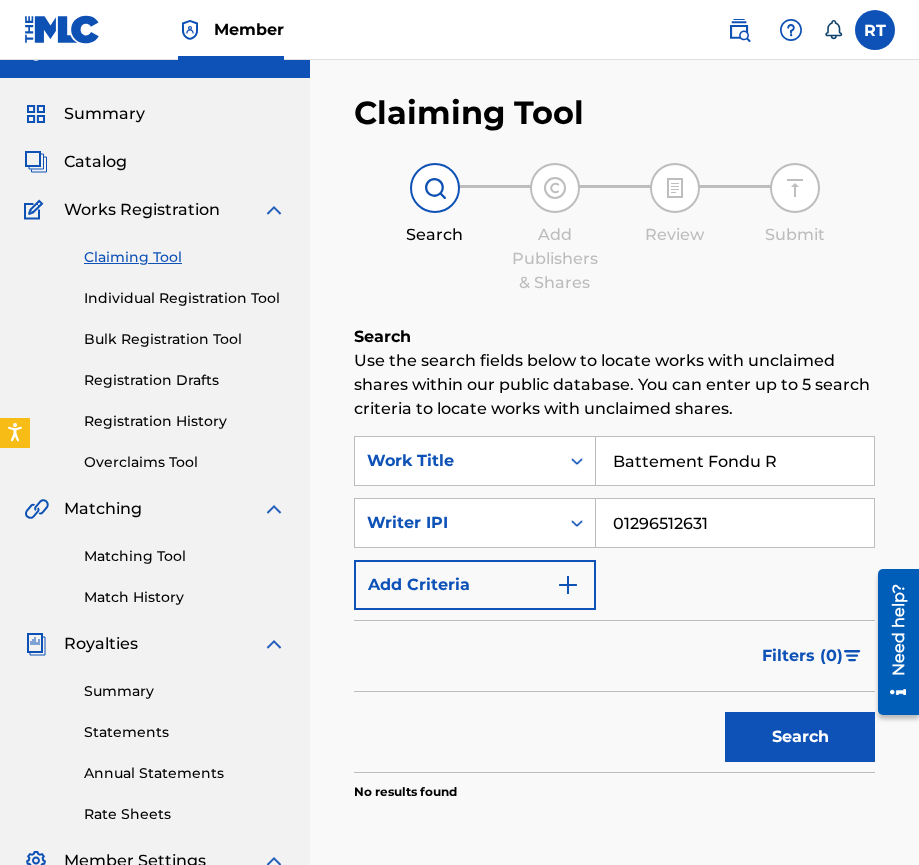 click on "Individual Registration Tool" at bounding box center [185, 298] 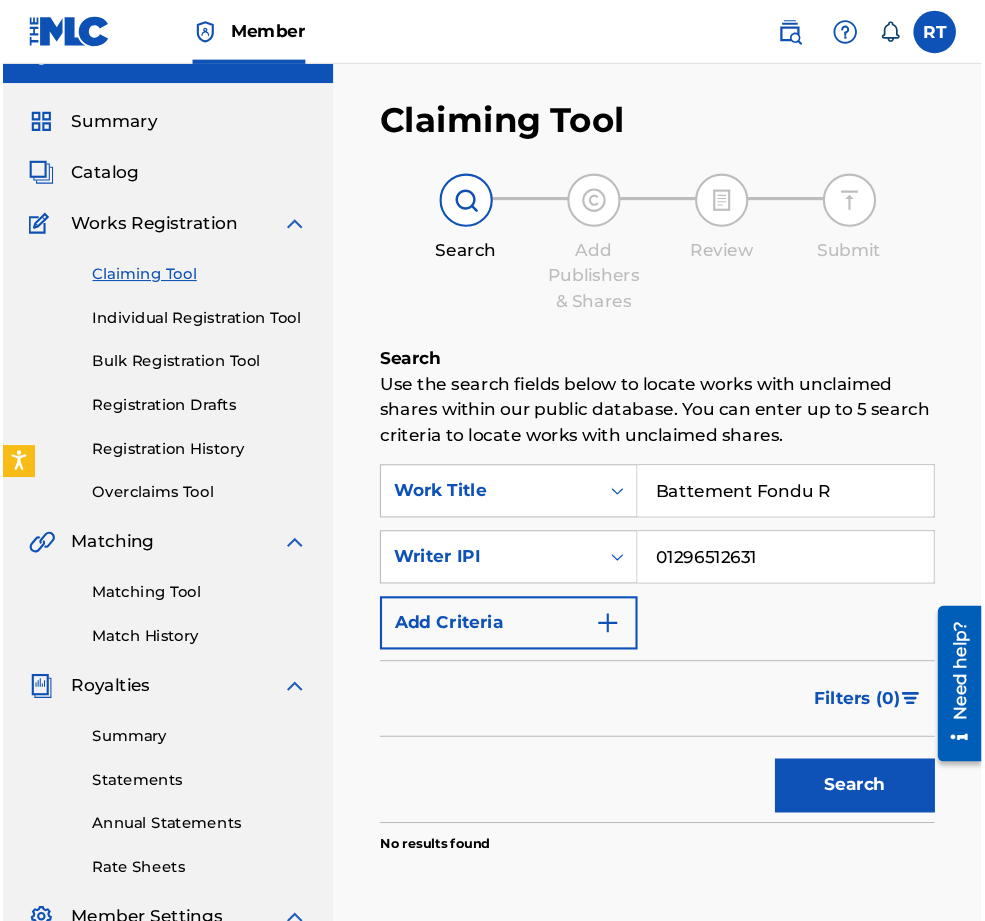 scroll, scrollTop: 0, scrollLeft: 0, axis: both 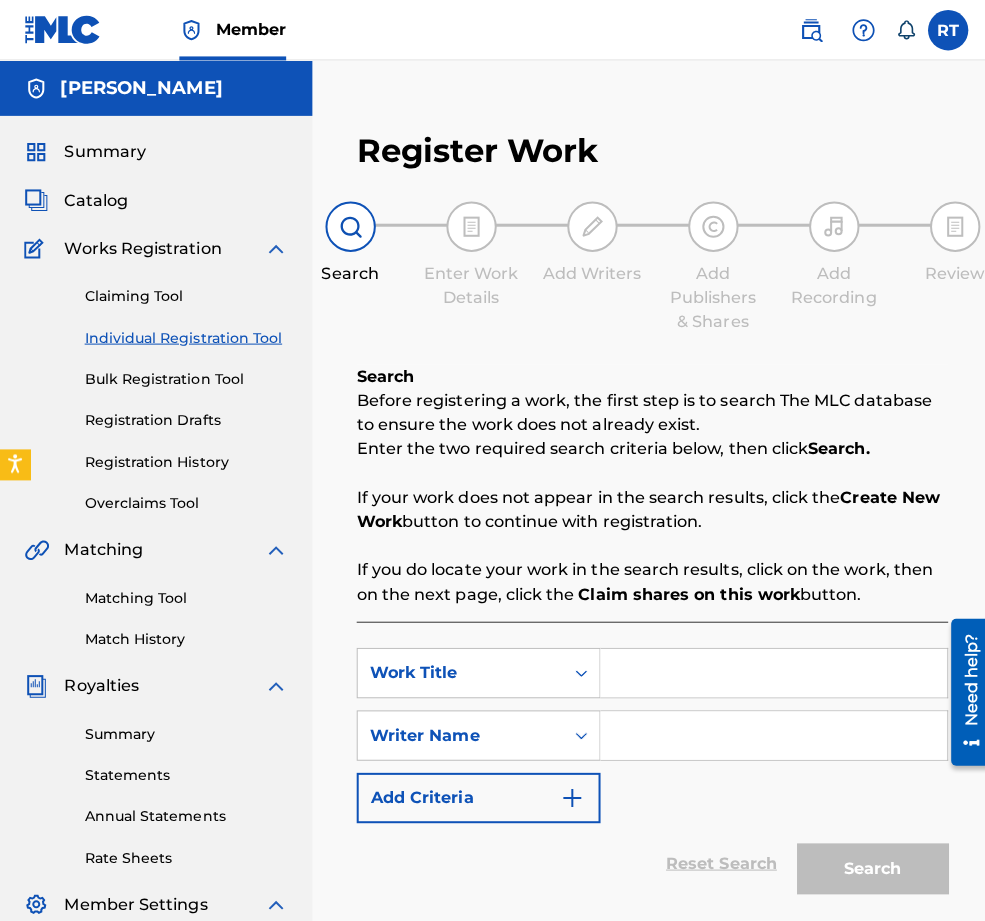 click at bounding box center (768, 668) 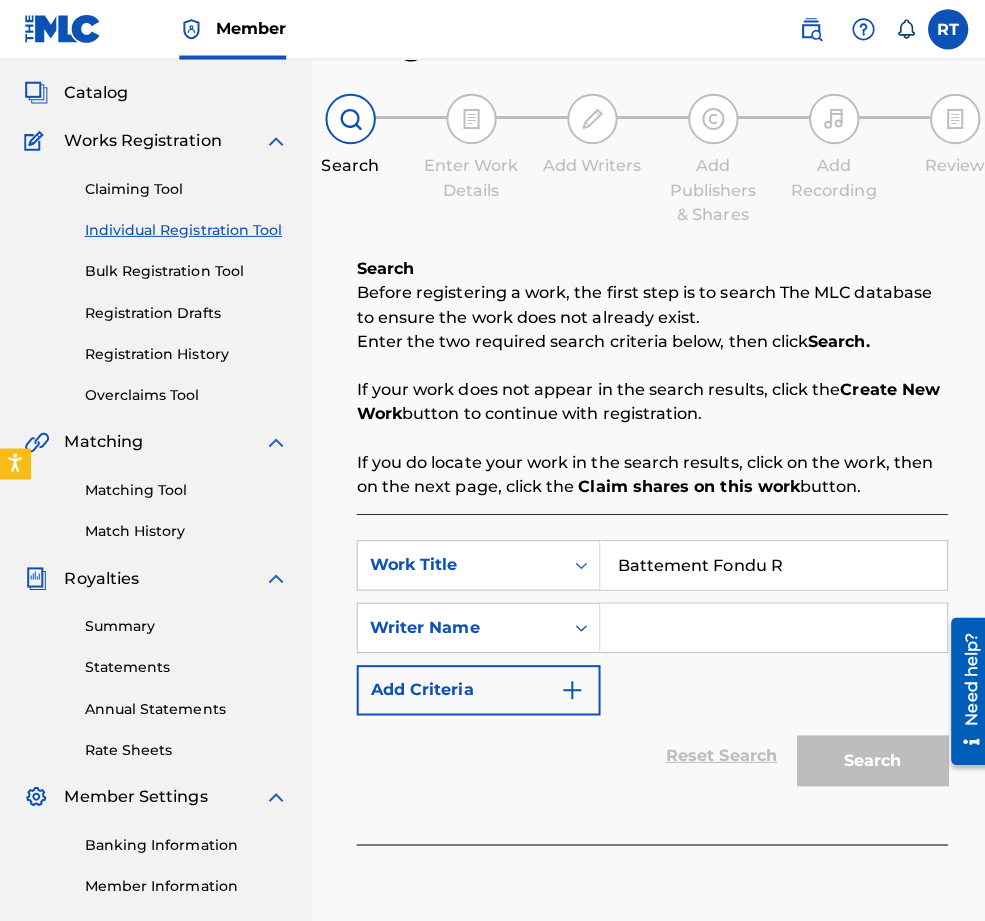 scroll, scrollTop: 142, scrollLeft: 0, axis: vertical 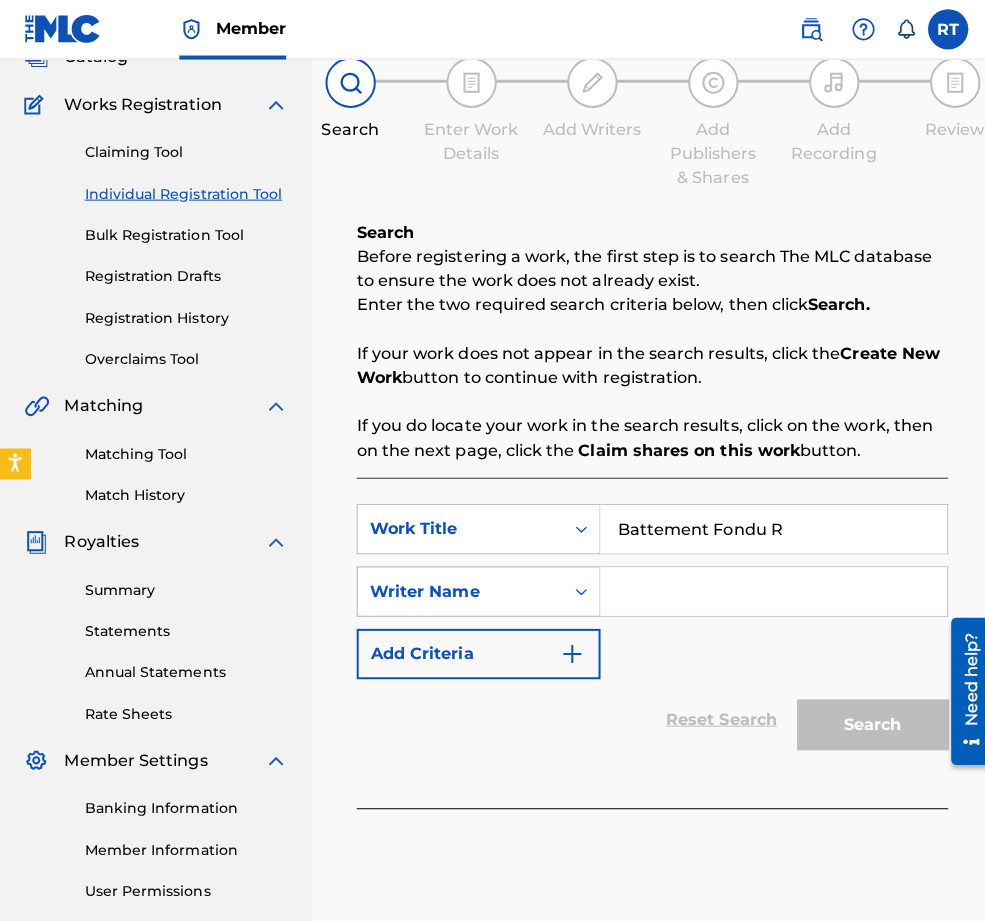 type on "Battement Fondu R" 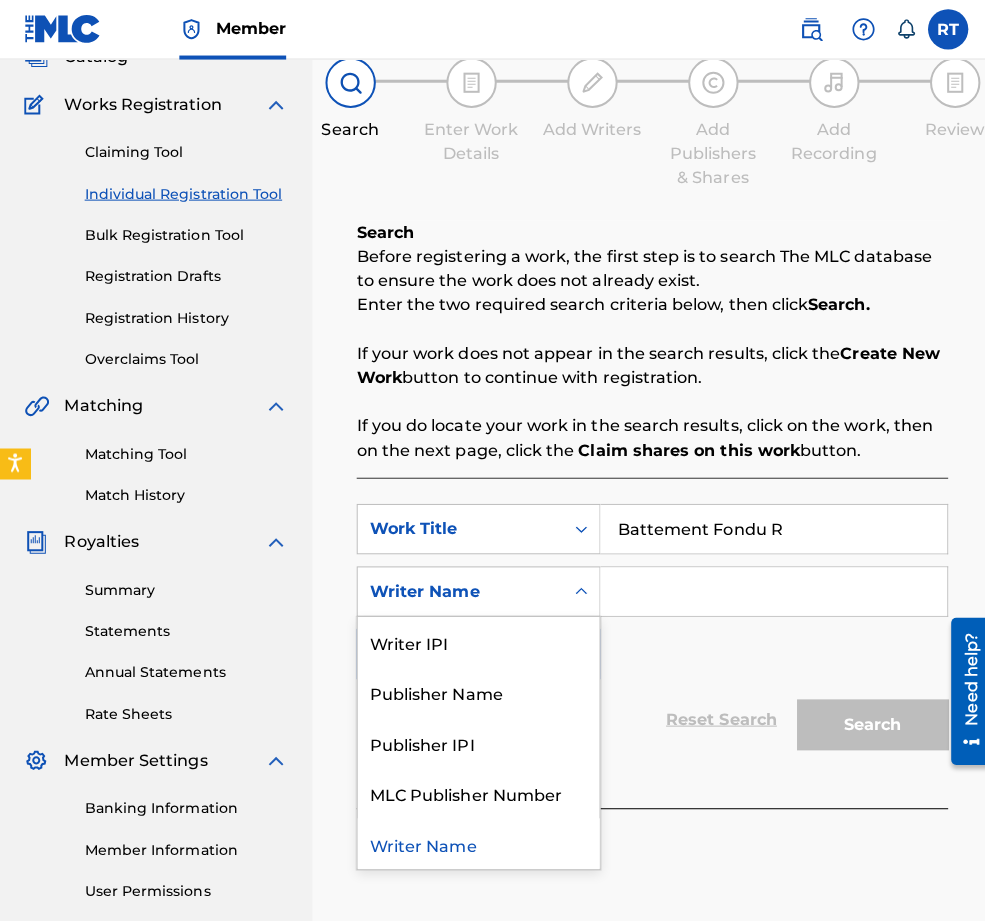 click at bounding box center (577, 588) 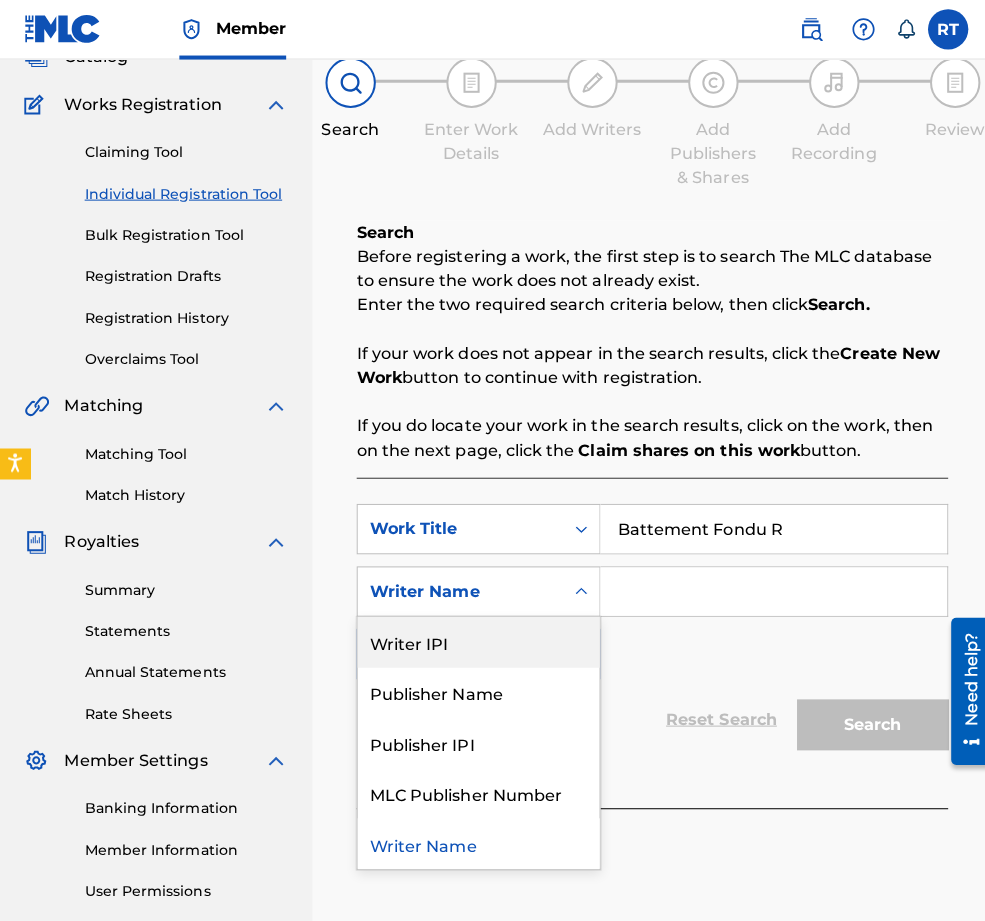 click on "Writer IPI" at bounding box center (475, 638) 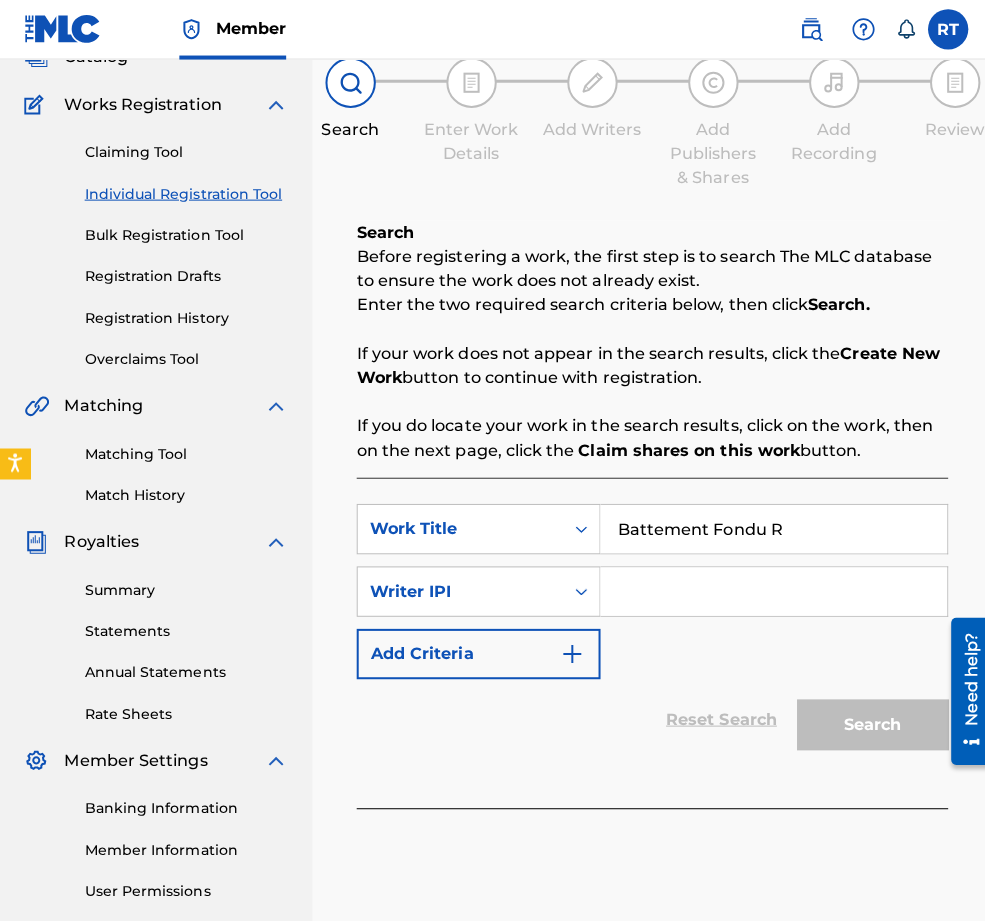 click at bounding box center [768, 588] 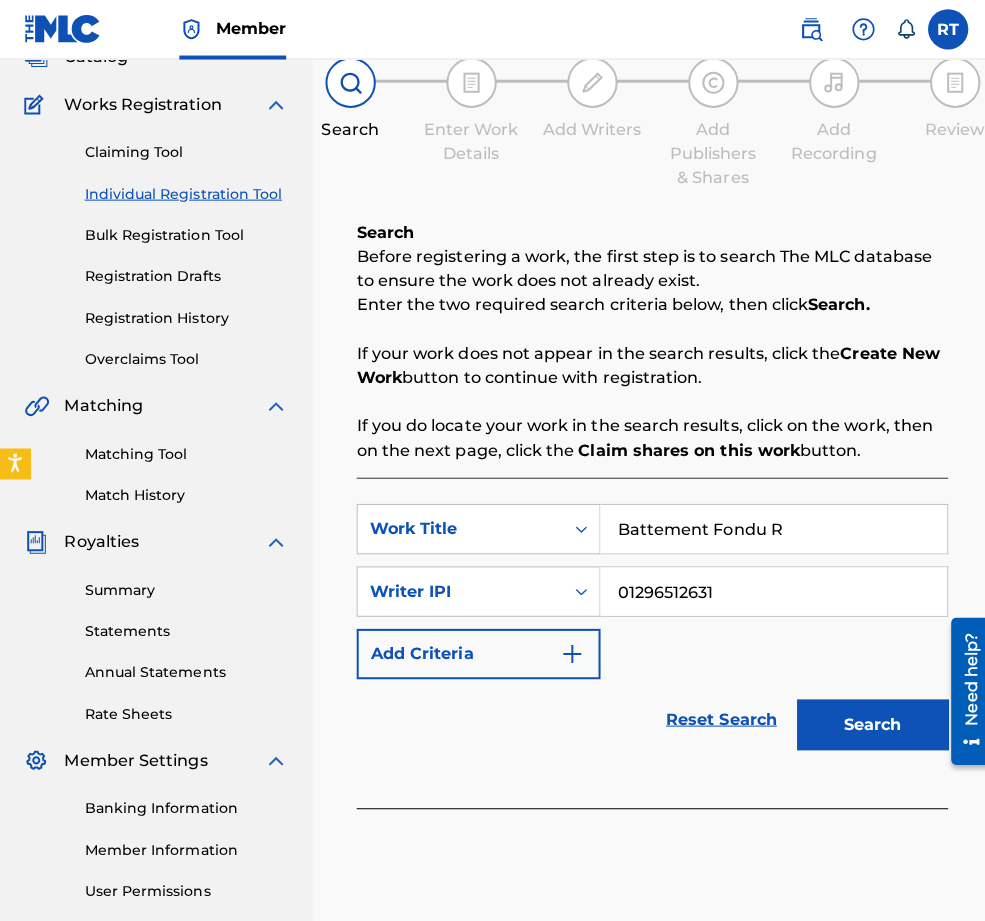 type on "01296512631" 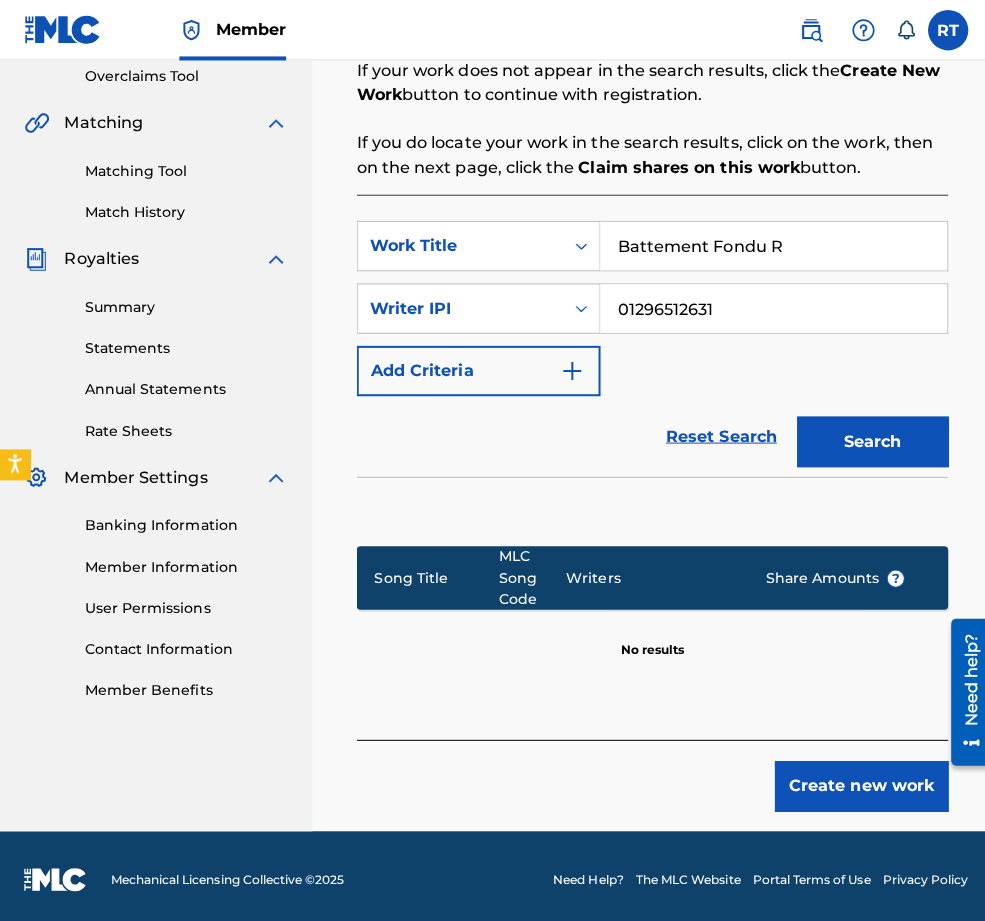 click on "Create new work" at bounding box center [855, 780] 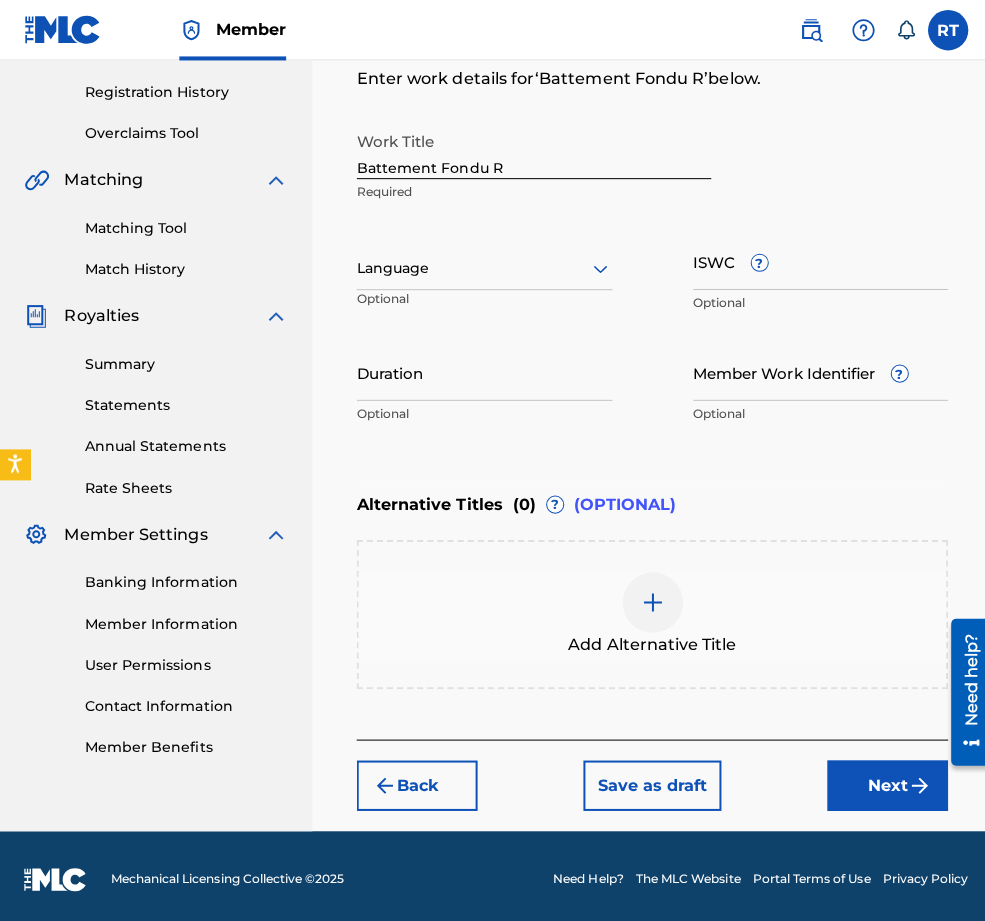scroll, scrollTop: 451, scrollLeft: 0, axis: vertical 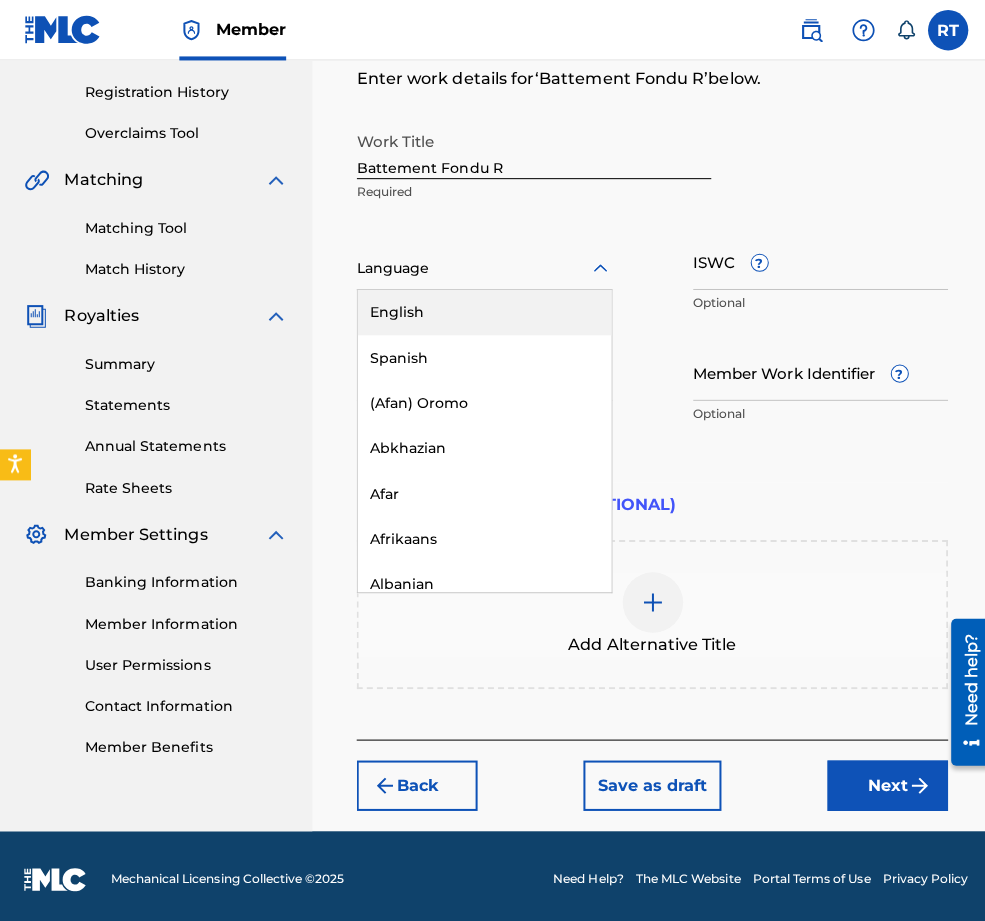 click at bounding box center [481, 266] 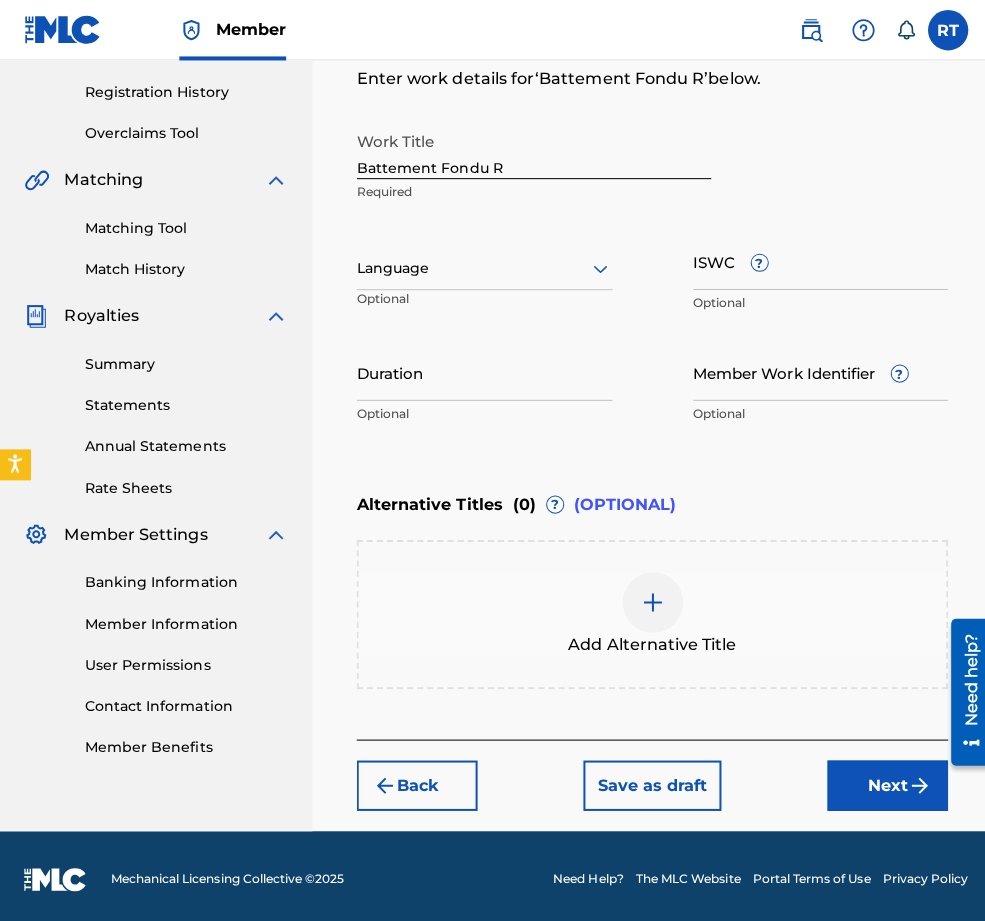 click on "Language Optional" at bounding box center [481, 276] 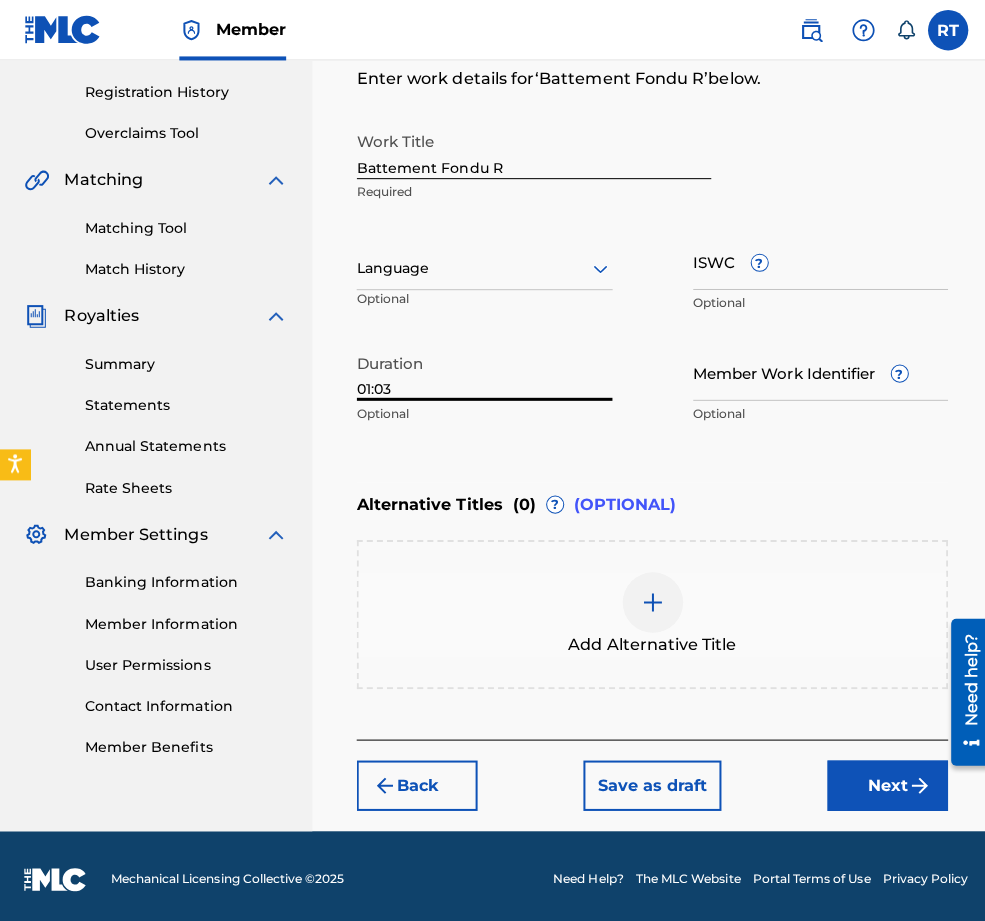 type on "01:03" 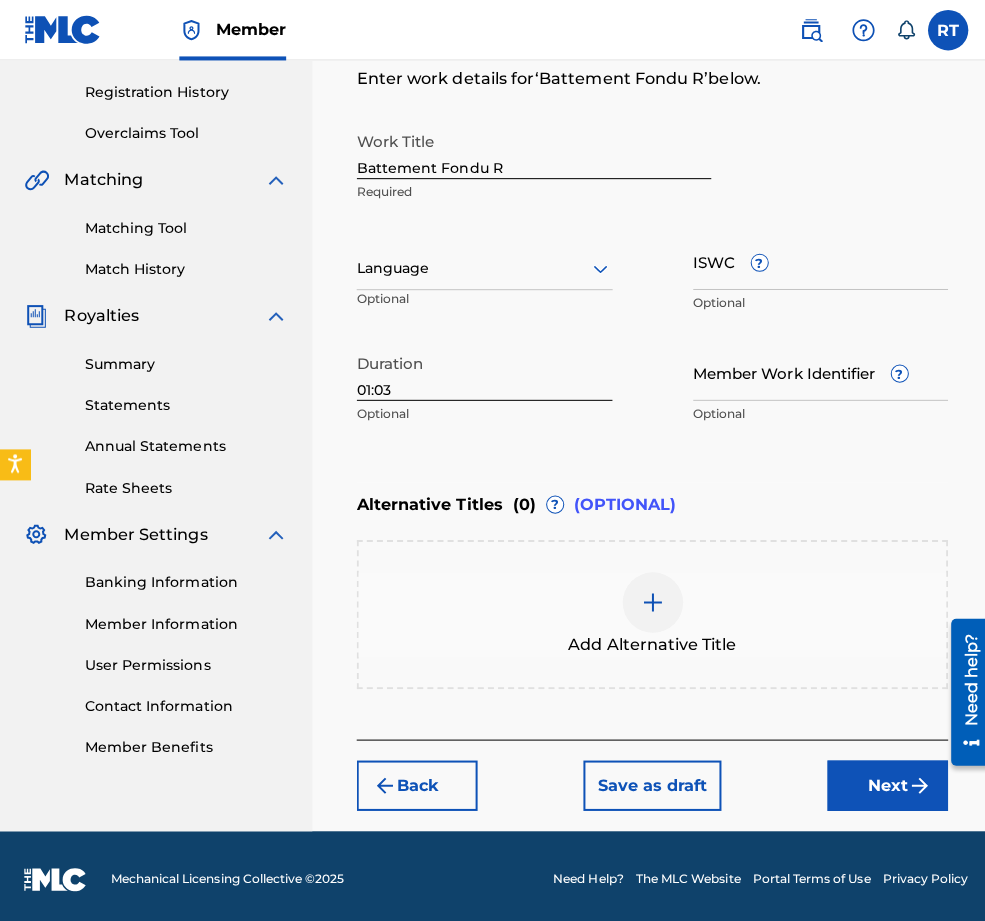 click on "Next" at bounding box center (881, 780) 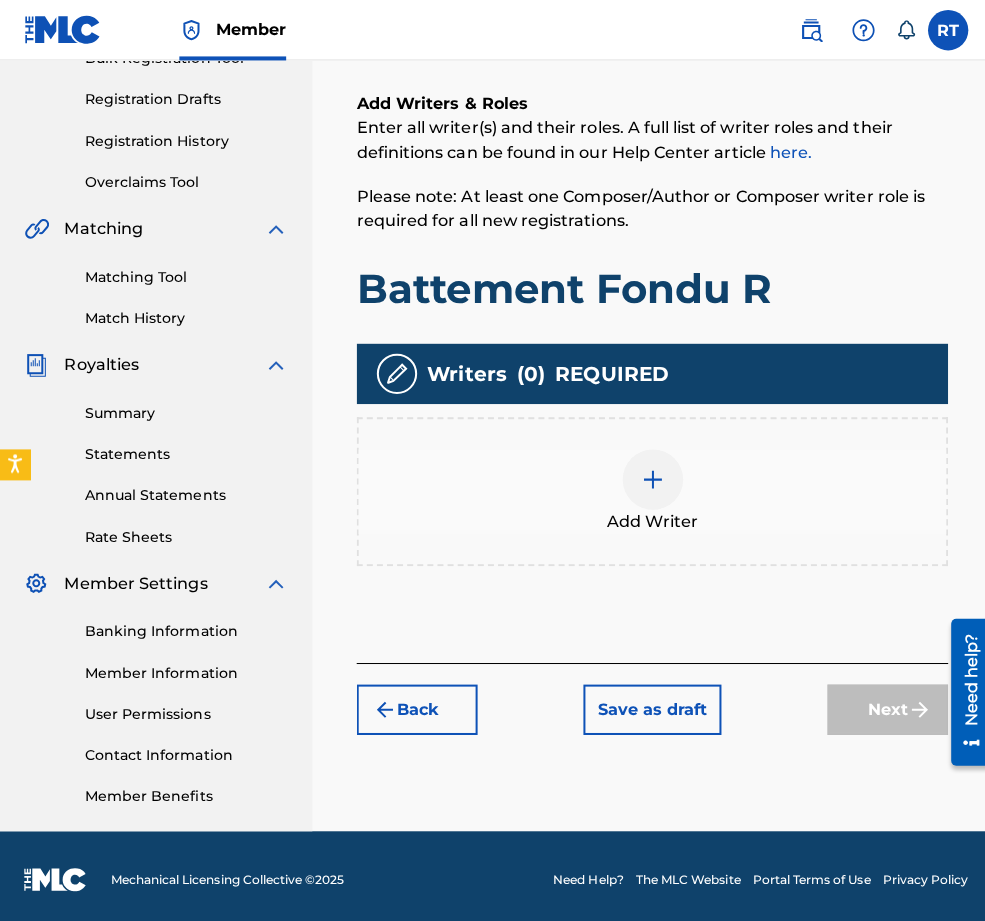 click at bounding box center [648, 476] 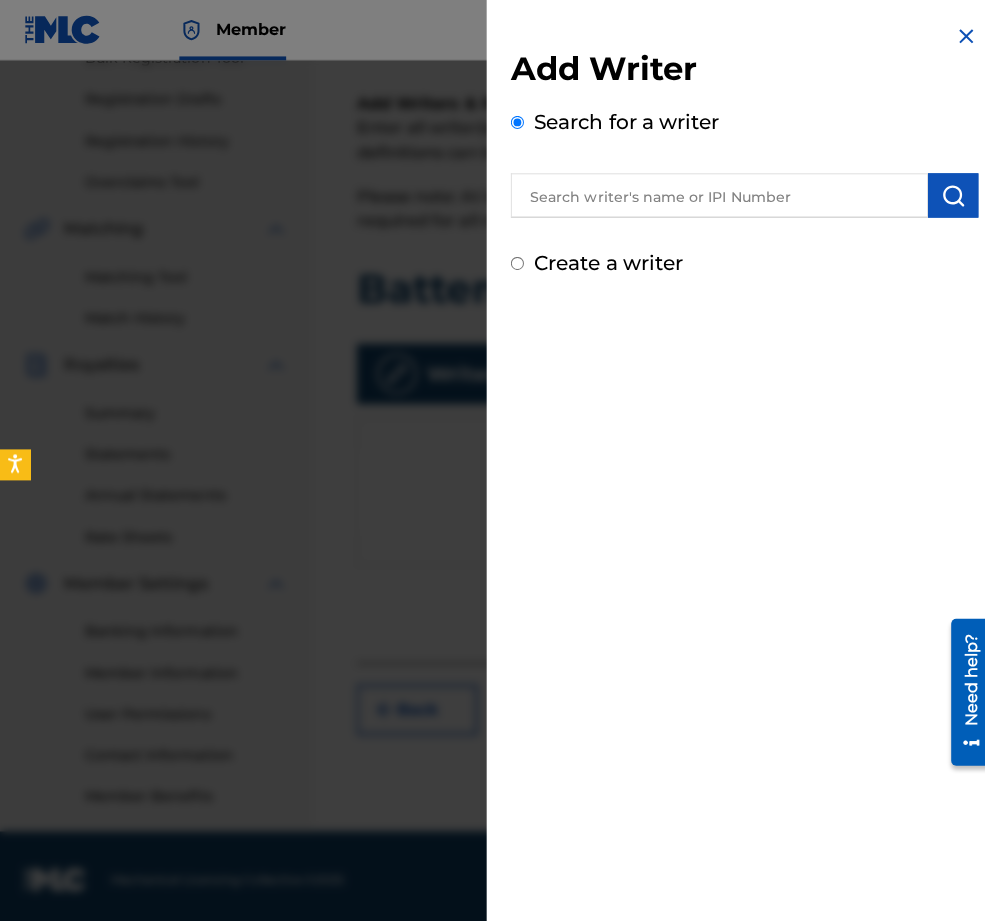click on "Create a writer" at bounding box center (739, 261) 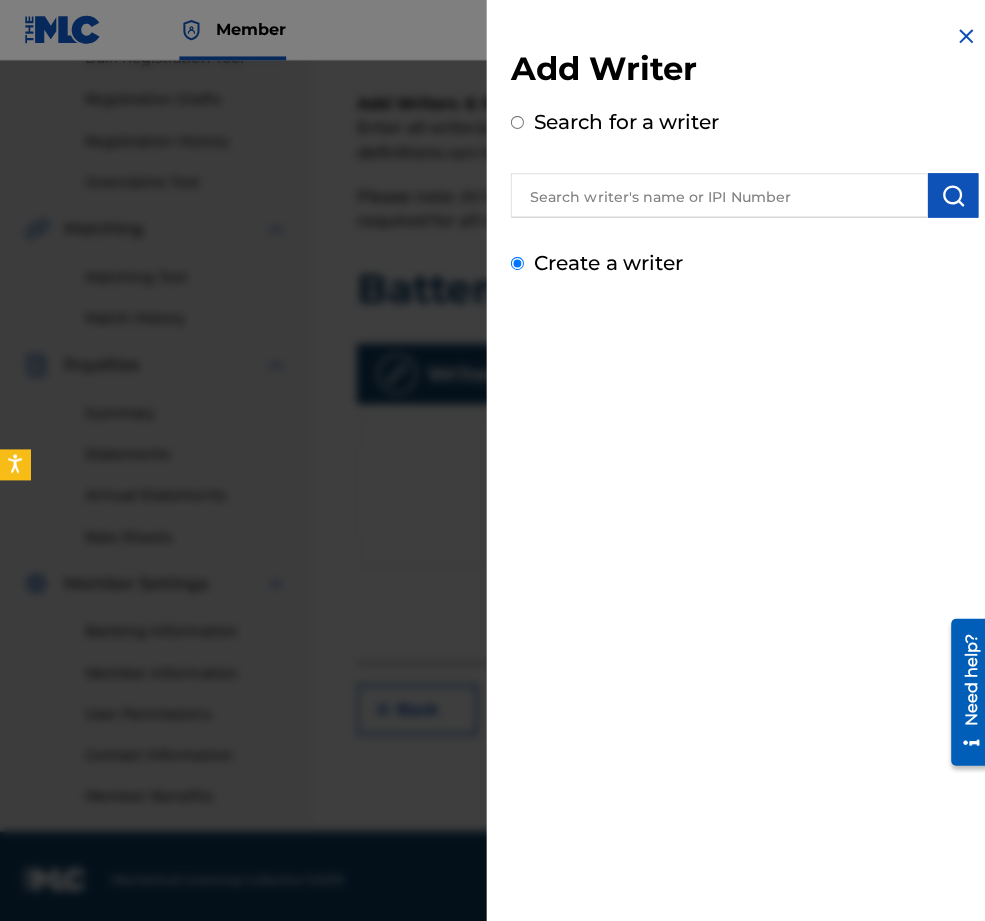click on "Create a writer" at bounding box center (513, 261) 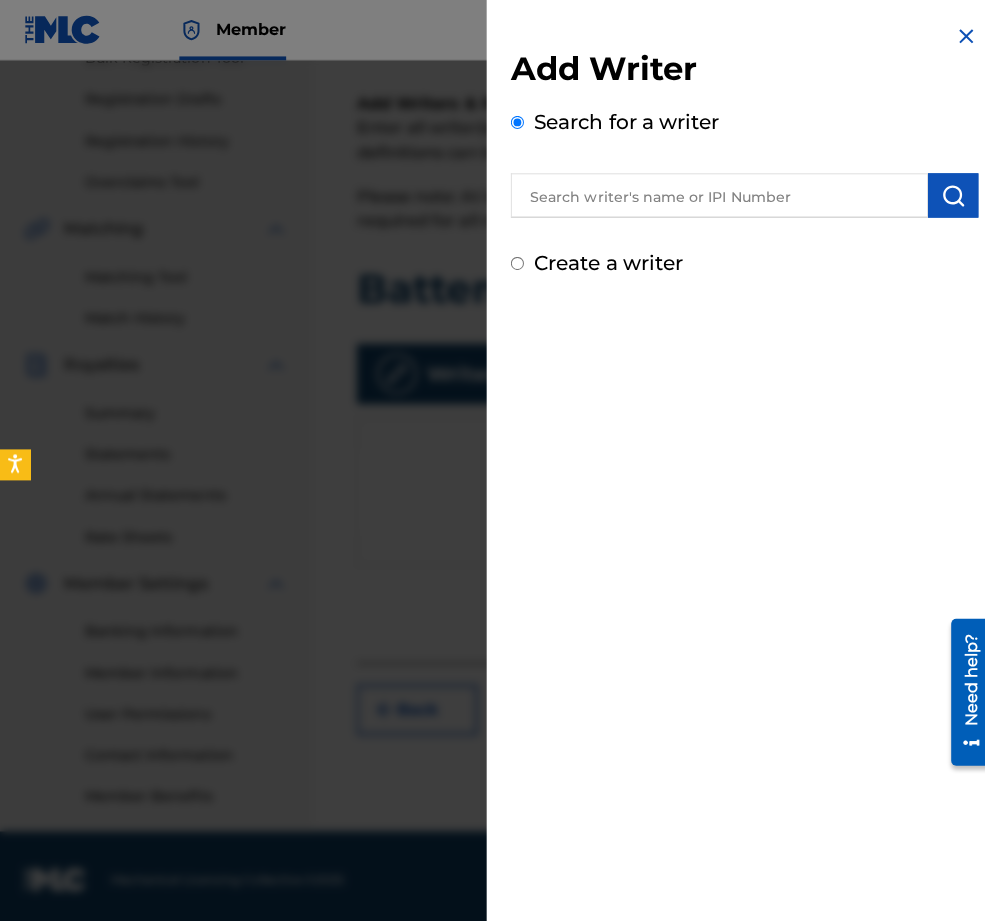 radio on "false" 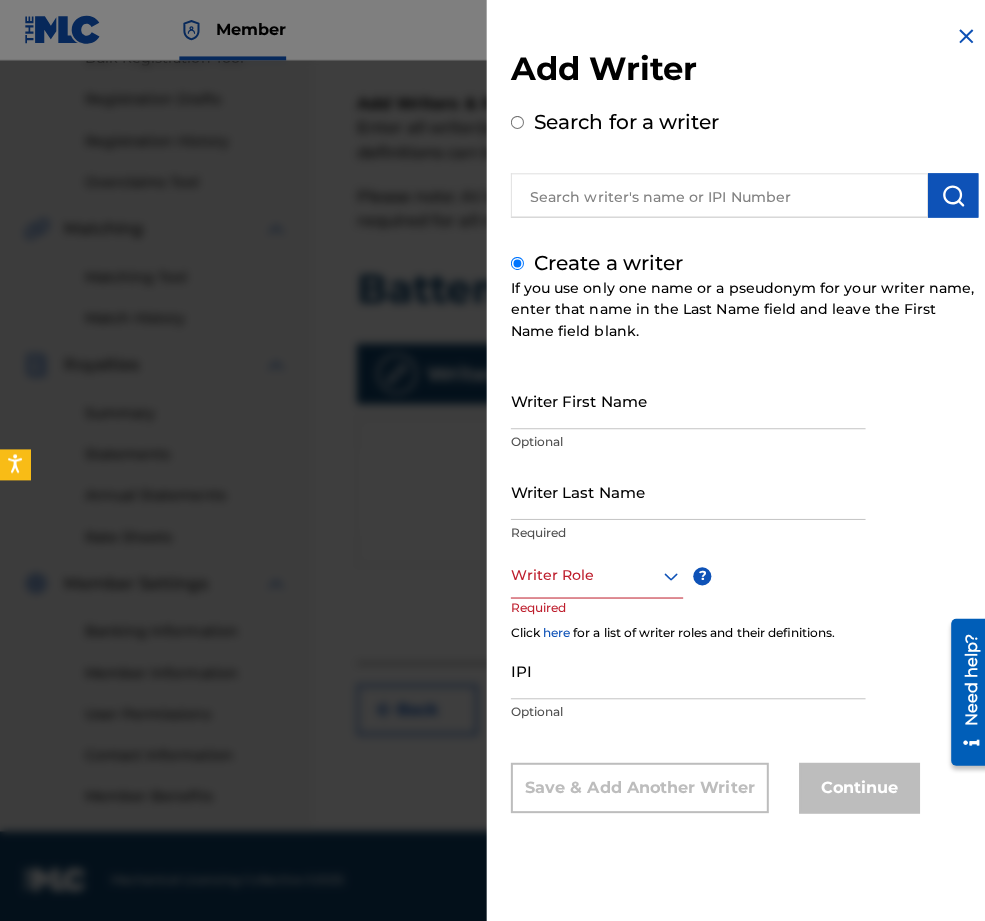 click on "Writer First Name" at bounding box center (683, 397) 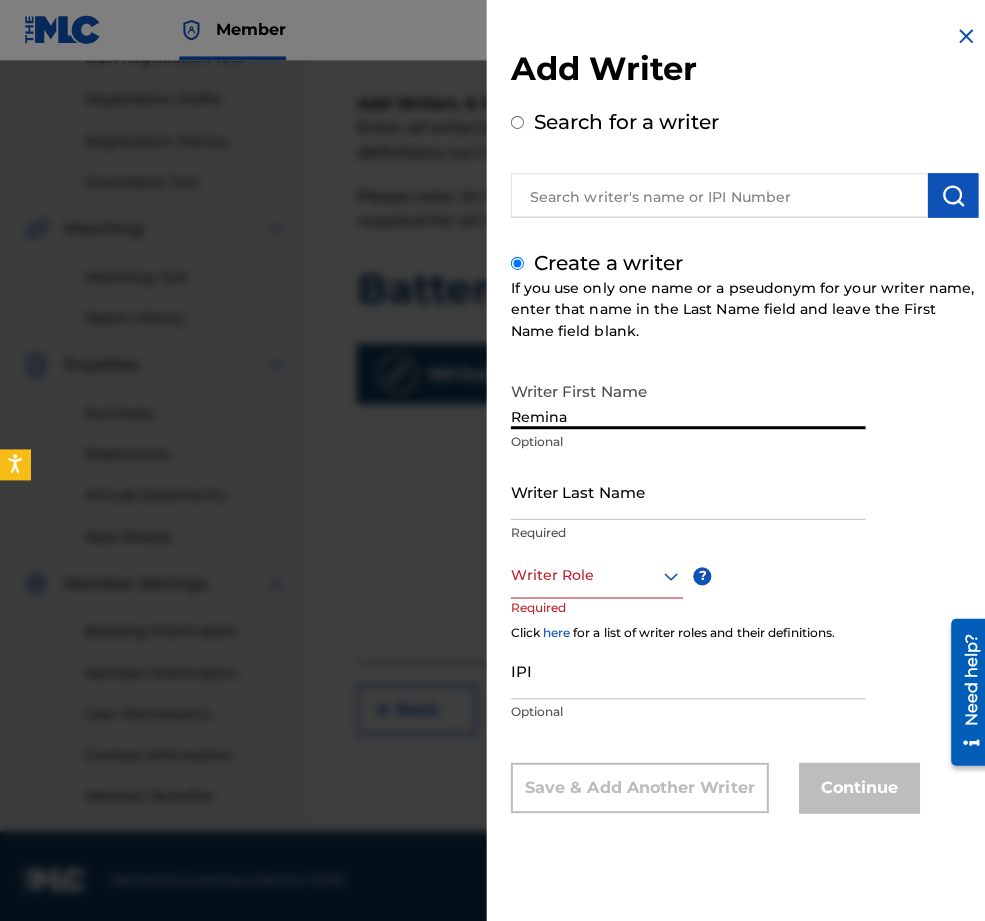 type on "Remina" 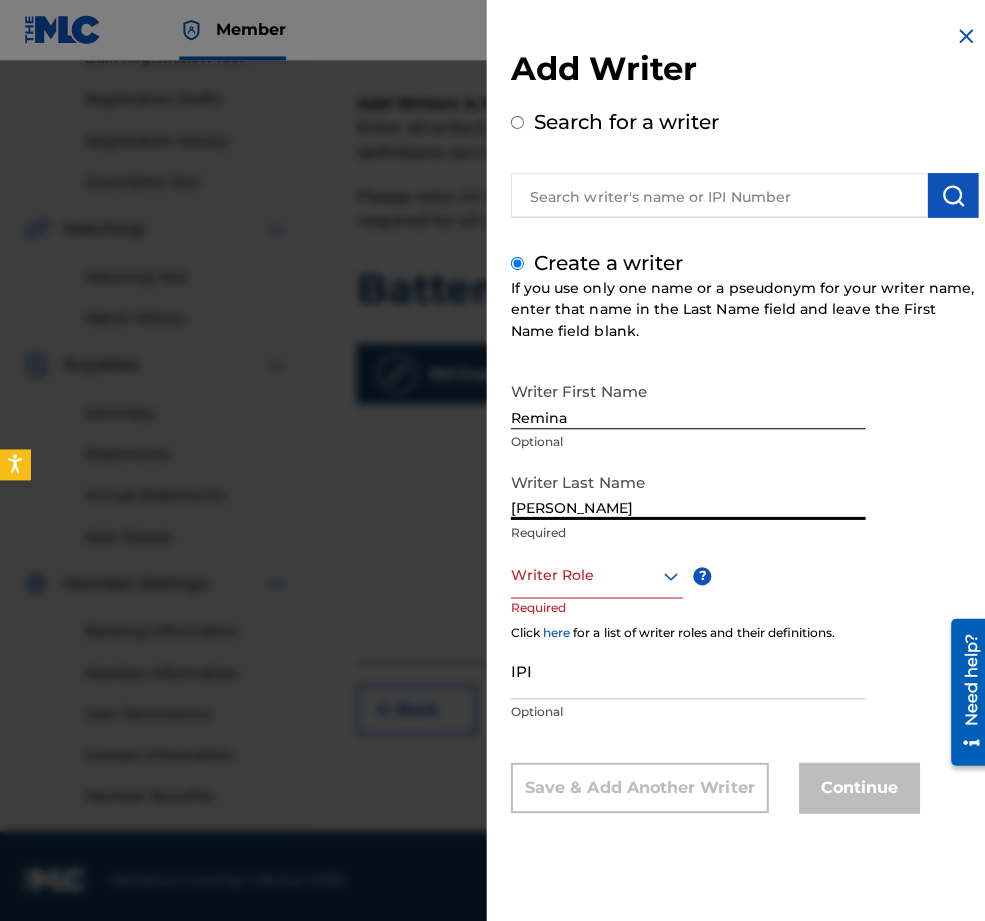 type on "[PERSON_NAME]" 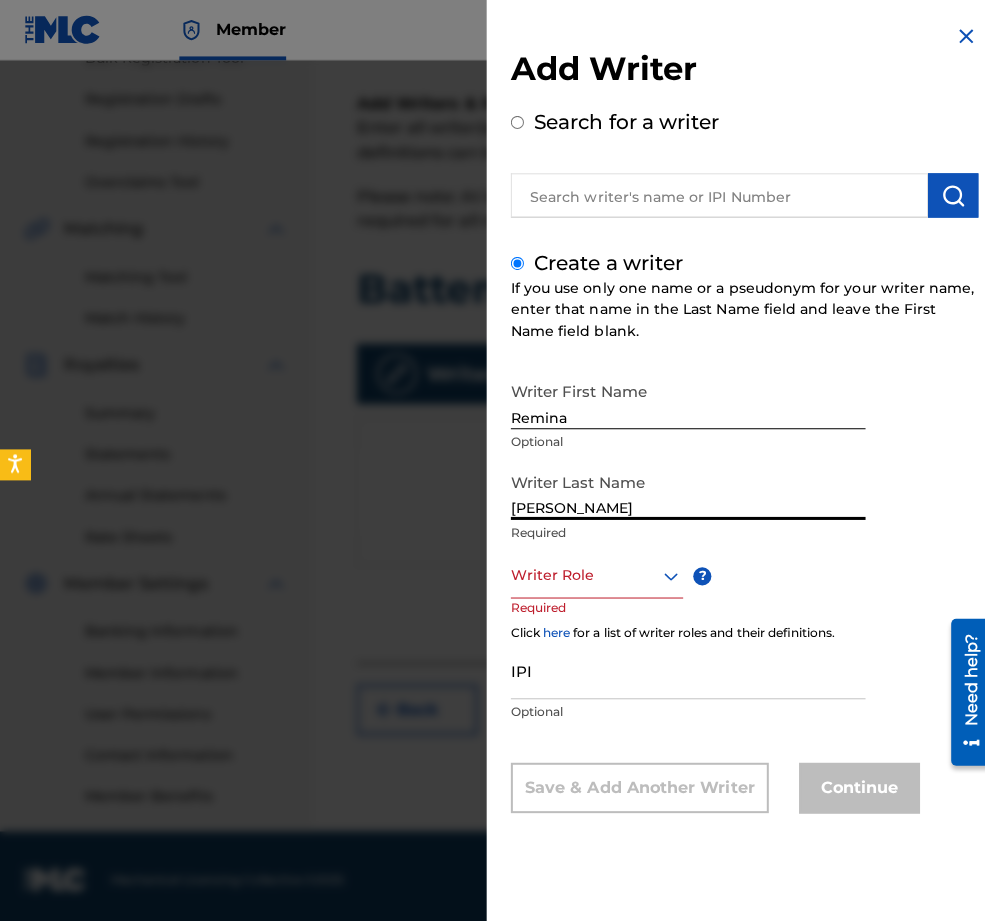 click at bounding box center (592, 571) 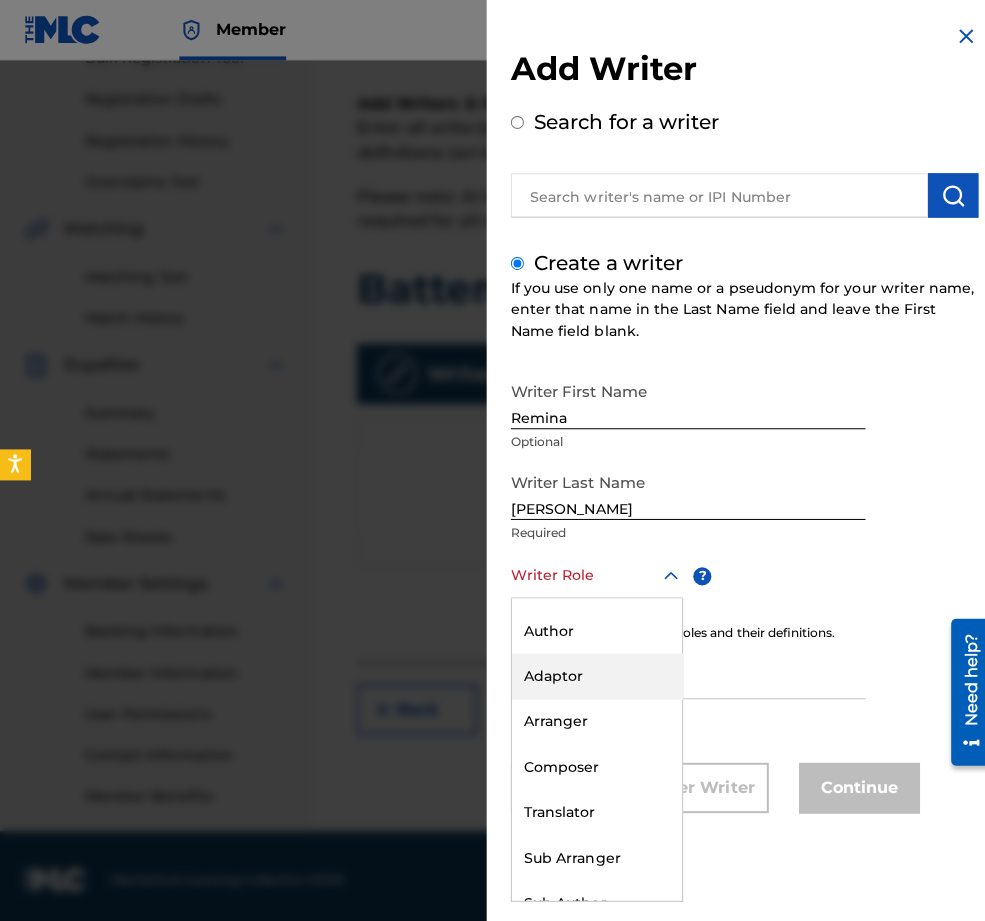 scroll, scrollTop: 0, scrollLeft: 0, axis: both 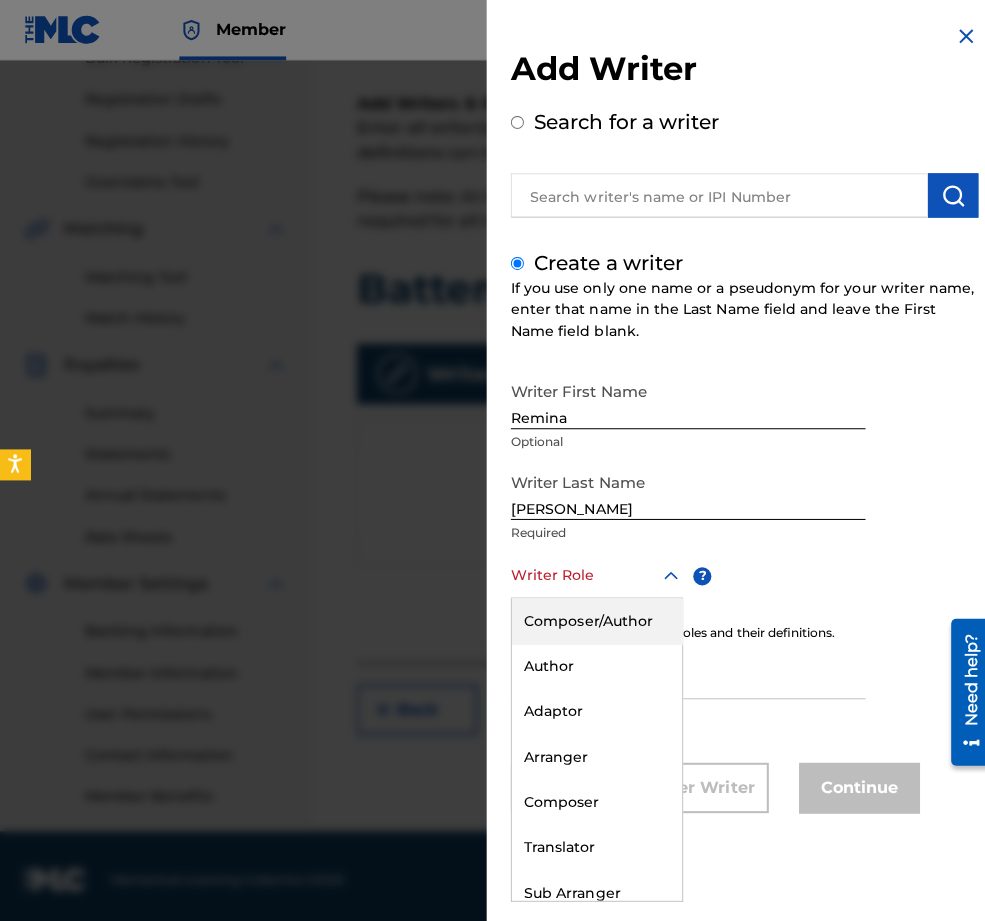 click on "Composer/Author" at bounding box center (592, 616) 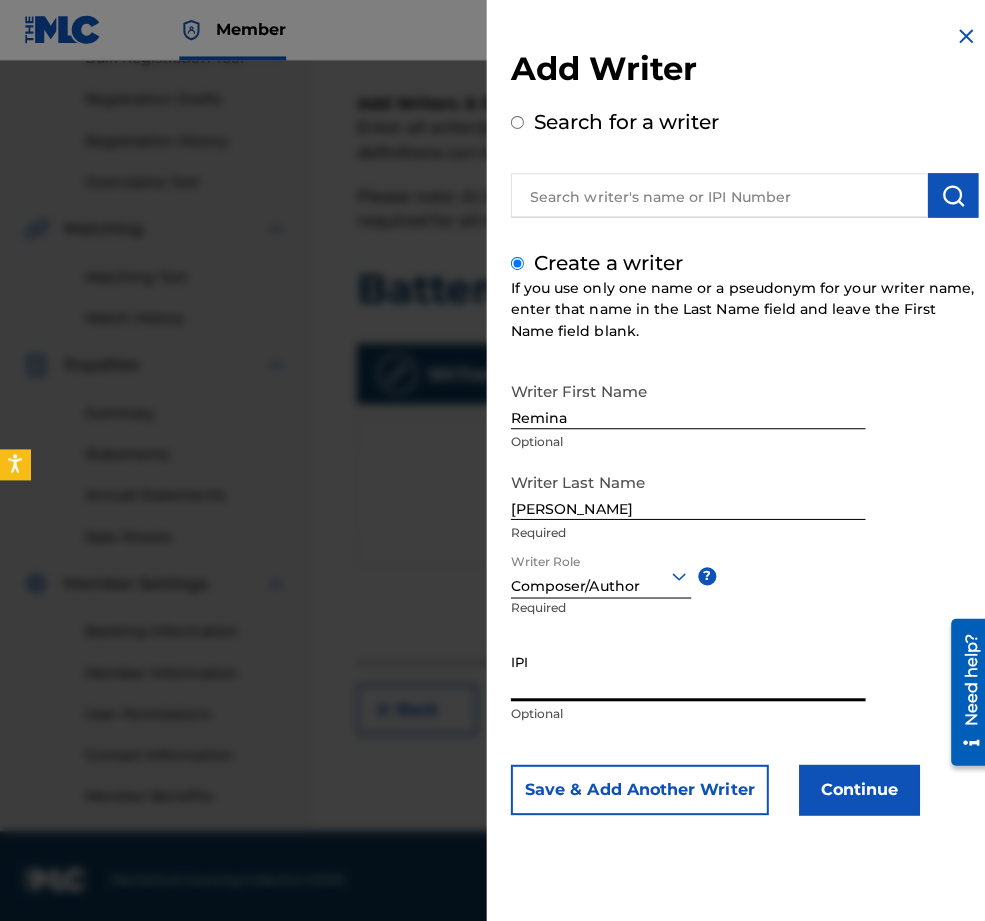 click on "IPI" at bounding box center (683, 667) 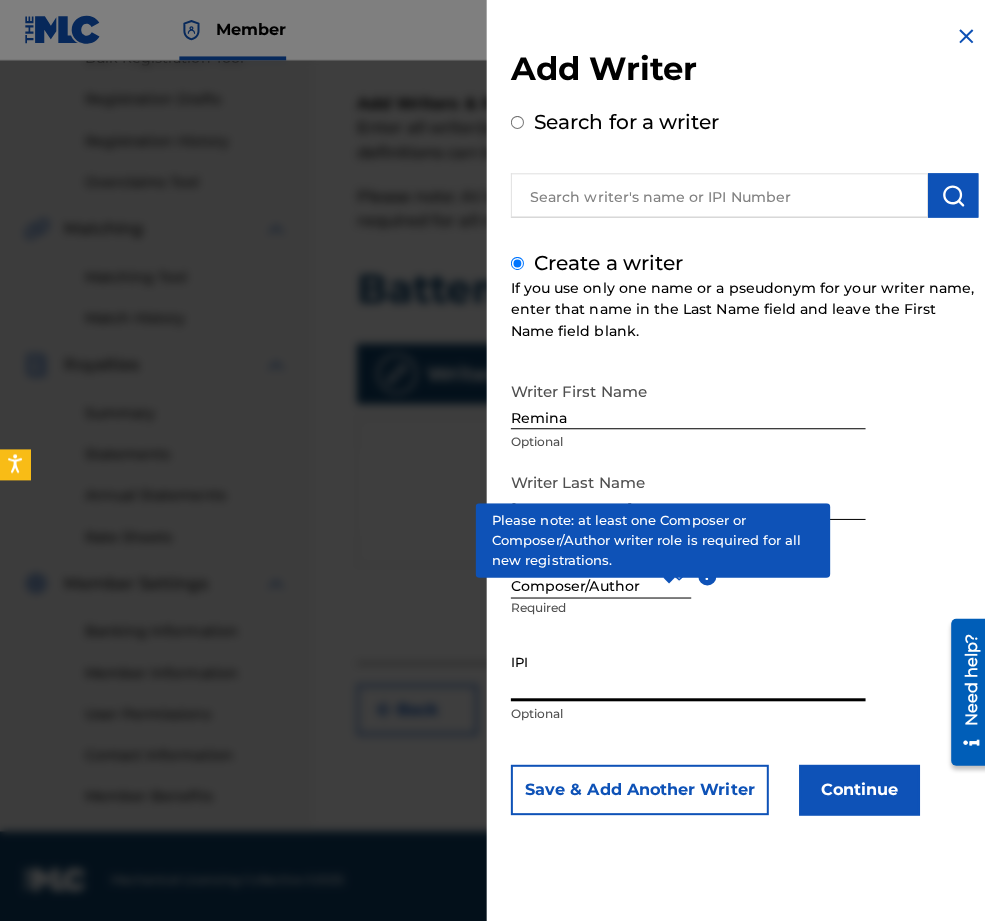 click on "?" at bounding box center (702, 572) 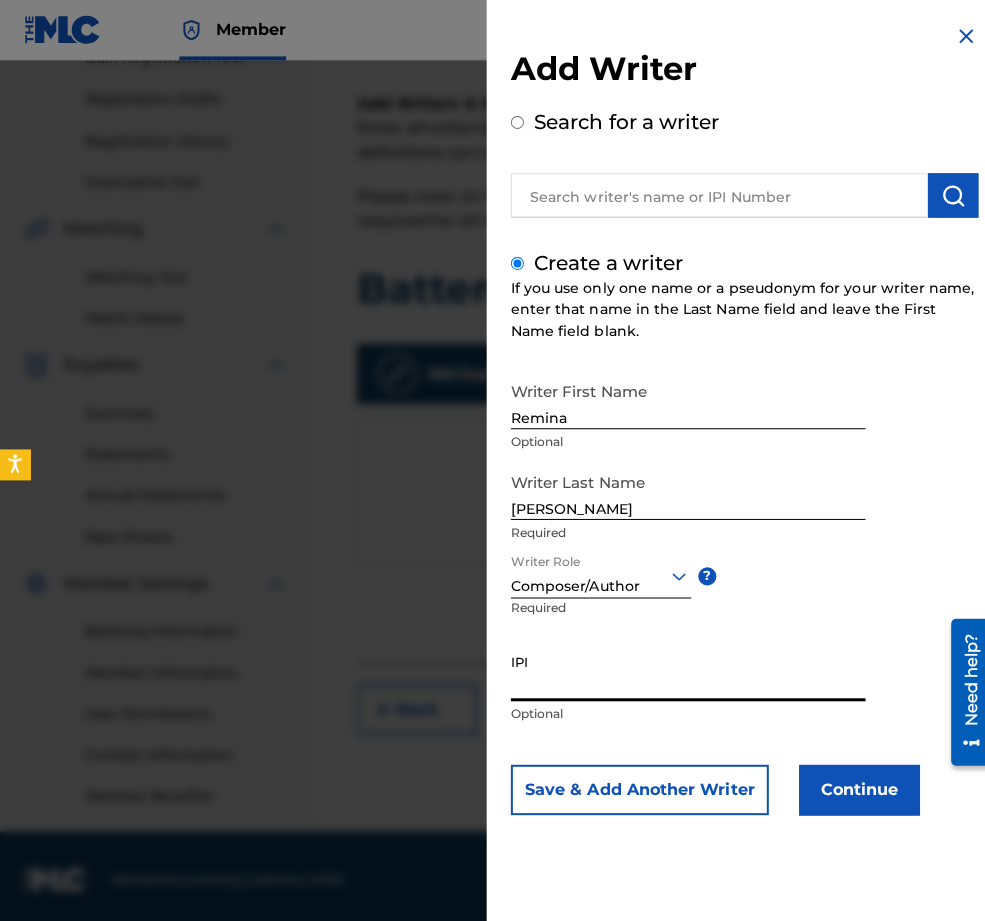 click on "IPI" at bounding box center [683, 667] 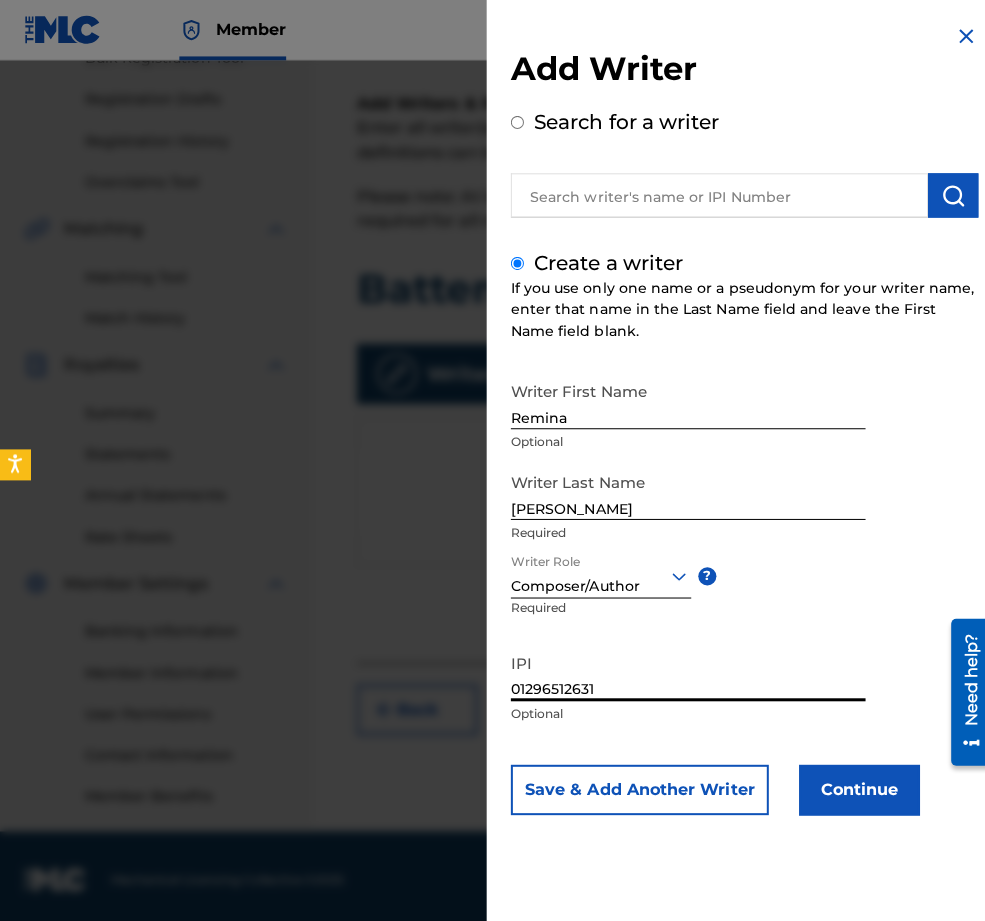 type on "01296512631" 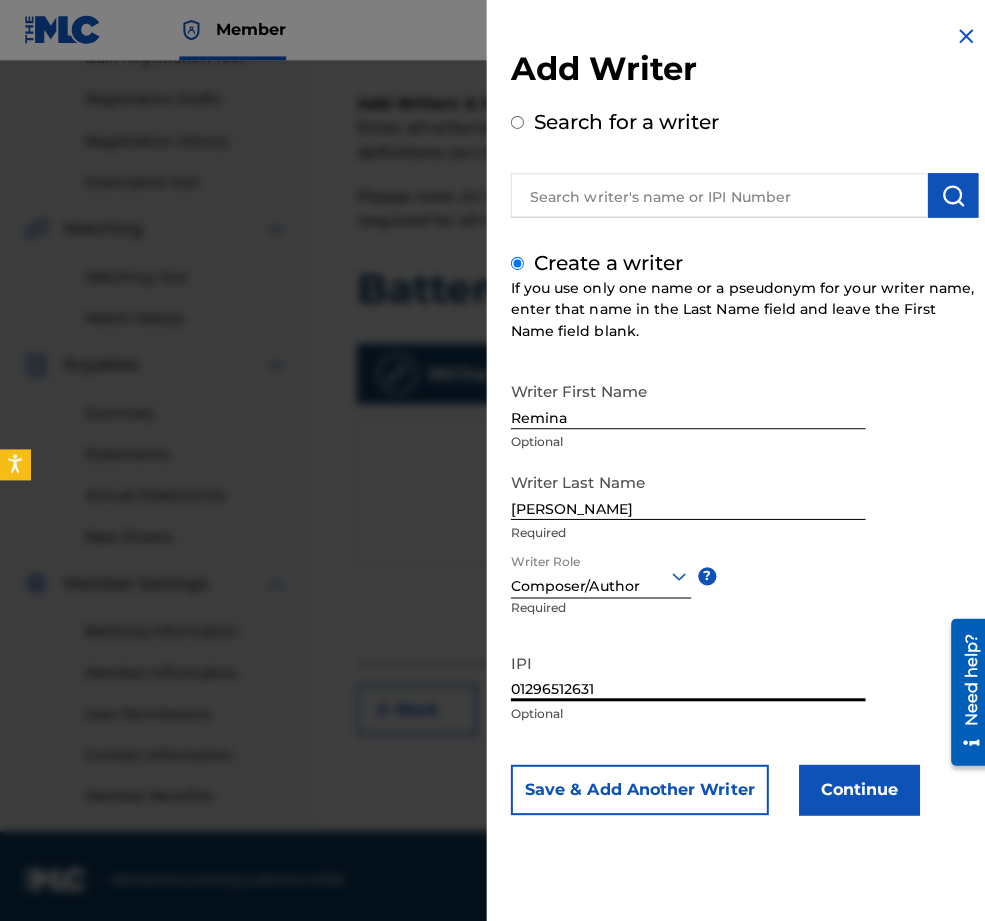 click on "Continue" at bounding box center [853, 784] 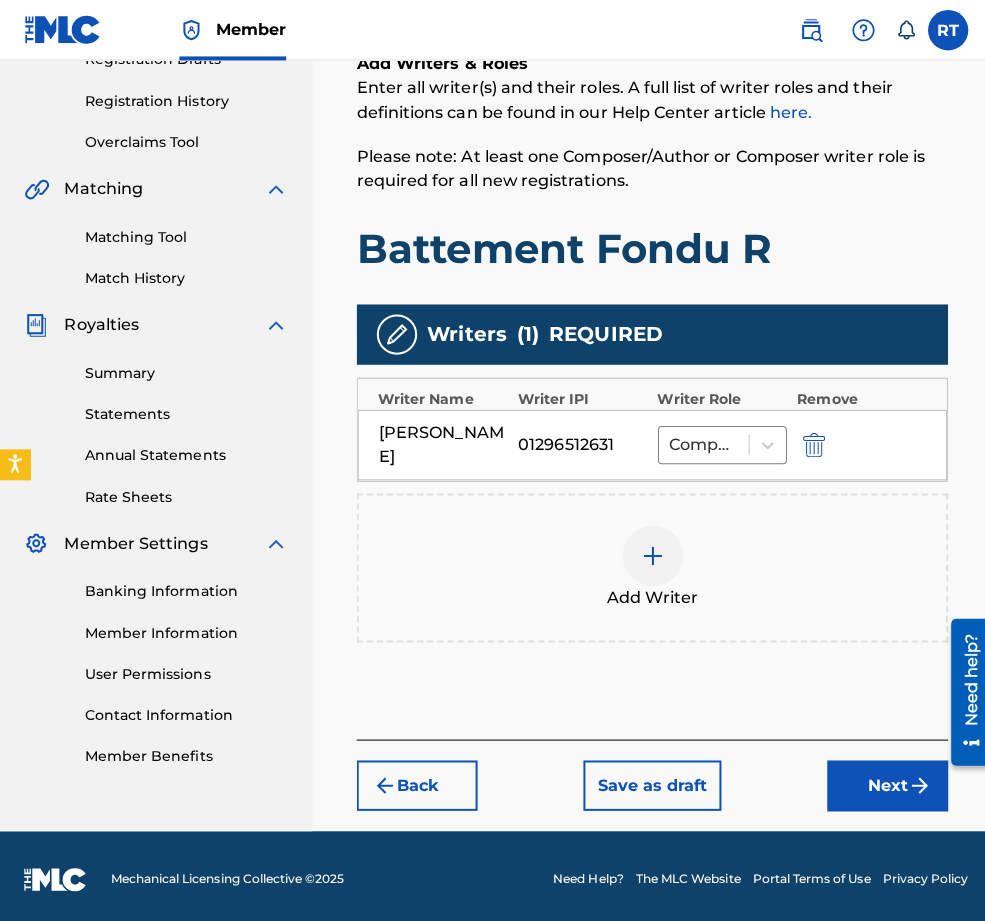 click on "Next" at bounding box center (881, 780) 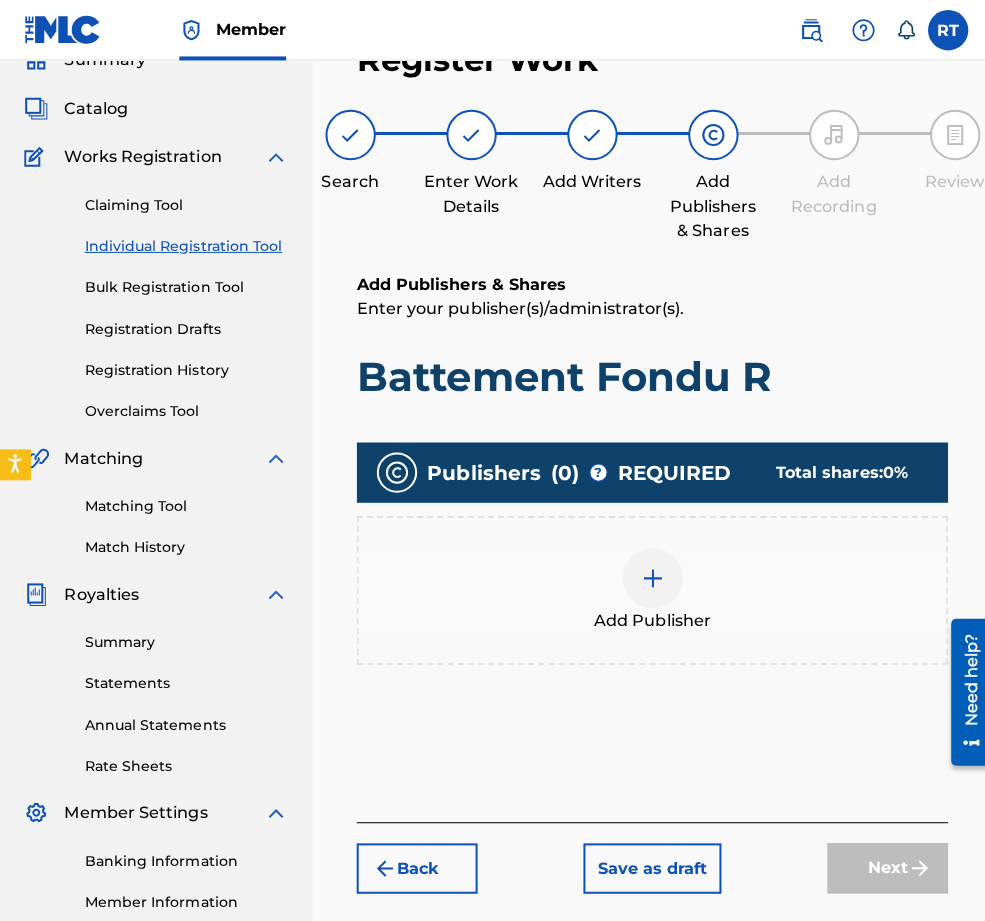 scroll, scrollTop: 89, scrollLeft: 0, axis: vertical 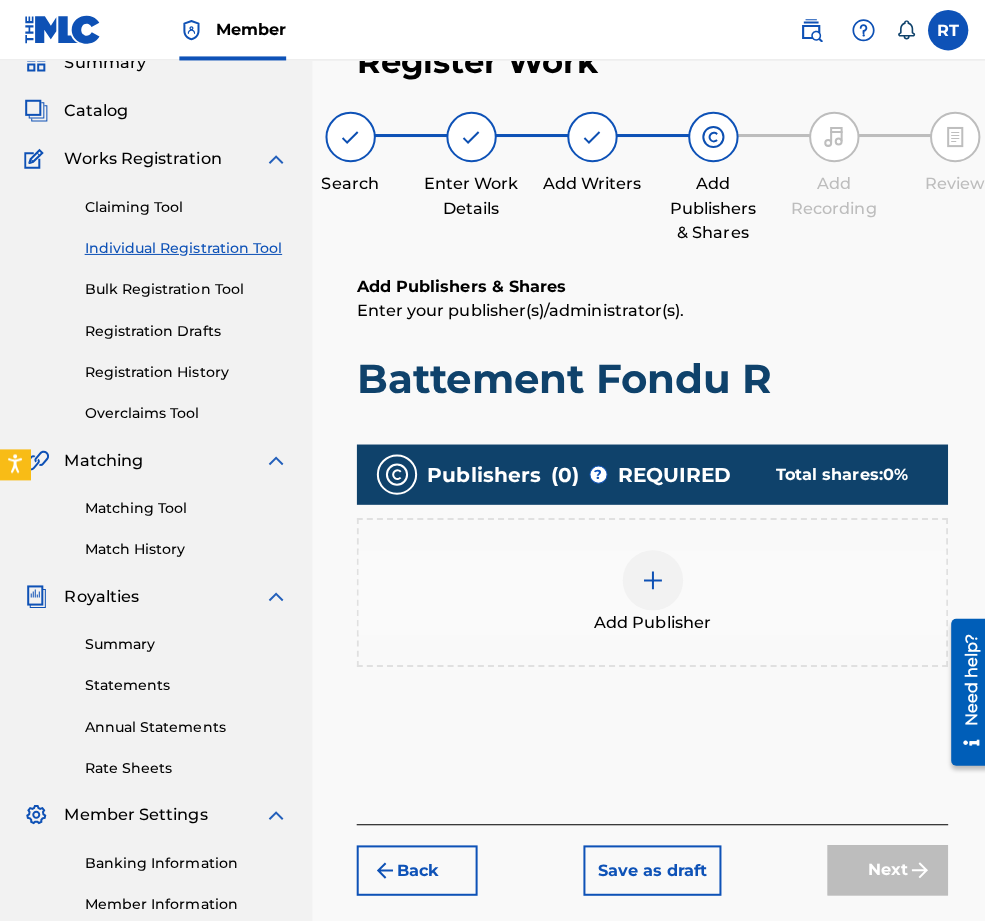 click at bounding box center (648, 576) 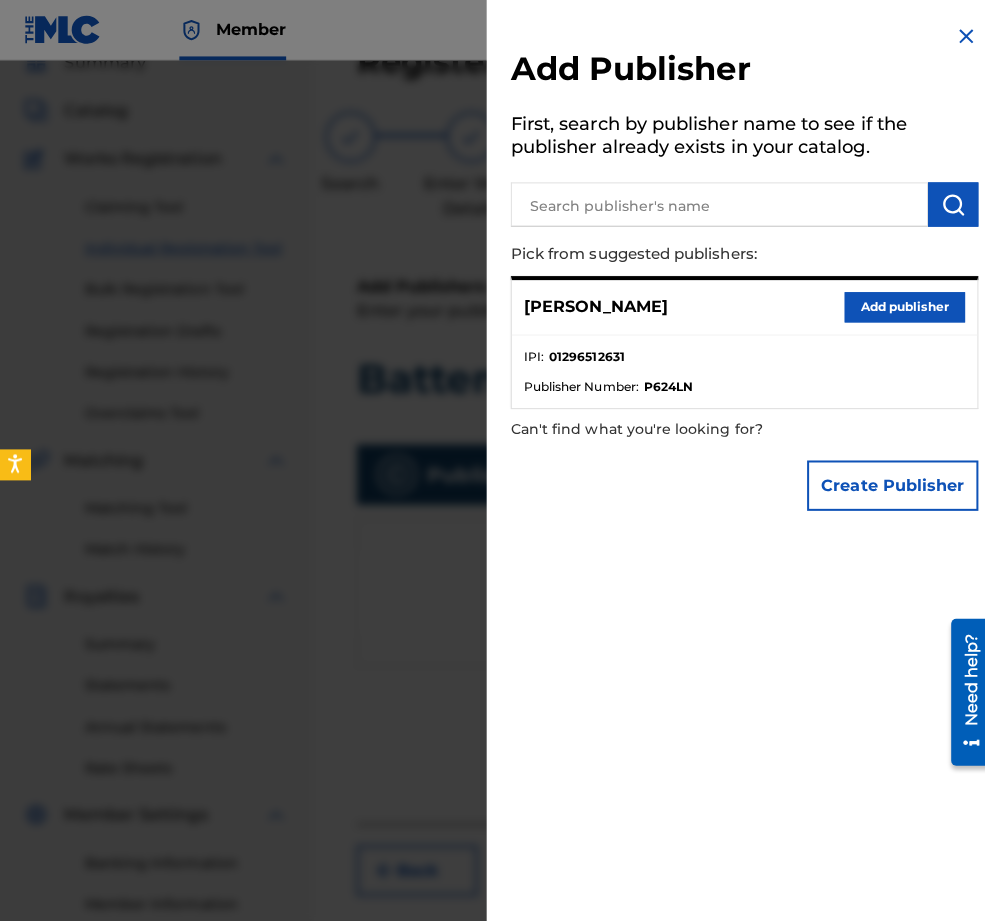 click on "Add publisher" at bounding box center [898, 305] 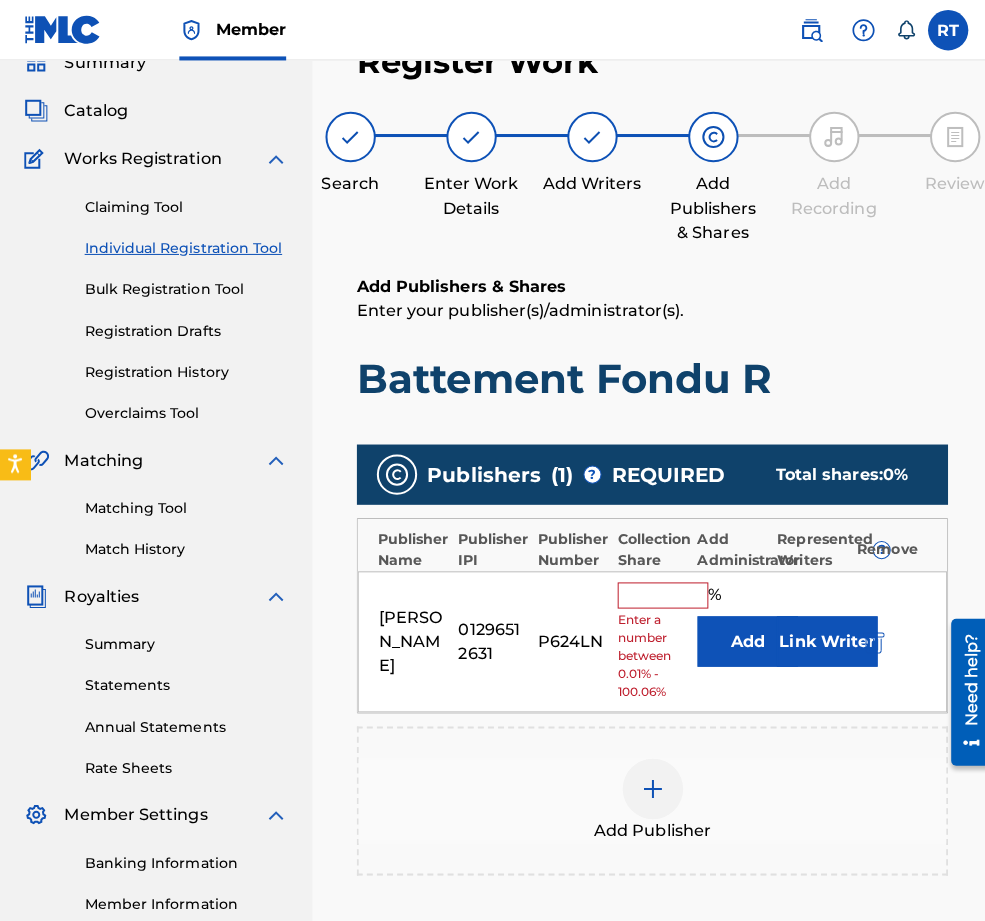 click on "Remina Tanaka 01296512631 P624LN % Enter a number between 0.01% - 100.06% Add Link Writer" at bounding box center (647, 637) 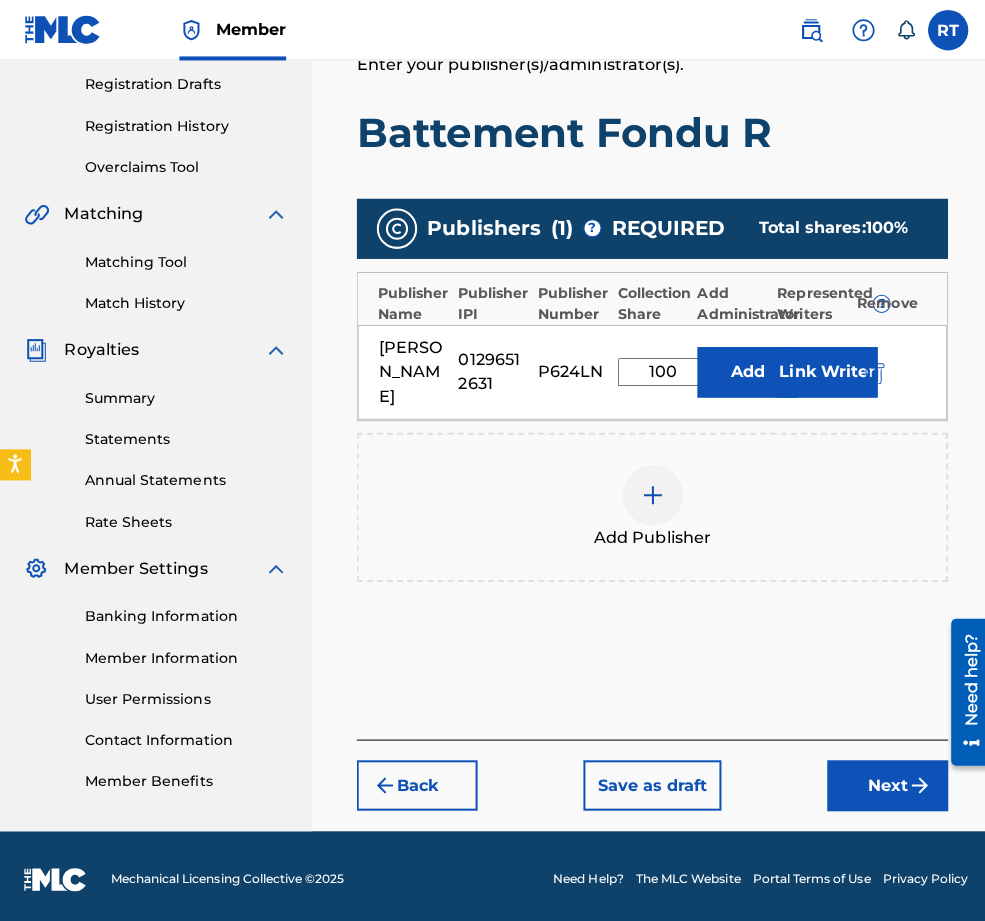 type on "100" 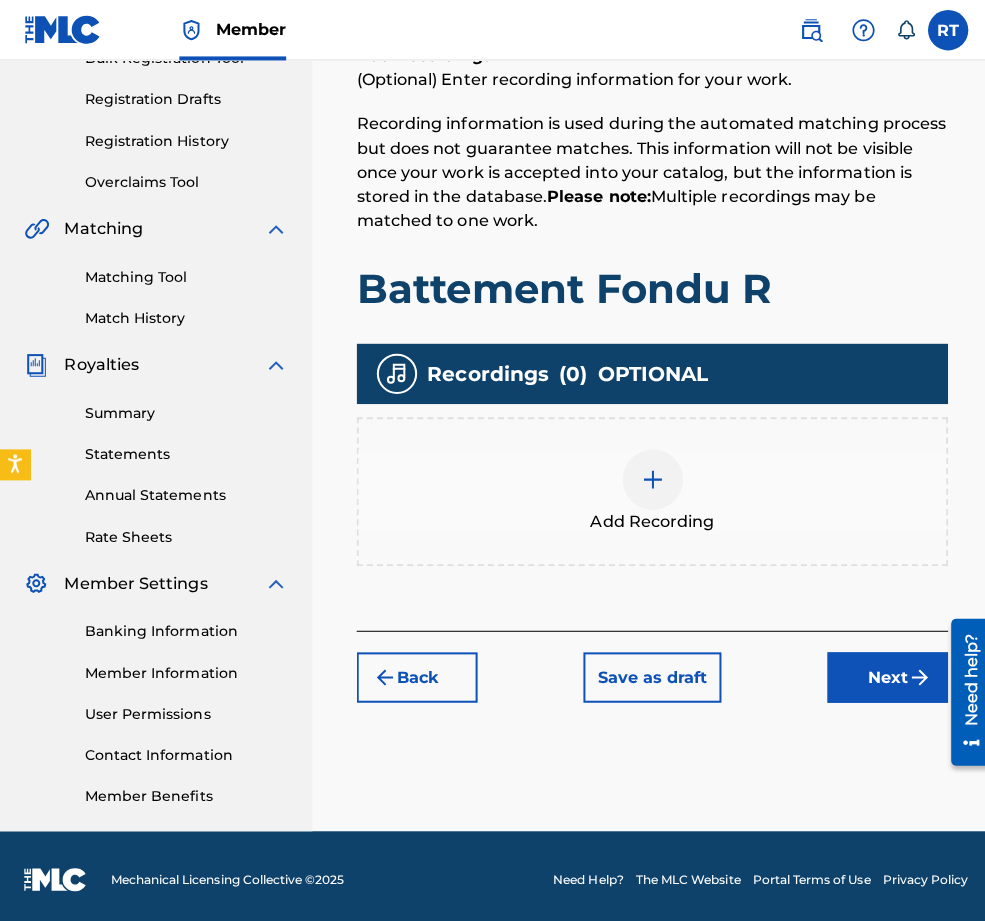 click at bounding box center (648, 476) 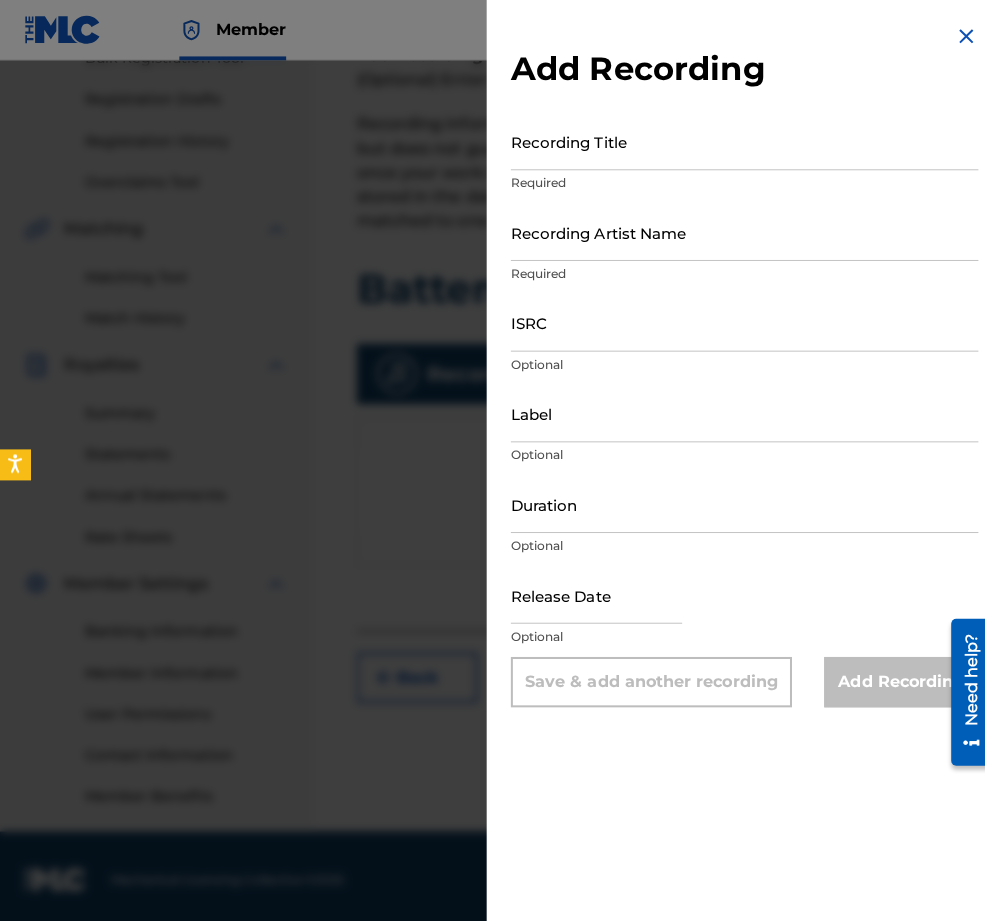 click on "Recording Title" at bounding box center (739, 140) 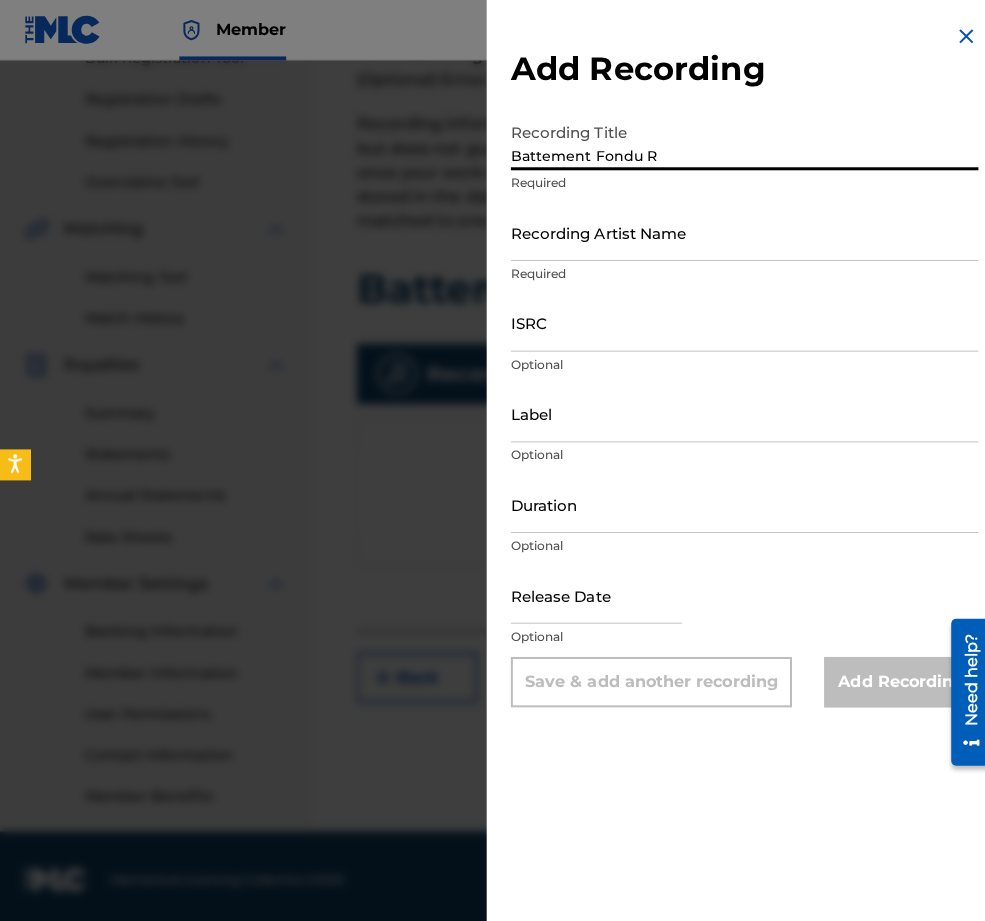 type on "Battement Fondu R" 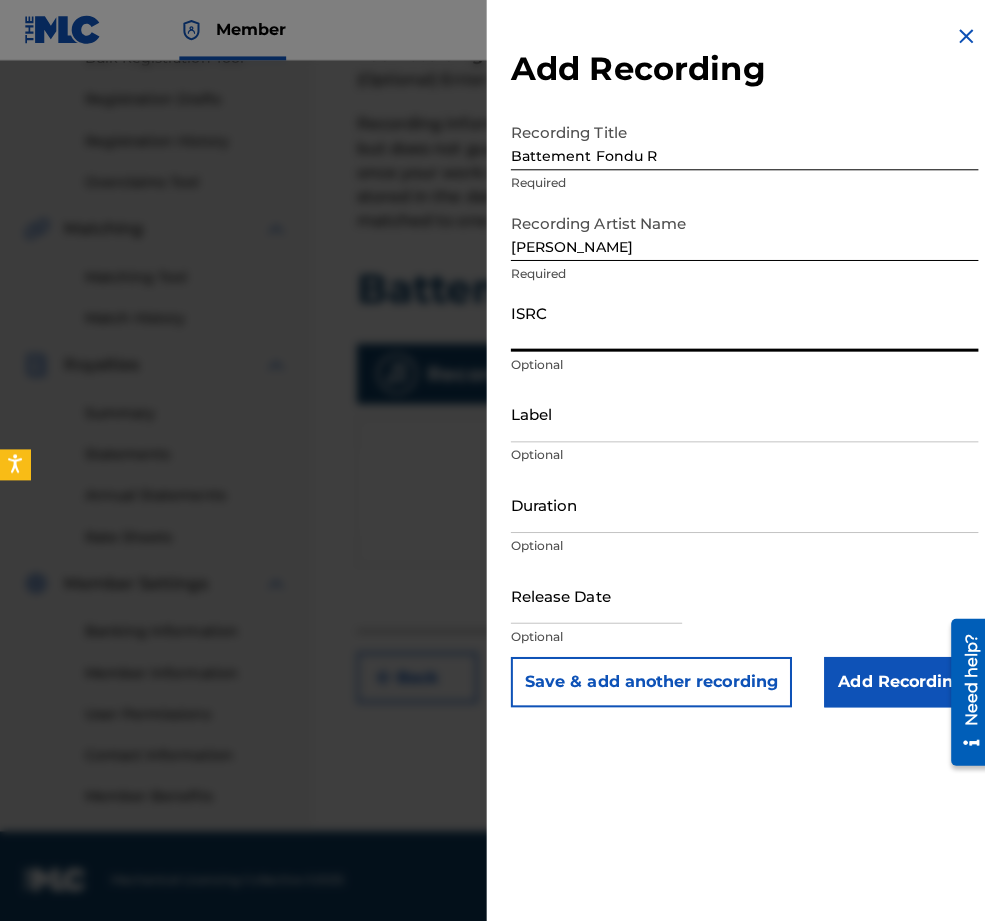 paste on "QZES62263254" 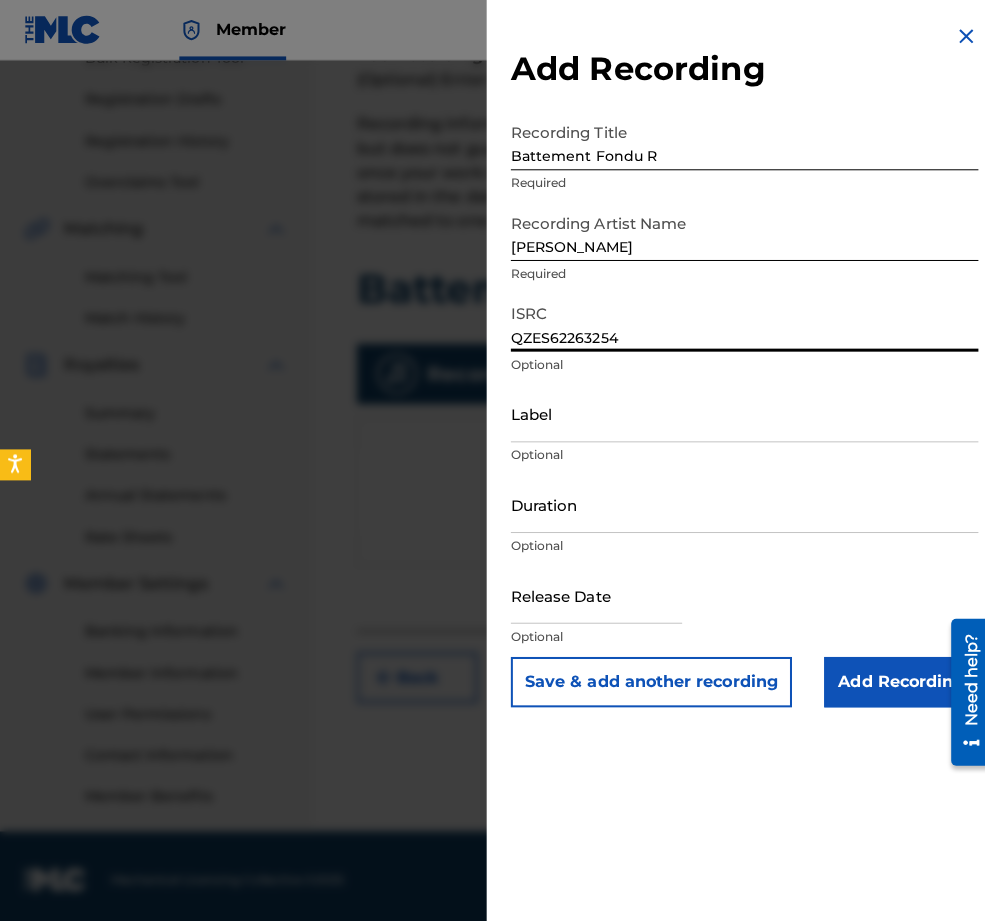 type on "QZES62263254" 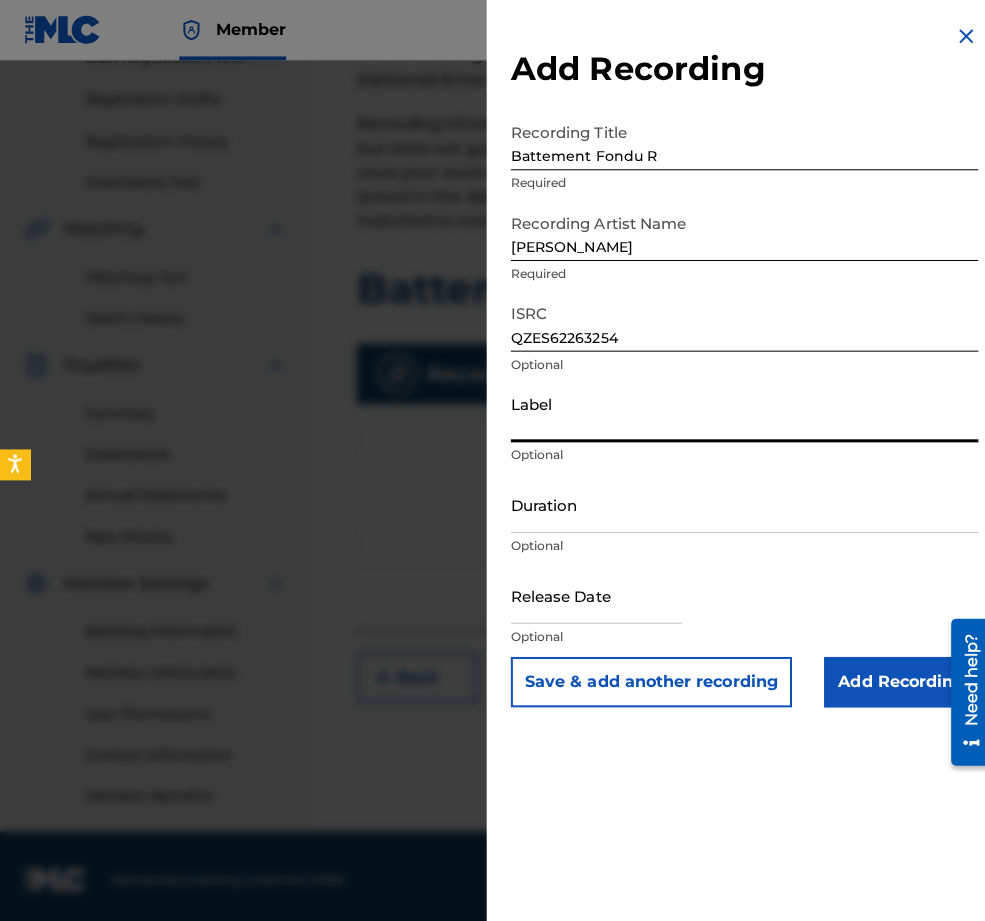 click on "Label" at bounding box center [739, 410] 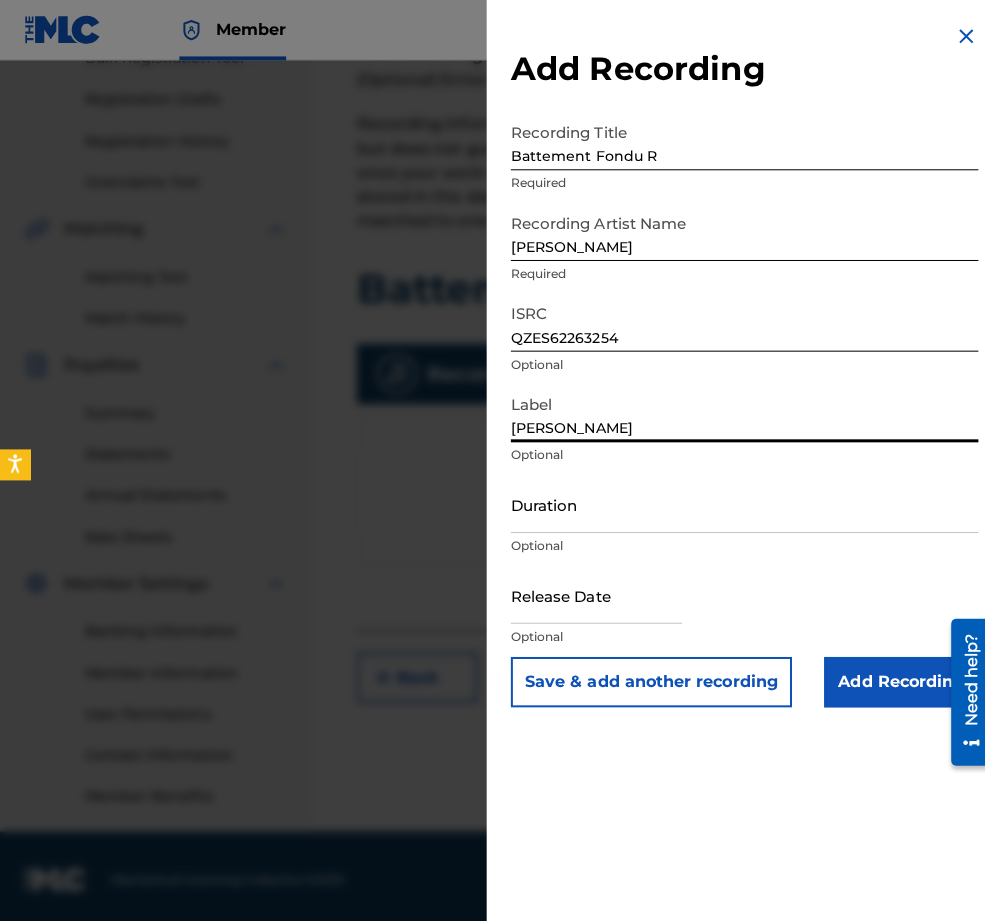 type on "[PERSON_NAME]" 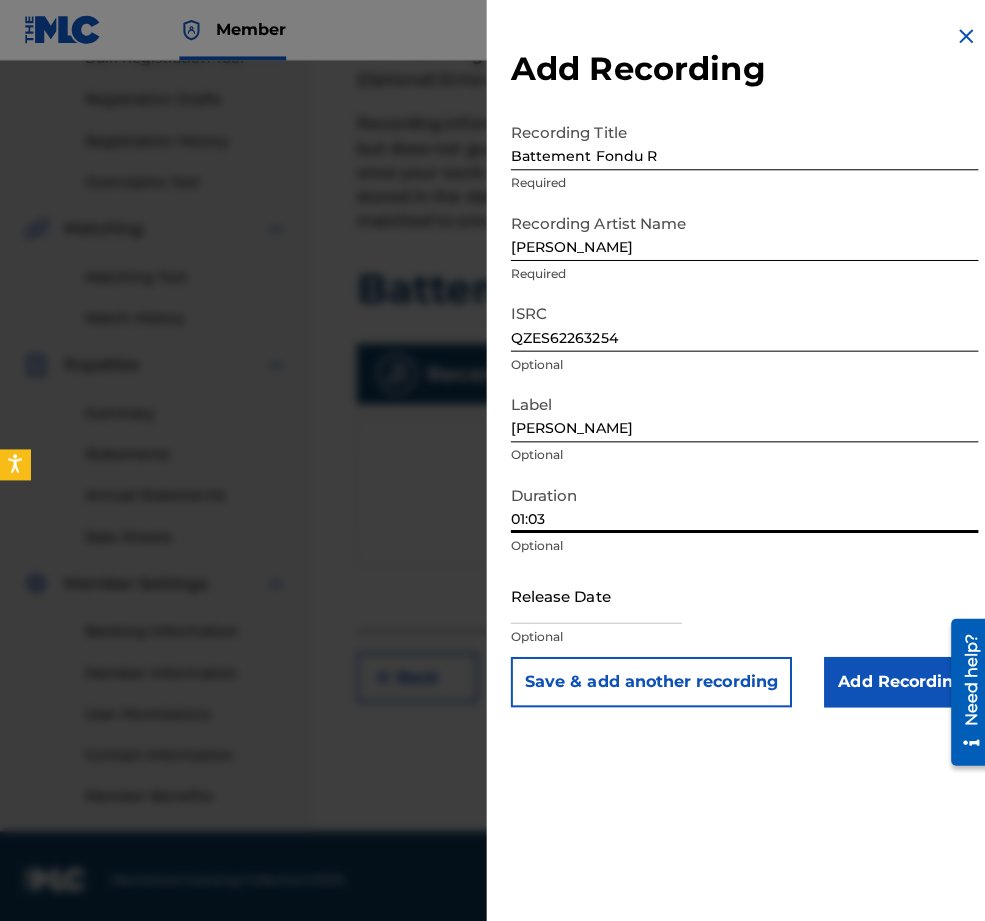 type on "01:03" 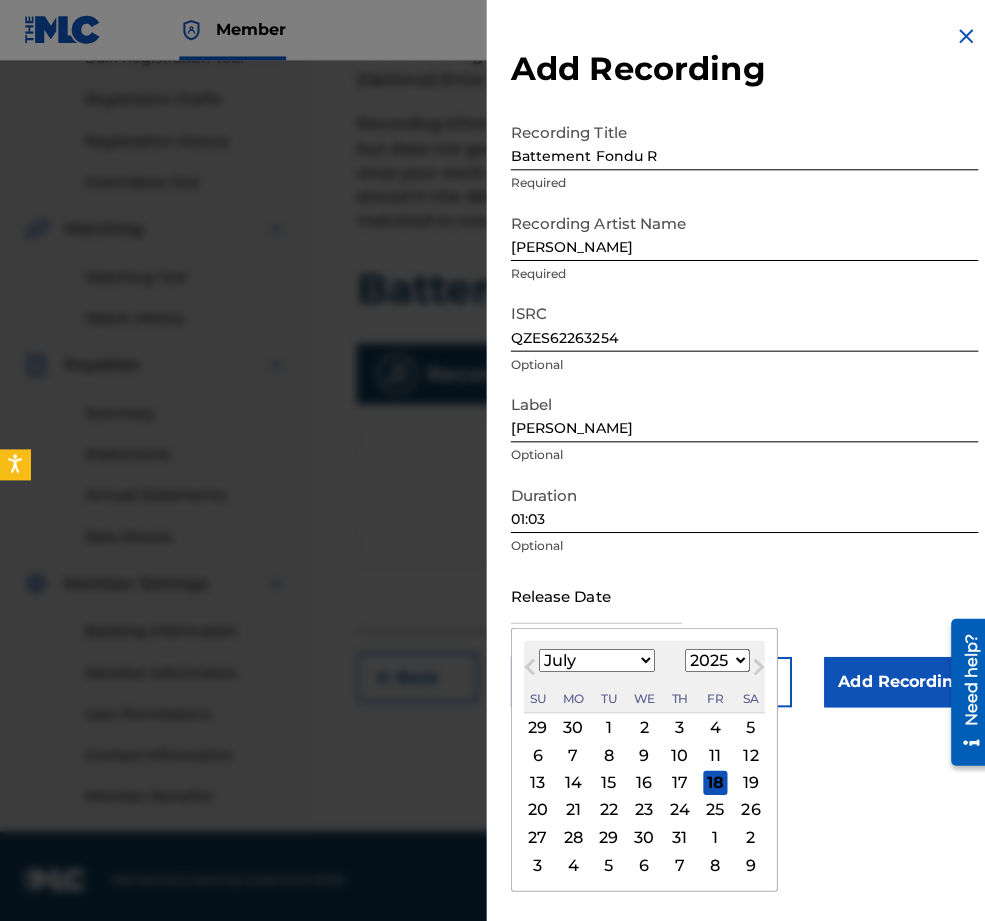 click on "1899 1900 1901 1902 1903 1904 1905 1906 1907 1908 1909 1910 1911 1912 1913 1914 1915 1916 1917 1918 1919 1920 1921 1922 1923 1924 1925 1926 1927 1928 1929 1930 1931 1932 1933 1934 1935 1936 1937 1938 1939 1940 1941 1942 1943 1944 1945 1946 1947 1948 1949 1950 1951 1952 1953 1954 1955 1956 1957 1958 1959 1960 1961 1962 1963 1964 1965 1966 1967 1968 1969 1970 1971 1972 1973 1974 1975 1976 1977 1978 1979 1980 1981 1982 1983 1984 1985 1986 1987 1988 1989 1990 1991 1992 1993 1994 1995 1996 1997 1998 1999 2000 2001 2002 2003 2004 2005 2006 2007 2008 2009 2010 2011 2012 2013 2014 2015 2016 2017 2018 2019 2020 2021 2022 2023 2024 2025 2026 2027 2028 2029 2030 2031 2032 2033 2034 2035 2036 2037 2038 2039 2040 2041 2042 2043 2044 2045 2046 2047 2048 2049 2050 2051 2052 2053 2054 2055 2056 2057 2058 2059 2060 2061 2062 2063 2064 2065 2066 2067 2068 2069 2070 2071 2072 2073 2074 2075 2076 2077 2078 2079 2080 2081 2082 2083 2084 2085 2086 2087 2088 2089 2090 2091 2092 2093 2094 2095 2096 2097 2098 2099 2100" at bounding box center (712, 656) 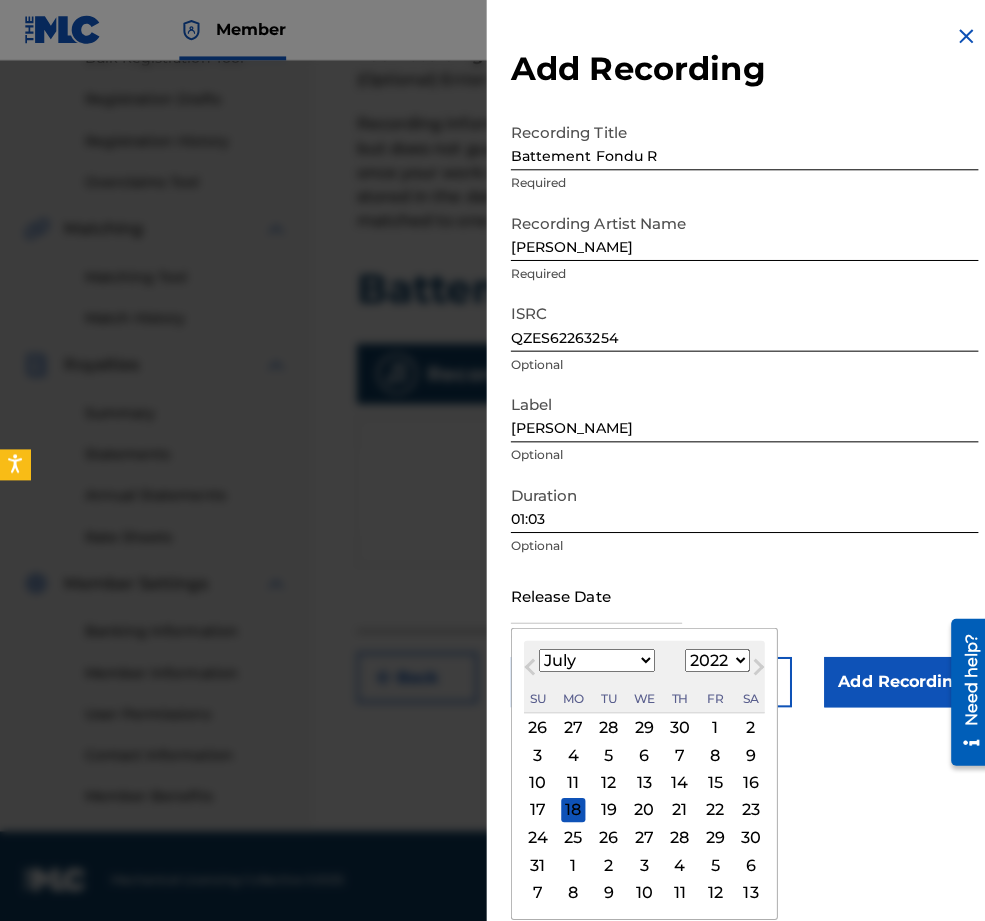 click on "January February March April May June July August September October November December" at bounding box center (592, 656) 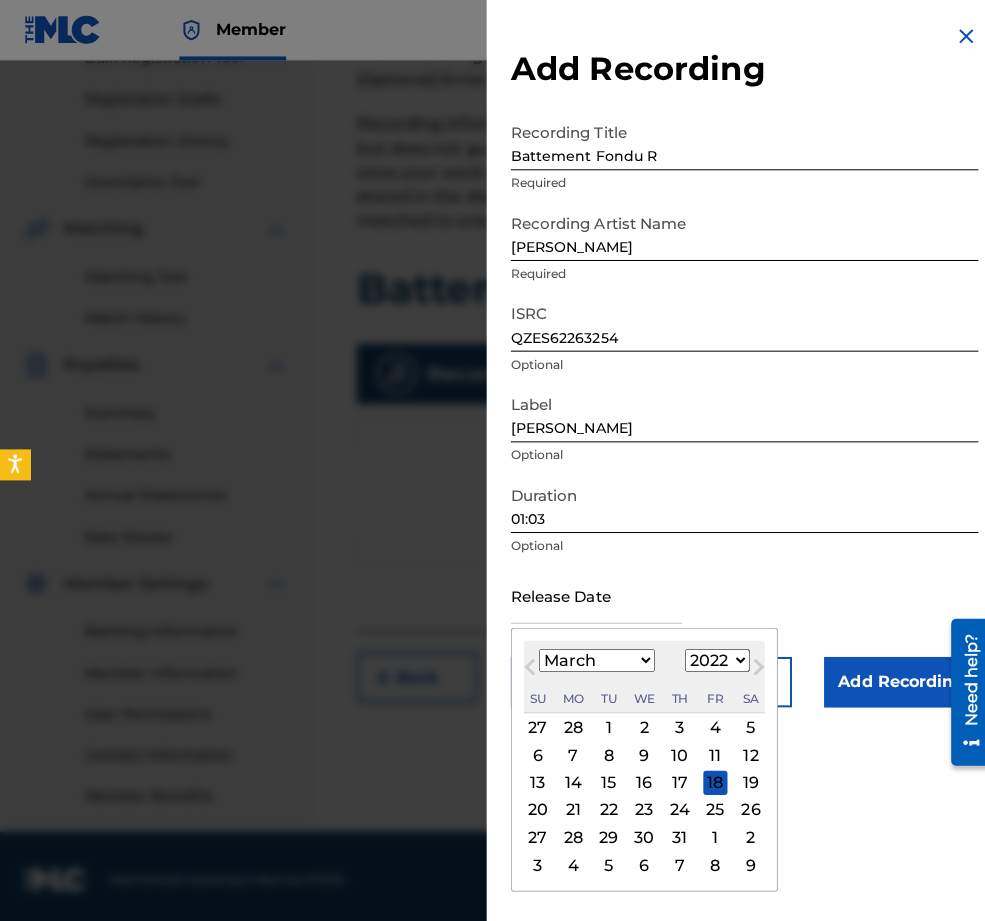 scroll, scrollTop: 46, scrollLeft: 0, axis: vertical 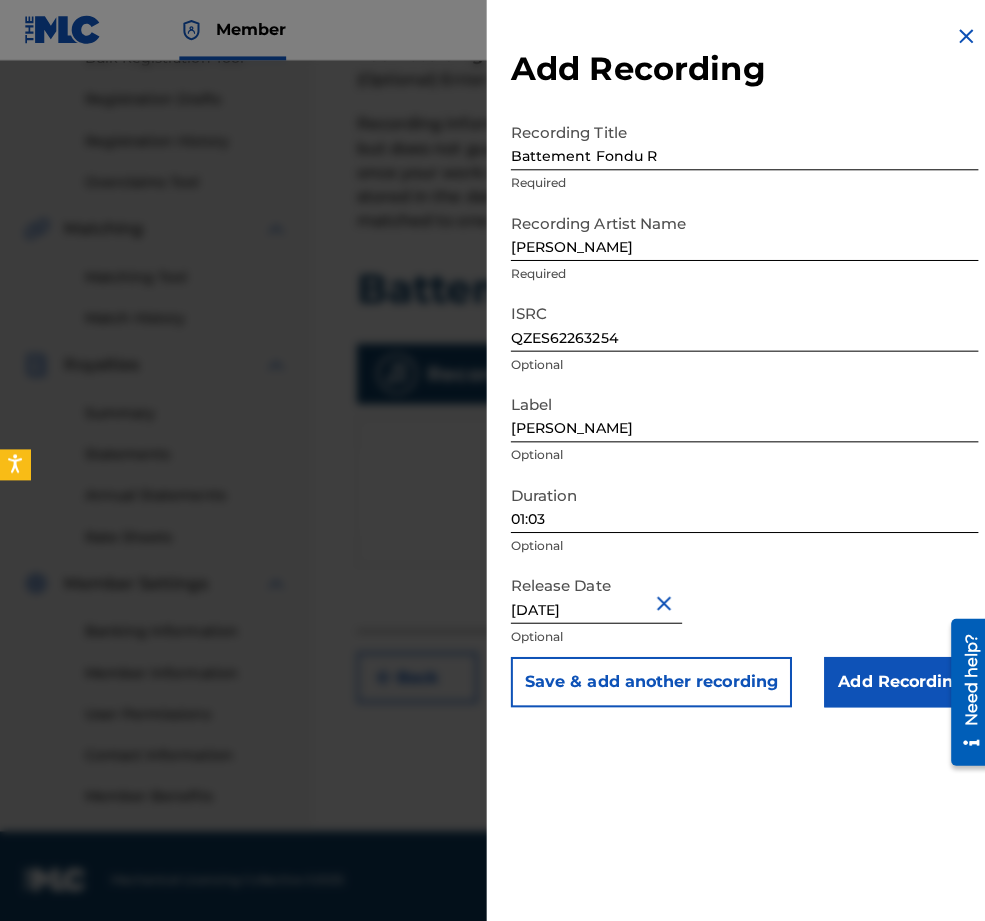 click on "Add Recording" at bounding box center [894, 677] 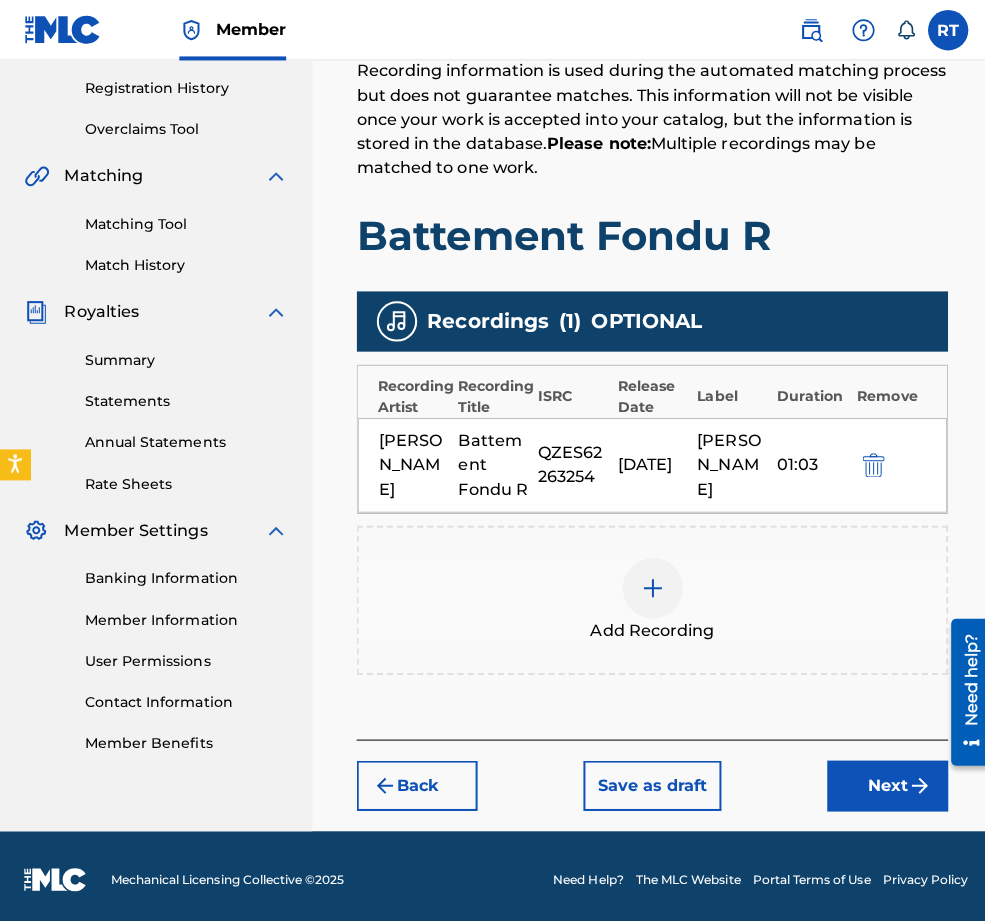 click on "Next" at bounding box center [881, 780] 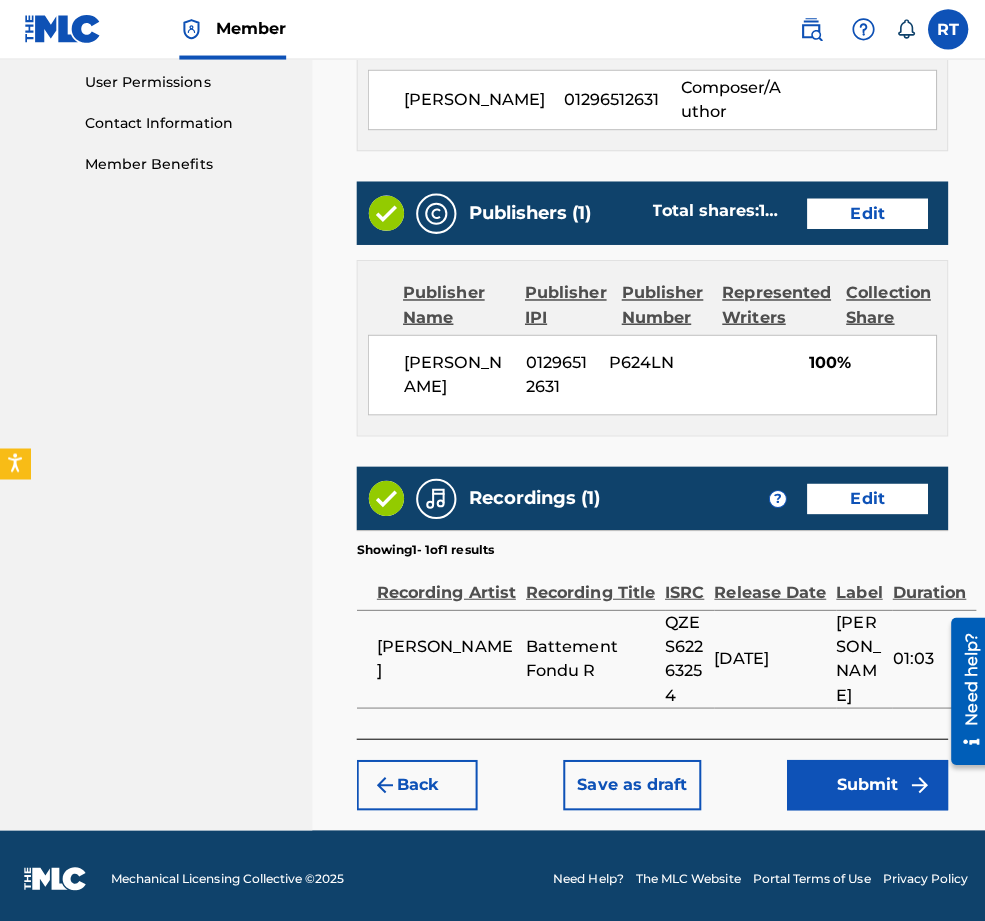 scroll, scrollTop: 1000, scrollLeft: 0, axis: vertical 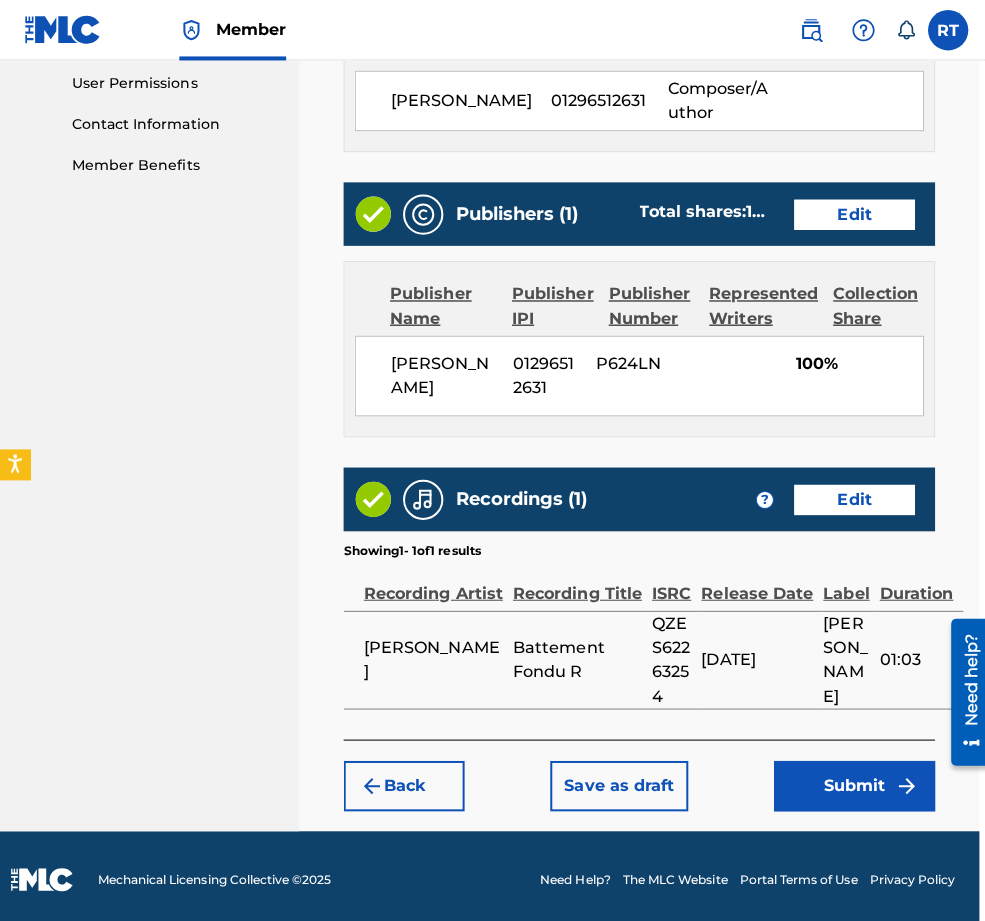 click on "Submit" at bounding box center [848, 780] 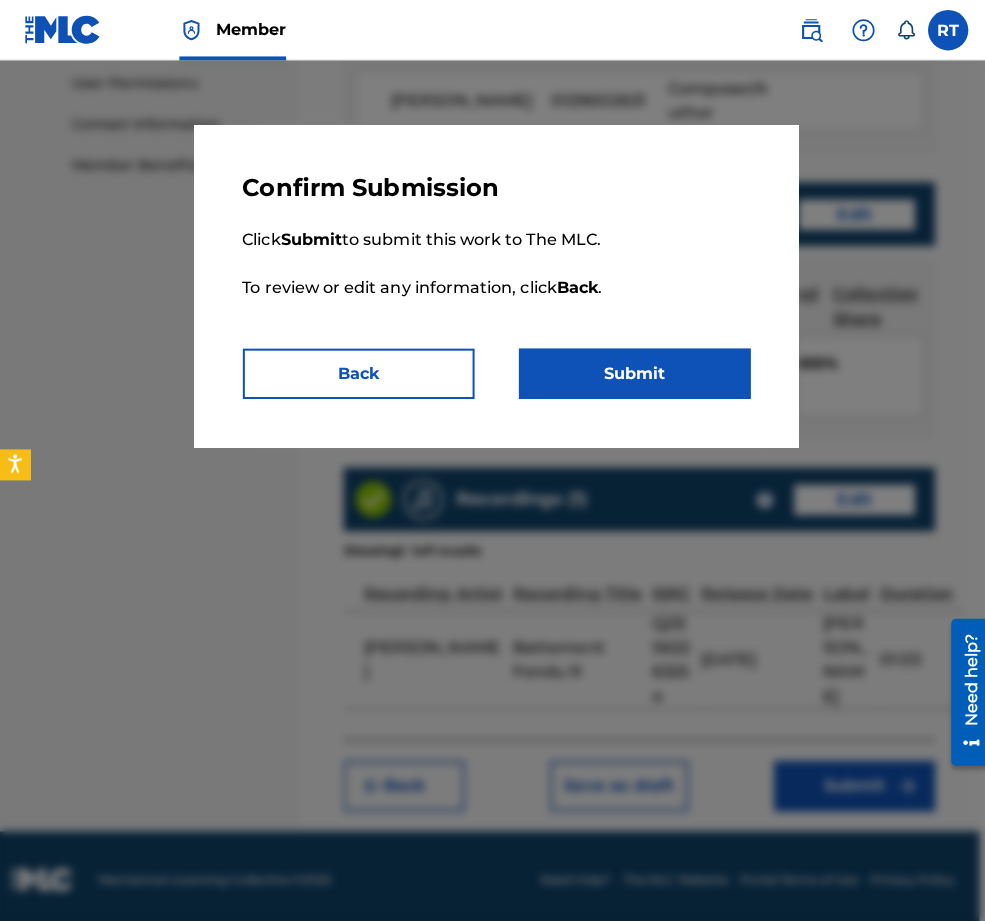 click on "Submit" at bounding box center (630, 371) 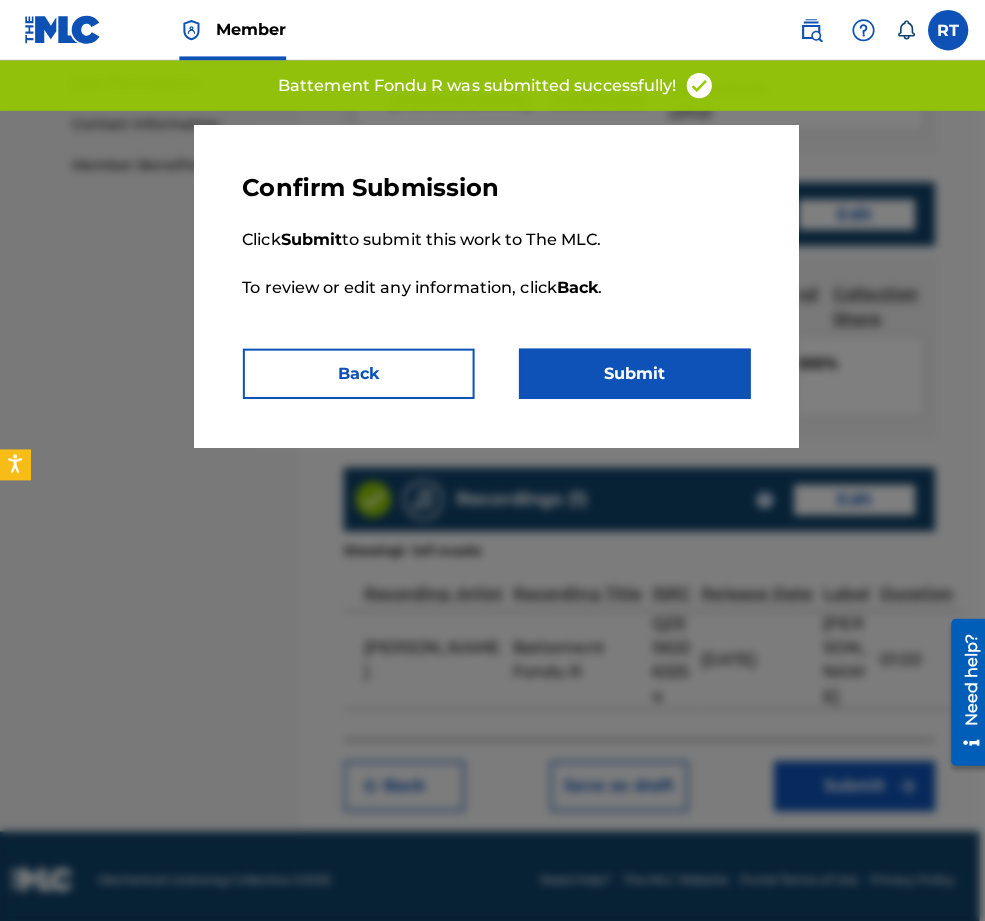 scroll, scrollTop: 0, scrollLeft: 0, axis: both 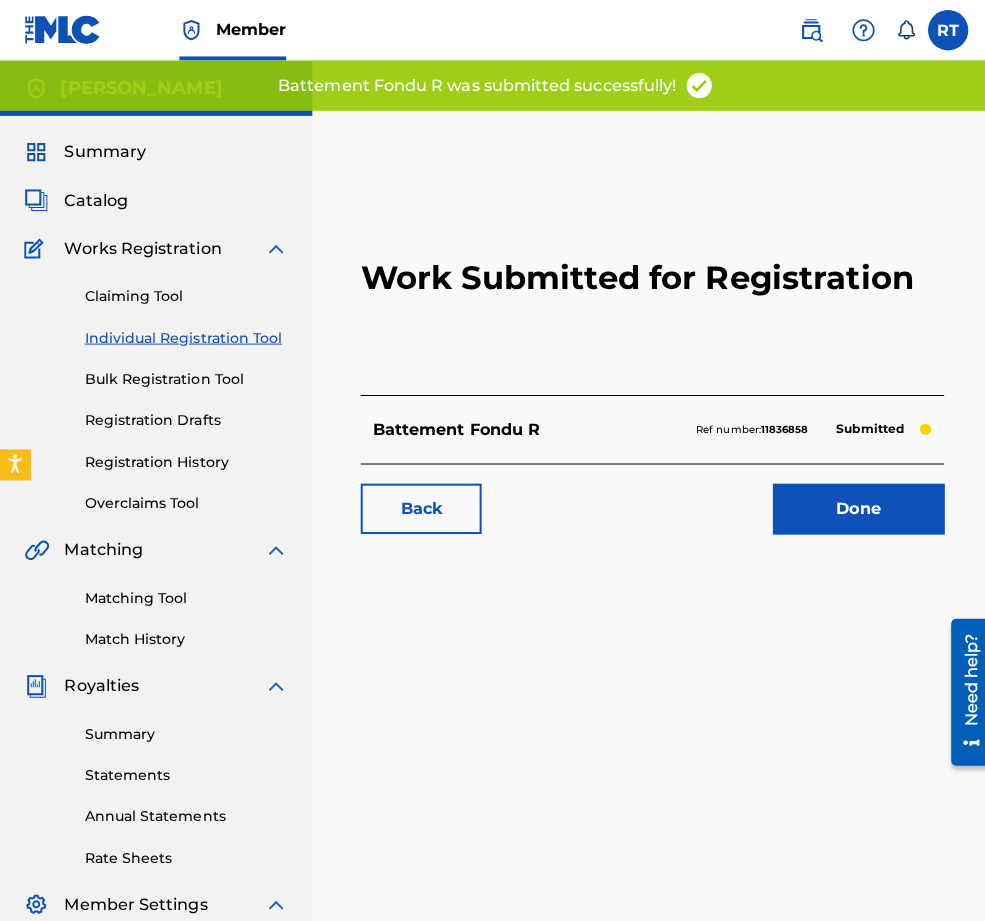 click on "Done" at bounding box center [852, 505] 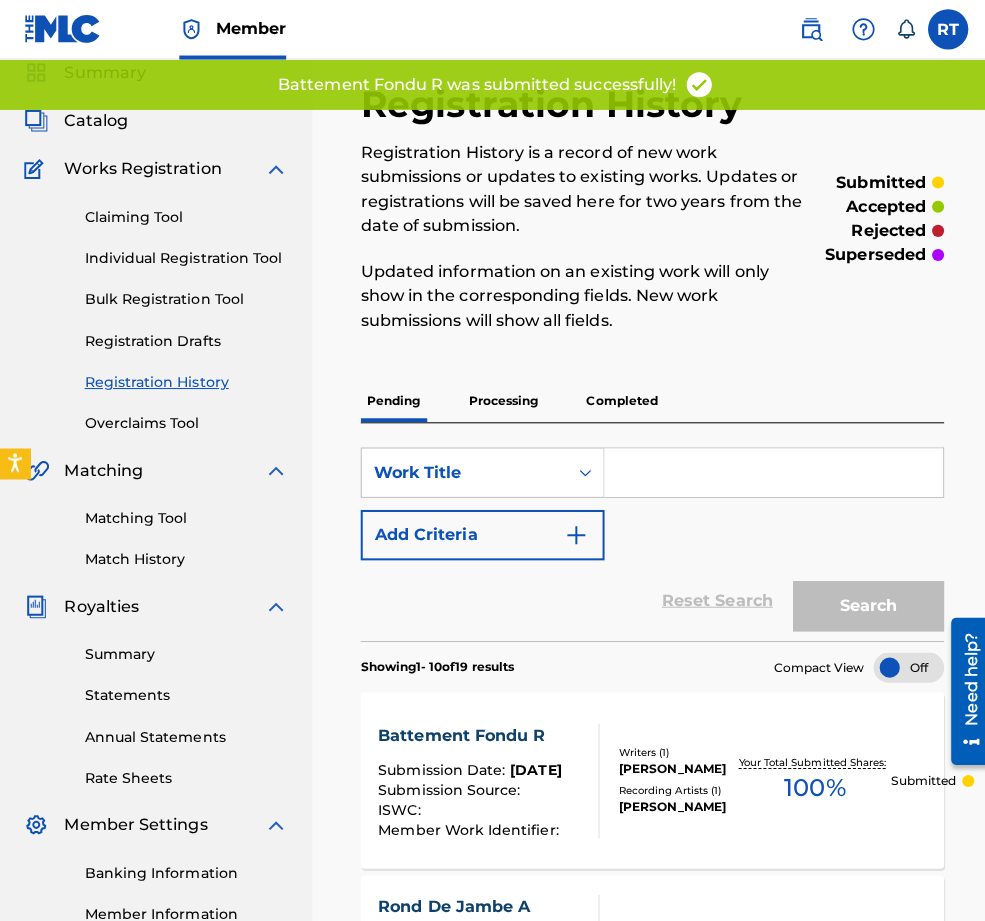 scroll, scrollTop: 105, scrollLeft: 0, axis: vertical 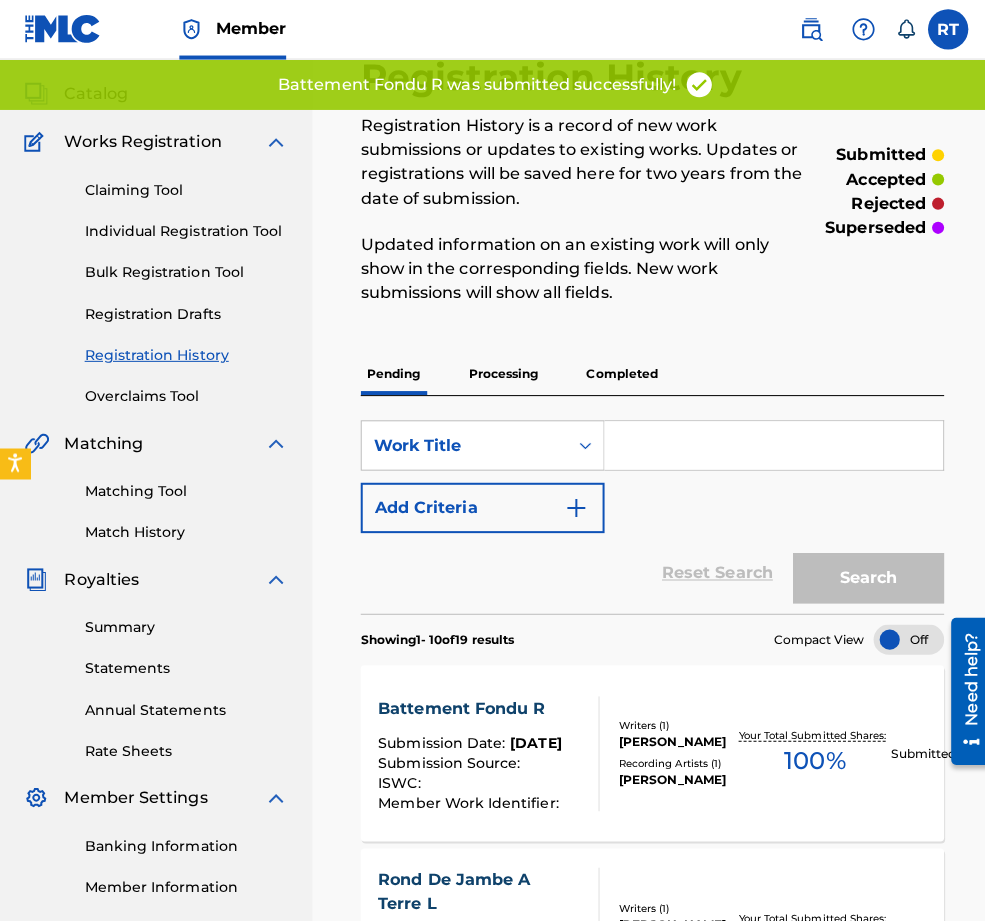 click on "Individual Registration Tool" at bounding box center [185, 230] 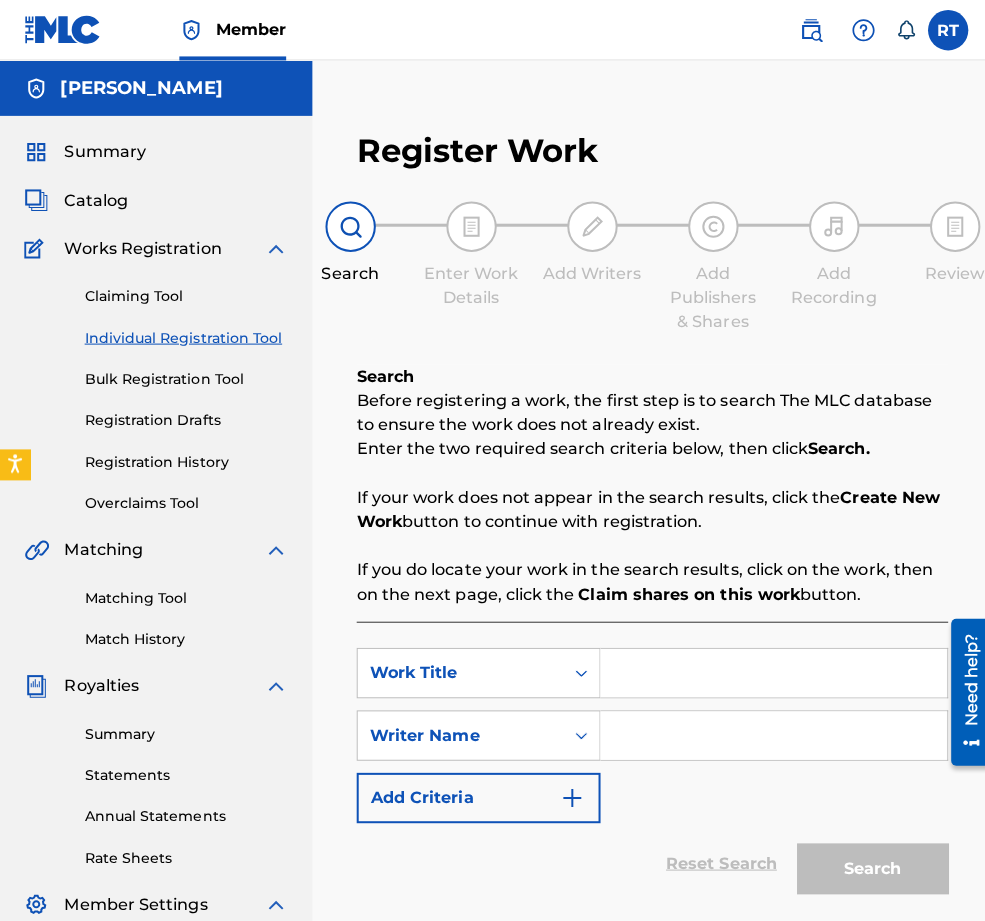 click at bounding box center [768, 668] 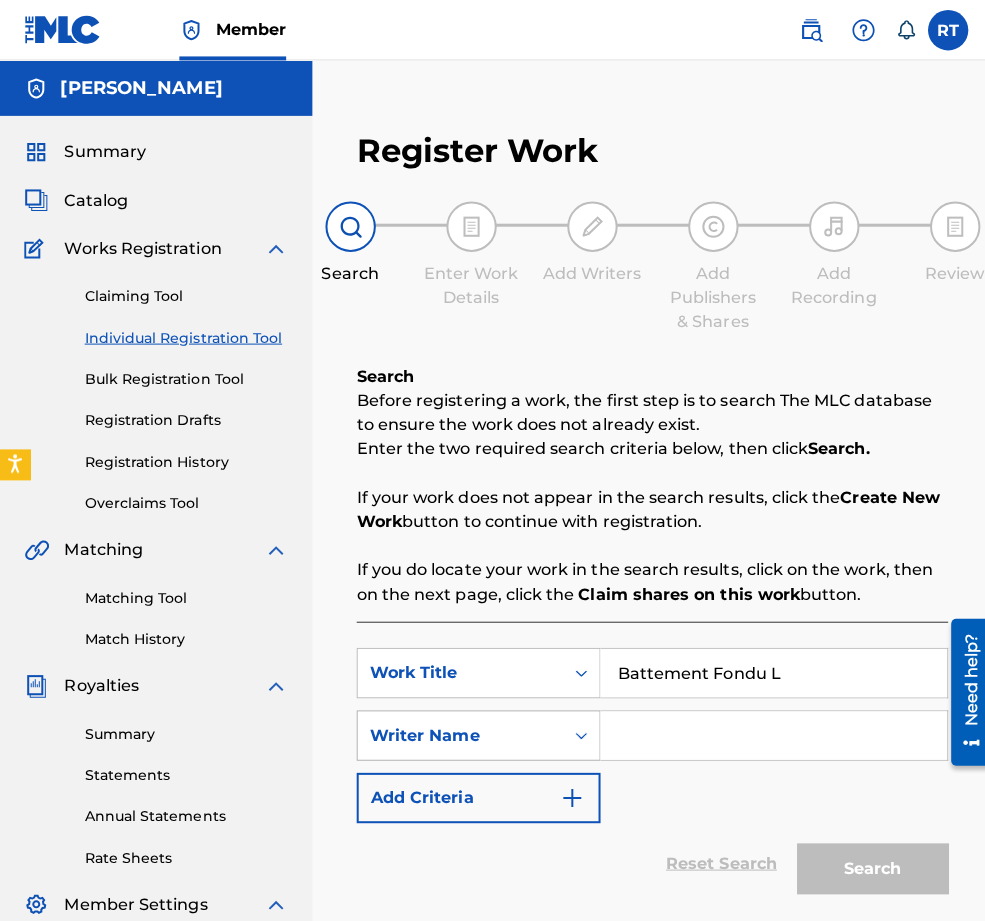 type on "Battement Fondu L" 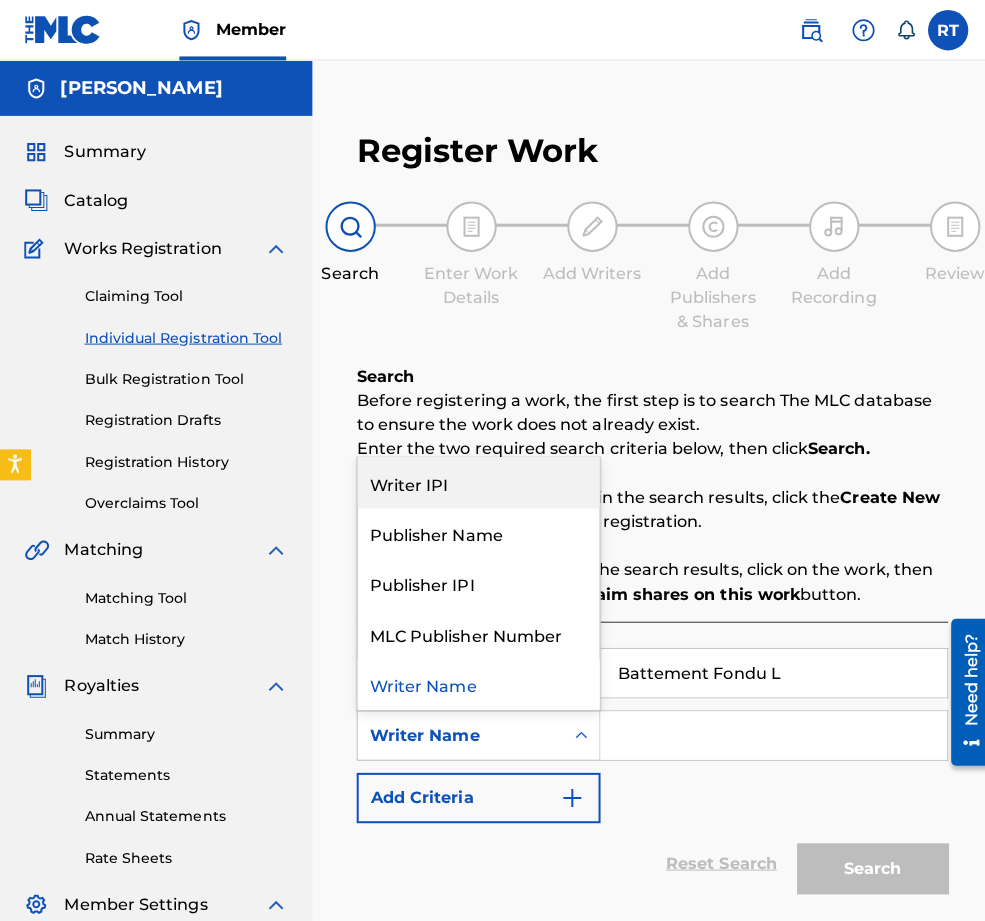 click on "Writer IPI" at bounding box center [475, 479] 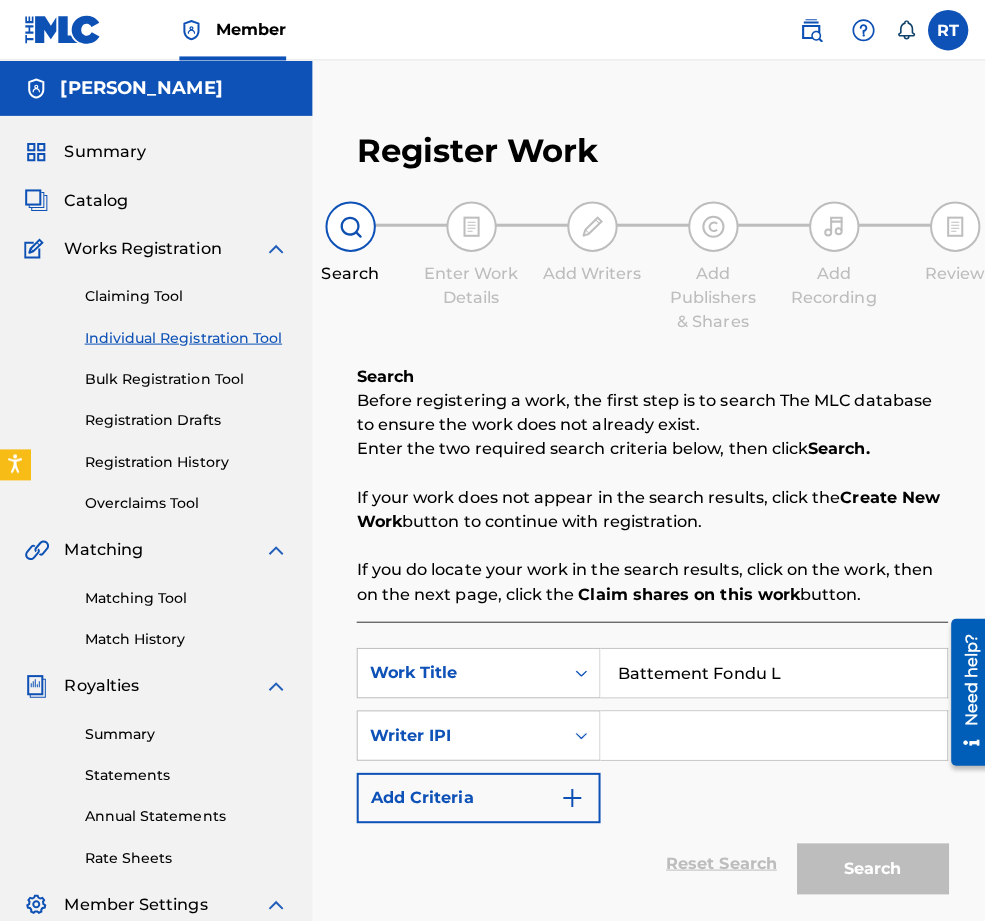 click at bounding box center (768, 730) 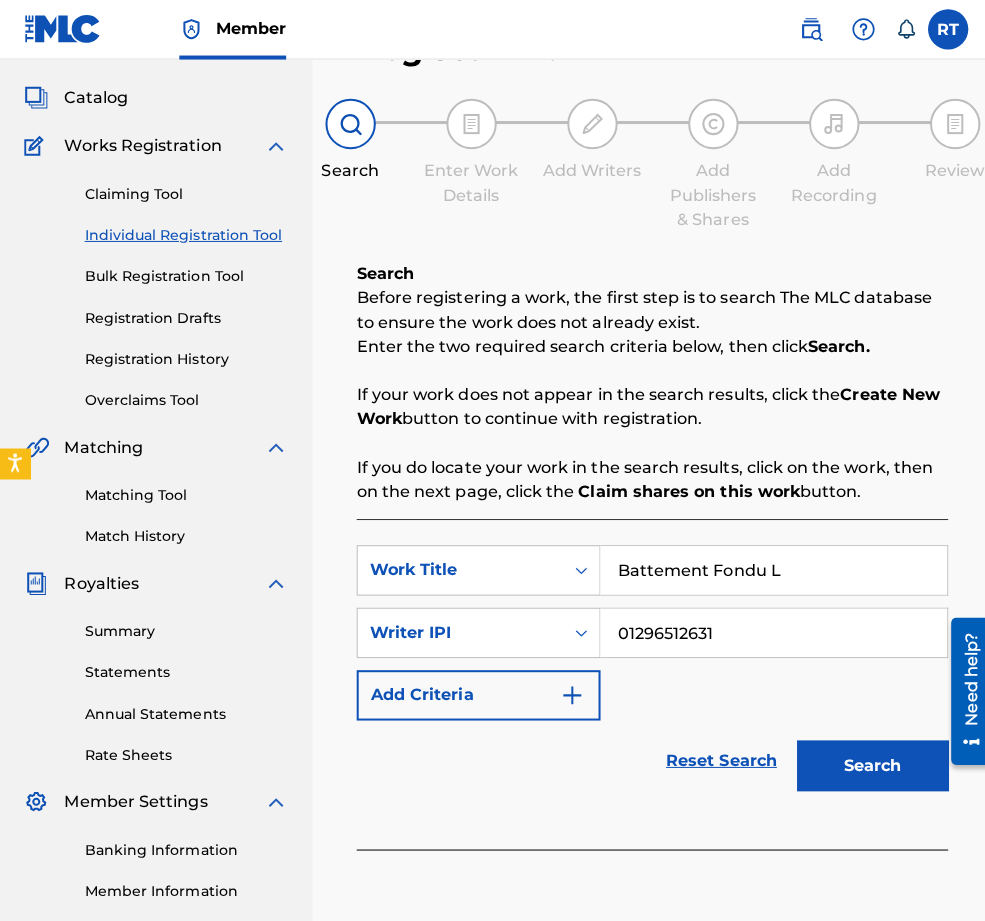 scroll, scrollTop: 124, scrollLeft: 0, axis: vertical 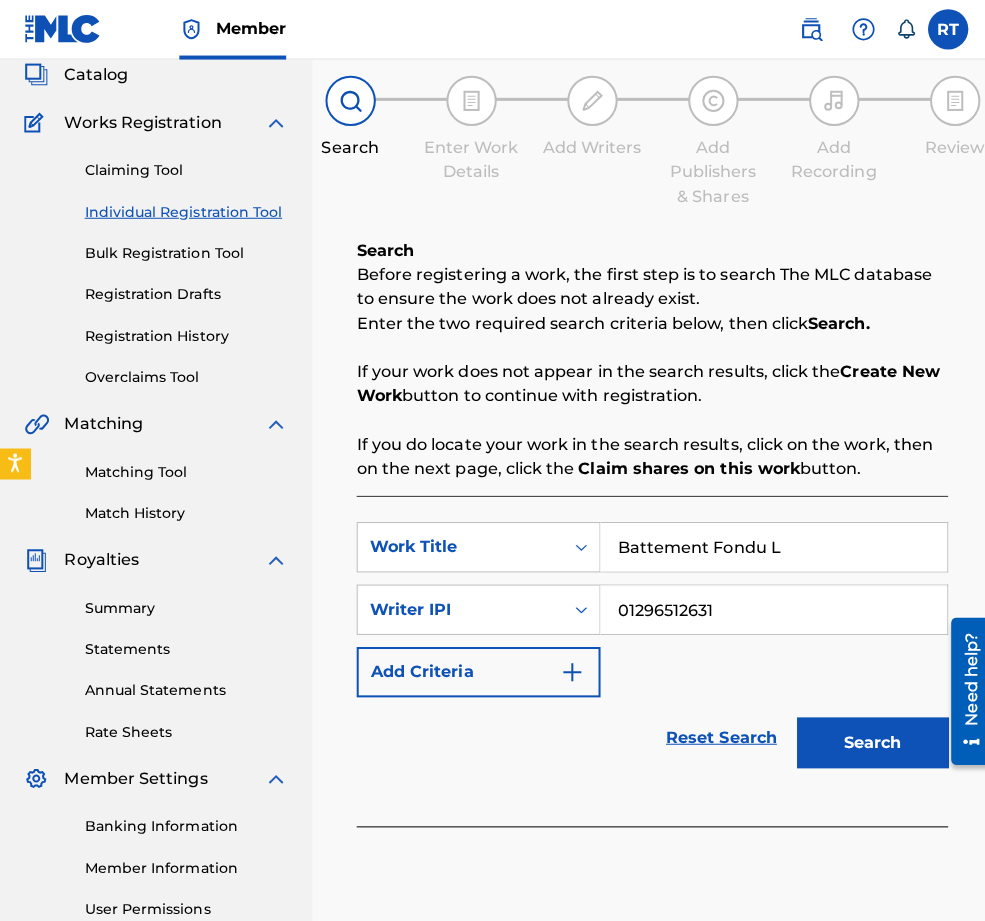 type on "01296512631" 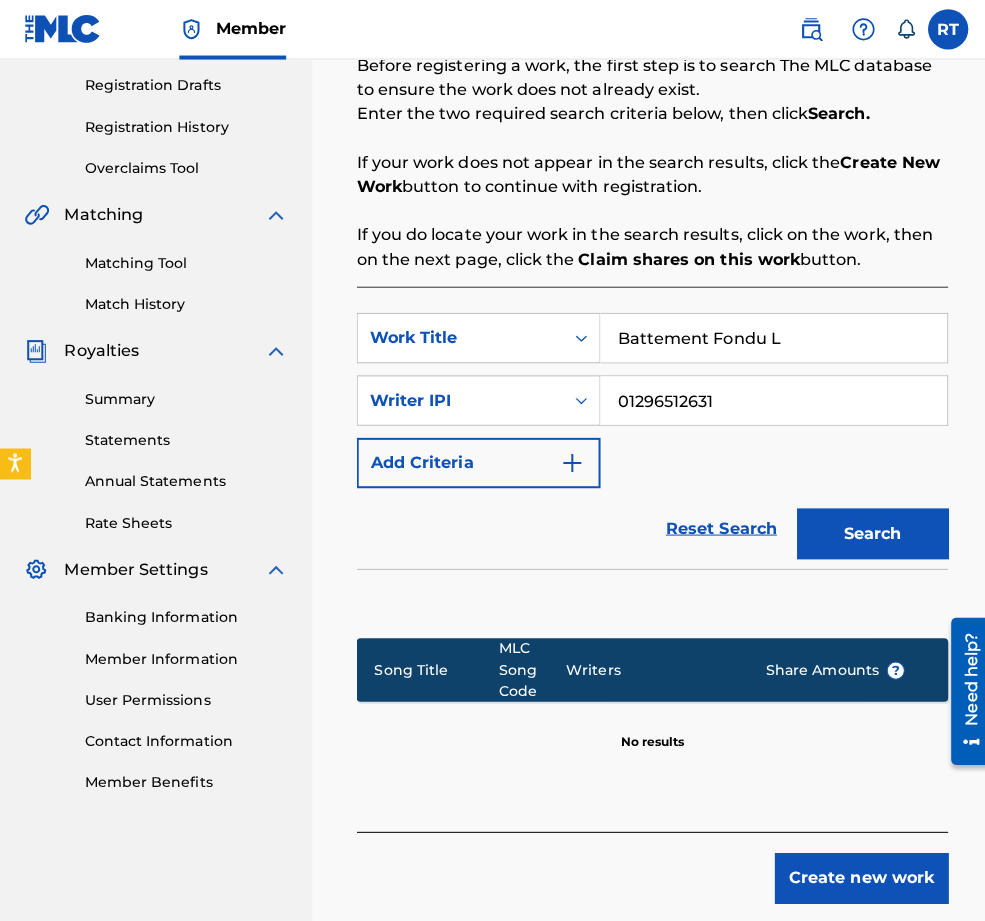 scroll, scrollTop: 442, scrollLeft: 0, axis: vertical 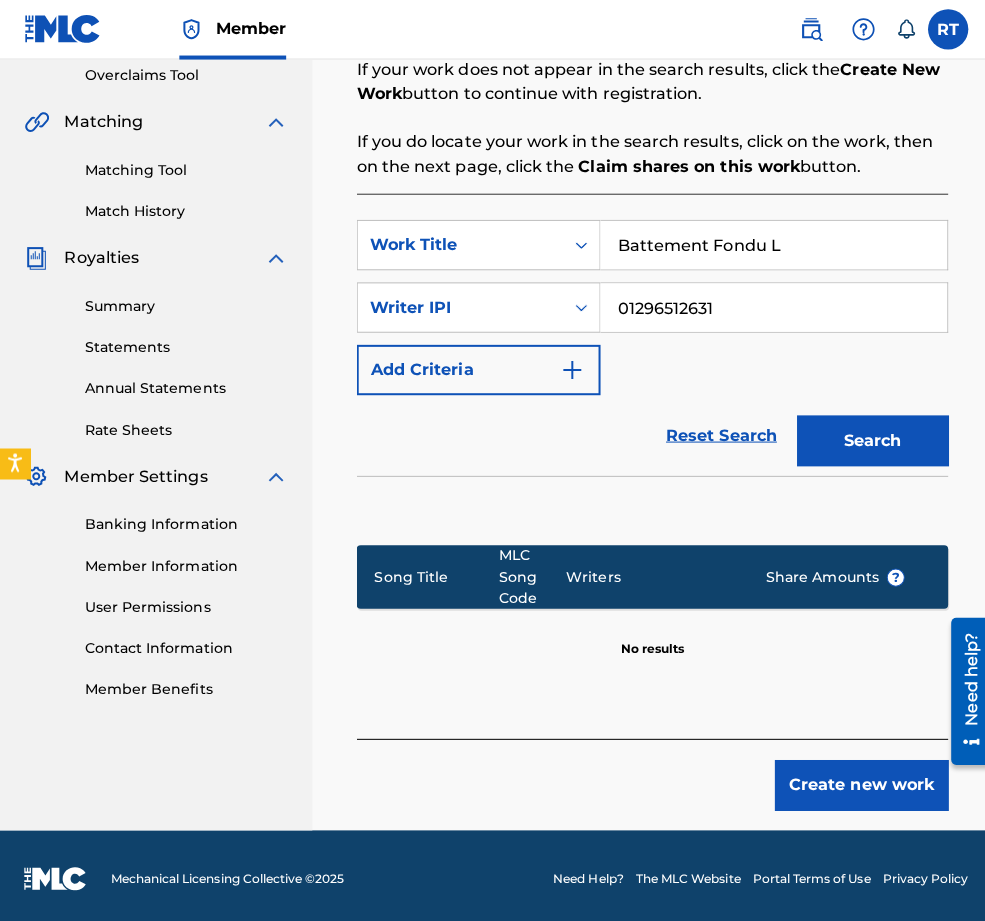click on "Create new work" at bounding box center (855, 780) 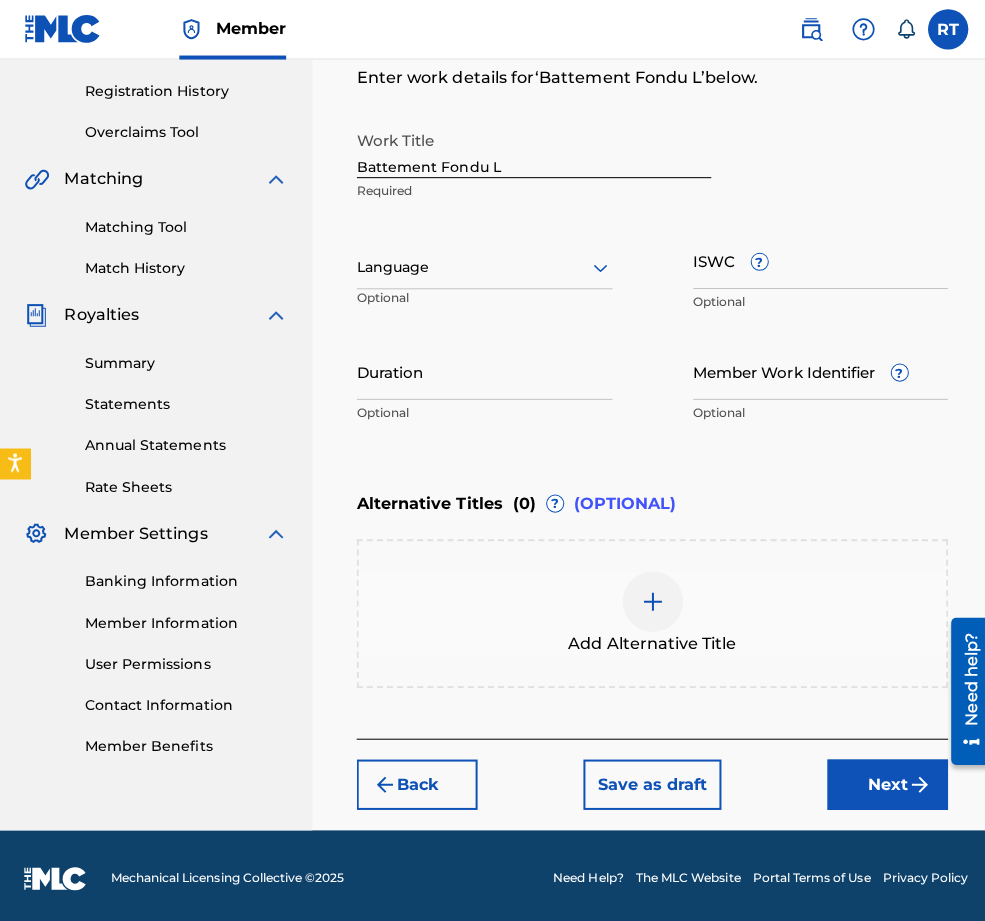 click on "Duration" at bounding box center (481, 369) 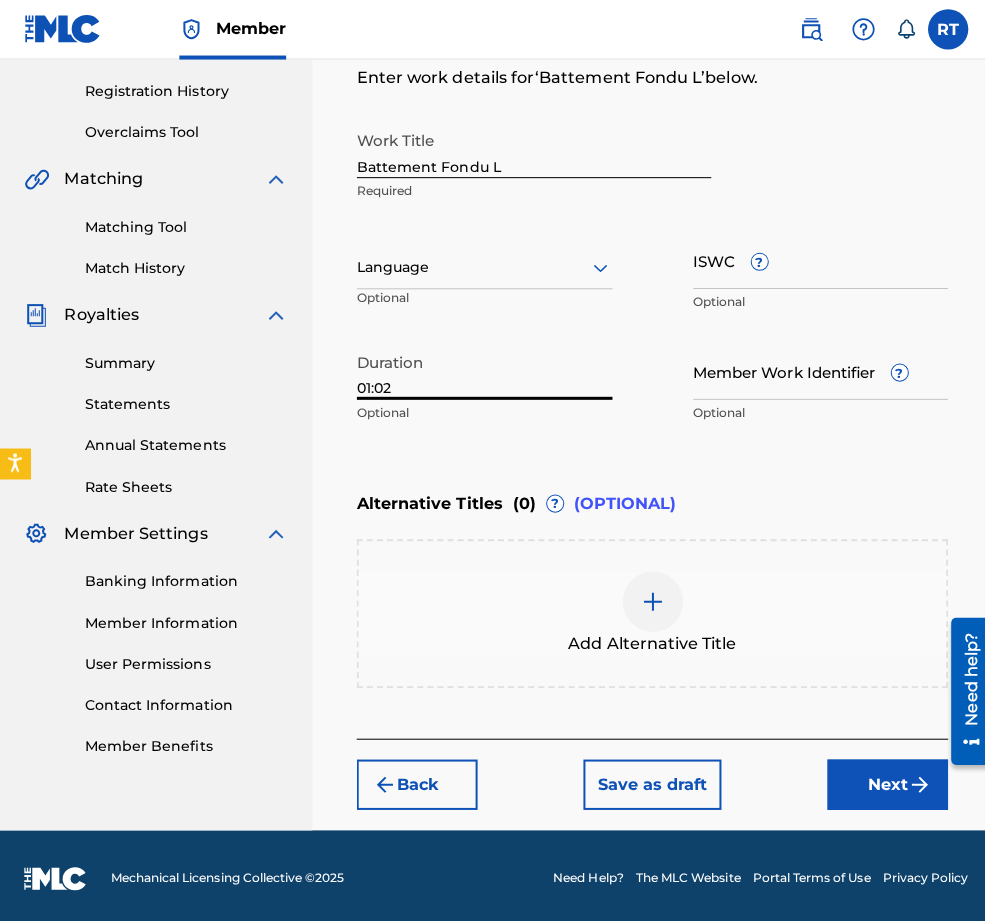 type on "01:02" 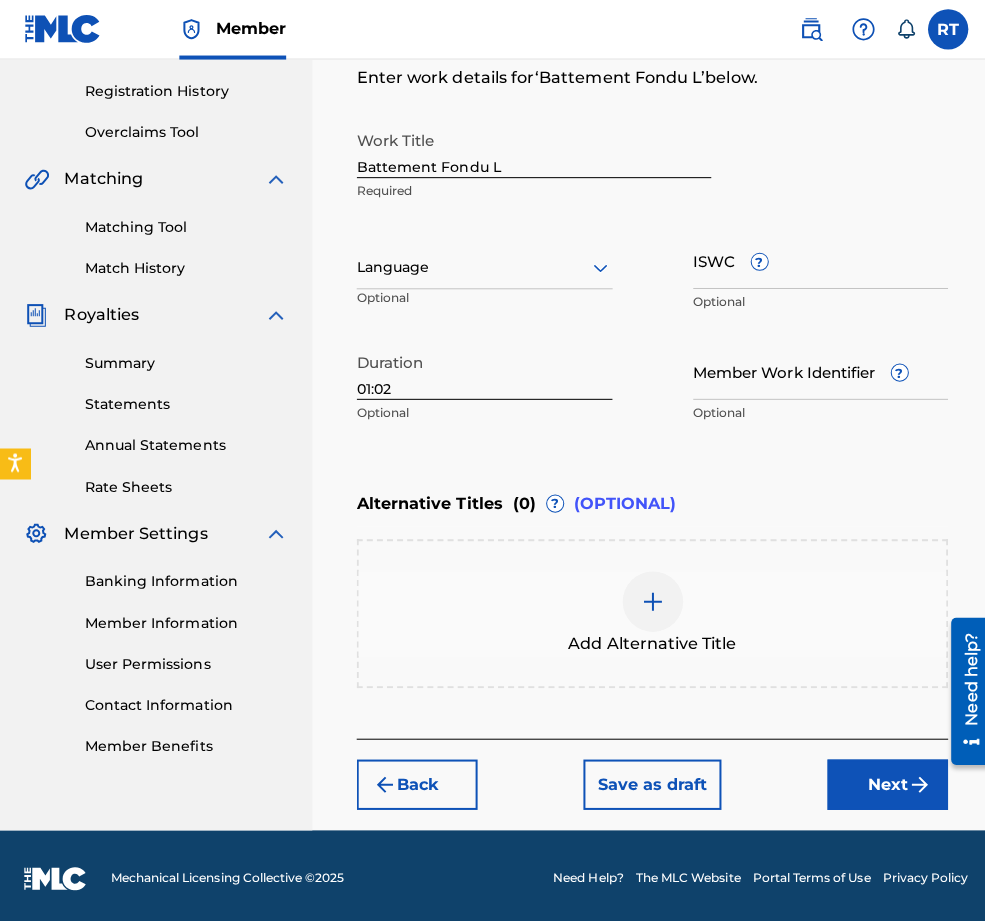 click on "Next" at bounding box center (881, 780) 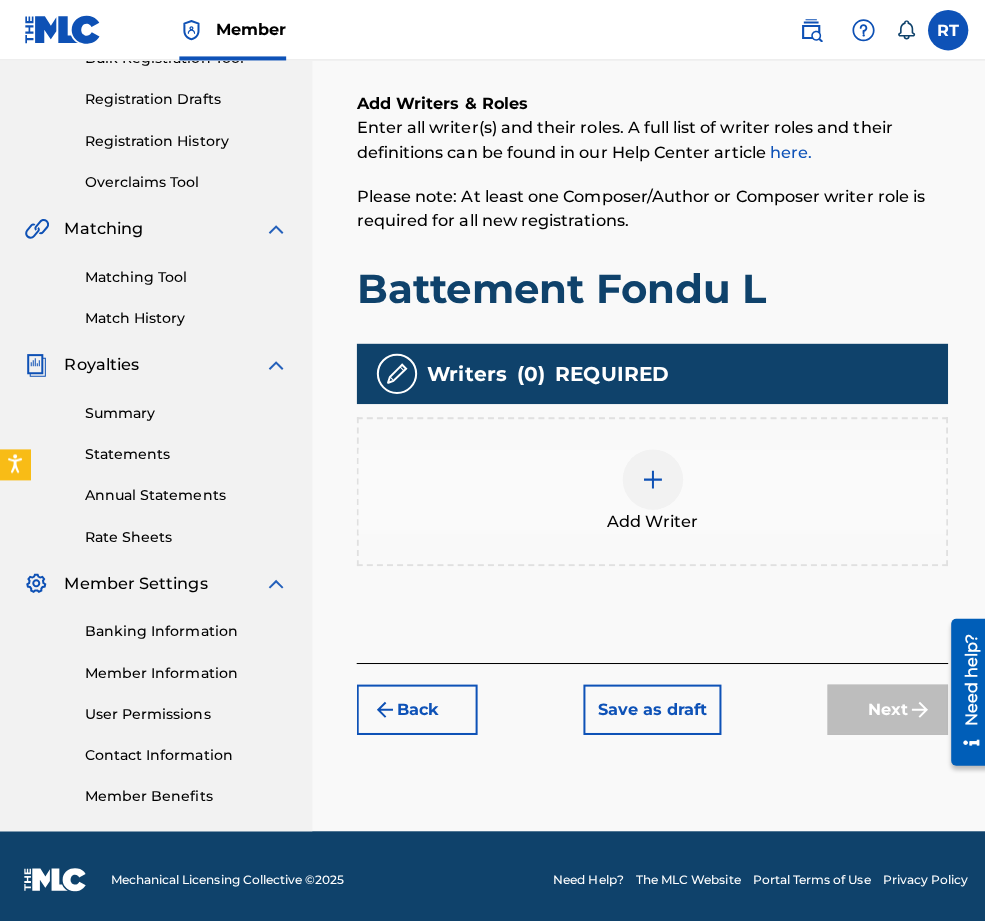 click on "Add Writer" at bounding box center (647, 488) 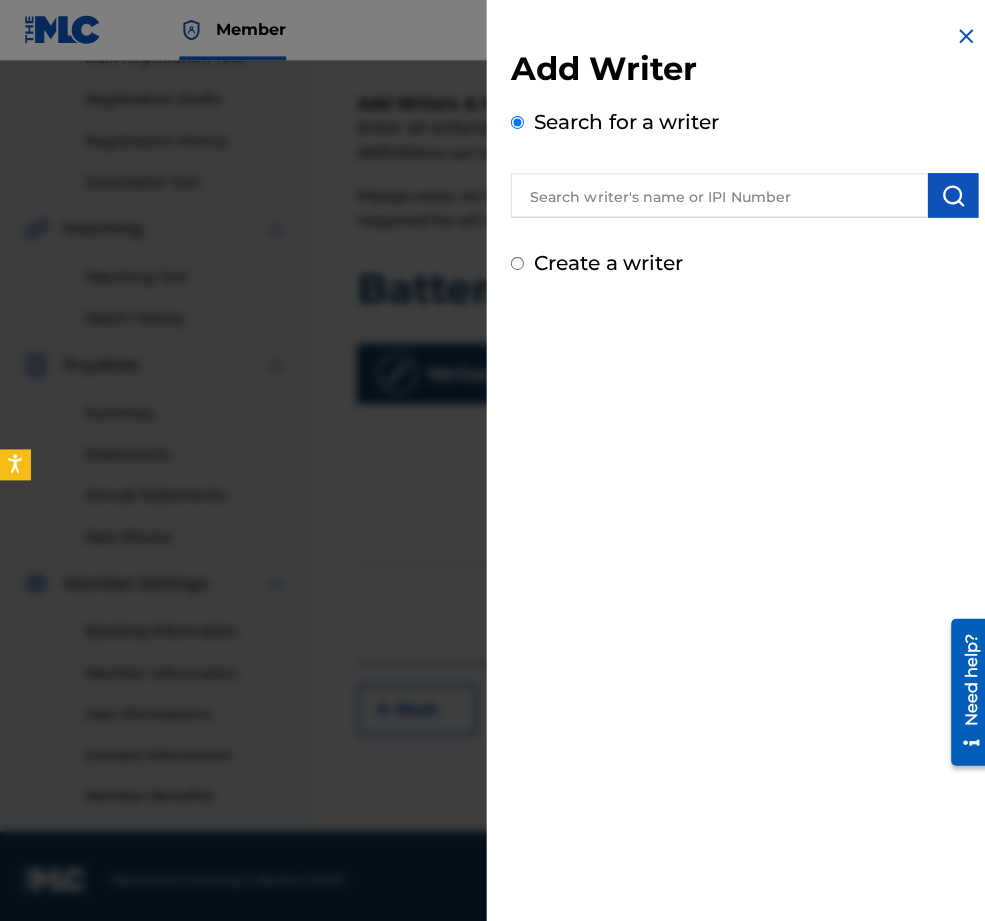 click on "Create a writer" at bounding box center (604, 261) 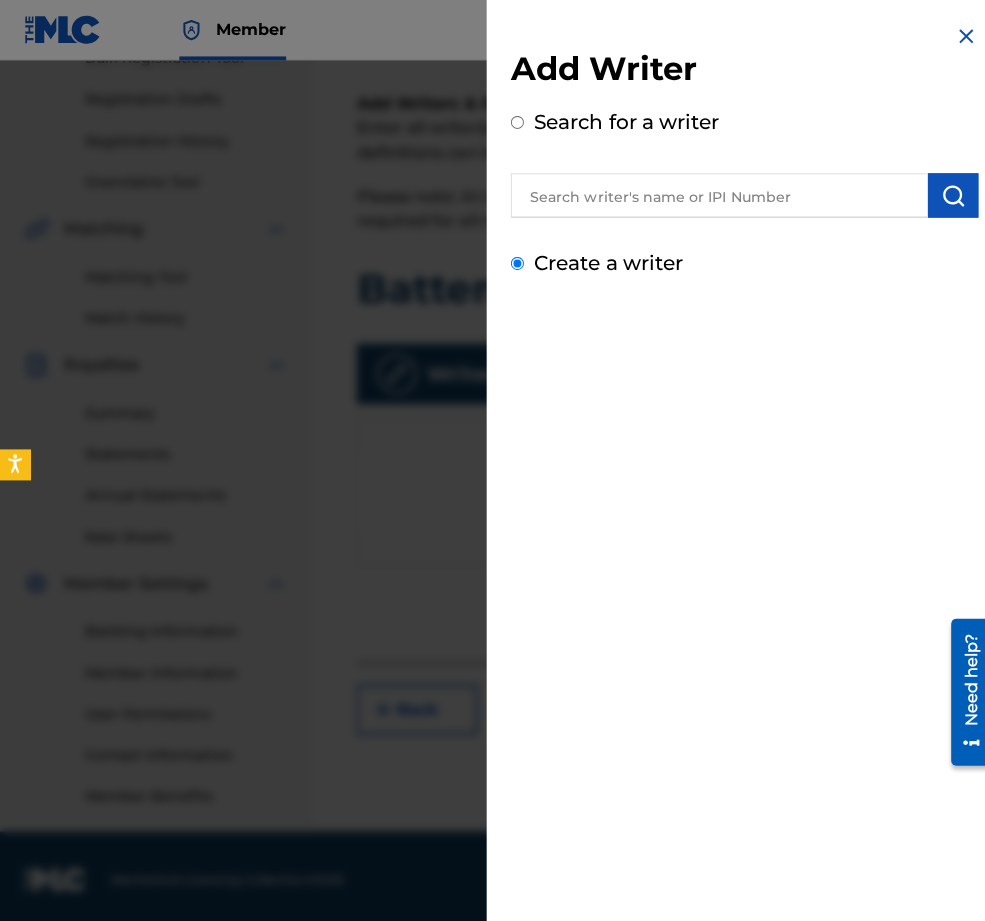 click on "Create a writer" at bounding box center (513, 261) 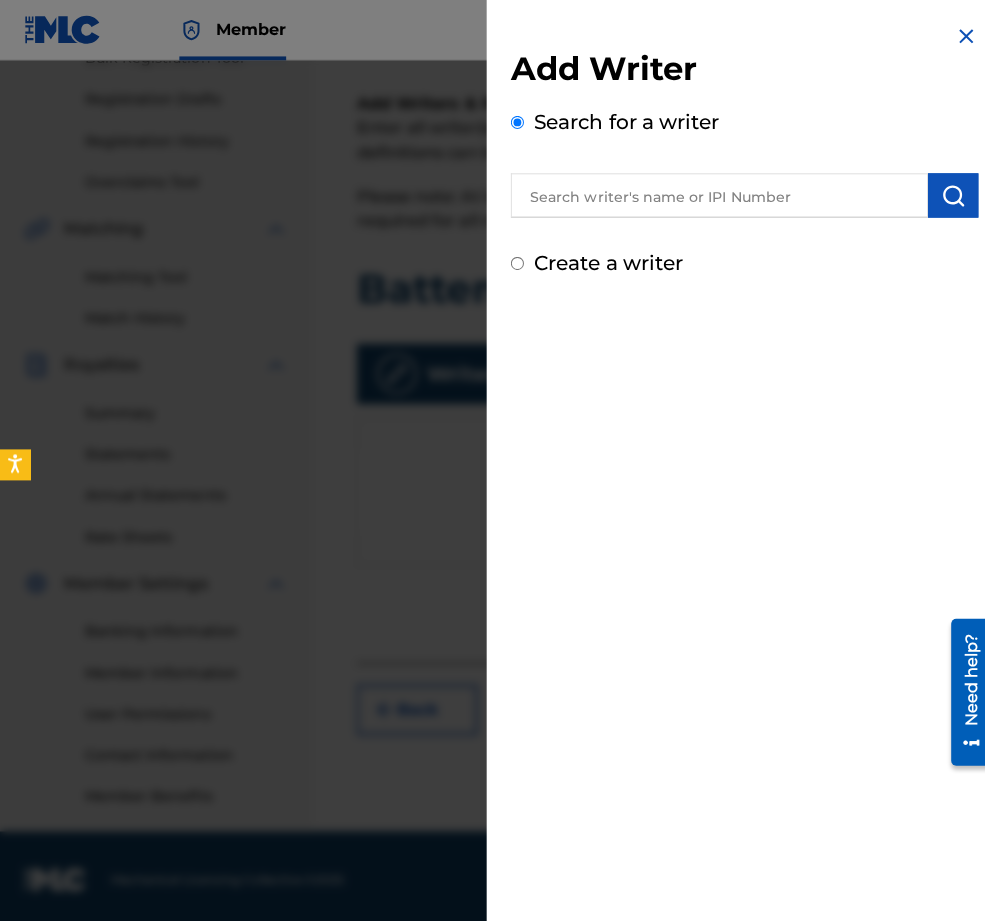 radio on "false" 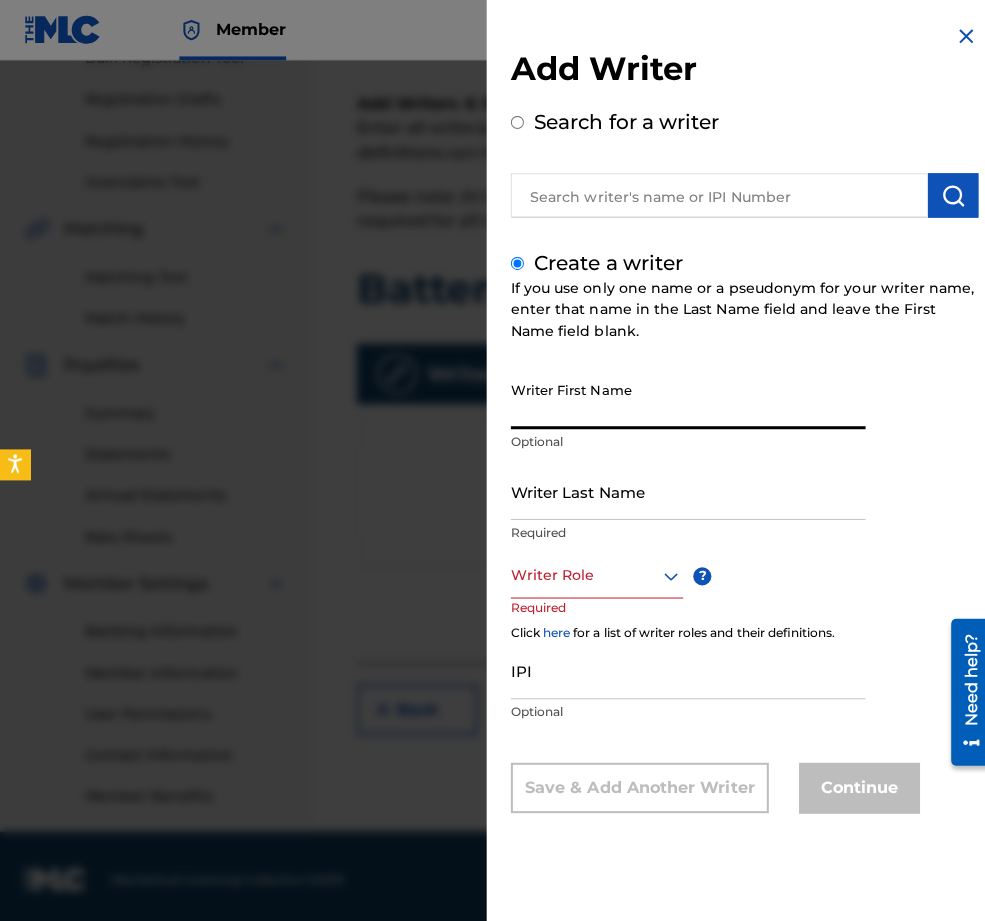 click on "Writer First Name" at bounding box center (683, 397) 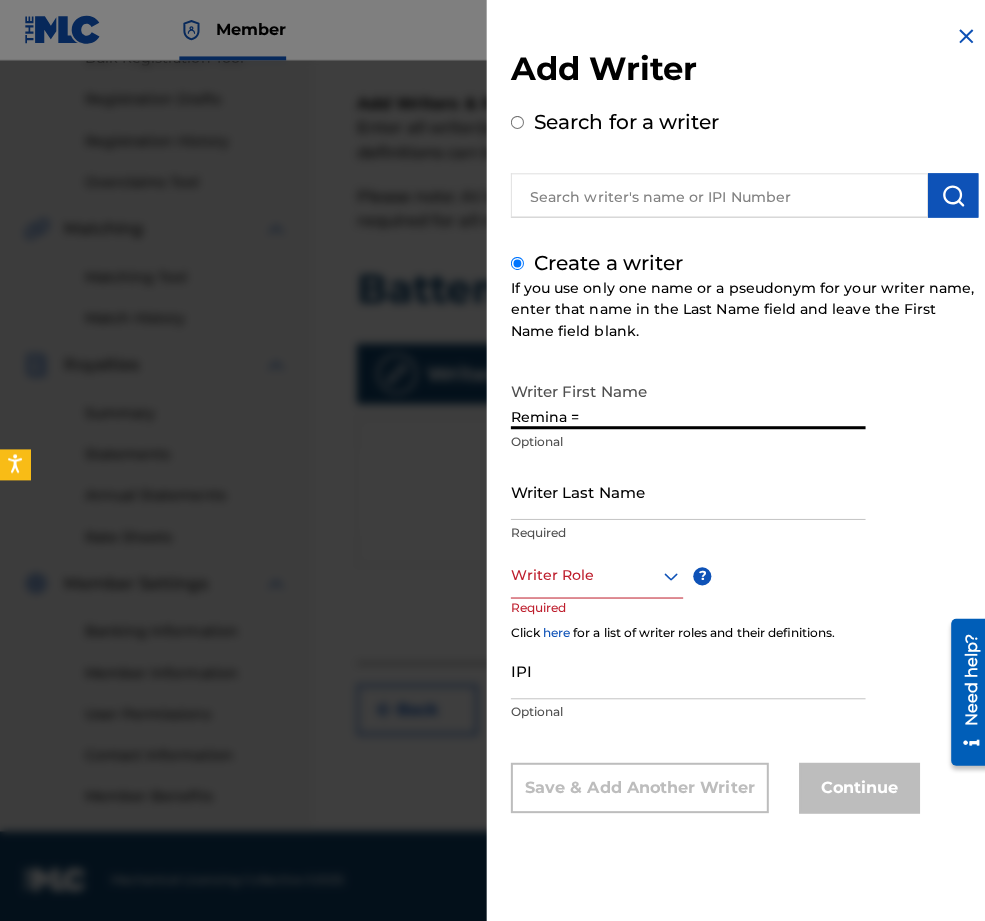 type on "Remina =" 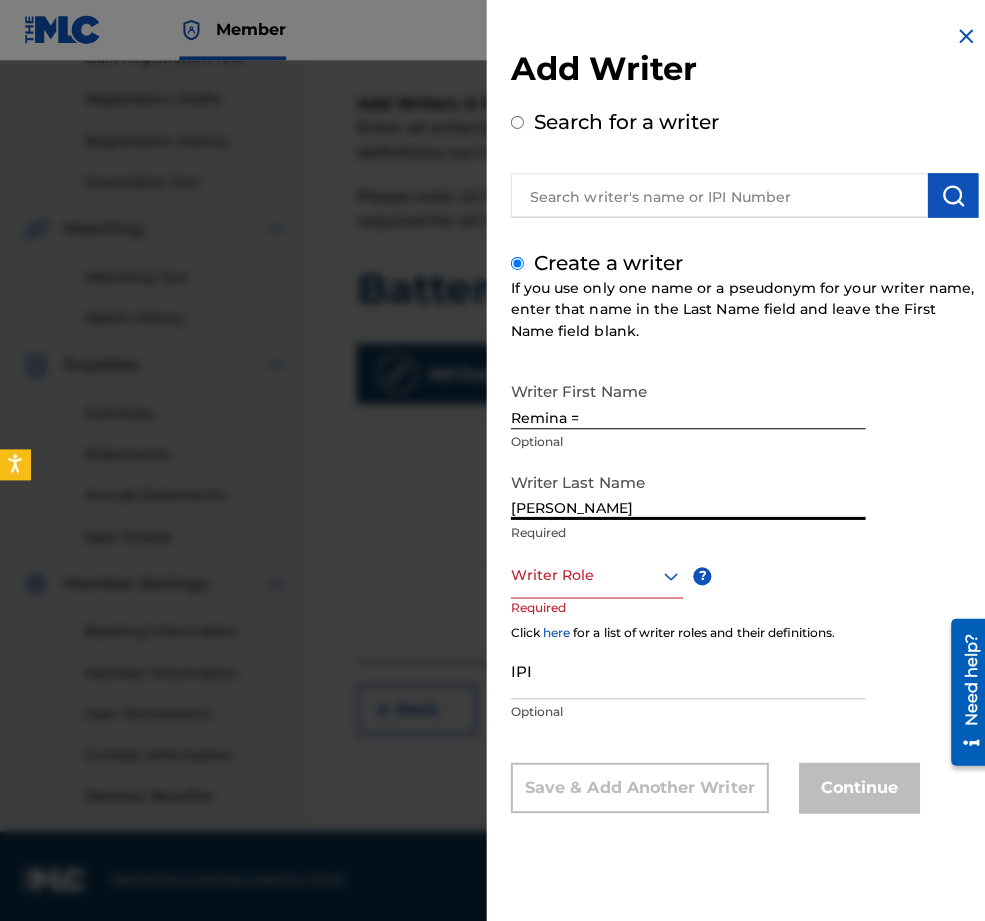 type on "[PERSON_NAME]" 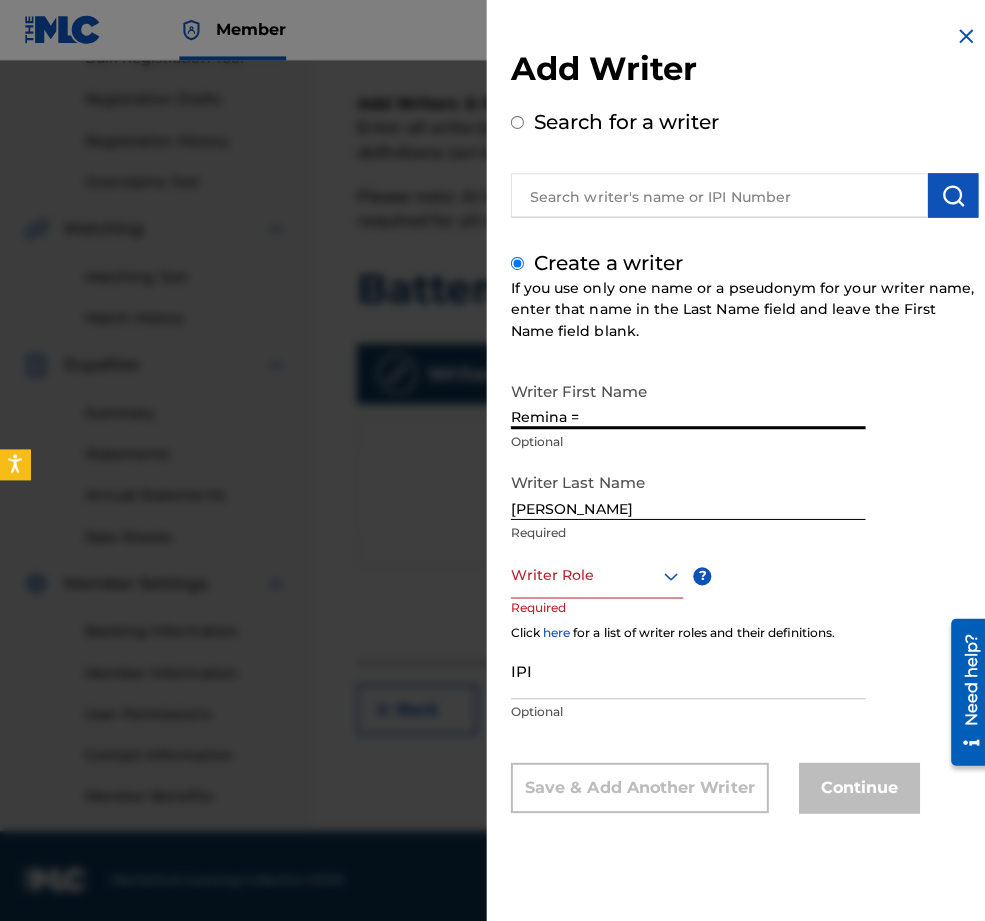 click on "Remina =" at bounding box center [683, 397] 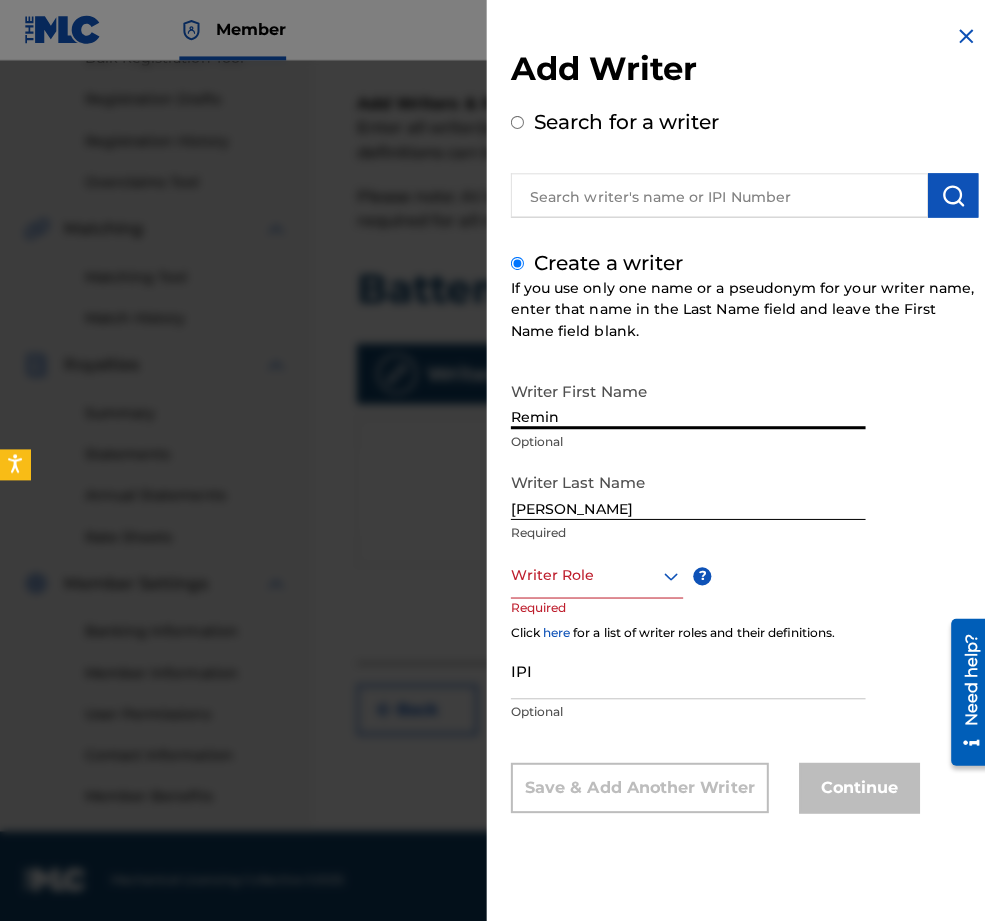 type on "Remina" 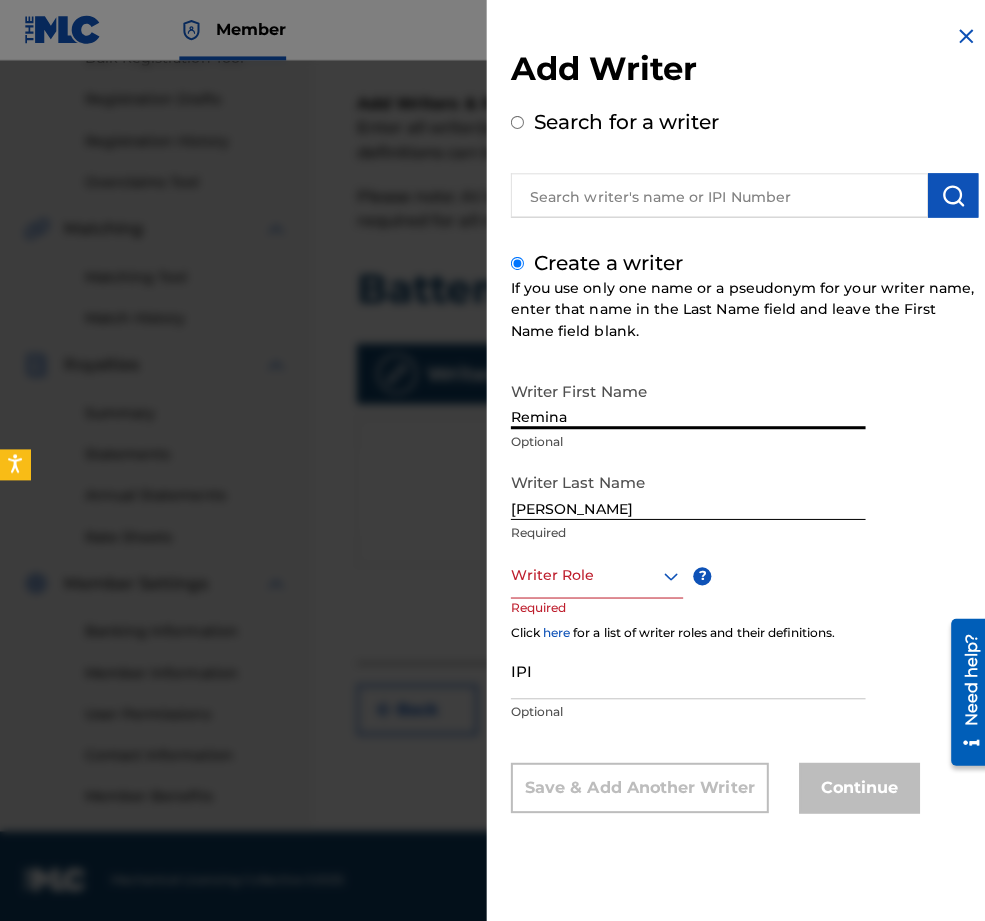 click at bounding box center (592, 571) 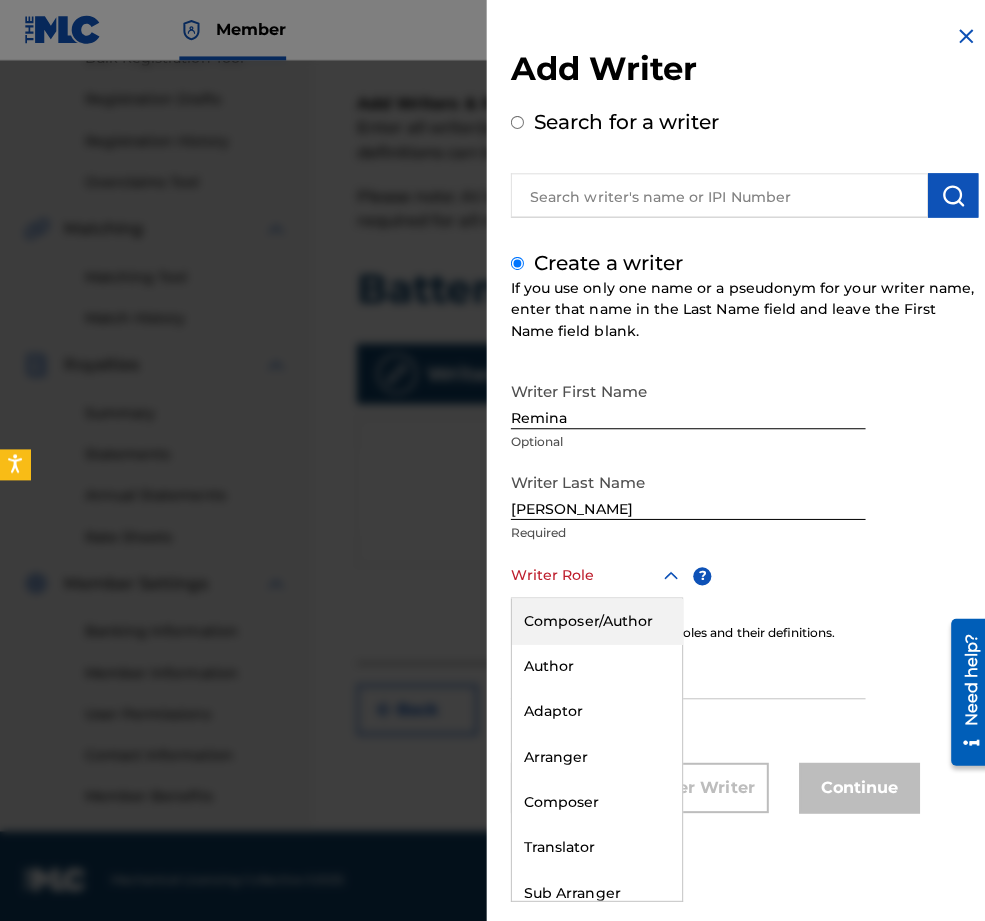 click on "Composer/Author" at bounding box center [592, 616] 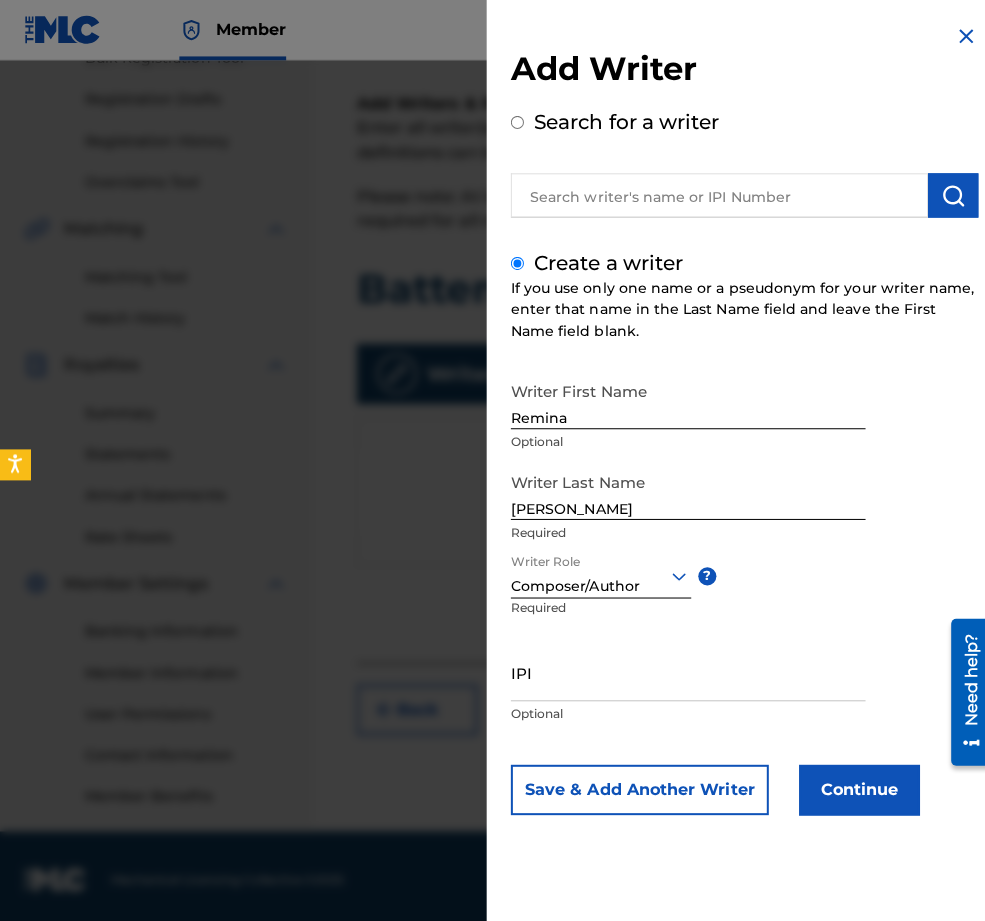 click on "IPI" at bounding box center [683, 667] 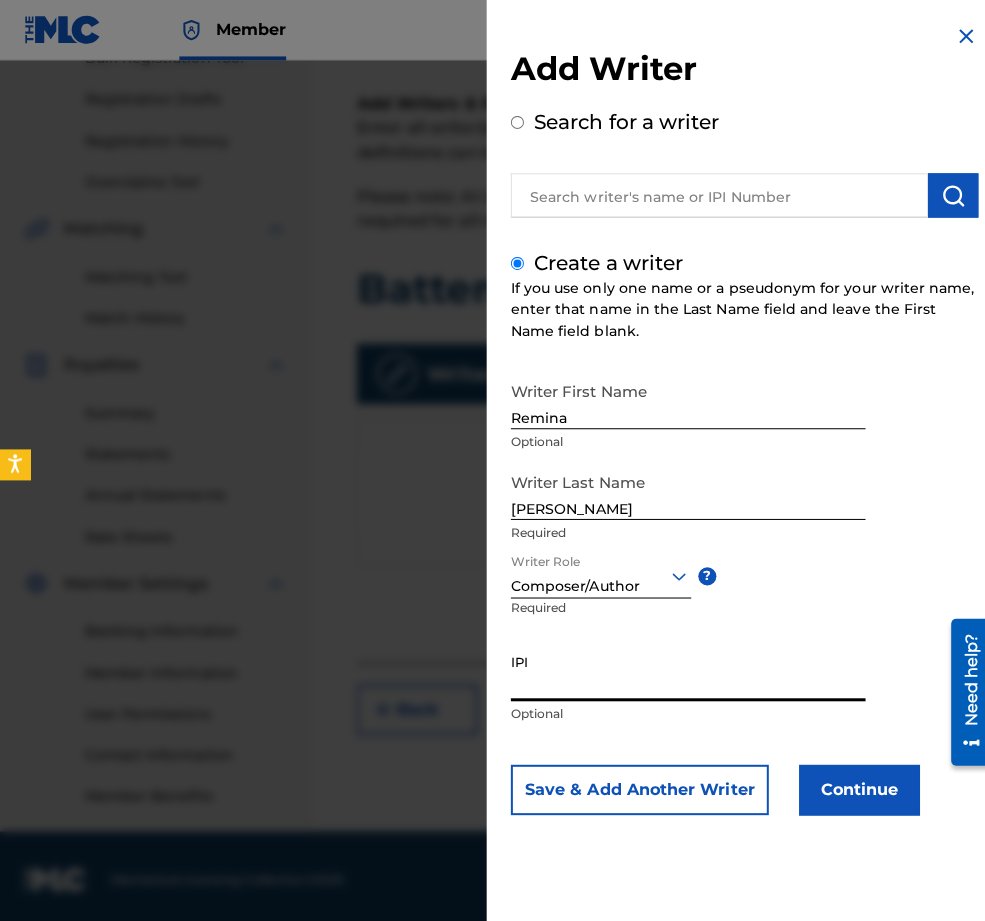 paste on "01296512631" 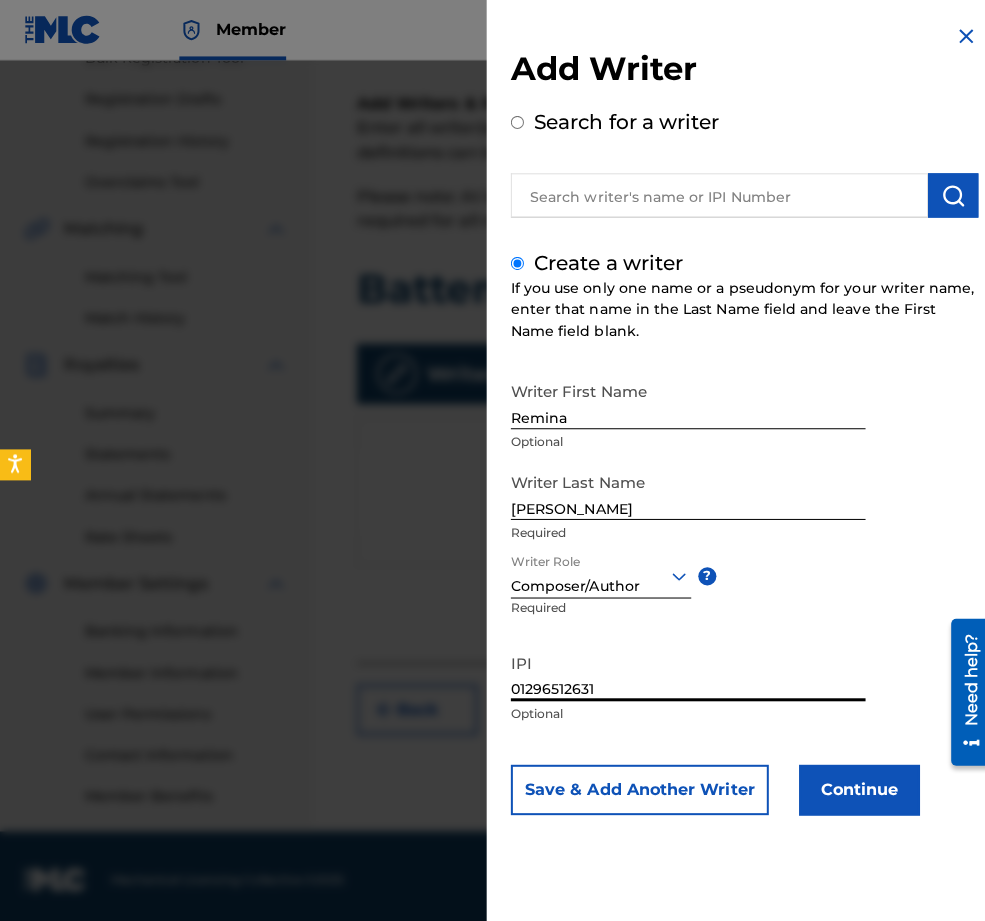 type on "01296512631" 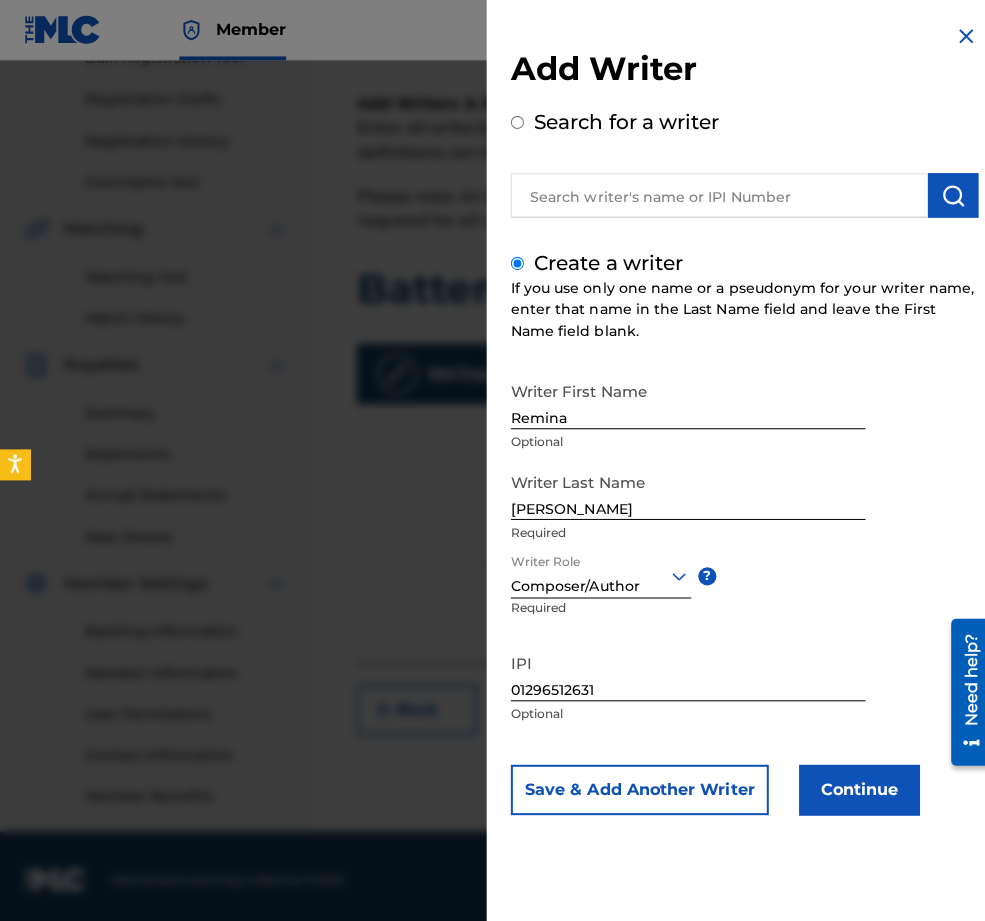 click on "Continue" at bounding box center (853, 784) 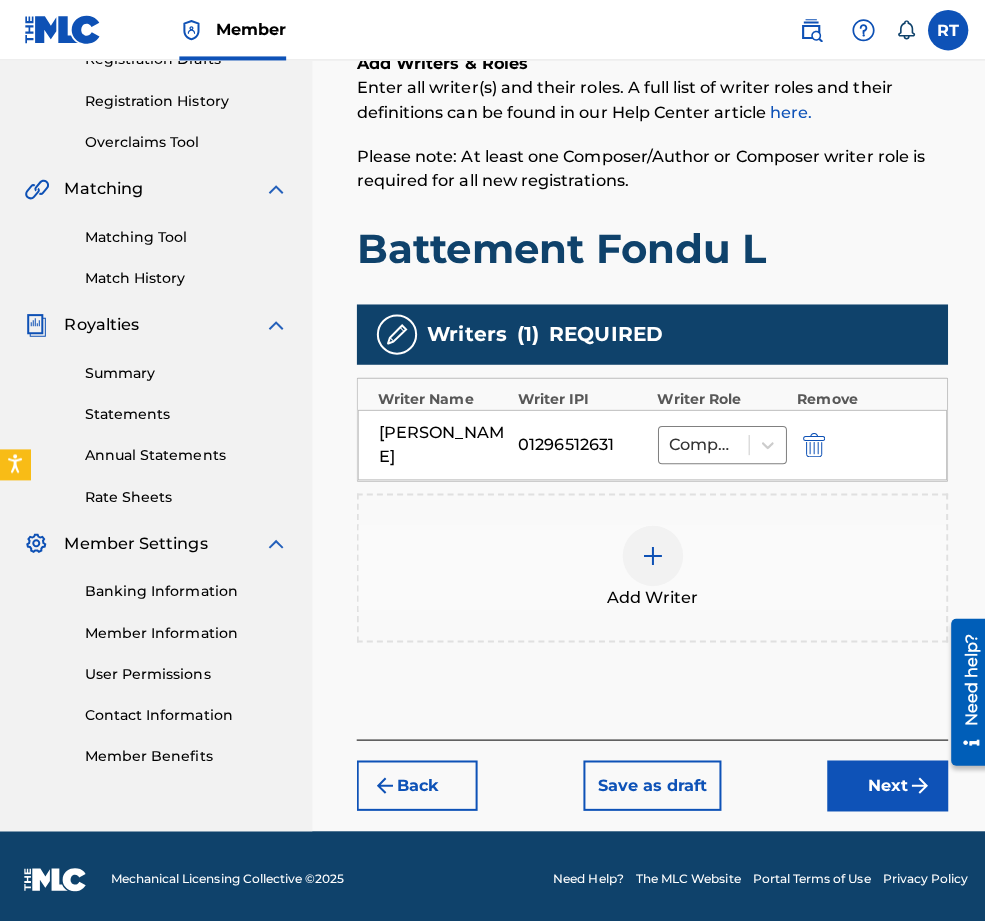 click on "Next" at bounding box center [881, 780] 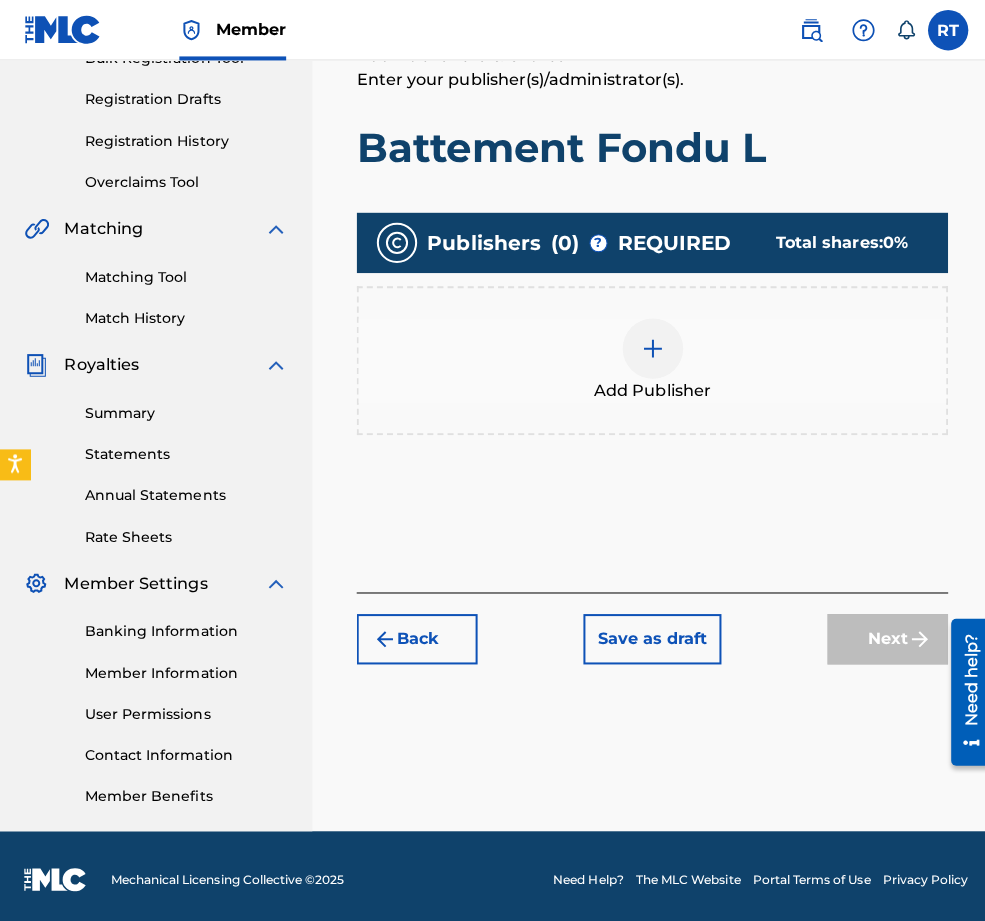 scroll, scrollTop: 89, scrollLeft: 0, axis: vertical 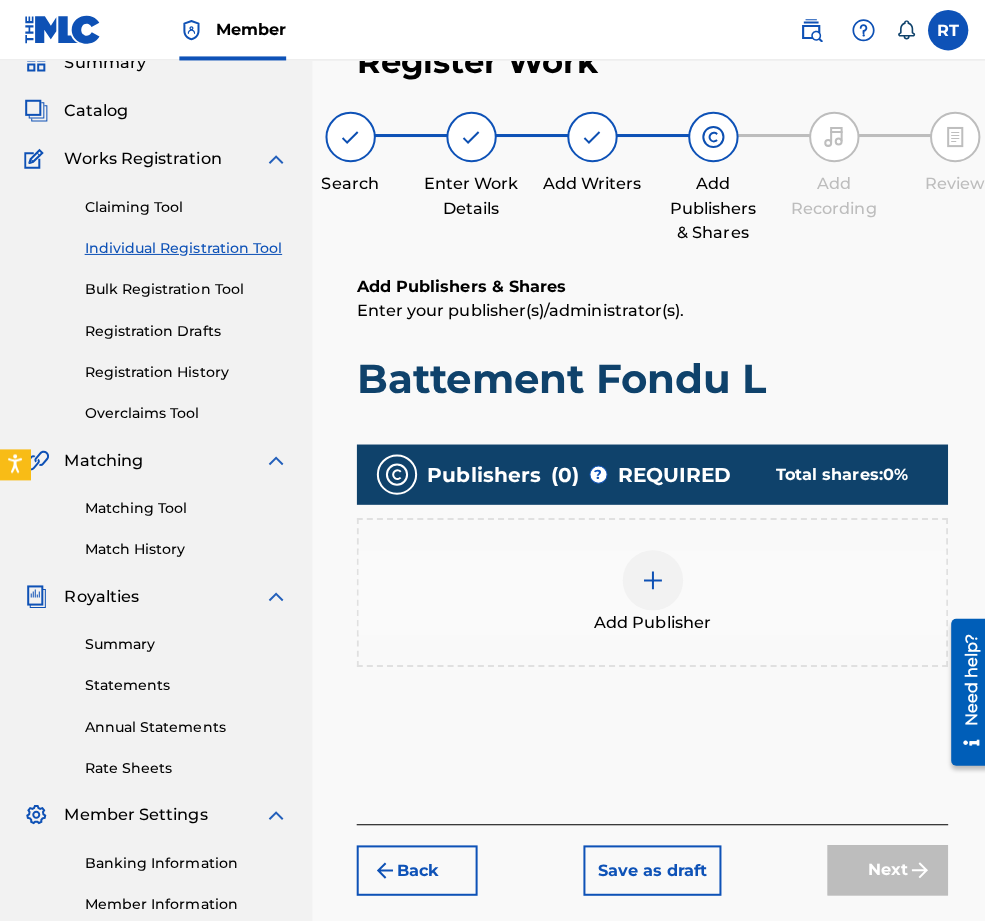 click at bounding box center [648, 576] 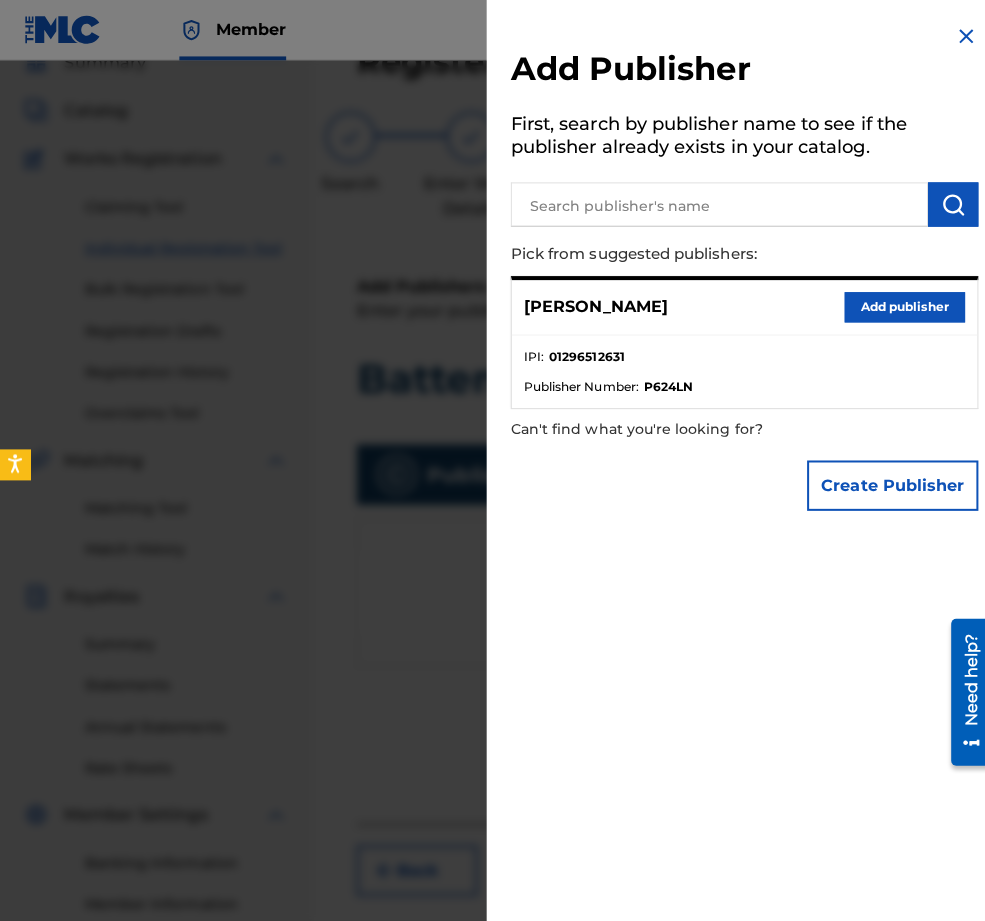 click on "Add publisher" at bounding box center (898, 305) 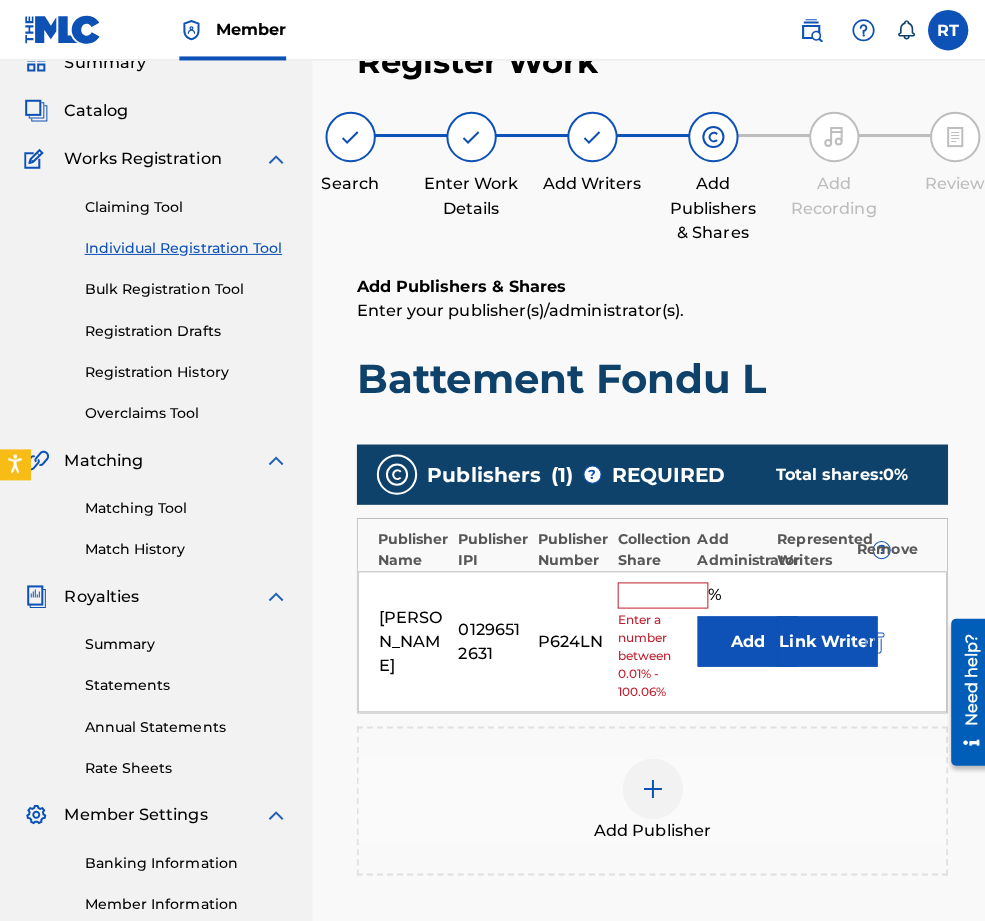 click at bounding box center [658, 591] 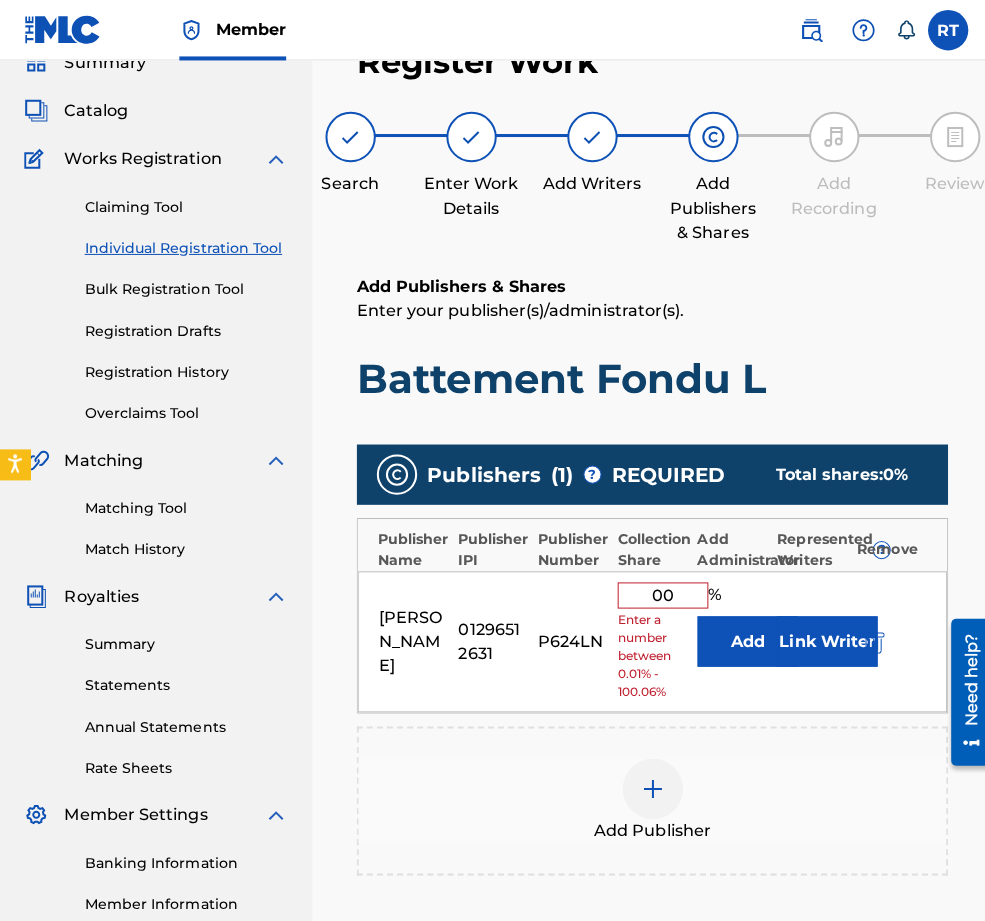 type on "0" 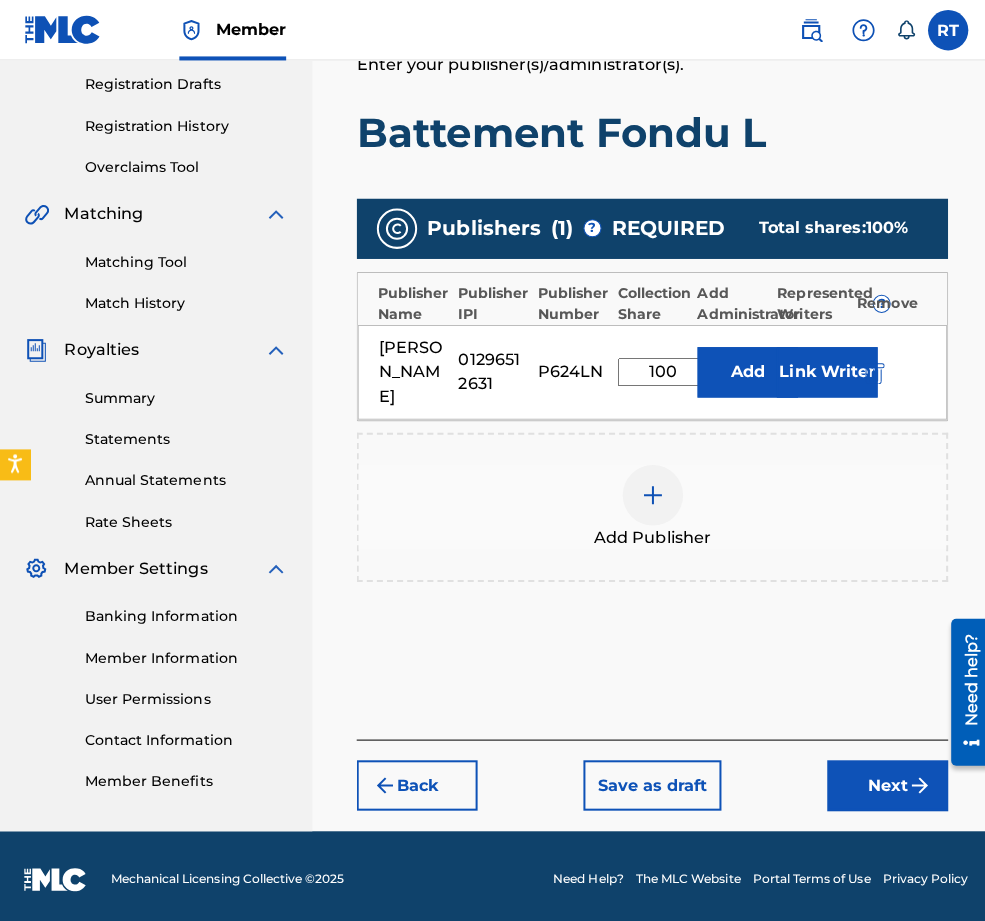 type on "100" 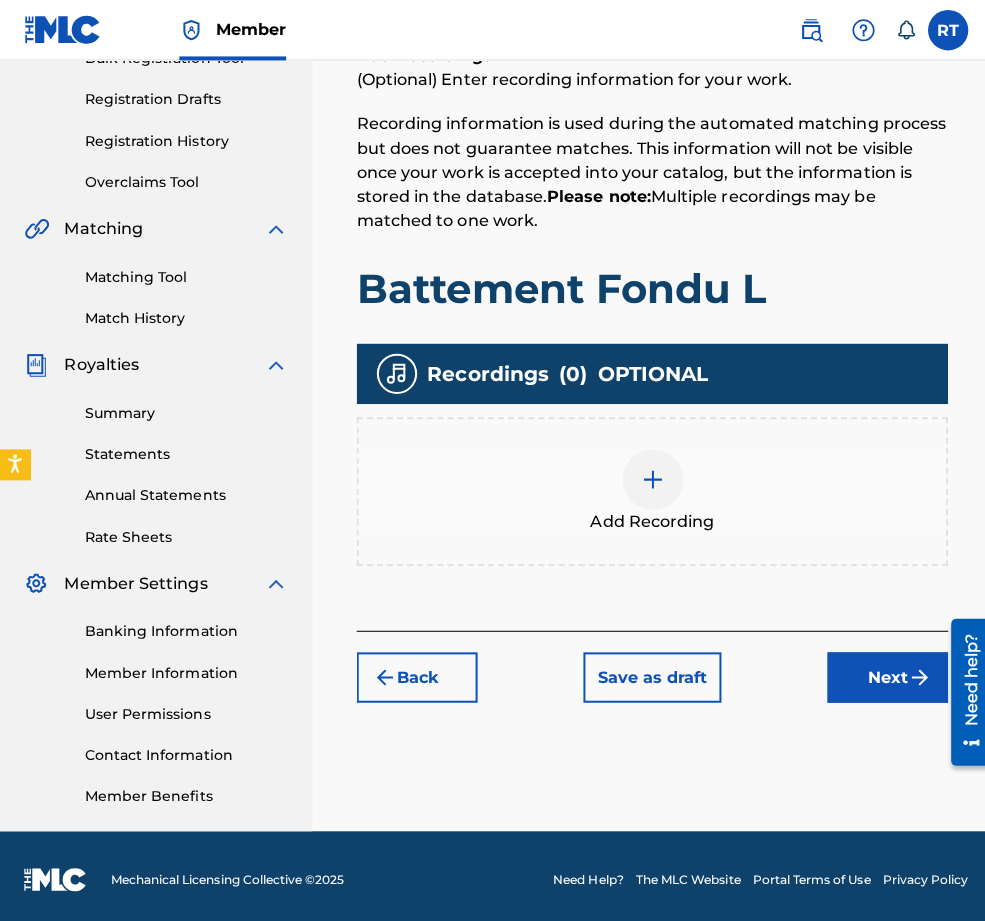 click at bounding box center (648, 476) 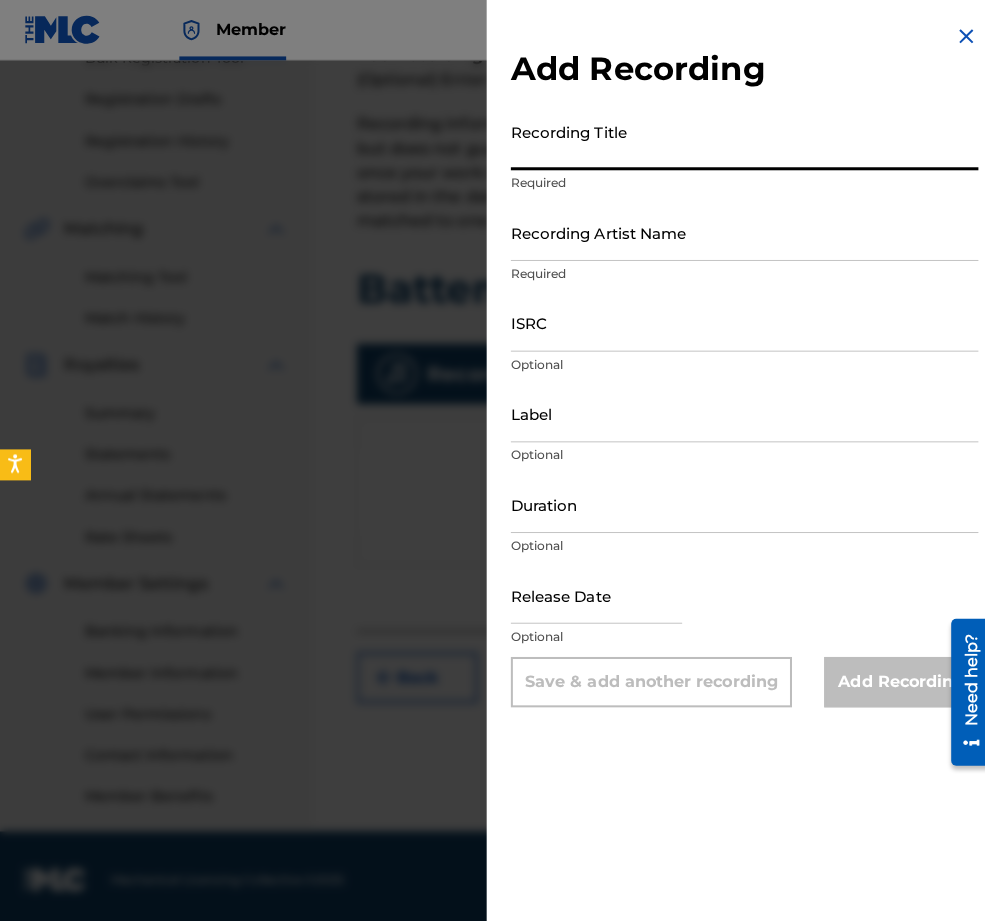 click on "Recording Title" at bounding box center (739, 140) 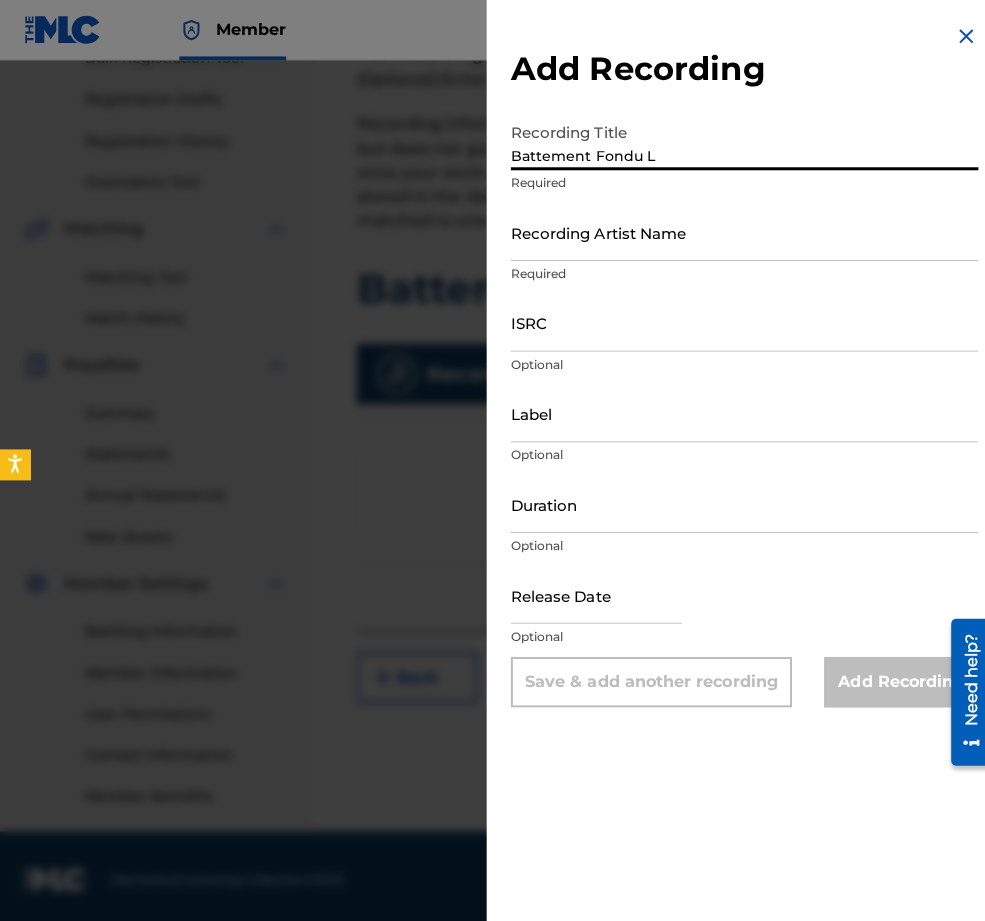 type on "Battement Fondu L" 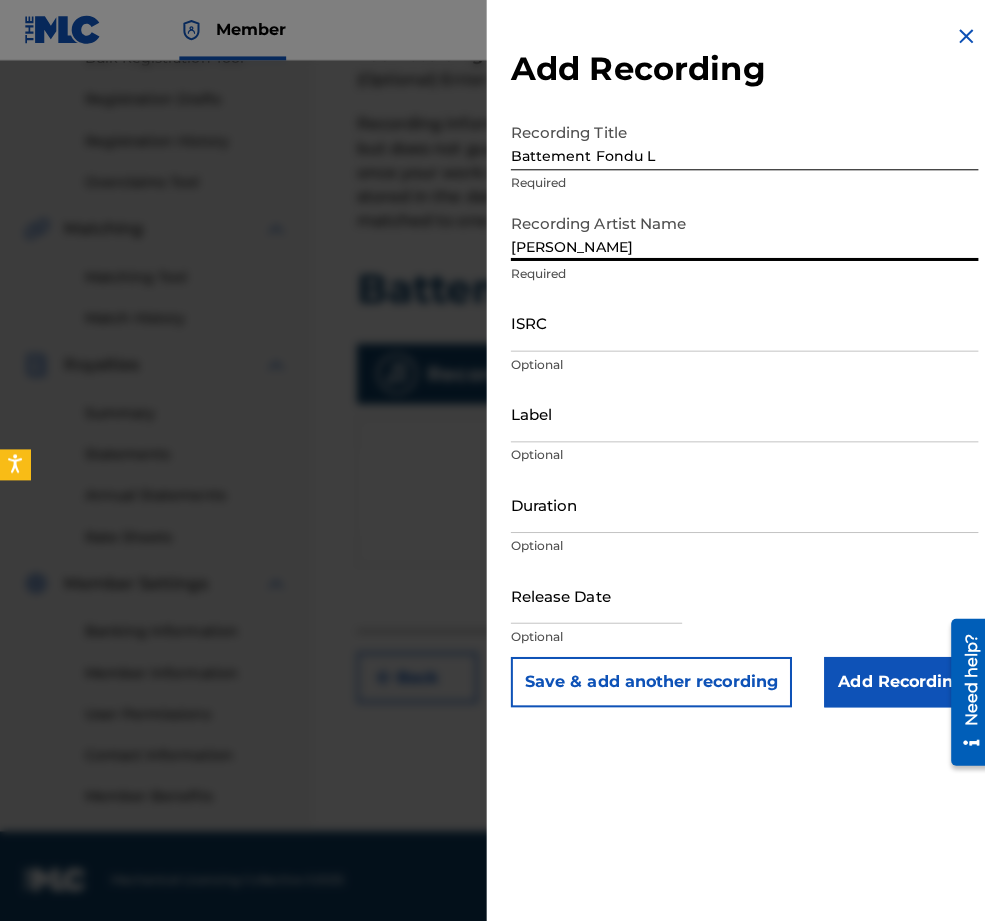 type on "[PERSON_NAME]" 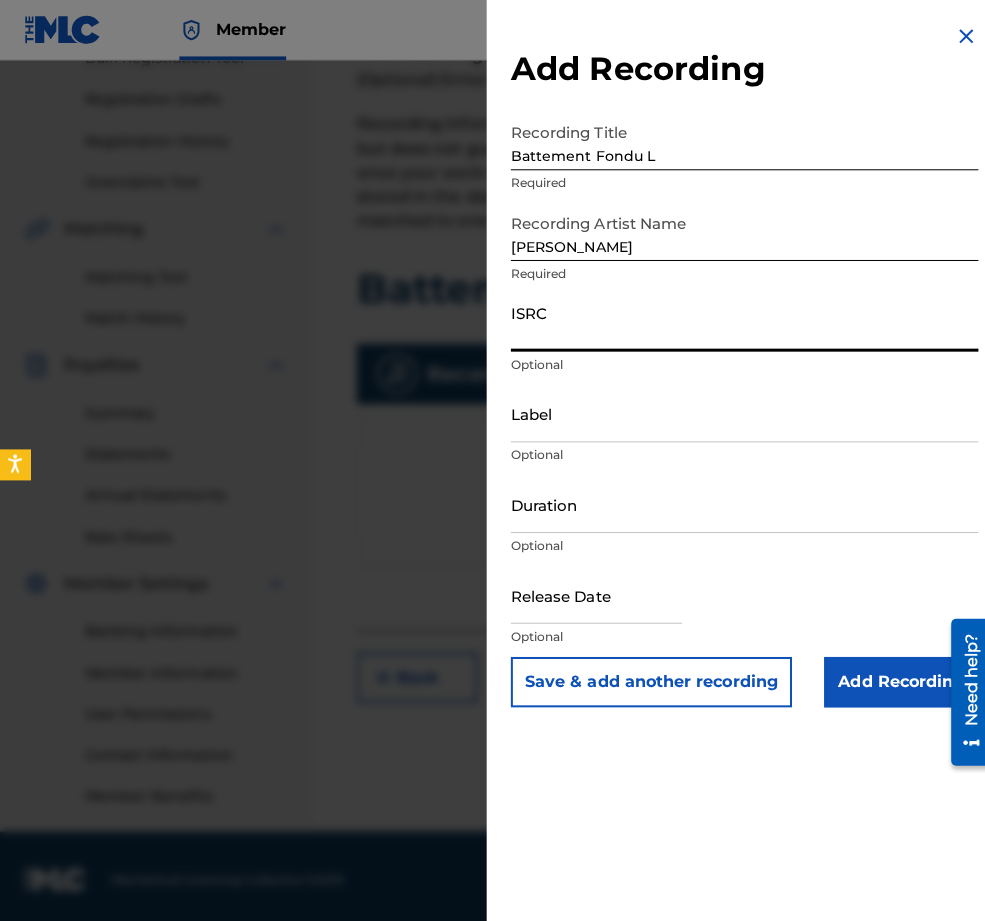 paste on "QZES62263255" 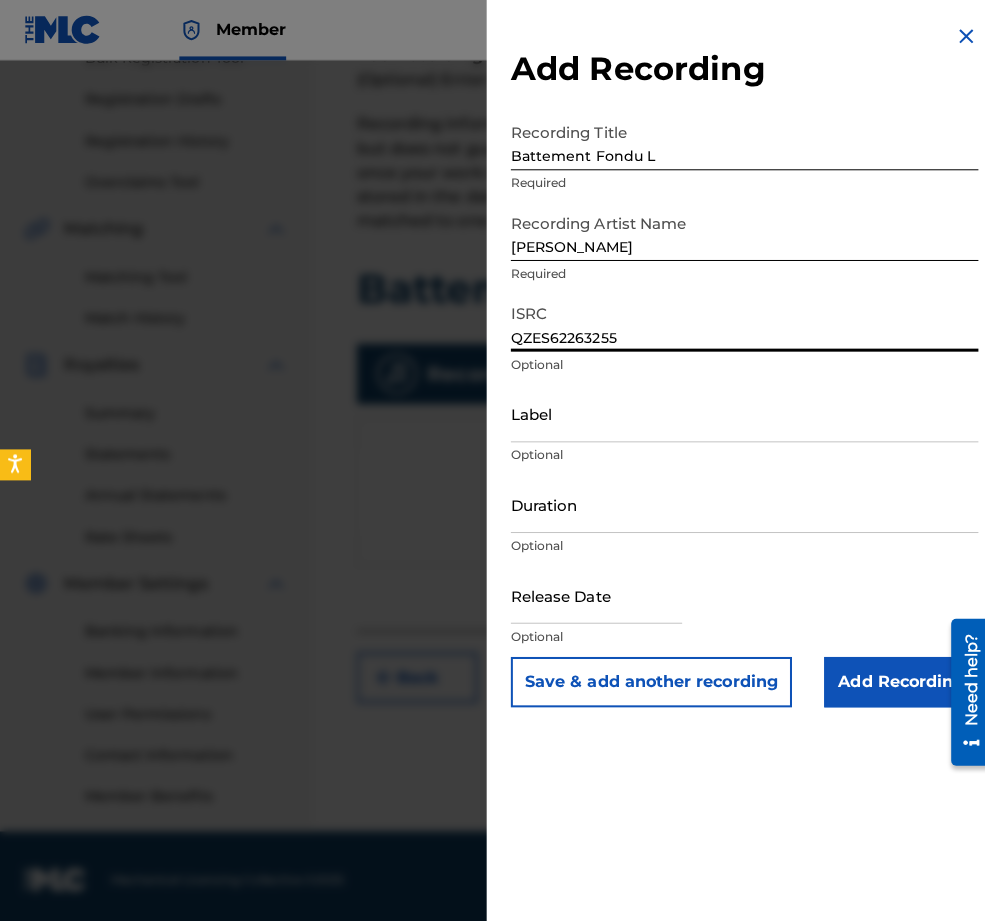 type on "QZES62263255" 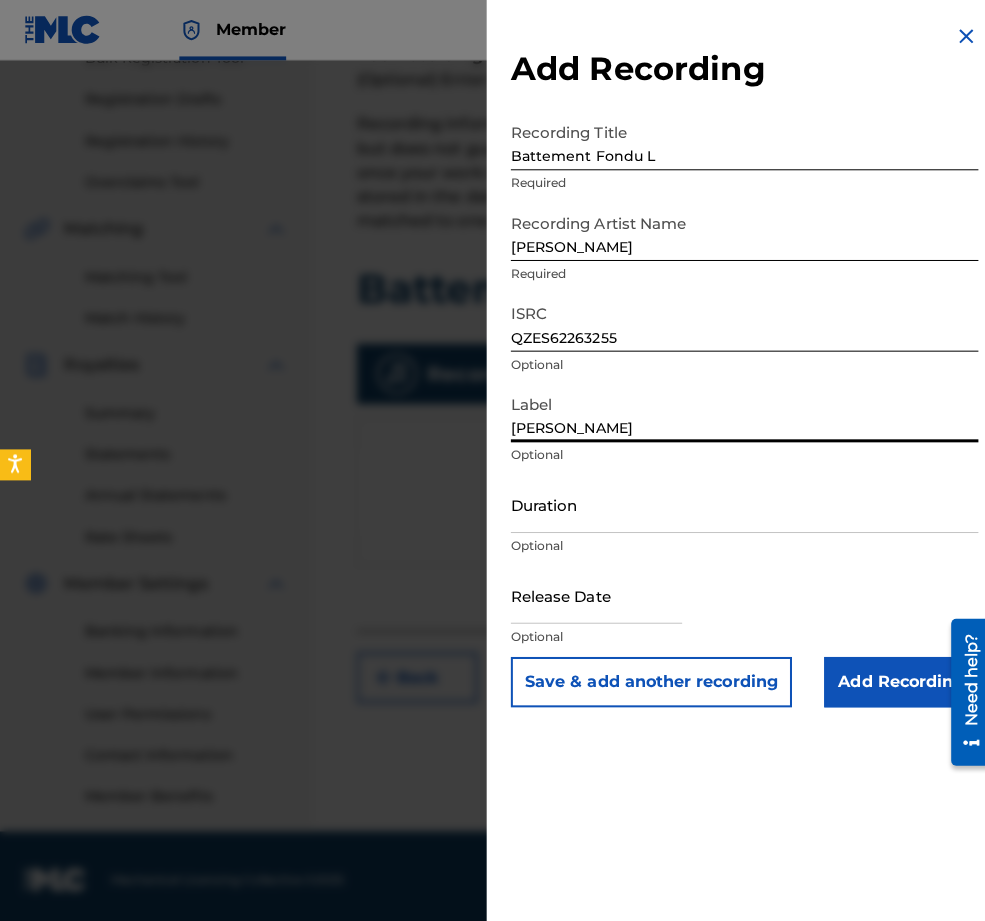 type on "[PERSON_NAME]" 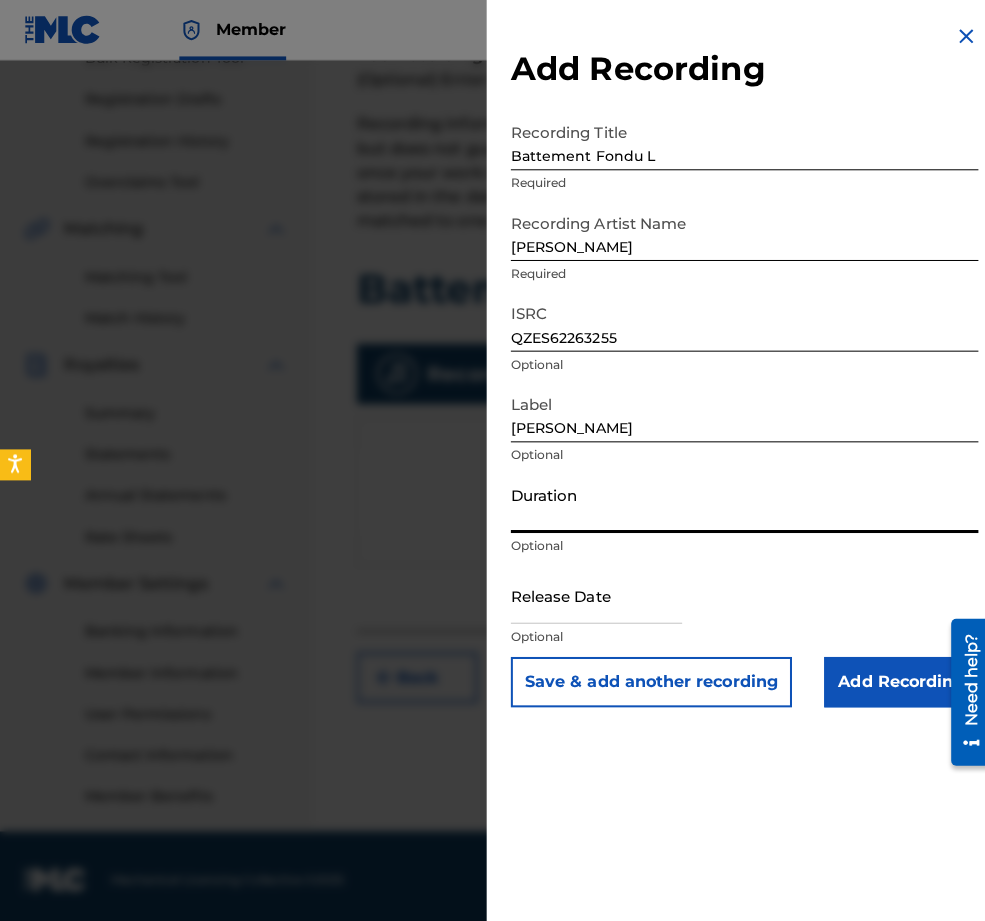 click on "Duration" at bounding box center (739, 500) 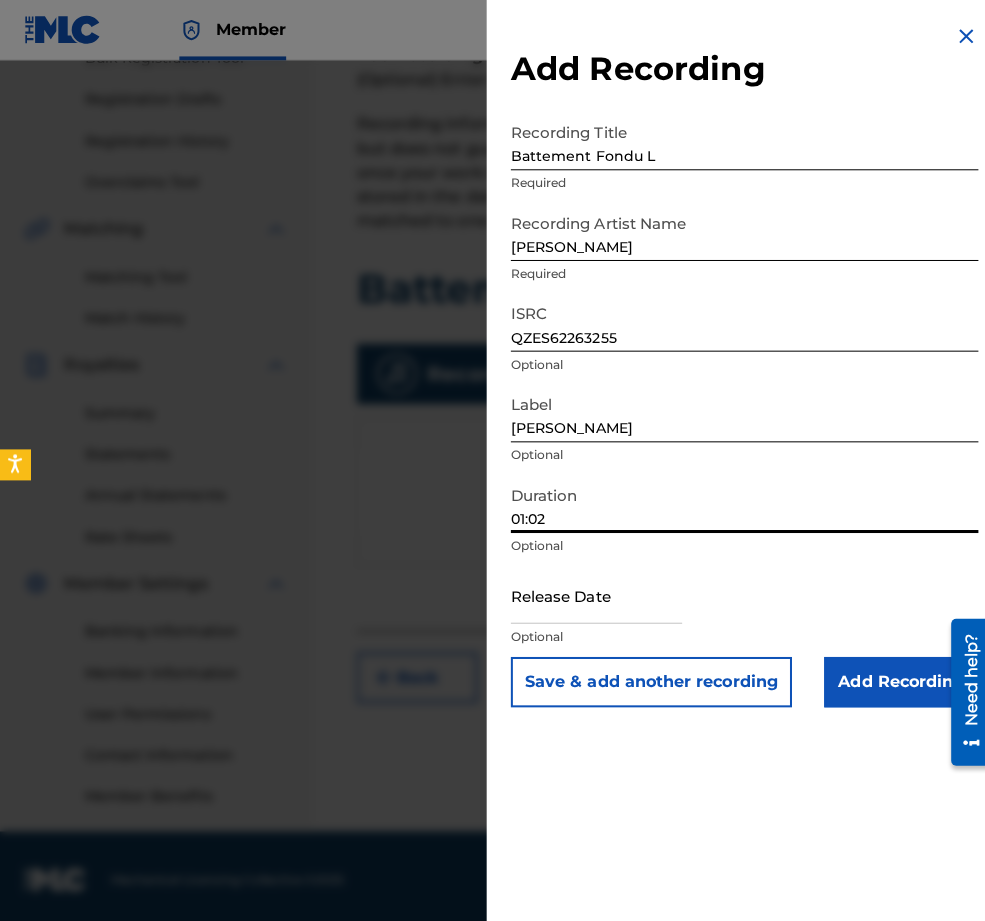 type on "01:02" 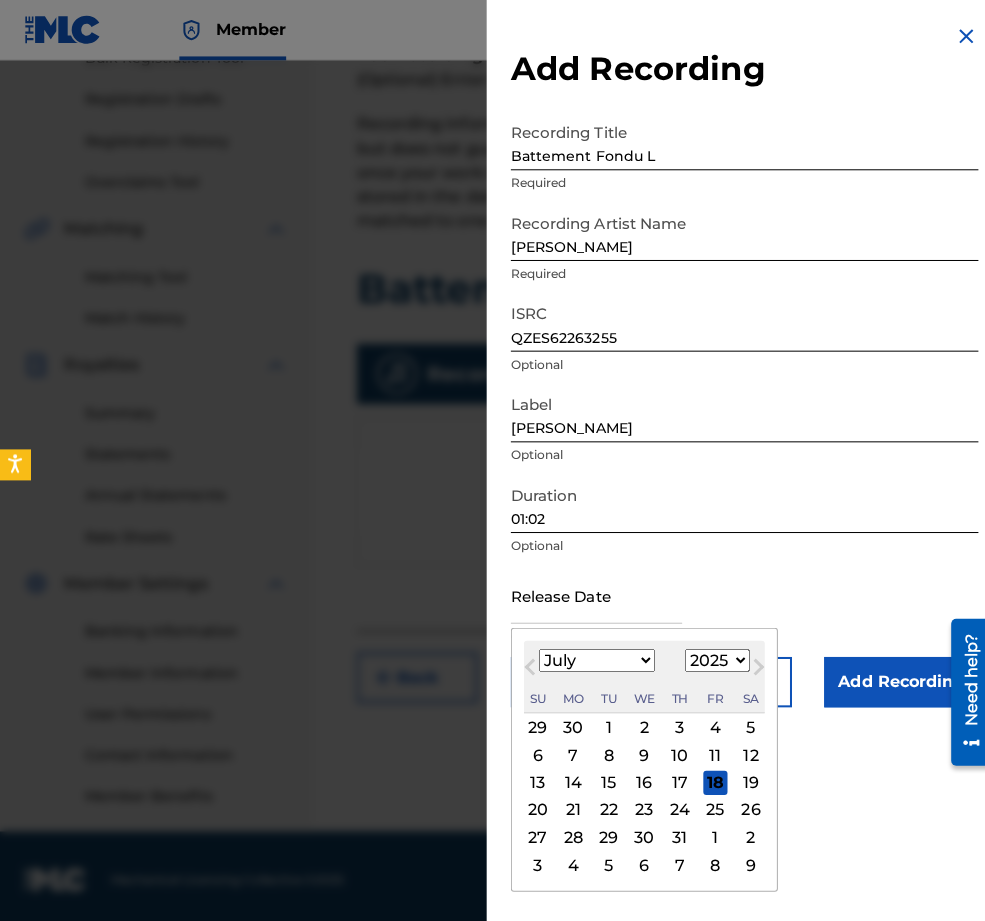 select on "2022" 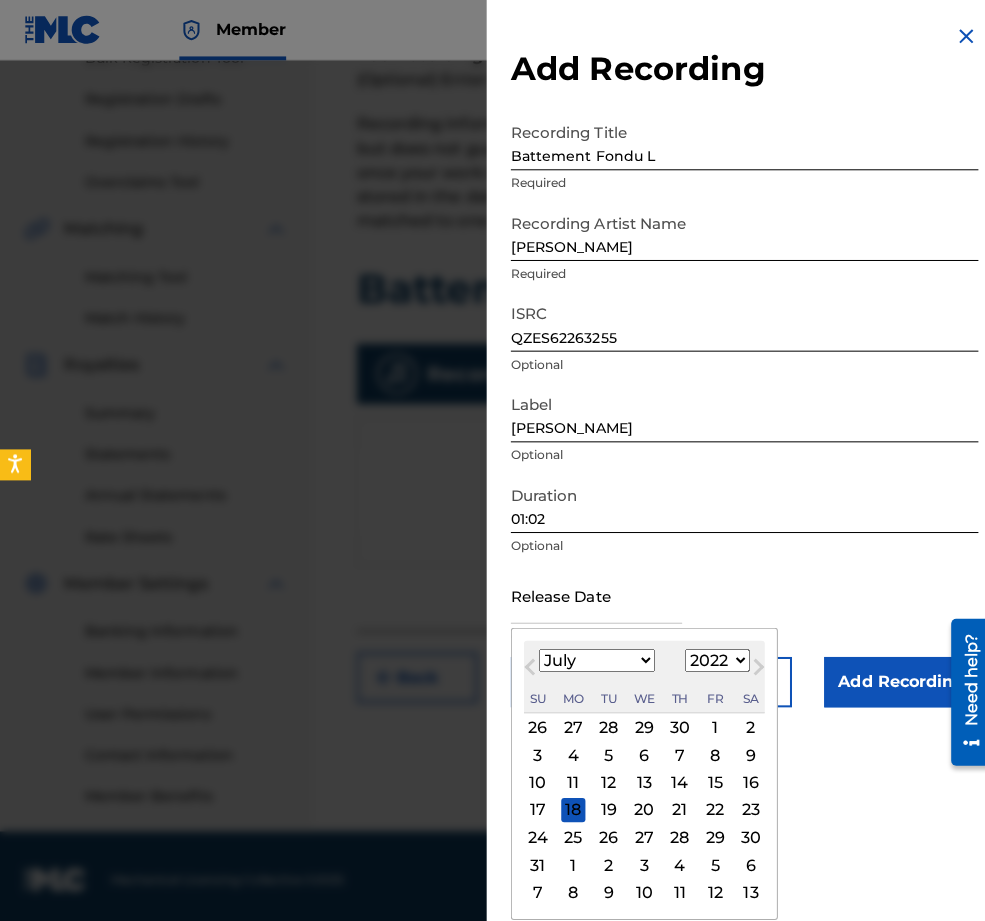 click on "July 2022 January February March April May June July August September October November December 1899 1900 1901 1902 1903 1904 1905 1906 1907 1908 1909 1910 1911 1912 1913 1914 1915 1916 1917 1918 1919 1920 1921 1922 1923 1924 1925 1926 1927 1928 1929 1930 1931 1932 1933 1934 1935 1936 1937 1938 1939 1940 1941 1942 1943 1944 1945 1946 1947 1948 1949 1950 1951 1952 1953 1954 1955 1956 1957 1958 1959 1960 1961 1962 1963 1964 1965 1966 1967 1968 1969 1970 1971 1972 1973 1974 1975 1976 1977 1978 1979 1980 1981 1982 1983 1984 1985 1986 1987 1988 1989 1990 1991 1992 1993 1994 1995 1996 1997 1998 1999 2000 2001 2002 2003 2004 2005 2006 2007 2008 2009 2010 2011 2012 2013 2014 2015 2016 2017 2018 2019 2020 2021 2022 2023 2024 2025 2026 2027 2028 2029 2030 2031 2032 2033 2034 2035 2036 2037 2038 2039 2040 2041 2042 2043 2044 2045 2046 2047 2048 2049 2050 2051 2052 2053 2054 2055 2056 2057 2058 2059 2060 2061 2062 2063 2064 2065 2066 2067 2068 2069 2070 2071 2072 2073 2074 2075 2076 2077 2078 2079 2080 2081 2082 2083 Su" at bounding box center (639, 672) 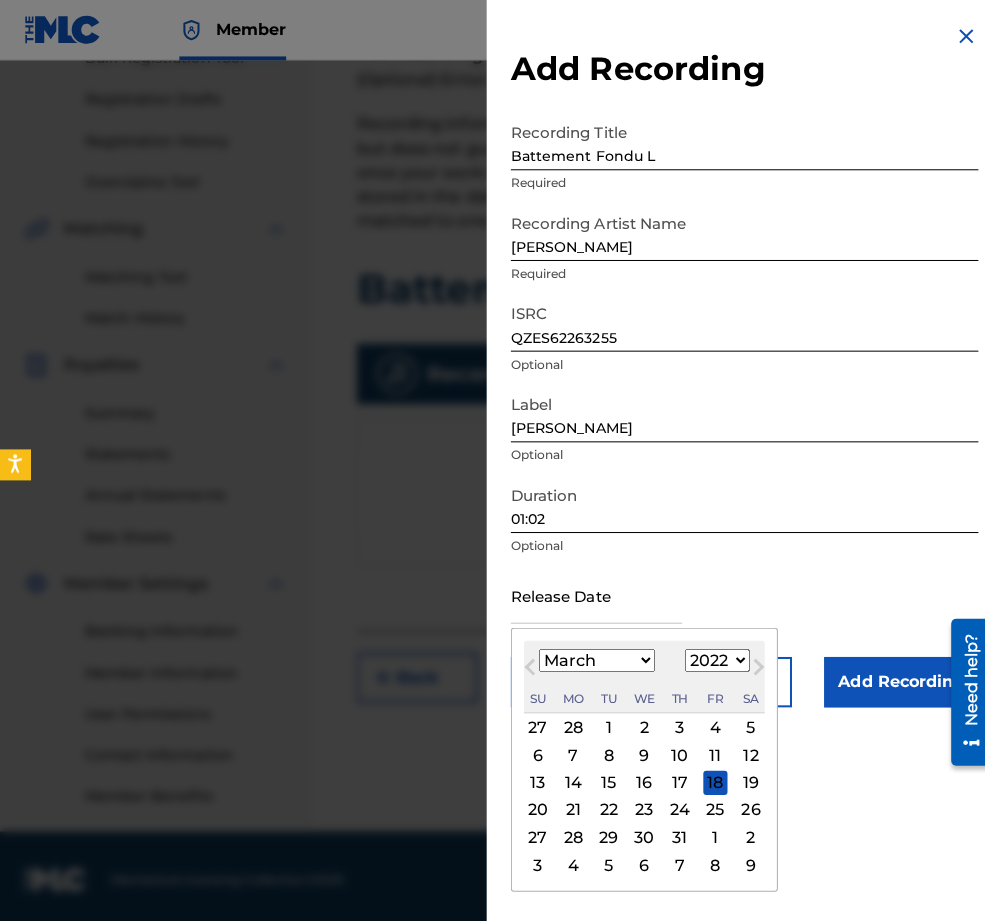 scroll, scrollTop: 46, scrollLeft: 0, axis: vertical 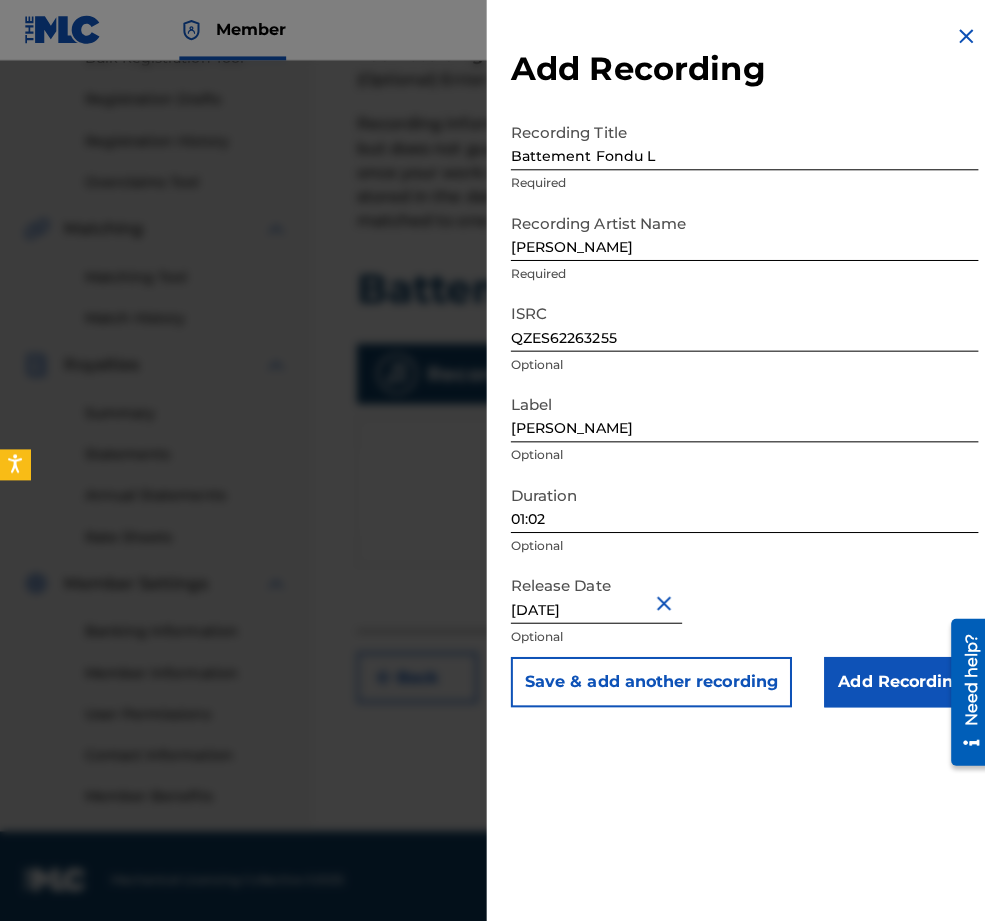 type on "March 31 2022" 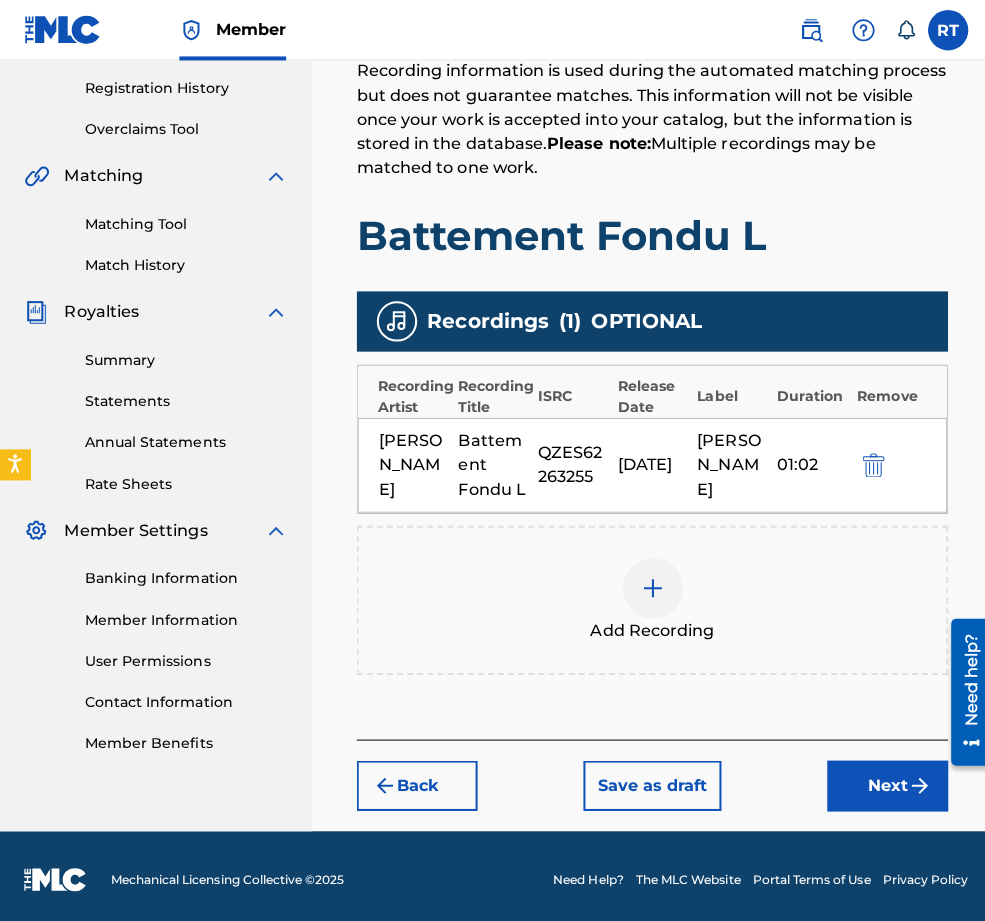 click on "Next" at bounding box center (881, 780) 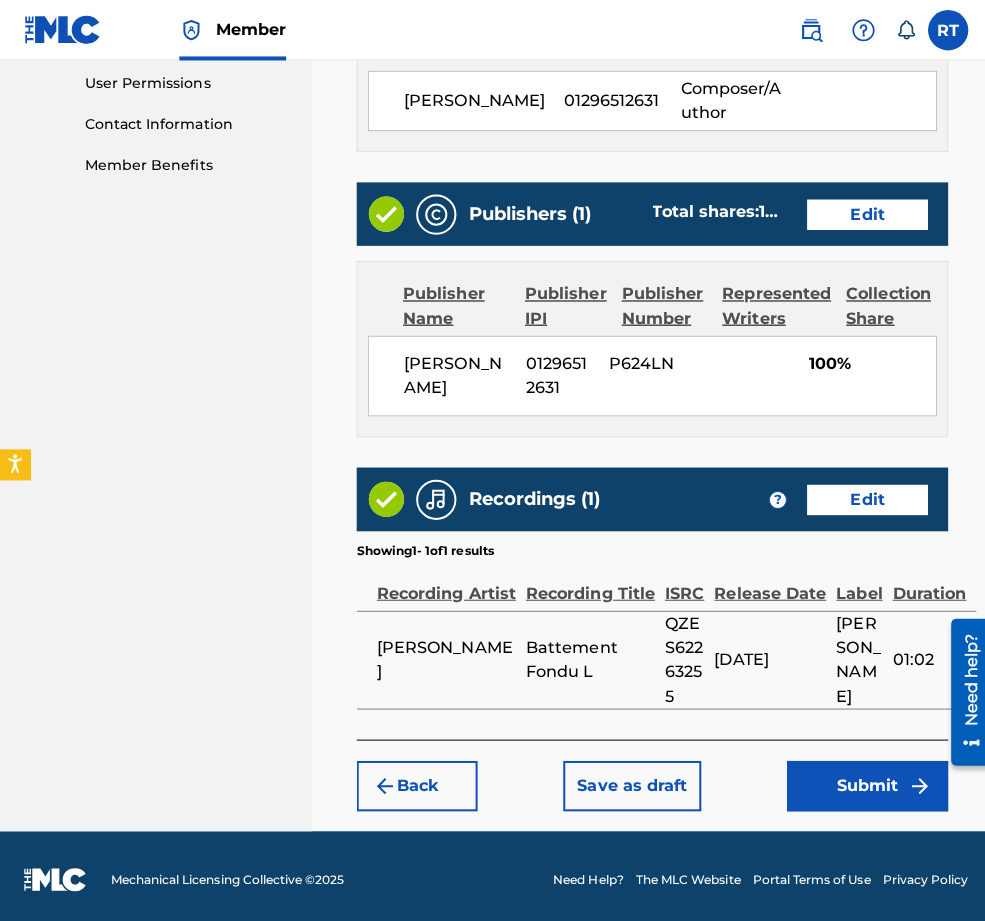 scroll, scrollTop: 1057, scrollLeft: 0, axis: vertical 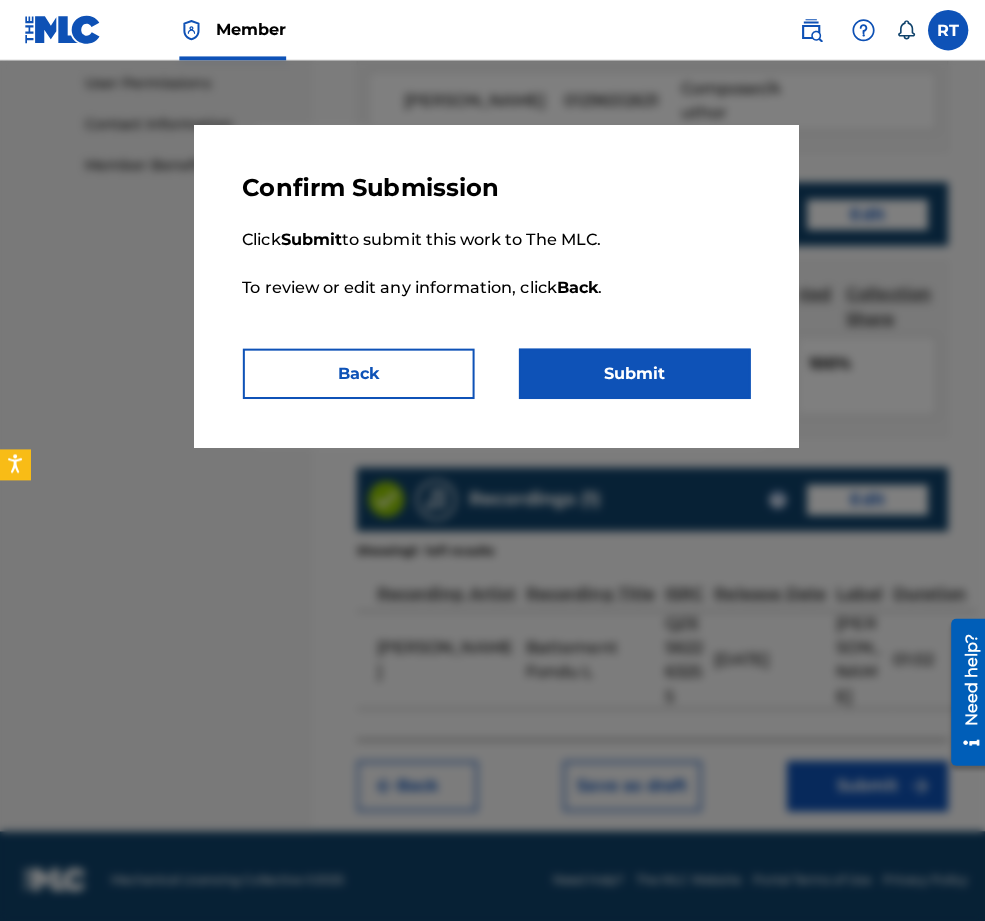 click on "Submit" at bounding box center [630, 371] 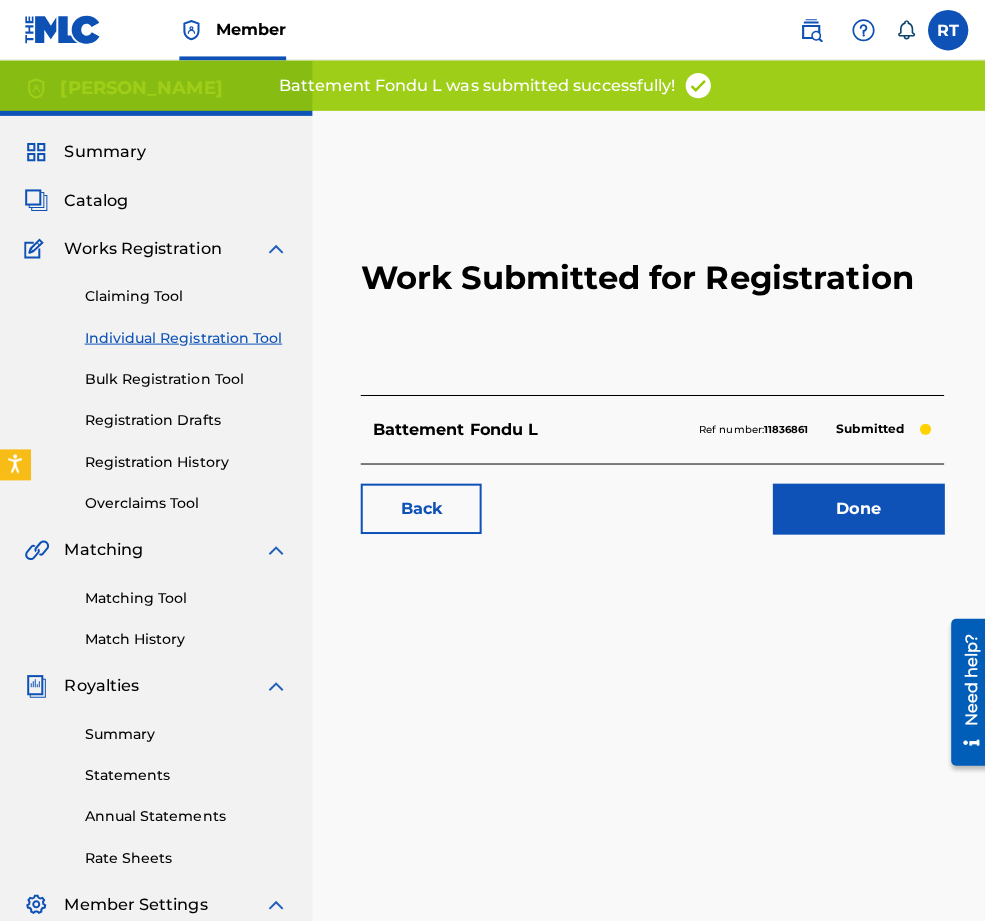 click on "Done" at bounding box center (852, 505) 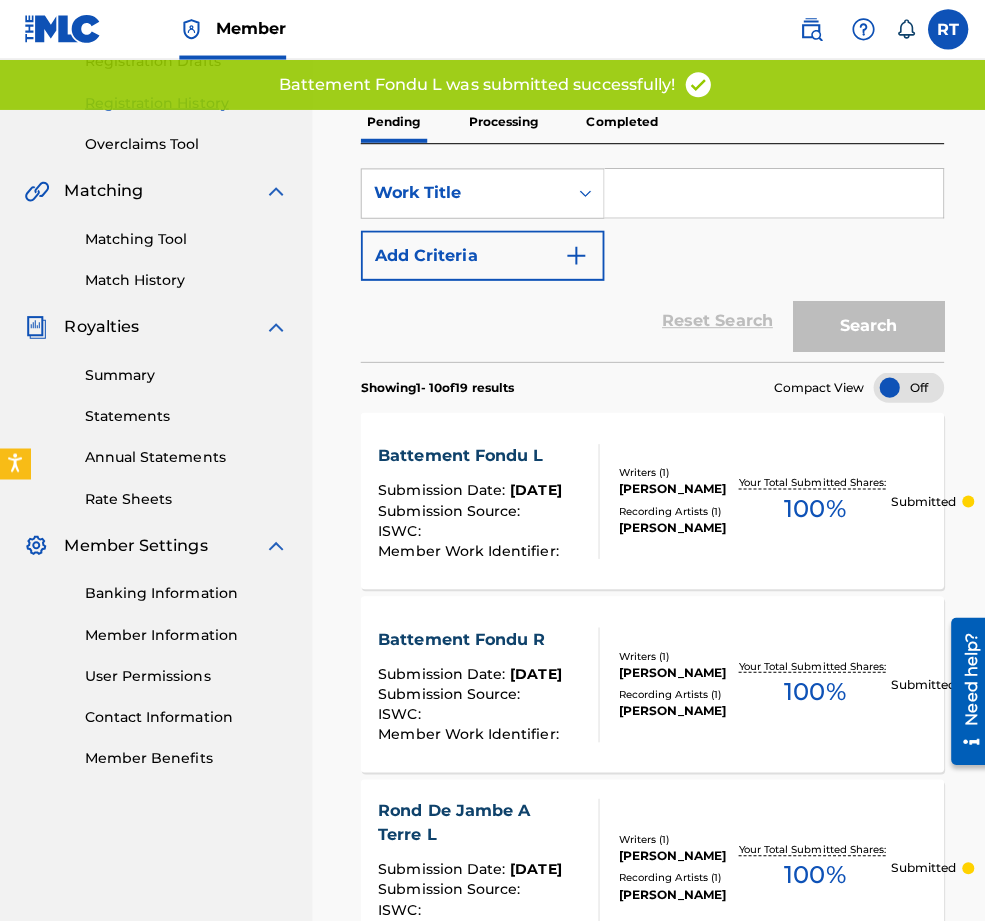 scroll, scrollTop: 451, scrollLeft: 0, axis: vertical 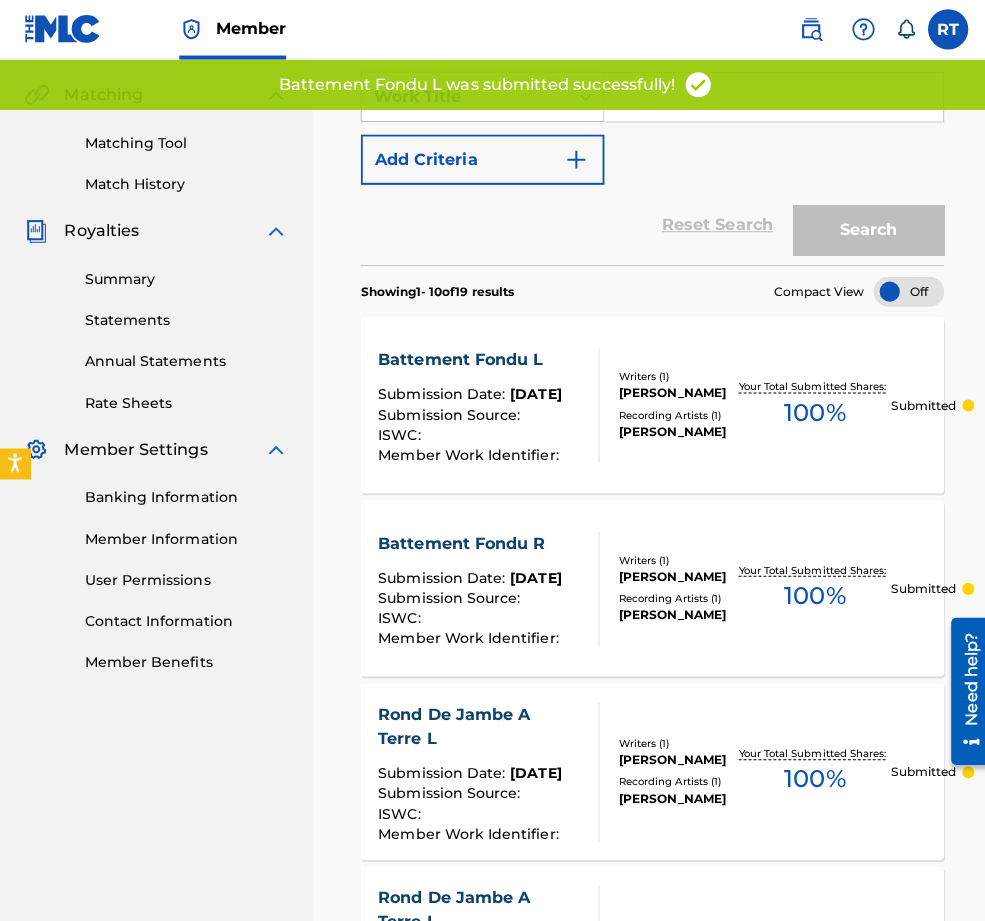 click on "Battement Fondu R" at bounding box center (467, 540) 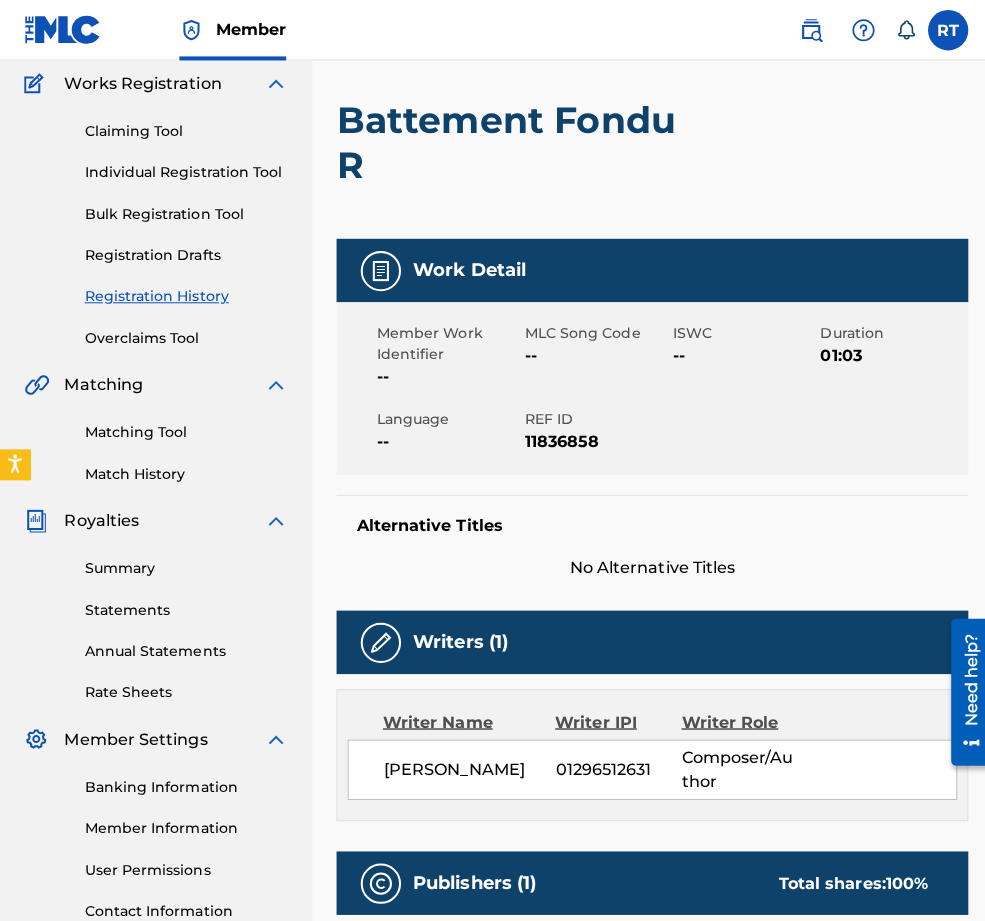 scroll, scrollTop: 93, scrollLeft: 0, axis: vertical 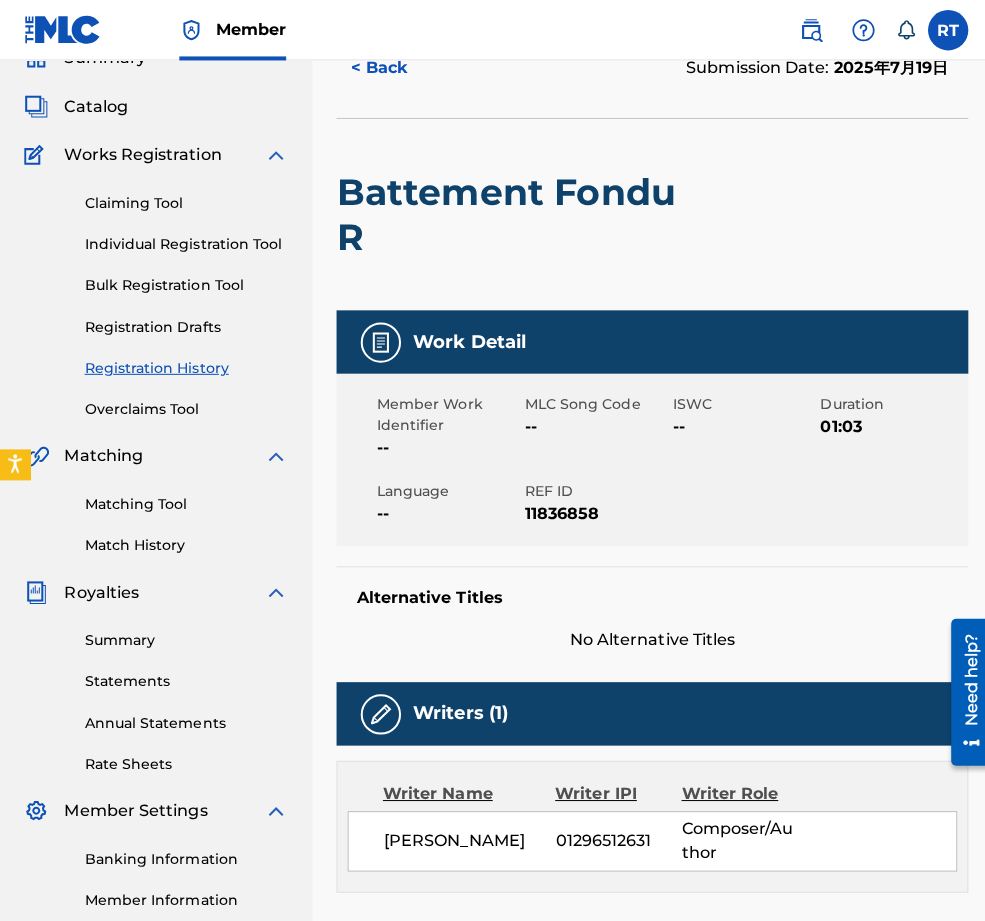 click on "Individual Registration Tool" at bounding box center (185, 242) 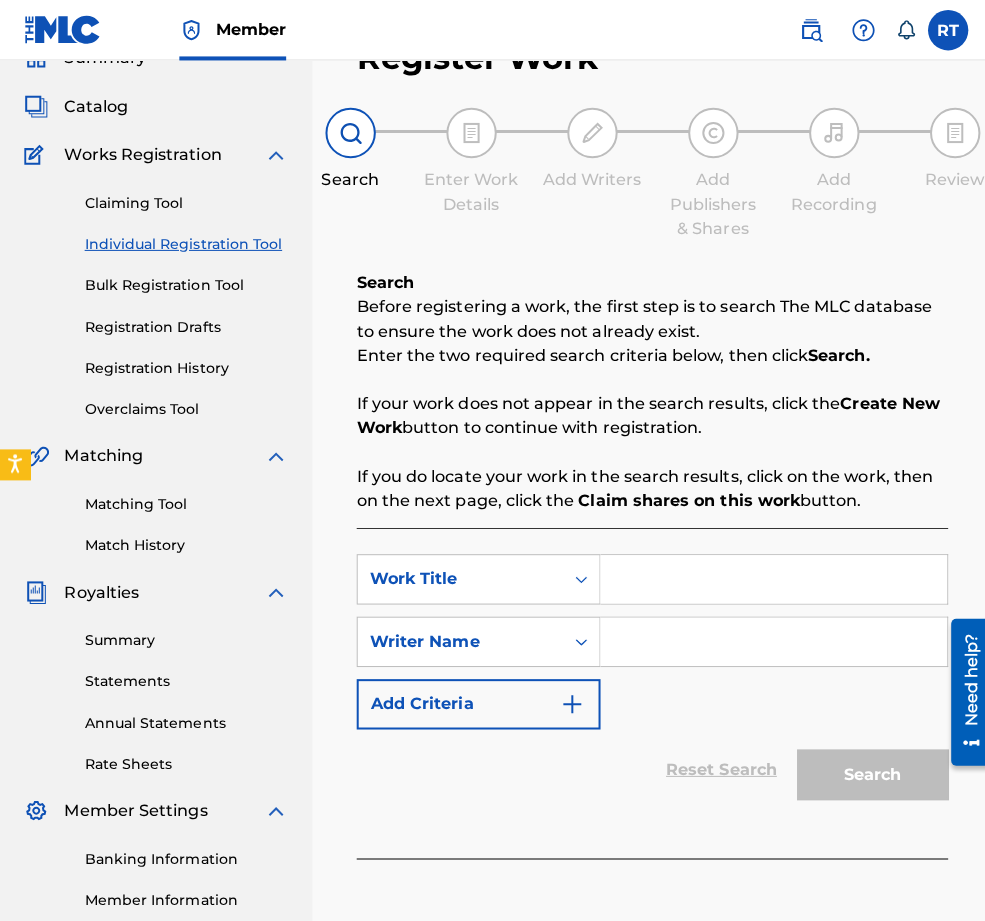 scroll, scrollTop: 0, scrollLeft: 0, axis: both 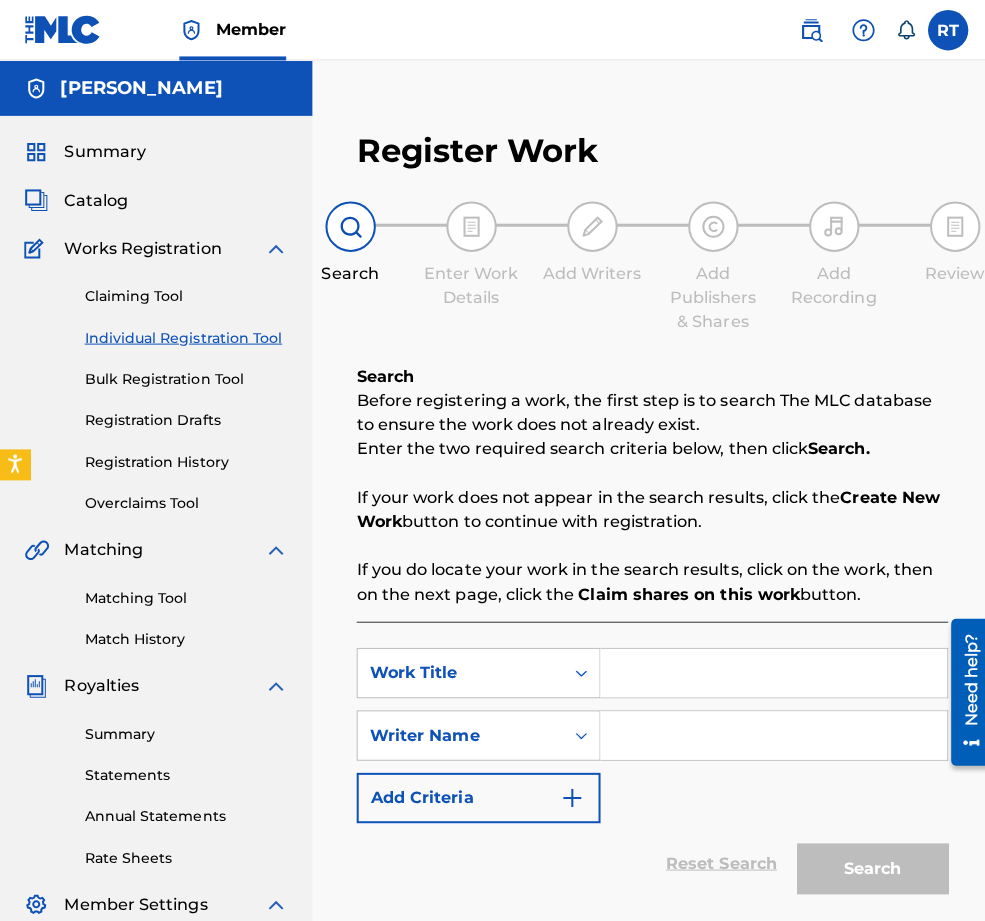 click at bounding box center [768, 668] 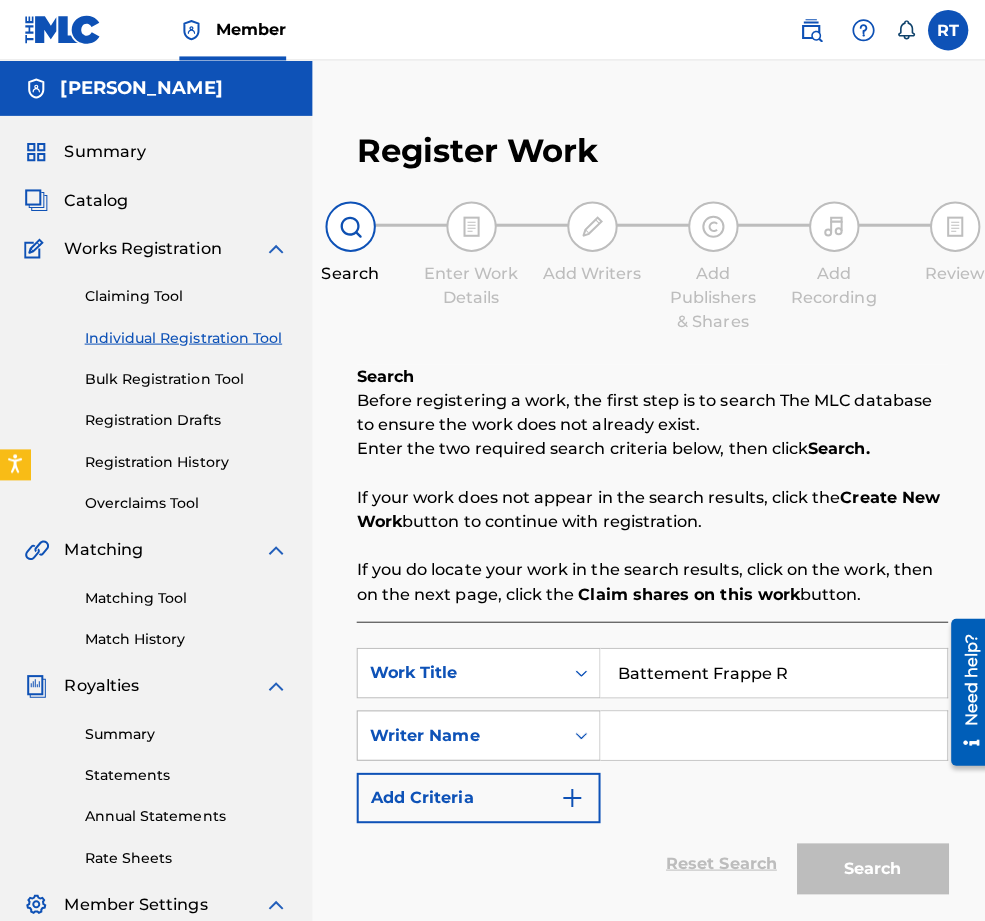 type on "Battement Frappe R" 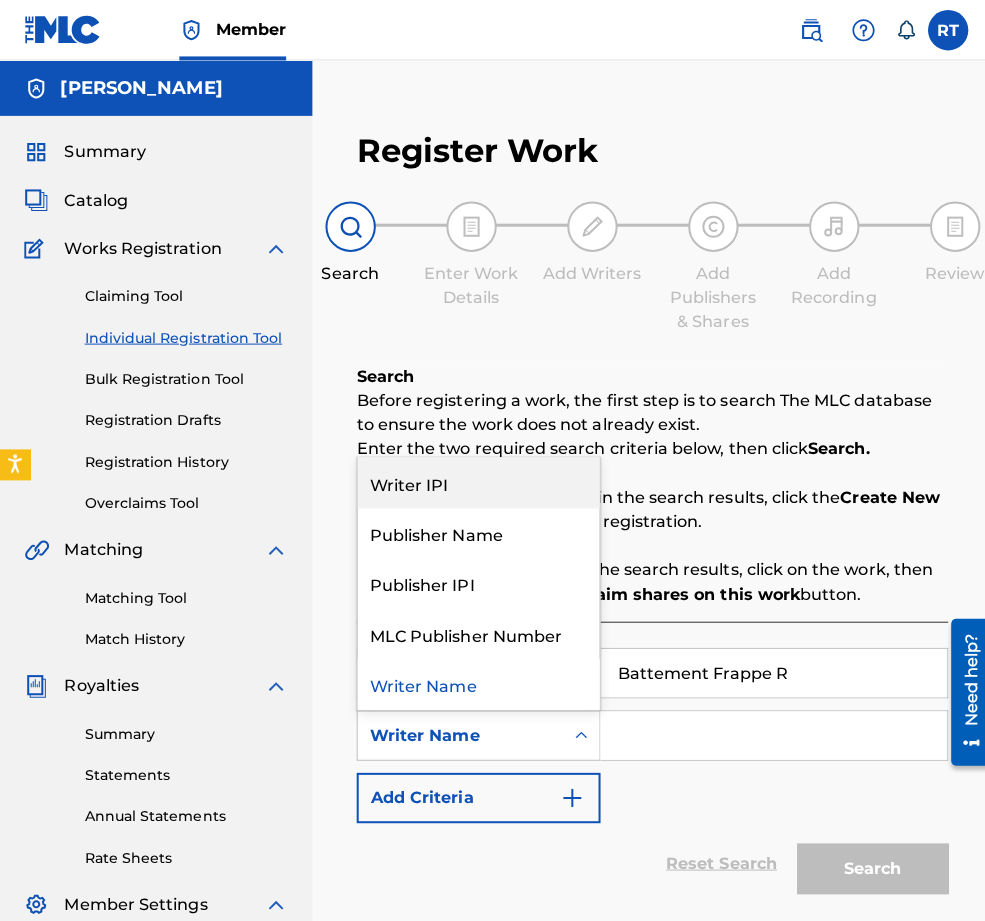 click on "Writer IPI" at bounding box center (475, 479) 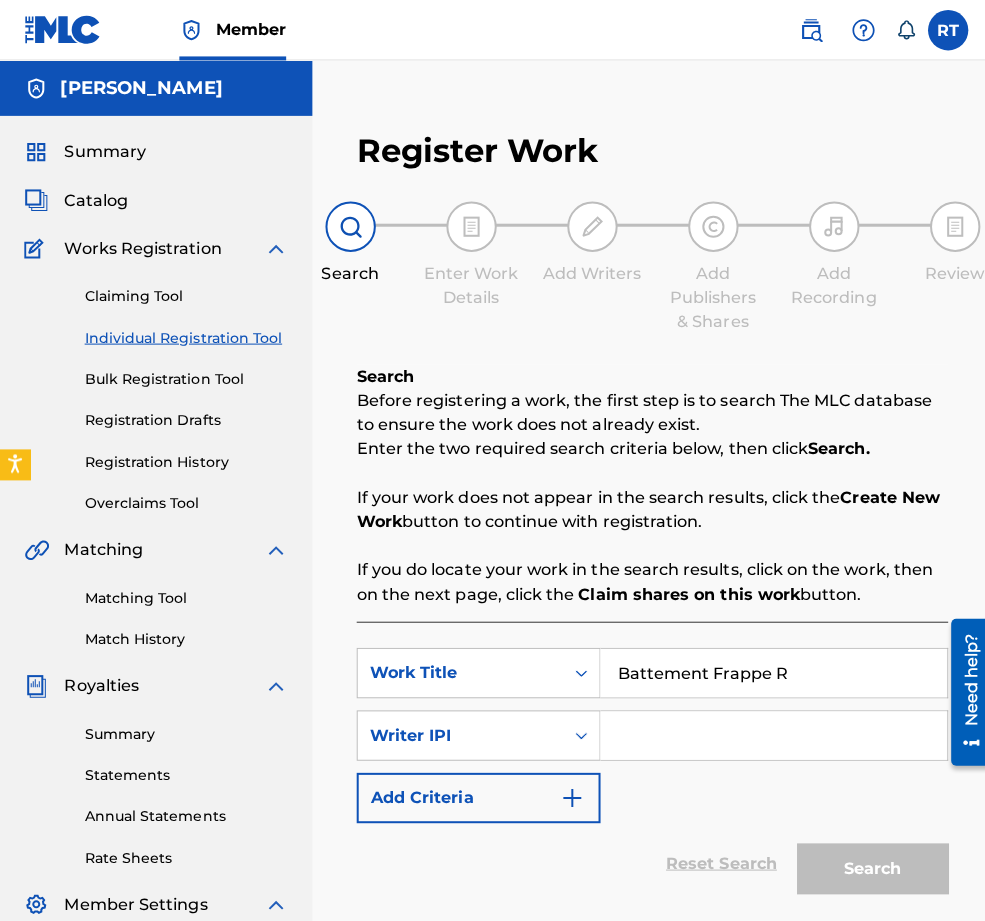 click at bounding box center [768, 730] 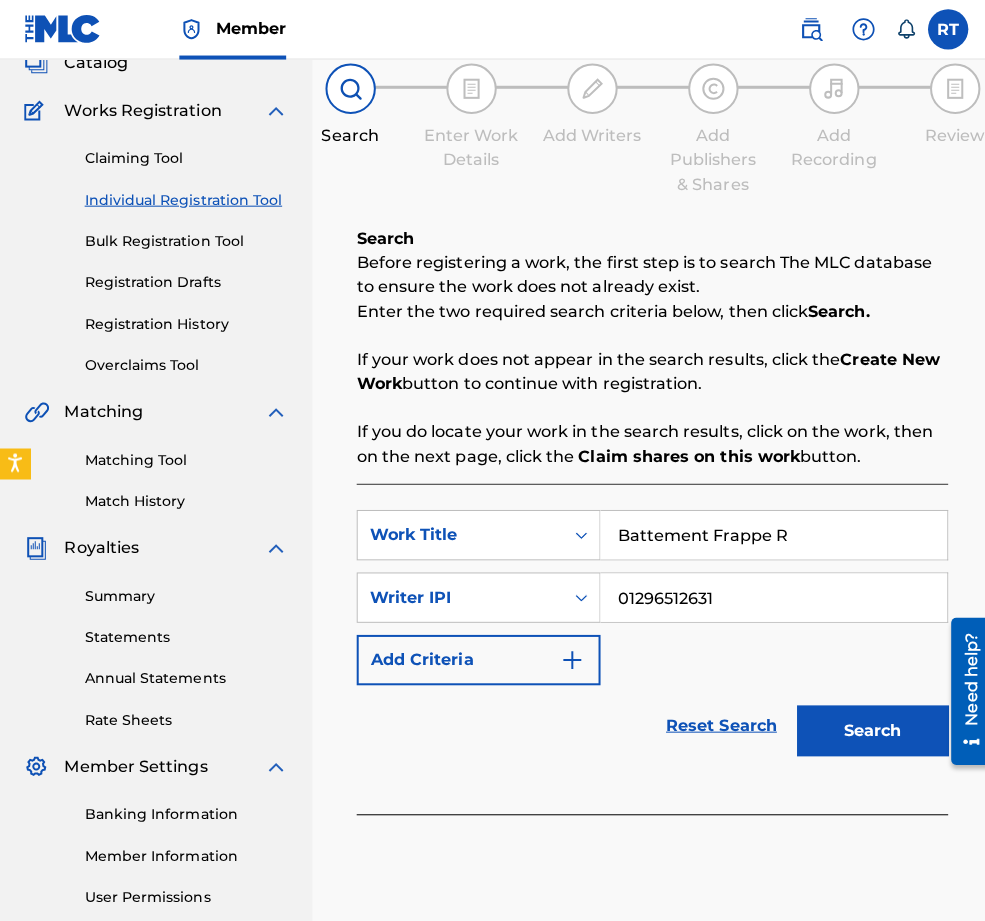 scroll, scrollTop: 171, scrollLeft: 0, axis: vertical 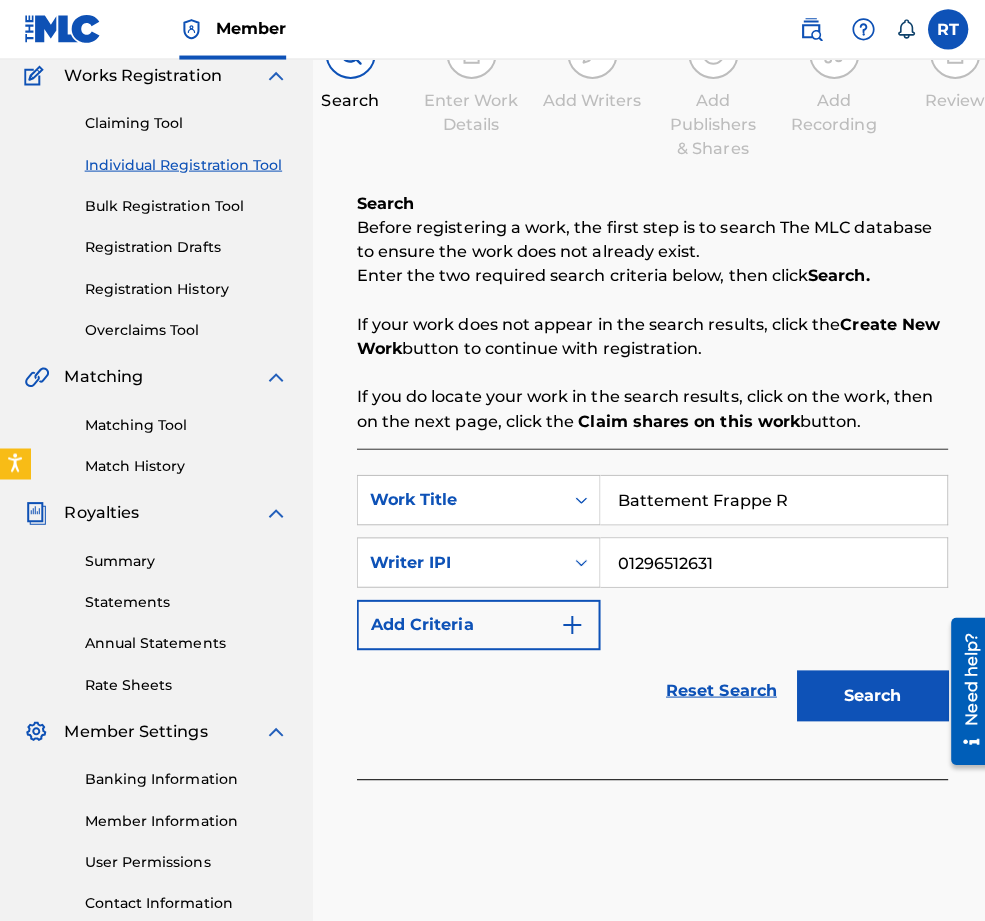 type on "01296512631" 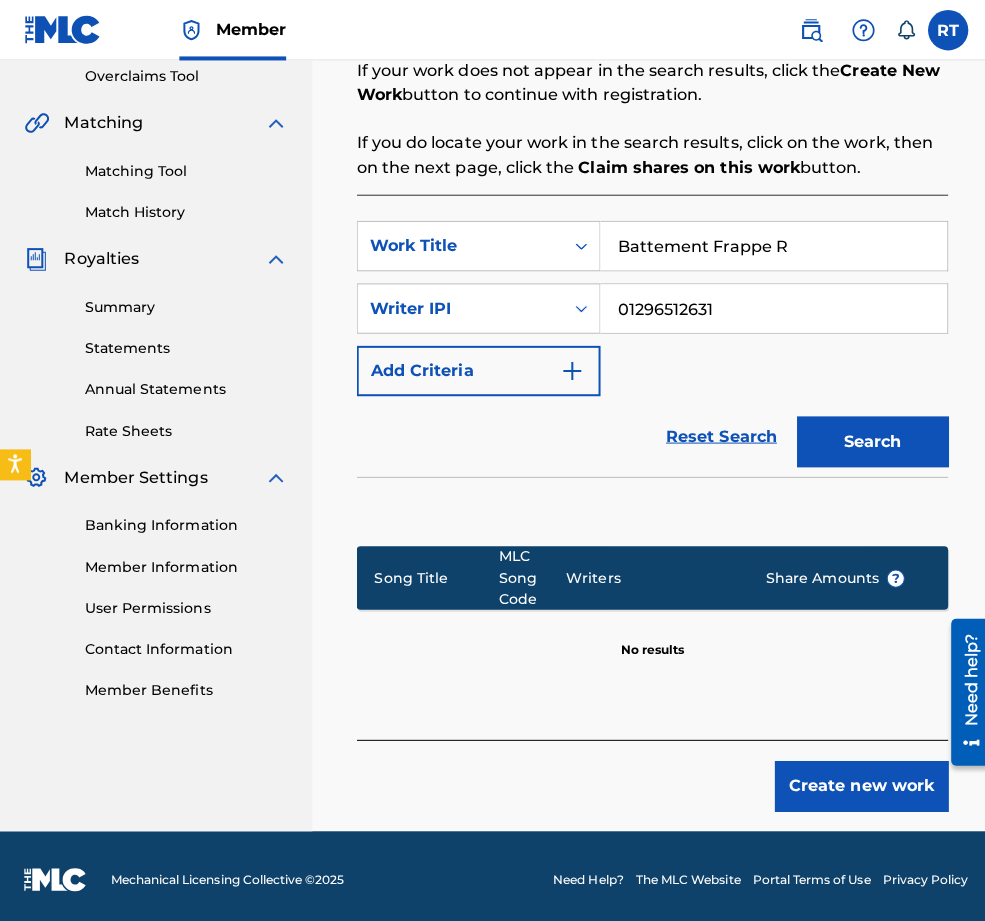 click on "Create new work" at bounding box center (855, 780) 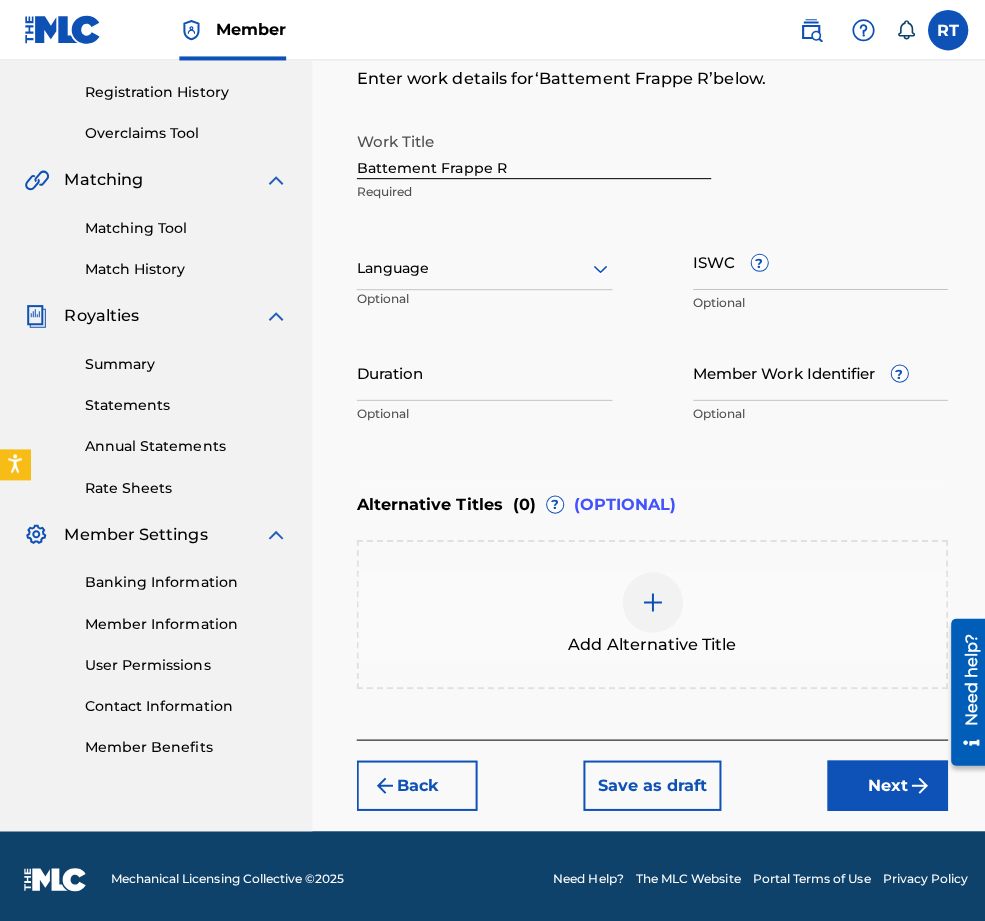 scroll, scrollTop: 266, scrollLeft: 0, axis: vertical 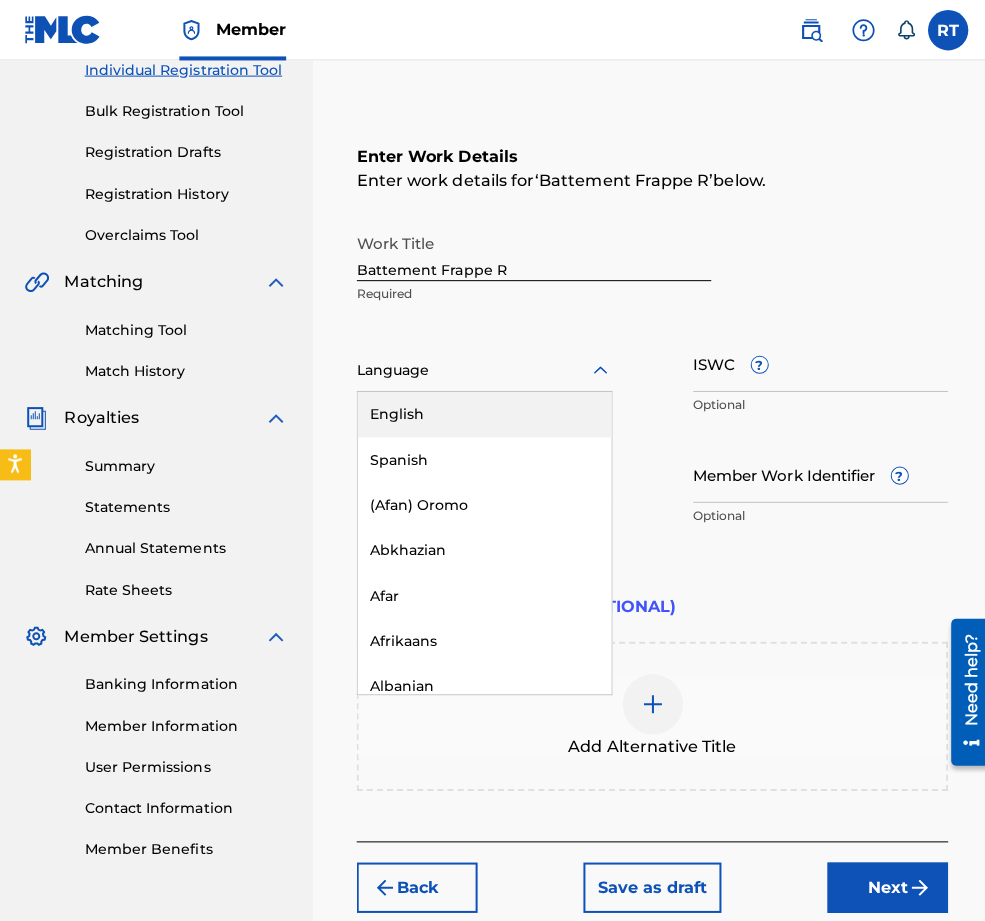 click on "Language" at bounding box center [481, 368] 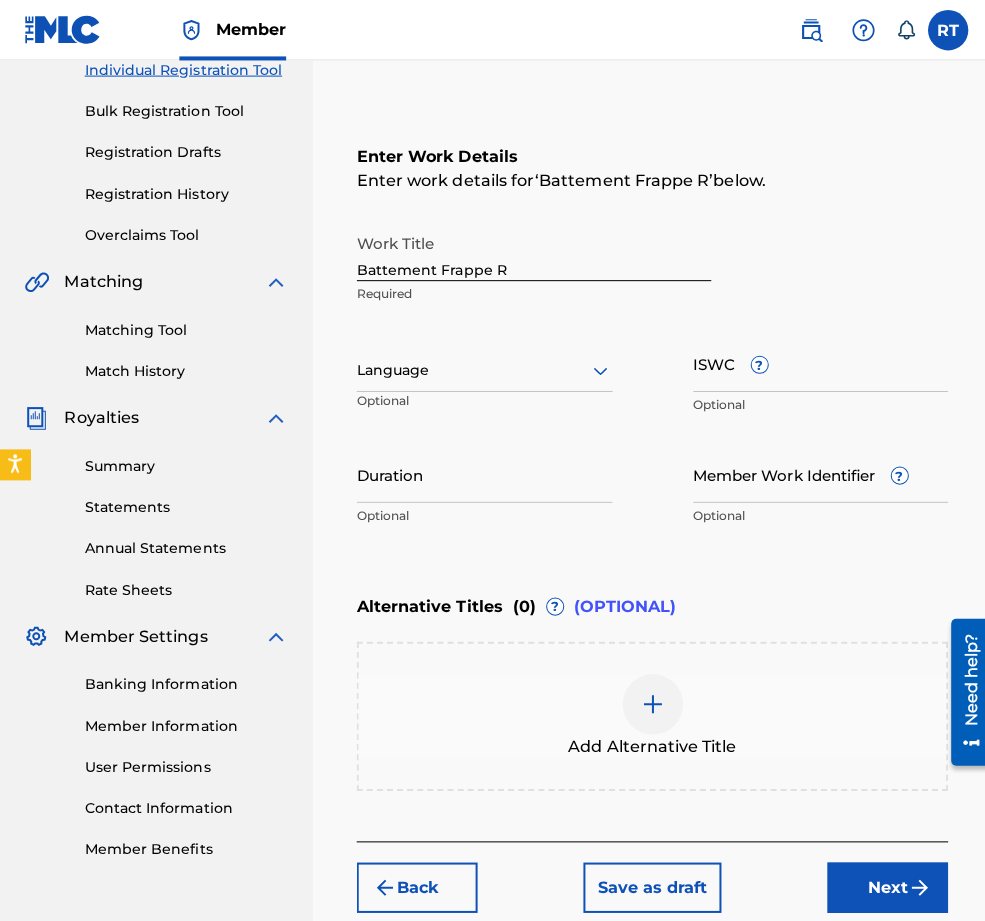 click on "Duration" at bounding box center [481, 470] 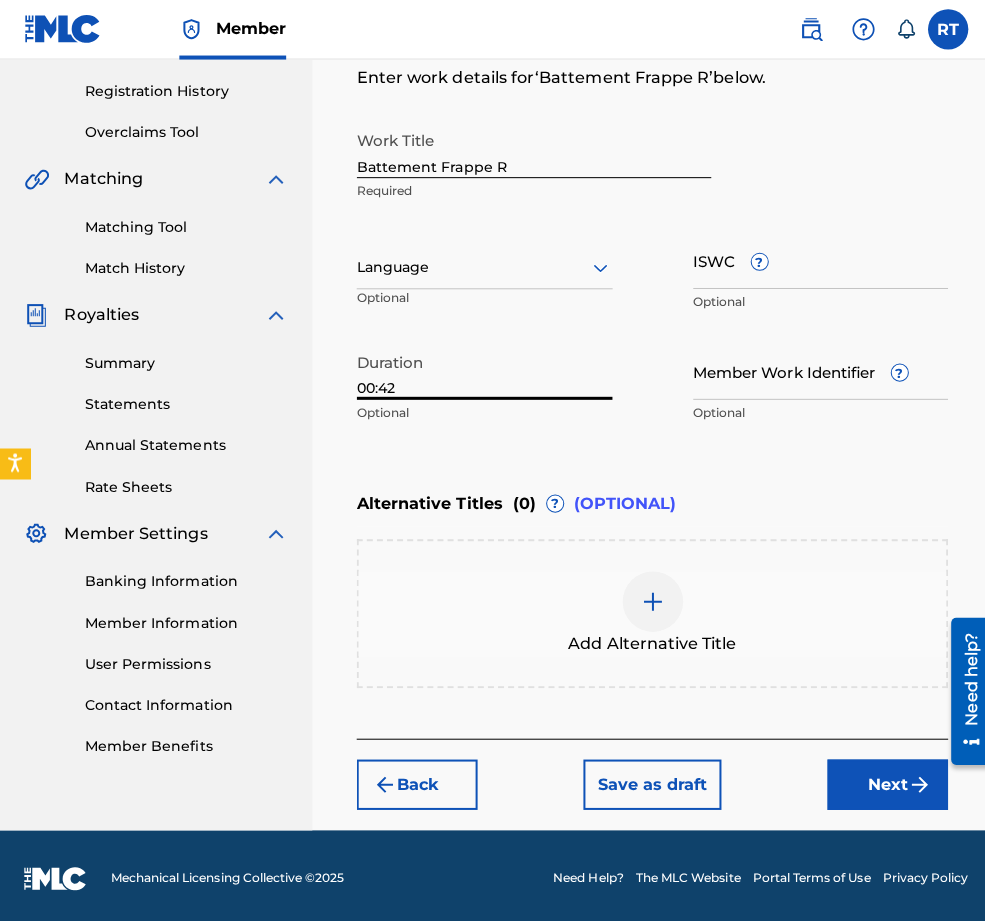 type on "00:42" 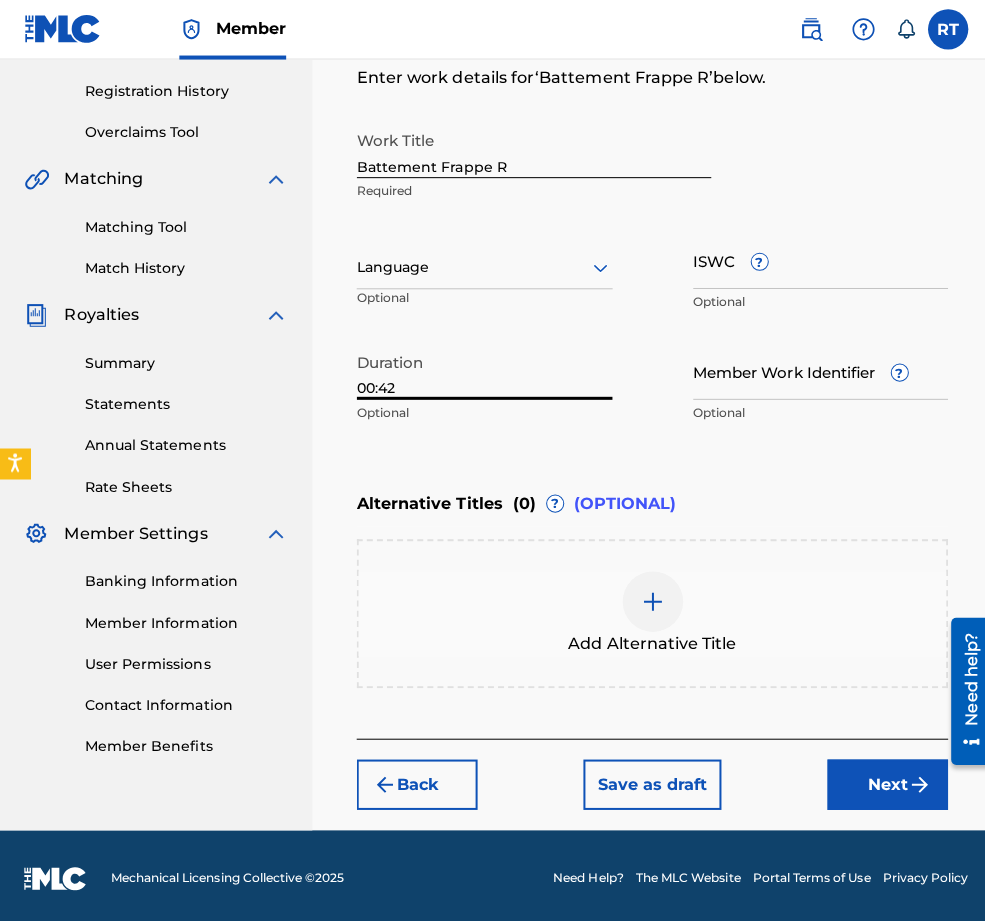 click on "Next" at bounding box center (881, 780) 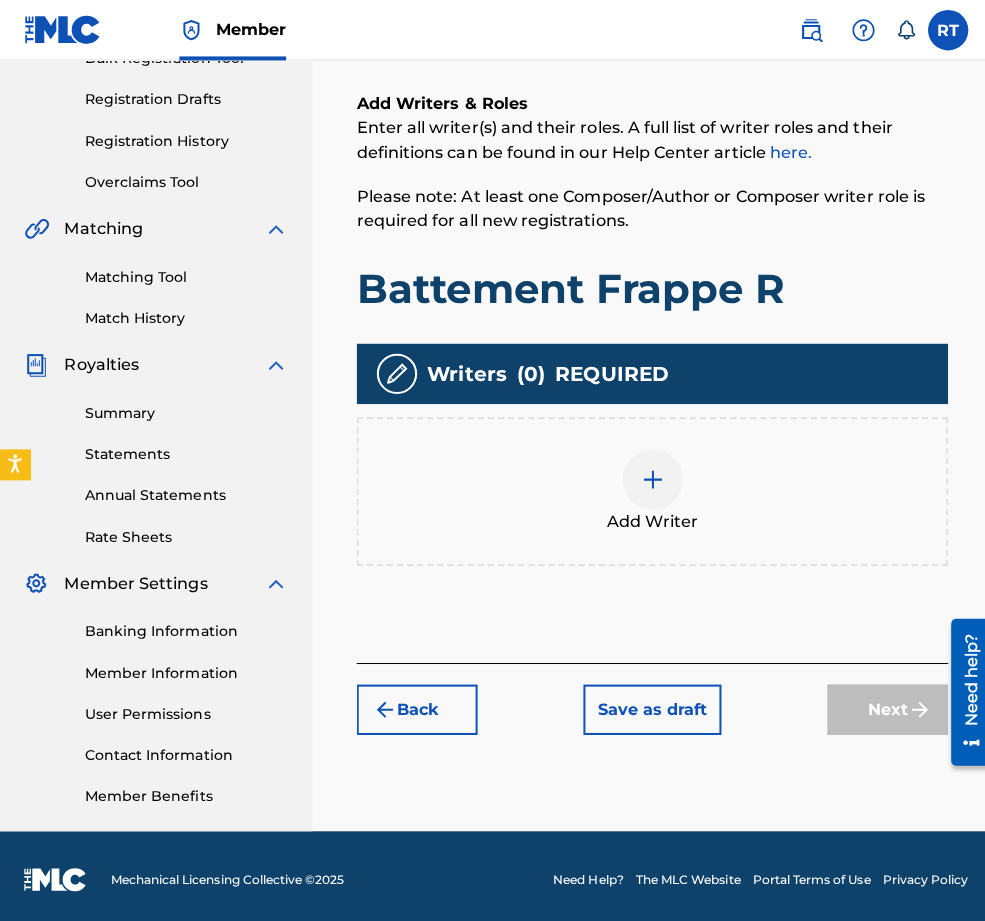 click at bounding box center [648, 476] 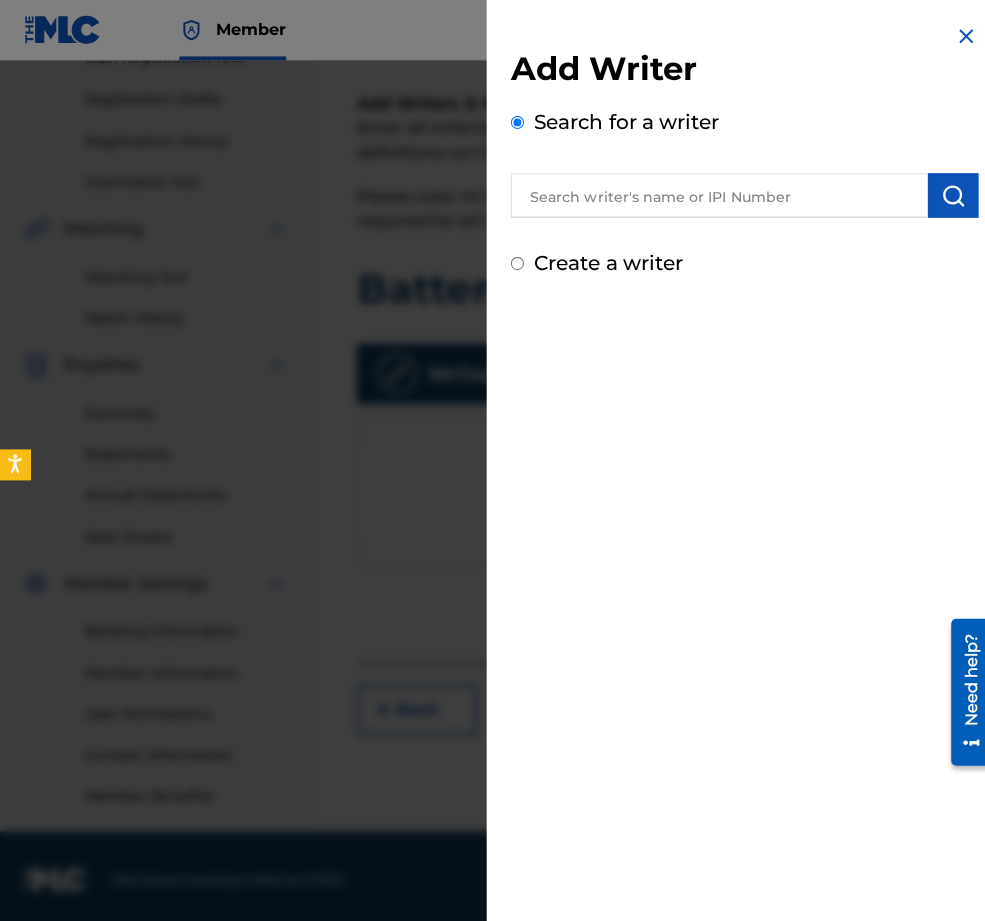click on "Create a writer" at bounding box center [604, 261] 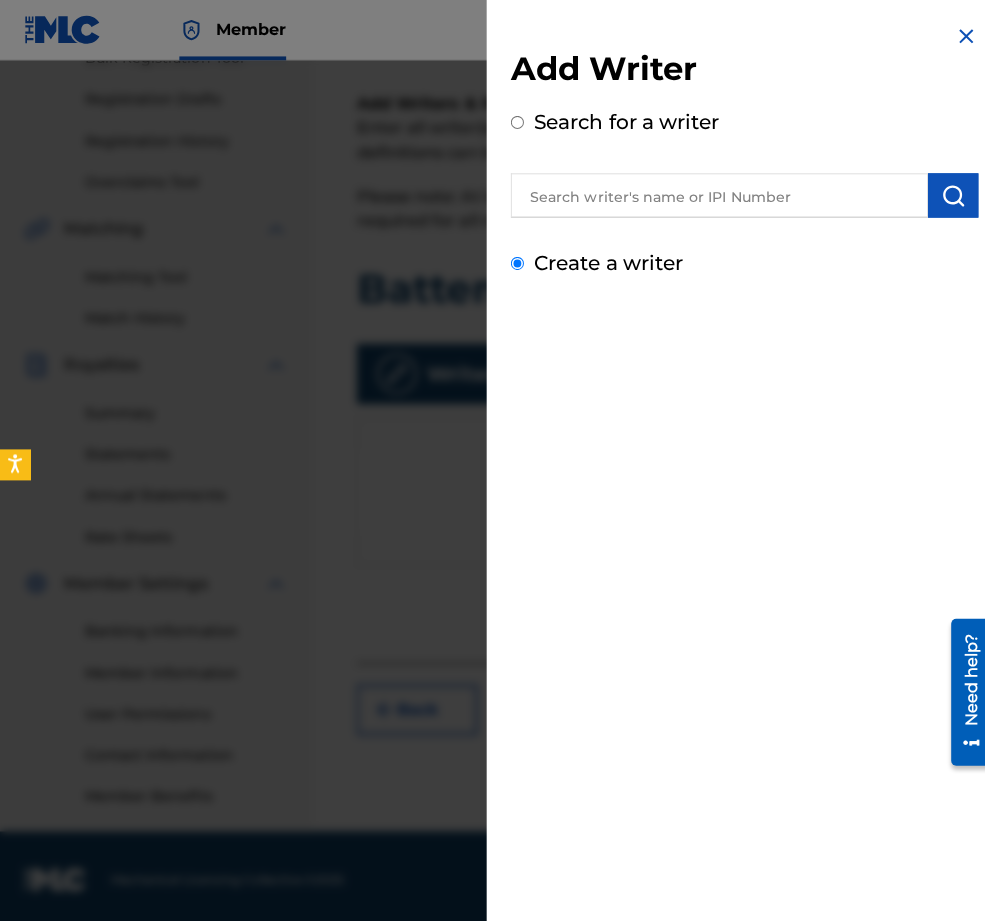 click on "Create a writer" at bounding box center (513, 261) 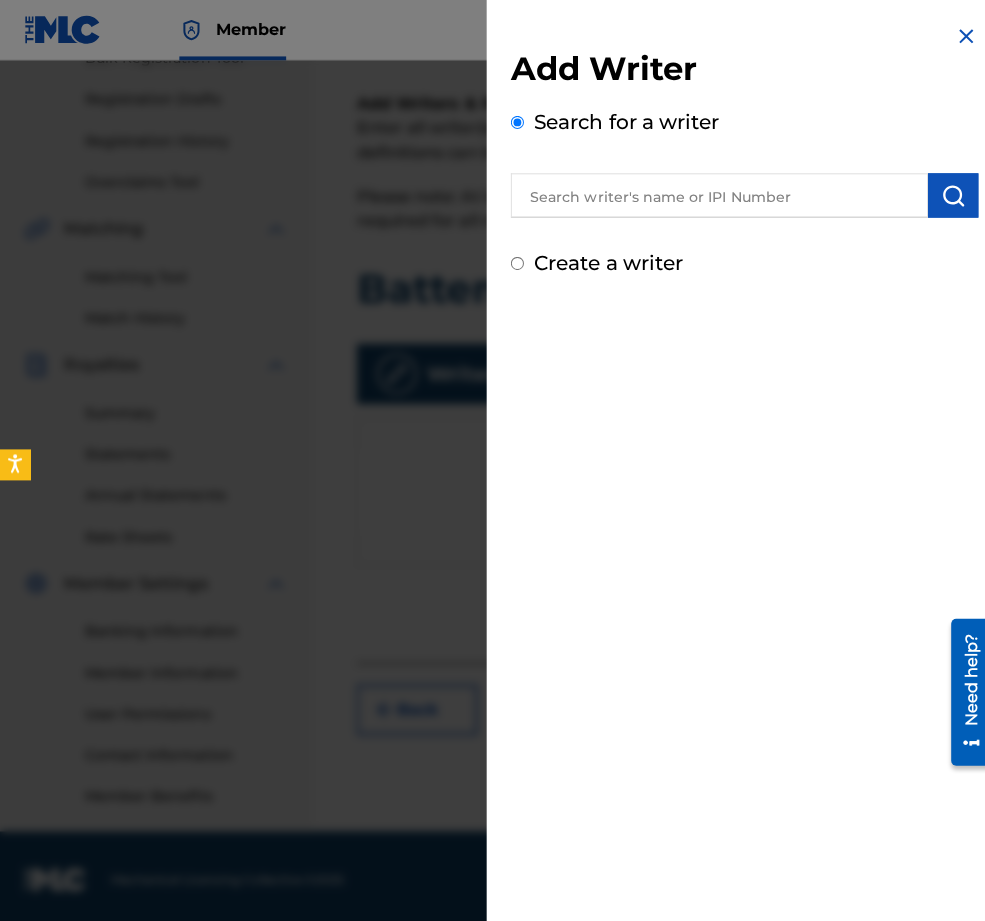 radio on "false" 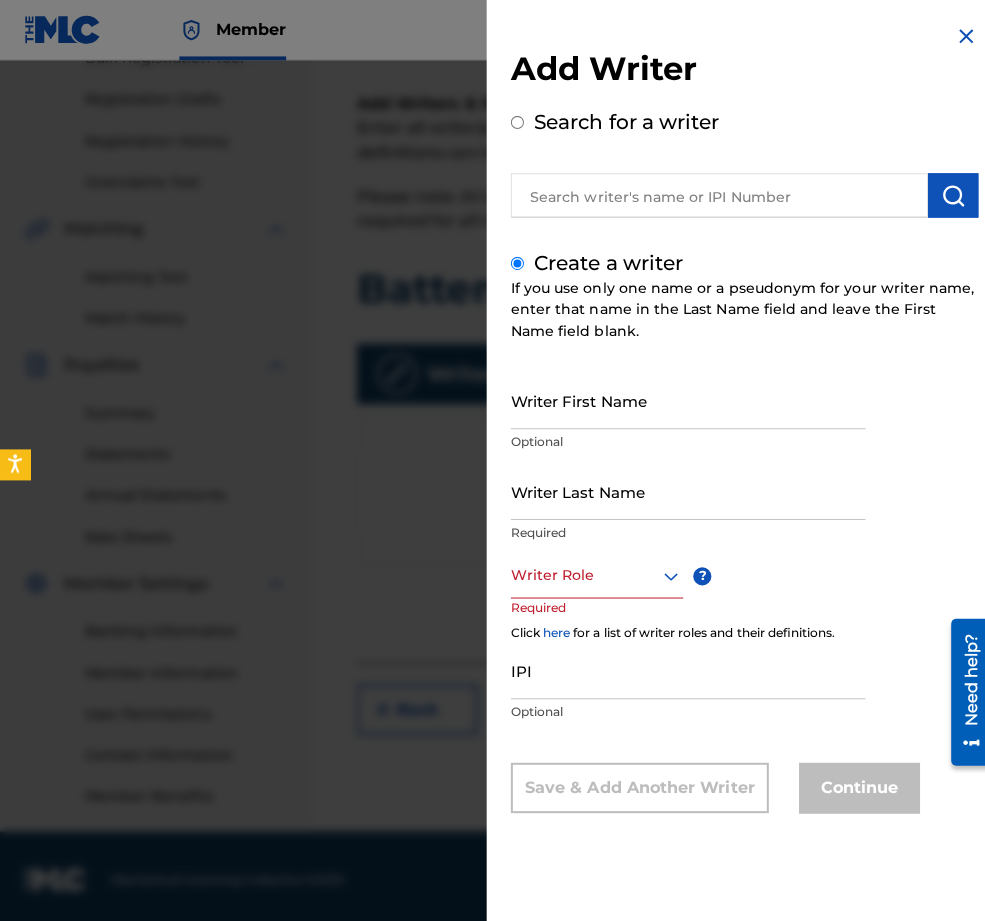 click on "Writer First Name" at bounding box center [683, 397] 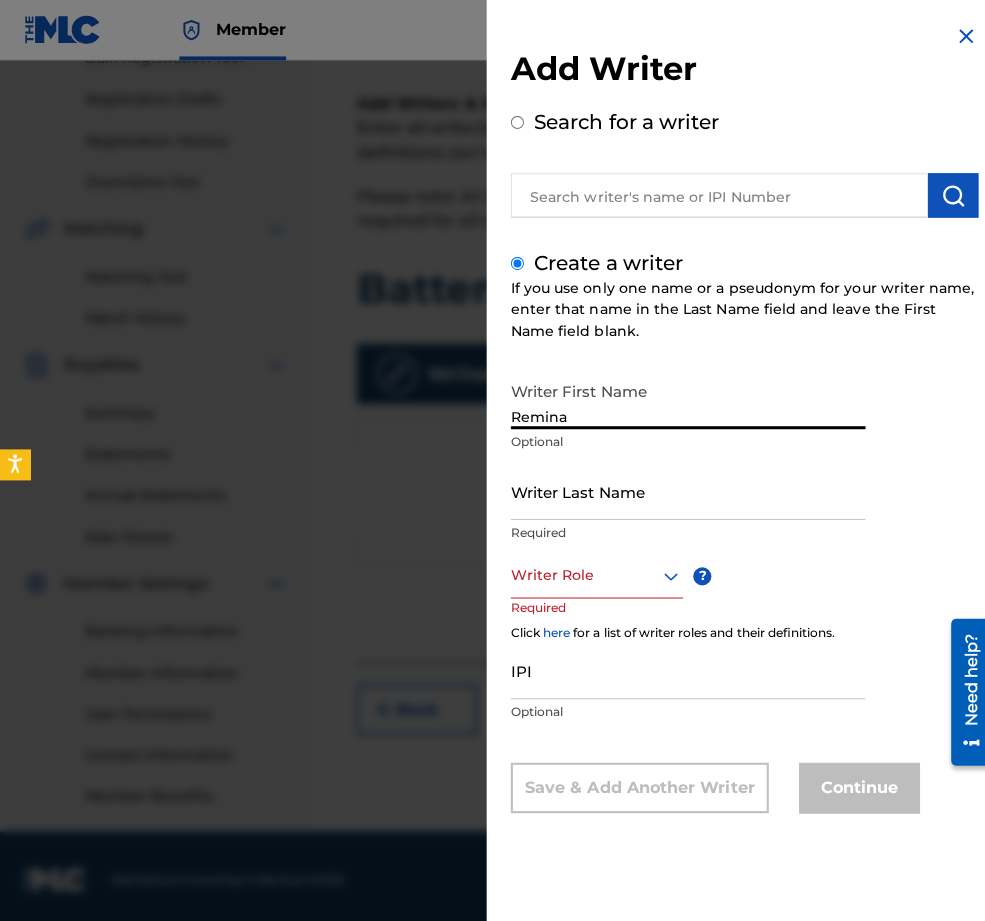 type on "Remina" 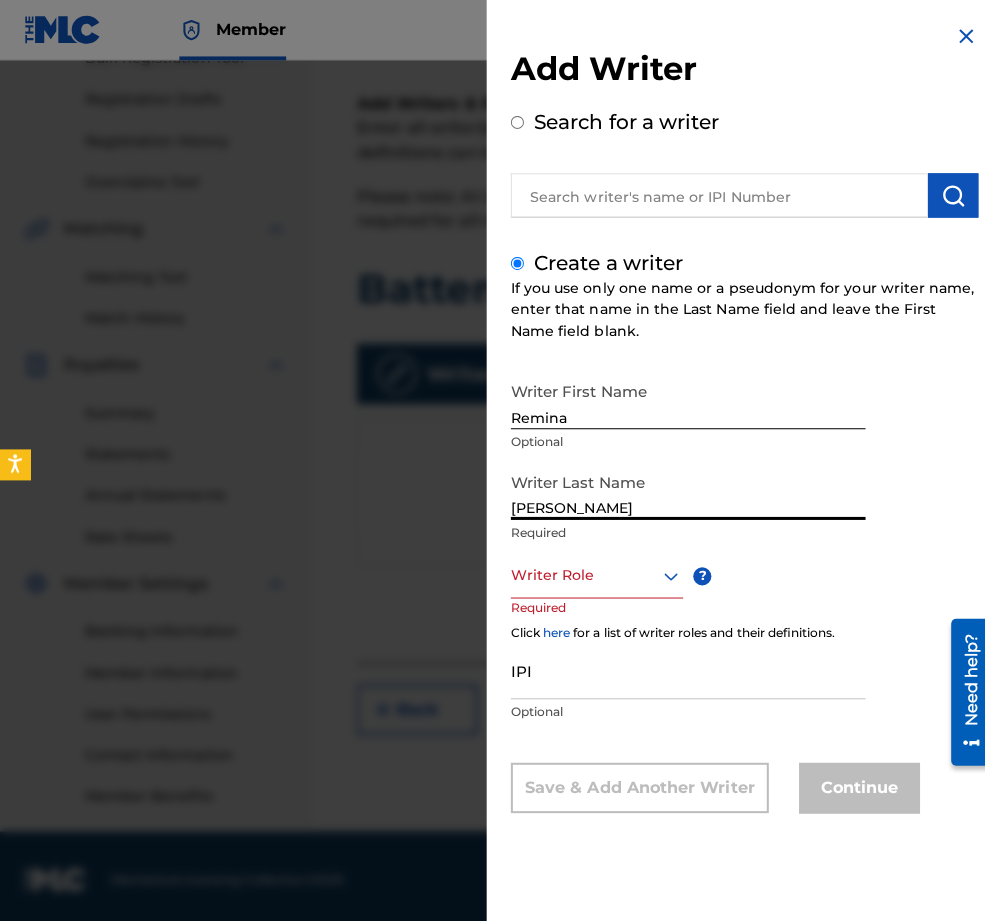 type on "[PERSON_NAME]" 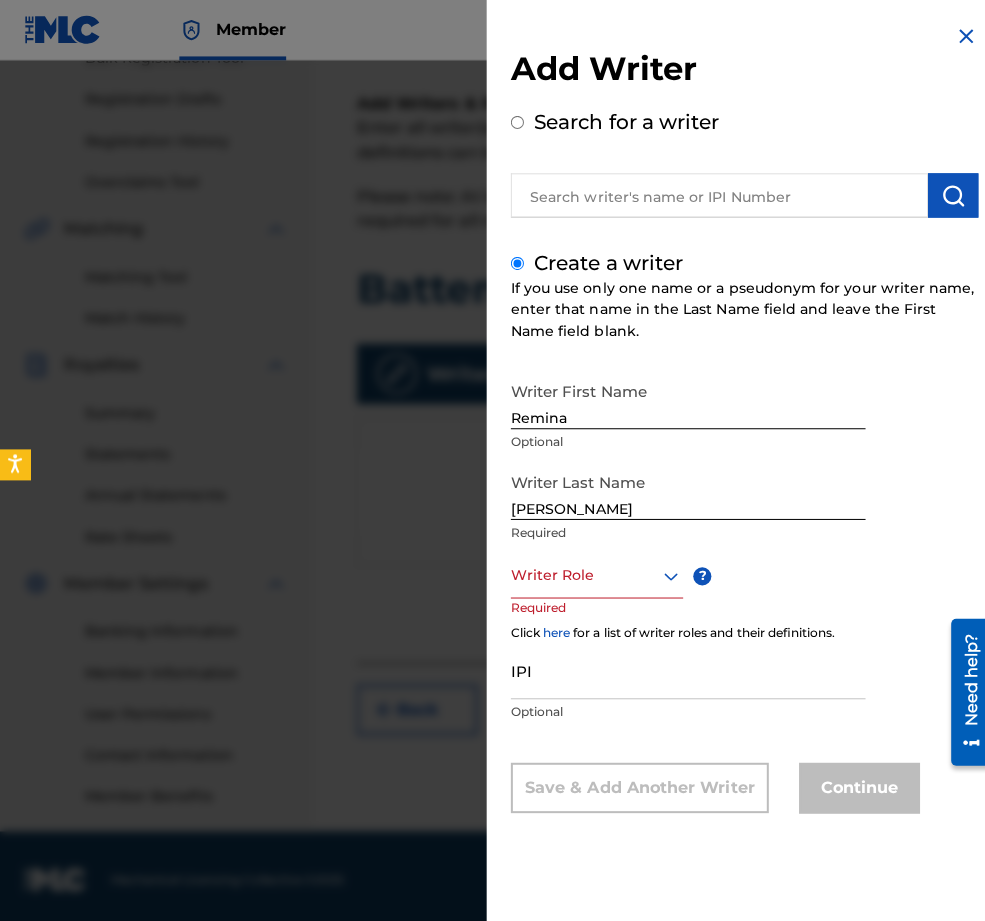 click on "Writer Role" at bounding box center [592, 571] 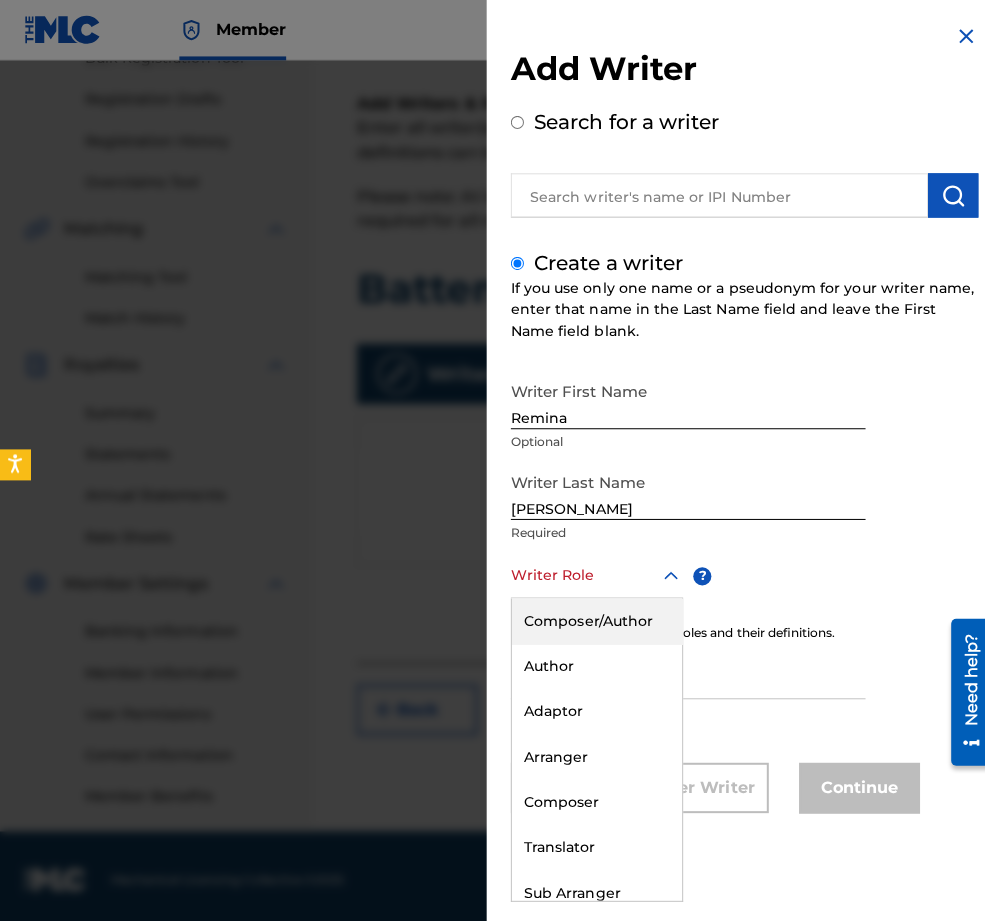 click on "Composer/Author" at bounding box center [592, 616] 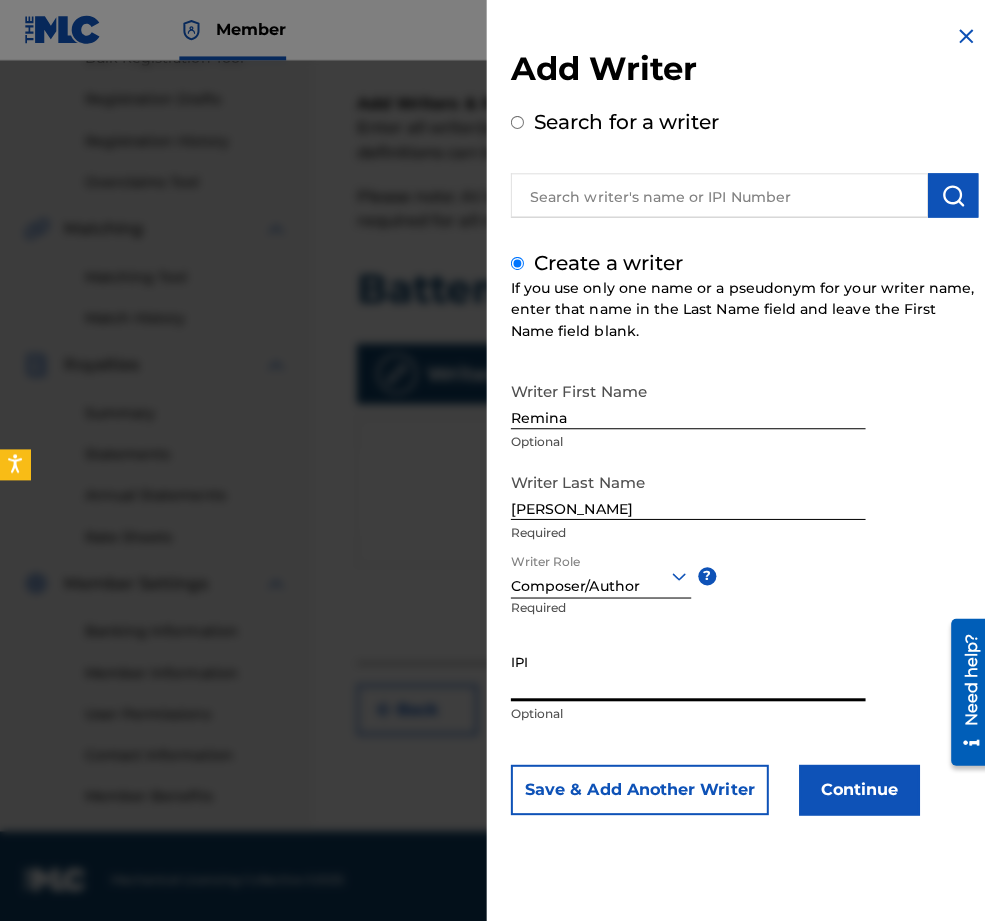 click on "IPI" at bounding box center [683, 667] 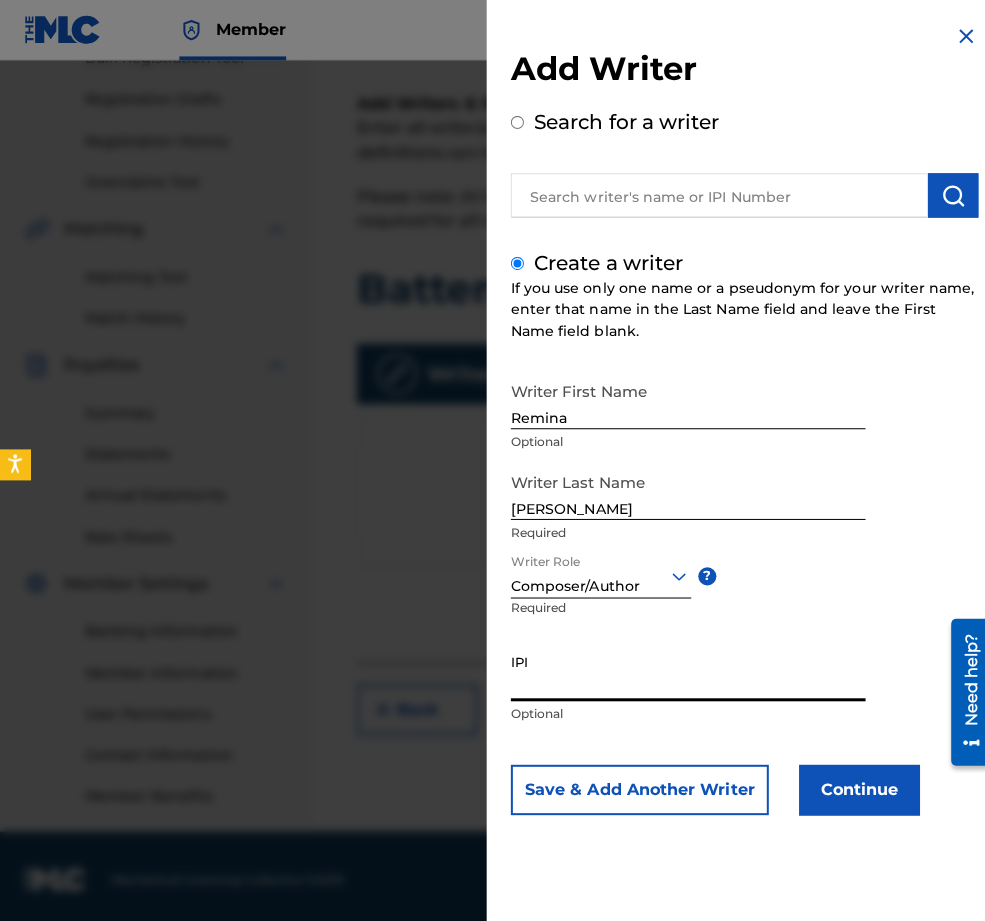 paste on "01296512631" 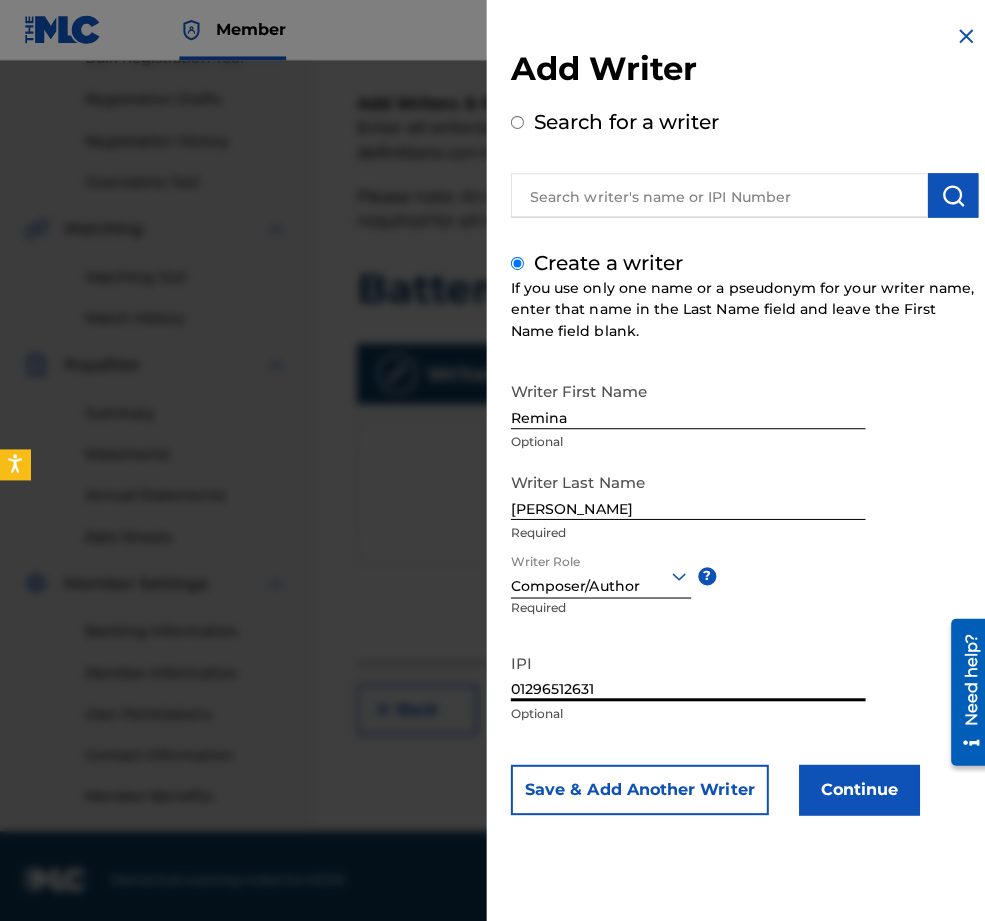 type on "01296512631" 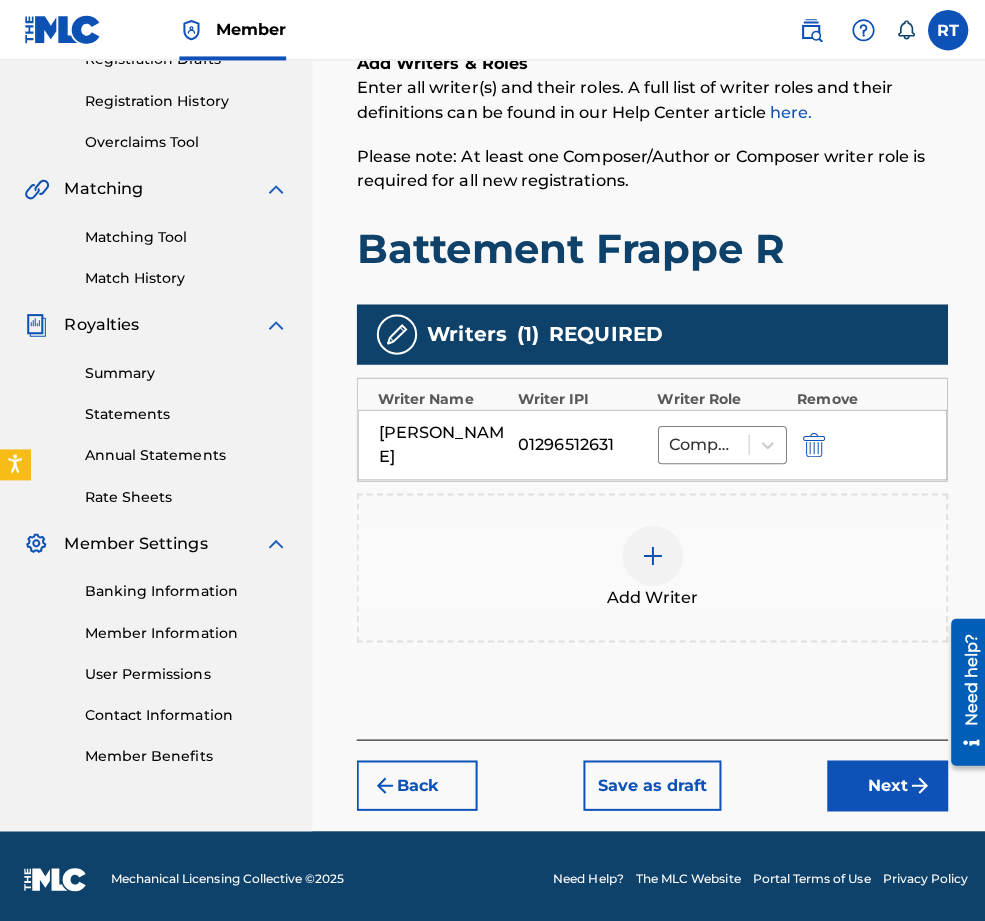 click on "Next" at bounding box center [881, 780] 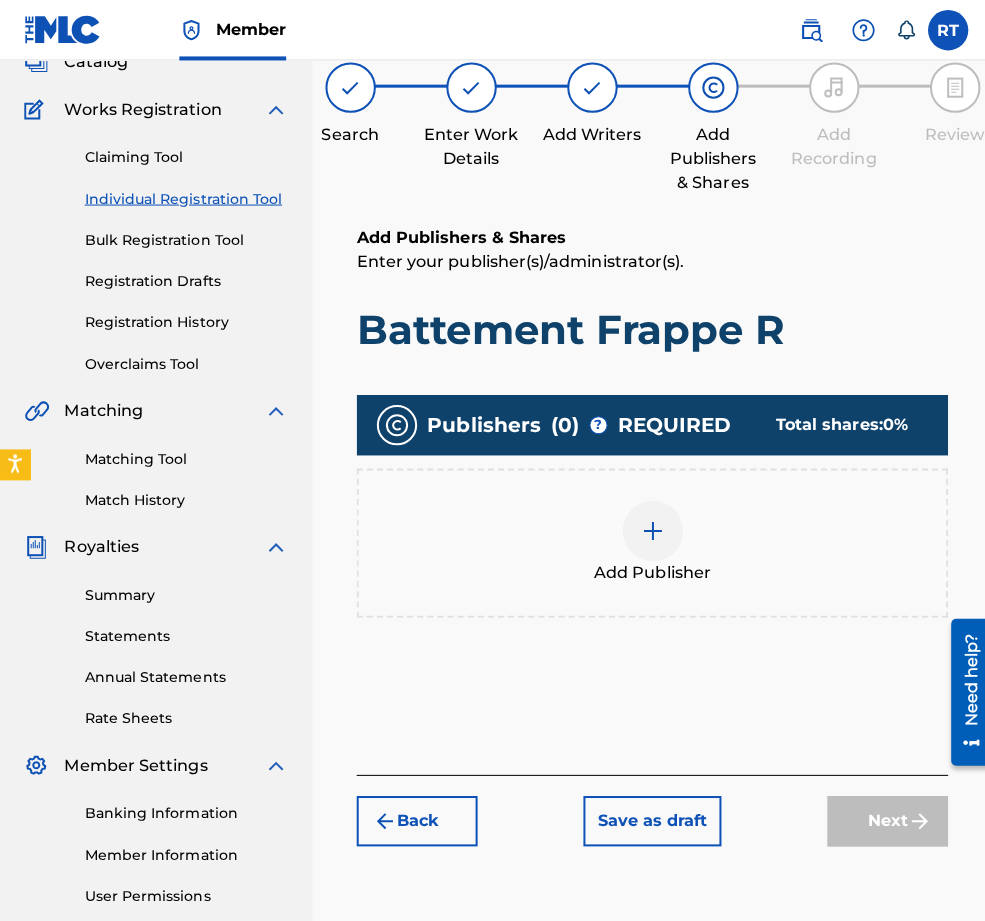 scroll, scrollTop: 89, scrollLeft: 0, axis: vertical 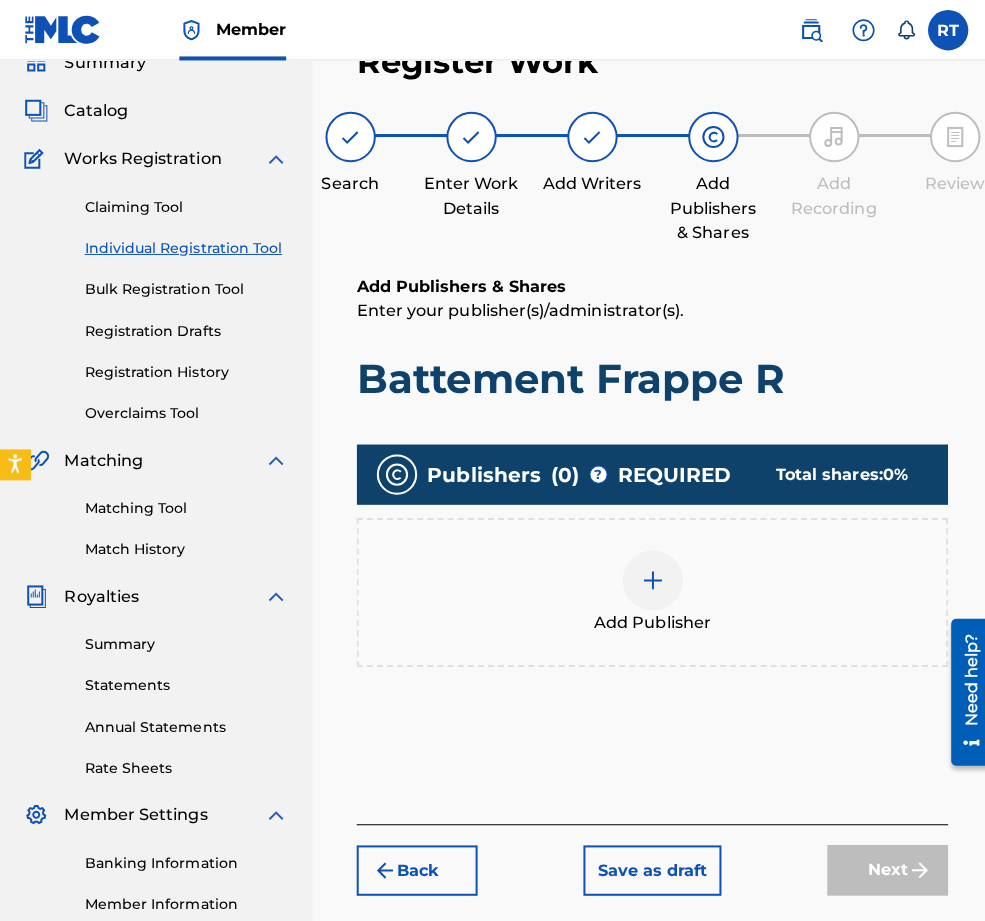 click at bounding box center (648, 576) 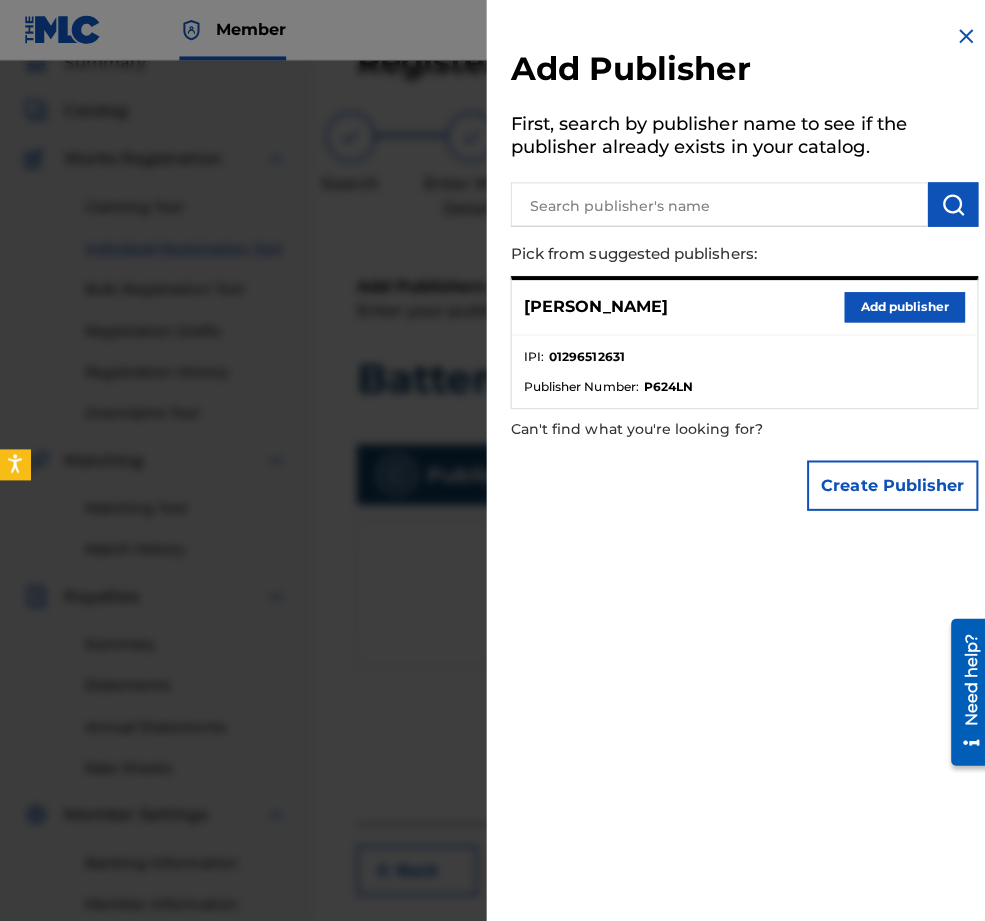 click on "Add publisher" at bounding box center (898, 305) 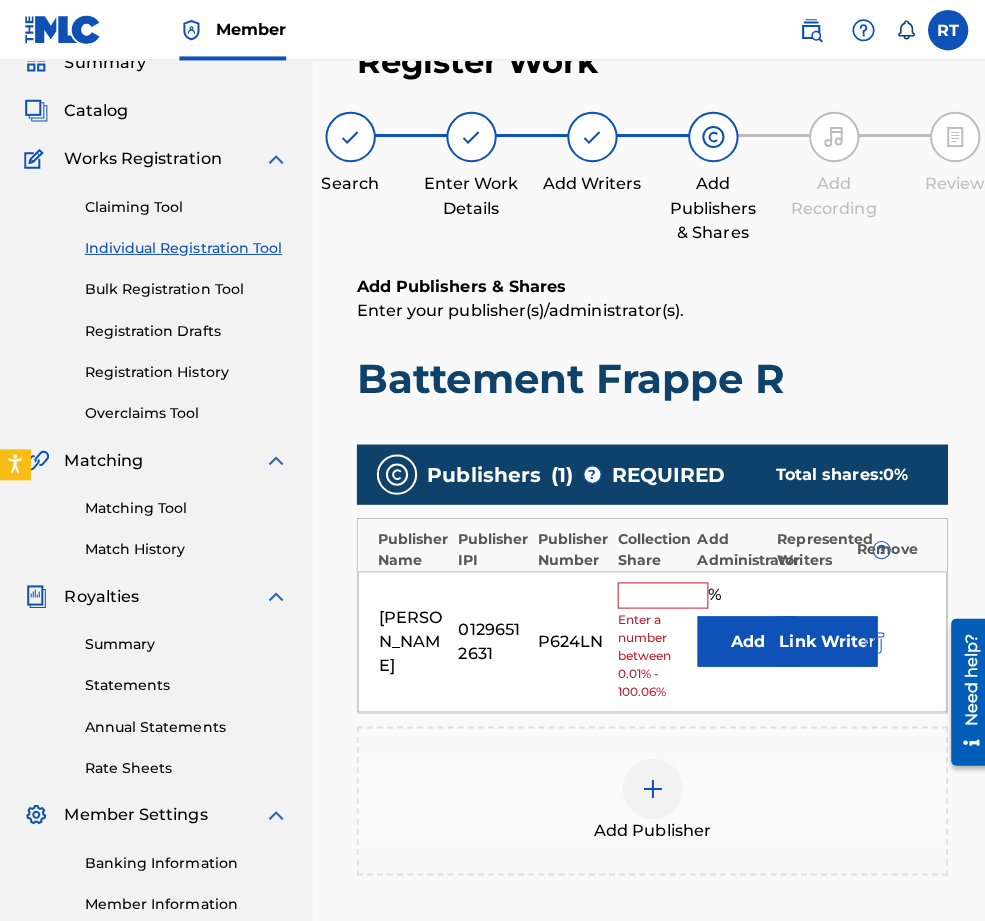 click at bounding box center (658, 591) 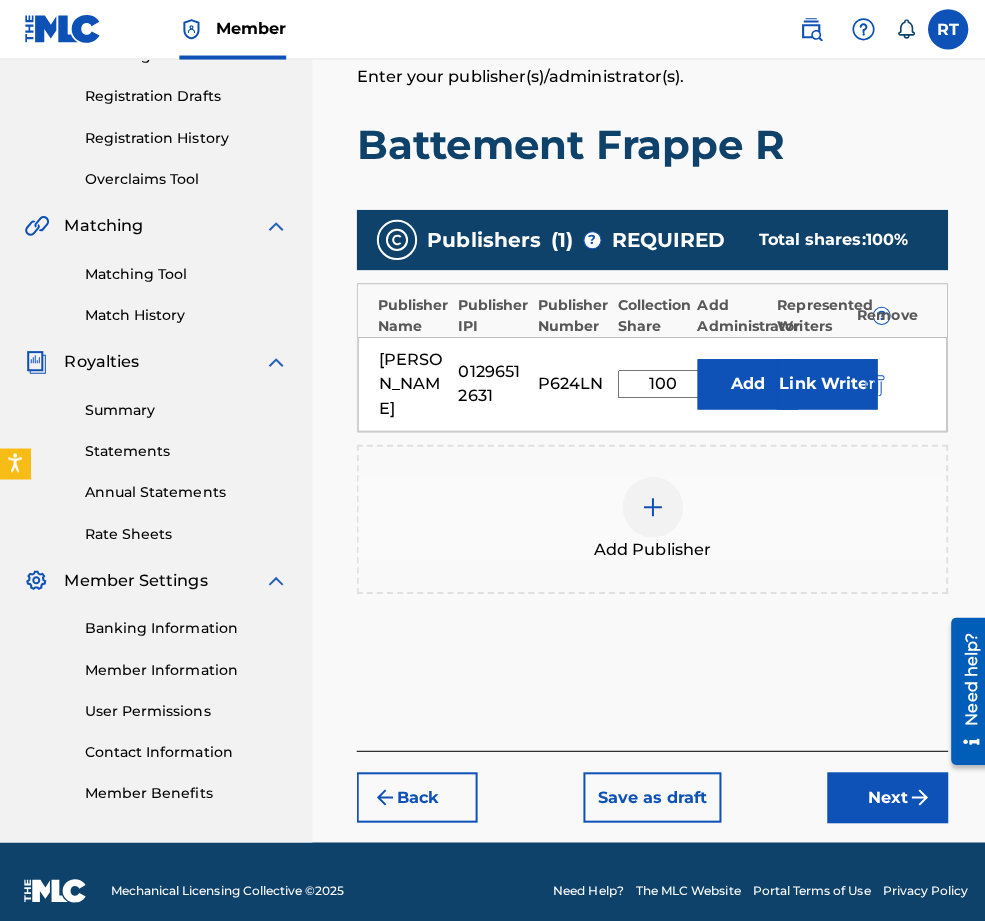 type on "100" 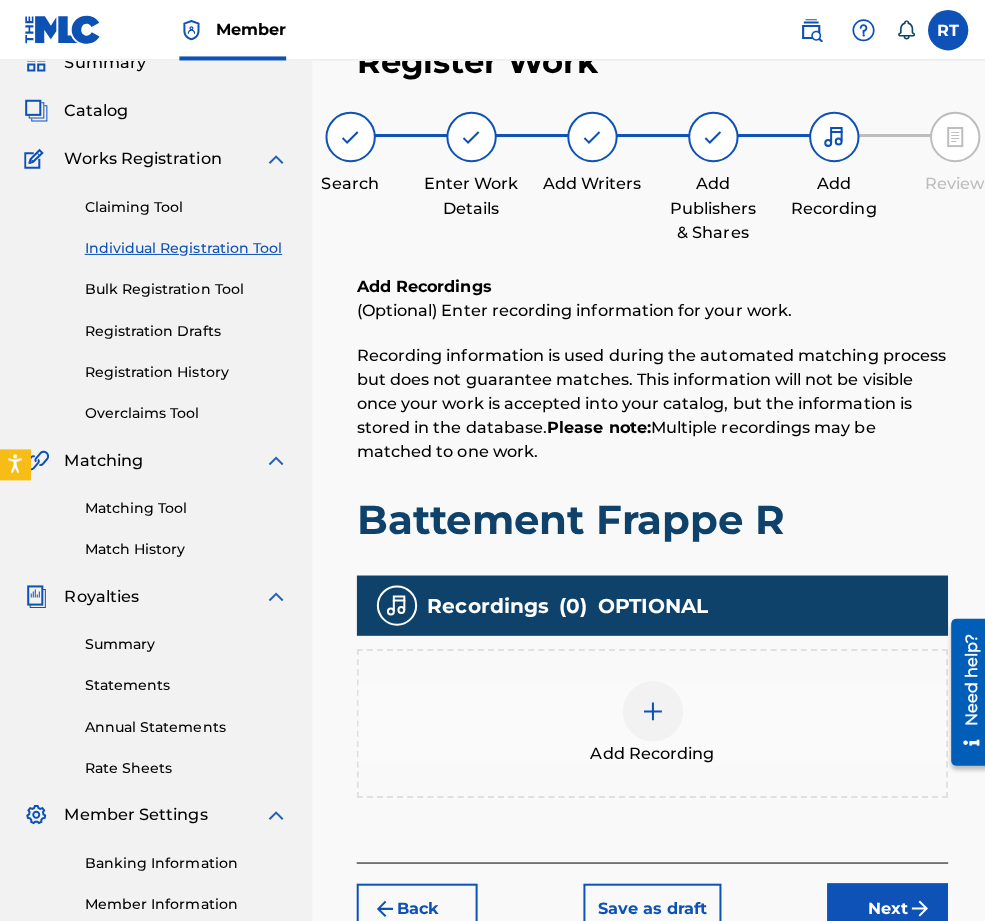 scroll, scrollTop: 191, scrollLeft: 0, axis: vertical 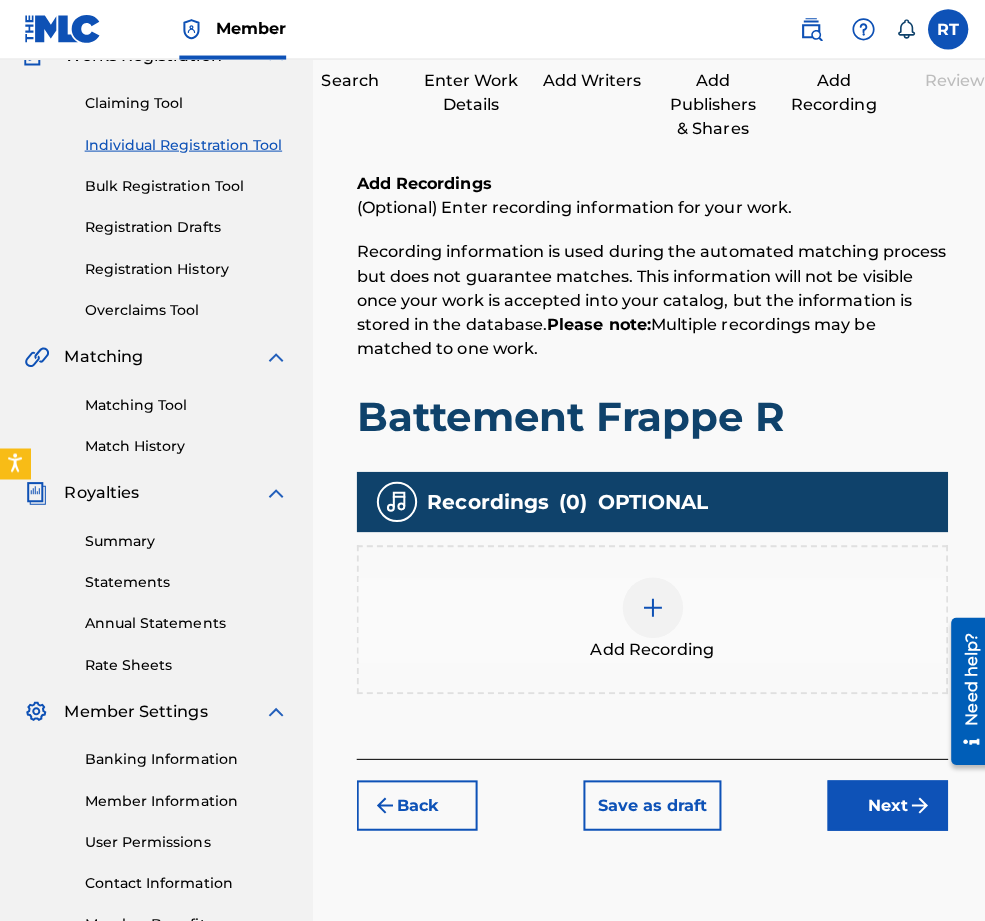 click at bounding box center (648, 604) 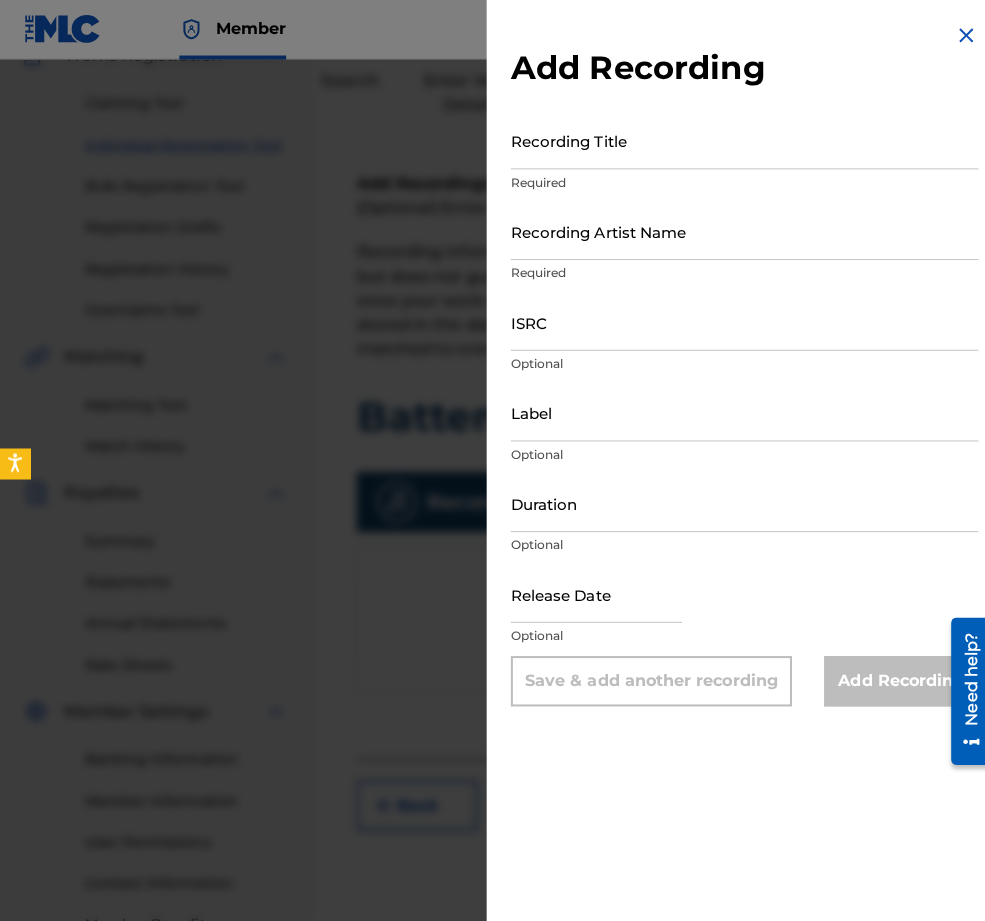 click on "Recording Title" at bounding box center (739, 140) 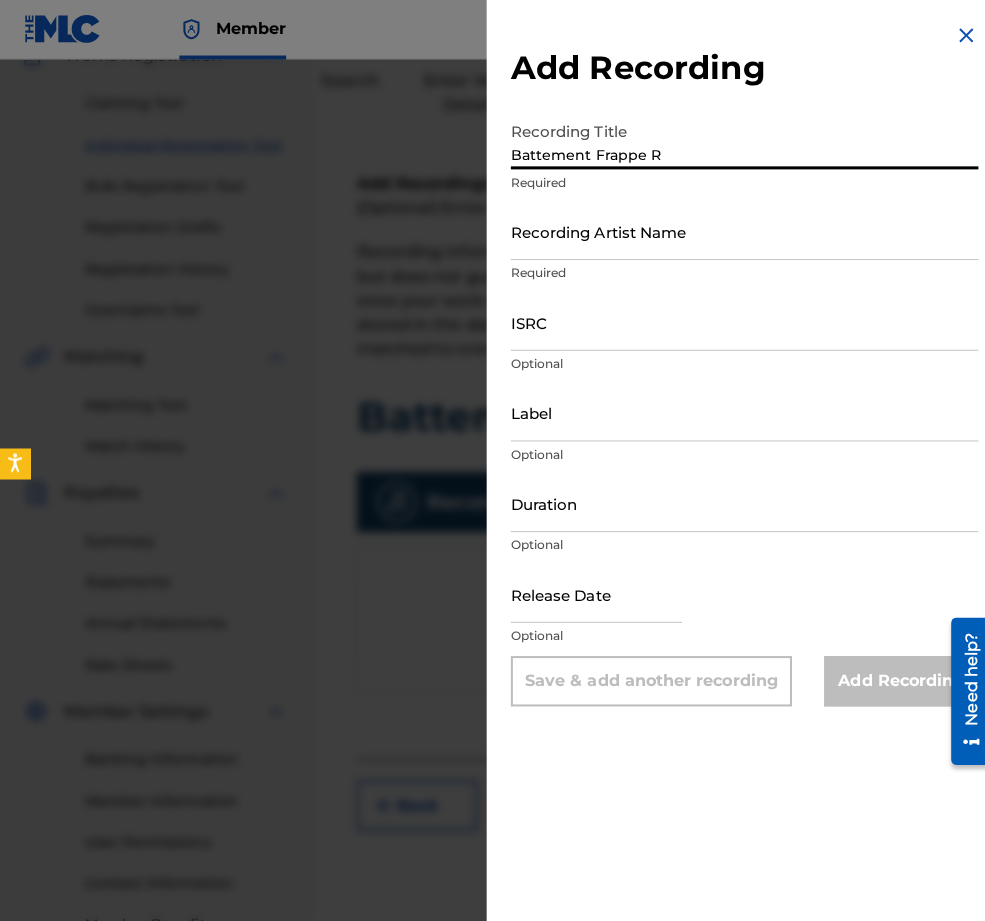 type on "Battement Frappe R" 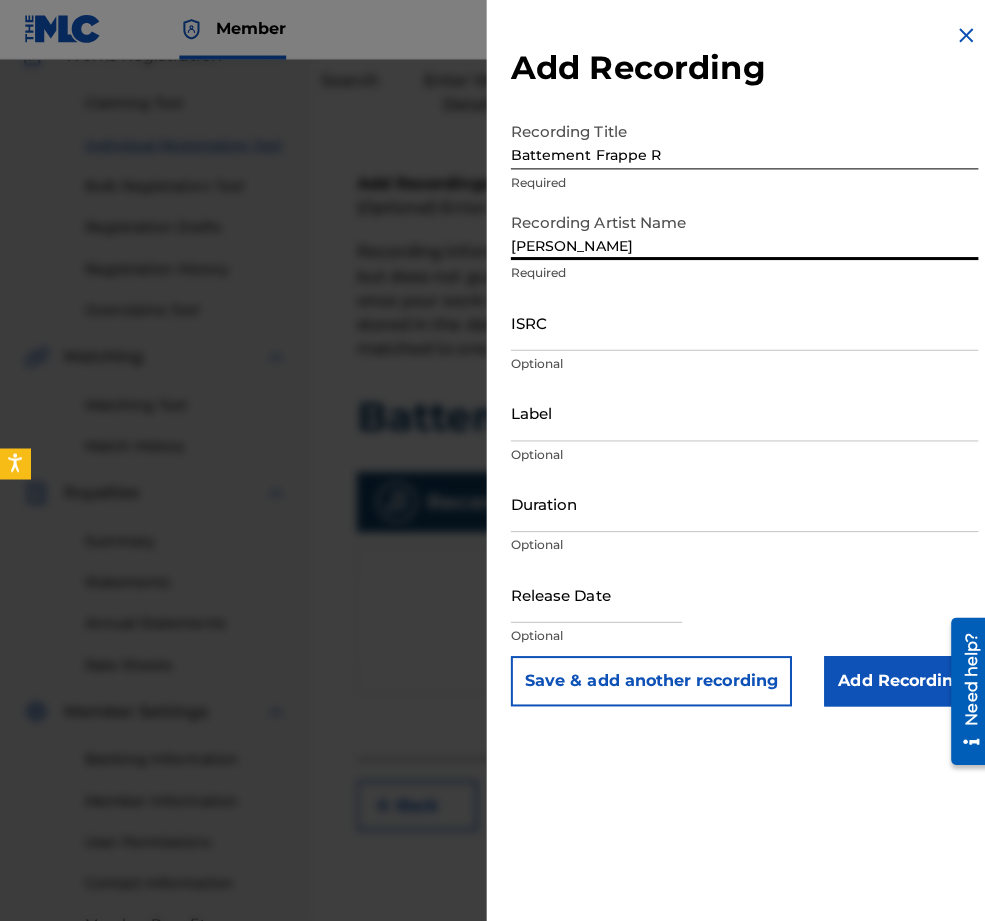 type on "[PERSON_NAME]" 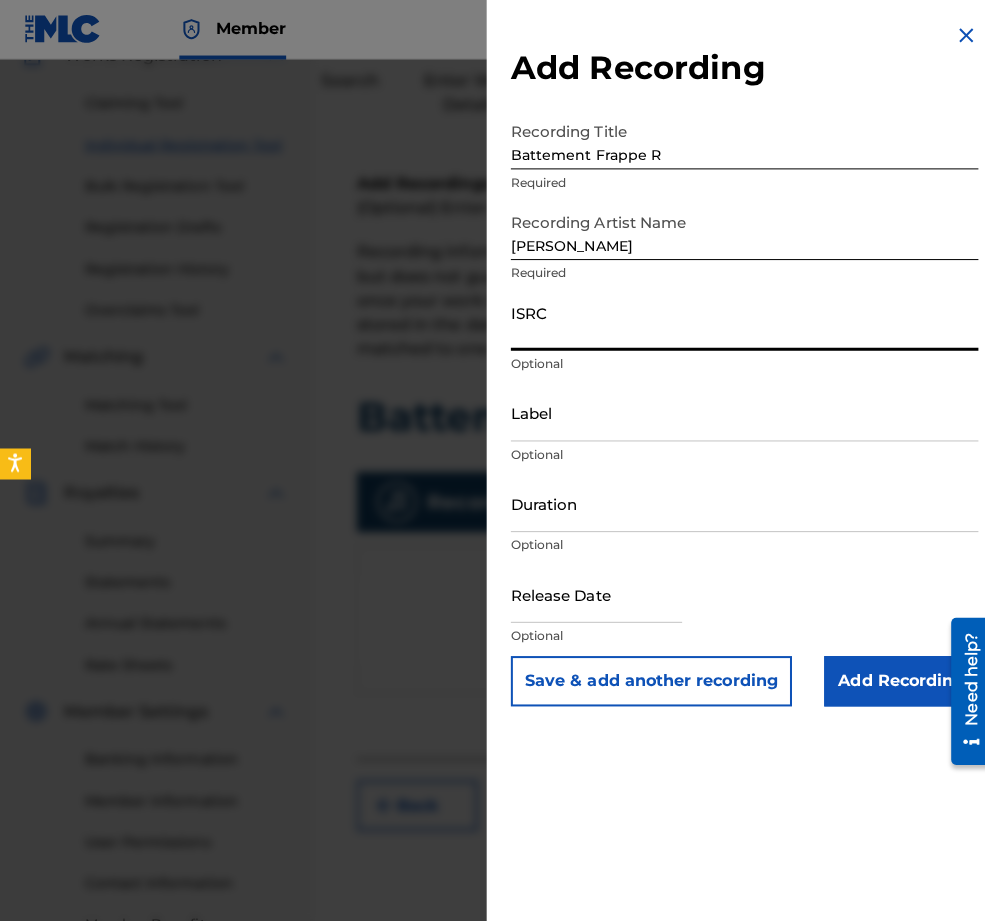 paste on "QZES62263256" 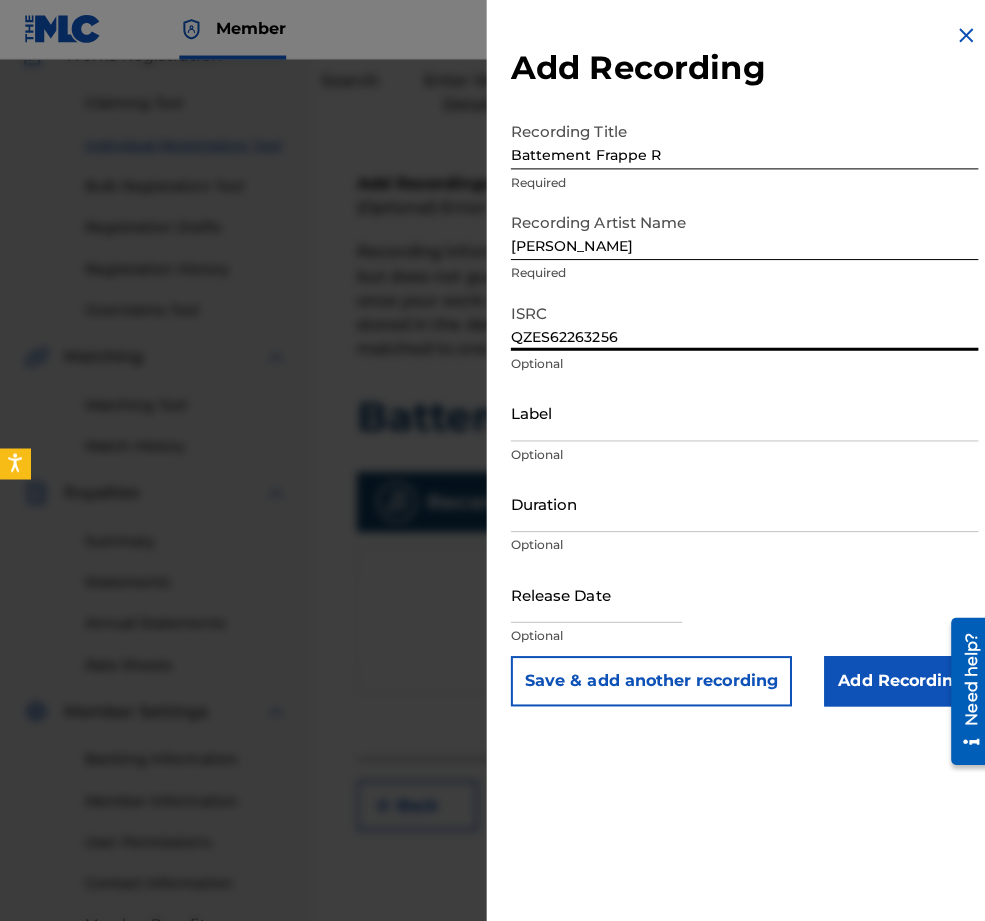 type on "QZES62263256" 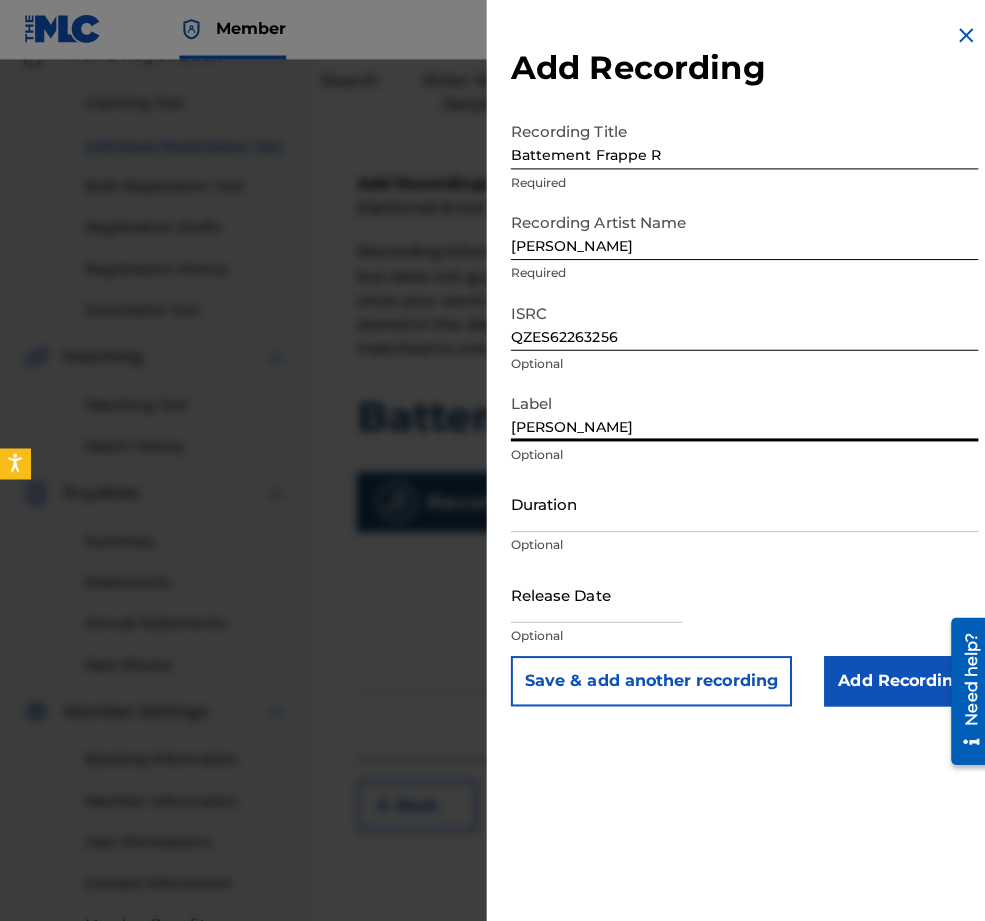 type on "[PERSON_NAME]" 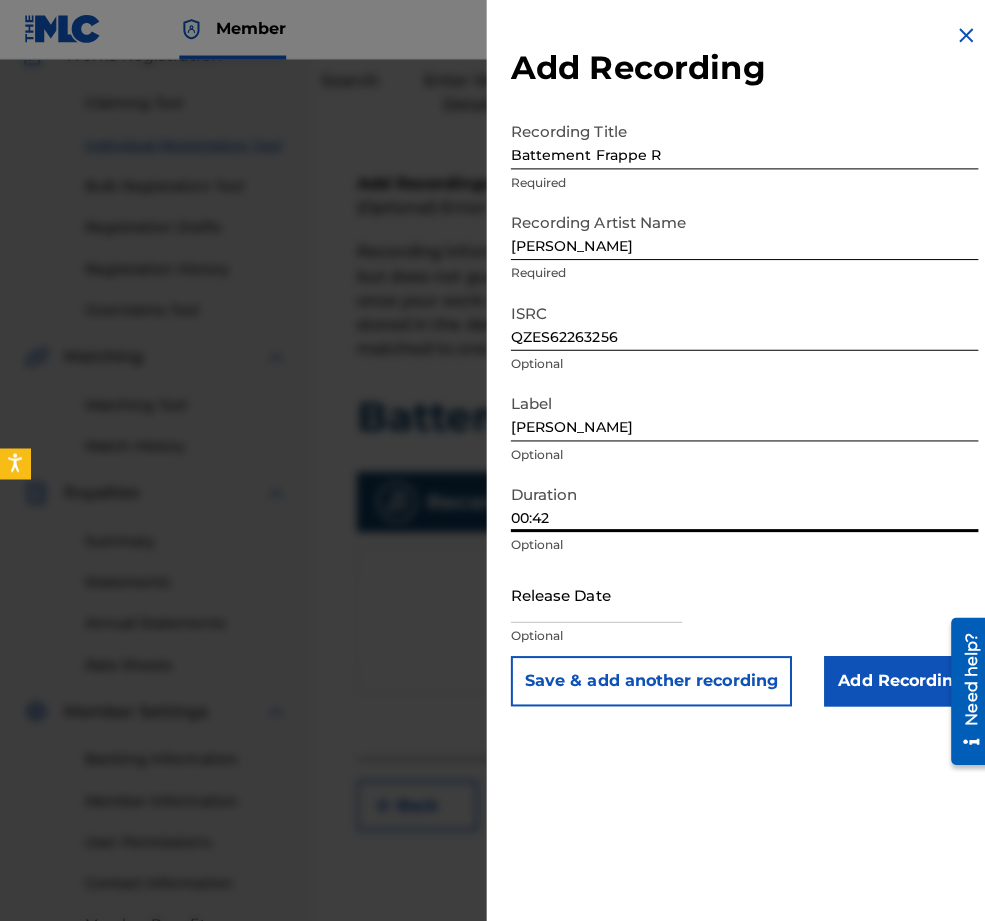 type on "00:42" 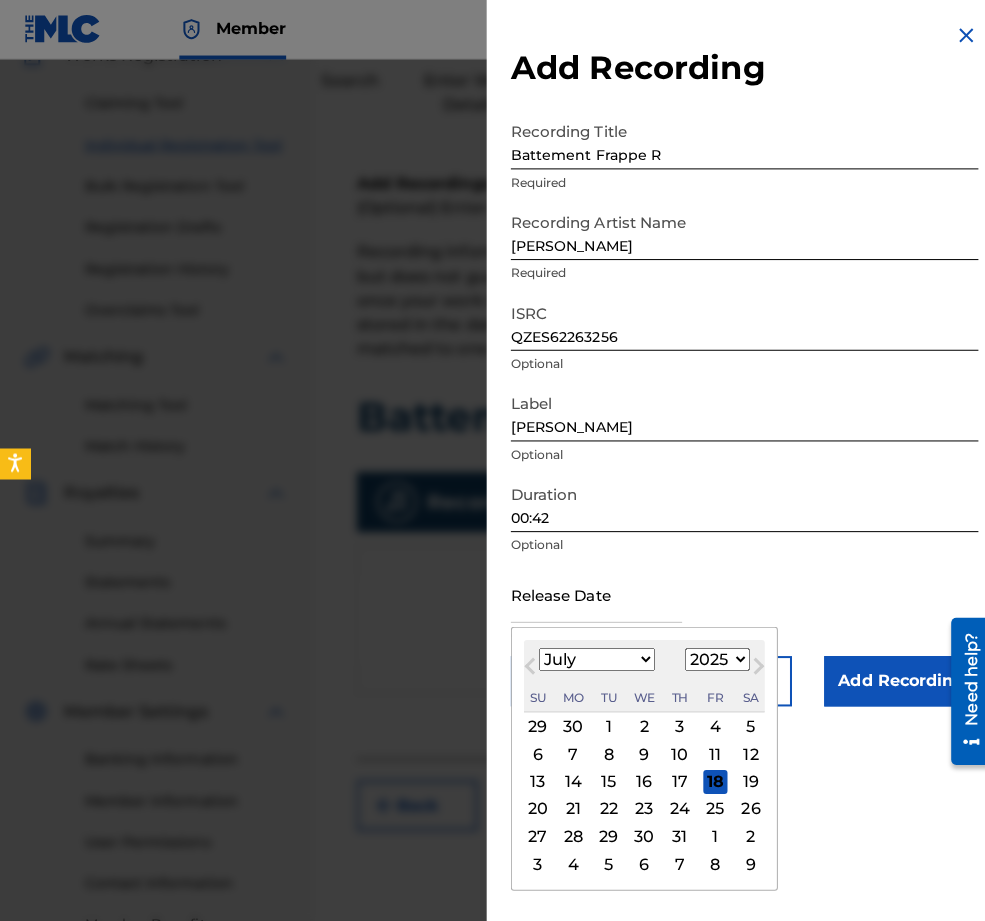select on "2022" 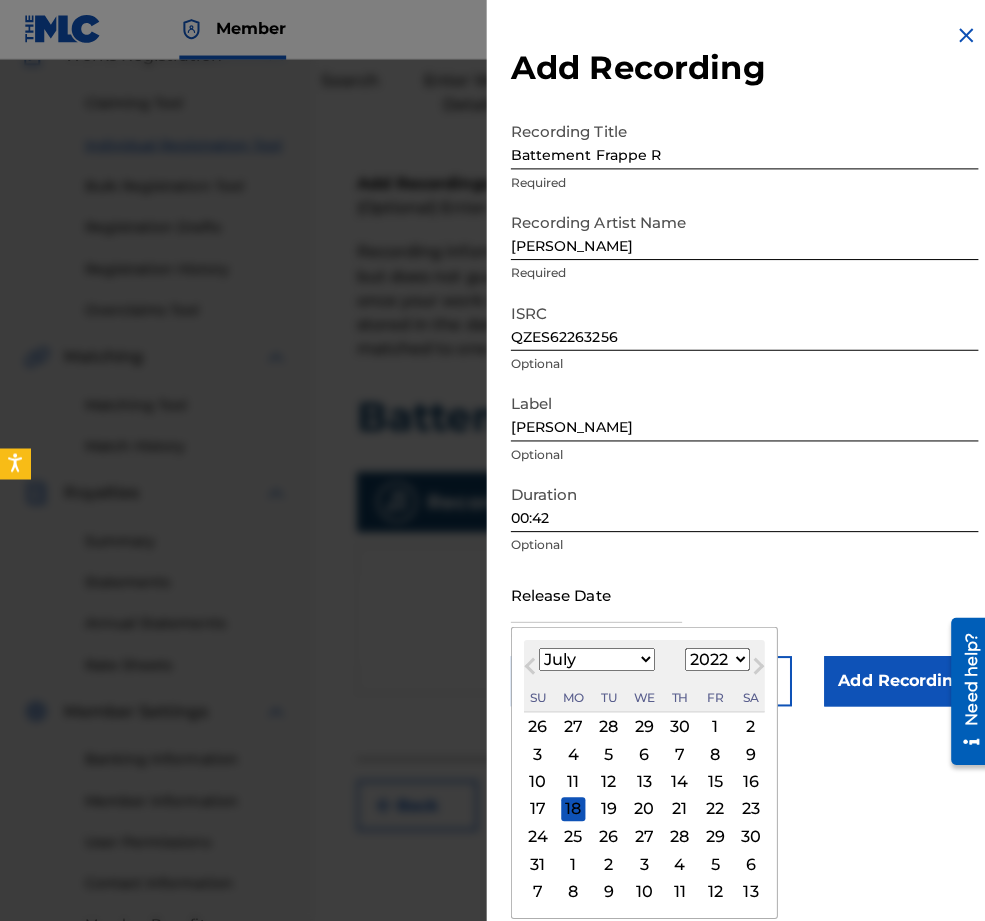 select on "2" 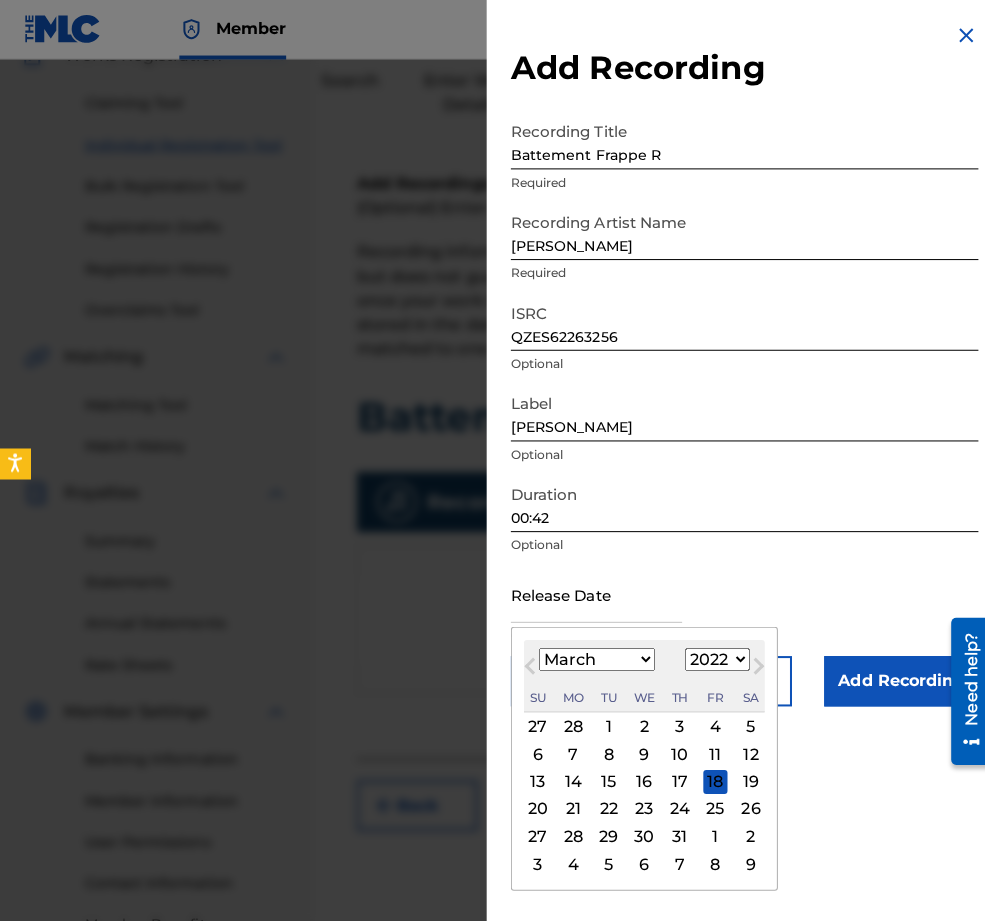 scroll, scrollTop: 46, scrollLeft: 0, axis: vertical 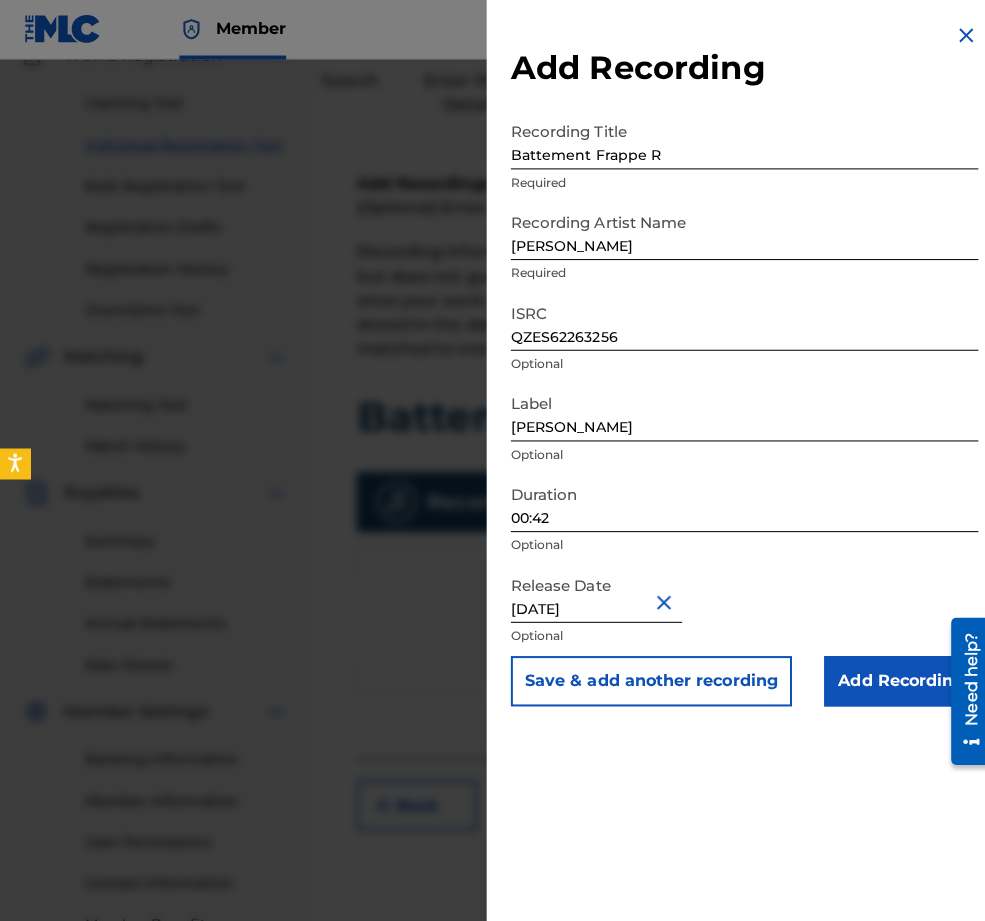 click on "Add Recording" at bounding box center (894, 677) 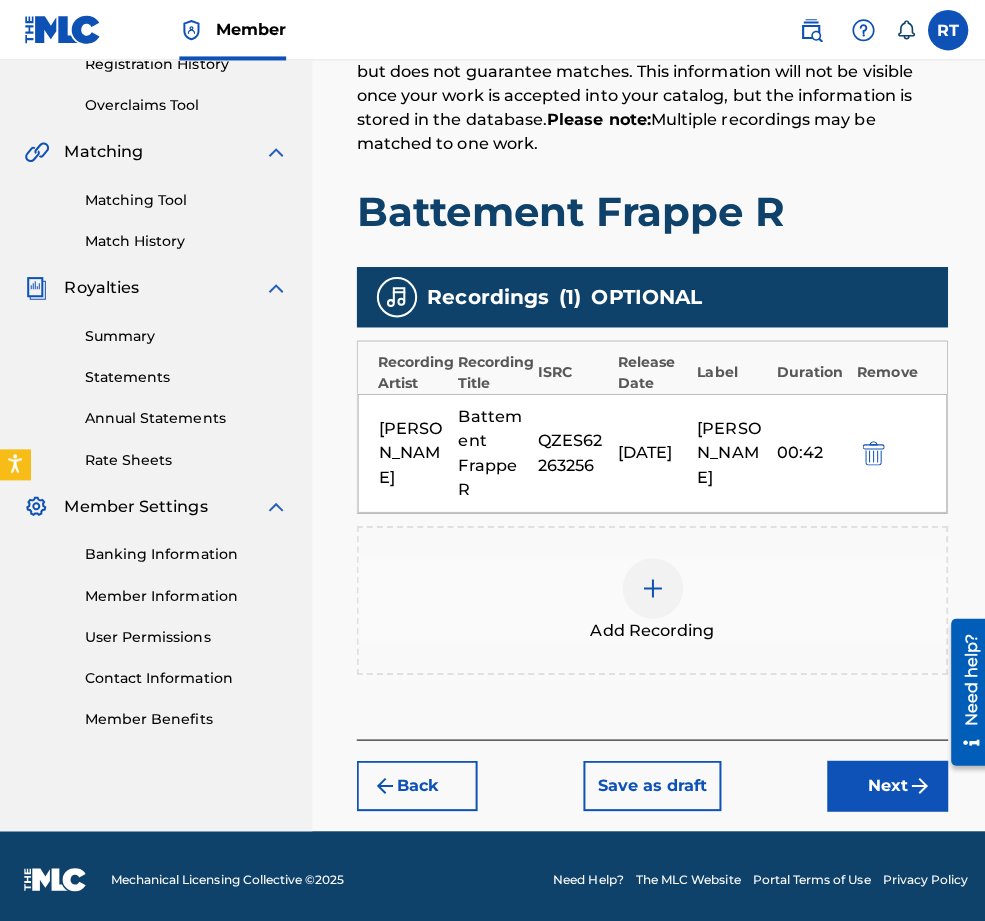 click on "Next" at bounding box center [881, 780] 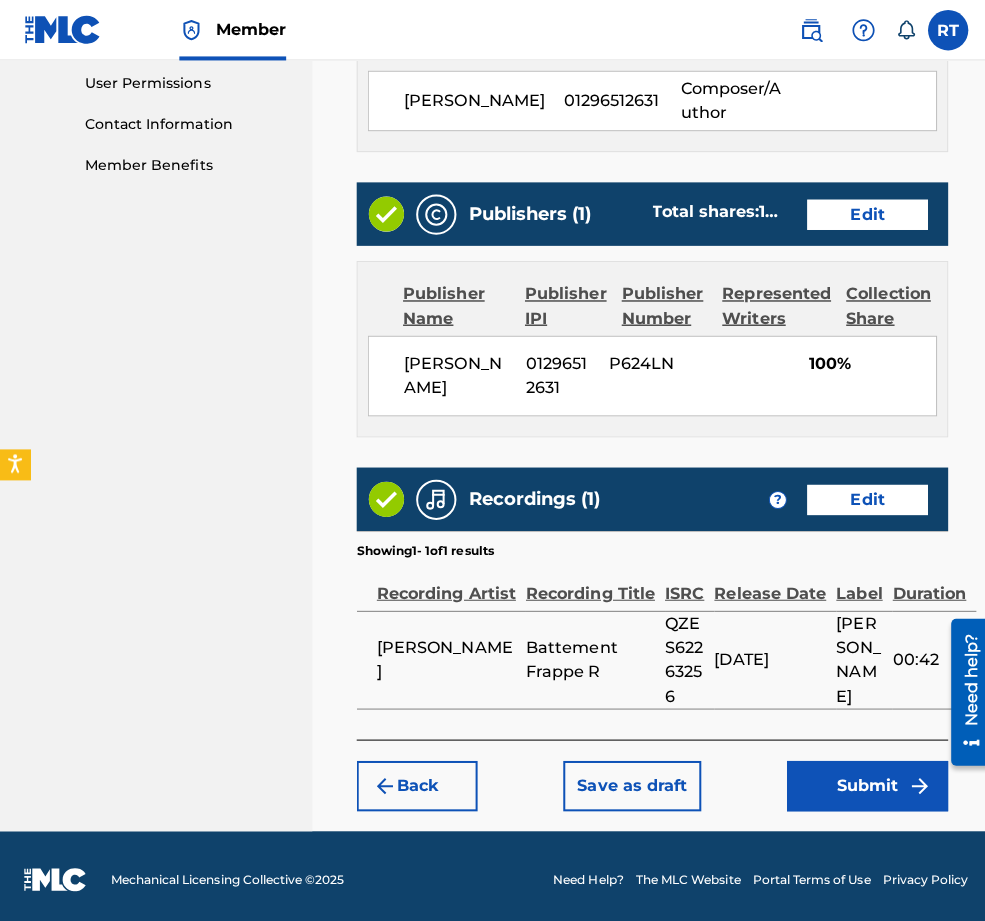 scroll, scrollTop: 1057, scrollLeft: 0, axis: vertical 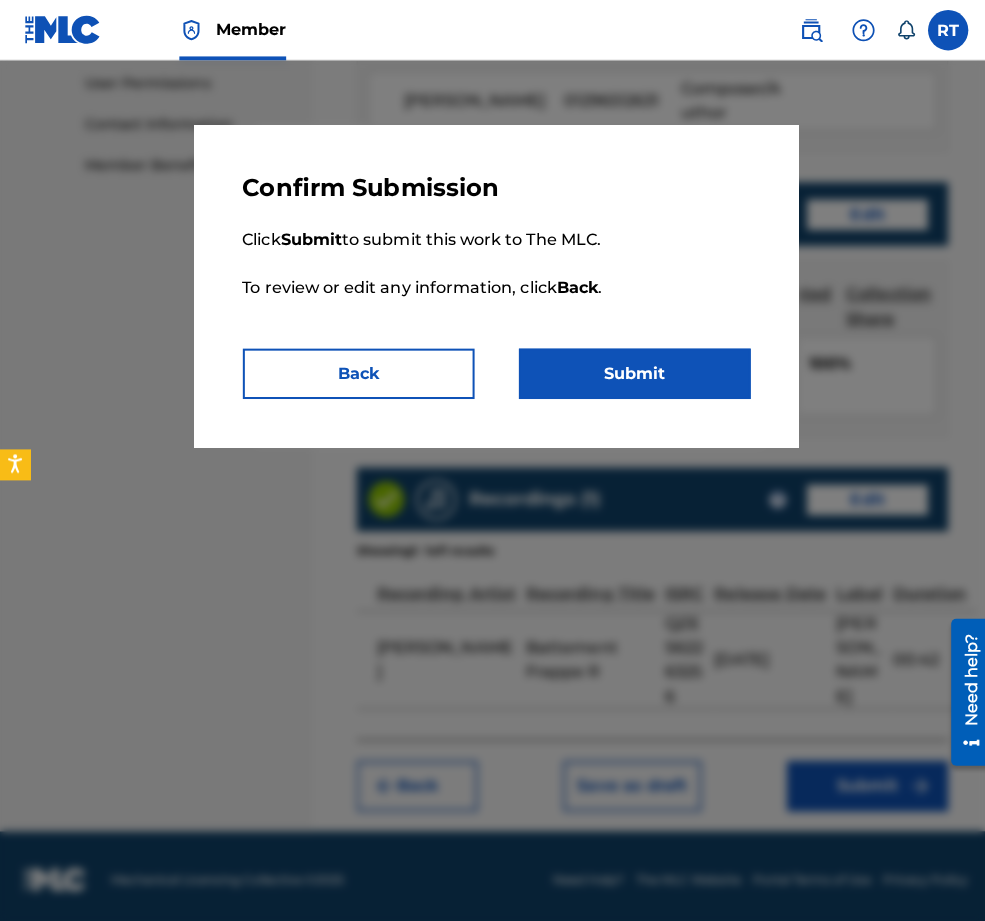 click on "Submit" at bounding box center (630, 371) 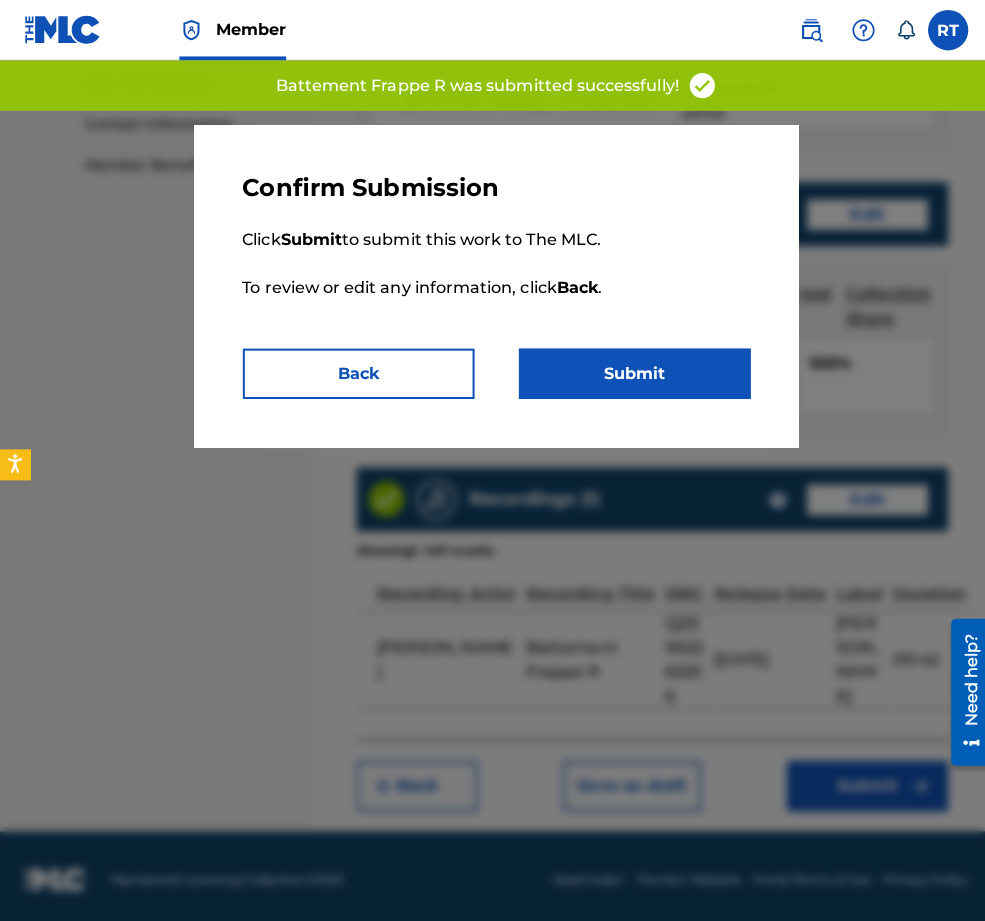 scroll, scrollTop: 0, scrollLeft: 0, axis: both 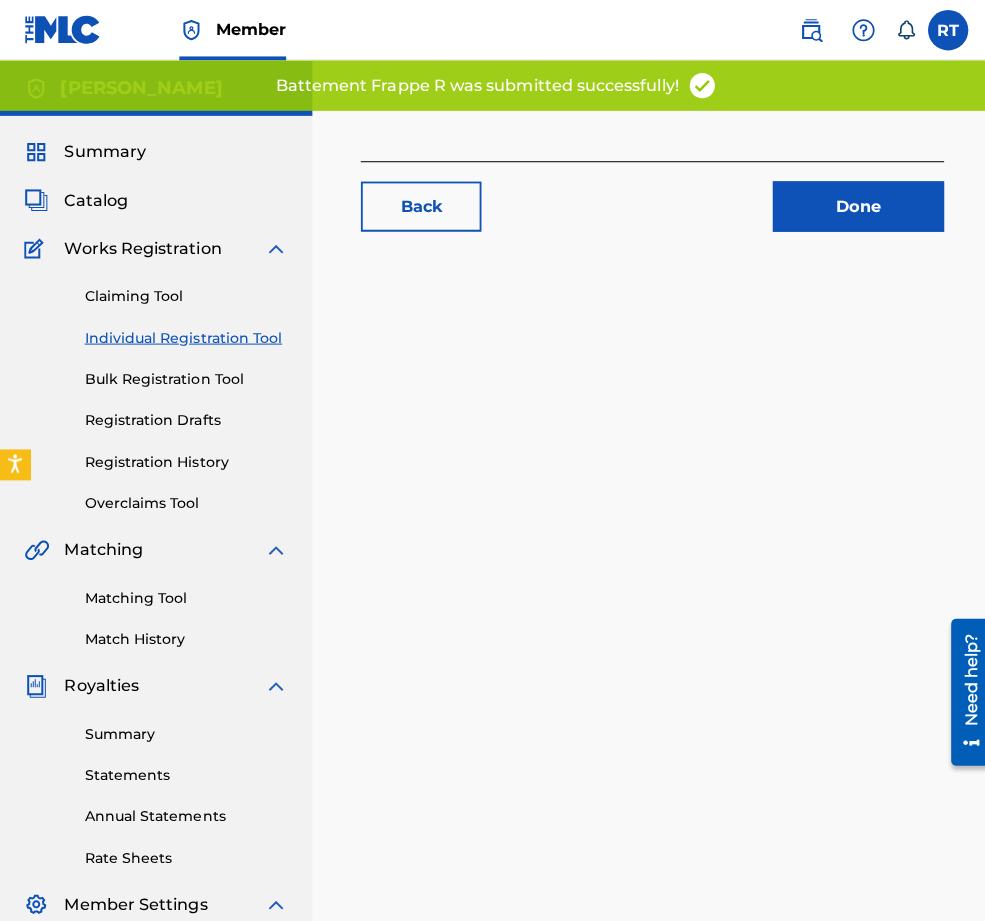 click on "Back Done" at bounding box center (647, 627) 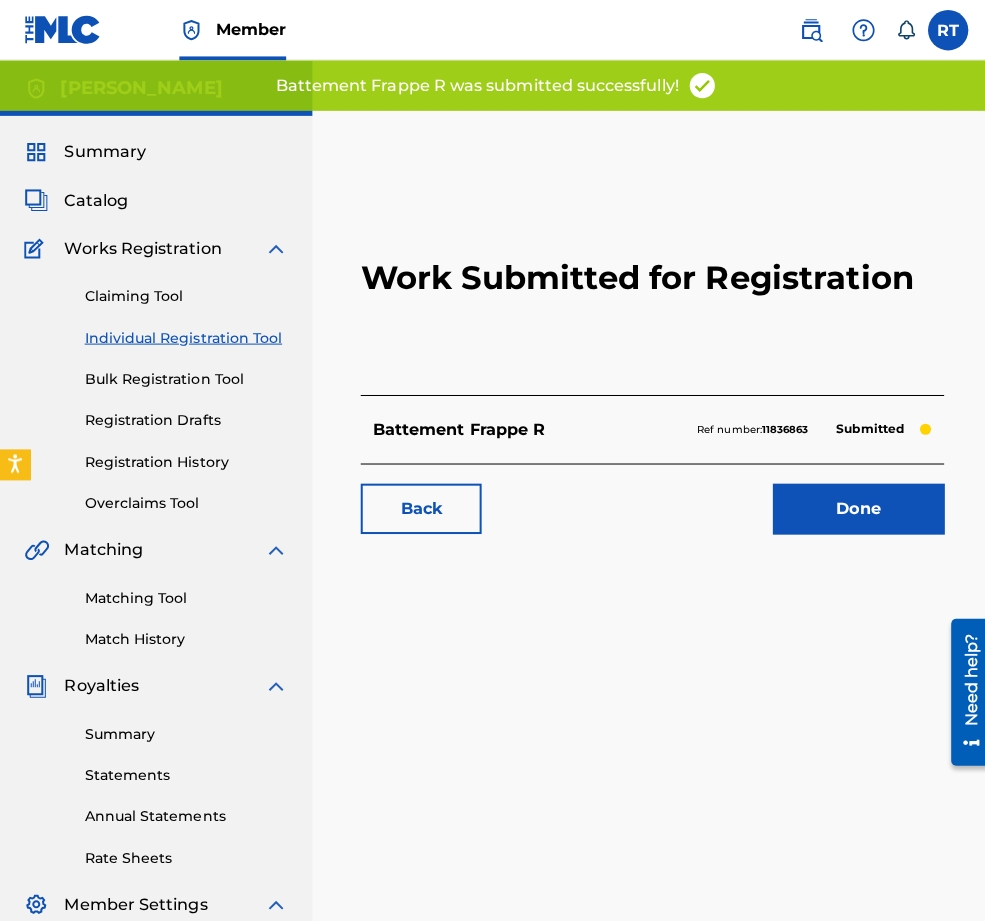 click on "Done" at bounding box center [852, 505] 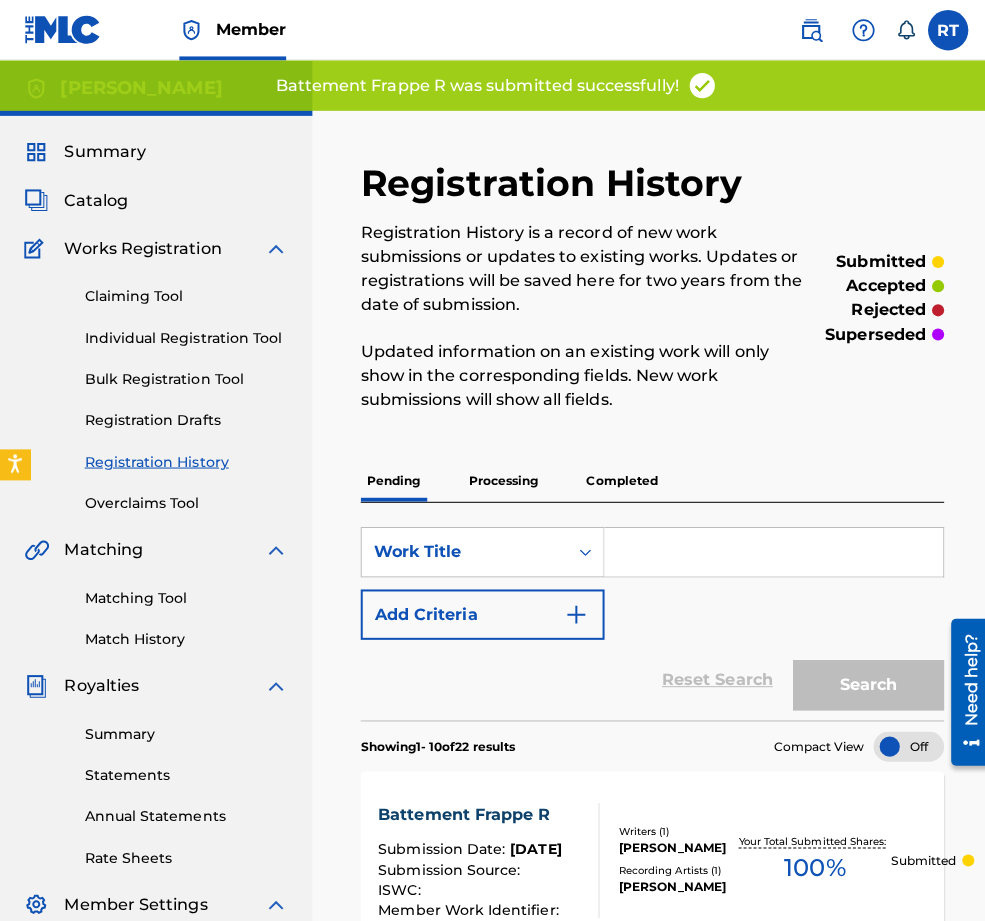click on "Individual Registration Tool" at bounding box center [185, 335] 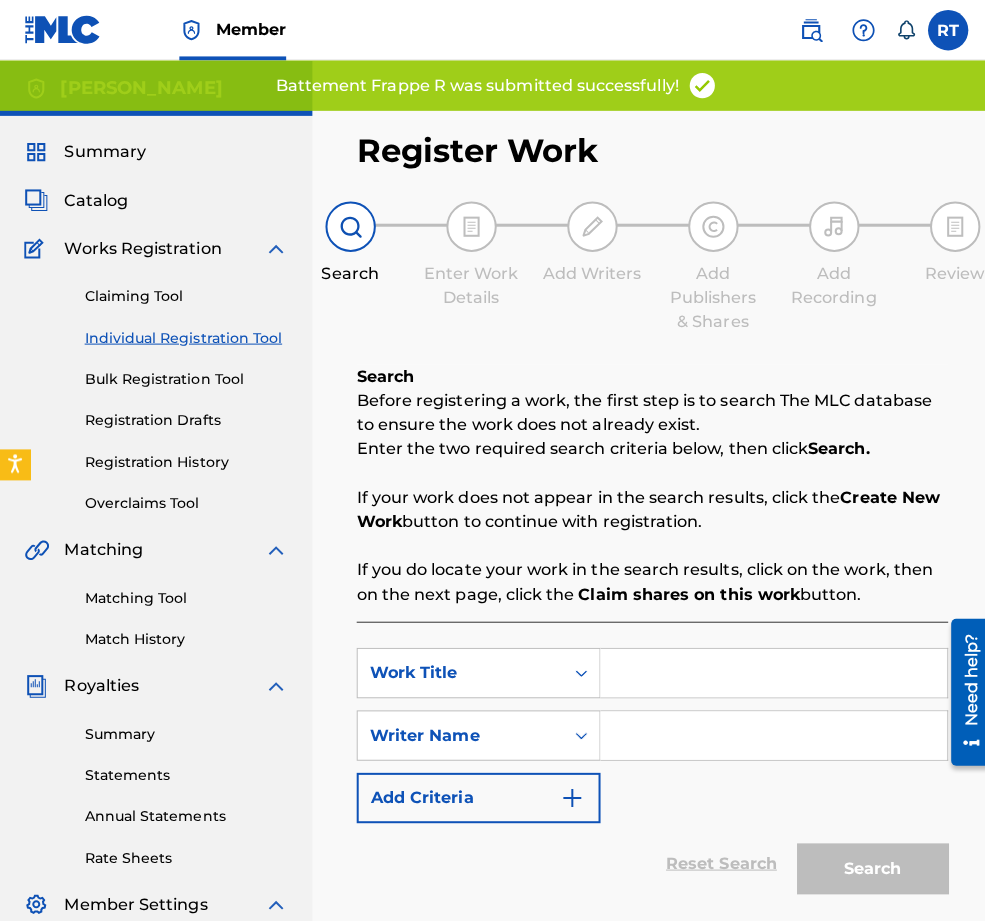click at bounding box center [768, 668] 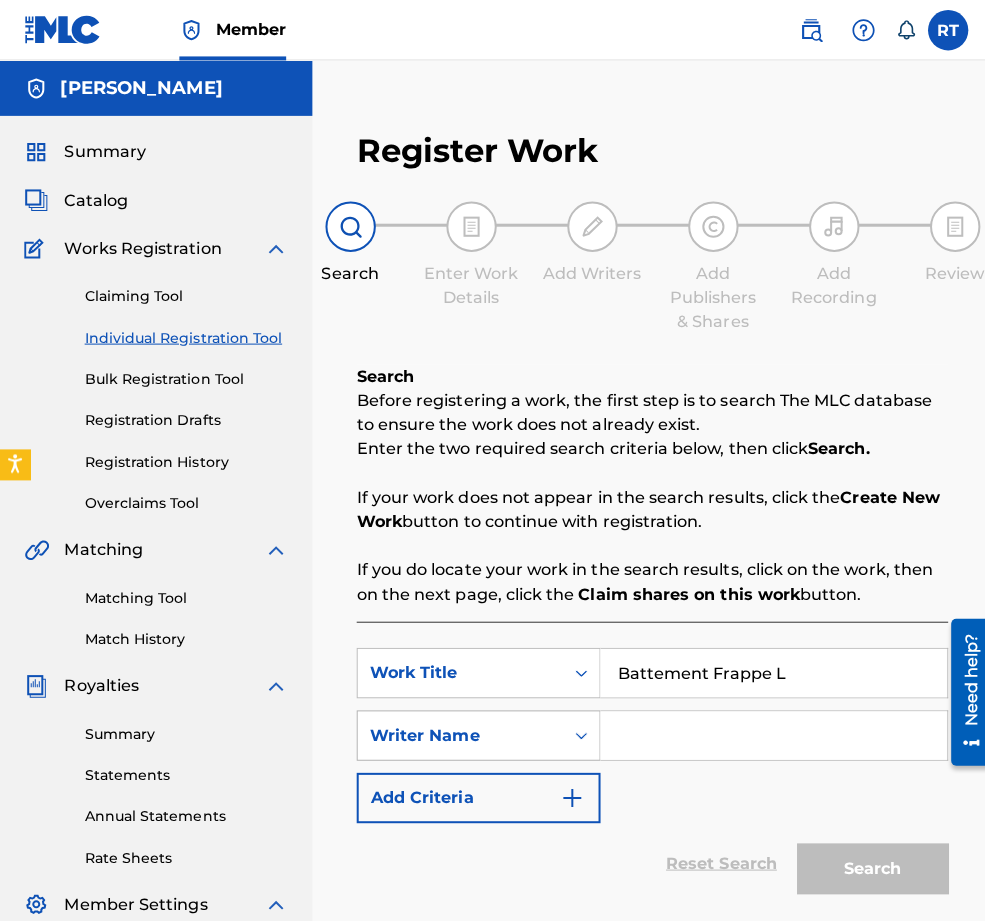 type on "Battement Frappe L" 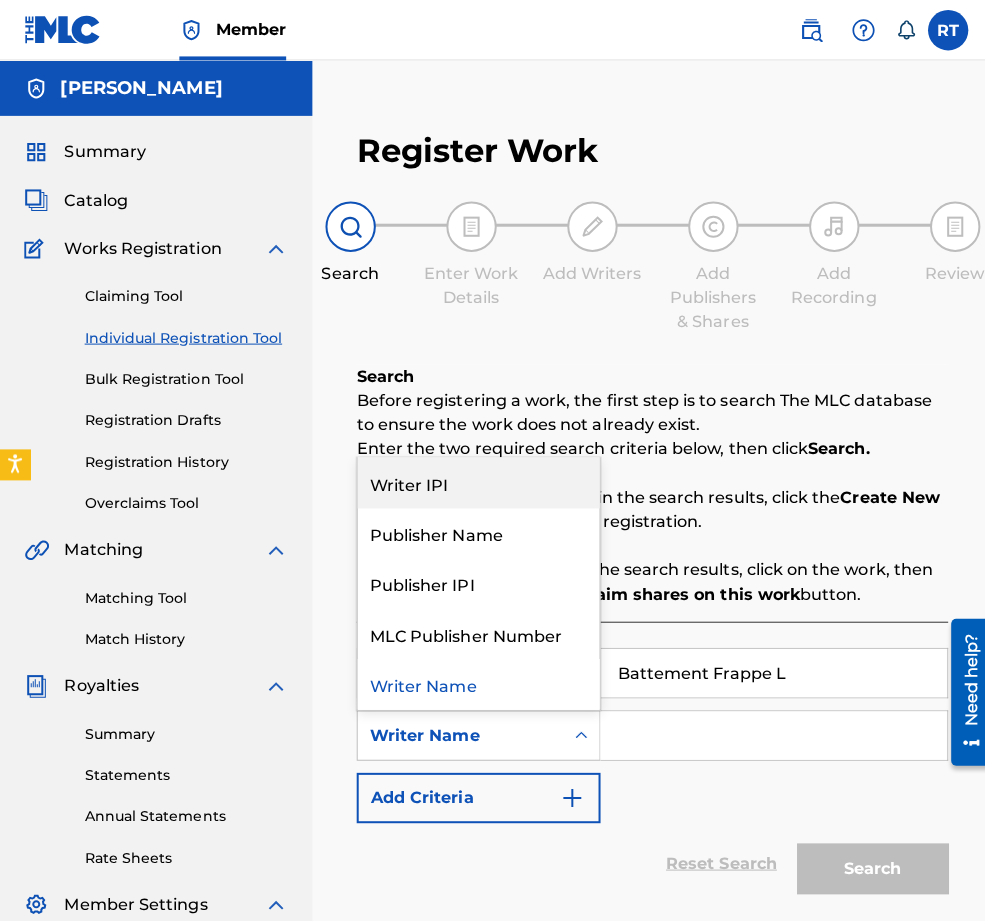 click on "Writer IPI" at bounding box center (475, 479) 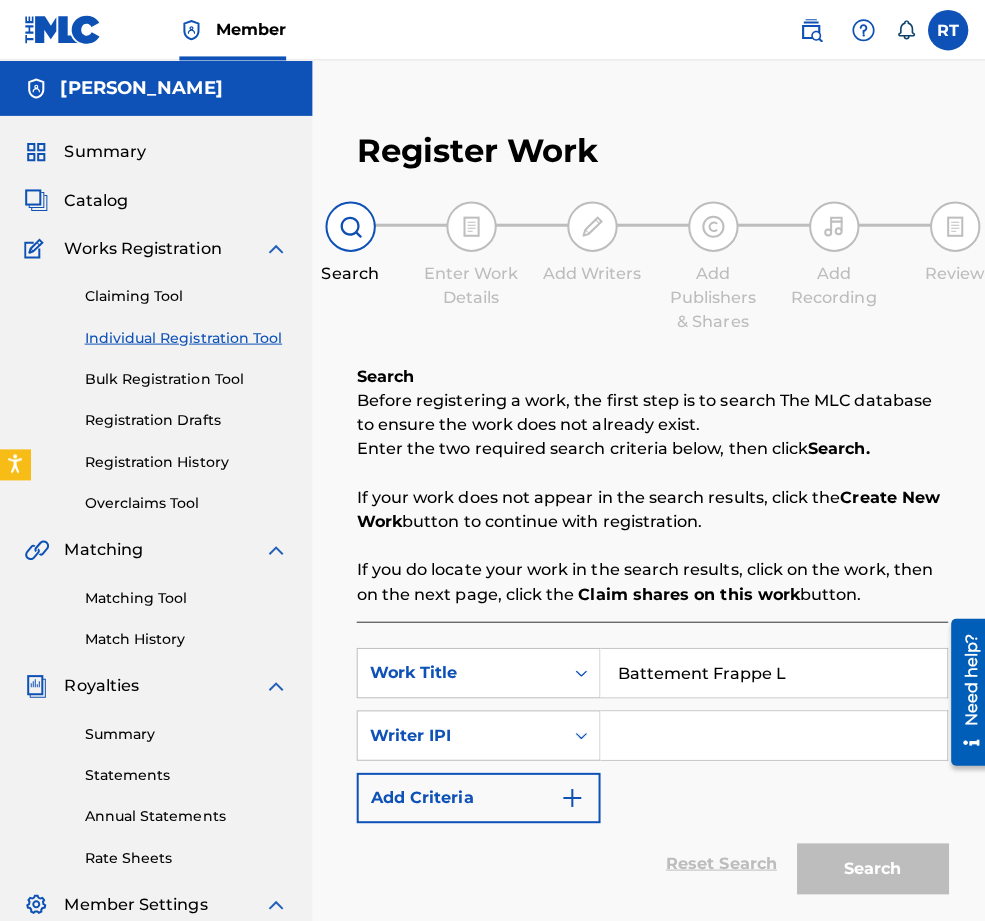 click at bounding box center [768, 730] 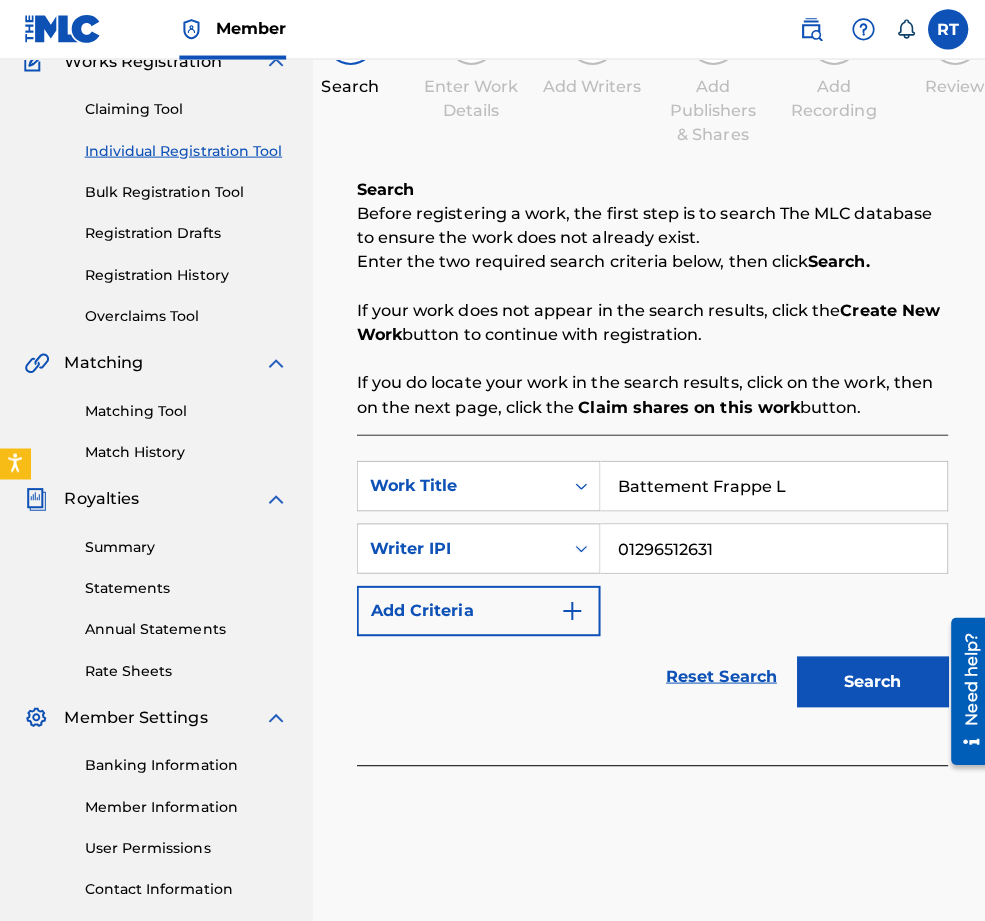 type on "01296512631" 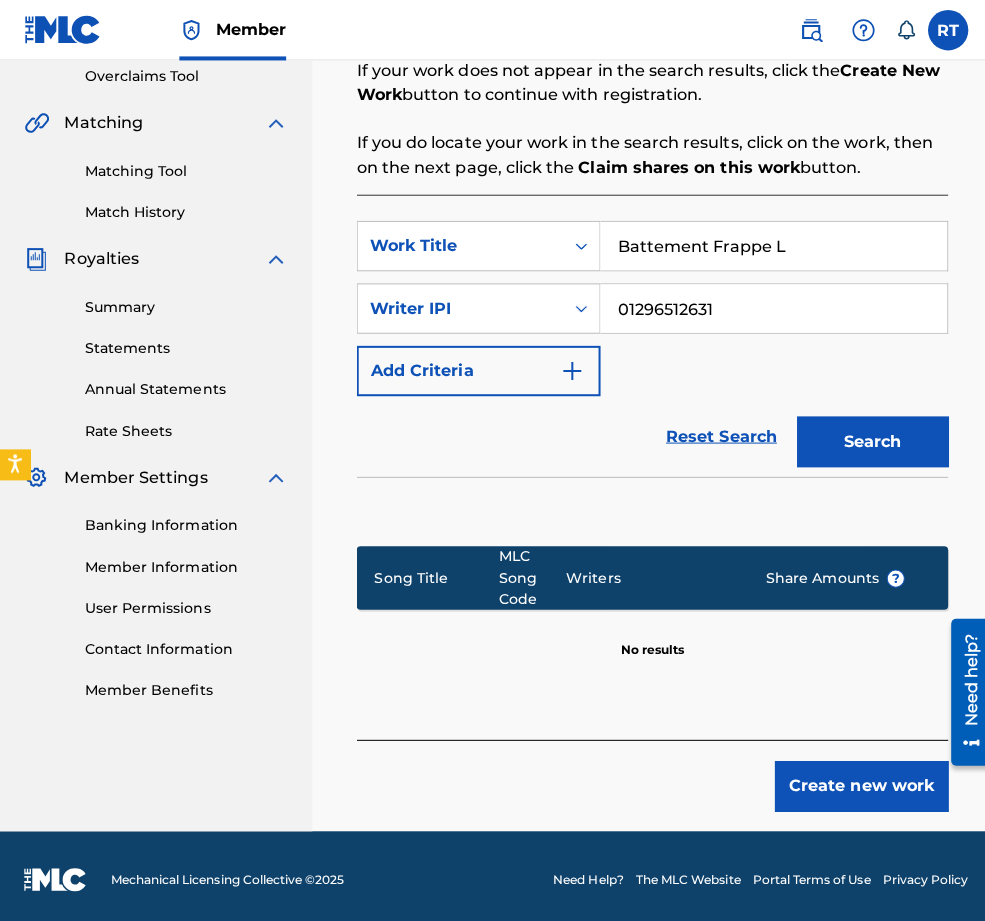 click on "Create new work" at bounding box center [855, 780] 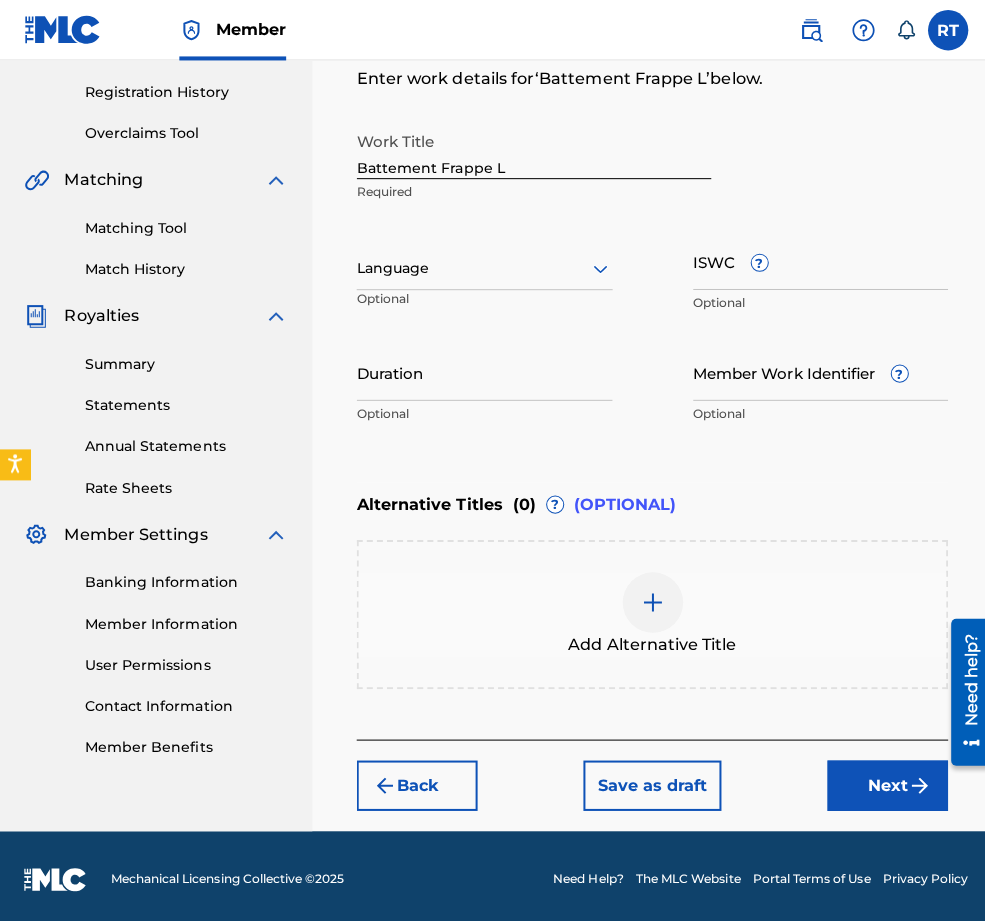 scroll, scrollTop: 343, scrollLeft: 0, axis: vertical 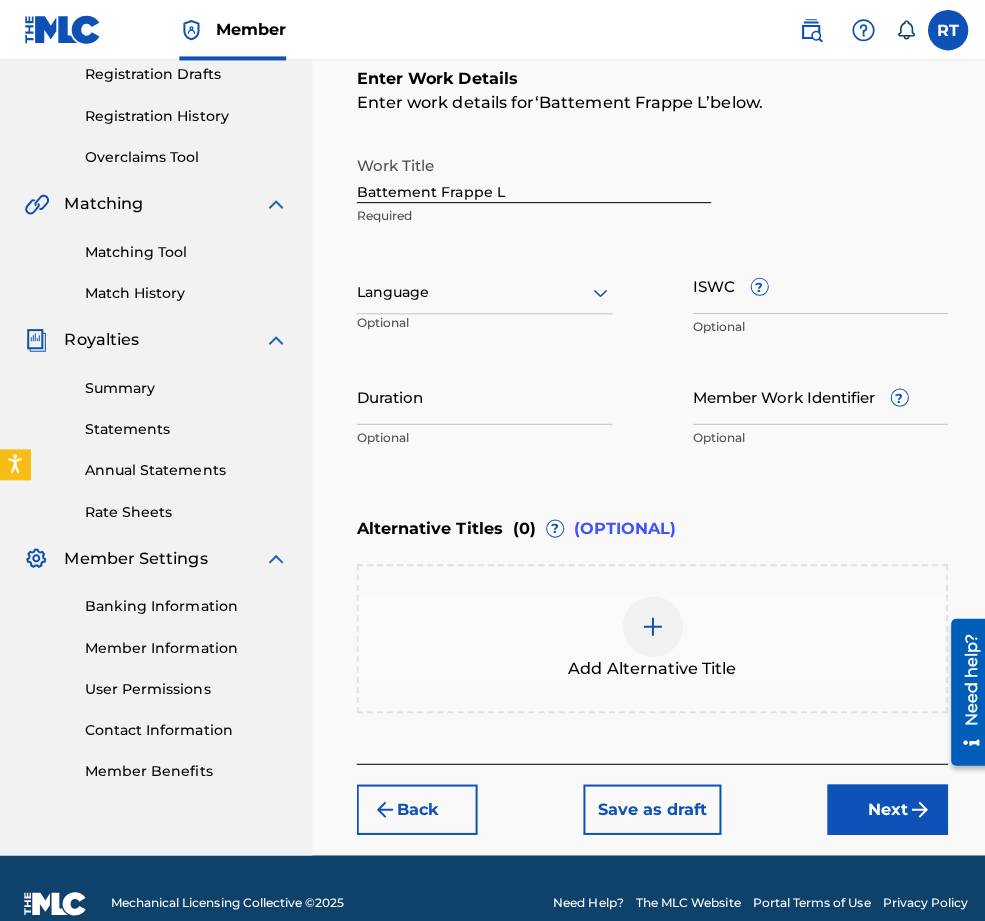 click on "Duration" at bounding box center (481, 393) 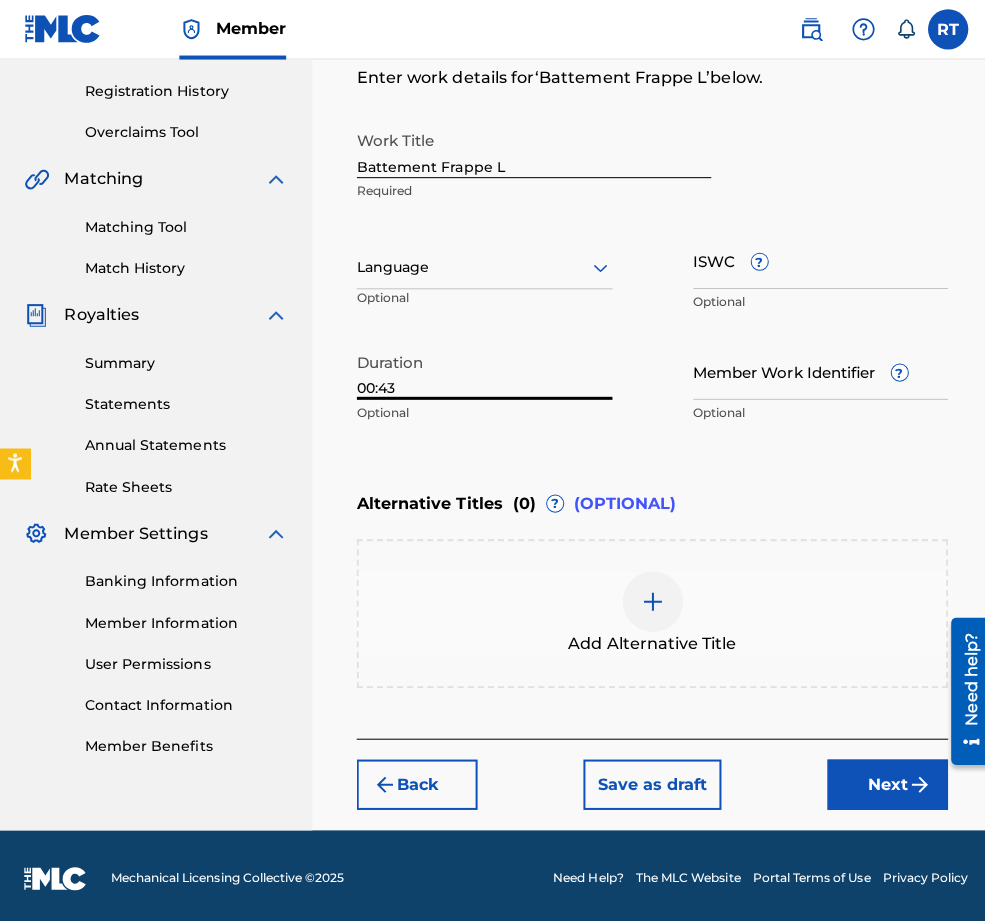 type on "00:43" 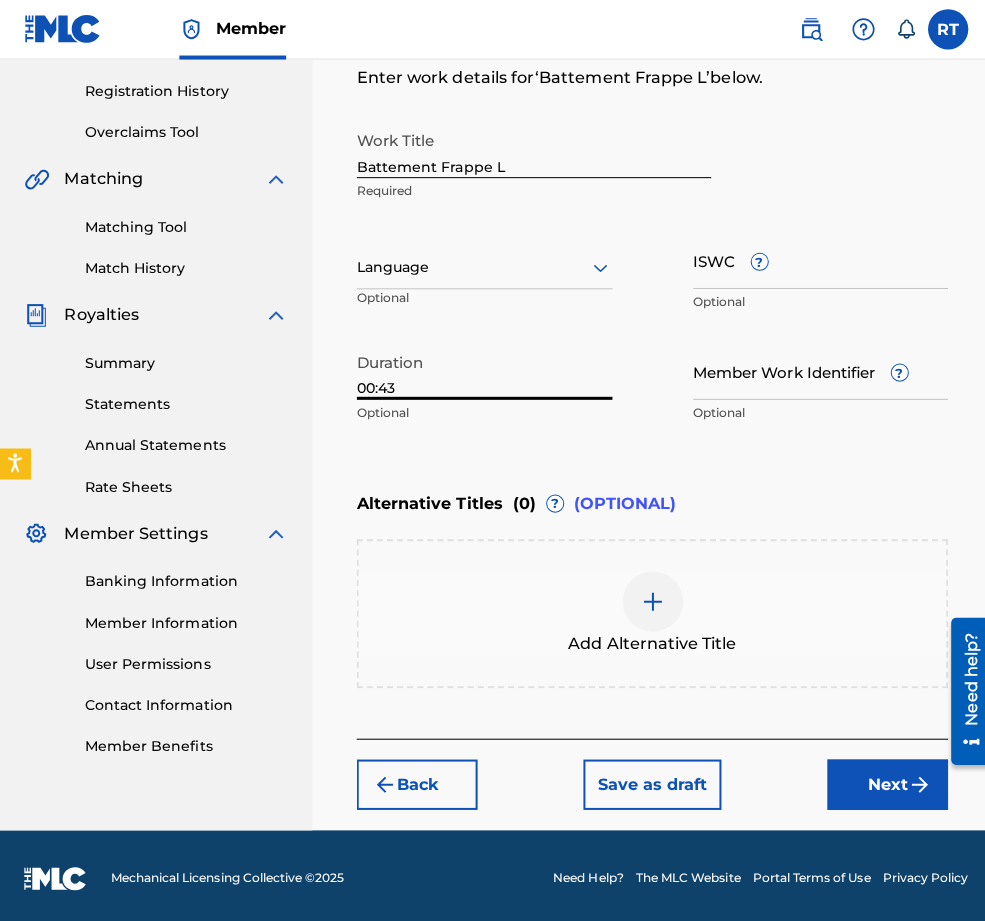 click on "Next" at bounding box center [881, 780] 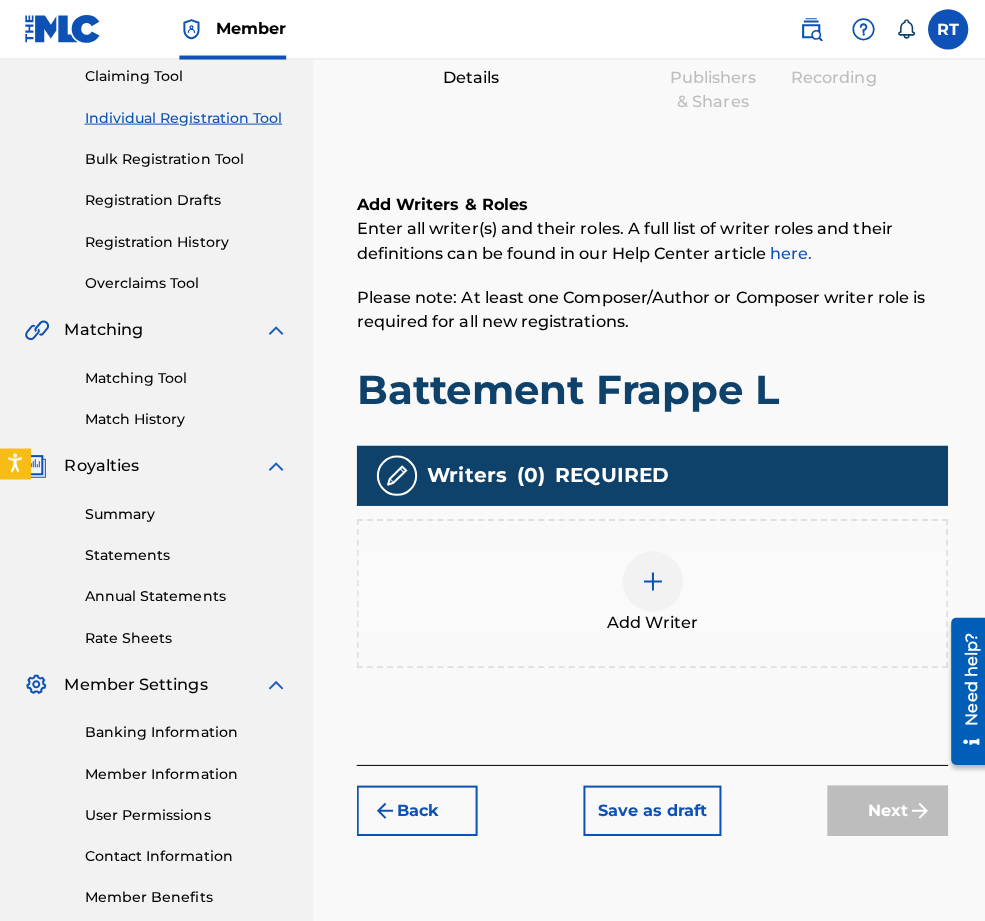 scroll, scrollTop: 244, scrollLeft: 0, axis: vertical 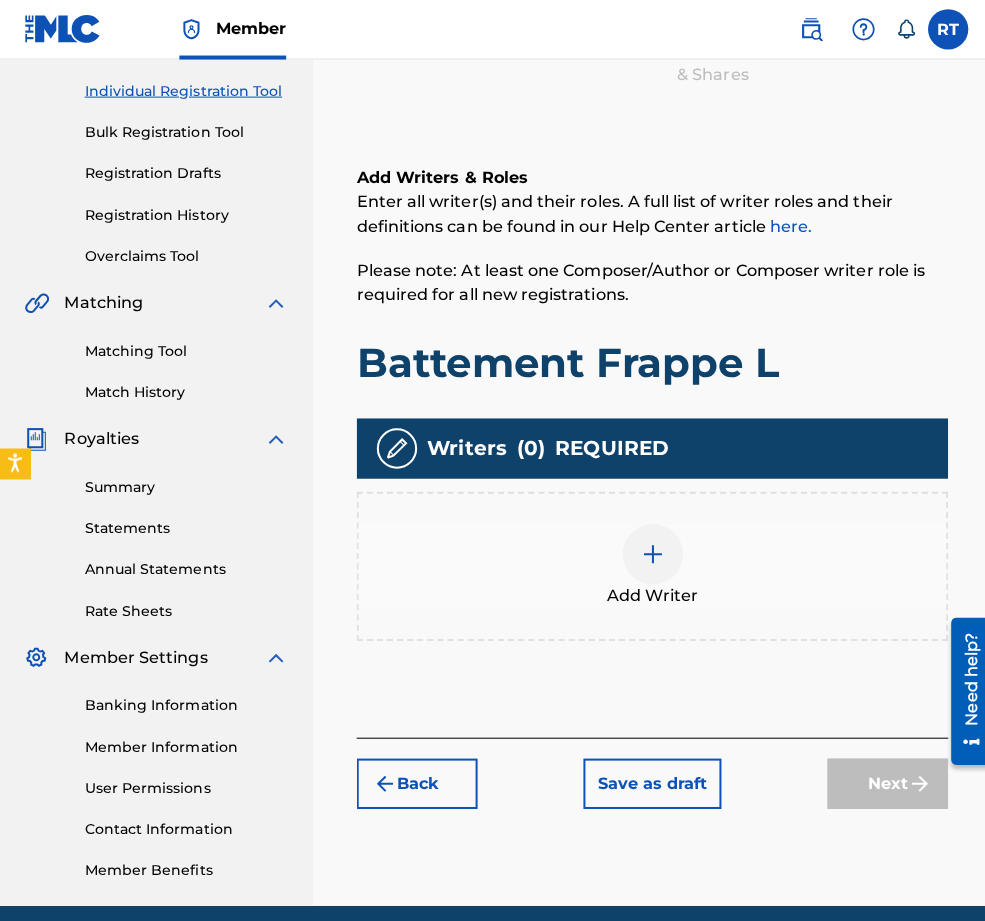 click at bounding box center (648, 551) 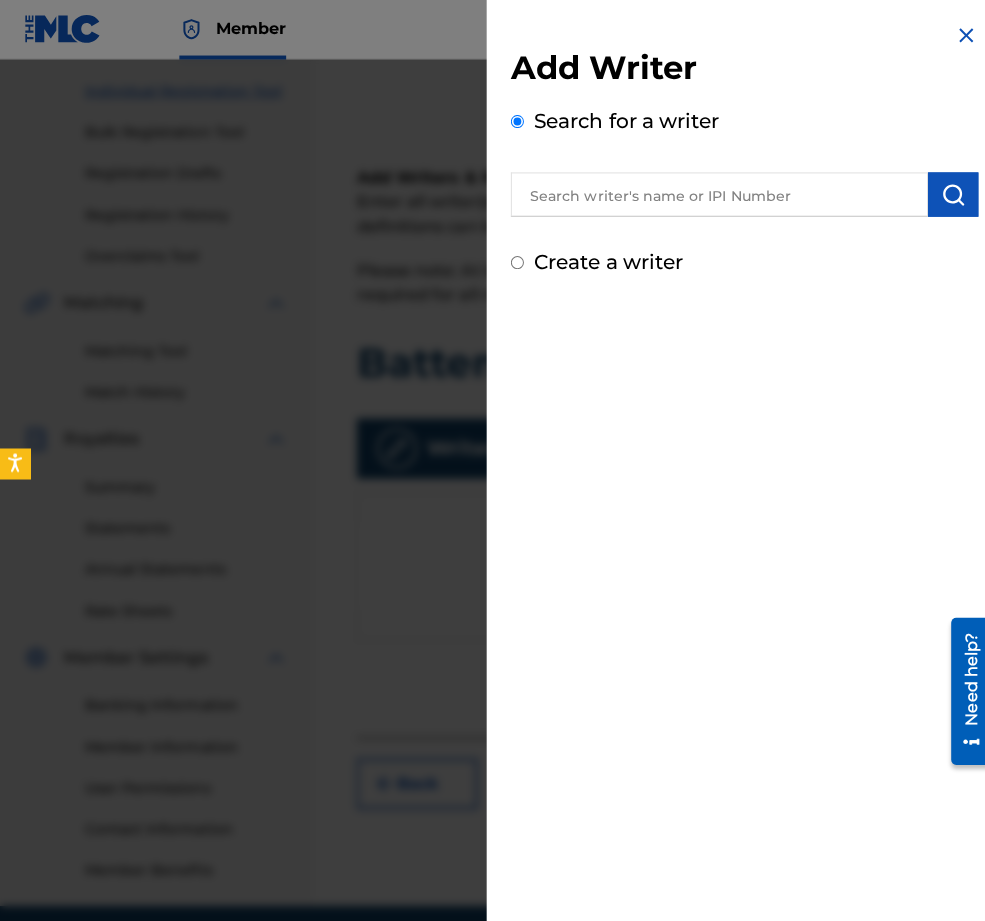 click on "Create a writer" at bounding box center (604, 261) 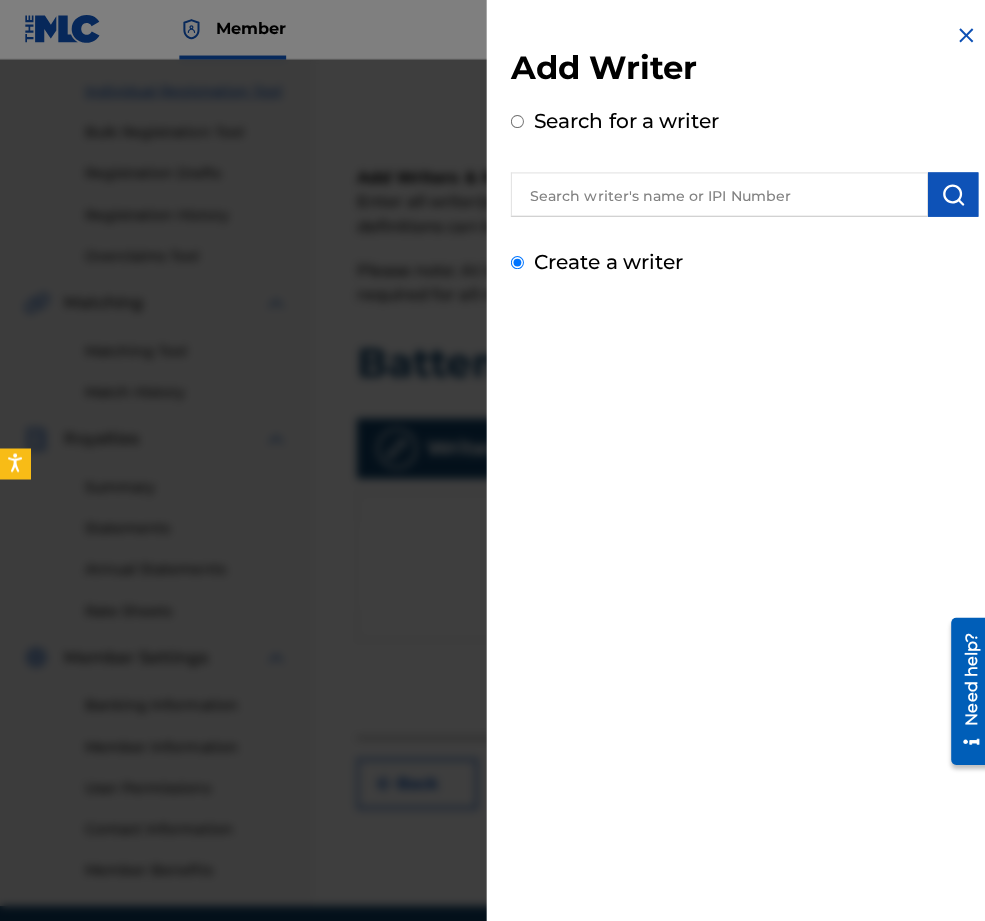 click on "Create a writer" at bounding box center (513, 261) 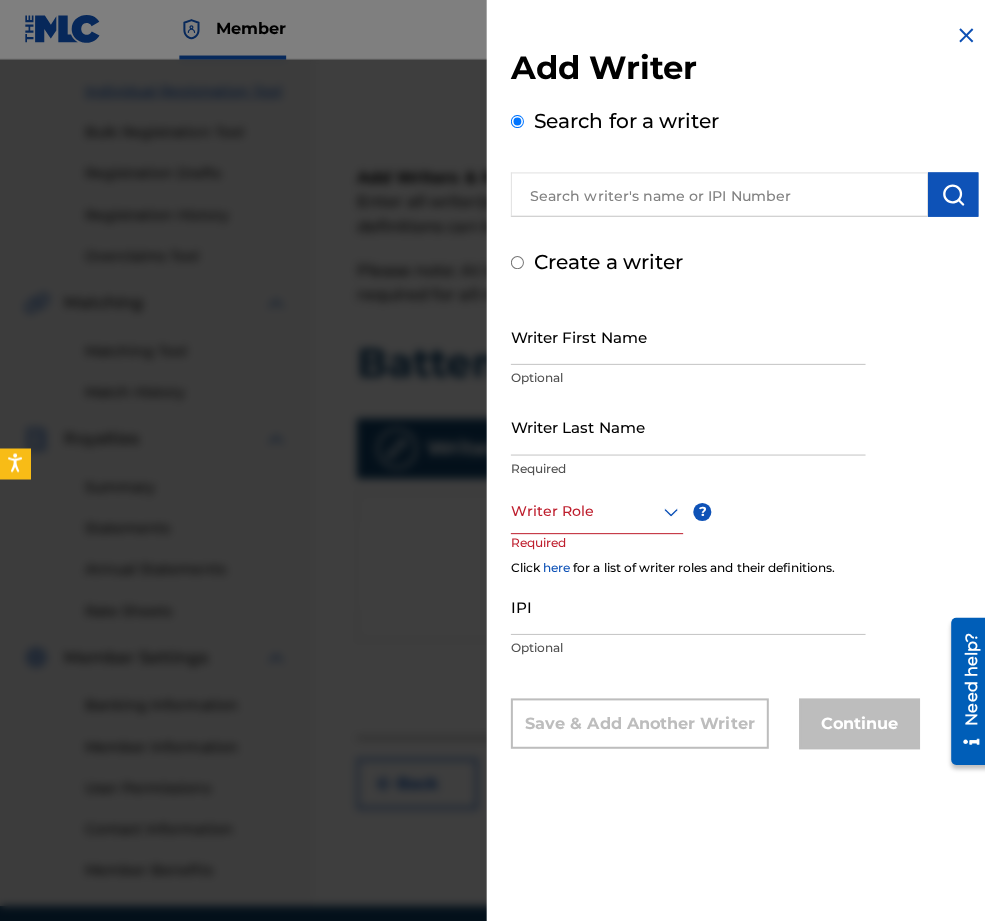 radio on "false" 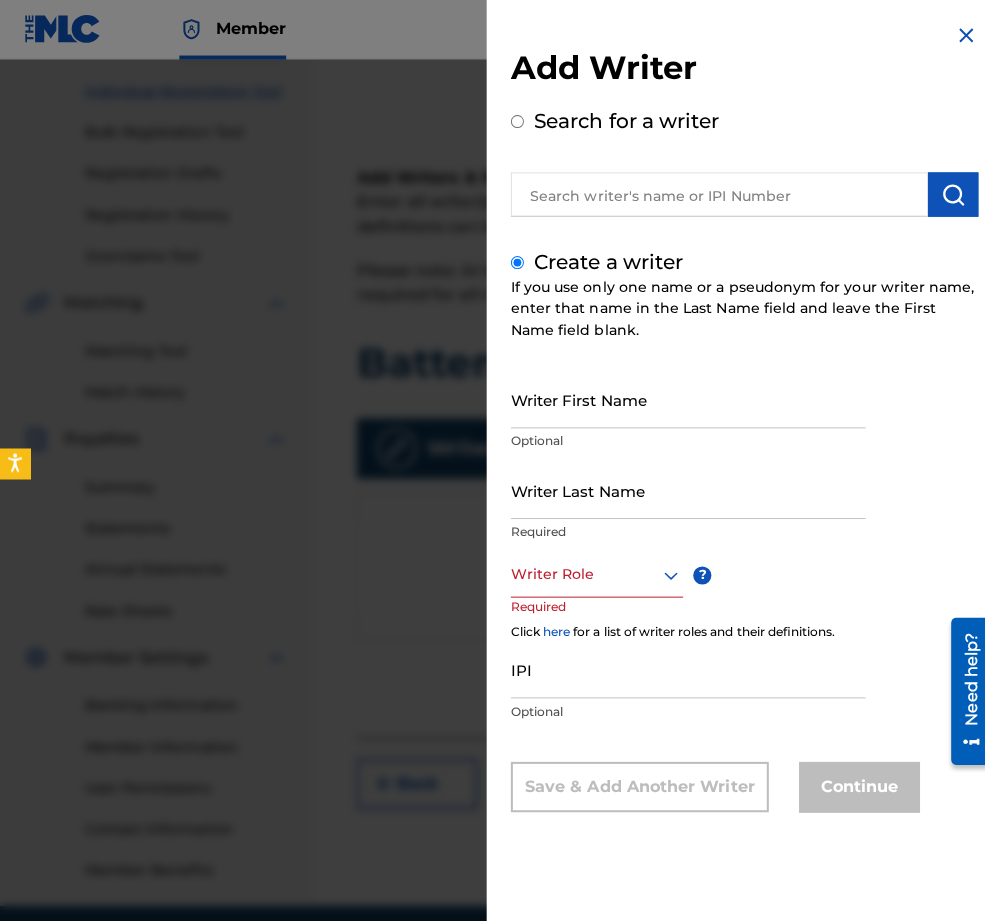 click on "Writer First Name" at bounding box center (683, 397) 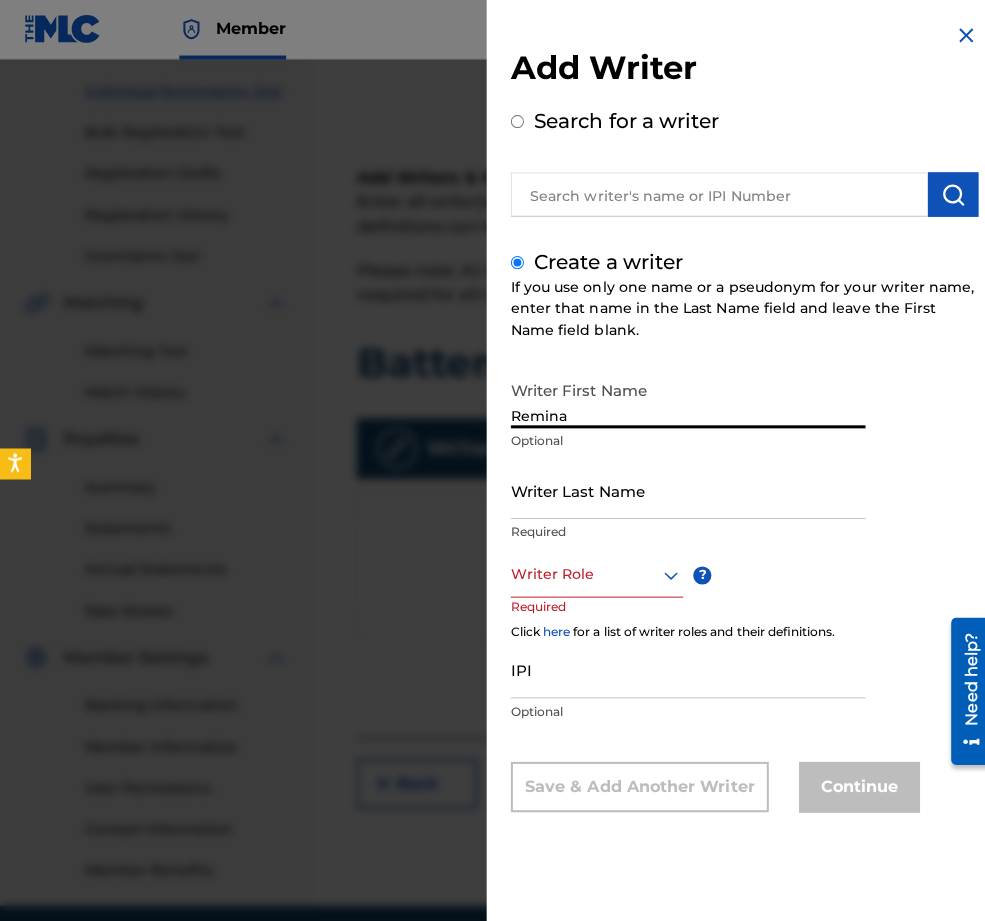 type on "Remina" 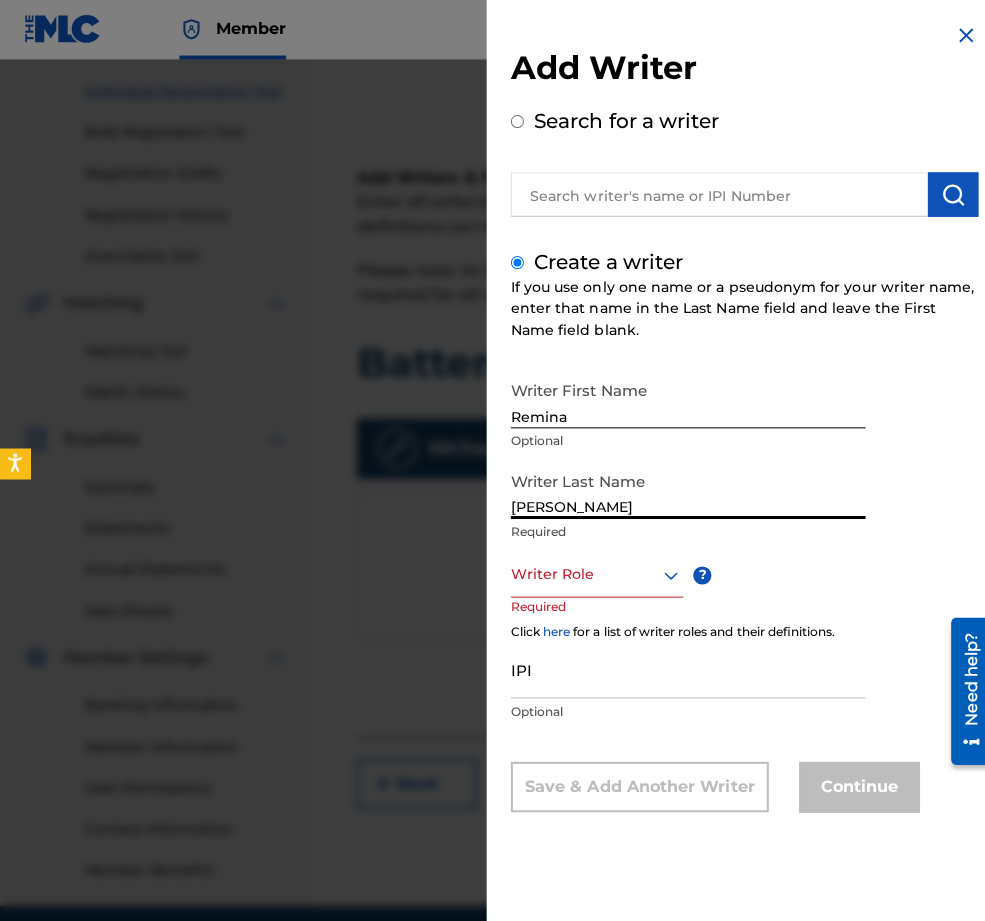 type on "[PERSON_NAME]" 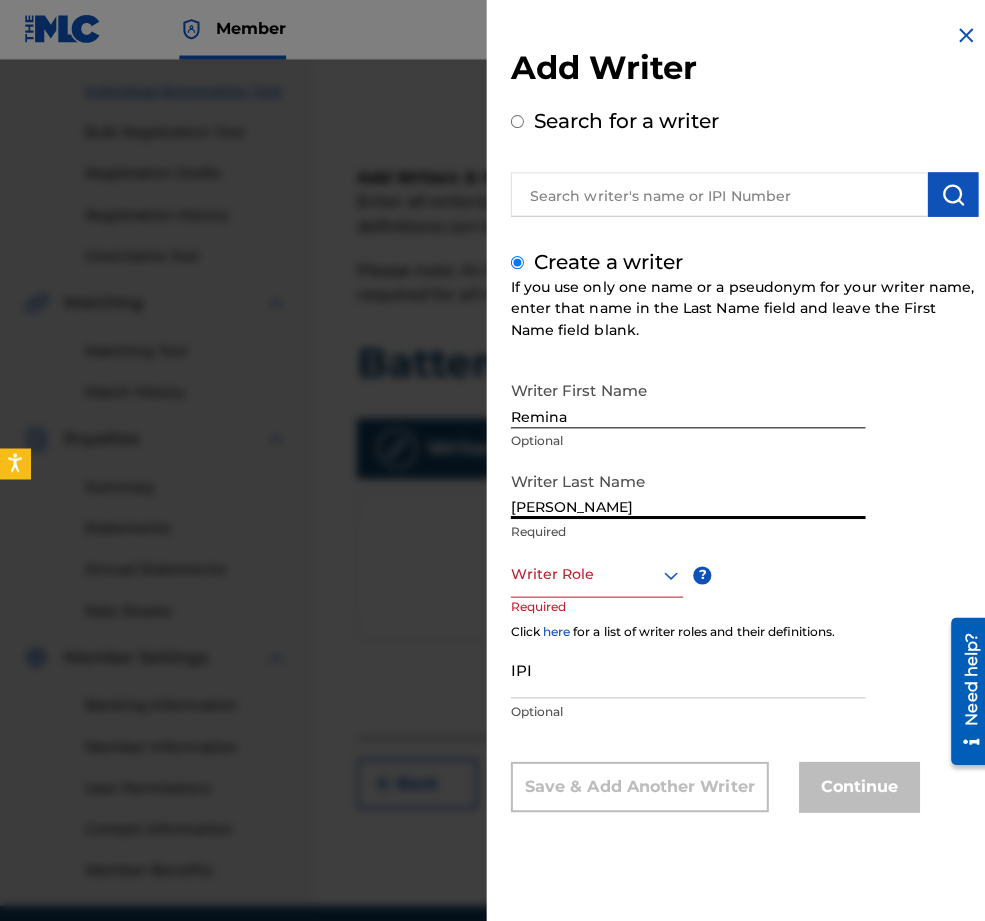 click at bounding box center (592, 571) 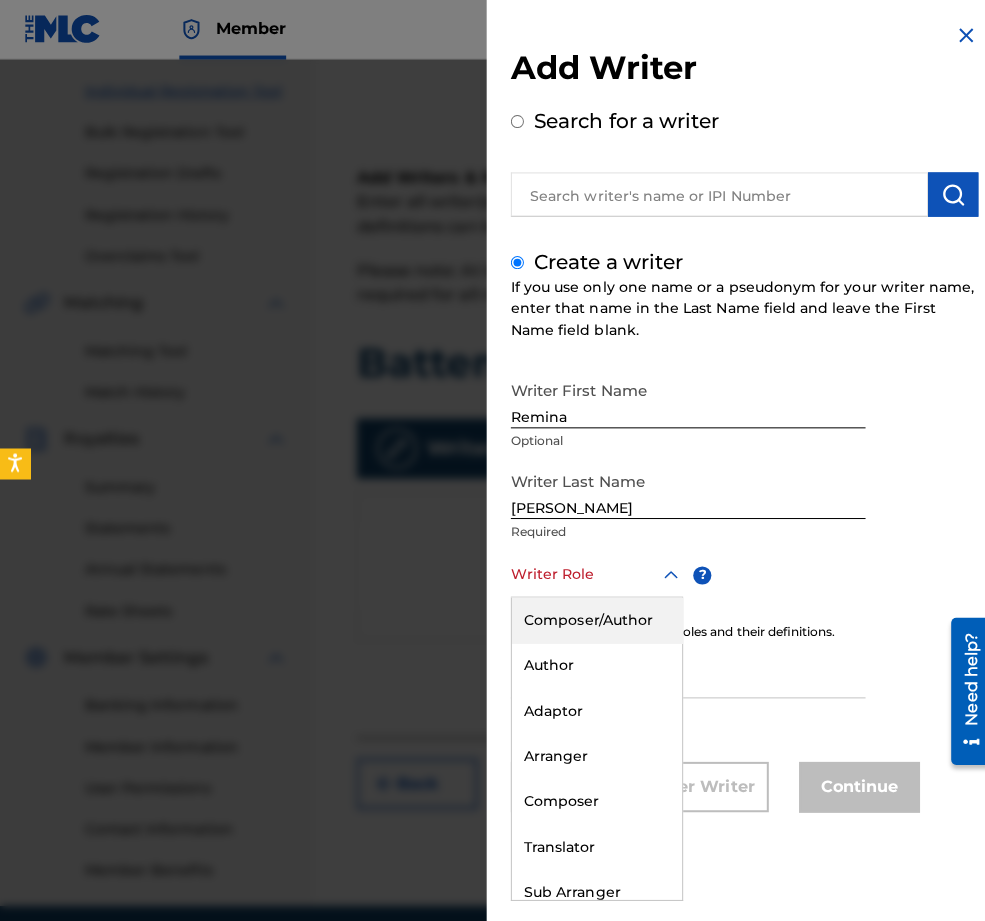 click on "Composer/Author" at bounding box center [592, 616] 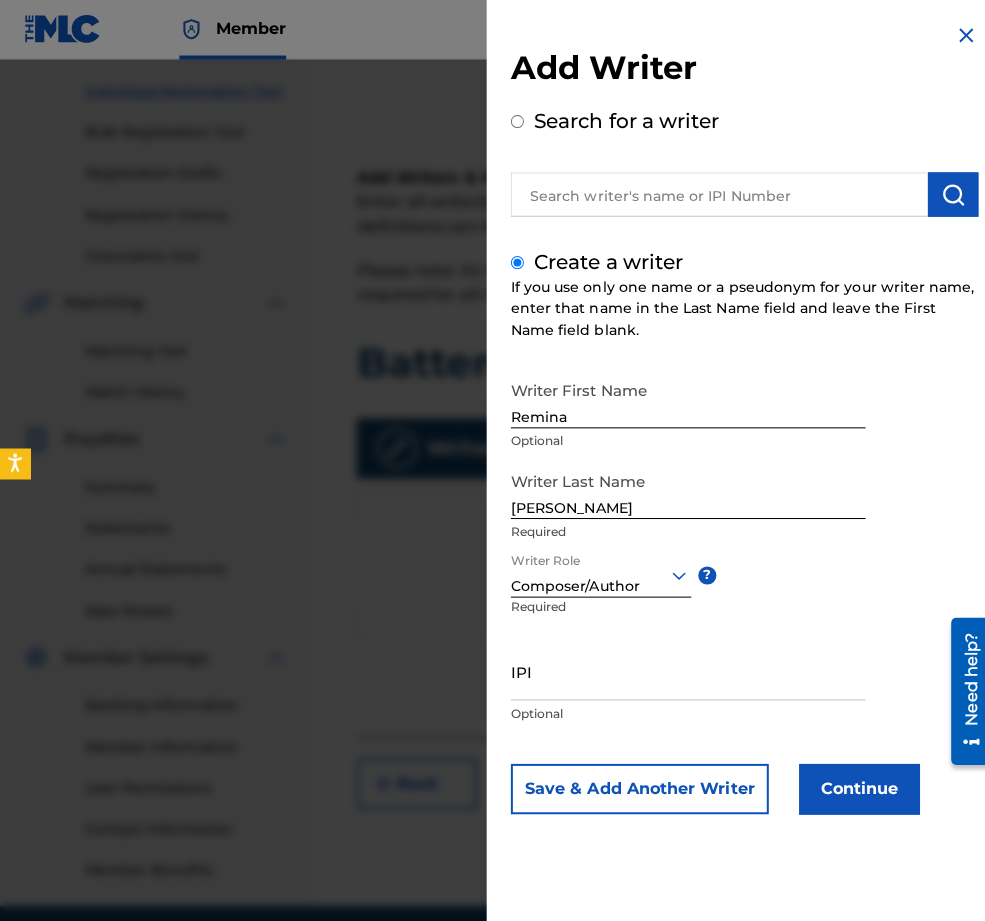 click on "IPI" at bounding box center [683, 667] 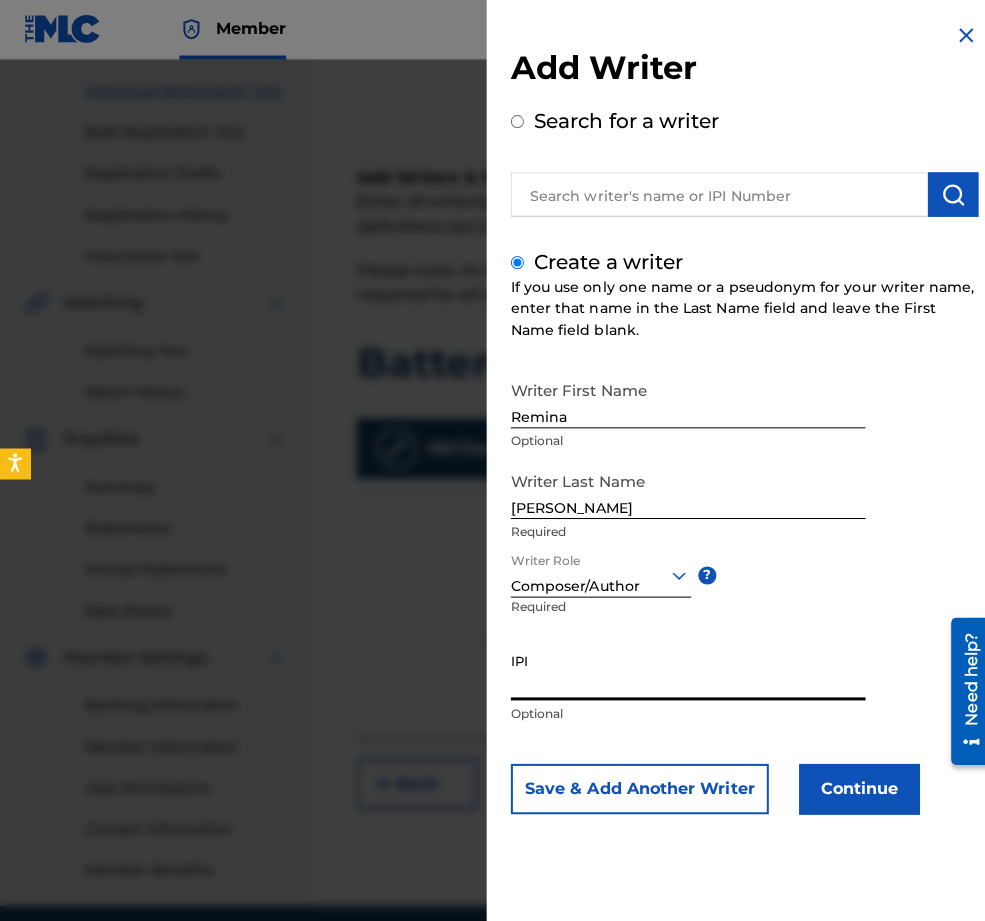 paste on "01296512631" 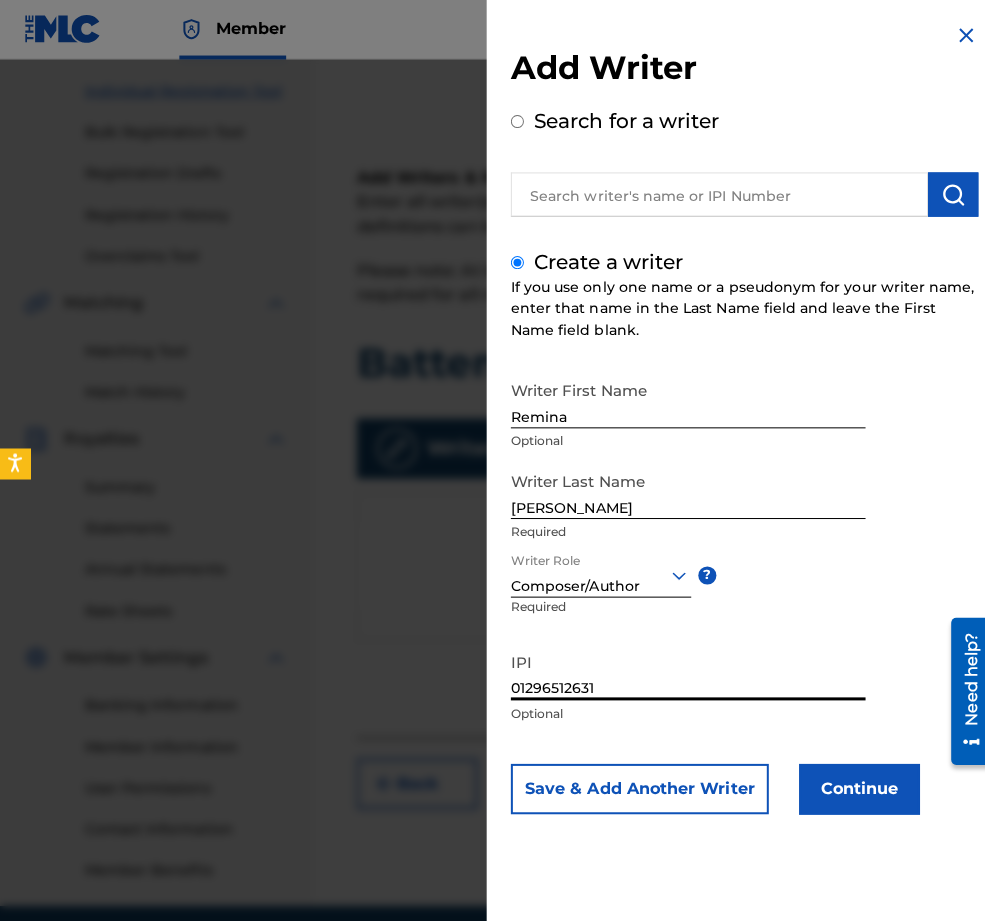 type on "01296512631" 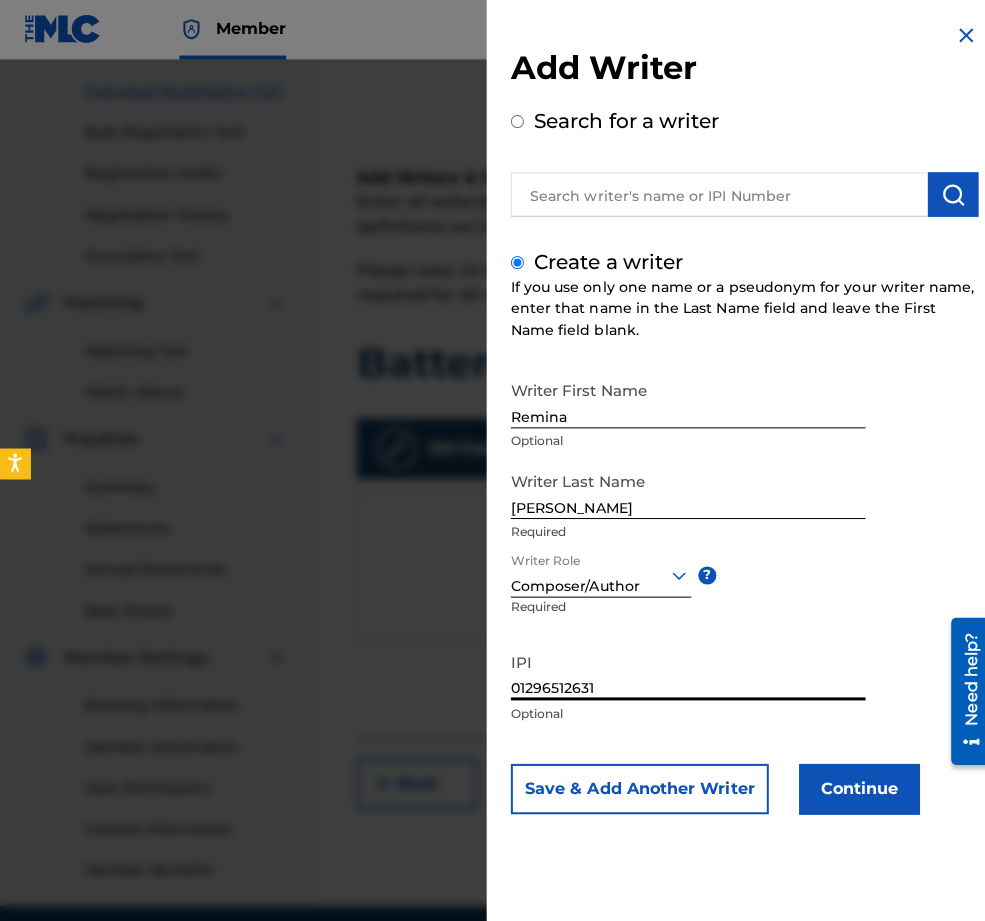 click on "Continue" at bounding box center [853, 784] 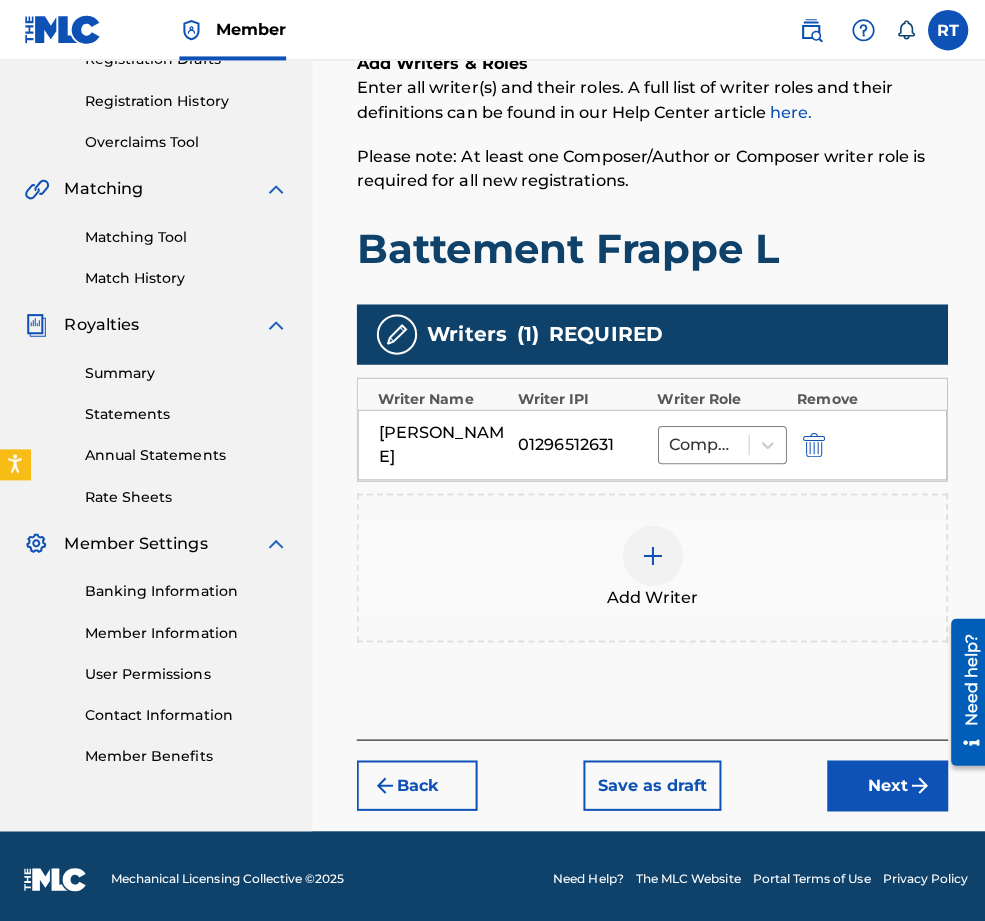 click on "Next" at bounding box center [881, 780] 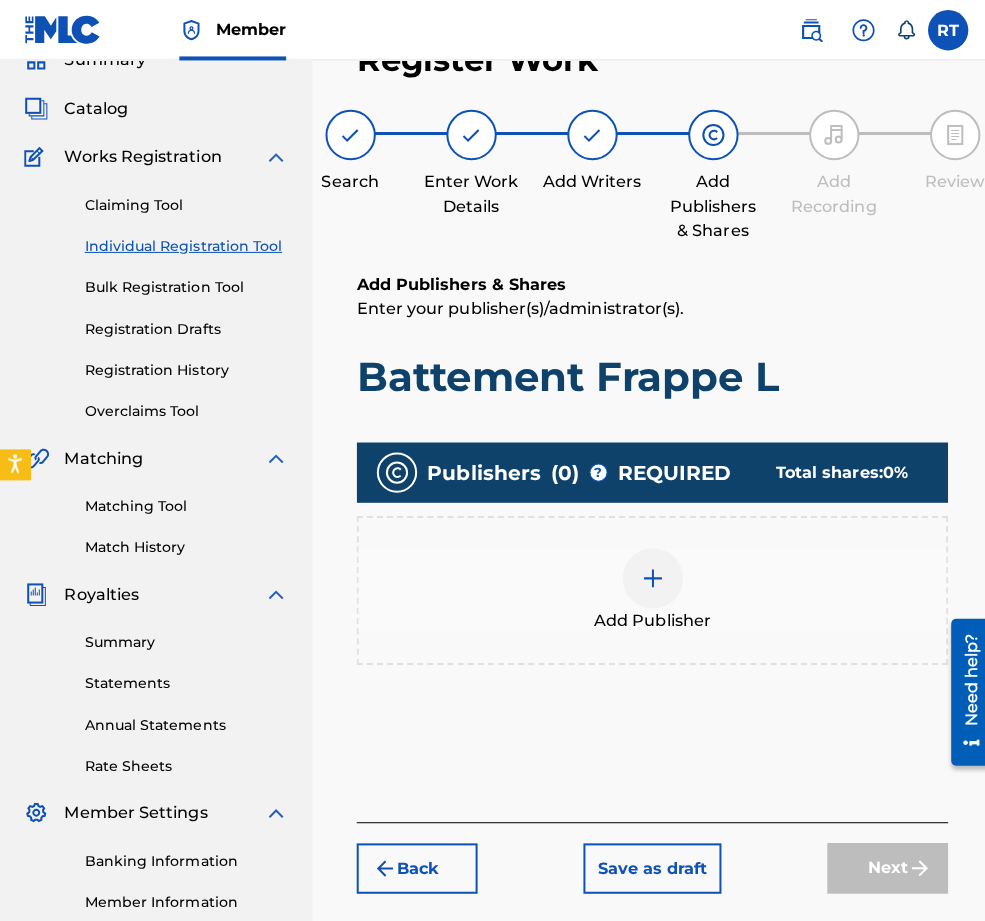 scroll, scrollTop: 89, scrollLeft: 0, axis: vertical 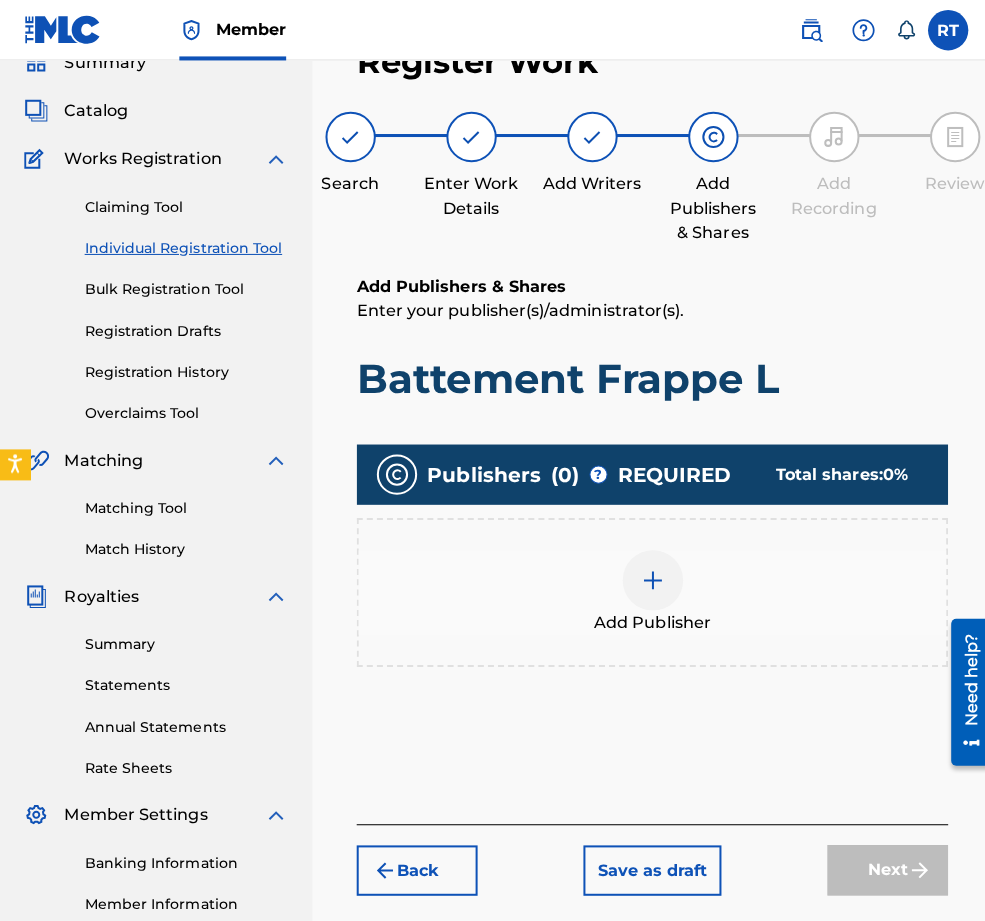 click at bounding box center [648, 576] 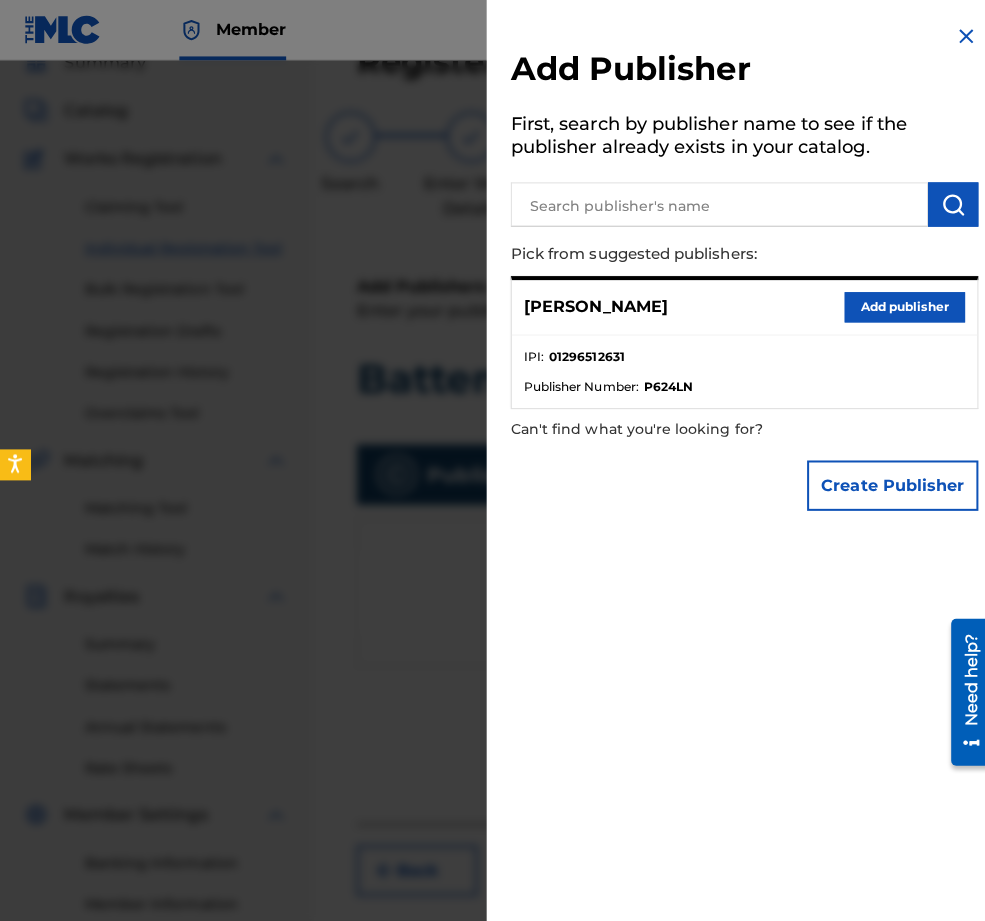 click on "Add publisher" at bounding box center (898, 305) 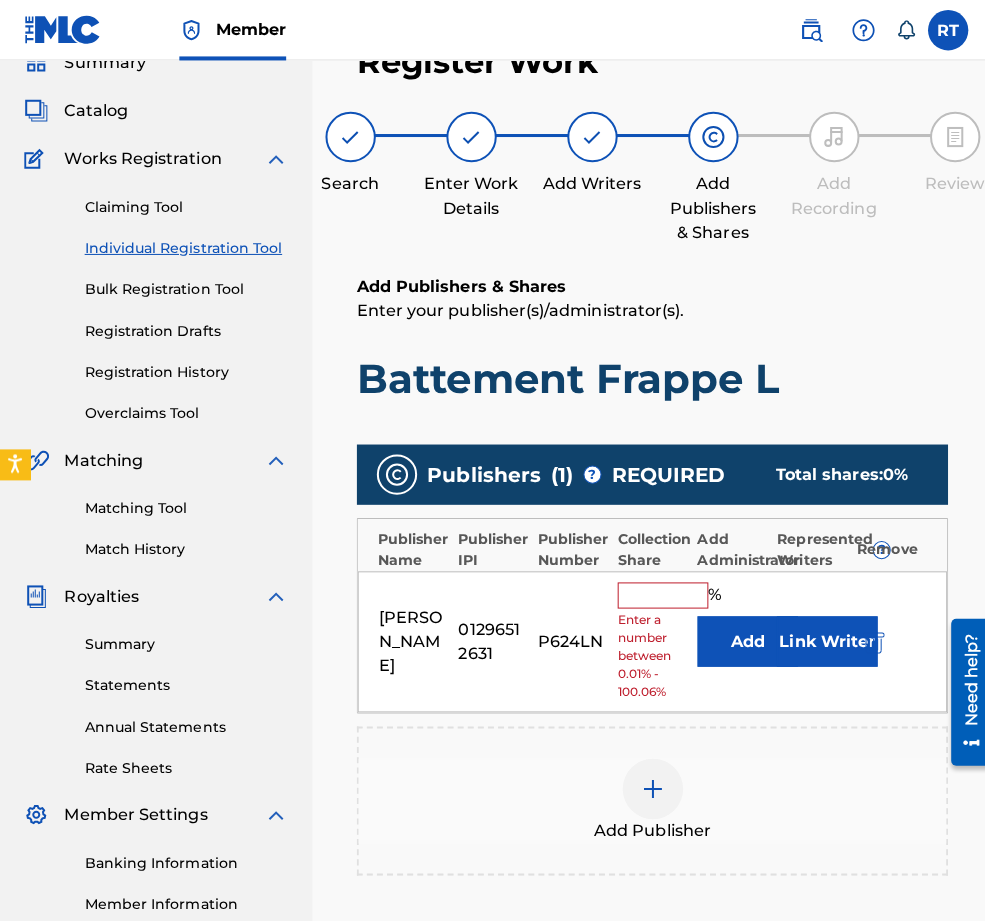click on "Remina Tanaka 01296512631 P624LN % Enter a number between 0.01% - 100.06% Add Link Writer" at bounding box center [647, 637] 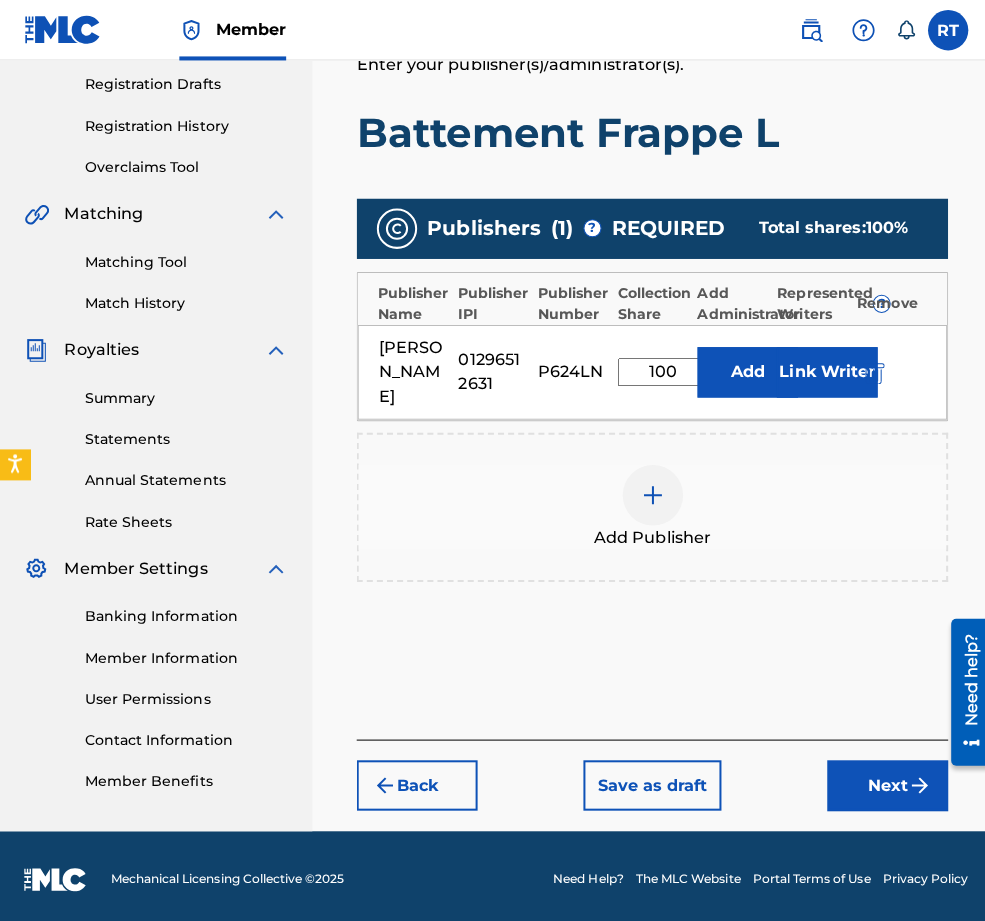 type on "100" 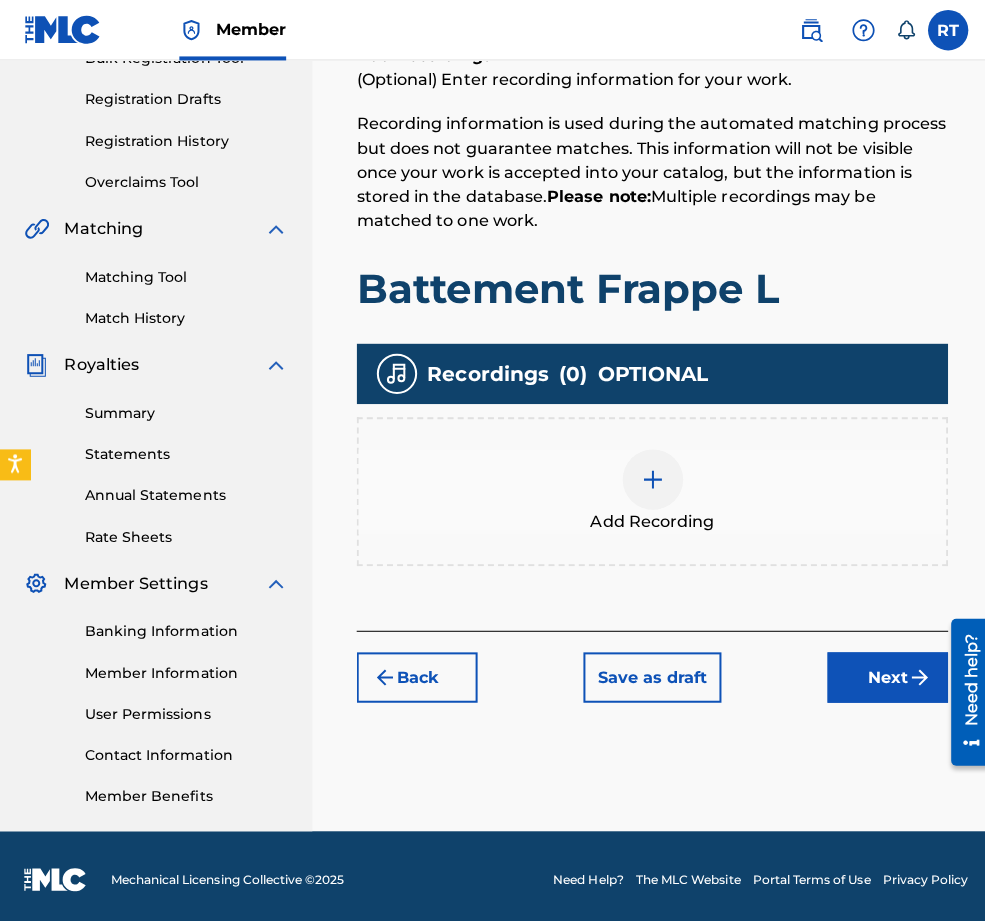 click at bounding box center (648, 476) 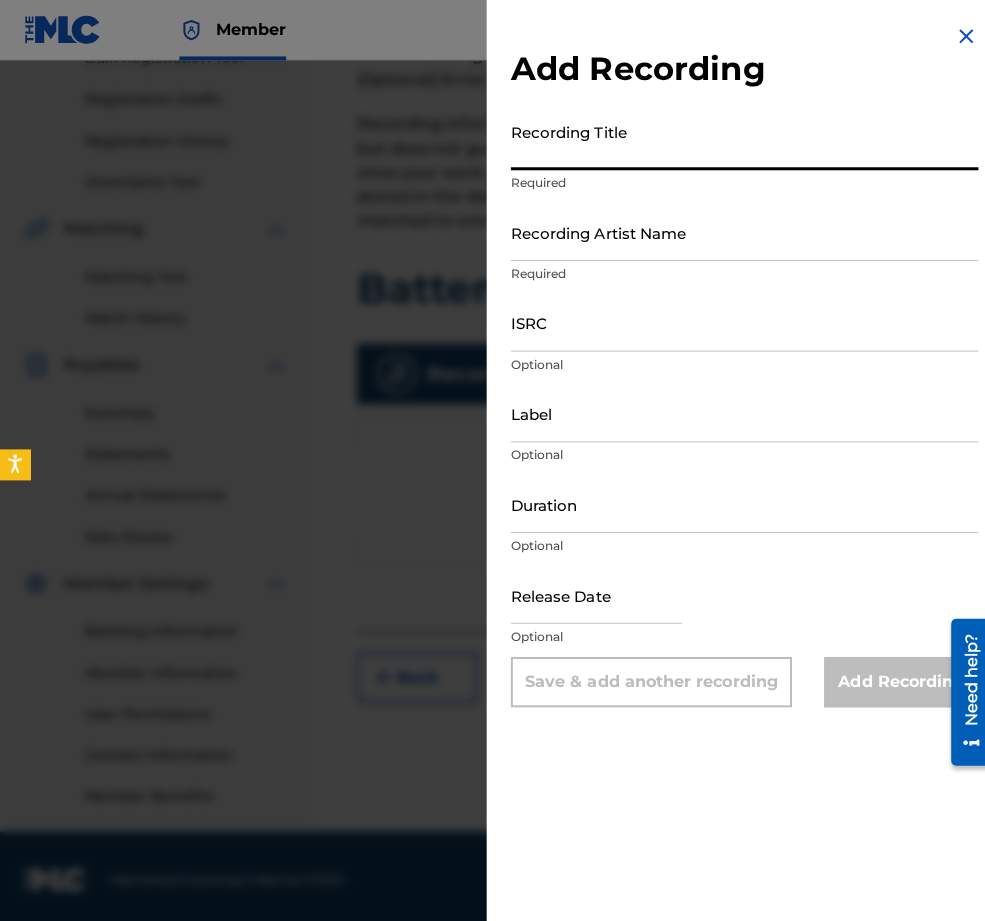 click on "Recording Title" at bounding box center (739, 140) 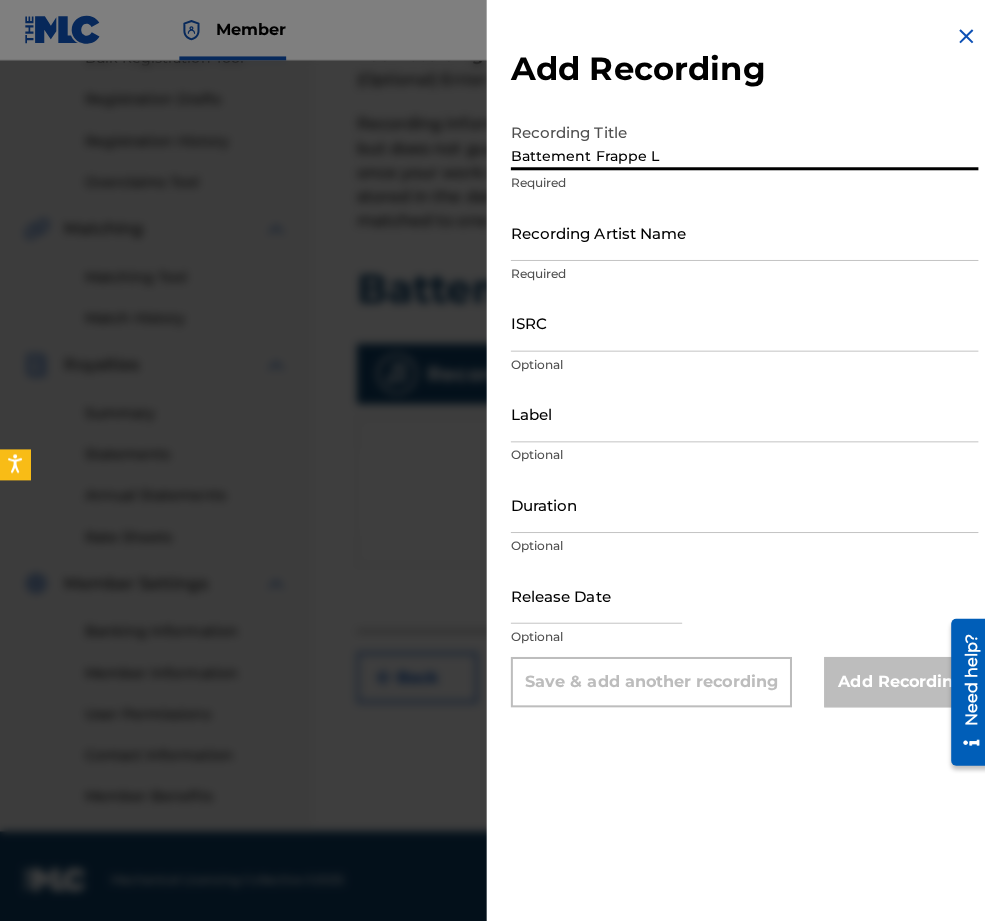 type on "Battement Frappe L" 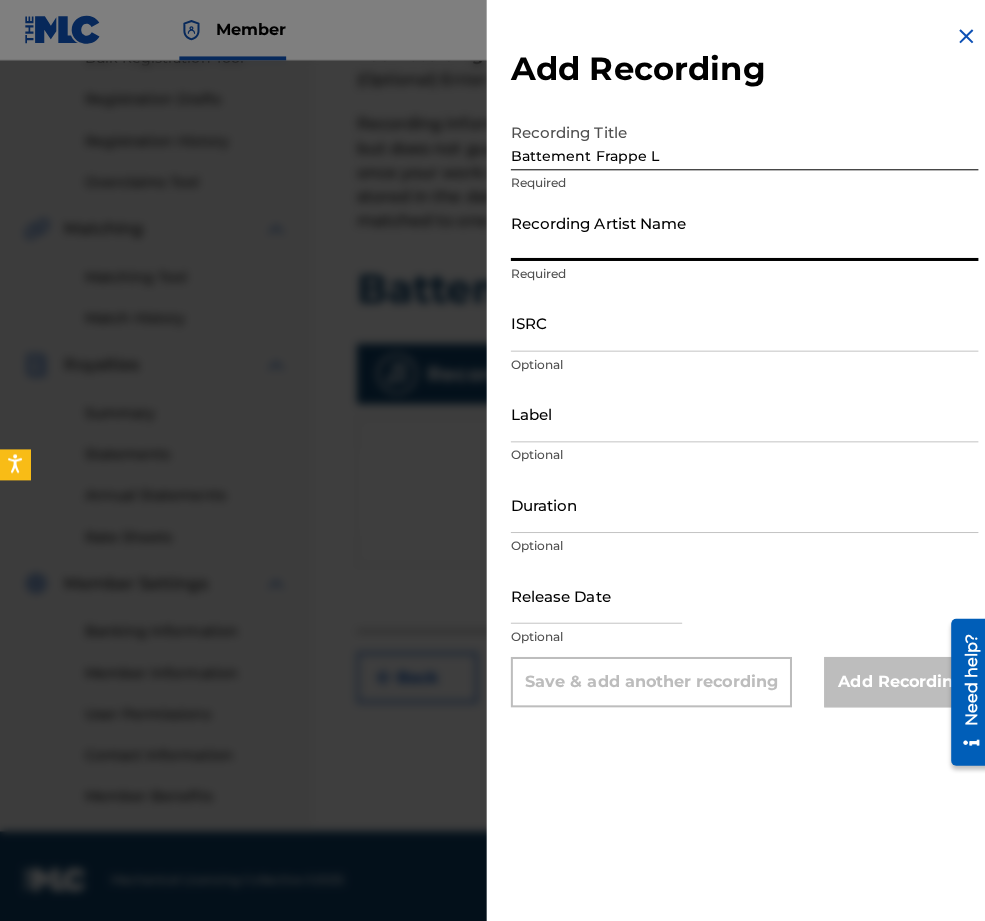 click on "Recording Artist Name" at bounding box center [739, 230] 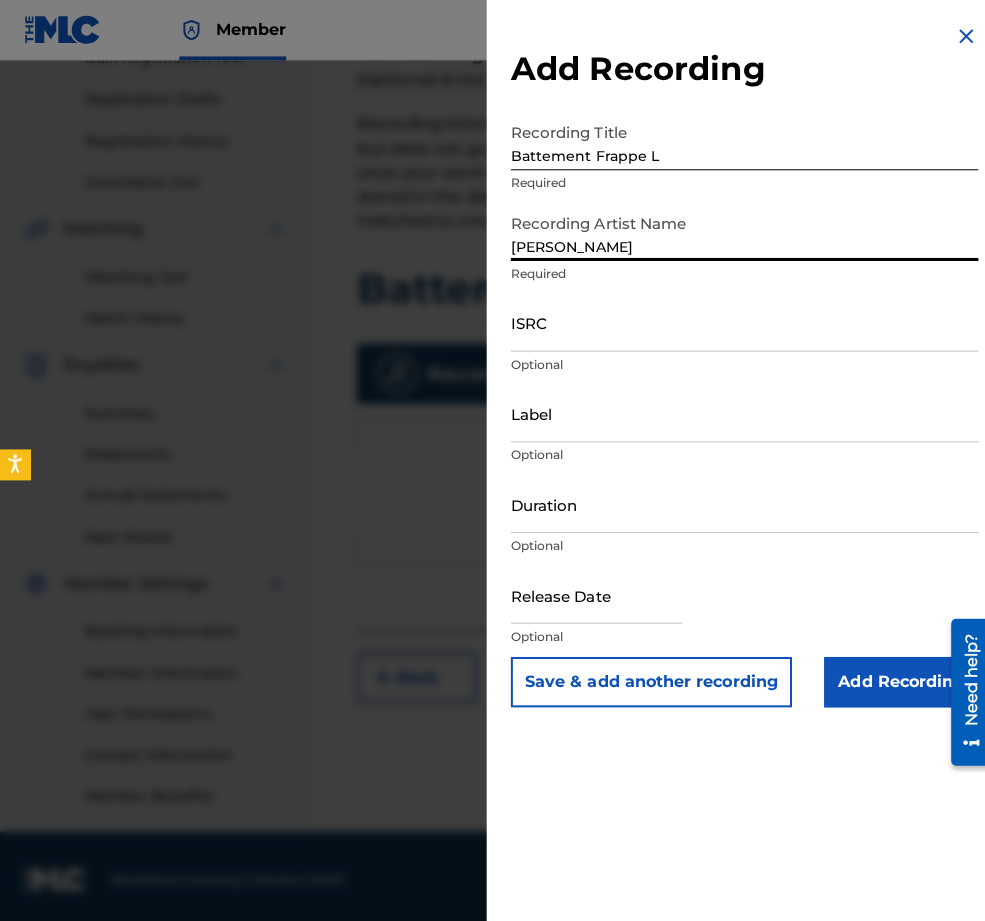 type on "[PERSON_NAME]" 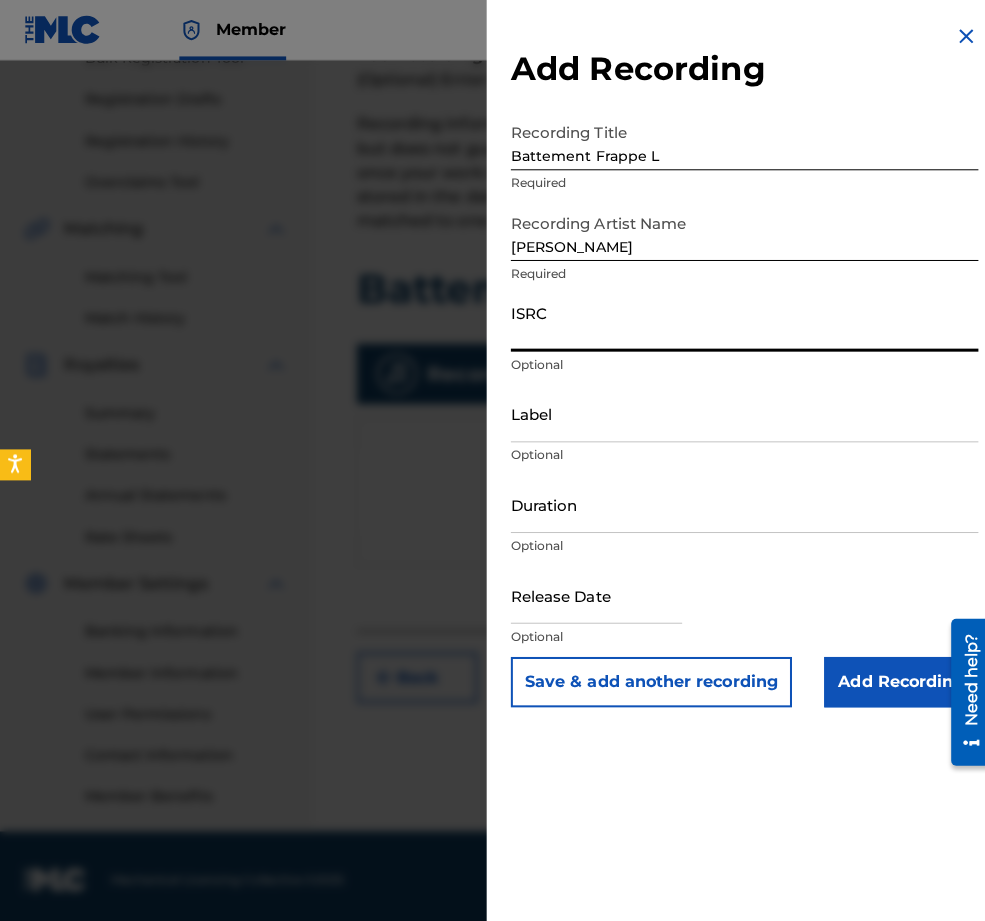 paste on "QZES62263257" 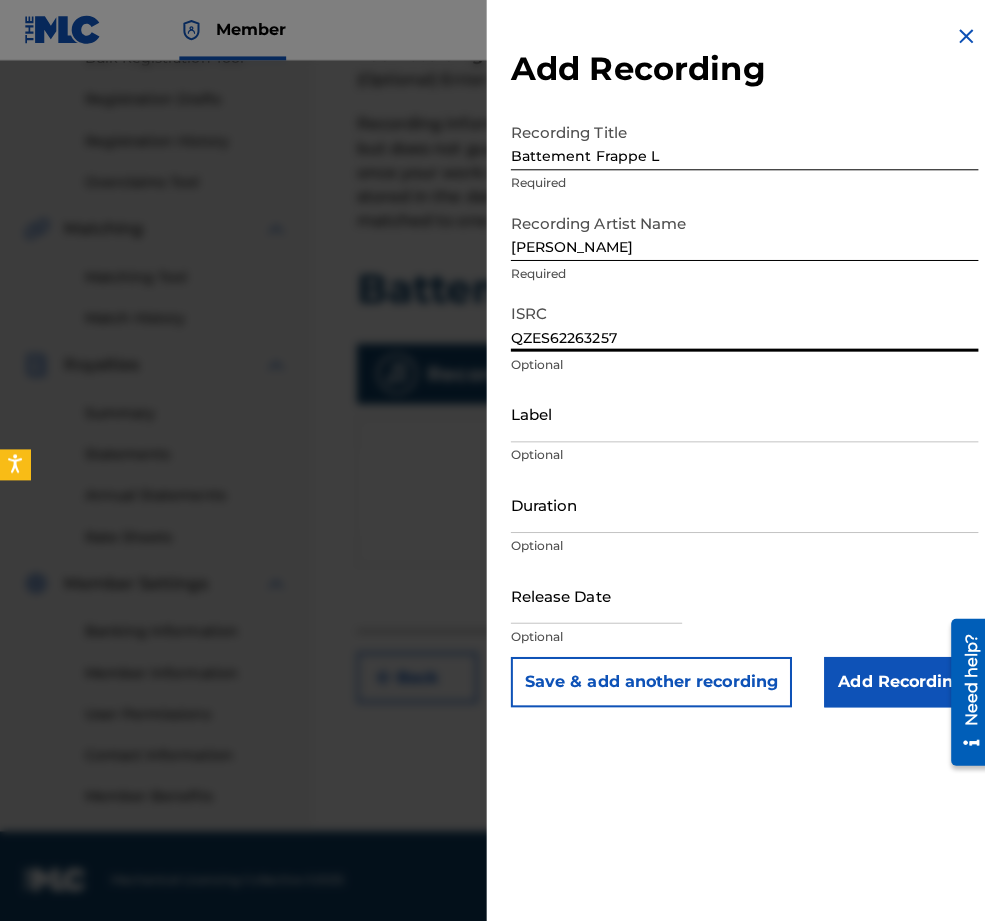 type on "QZES62263257" 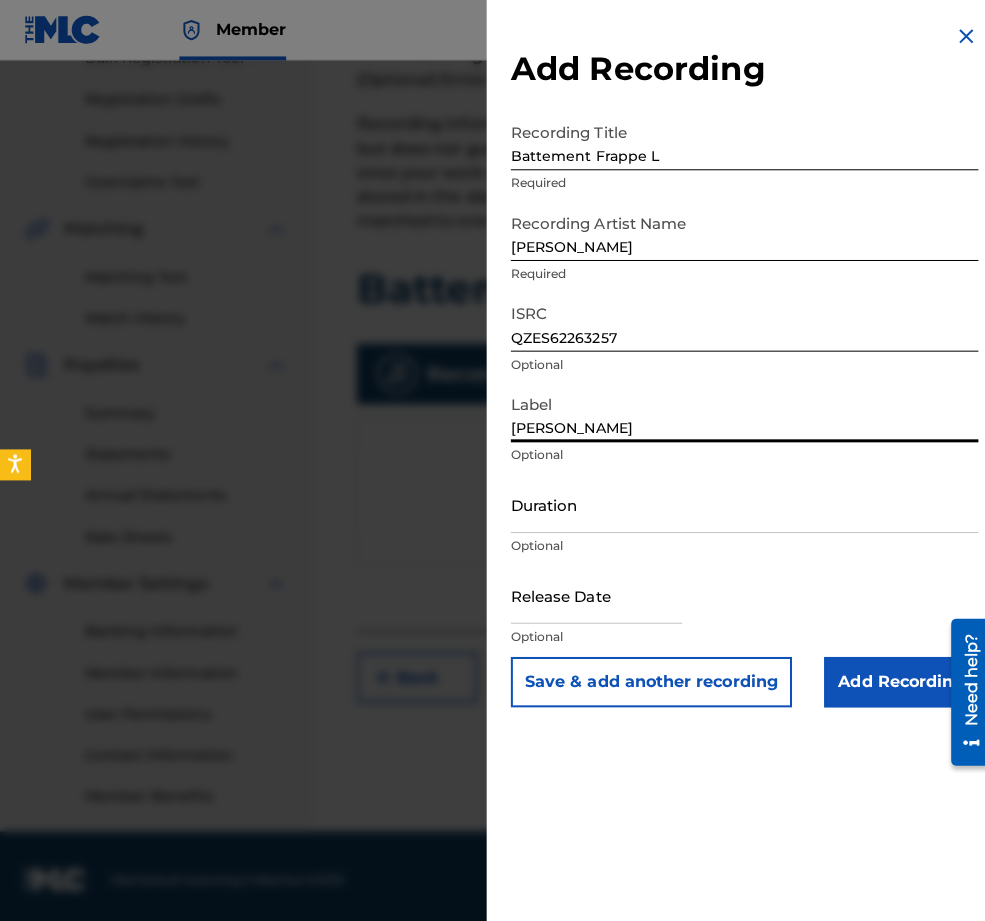 type on "[PERSON_NAME]" 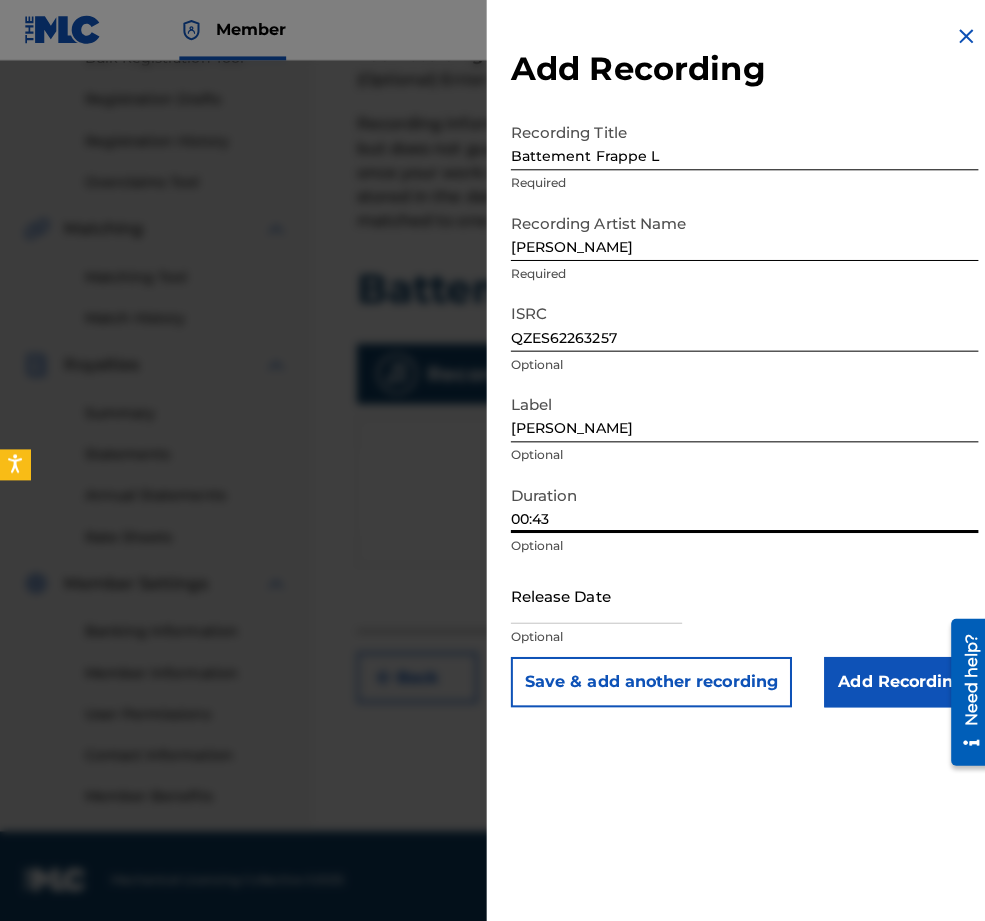 type on "00:43" 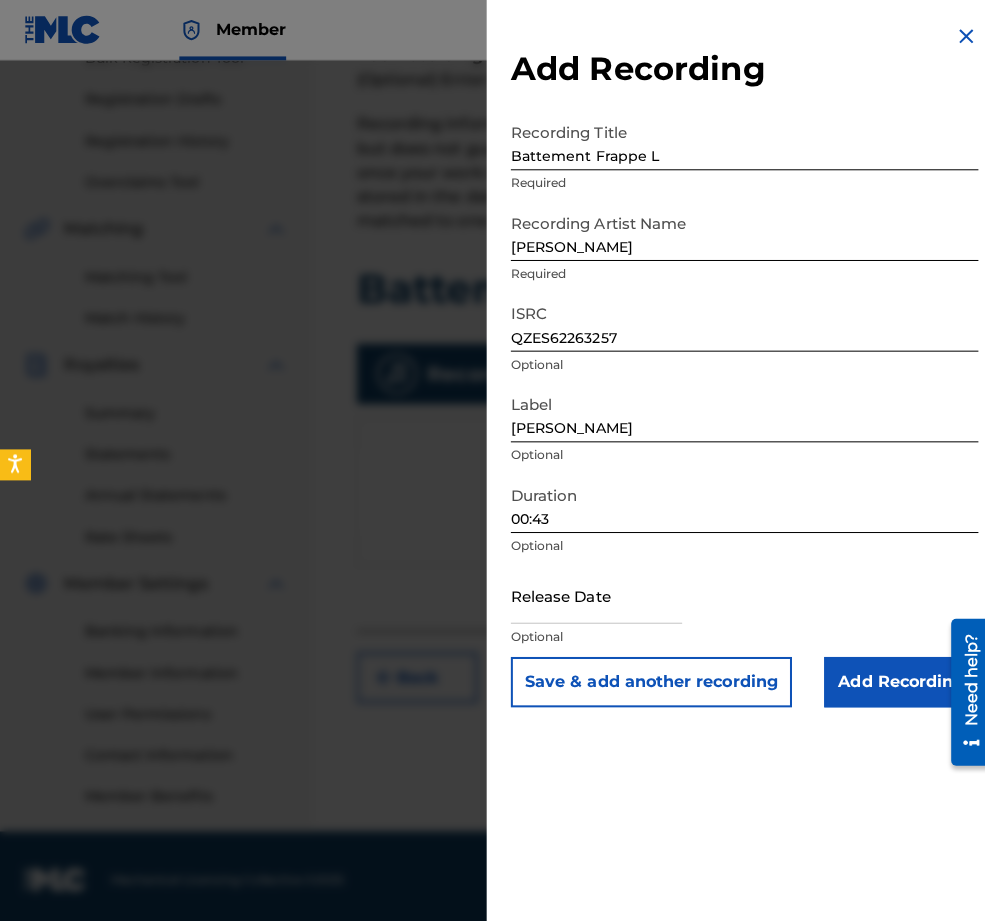select on "6" 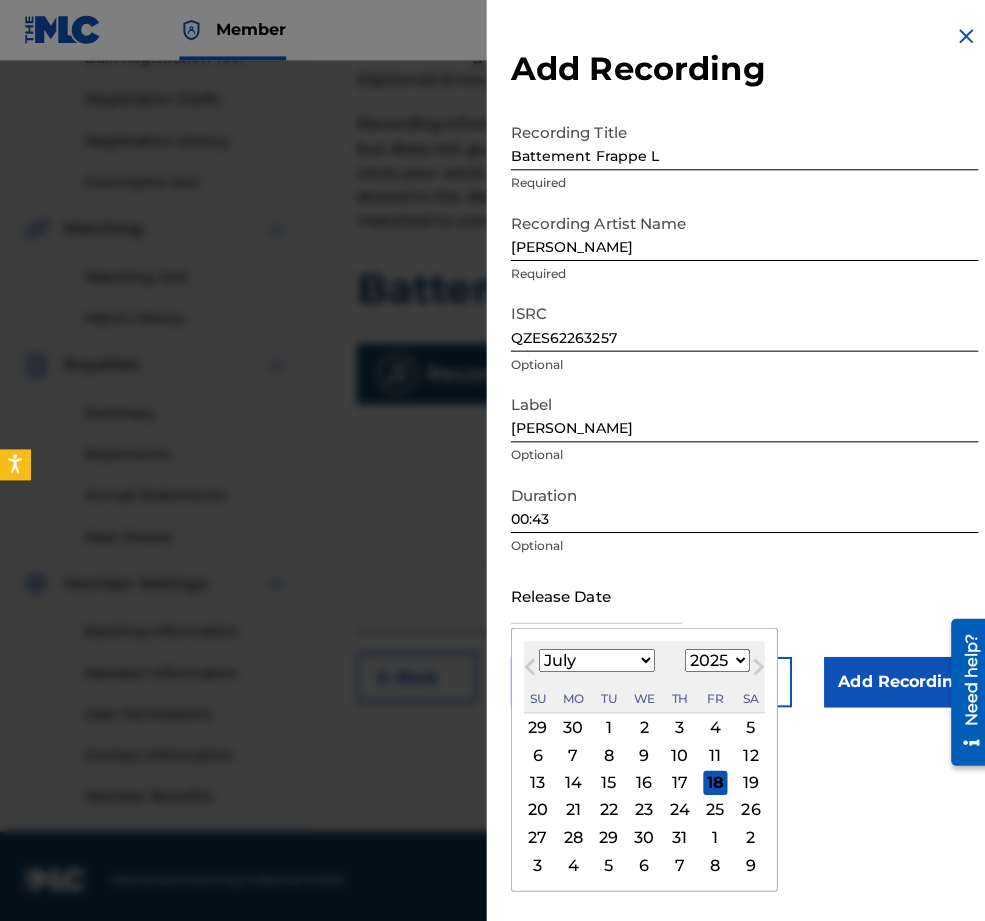 click at bounding box center [592, 590] 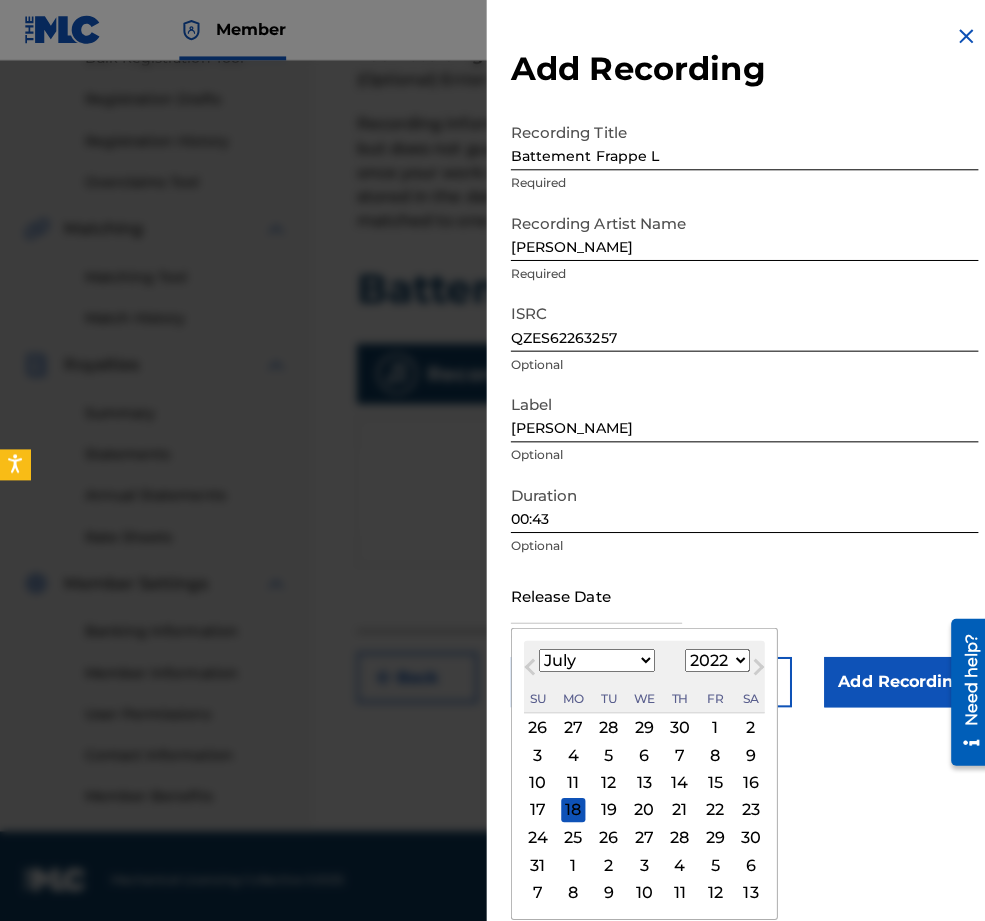 select on "2" 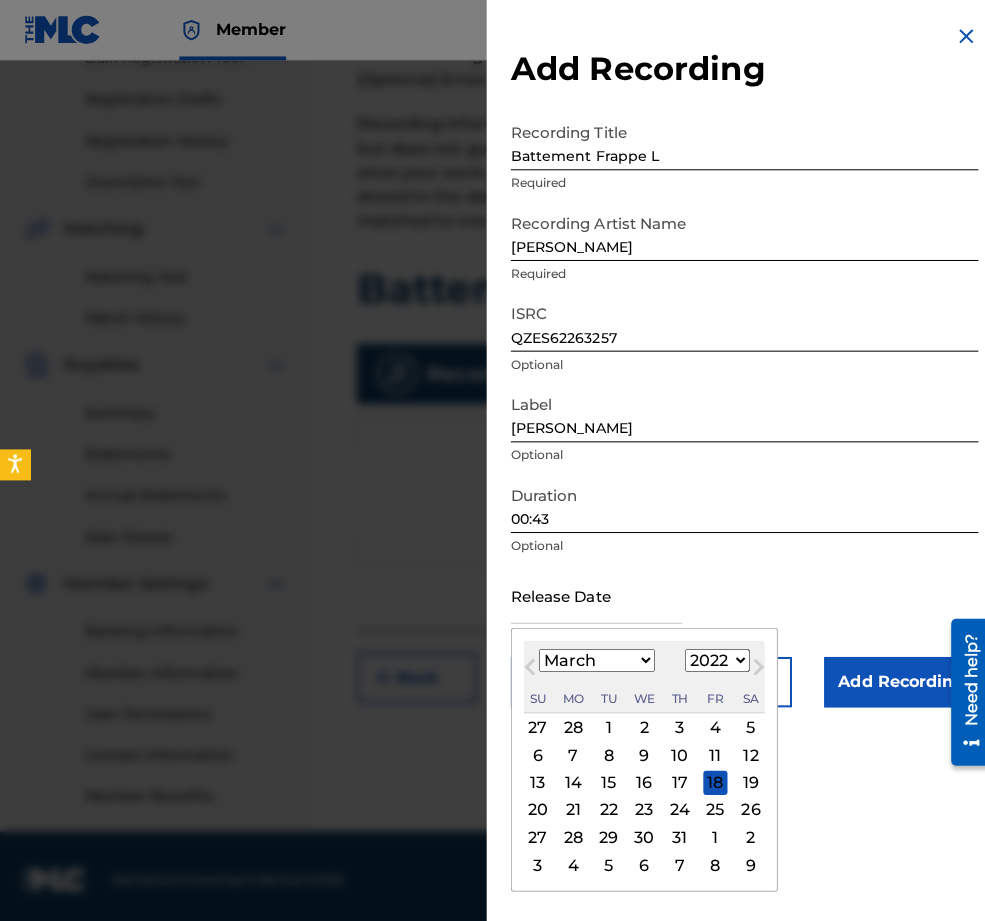 scroll, scrollTop: 46, scrollLeft: 0, axis: vertical 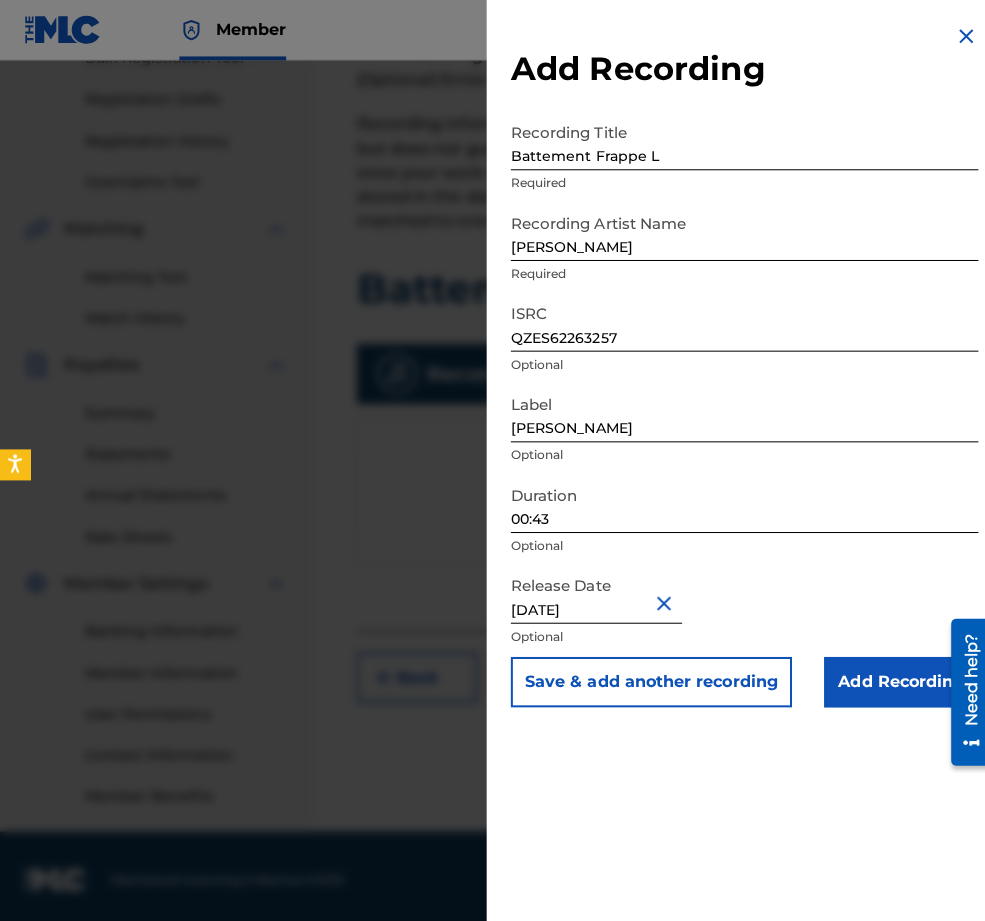 click on "Add Recording" at bounding box center [894, 677] 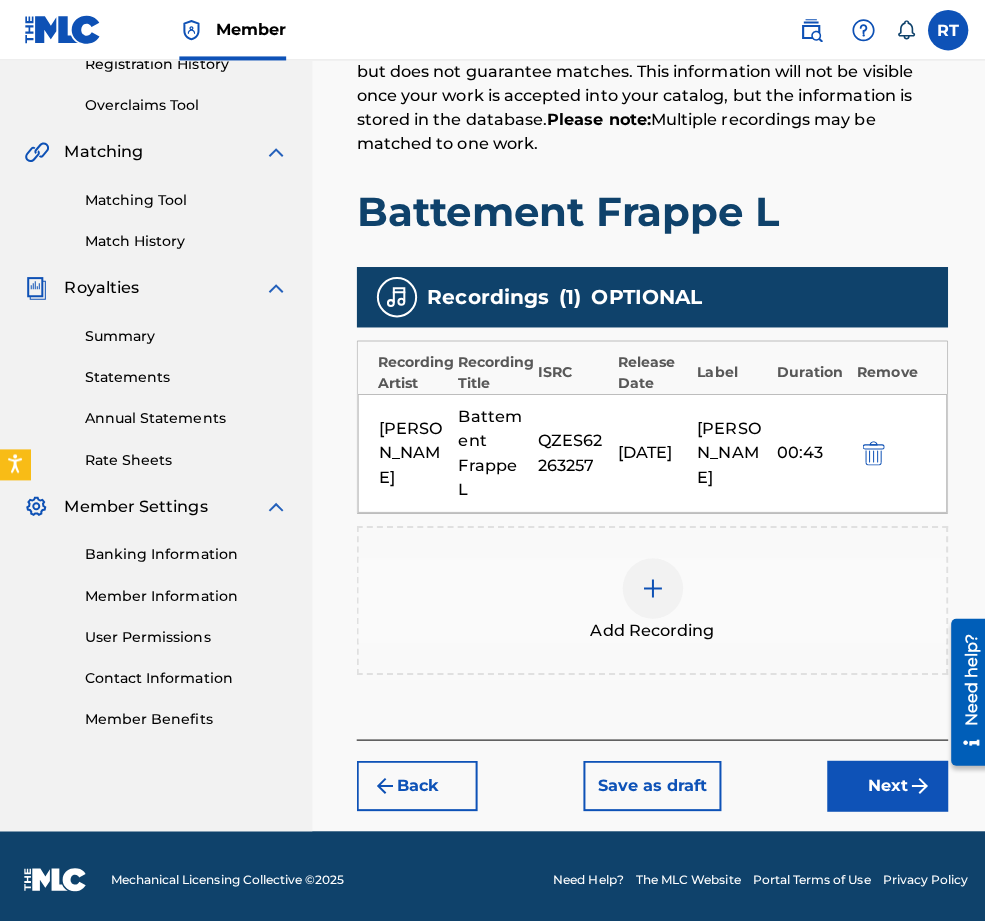 click on "Next" at bounding box center [881, 780] 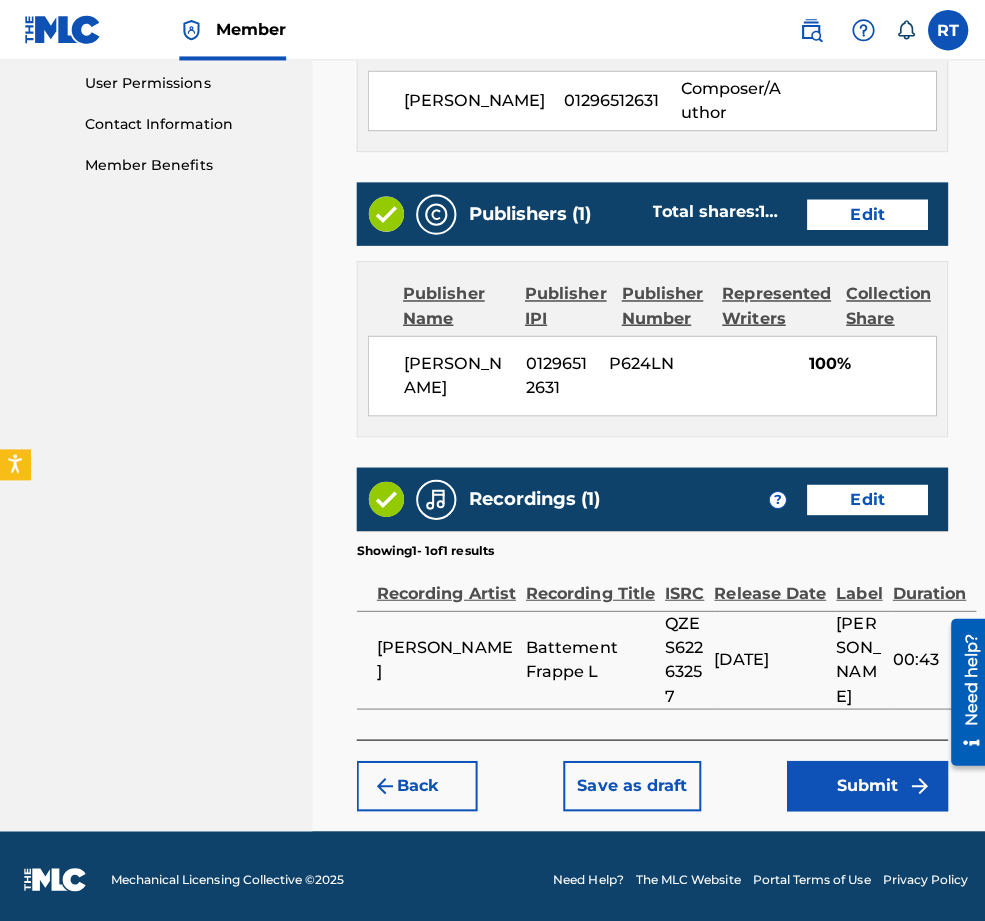 scroll, scrollTop: 1057, scrollLeft: 0, axis: vertical 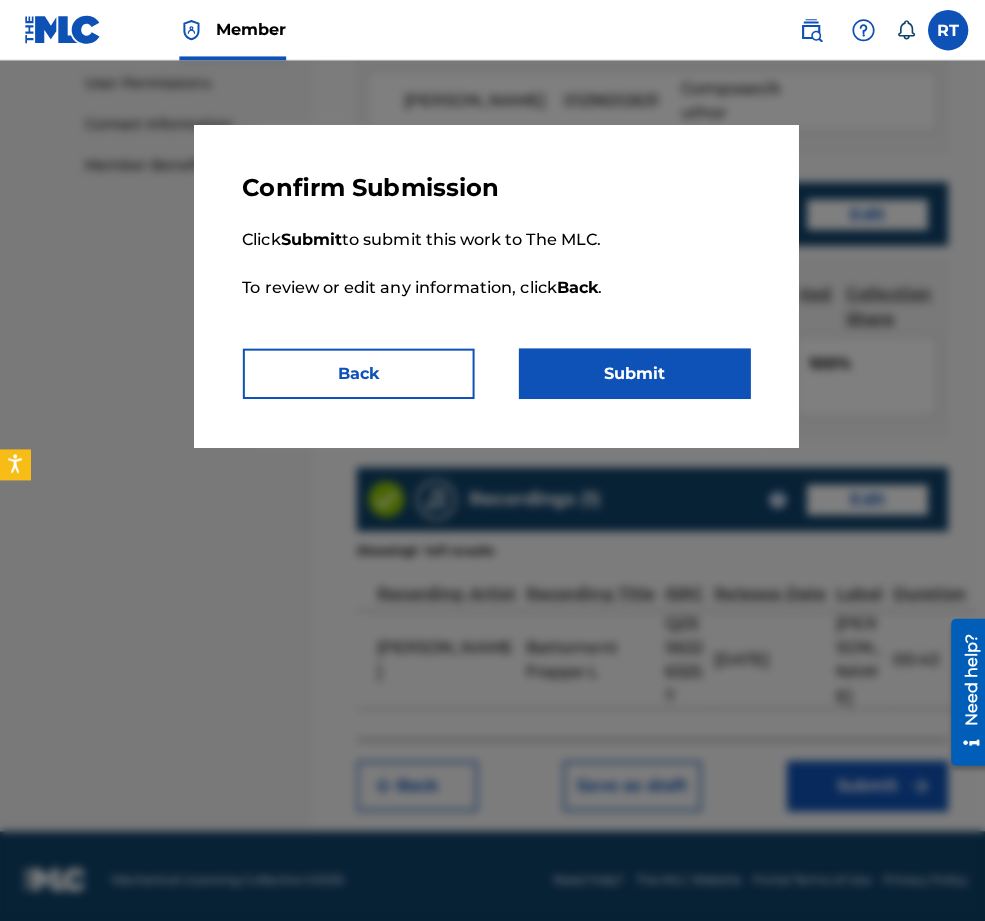 click on "Back" at bounding box center [356, 371] 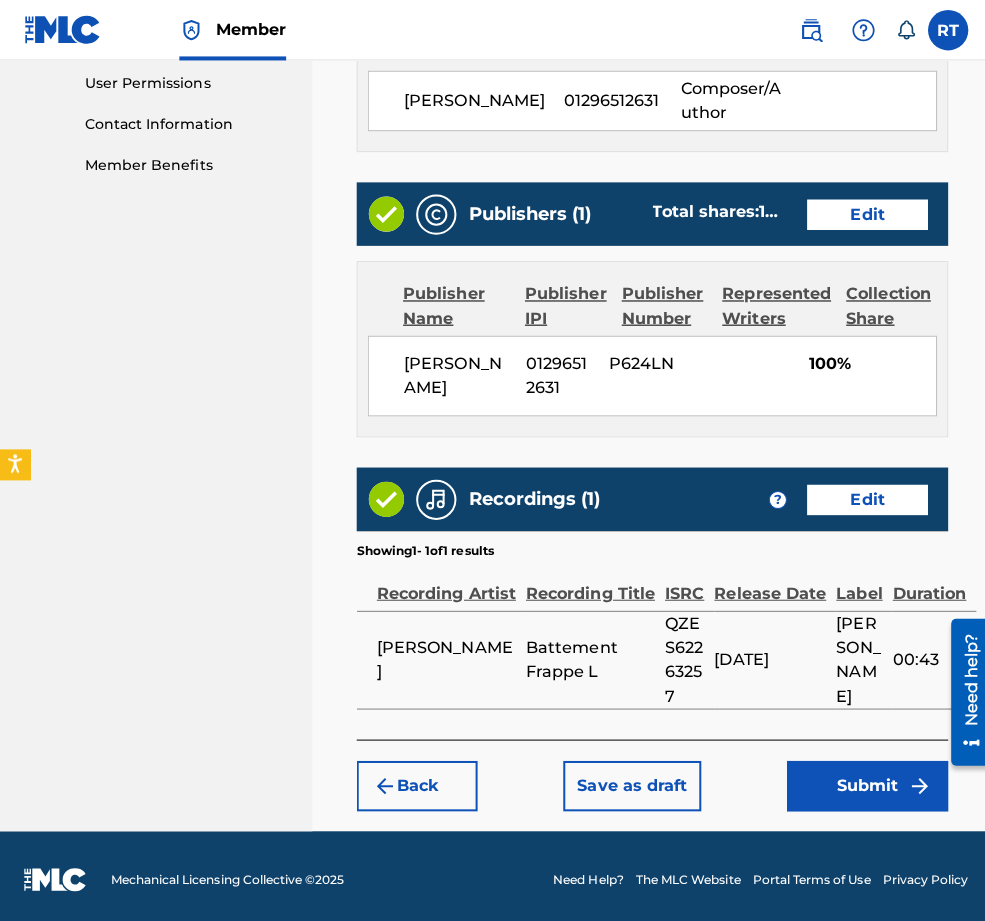 scroll, scrollTop: 1057, scrollLeft: 0, axis: vertical 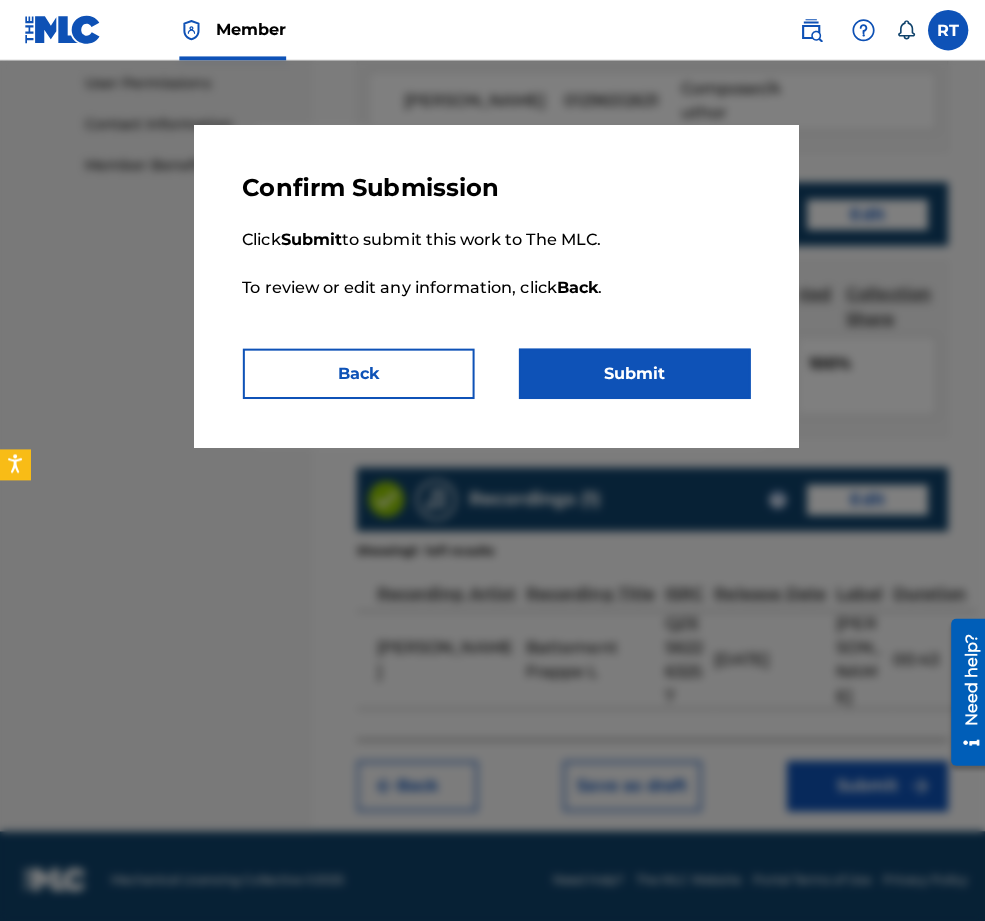 click on "Confirm Submission Click  Submit  to submit this work to The MLC. To review or edit any information, click  Back . Back Submit" at bounding box center (493, 284) 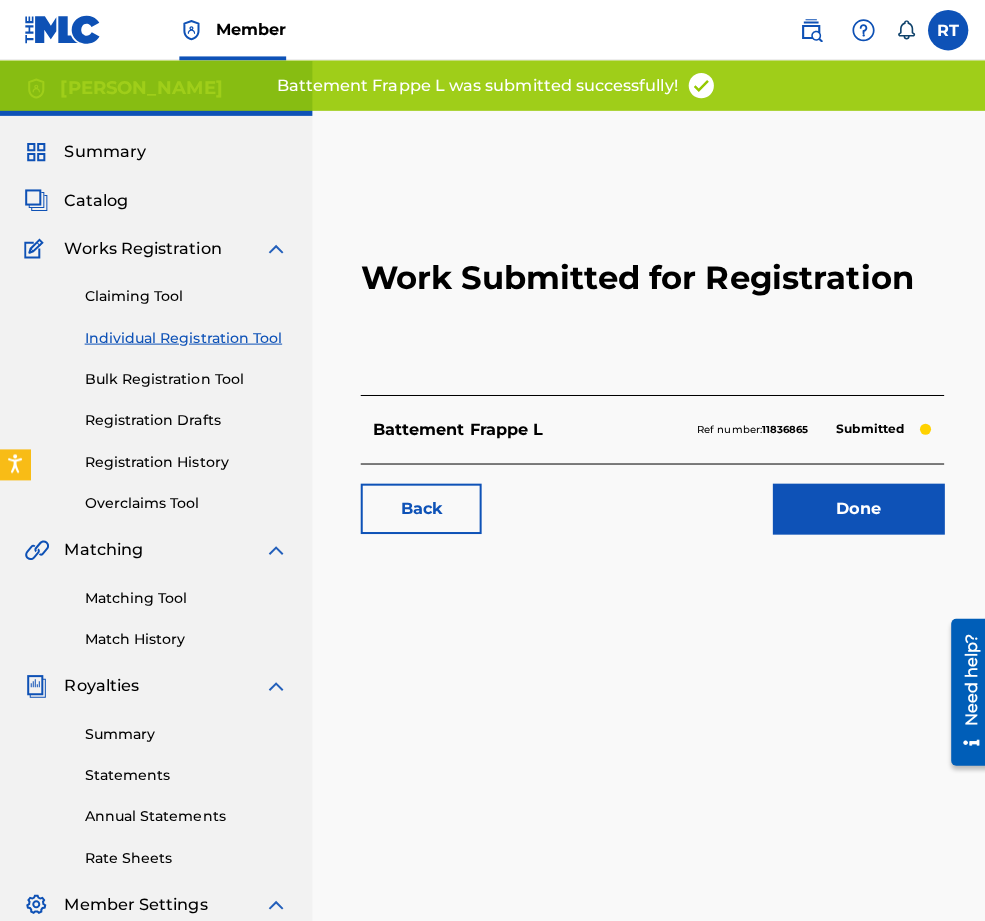 click on "Done" at bounding box center [852, 505] 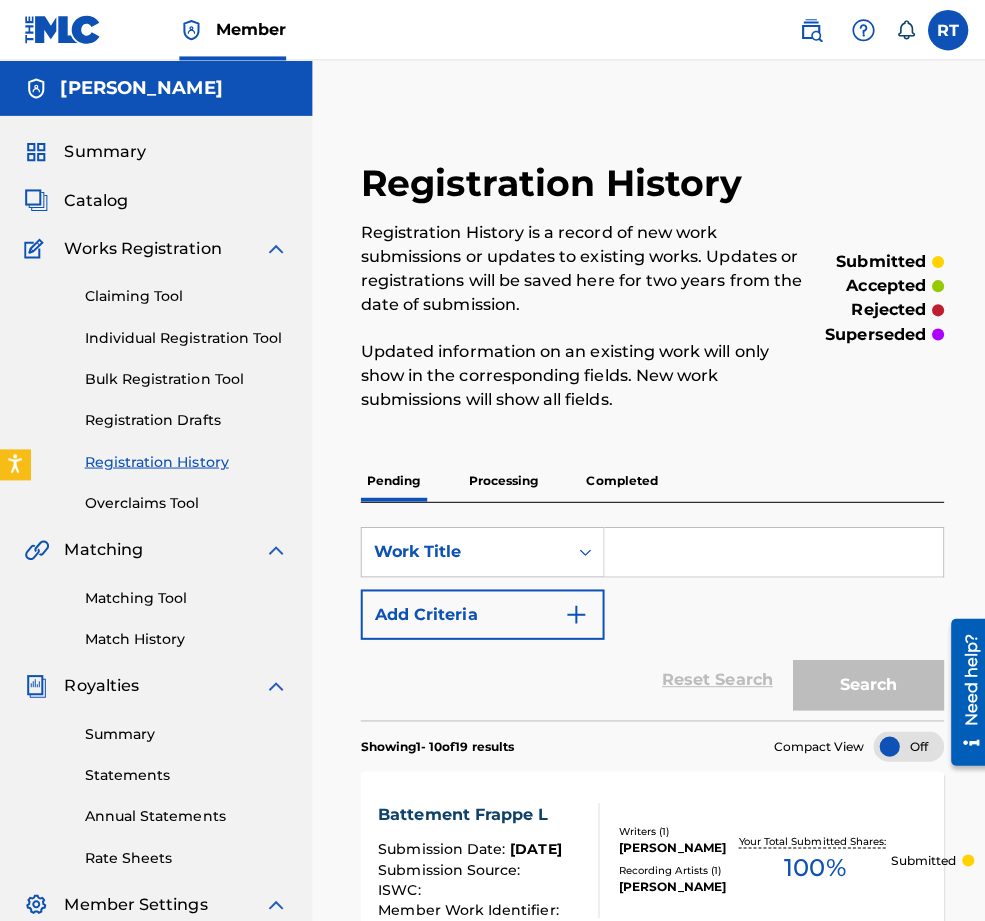 click on "Individual Registration Tool" at bounding box center (185, 335) 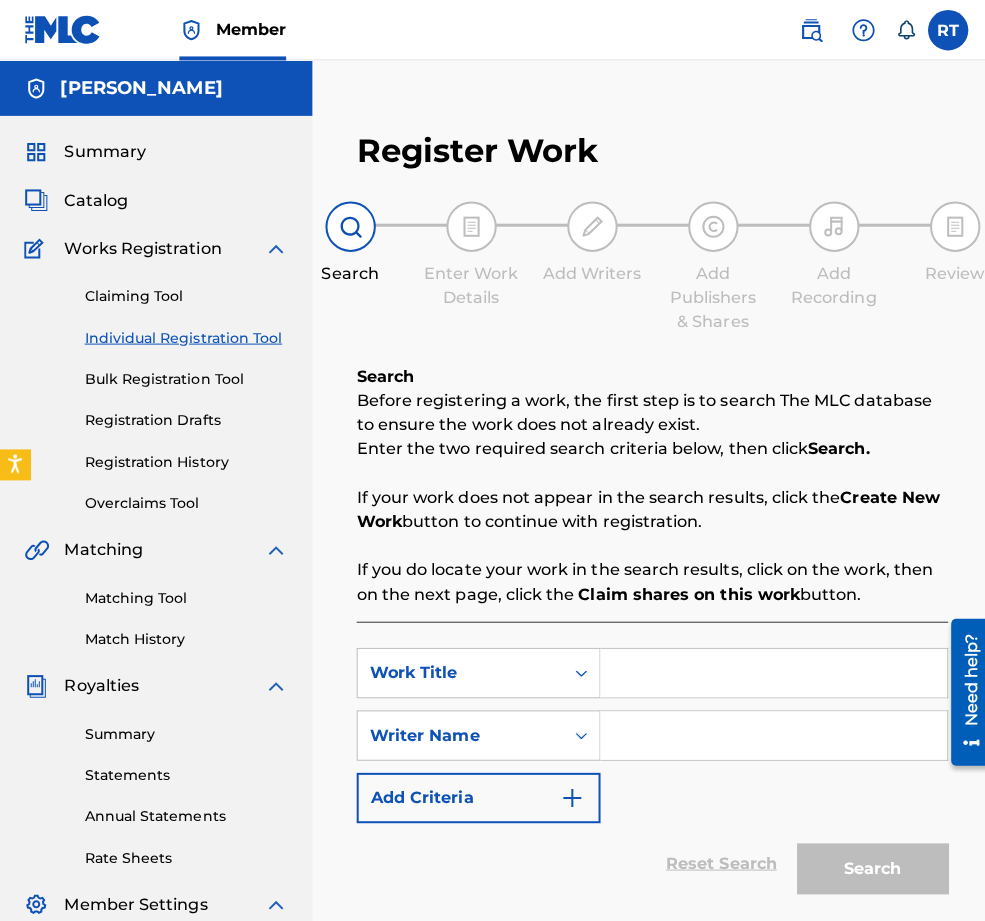 click at bounding box center (768, 668) 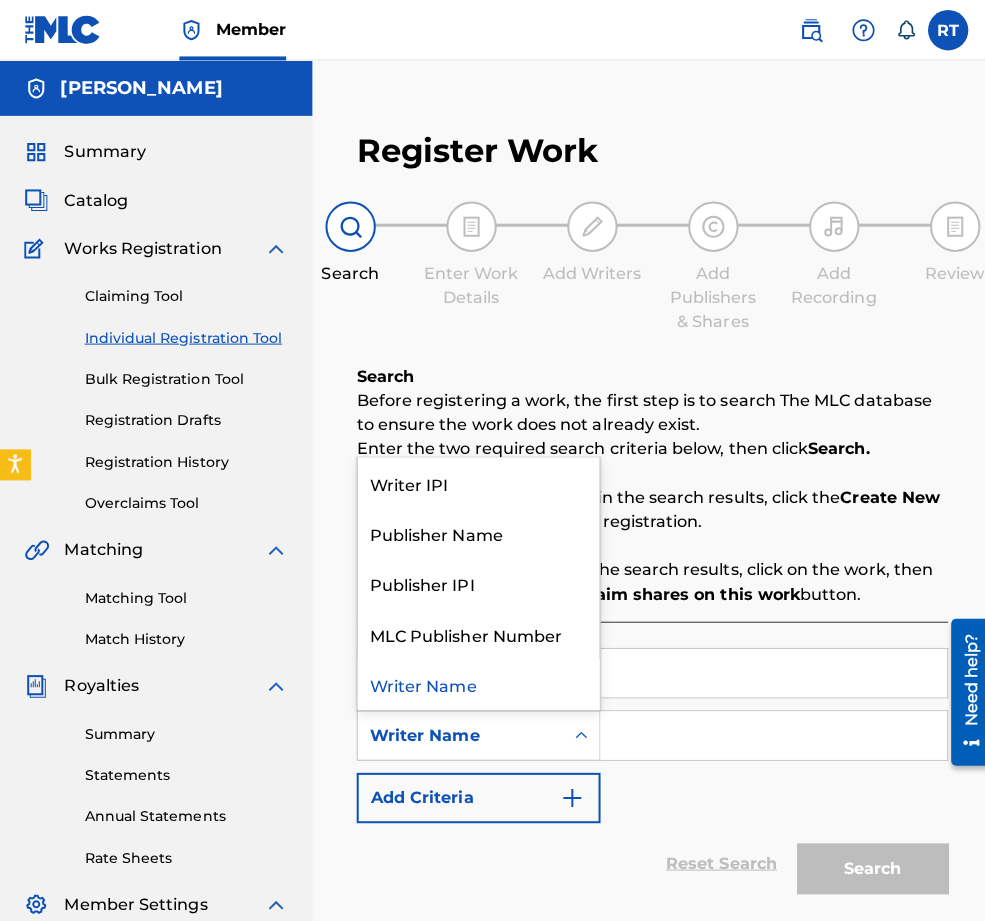 click on "Writer Name" at bounding box center [457, 730] 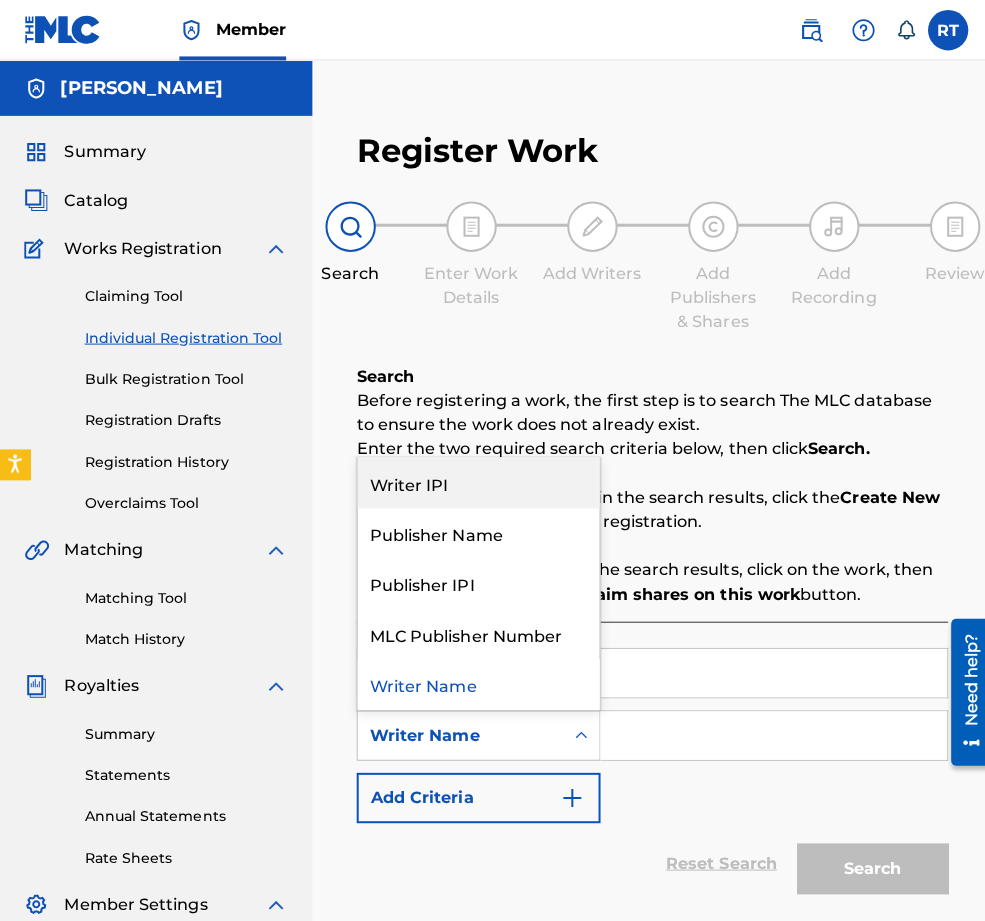 click on "Writer IPI" at bounding box center (475, 479) 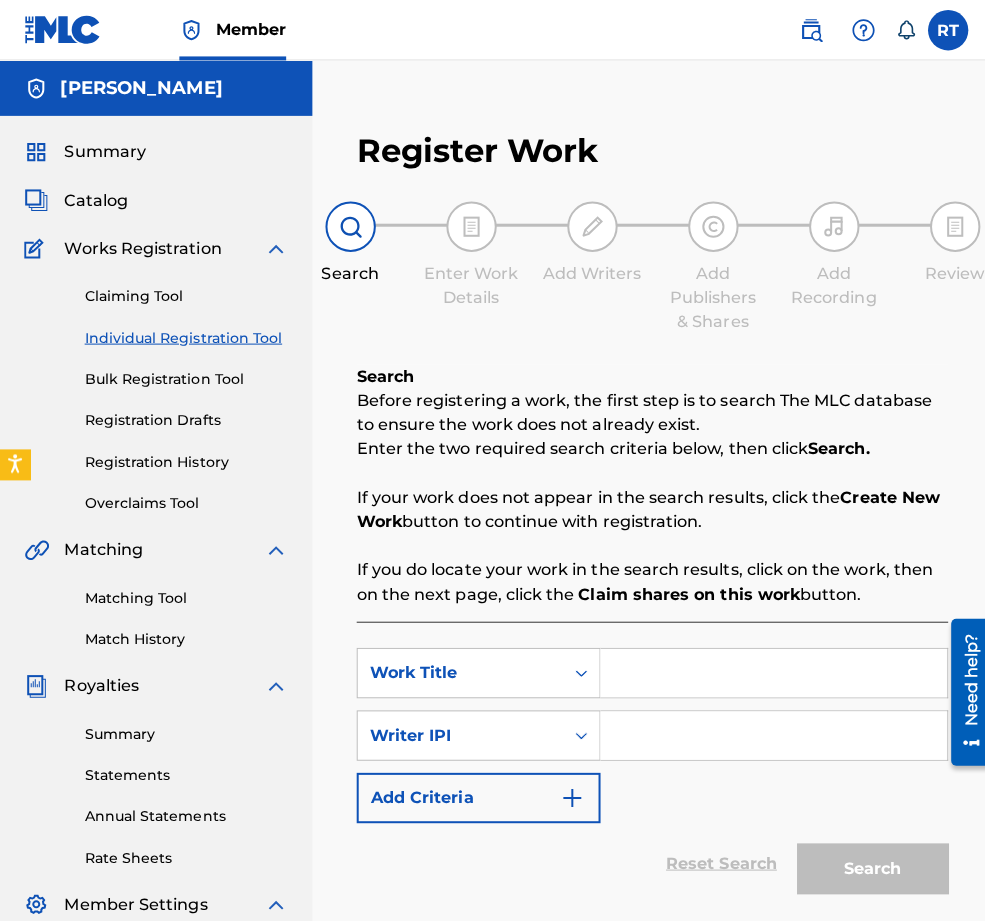 click at bounding box center [768, 668] 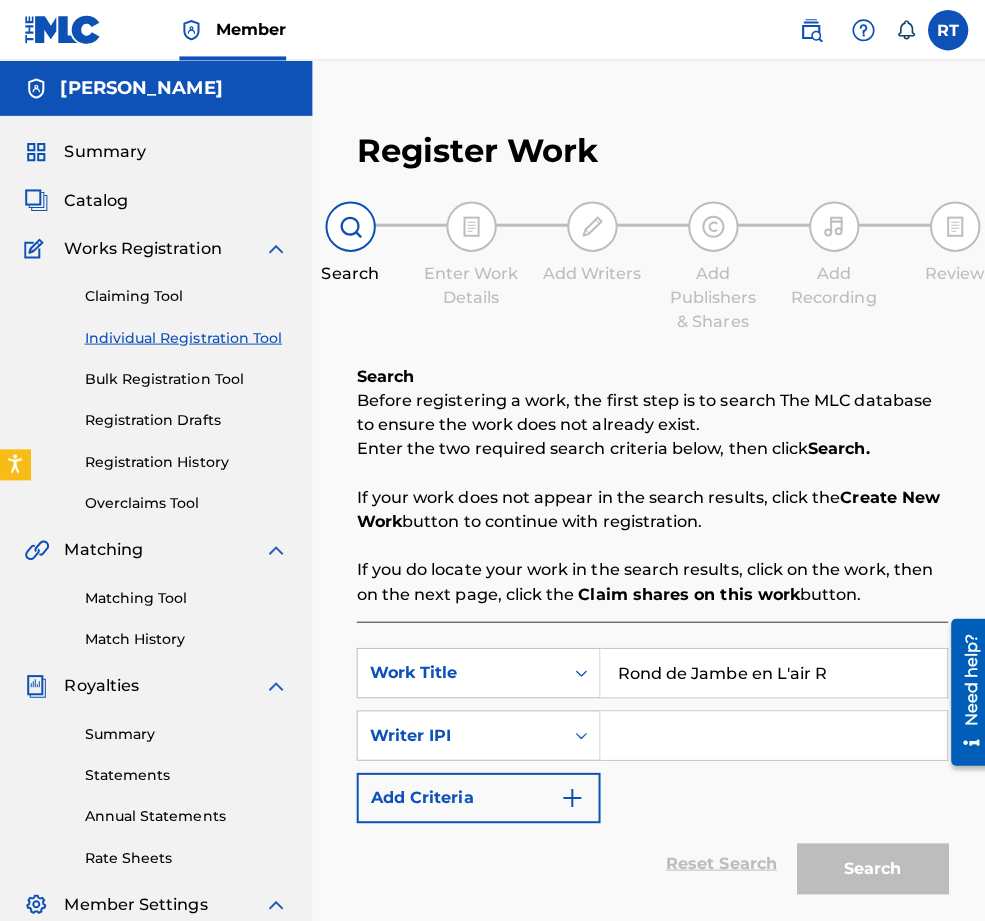 type on "Rond de Jambe en L'air R" 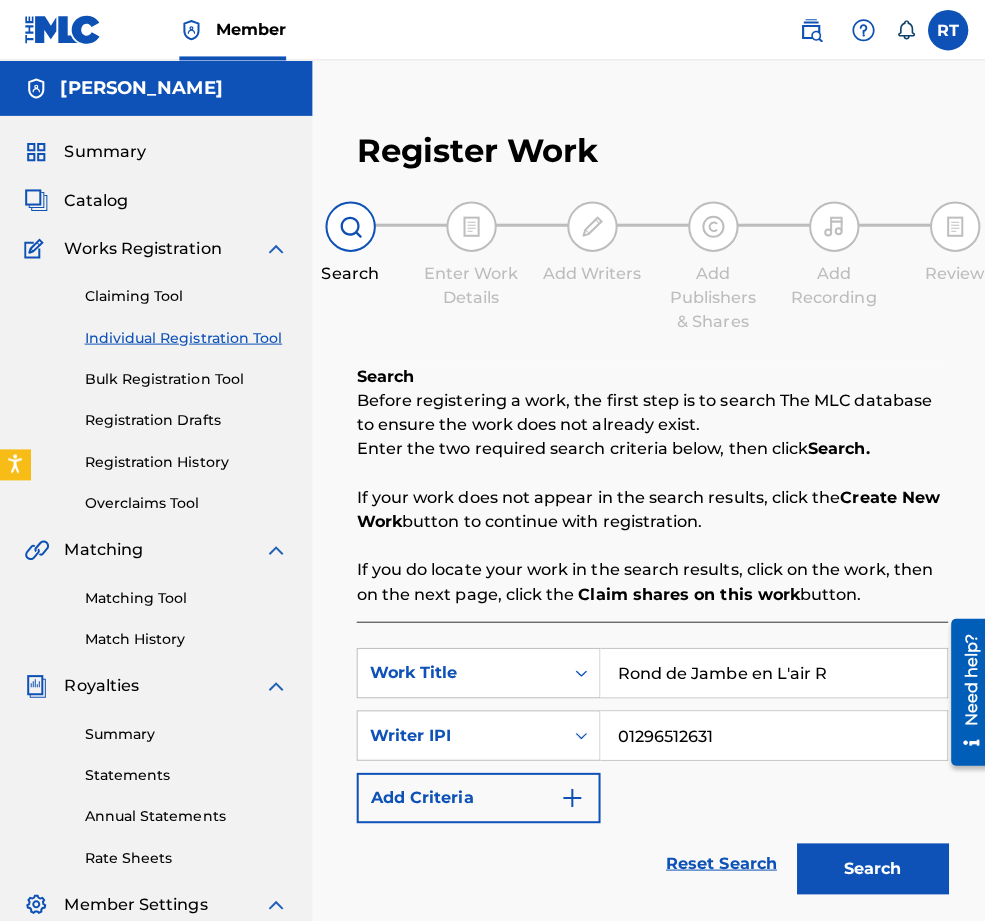 type on "01296512631" 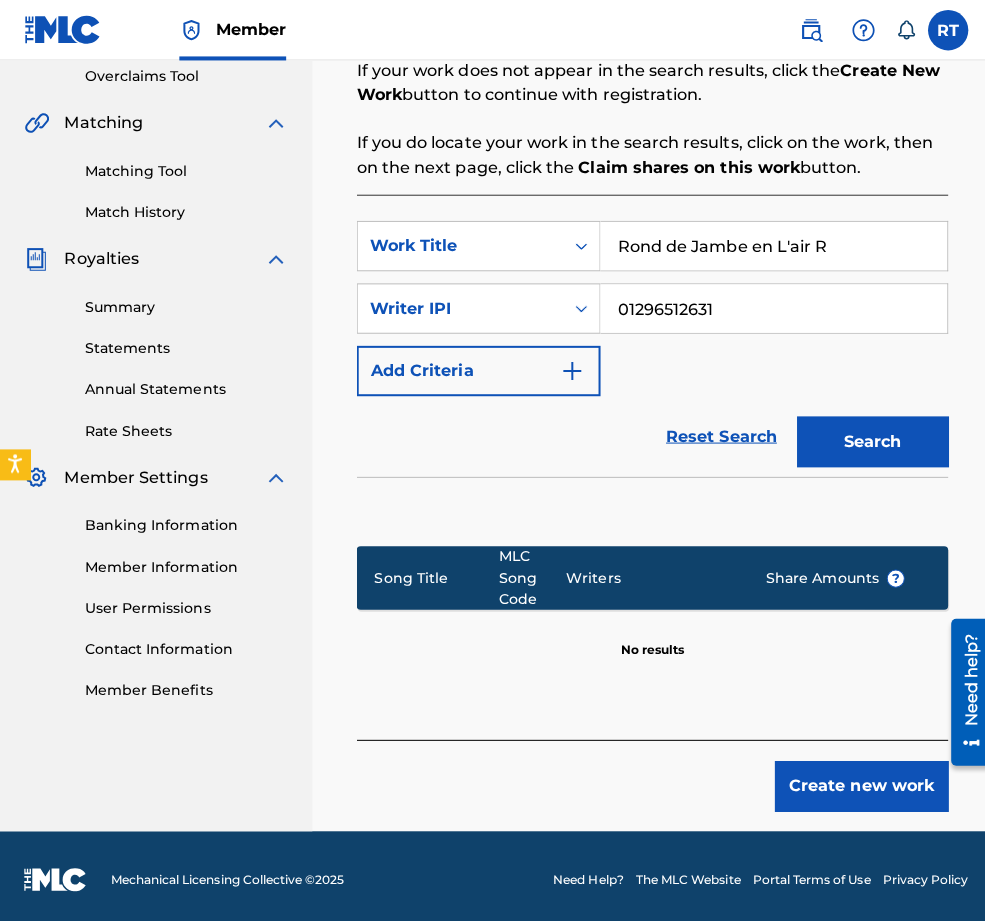 click on "Create new work" at bounding box center (855, 780) 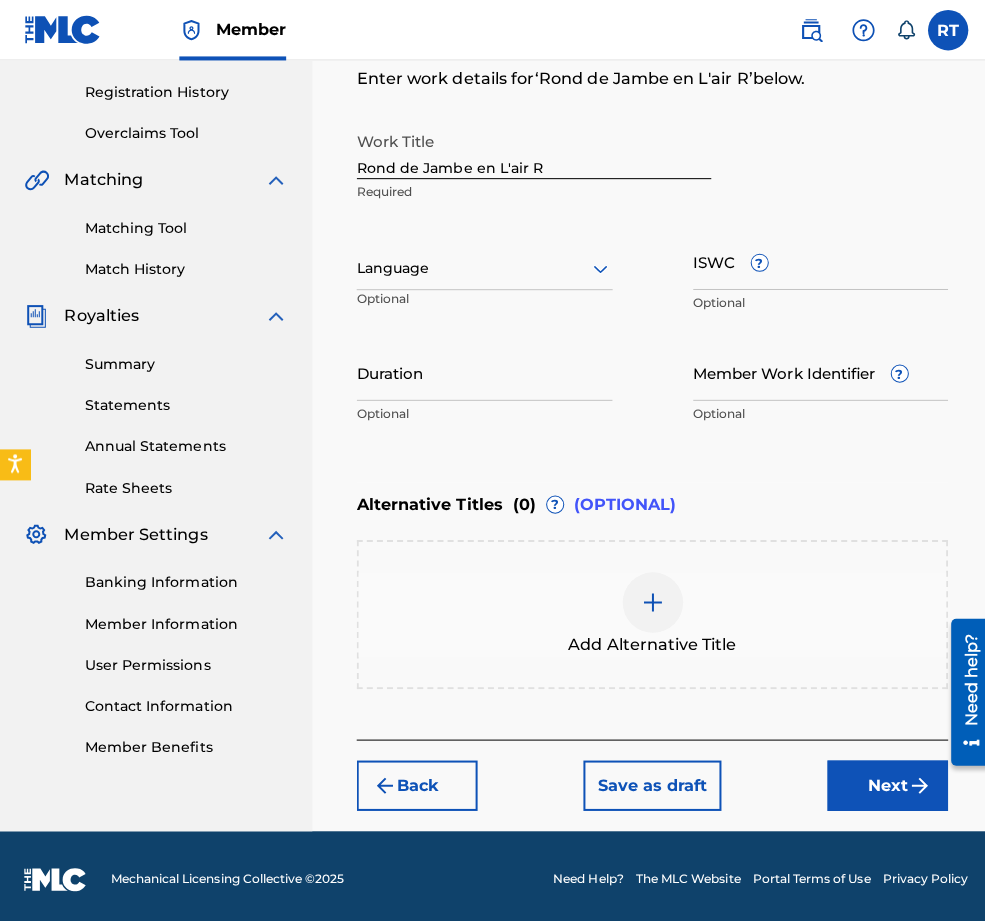 scroll, scrollTop: 429, scrollLeft: 0, axis: vertical 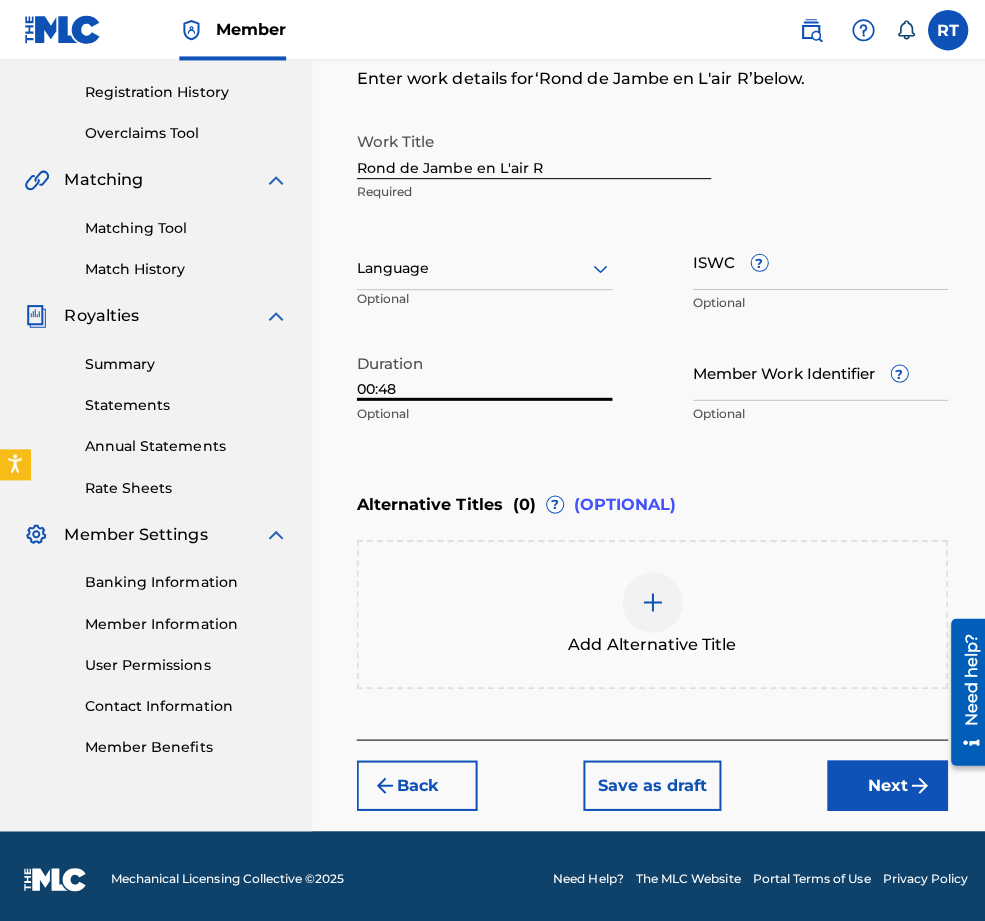 type on "00:48" 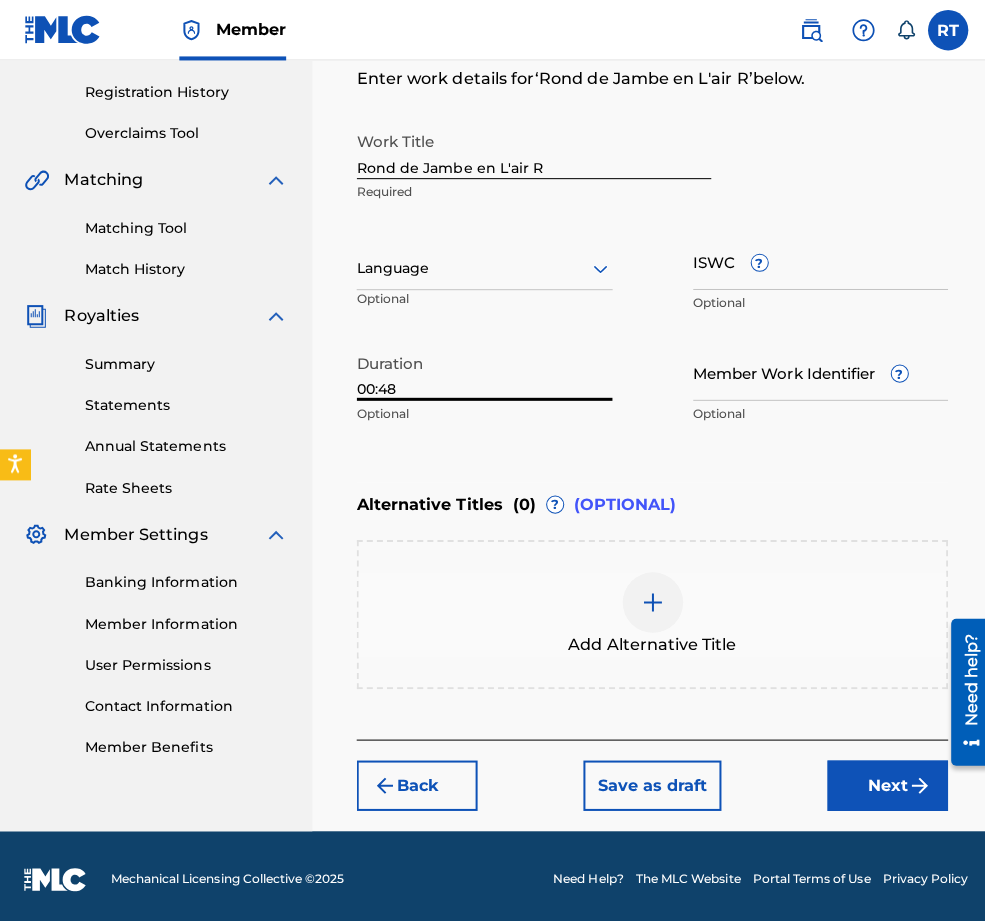 click on "Next" at bounding box center (881, 780) 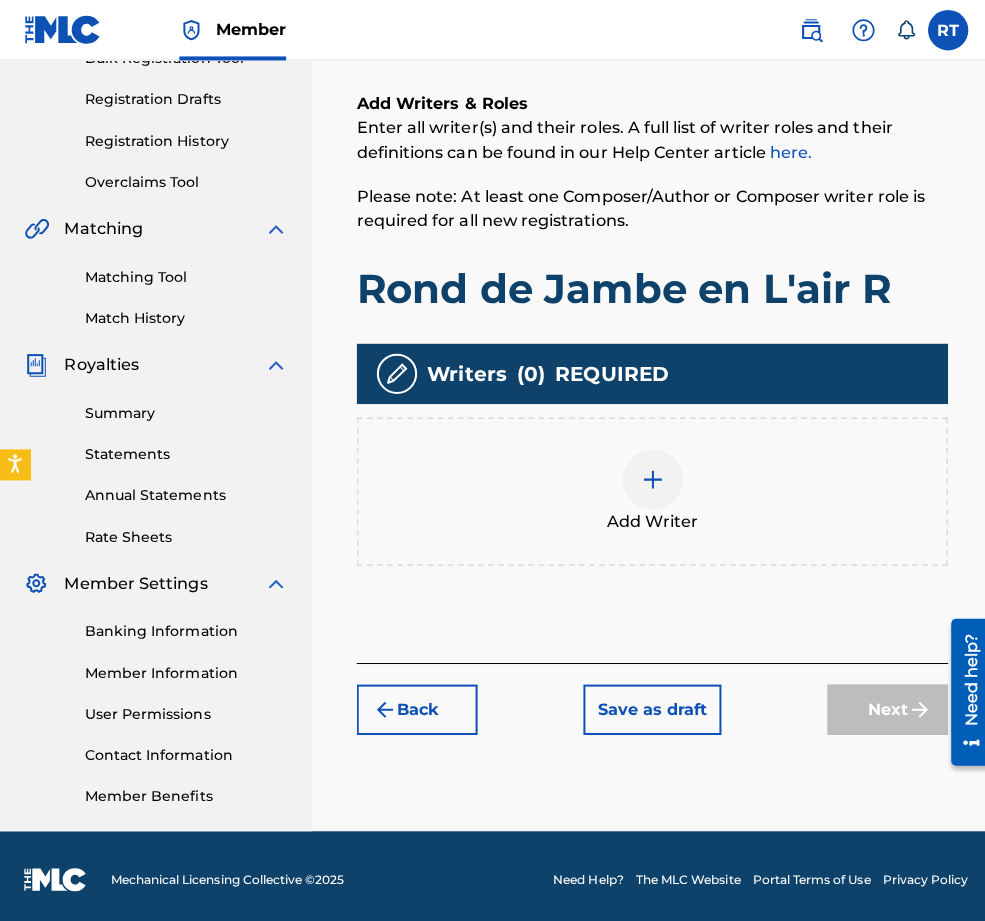 click on "Add Writer" at bounding box center (647, 488) 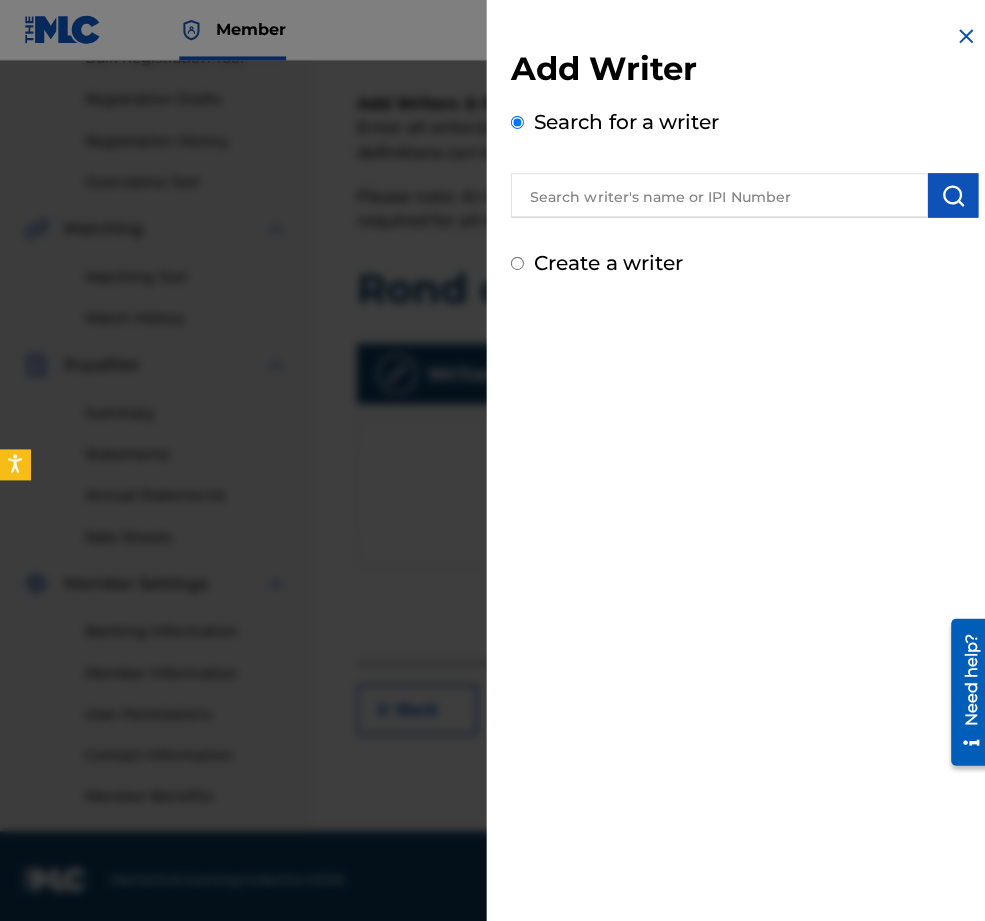 click on "Add Writer Search for a writer Create a writer" at bounding box center (739, 150) 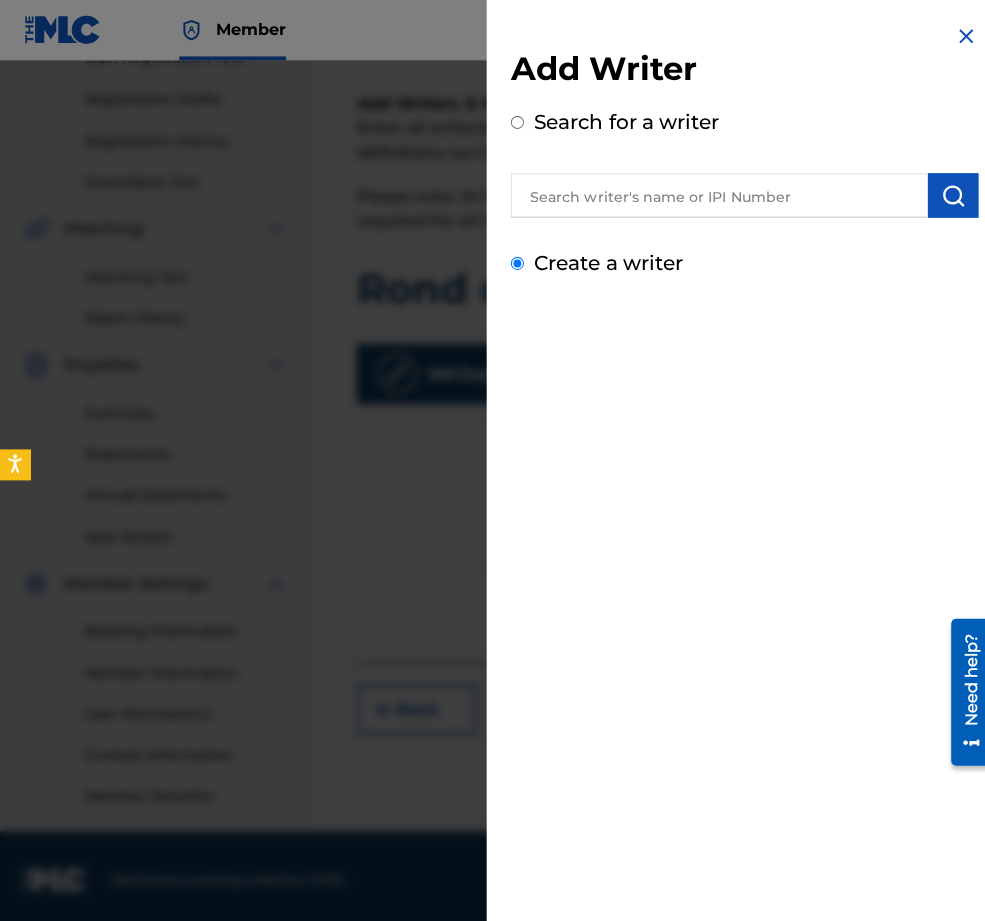 click on "Create a writer" at bounding box center (513, 261) 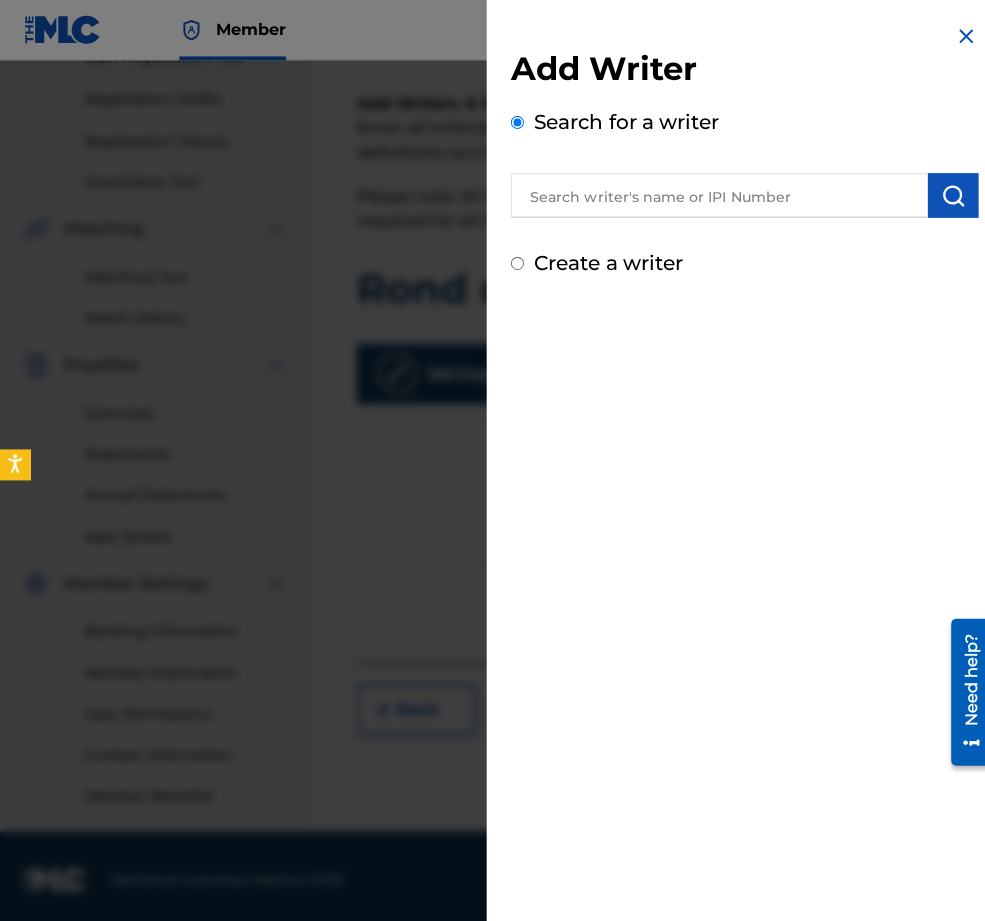 radio on "false" 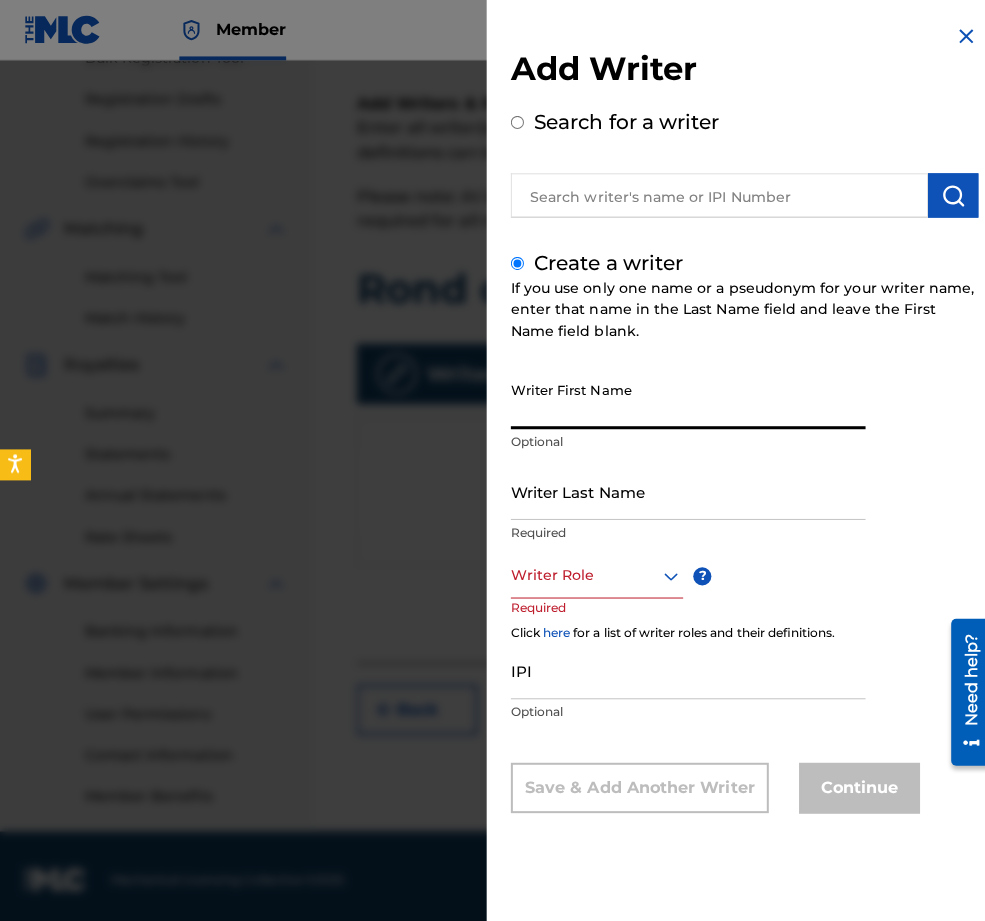 click on "Writer First Name" at bounding box center [683, 397] 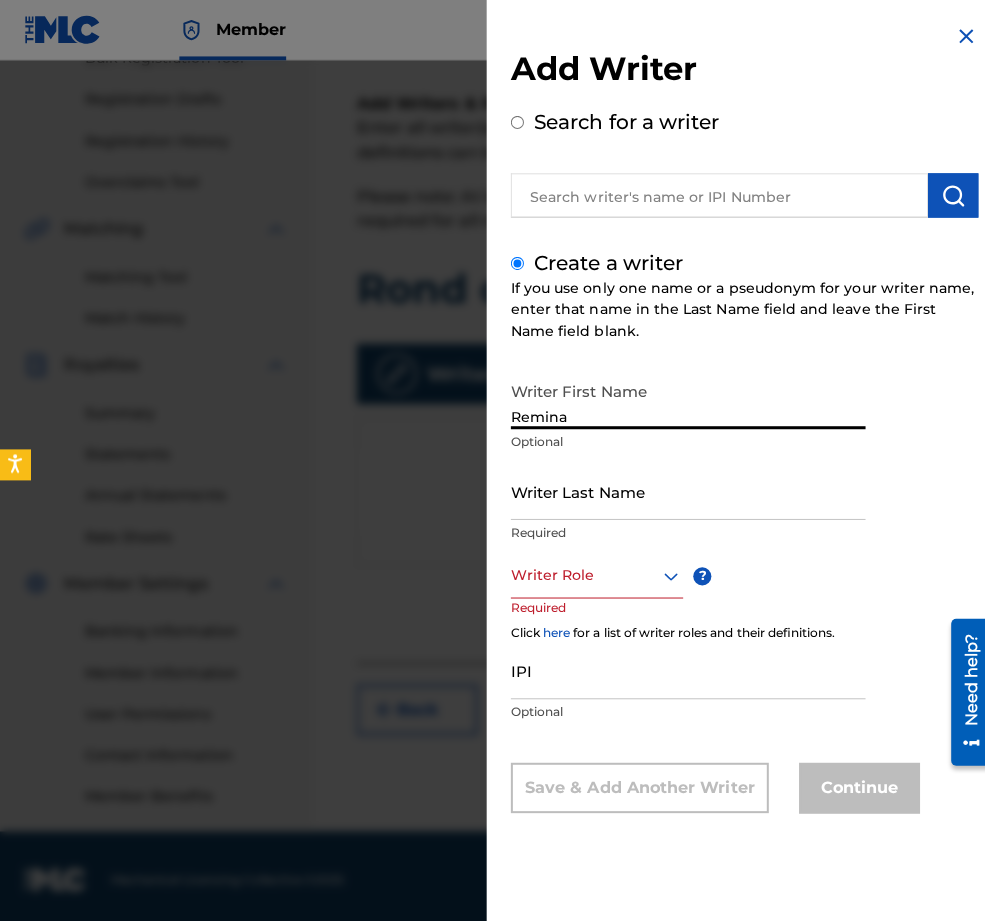 type on "Remina" 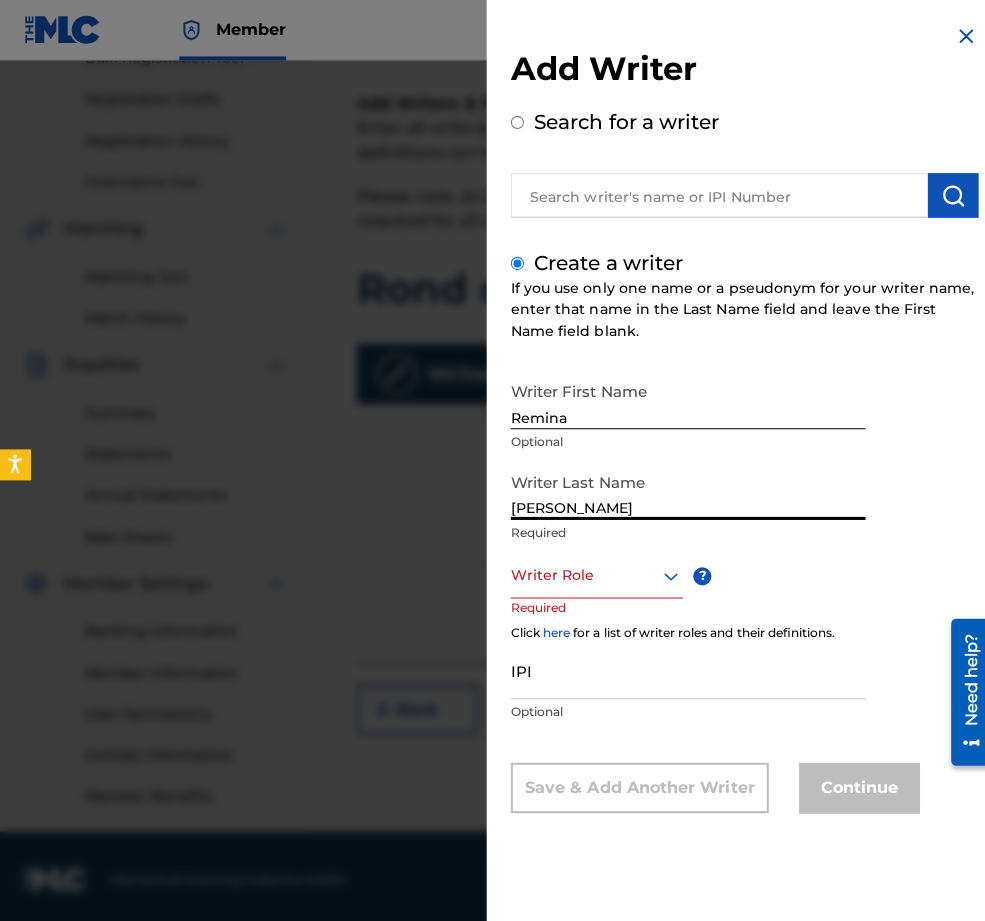 type on "[PERSON_NAME]" 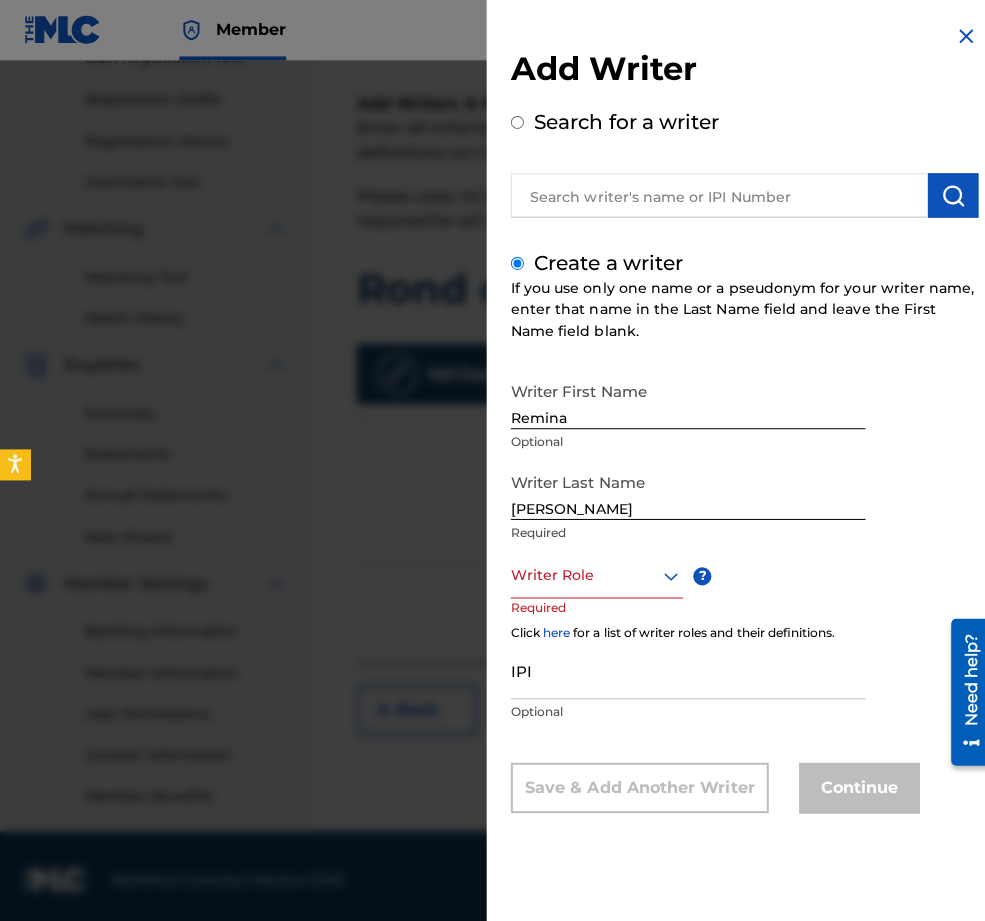 click on "Writer Role" at bounding box center (592, 571) 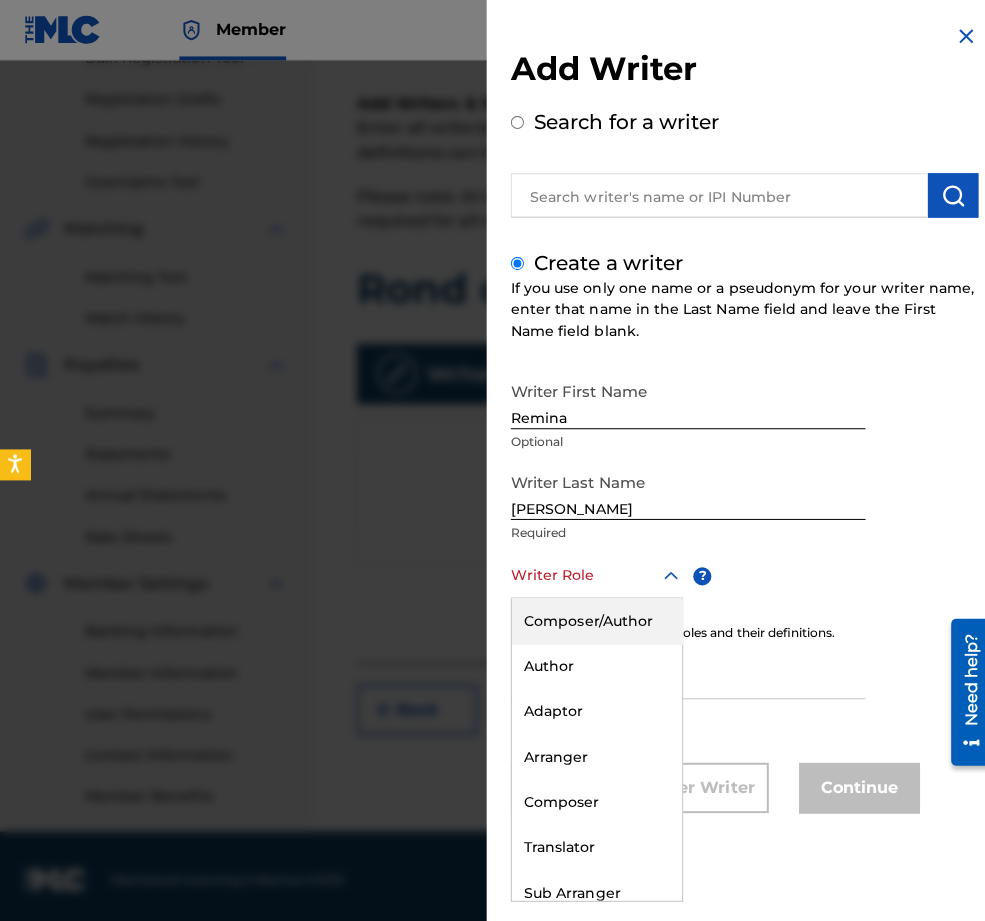 click on "Composer/Author" at bounding box center (592, 616) 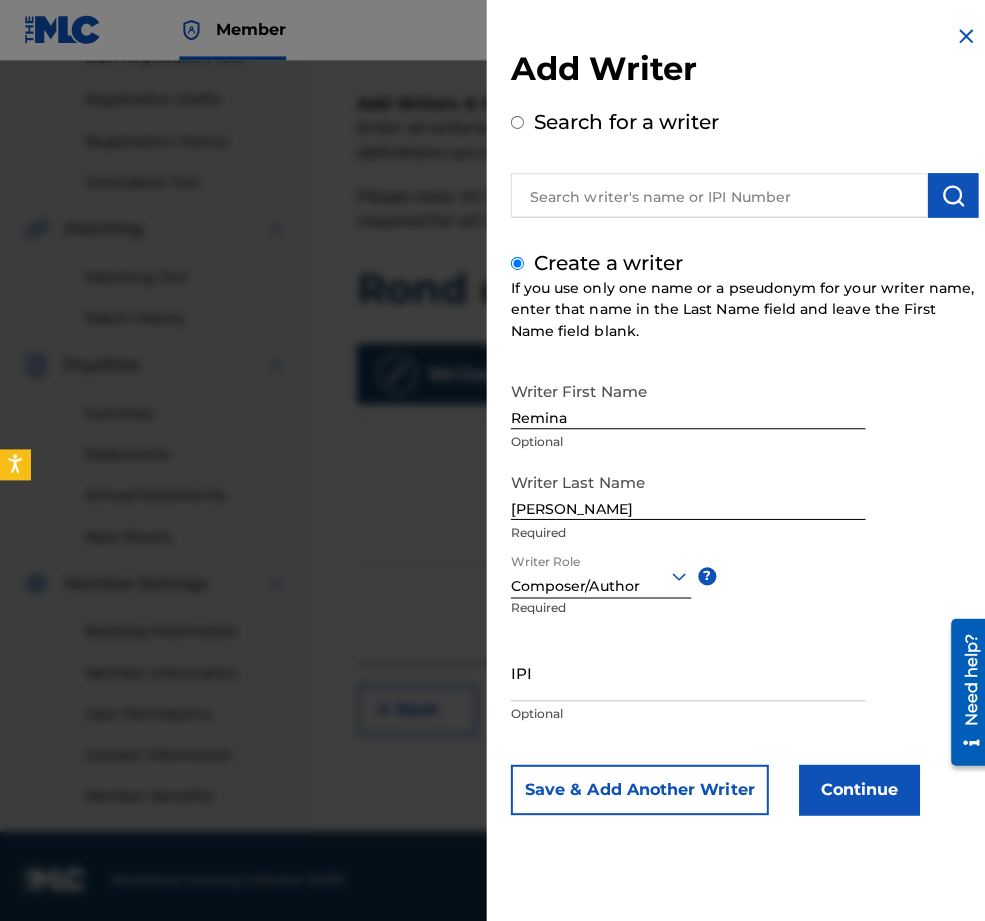 click on "IPI" at bounding box center (683, 667) 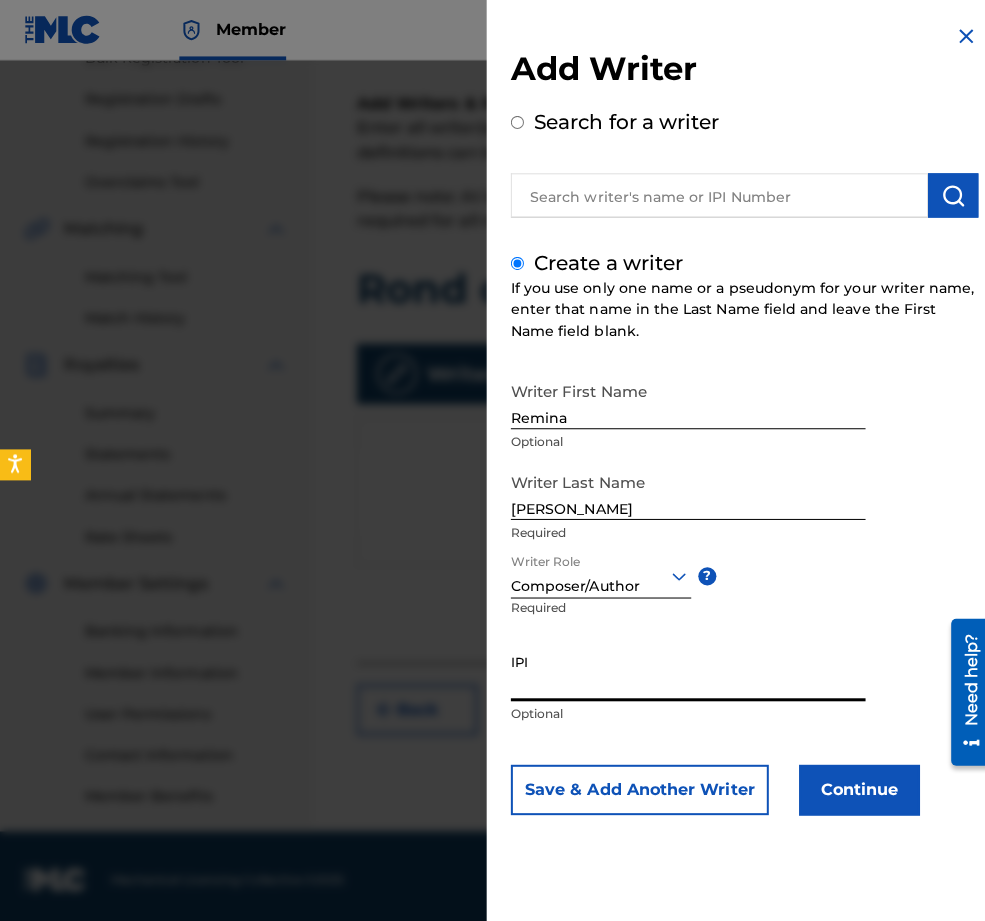 paste on "01296512631" 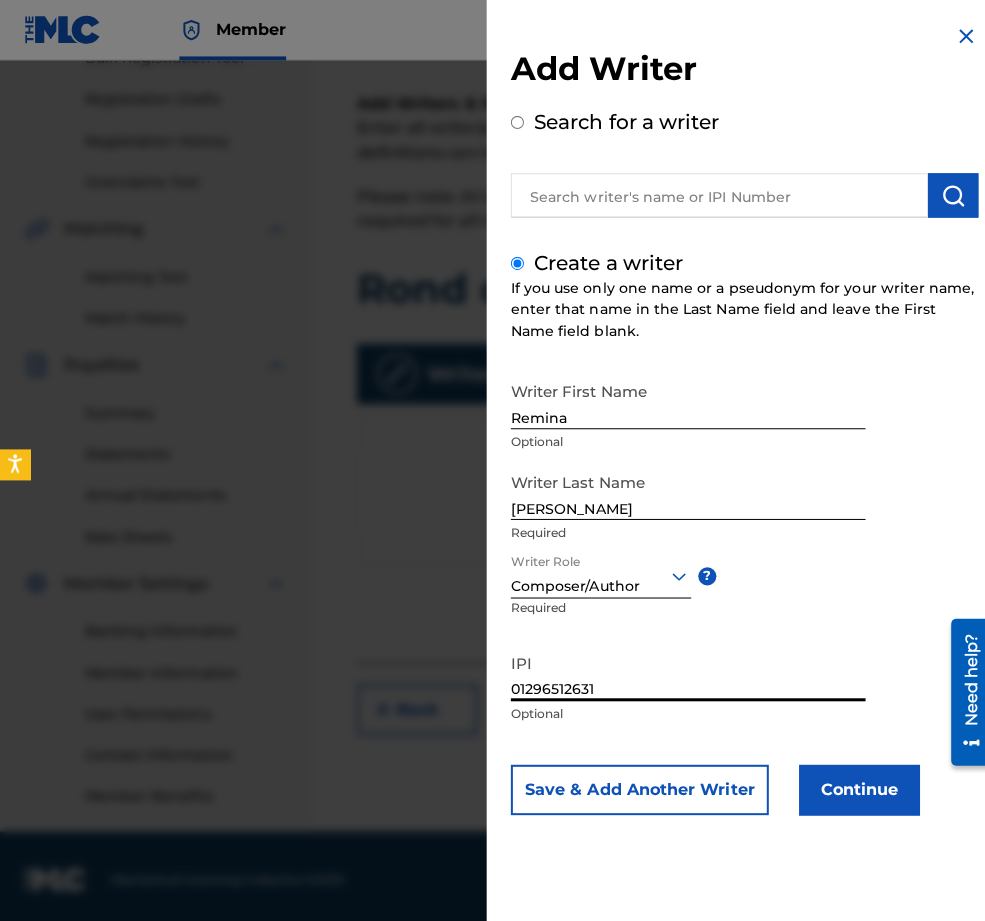 type on "01296512631" 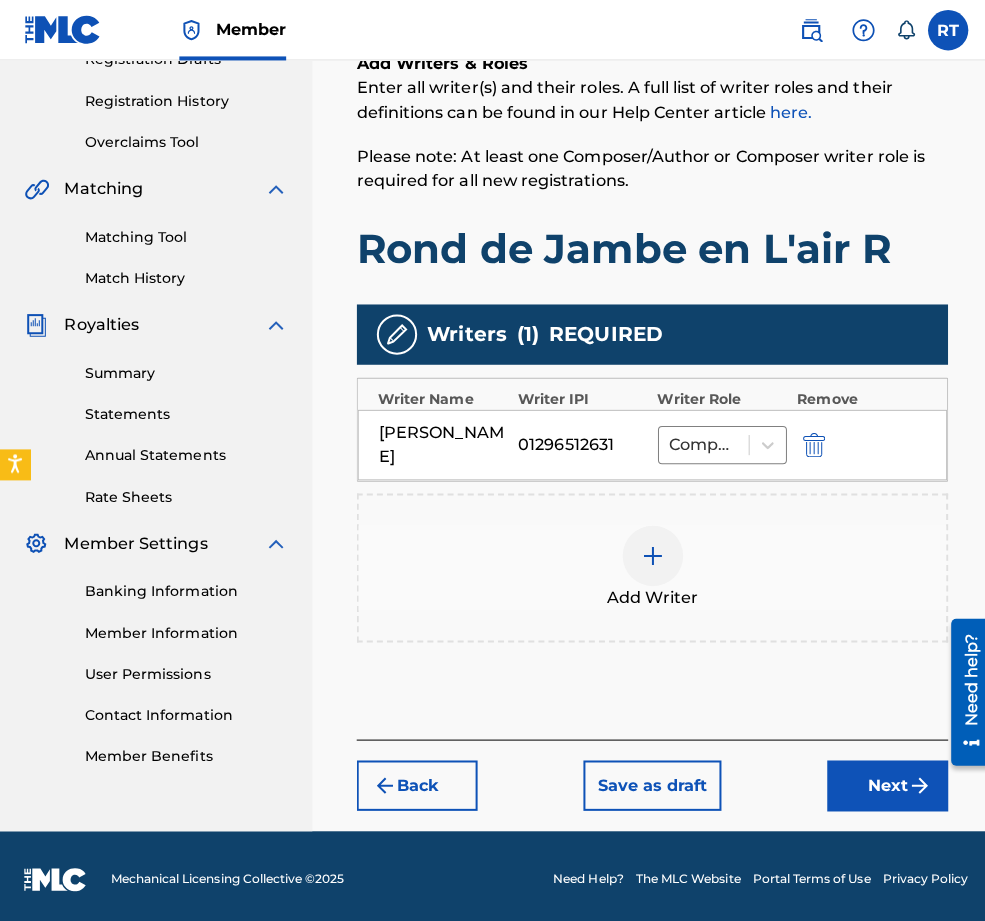 click on "Next" at bounding box center (881, 780) 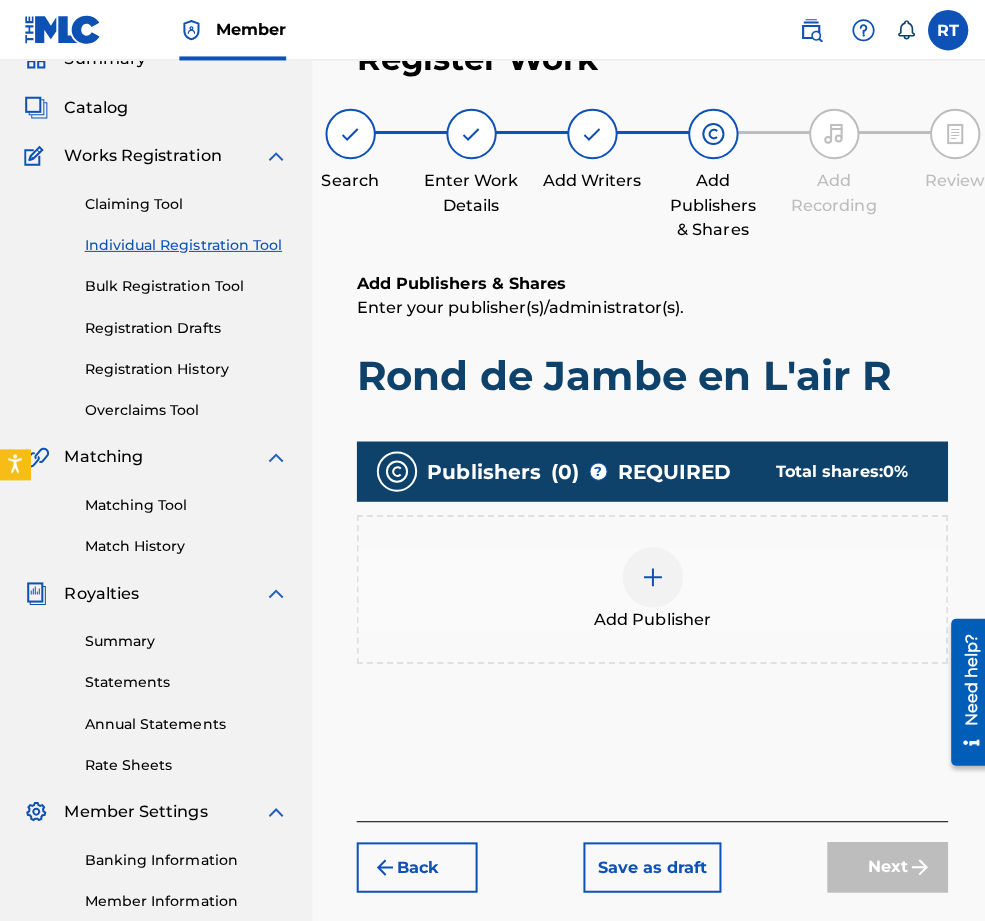 scroll, scrollTop: 89, scrollLeft: 0, axis: vertical 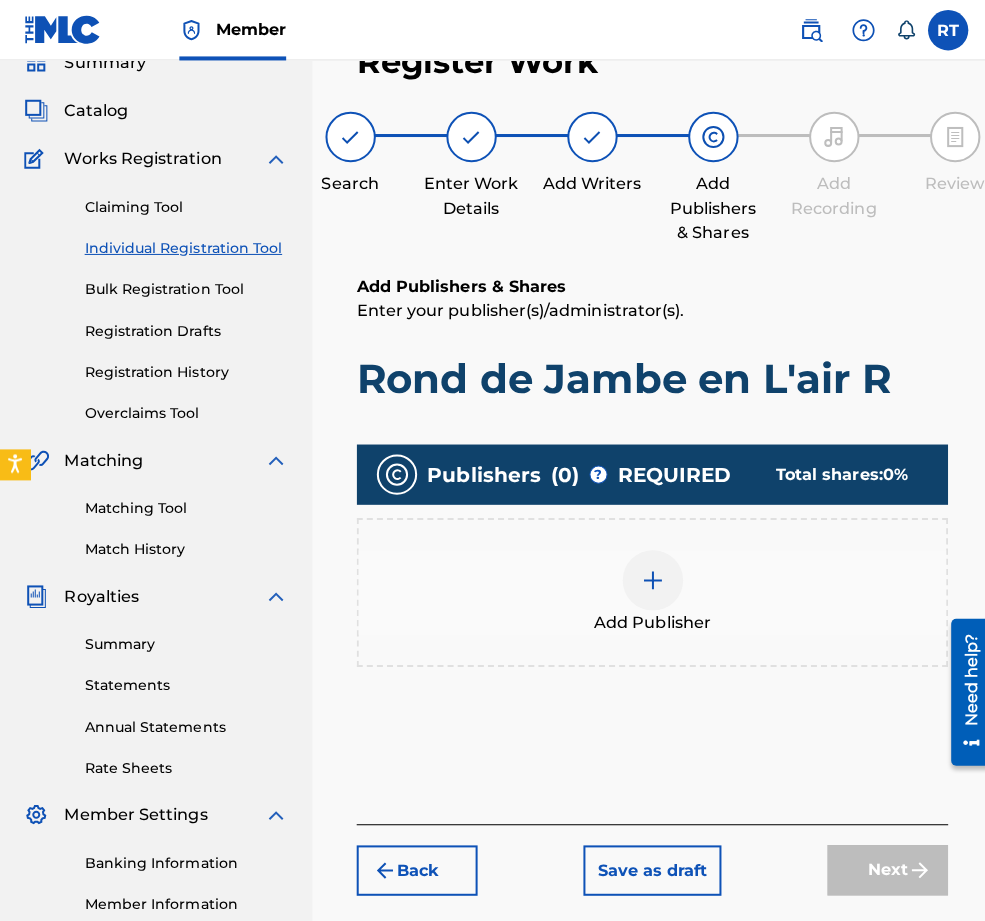click at bounding box center [648, 576] 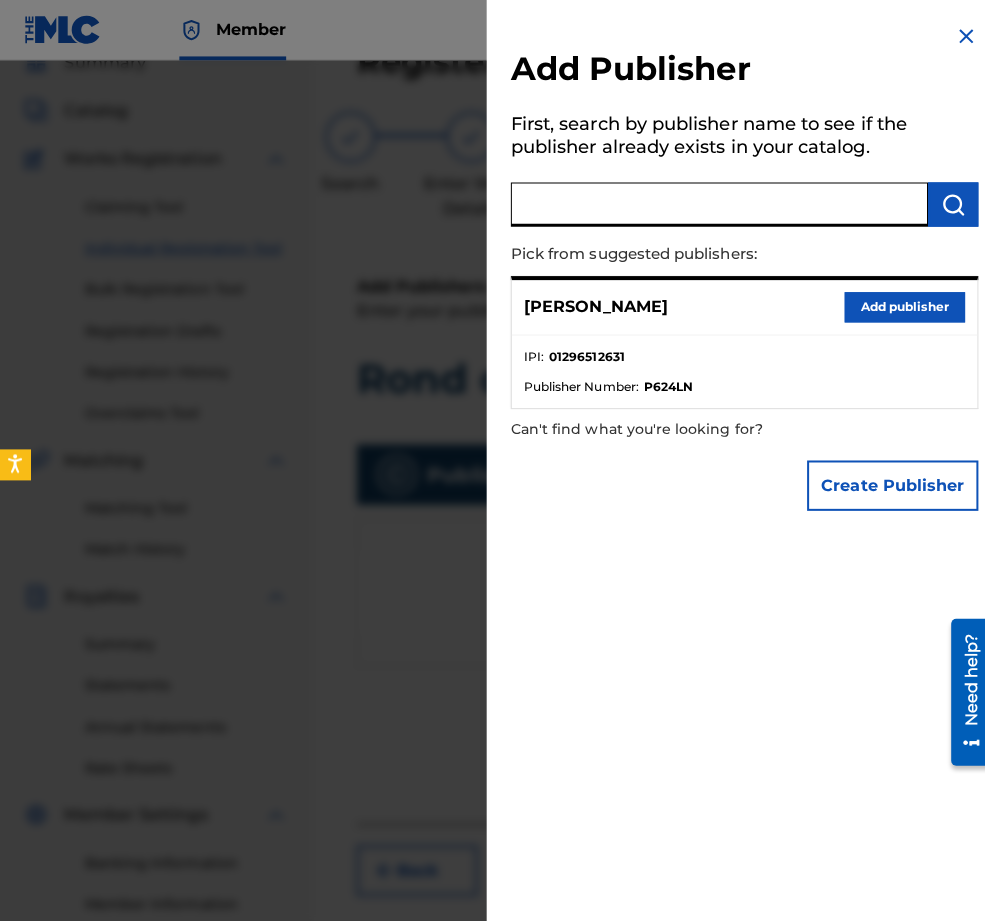 click at bounding box center (714, 203) 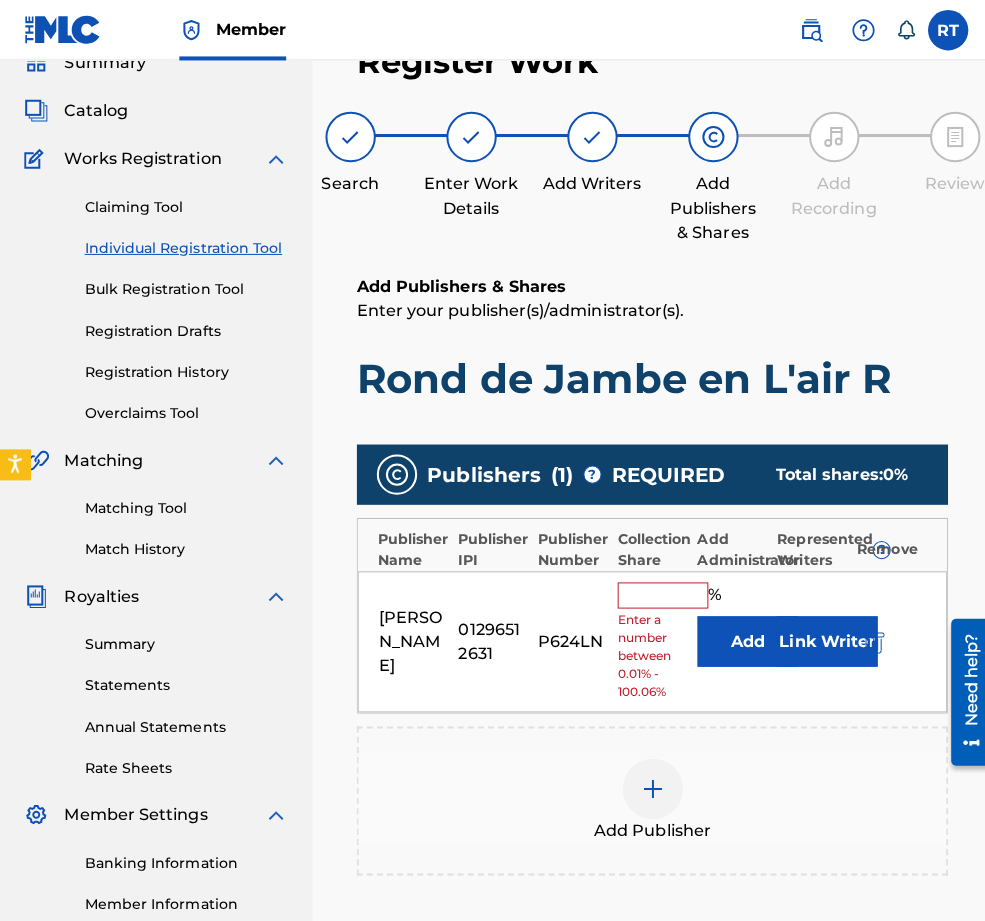 click at bounding box center [658, 591] 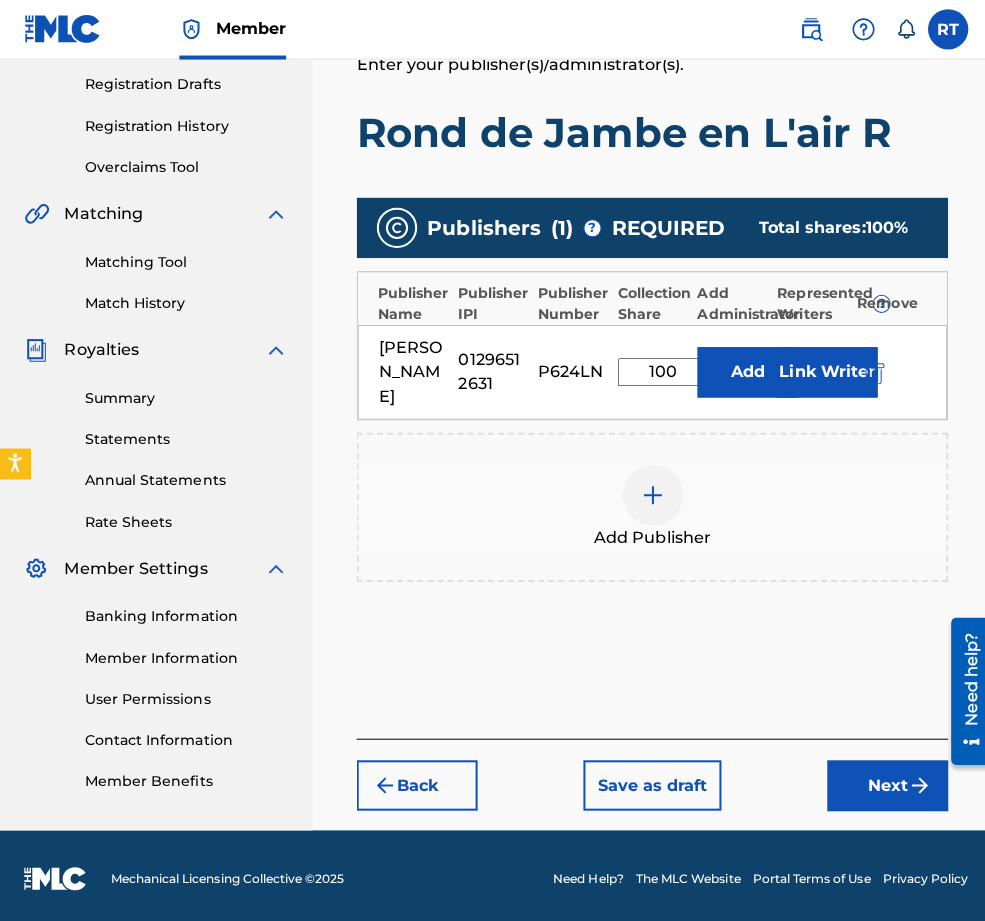 type on "100" 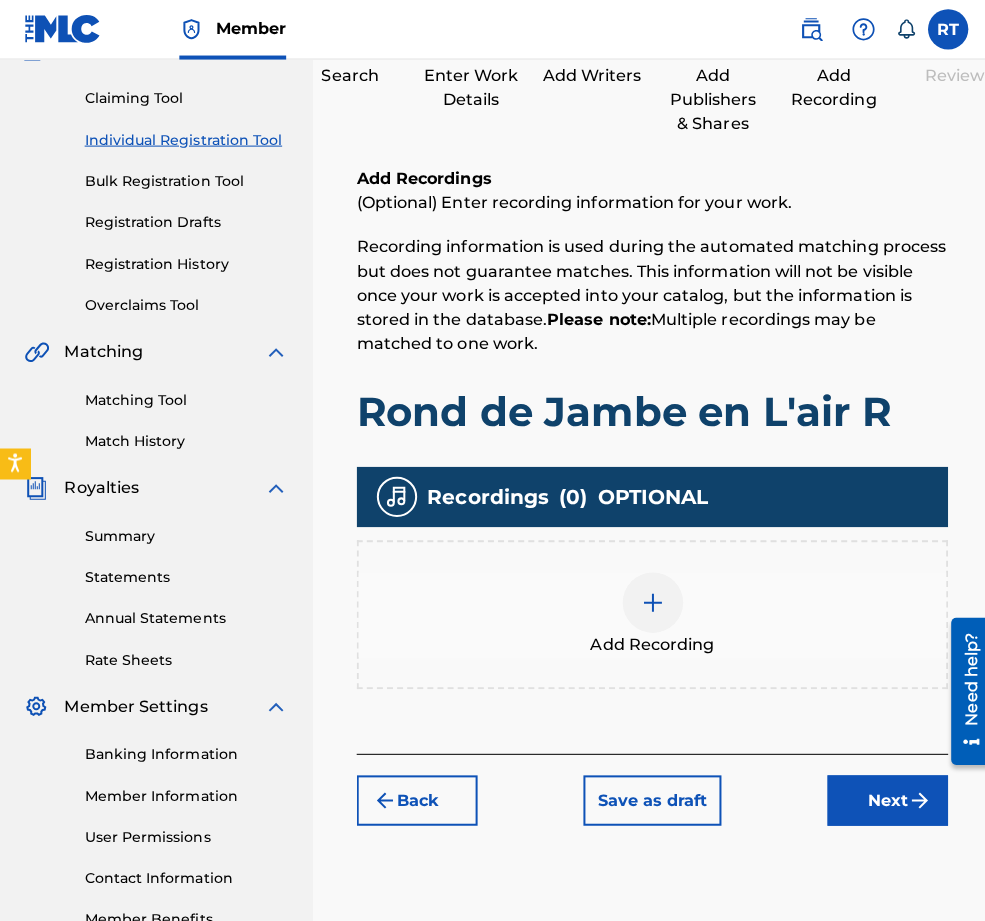 scroll, scrollTop: 260, scrollLeft: 0, axis: vertical 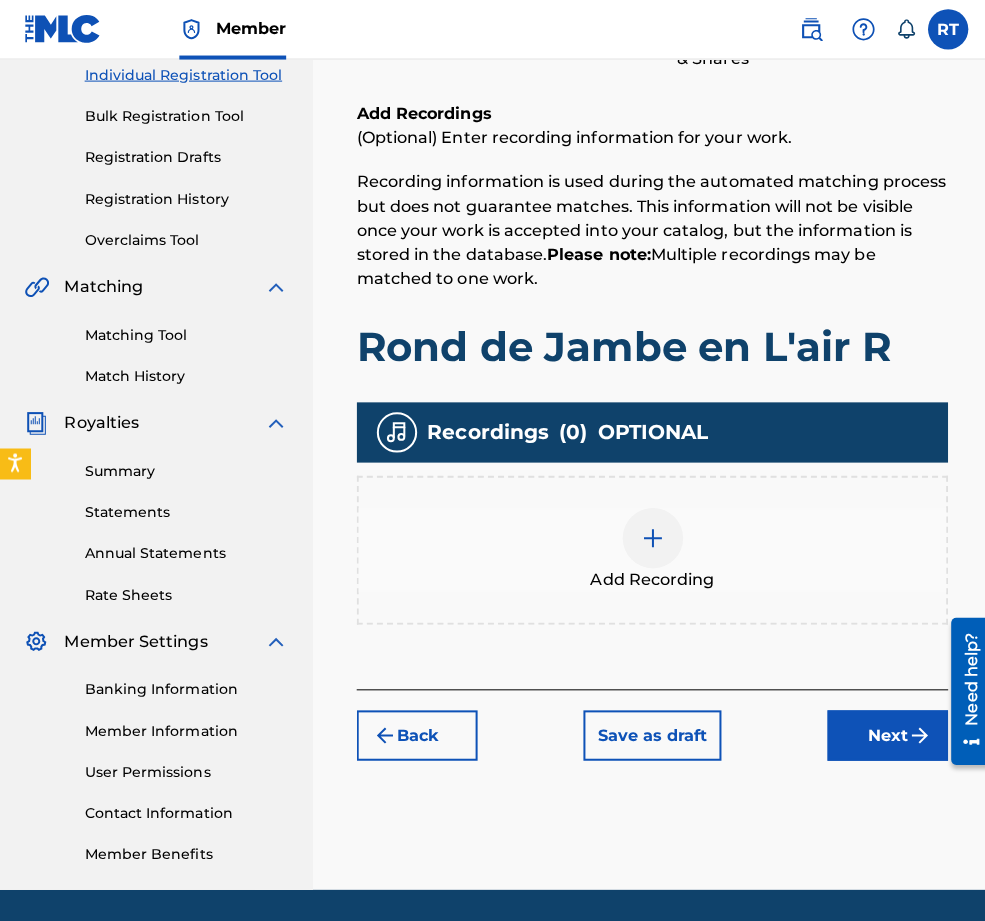 click at bounding box center [648, 535] 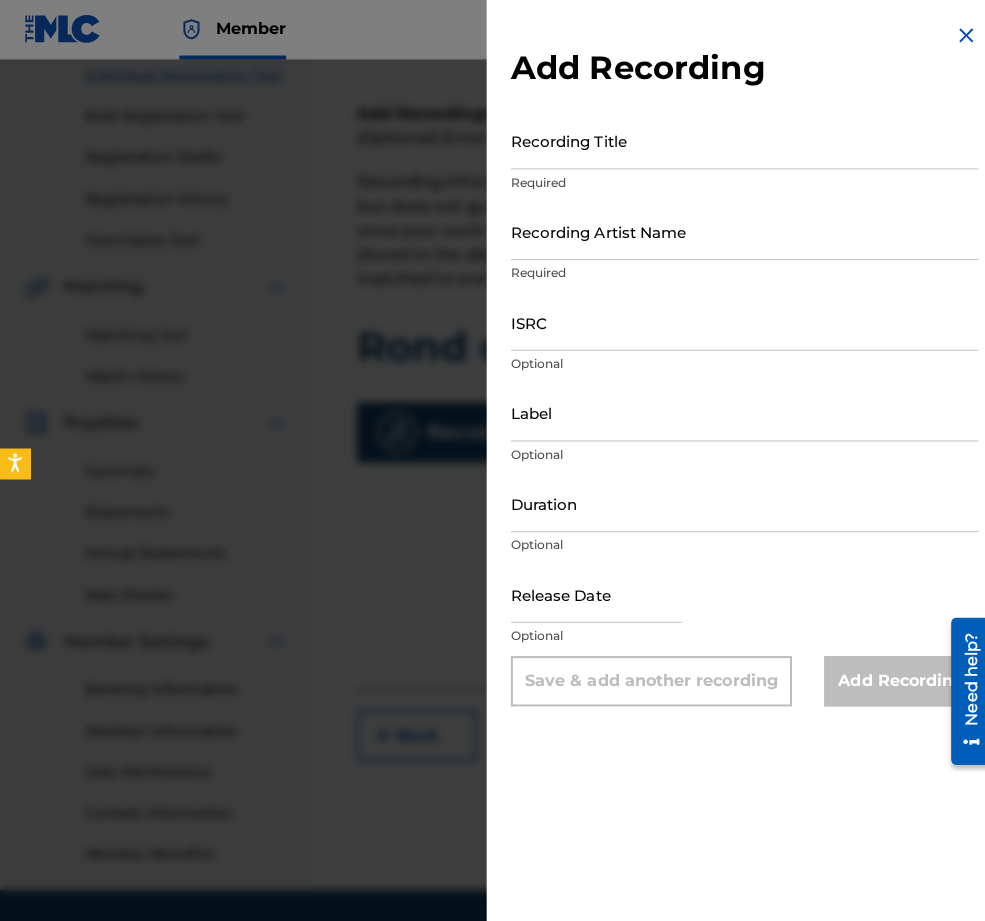 click on "Recording Title" at bounding box center [739, 140] 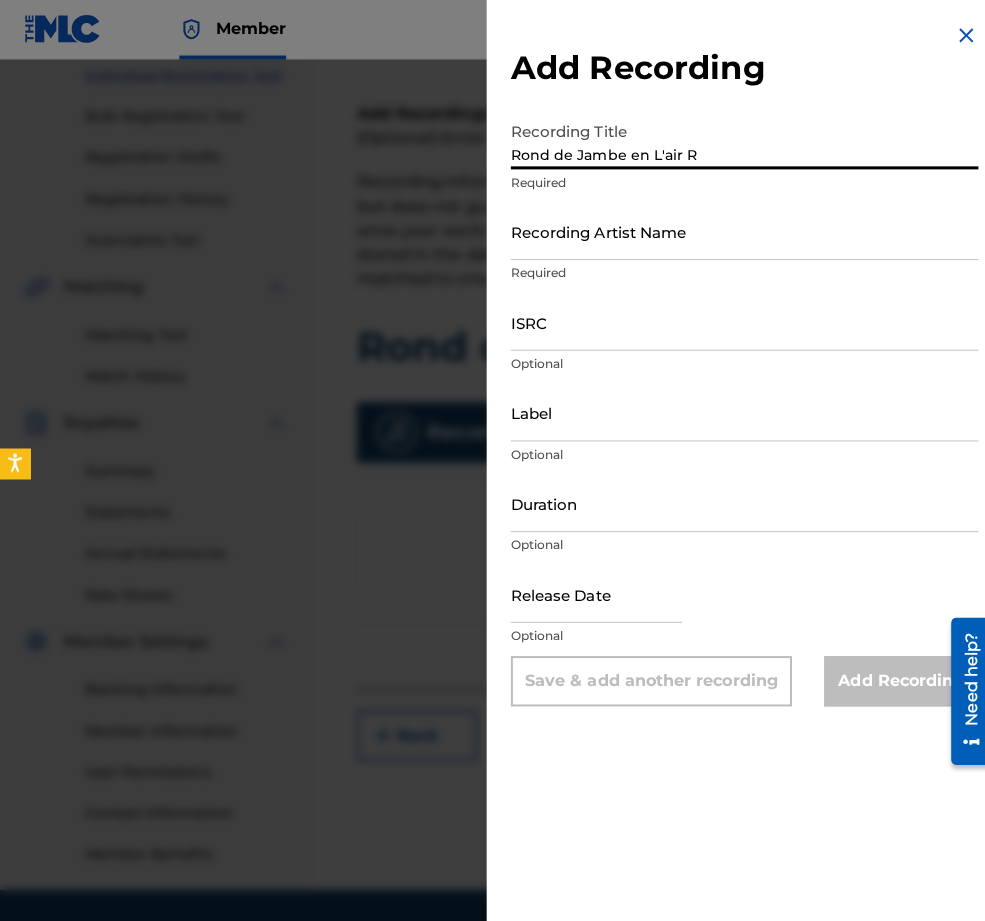type on "Rond de Jambe en L'air R" 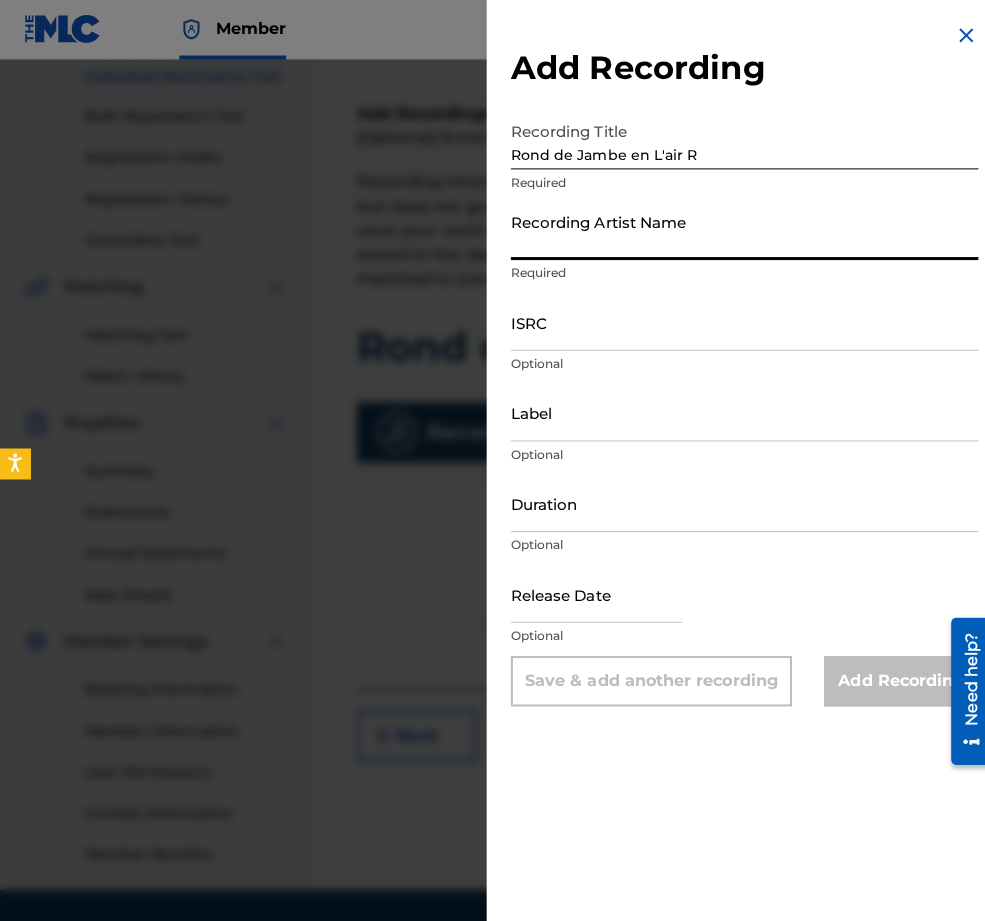 click on "Recording Artist Name" at bounding box center (739, 230) 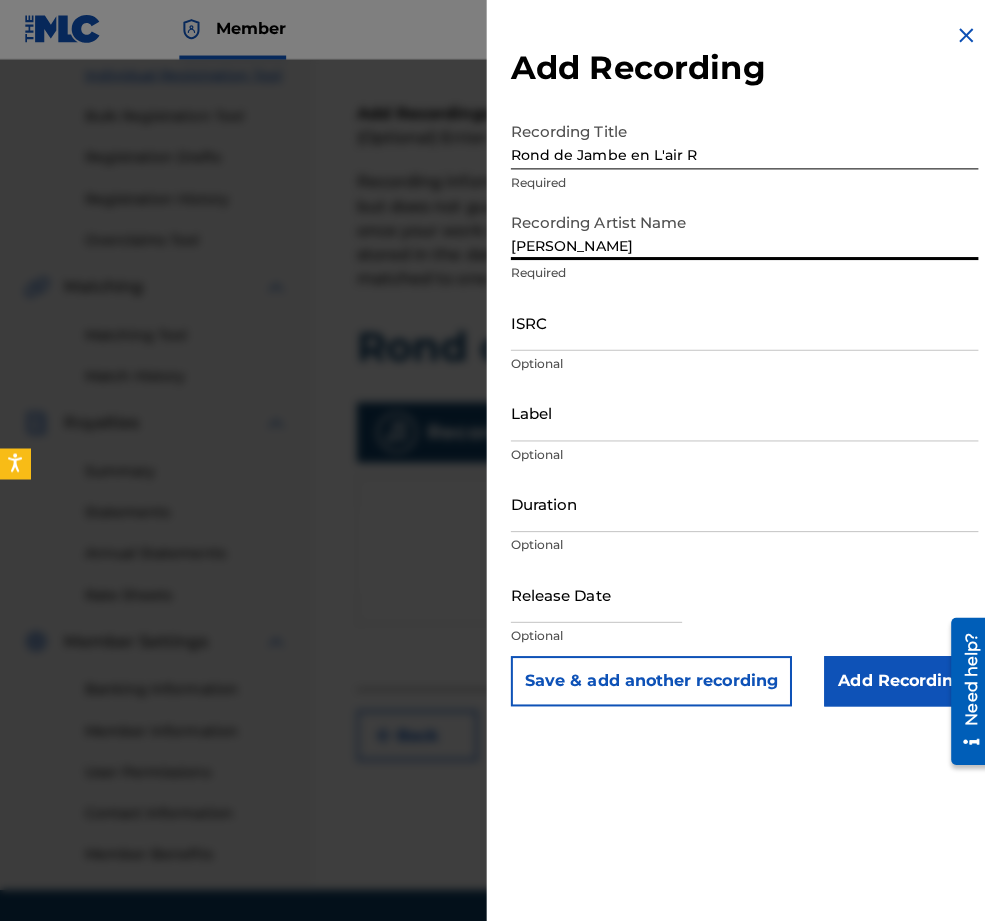 type on "[PERSON_NAME]" 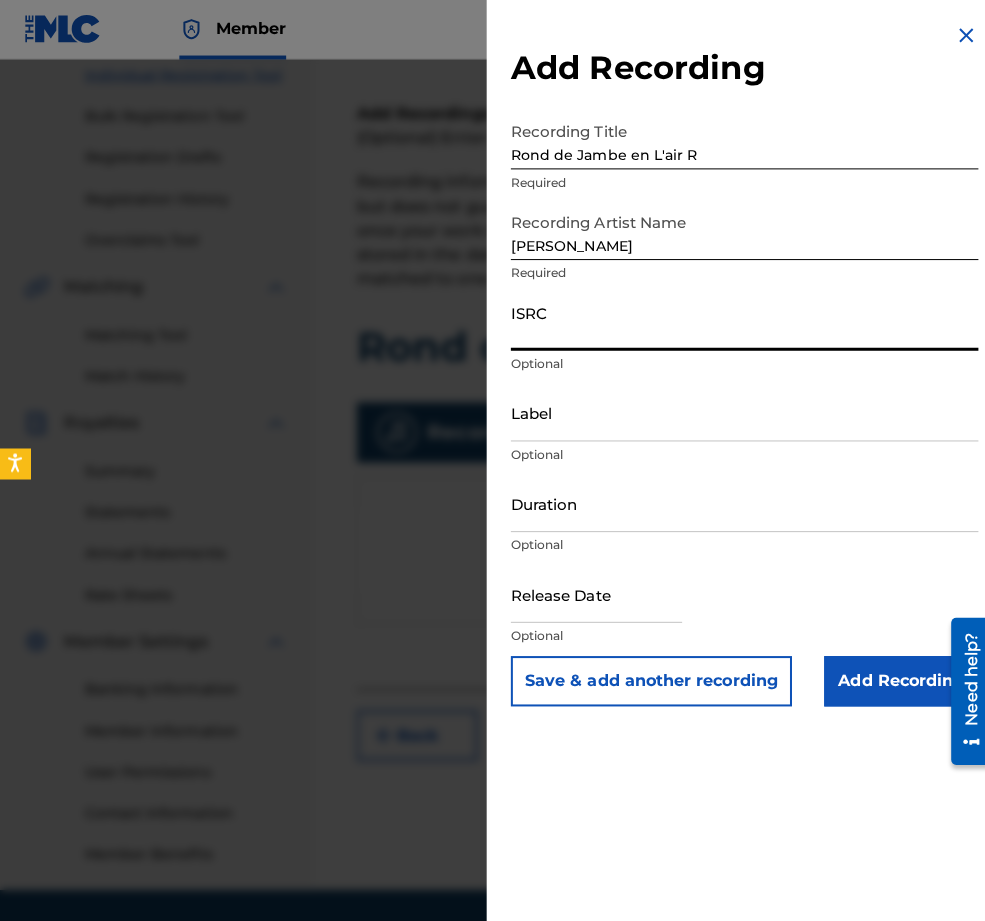 paste on "QZES62263258" 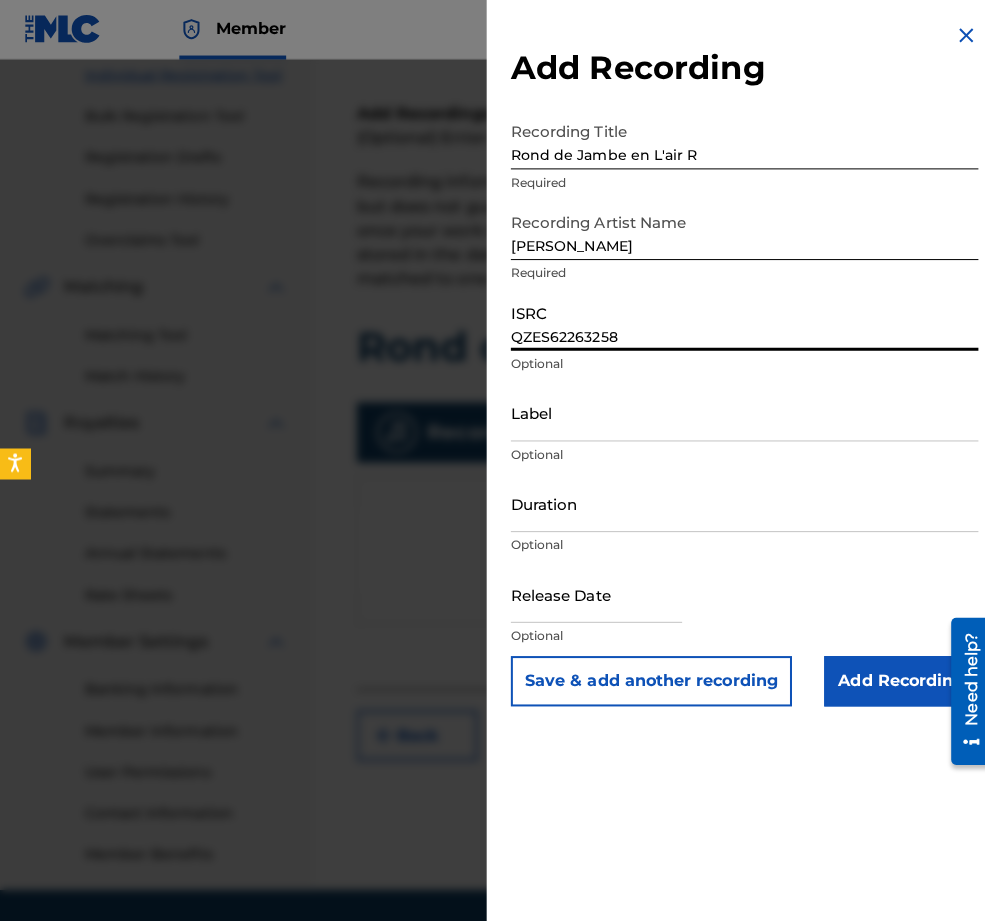 type on "QZES62263258" 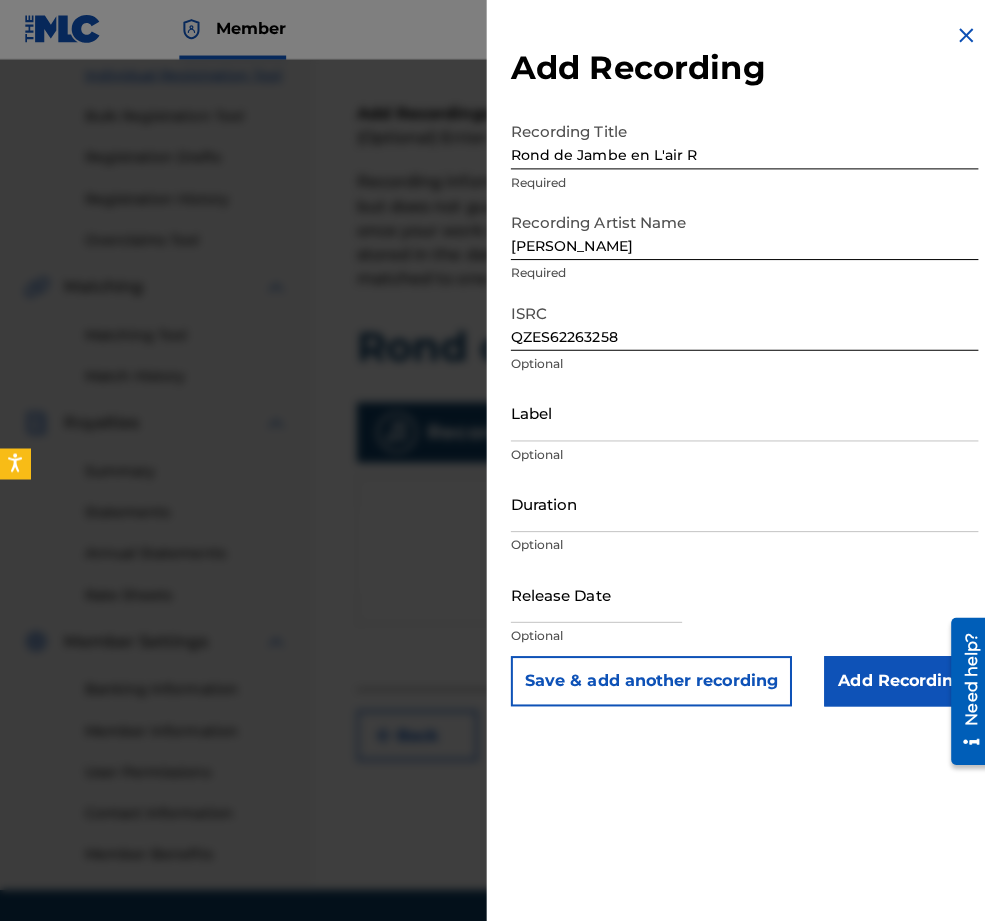 click on "Label Optional" at bounding box center (739, 427) 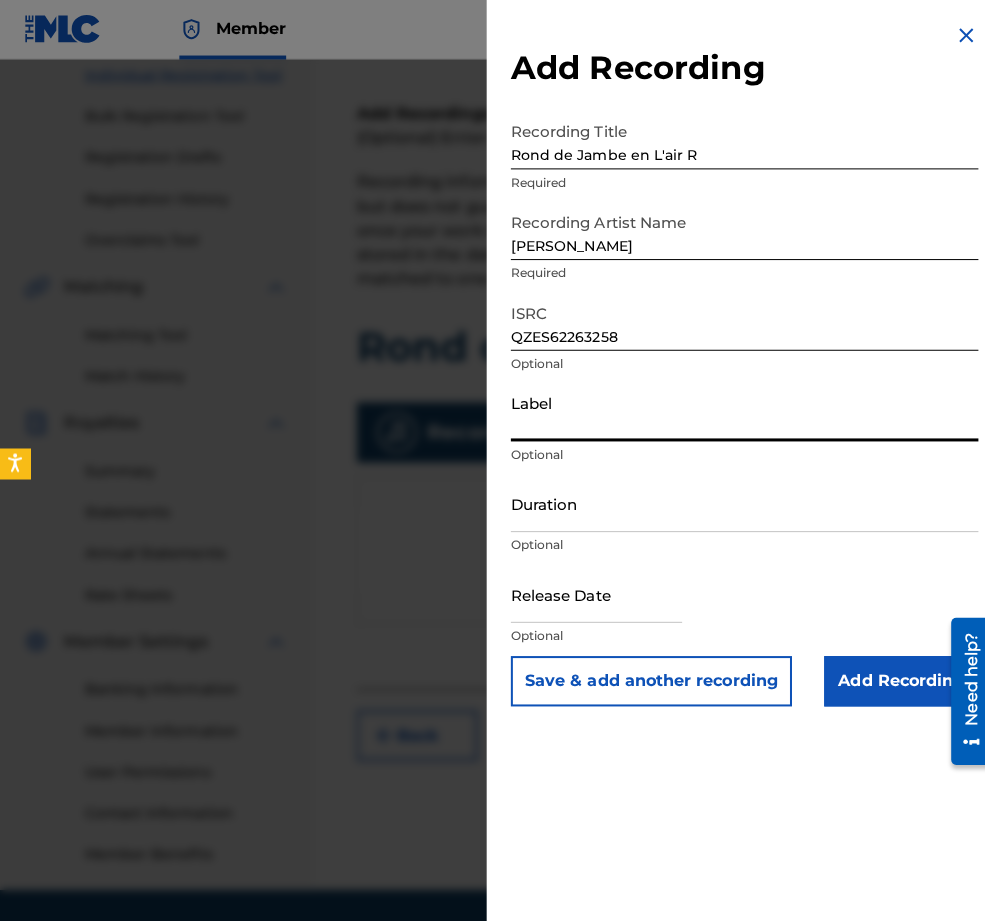 click on "Label" at bounding box center [739, 410] 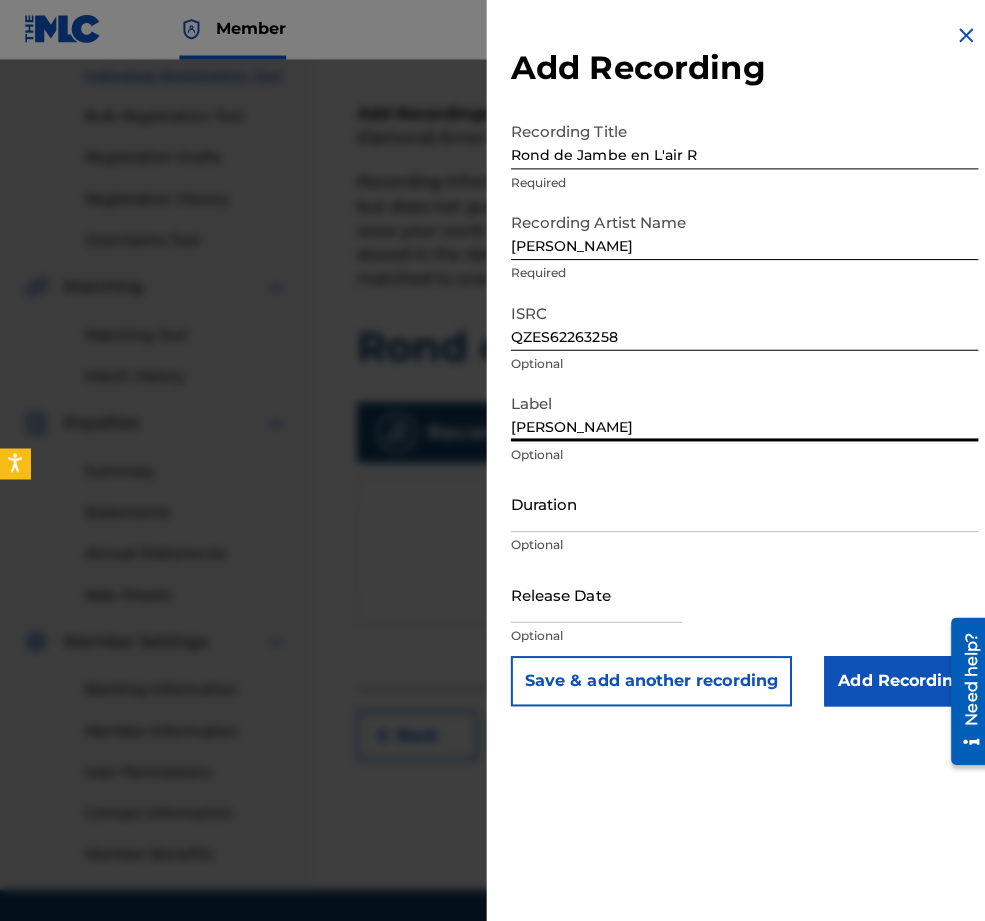 type on "[PERSON_NAME]" 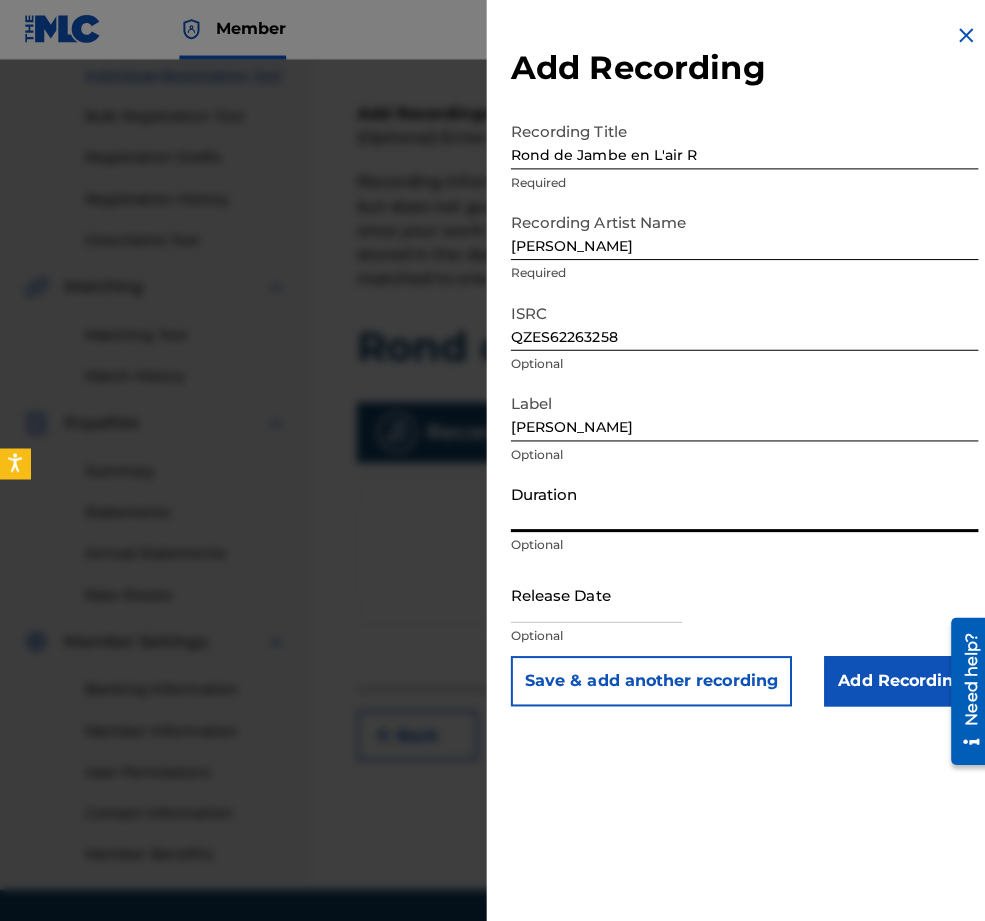 click on "Duration" at bounding box center (739, 500) 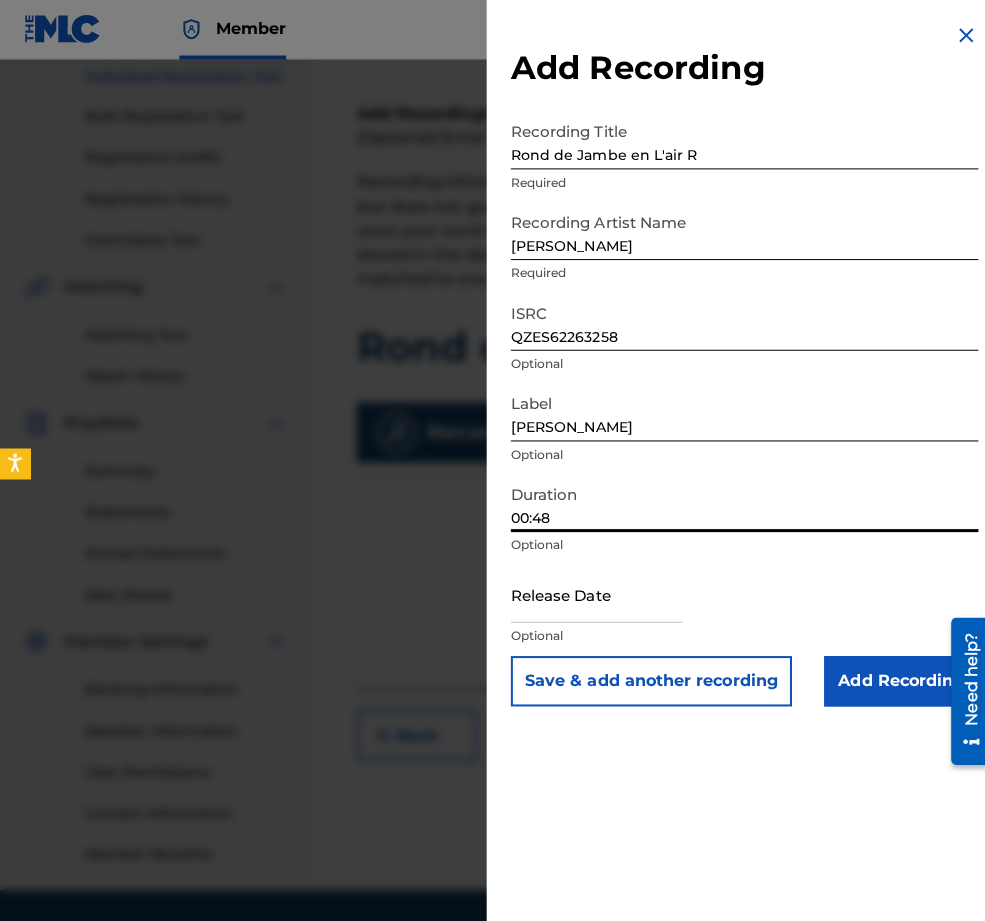 type on "00:48" 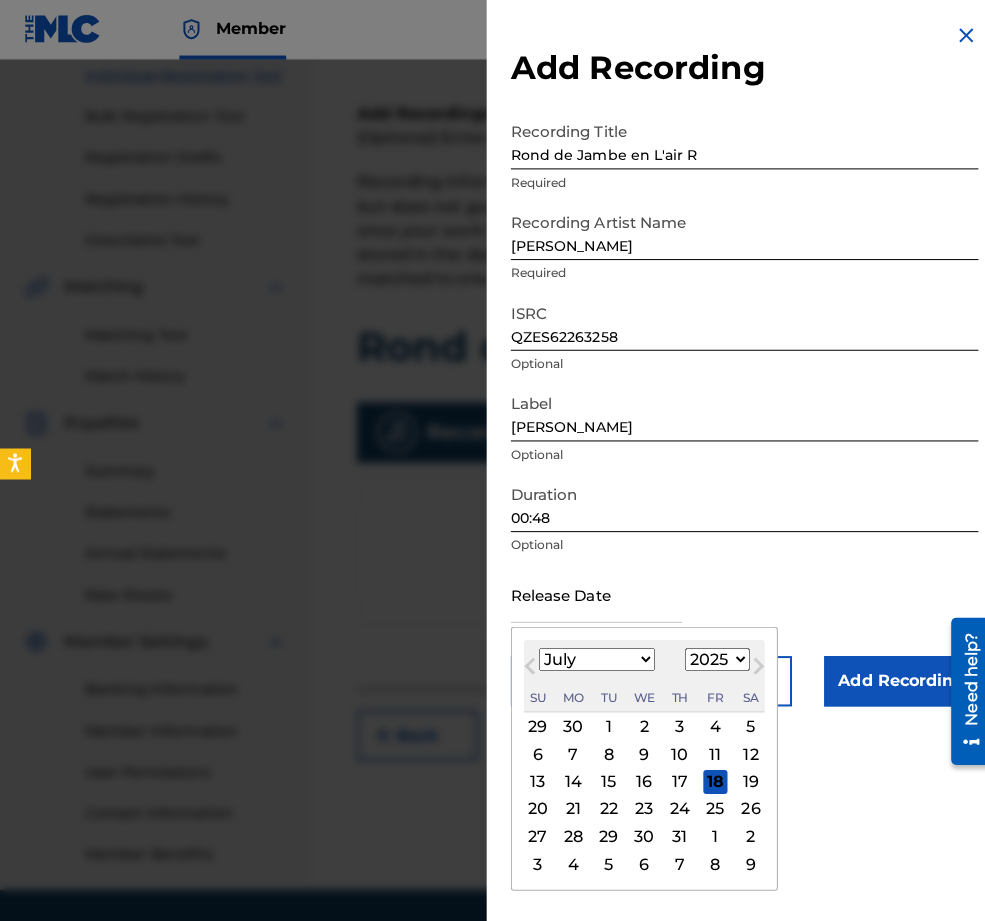 select on "2022" 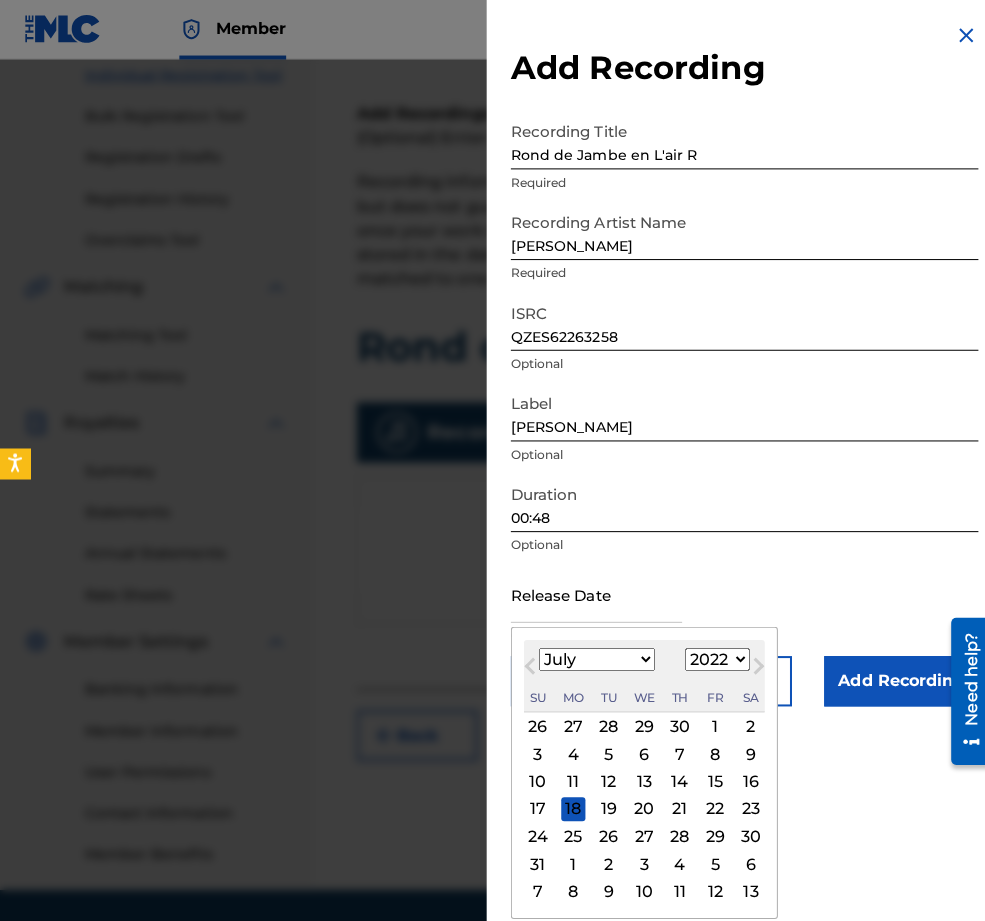 select on "2" 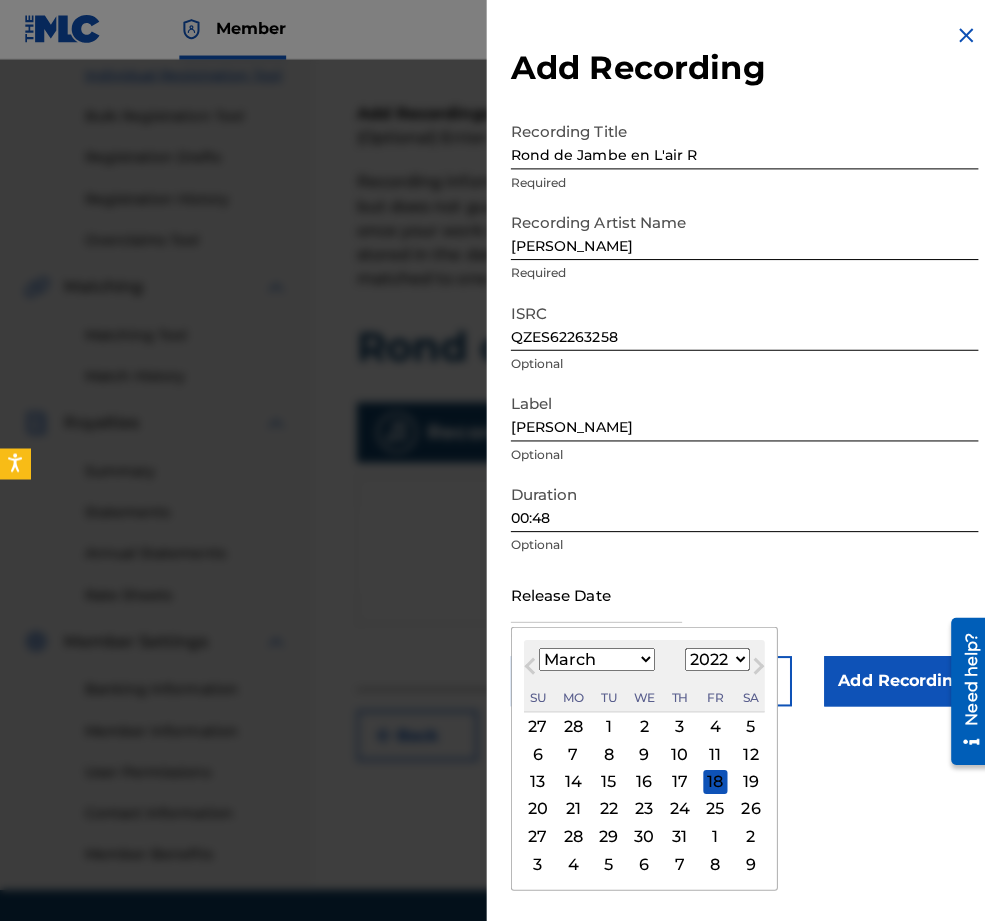click on "31" at bounding box center (675, 831) 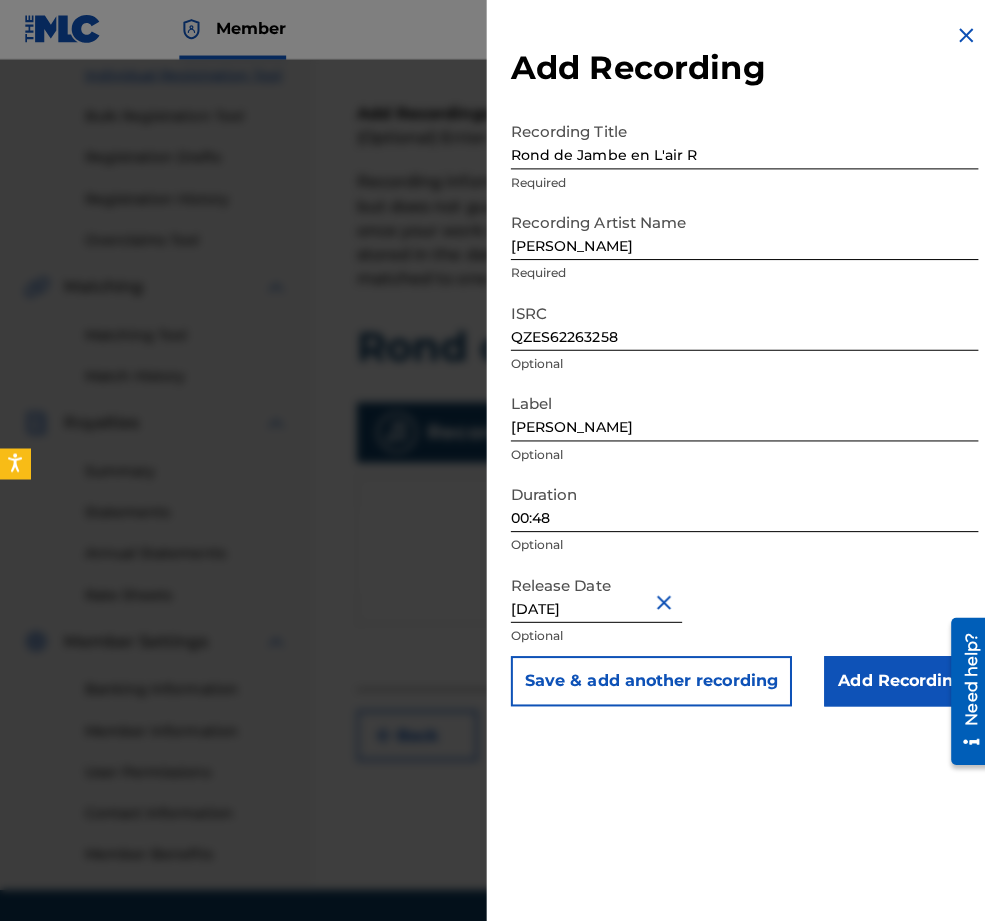 click on "Add Recording" at bounding box center [894, 677] 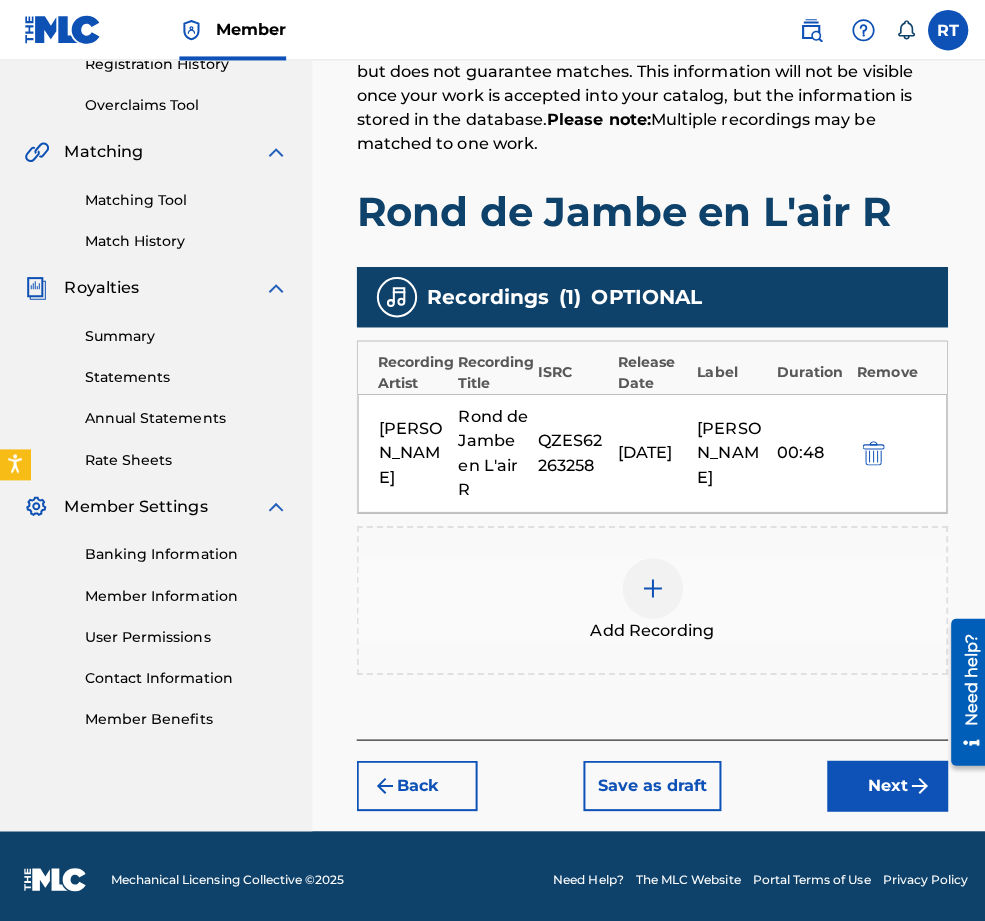click on "Next" at bounding box center (881, 780) 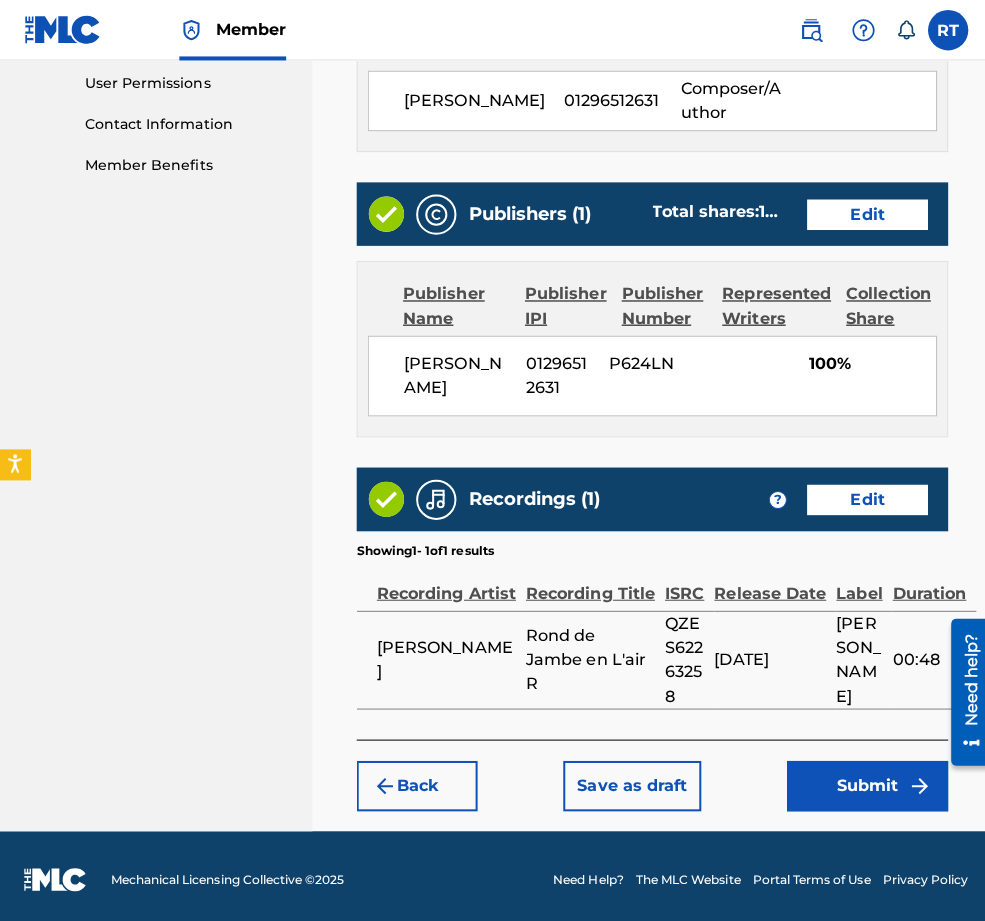 scroll, scrollTop: 1057, scrollLeft: 0, axis: vertical 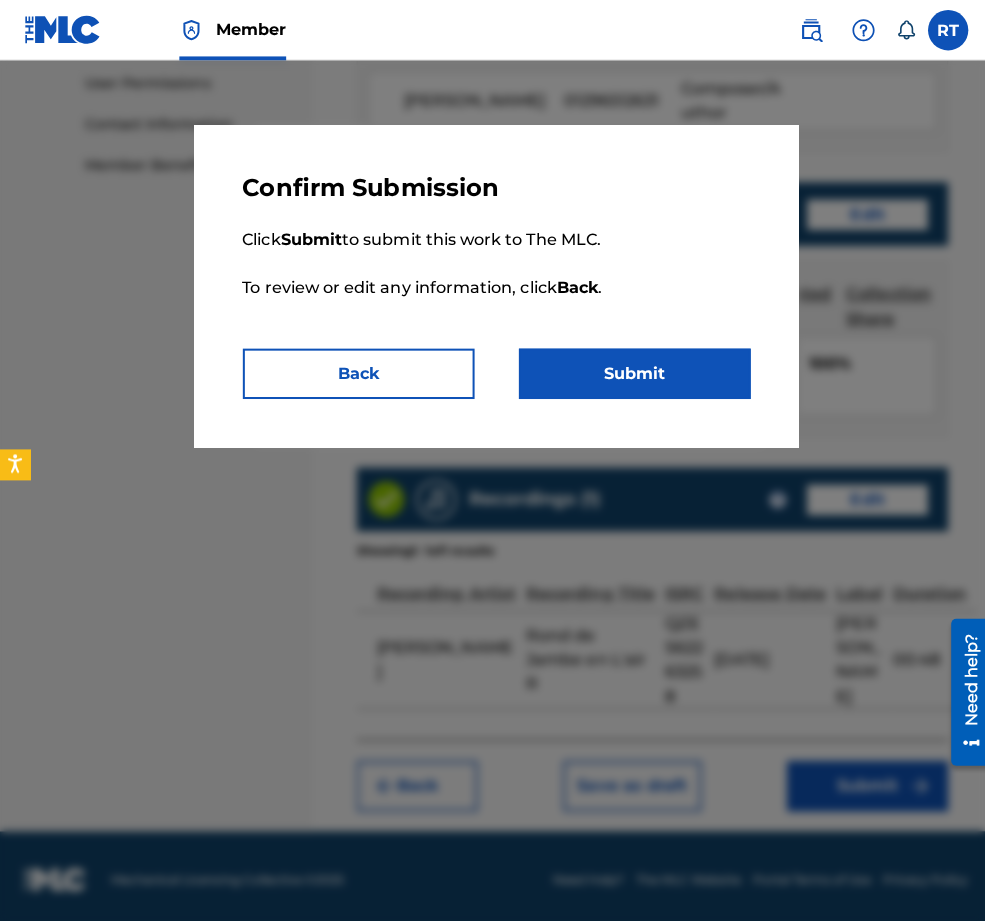 click on "Submit" at bounding box center [630, 371] 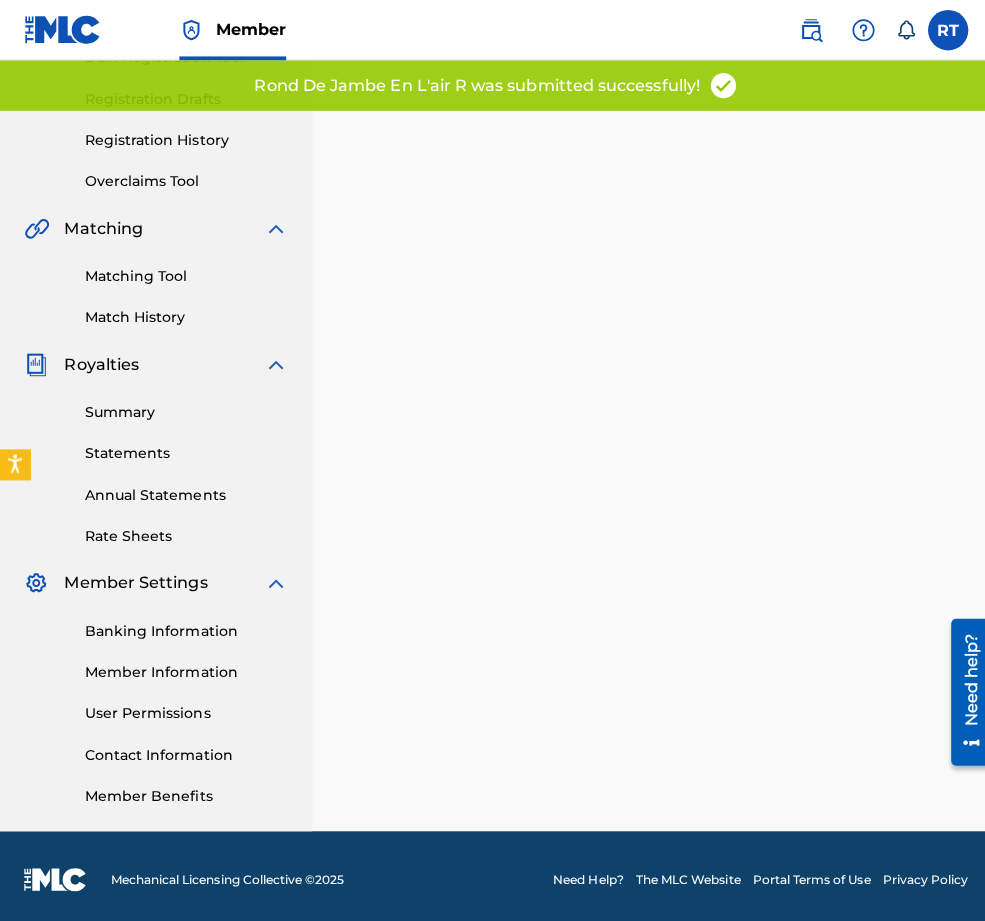 scroll, scrollTop: 0, scrollLeft: 0, axis: both 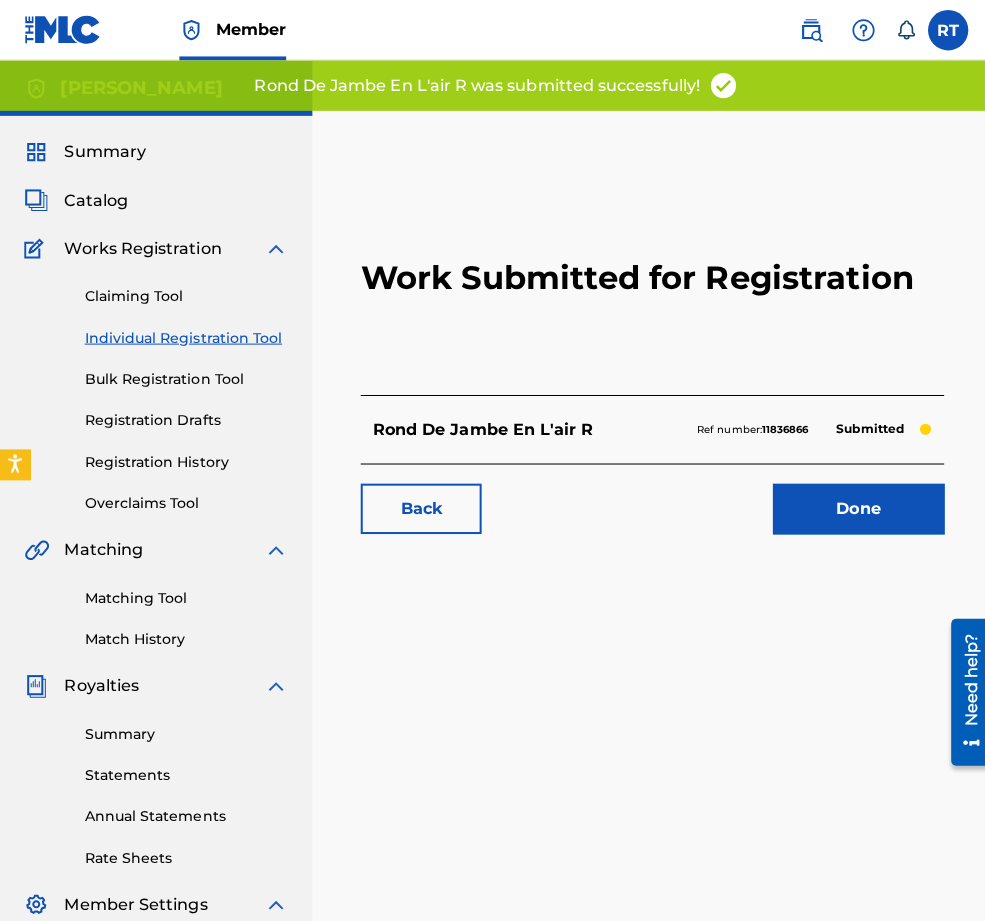 click on "Done" at bounding box center [852, 505] 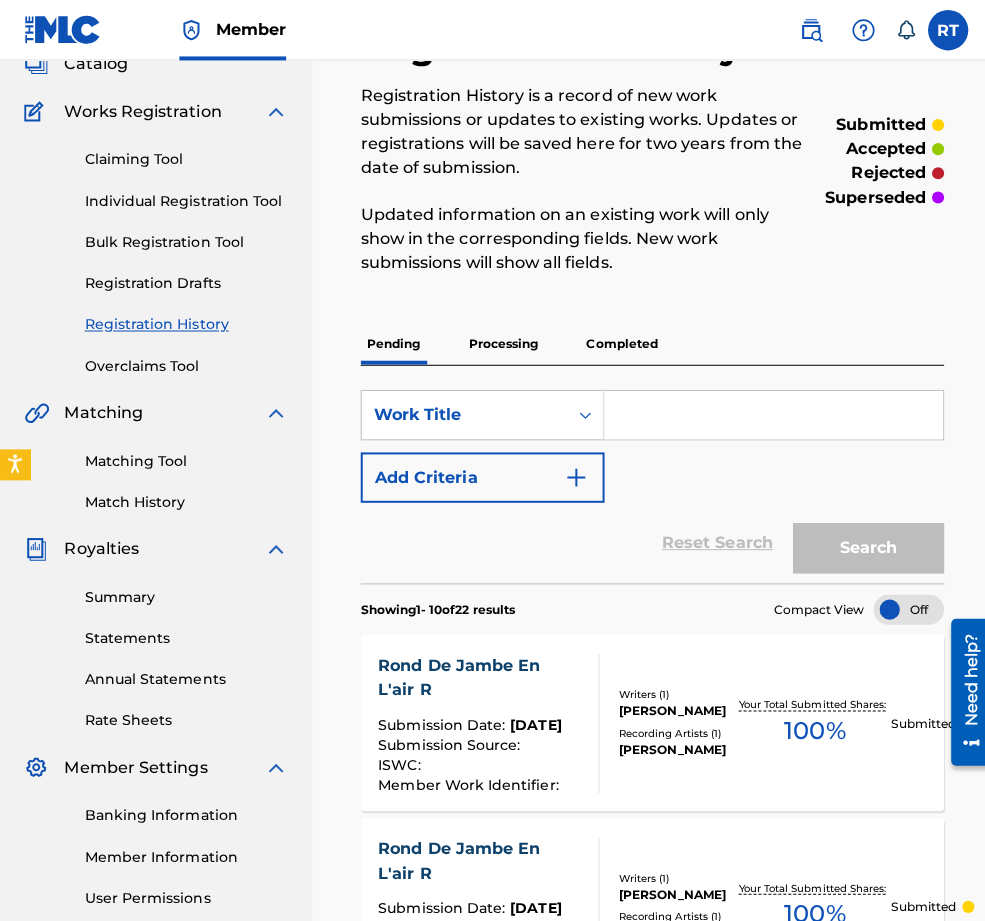 scroll, scrollTop: 115, scrollLeft: 0, axis: vertical 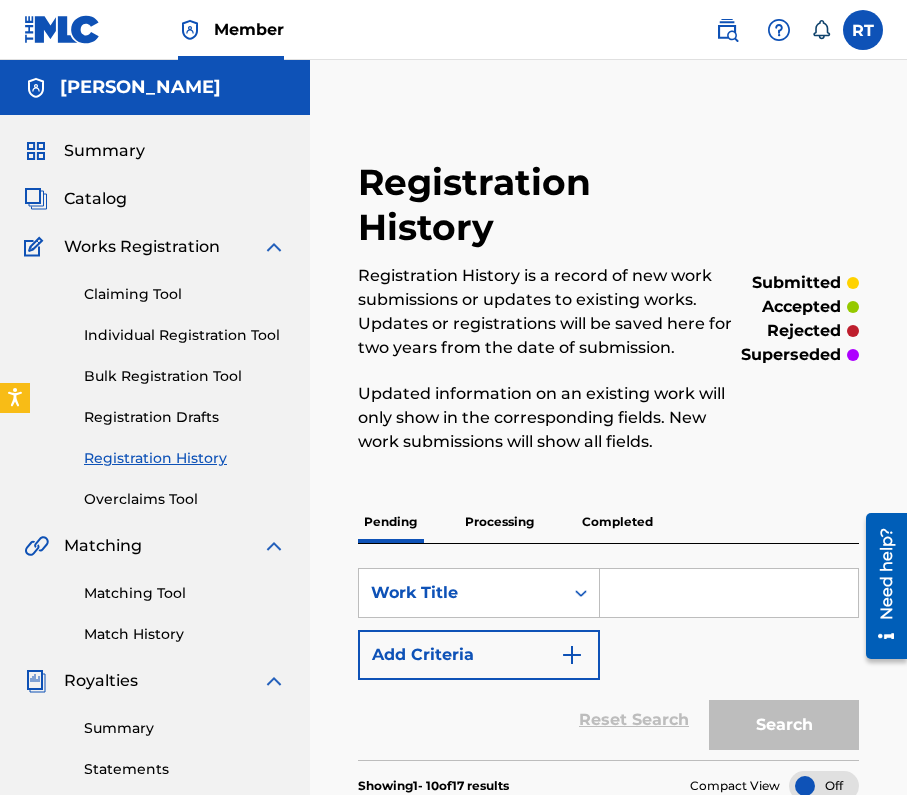 click at bounding box center [779, 30] 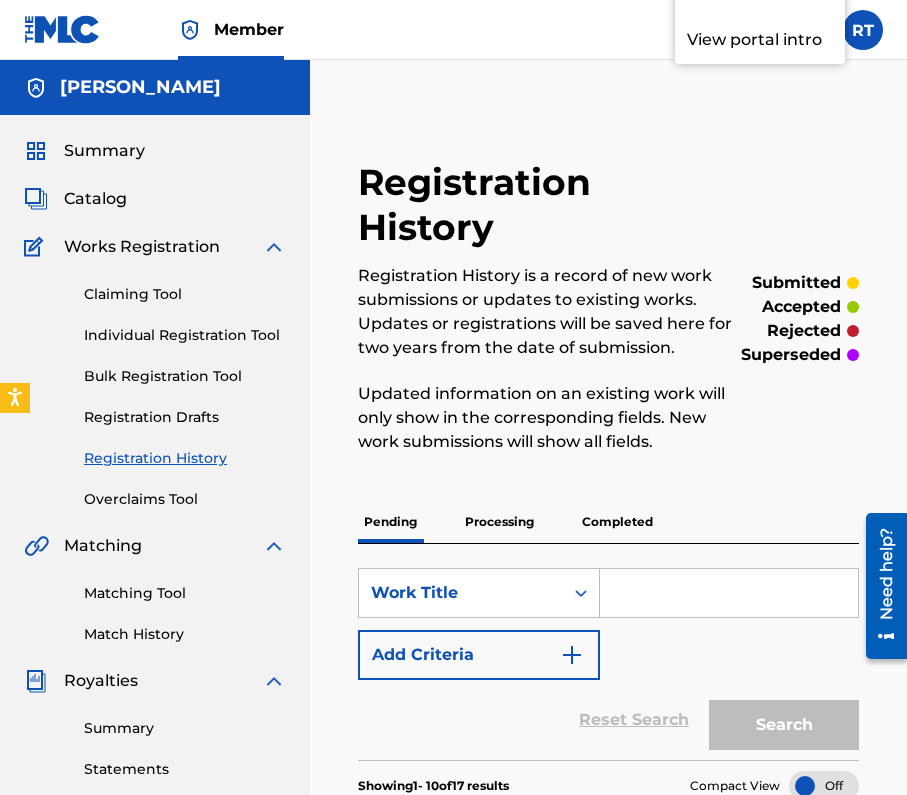 click on "Contact us" at bounding box center (760, -8) 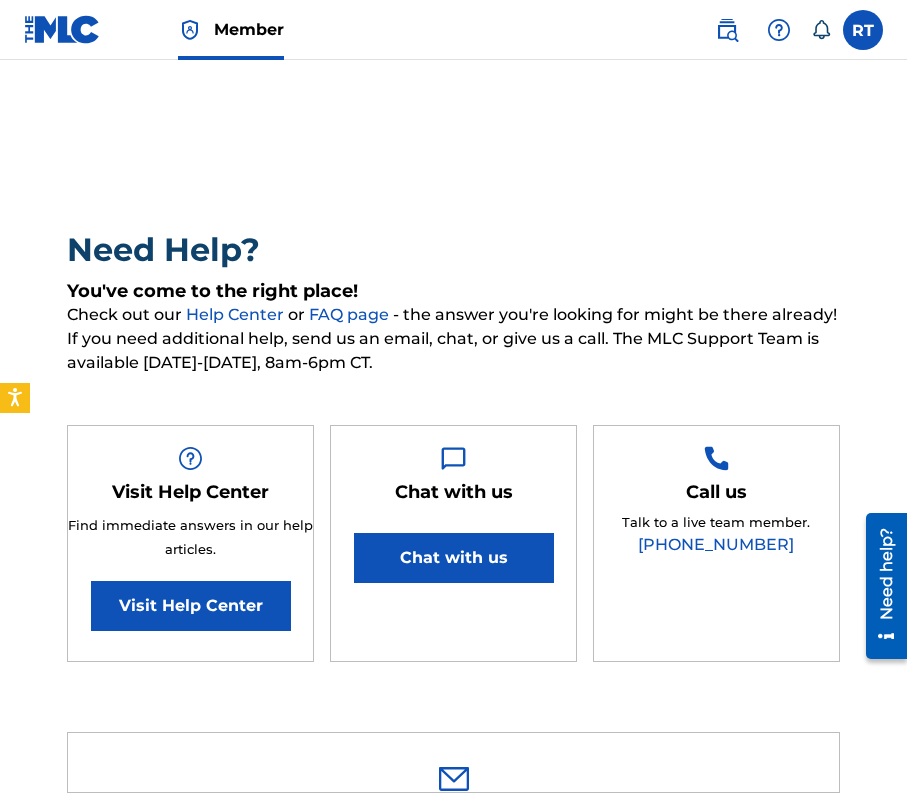 scroll, scrollTop: 0, scrollLeft: 0, axis: both 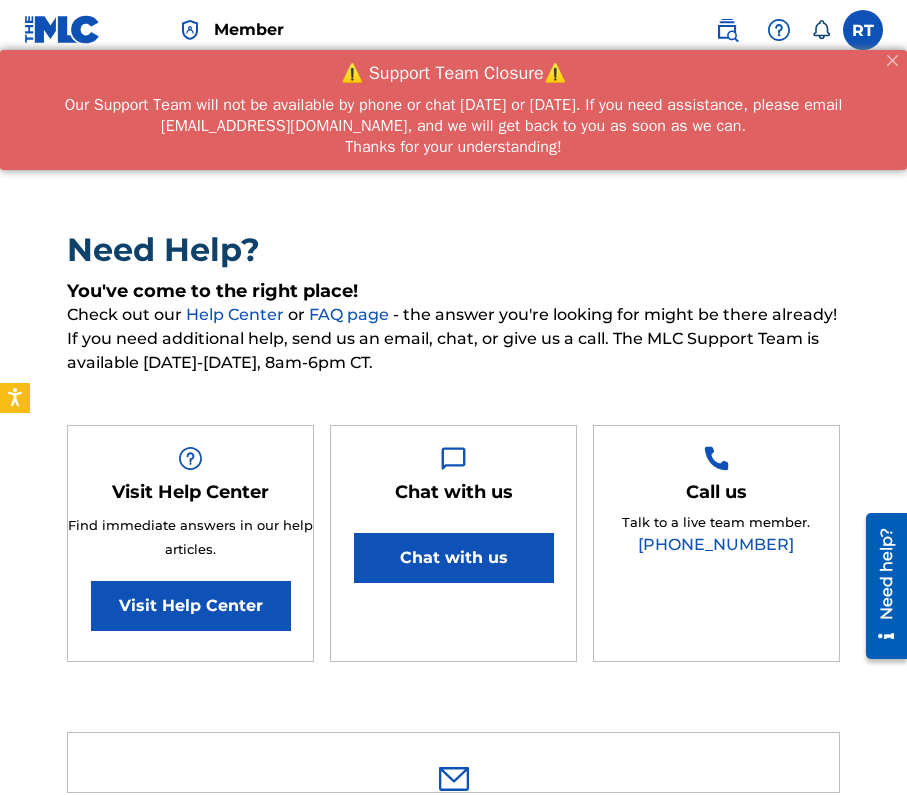 click on "Chat with us" at bounding box center (454, 558) 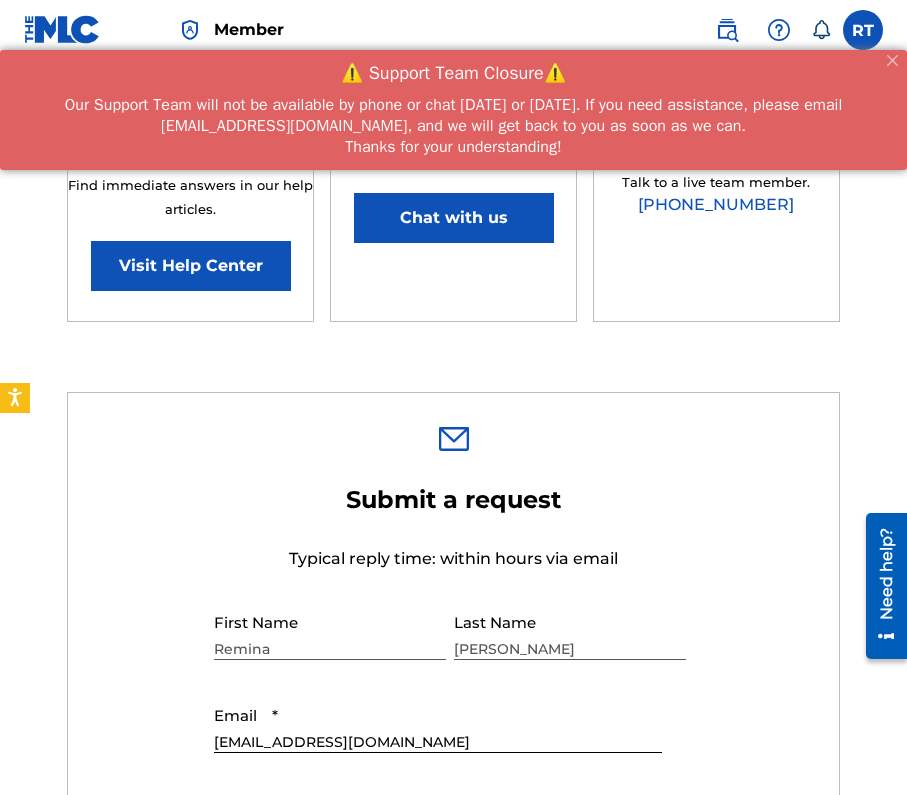 scroll, scrollTop: 325, scrollLeft: 0, axis: vertical 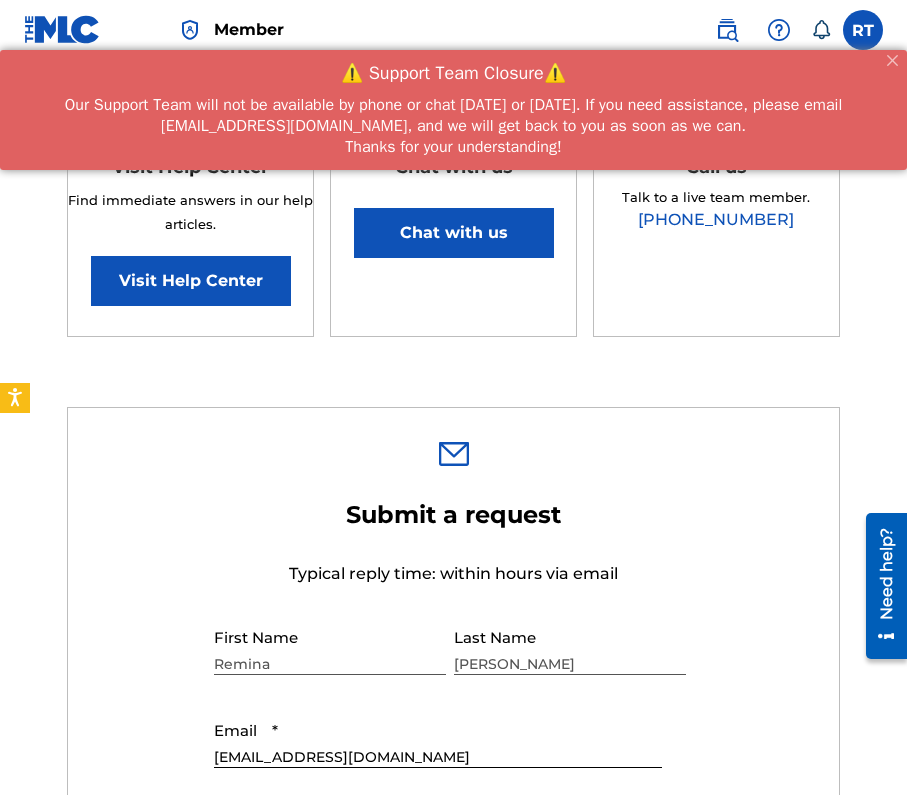 click on "Visit Help Center" at bounding box center [191, 281] 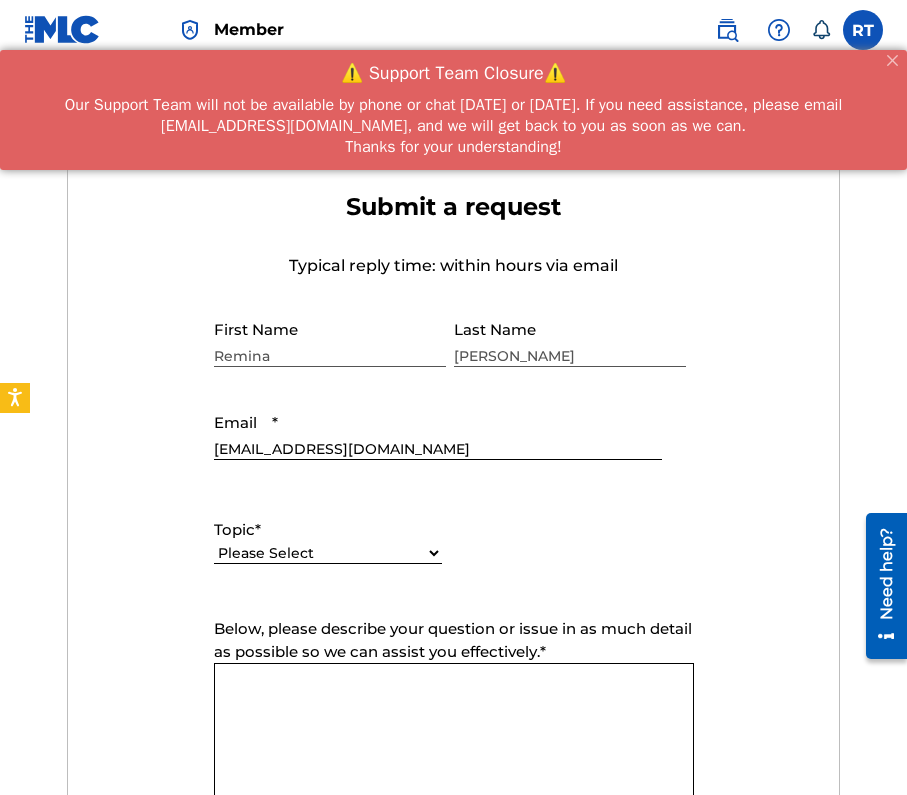 scroll, scrollTop: 641, scrollLeft: 0, axis: vertical 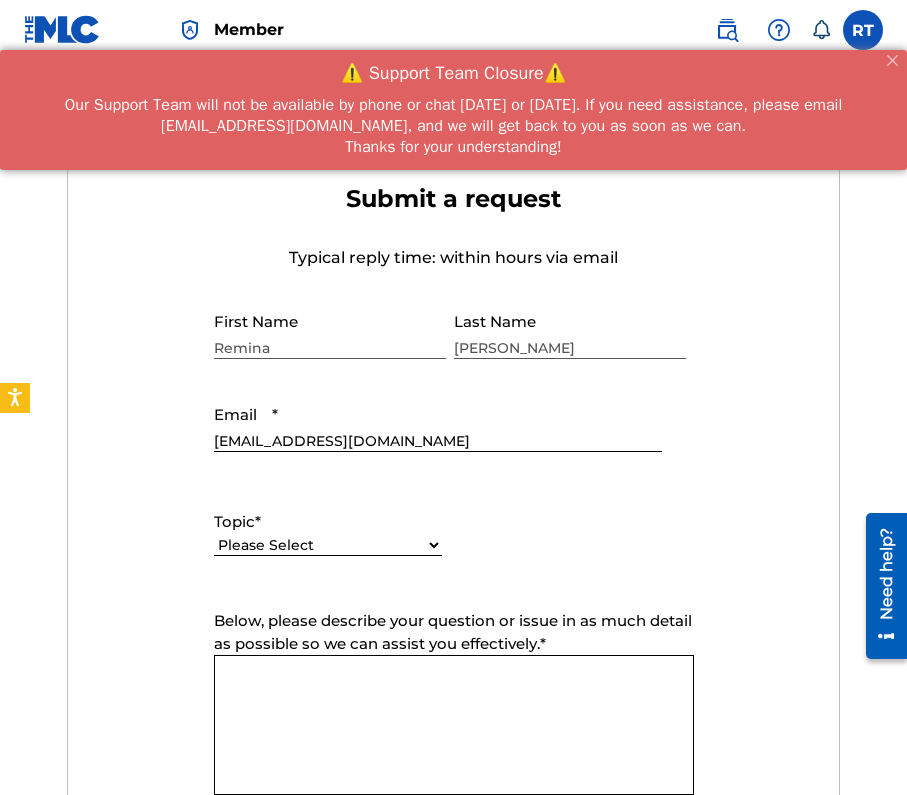 select on "I need help with managing my catalog" 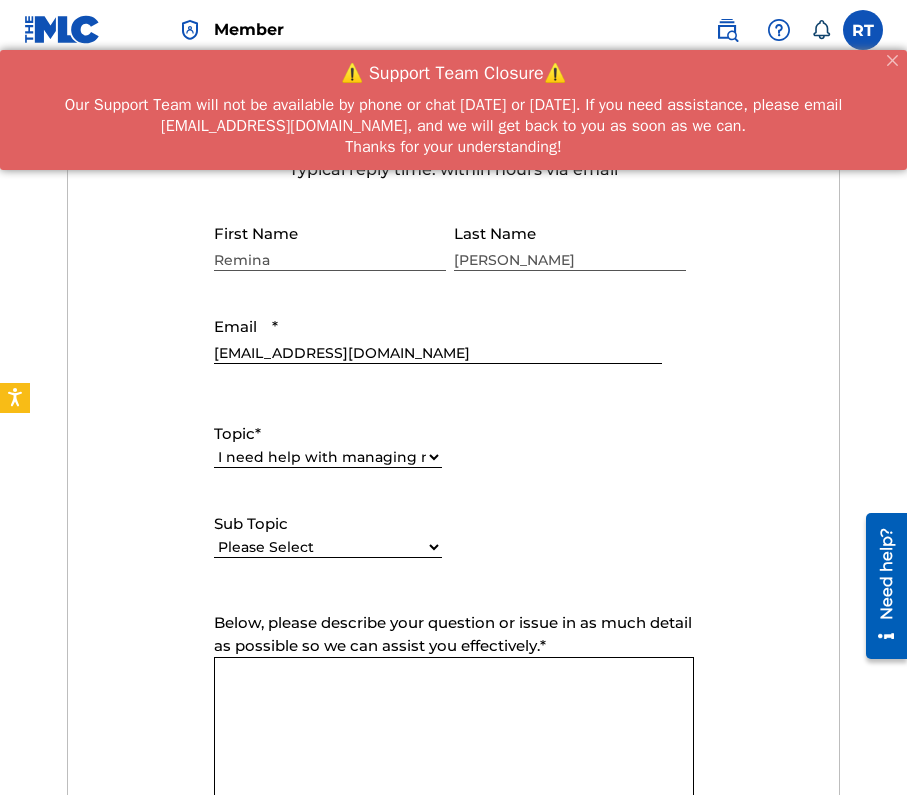 scroll, scrollTop: 767, scrollLeft: 0, axis: vertical 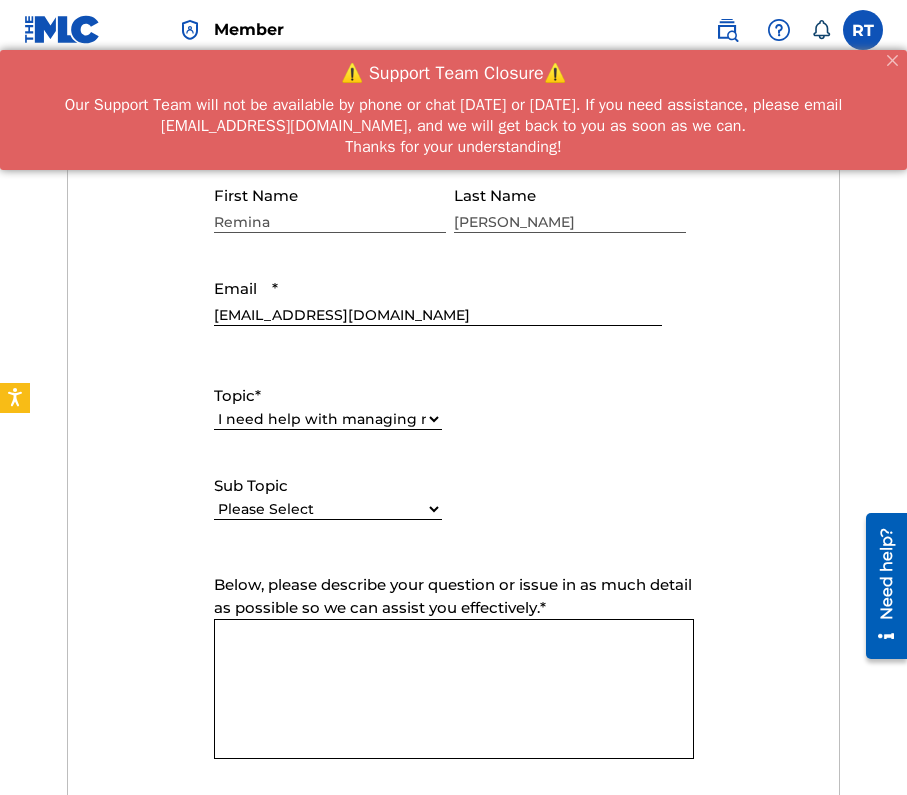 click on "Sub Topic" at bounding box center (328, 486) 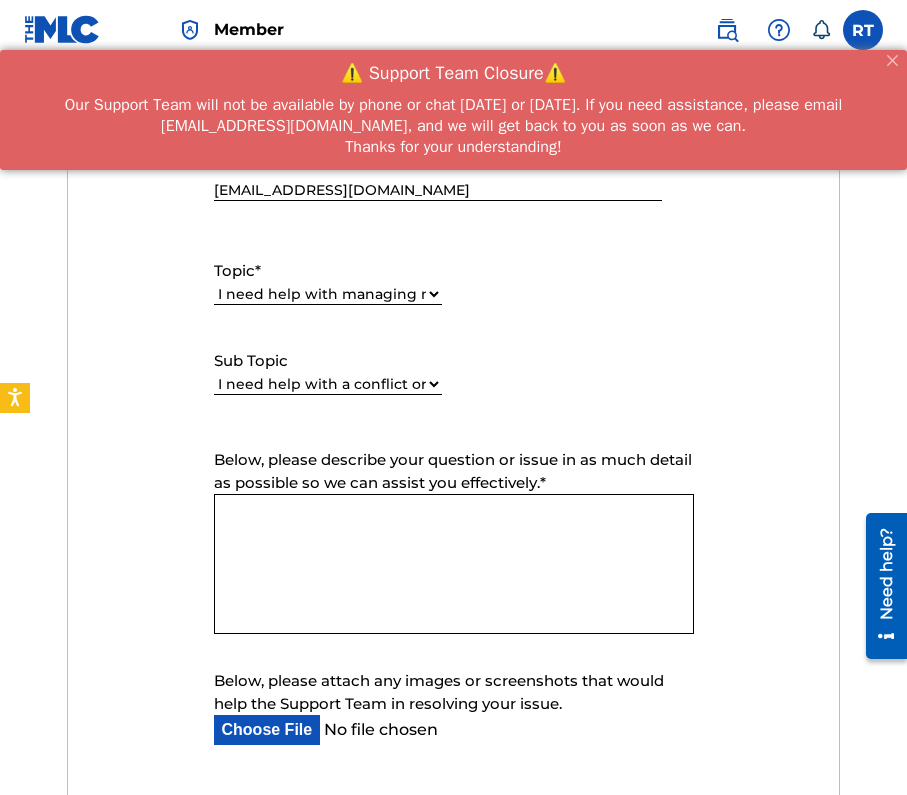 scroll, scrollTop: 898, scrollLeft: 0, axis: vertical 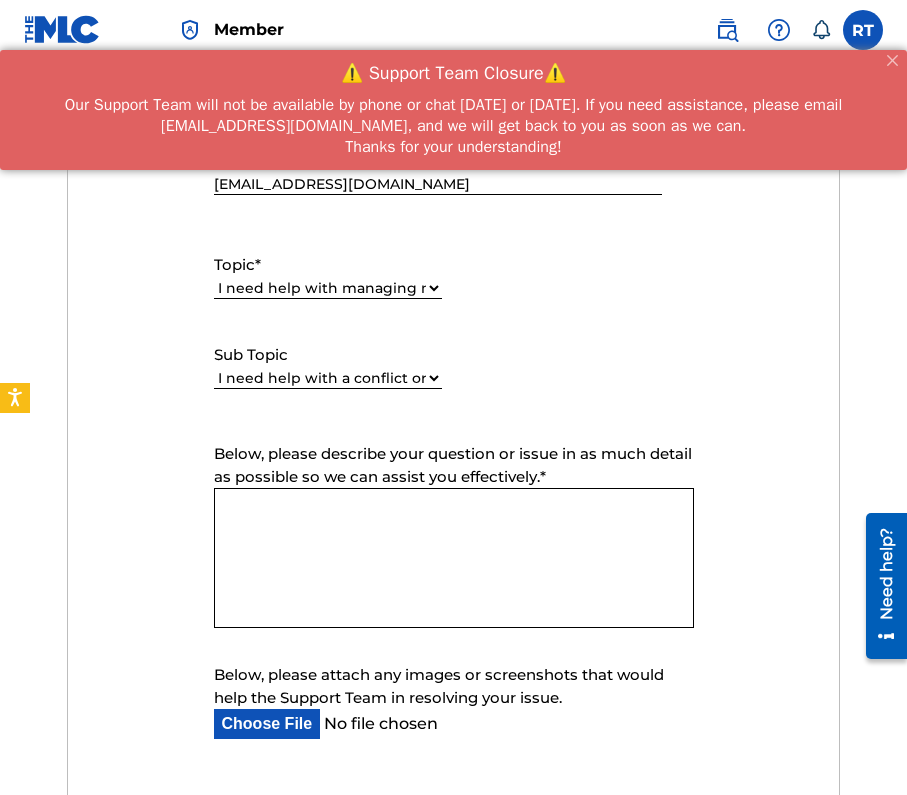 click on "Below, please describe your question or issue in as much detail as possible so we can assist you effectively." at bounding box center [453, 465] 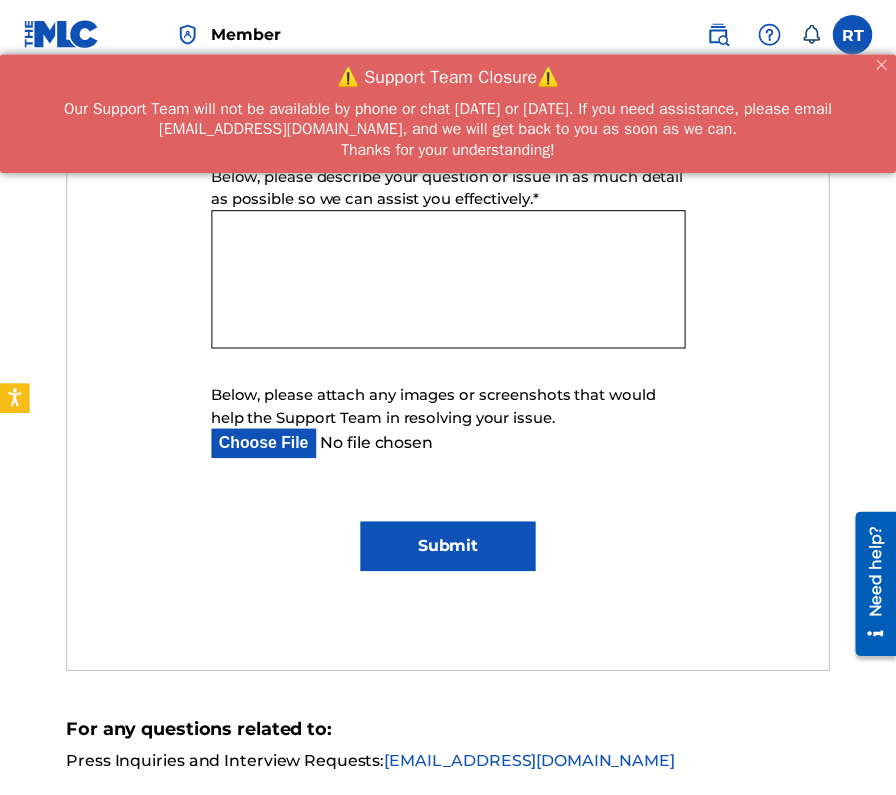 scroll, scrollTop: 1180, scrollLeft: 0, axis: vertical 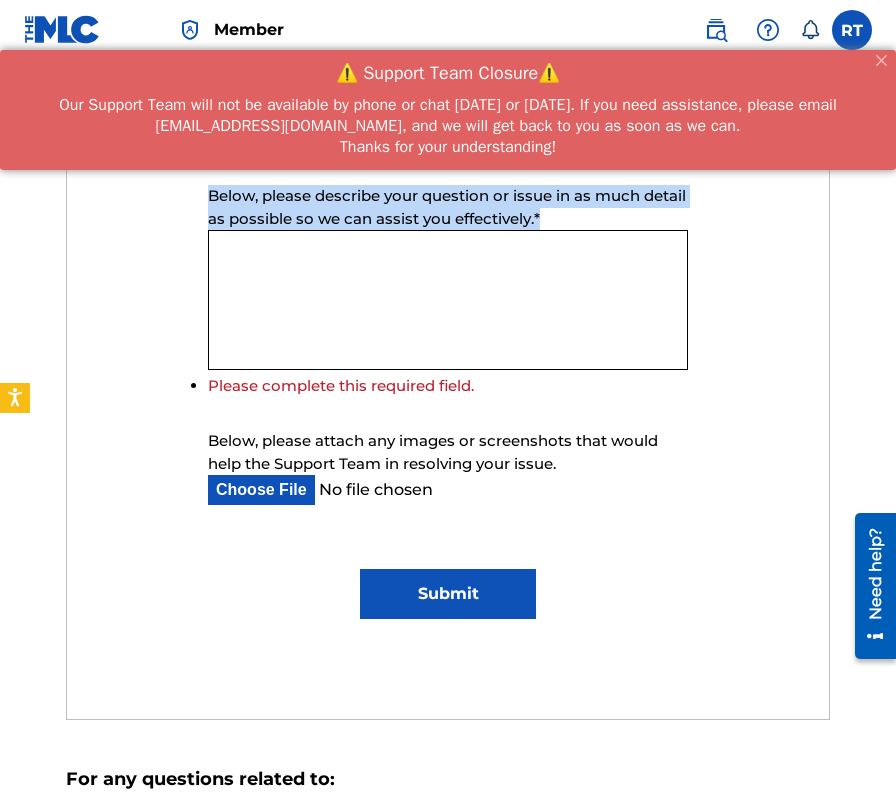 drag, startPoint x: 202, startPoint y: 295, endPoint x: 592, endPoint y: 327, distance: 391.3106 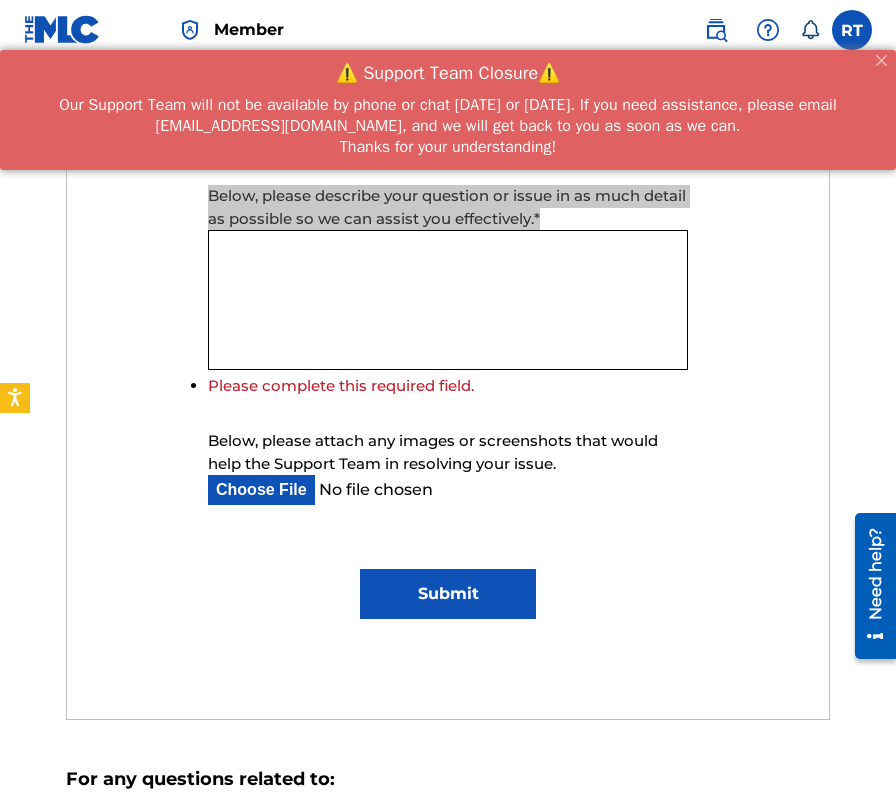 type on "C:\fakepath\スクリーンショット 2025-07-18 午後10.57.07.png" 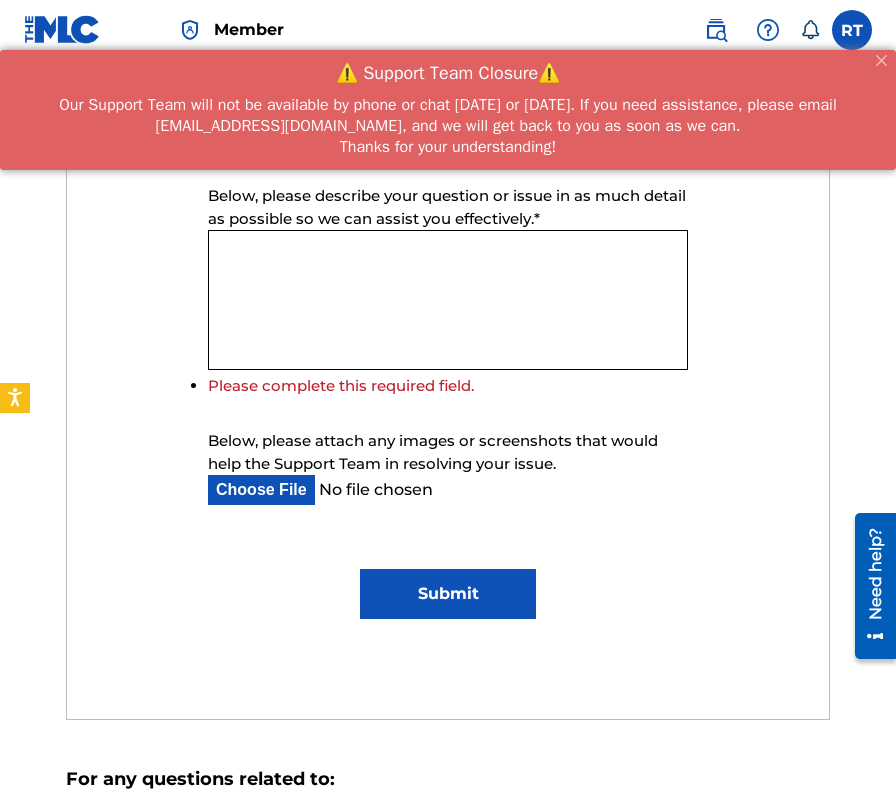 click on "Below, please describe your question or issue in as much detail as possible so we can assist you effectively. *" at bounding box center (448, 300) 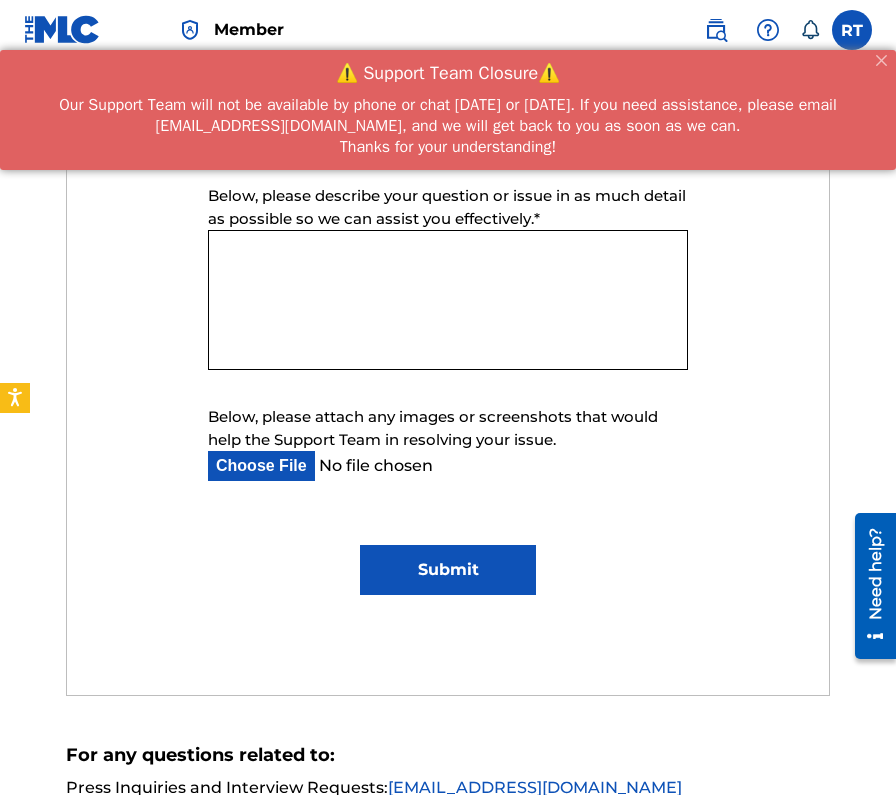 paste on "Hello,
I accidentally submitted the same work twice when registering my song with The MLC.
Could you please delete the duplicate entry from my account?
Here are the details:
Title of the work: [あなたの曲名]
Writer: [あなたの名前]
MLC Work IDs: [両方のWork IDがわかれば記入。わからなければ「I can provide the IDs if needed.」と書いてOK]
Thank you very much for your help.
Best regards,
[あなたの名前]" 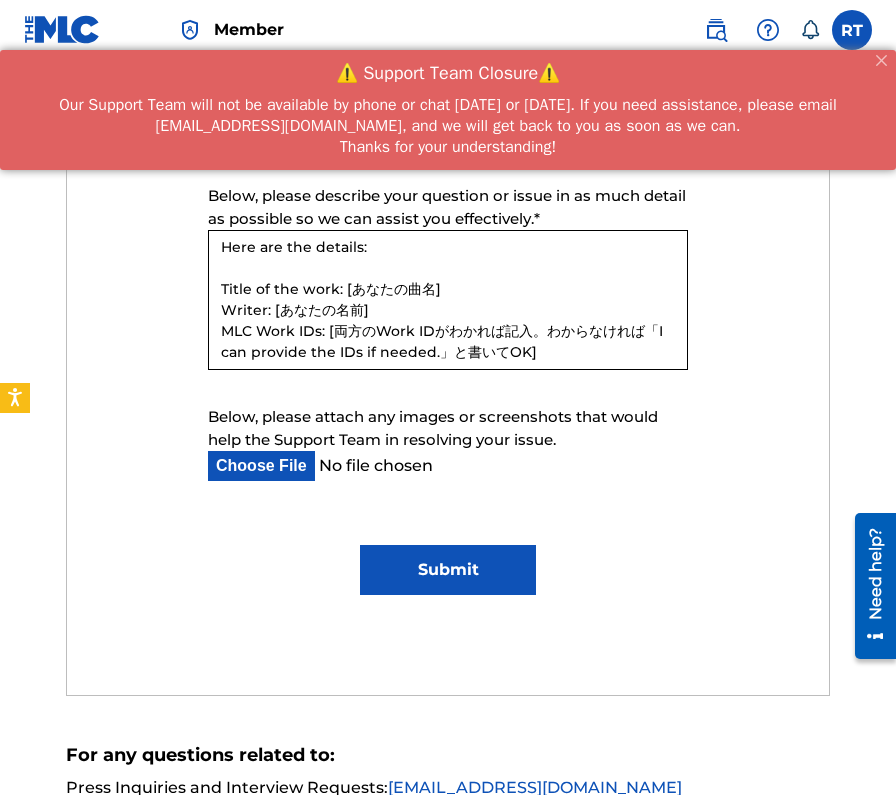 scroll, scrollTop: 142, scrollLeft: 0, axis: vertical 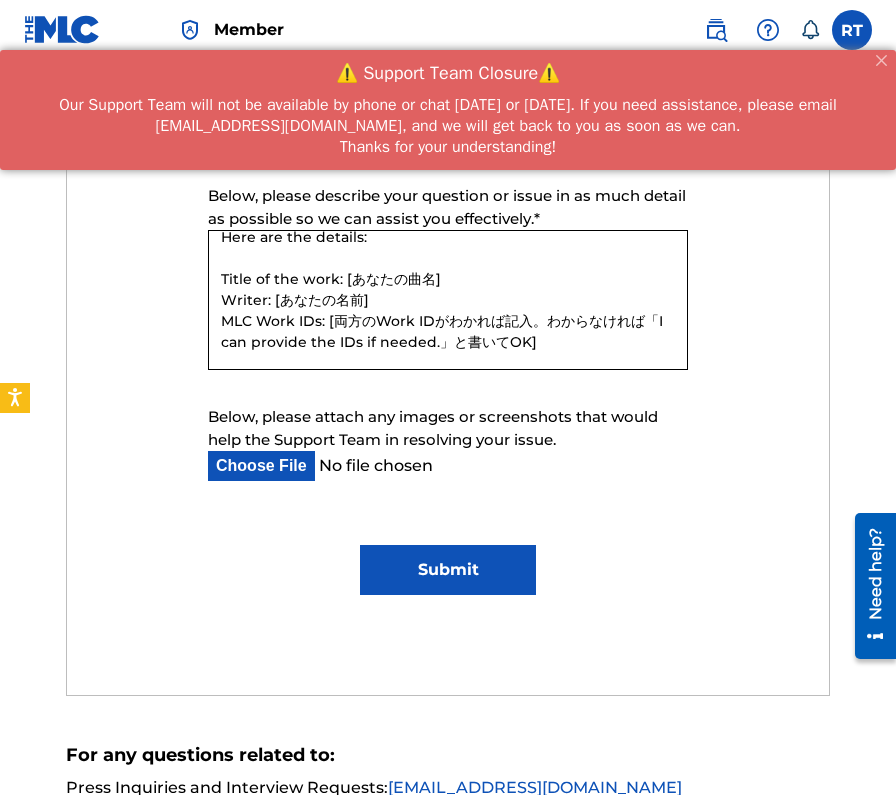 drag, startPoint x: 458, startPoint y: 382, endPoint x: 346, endPoint y: 390, distance: 112.28535 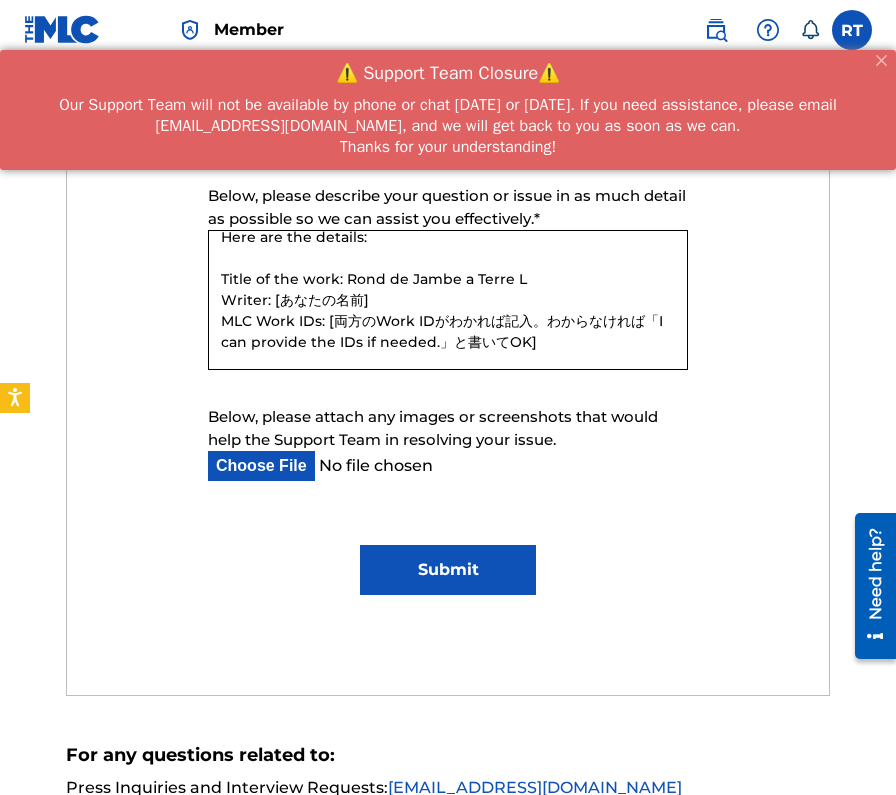 drag, startPoint x: 435, startPoint y: 409, endPoint x: 278, endPoint y: 412, distance: 157.02866 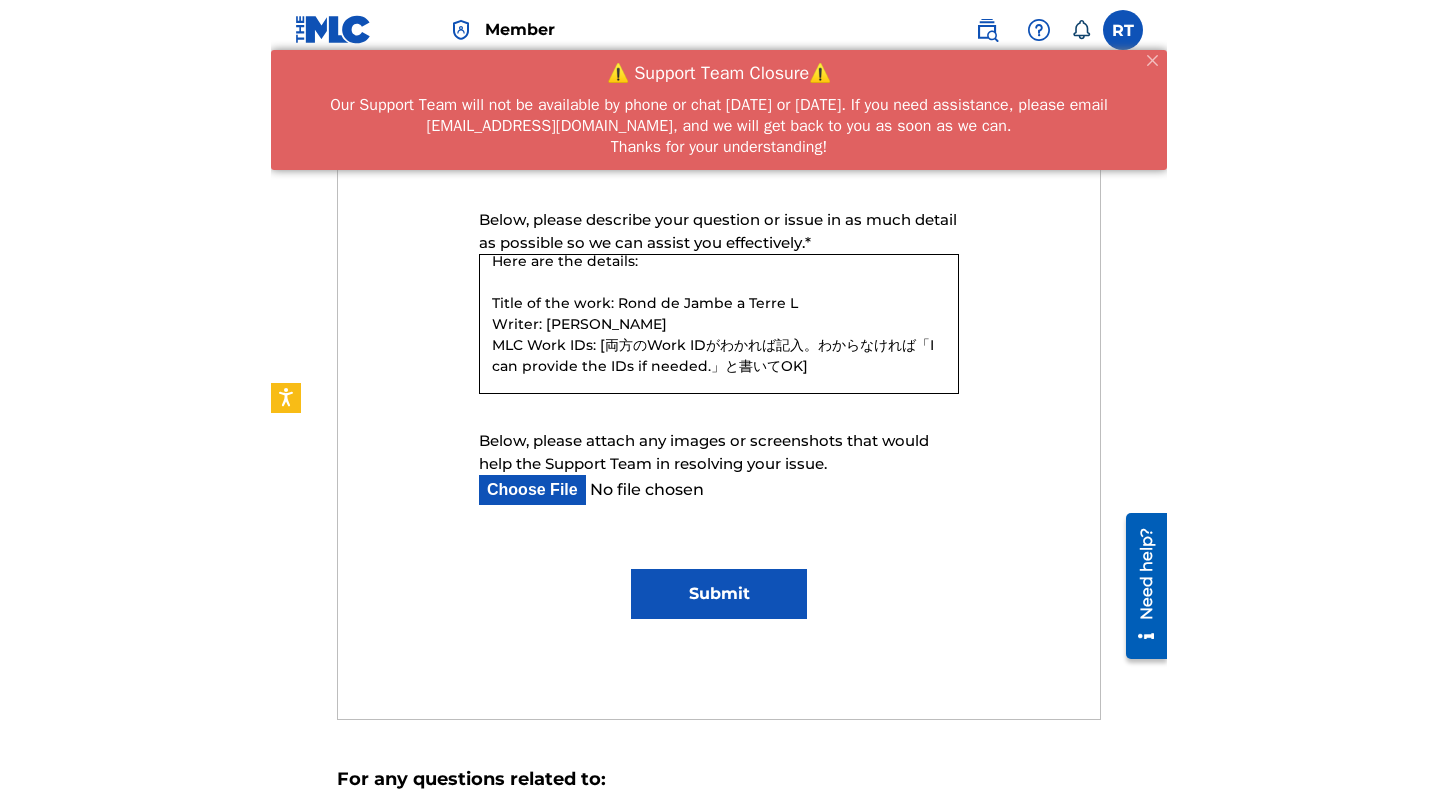 scroll, scrollTop: 1170, scrollLeft: 0, axis: vertical 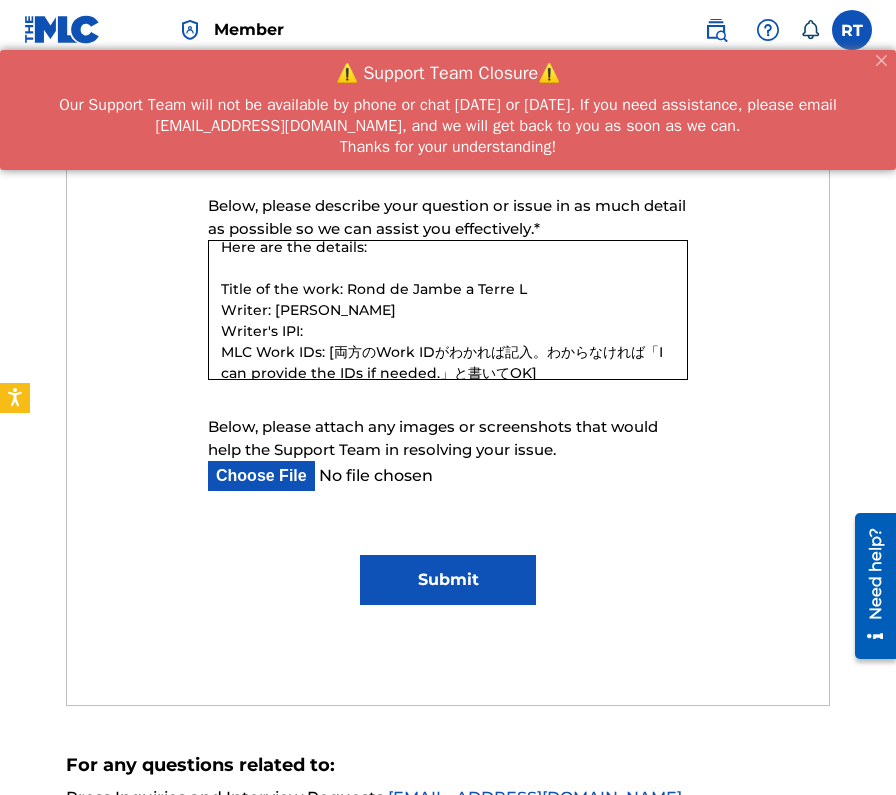 paste on "01296512631" 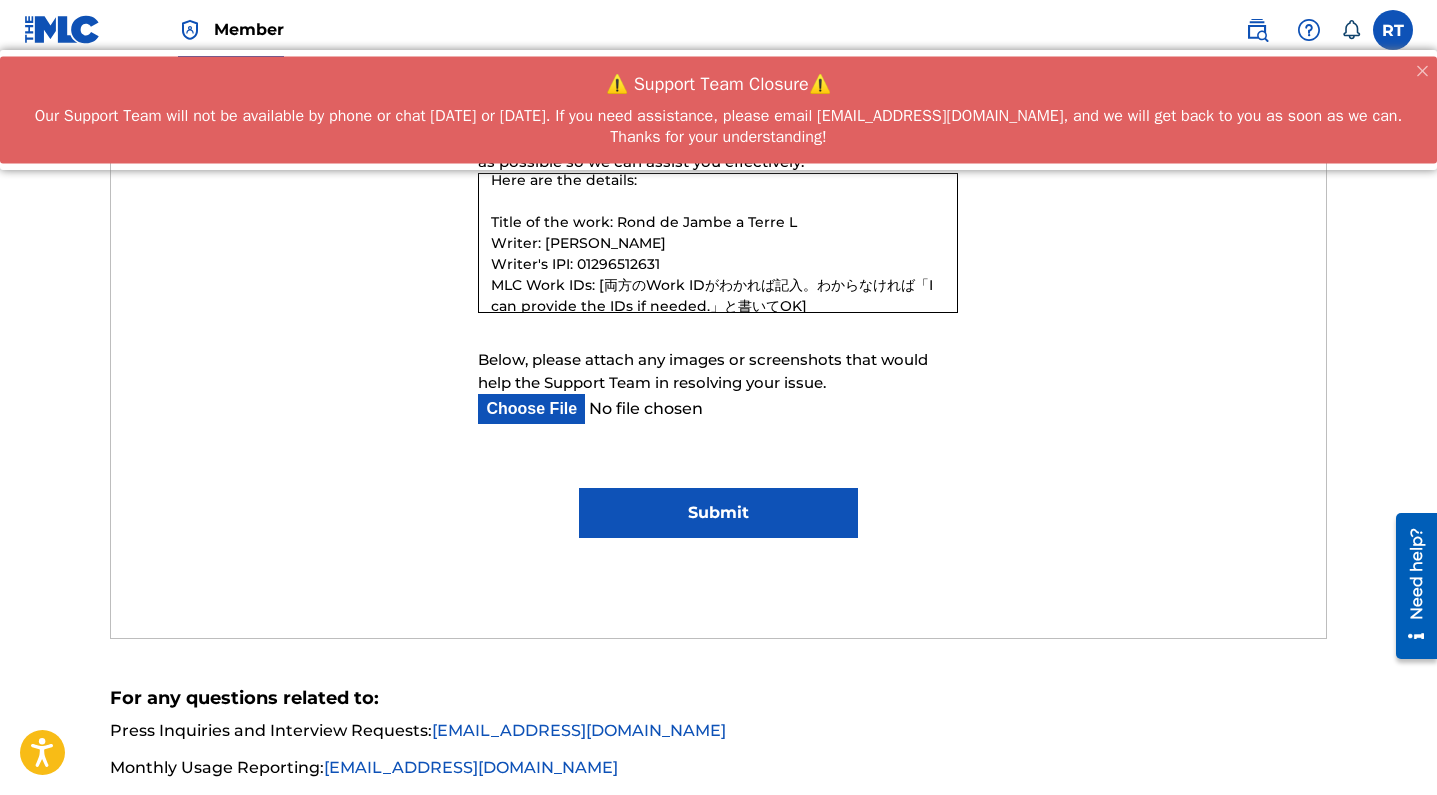 click on "Hello,
I accidentally submitted the same work twice when registering my song with The MLC.
Could you please delete the duplicate entry from my account?
Here are the details:
Title of the work: Rond de Jambe a Terre L
Writer: Remina Tanaka
Writer's IPI: 01296512631
MLC Work IDs: [両方のWork IDがわかれば記入。わからなければ「I can provide the IDs if needed.」と書いてOK]
Thank you very much for your help.
Best regards,
[あなたの名前]" at bounding box center (718, 243) 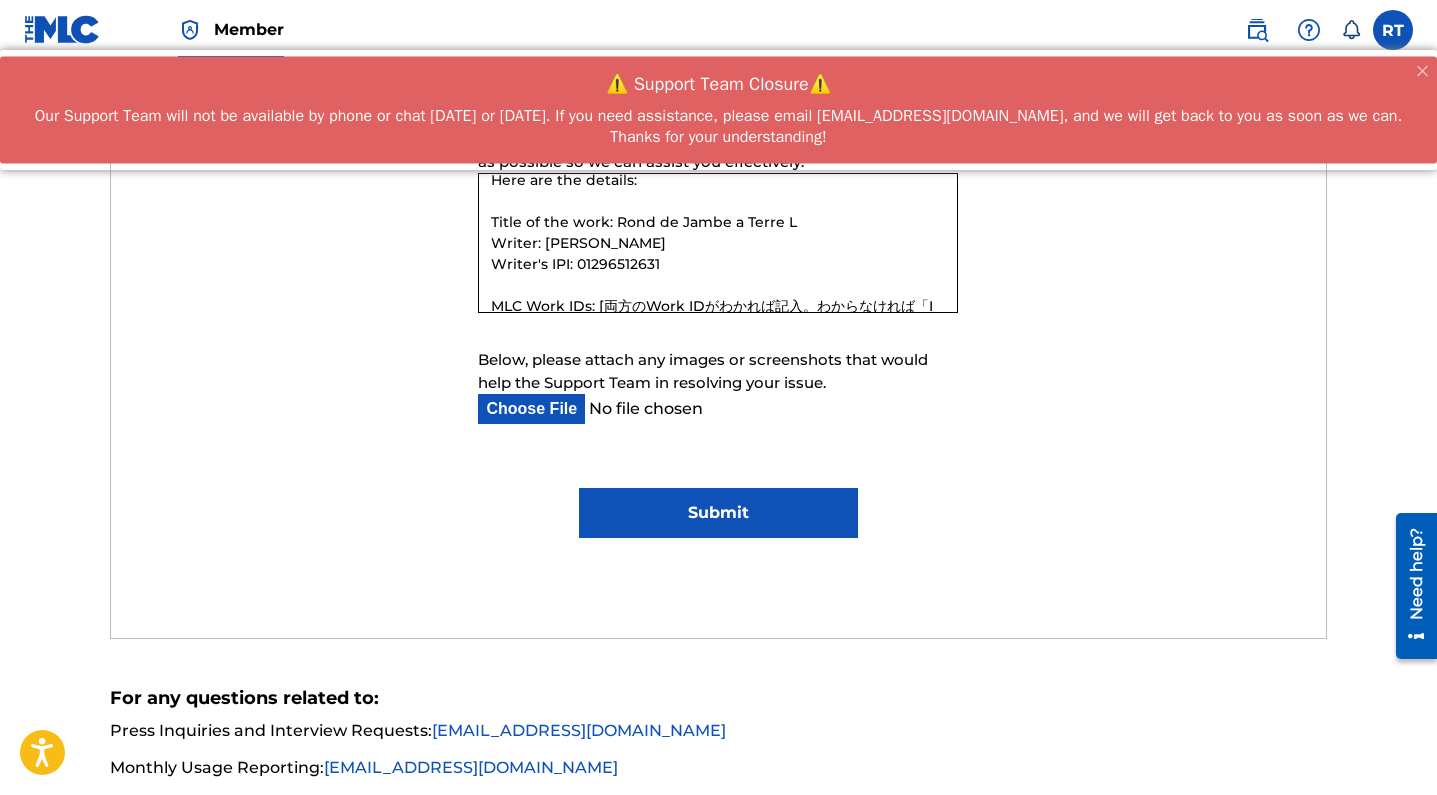 paste on "REF ID
11836838" 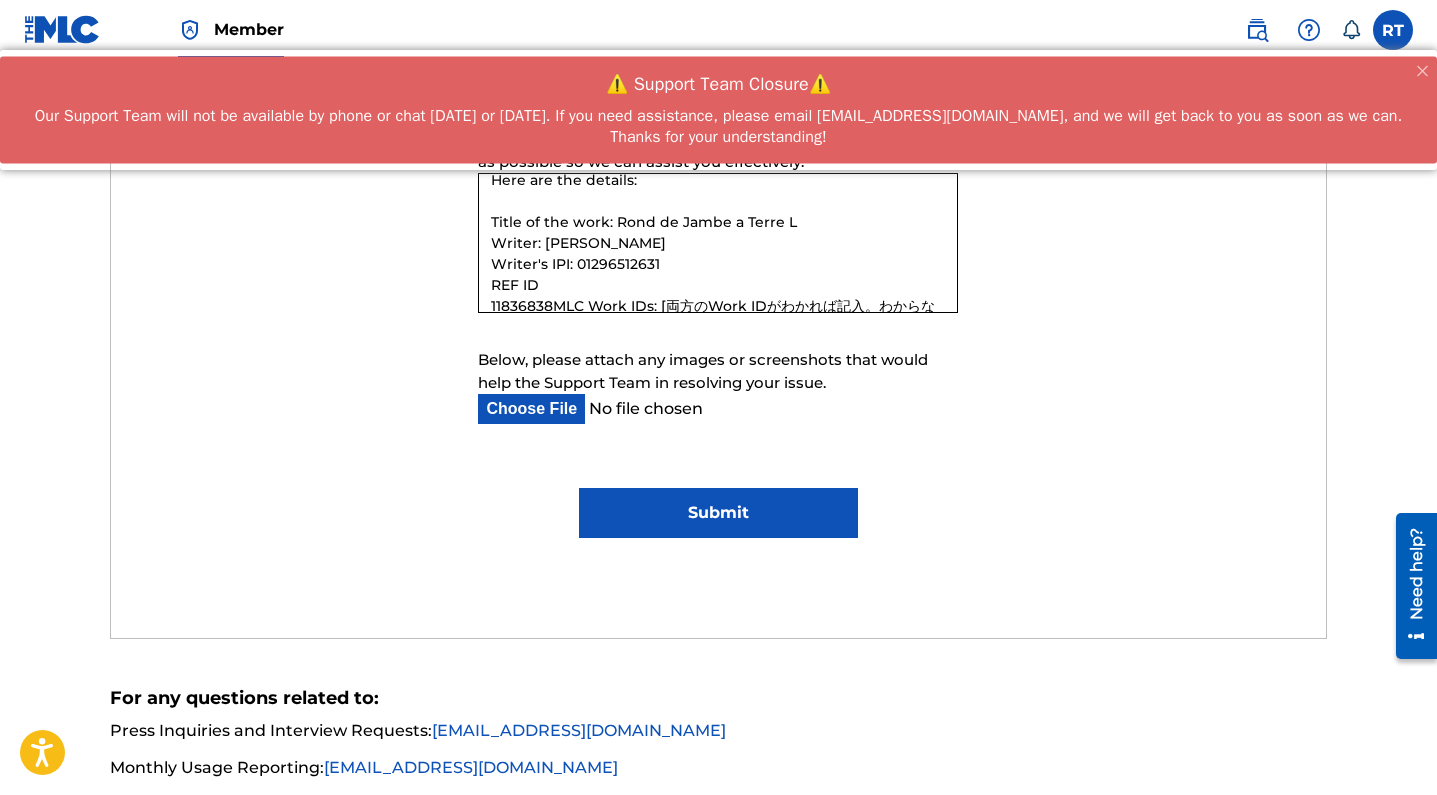 click on "Hello,
I accidentally submitted the same work twice when registering my song with The MLC.
Could you please delete the duplicate entry from my account?
Here are the details:
Title of the work: Rond de Jambe a Terre L
Writer: Remina Tanaka
Writer's IPI: 01296512631
REF ID
11836838MLC Work IDs: [両方のWork IDがわかれば記入。わからなければ「I can provide the IDs if needed.」と書いてOK]
Thank you very much for your help.
Best regards,
[あなたの名前]" at bounding box center (718, 243) 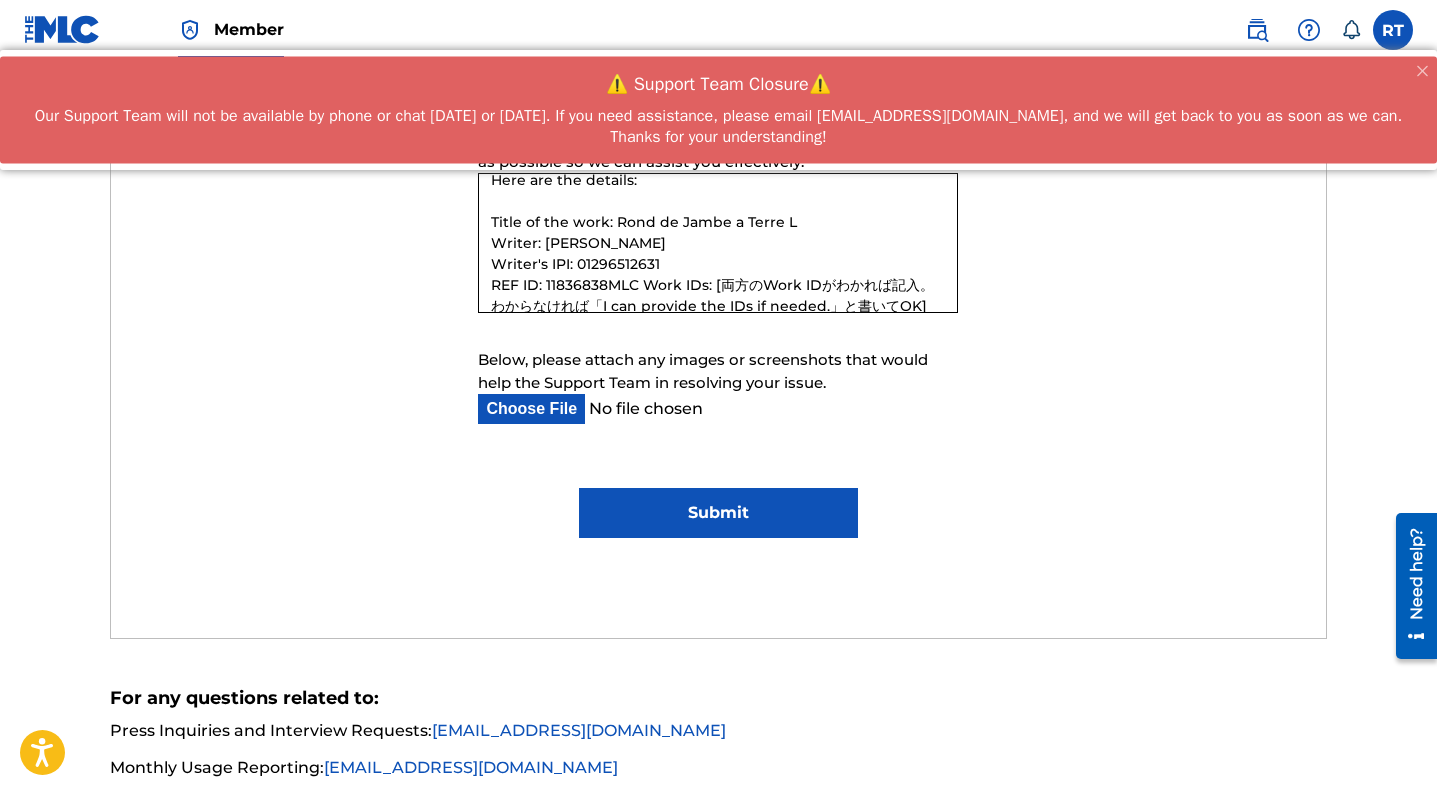 click on "Hello,
I accidentally submitted the same work twice when registering my song with The MLC.
Could you please delete the duplicate entry from my account?
Here are the details:
Title of the work: Rond de Jambe a Terre L
Writer: Remina Tanaka
Writer's IPI: 01296512631
REF ID: 11836838MLC Work IDs: [両方のWork IDがわかれば記入。わからなければ「I can provide the IDs if needed.」と書いてOK]
Thank you very much for your help.
Best regards,
[あなたの名前]" at bounding box center [718, 243] 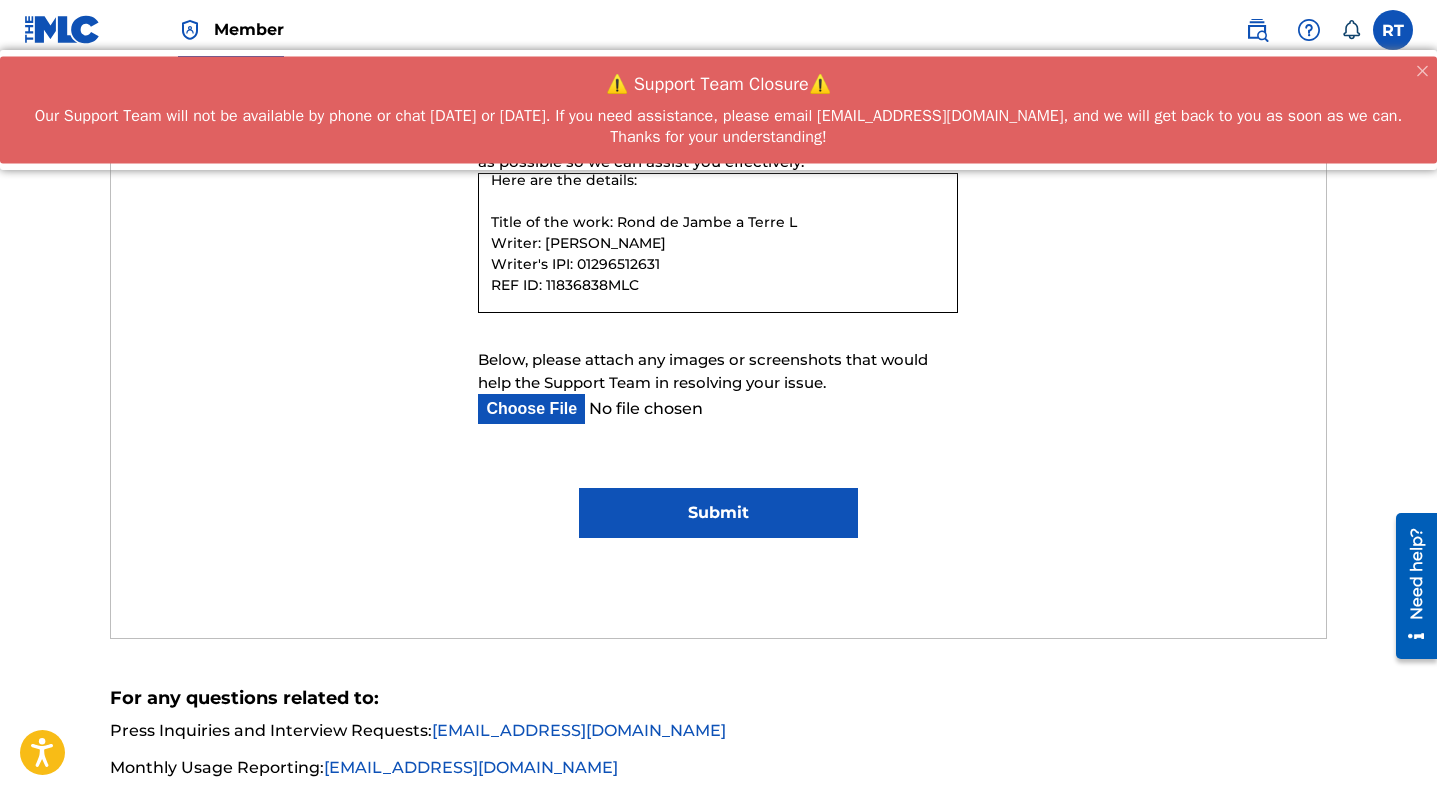 scroll, scrollTop: 154, scrollLeft: 0, axis: vertical 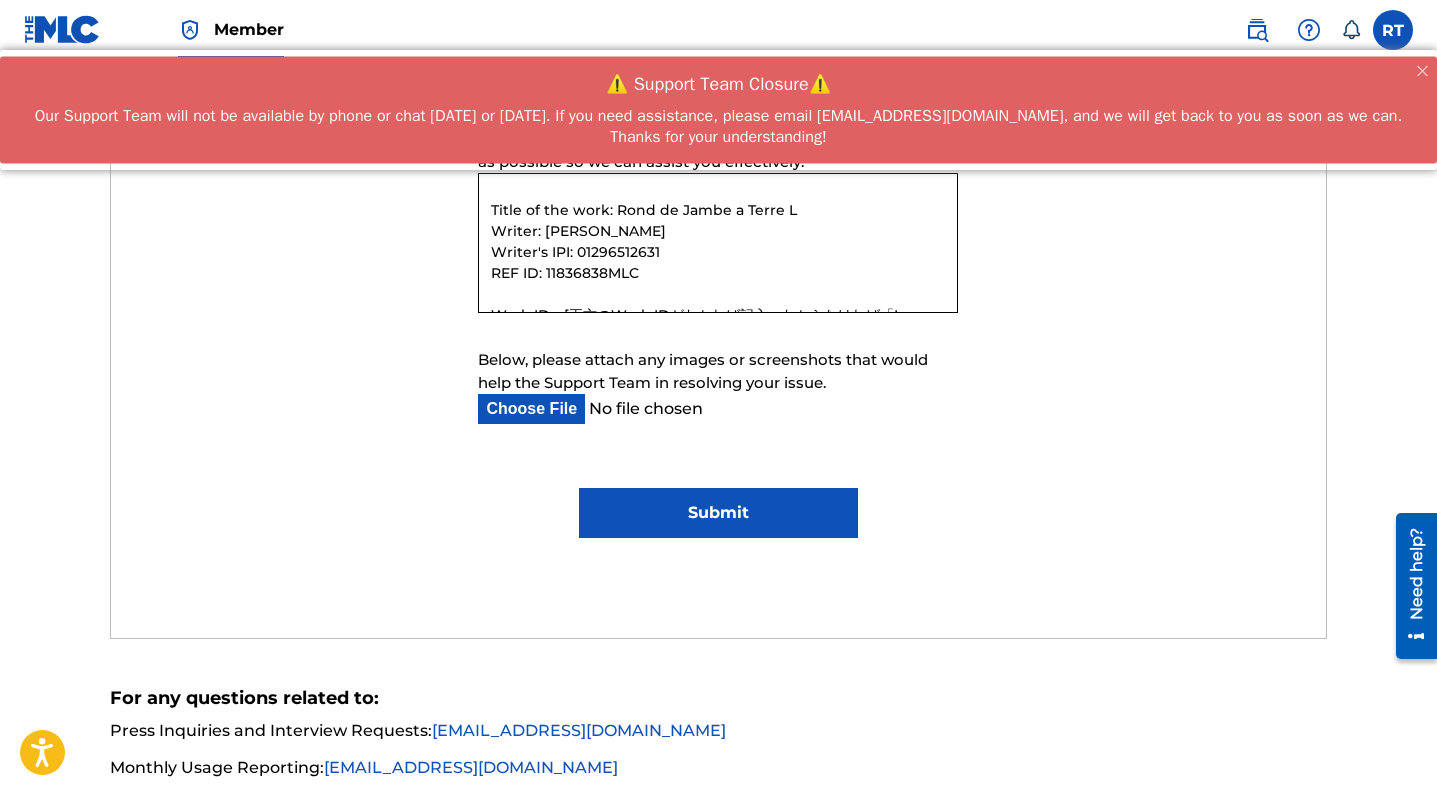 click on "Hello,
I accidentally submitted the same work twice when registering my song with The MLC.
Could you please delete the duplicate entry from my account?
Here are the details:
Title of the work: Rond de Jambe a Terre L
Writer: Remina Tanaka
Writer's IPI: 01296512631
REF ID: 11836838MLC
Work IDs: [両方のWork IDがわかれば記入。わからなければ「I can provide the IDs if needed.」と書いてOK]
Thank you very much for your help.
Best regards,
[あなたの名前]" at bounding box center [718, 243] 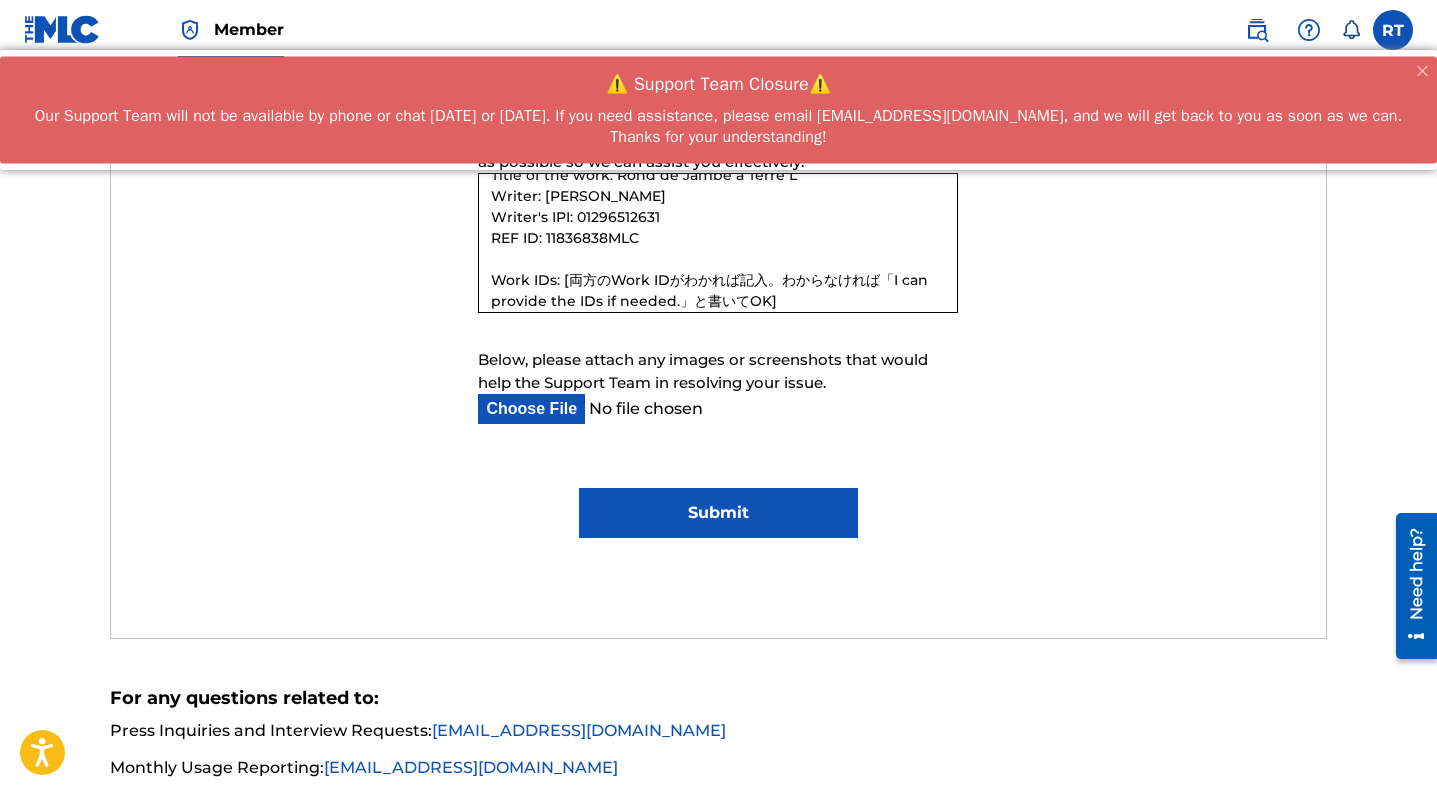 scroll, scrollTop: 210, scrollLeft: 0, axis: vertical 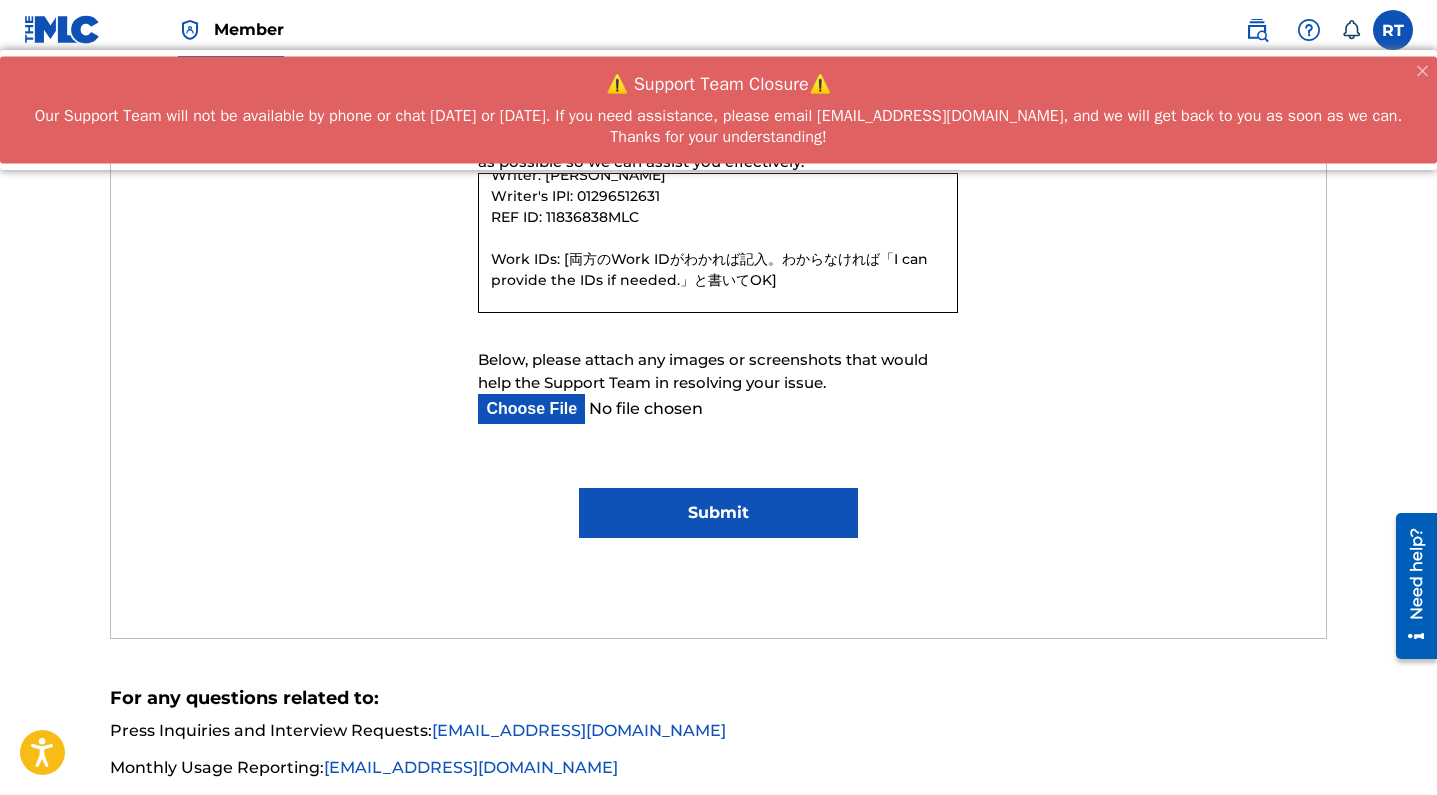 click on "Hello,
I accidentally submitted the same work twice when registering my song with The MLC.
Could you please delete the duplicate entry from my account?
Here are the details:
Title of the work: Rond de Jambe a Terre L
Writer: Remina Tanaka
Writer's IPI: 01296512631
REF ID: 11836838MLC
Work IDs: [両方のWork IDがわかれば記入。わからなければ「I can provide the IDs if needed.」と書いてOK]
Thank you very much for your help.
Best regards,
[あなたの名前]" at bounding box center (718, 243) 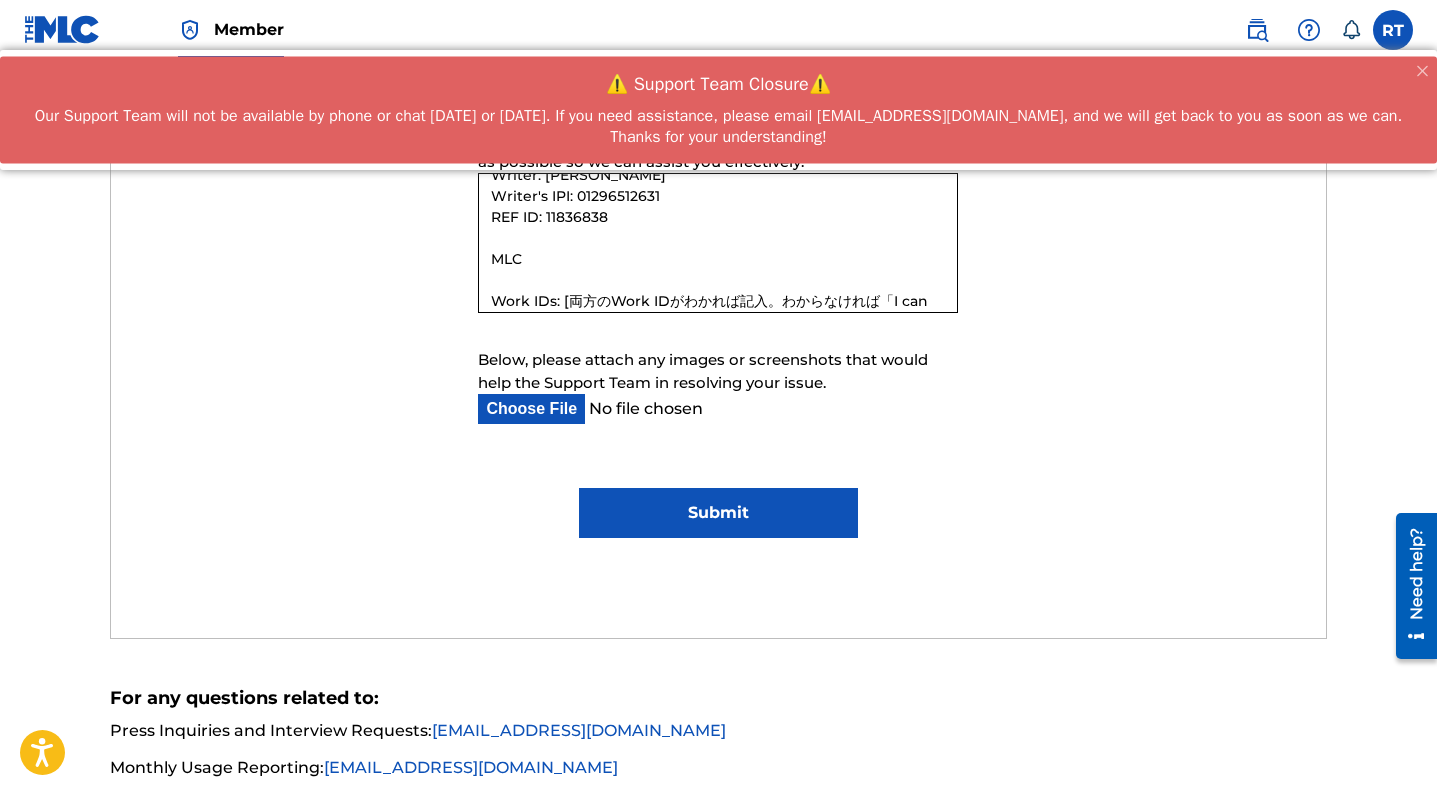 click on "Hello,
I accidentally submitted the same work twice when registering my song with The MLC.
Could you please delete the duplicate entry from my account?
Here are the details:
Title of the work: Rond de Jambe a Terre L
Writer: Remina Tanaka
Writer's IPI: 01296512631
REF ID: 11836838
MLC
Work IDs: [両方のWork IDがわかれば記入。わからなければ「I can provide the IDs if needed.」と書いてOK]
Thank you very much for your help.
Best regards,
[あなたの名前]" at bounding box center [718, 243] 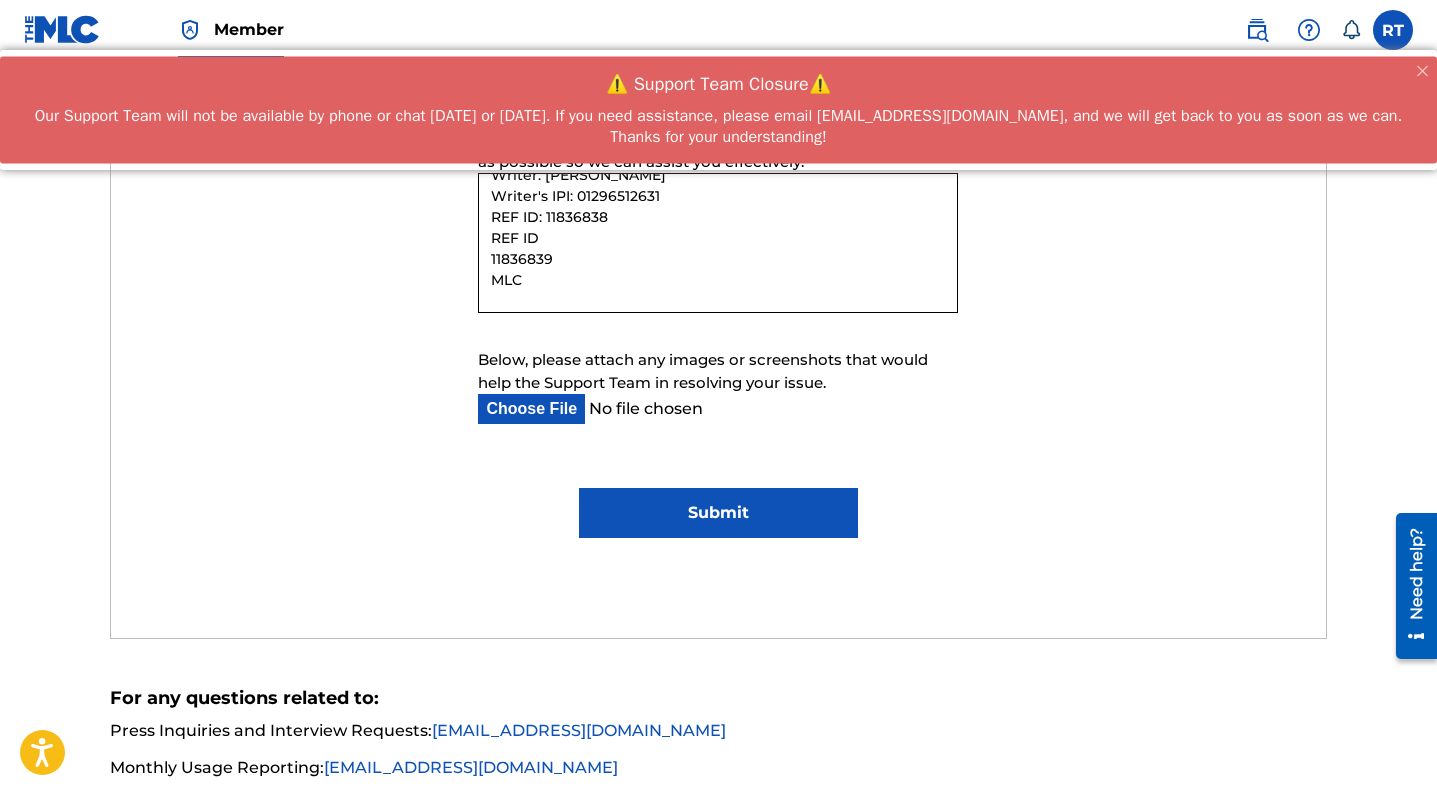 click on "Hello,
I accidentally submitted the same work twice when registering my song with The MLC.
Could you please delete the duplicate entry from my account?
Here are the details:
Title of the work: Rond de Jambe a Terre L
Writer: Remina Tanaka
Writer's IPI: 01296512631
REF ID: 11836838
REF ID
11836839
MLC
Work IDs: [両方のWork IDがわかれば記入。わからなければ「I can provide the IDs if needed.」と書いてOK]
Thank you very much for your help.
Best regards,
[あなたの名前]" at bounding box center [718, 243] 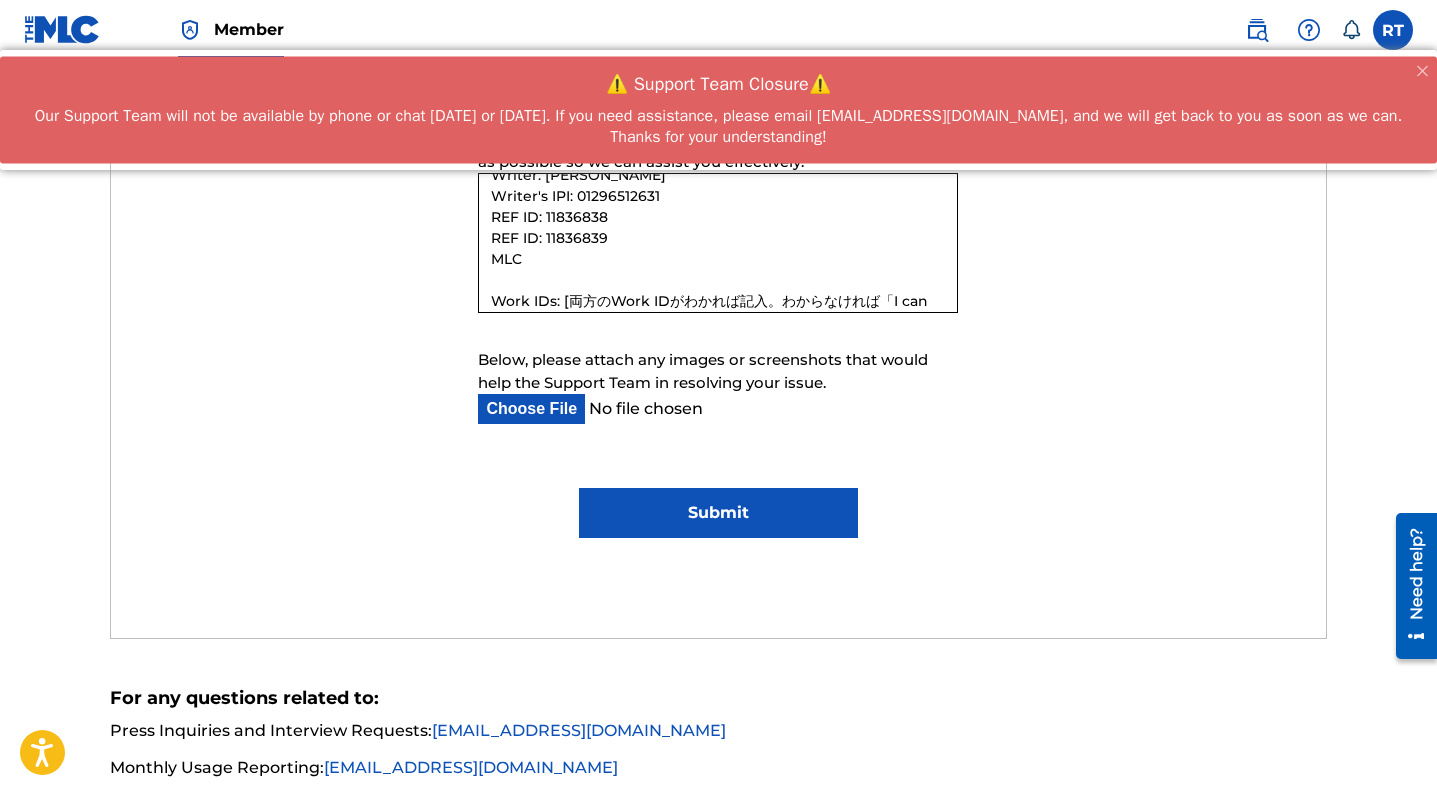 click on "Hello,
I accidentally submitted the same work twice when registering my song with The MLC.
Could you please delete the duplicate entry from my account?
Here are the details:
Title of the work: Rond de Jambe a Terre L
Writer: Remina Tanaka
Writer's IPI: 01296512631
REF ID: 11836838
REF ID: 11836839
MLC
Work IDs: [両方のWork IDがわかれば記入。わからなければ「I can provide the IDs if needed.」と書いてOK]
Thank you very much for your help.
Best regards,
[あなたの名前]" at bounding box center [718, 243] 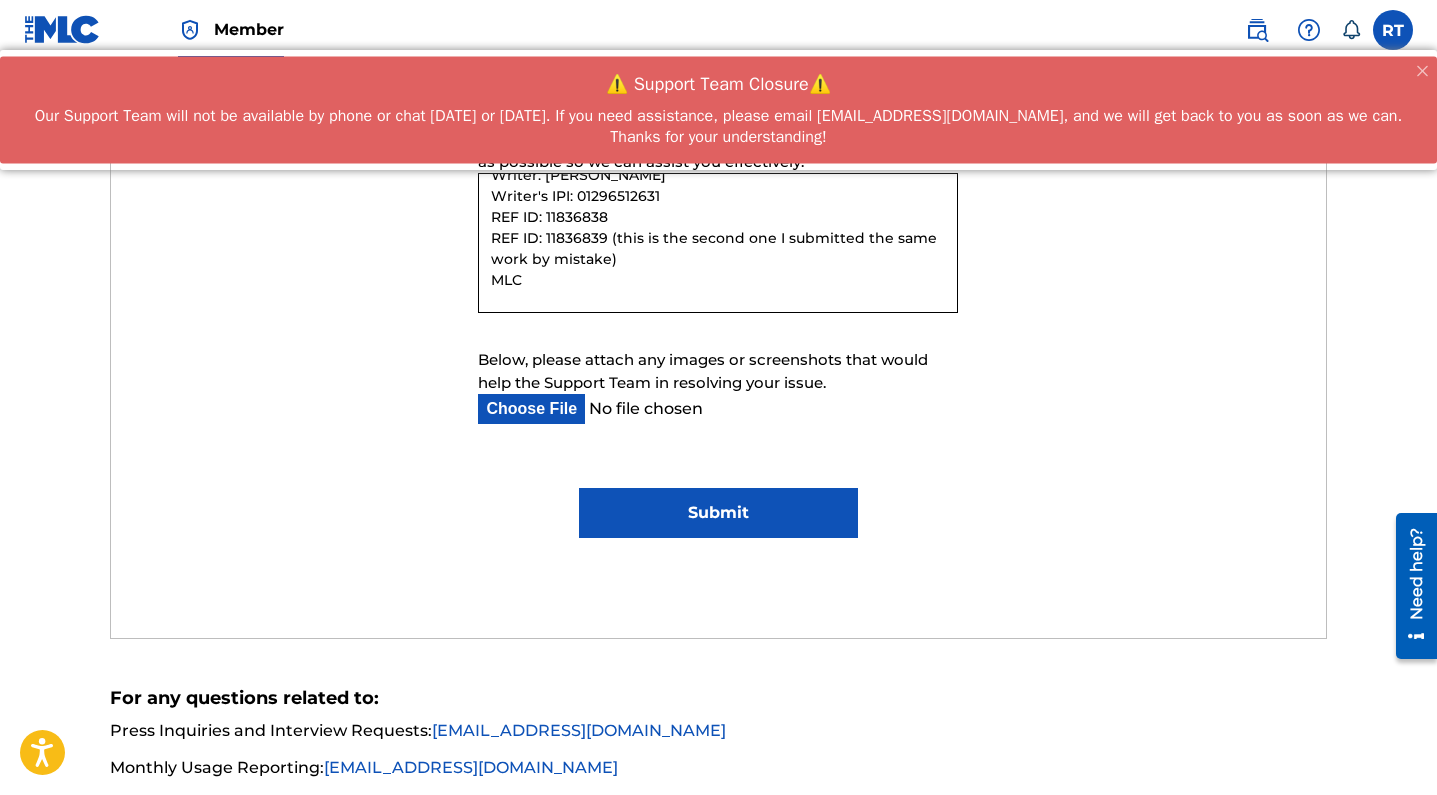 click on "Hello,
I accidentally submitted the same work twice when registering my song with The MLC.
Could you please delete the duplicate entry from my account?
Here are the details:
Title of the work: Rond de Jambe a Terre L
Writer: Remina Tanaka
Writer's IPI: 01296512631
REF ID: 11836838
REF ID: 11836839 (this is the second one I submitted the same work by mistake)
MLC
Work IDs: [両方のWork IDがわかれば記入。わからなければ「I can provide the IDs if needed.」と書いてOK]
Thank you very much for your help.
Best regards,
[あなたの名前]" at bounding box center (718, 243) 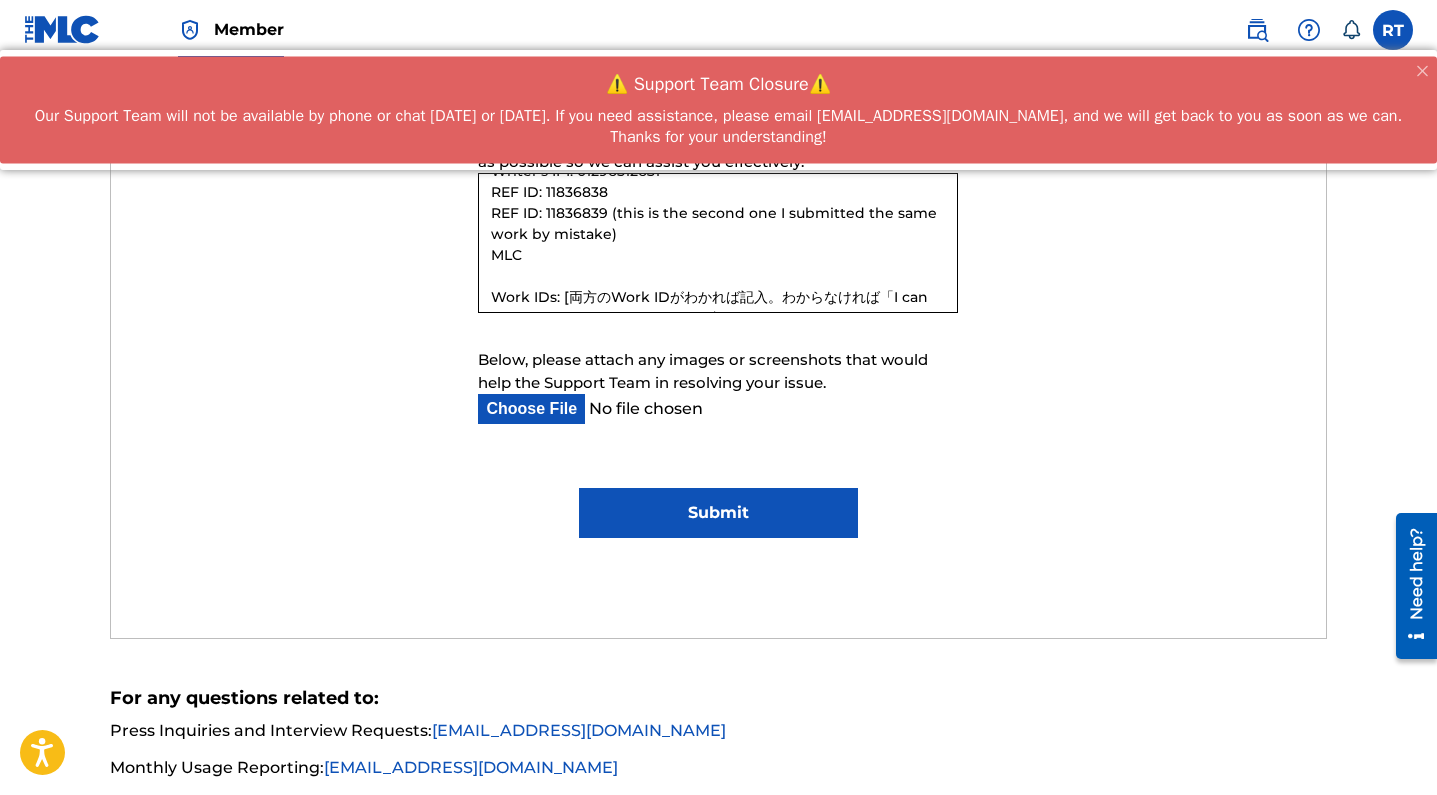 scroll, scrollTop: 246, scrollLeft: 0, axis: vertical 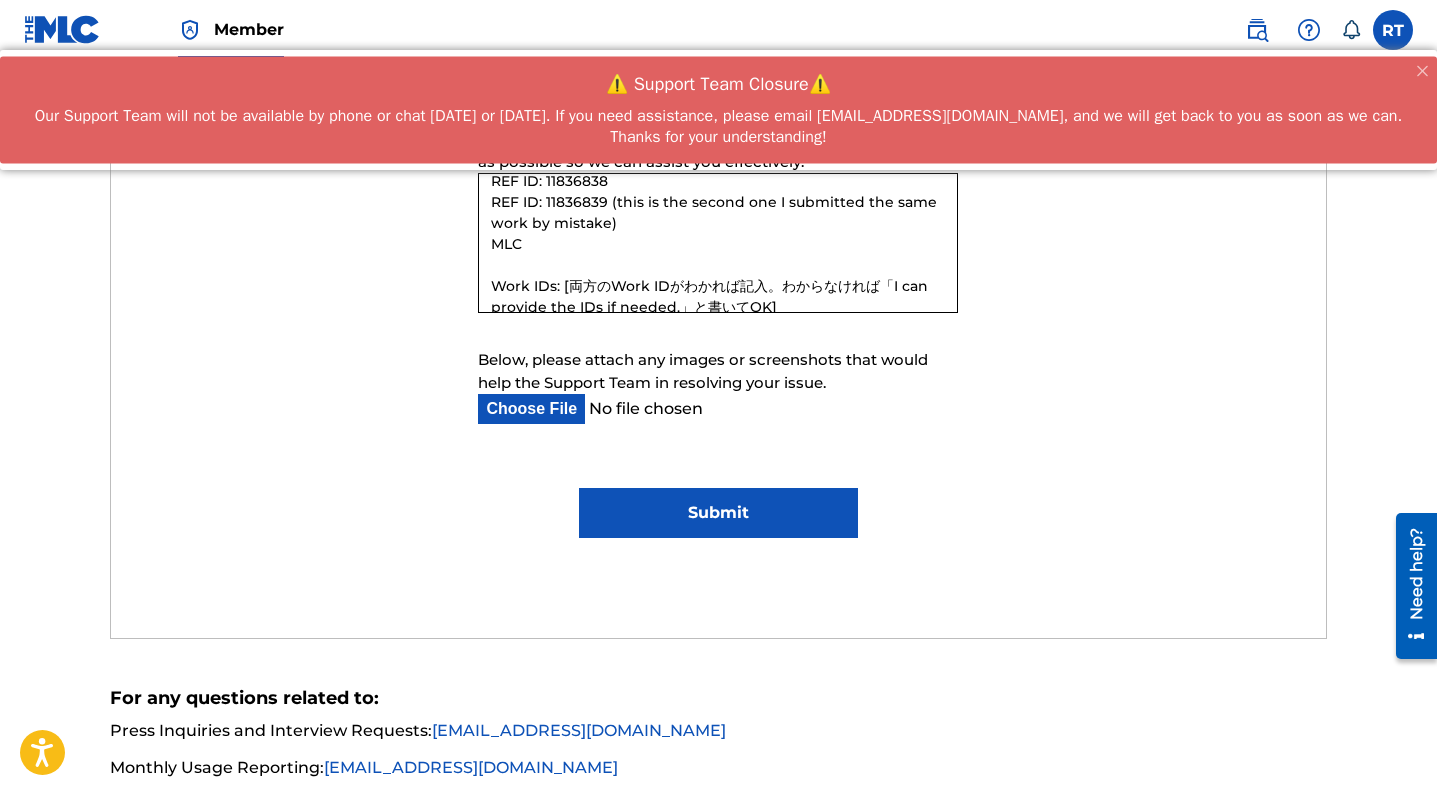 click on "Hello,
I accidentally submitted the same work twice when registering my song with The MLC.
Could you please delete the duplicate entry from my account?
Here are the details:
Title of the work: Rond de Jambe a Terre L
Writer: Remina Tanaka
Writer's IPI: 01296512631
REF ID: 11836838
REF ID: 11836839 (this is the second one I submitted the same work by mistake)
MLC
Work IDs: [両方のWork IDがわかれば記入。わからなければ「I can provide the IDs if needed.」と書いてOK]
Thank you very much for your help.
Best regards,
[あなたの名前]" at bounding box center [718, 243] 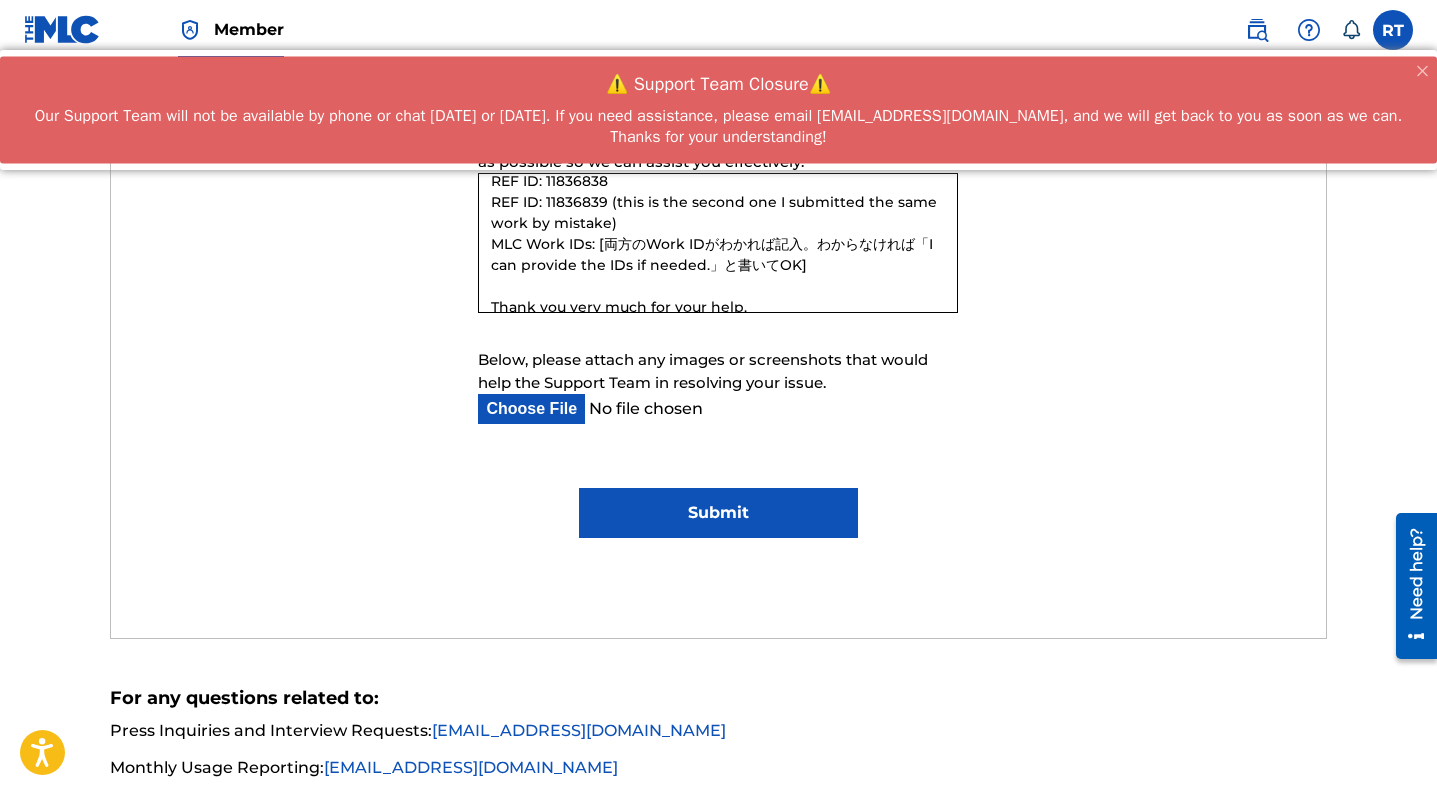 drag, startPoint x: 830, startPoint y: 372, endPoint x: 600, endPoint y: 350, distance: 231.04977 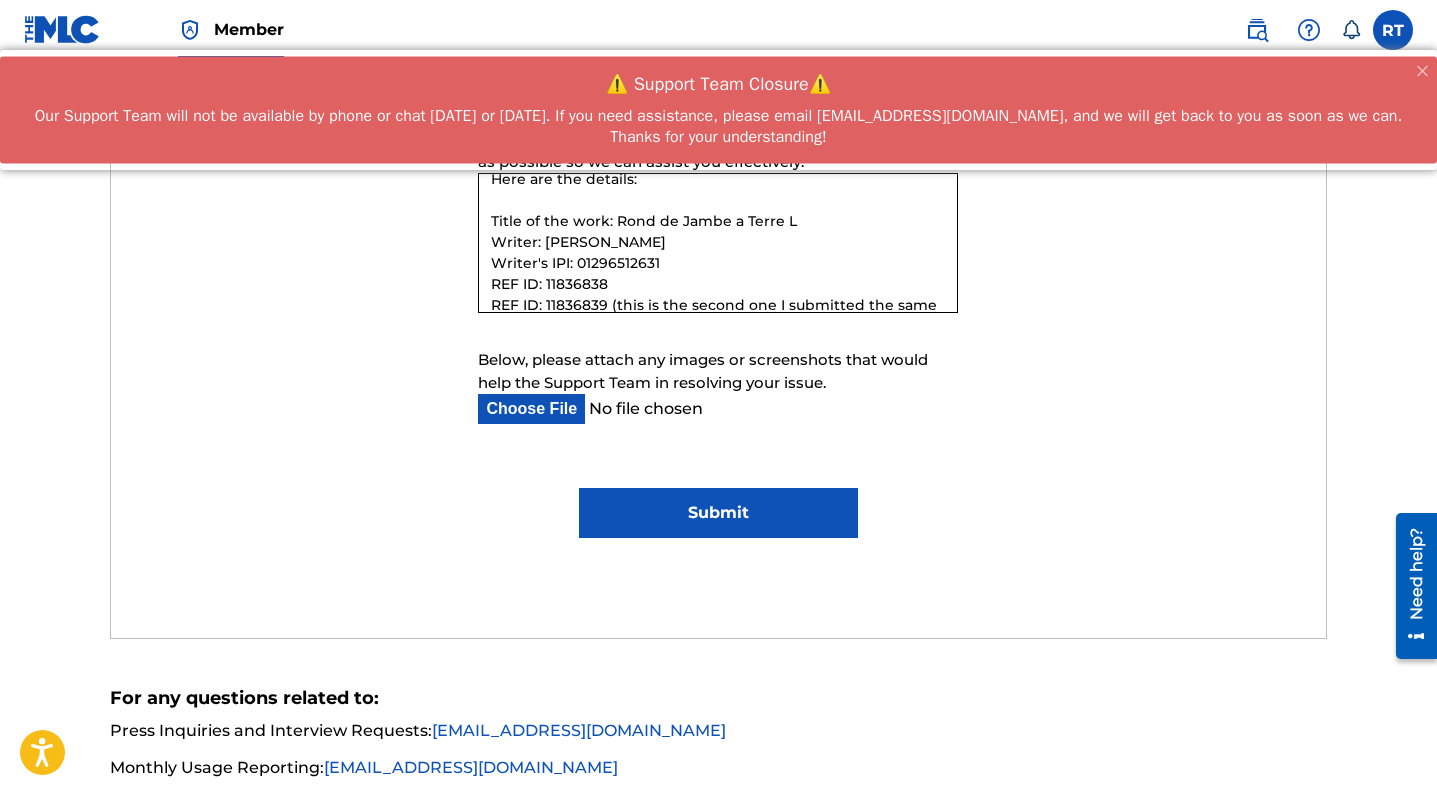 scroll, scrollTop: 136, scrollLeft: 0, axis: vertical 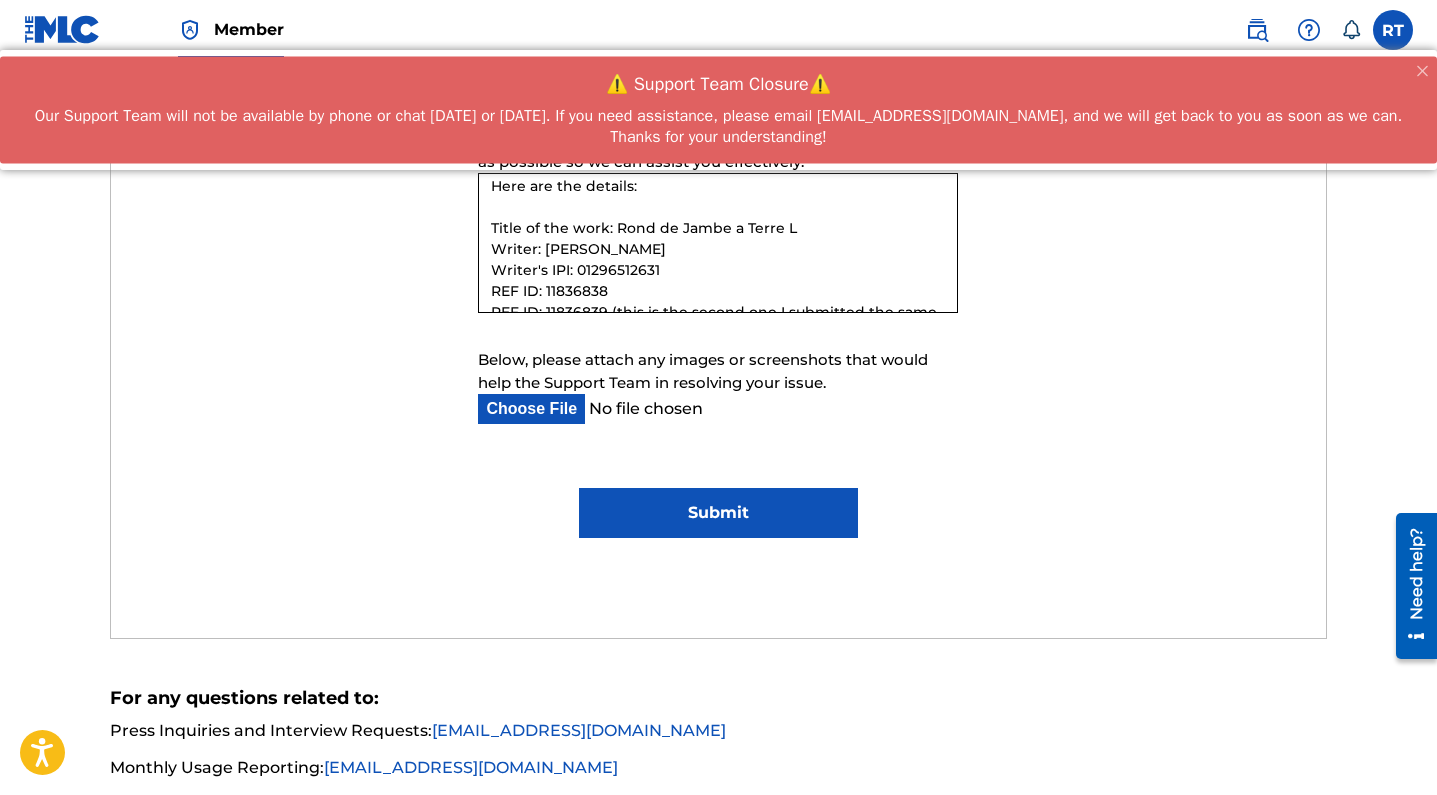 click on "Hello,
I accidentally submitted the same work twice when registering my song with The MLC.
Could you please delete the duplicate entry from my account?
Here are the details:
Title of the work: Rond de Jambe a Terre L
Writer: Remina Tanaka
Writer's IPI: 01296512631
REF ID: 11836838
REF ID: 11836839 (this is the second one I submitted the same work by mistake)
MLC Work IDs:
Thank you very much for your help.
Best regards,
[あなたの名前]" at bounding box center [718, 243] 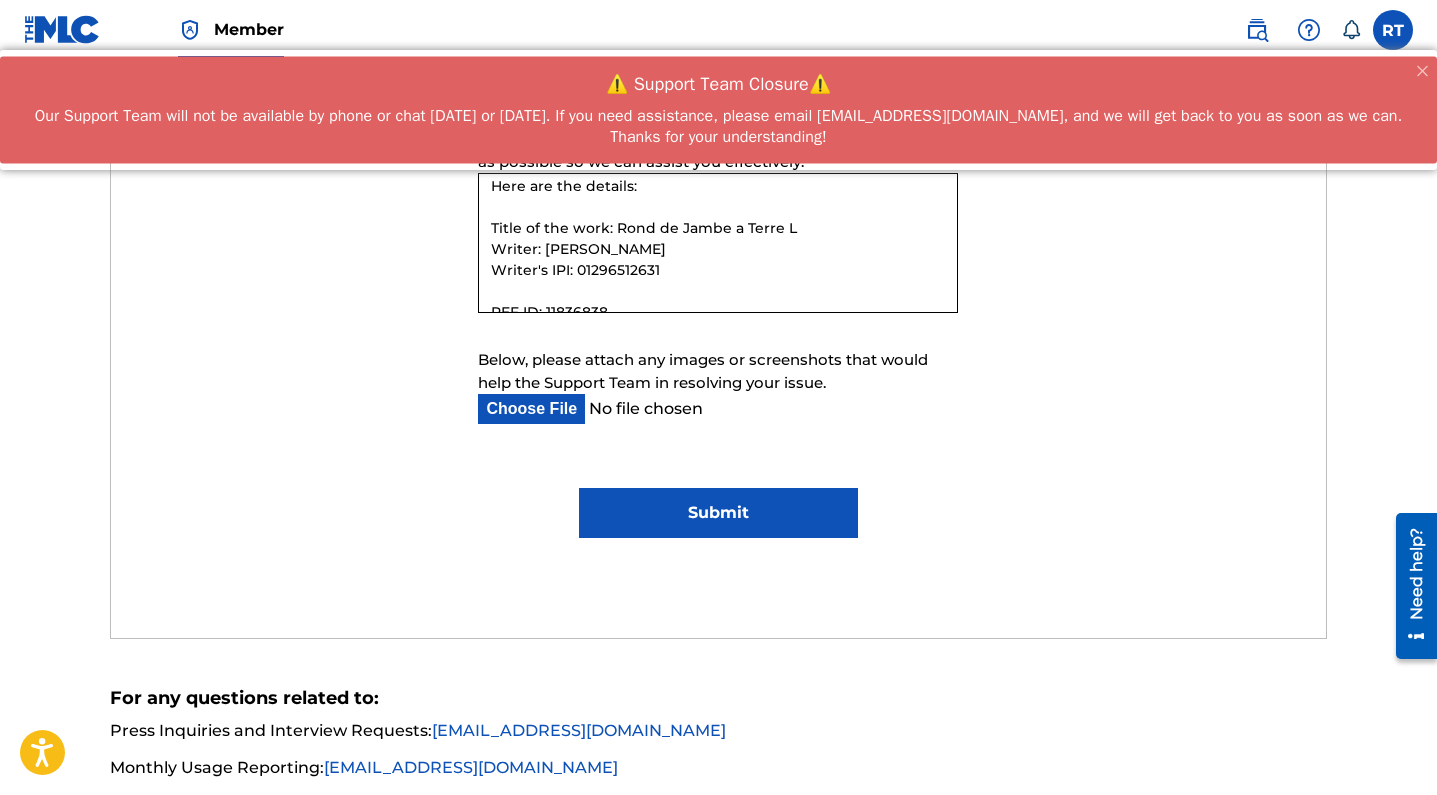 paste on "Publisher Account Number
P624LN" 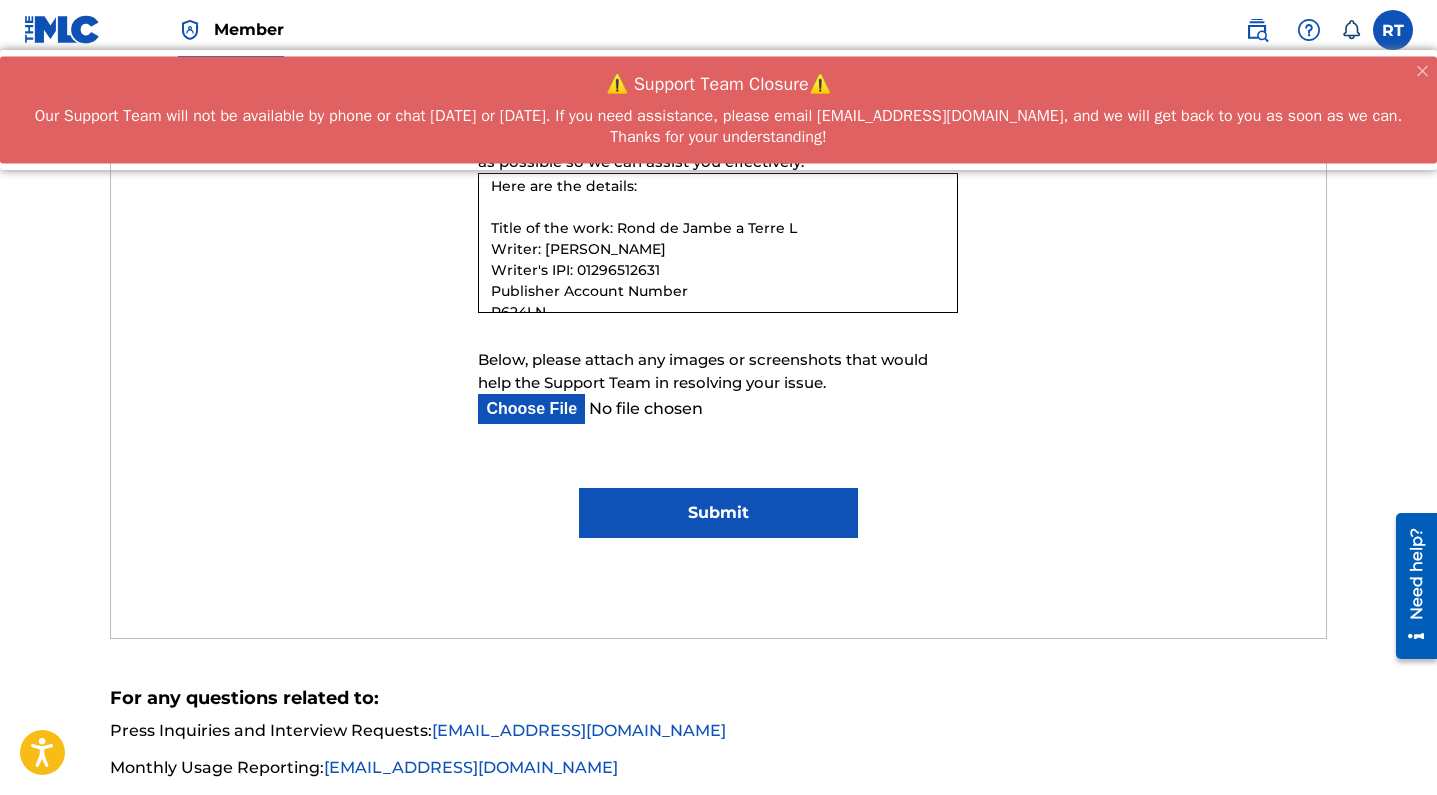 scroll, scrollTop: 154, scrollLeft: 0, axis: vertical 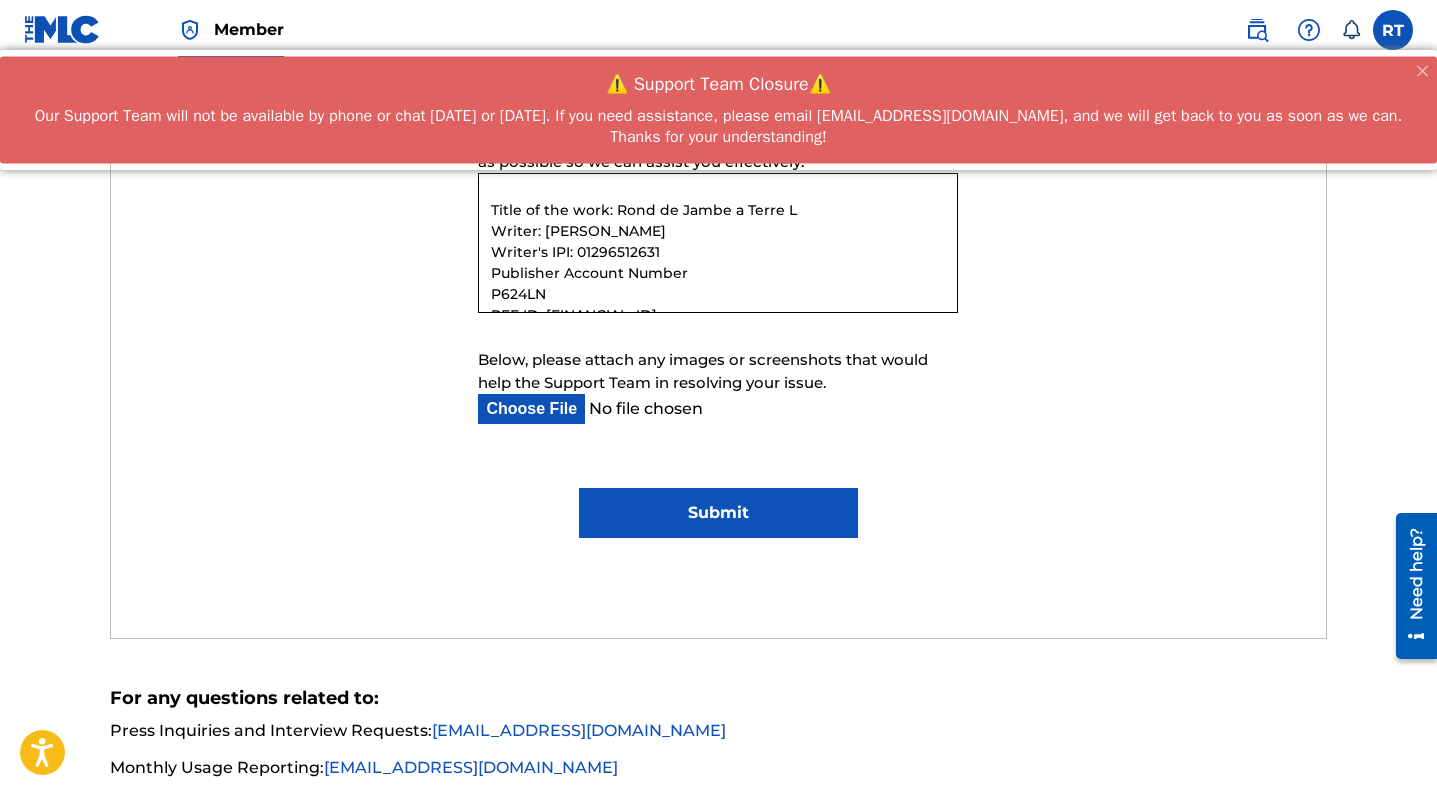 click on "Hello,
I accidentally submitted the same work twice when registering my song with The MLC.
Could you please delete the duplicate entry from my account?
Here are the details:
Title of the work: Rond de Jambe a Terre L
Writer: Remina Tanaka
Writer's IPI: 01296512631
Publisher Account Number
P624LN
REF ID: 11836838
REF ID: 11836839 (this is the second one I submitted the same work by mistake)
MLC Work IDs:
Thank you very much for your help.
Best regards,
[あなたの名前]" at bounding box center [718, 243] 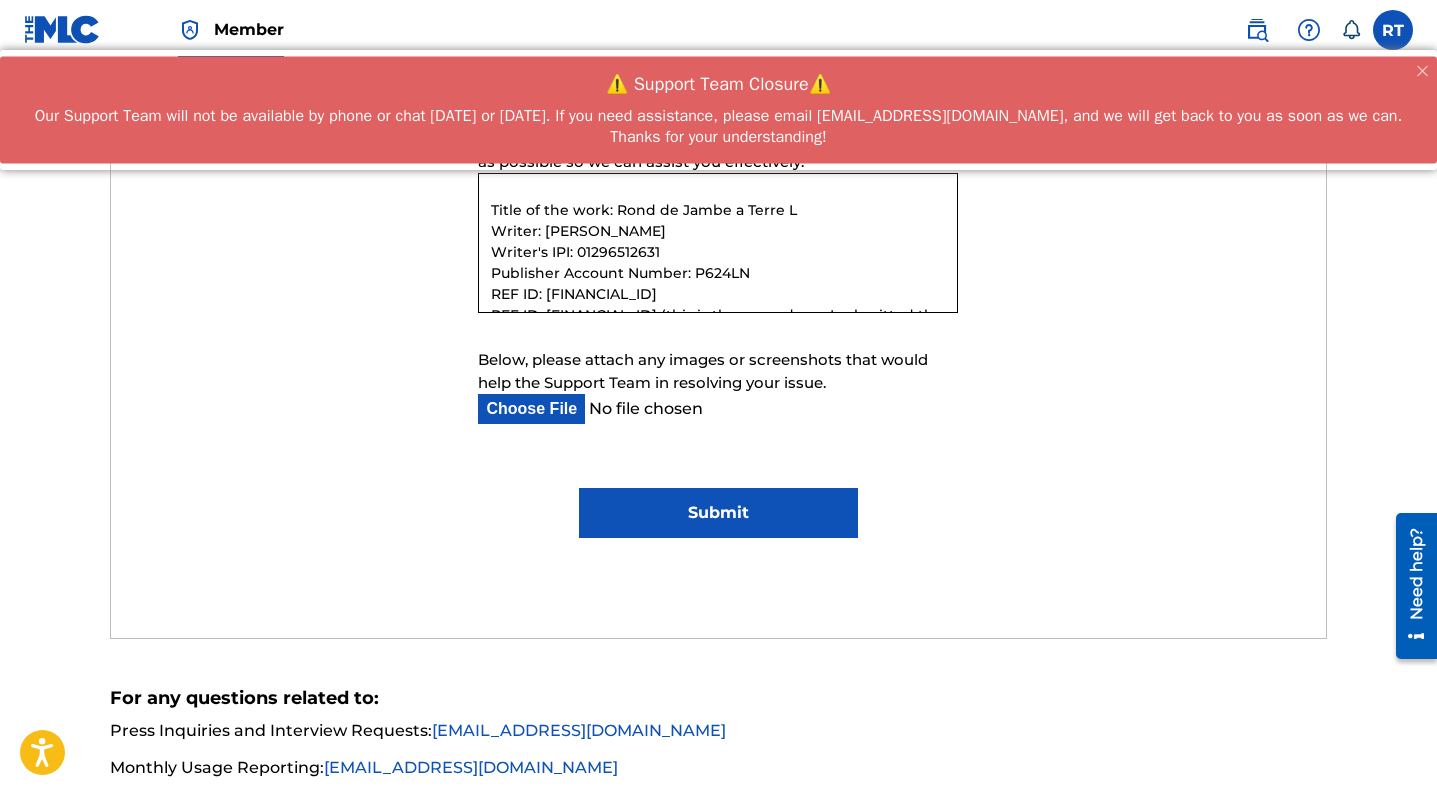 drag, startPoint x: 567, startPoint y: 379, endPoint x: 468, endPoint y: 377, distance: 99.0202 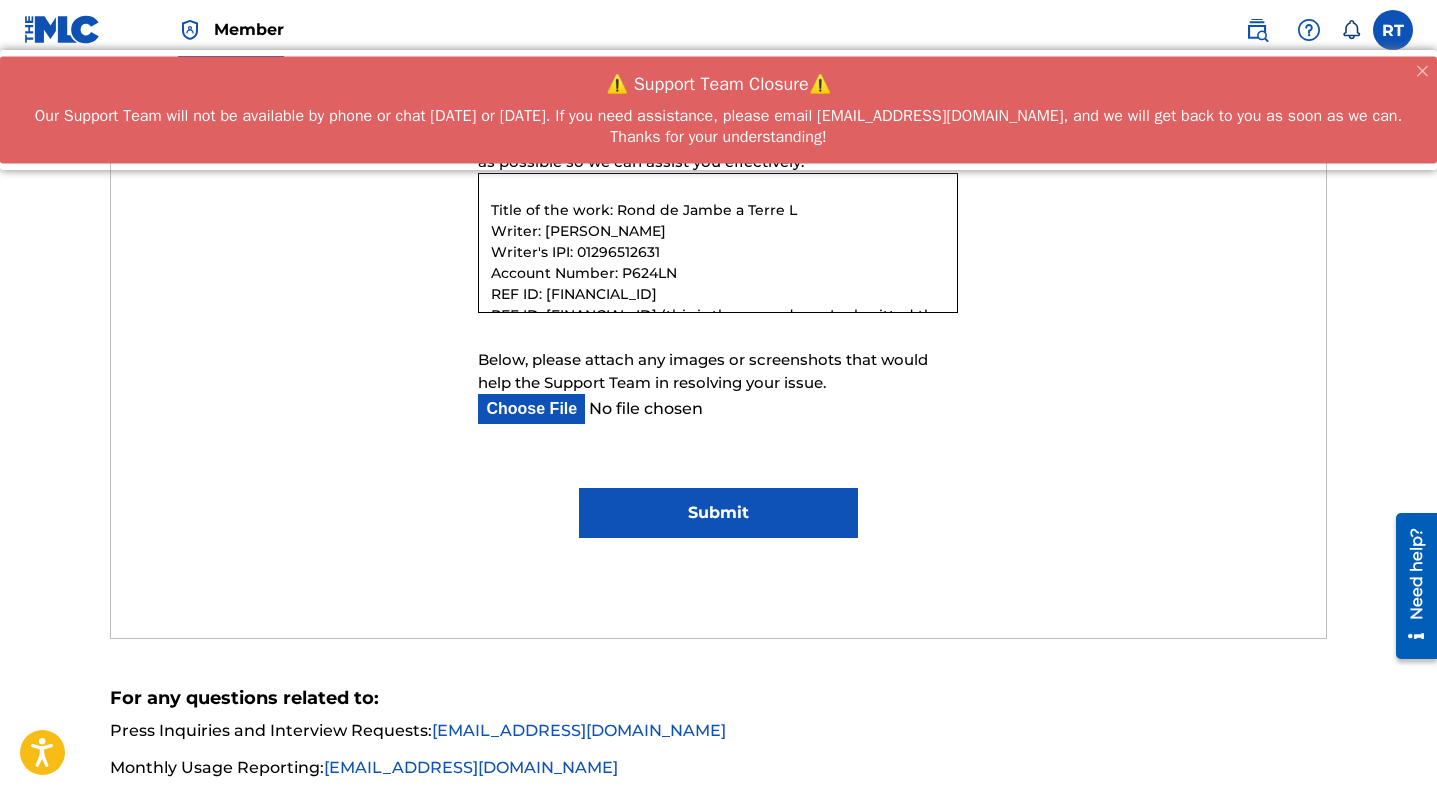 drag, startPoint x: 553, startPoint y: 356, endPoint x: 451, endPoint y: 356, distance: 102 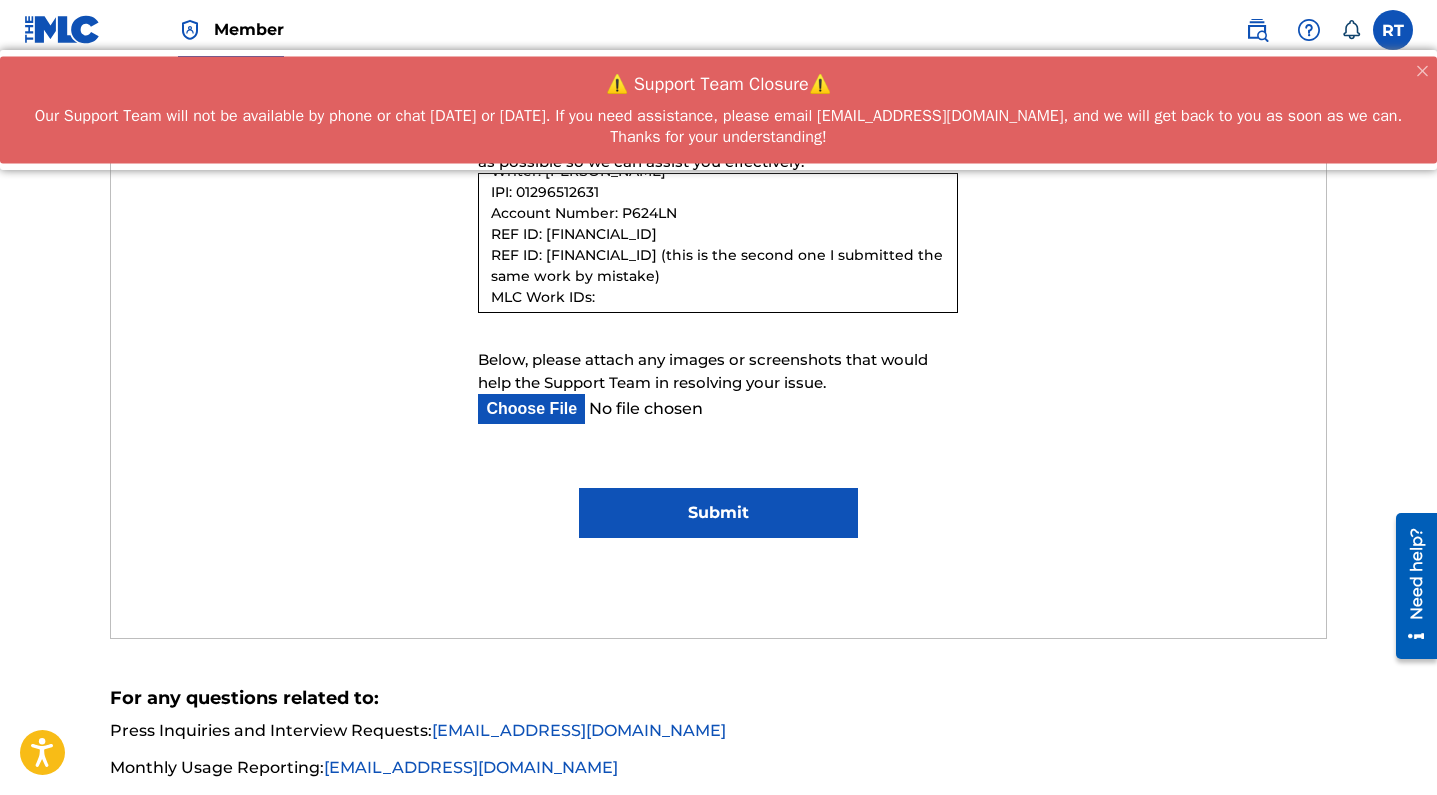 scroll, scrollTop: 217, scrollLeft: 0, axis: vertical 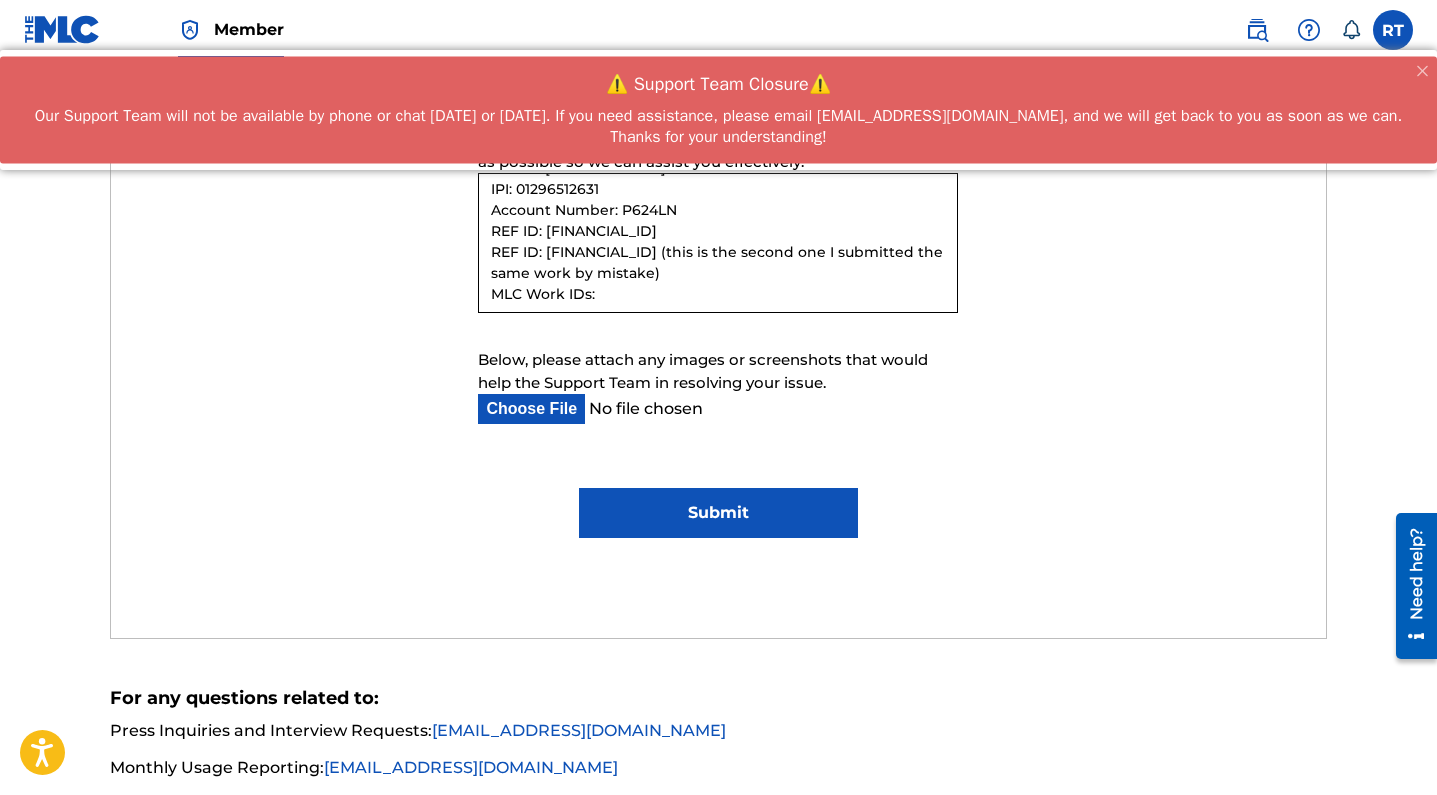 drag, startPoint x: 545, startPoint y: 358, endPoint x: 463, endPoint y: 351, distance: 82.29824 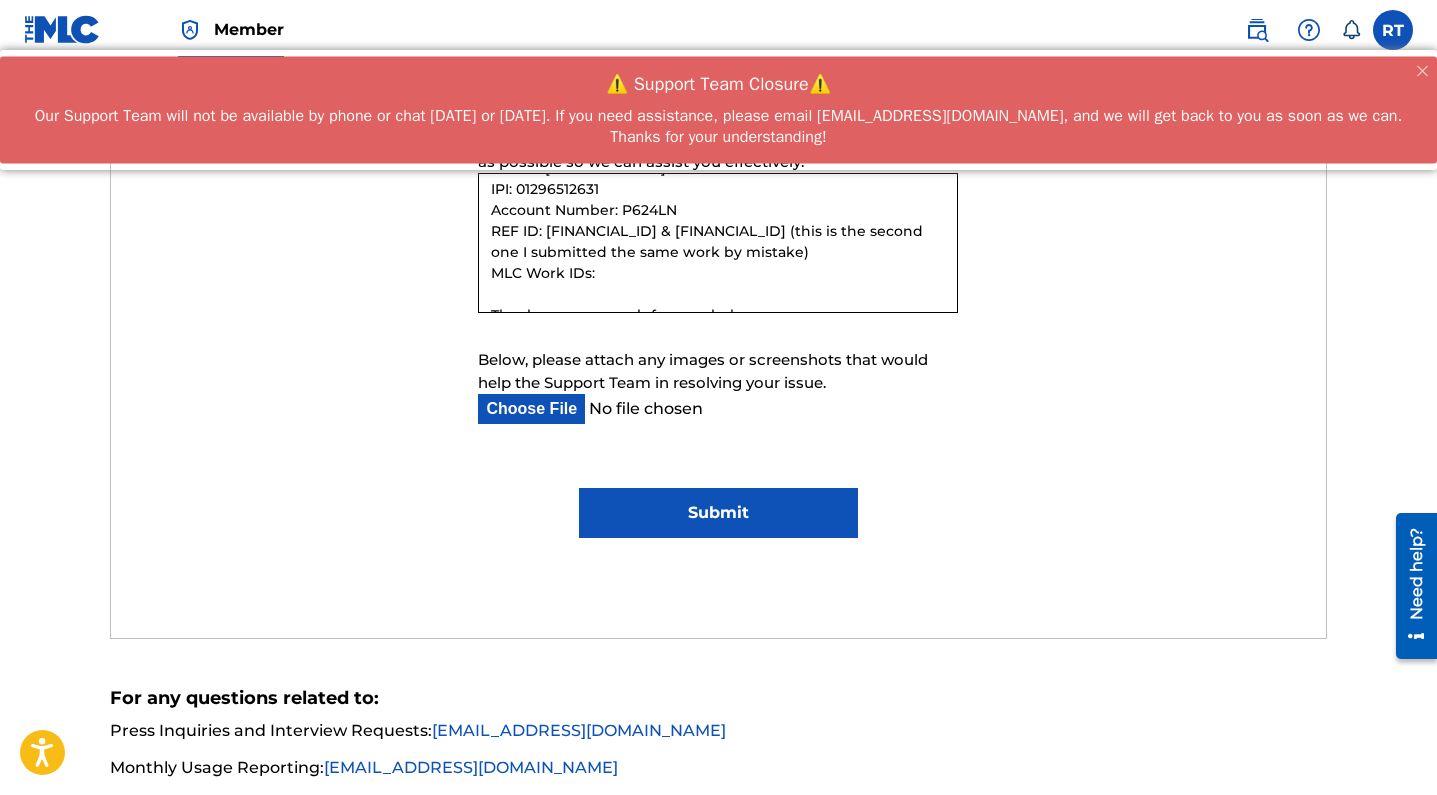 drag, startPoint x: 676, startPoint y: 362, endPoint x: 699, endPoint y: 340, distance: 31.827662 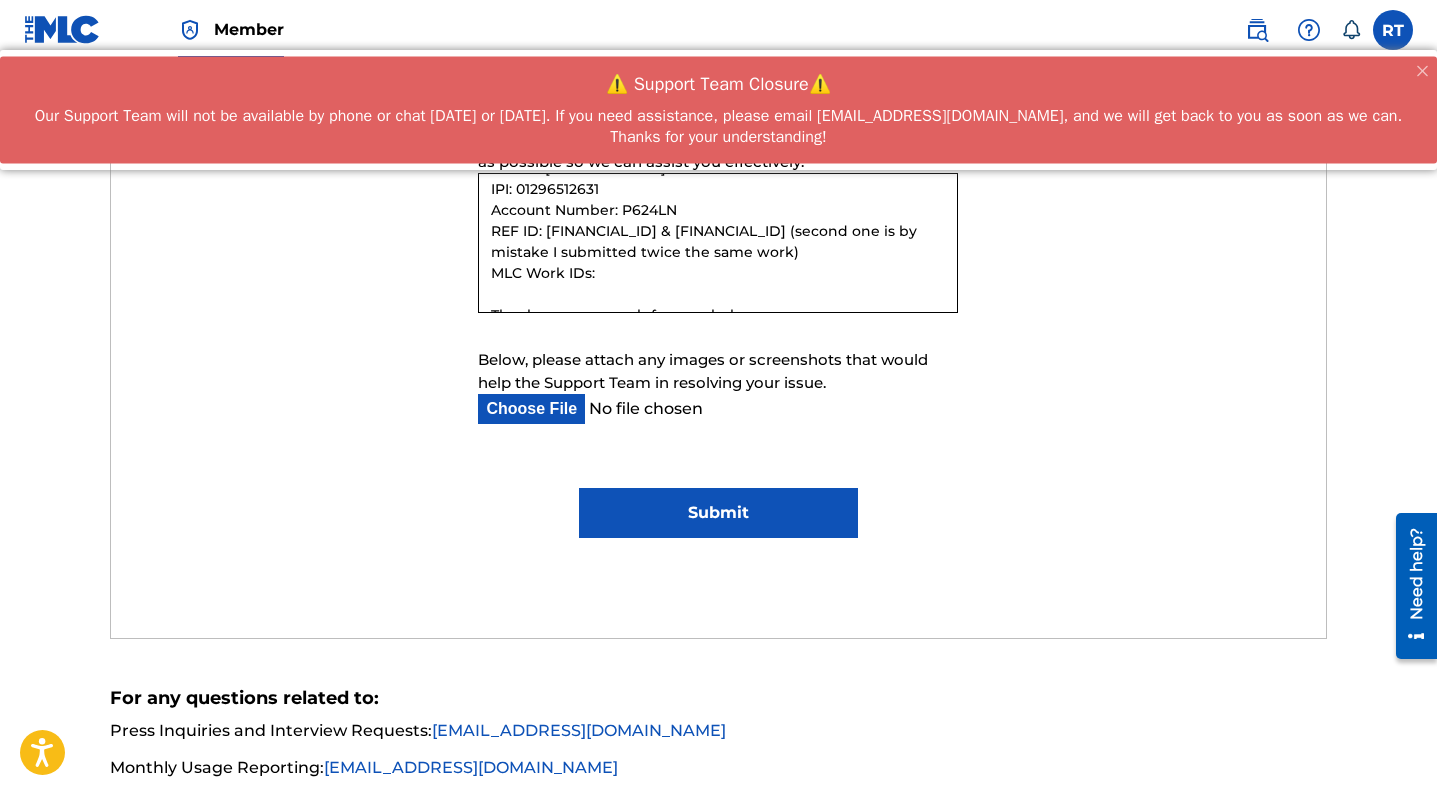 click on "Hello,
I accidentally submitted the same work twice when registering my song with The MLC.
Could you please delete the duplicate entry from my account?
Here are the details:
Title of the work: Rond de Jambe a Terre L
Writer: Remina Tanaka
IPI: 01296512631
Account Number: P624LN
REF ID: 11836838 & 11836839 (second one is by mistake I submitted twice the same work)
MLC Work IDs:
Thank you very much for your help.
Best regards,
[あなたの名前]" at bounding box center (718, 243) 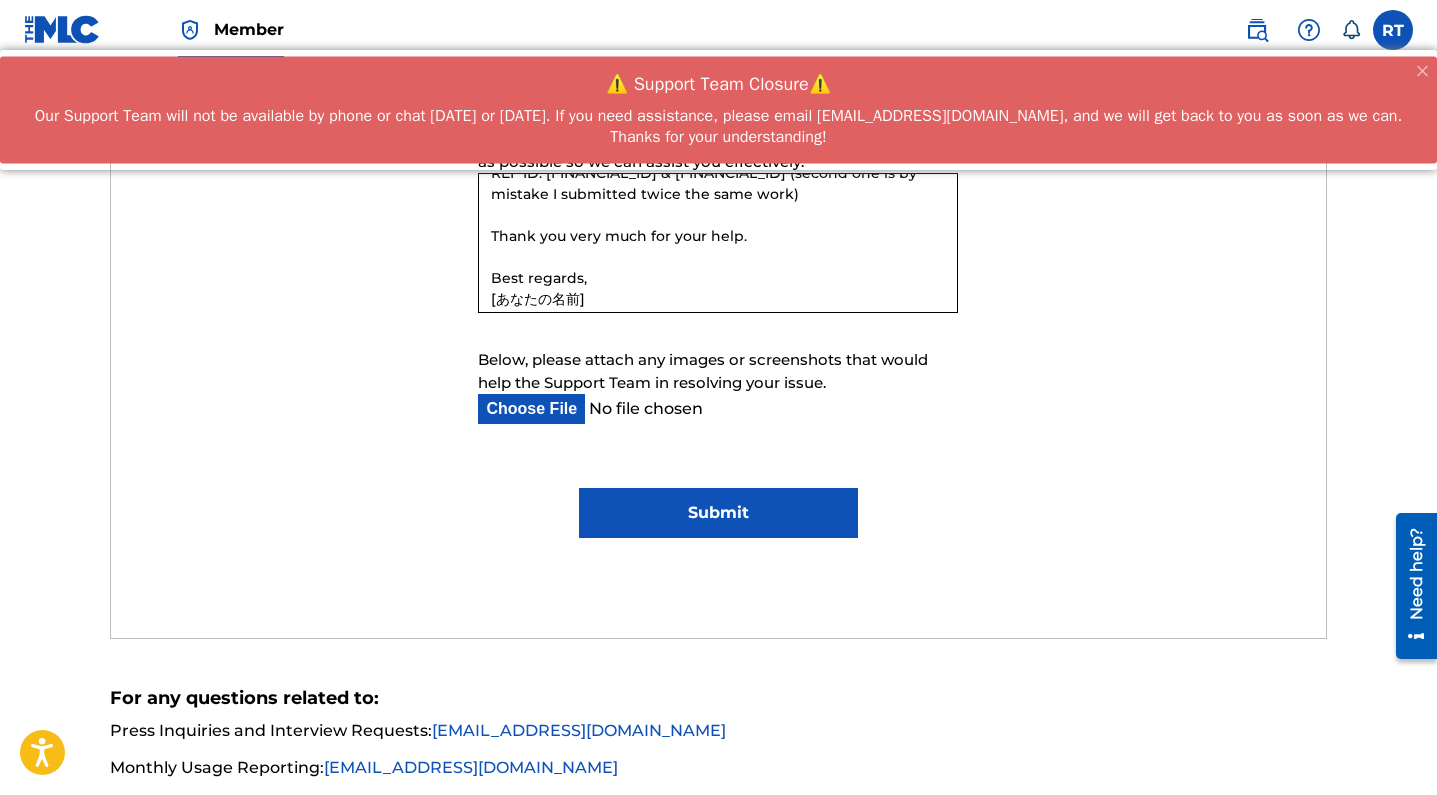 scroll, scrollTop: 273, scrollLeft: 0, axis: vertical 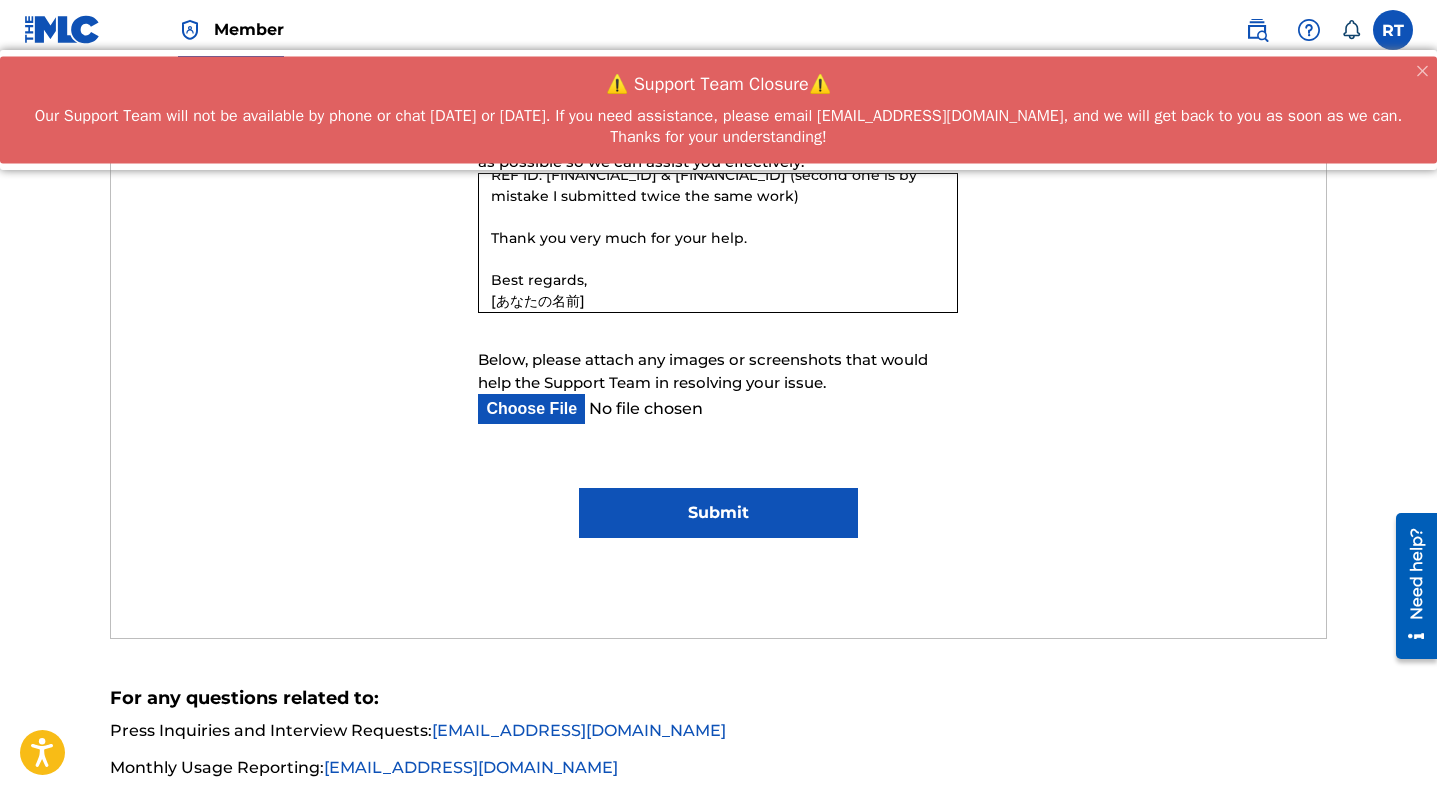 drag, startPoint x: 601, startPoint y: 406, endPoint x: 401, endPoint y: 406, distance: 200 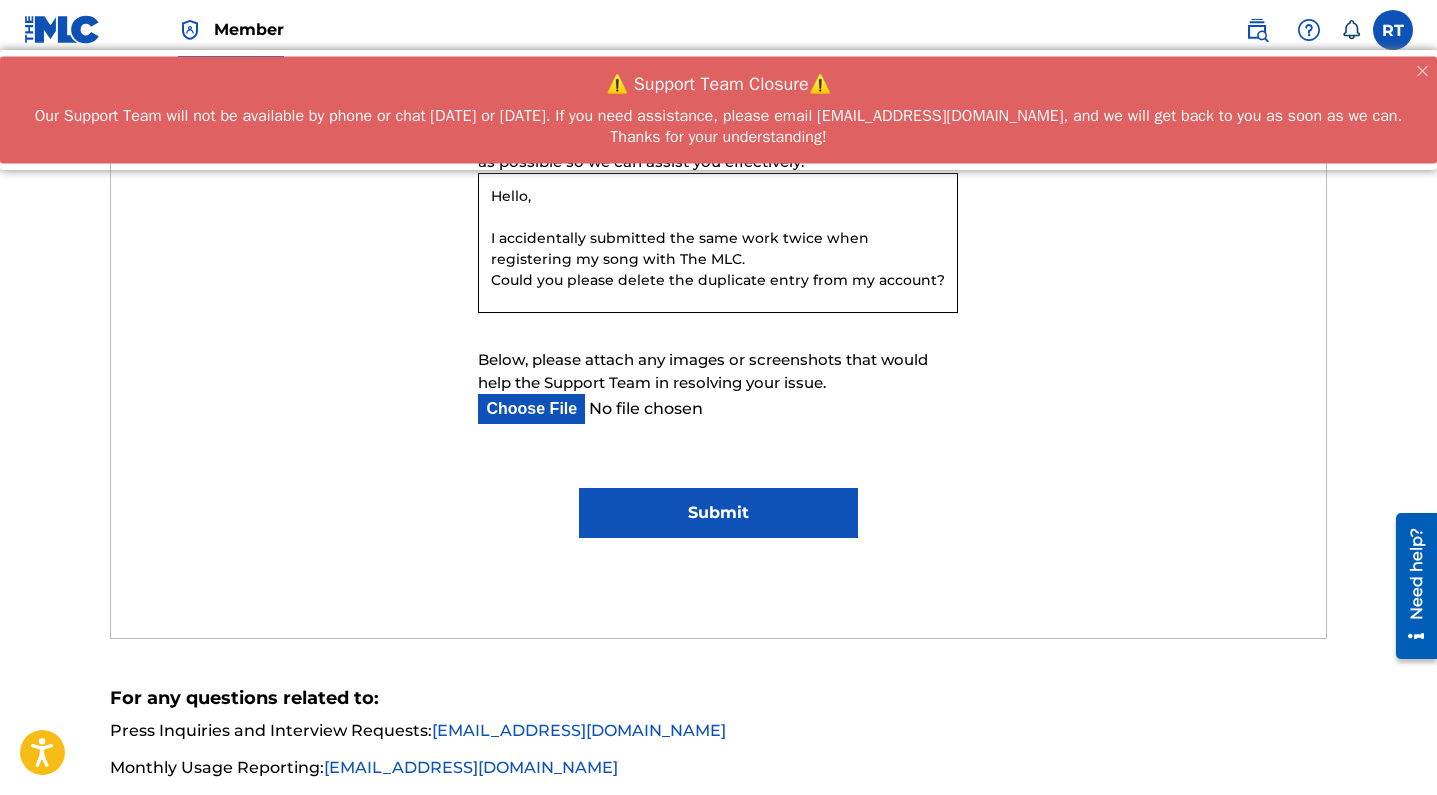 scroll, scrollTop: 0, scrollLeft: 0, axis: both 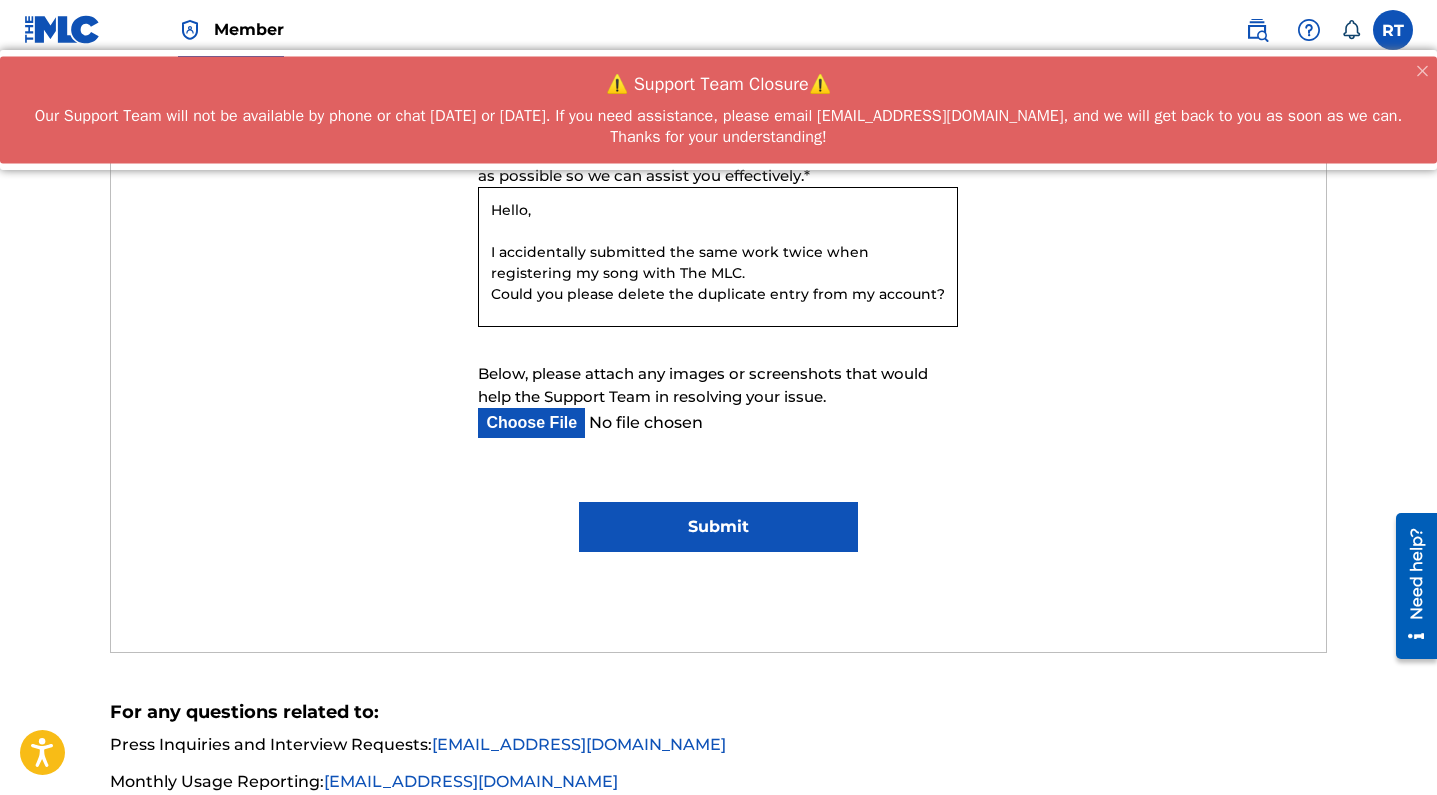 drag, startPoint x: 936, startPoint y: 404, endPoint x: 491, endPoint y: 402, distance: 445.0045 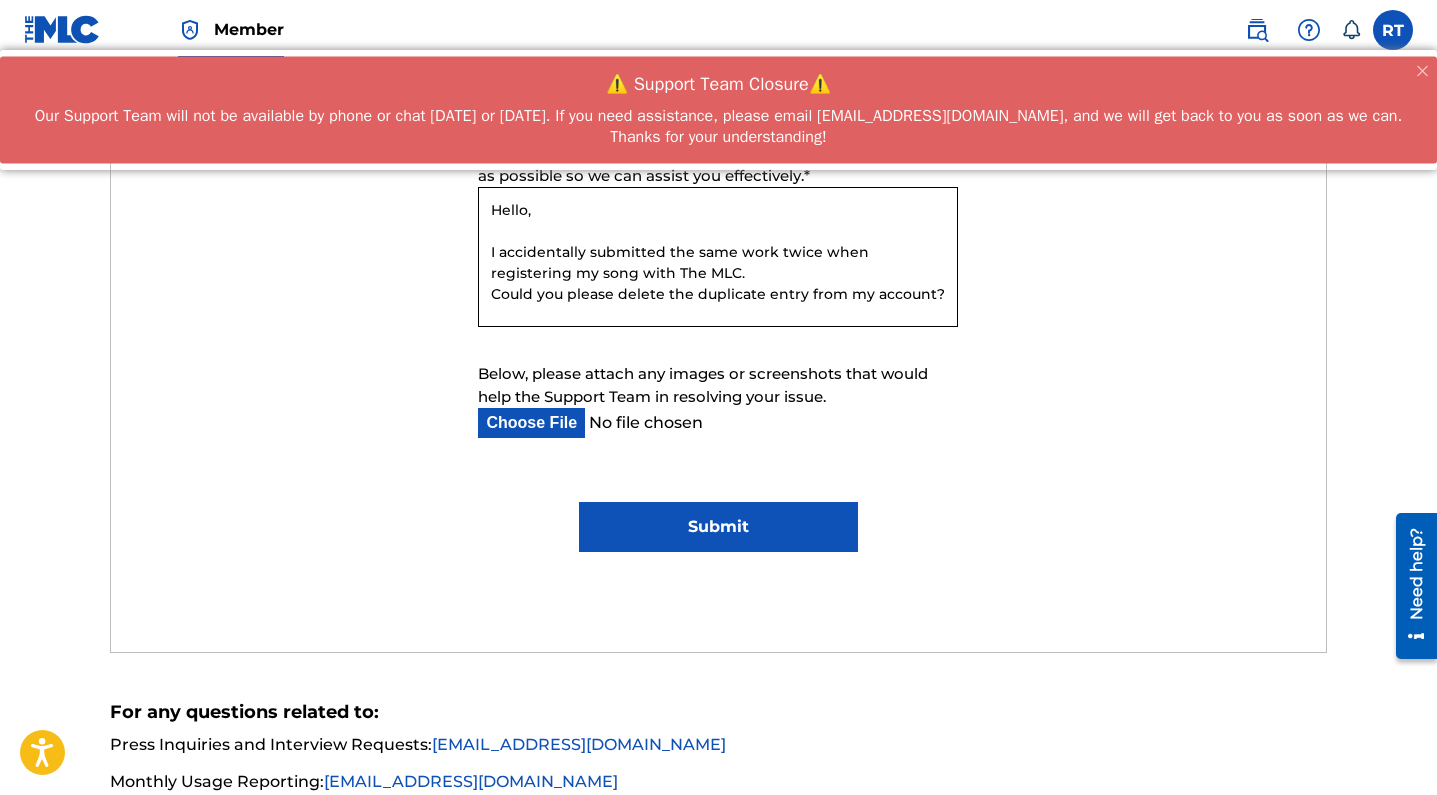 click on "Hello,
I accidentally submitted the same work twice when registering my song with The MLC.
Could you please delete the duplicate entry from my account?
Here are the details:
Title of the work: Rond de Jambe a Terre L
Writer: Remina Tanaka
IPI: 01296512631
Account Number: P624LN
REF ID: 11836838 & 11836839 (second one is by mistake I submitted twice the same work)
Thank you very much for your help.
Best regards,
Remina Tanaka" at bounding box center (718, 257) 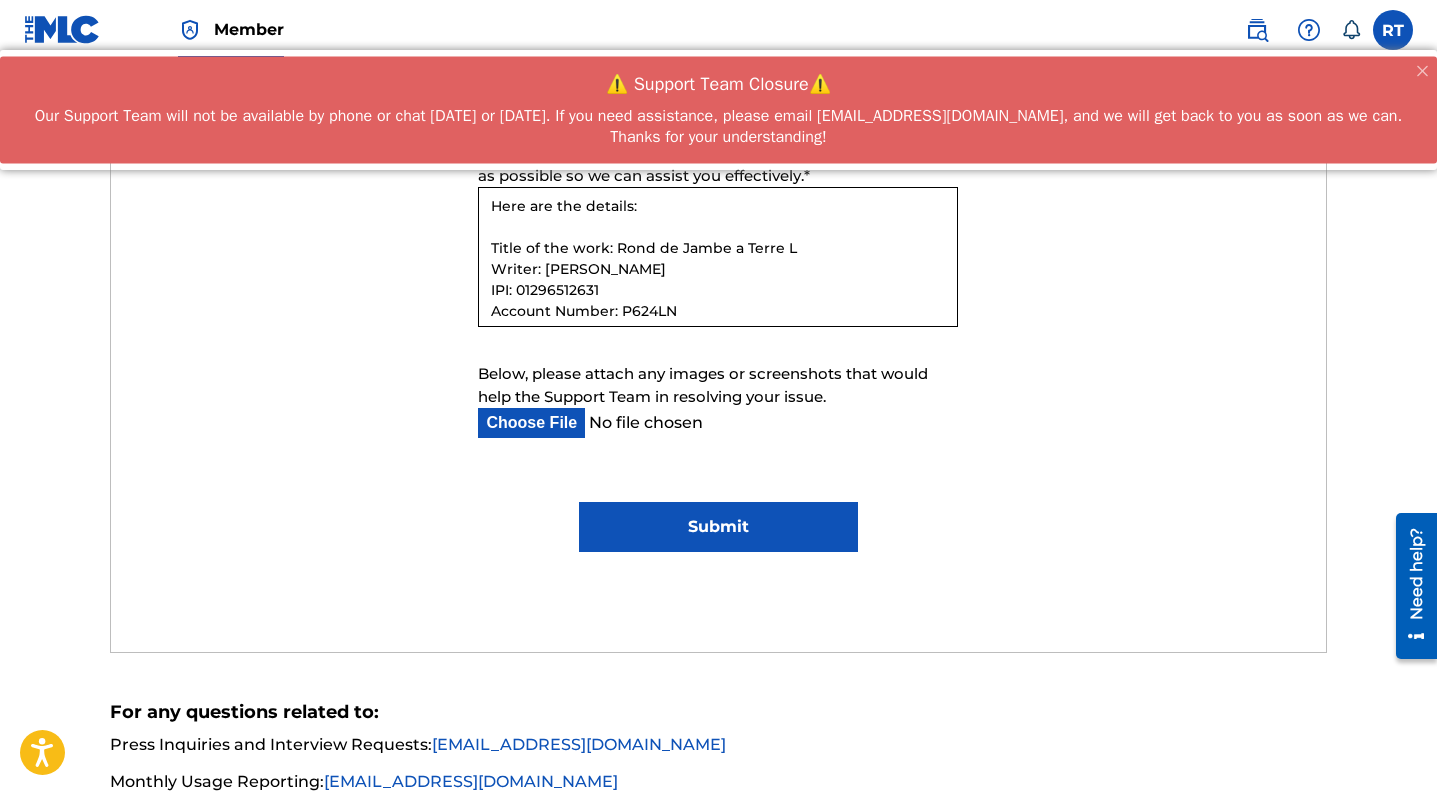 scroll, scrollTop: 131, scrollLeft: 0, axis: vertical 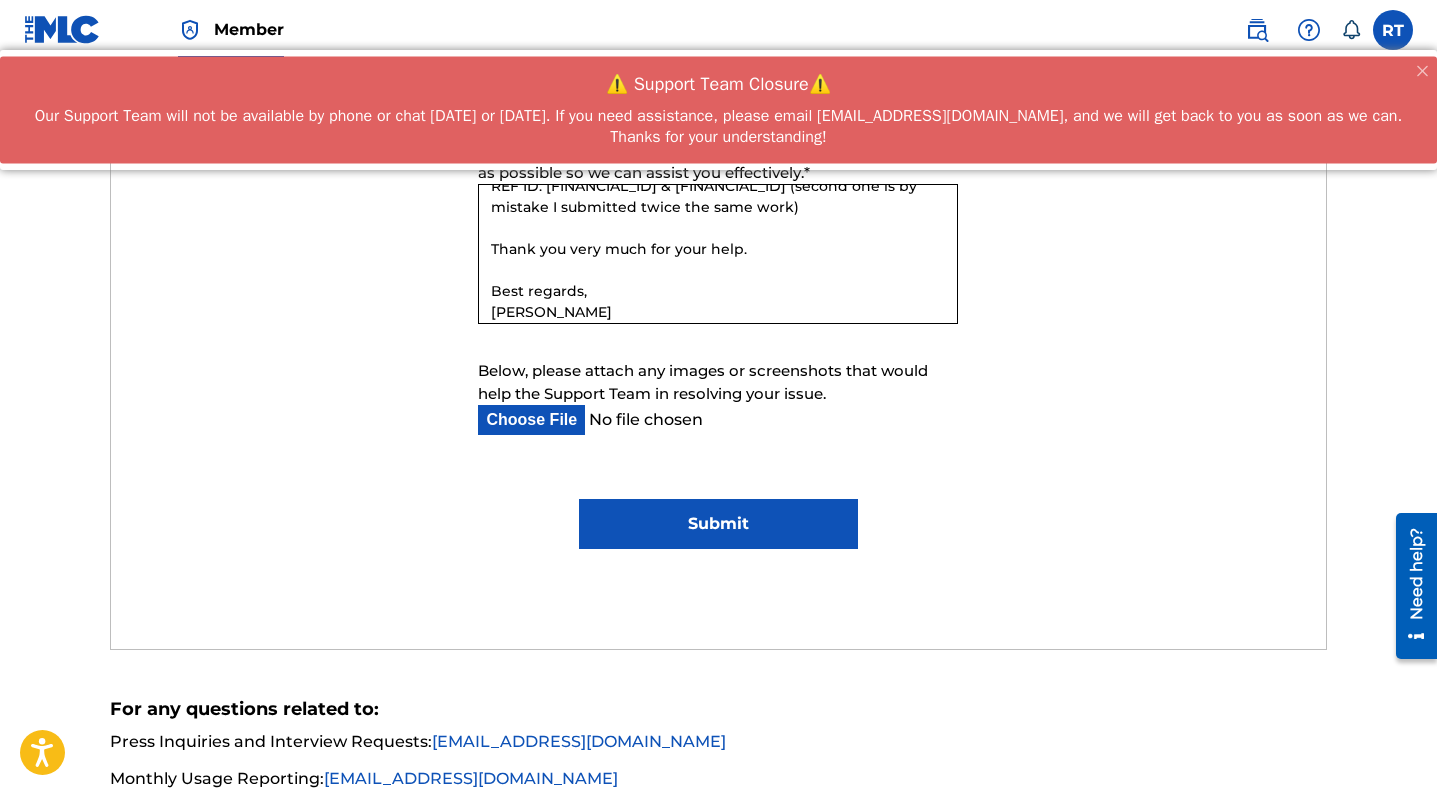 type on "Hello,
I accidentally submitted the same work twice when registering my song with The MLC.
Could you please delete the duplicate entry from my account?
Here are the details:
Title of the work: Rond de Jambe a Terre L
Writer: Remina Tanaka
IPI: 01296512631
Account Number: P624LN
REF ID: 11836838 & 11836839 (second one is by mistake I submitted twice the same work)
Thank you very much for your help.
Best regards,
Remina Tanaka" 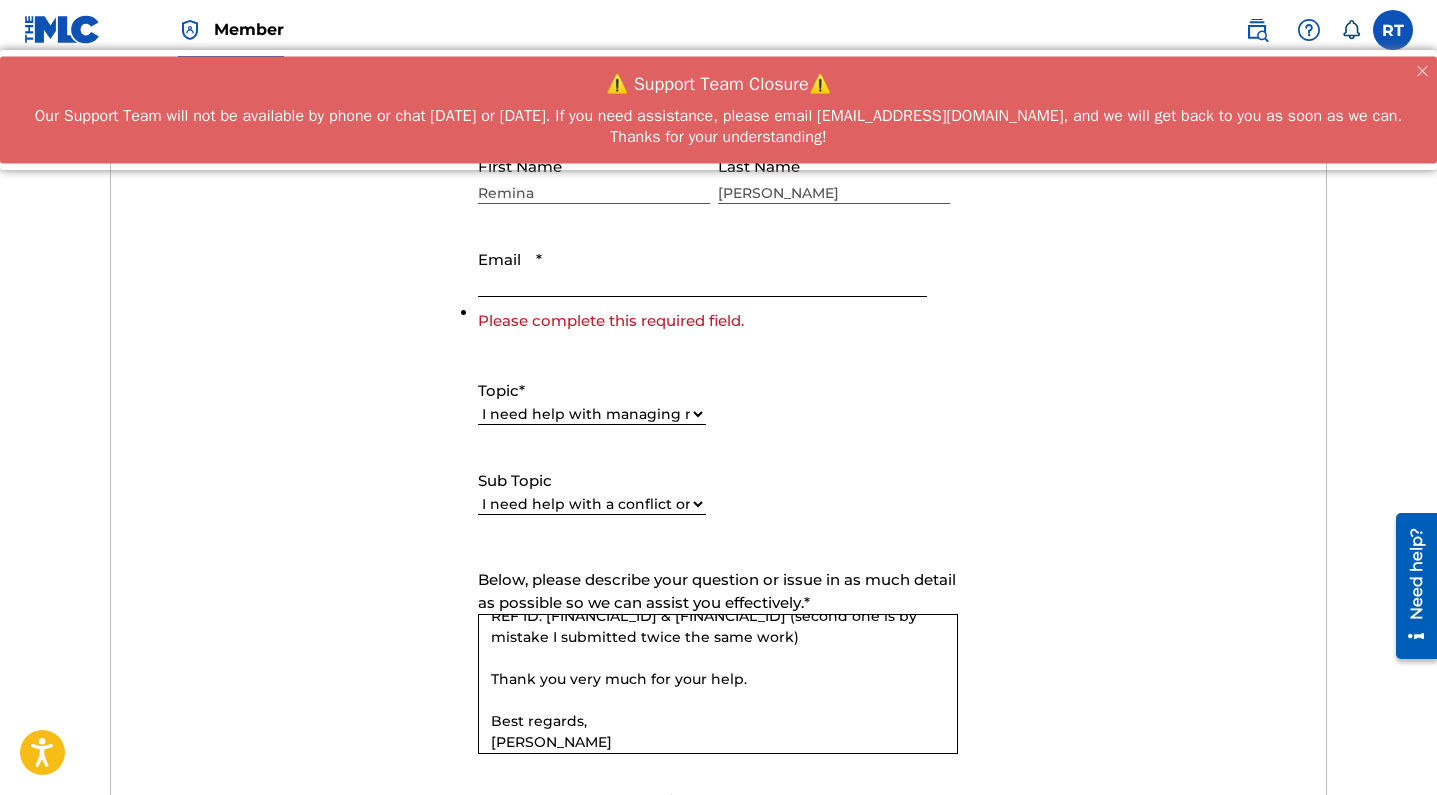 scroll, scrollTop: 723, scrollLeft: 0, axis: vertical 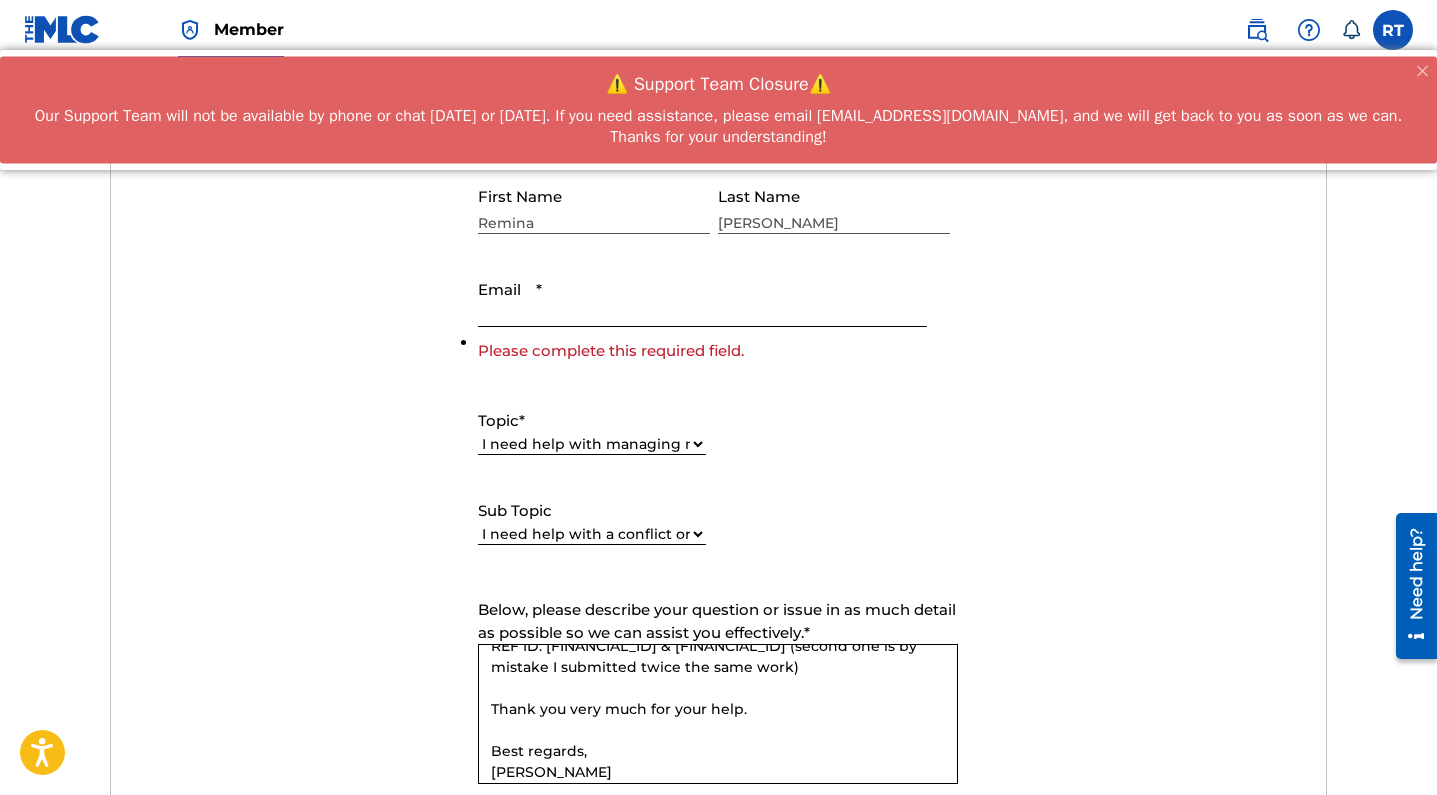 click on "Email *" at bounding box center (702, 298) 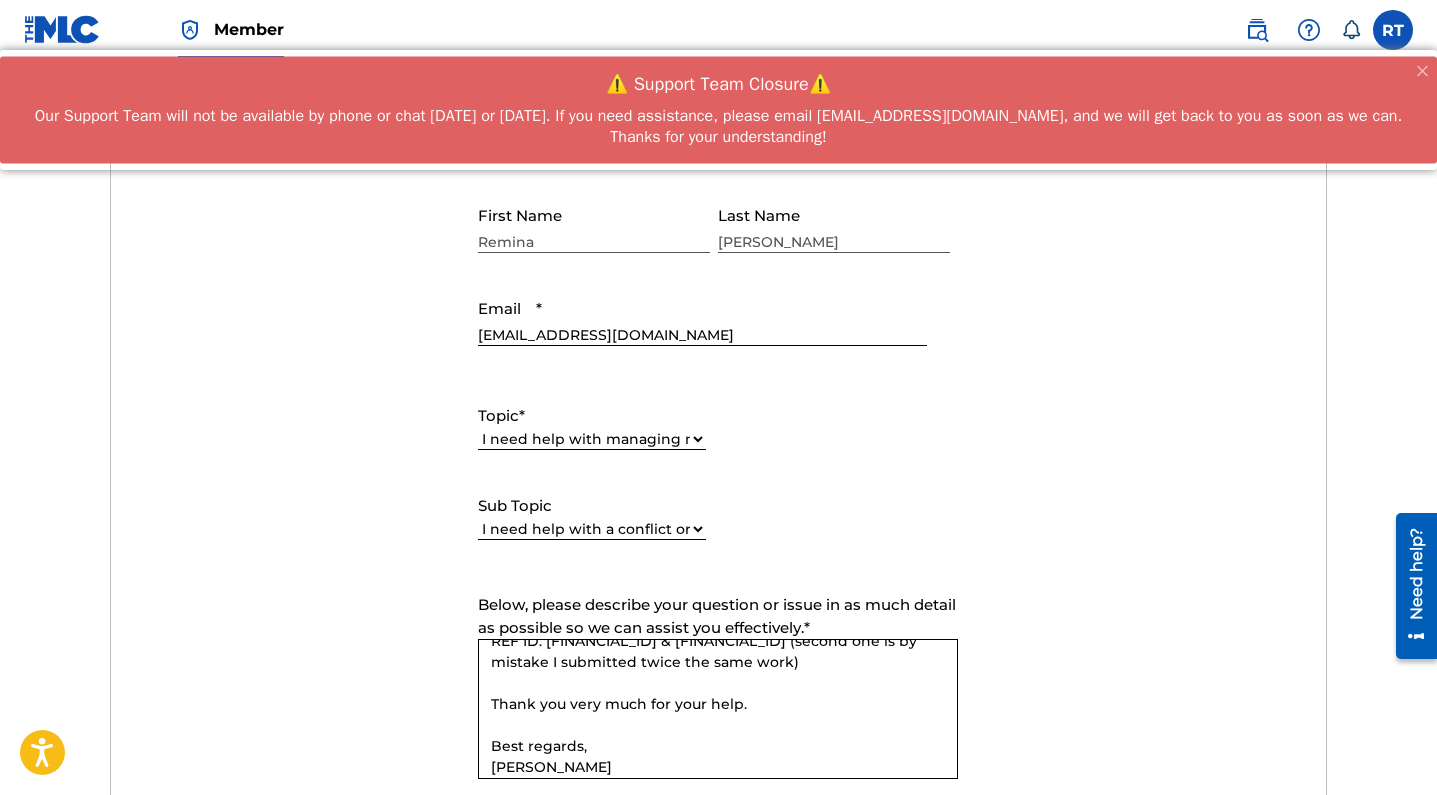 scroll, scrollTop: 685, scrollLeft: 0, axis: vertical 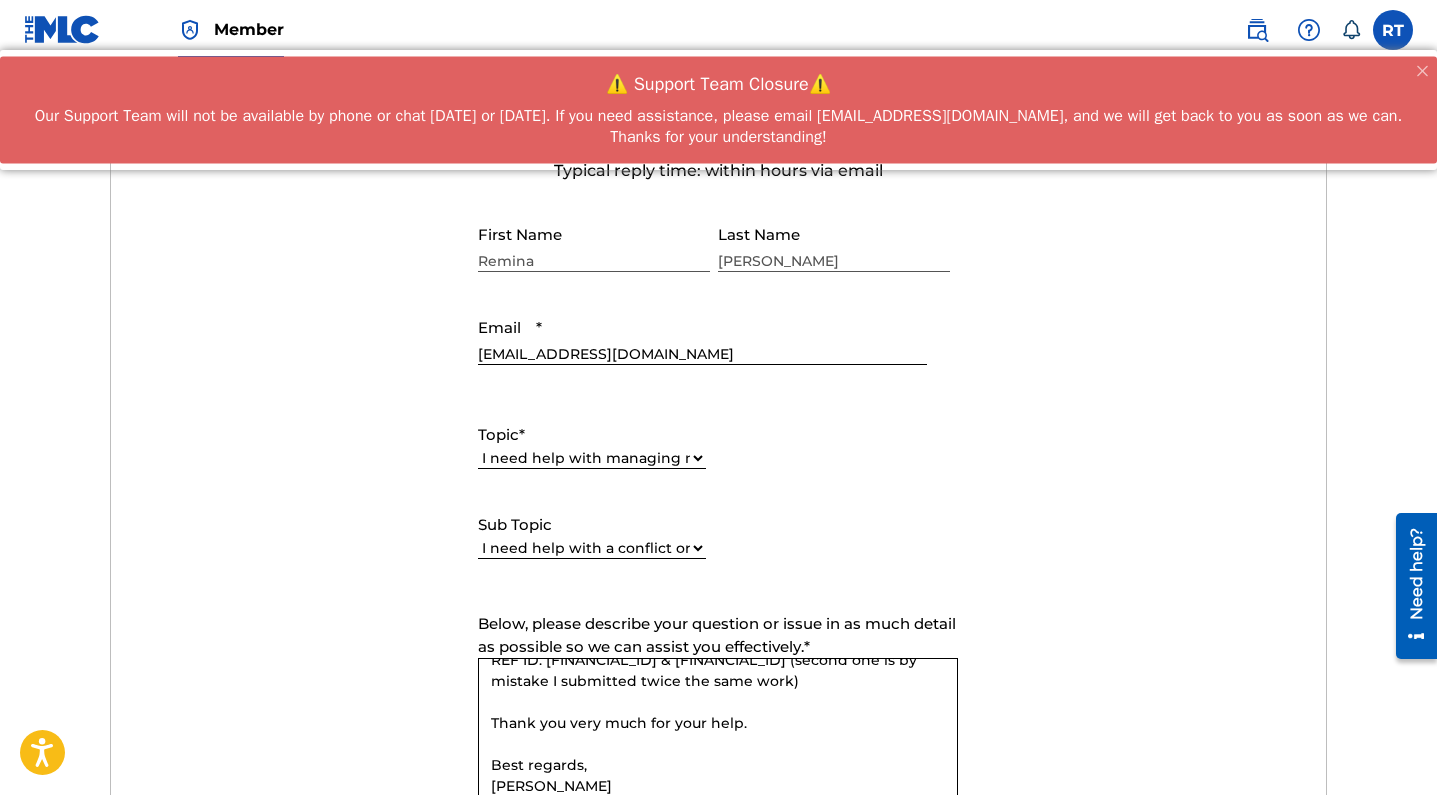 click on "Submit a request Typical reply time: within hours via email First Name Remina Last Name Tanaka Email * reminatanaka@gmail.com Topic * Please Select I need help with my account I need help with managing my catalog I need help with the Public Search I need help with information about The MLC I need help with payment I need help with DQI Sub Topic Please Select I need help with CWR I need help registering my work(s) in The MLC Portal I need help with a catalog transfer I need help with a conflict or overclaim I need to relinquish a claim I need to remove a user from my Member and/or gain access to my Member I work for a DSP and need to report an error I need help editing my works I need help with the Matching Tool I need help with the Claiming Tool Below, please describe your question or issue in as much detail as possible so we can assist you effectively. * Below, please attach any images or screenshots that would help the Support Team in resolving your issue. Ticket Name Submit" at bounding box center (718, 560) 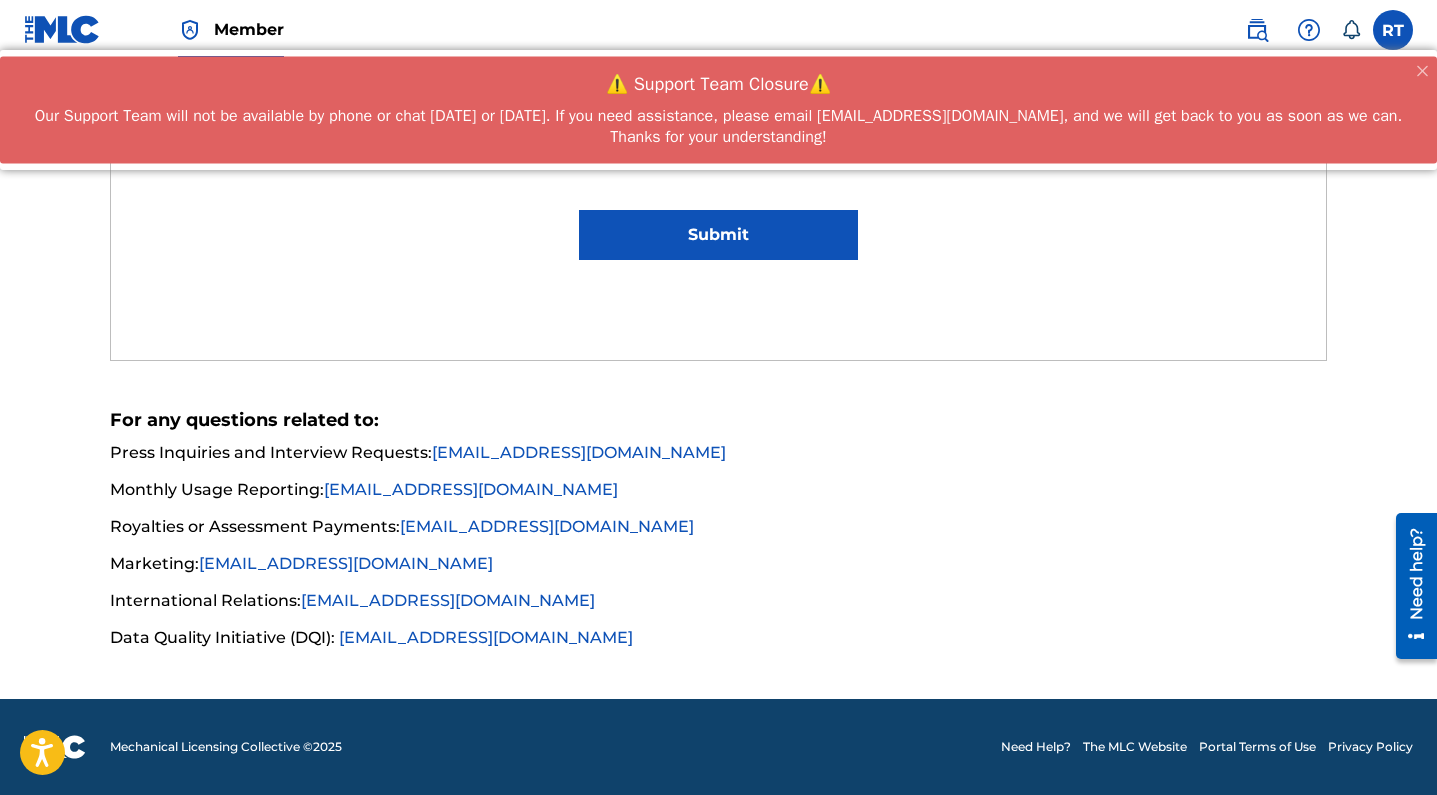 scroll, scrollTop: 1505, scrollLeft: 0, axis: vertical 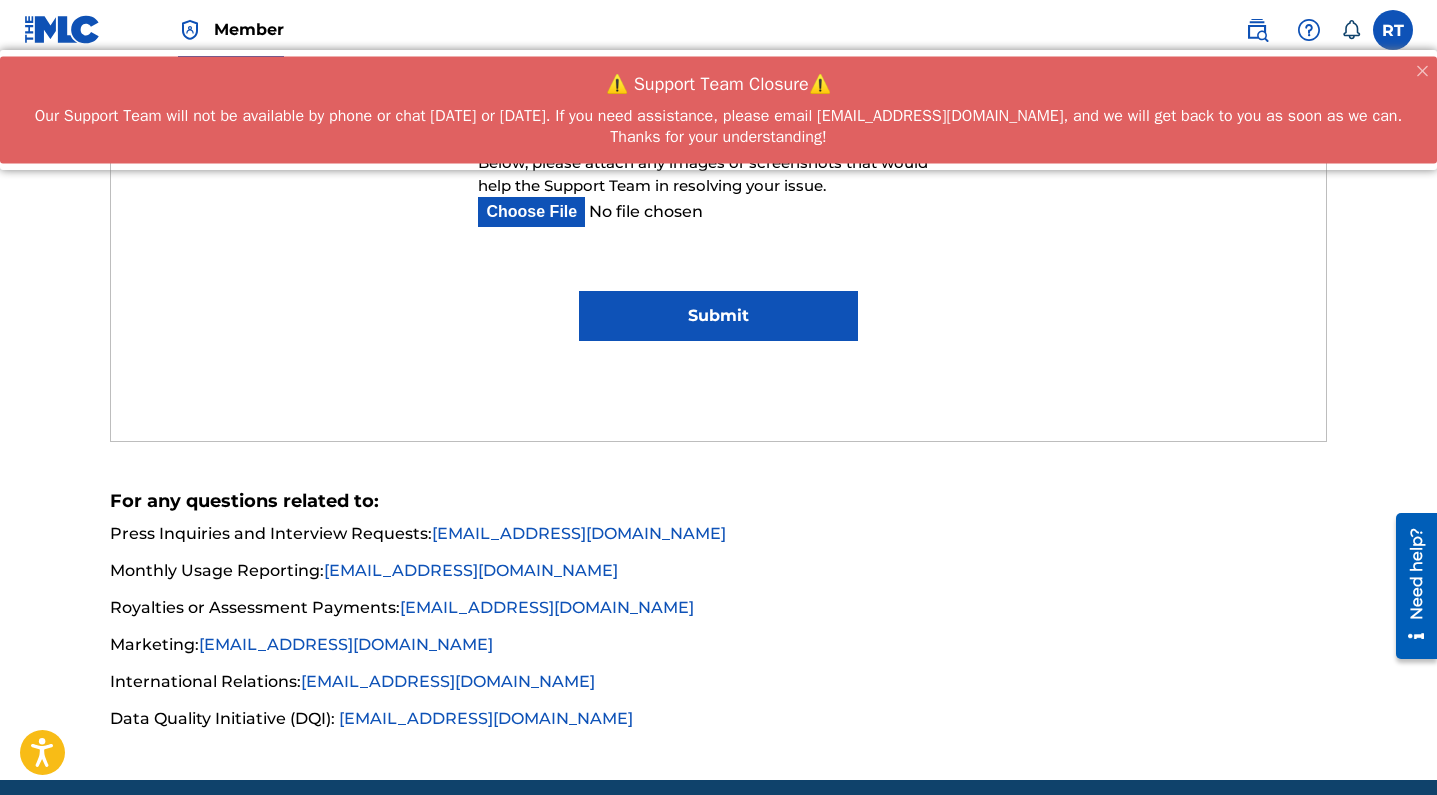 click on "Submit" at bounding box center (718, 316) 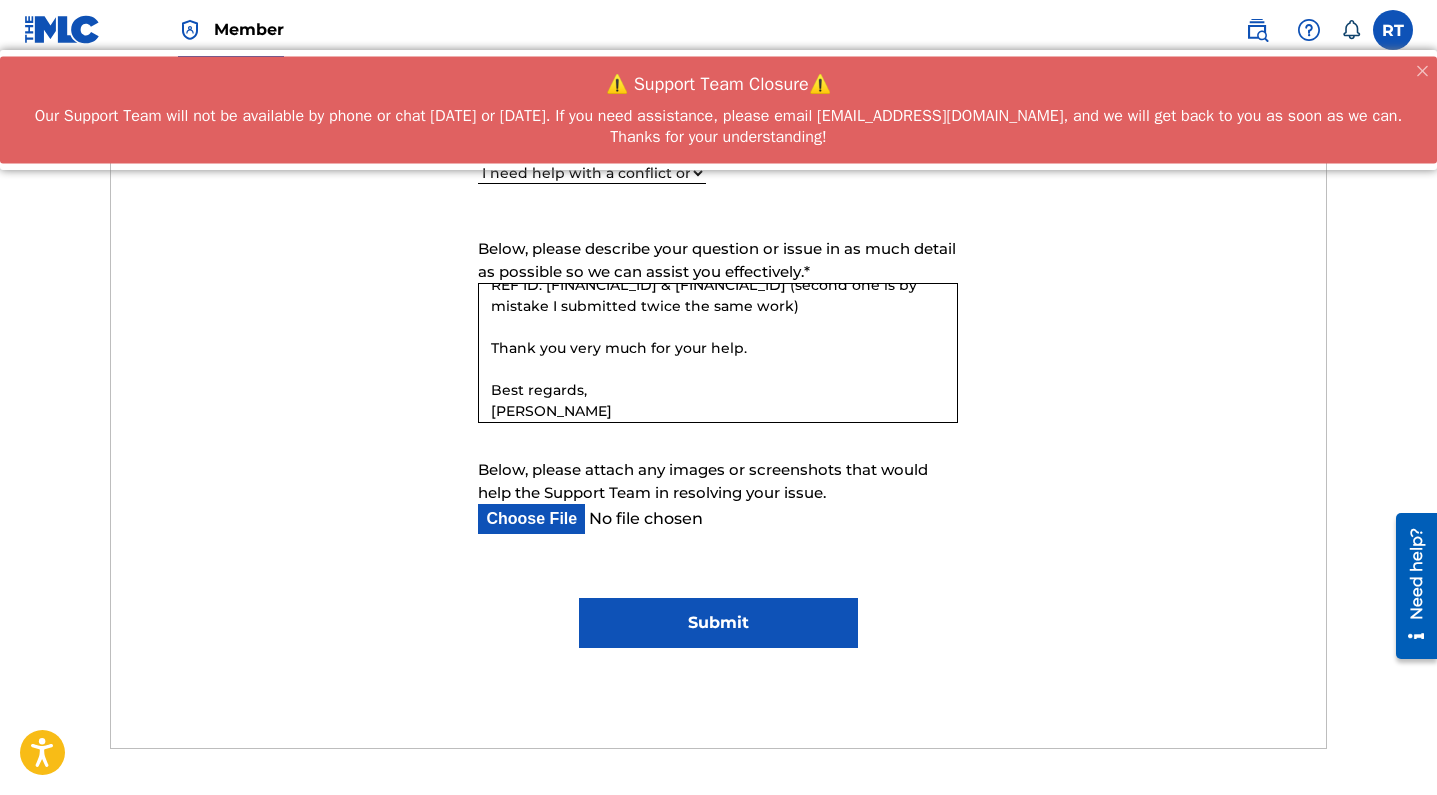 scroll, scrollTop: 1121, scrollLeft: 0, axis: vertical 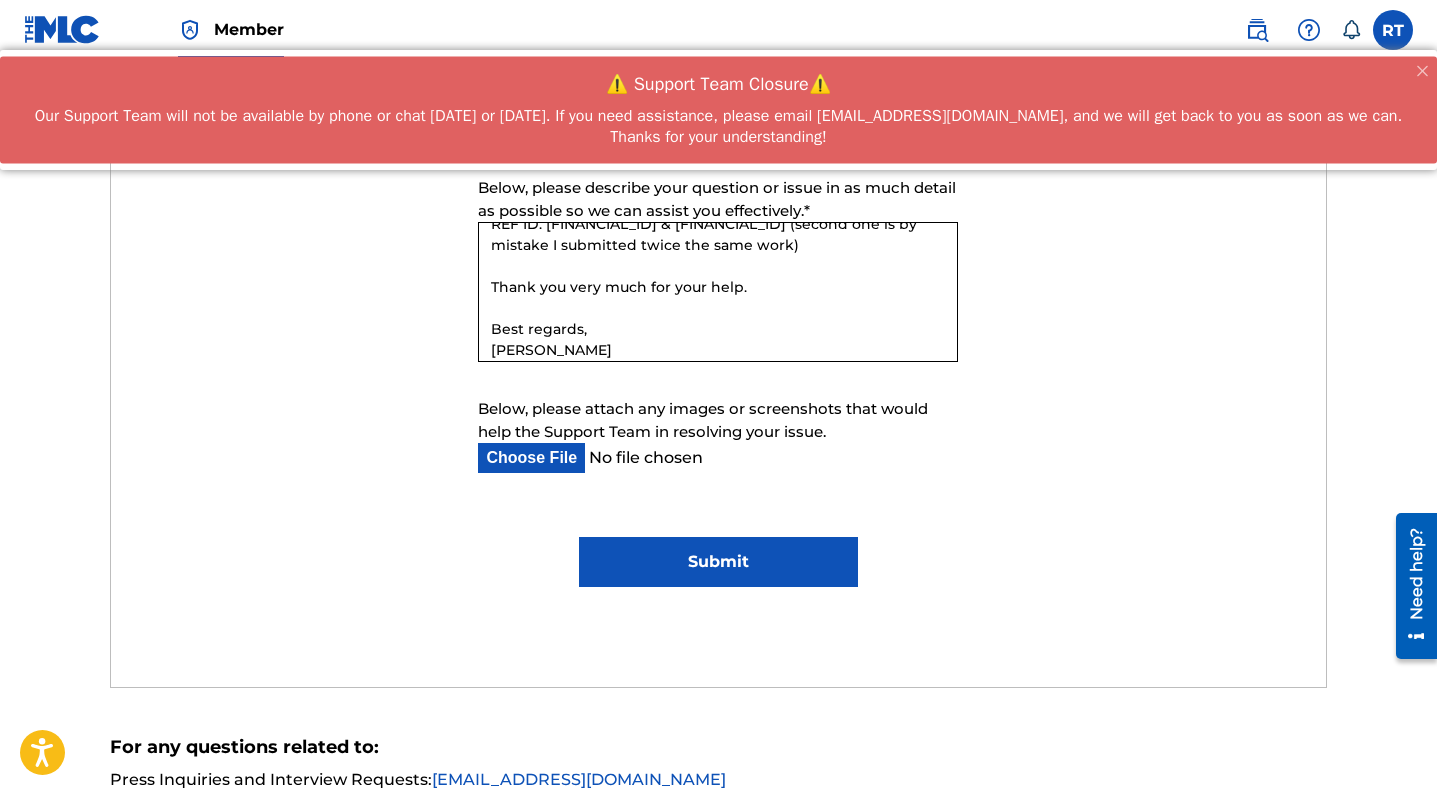 click on "Submit" at bounding box center (718, 562) 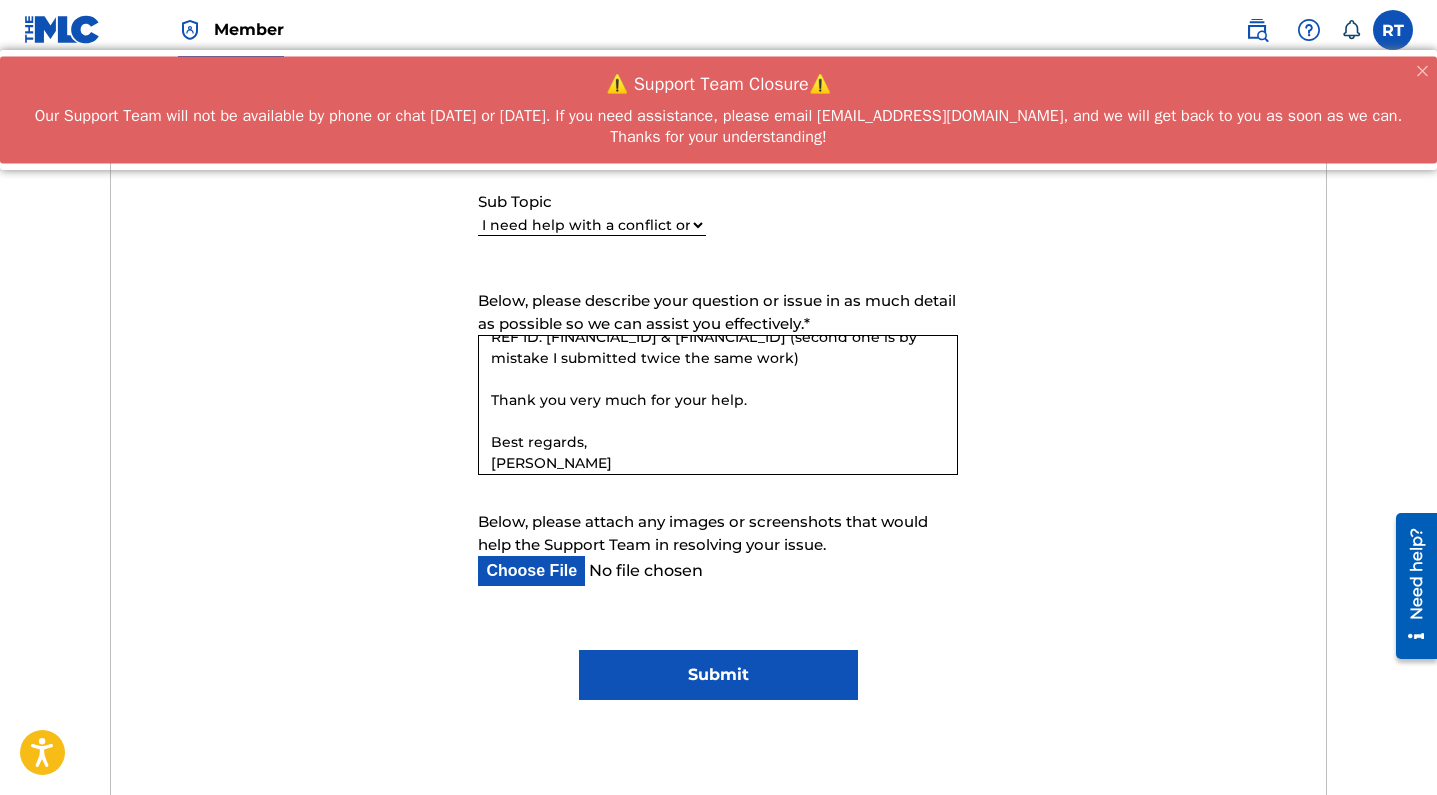 scroll, scrollTop: 991, scrollLeft: 0, axis: vertical 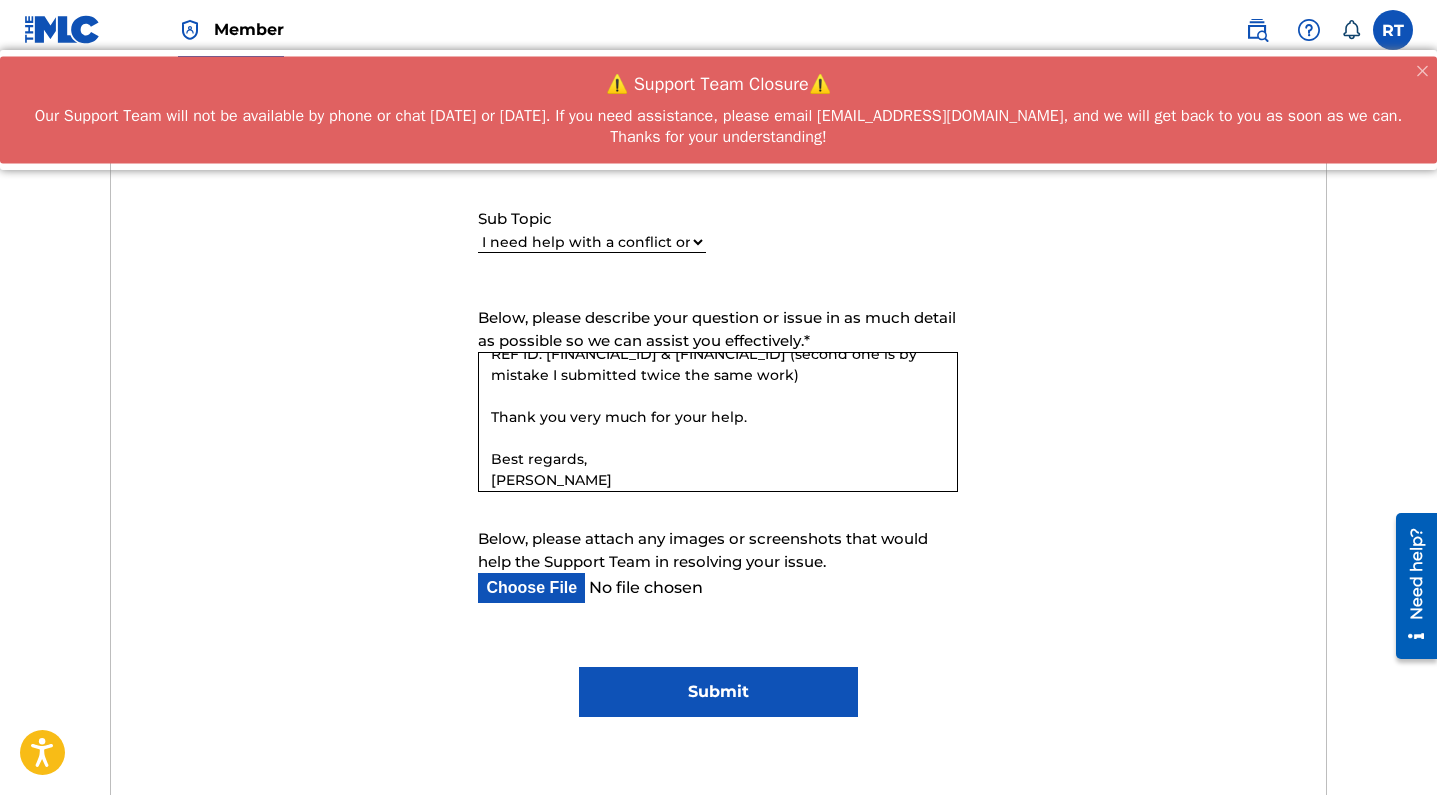 click on "Hello,
I accidentally submitted the same work twice when registering my song with The MLC.
Could you please delete the duplicate entry from my account?
Here are the details:
Title of the work: Rond de Jambe a Terre L
Writer: Remina Tanaka
IPI: 01296512631
Account Number: P624LN
REF ID: 11836838 & 11836839 (second one is by mistake I submitted twice the same work)
Thank you very much for your help.
Best regards,
Remina Tanaka" at bounding box center (718, 422) 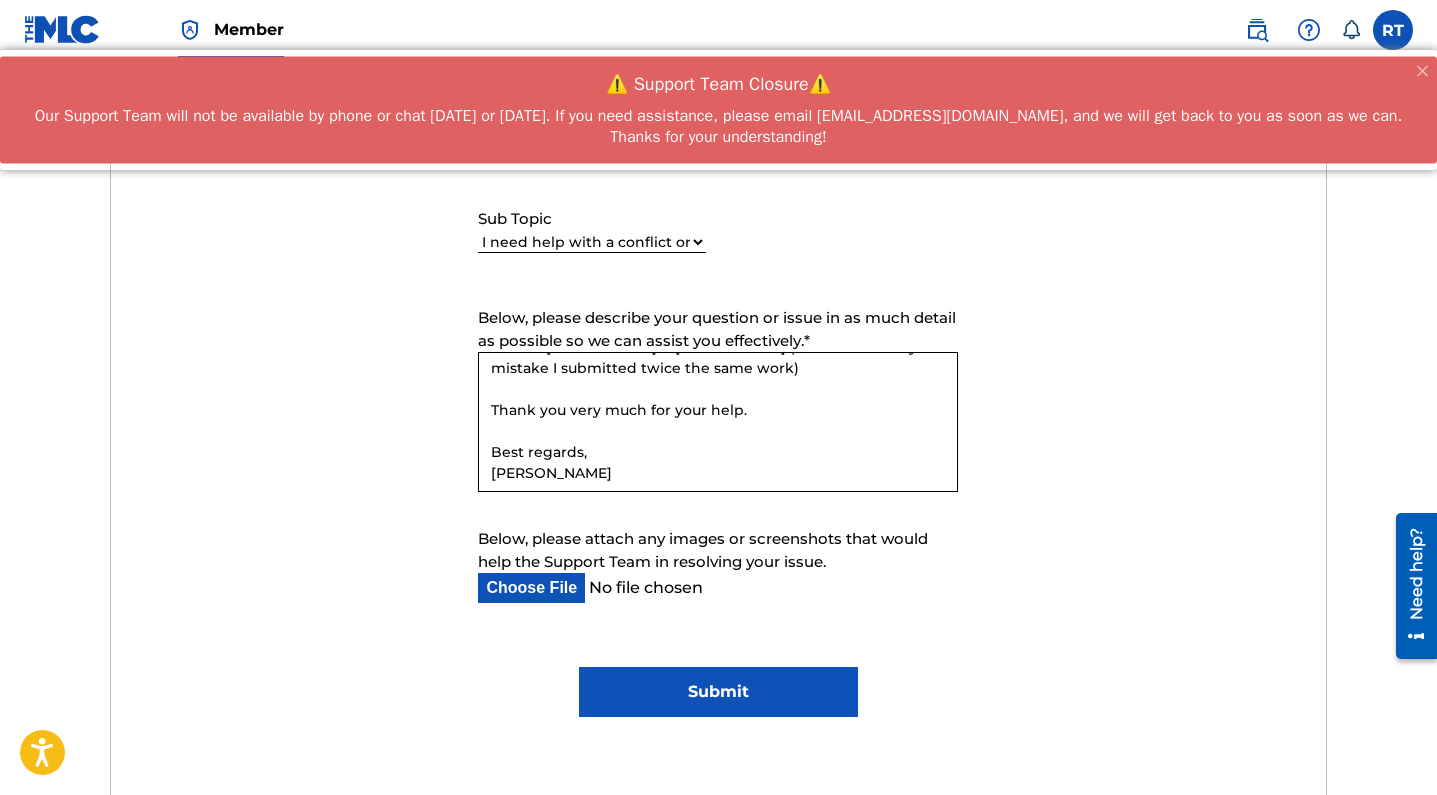 type on "Hello,
I accidentally submitted the same work twice when registering my song with The MLC.
Could you please delete the duplicate entry from my account?
Here are the details:
Title of the work: Rond de Jambe a Terre L
Writer: Remina Tanaka
IPI: 01296512631
Account Number: P624LN
REF ID: 11836838 & 11836839 (second one is by mistake I submitted twice the same work)
Thank you very much for your help.
Best regards,
Remina Tanaka" 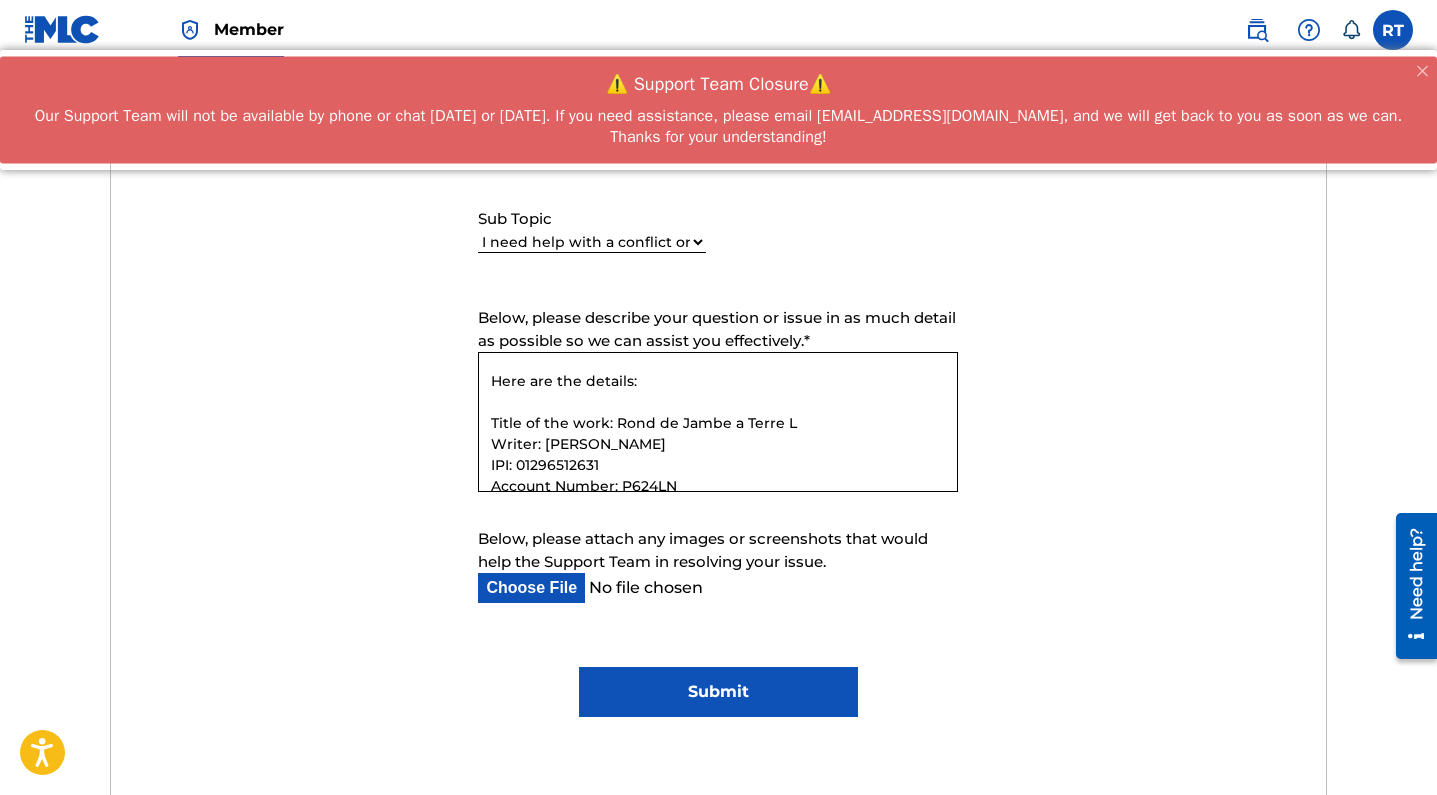 scroll, scrollTop: 56, scrollLeft: 0, axis: vertical 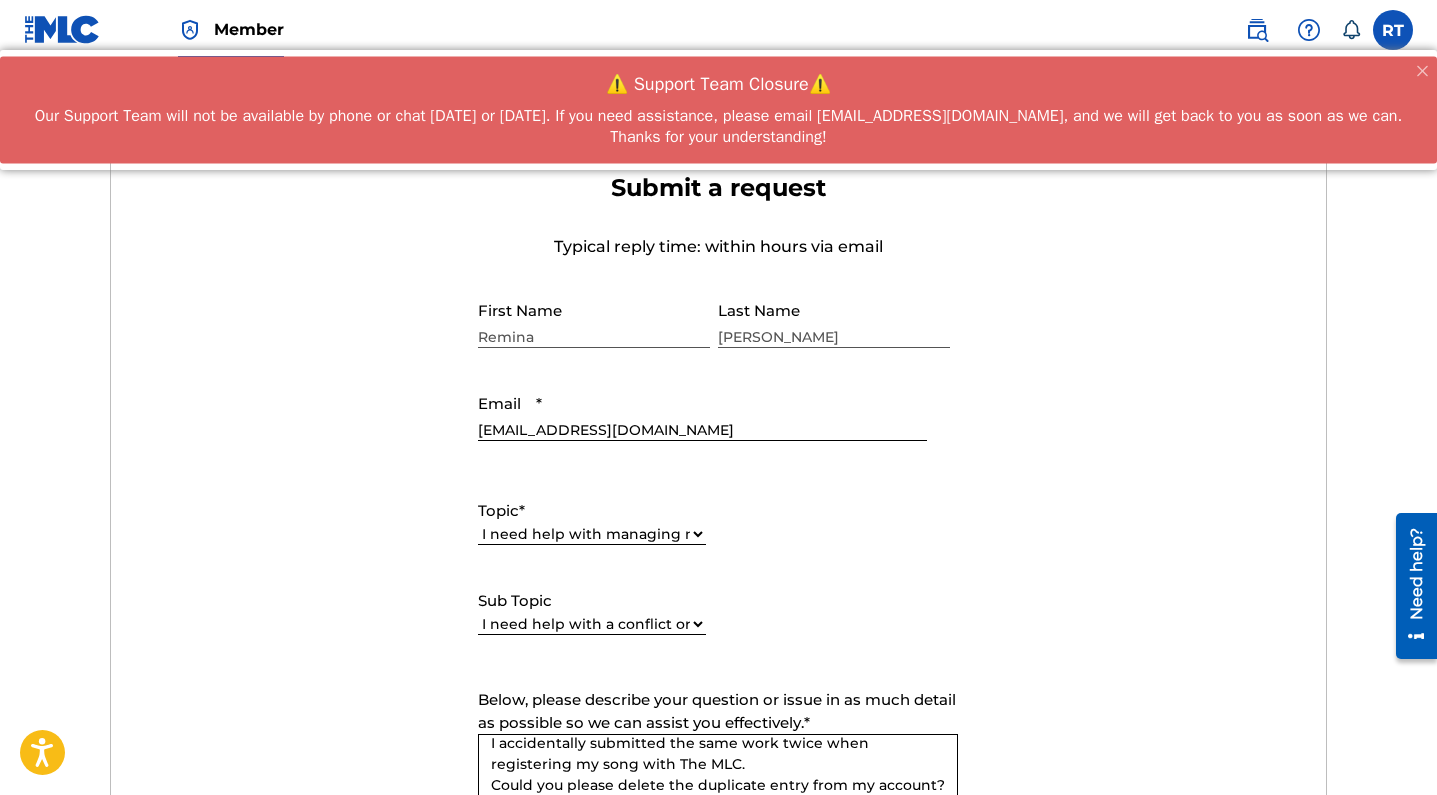 click on "[EMAIL_ADDRESS][DOMAIN_NAME]" at bounding box center [702, 412] 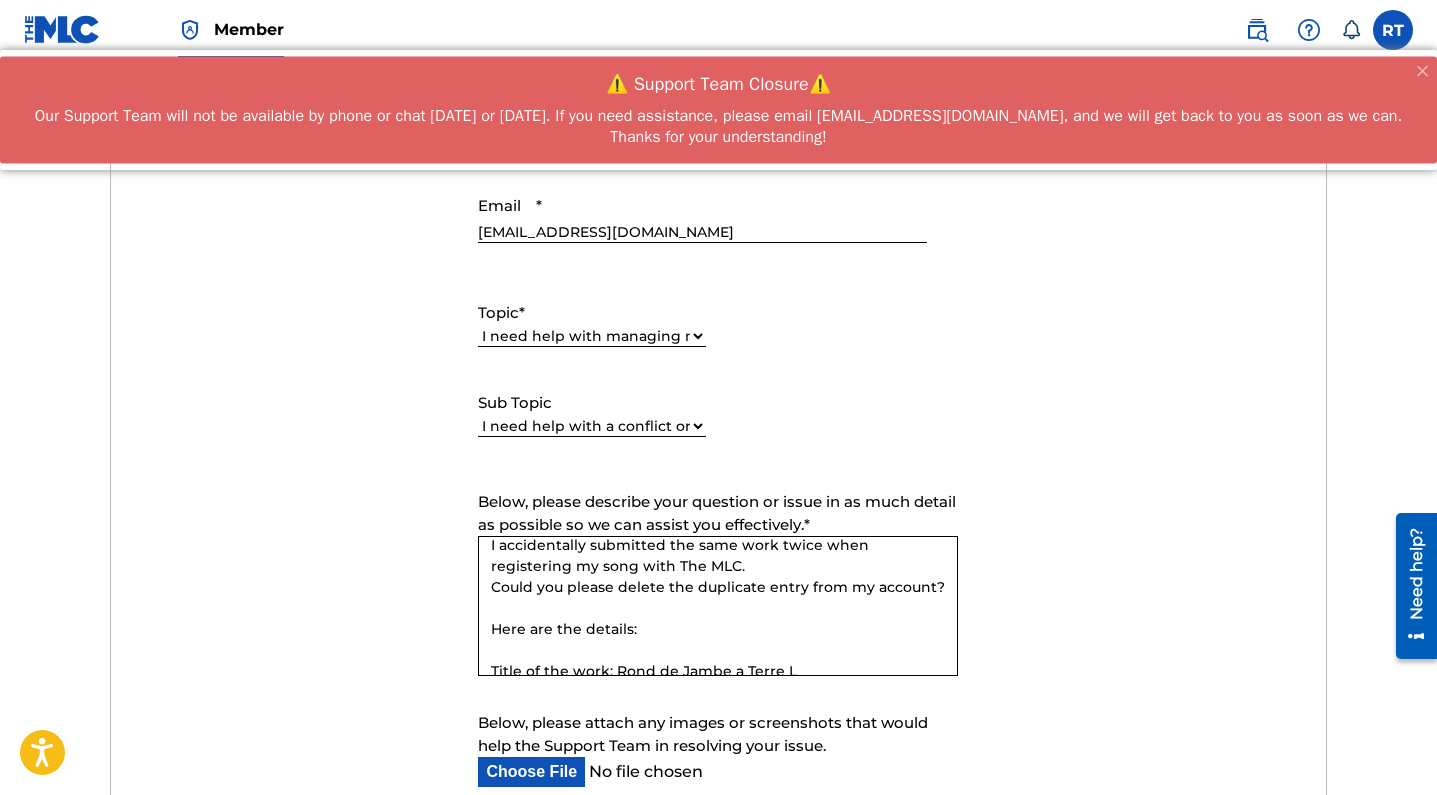 scroll, scrollTop: 800, scrollLeft: 0, axis: vertical 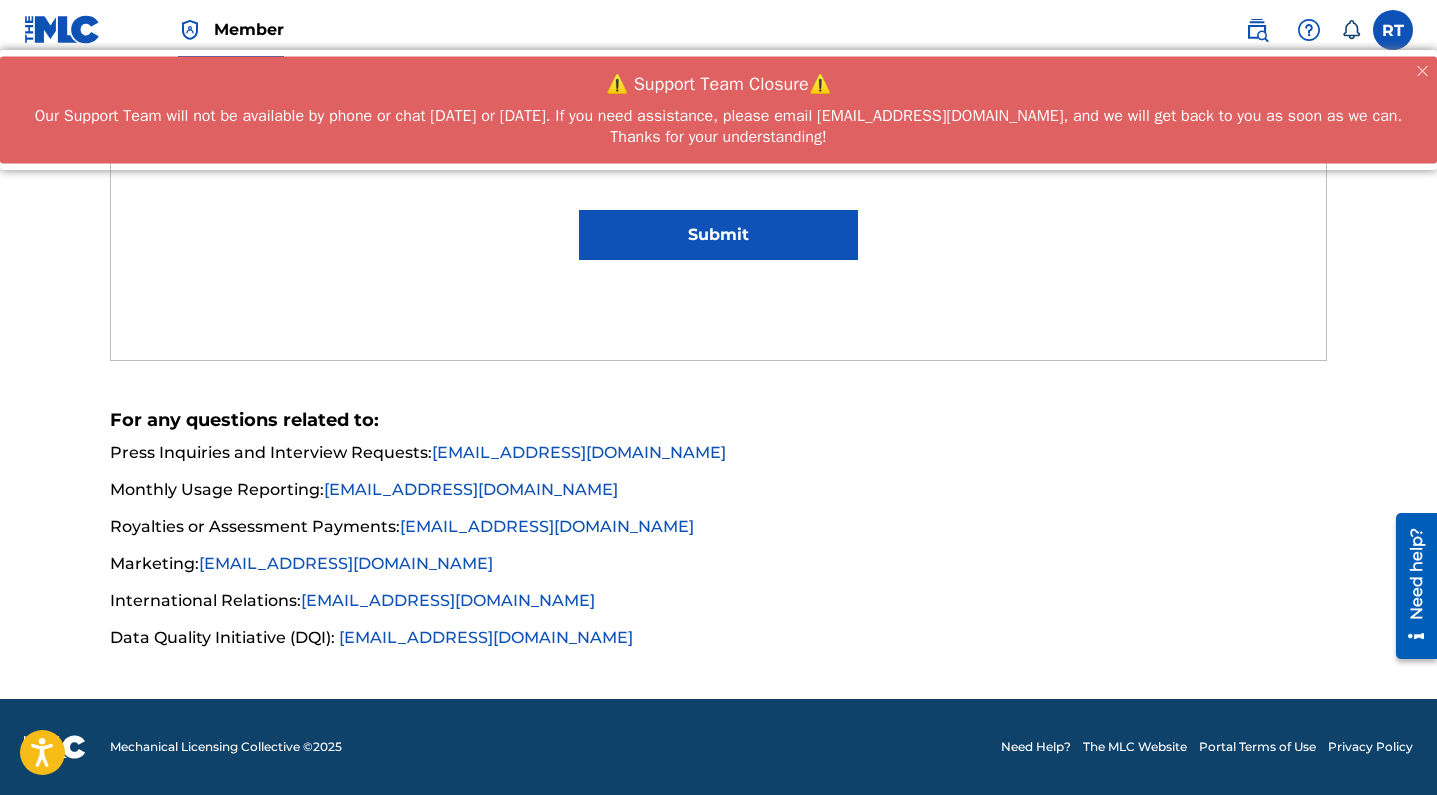 drag, startPoint x: 489, startPoint y: 668, endPoint x: 823, endPoint y: 834, distance: 372.9772 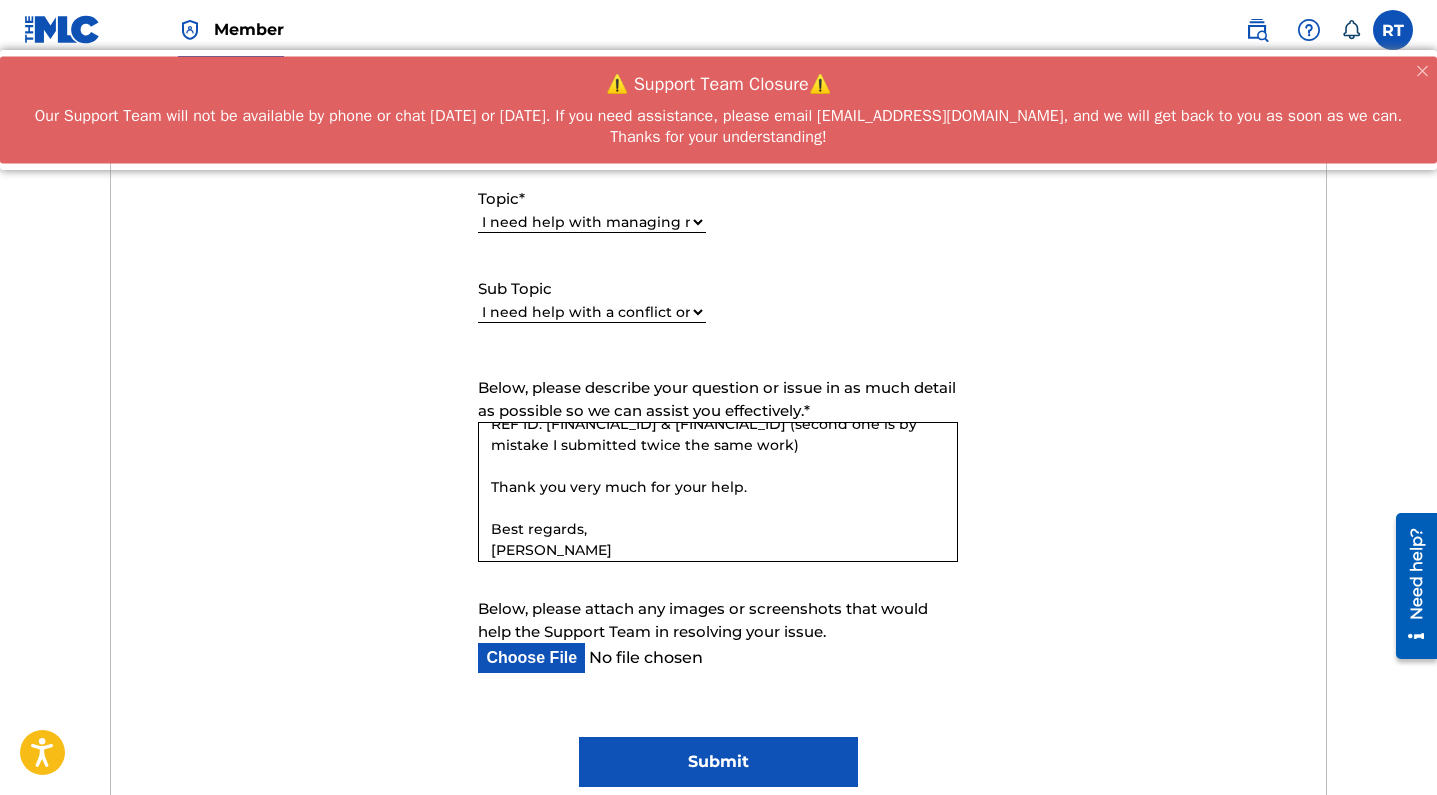 scroll, scrollTop: 912, scrollLeft: 0, axis: vertical 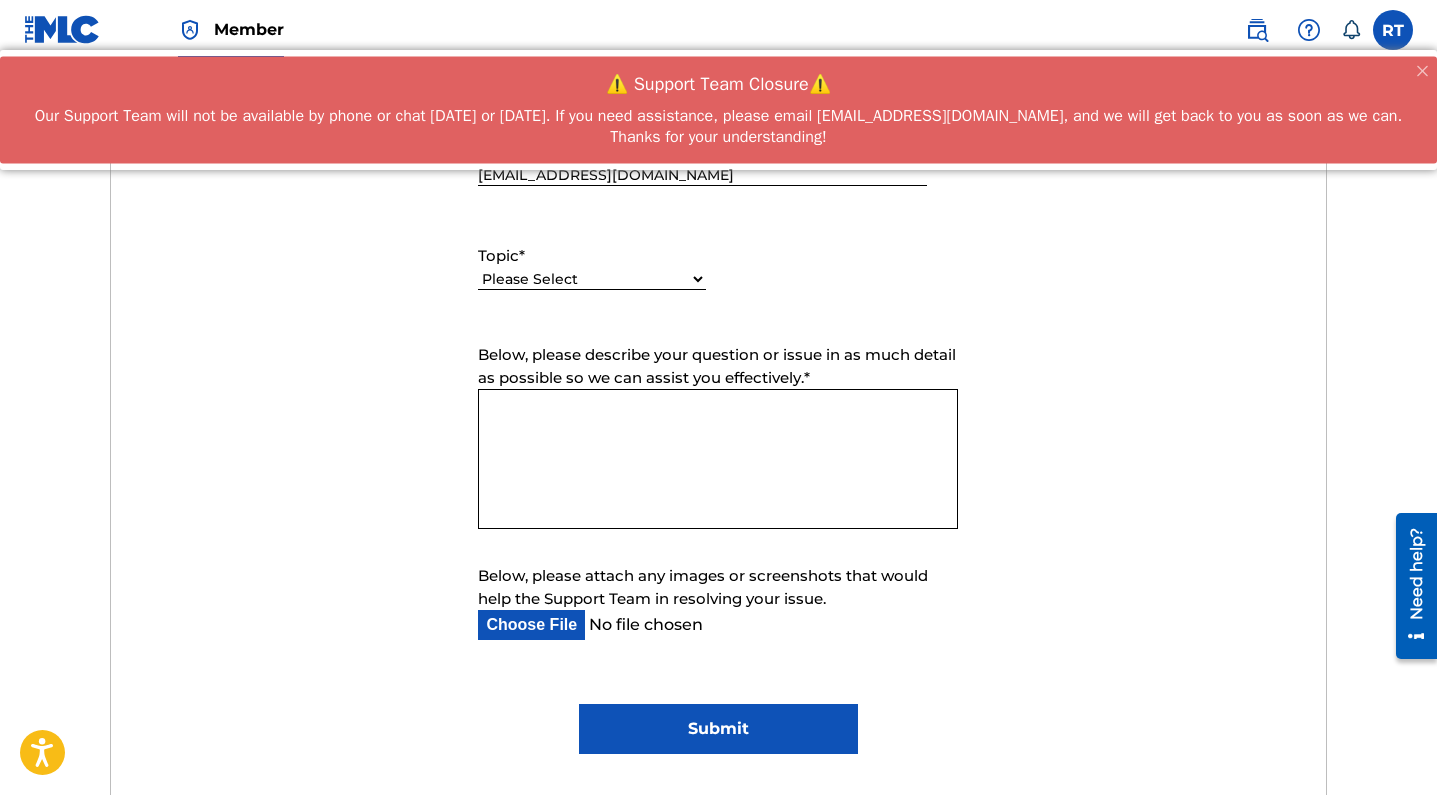 select on "I need help with managing my catalog" 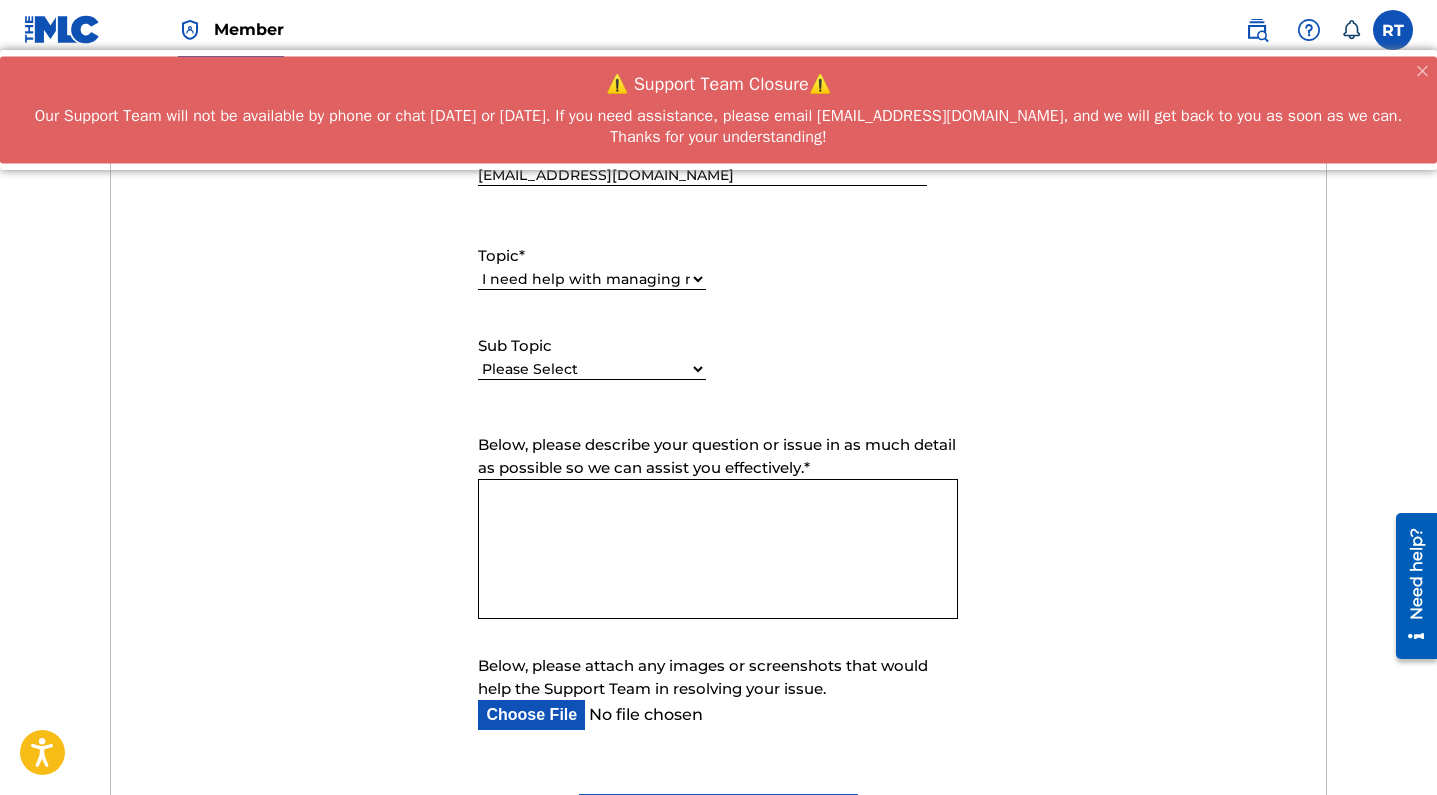 select on "I need help with a conflict or overclaim" 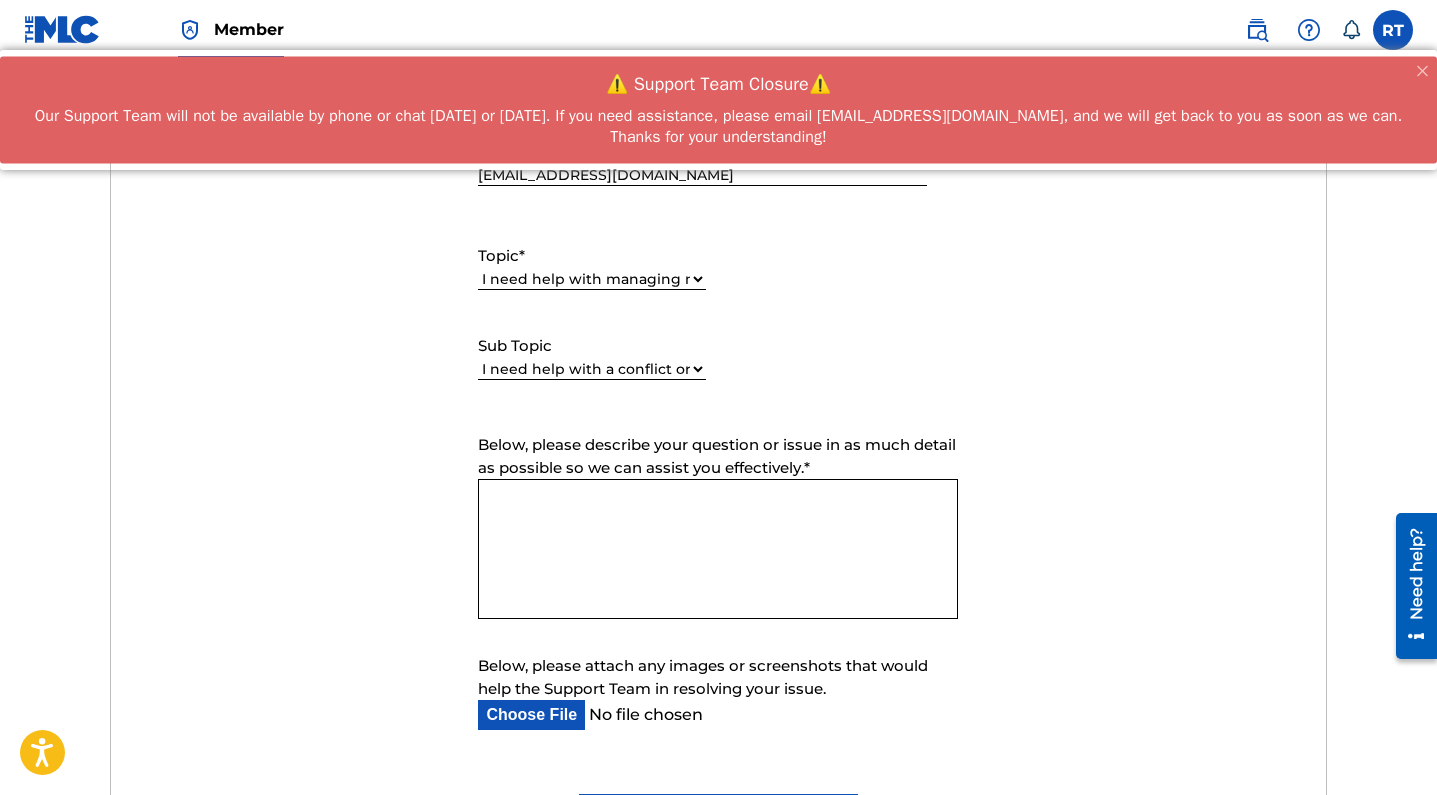 click on "Below, please describe your question or issue in as much detail as possible so we can assist you effectively. *" at bounding box center [718, 549] 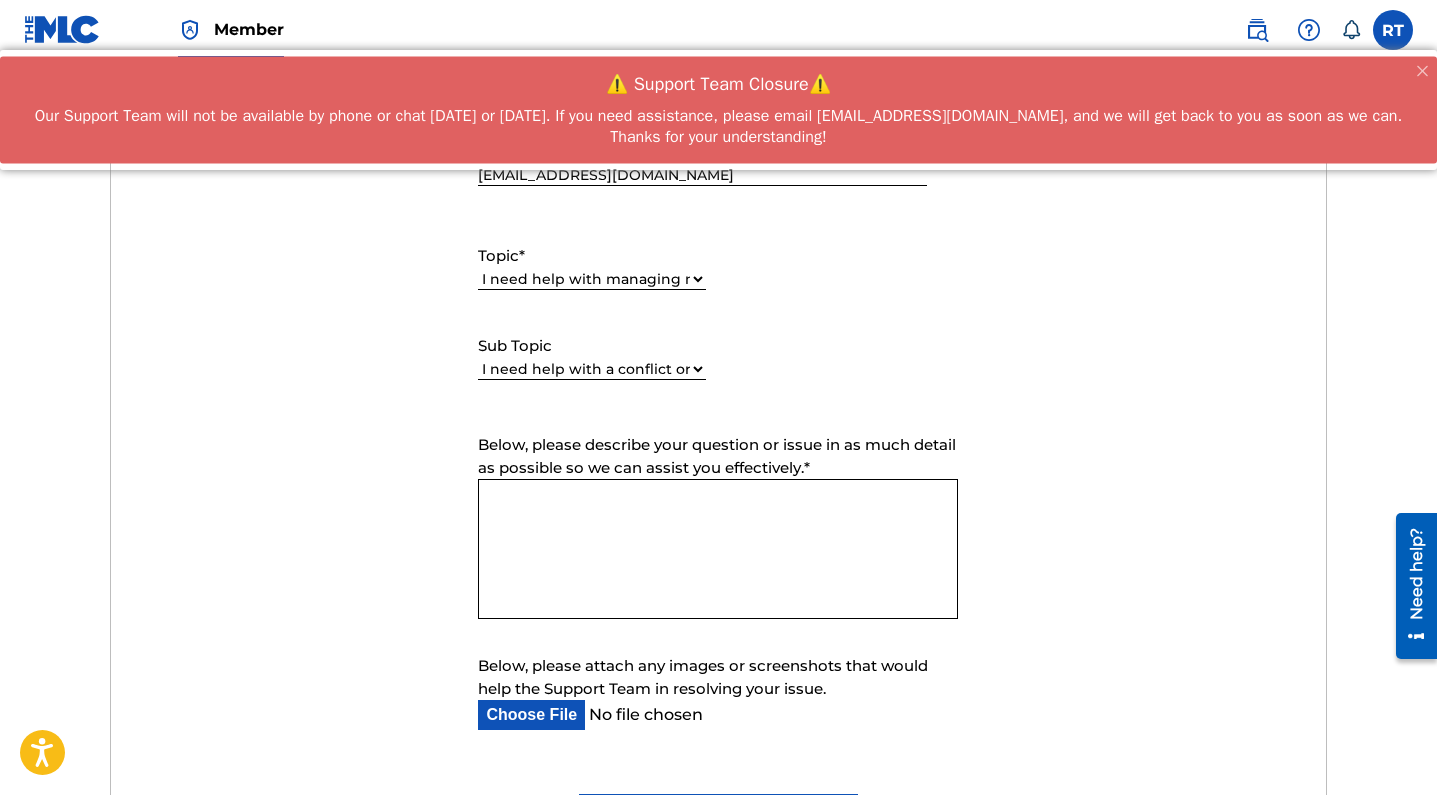 paste on "Hello,
I accidentally submitted the same work twice when registering my song with The MLC.
Could you please delete the duplicate entry from my account?
Here are the details:
Title of the work: Rond de Jambe a Terre L
Writer: [PERSON_NAME]
IPI: 01296512631
Account Number: P624LN
REF ID: [FINANCIAL_ID] & [FINANCIAL_ID] (second one is by mistake I submitted twice the same work)
Thank you very much for your help.
Best regards,
[PERSON_NAME]" 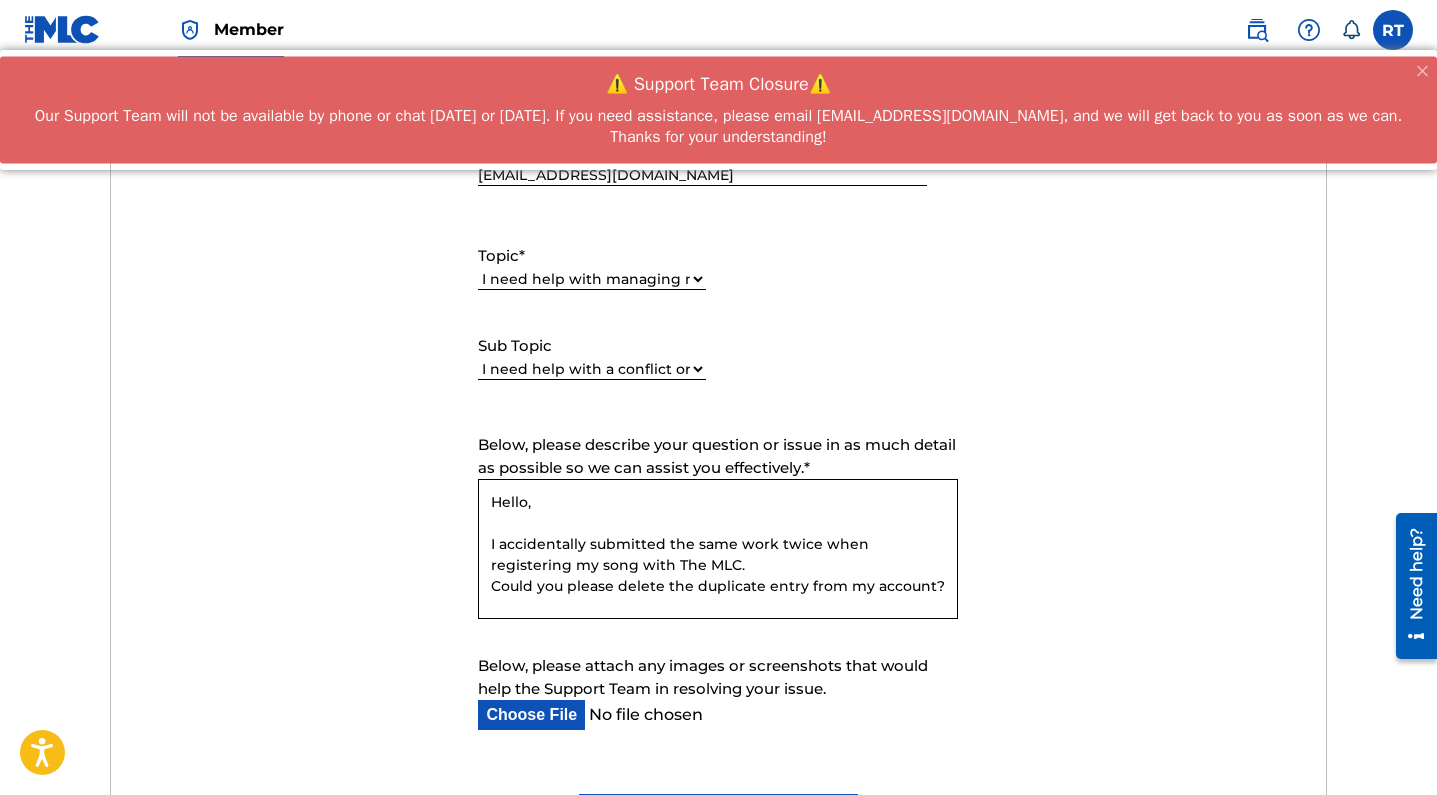 scroll, scrollTop: 273, scrollLeft: 0, axis: vertical 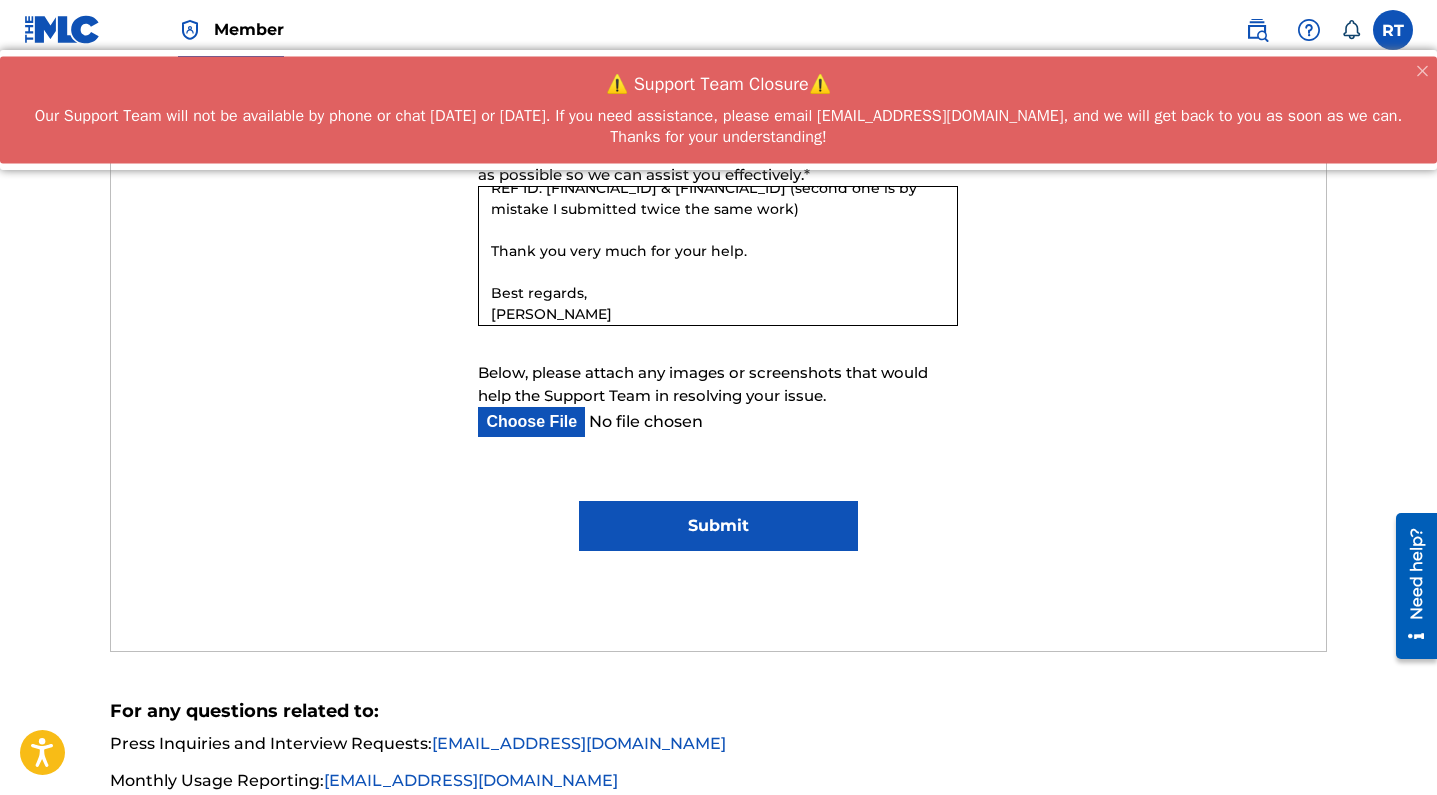 type on "Hello,
I accidentally submitted the same work twice when registering my song with The MLC.
Could you please delete the duplicate entry from my account?
Here are the details:
Title of the work: Rond de Jambe a Terre L
Writer: [PERSON_NAME]
IPI: 01296512631
Account Number: P624LN
REF ID: [FINANCIAL_ID] & [FINANCIAL_ID] (second one is by mistake I submitted twice the same work)
Thank you very much for your help.
Best regards,
[PERSON_NAME]" 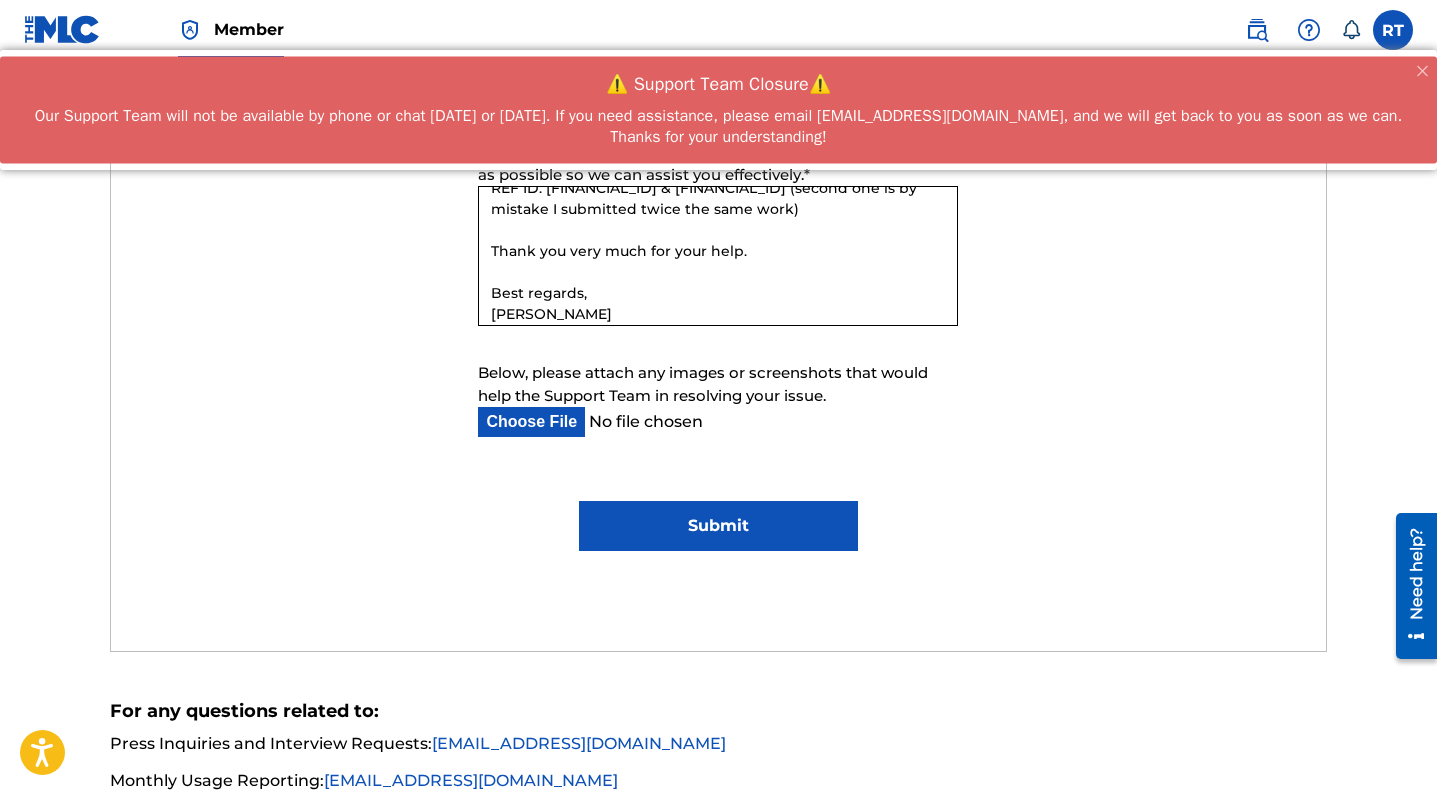 click on "Submit" at bounding box center (718, 526) 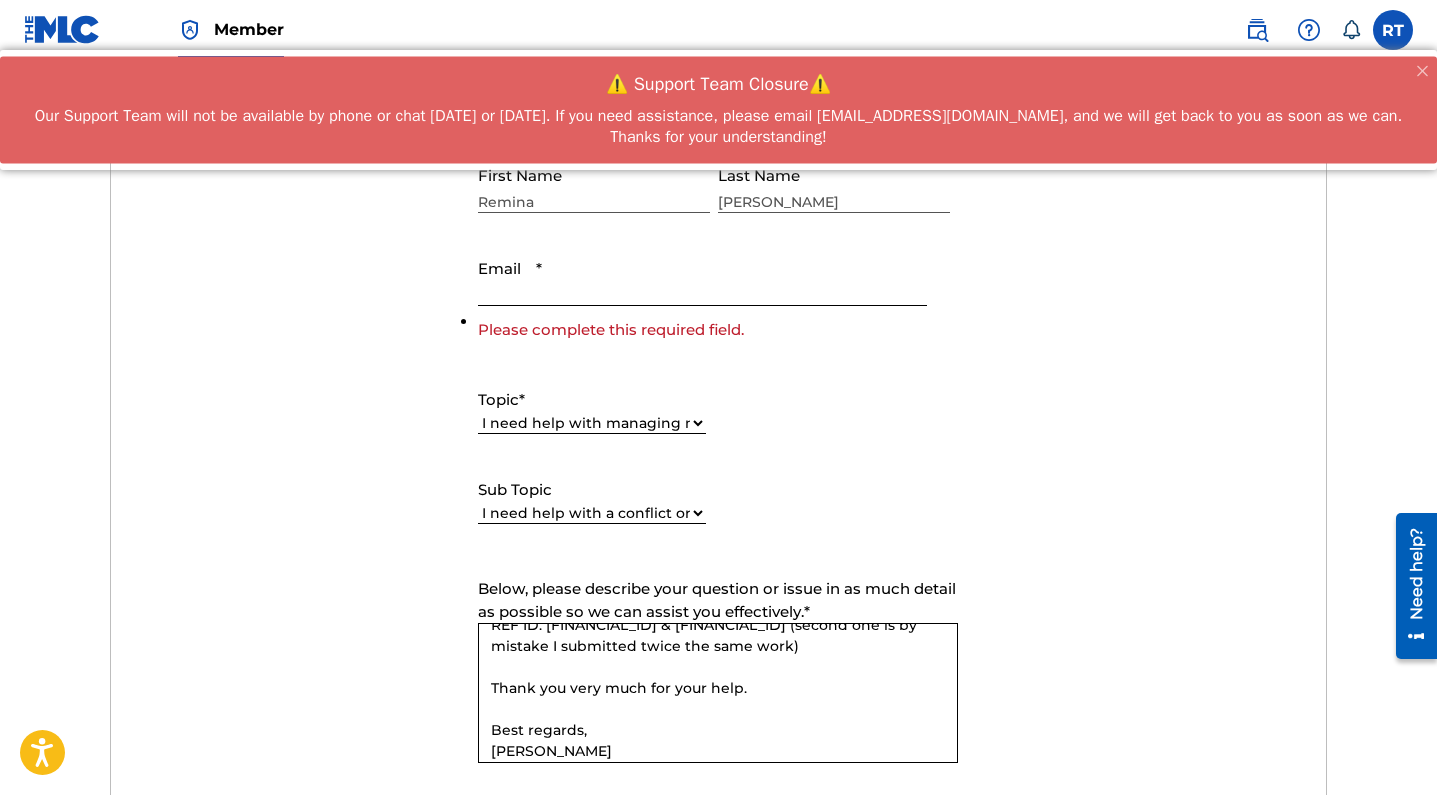 scroll, scrollTop: 713, scrollLeft: 0, axis: vertical 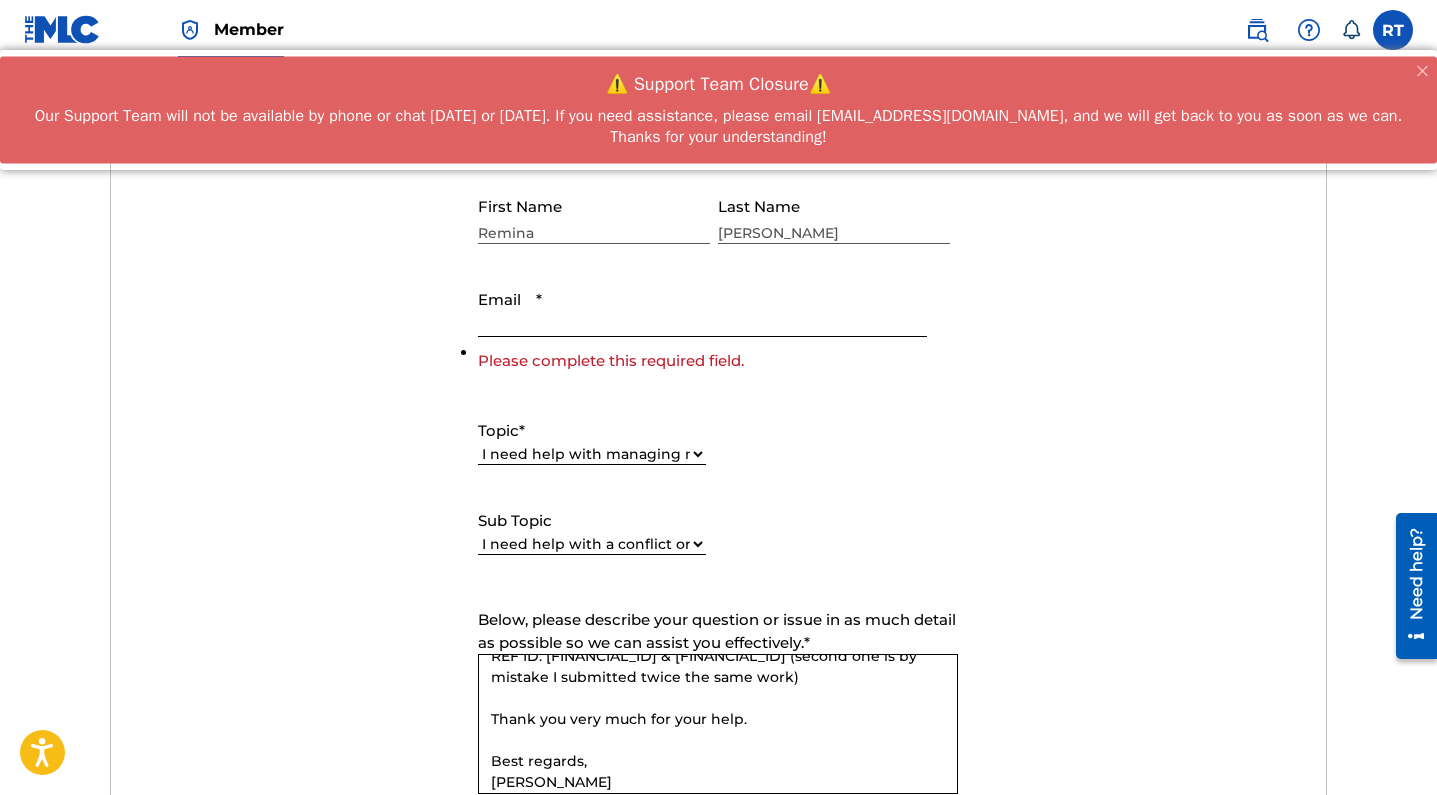click on "Email *" at bounding box center [702, 308] 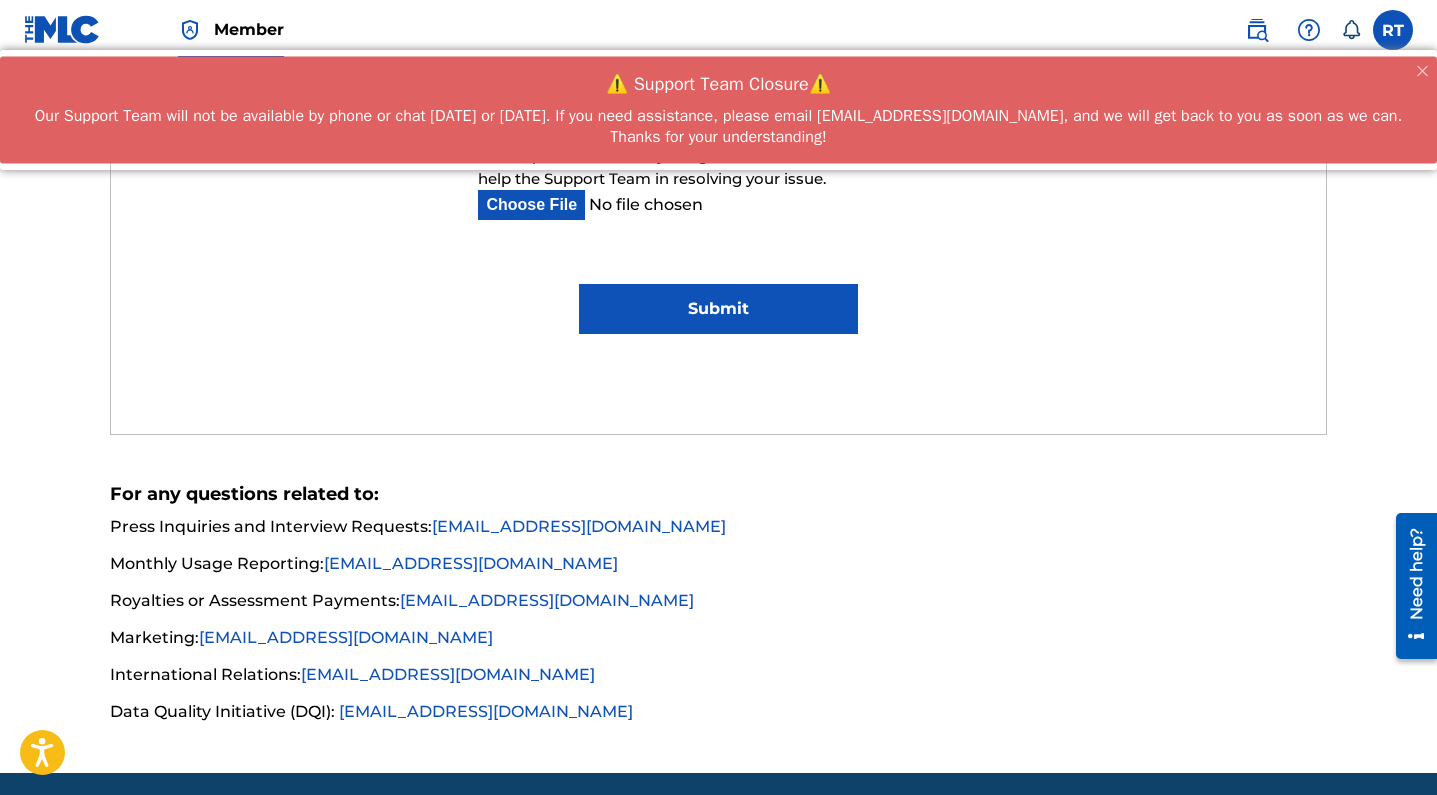 scroll, scrollTop: 1328, scrollLeft: 0, axis: vertical 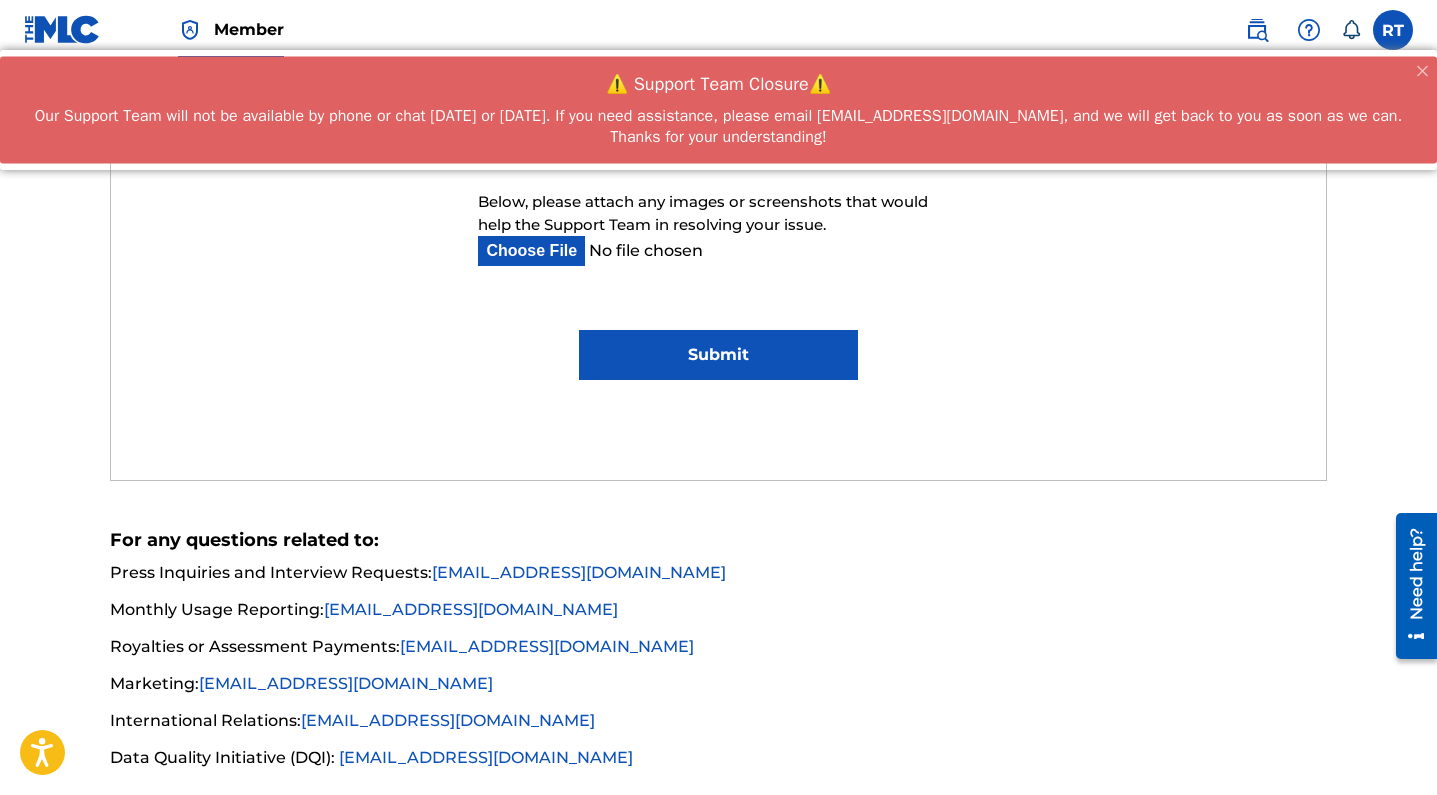 click on "Submit" at bounding box center [718, 355] 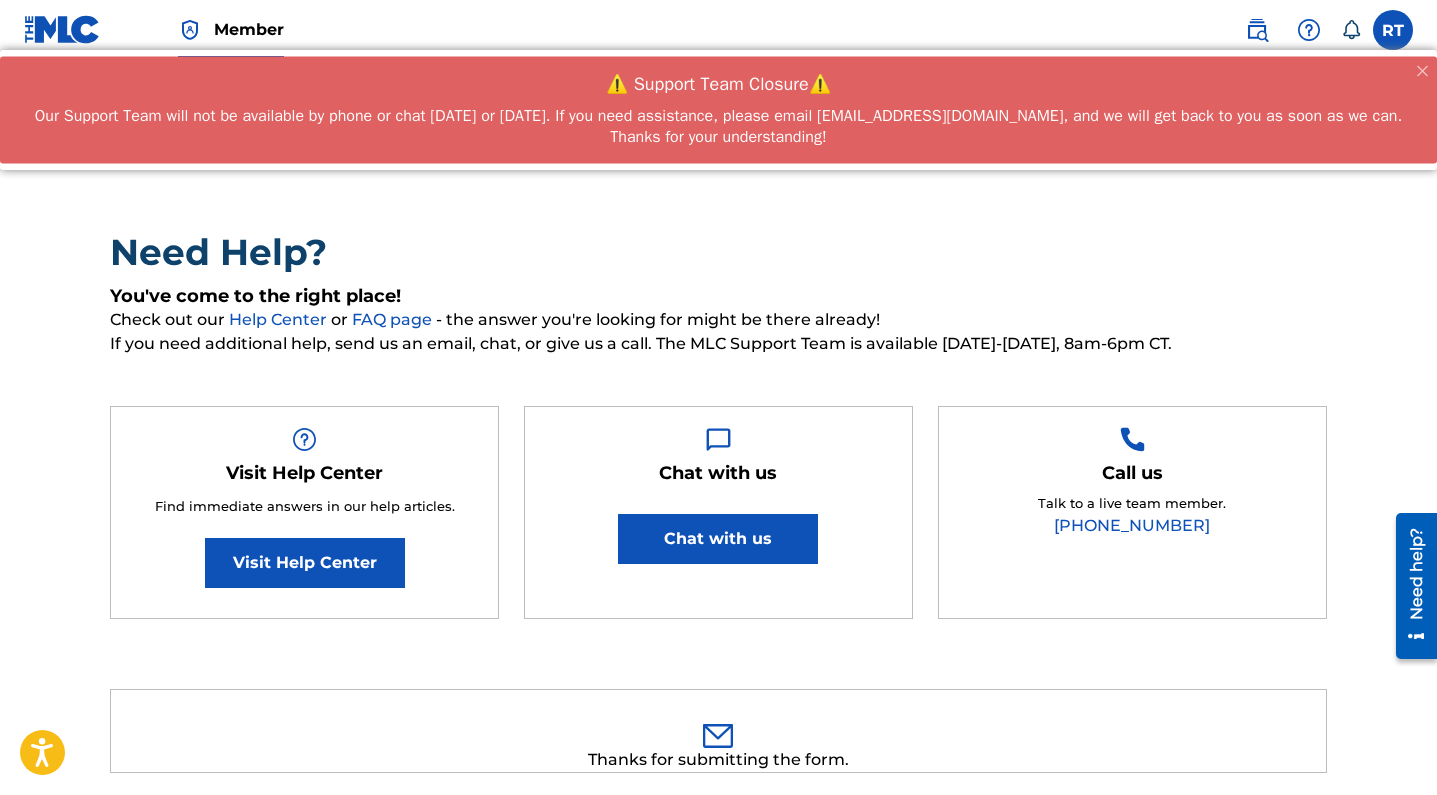 scroll, scrollTop: 0, scrollLeft: 0, axis: both 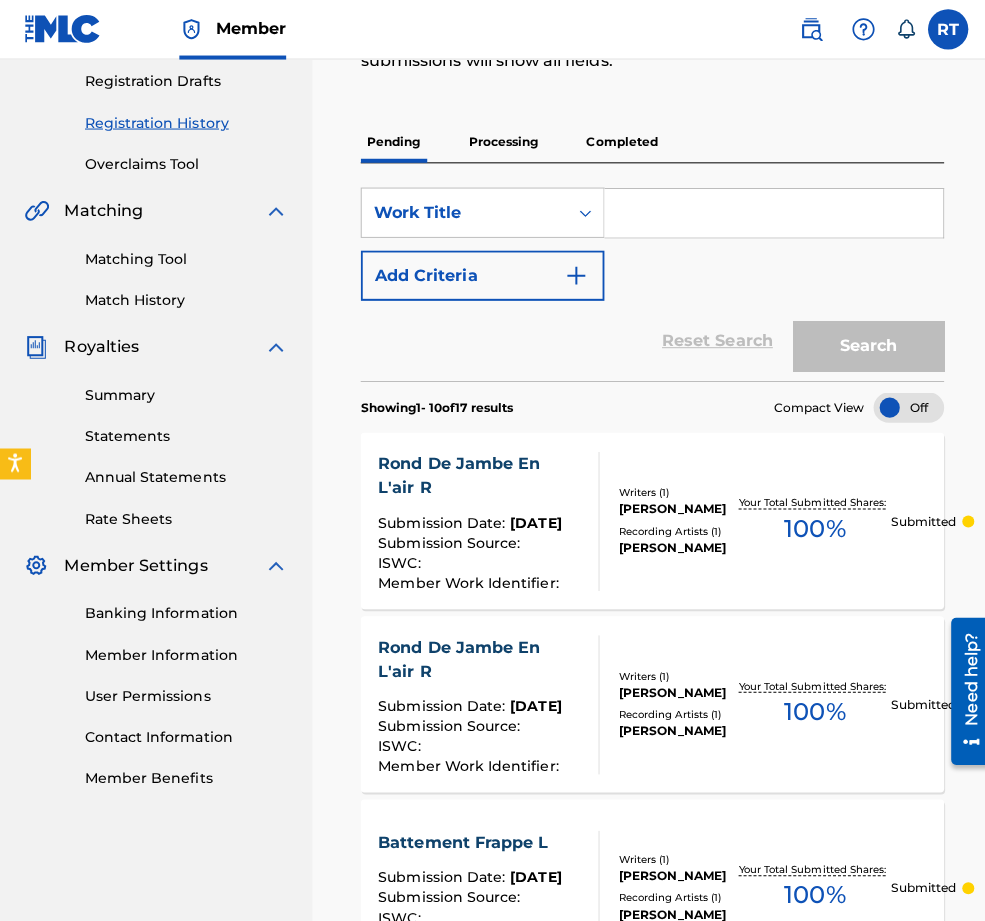click on "Rond De Jambe En L'air R" at bounding box center (476, 655) 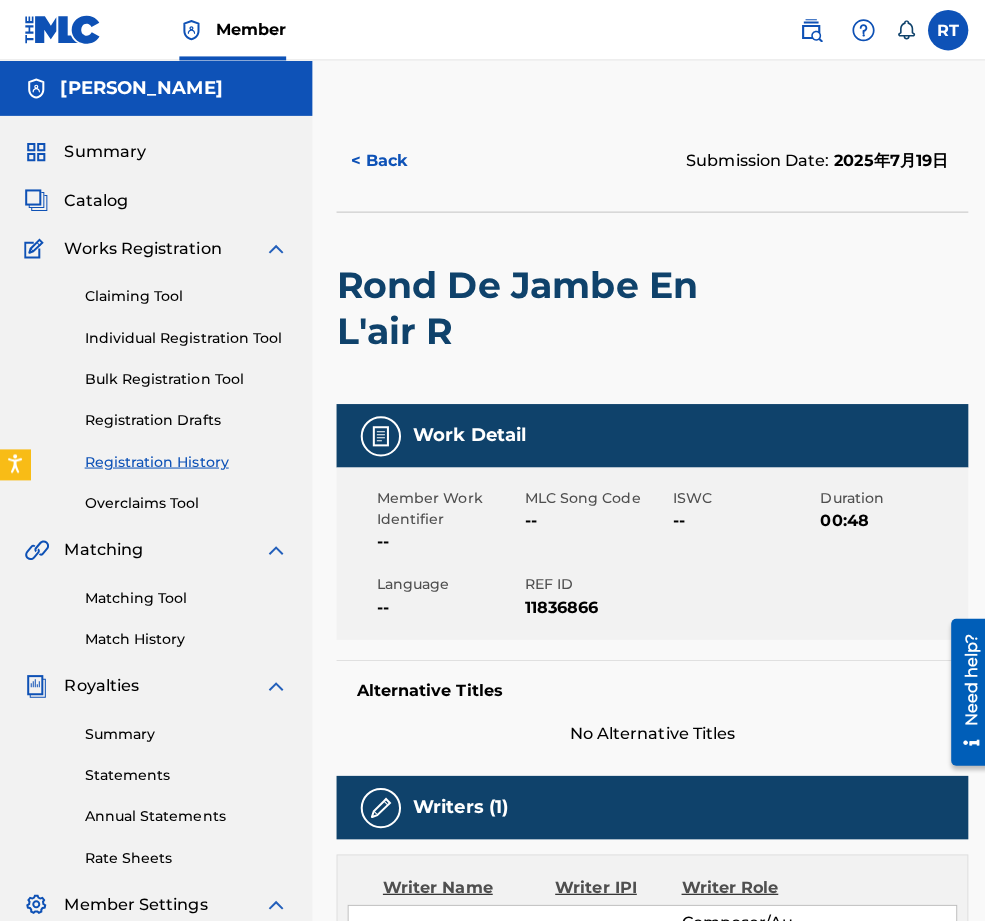 scroll, scrollTop: 0, scrollLeft: 0, axis: both 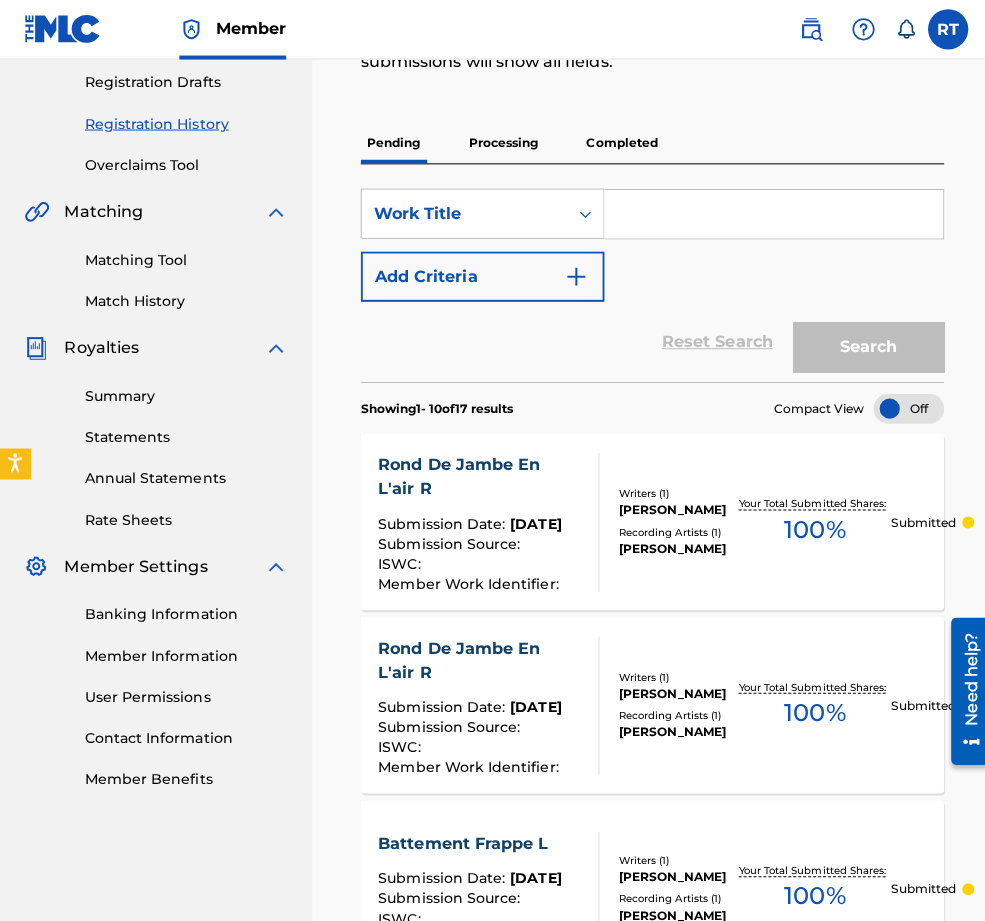 click on "Rond De Jambe En L'air R" at bounding box center (476, 474) 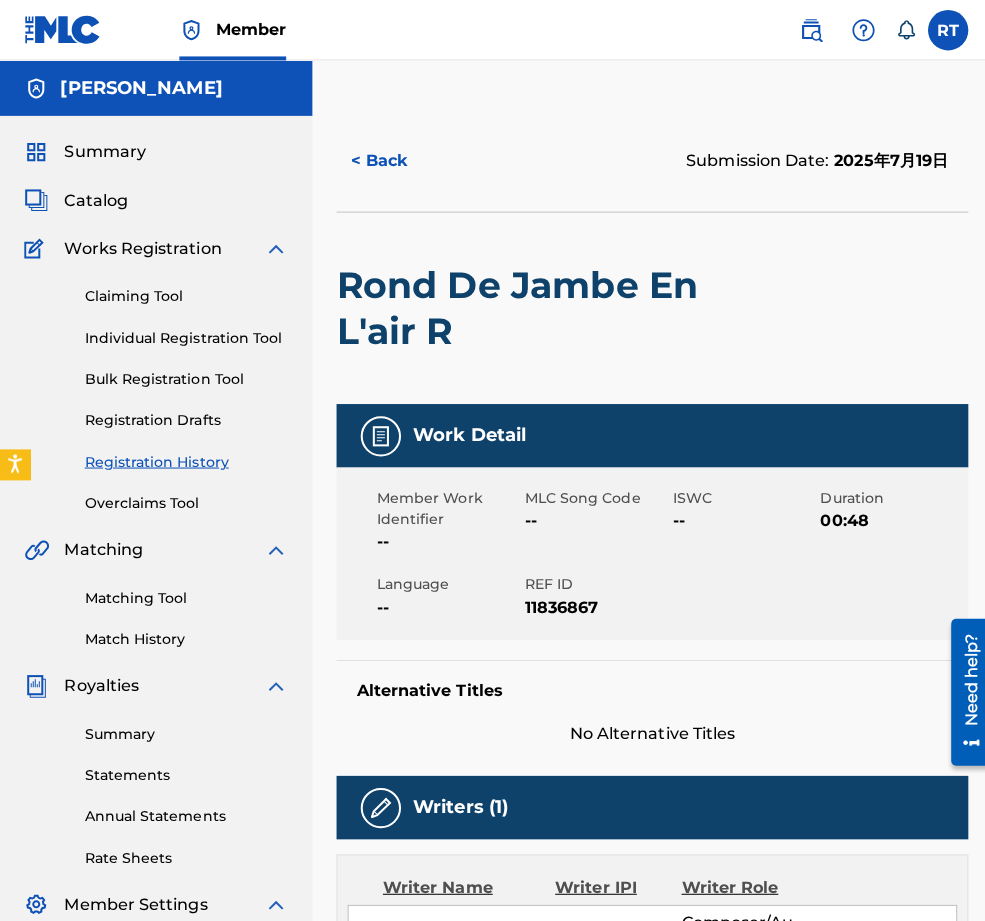 scroll, scrollTop: -1, scrollLeft: 0, axis: vertical 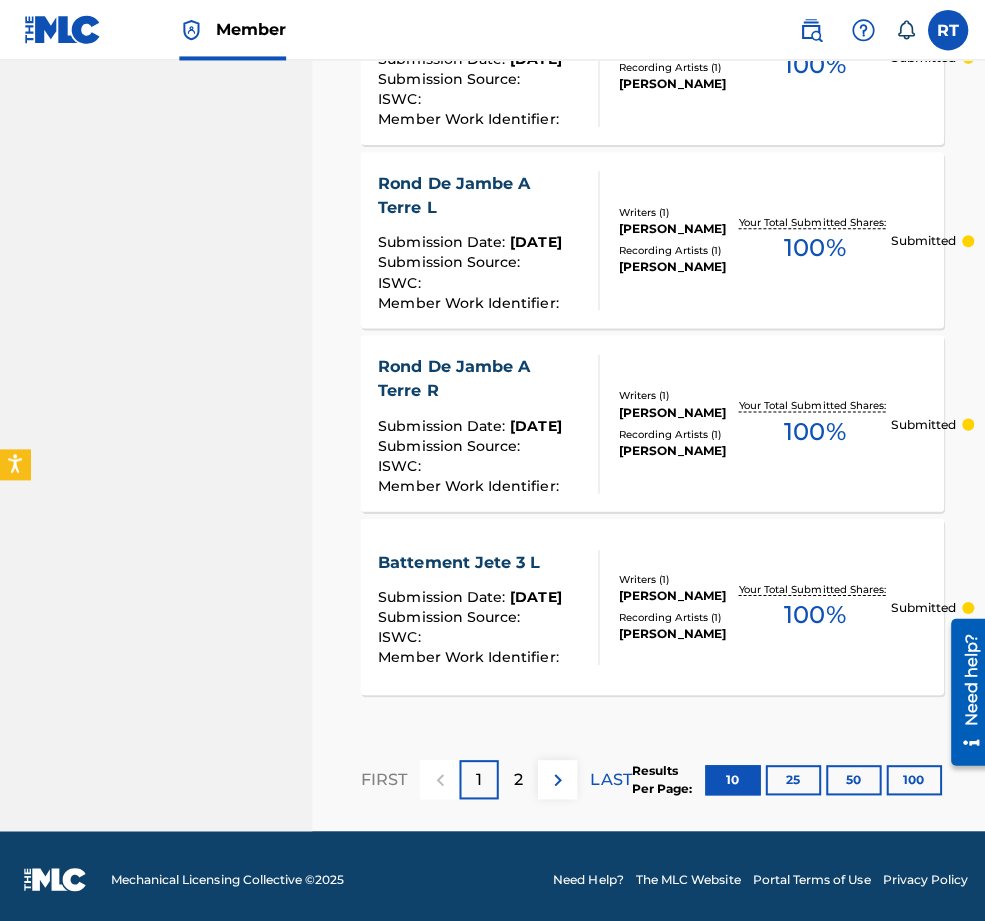 click on "2" at bounding box center (514, 774) 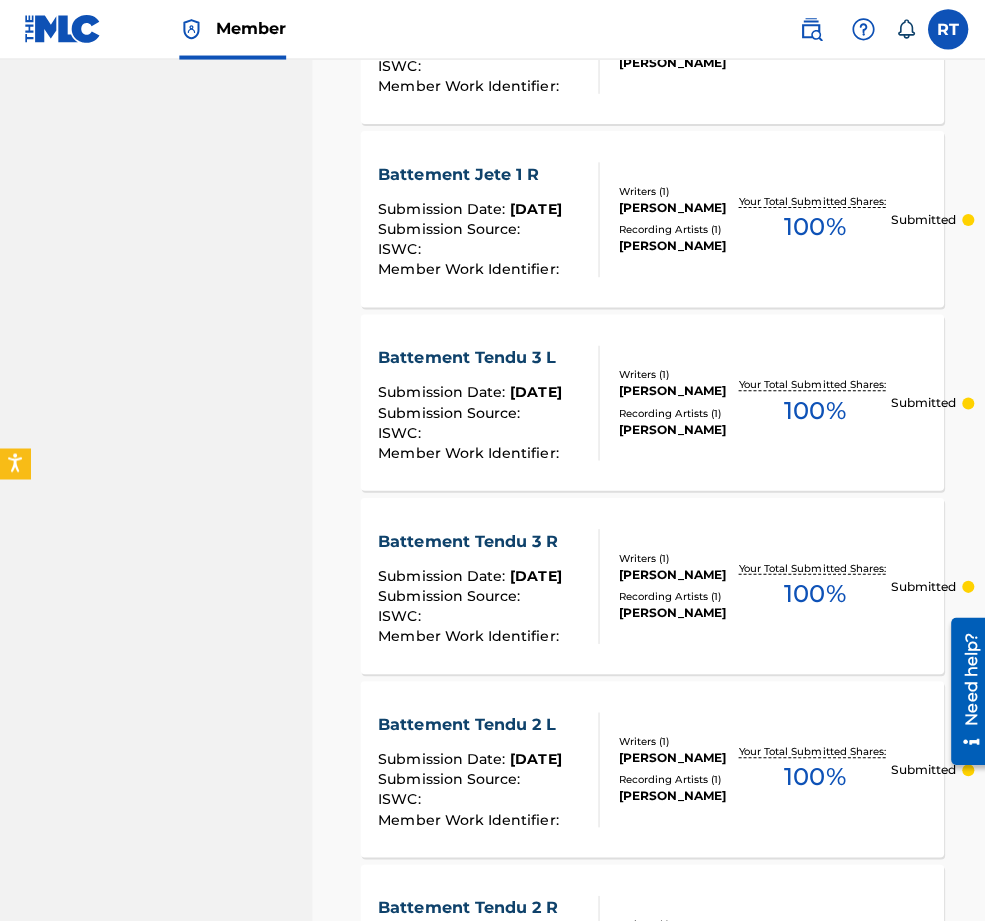 scroll, scrollTop: 1944, scrollLeft: 0, axis: vertical 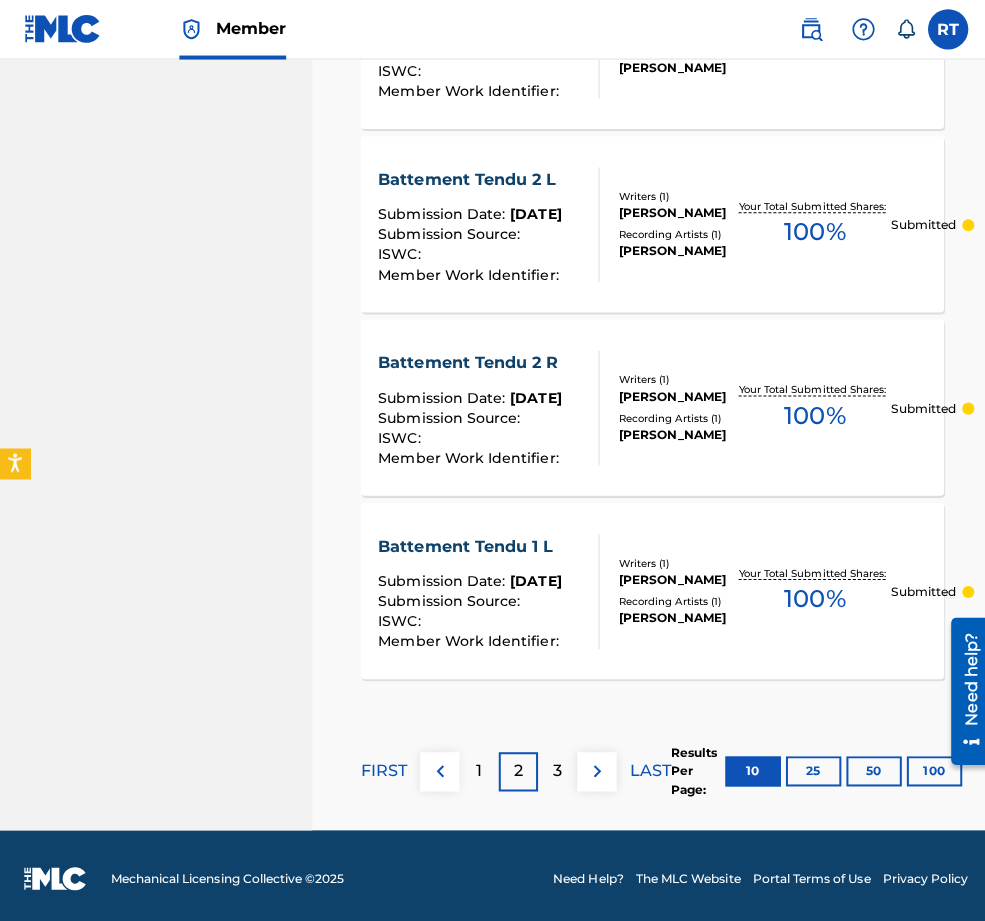 click on "50" at bounding box center [867, 766] 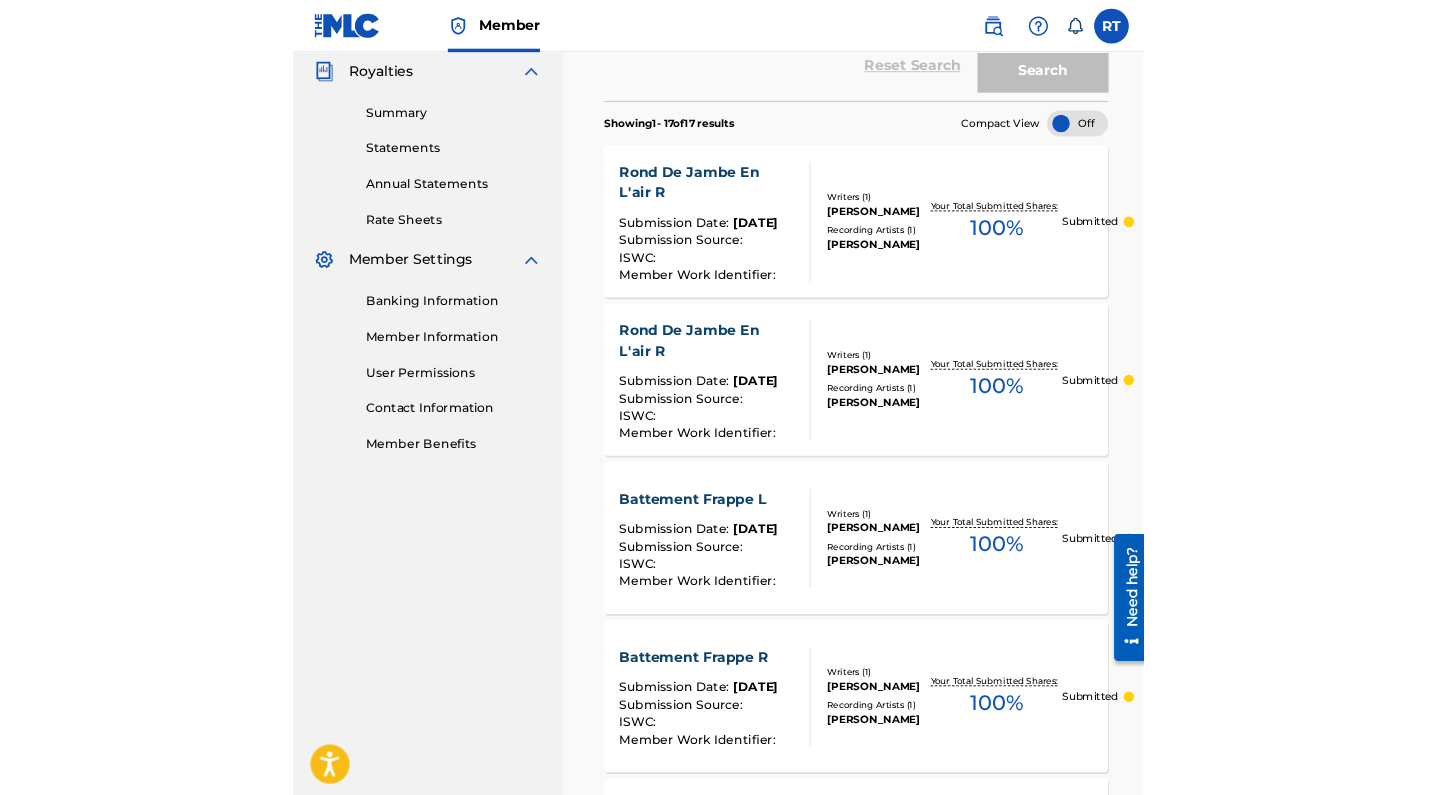 scroll, scrollTop: 600, scrollLeft: 0, axis: vertical 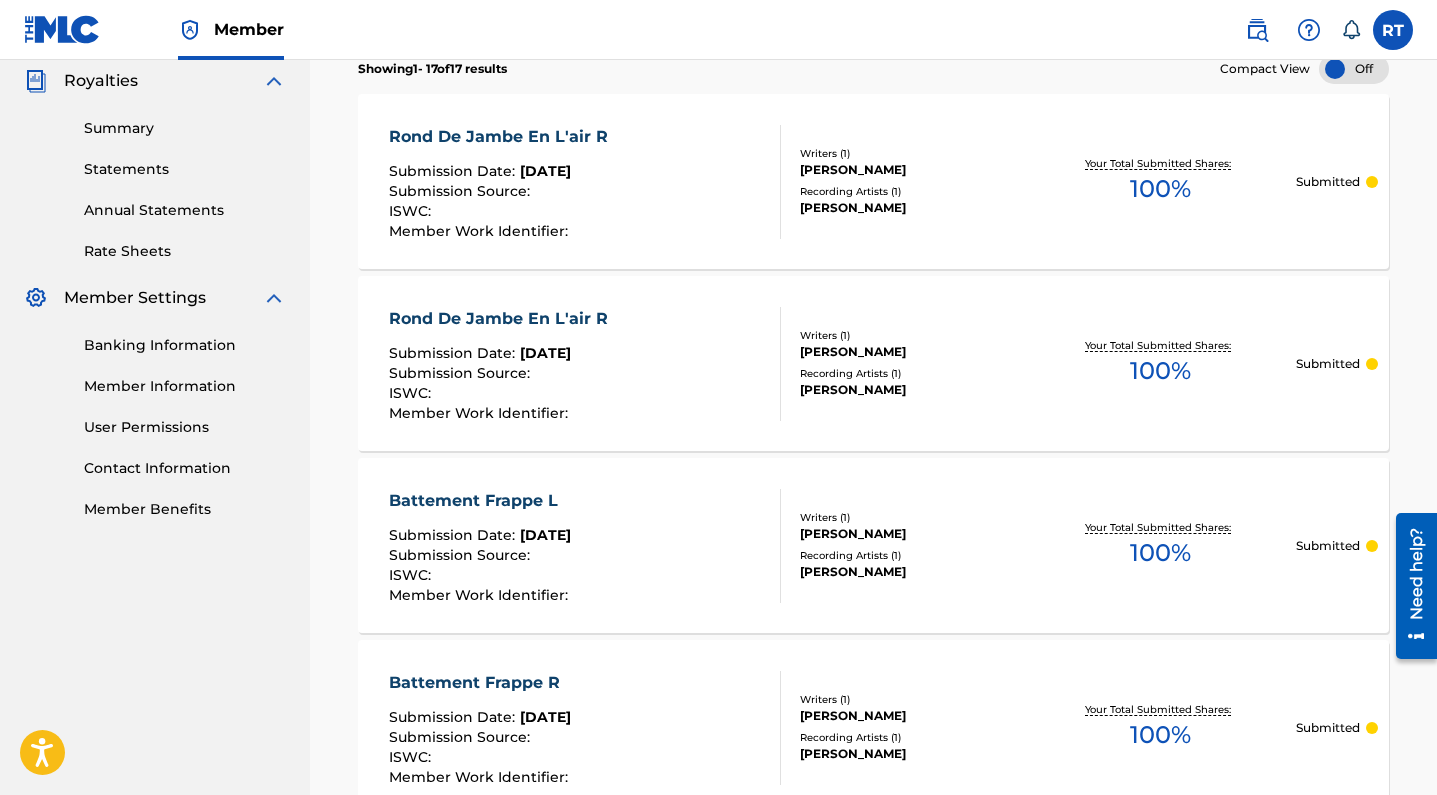 click on "Rond De Jambe En L'air R" at bounding box center (503, 319) 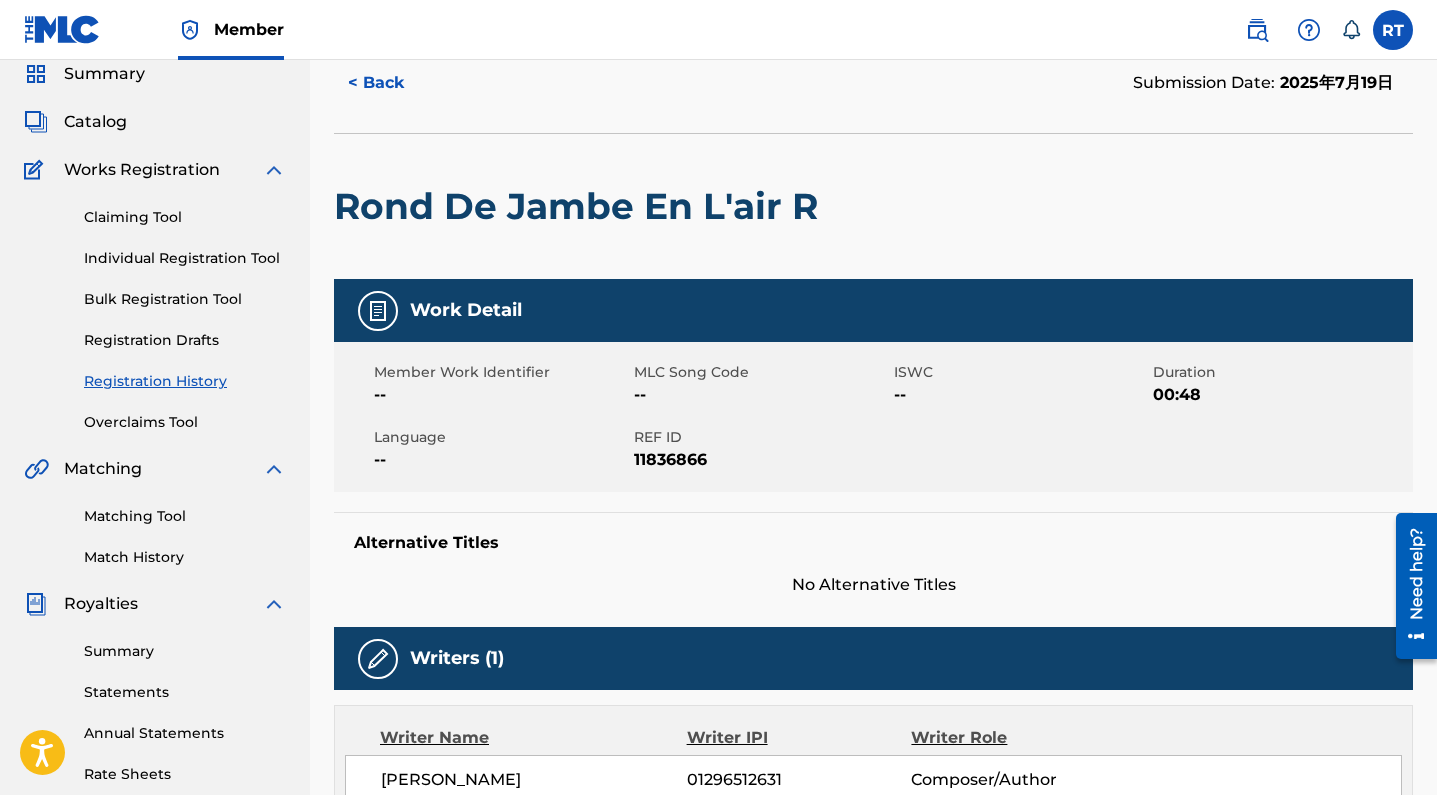 scroll, scrollTop: 95, scrollLeft: 0, axis: vertical 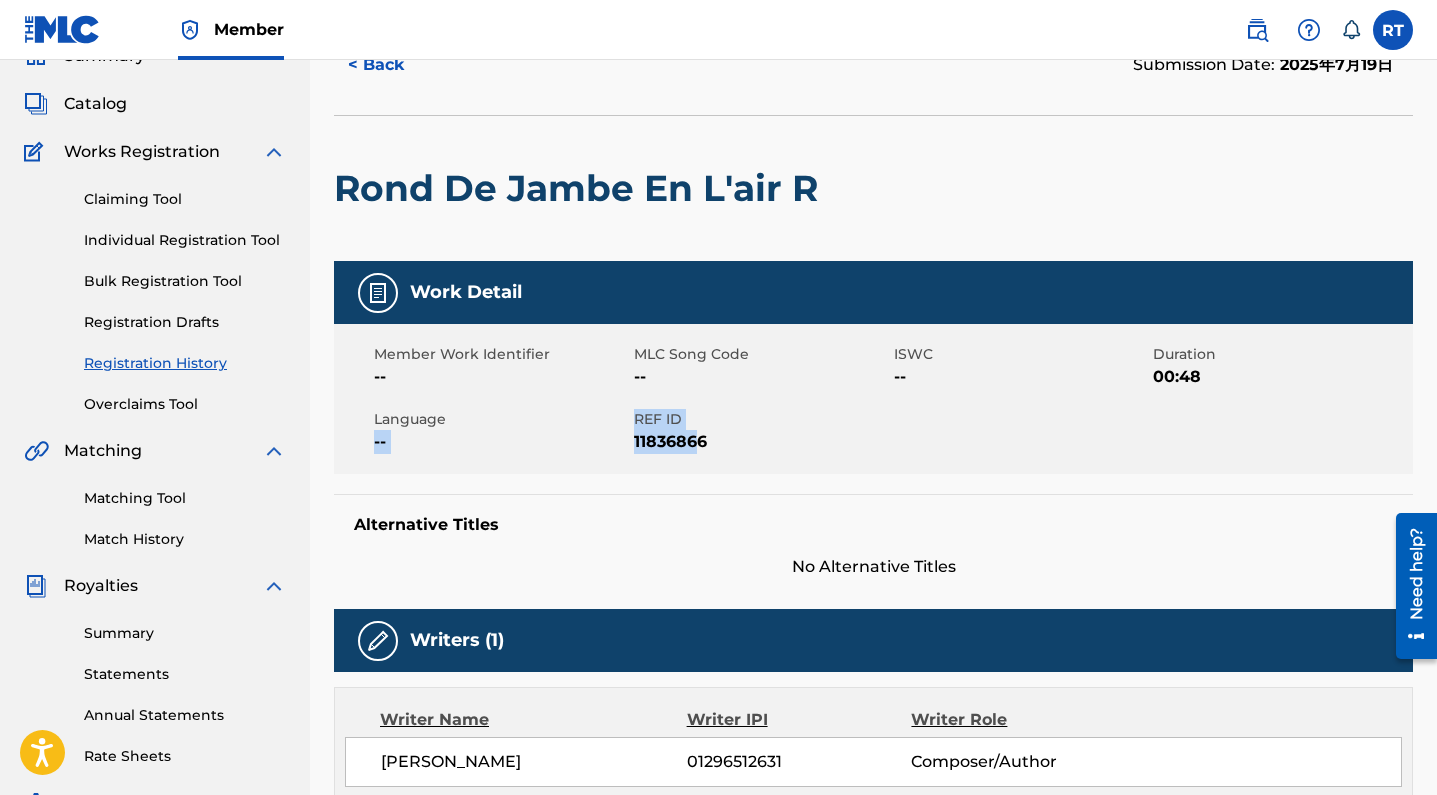 drag, startPoint x: 660, startPoint y: 458, endPoint x: 725, endPoint y: 481, distance: 68.94926 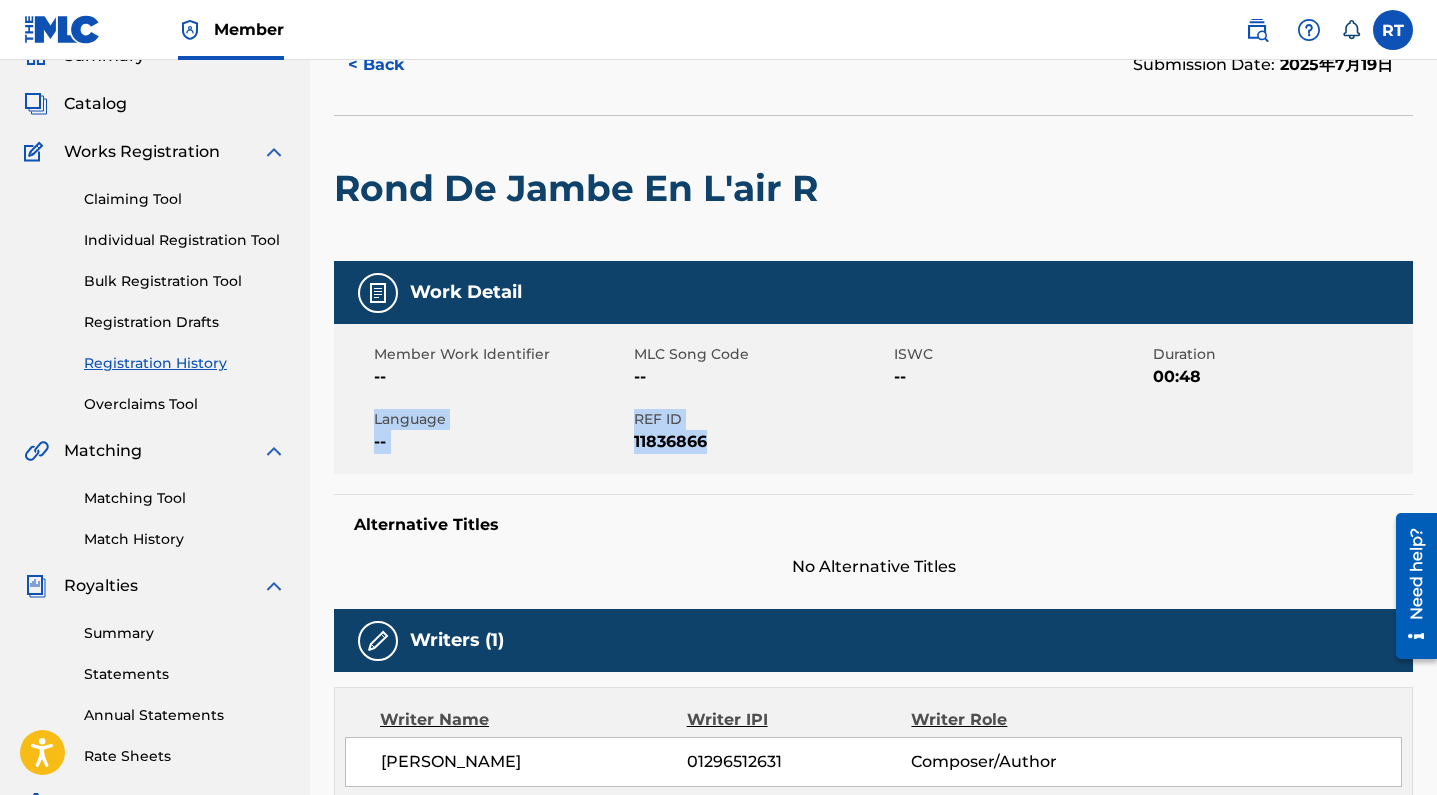 drag, startPoint x: 656, startPoint y: 450, endPoint x: 732, endPoint y: 480, distance: 81.706795 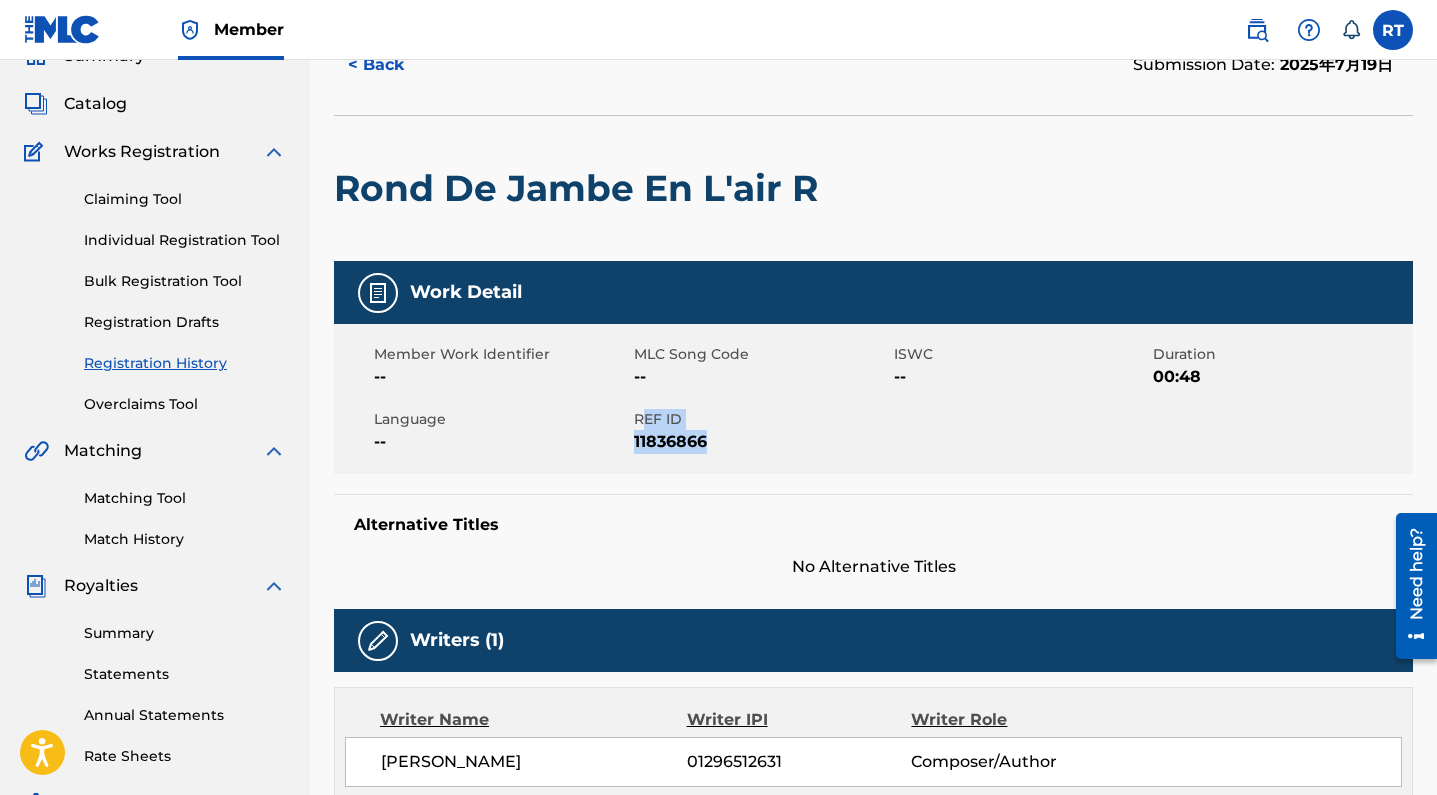 drag, startPoint x: 668, startPoint y: 461, endPoint x: 736, endPoint y: 483, distance: 71.470276 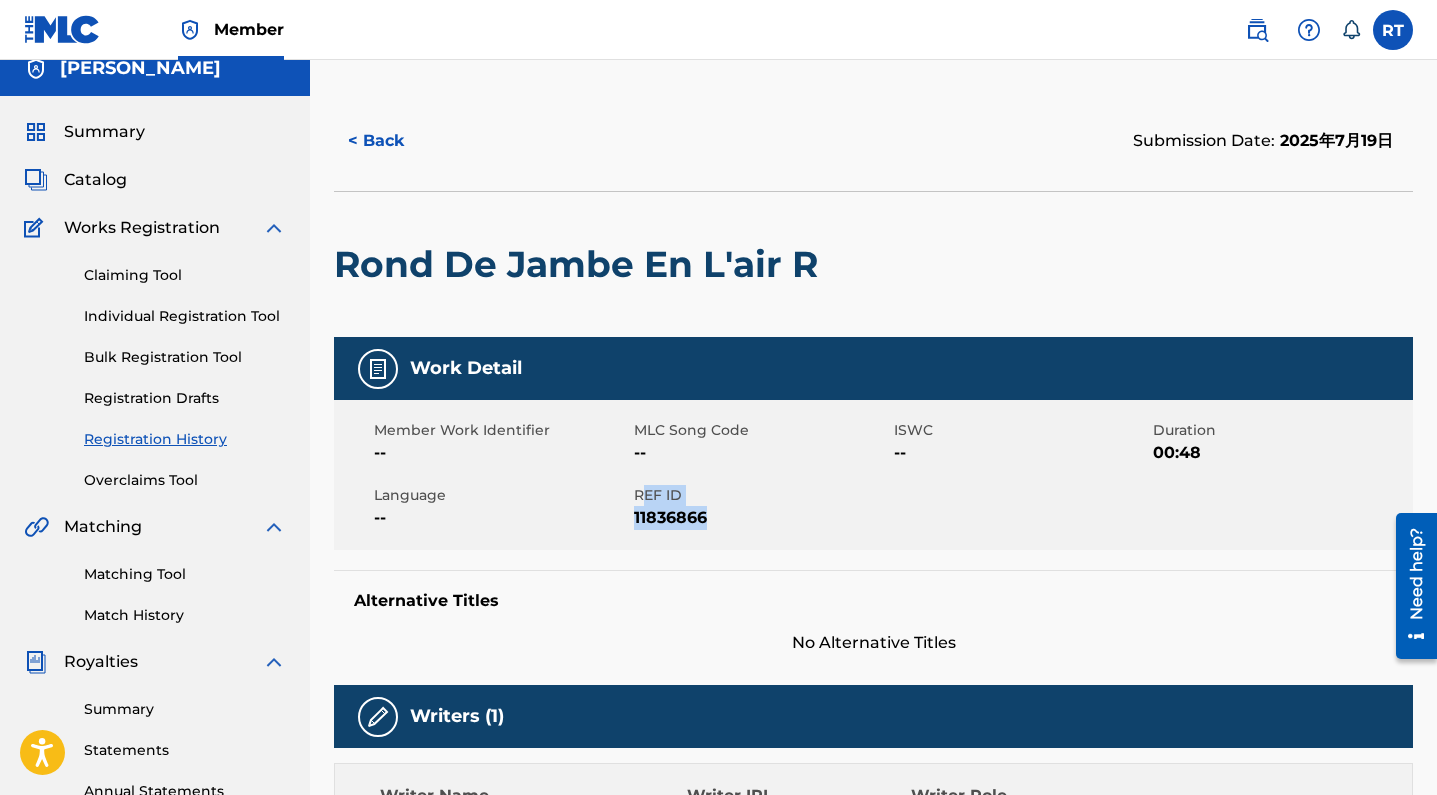 scroll, scrollTop: 0, scrollLeft: 0, axis: both 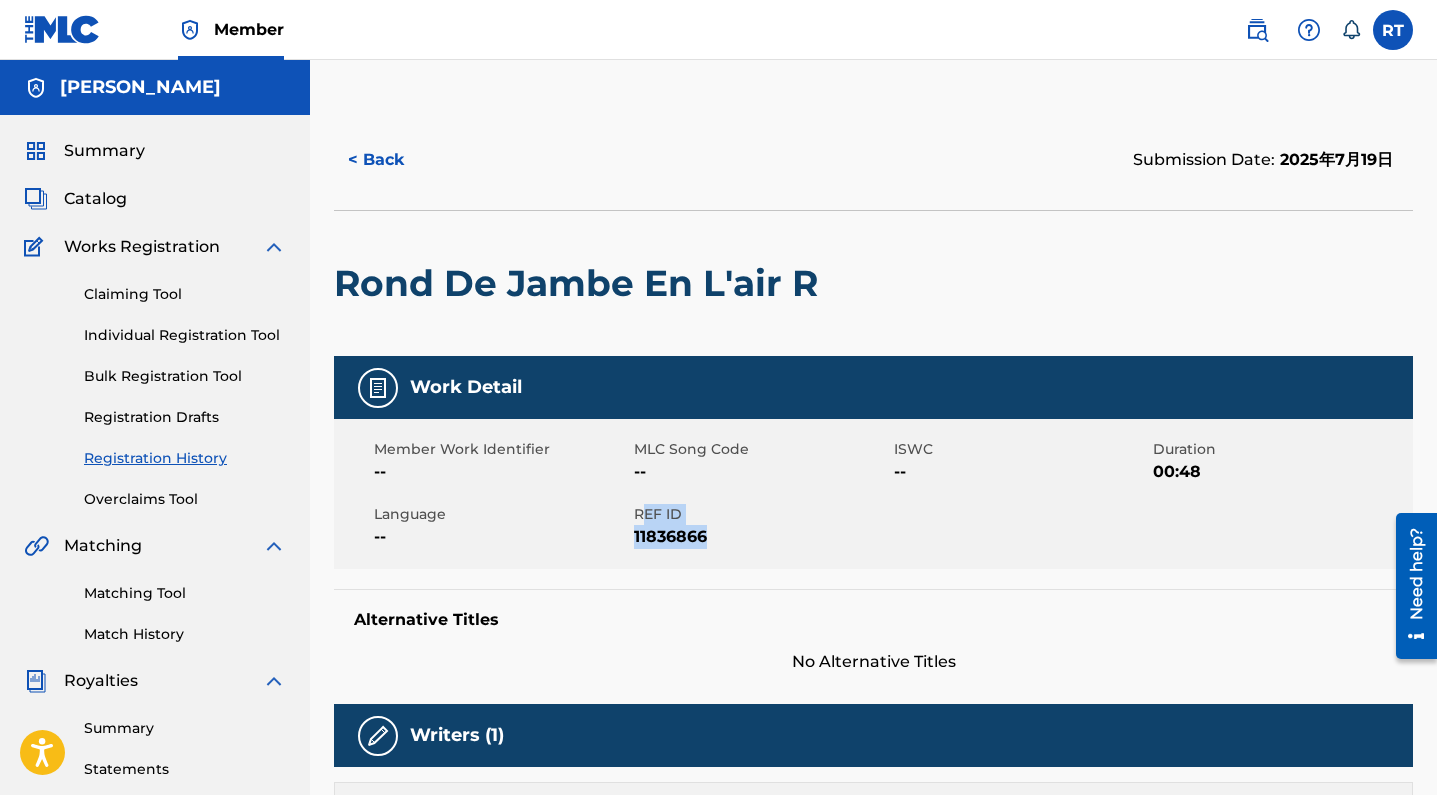 click on "< Back" at bounding box center (394, 160) 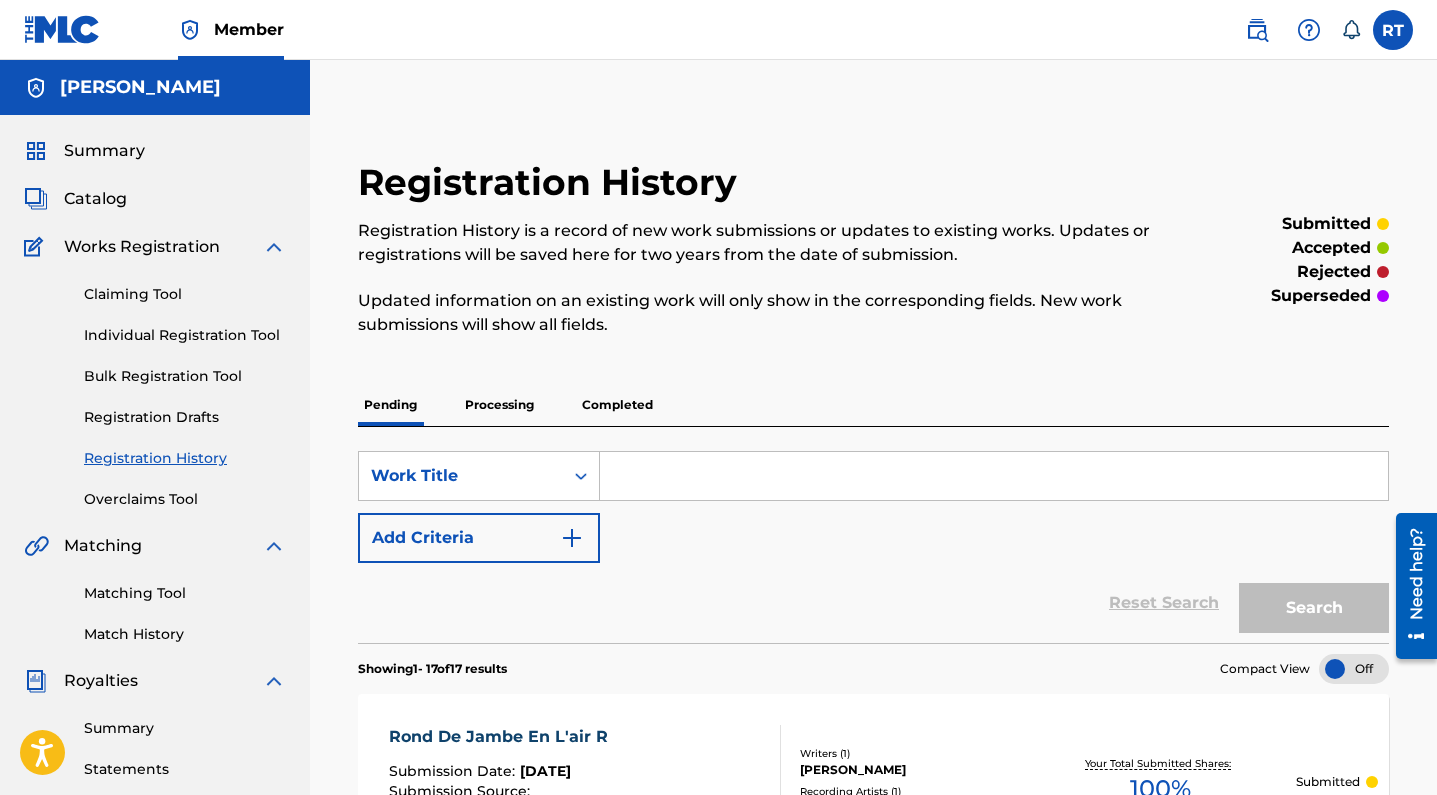 scroll, scrollTop: 600, scrollLeft: 0, axis: vertical 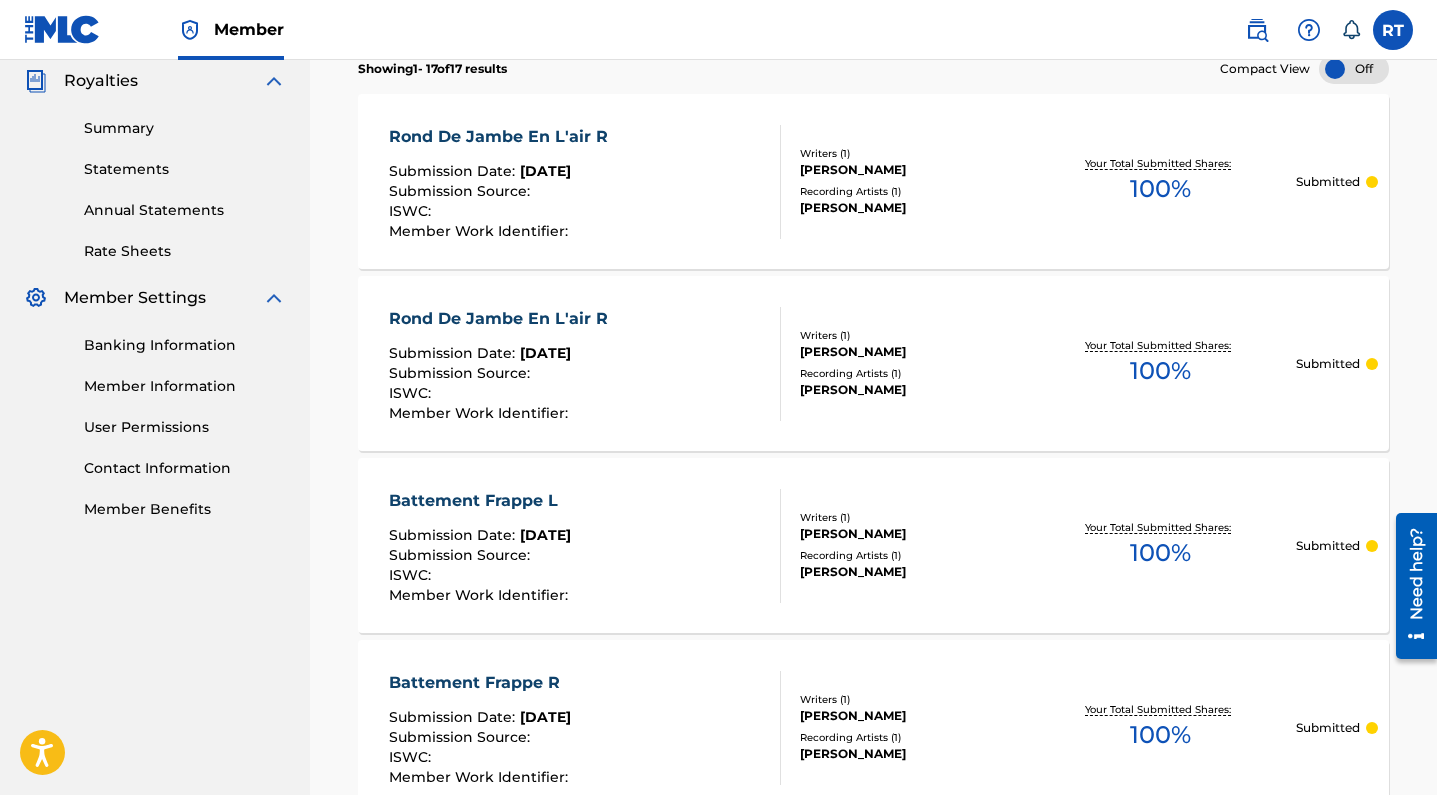 click on "Rond De Jambe En L'air R" at bounding box center (503, 137) 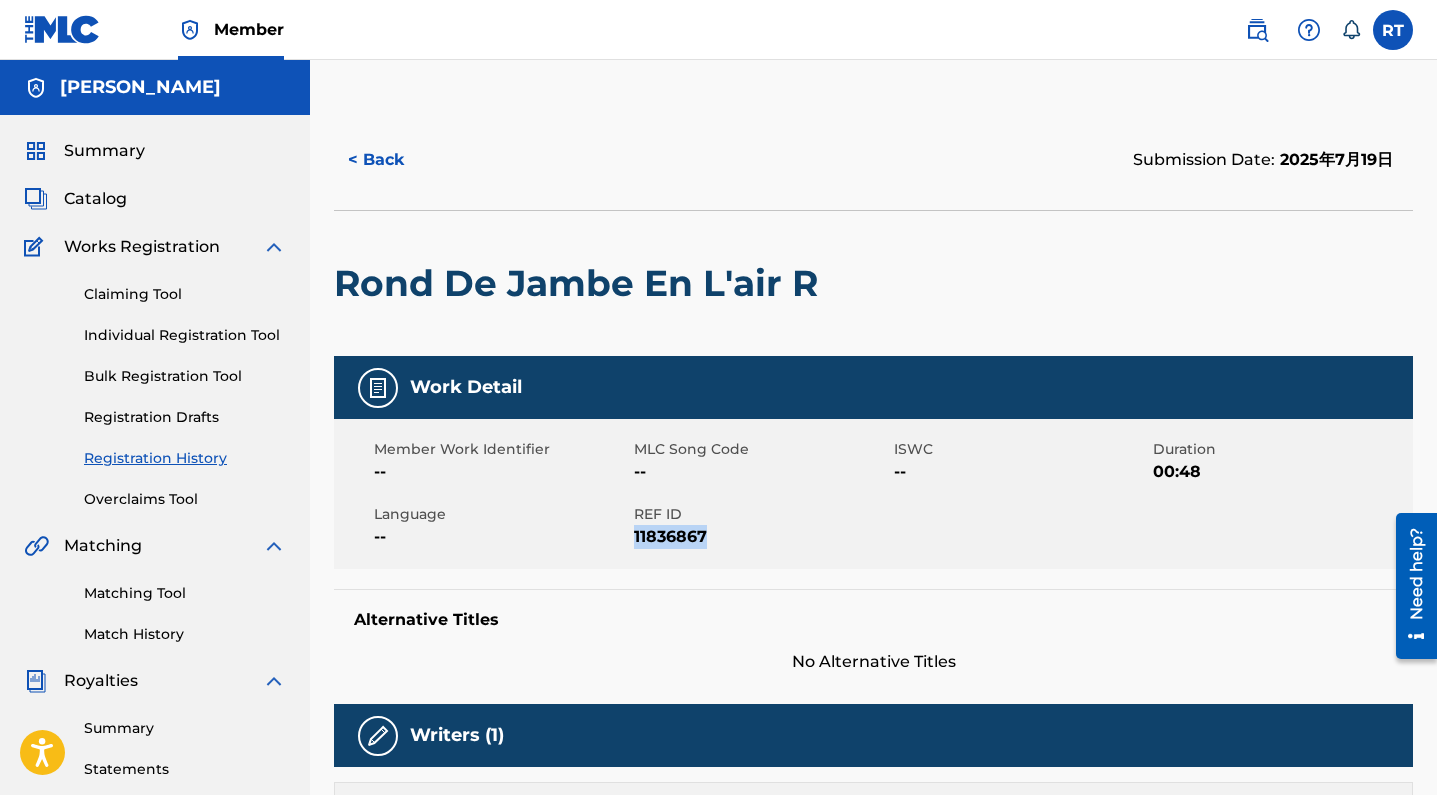 drag, startPoint x: 739, startPoint y: 575, endPoint x: 665, endPoint y: 565, distance: 74.672615 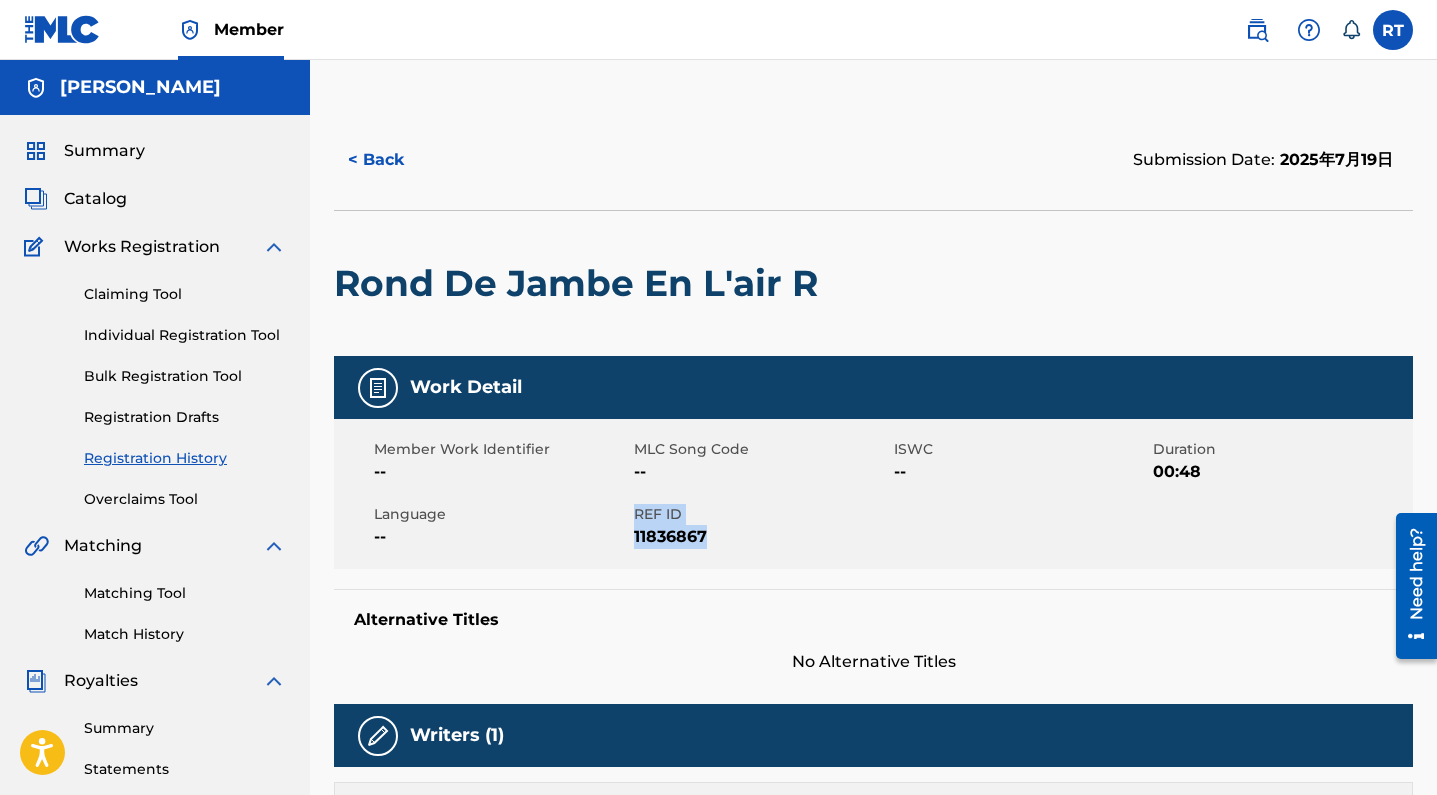 drag, startPoint x: 661, startPoint y: 554, endPoint x: 736, endPoint y: 572, distance: 77.12976 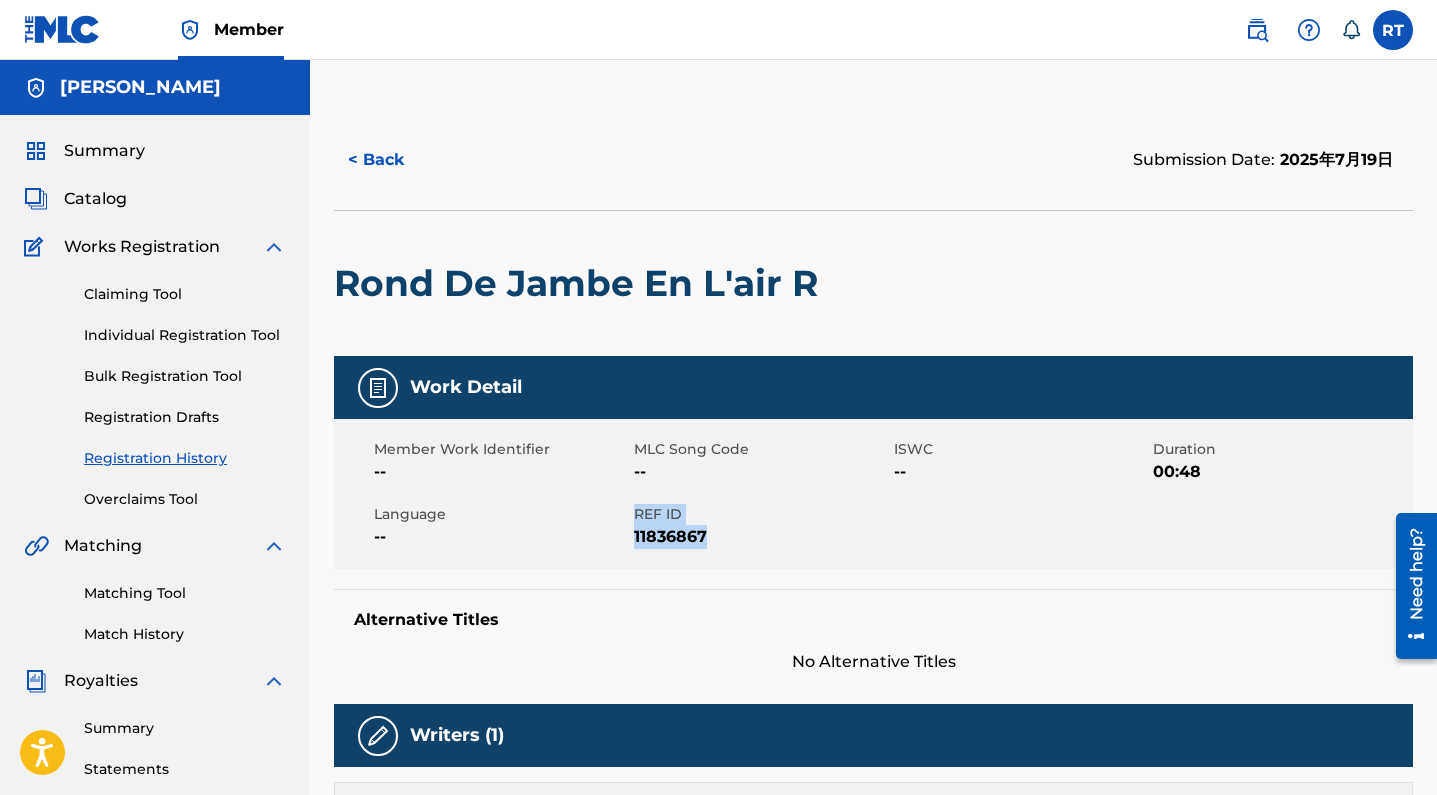 copy on "REF ID 11836867" 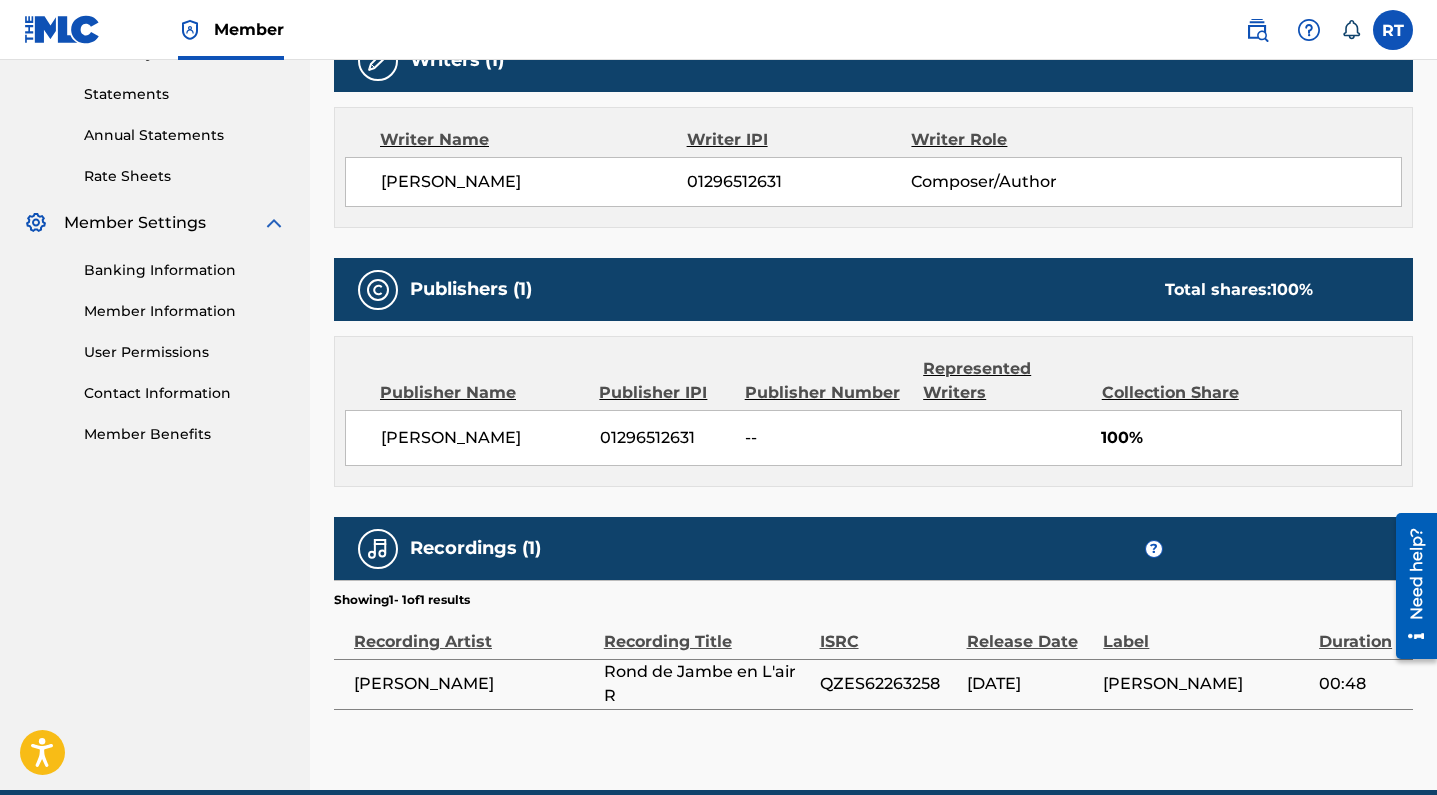 scroll, scrollTop: 642, scrollLeft: 0, axis: vertical 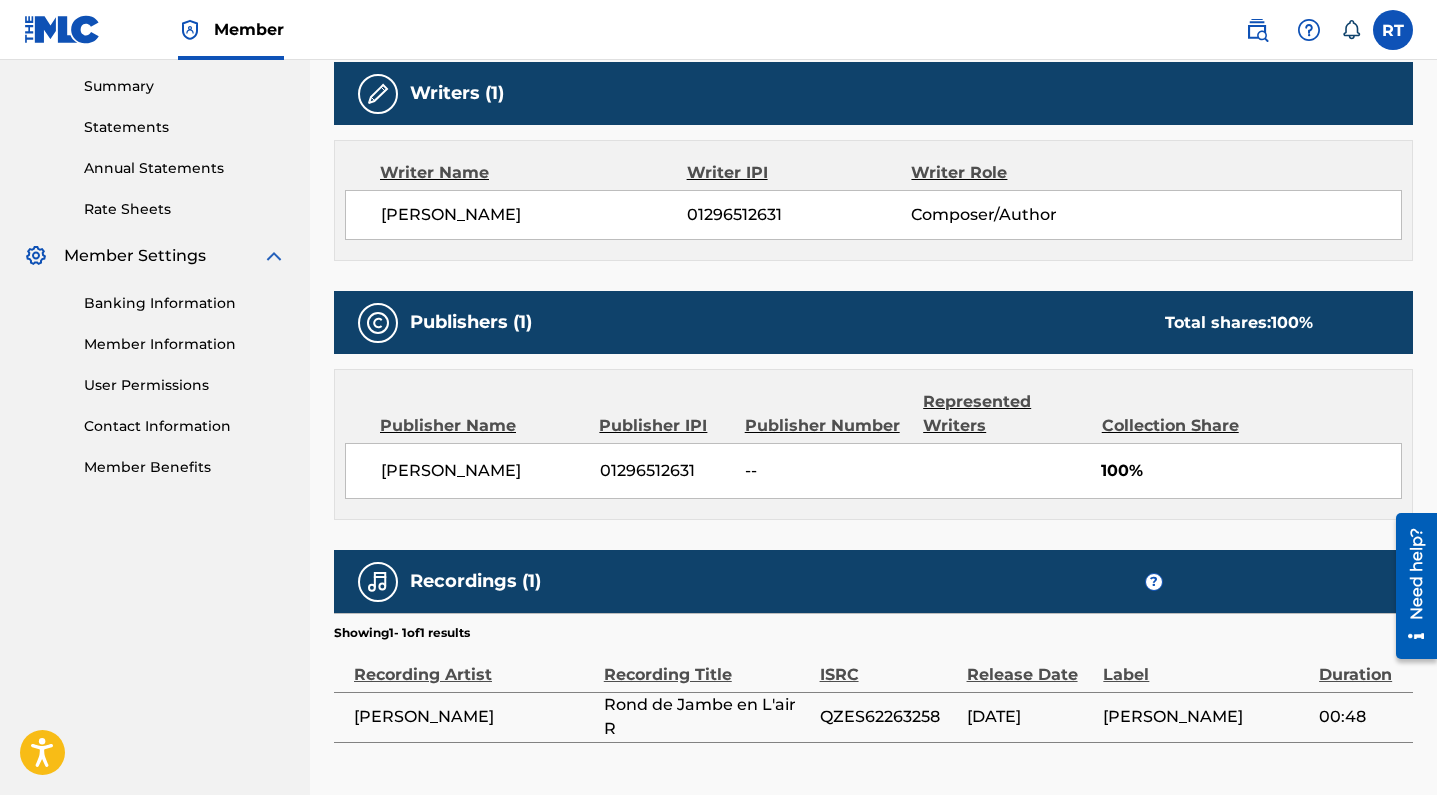 click on "Member Information" at bounding box center (185, 344) 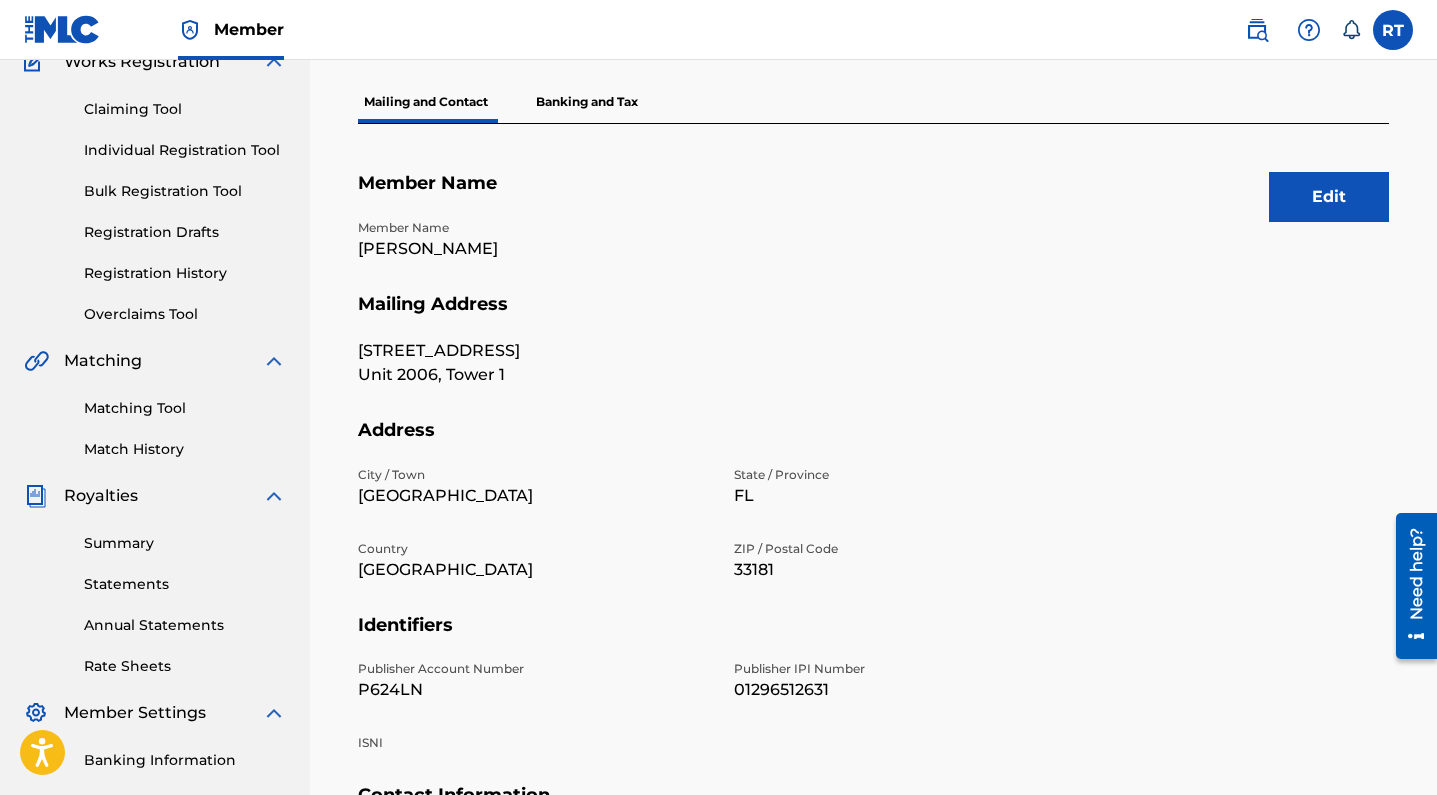 scroll, scrollTop: 310, scrollLeft: 0, axis: vertical 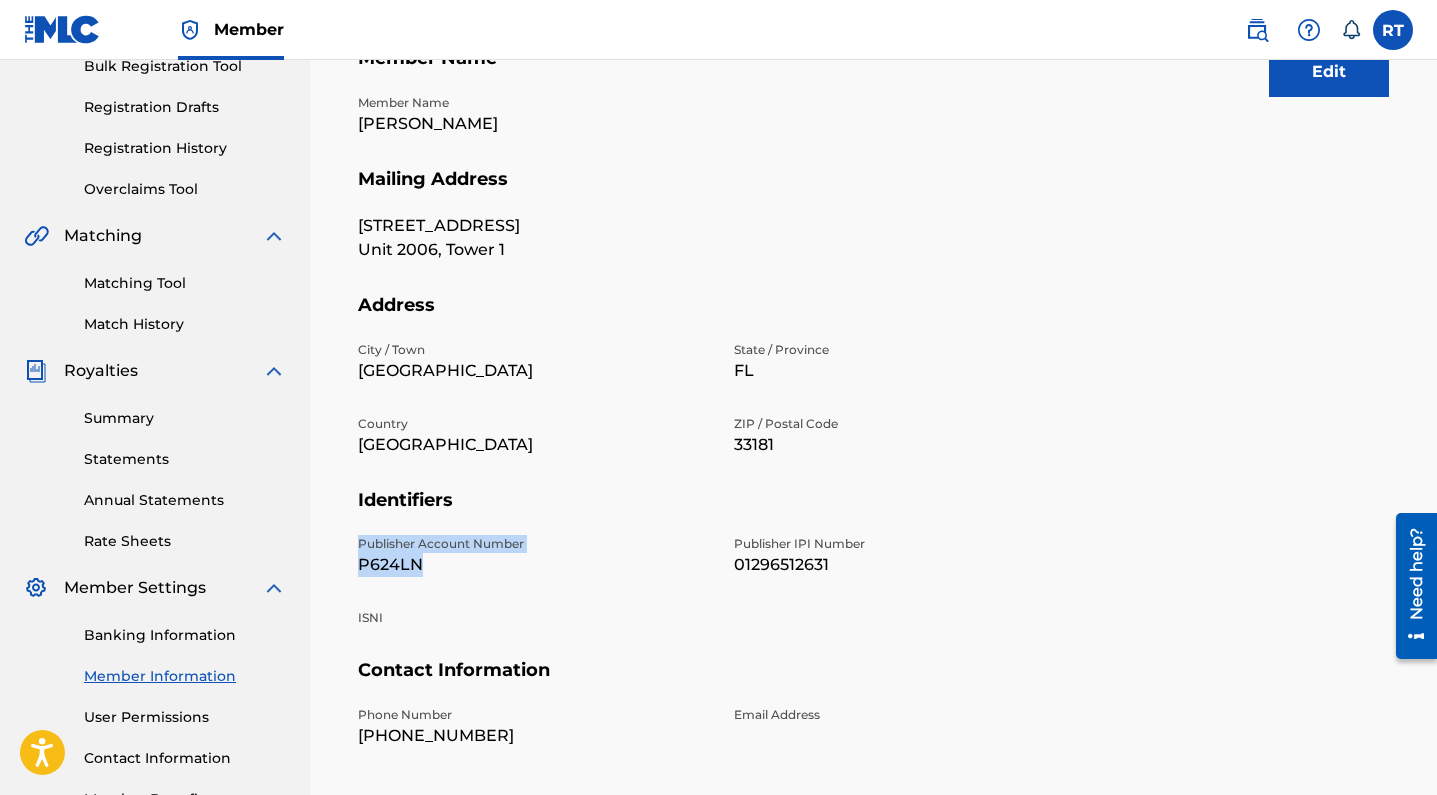 drag, startPoint x: 474, startPoint y: 613, endPoint x: 392, endPoint y: 595, distance: 83.95237 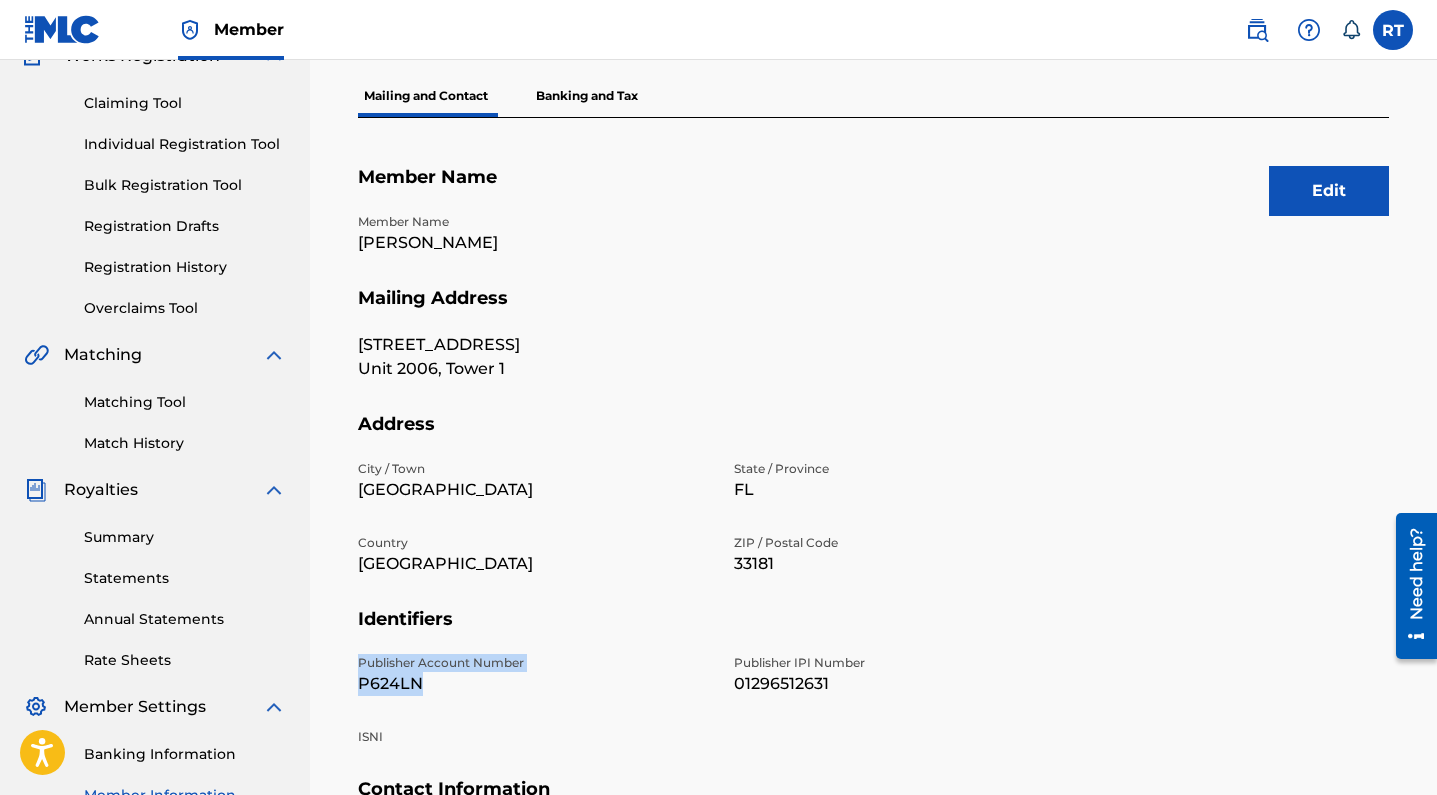scroll, scrollTop: 186, scrollLeft: 0, axis: vertical 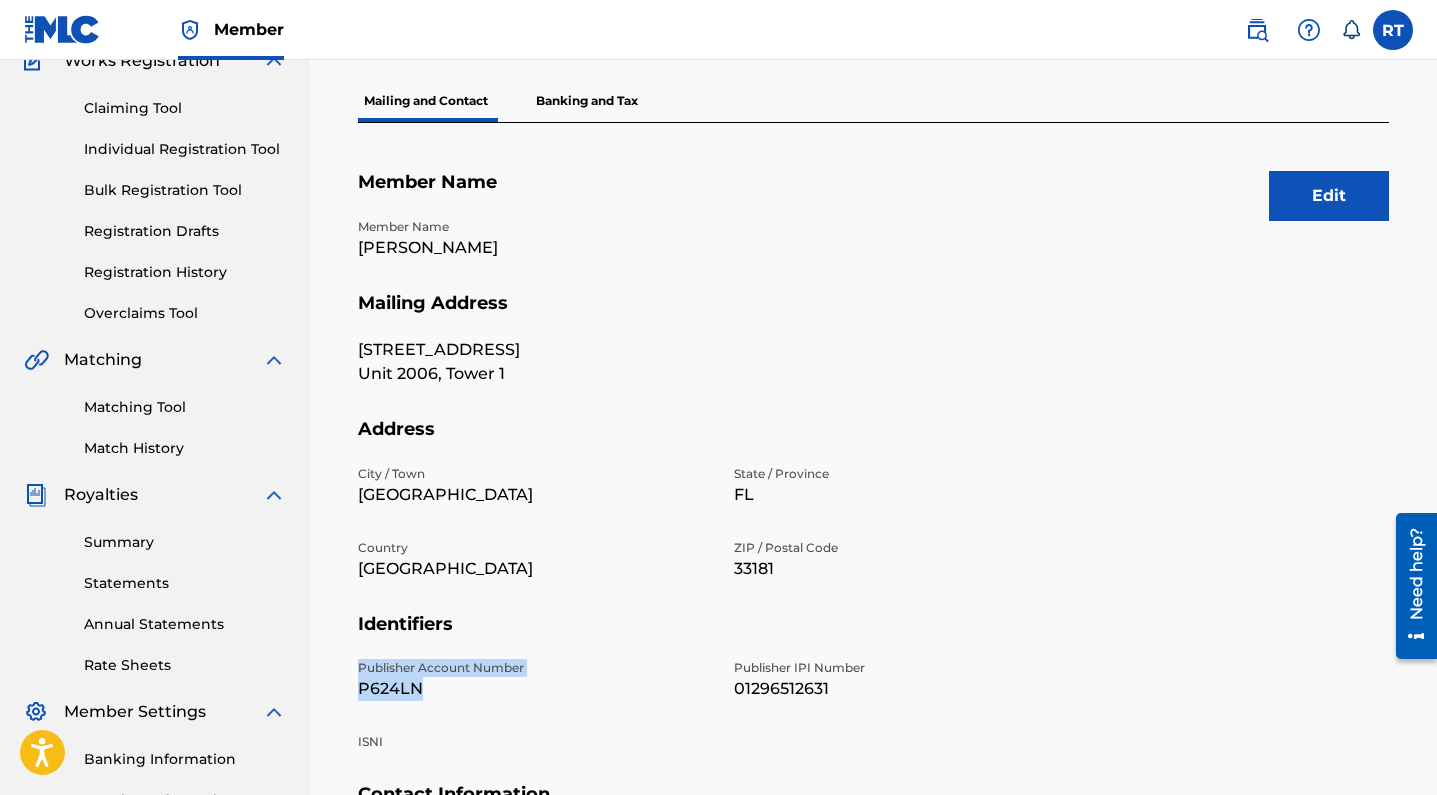 click on "Individual Registration Tool" at bounding box center (185, 149) 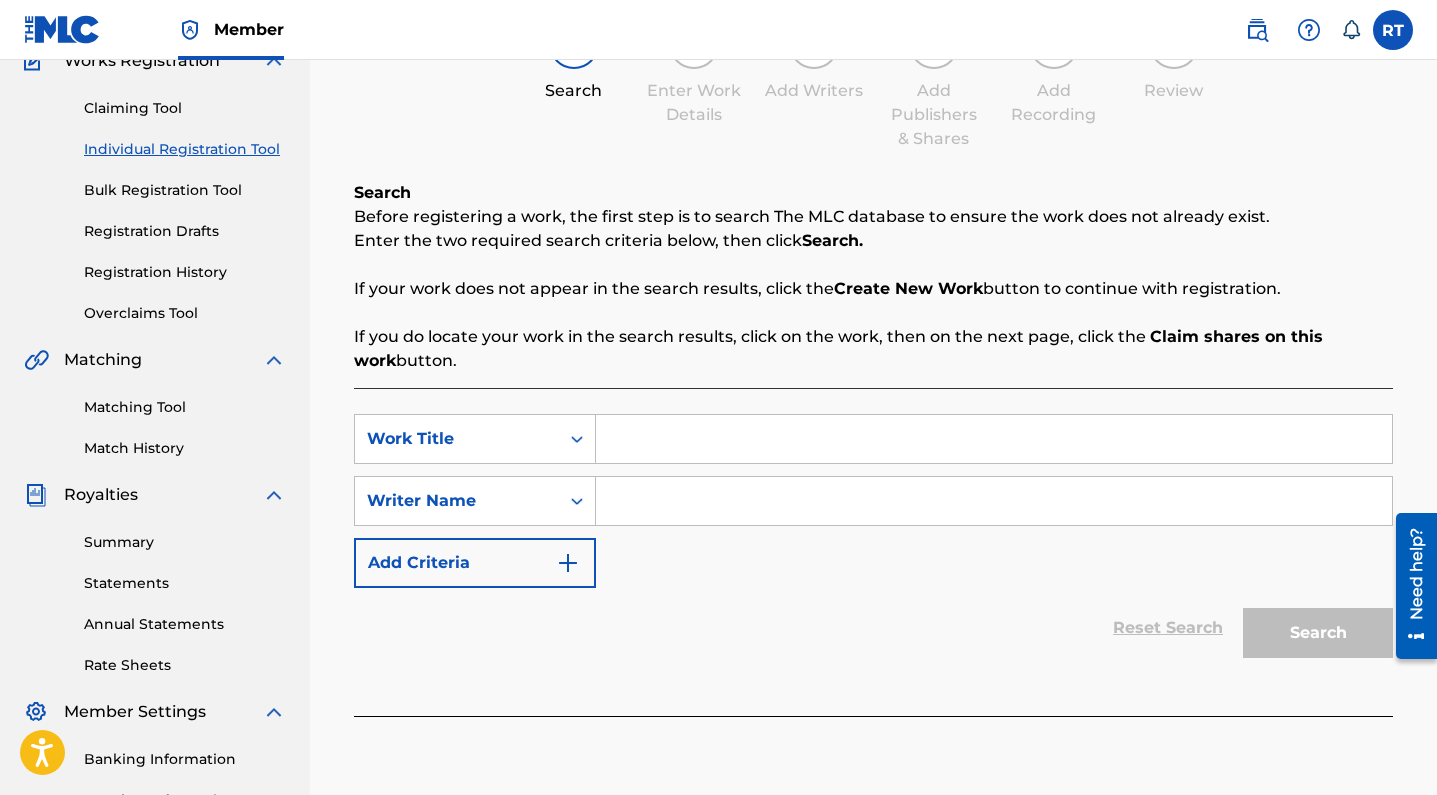 scroll, scrollTop: 0, scrollLeft: 0, axis: both 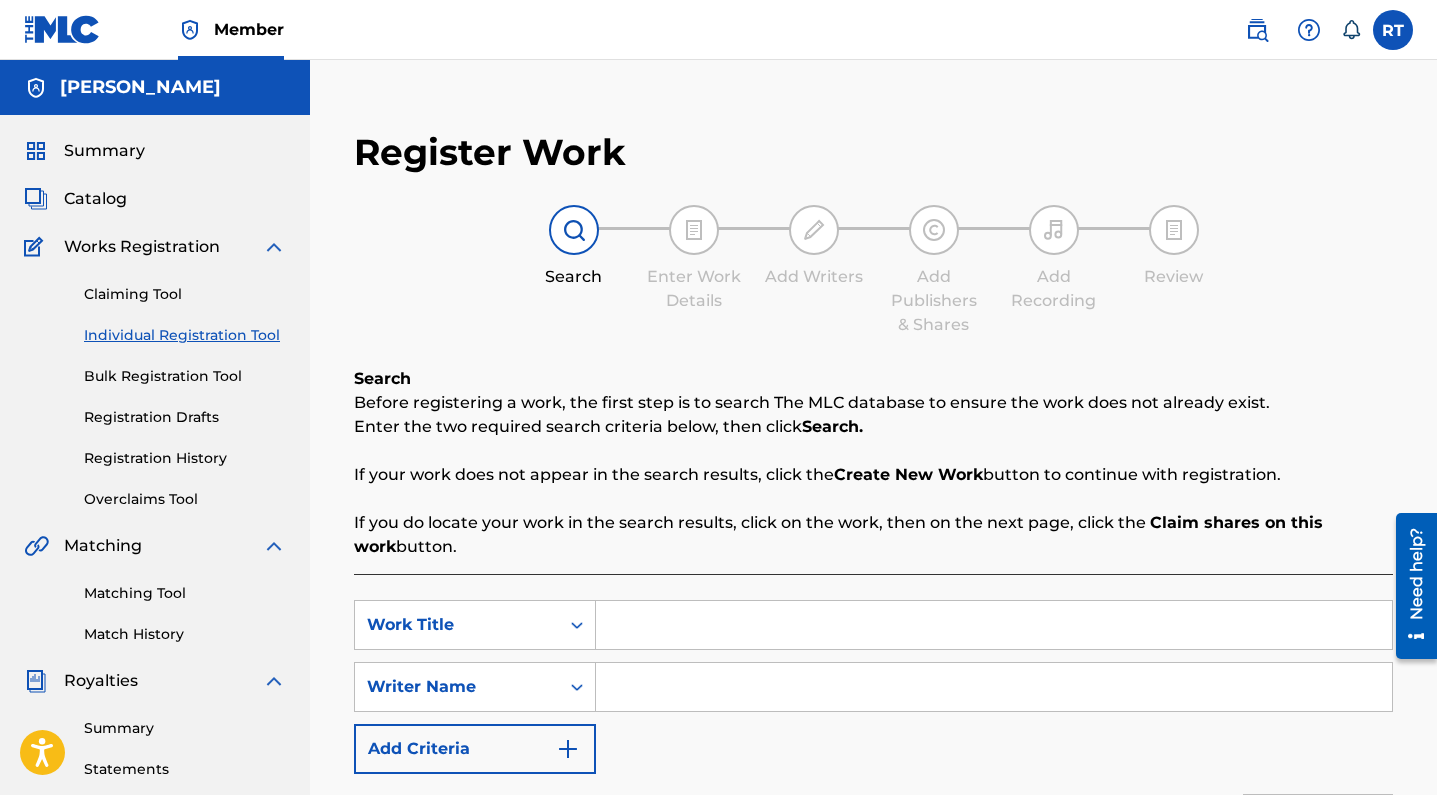 click on "Registration History" at bounding box center (185, 458) 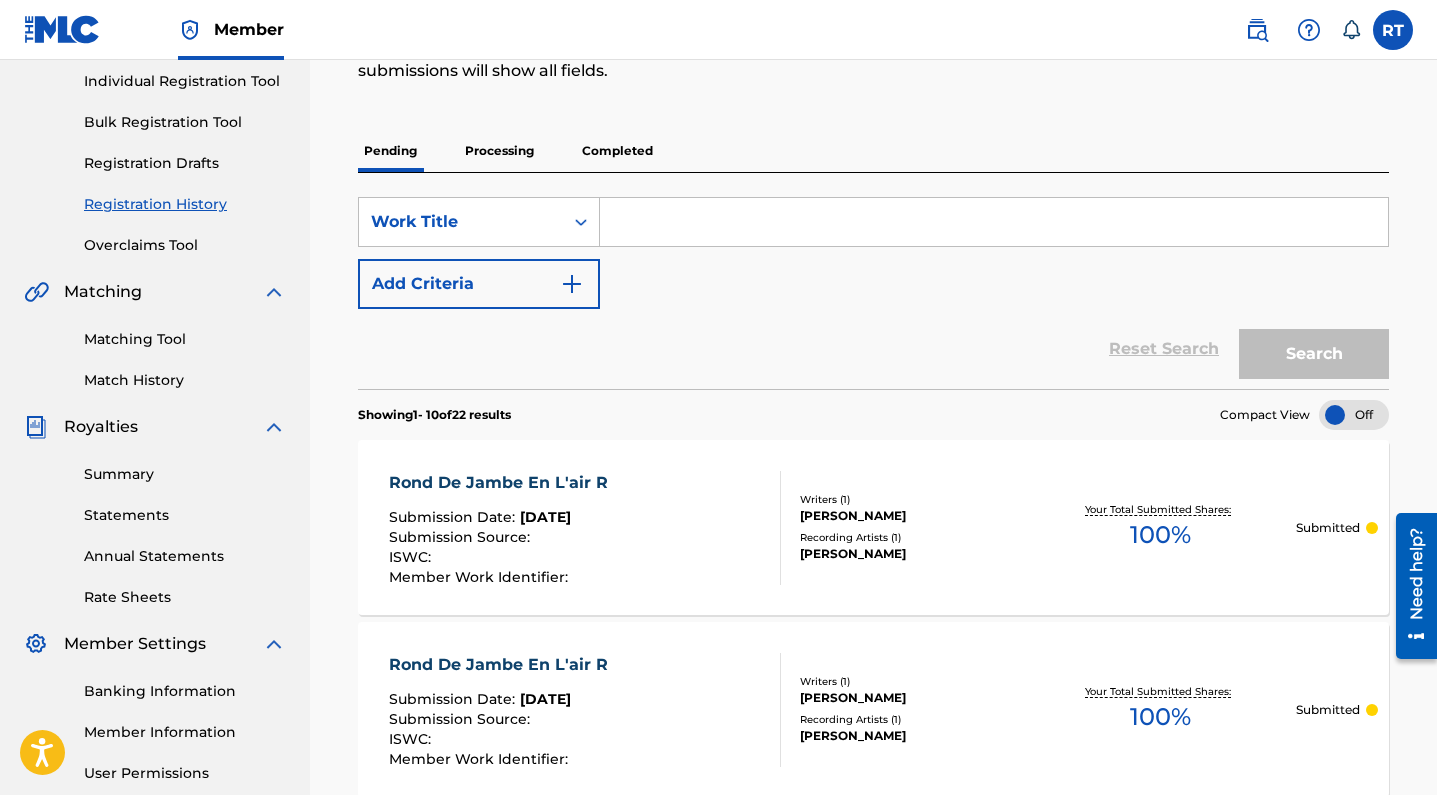 scroll, scrollTop: 211, scrollLeft: 0, axis: vertical 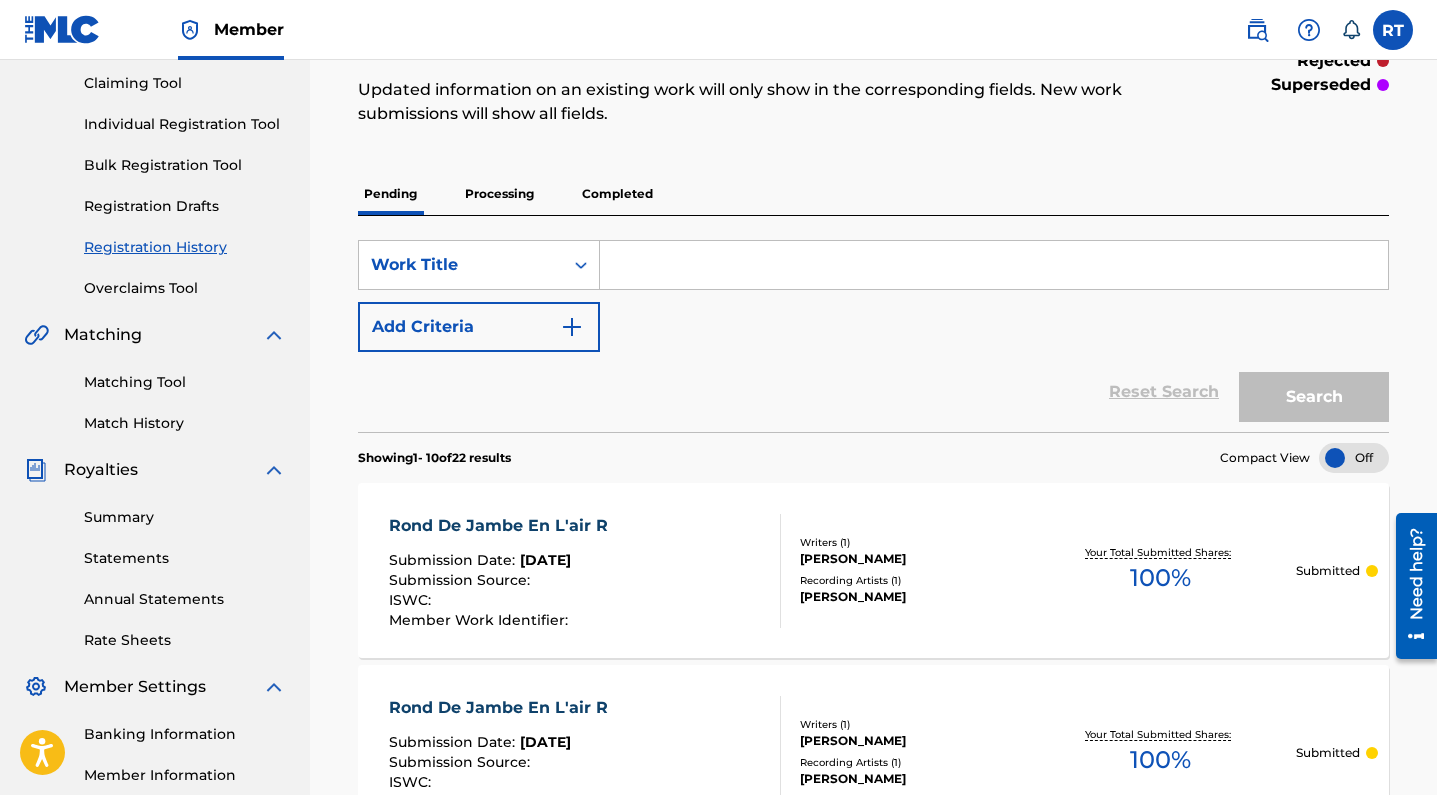 click on "Individual Registration Tool" at bounding box center (185, 124) 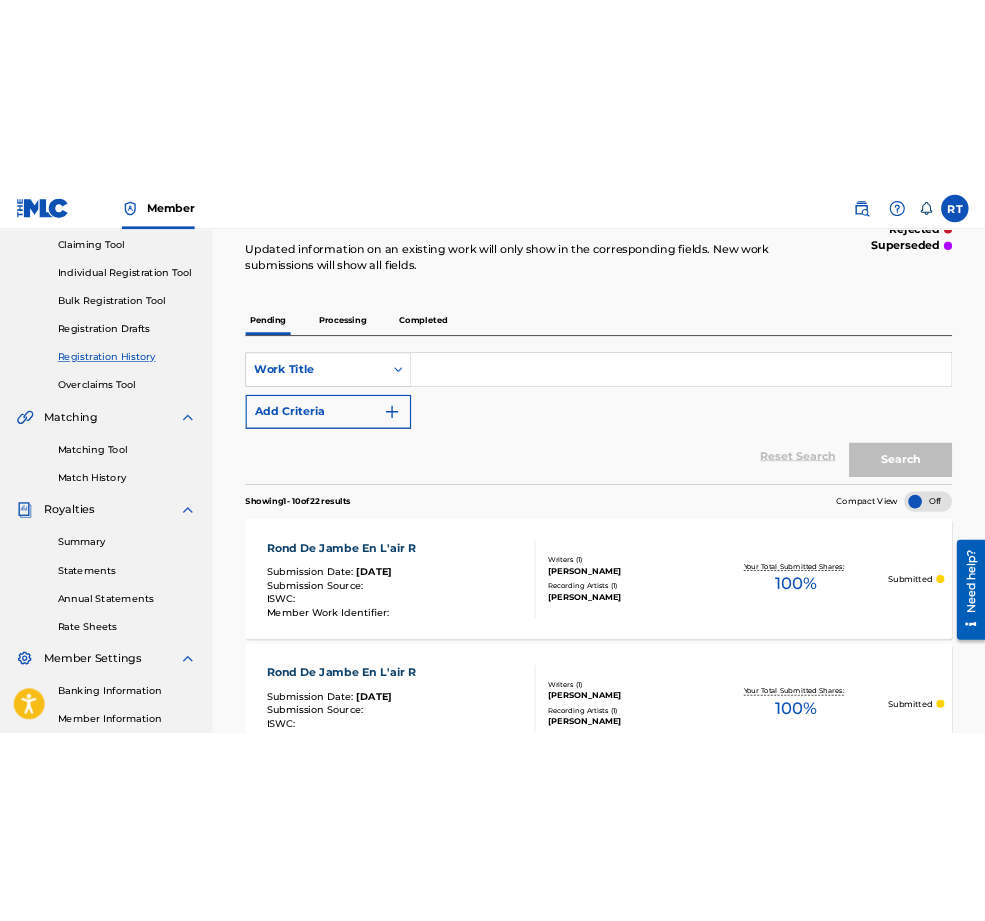 scroll, scrollTop: 0, scrollLeft: 0, axis: both 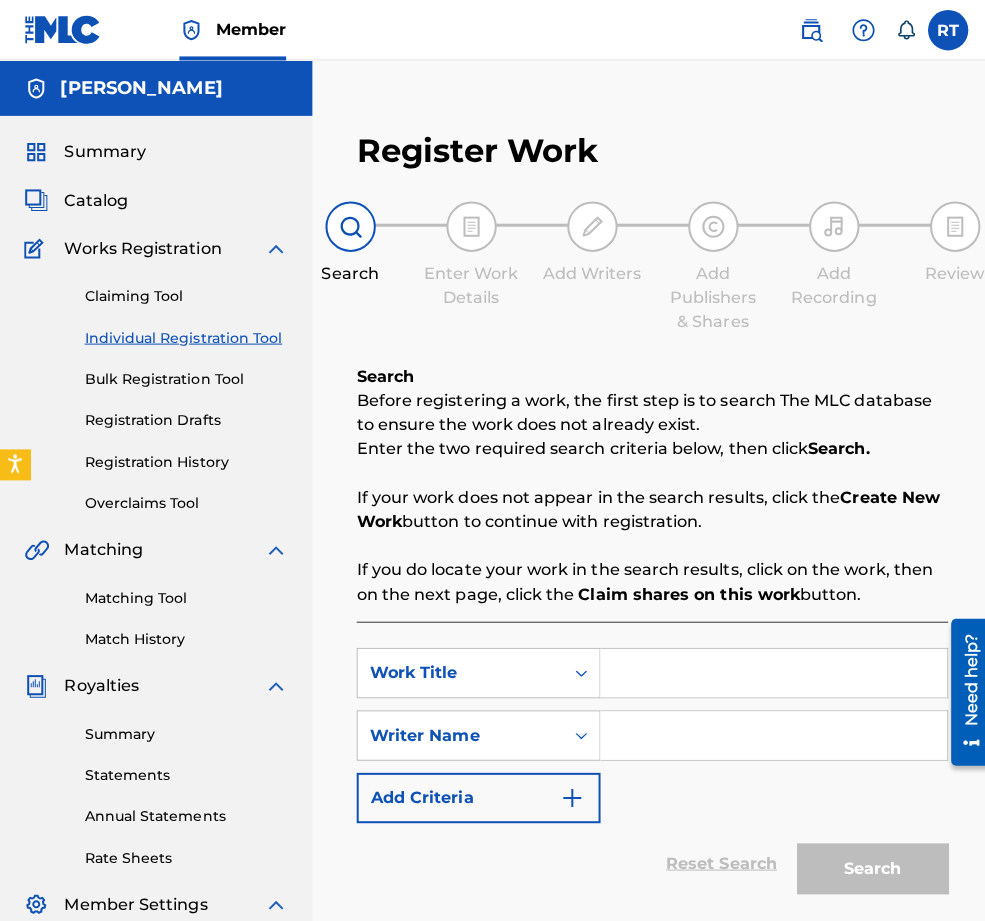 click at bounding box center [768, 668] 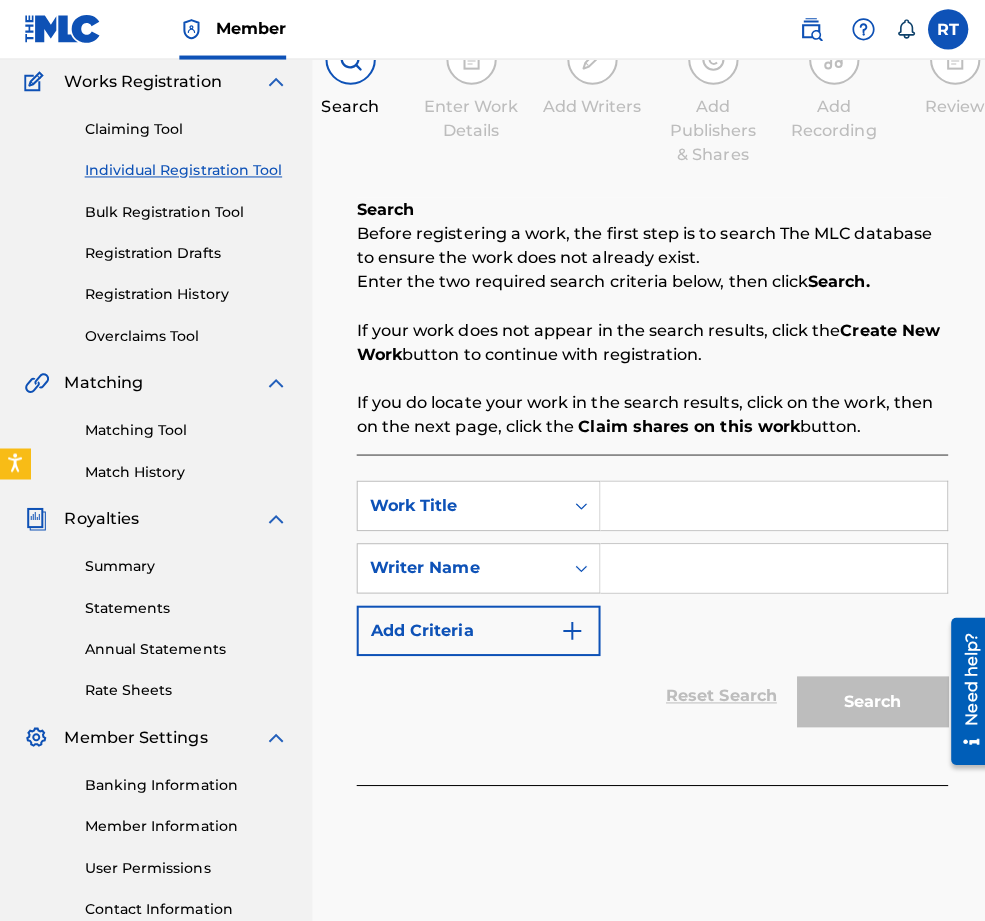 scroll, scrollTop: 234, scrollLeft: 0, axis: vertical 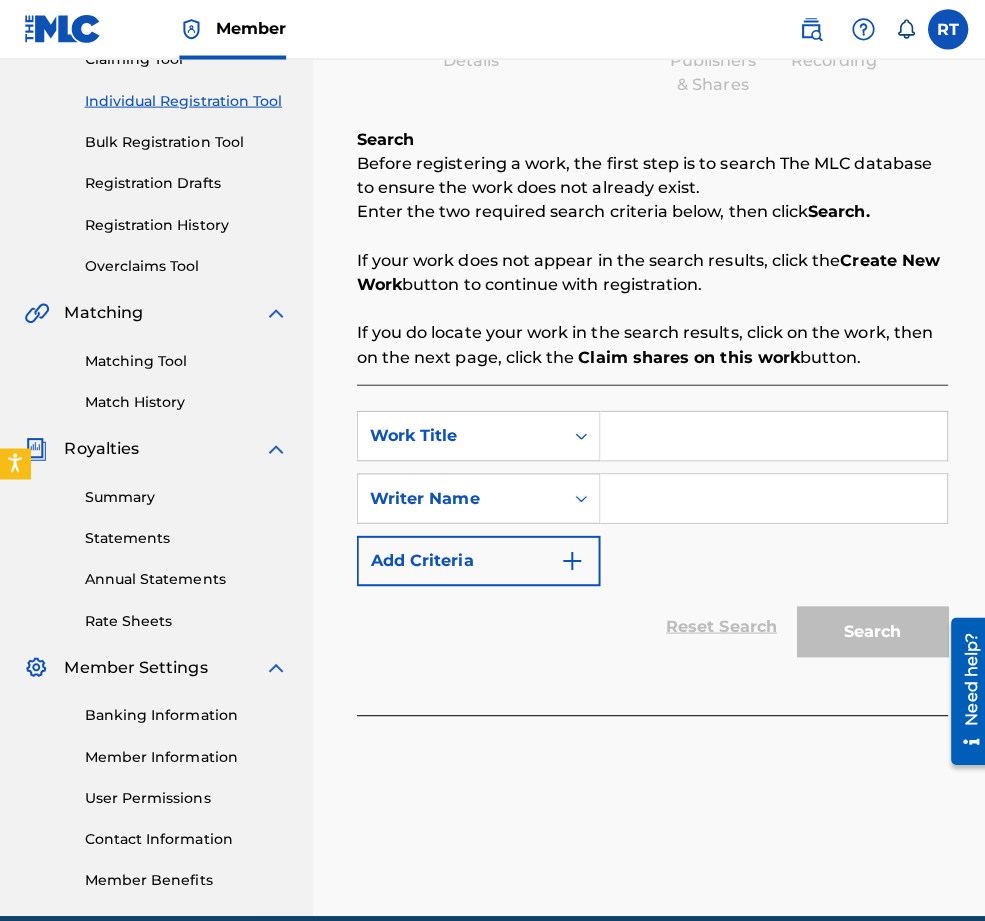 paste on "01296512631" 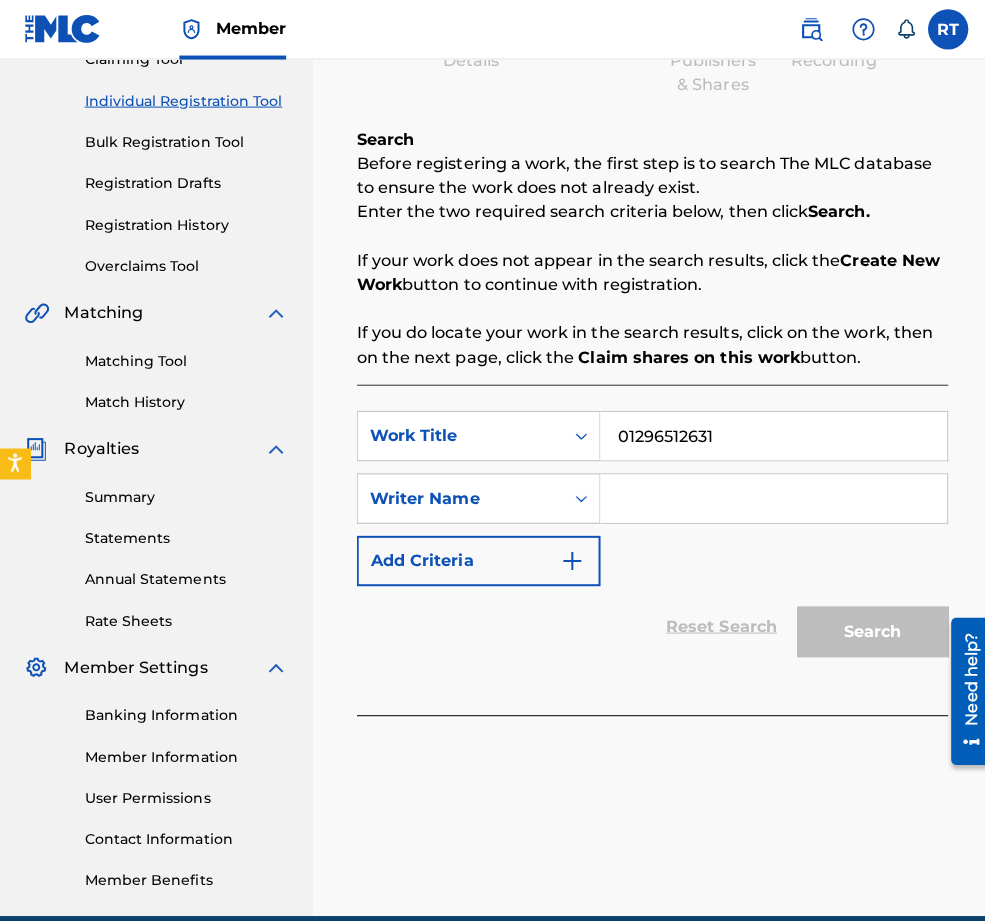 type on "01296512631" 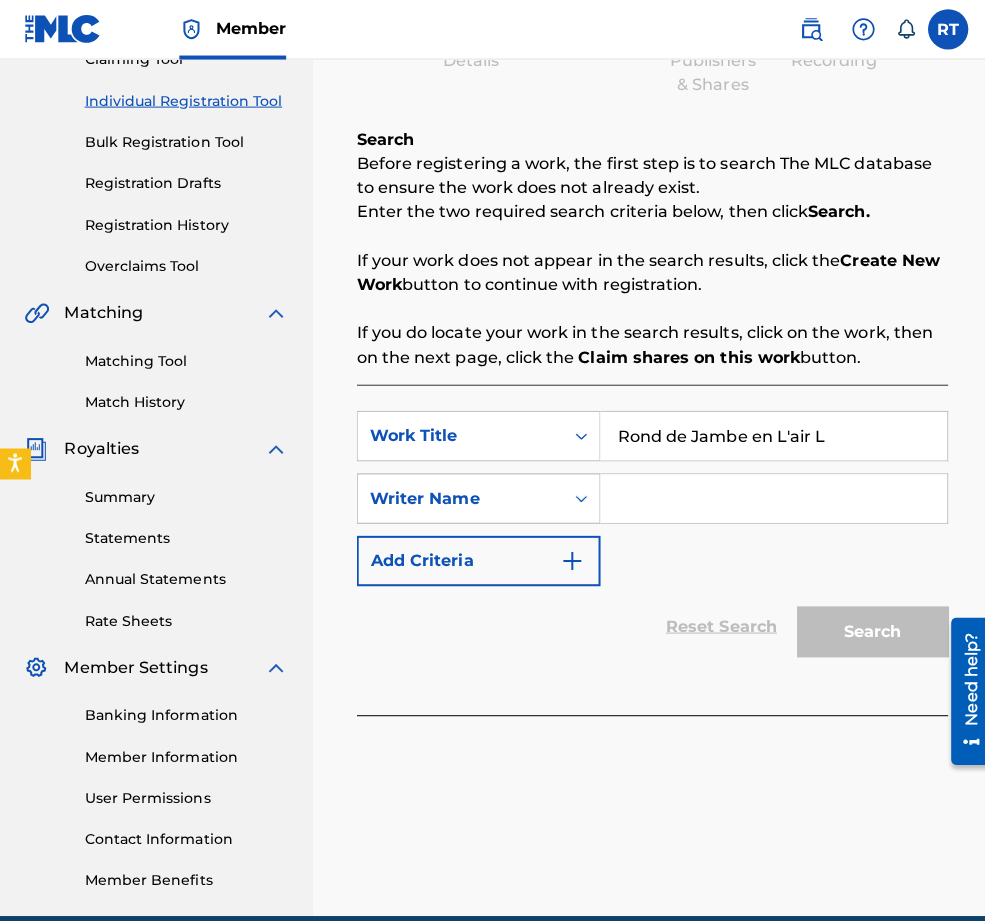 type on "Rond de Jambe en L'air L" 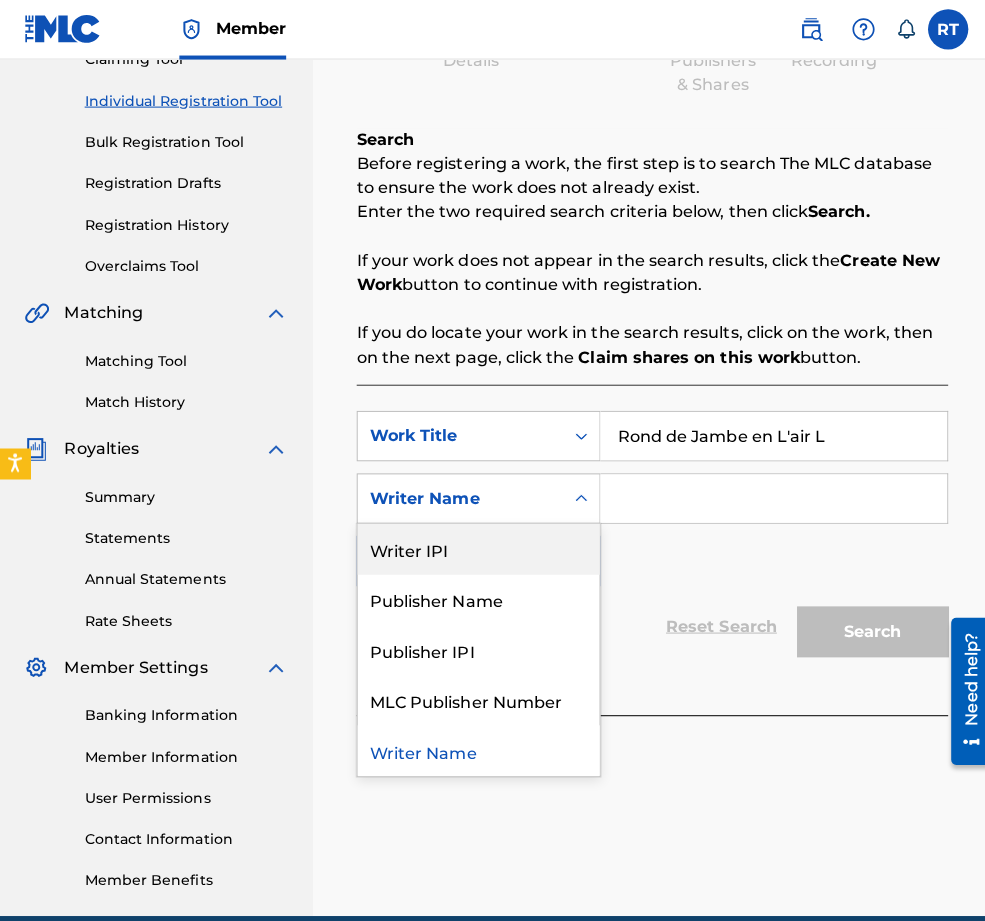 click on "Writer IPI" at bounding box center (475, 546) 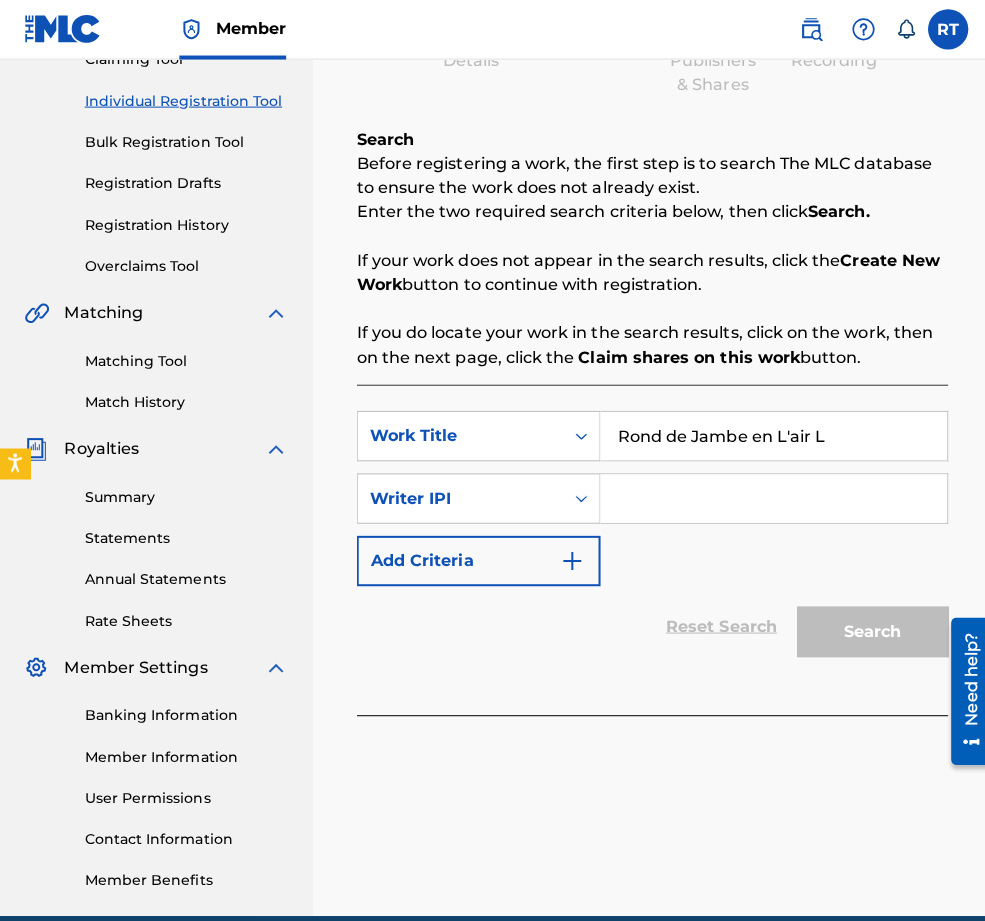 click at bounding box center (768, 496) 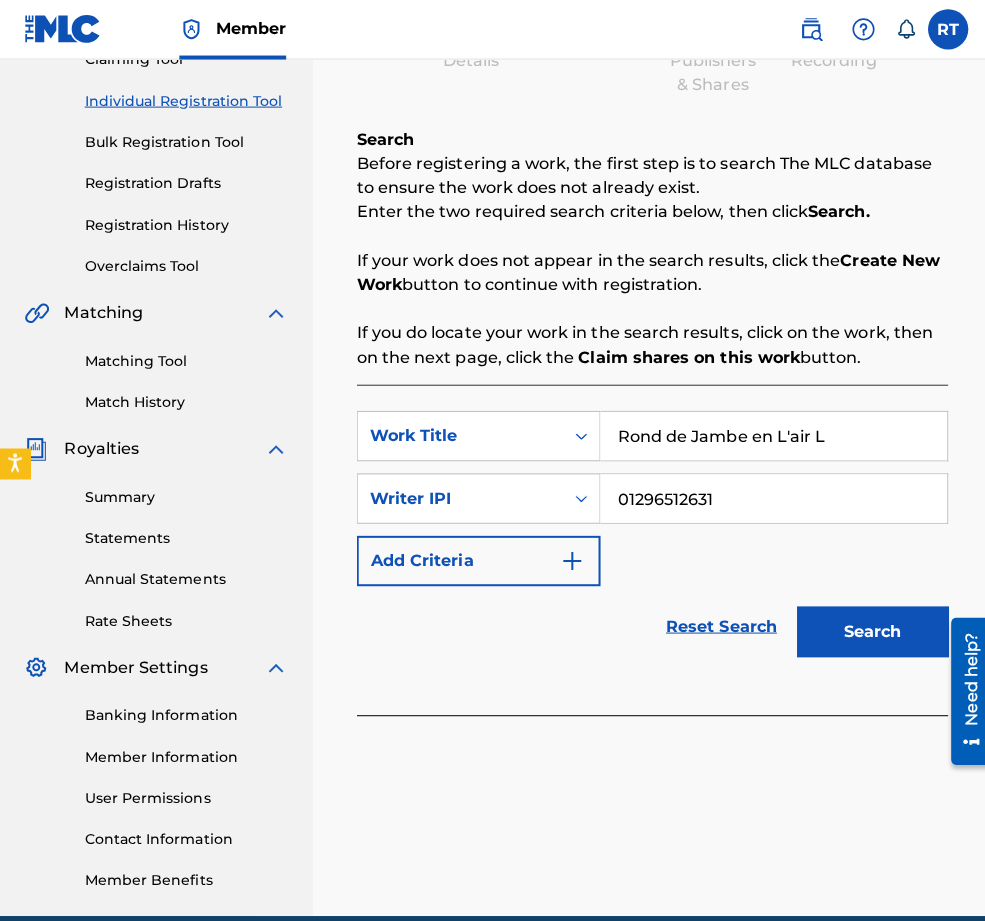 type on "01296512631" 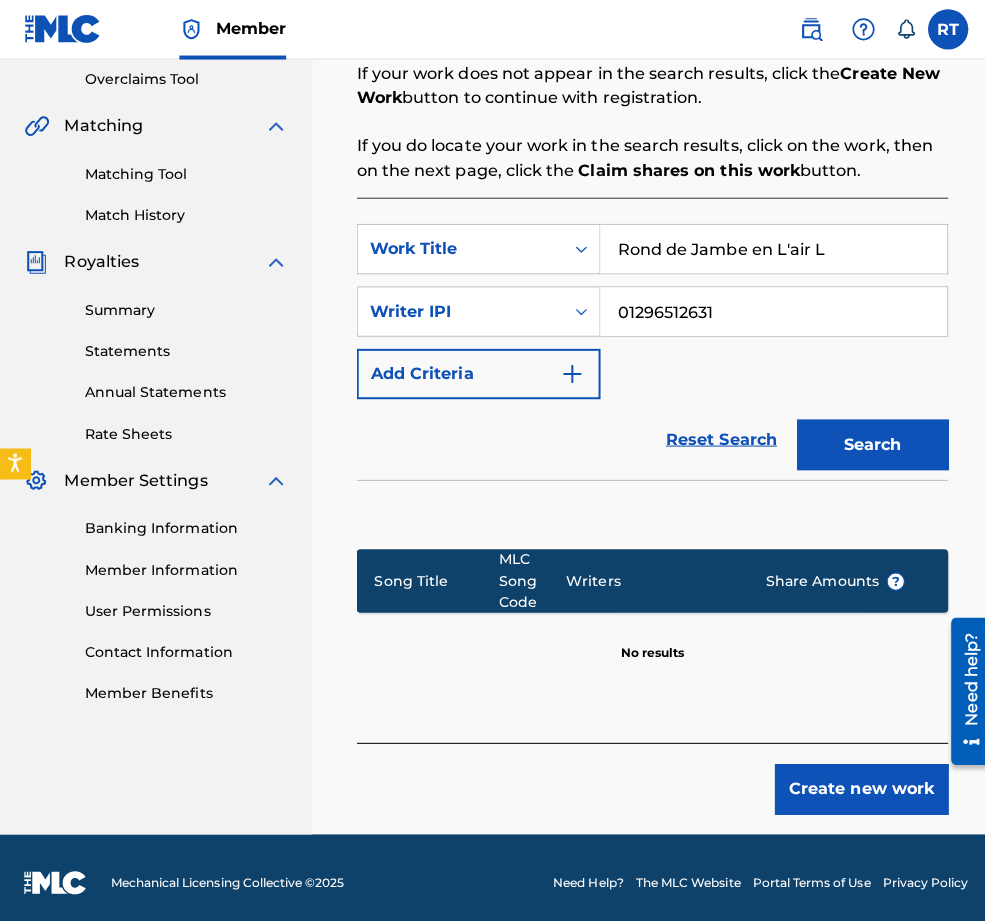 scroll, scrollTop: 425, scrollLeft: 0, axis: vertical 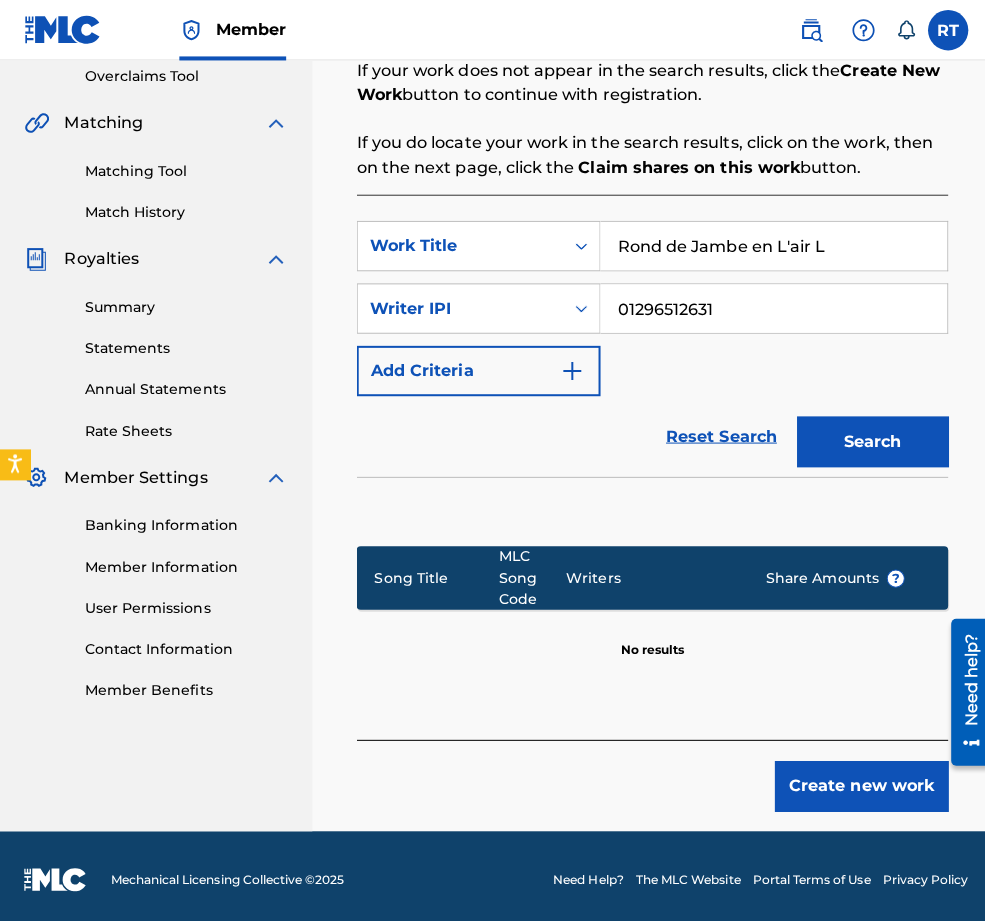click on "Create new work" at bounding box center [855, 780] 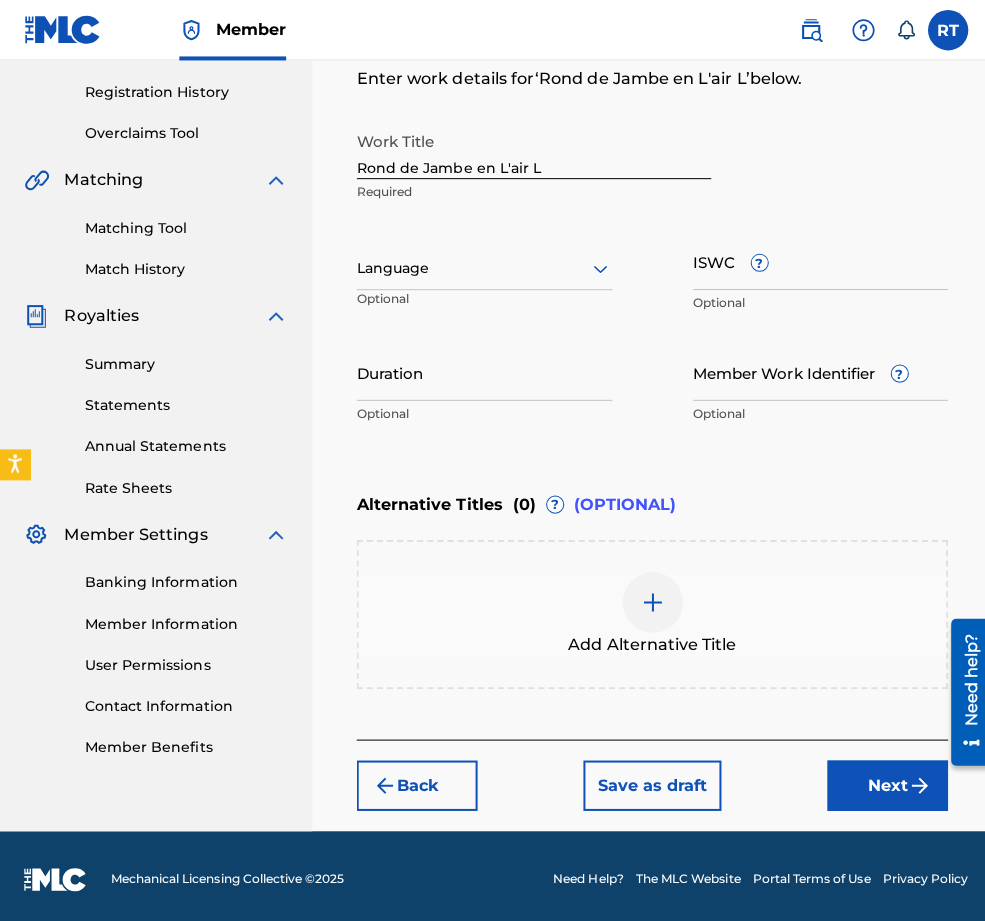 click on "Duration" at bounding box center [481, 369] 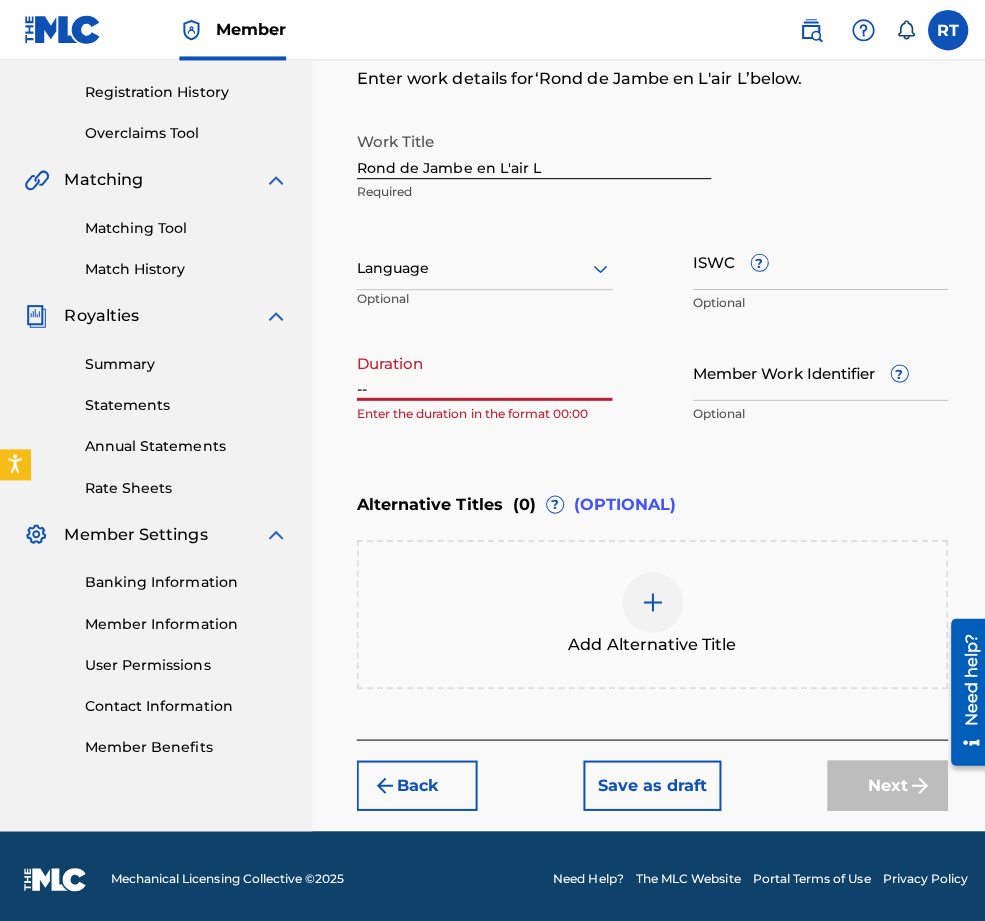 type on "-" 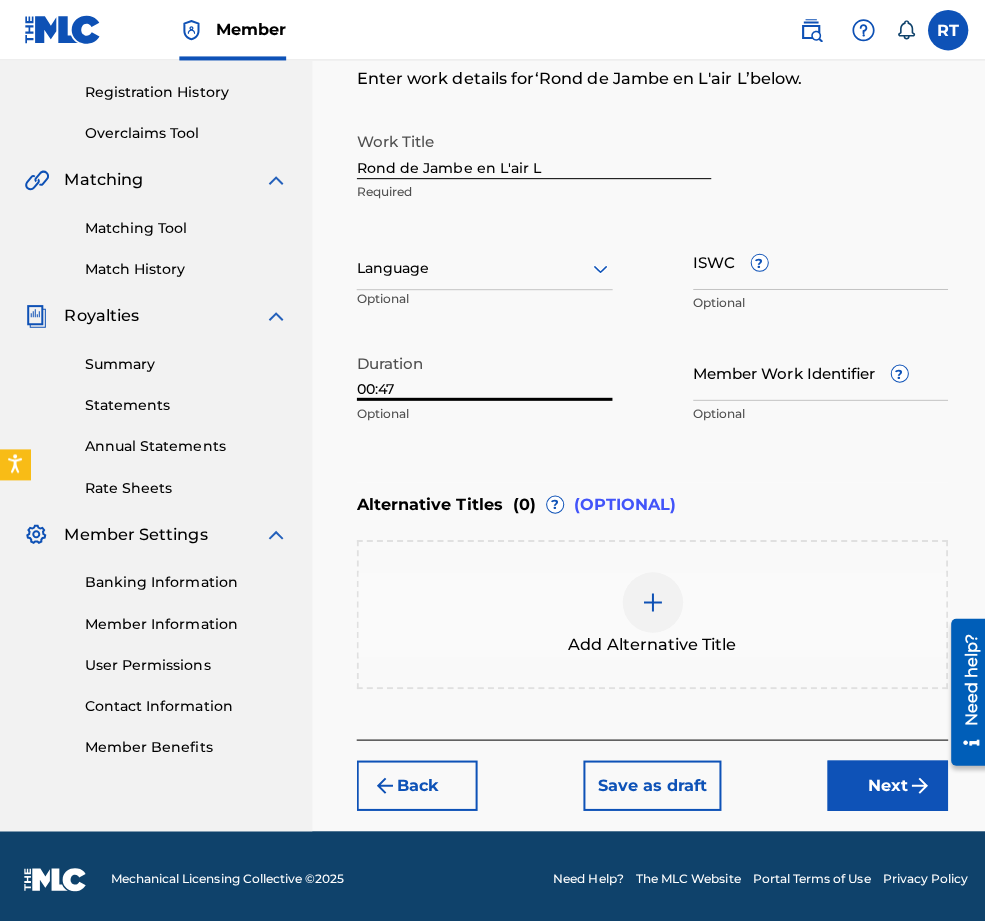 type on "00:47" 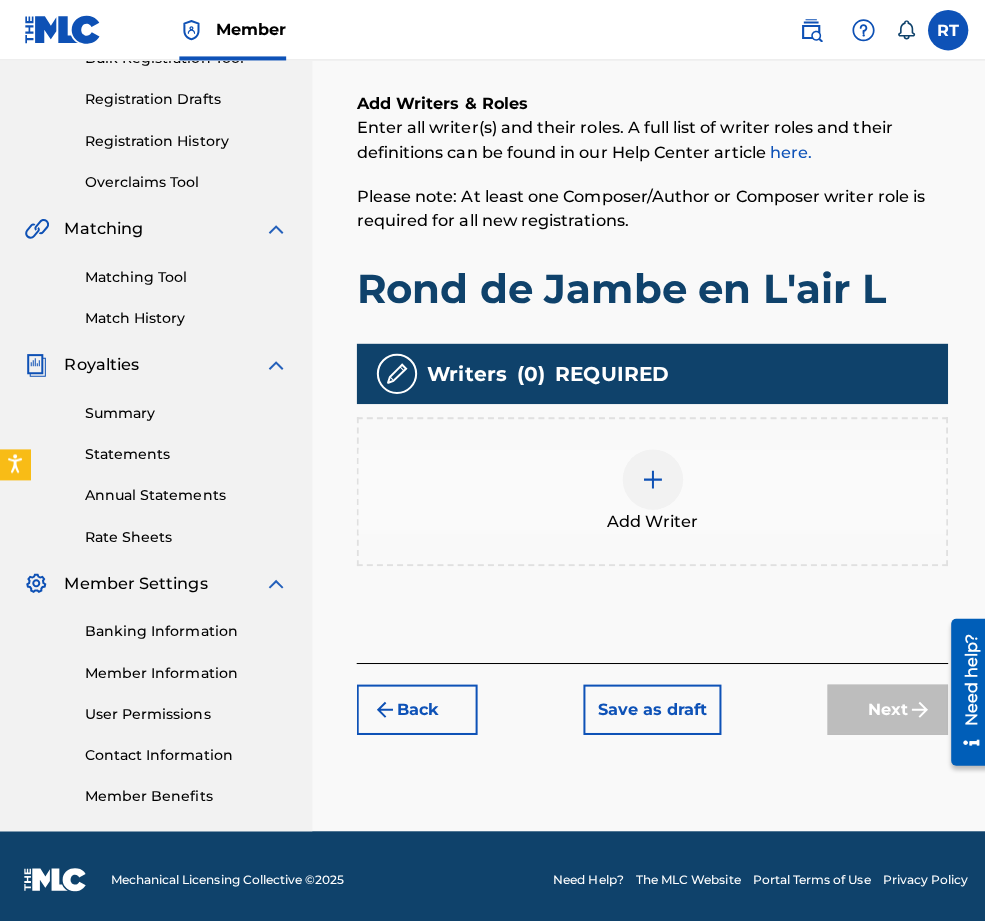 scroll, scrollTop: 407, scrollLeft: 0, axis: vertical 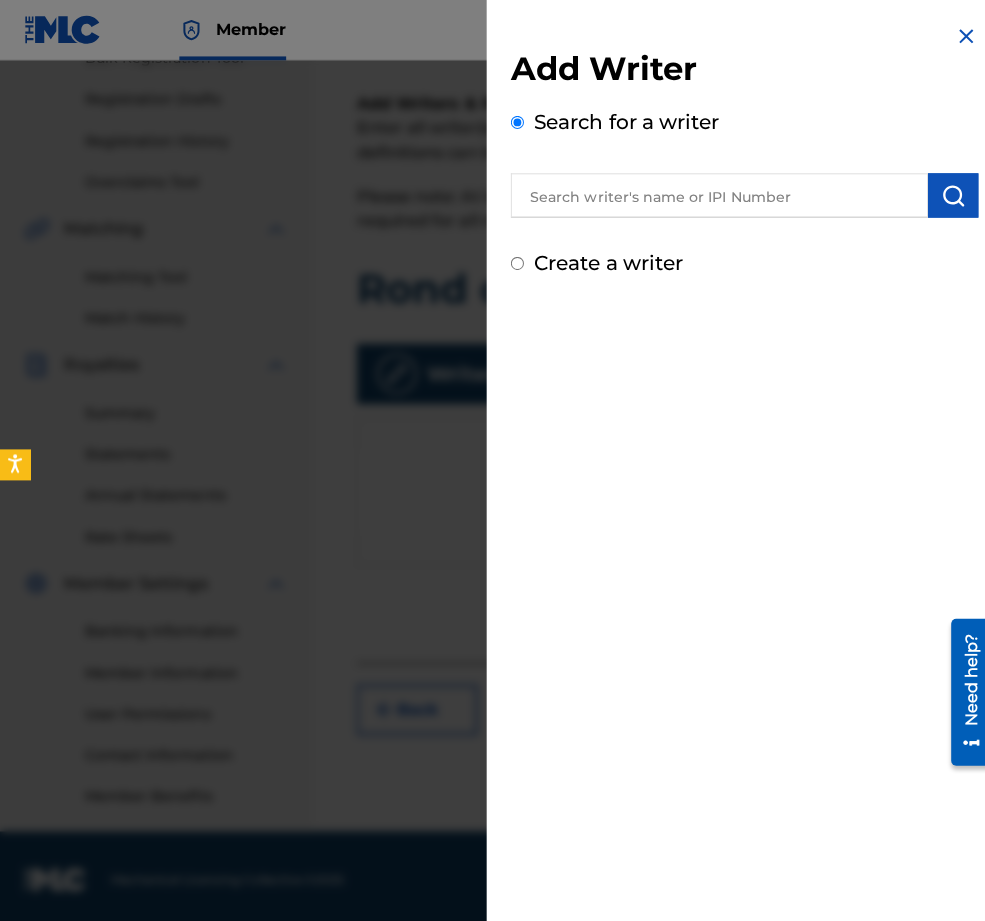 click on "Create a writer" at bounding box center (604, 261) 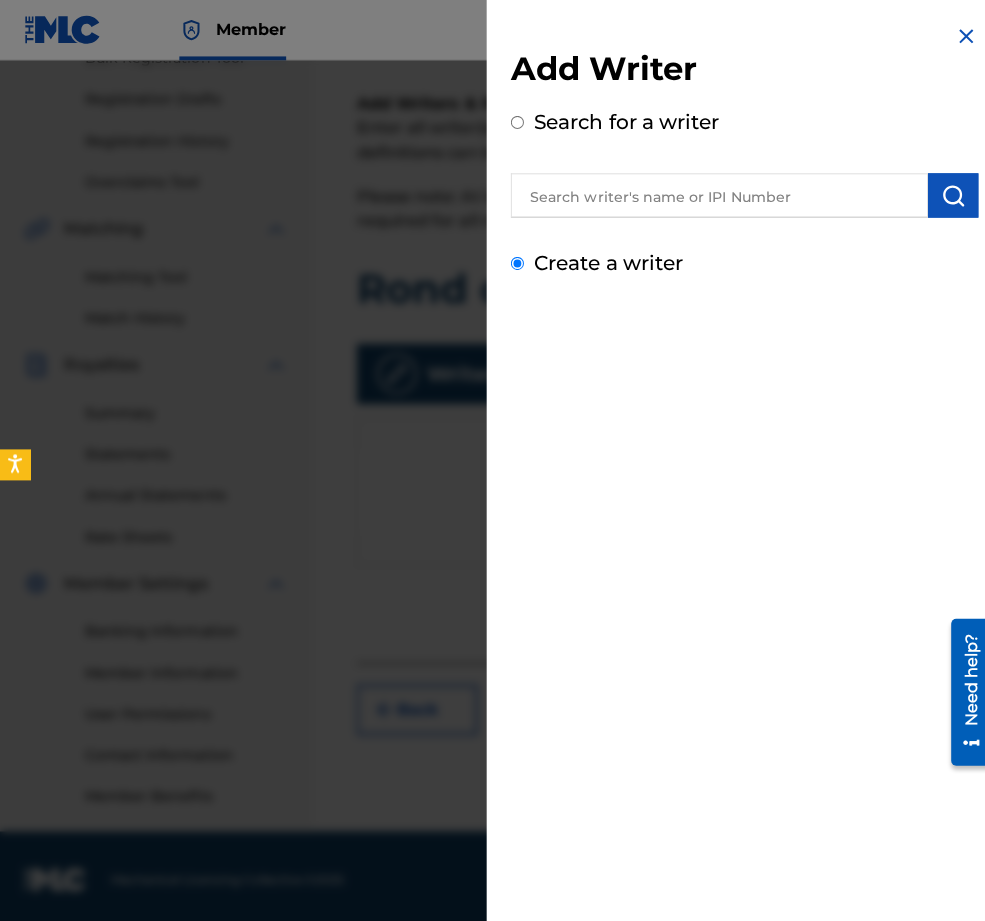 click on "Create a writer" at bounding box center [513, 261] 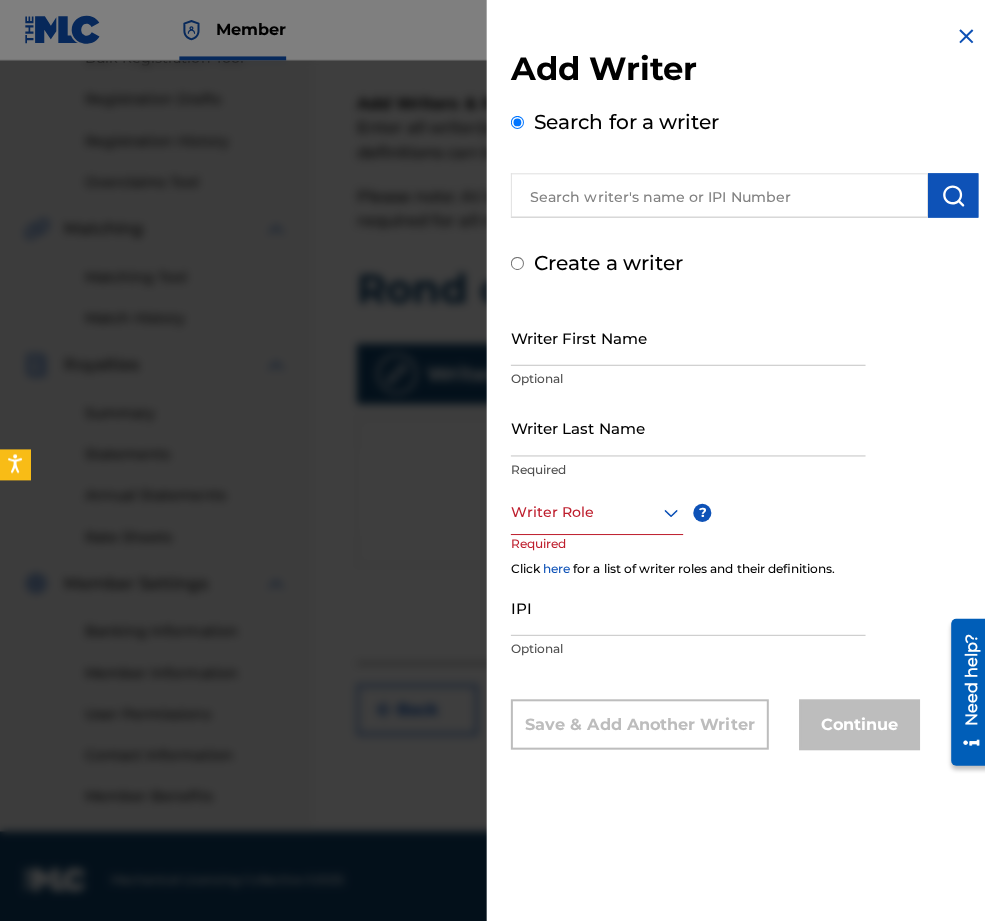 radio on "false" 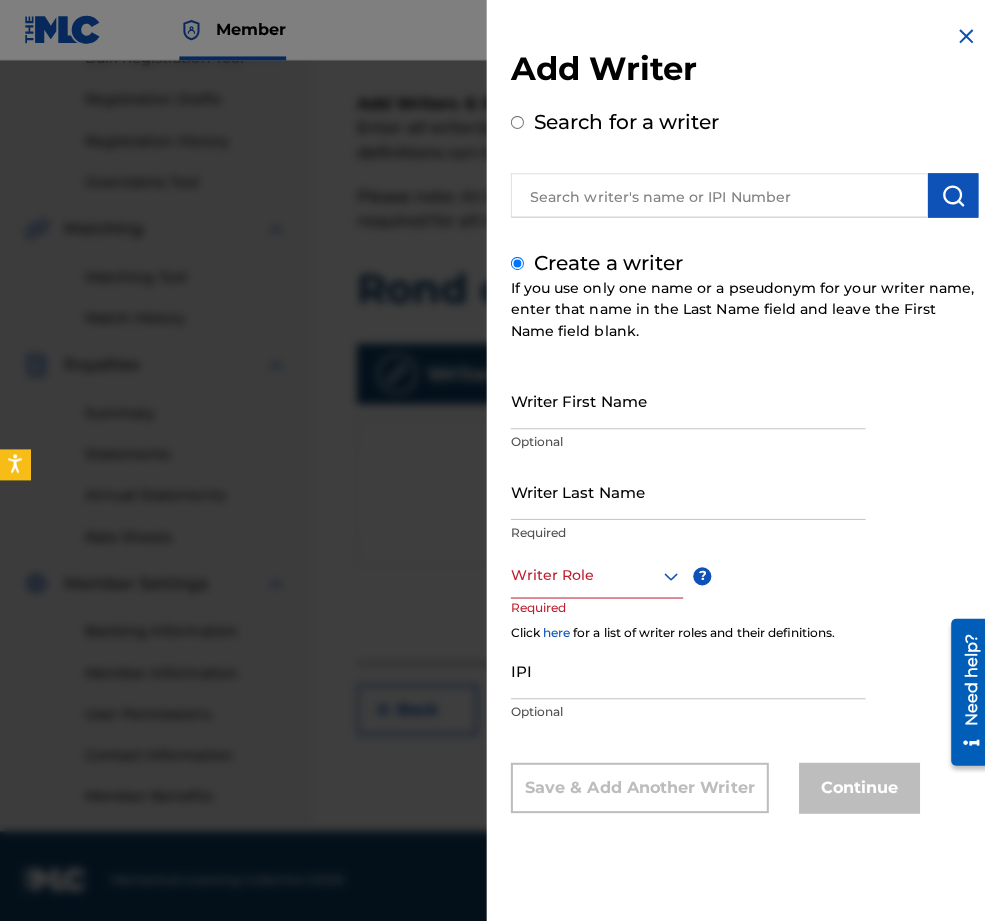 click on "Writer First Name" at bounding box center [683, 397] 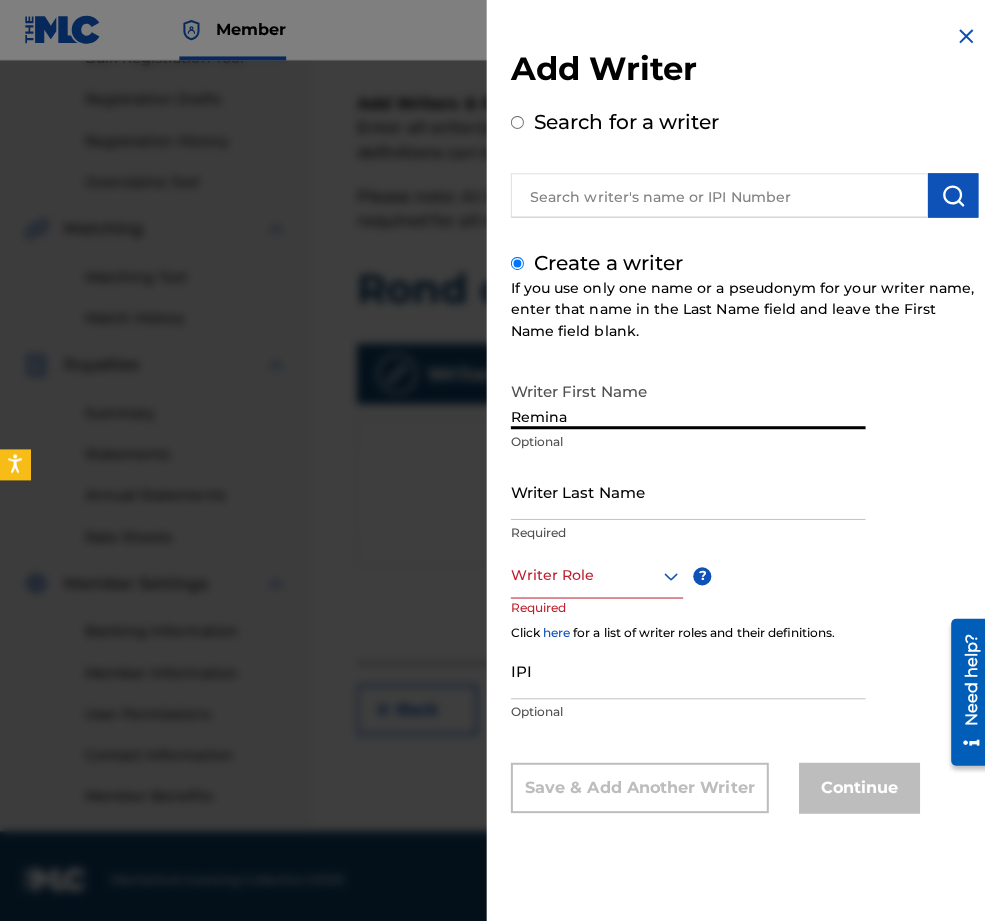 type on "Remina" 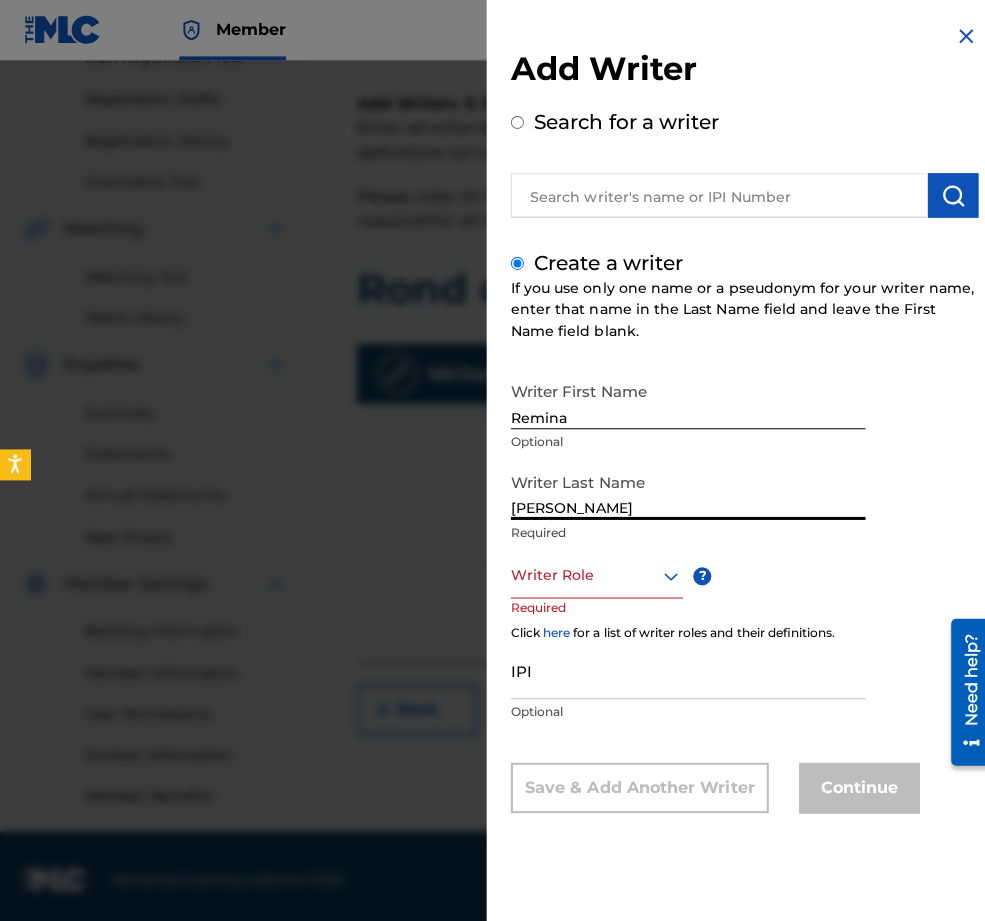 type on "[PERSON_NAME]" 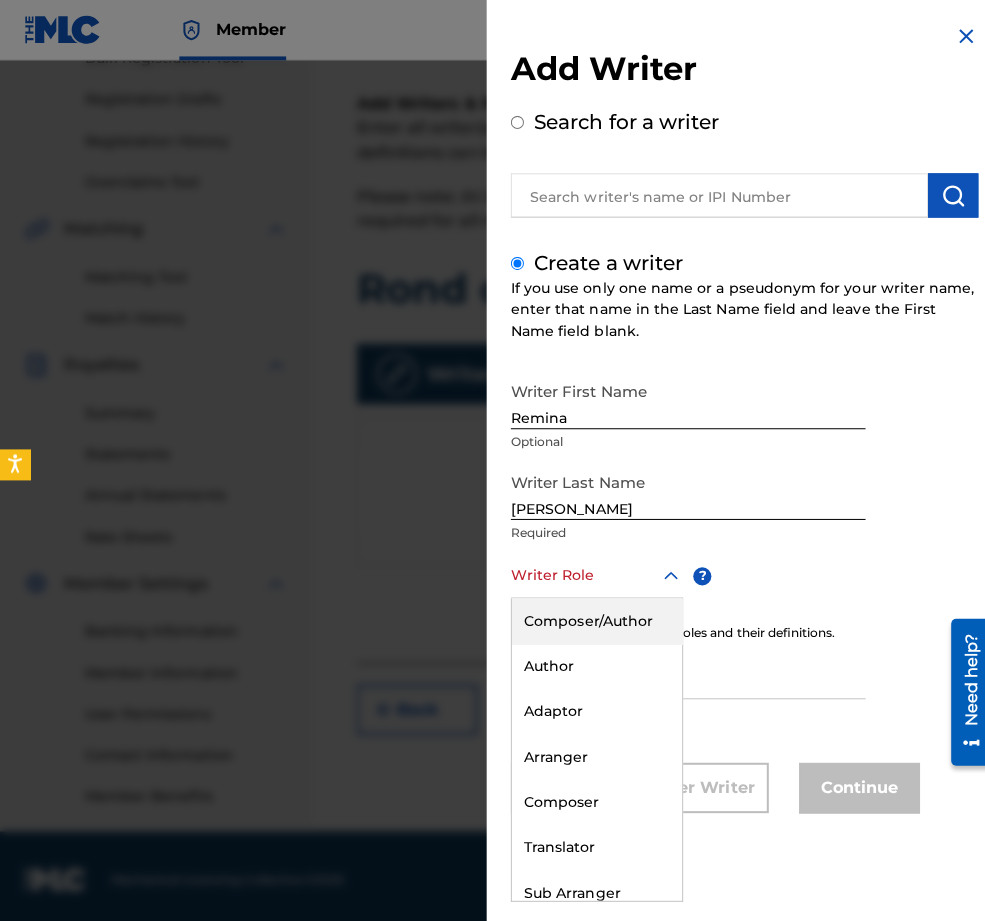click at bounding box center (592, 571) 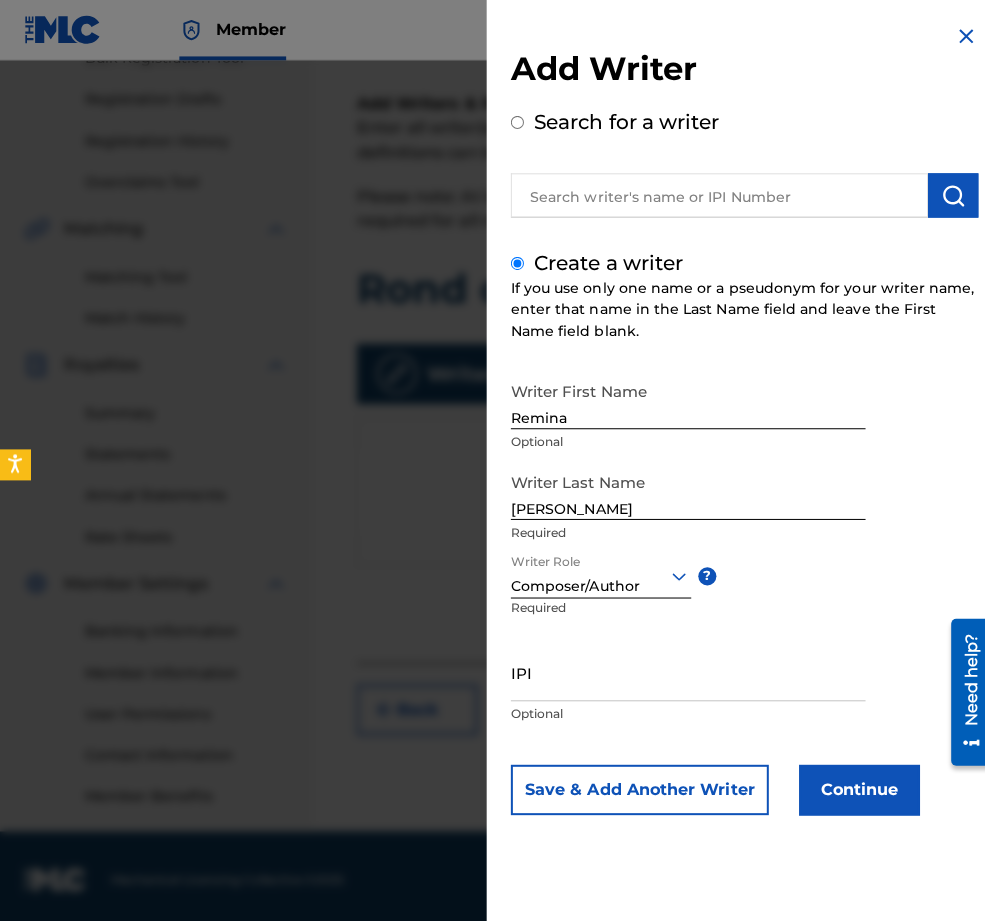 click on "IPI" at bounding box center (683, 667) 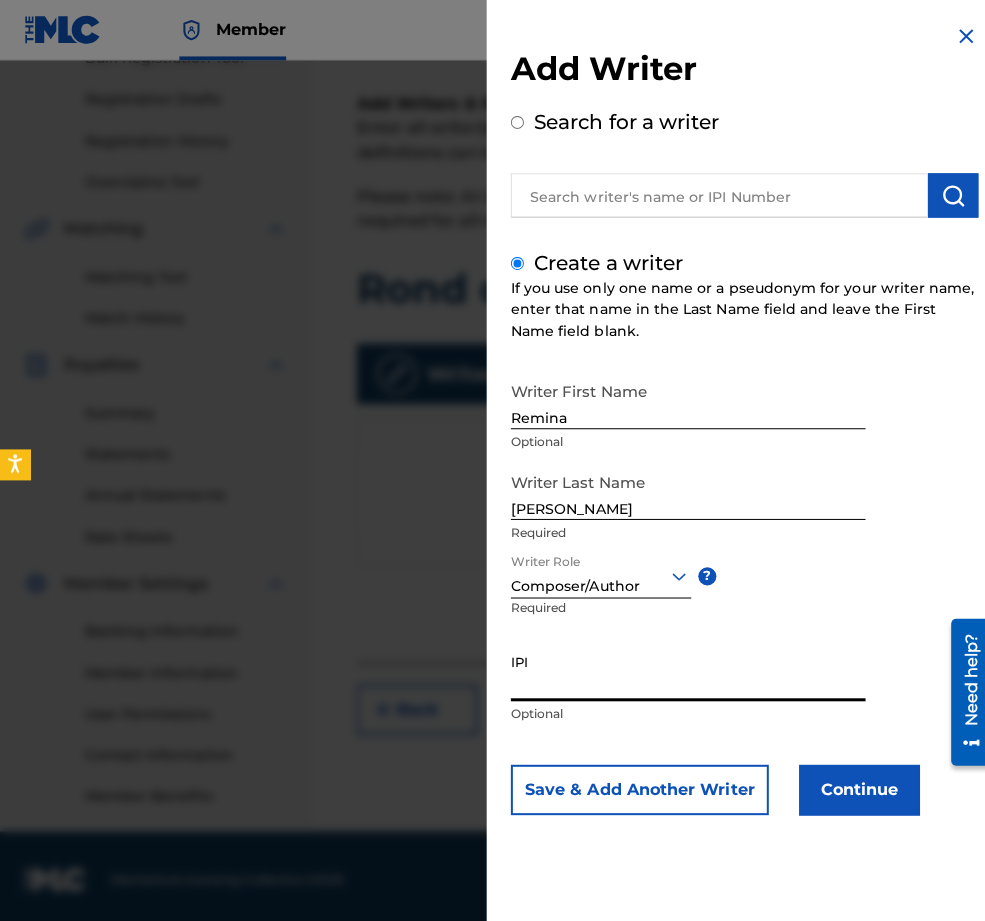 paste on "01296512631" 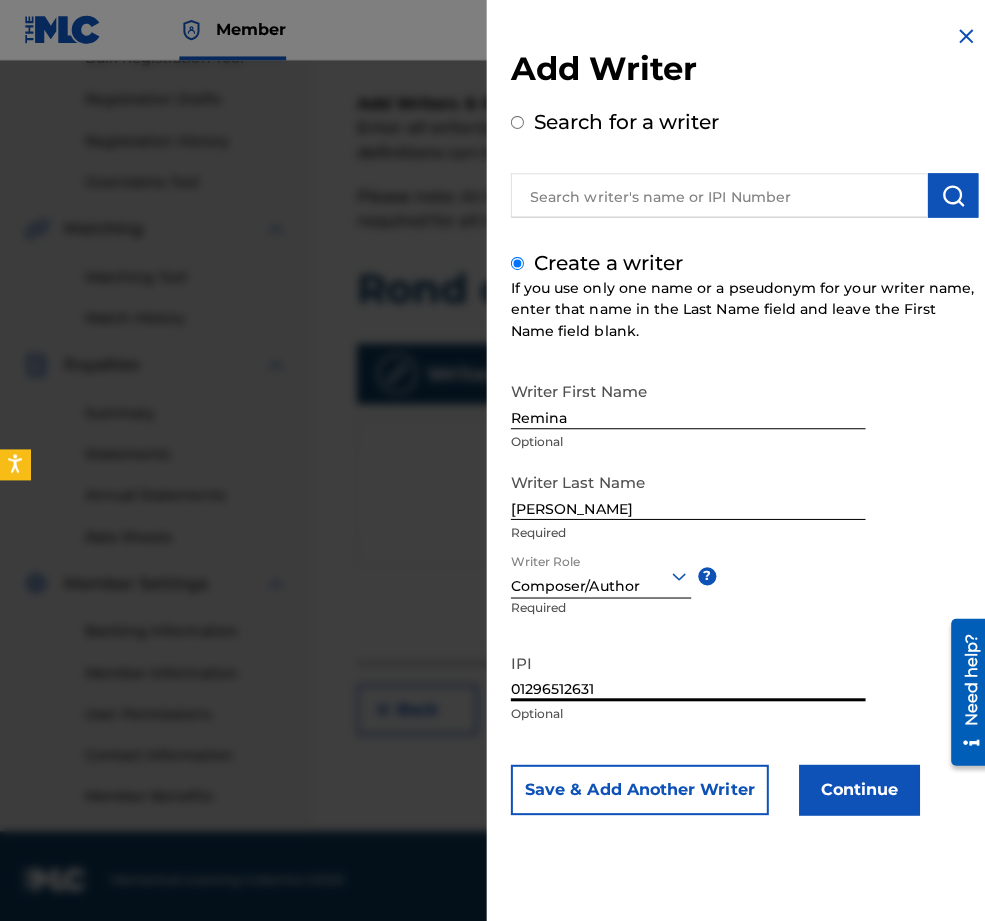 type on "01296512631" 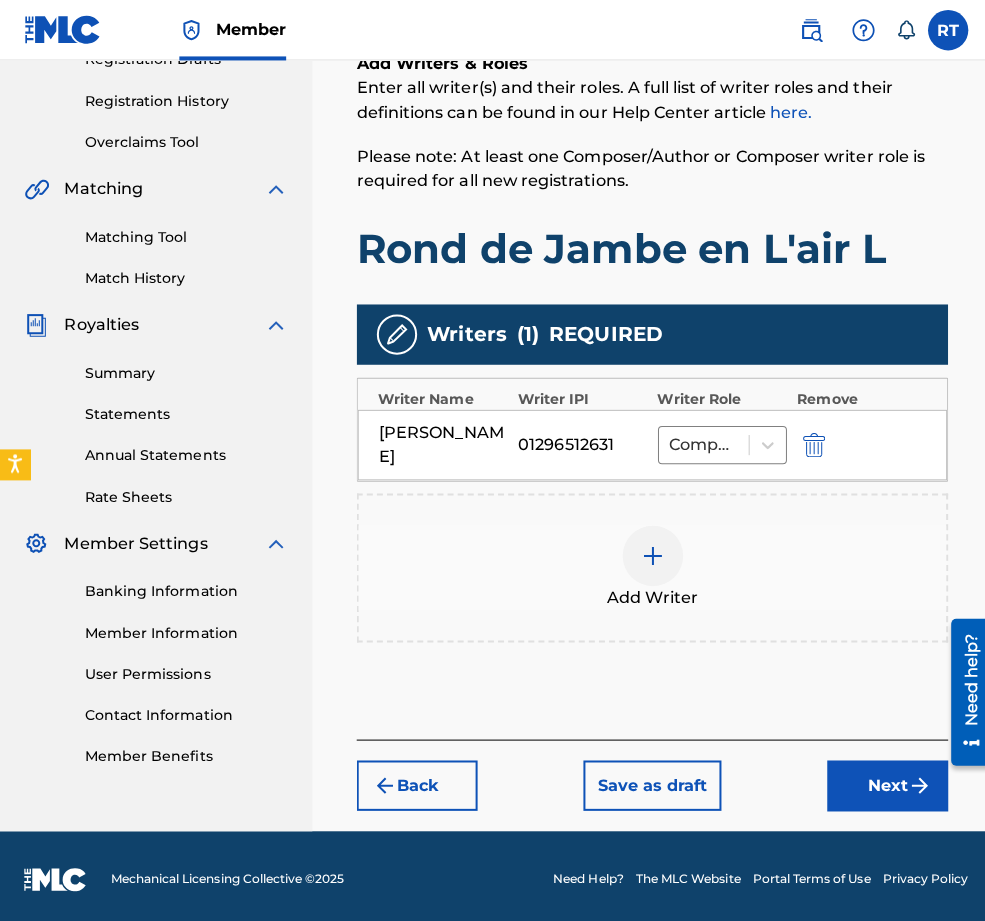 click on "Next" at bounding box center (881, 780) 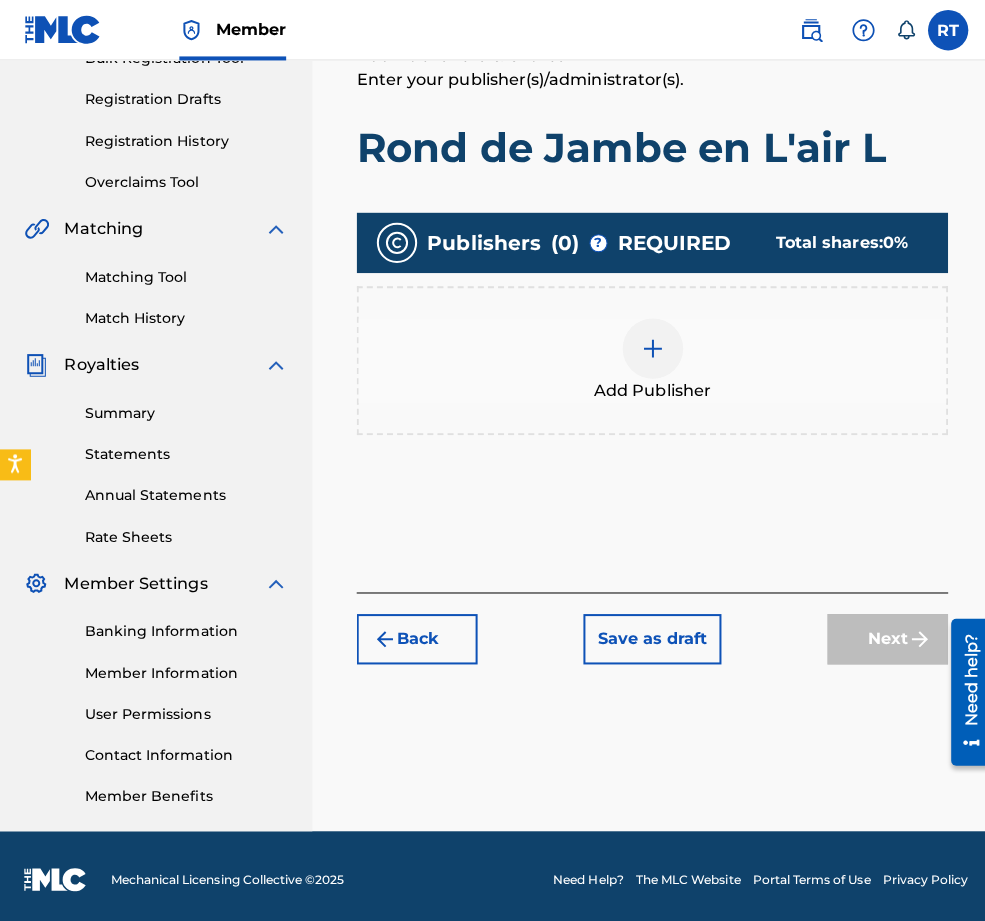 scroll, scrollTop: 89, scrollLeft: 0, axis: vertical 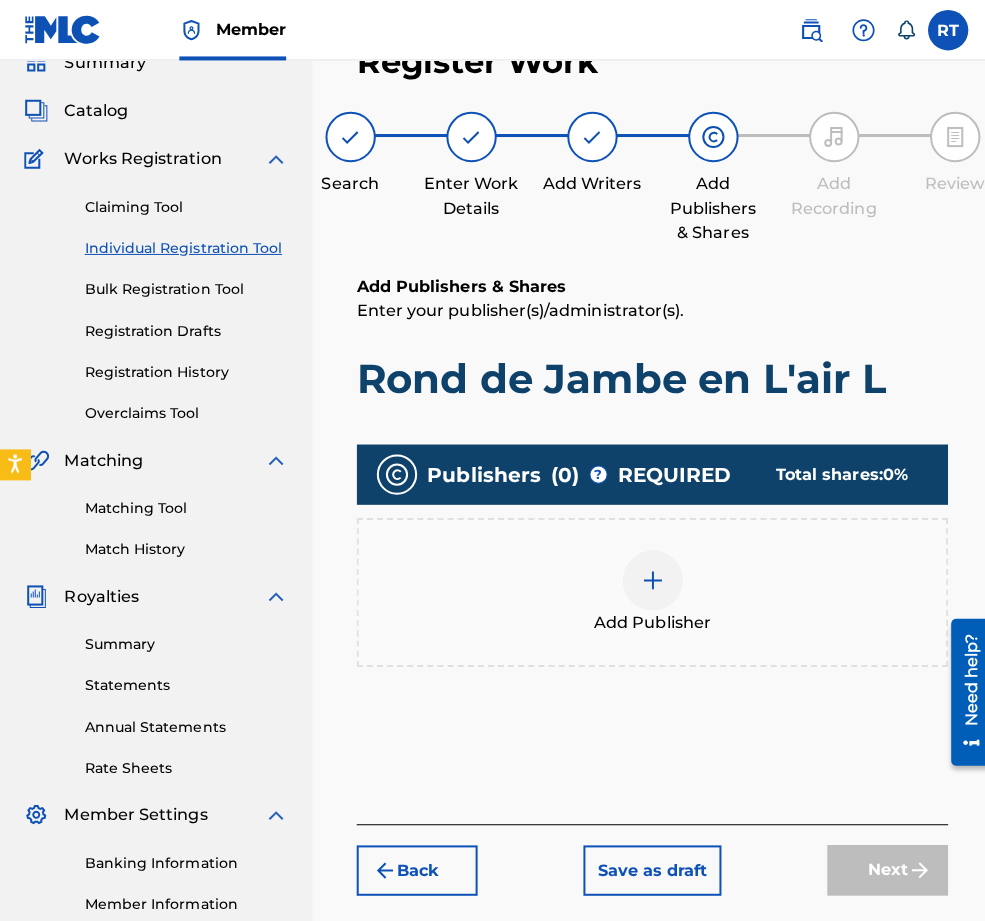 click at bounding box center [648, 576] 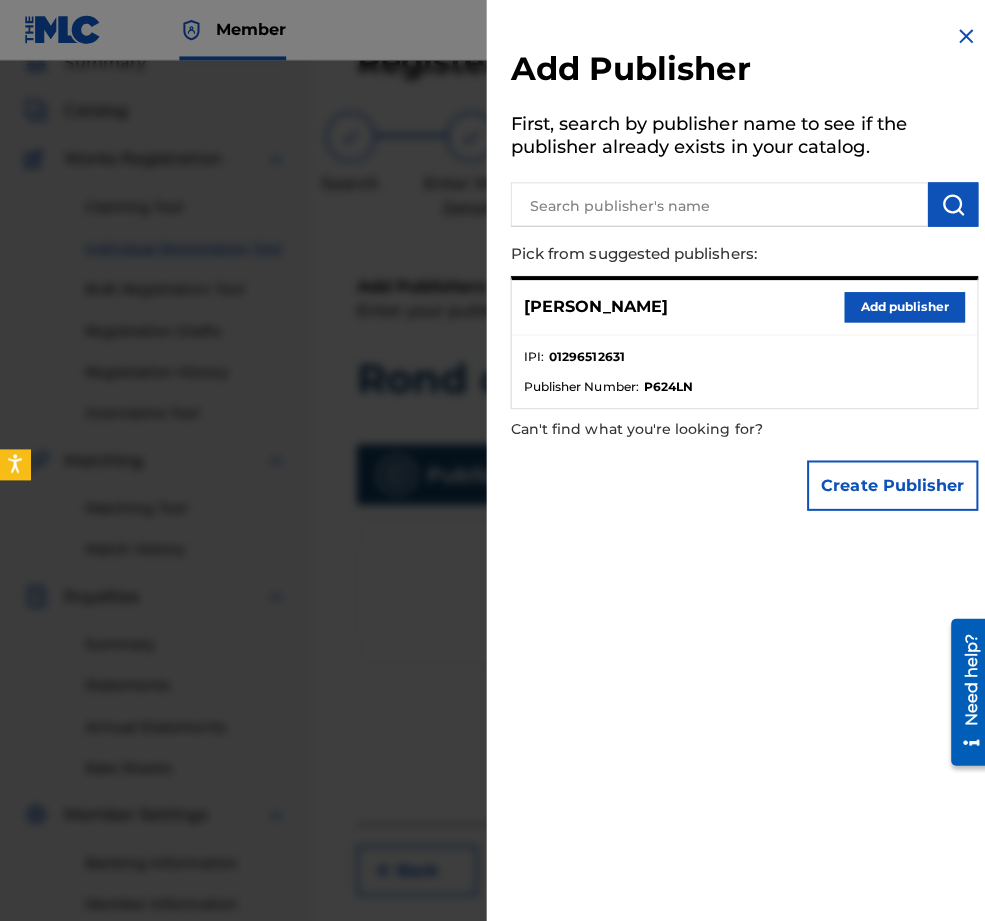 click on "Add publisher" at bounding box center [898, 305] 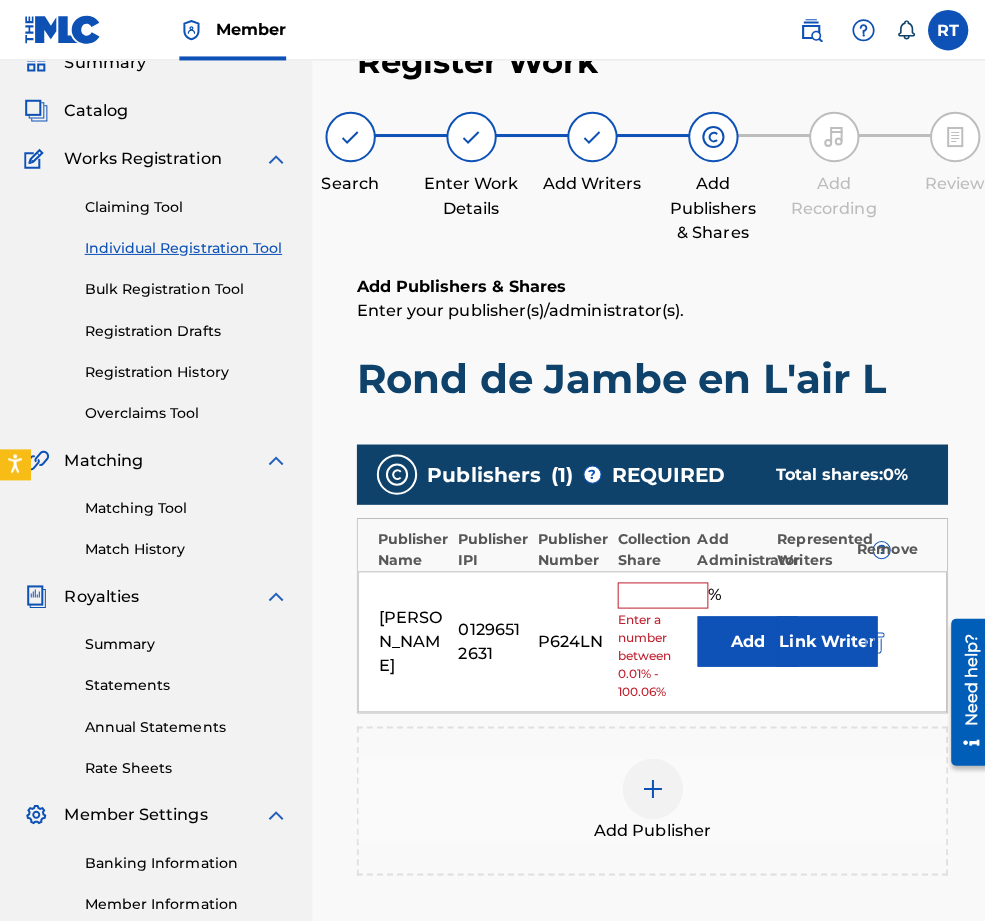 click at bounding box center (658, 591) 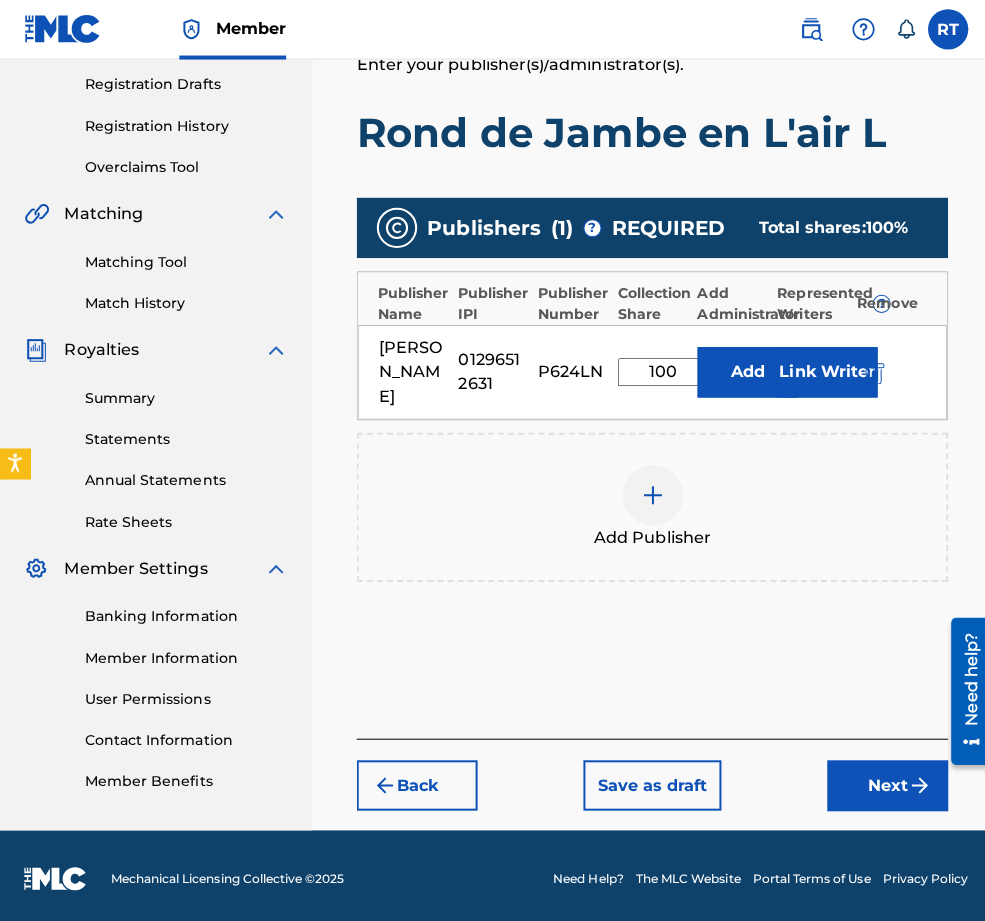 type on "100" 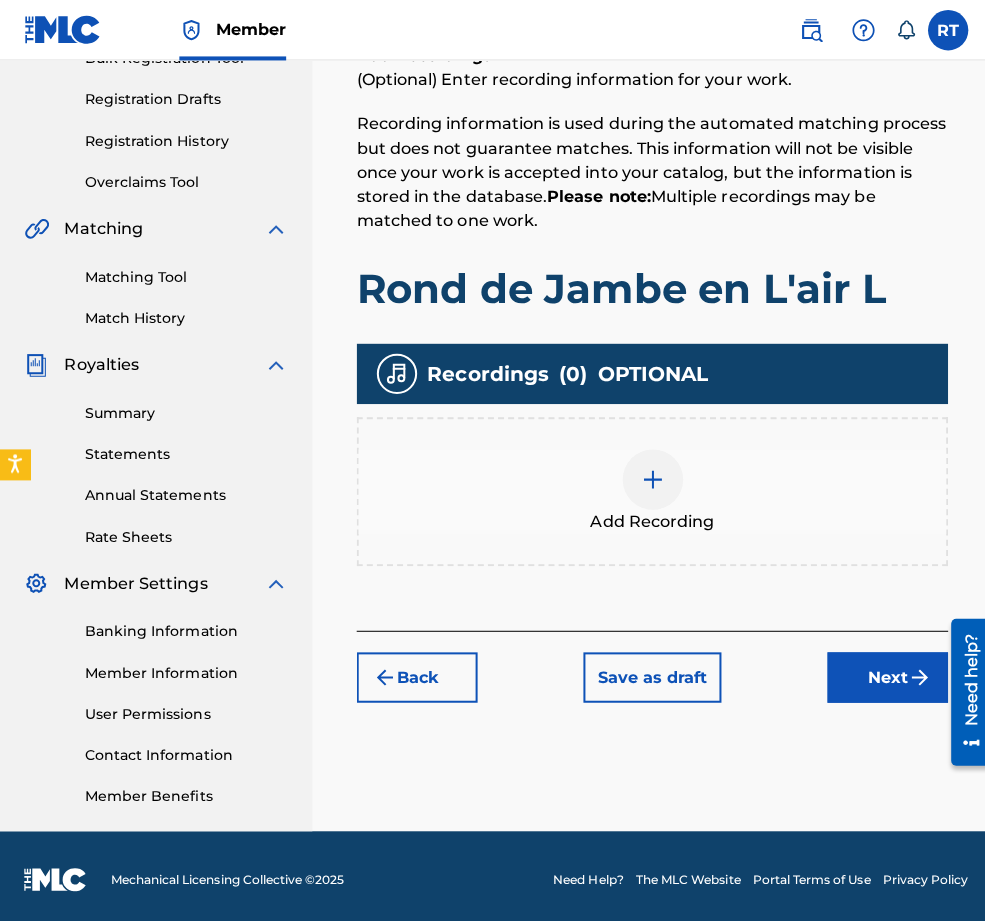 scroll, scrollTop: 89, scrollLeft: 0, axis: vertical 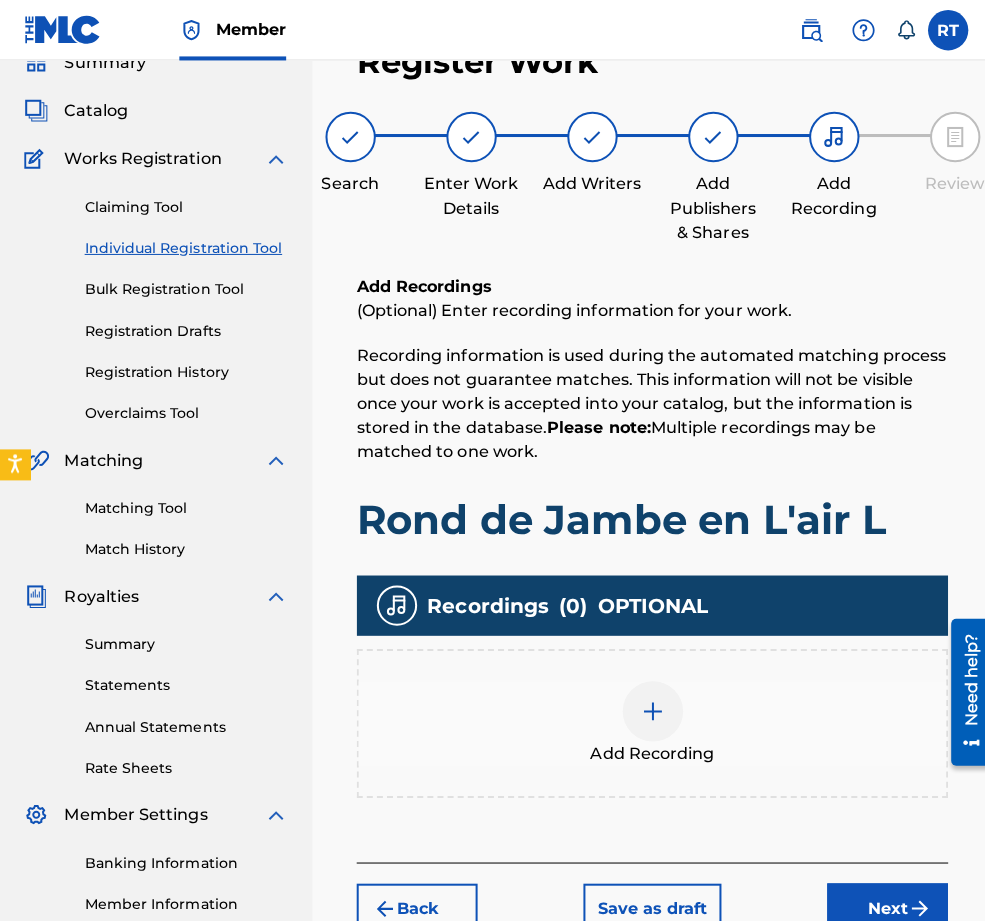 click at bounding box center (648, 706) 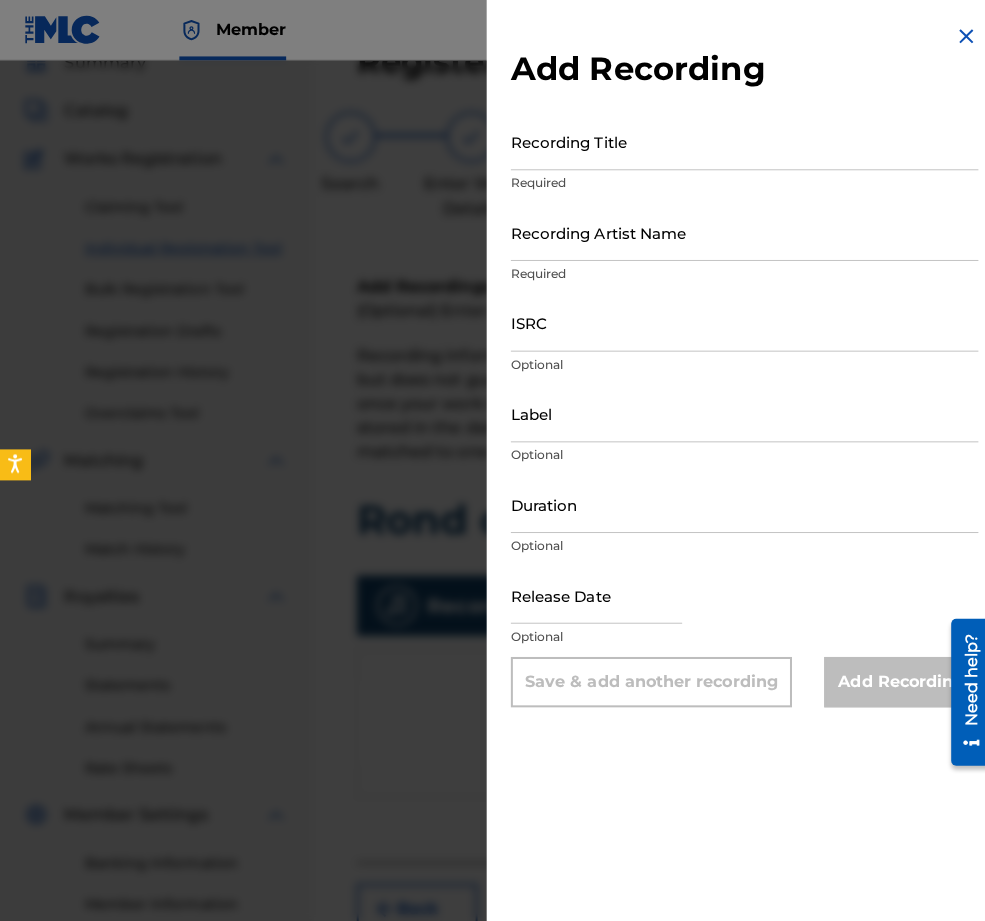 click on "Recording Title" at bounding box center (739, 140) 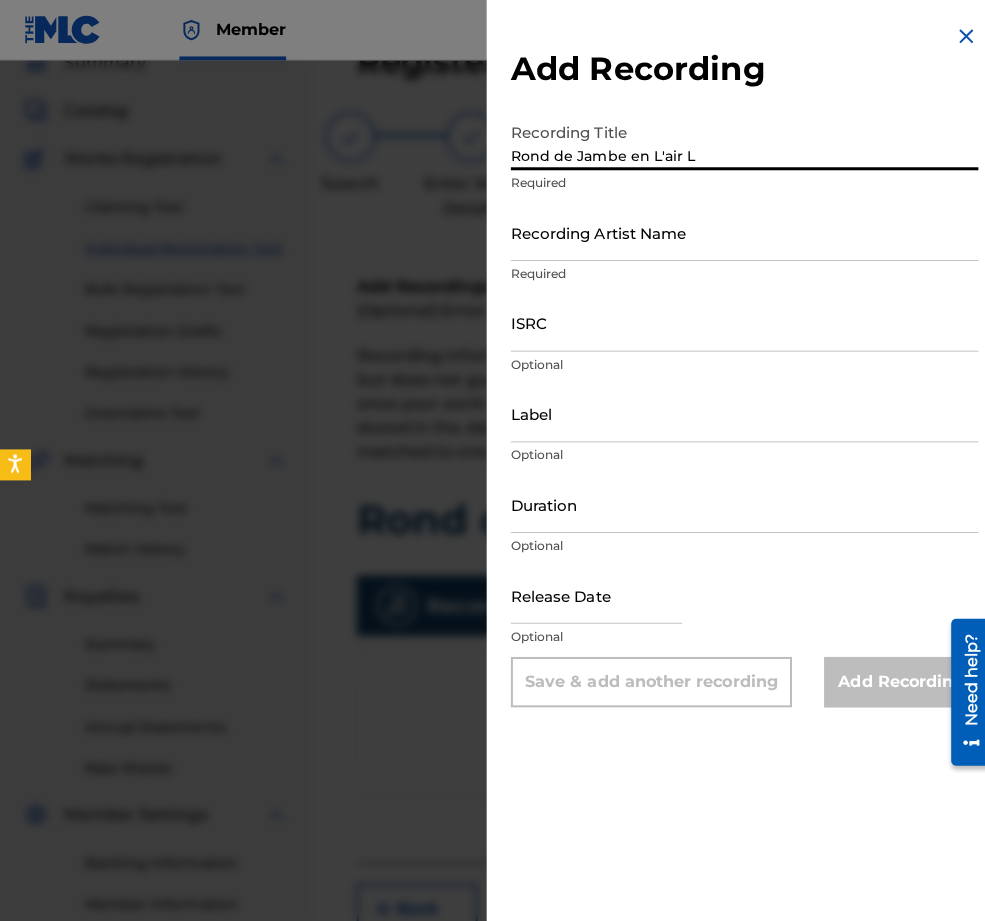 type on "Rond de Jambe en L'air L" 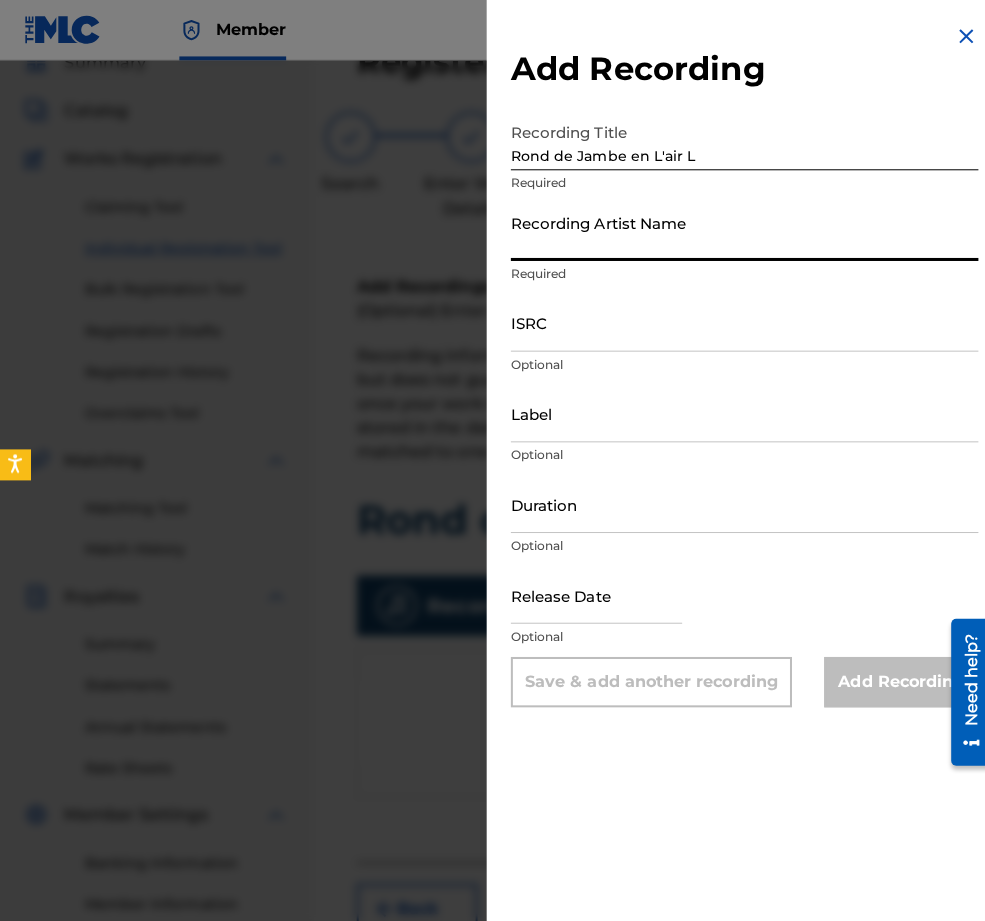 click on "Recording Artist Name" at bounding box center (739, 230) 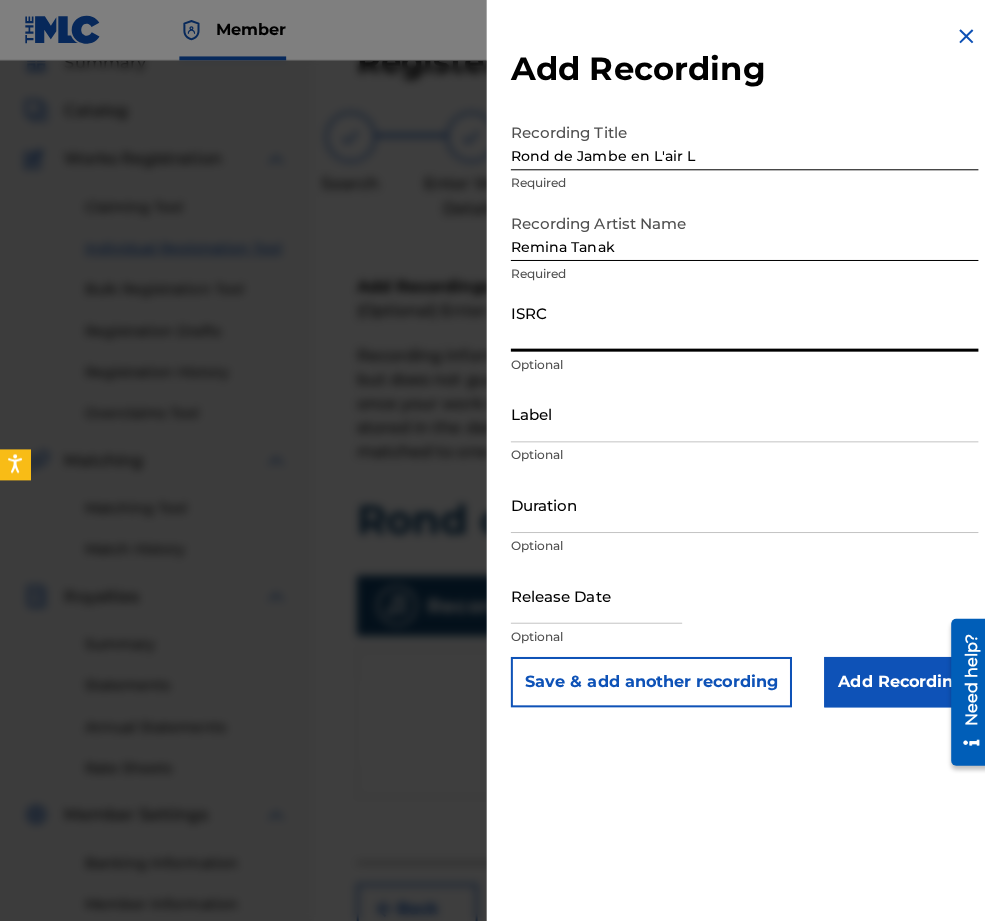 click on "Remina Tanak" at bounding box center (739, 230) 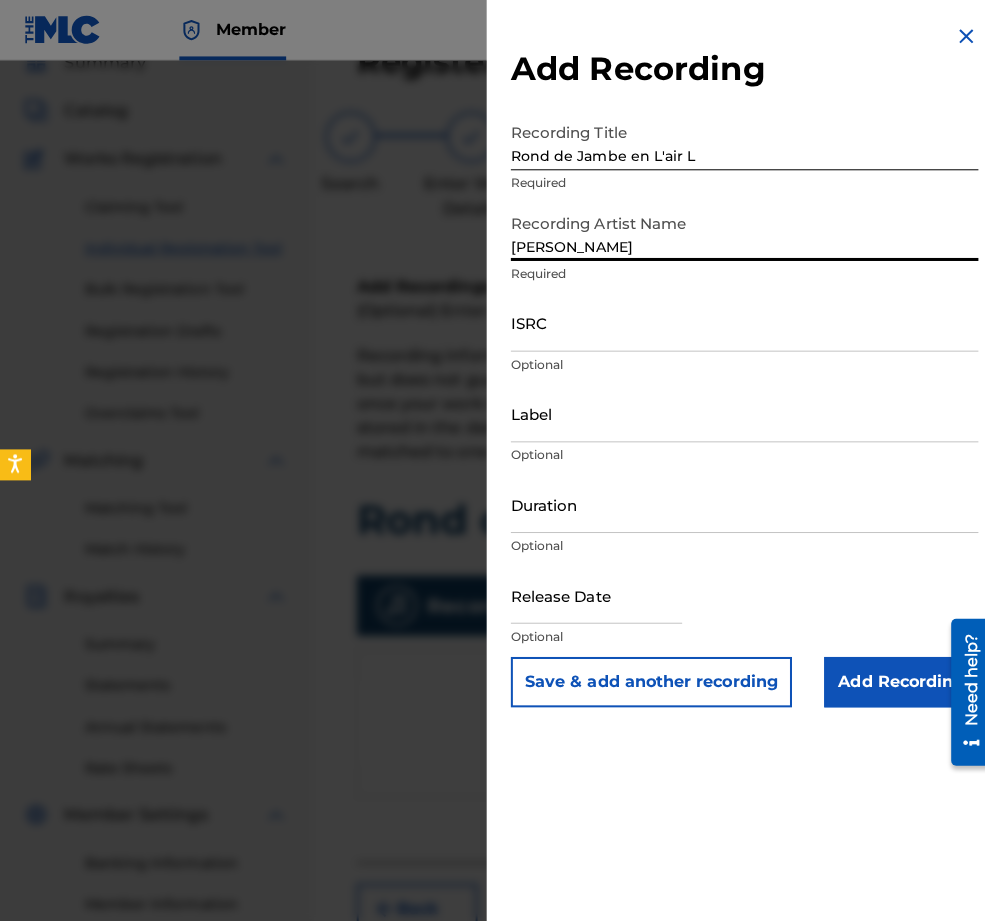 type on "[PERSON_NAME]" 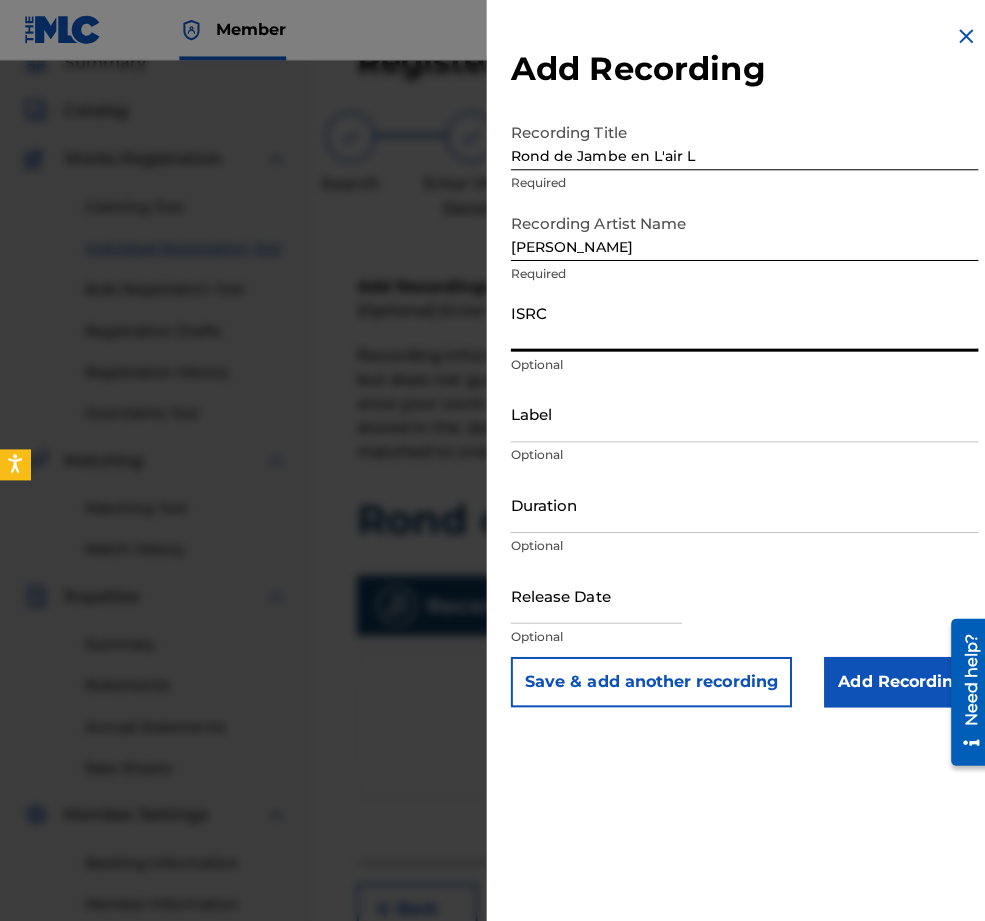 paste on "QZES62263259" 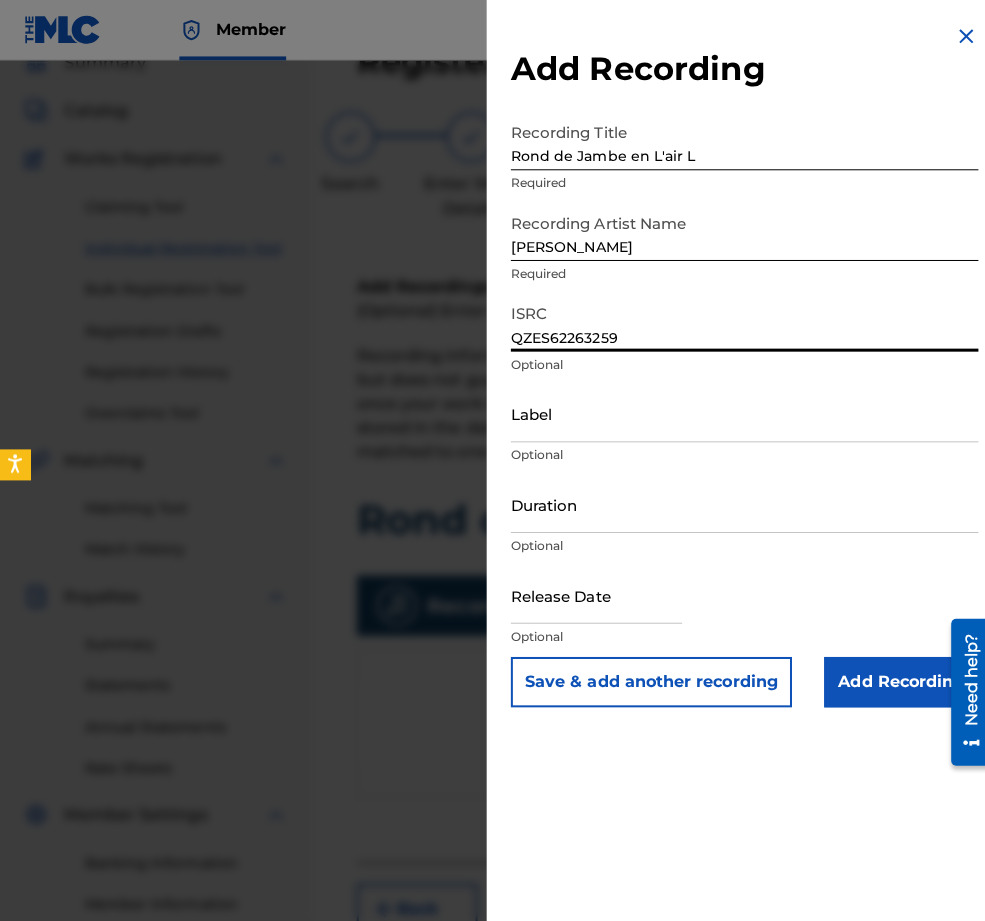 type on "QZES62263259" 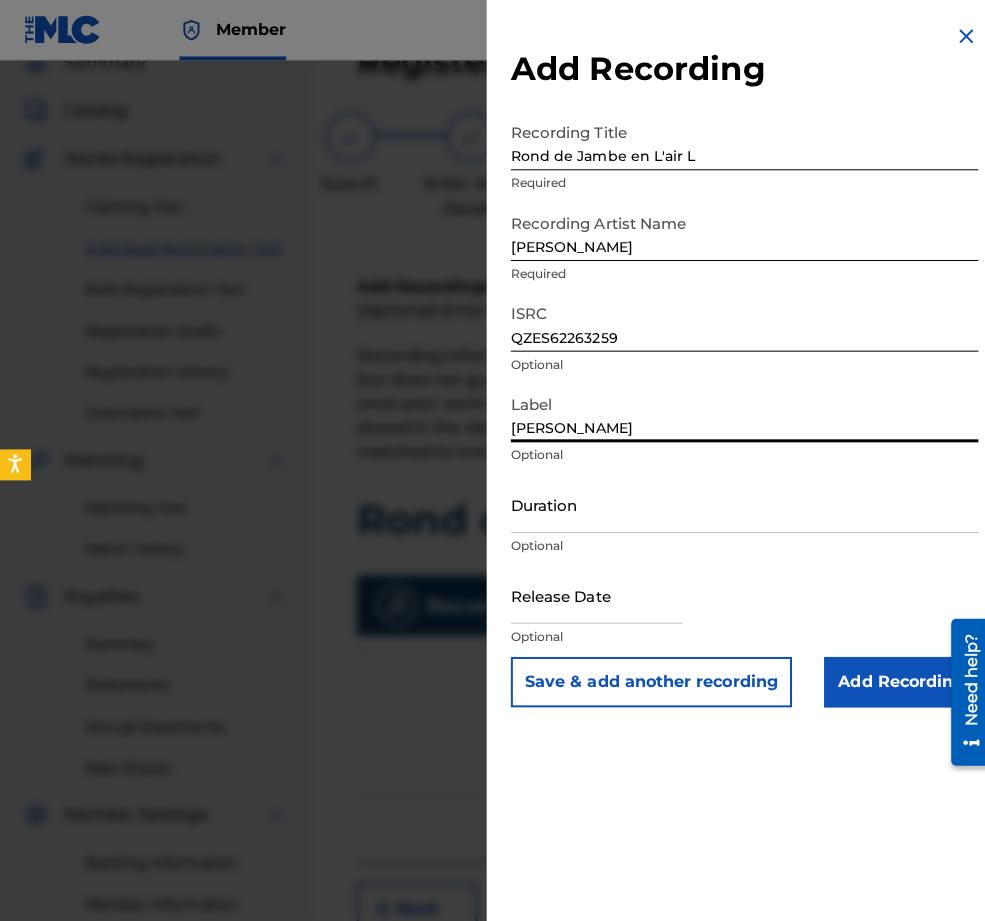 type on "[PERSON_NAME]" 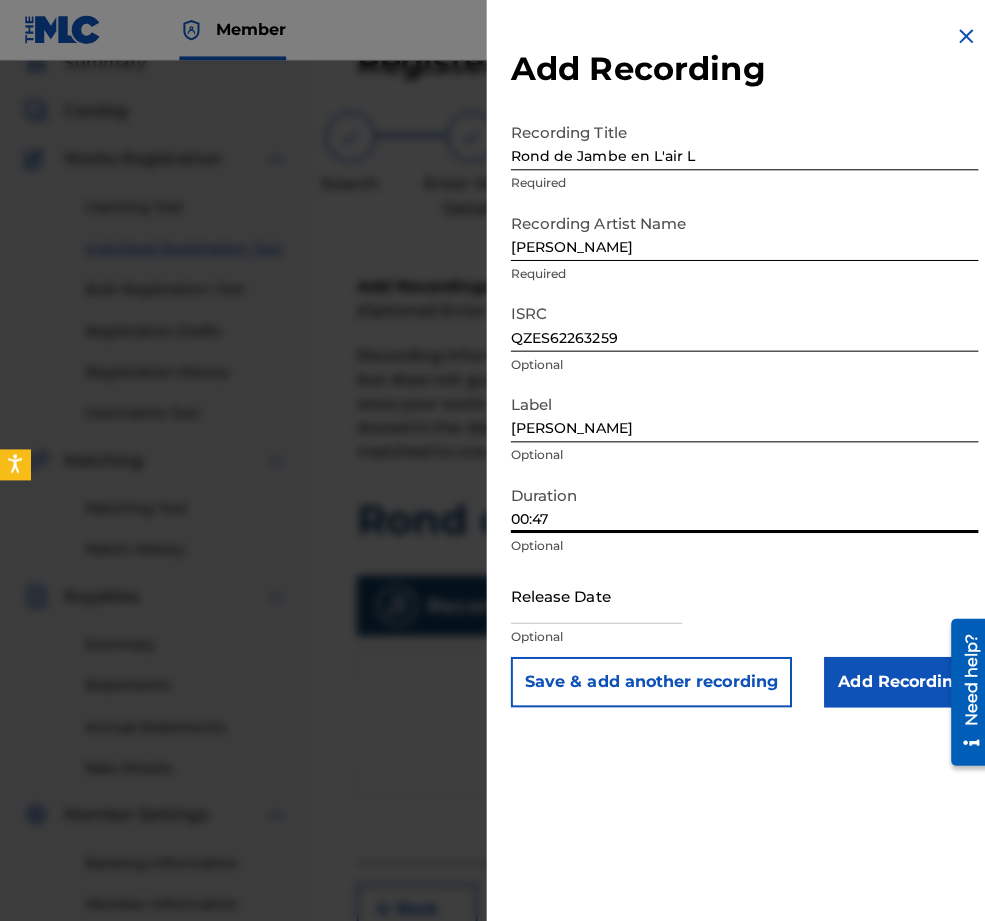 type on "00:47" 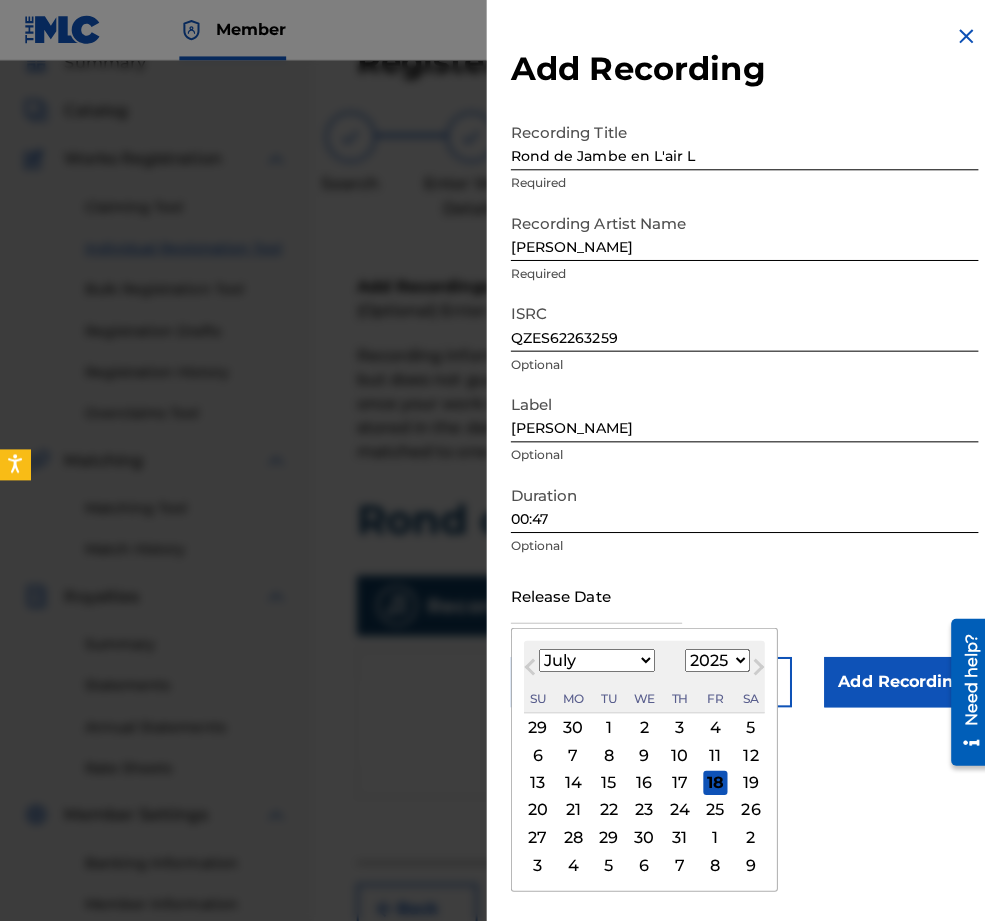 click on "Next Month" at bounding box center (753, 666) 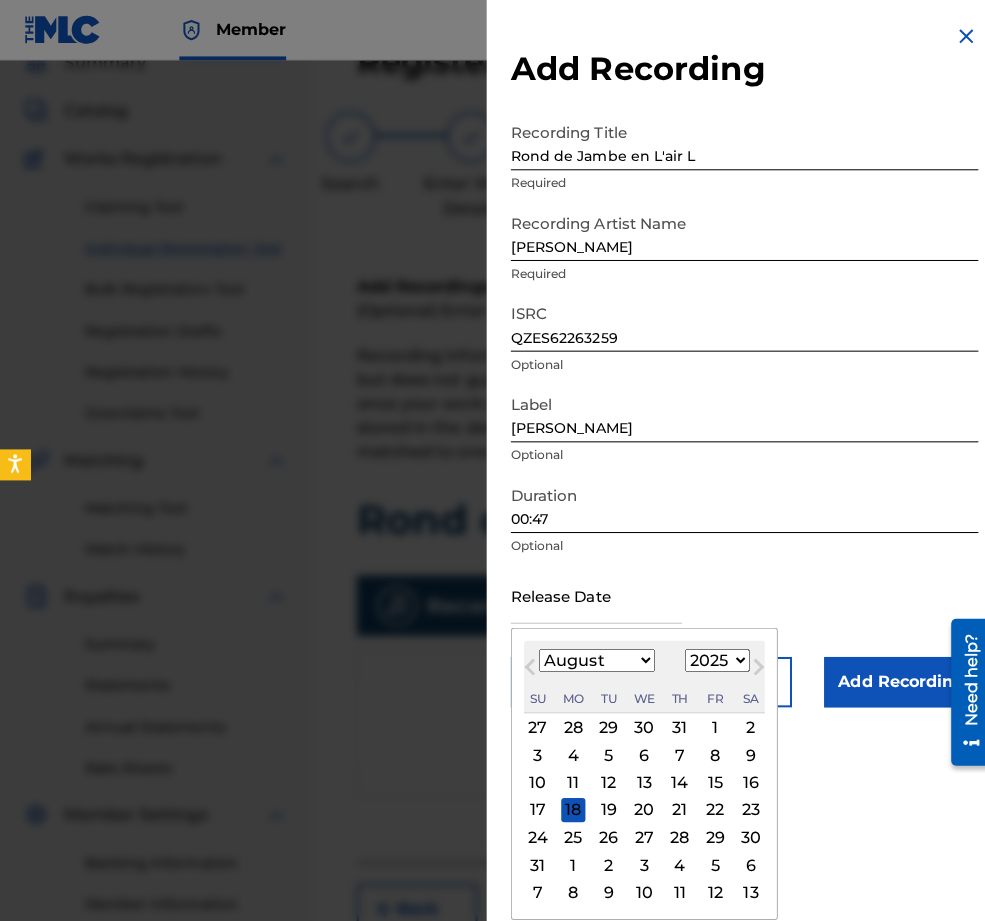 select on "2022" 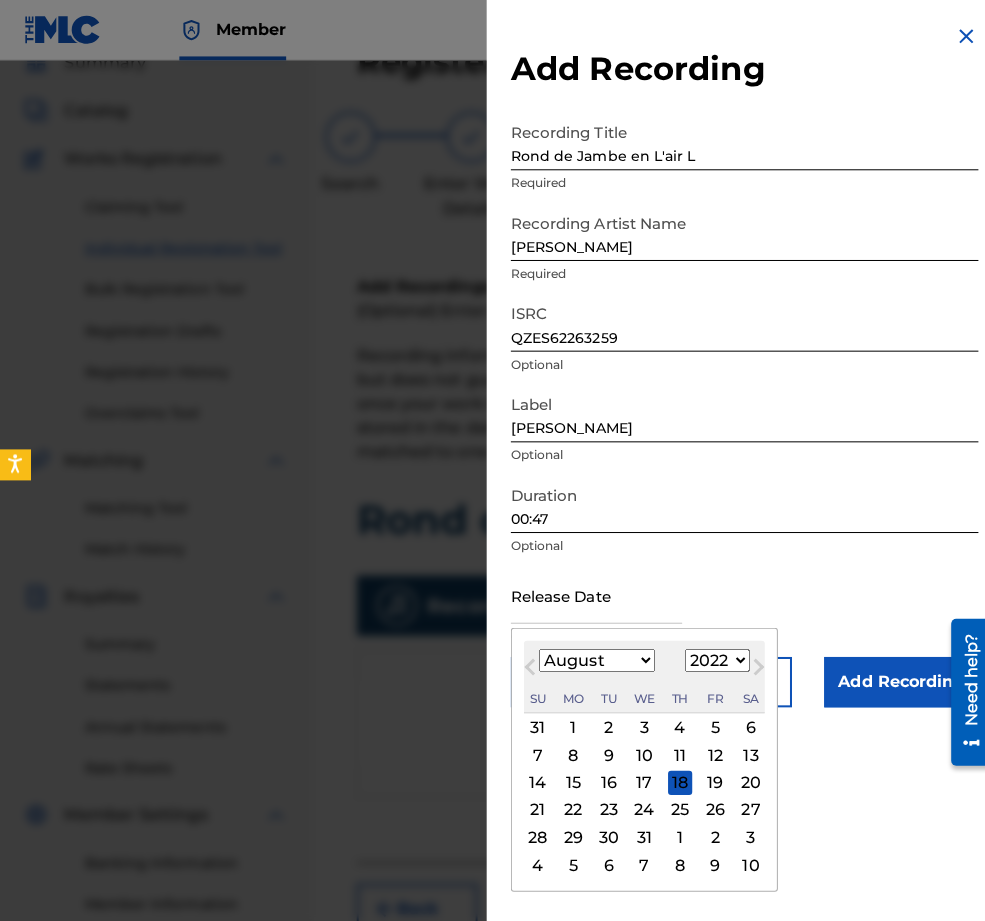 select on "2" 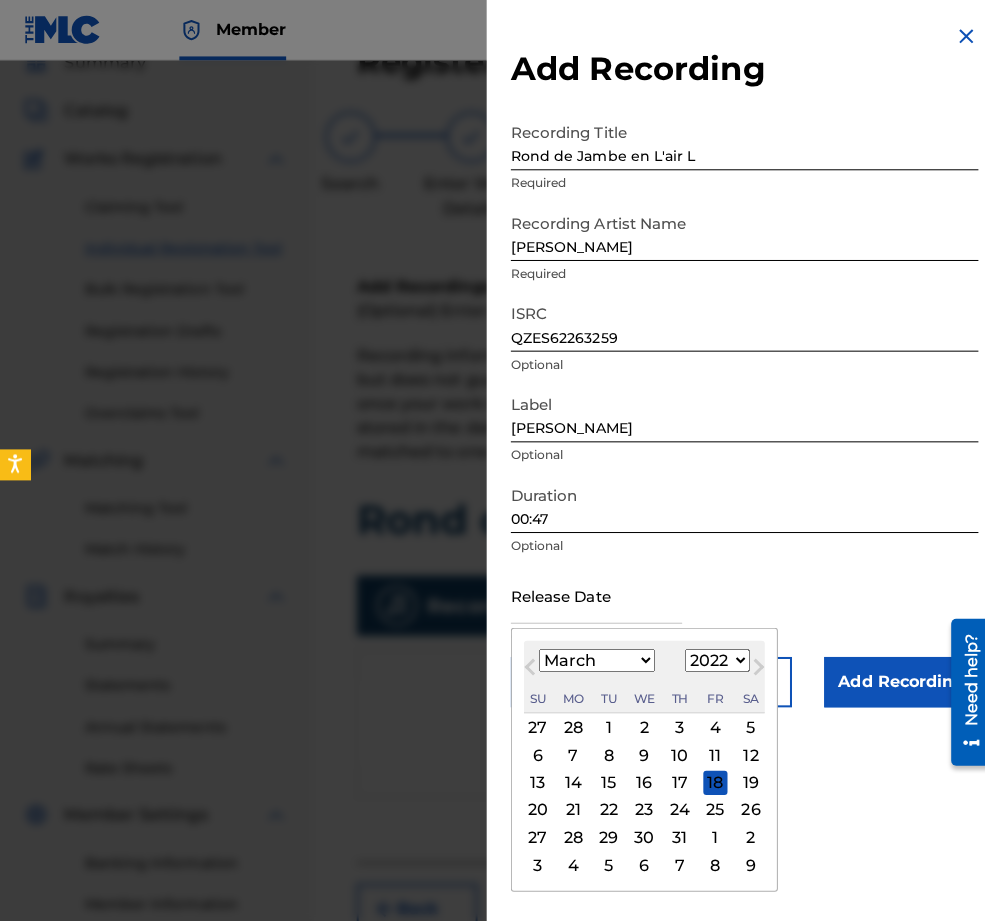 click on "31" at bounding box center [675, 831] 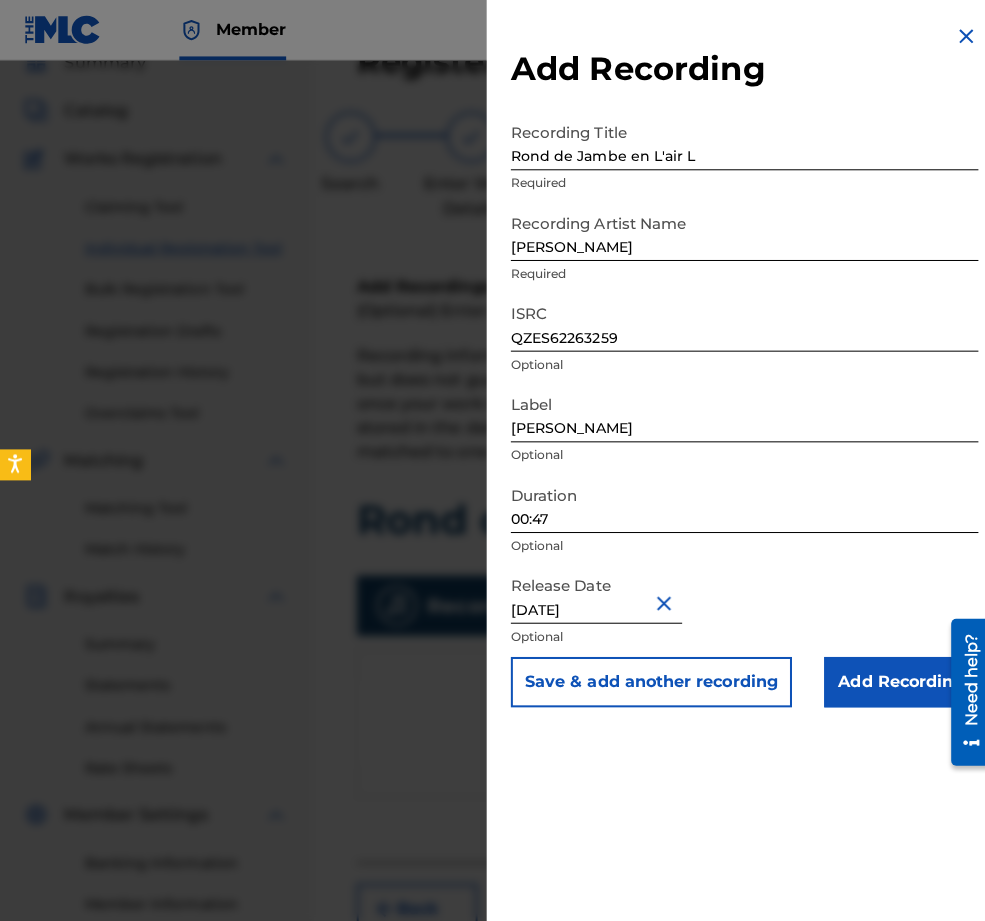 click on "Add Recording" at bounding box center (894, 677) 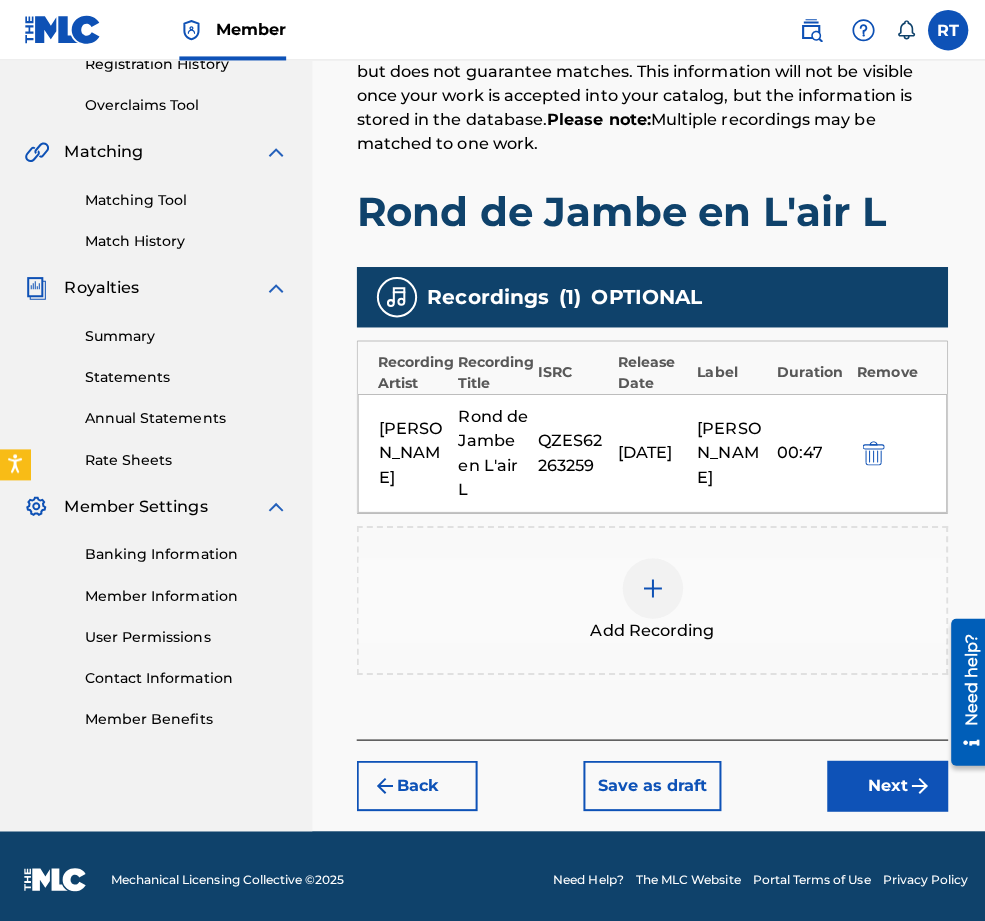 click on "Next" at bounding box center (881, 780) 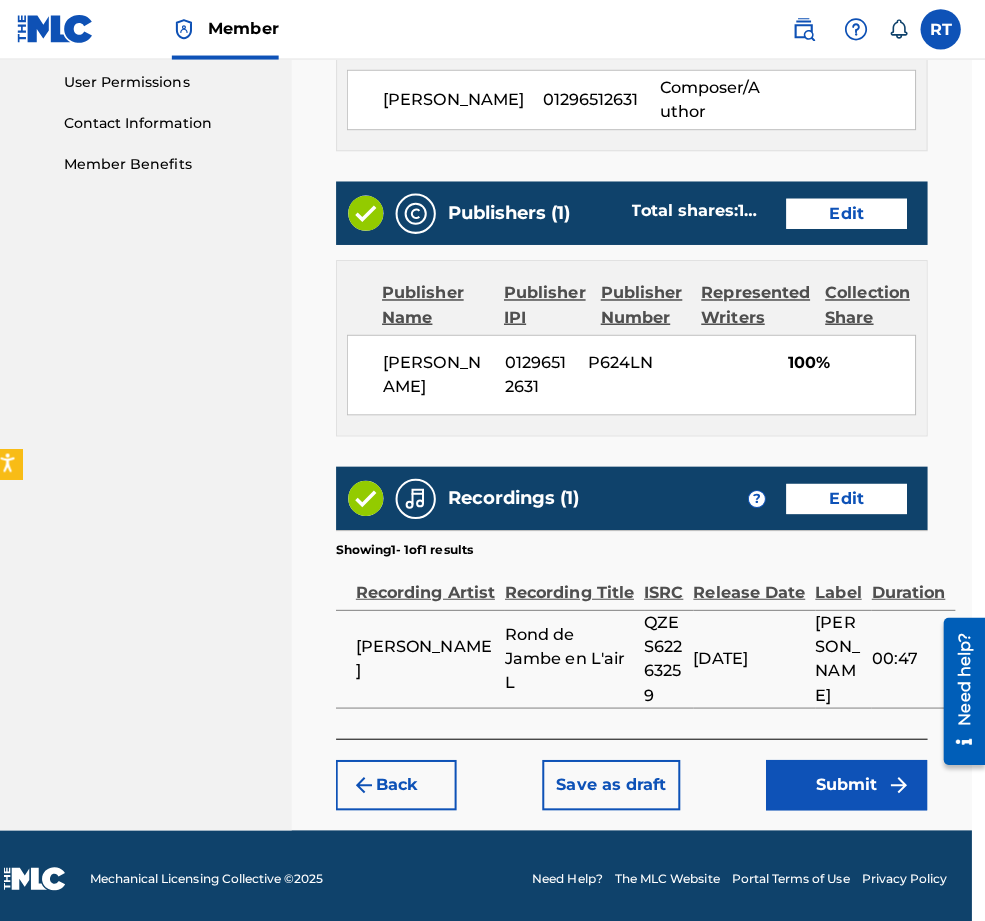 scroll, scrollTop: 1056, scrollLeft: 39, axis: both 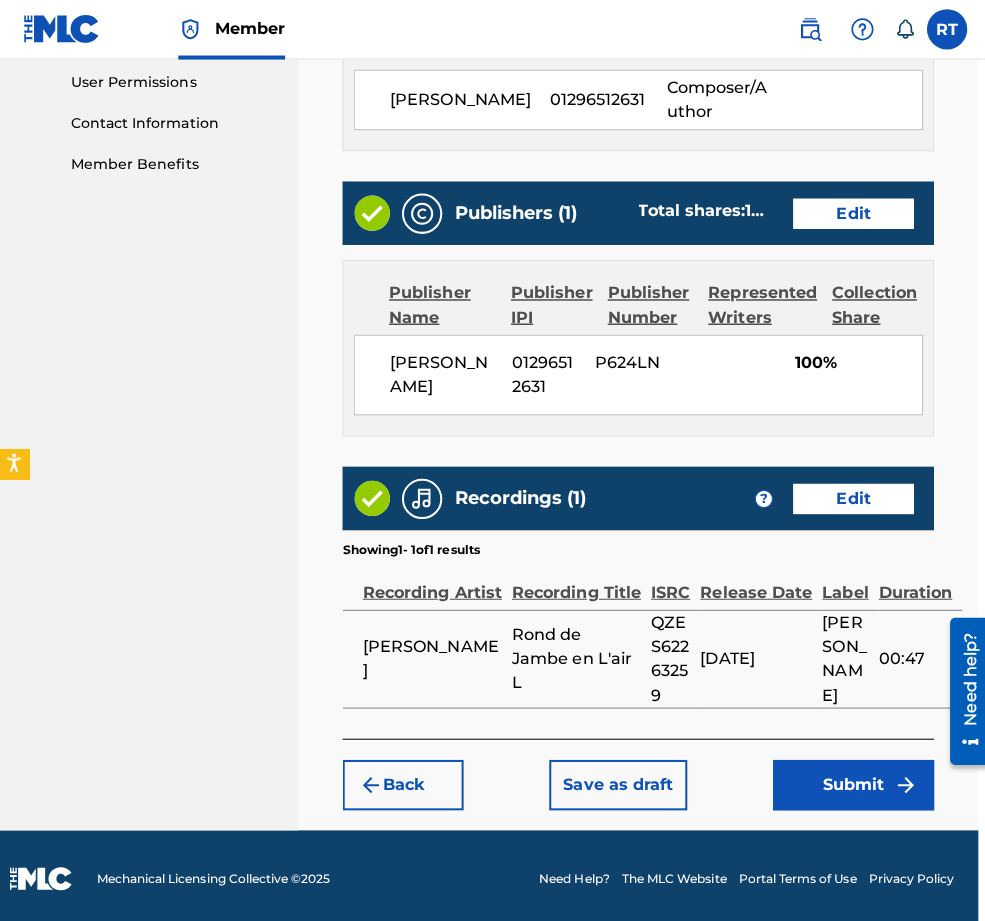 click on "Back Save as draft Submit" at bounding box center (634, 769) 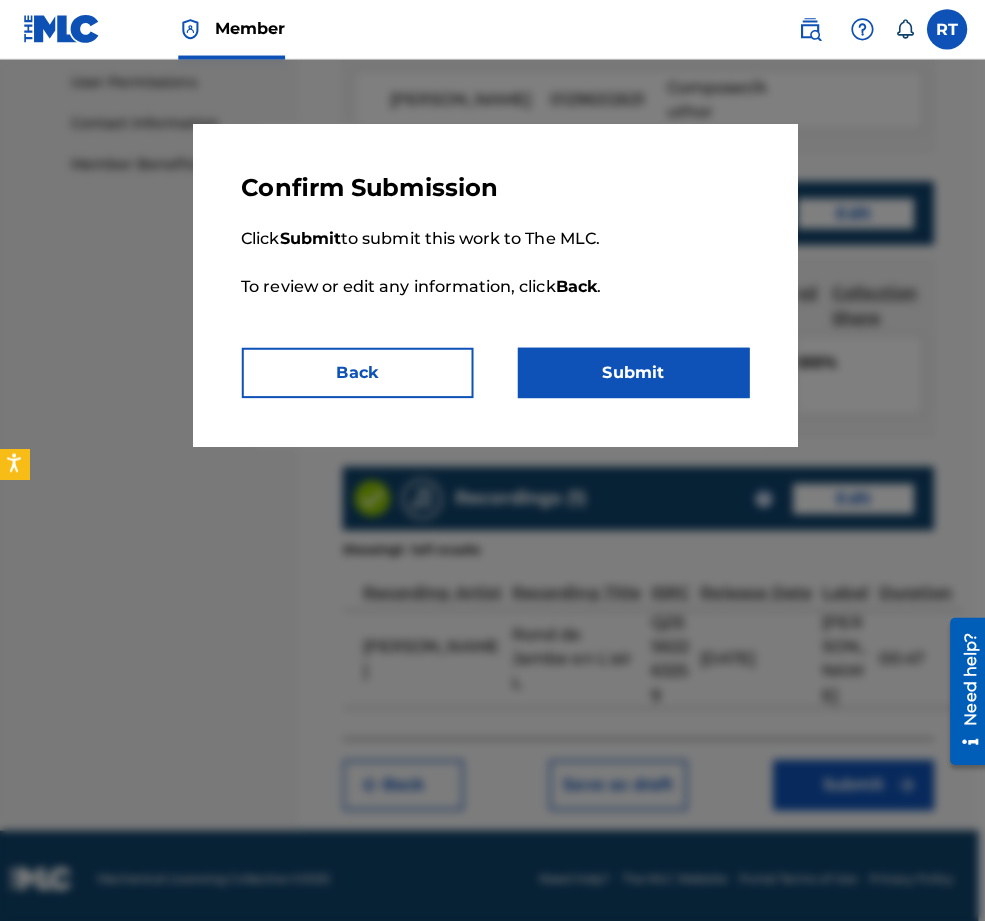 click on "Submit" at bounding box center [630, 371] 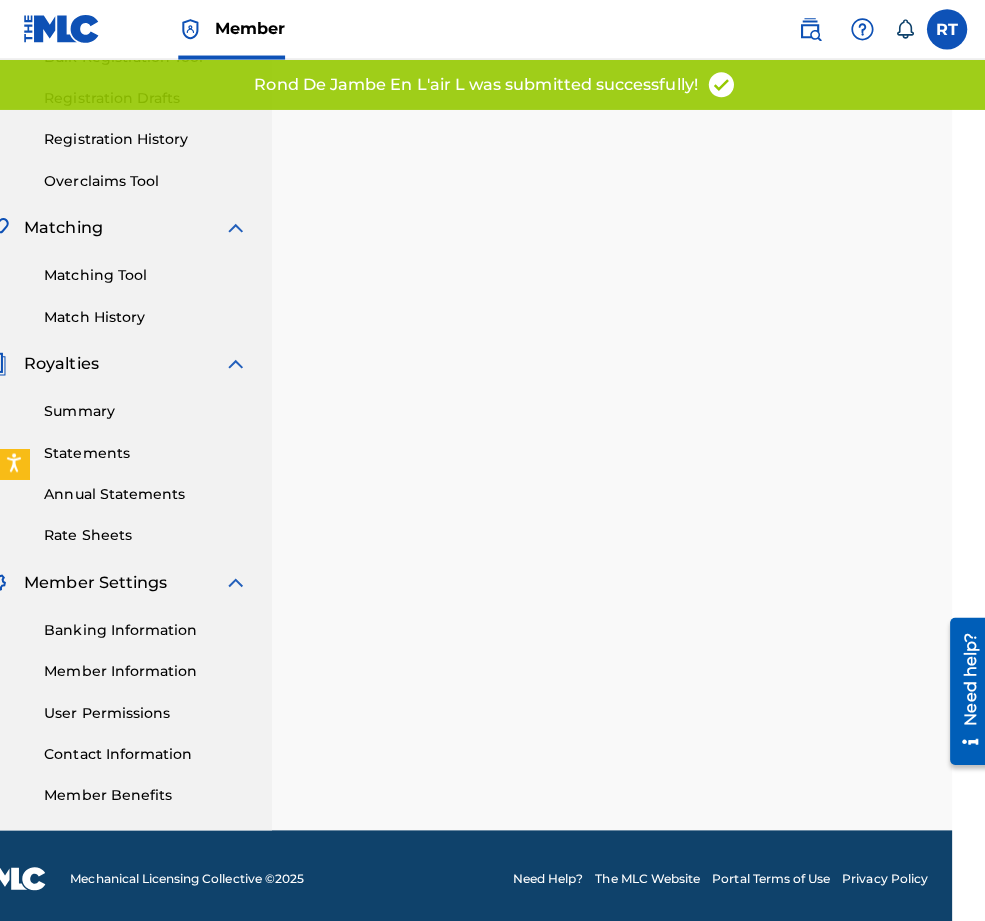 scroll, scrollTop: 0, scrollLeft: 0, axis: both 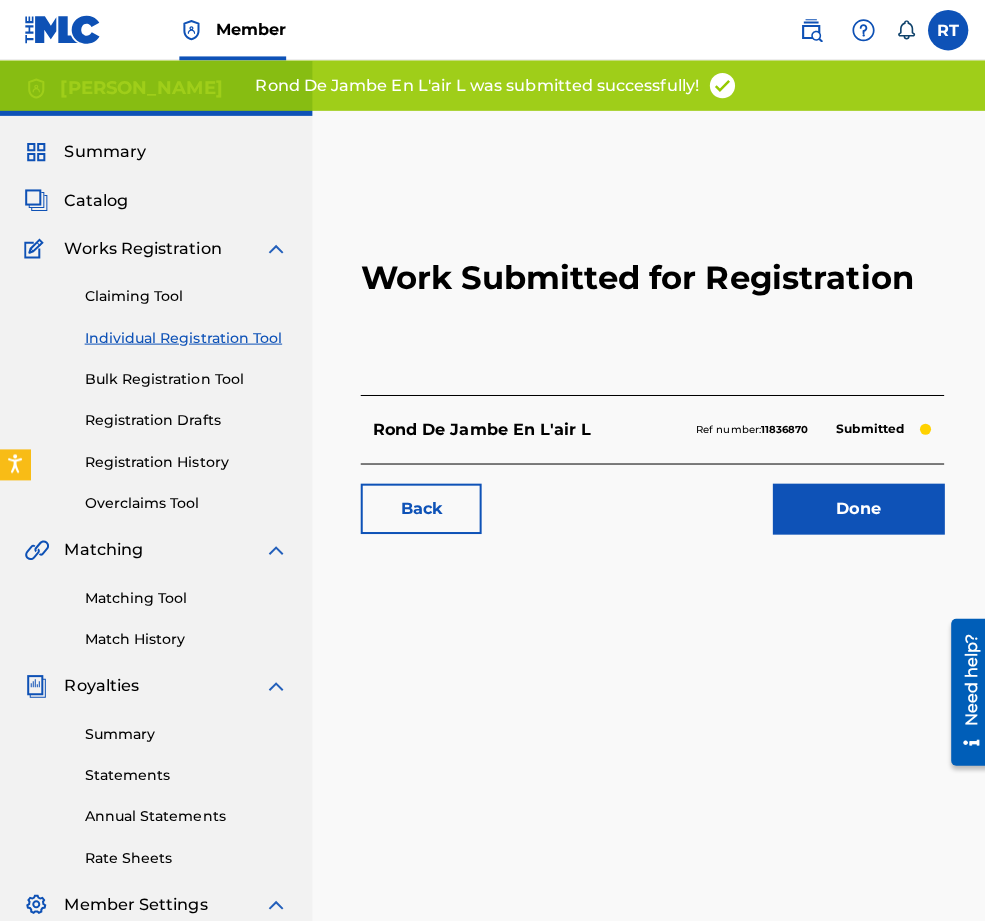 click on "Done" at bounding box center (852, 505) 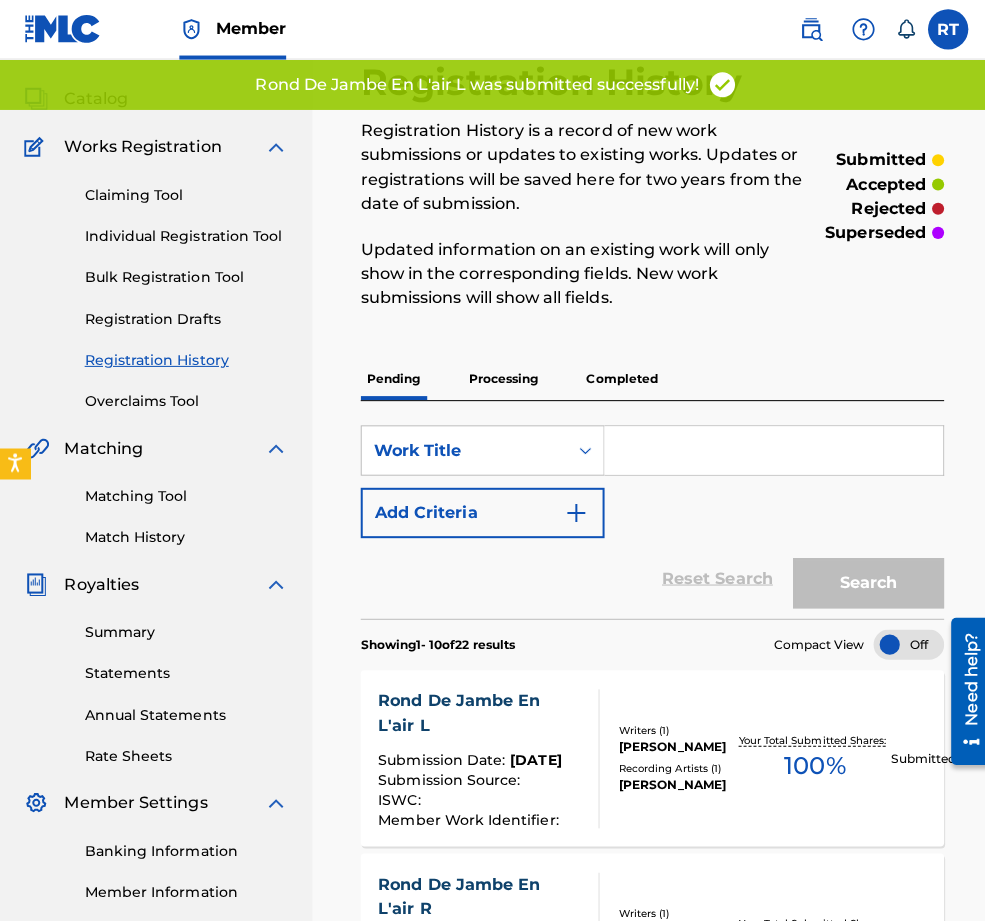 scroll, scrollTop: 105, scrollLeft: 0, axis: vertical 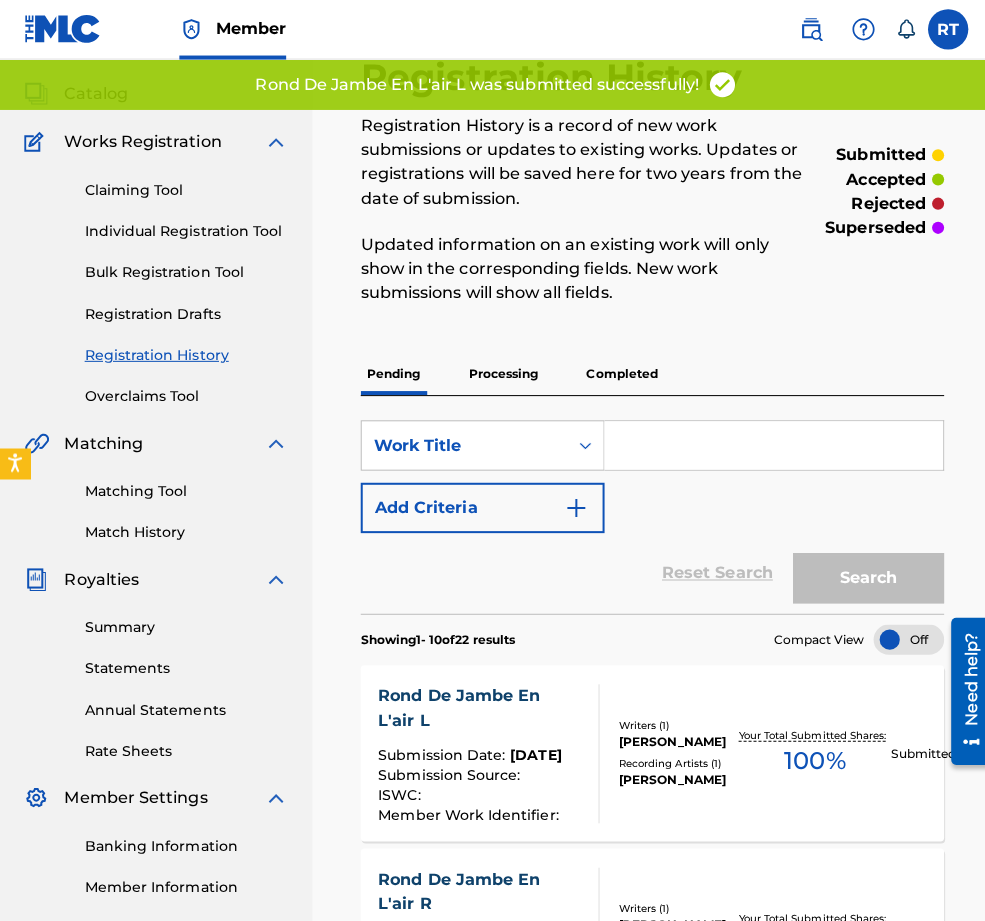 click on "Individual Registration Tool" at bounding box center [185, 230] 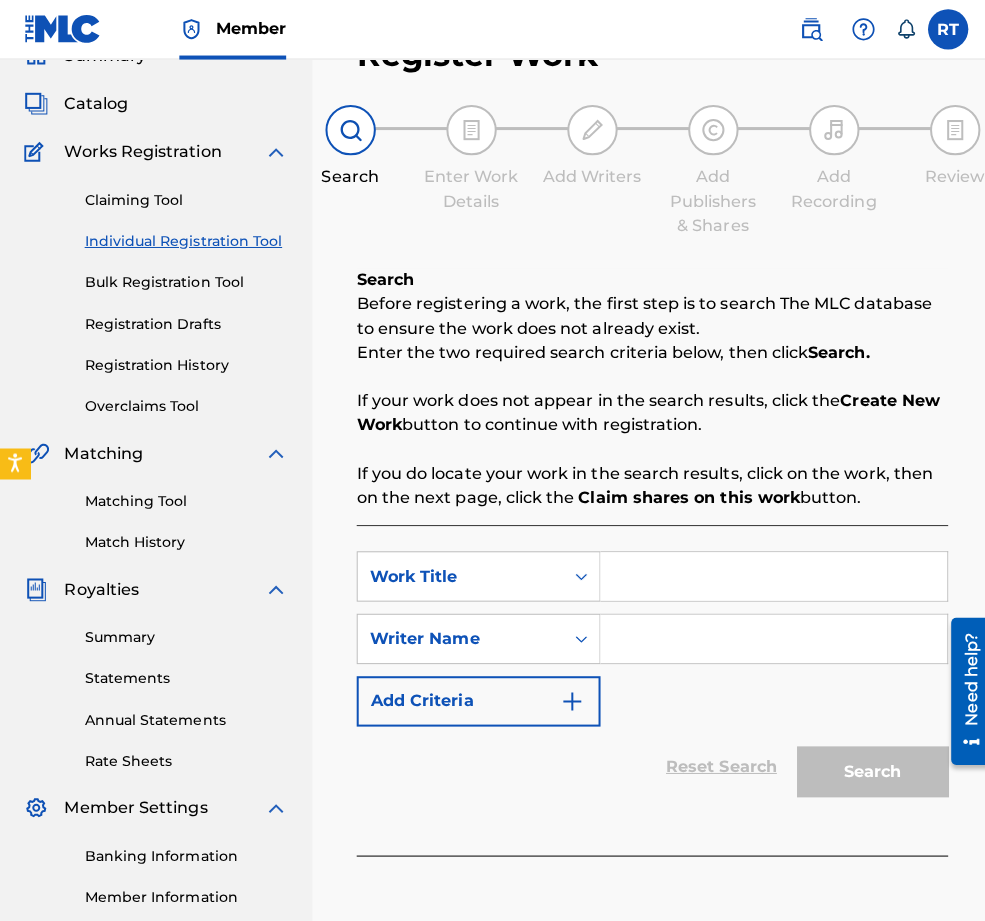 scroll, scrollTop: 116, scrollLeft: 0, axis: vertical 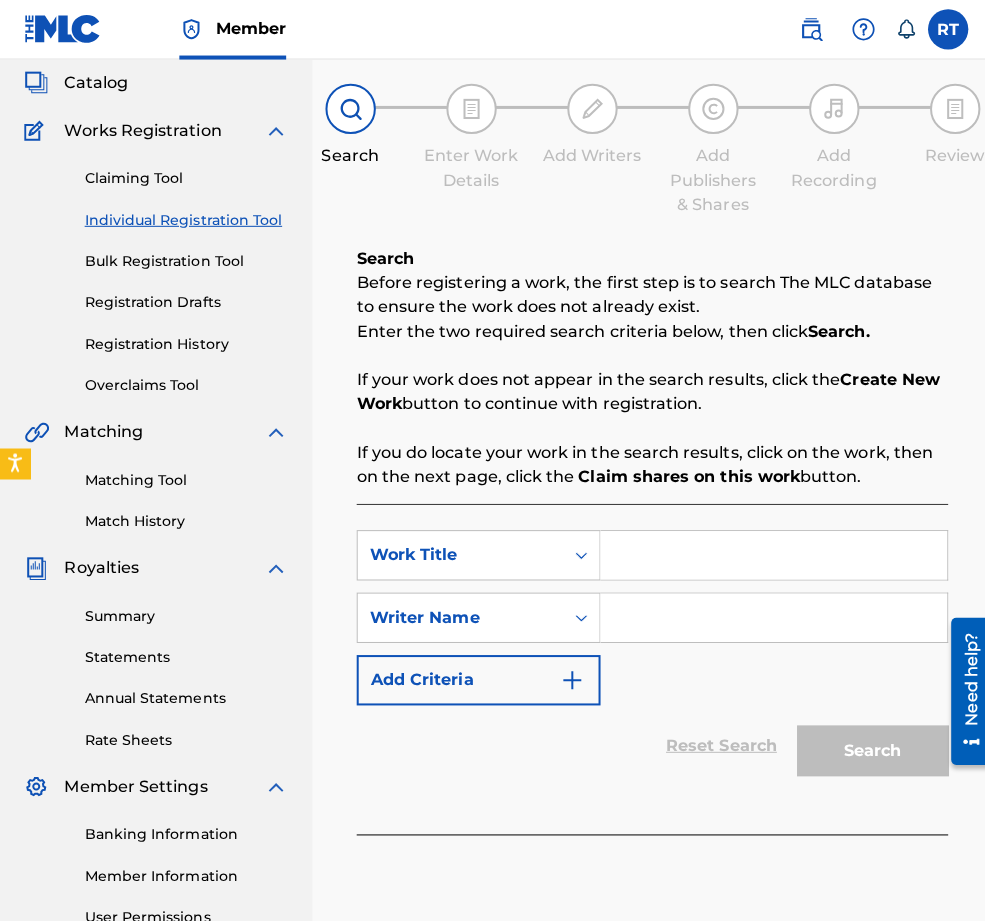 click at bounding box center (768, 552) 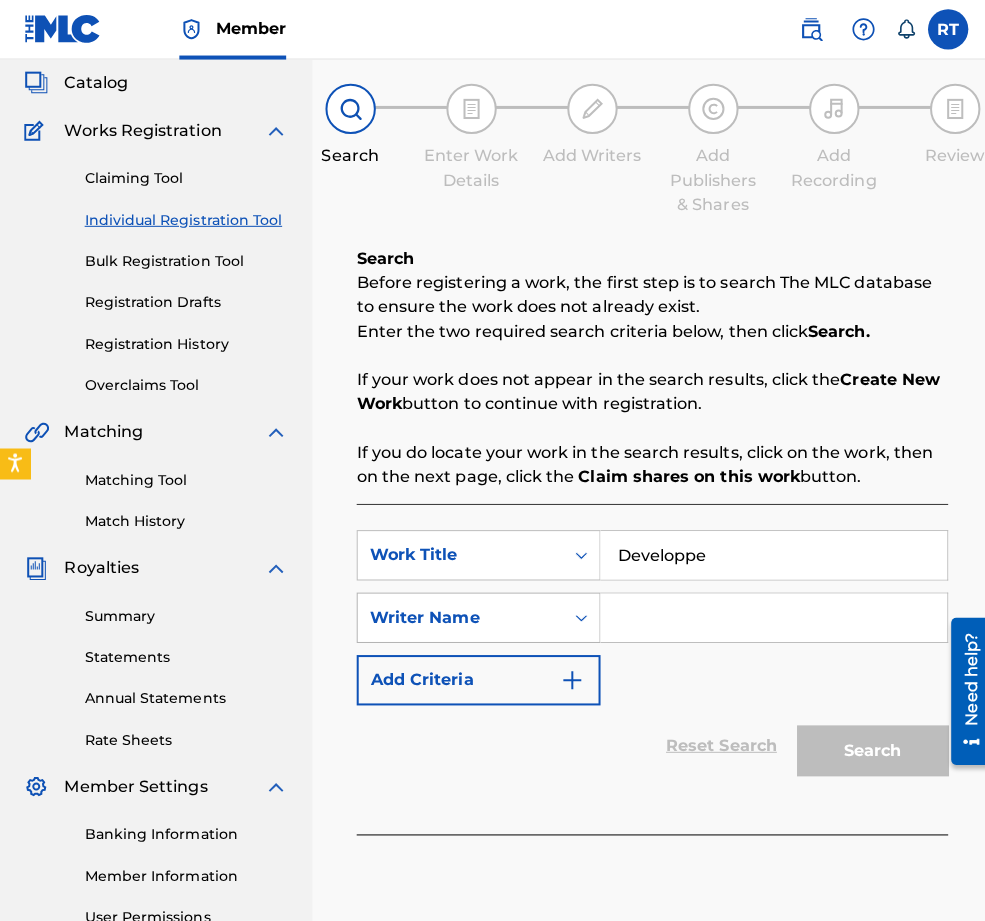 type on "Developpe" 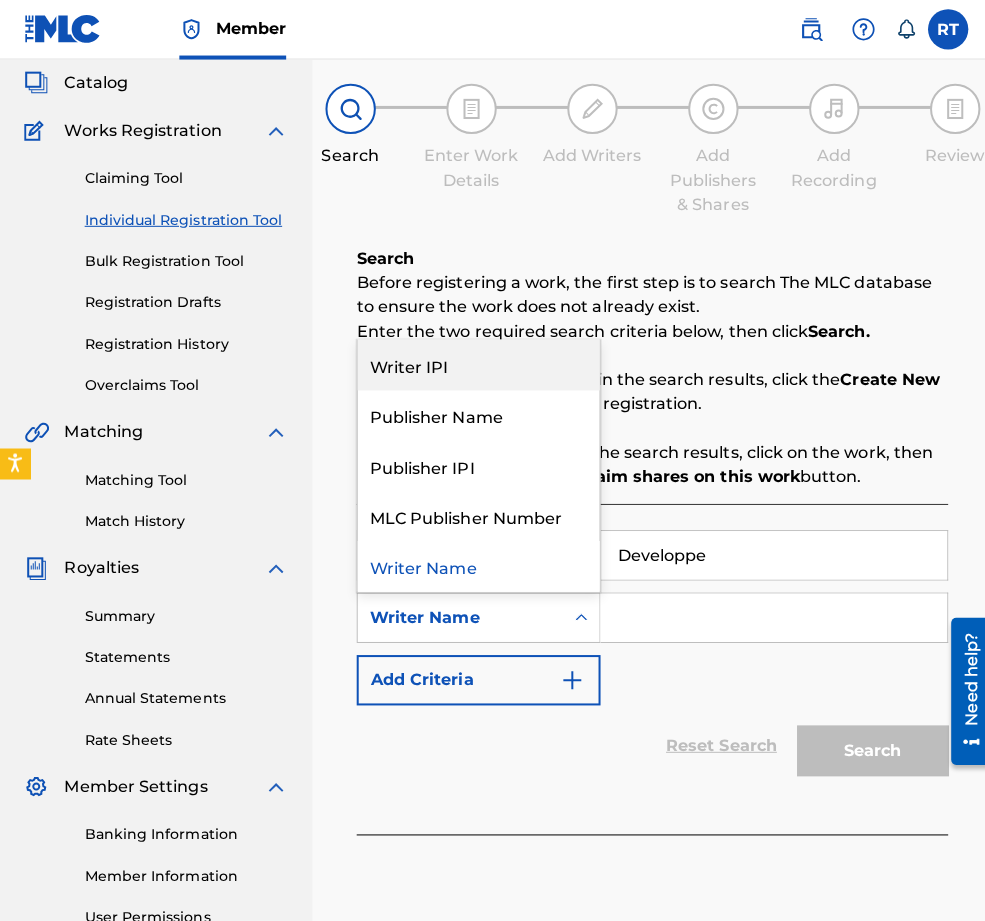 click on "Writer IPI" at bounding box center [475, 363] 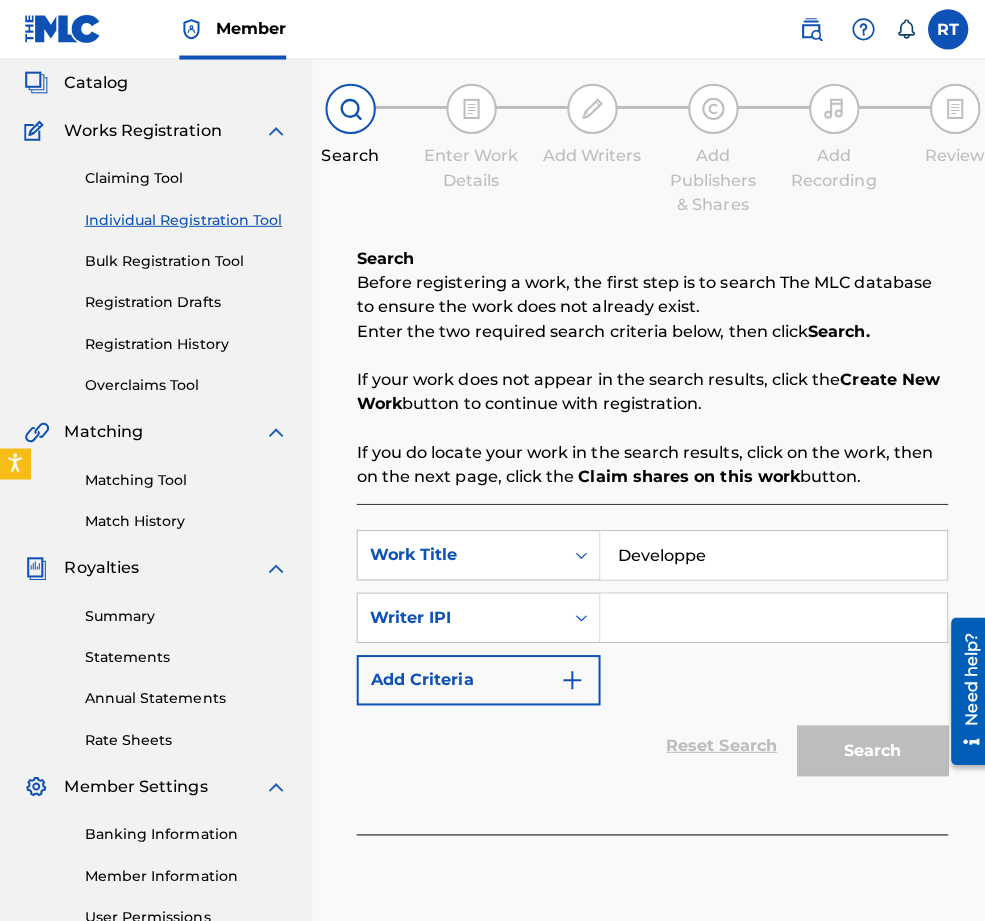 click at bounding box center (768, 614) 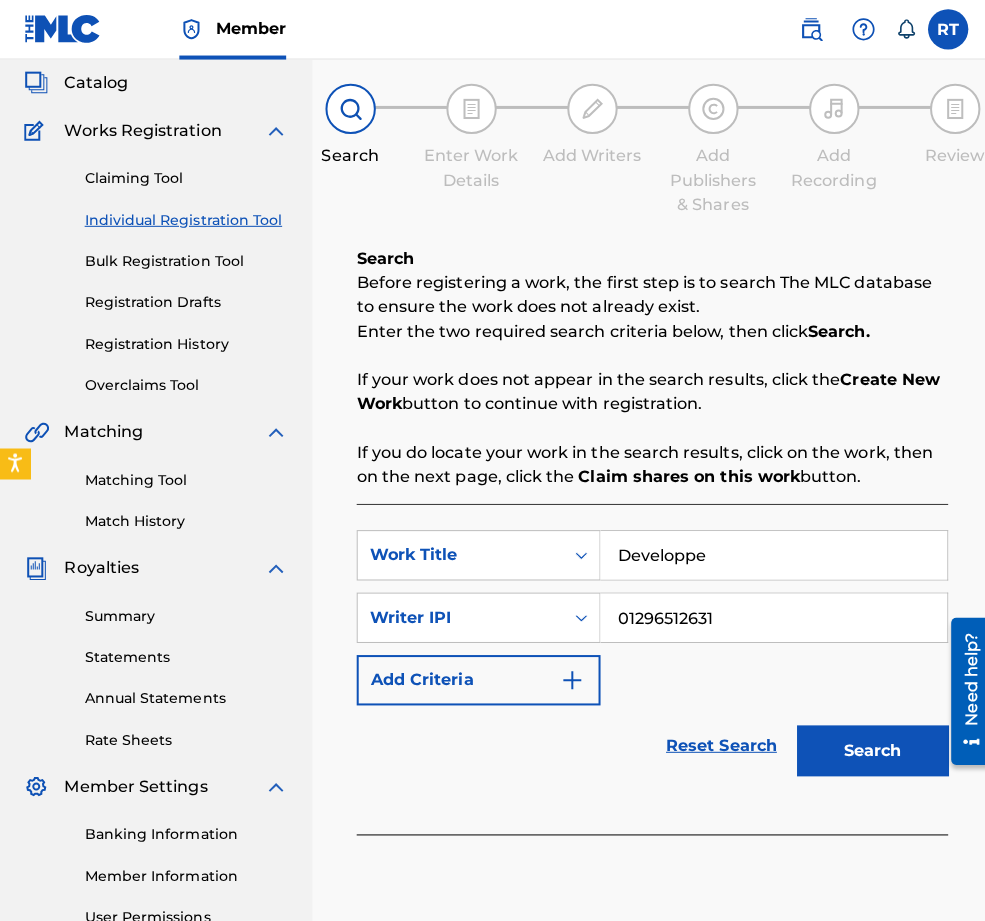 type on "01296512631" 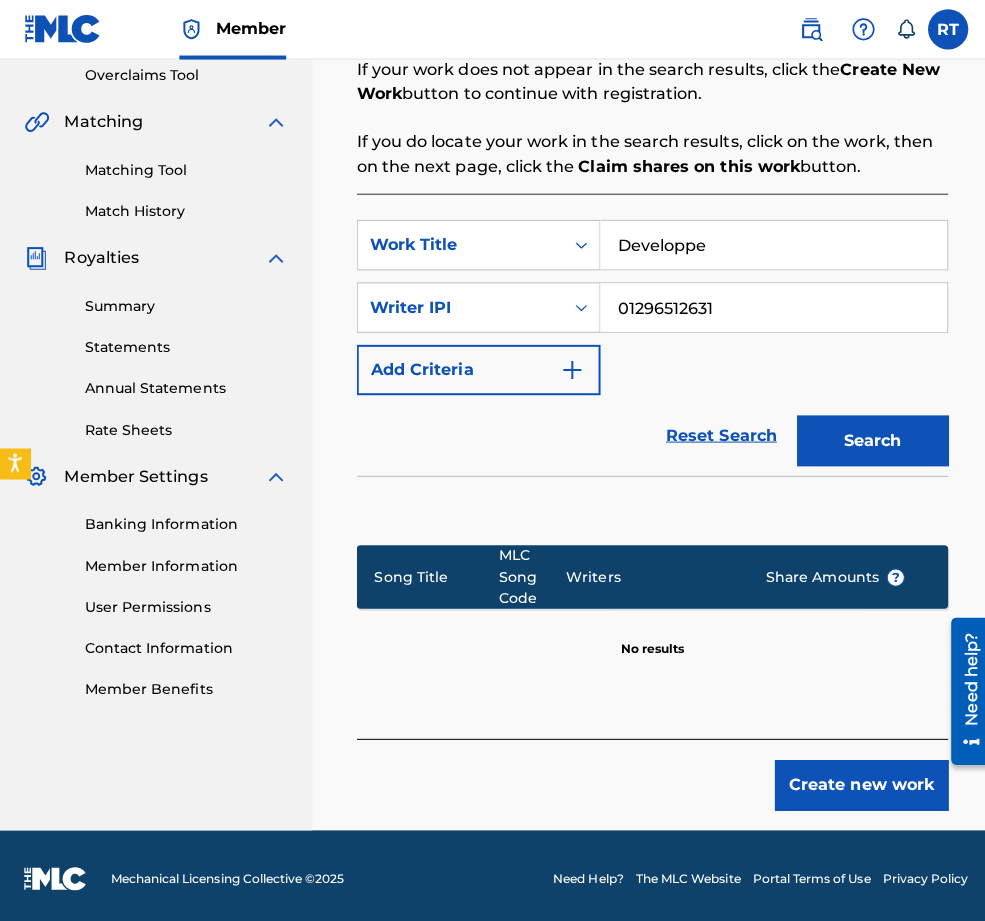 click on "Create new work" at bounding box center (855, 780) 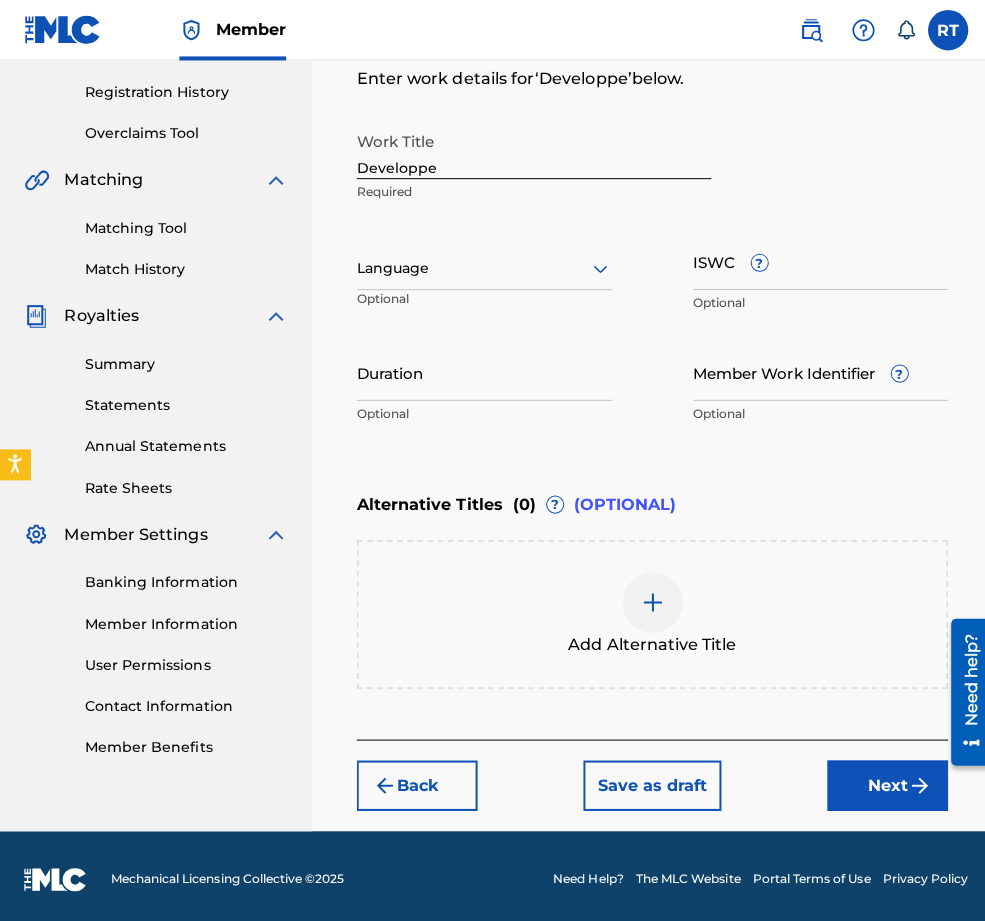 scroll, scrollTop: 386, scrollLeft: 0, axis: vertical 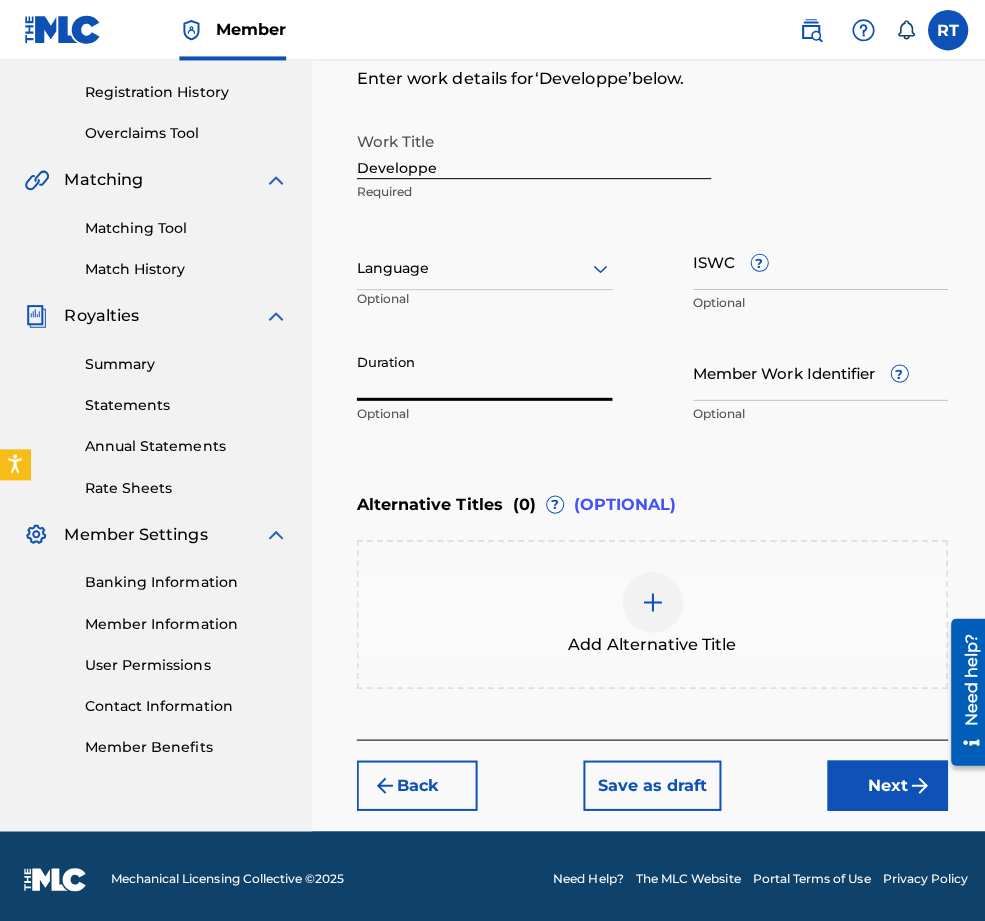 type on "2" 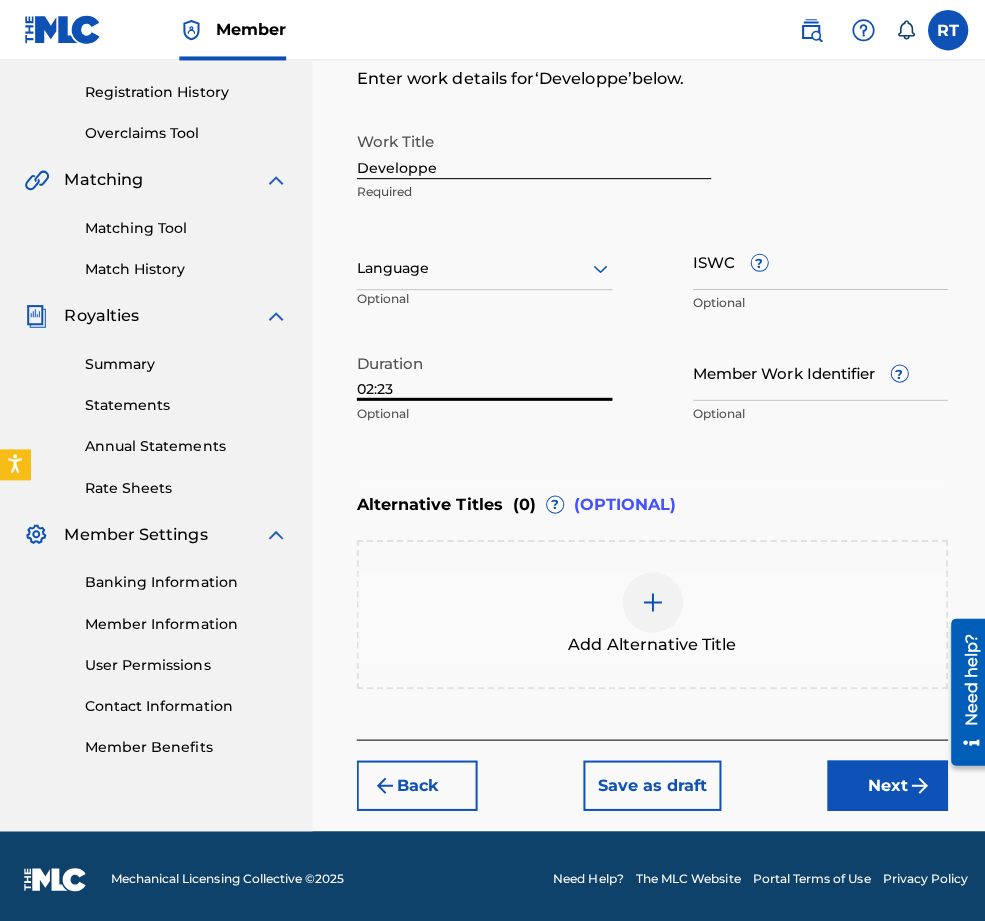 type on "02:23" 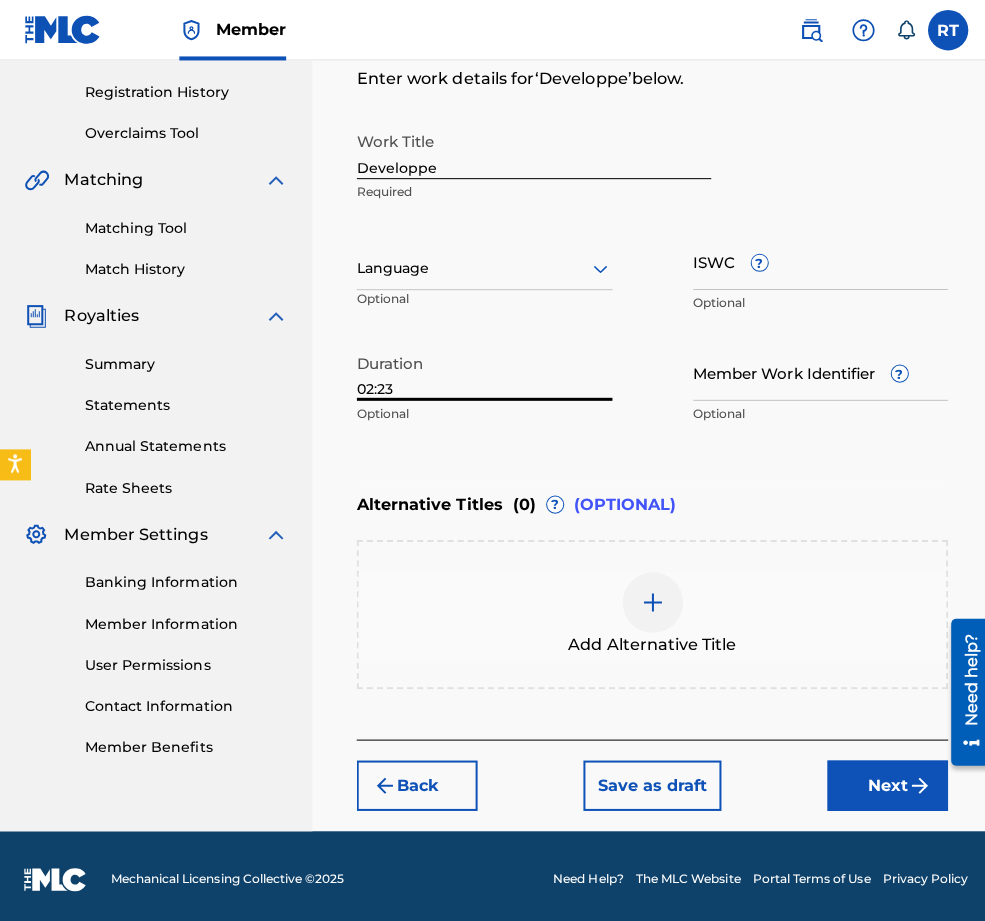 click on "Next" at bounding box center (881, 780) 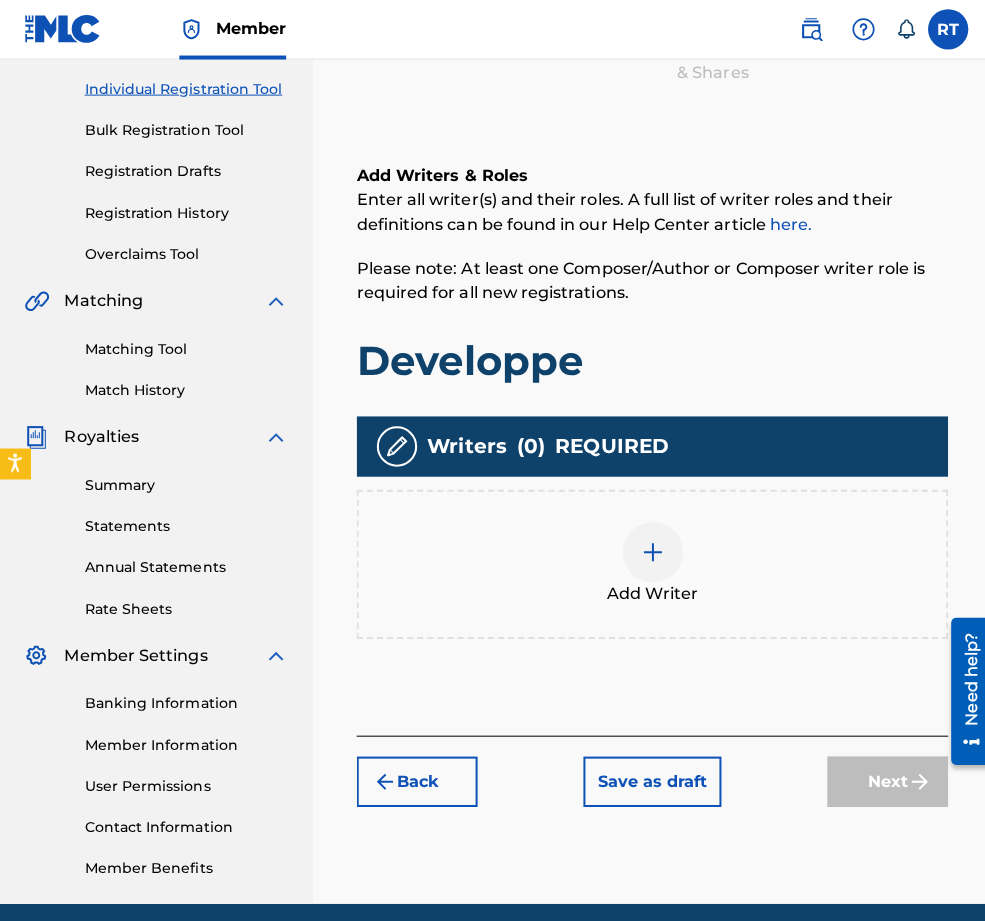 scroll, scrollTop: 248, scrollLeft: 0, axis: vertical 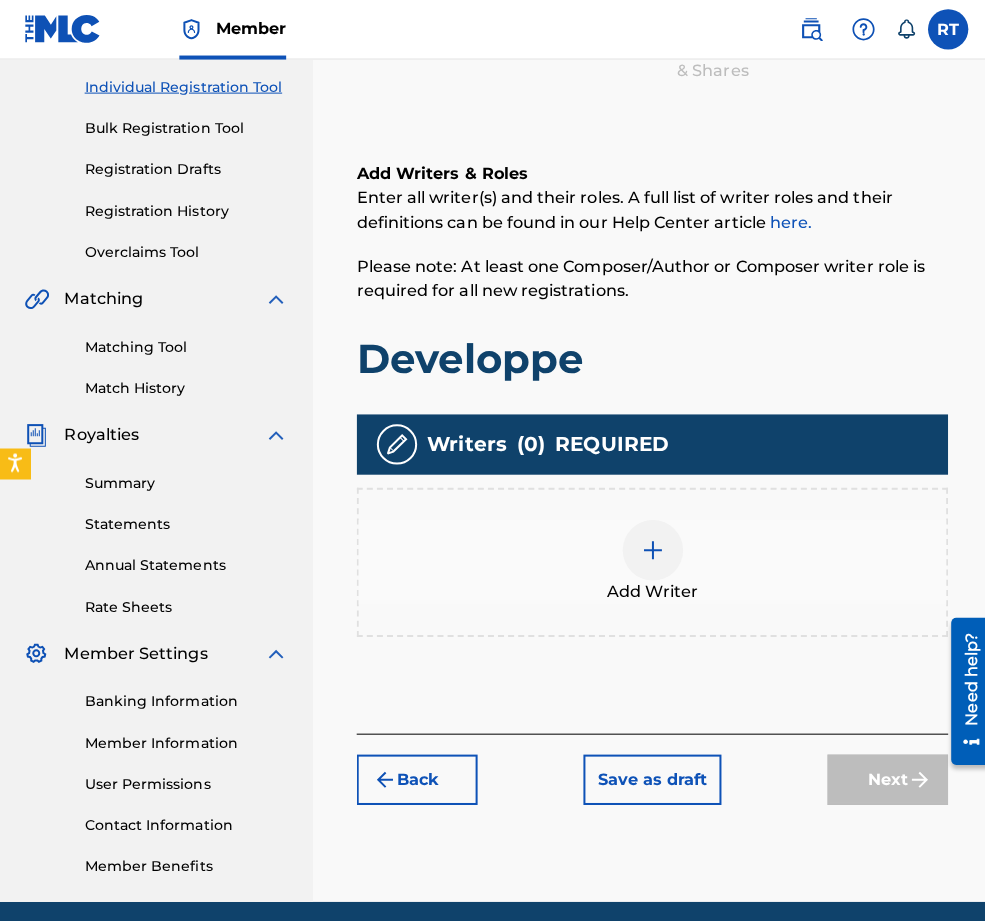 click at bounding box center (648, 547) 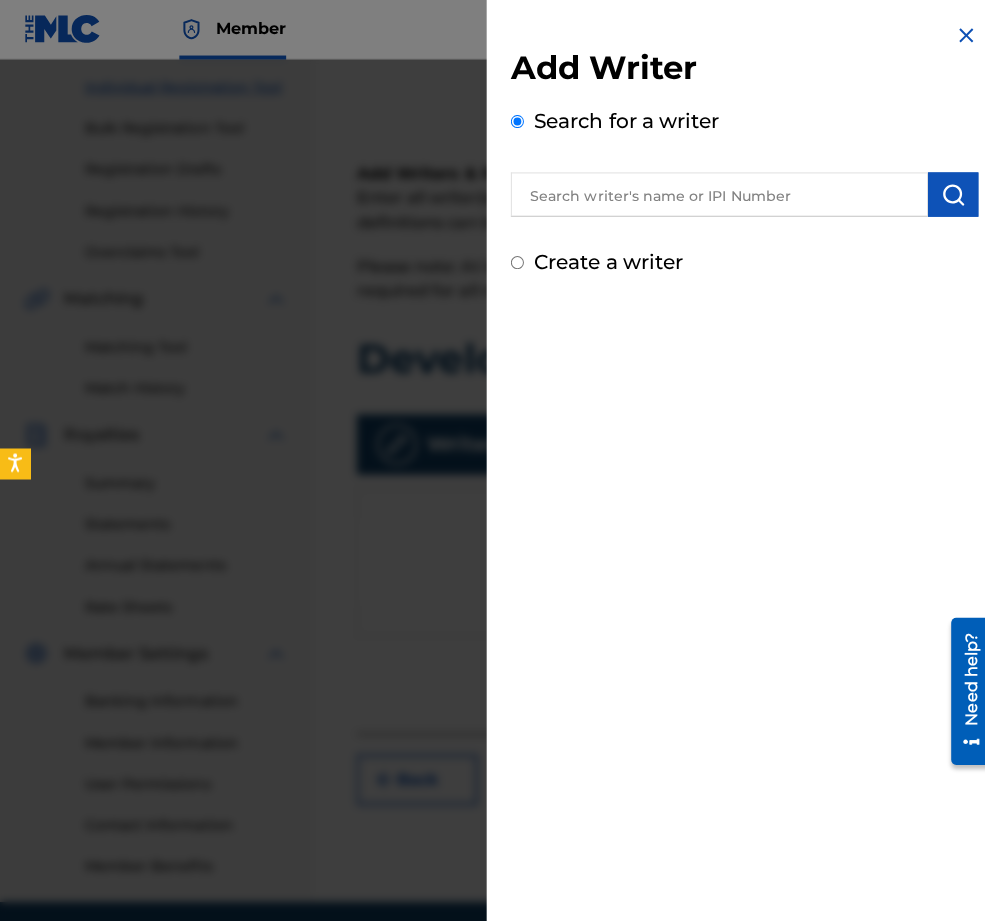 click on "Create a writer" at bounding box center [604, 261] 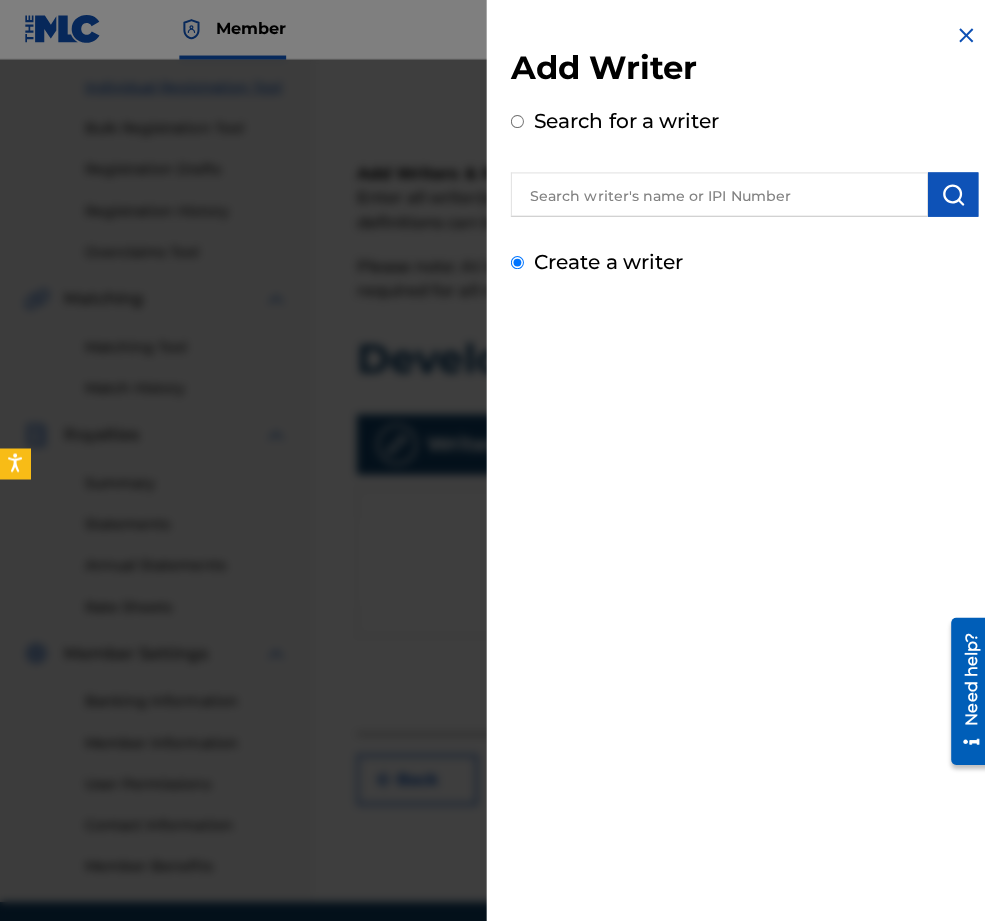 click on "Create a writer" at bounding box center [513, 261] 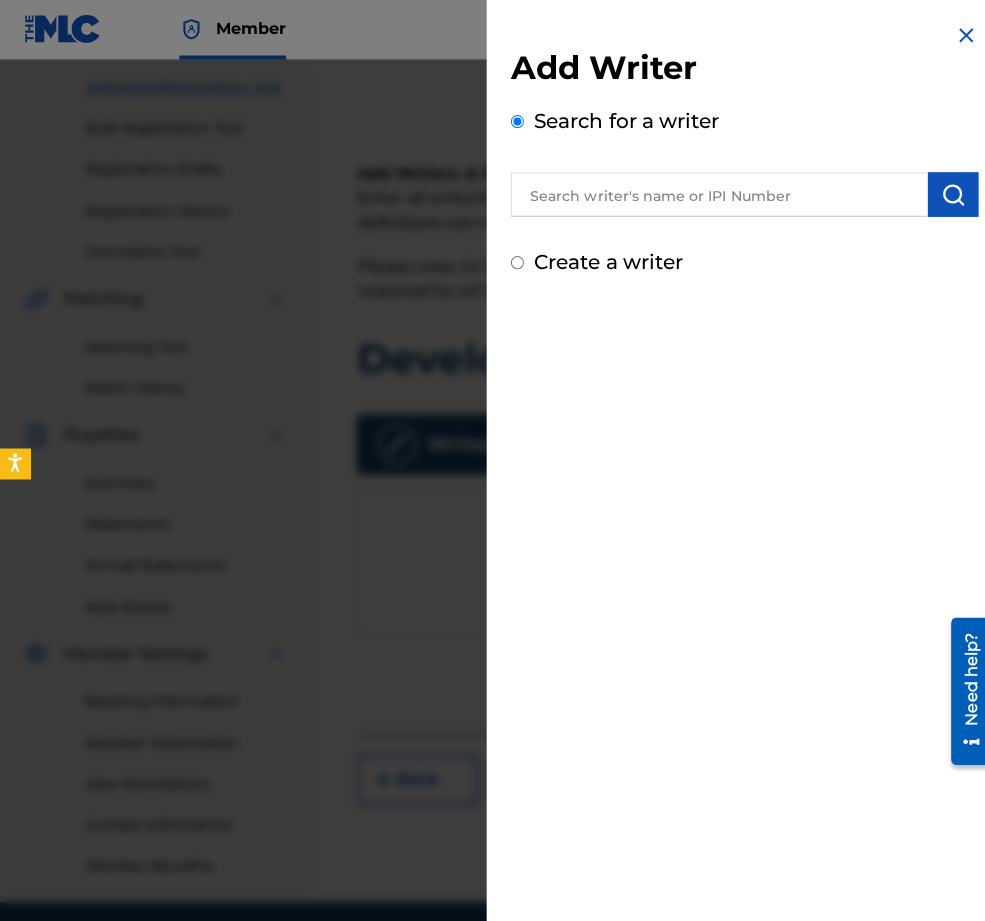 radio on "false" 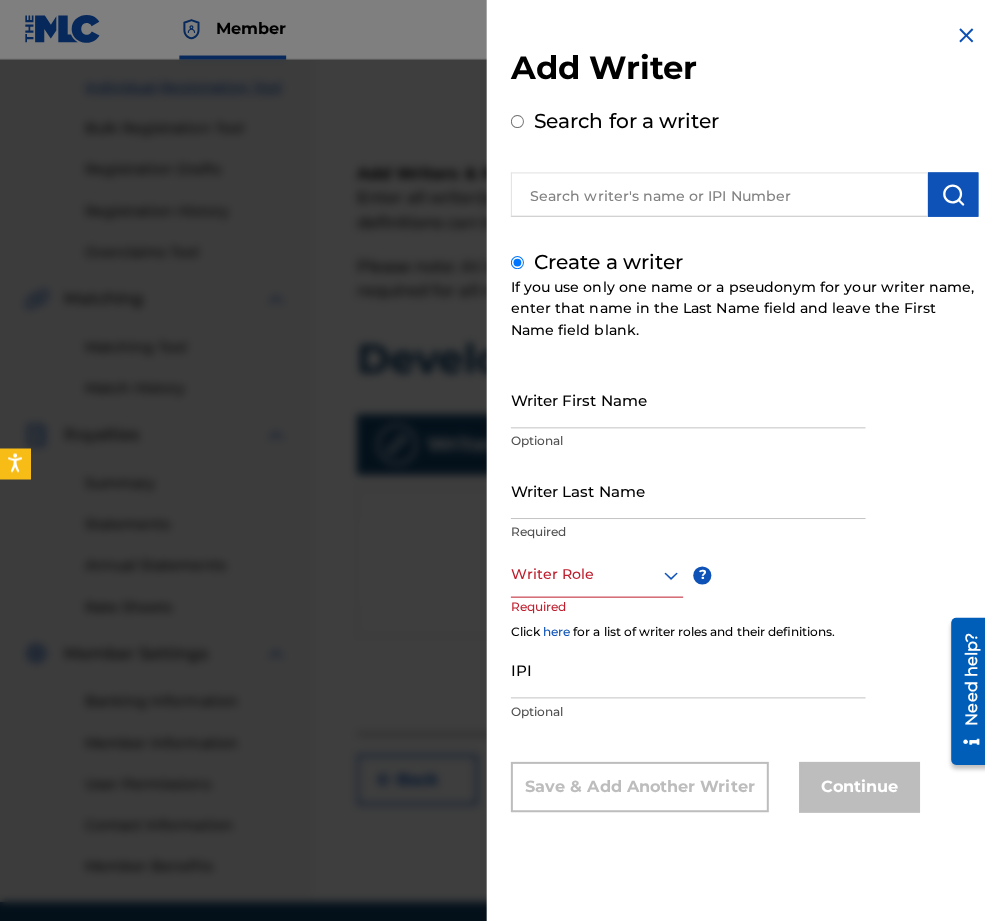 click on "Writer First Name" at bounding box center (683, 397) 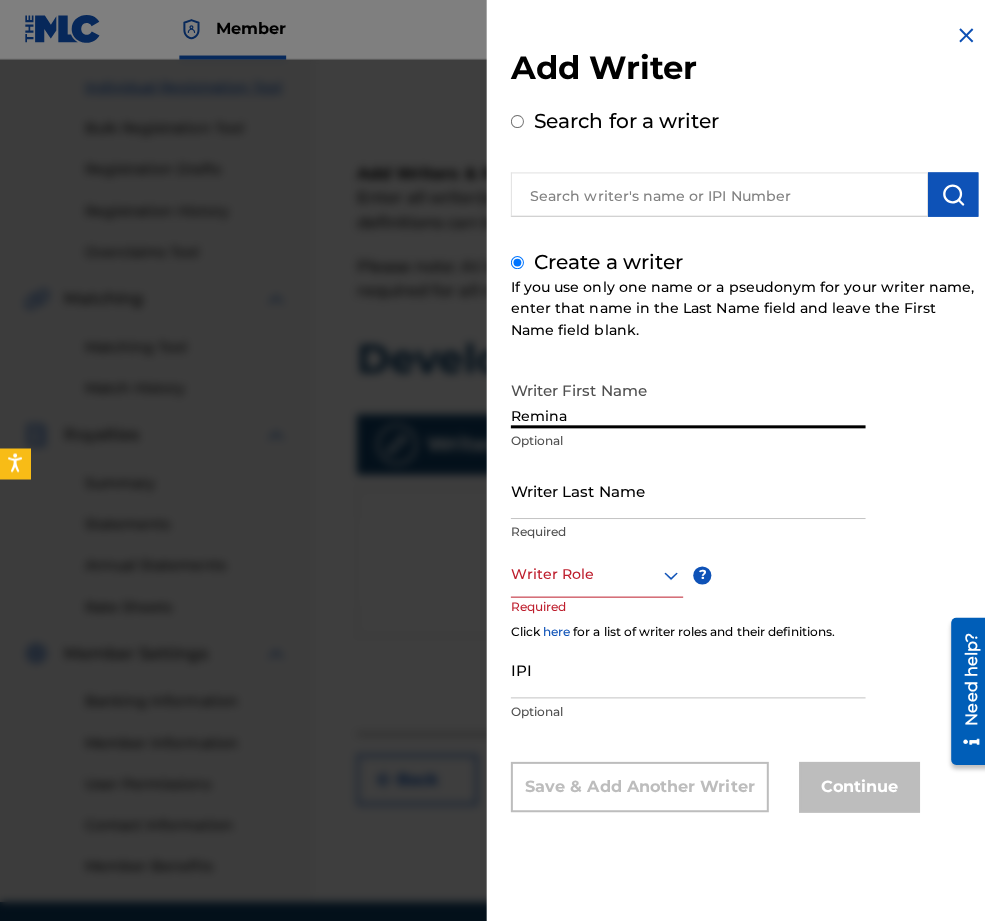 type on "Remina" 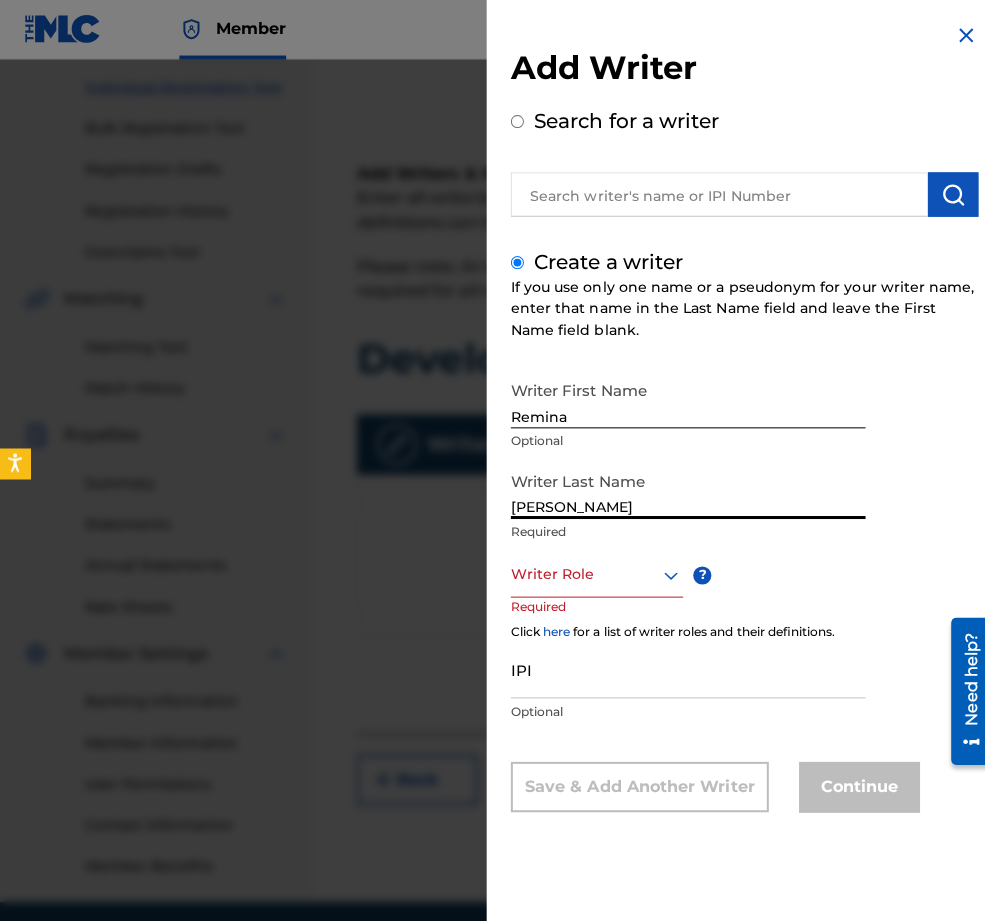 type on "[PERSON_NAME]" 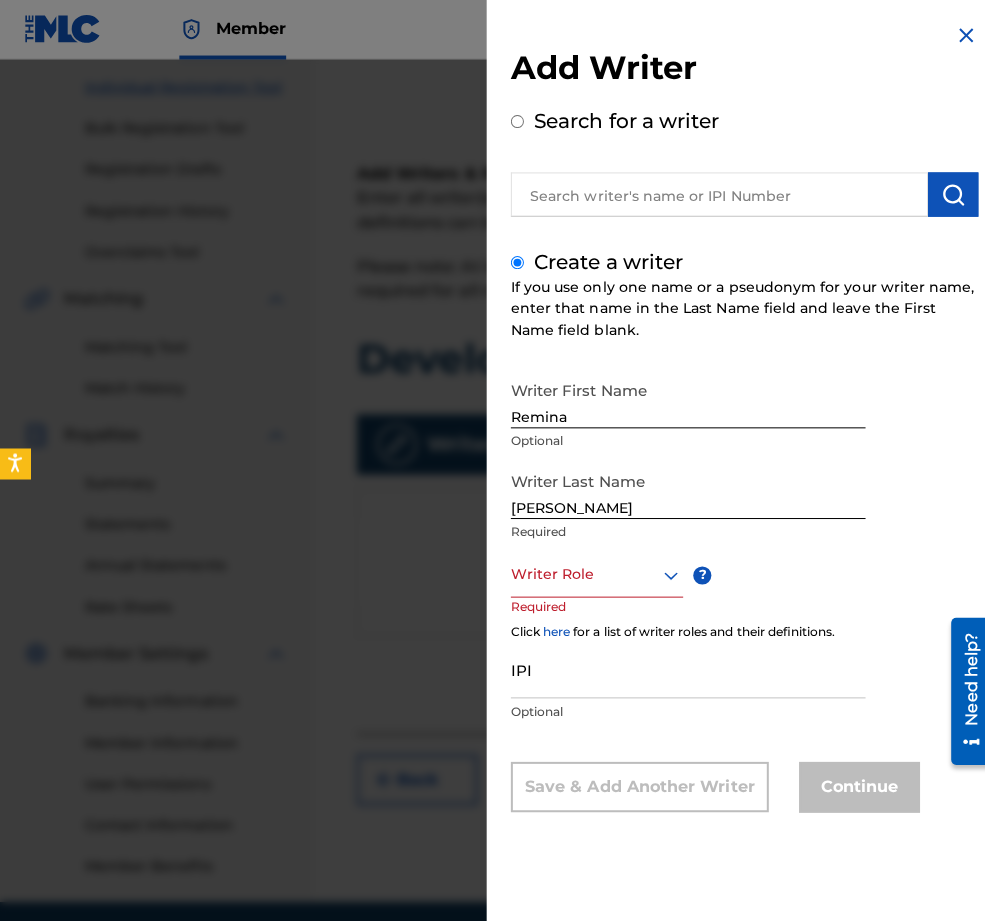 click on "Writer Role" at bounding box center [592, 571] 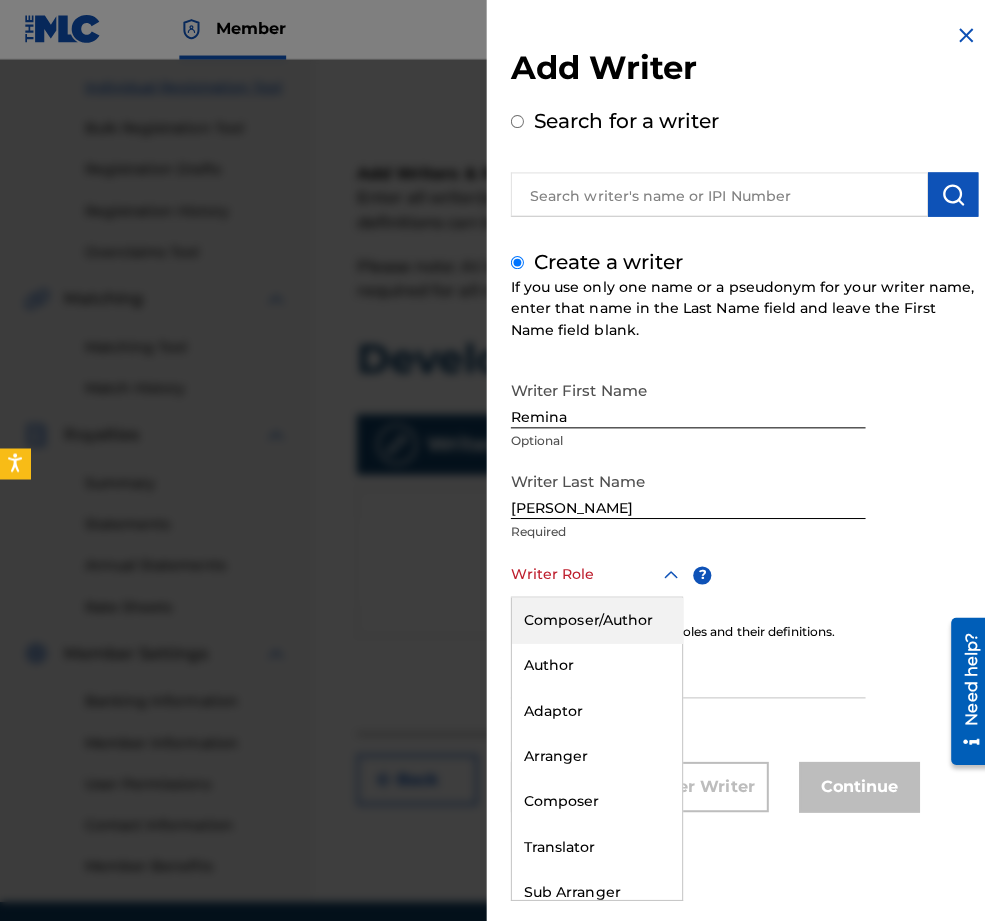 click on "Composer/Author" at bounding box center [592, 616] 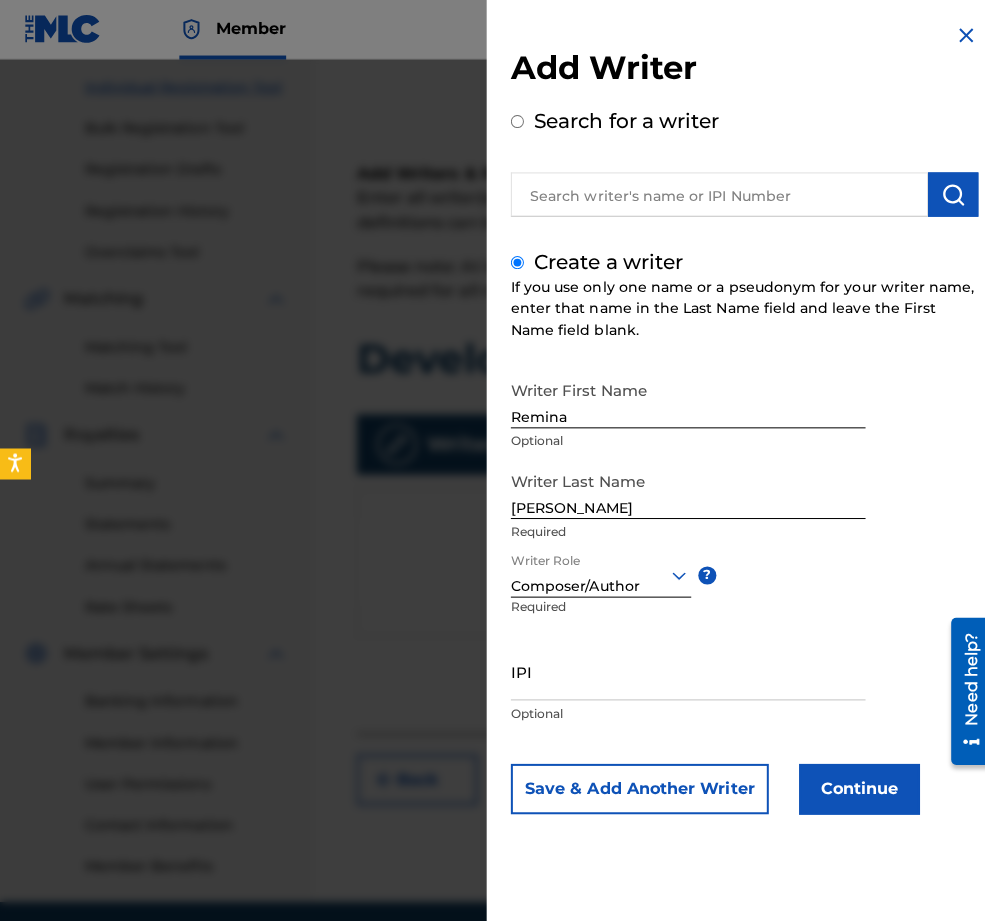 click on "IPI   Optional" at bounding box center [683, 684] 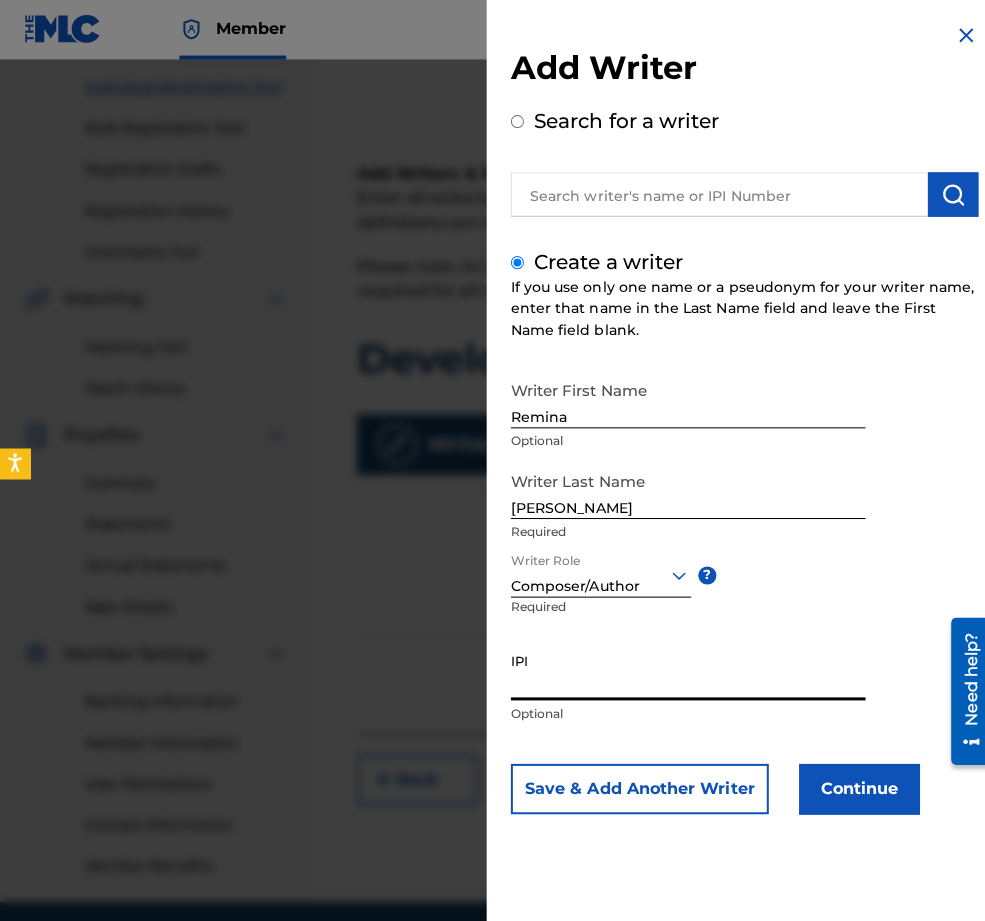 paste on "01296512631" 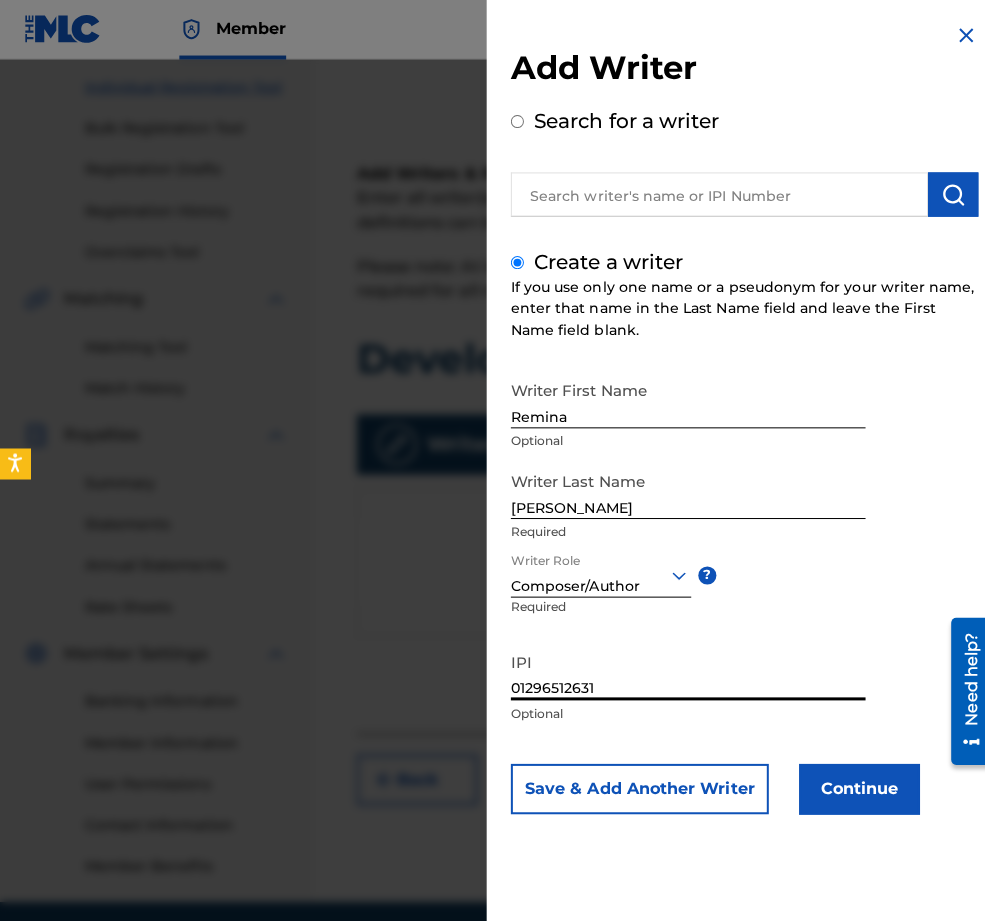 type on "01296512631" 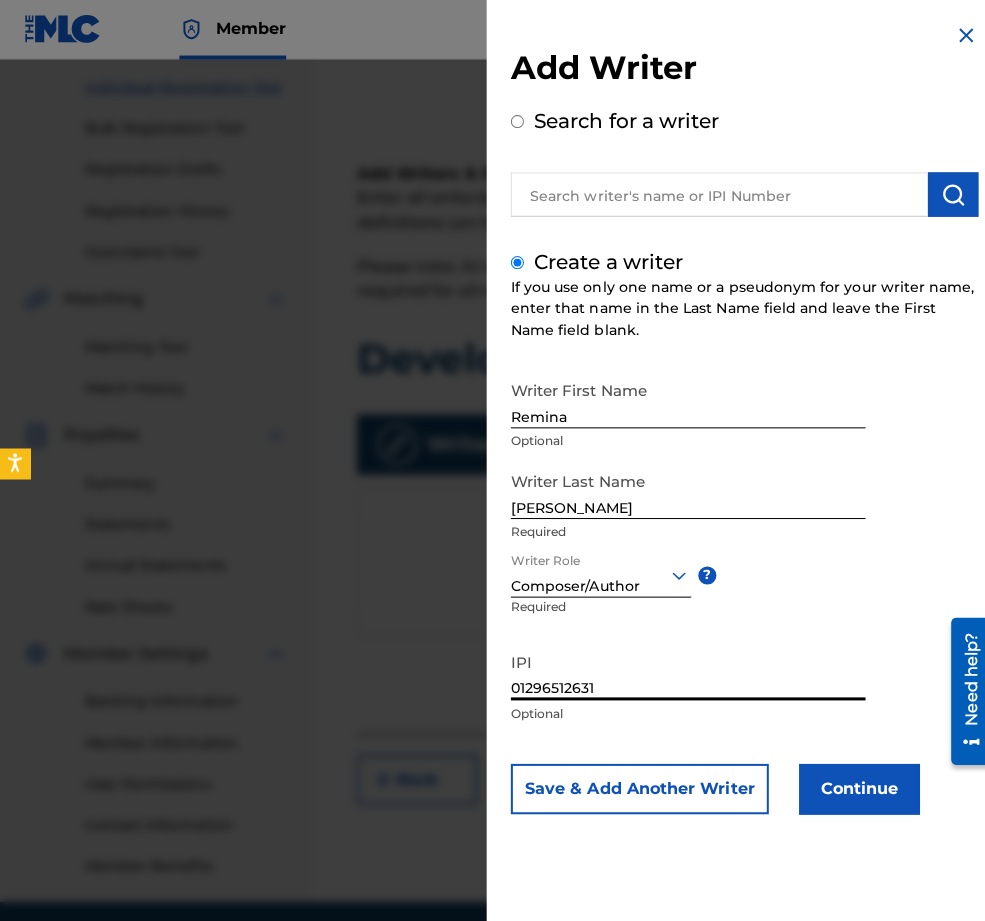click on "Continue" at bounding box center [853, 784] 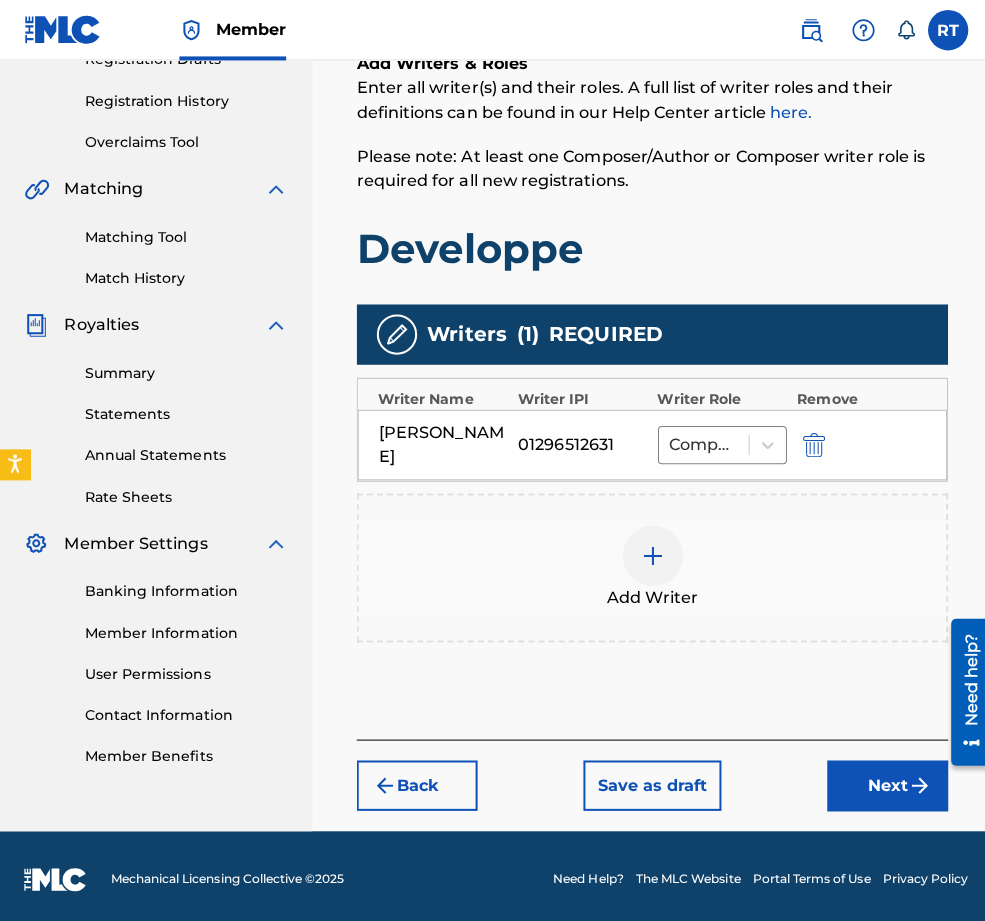 scroll, scrollTop: 442, scrollLeft: 0, axis: vertical 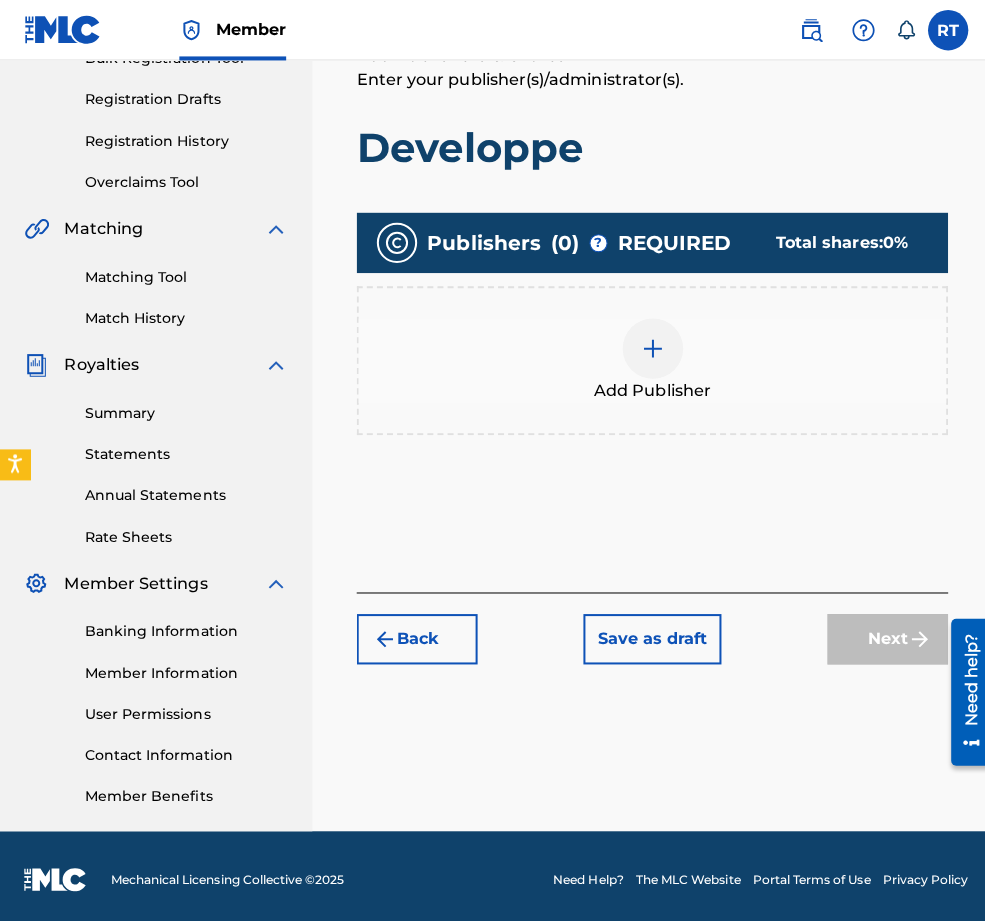click at bounding box center (648, 346) 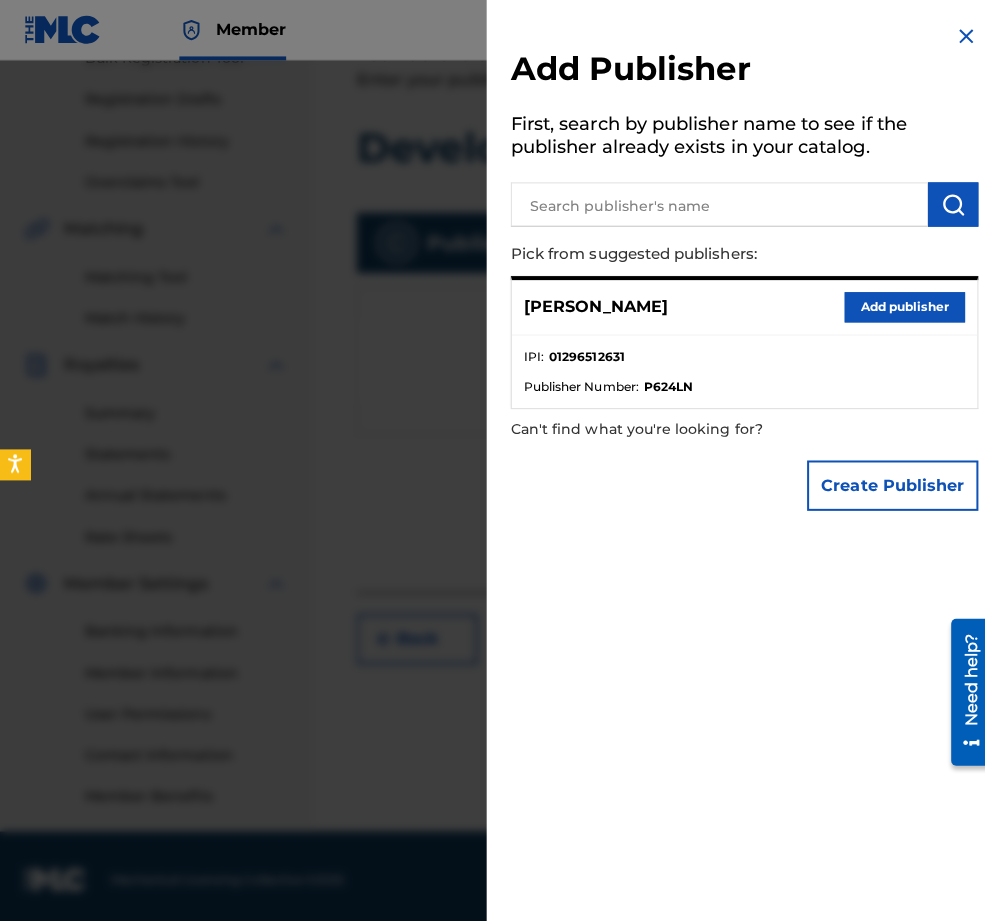 click on "IPI : 01296512631" at bounding box center [739, 360] 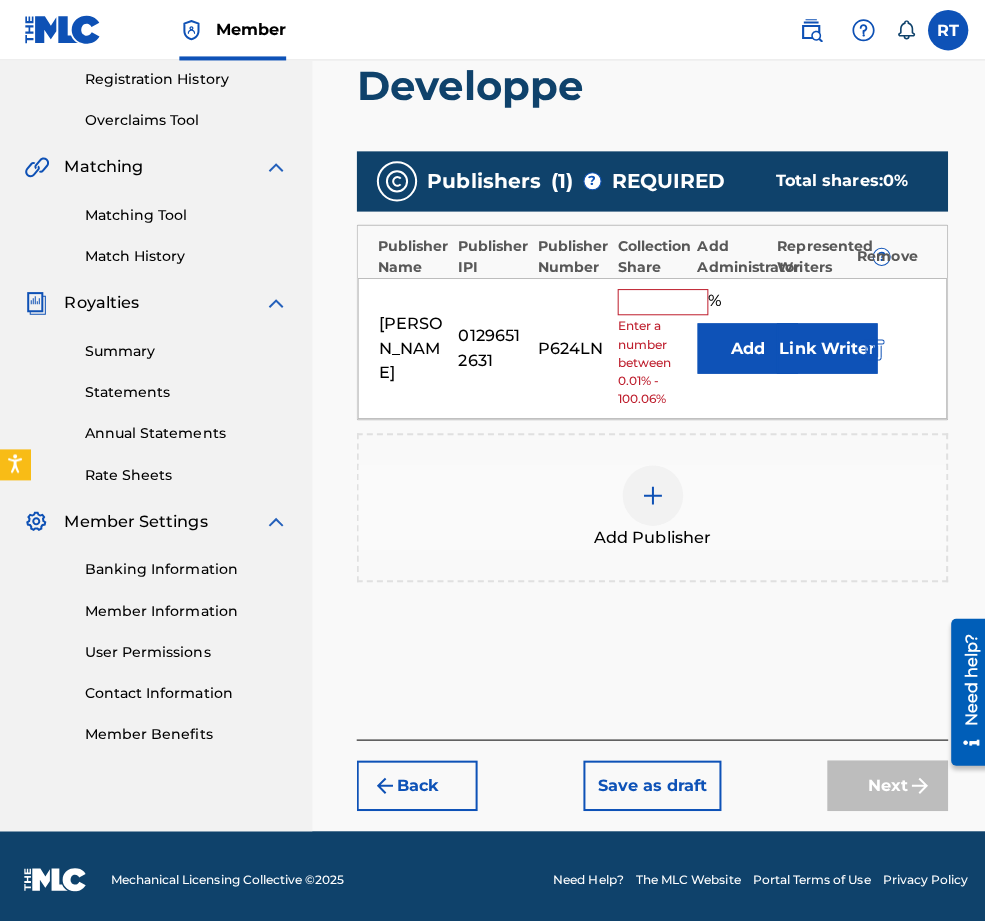 click on "Collection Share" at bounding box center [647, 255] 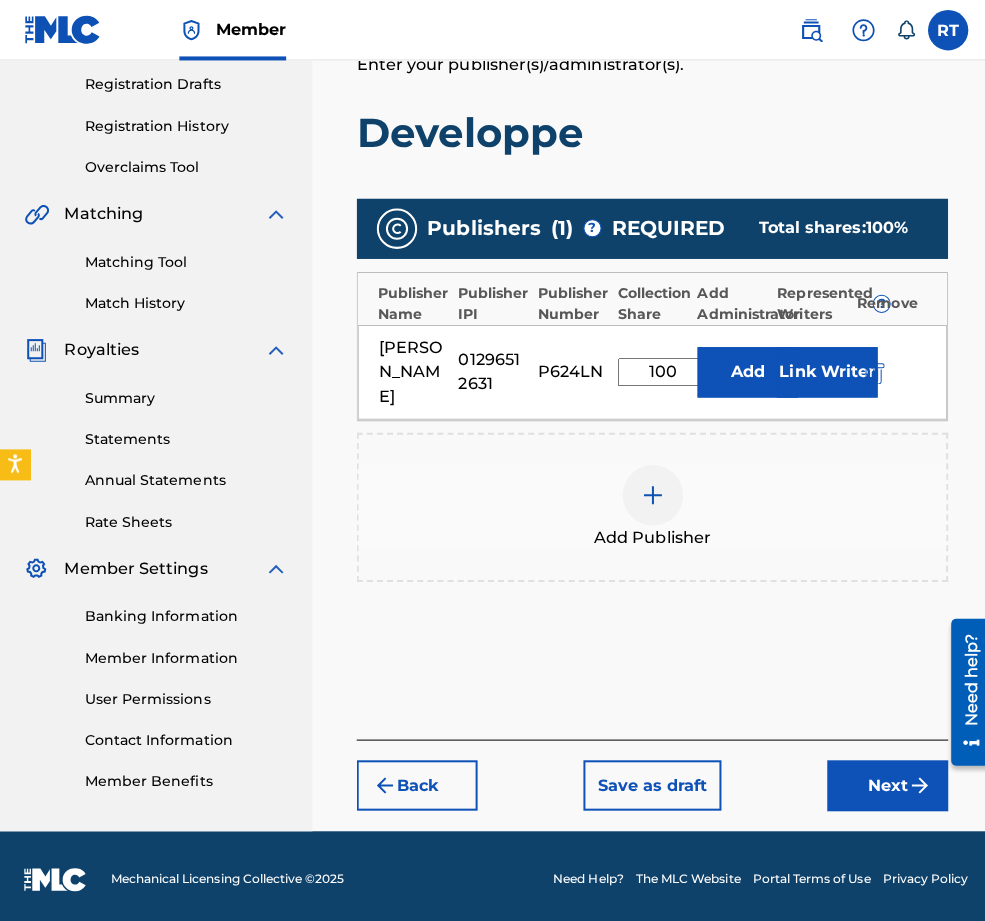 type on "100" 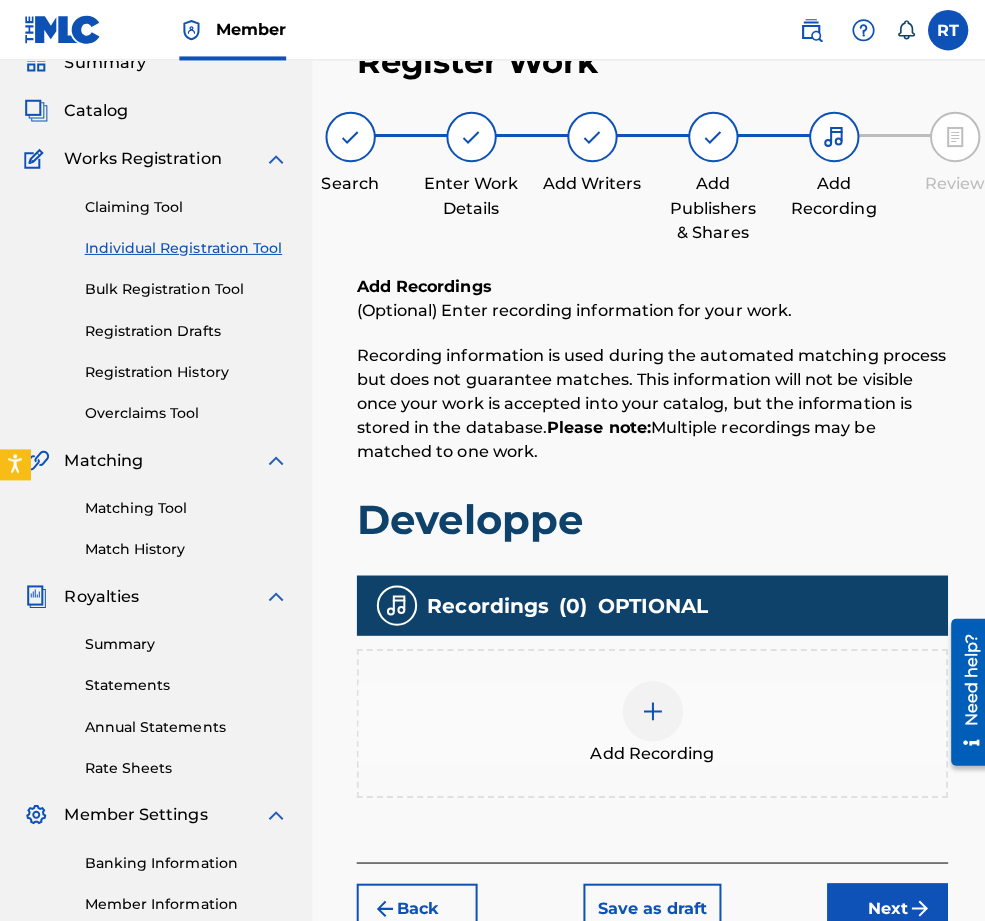 scroll, scrollTop: 181, scrollLeft: 0, axis: vertical 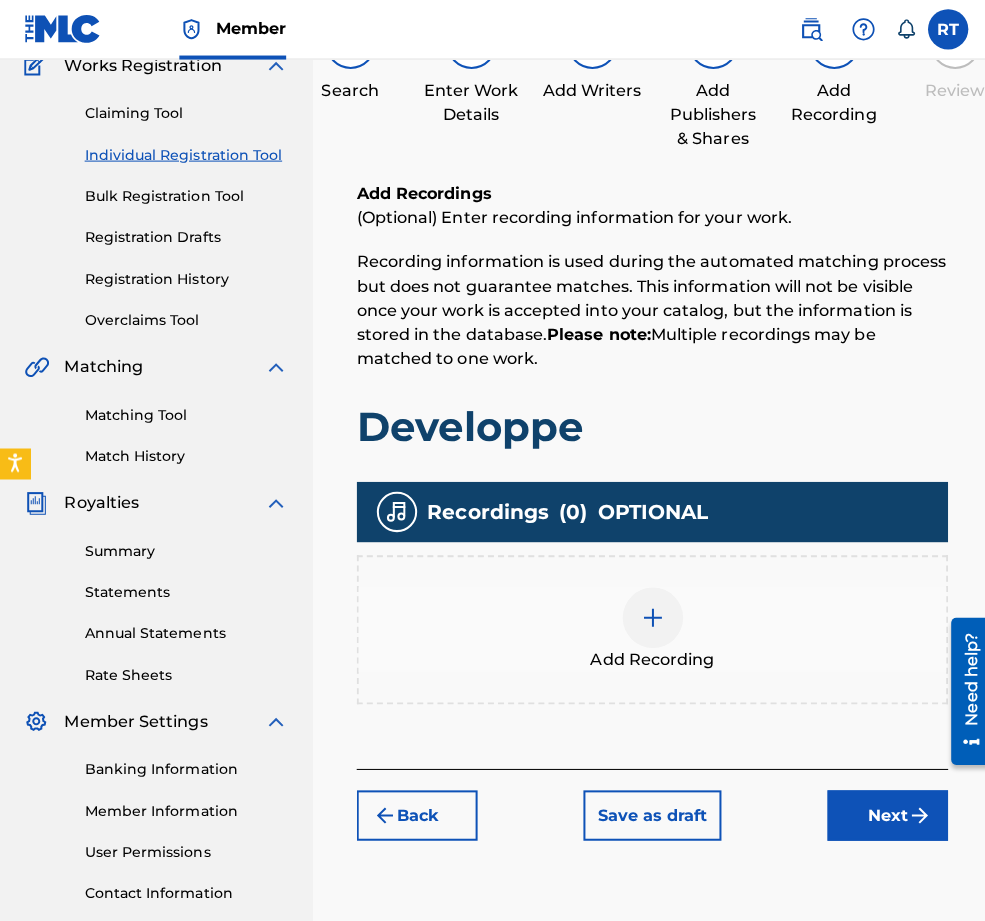 click at bounding box center [648, 614] 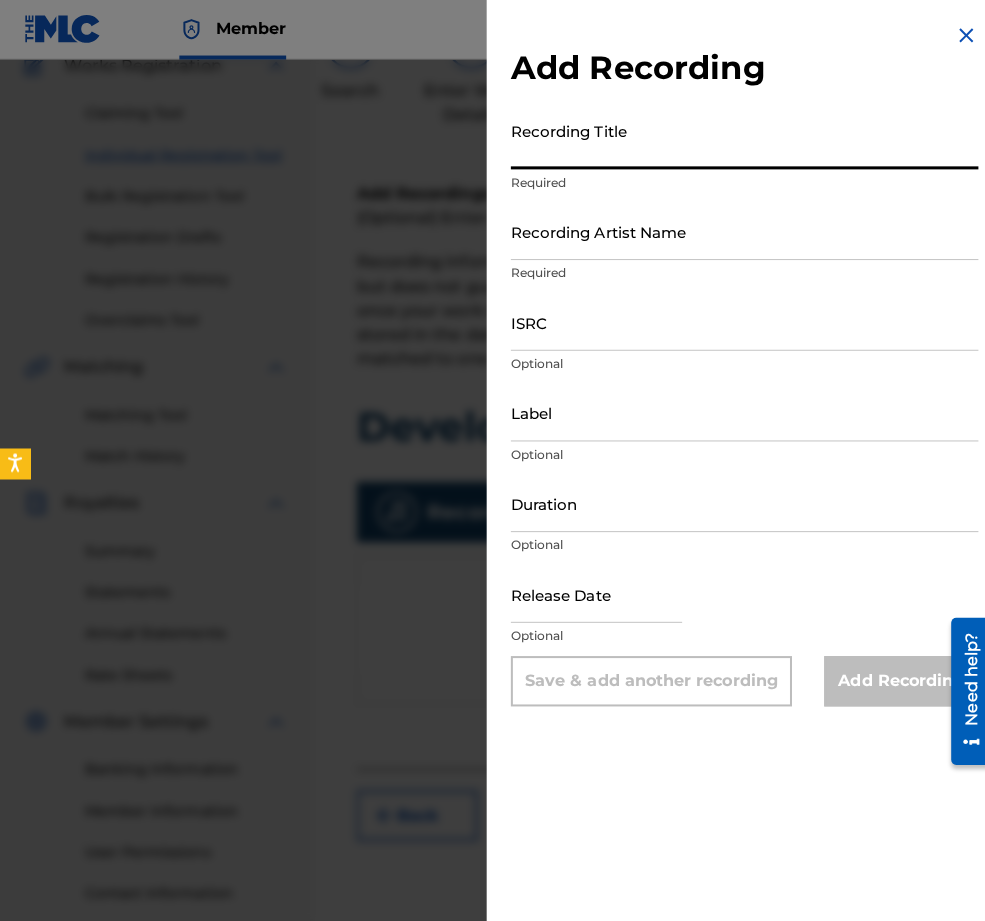click on "Recording Title" at bounding box center (739, 140) 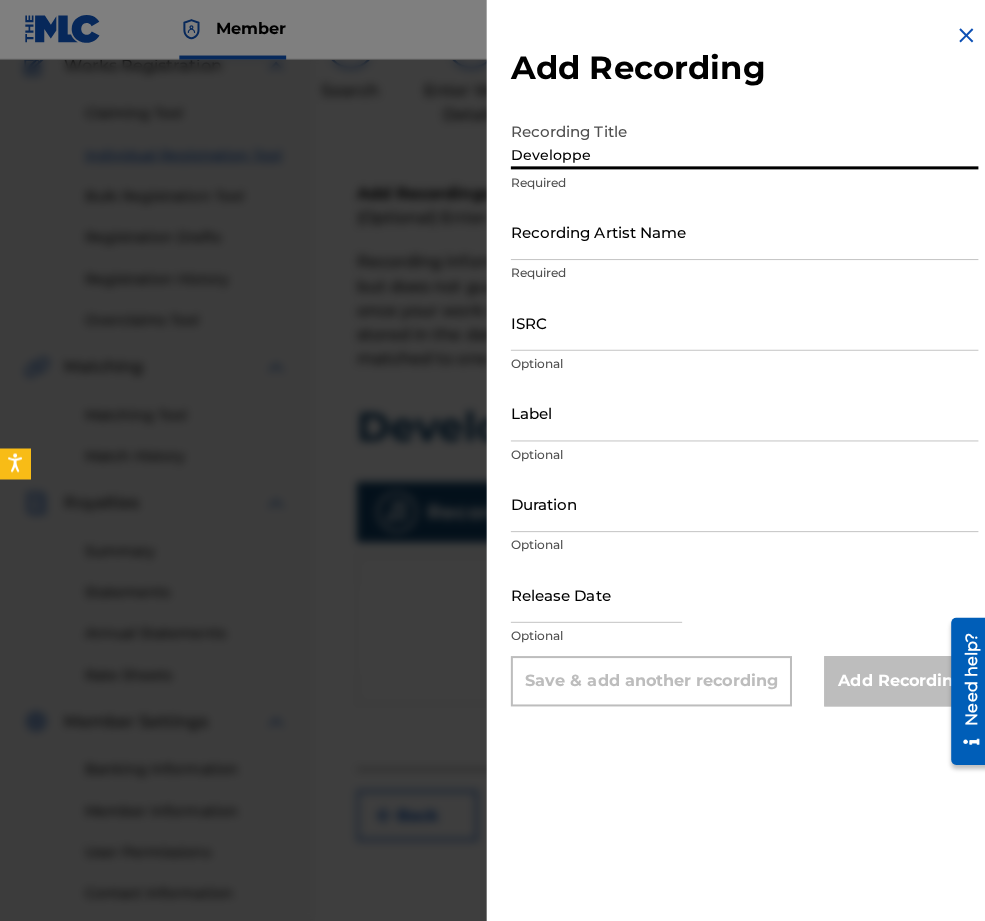 type on "Developpe" 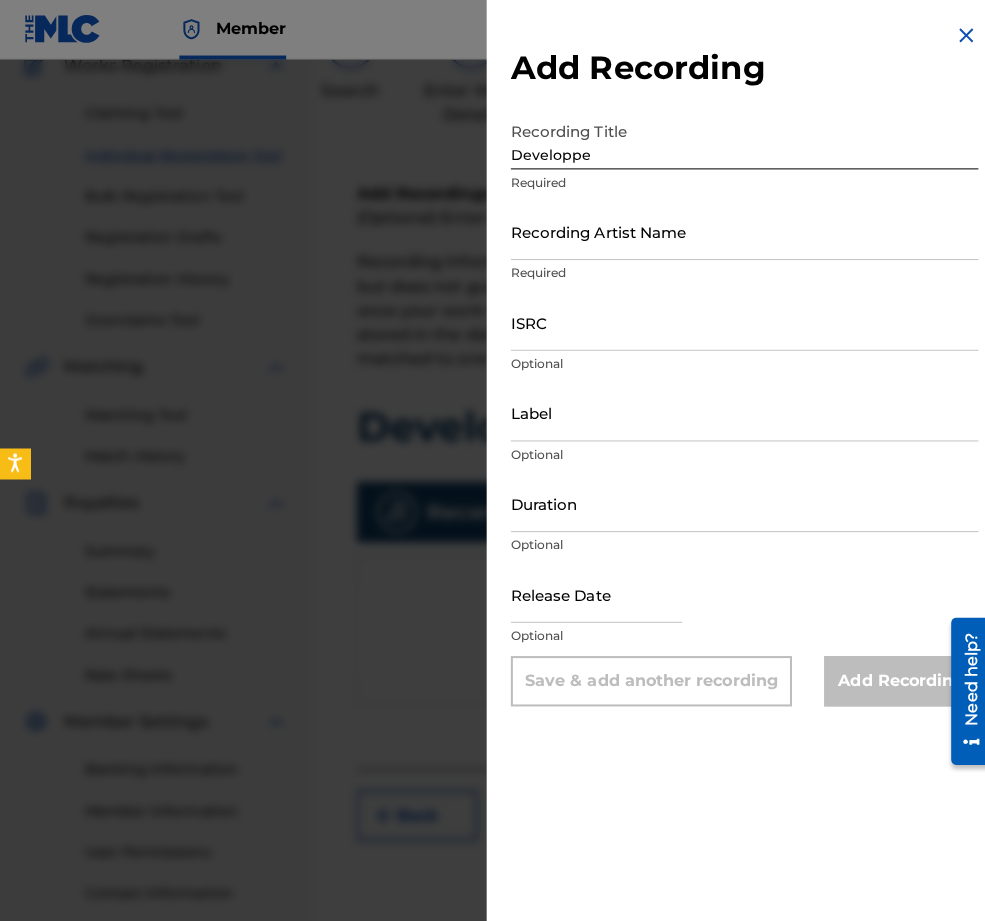 click on "Recording Artist Name Required" at bounding box center [739, 247] 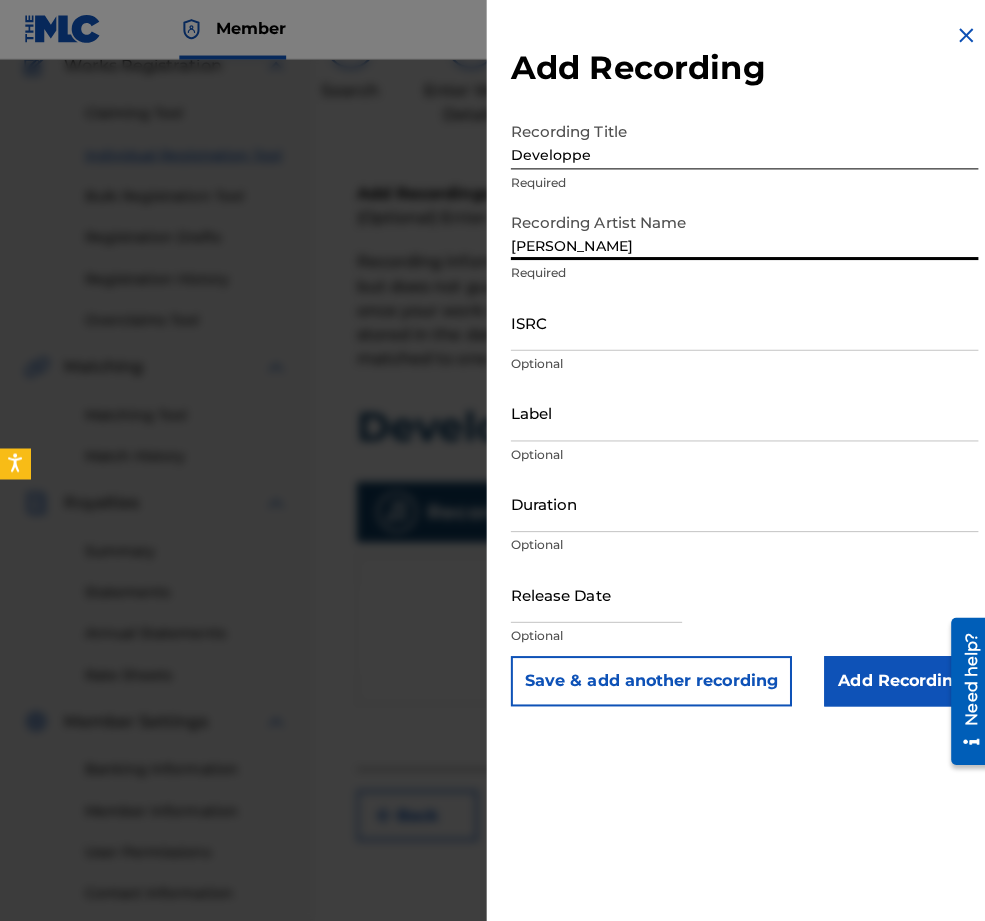 type on "[PERSON_NAME]" 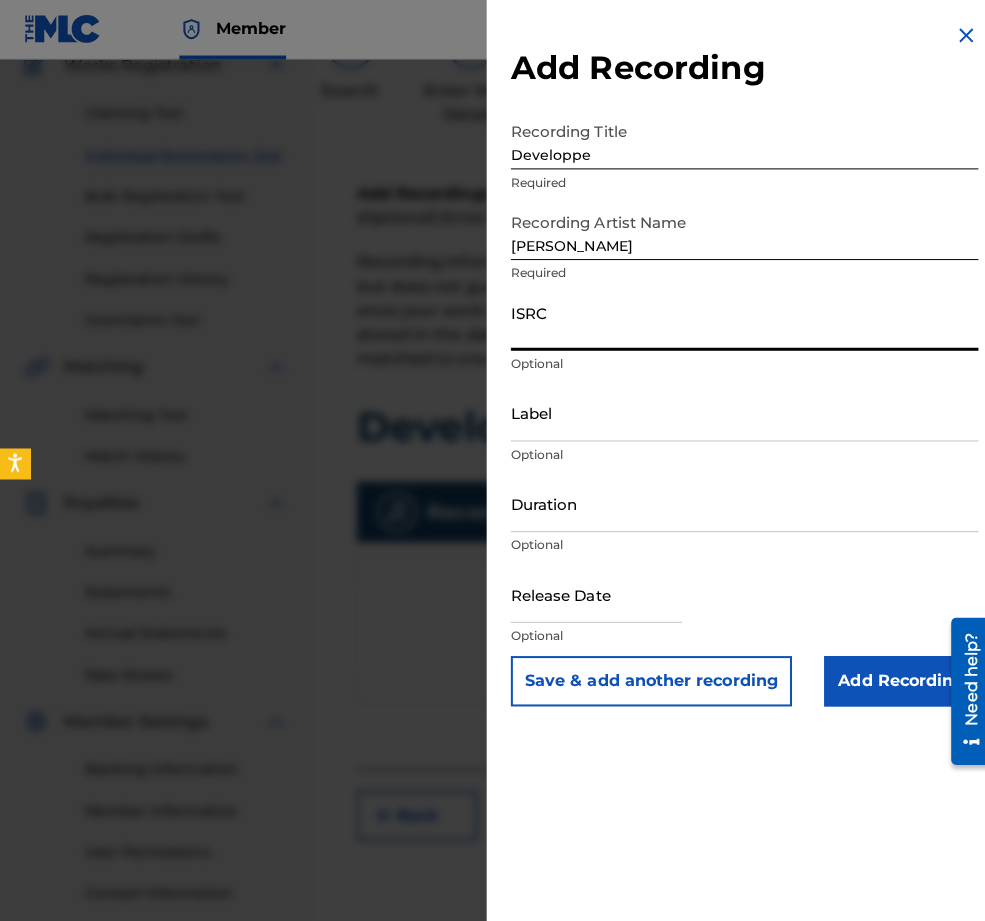 paste on "QZES62263260" 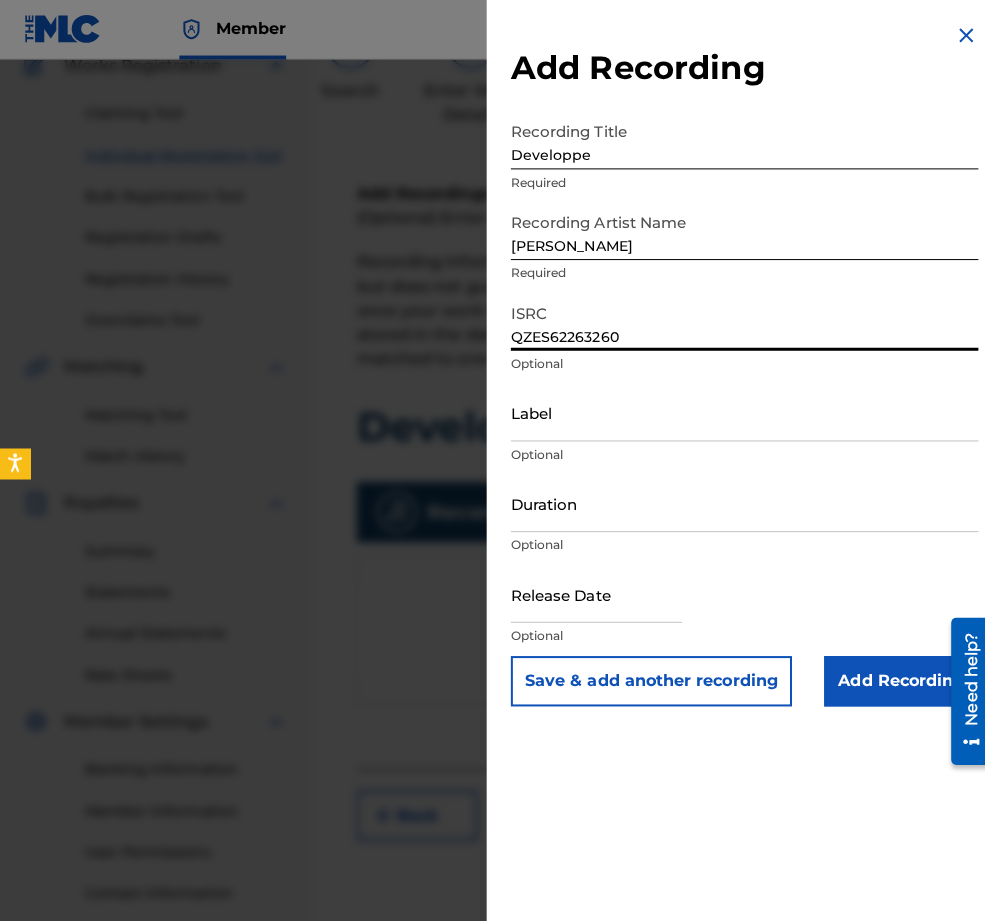 type on "QZES62263260" 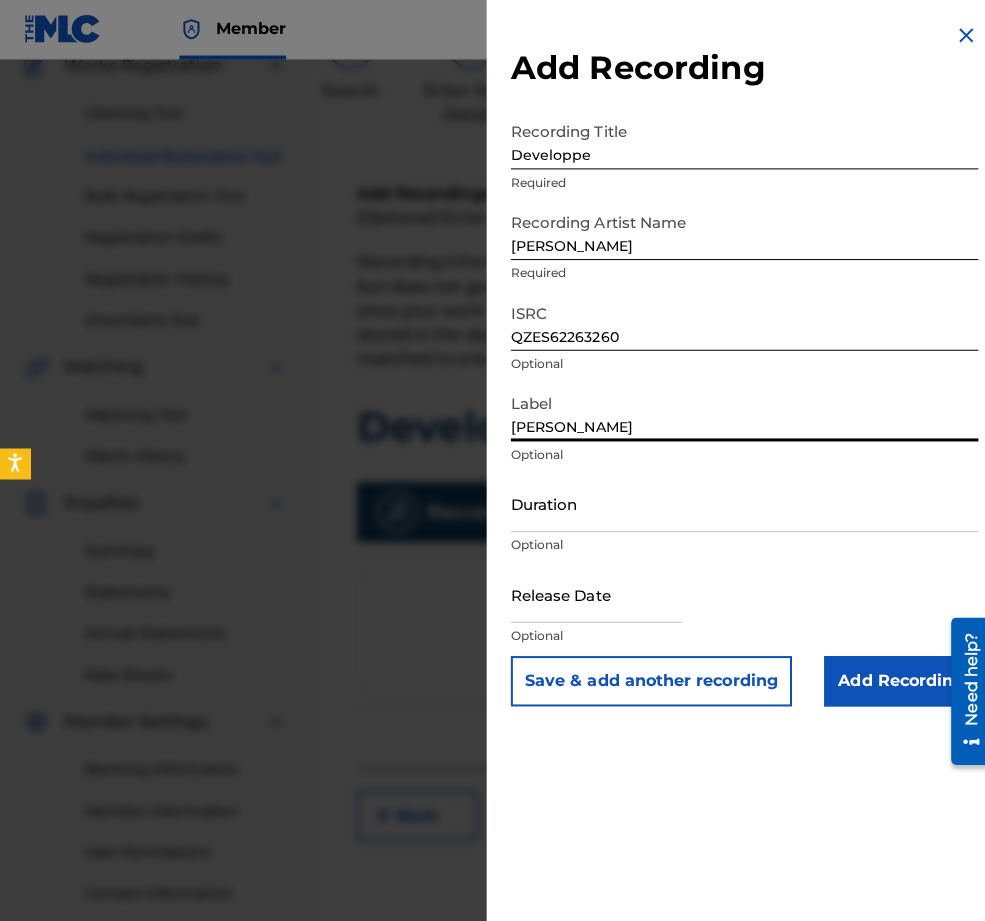 type on "[PERSON_NAME]" 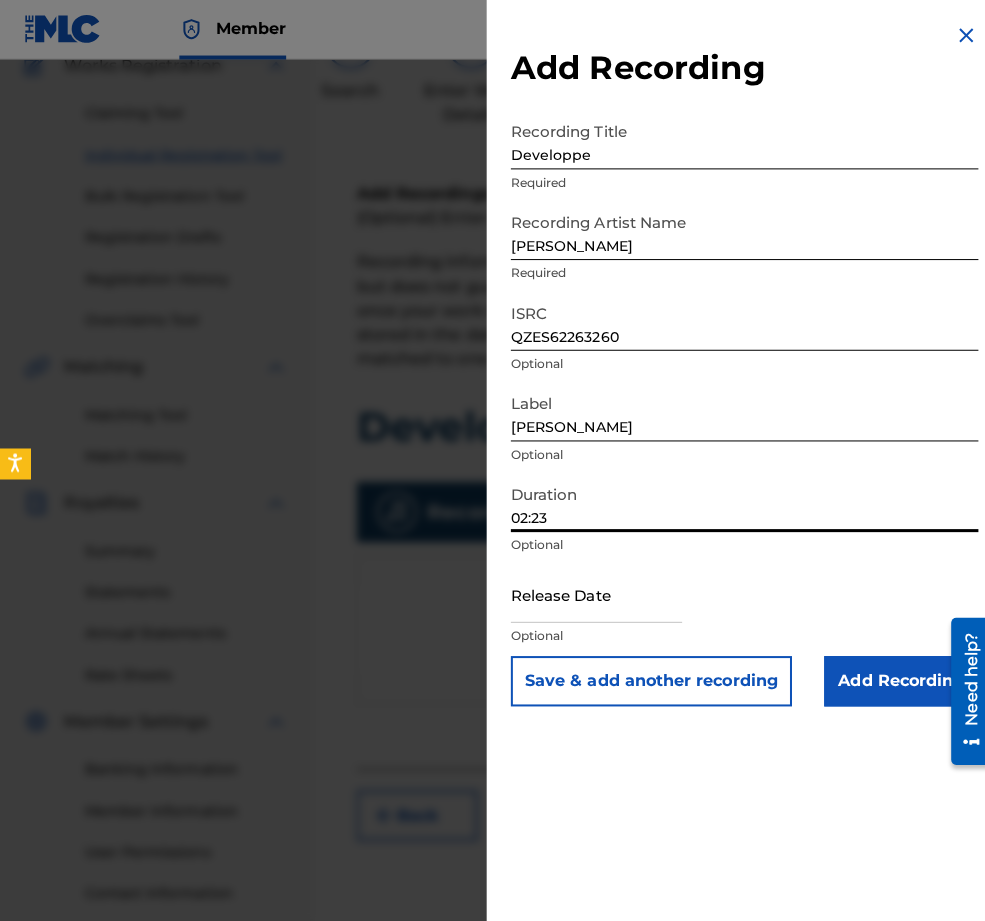type on "02:23" 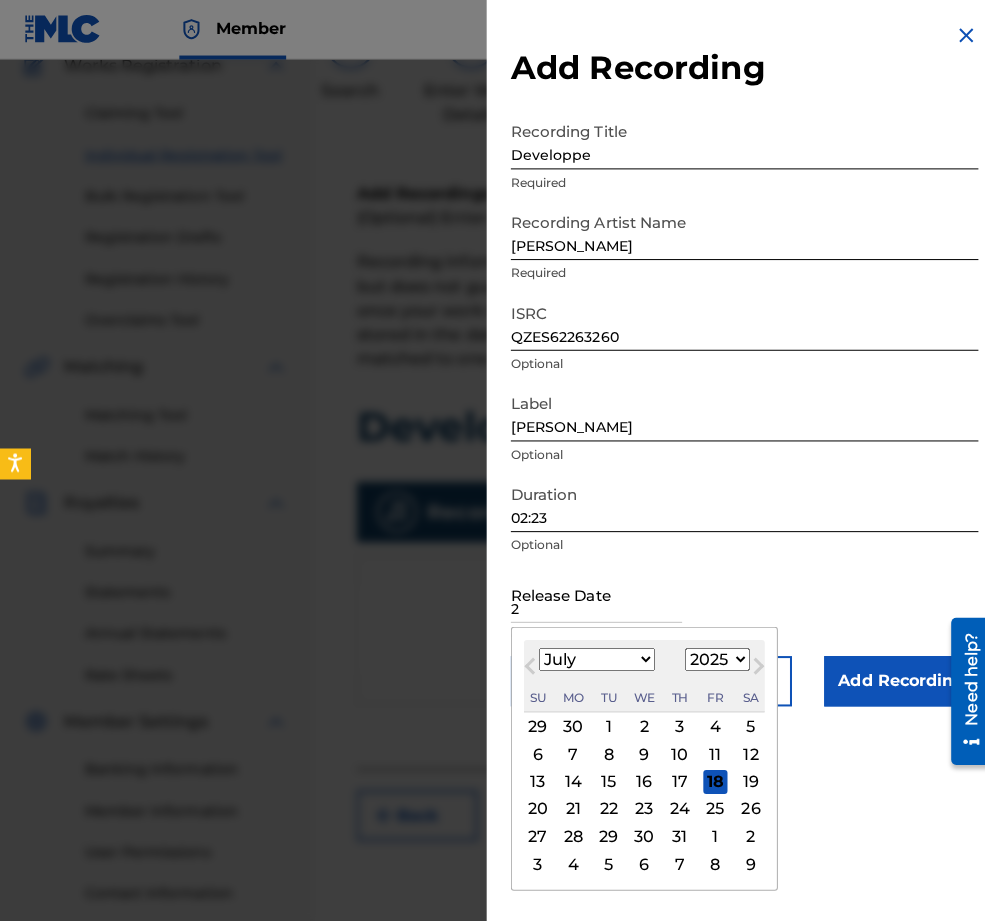 type on "2" 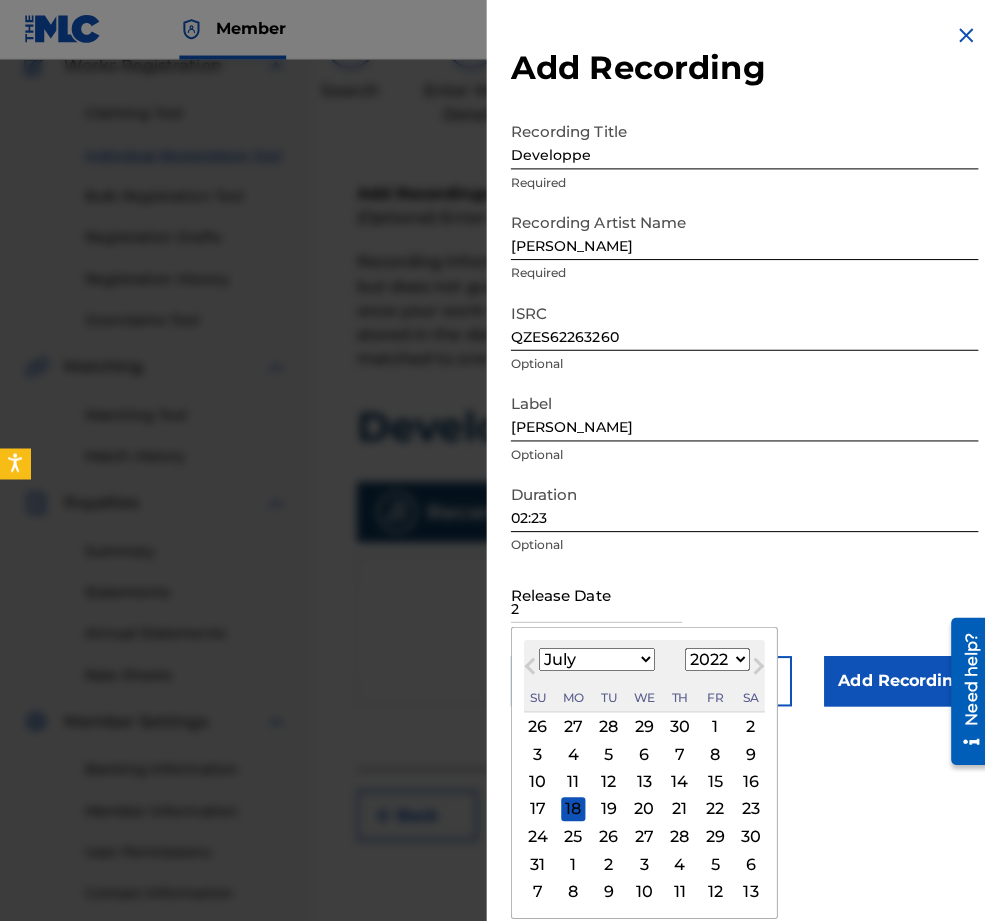 select on "2" 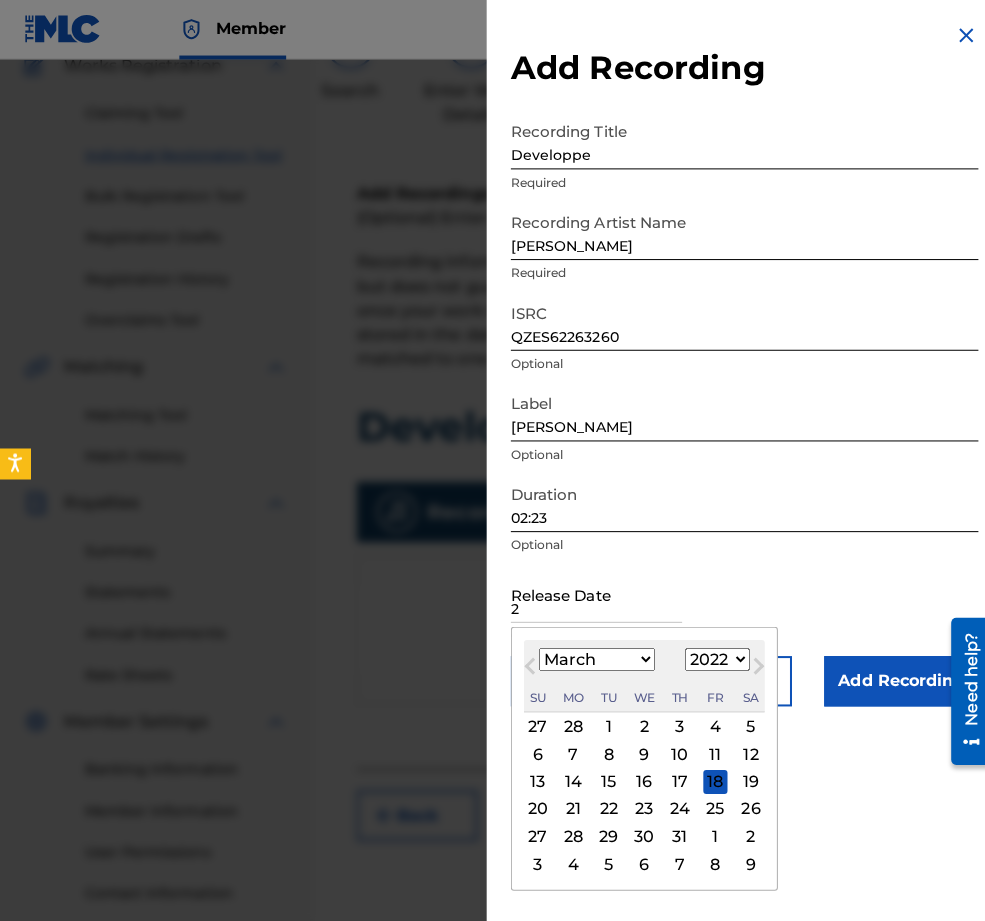 click on "31" at bounding box center [675, 831] 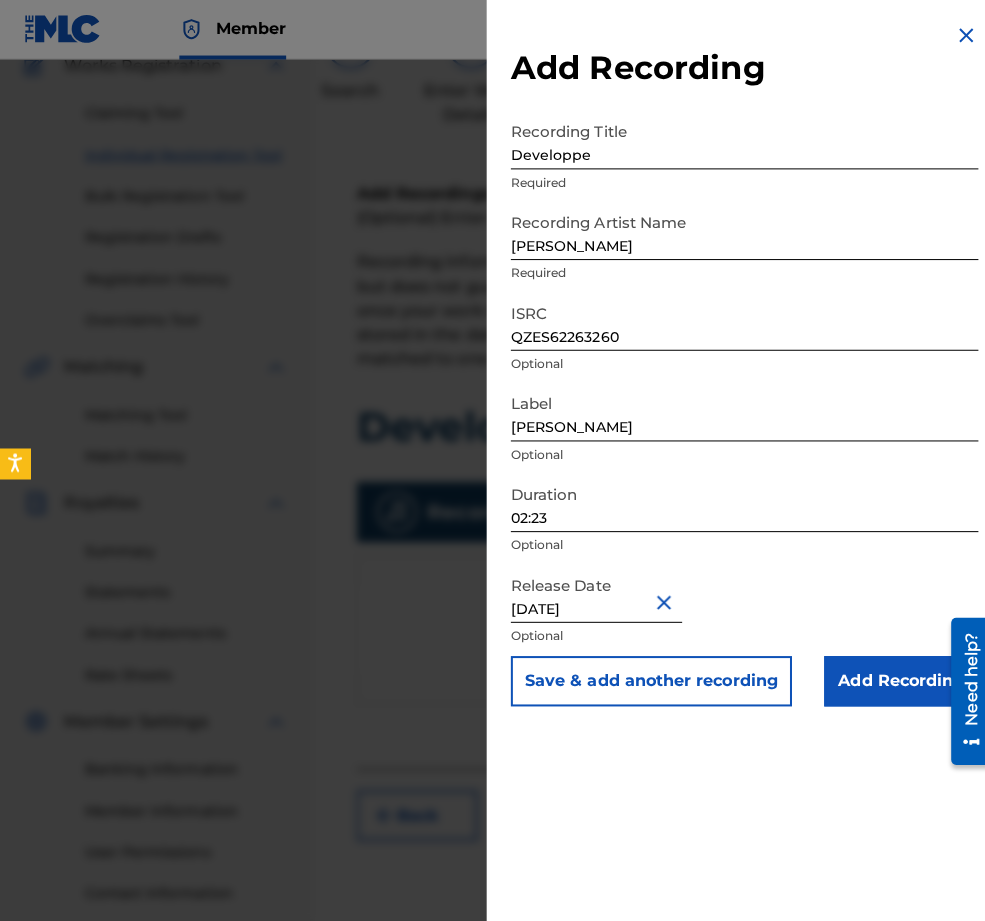 click on "Add Recording" at bounding box center [894, 677] 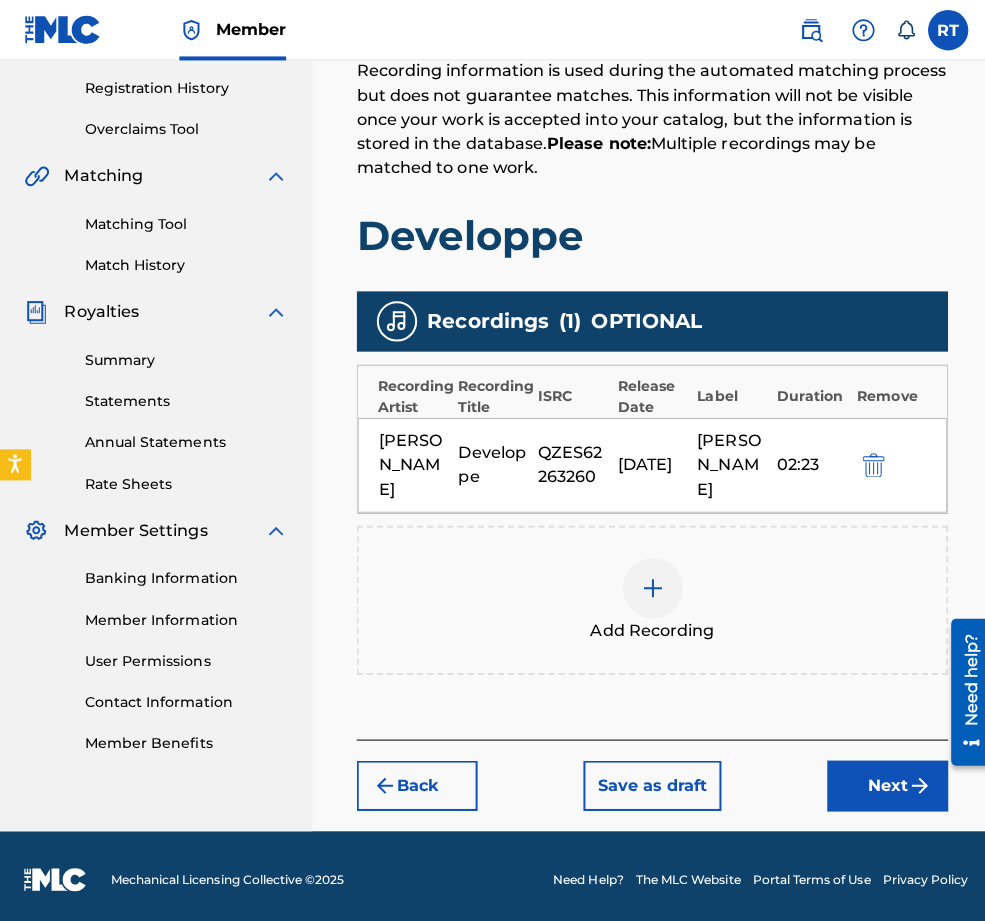 click on "Next" at bounding box center [881, 780] 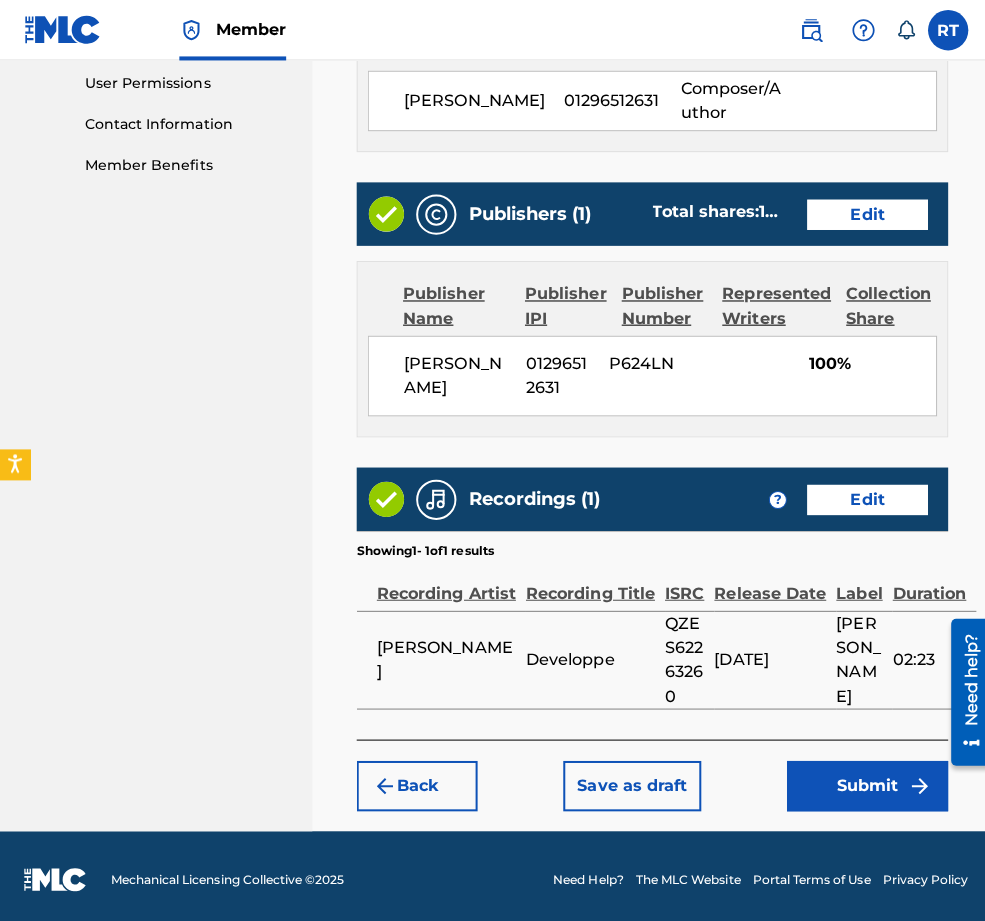 scroll, scrollTop: 1057, scrollLeft: 0, axis: vertical 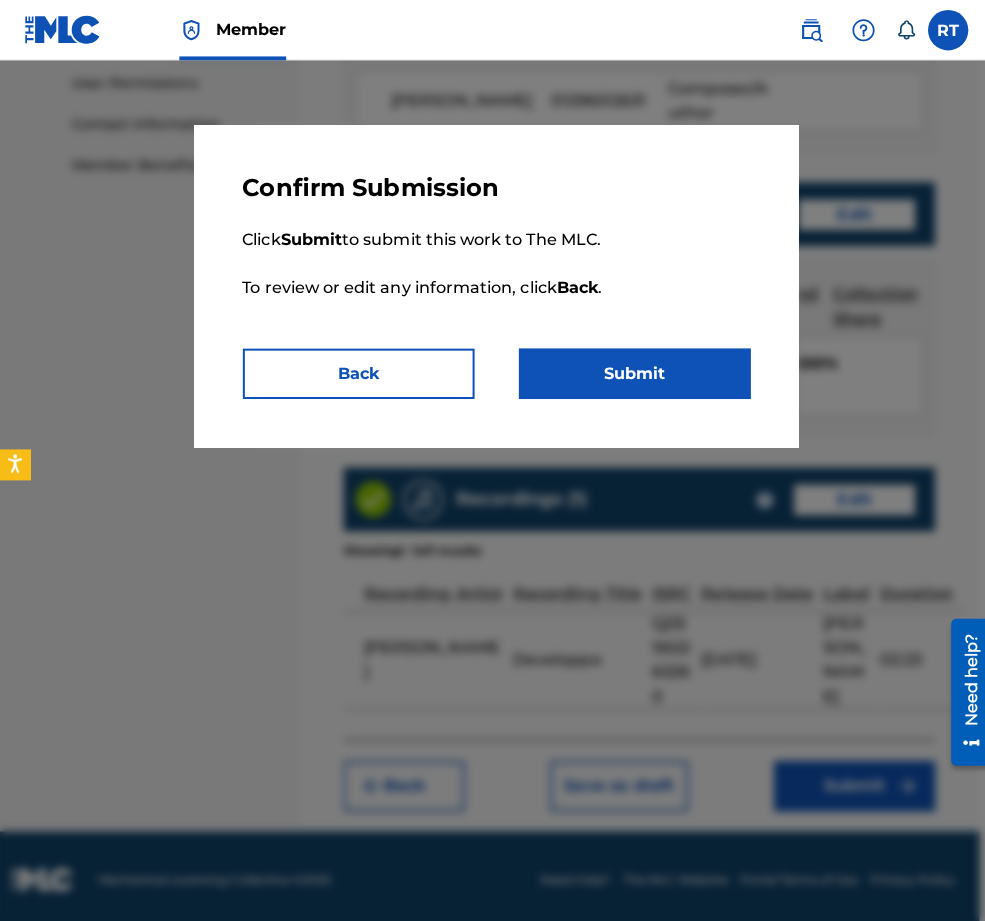 click on "Back" at bounding box center (356, 371) 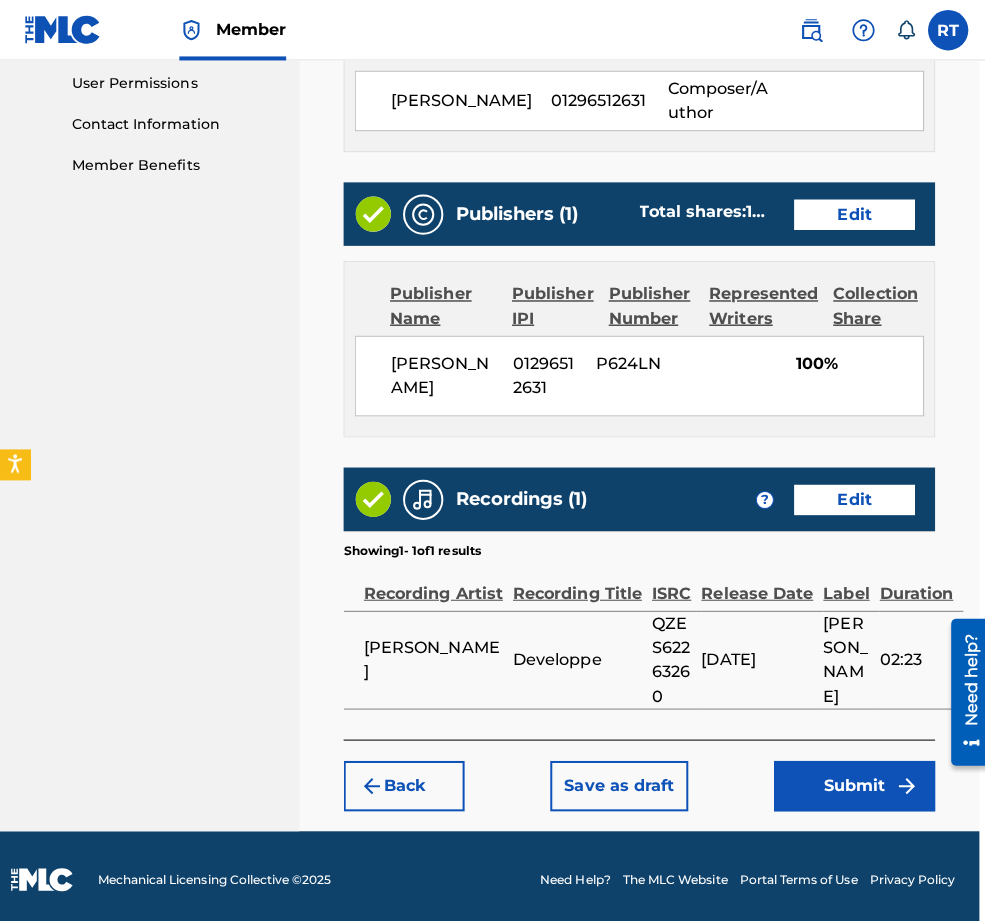 click on "Submit" at bounding box center [848, 780] 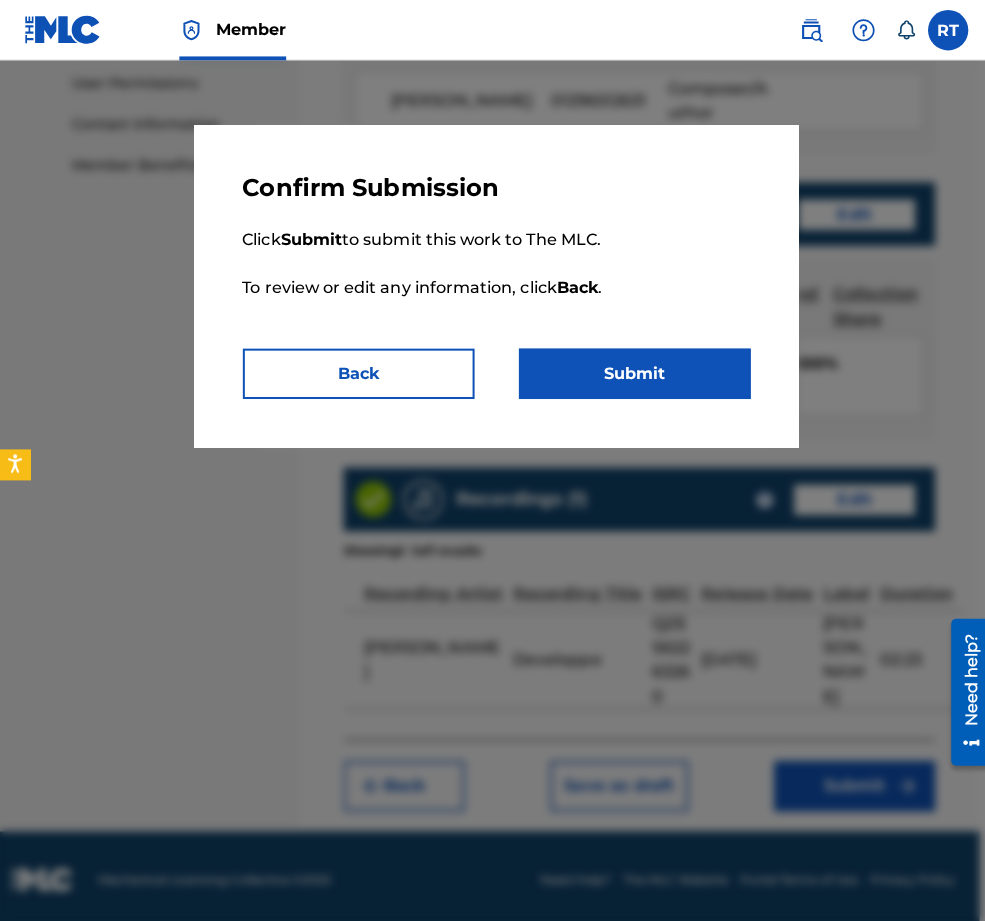click on "Submit" at bounding box center [630, 371] 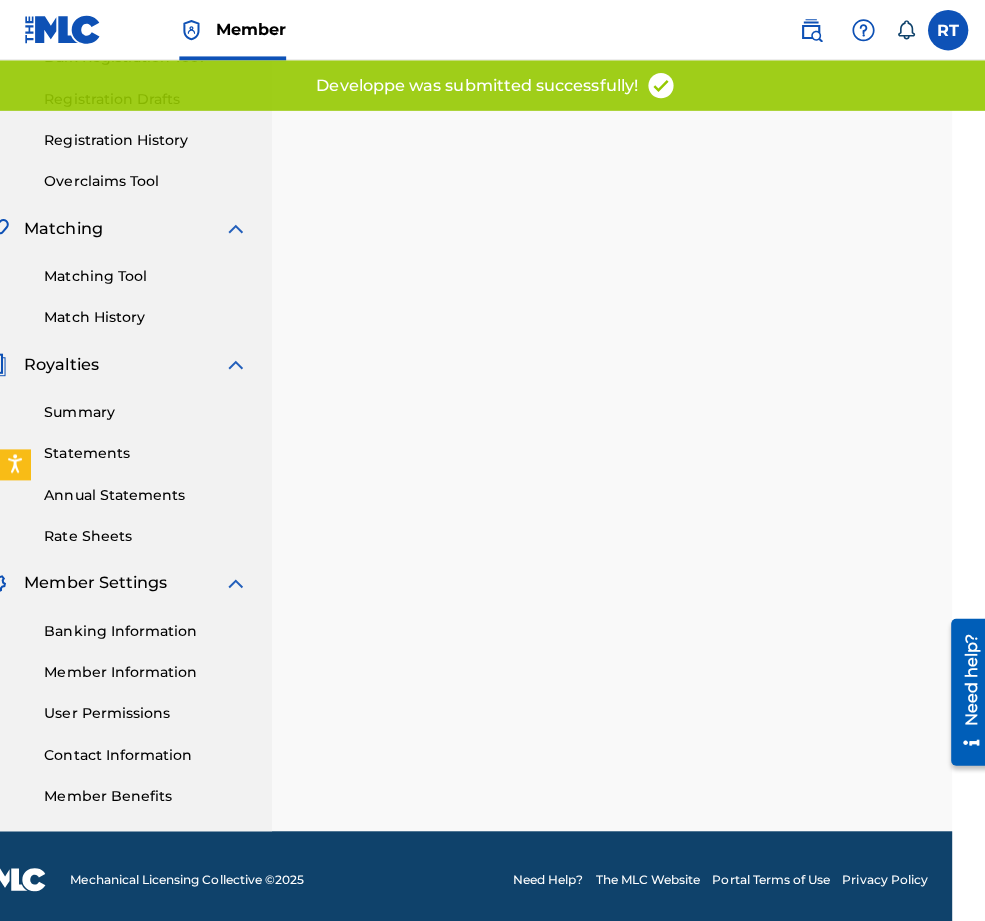 scroll, scrollTop: 0, scrollLeft: 0, axis: both 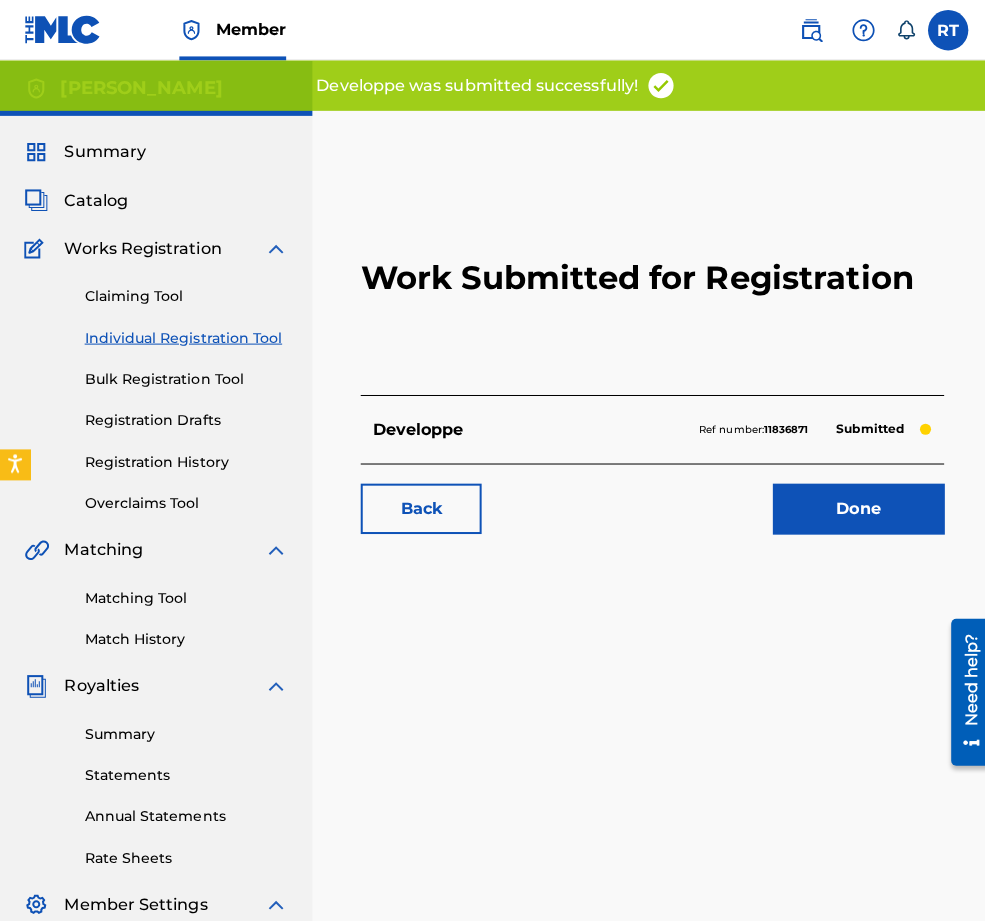 click on "Done" at bounding box center [852, 505] 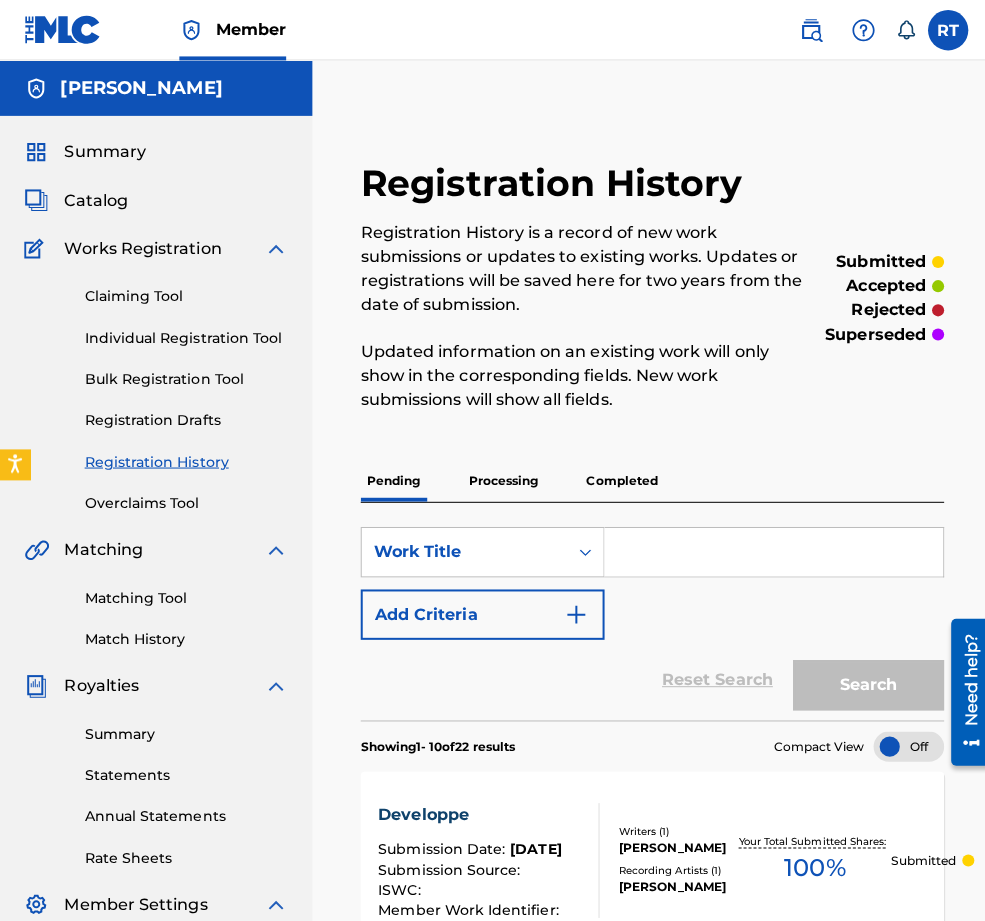 scroll, scrollTop: 0, scrollLeft: 0, axis: both 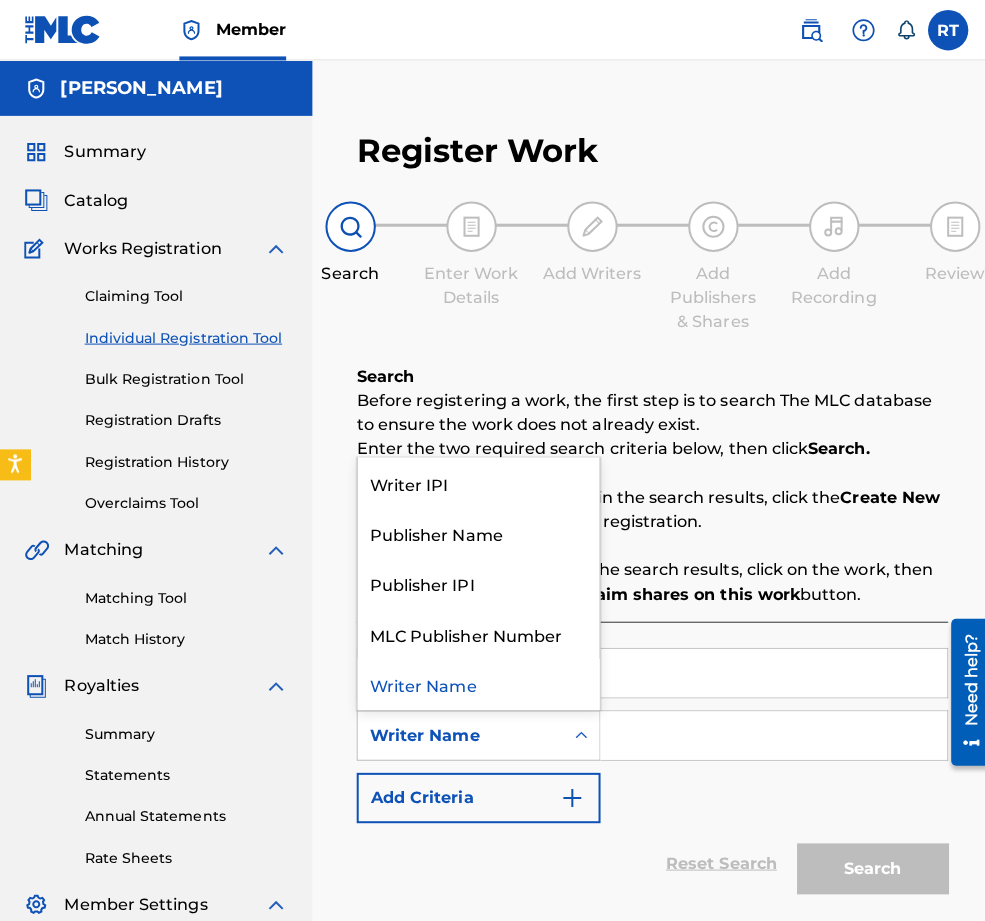 click on "Writer Name" at bounding box center (457, 730) 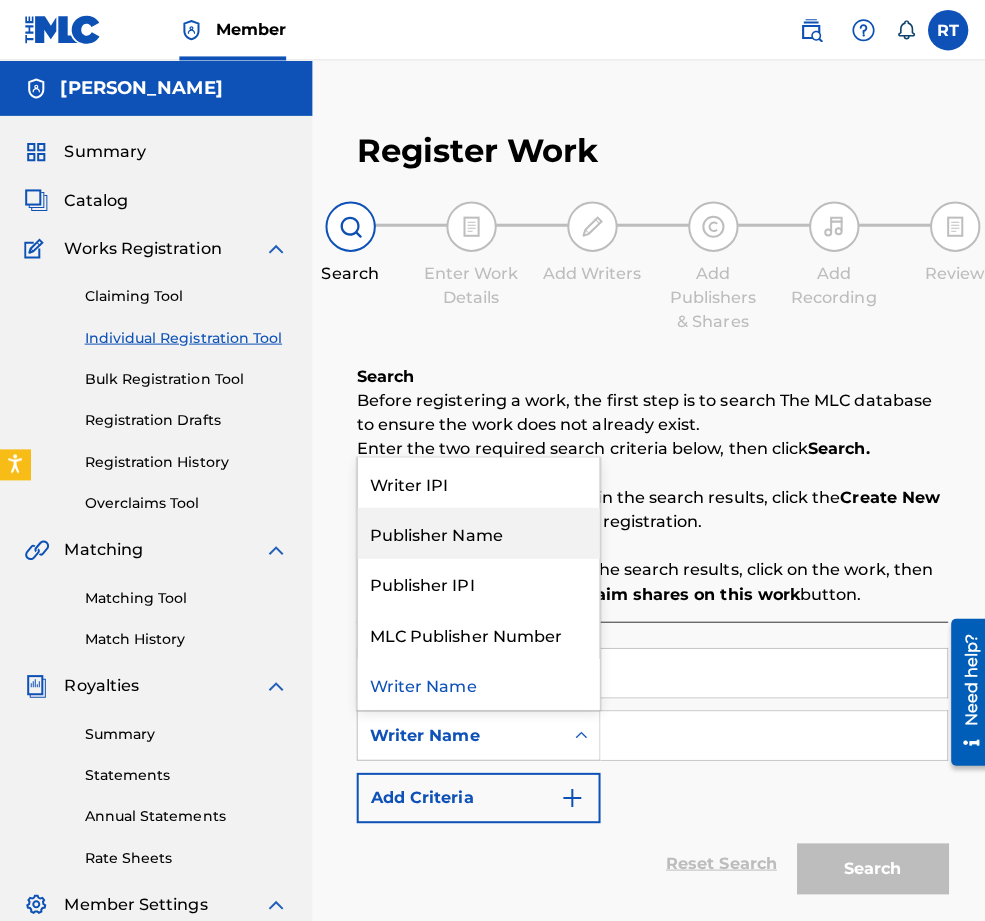 click on "Writer IPI" at bounding box center [475, 479] 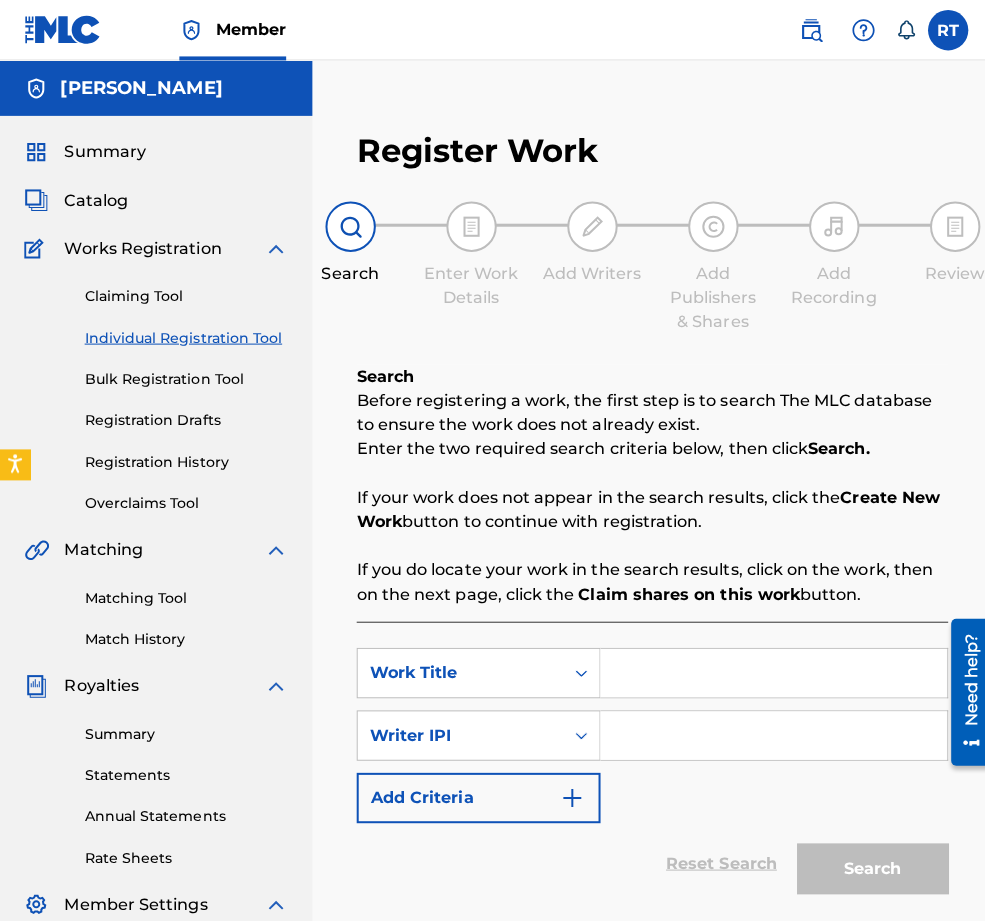 click at bounding box center [768, 730] 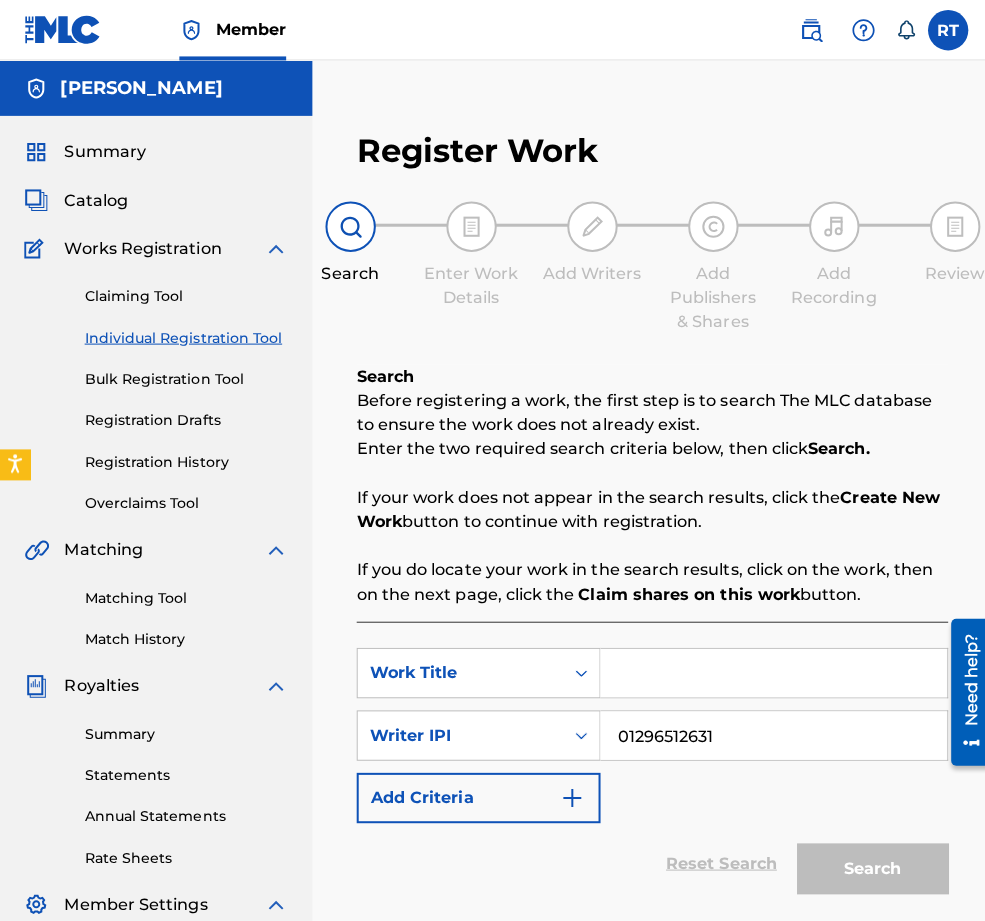 type on "01296512631" 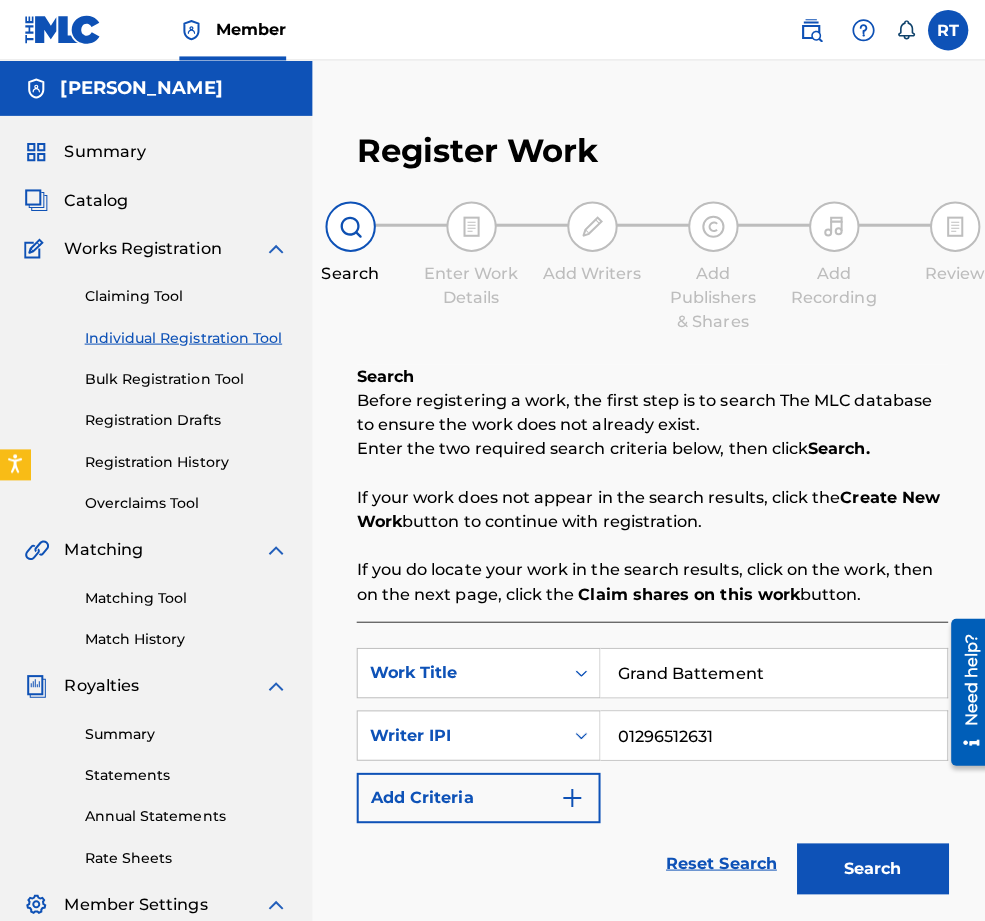 type on "Grand Battement" 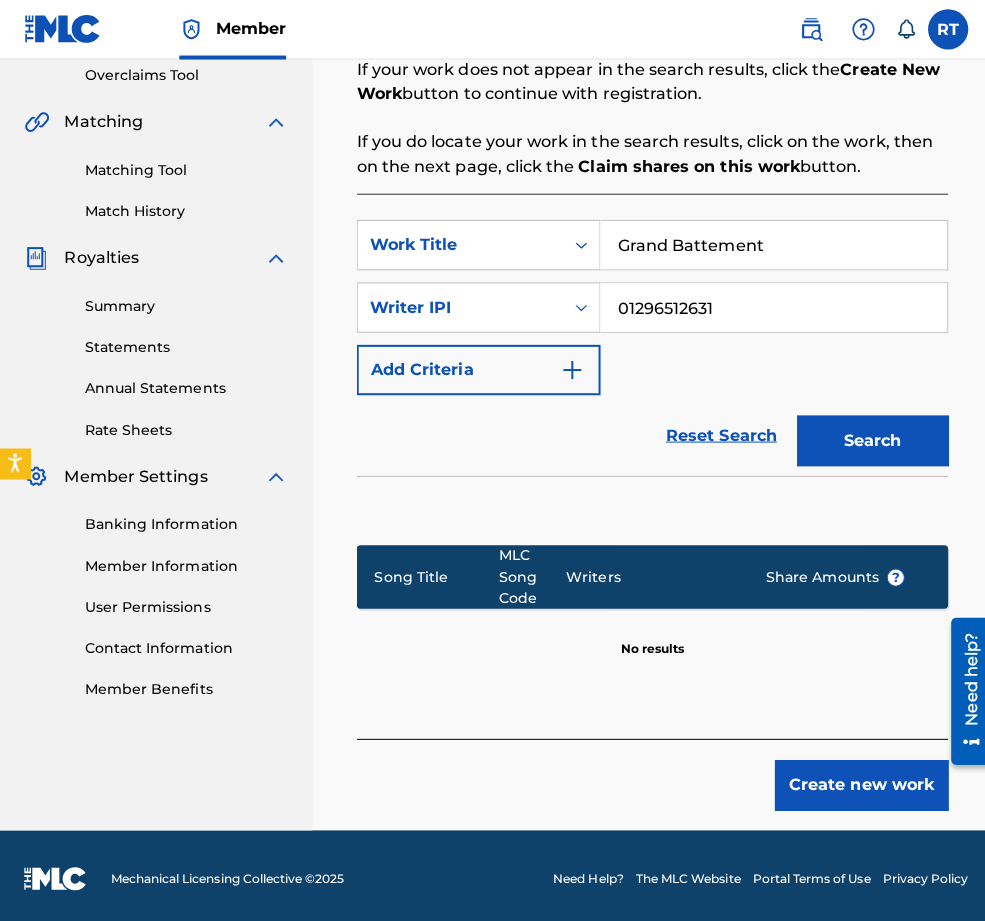 click on "Create new work" at bounding box center (855, 780) 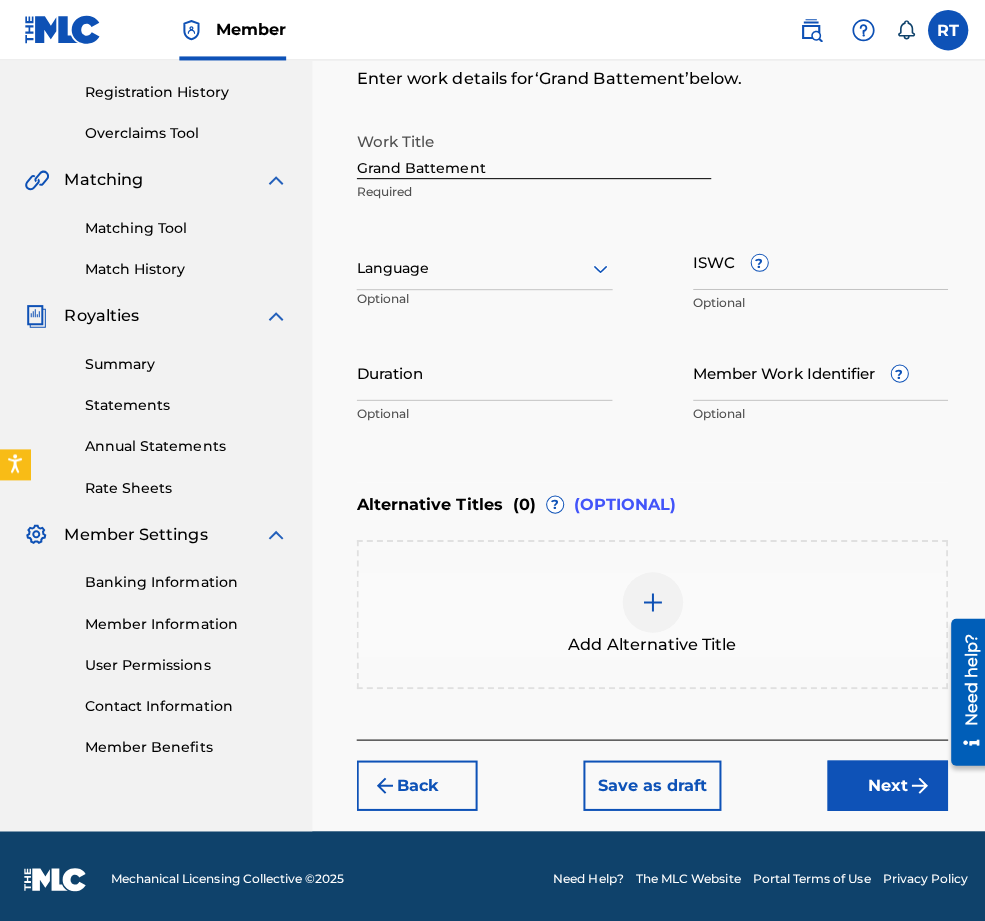 click on "Duration" at bounding box center [481, 369] 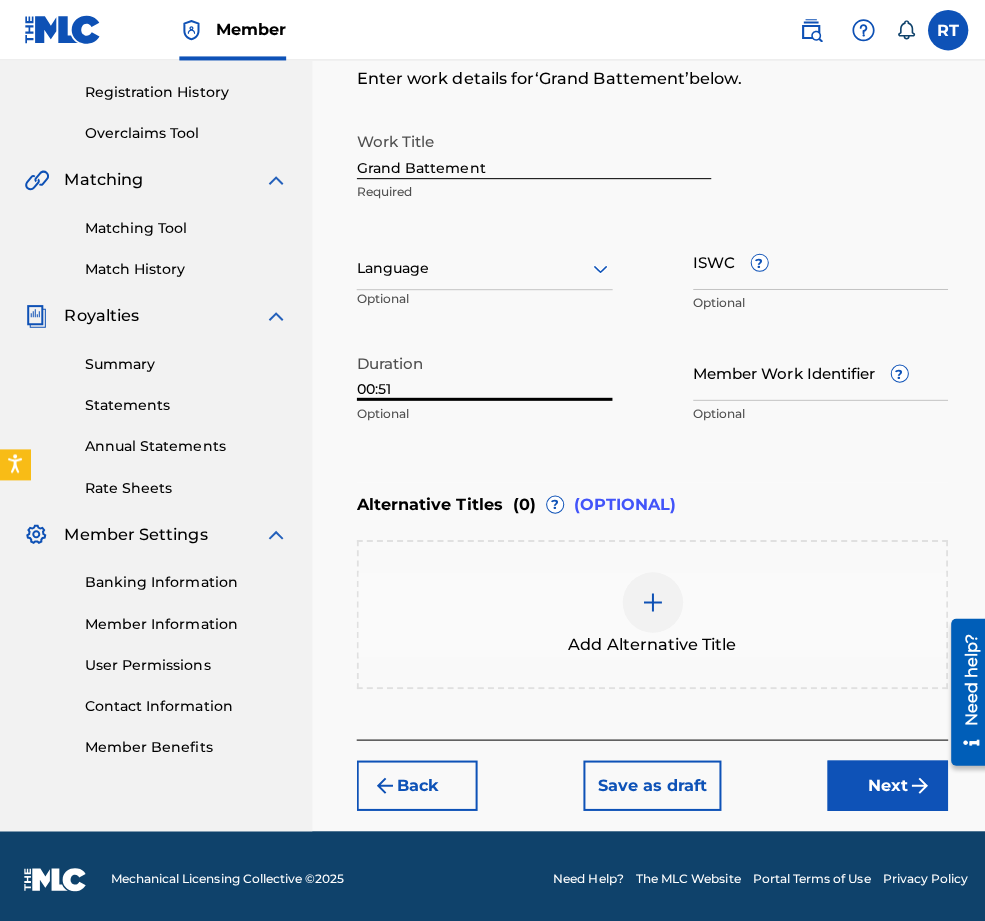 type on "00:51" 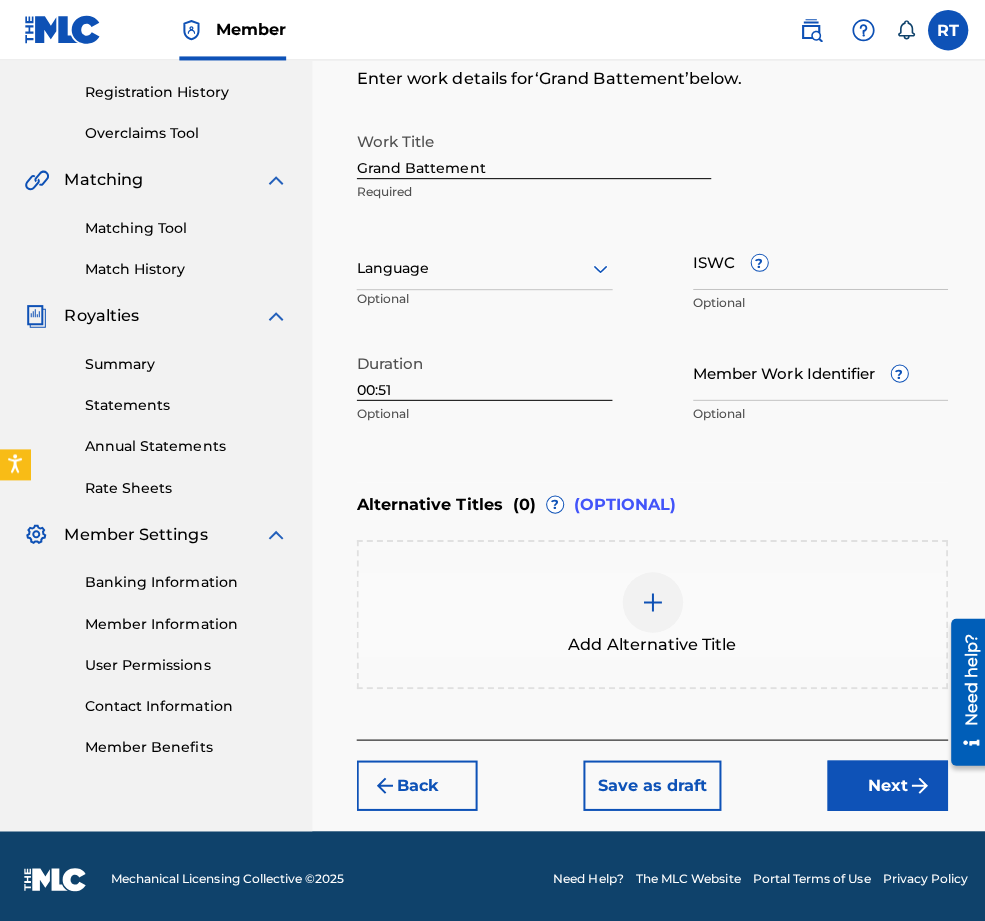 click on "Next" at bounding box center [881, 780] 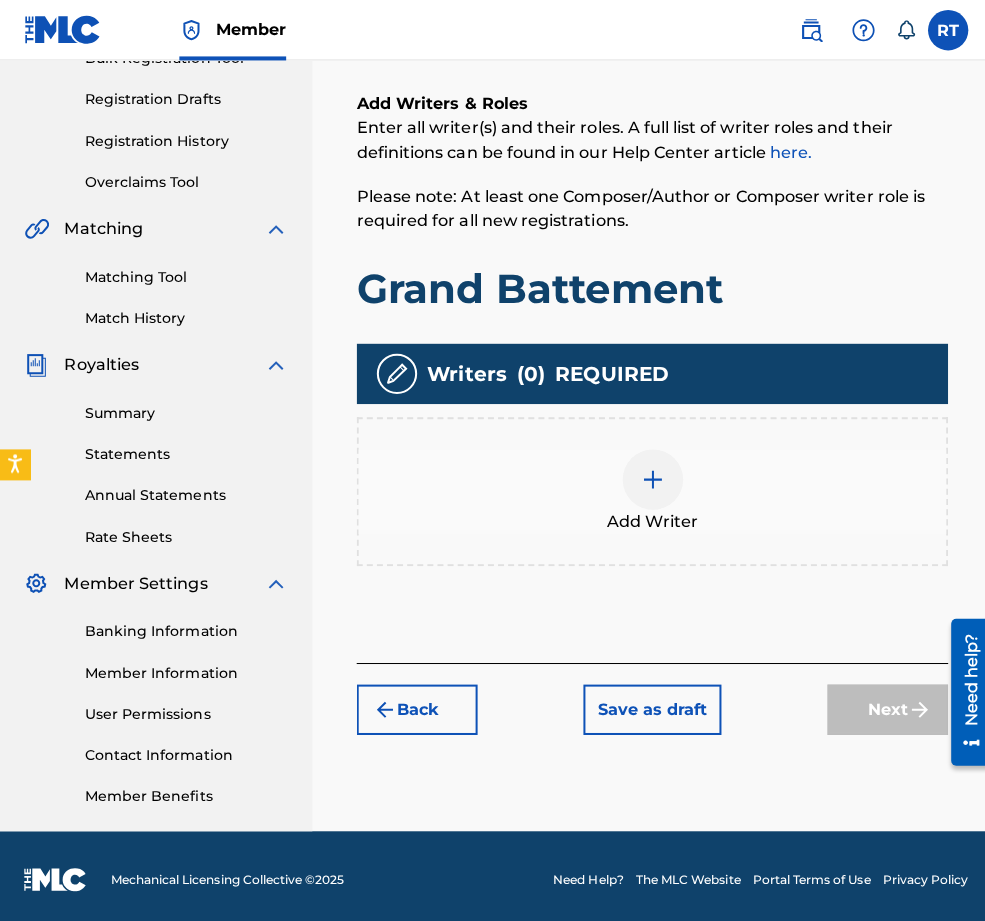 click at bounding box center [648, 476] 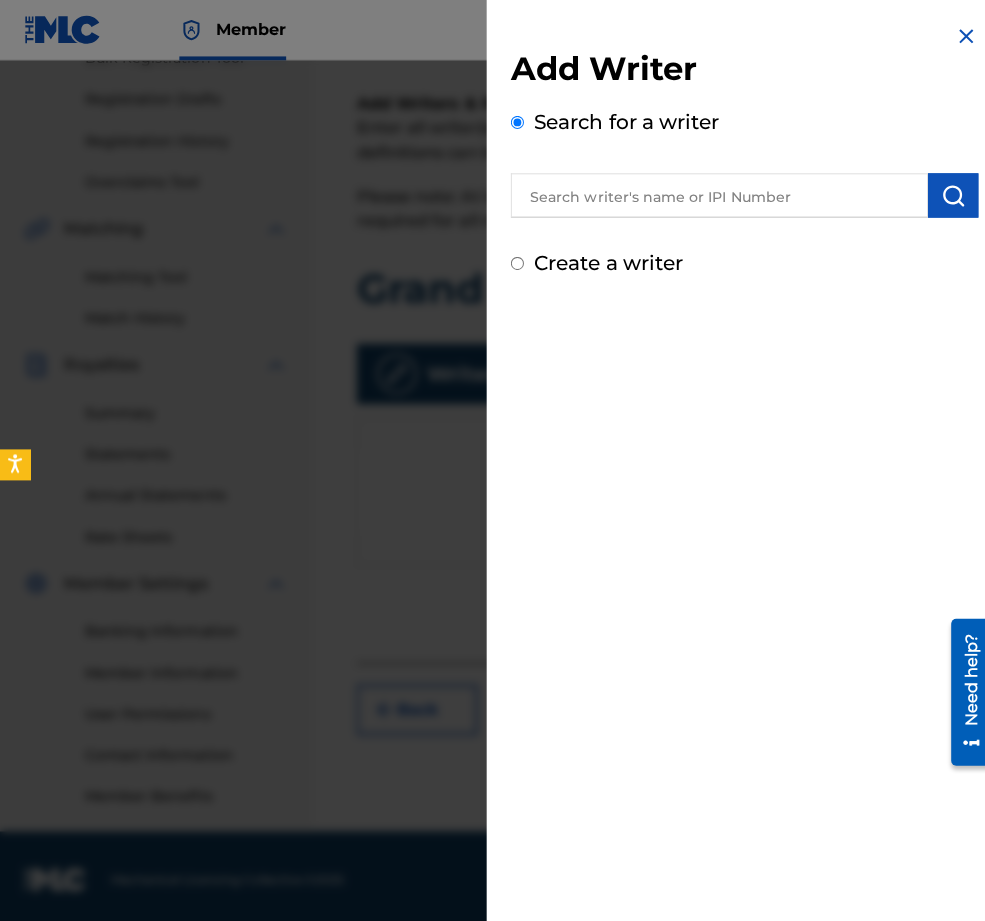 click on "Create a writer" at bounding box center [604, 261] 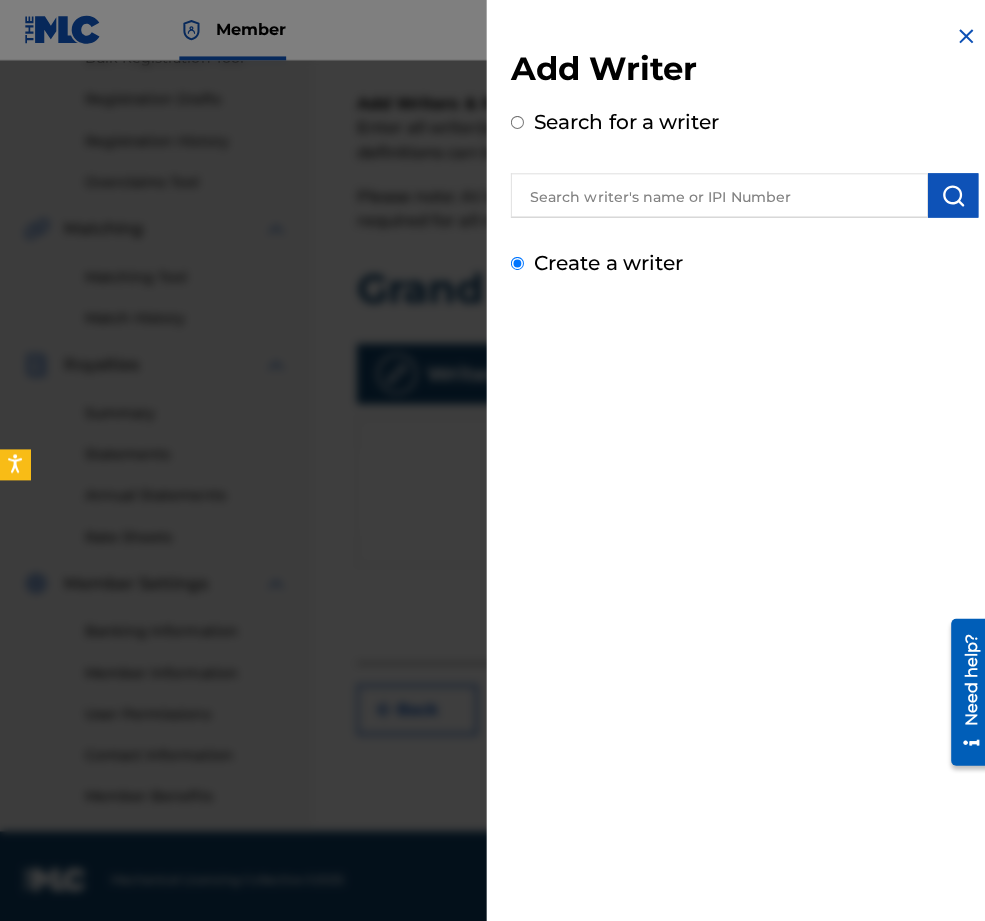 click on "Create a writer" at bounding box center [513, 261] 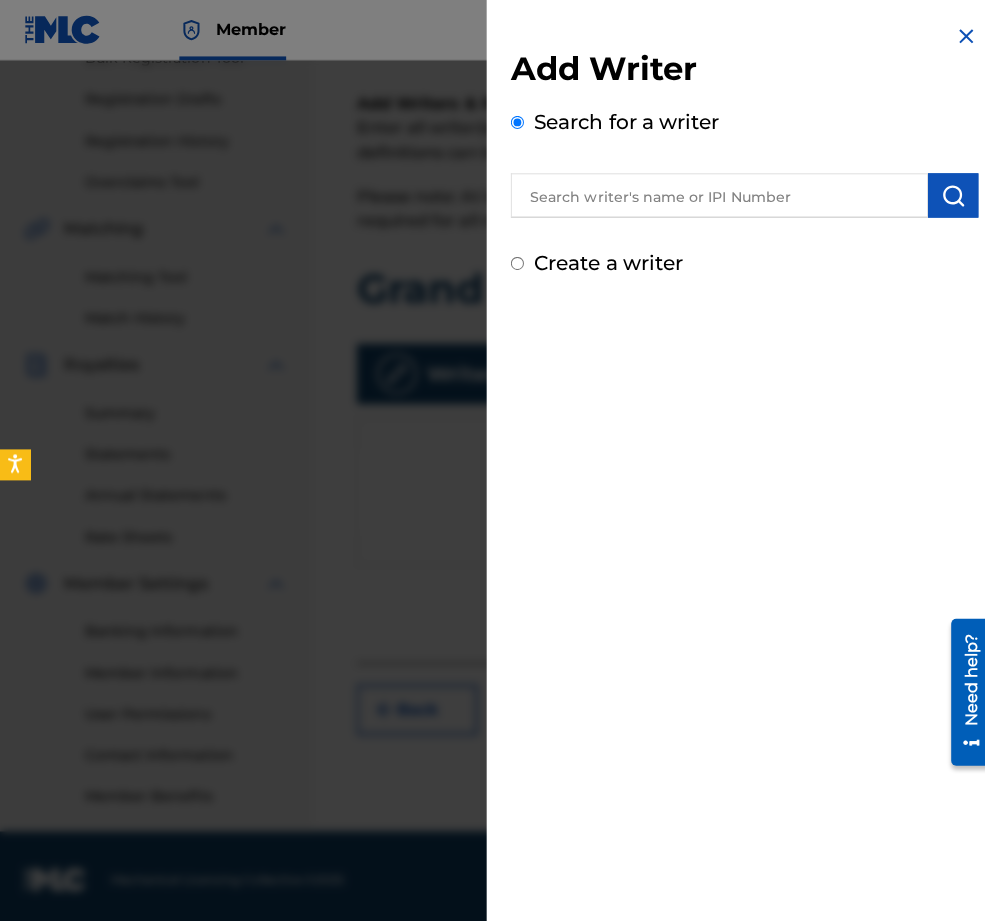 radio on "false" 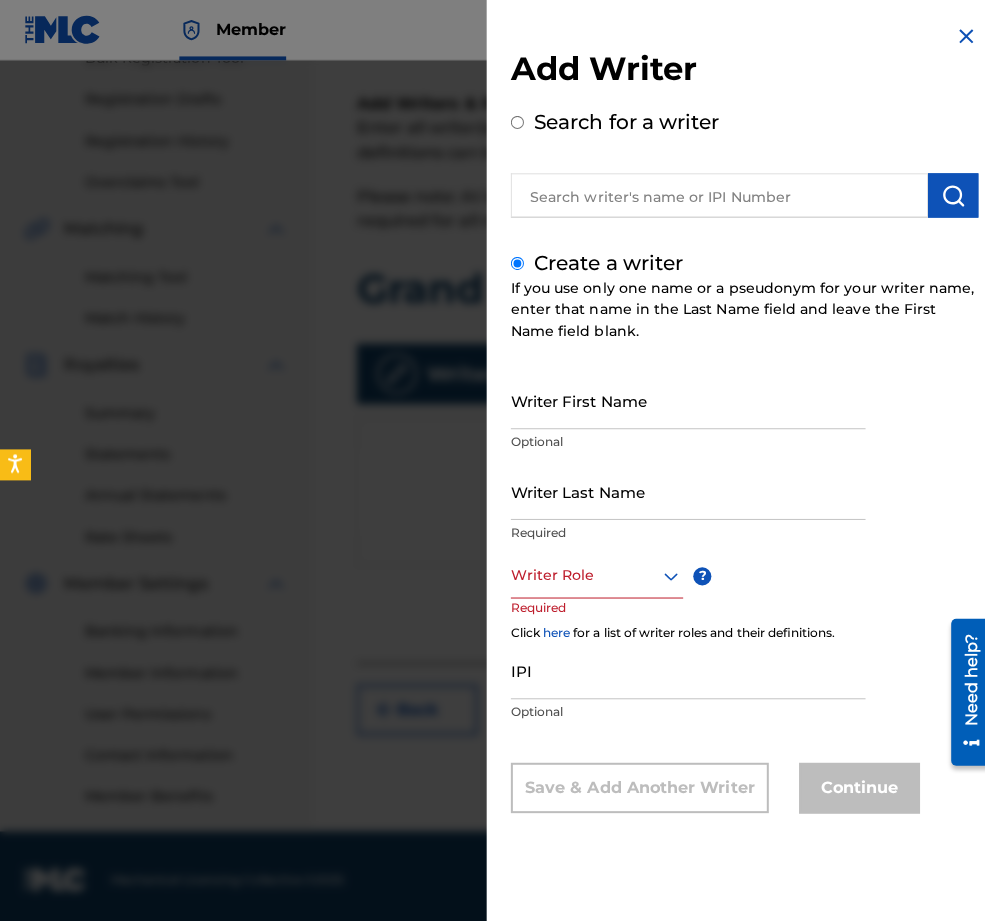 click on "Writer First Name" at bounding box center [683, 397] 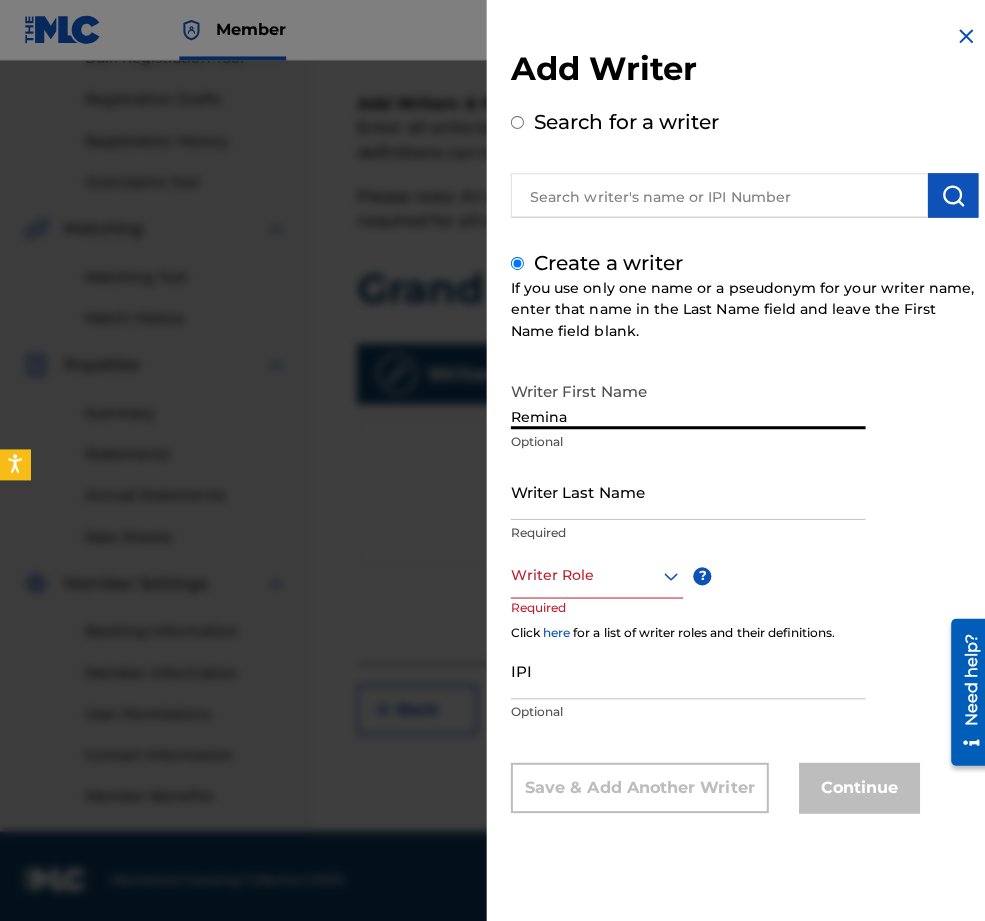 type on "Remina" 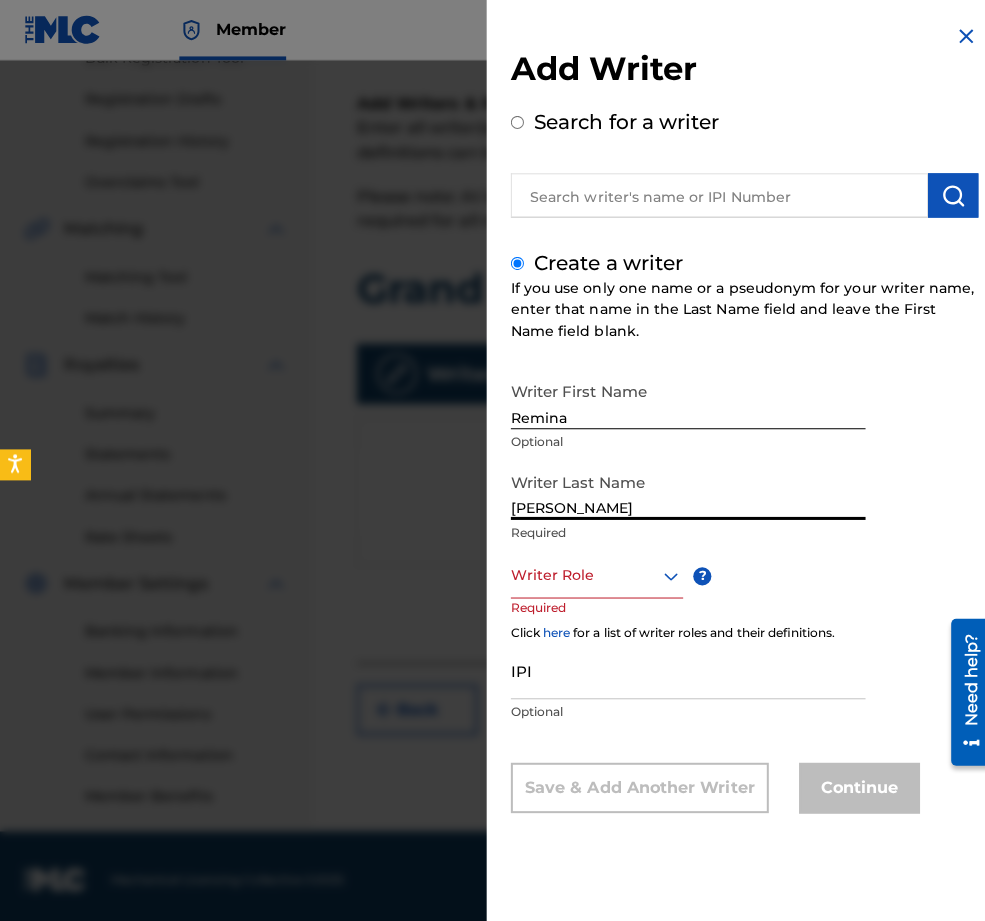 type on "[PERSON_NAME]" 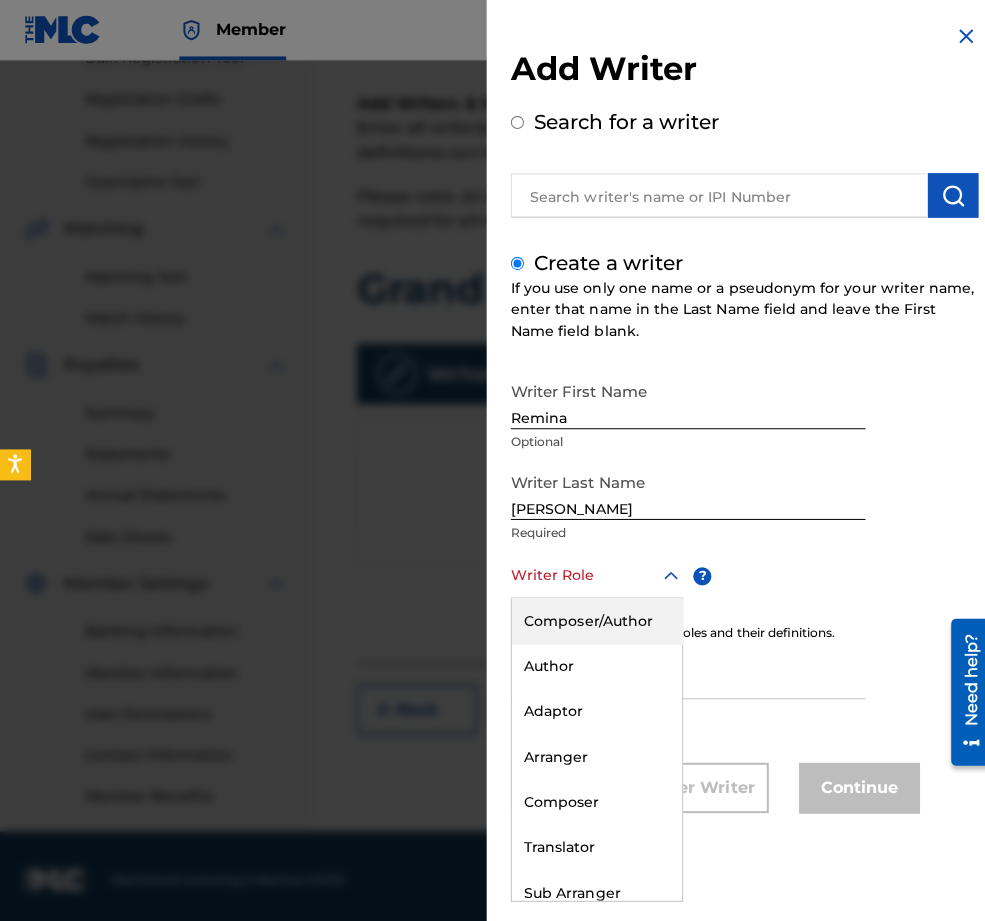 click on "Composer/Author" at bounding box center [592, 616] 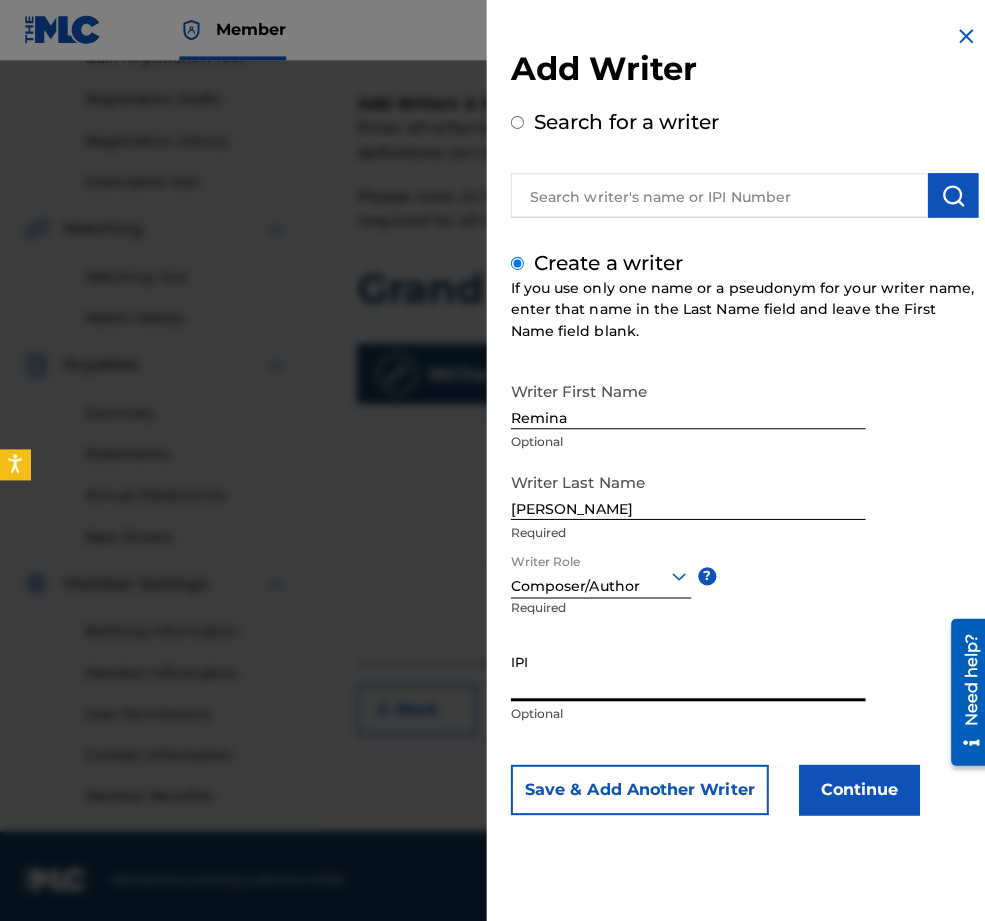 click on "IPI" at bounding box center [683, 667] 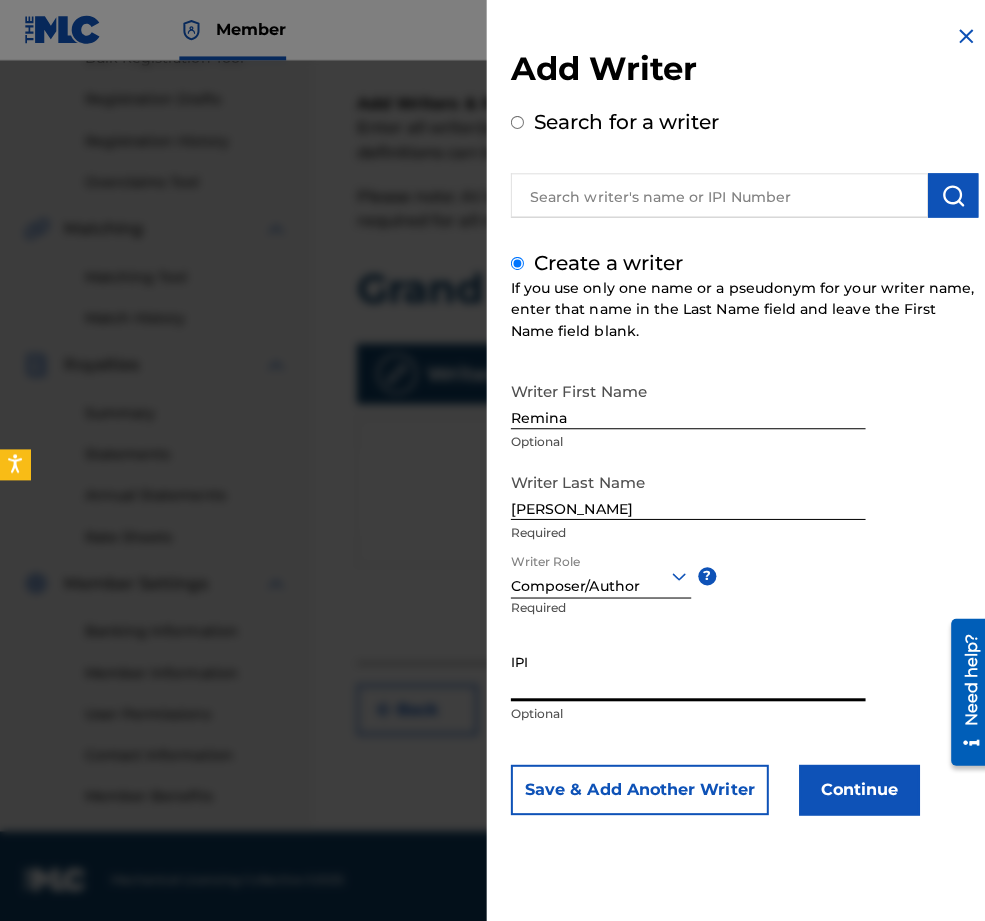 paste on "01296512631" 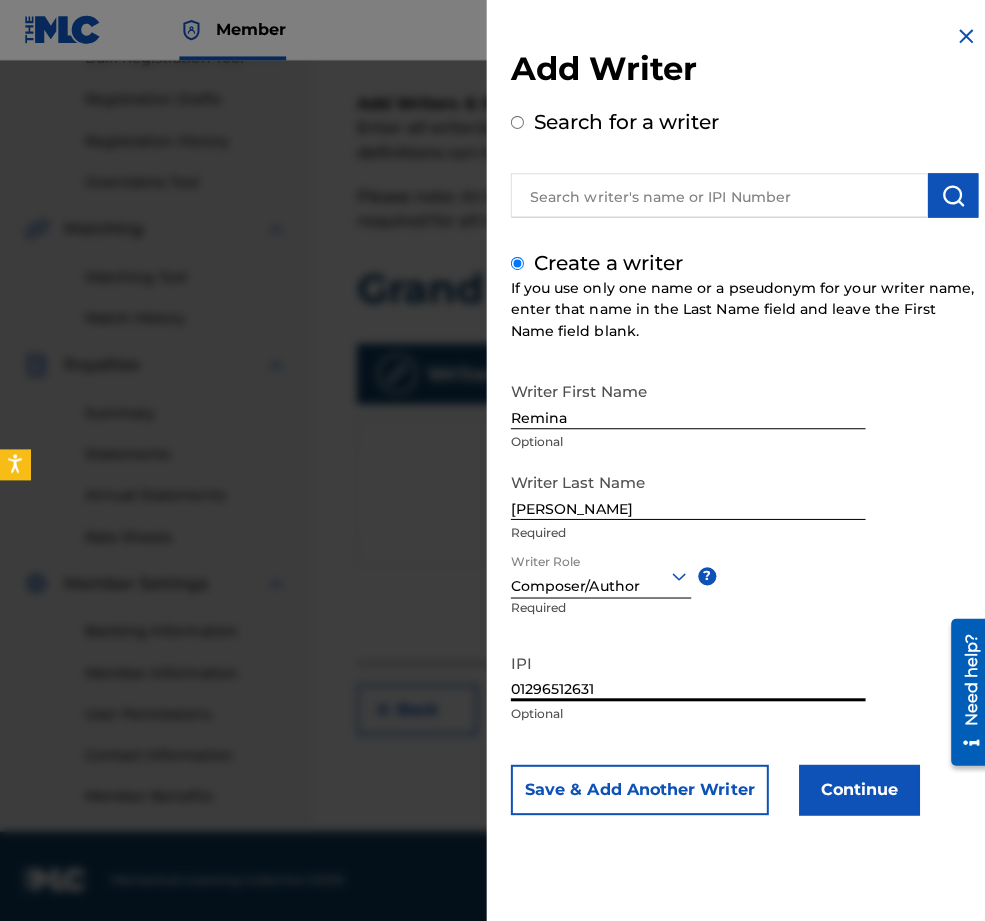 type on "01296512631" 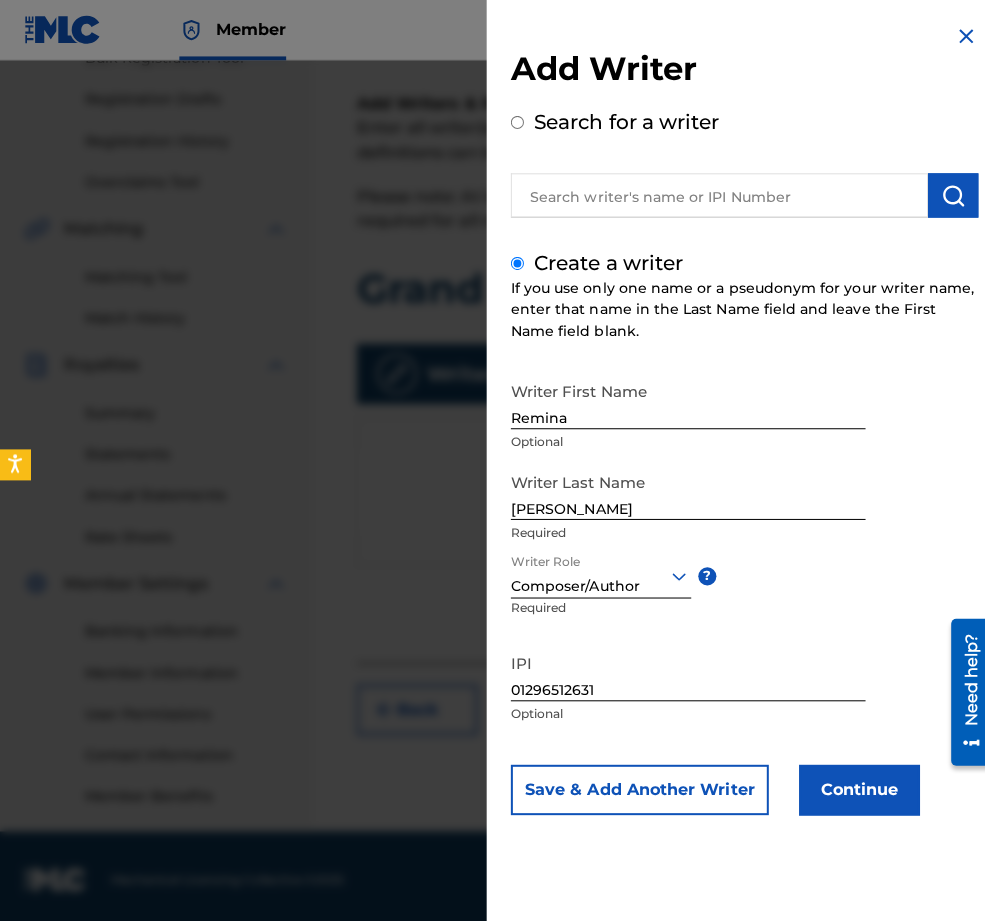 click on "Continue" at bounding box center [853, 784] 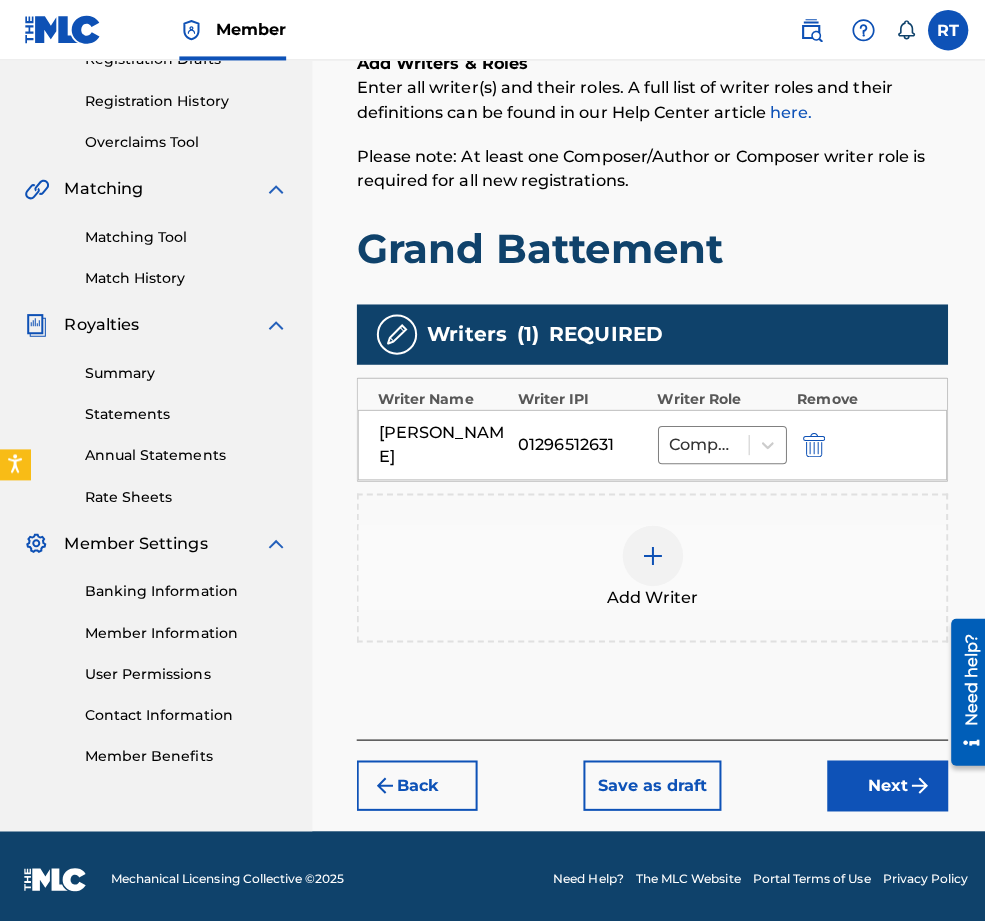 click on "Next" at bounding box center (881, 780) 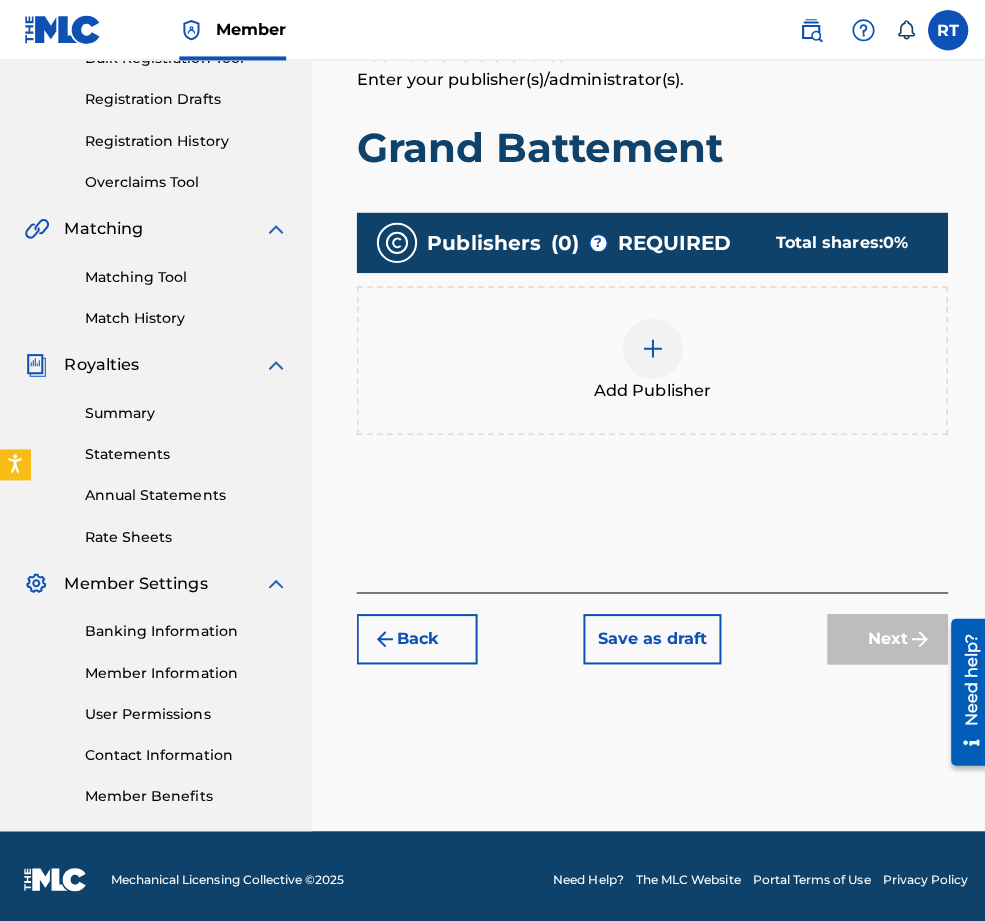 scroll, scrollTop: 89, scrollLeft: 0, axis: vertical 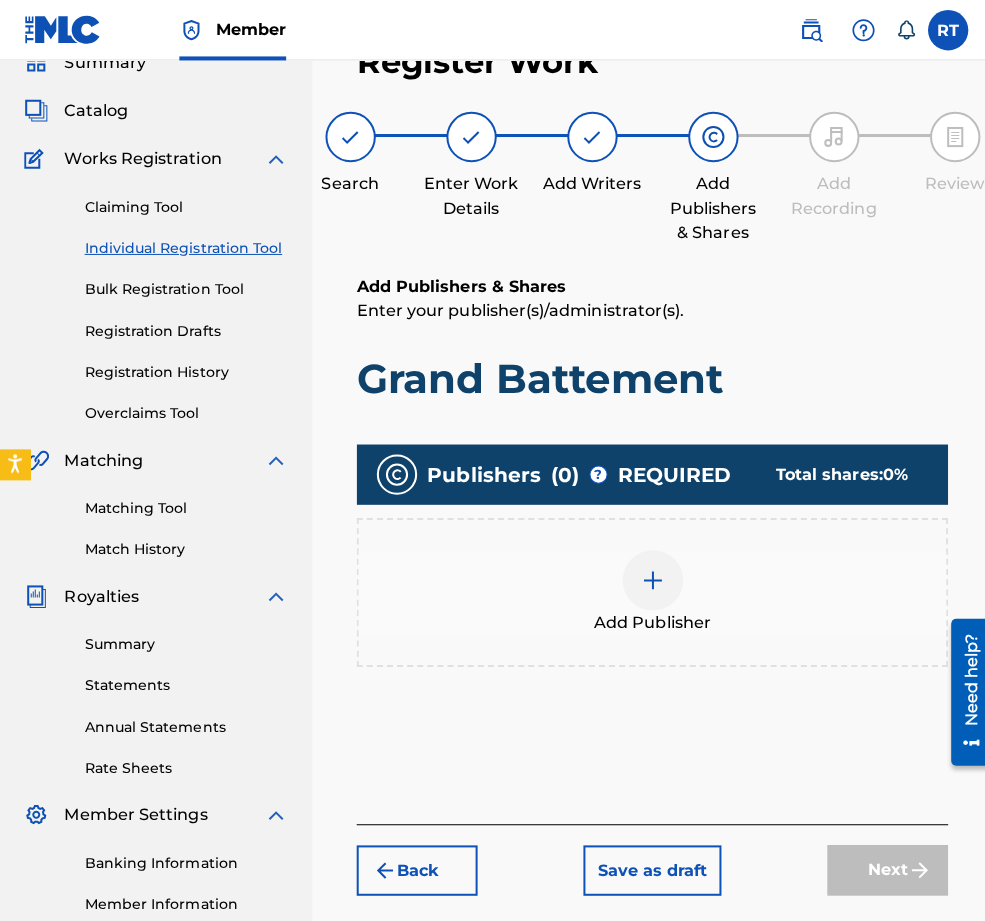 click on "Add Publisher" at bounding box center (647, 588) 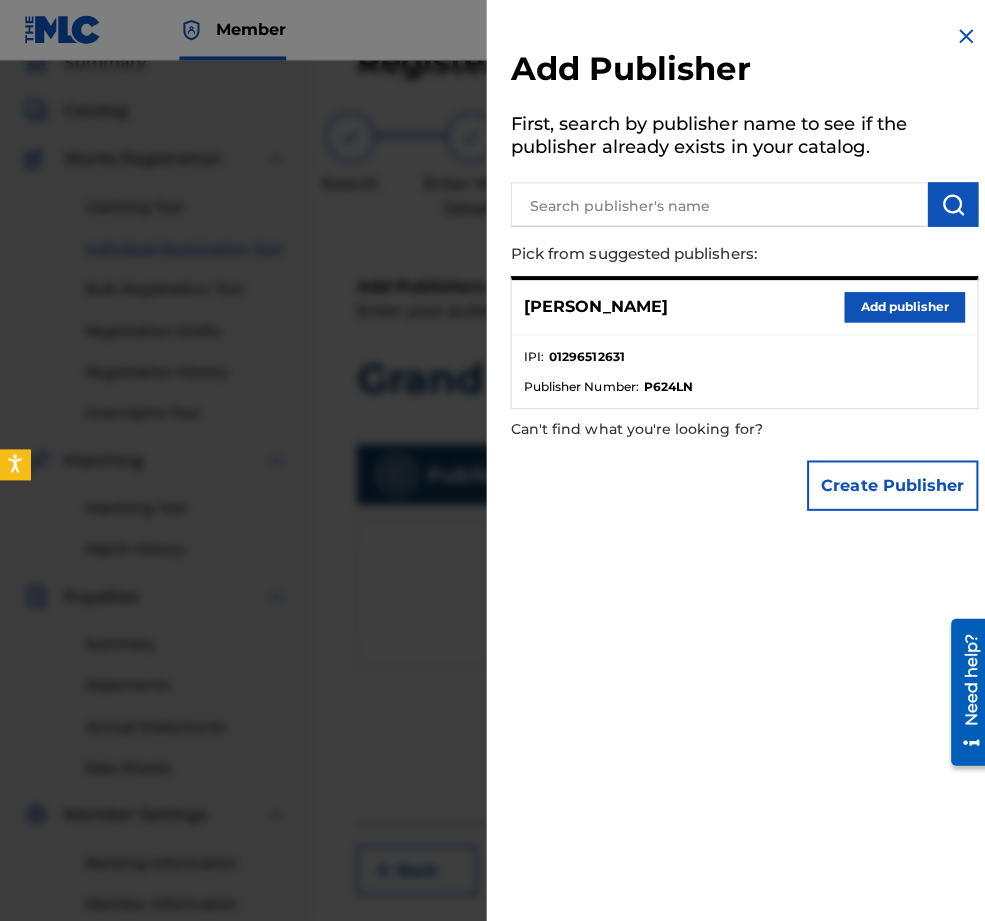 click on "Add publisher" at bounding box center [898, 305] 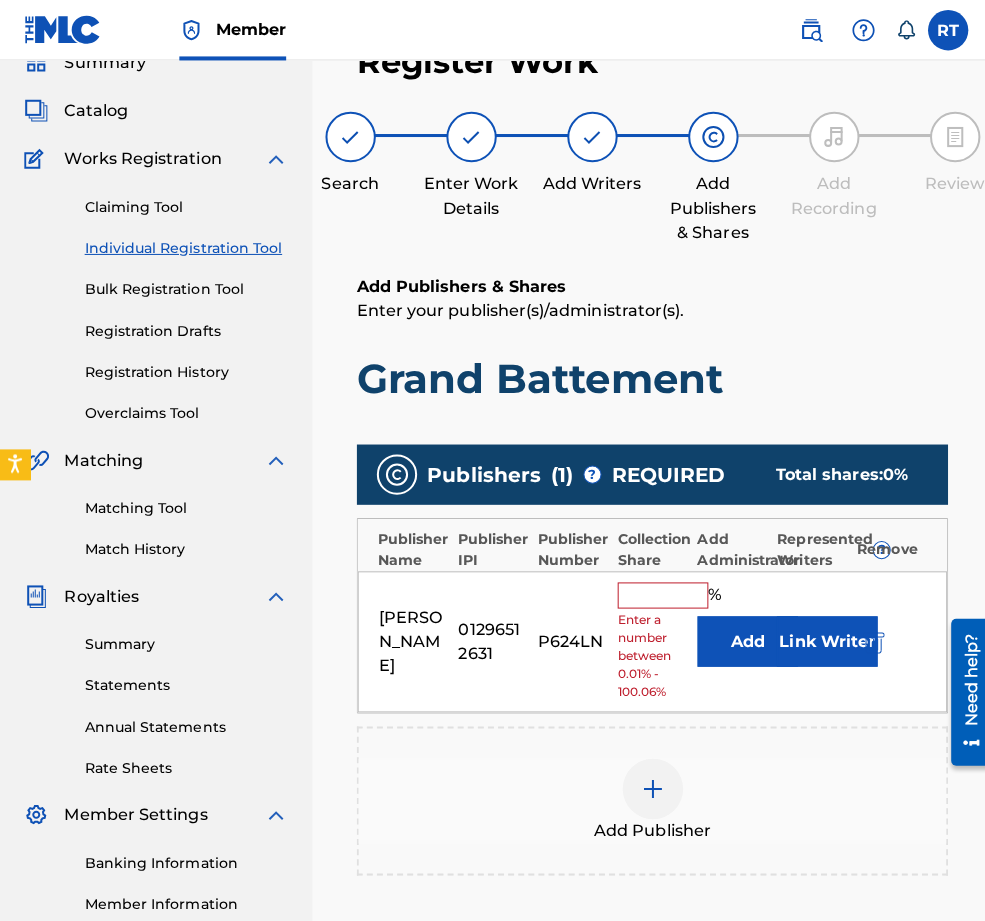 click on "Remina Tanaka 01296512631 P624LN % Enter a number between 0.01% - 100.06% Add Link Writer" at bounding box center (647, 637) 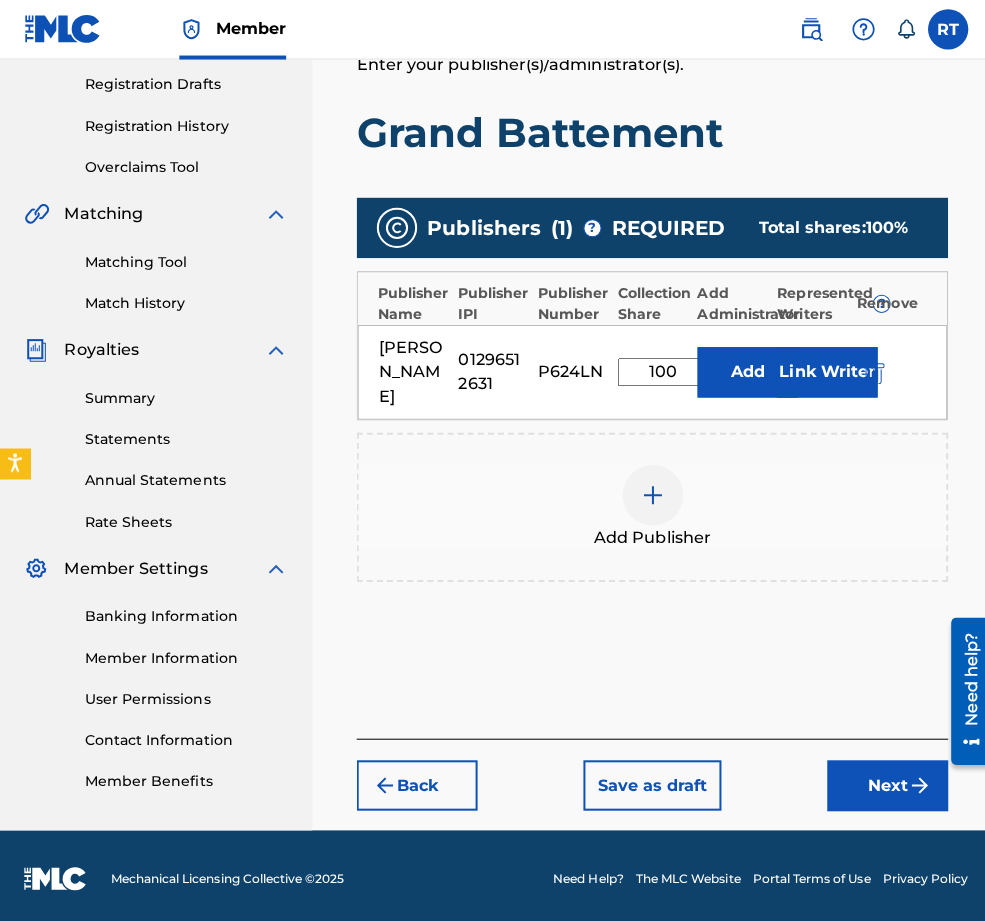 type on "100" 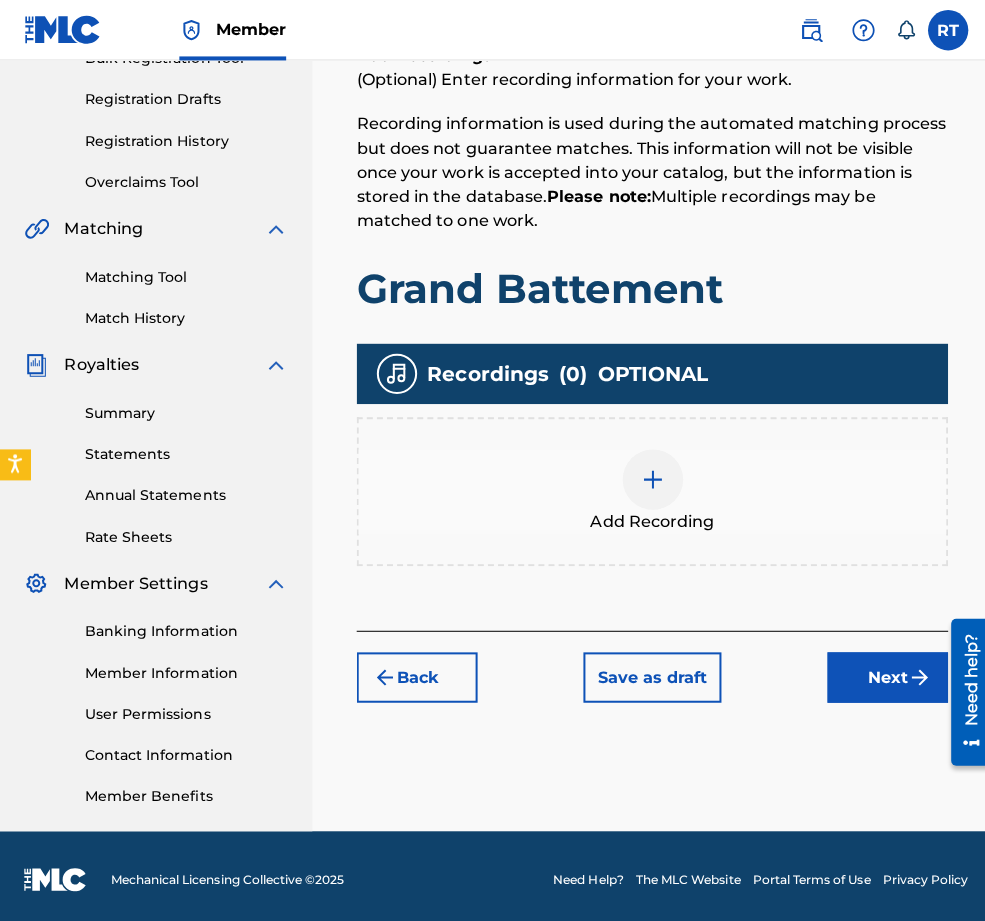 click at bounding box center [648, 476] 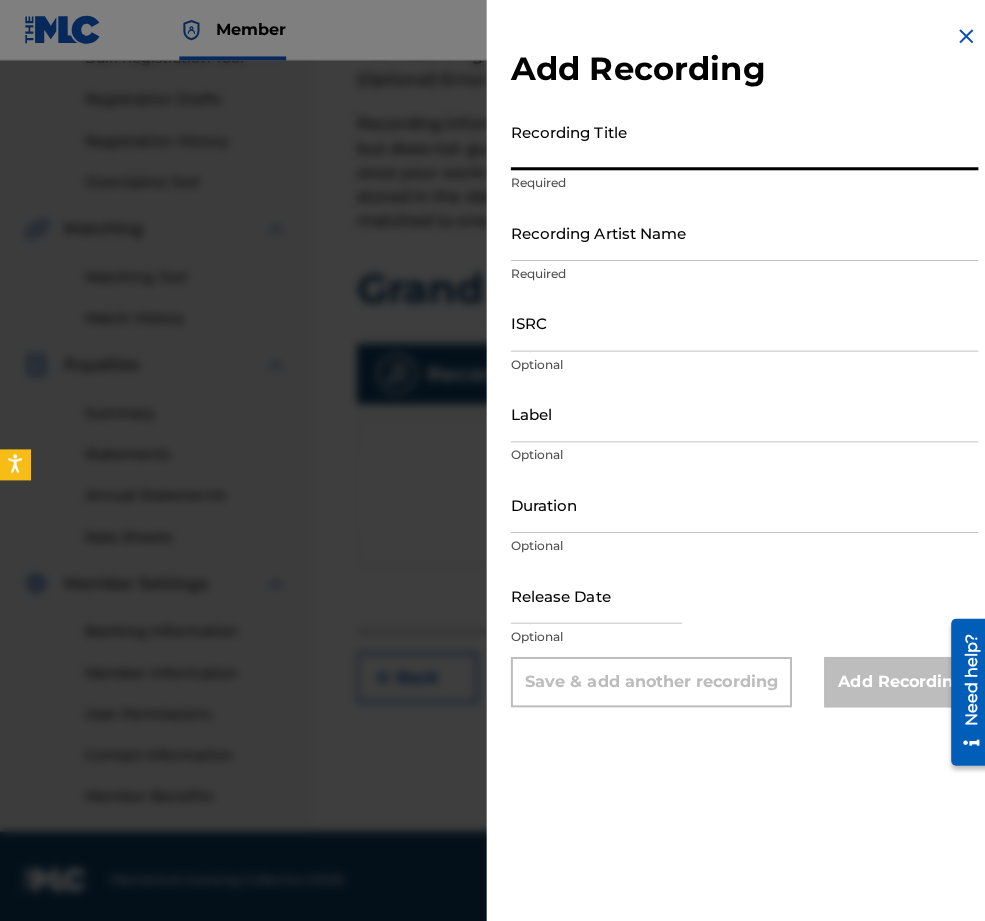 click on "Recording Title" at bounding box center (739, 140) 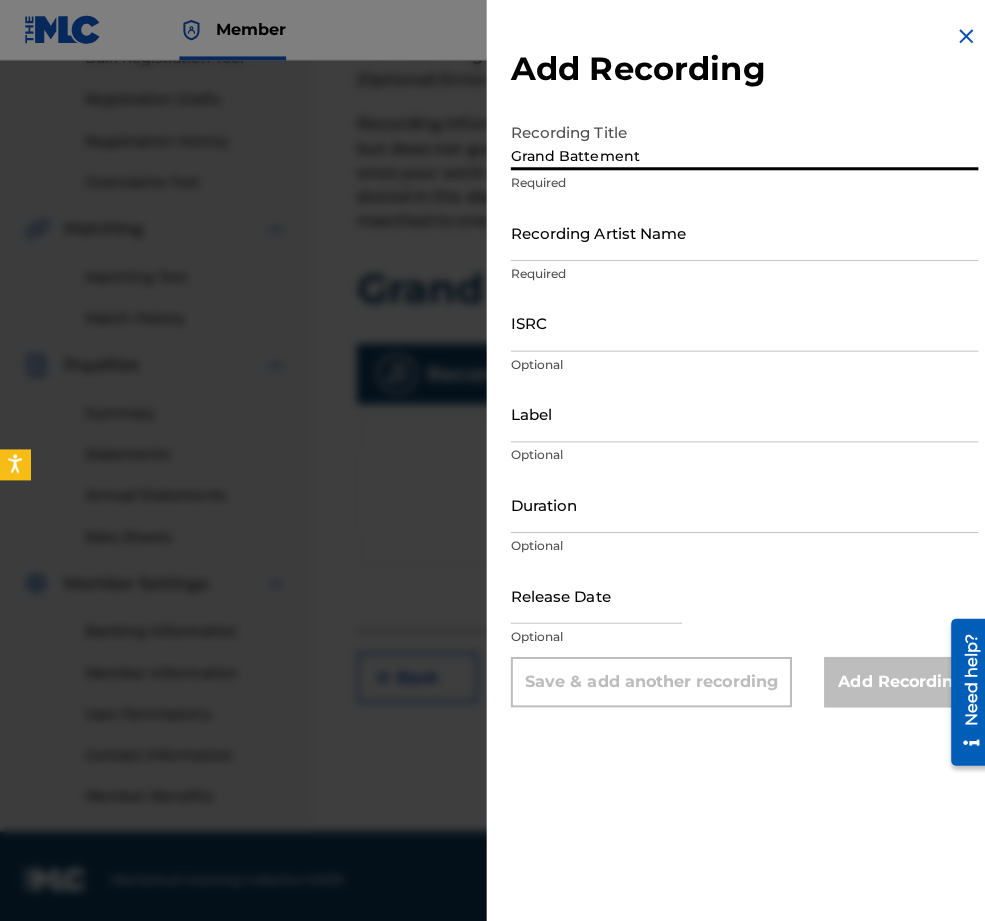 type on "Grand Battement" 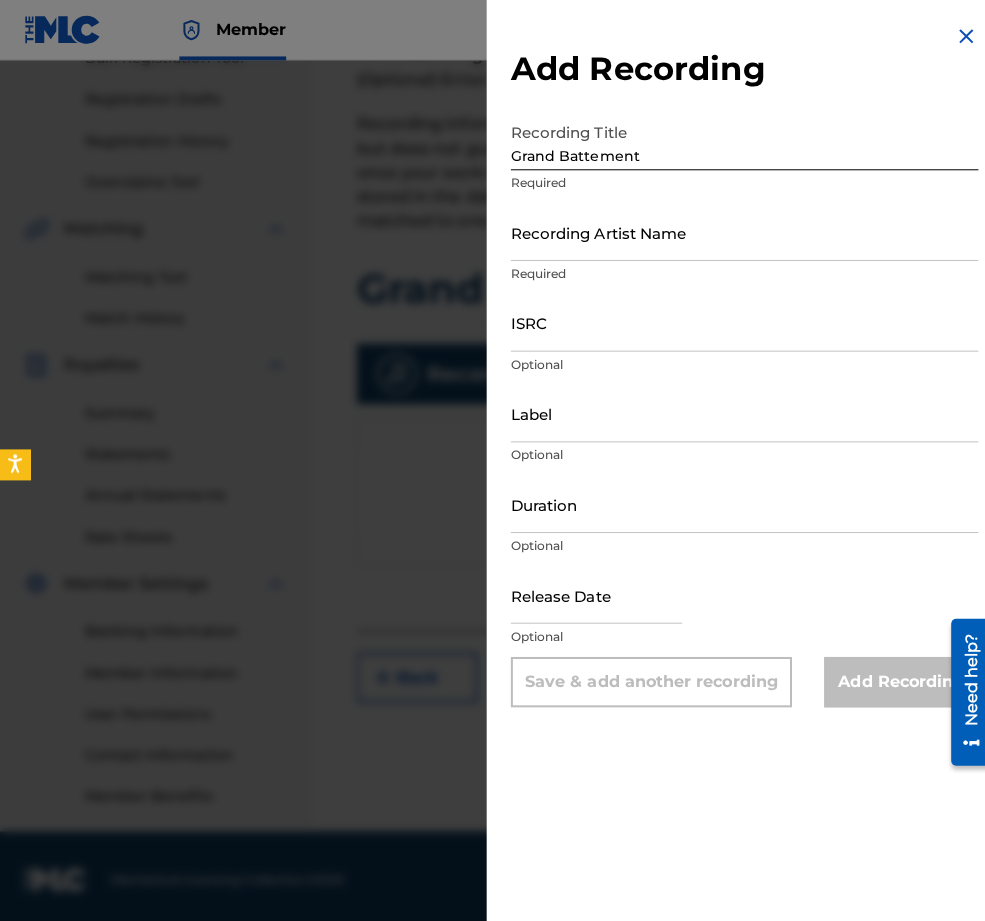 click on "Recording Artist Name" at bounding box center (739, 230) 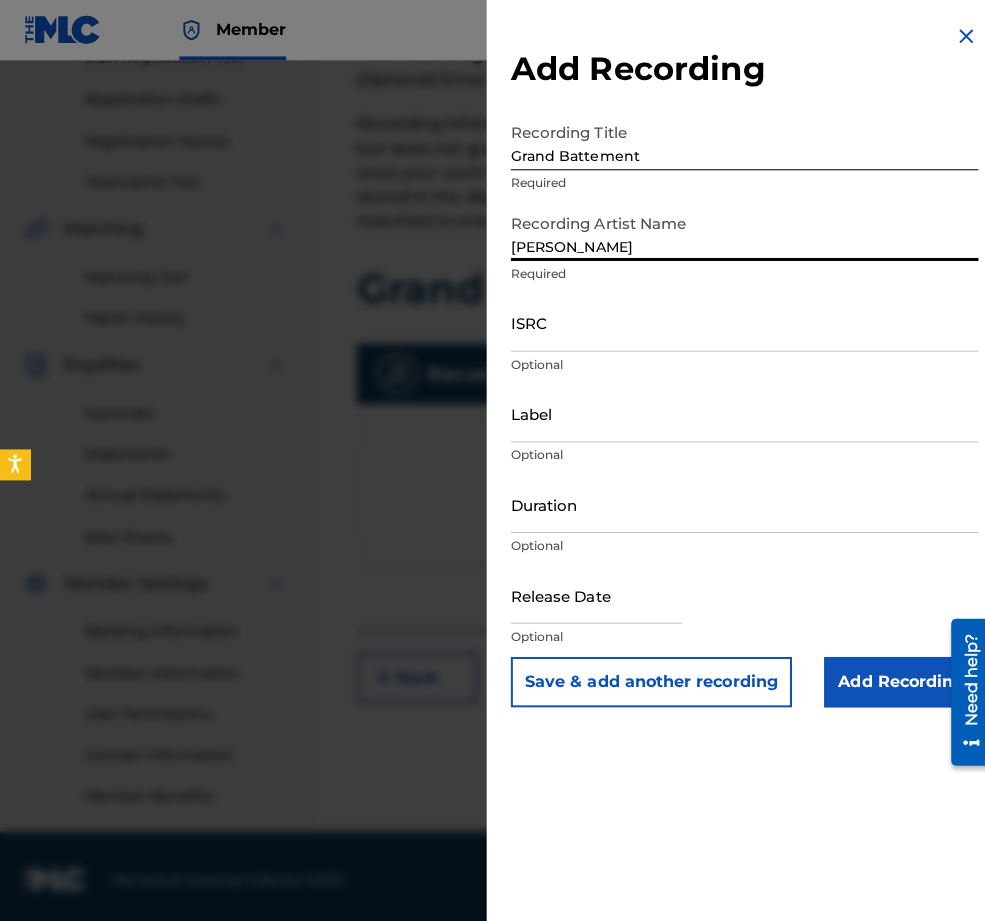 type on "[PERSON_NAME]" 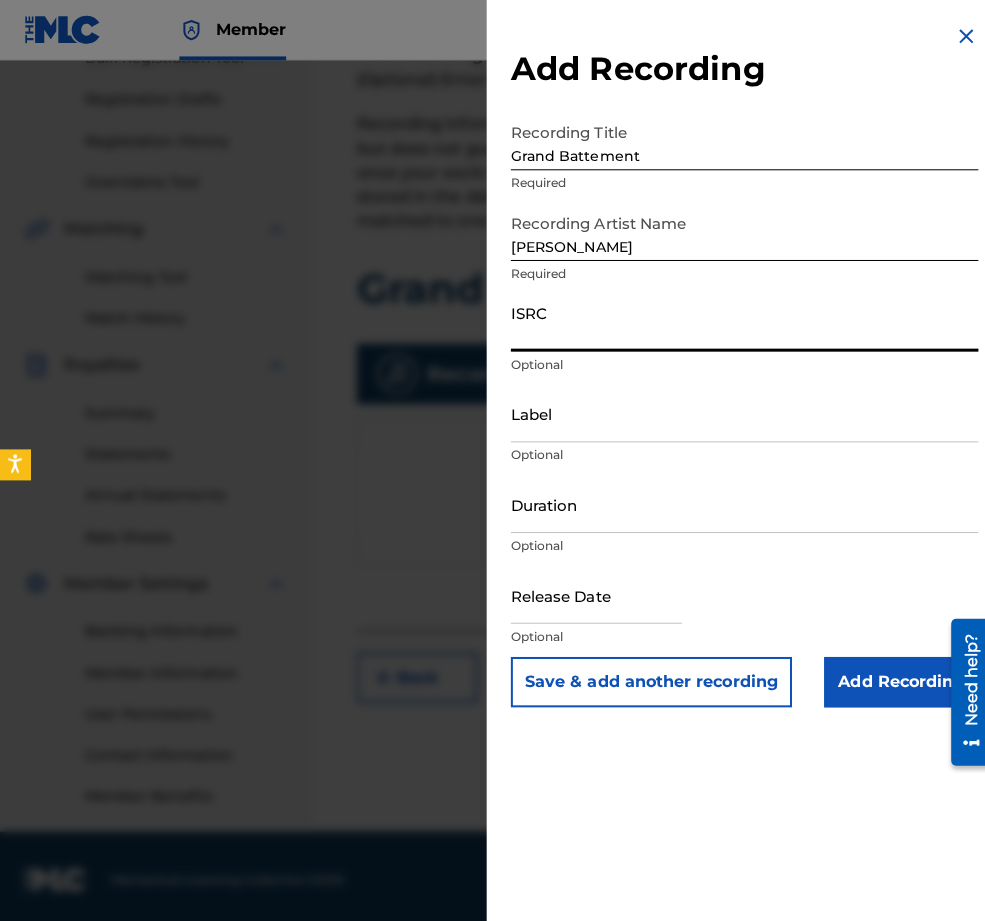 paste on "QZES62263261" 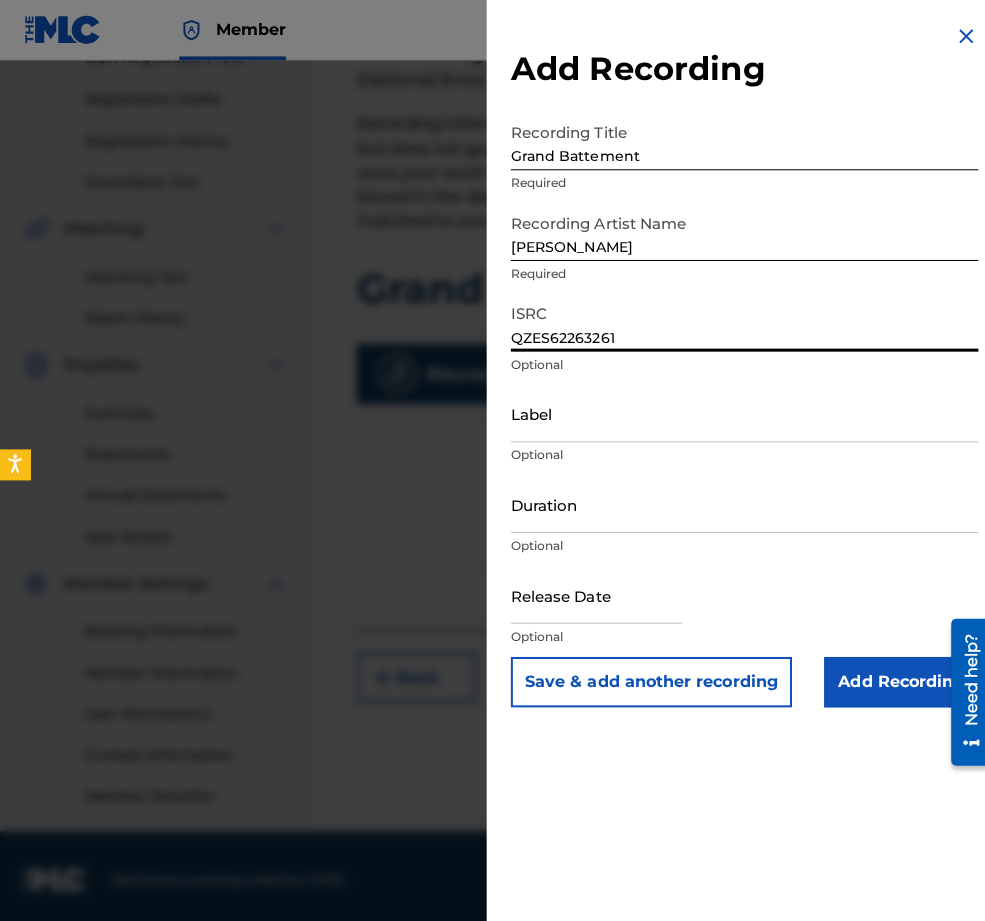 type on "QZES62263261" 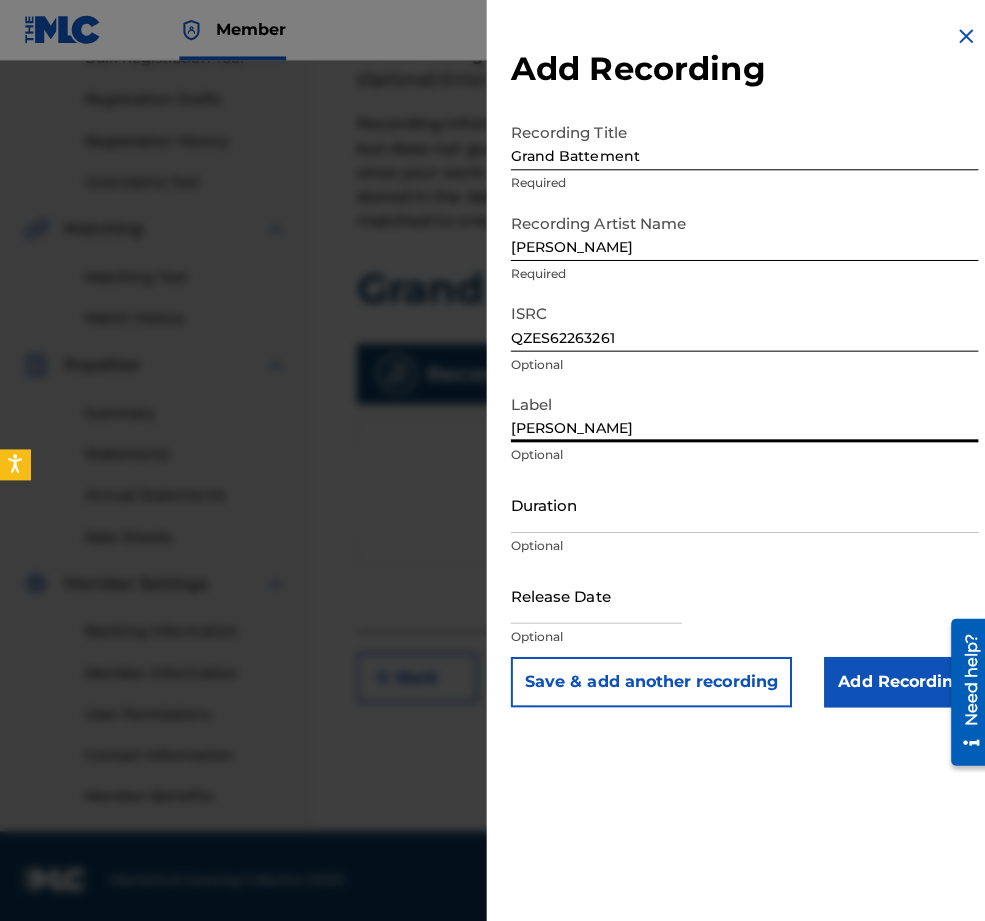 type on "[PERSON_NAME]" 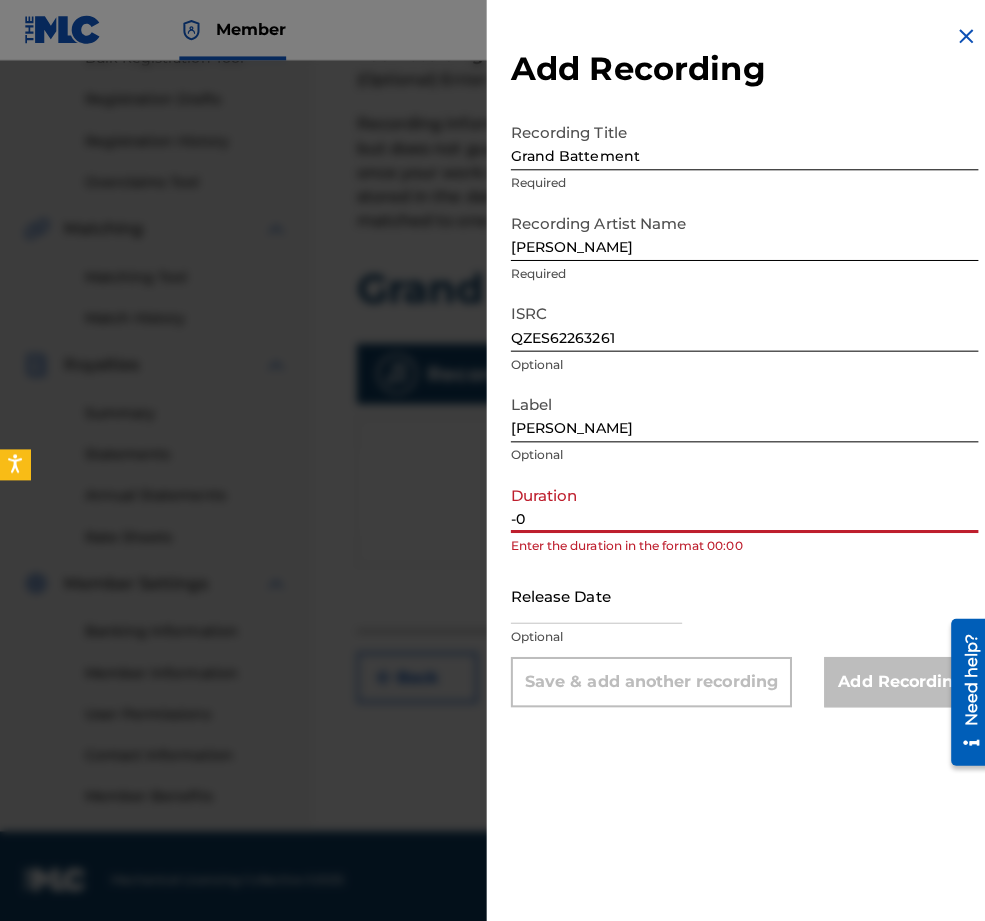type on "-" 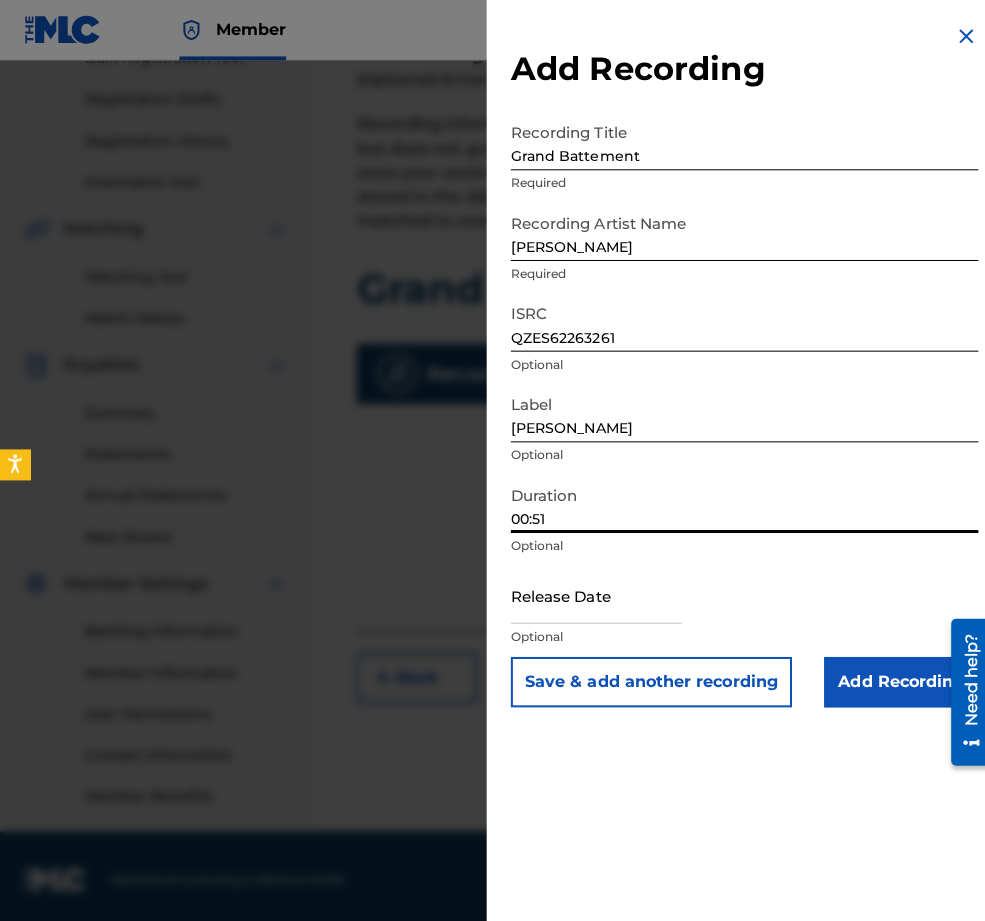 type on "00:51" 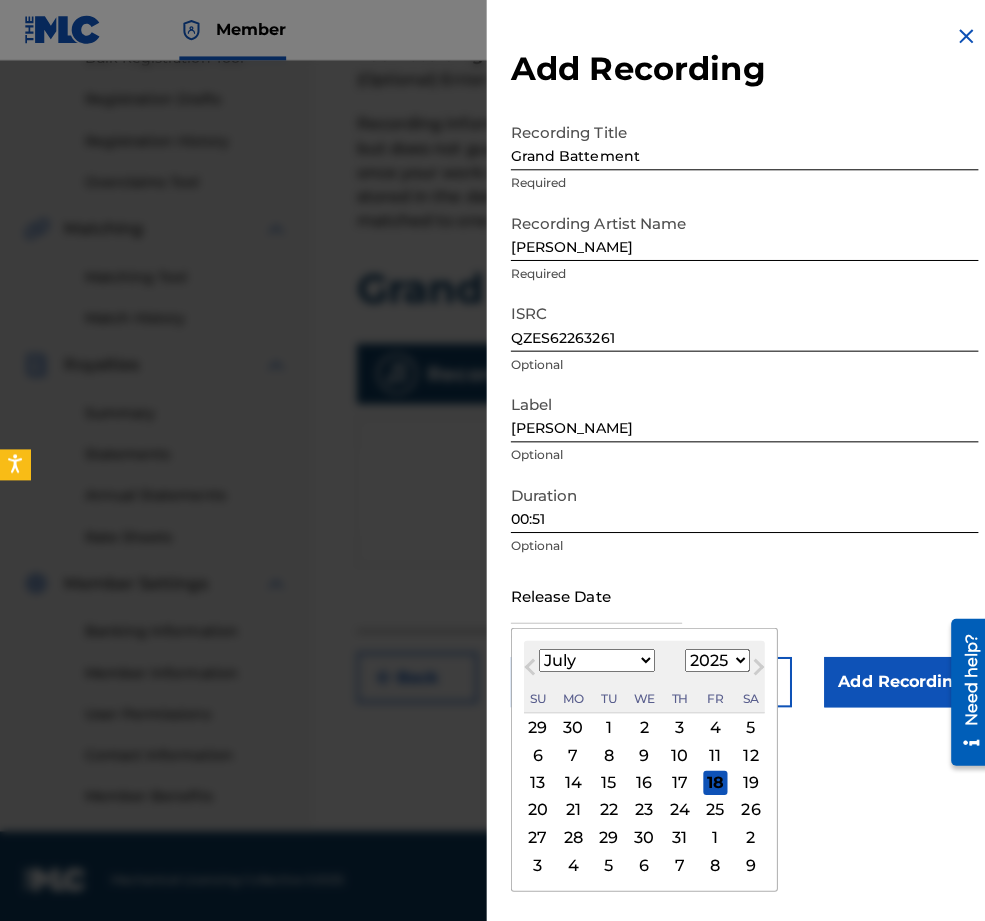 click on "July 2025 January February March April May June July August September October November December 1899 1900 1901 1902 1903 1904 1905 1906 1907 1908 1909 1910 1911 1912 1913 1914 1915 1916 1917 1918 1919 1920 1921 1922 1923 1924 1925 1926 1927 1928 1929 1930 1931 1932 1933 1934 1935 1936 1937 1938 1939 1940 1941 1942 1943 1944 1945 1946 1947 1948 1949 1950 1951 1952 1953 1954 1955 1956 1957 1958 1959 1960 1961 1962 1963 1964 1965 1966 1967 1968 1969 1970 1971 1972 1973 1974 1975 1976 1977 1978 1979 1980 1981 1982 1983 1984 1985 1986 1987 1988 1989 1990 1991 1992 1993 1994 1995 1996 1997 1998 1999 2000 2001 2002 2003 2004 2005 2006 2007 2008 2009 2010 2011 2012 2013 2014 2015 2016 2017 2018 2019 2020 2021 2022 2023 2024 2025 2026 2027 2028 2029 2030 2031 2032 2033 2034 2035 2036 2037 2038 2039 2040 2041 2042 2043 2044 2045 2046 2047 2048 2049 2050 2051 2052 2053 2054 2055 2056 2057 2058 2059 2060 2061 2062 2063 2064 2065 2066 2067 2068 2069 2070 2071 2072 2073 2074 2075 2076 2077 2078 2079 2080 2081 2082 2083 Su" at bounding box center (639, 672) 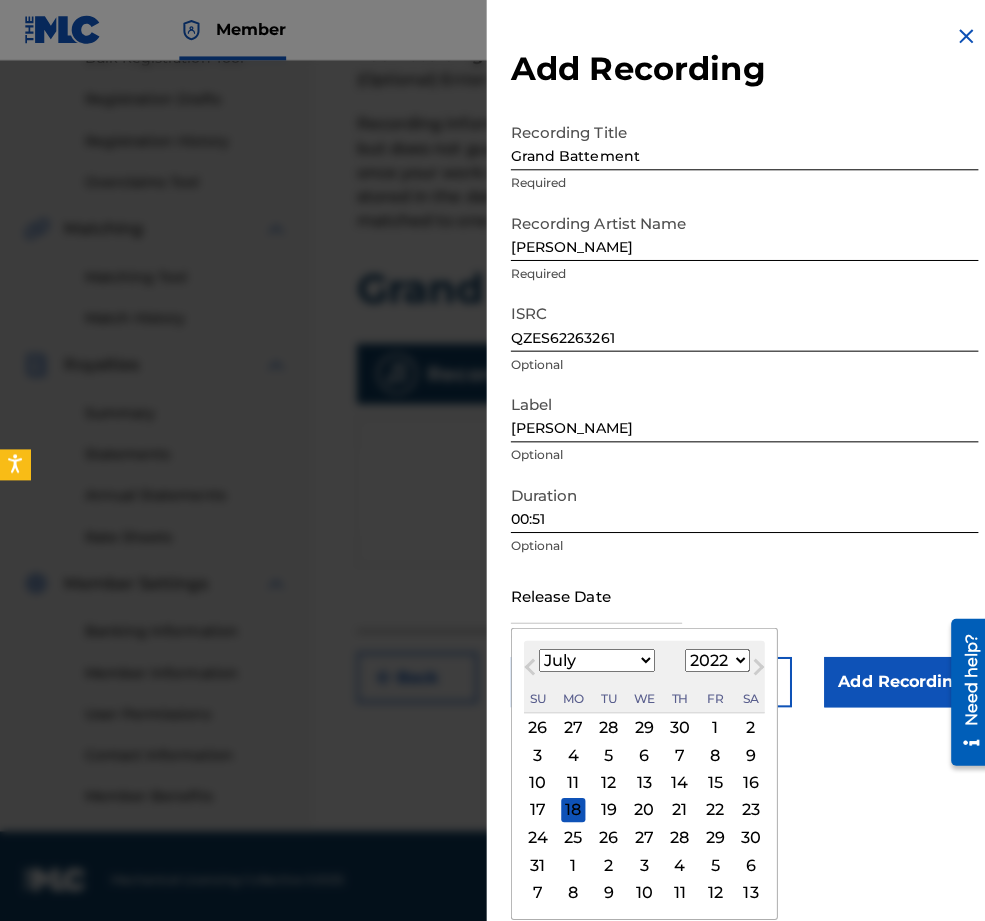 select on "2" 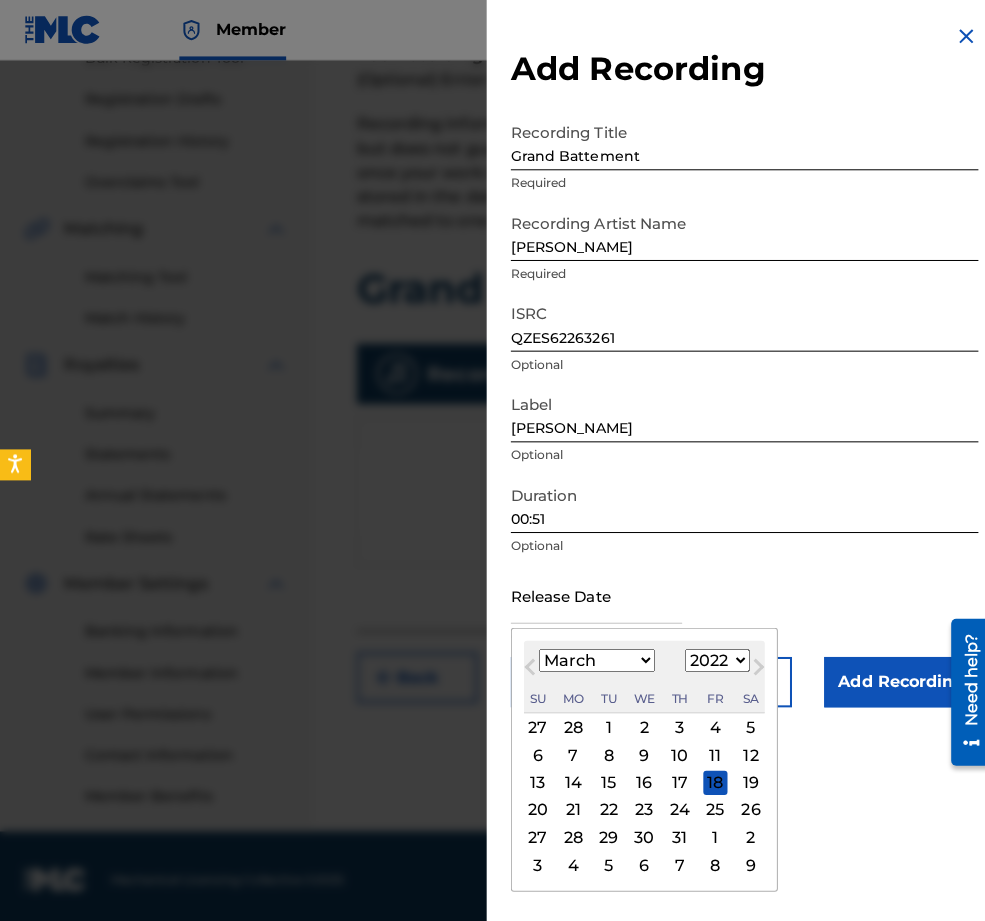 scroll, scrollTop: 46, scrollLeft: 0, axis: vertical 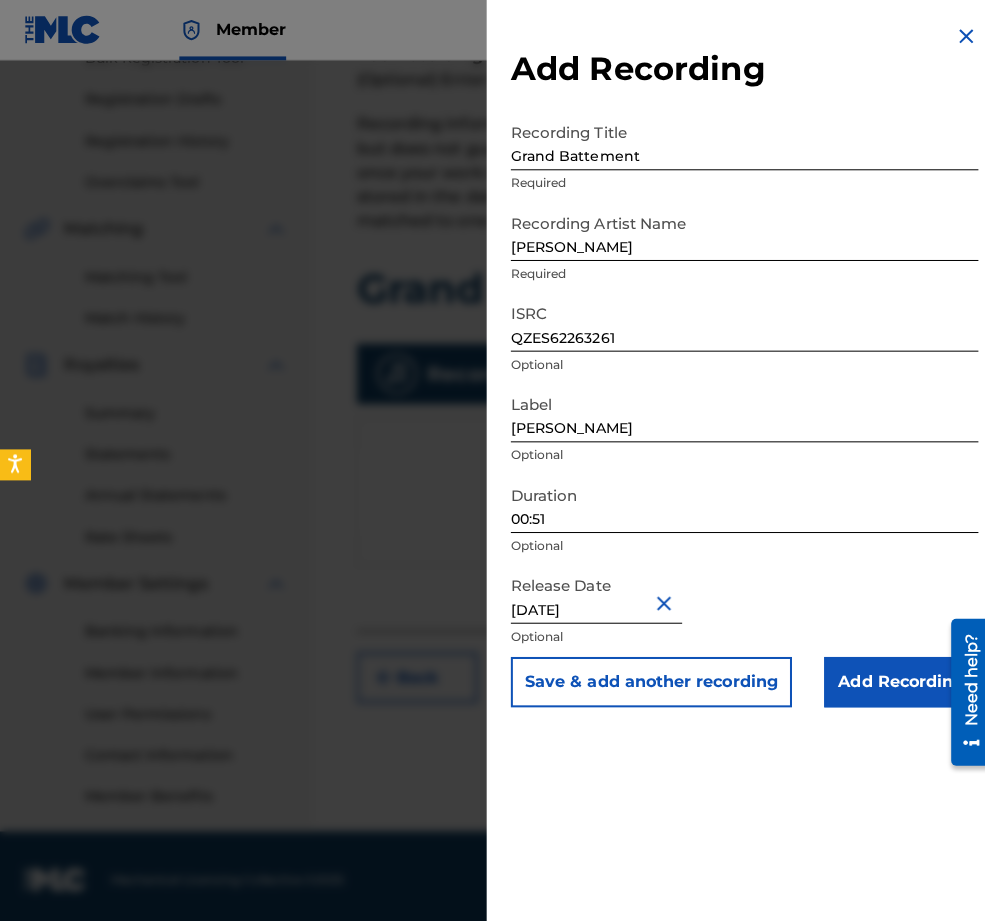 click on "Add Recording" at bounding box center [894, 677] 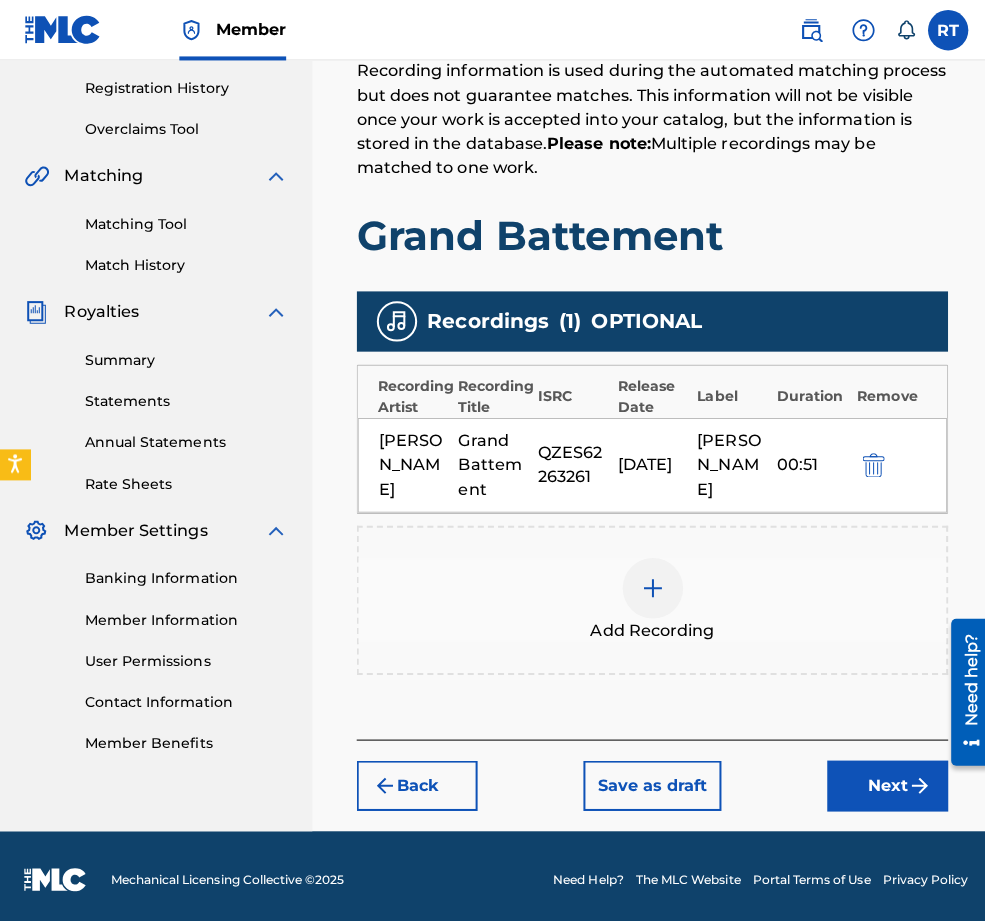 click on "Next" at bounding box center [881, 780] 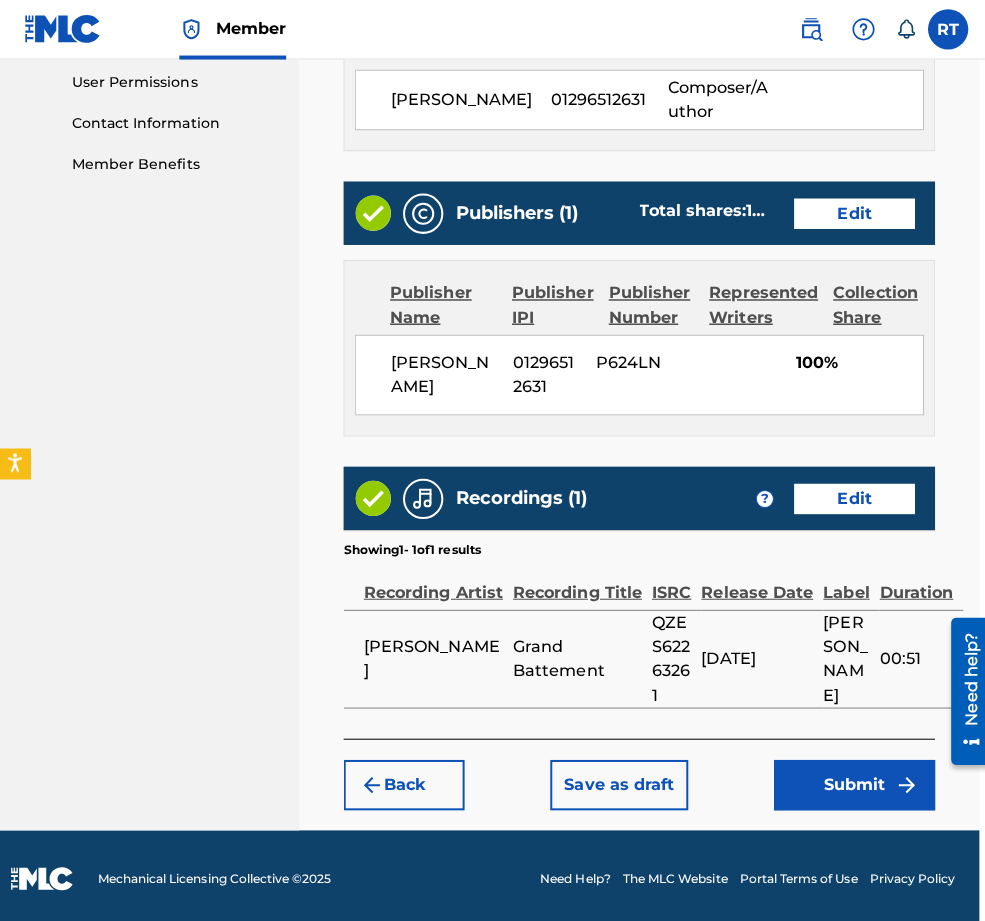 scroll, scrollTop: 1034, scrollLeft: 40, axis: both 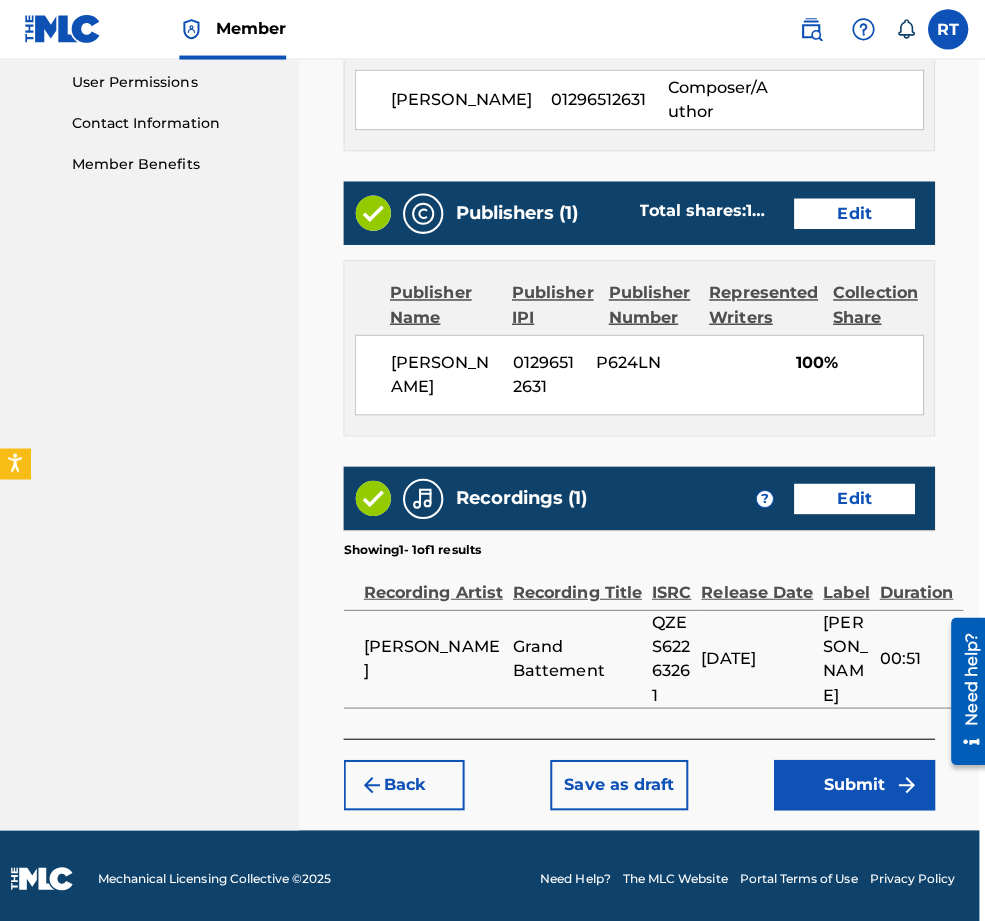 click on "Submit" at bounding box center (848, 780) 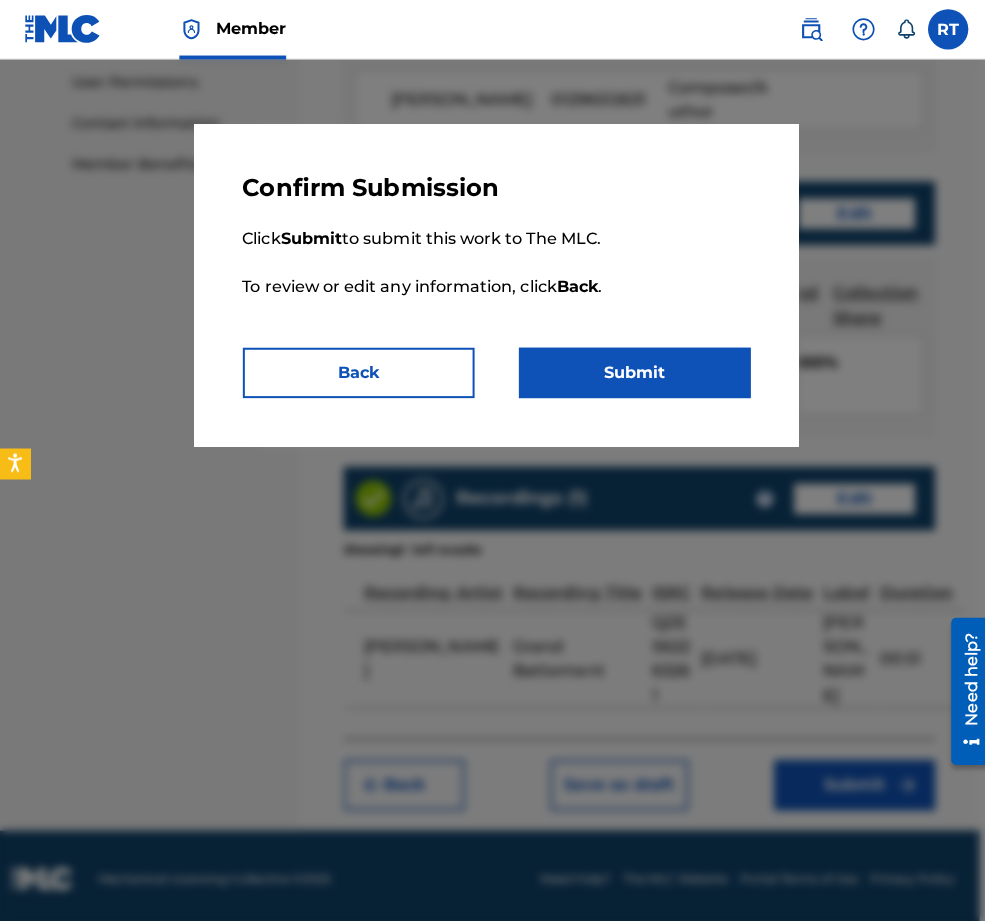 click on "Submit" at bounding box center [630, 371] 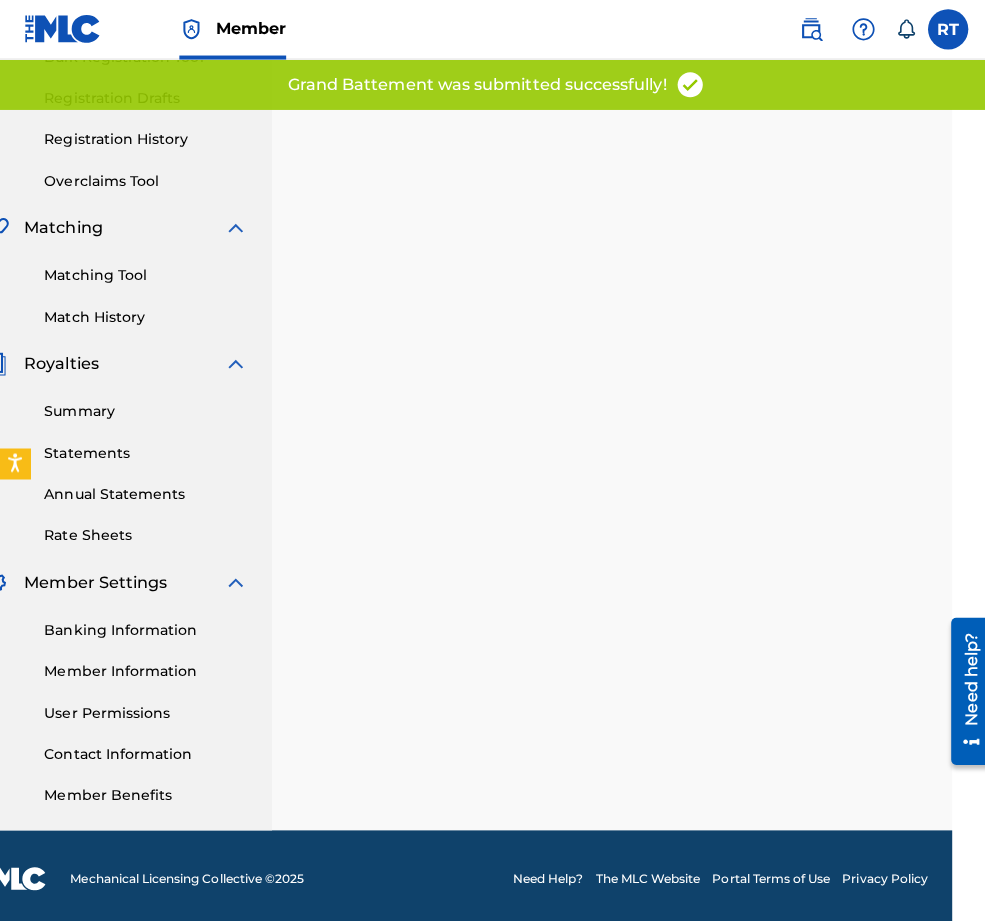 scroll, scrollTop: 0, scrollLeft: 0, axis: both 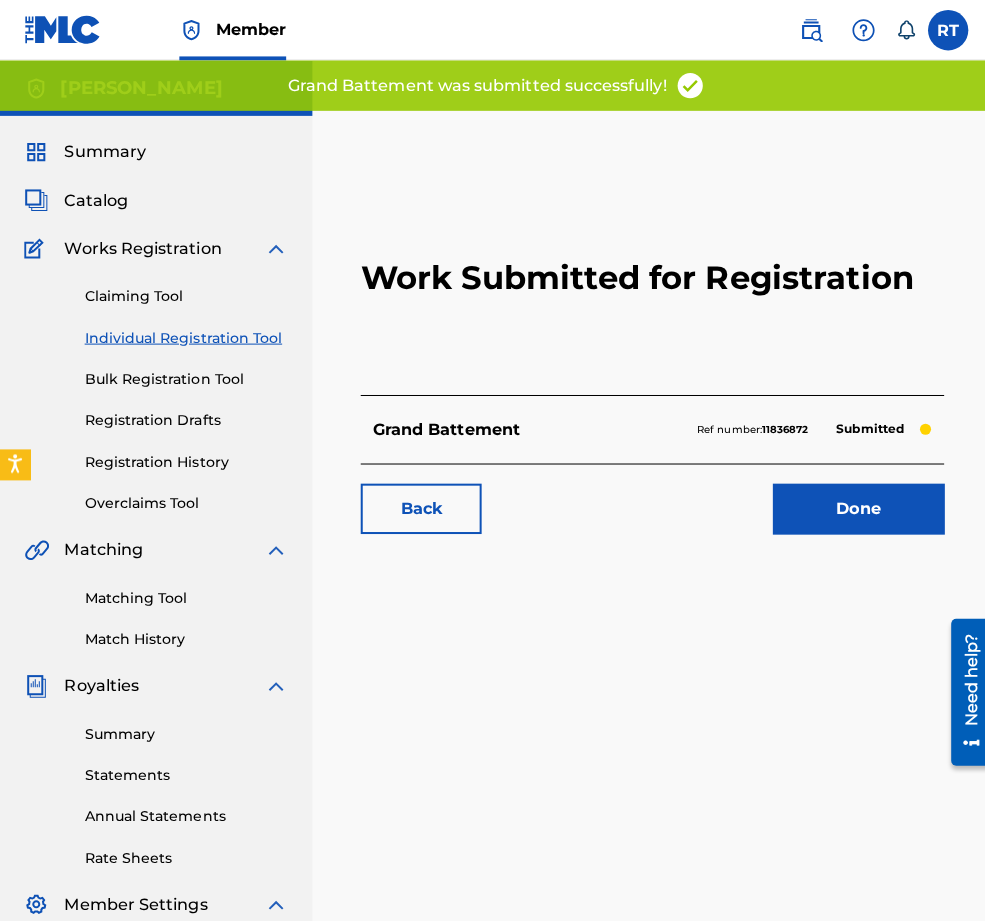 click on "Done" at bounding box center (852, 505) 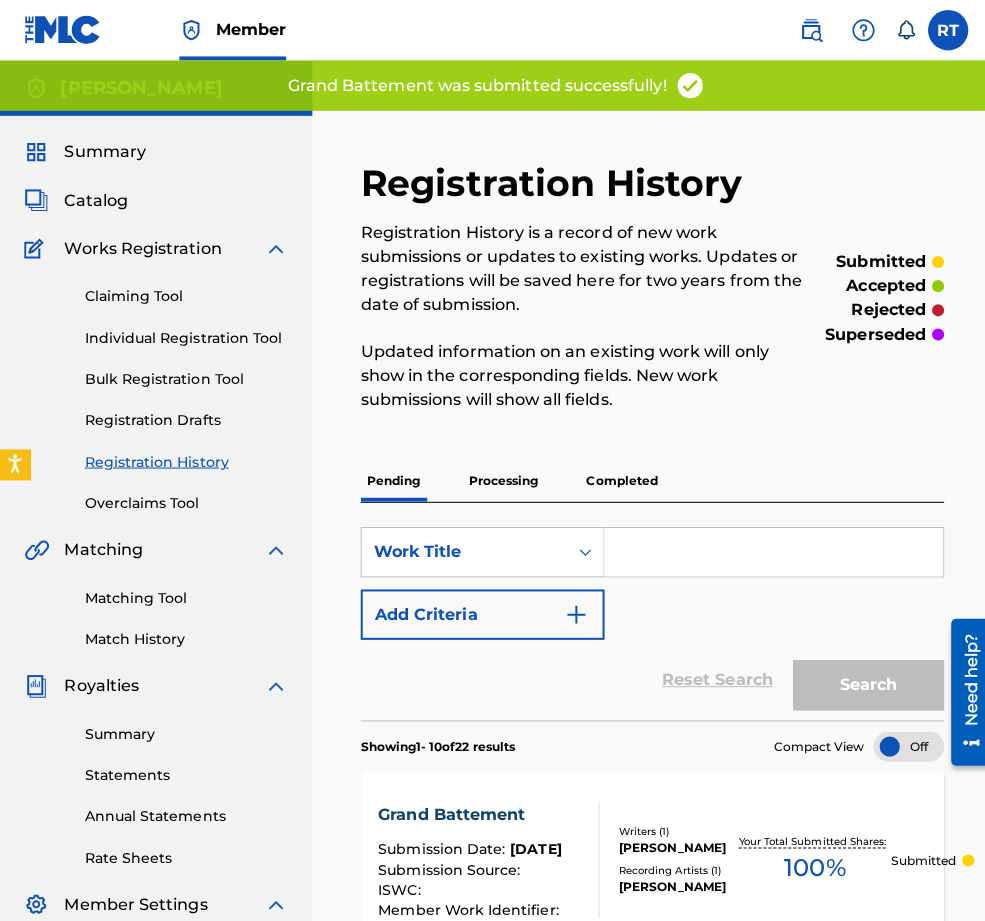 click on "Individual Registration Tool" at bounding box center (185, 335) 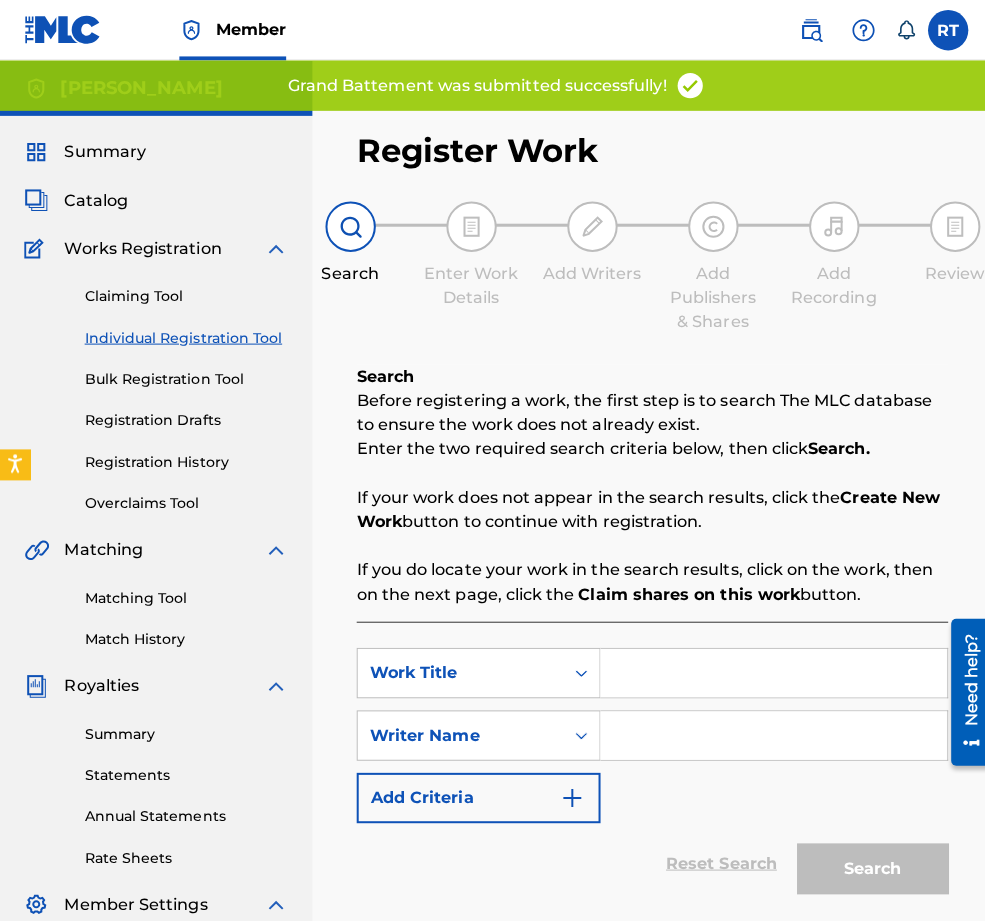 click on "Claiming Tool Individual Registration Tool Bulk Registration Tool Registration Drafts Registration History Overclaims Tool" at bounding box center (155, 384) 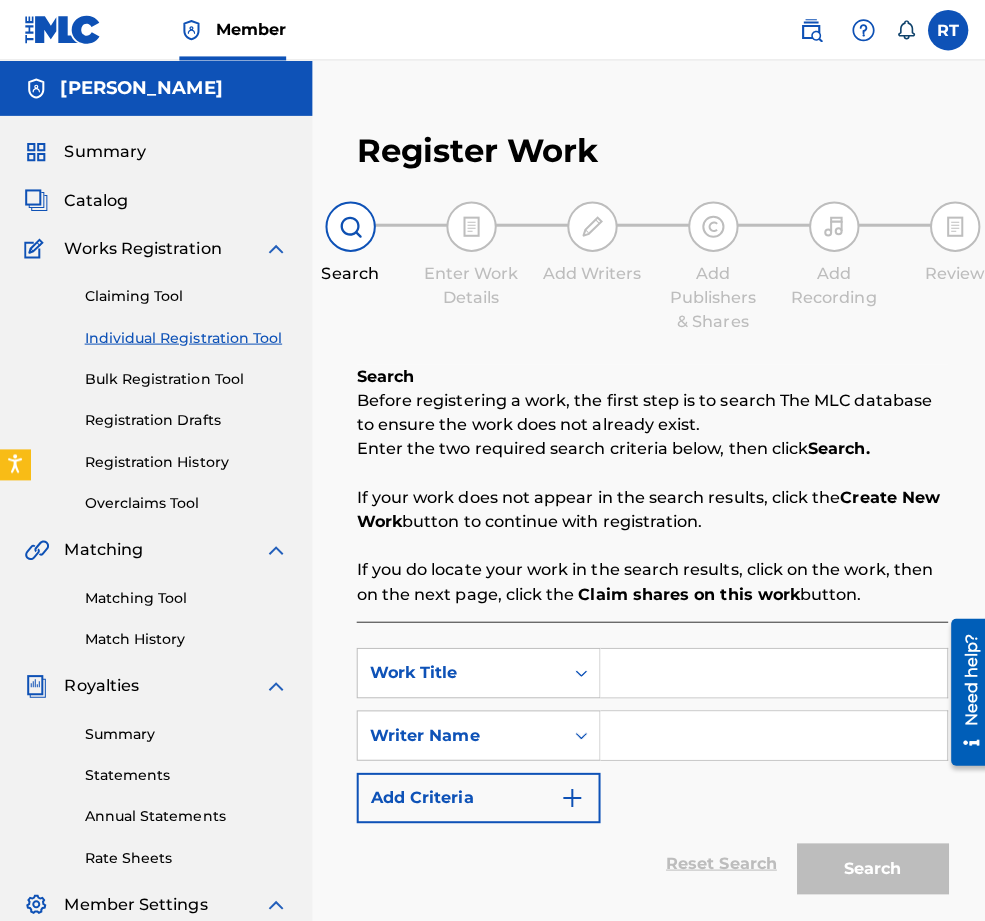 click on "Registration History" at bounding box center [185, 458] 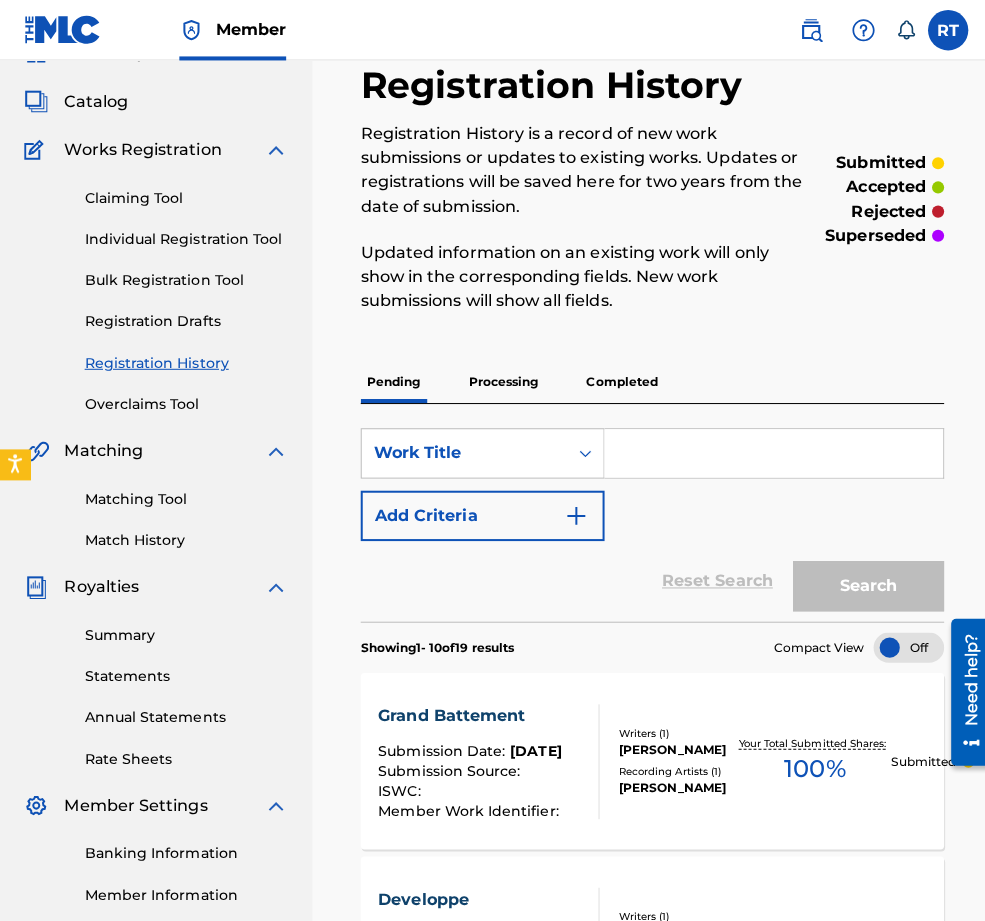 scroll, scrollTop: 92, scrollLeft: 0, axis: vertical 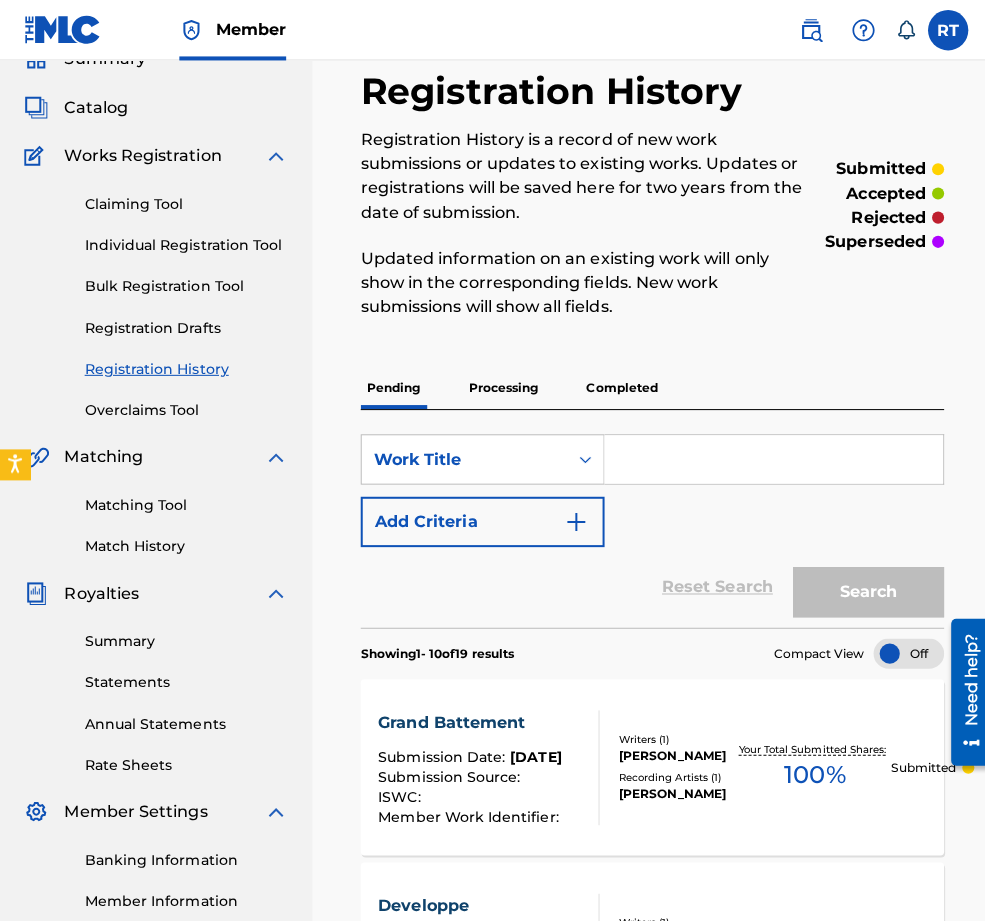click on "Individual Registration Tool" at bounding box center (185, 243) 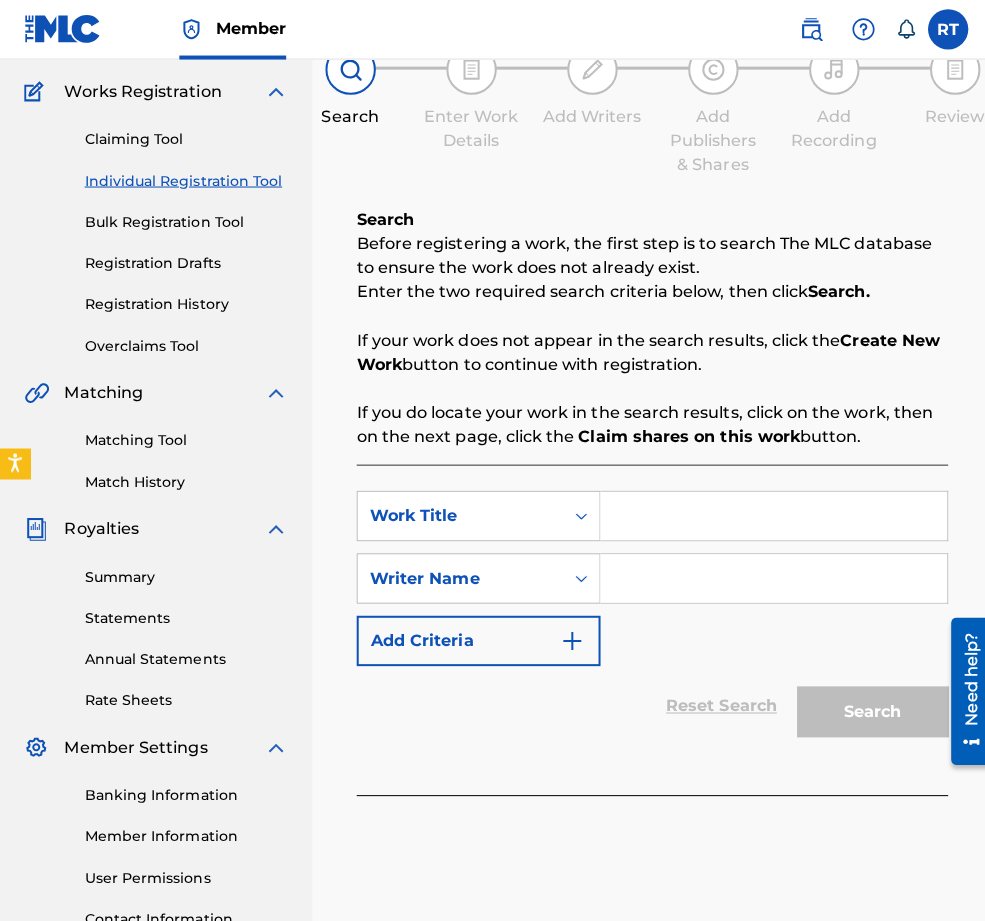 scroll, scrollTop: 165, scrollLeft: 0, axis: vertical 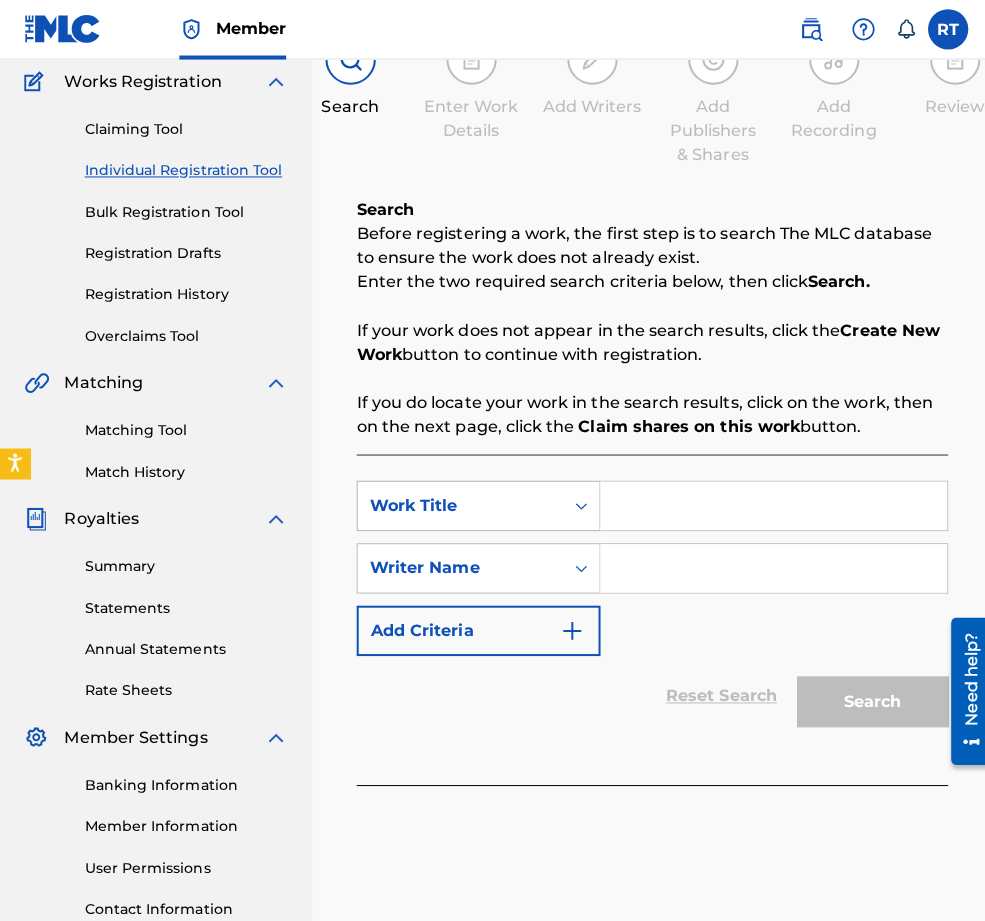 click on "Work Title" at bounding box center [457, 503] 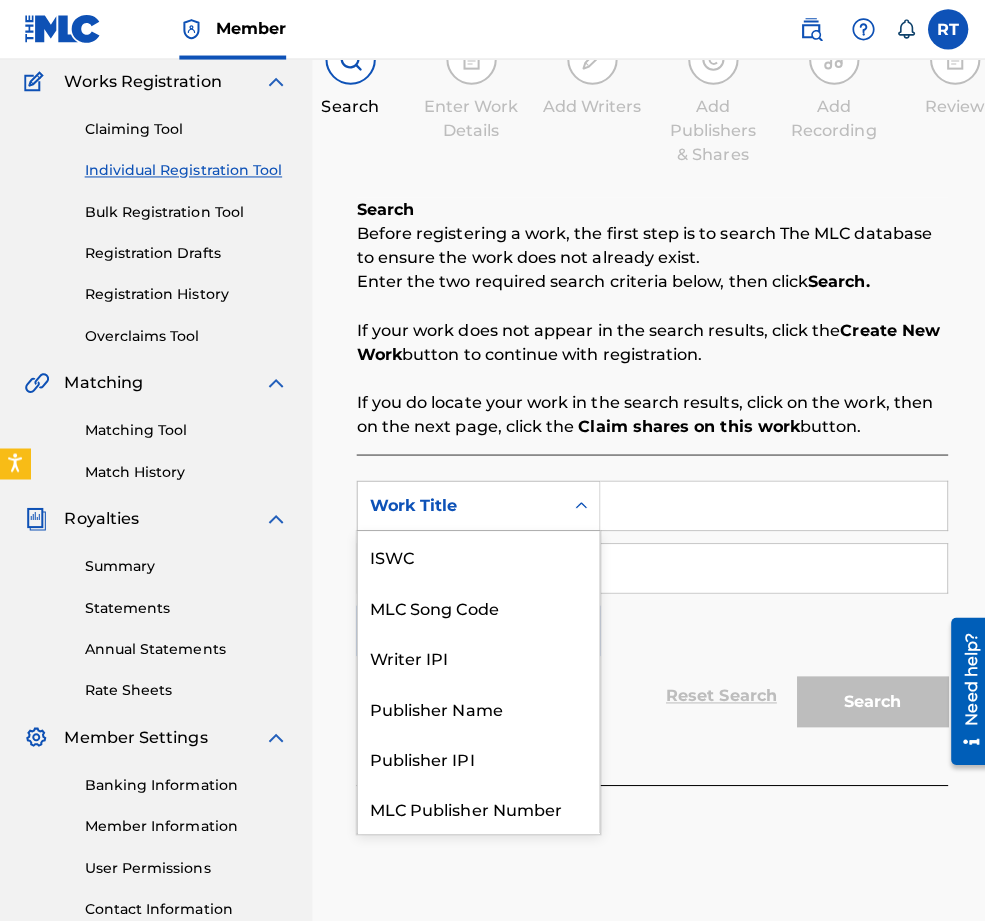 scroll, scrollTop: 68, scrollLeft: 0, axis: vertical 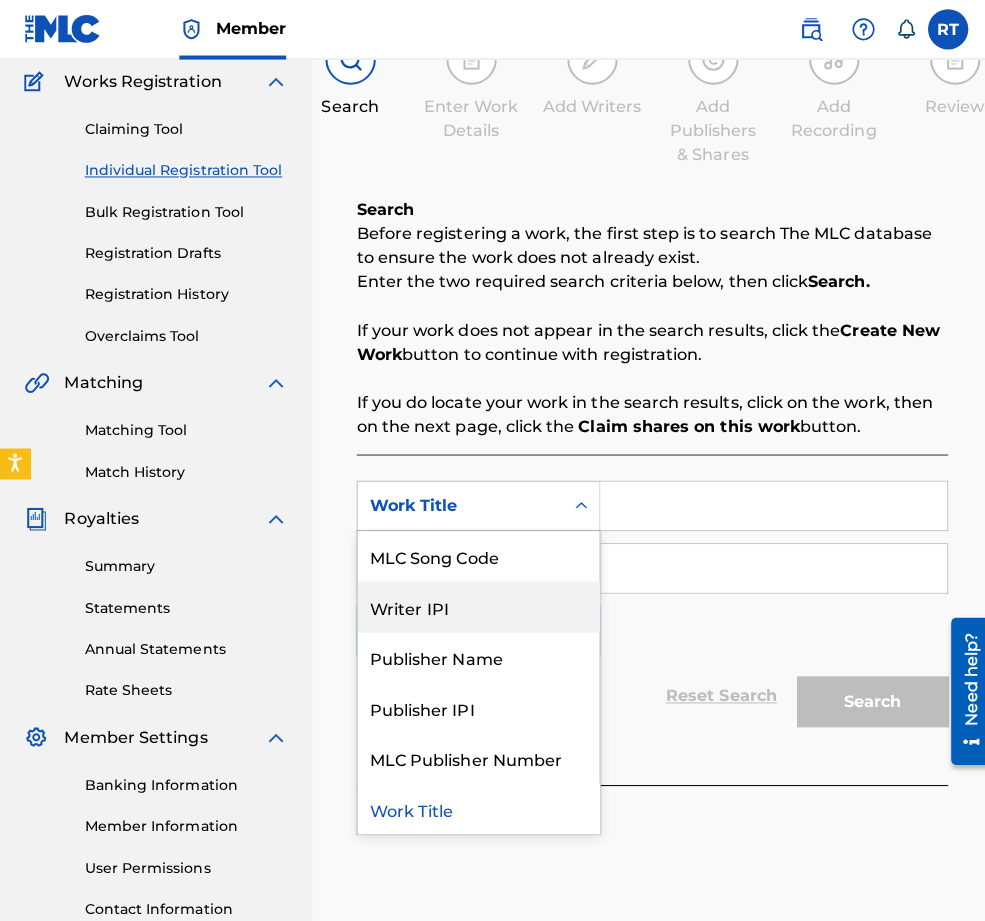 click on "Writer IPI" at bounding box center (475, 603) 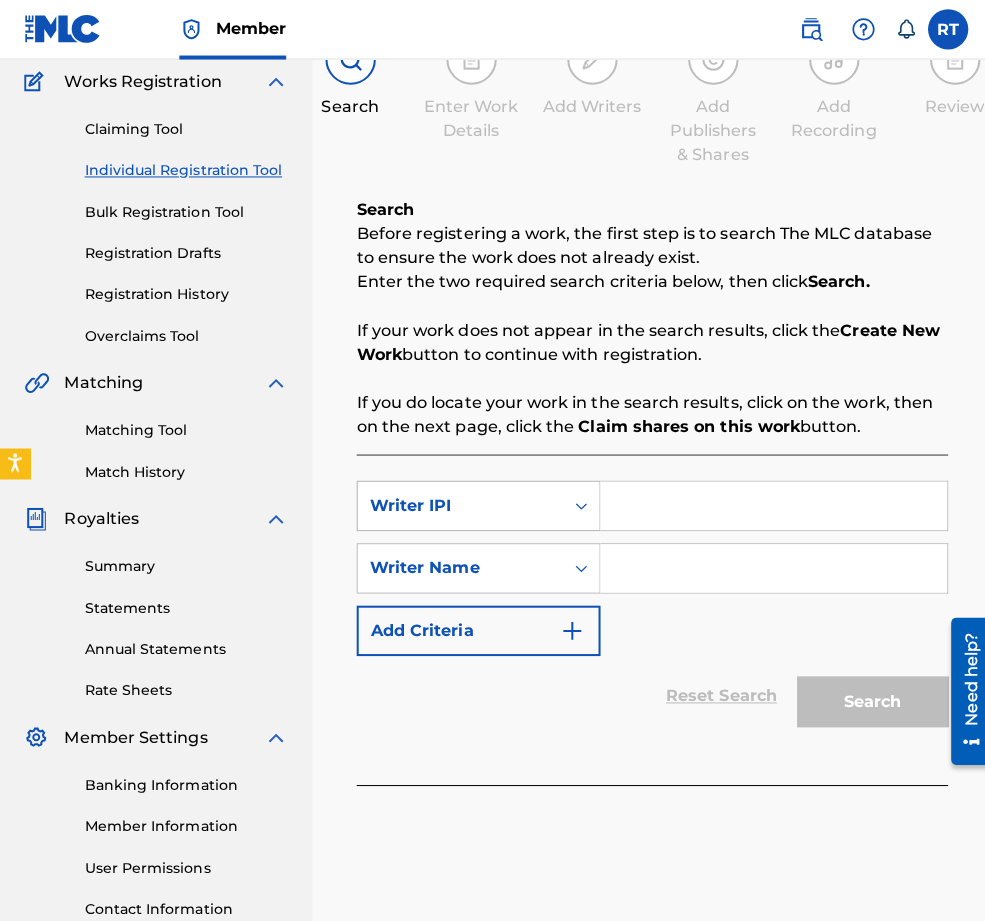 click on "Writer IPI" at bounding box center [457, 503] 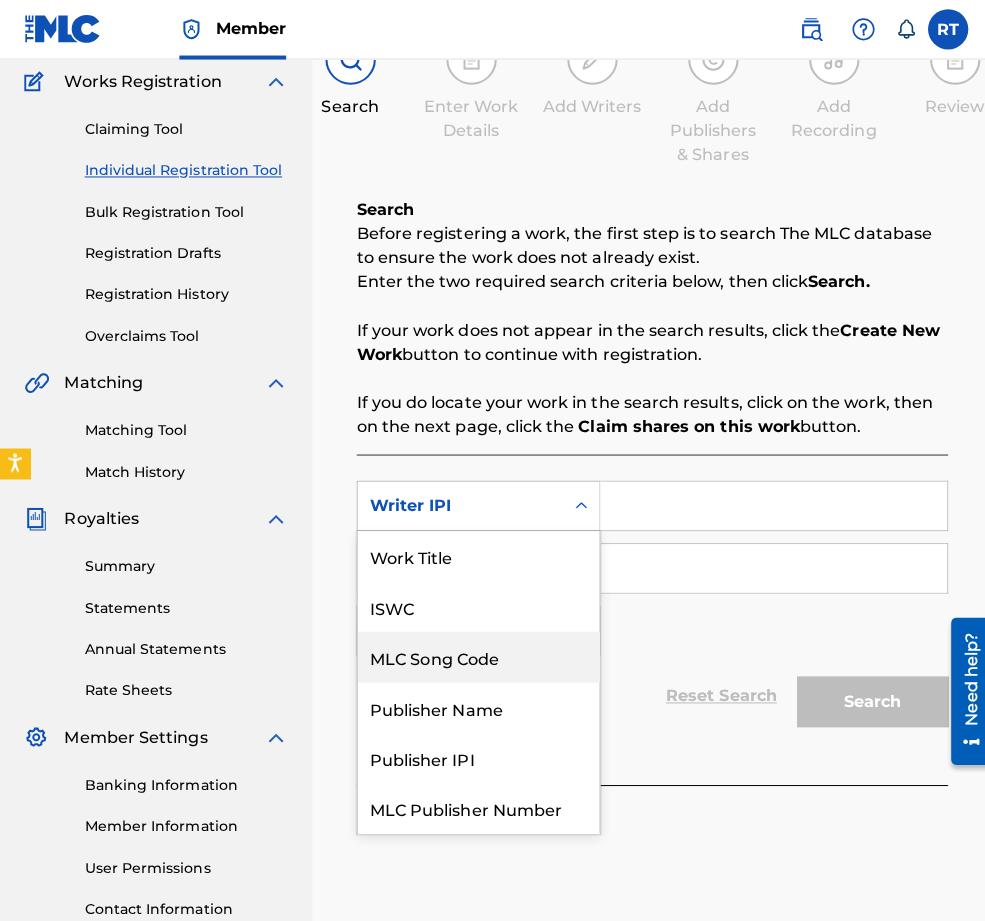 scroll, scrollTop: 0, scrollLeft: 0, axis: both 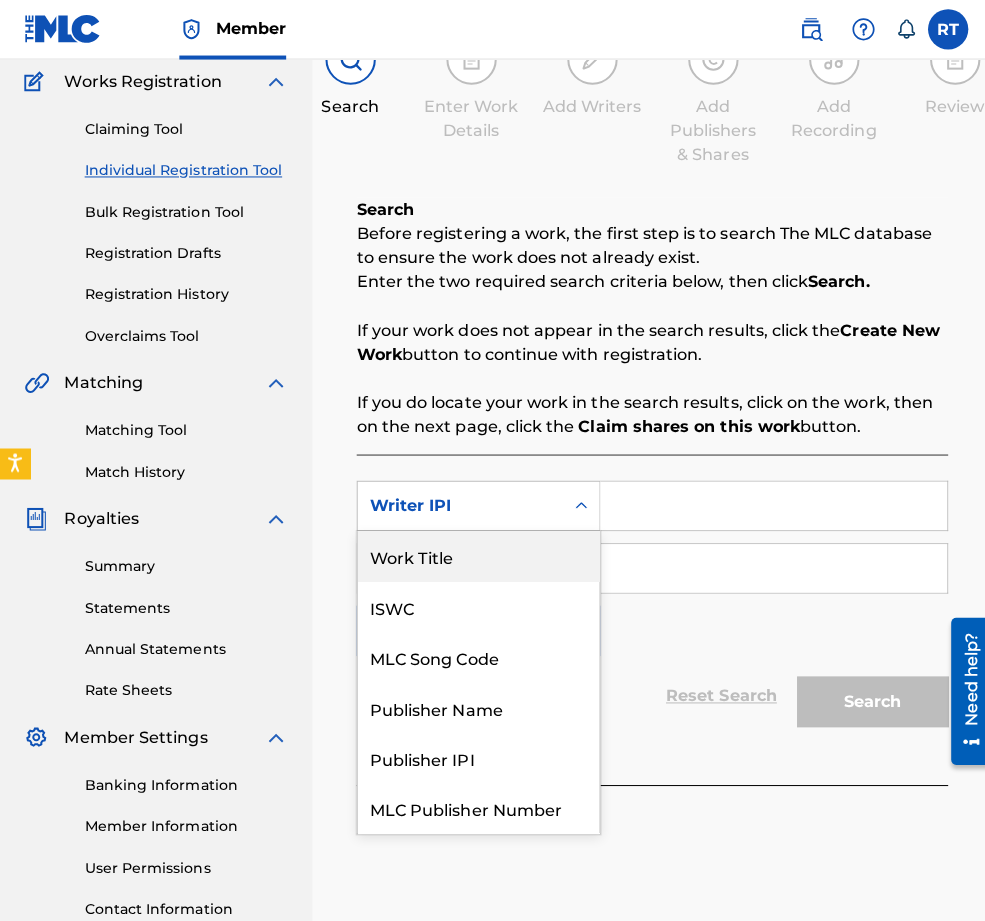 click on "Work Title" at bounding box center (475, 553) 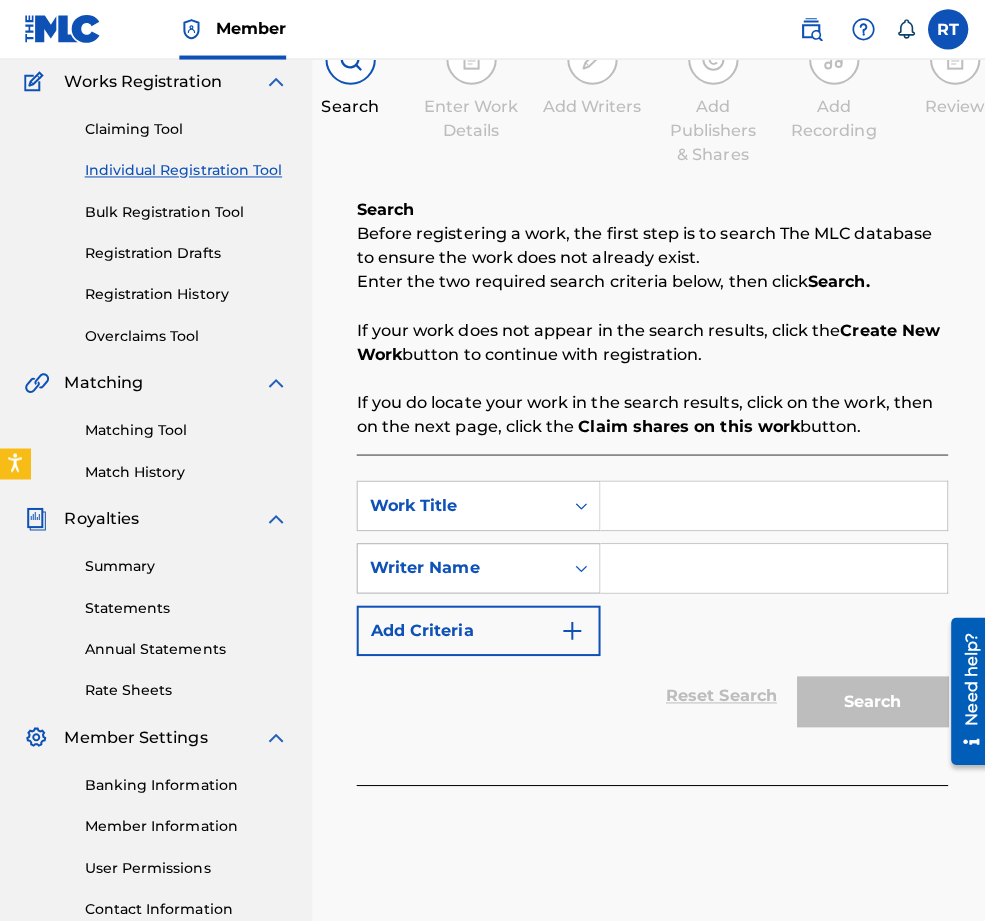 click on "Writer Name" at bounding box center (457, 565) 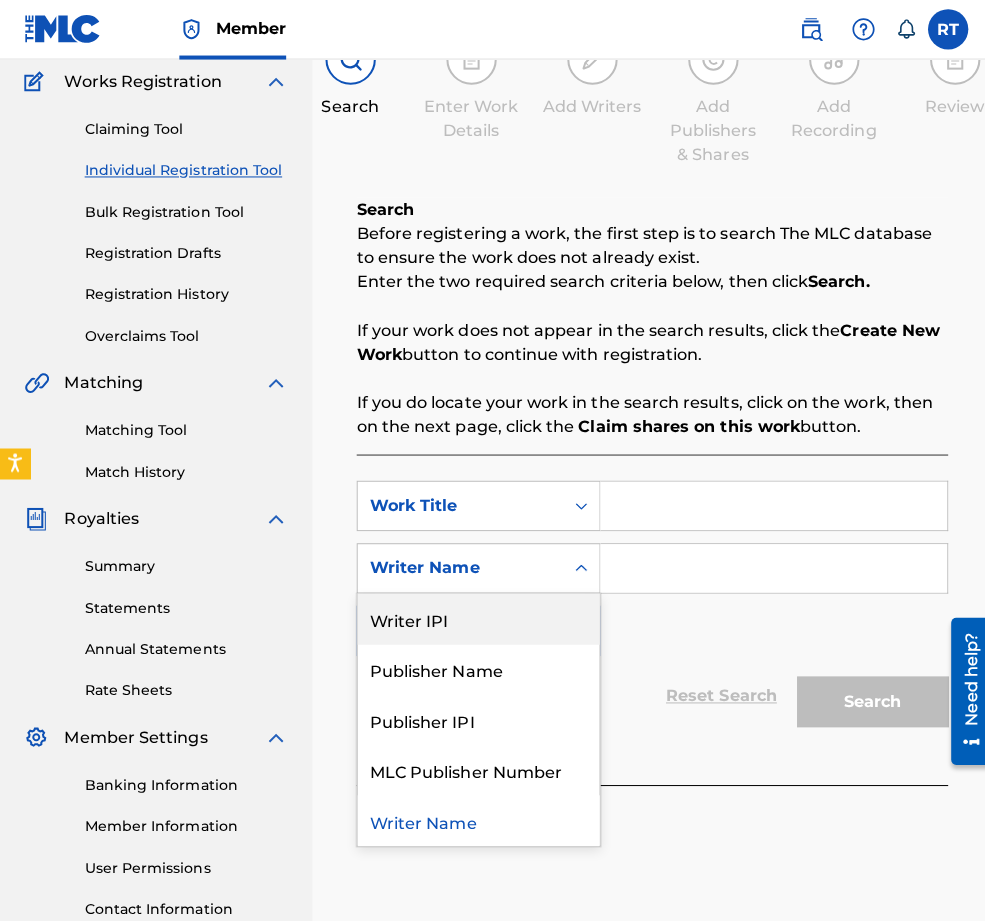 click on "Writer IPI" at bounding box center [475, 615] 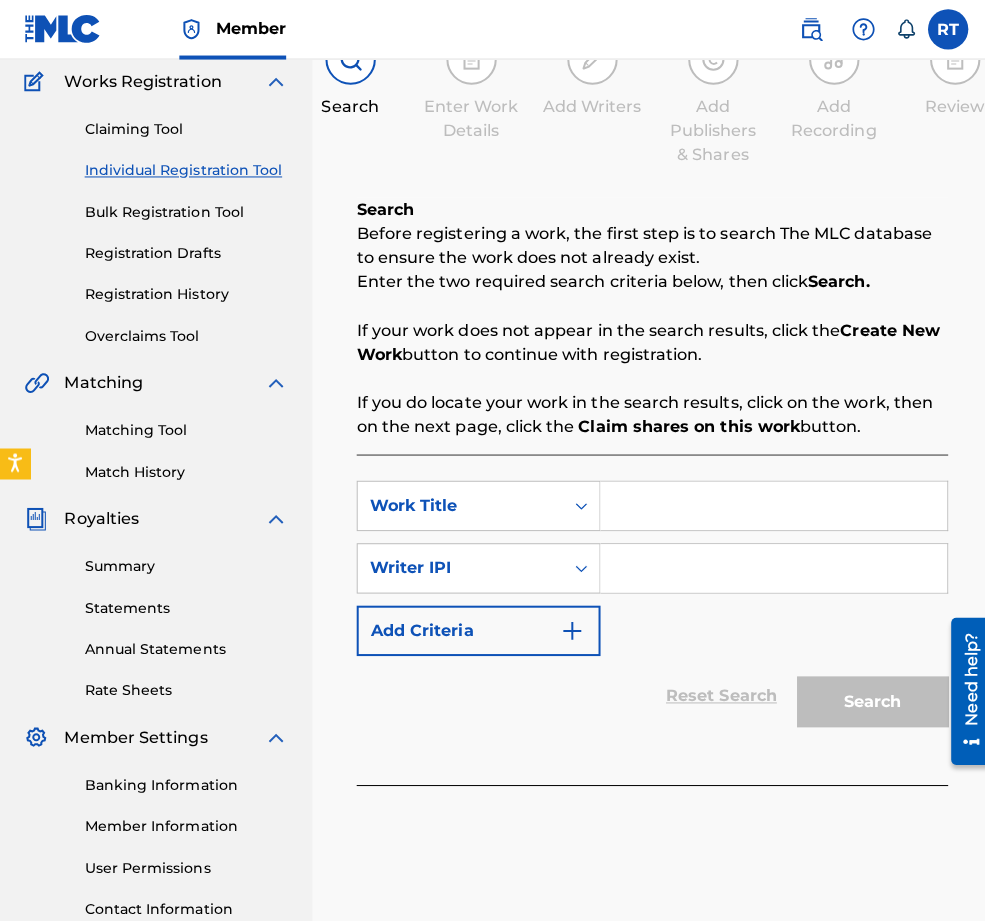 click at bounding box center (768, 503) 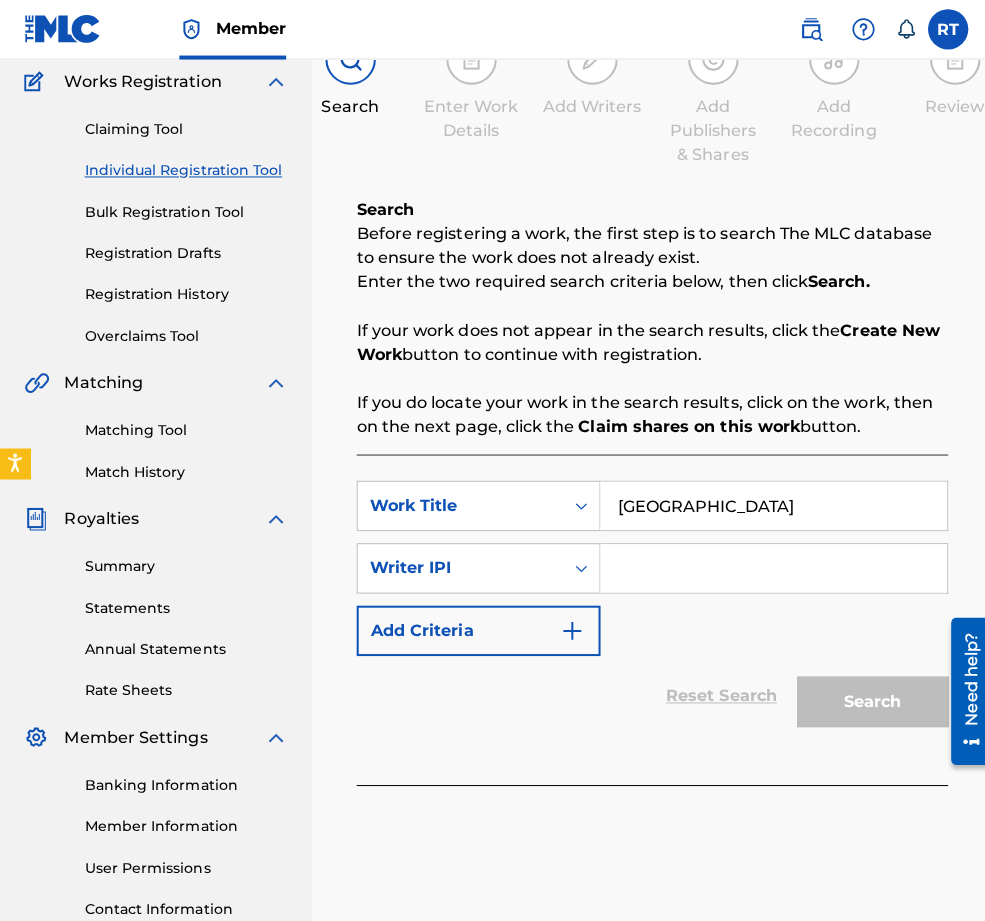 type on "Port de Bras" 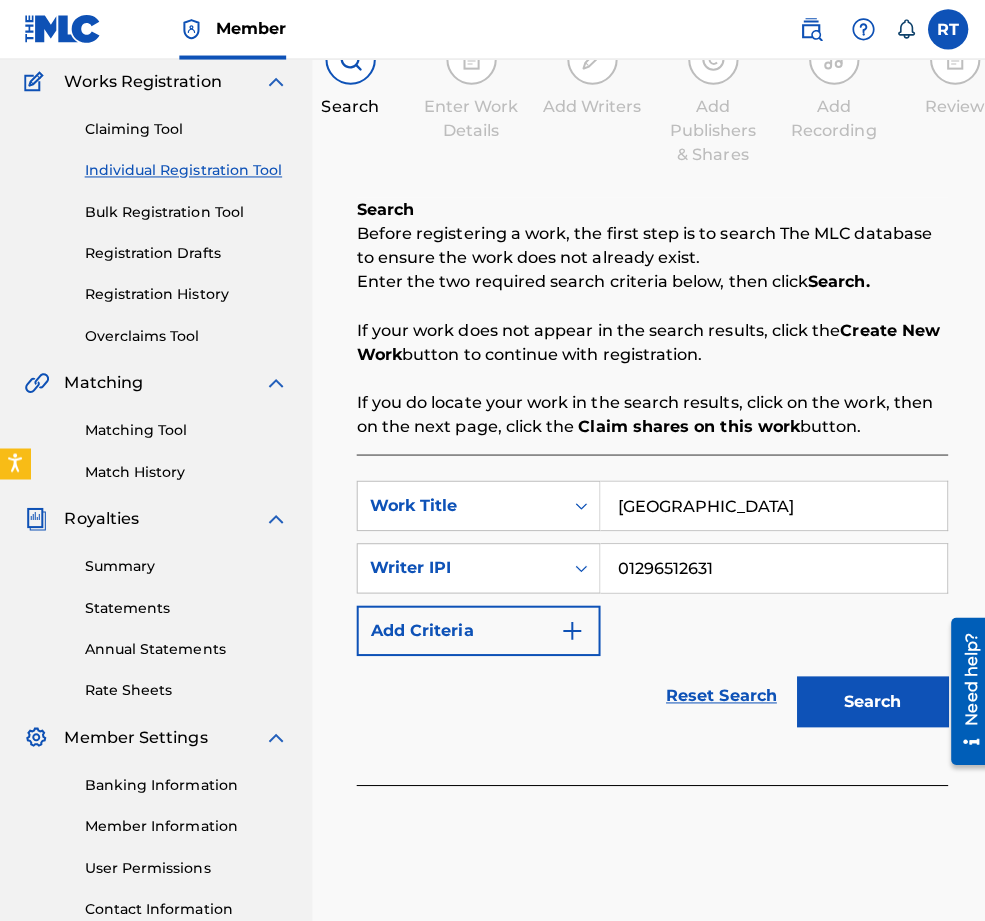 type on "01296512631" 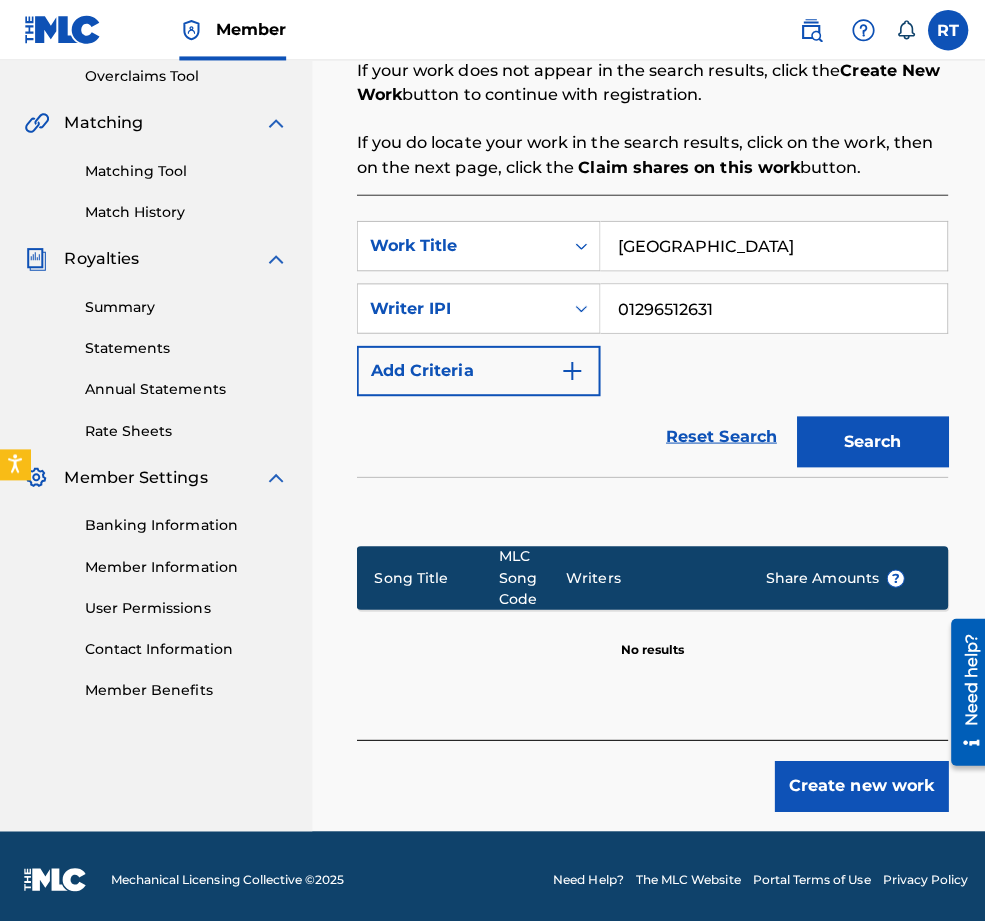 click on "Create new work" at bounding box center (855, 780) 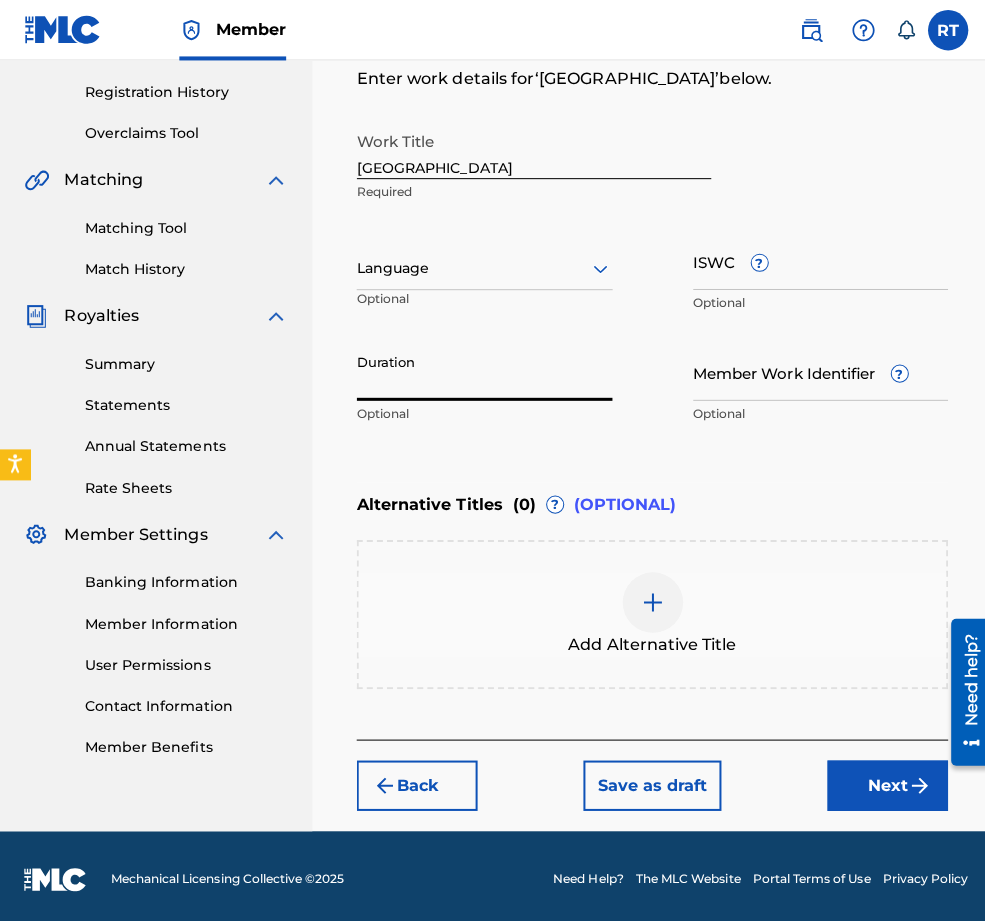 click on "Duration" at bounding box center (481, 369) 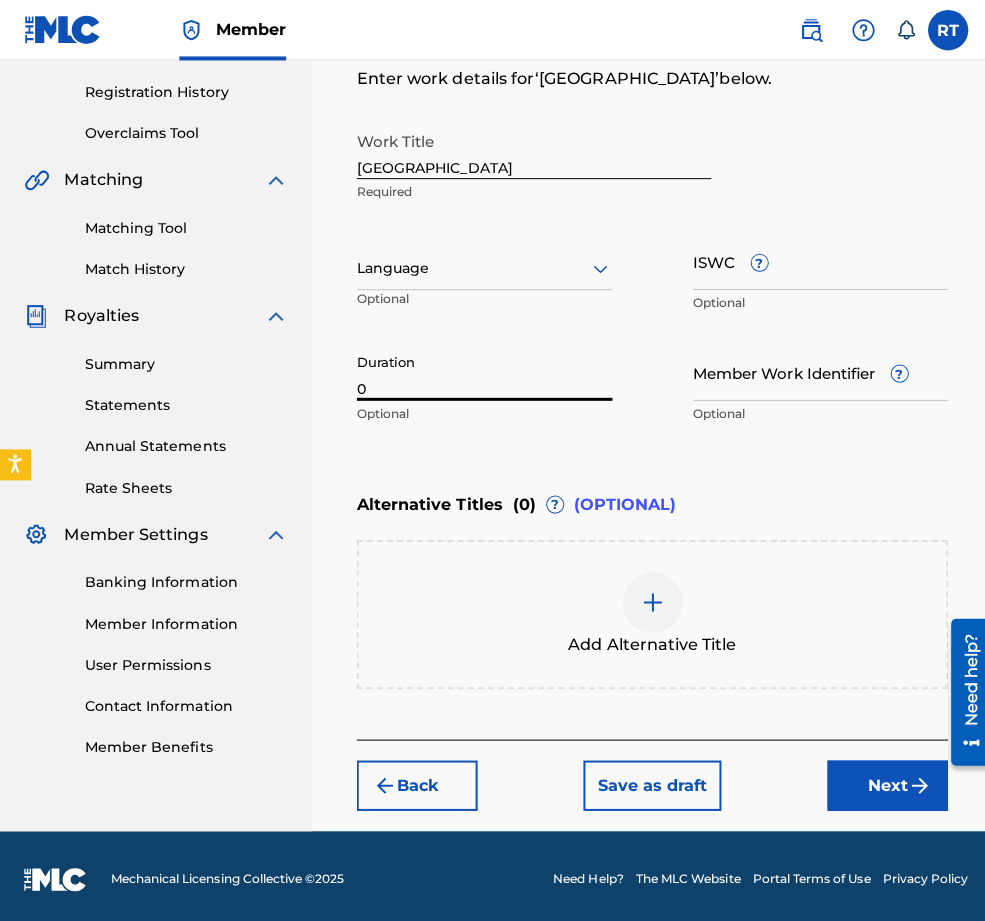 scroll, scrollTop: 469, scrollLeft: 0, axis: vertical 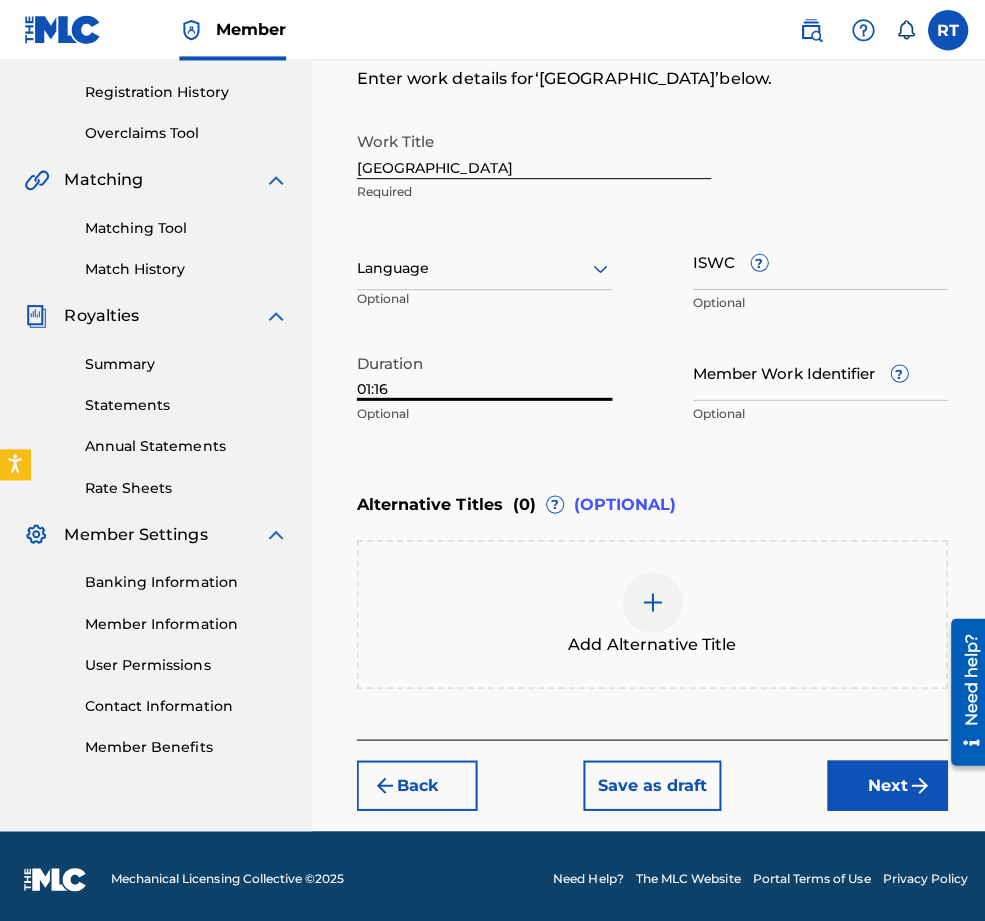 type on "01:16" 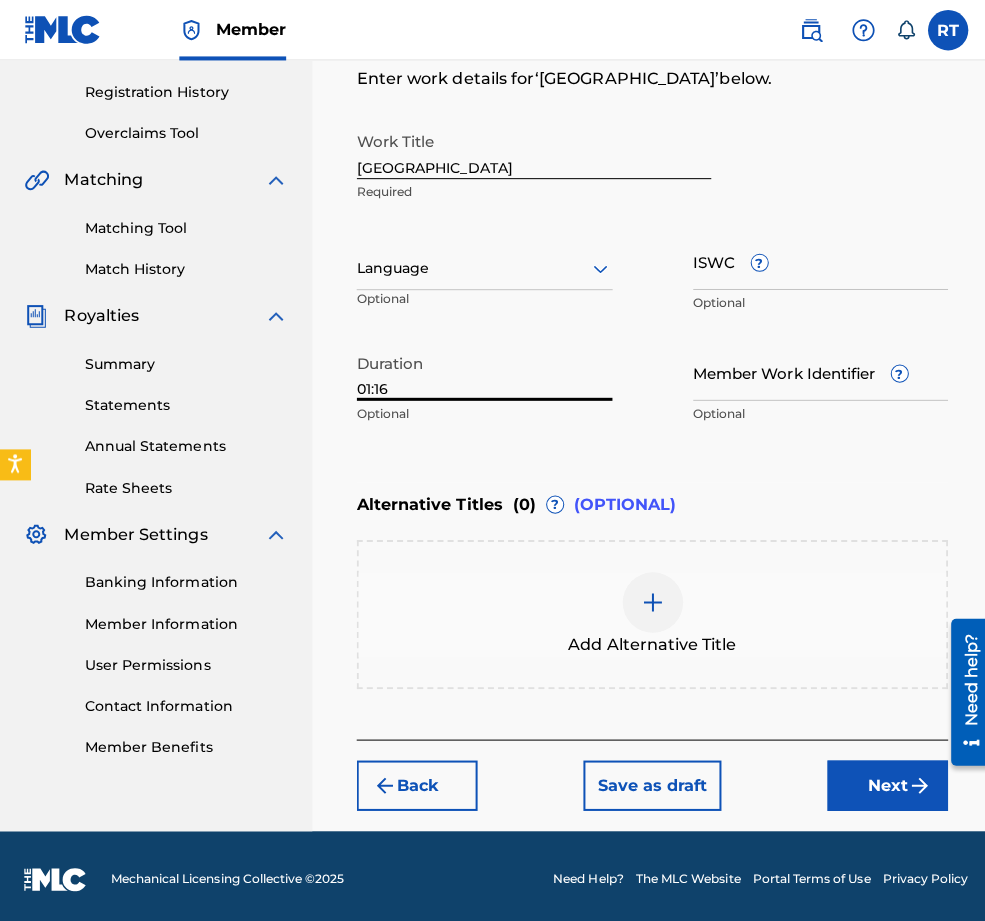 click on "Next" at bounding box center [881, 780] 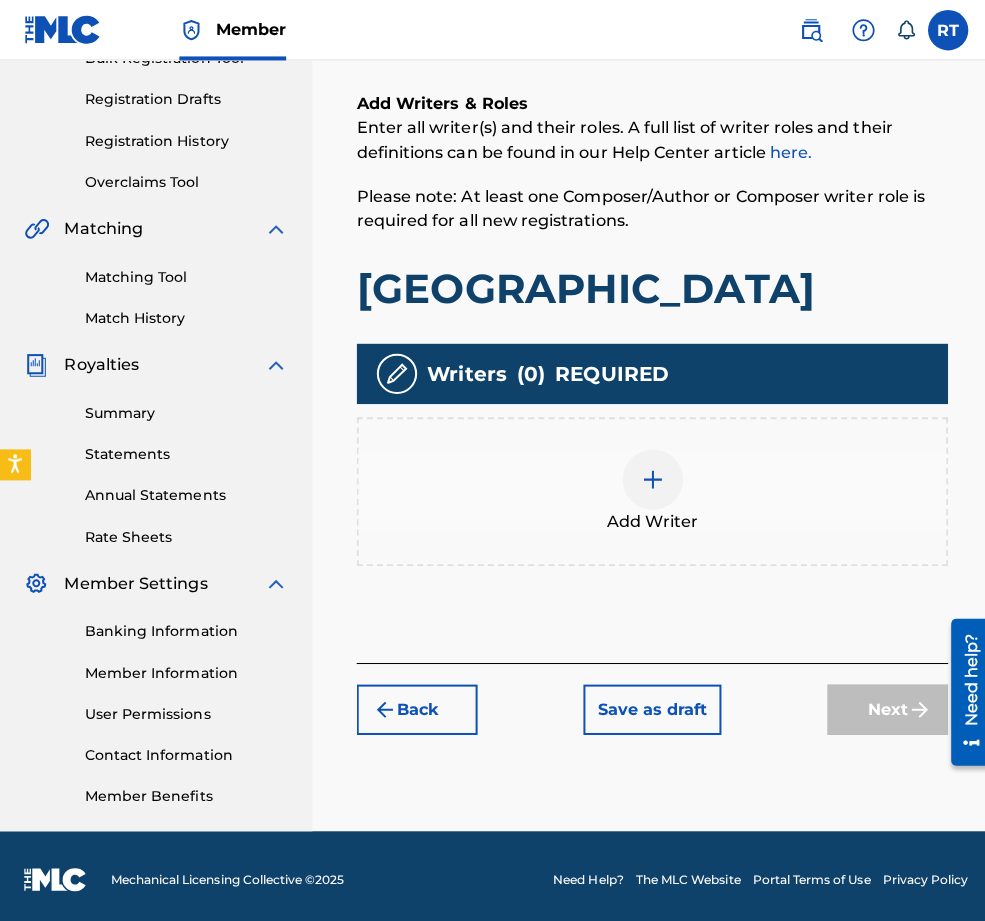 click at bounding box center [648, 476] 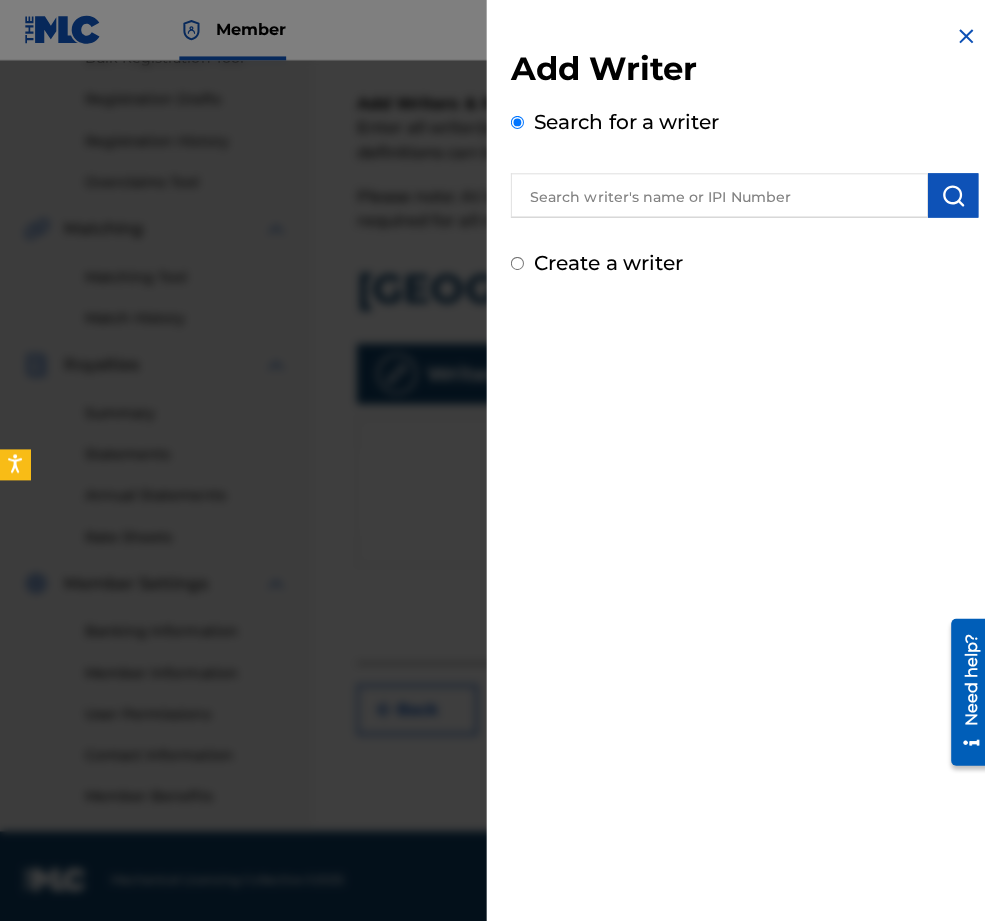 click on "Create a writer" at bounding box center [604, 261] 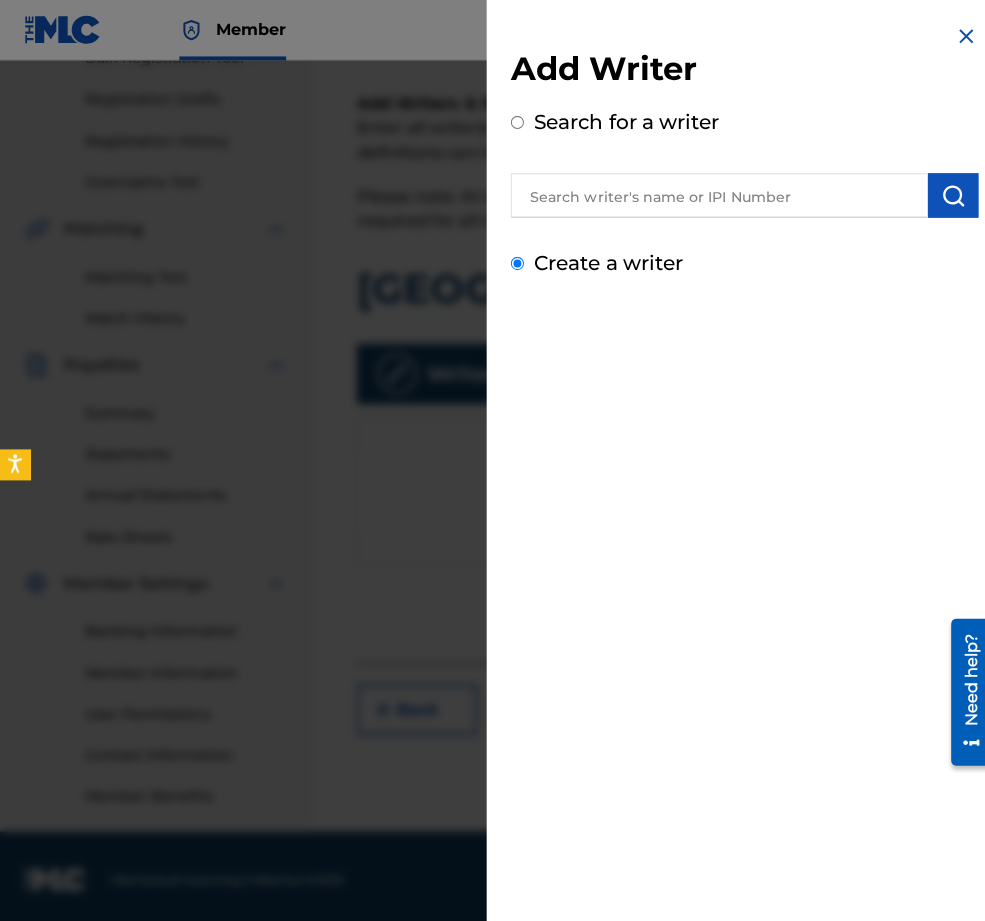 click on "Create a writer" at bounding box center [513, 261] 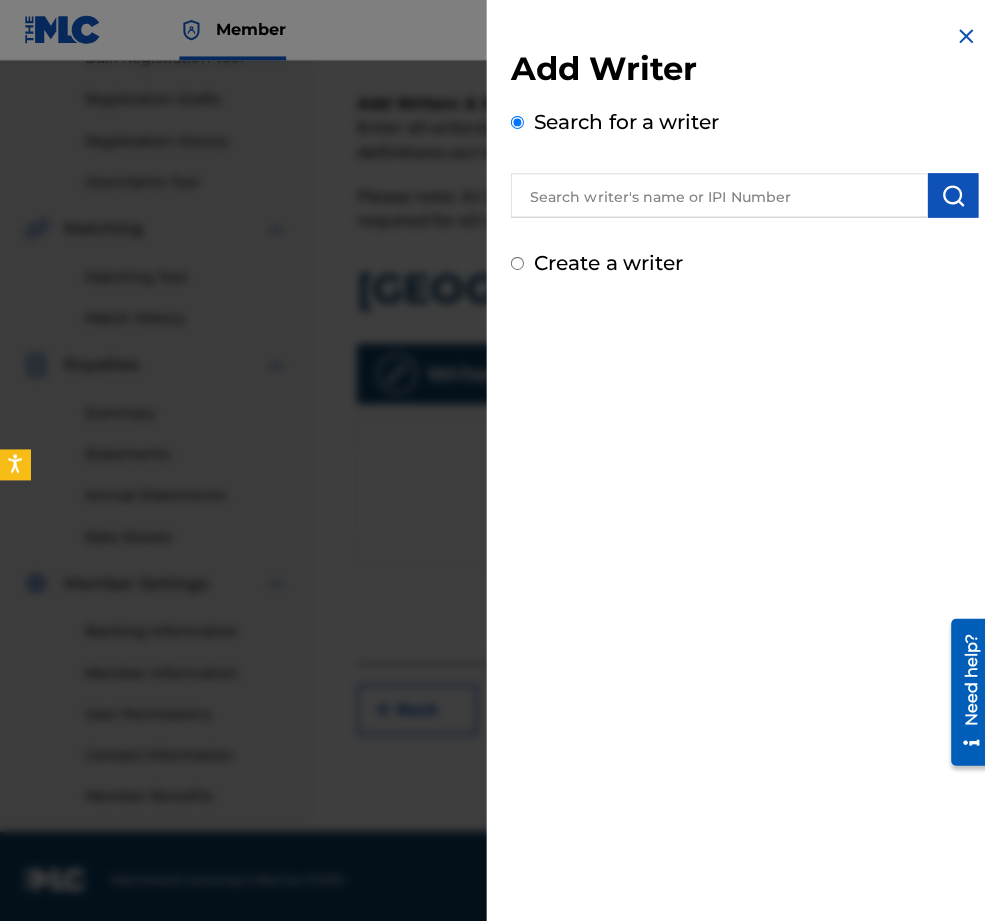 radio on "false" 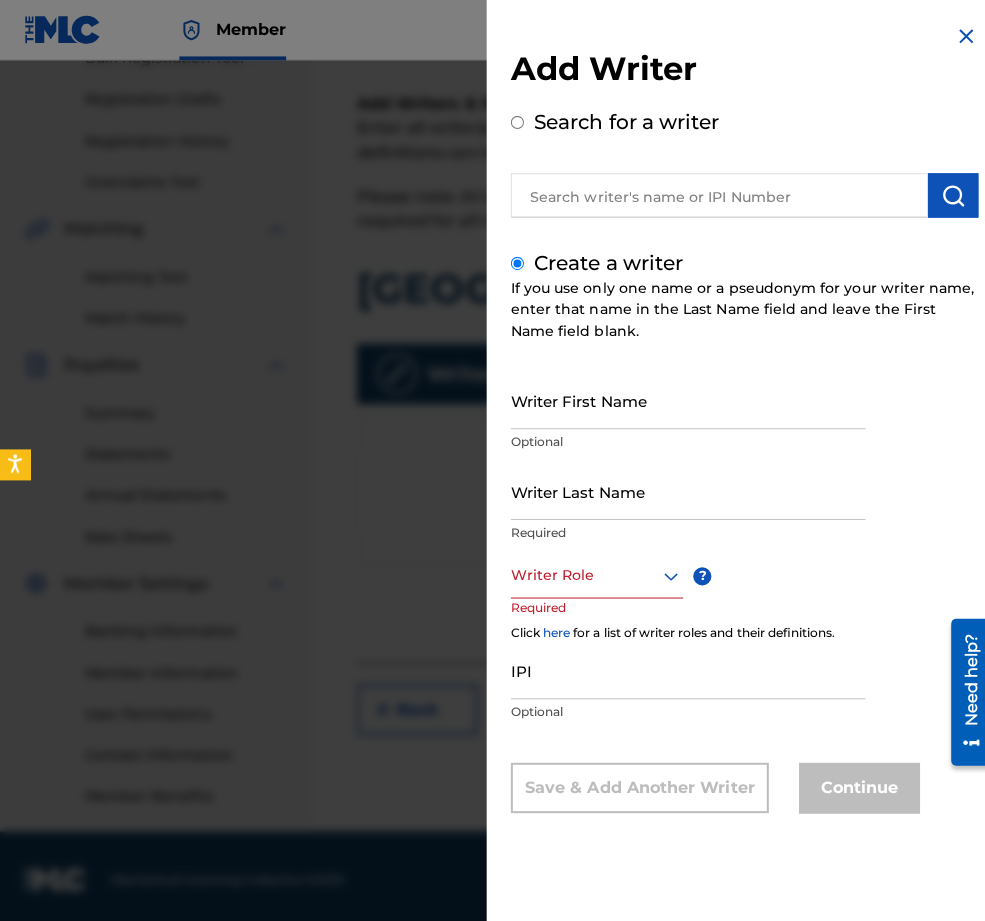 click on "Writer First Name" at bounding box center [683, 397] 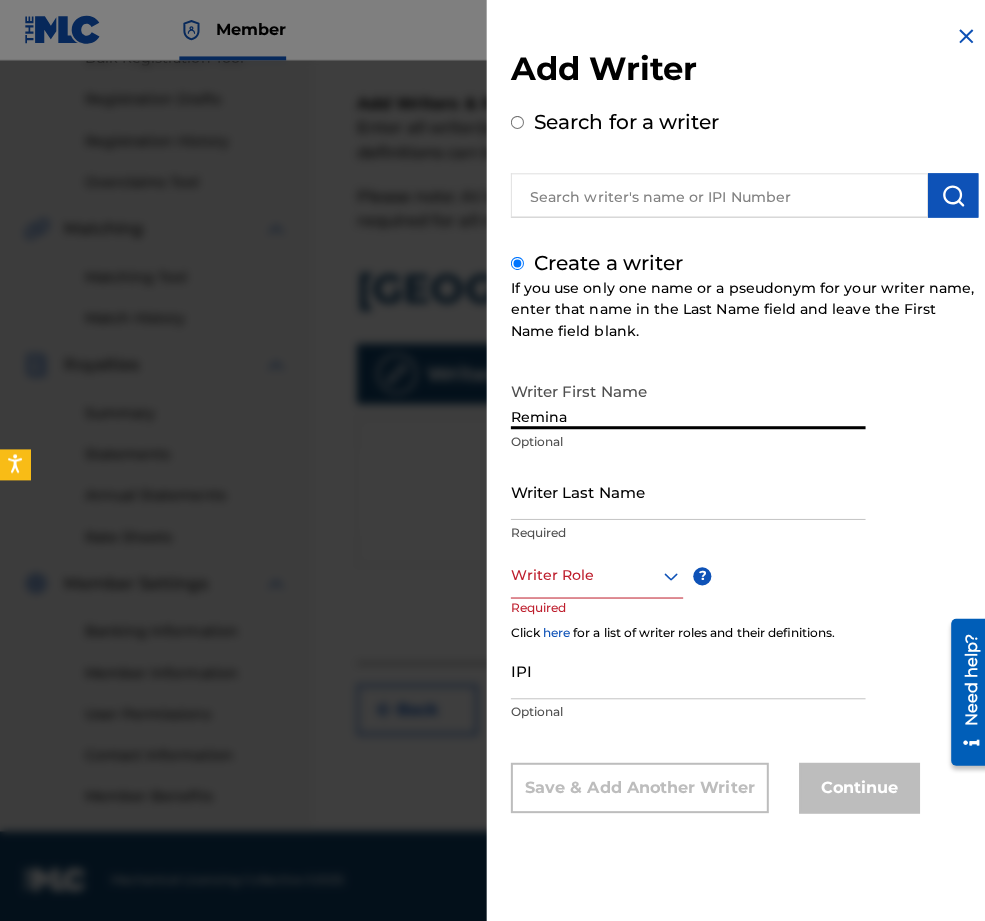 type on "Remina" 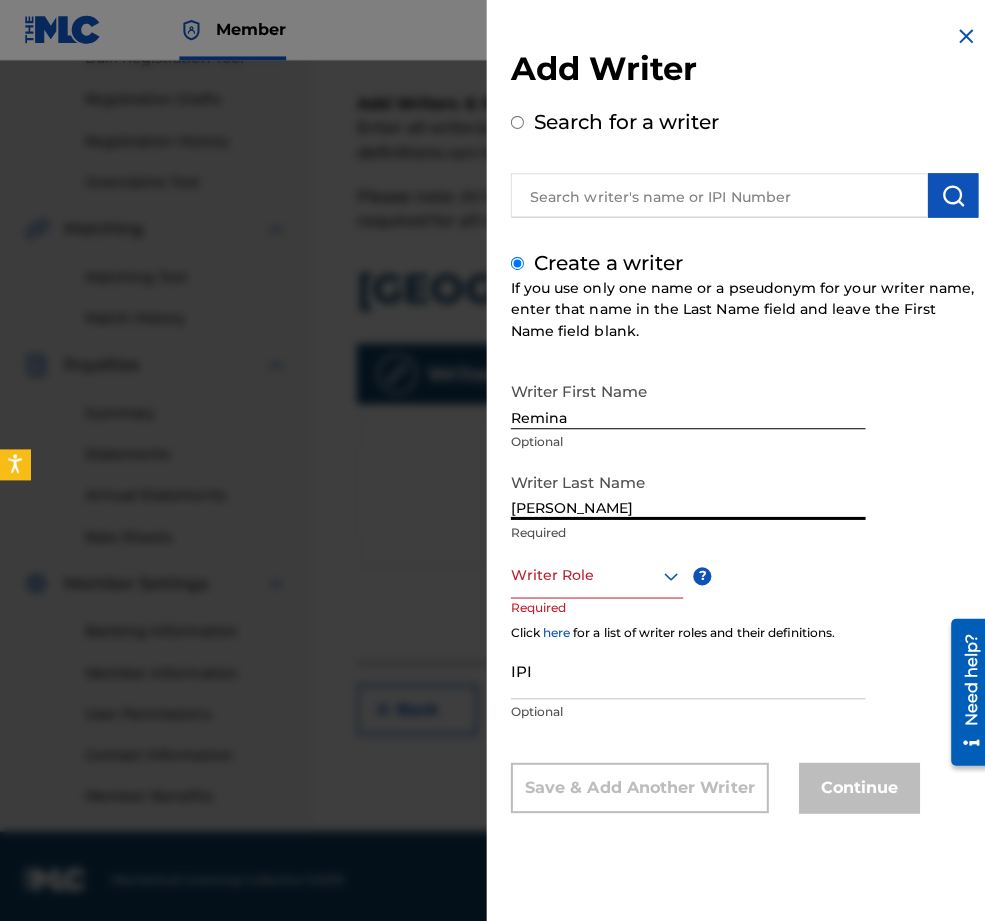 type on "[PERSON_NAME]" 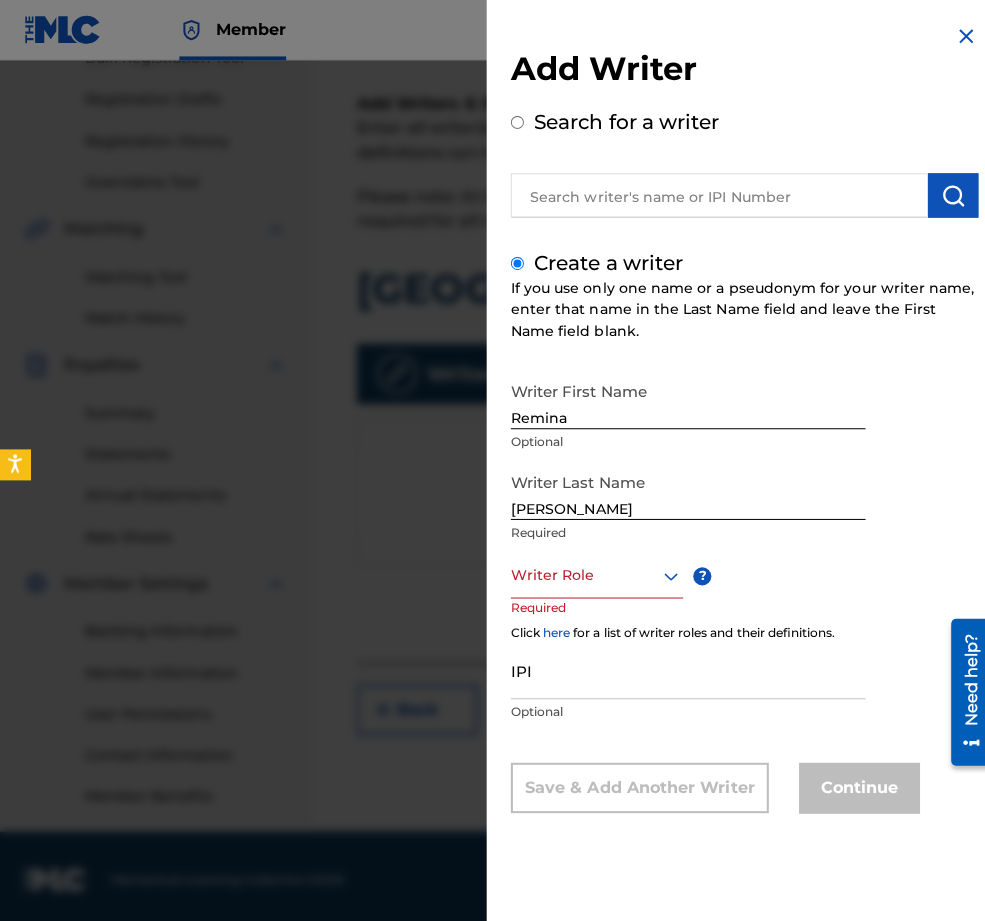 click at bounding box center [592, 571] 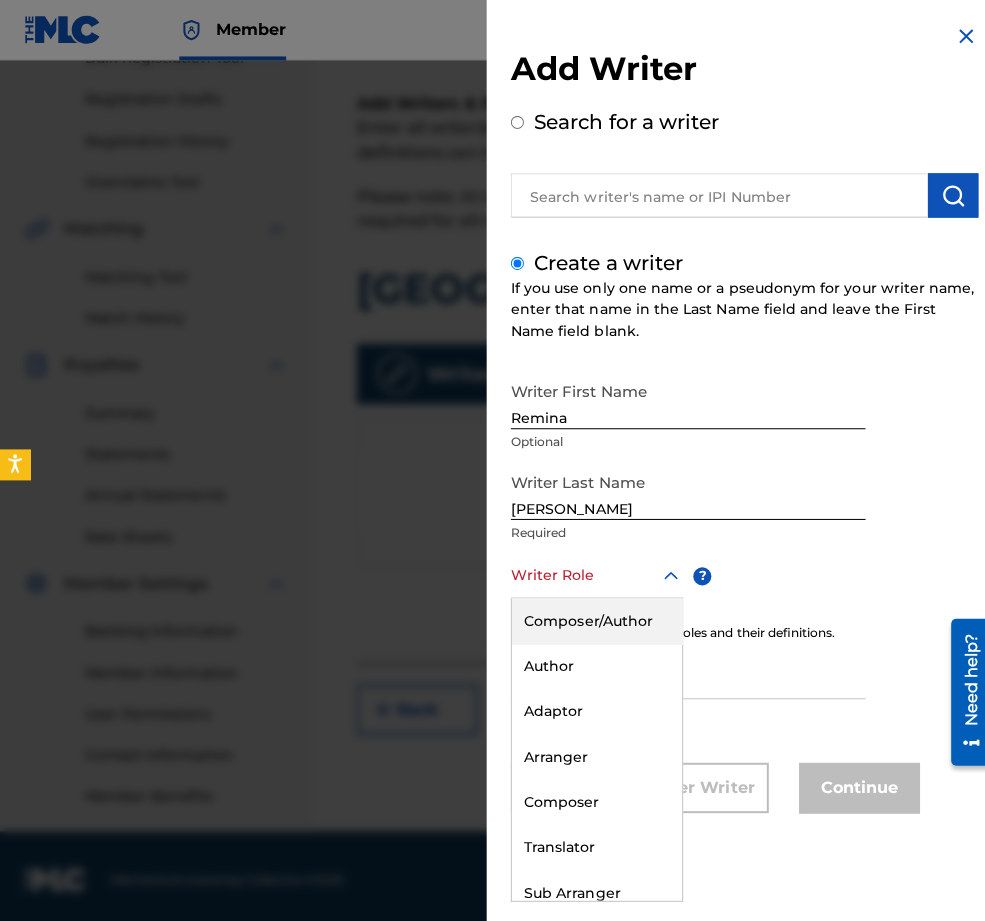 click on "Composer/Author" at bounding box center (592, 616) 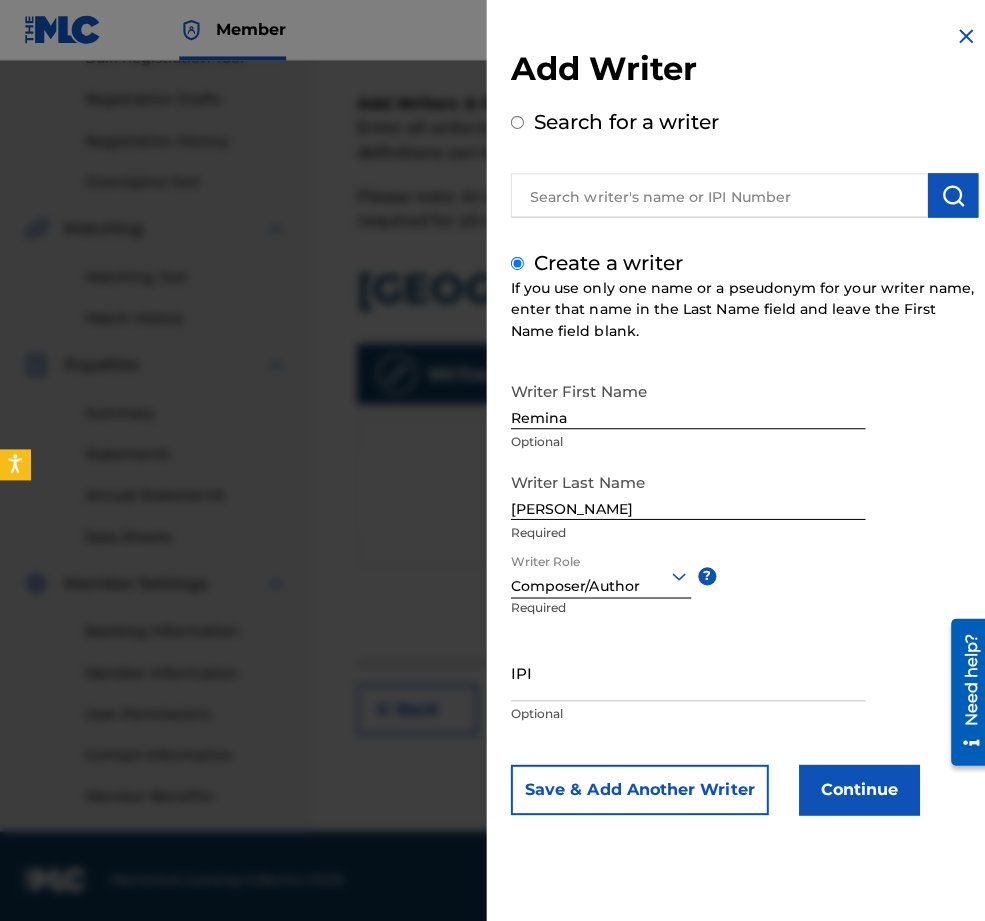 click on "IPI" at bounding box center [683, 667] 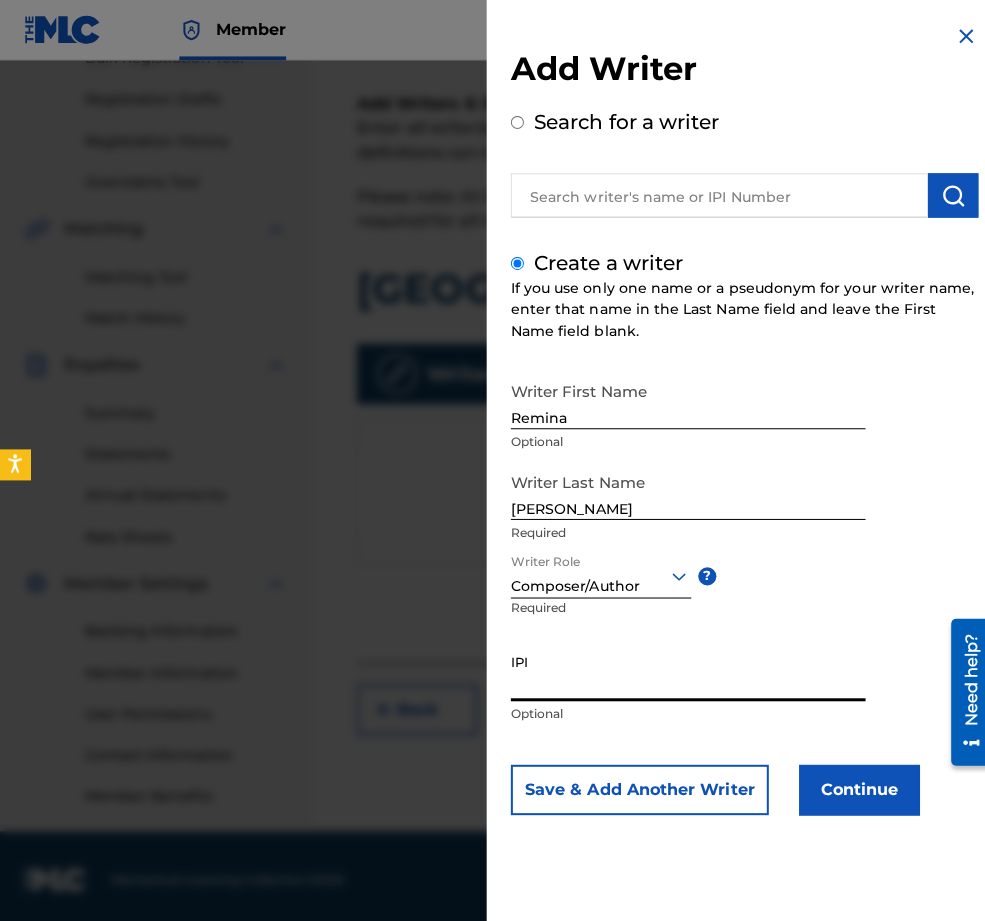 paste on "01296512631" 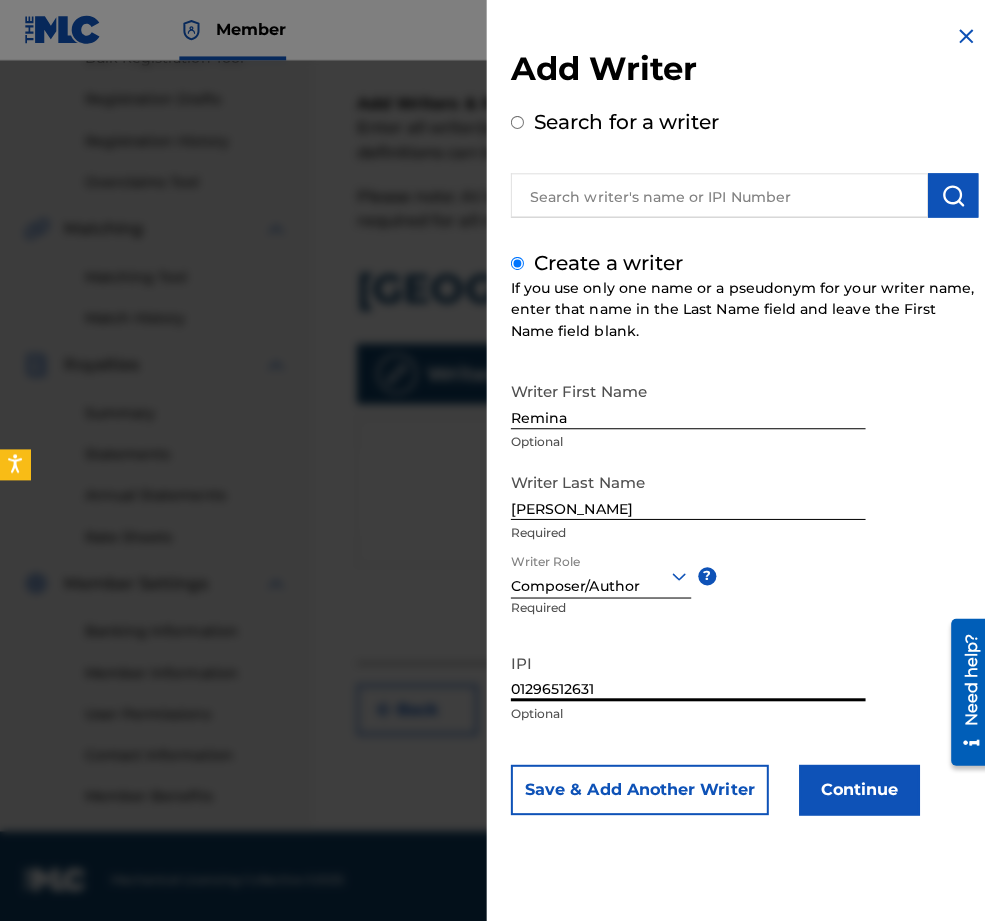 type on "01296512631" 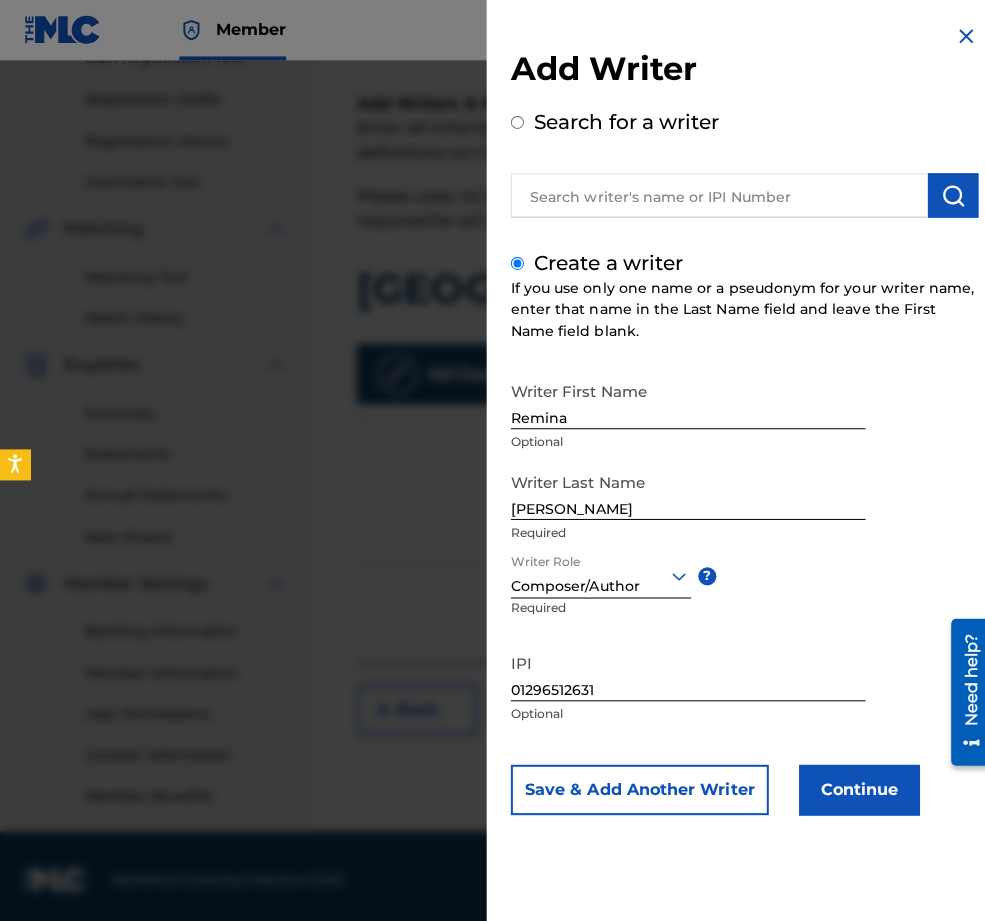 click on "Continue" at bounding box center [853, 784] 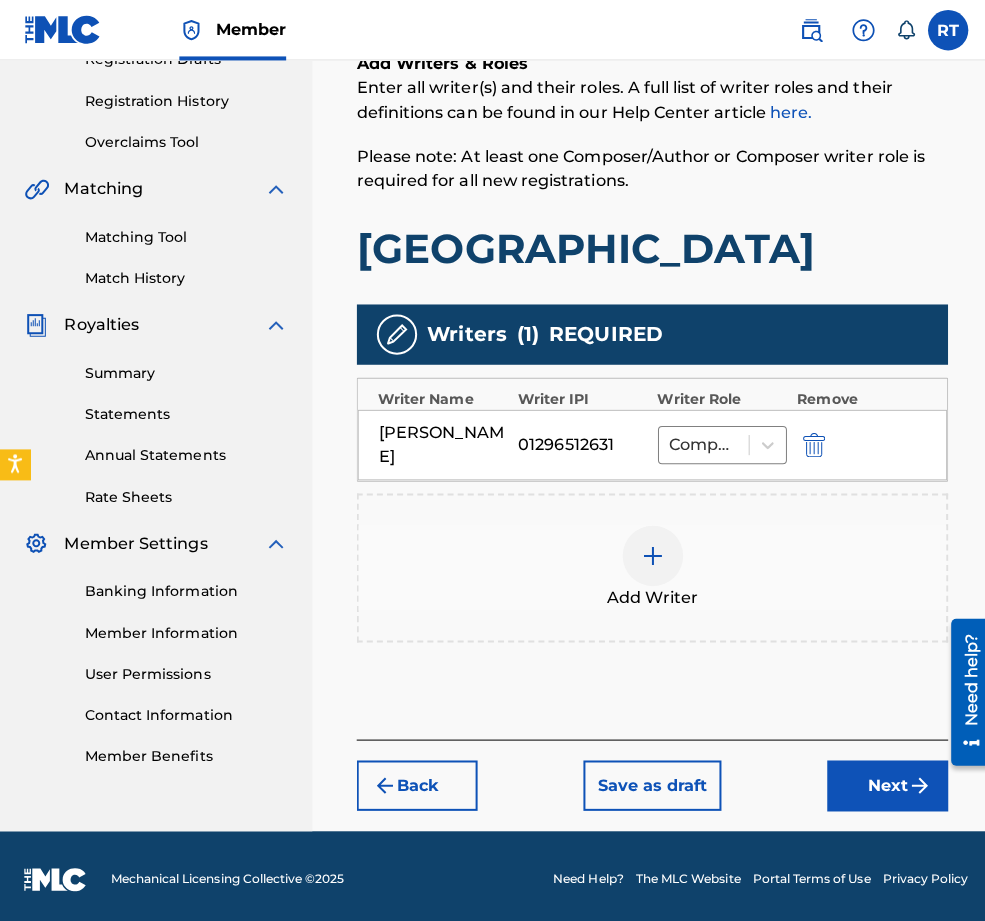 click on "Next" at bounding box center [881, 780] 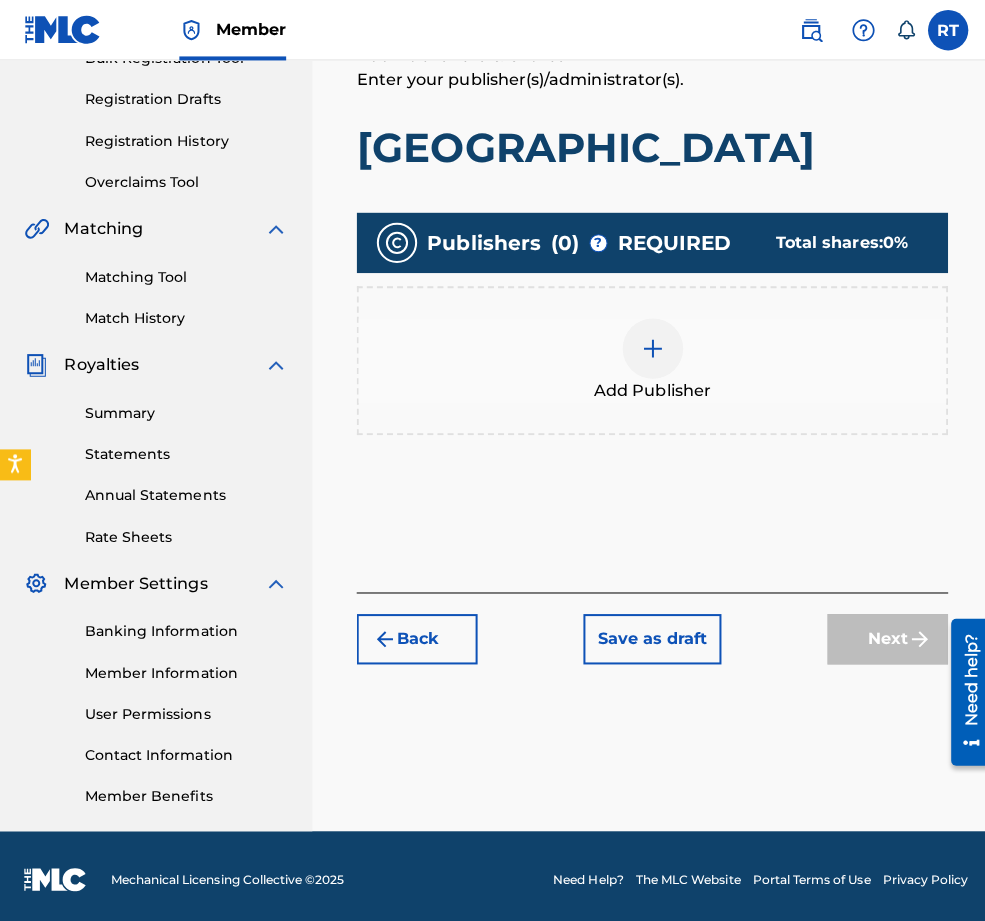 scroll, scrollTop: 89, scrollLeft: 0, axis: vertical 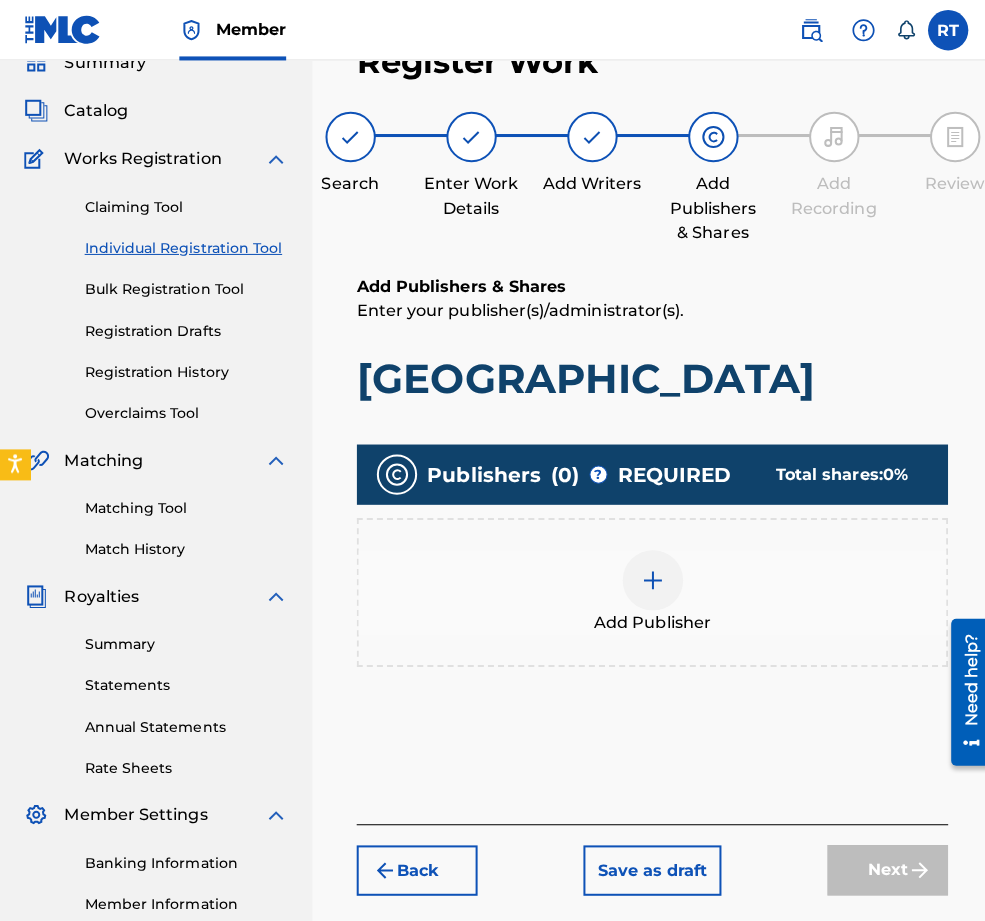click at bounding box center [648, 576] 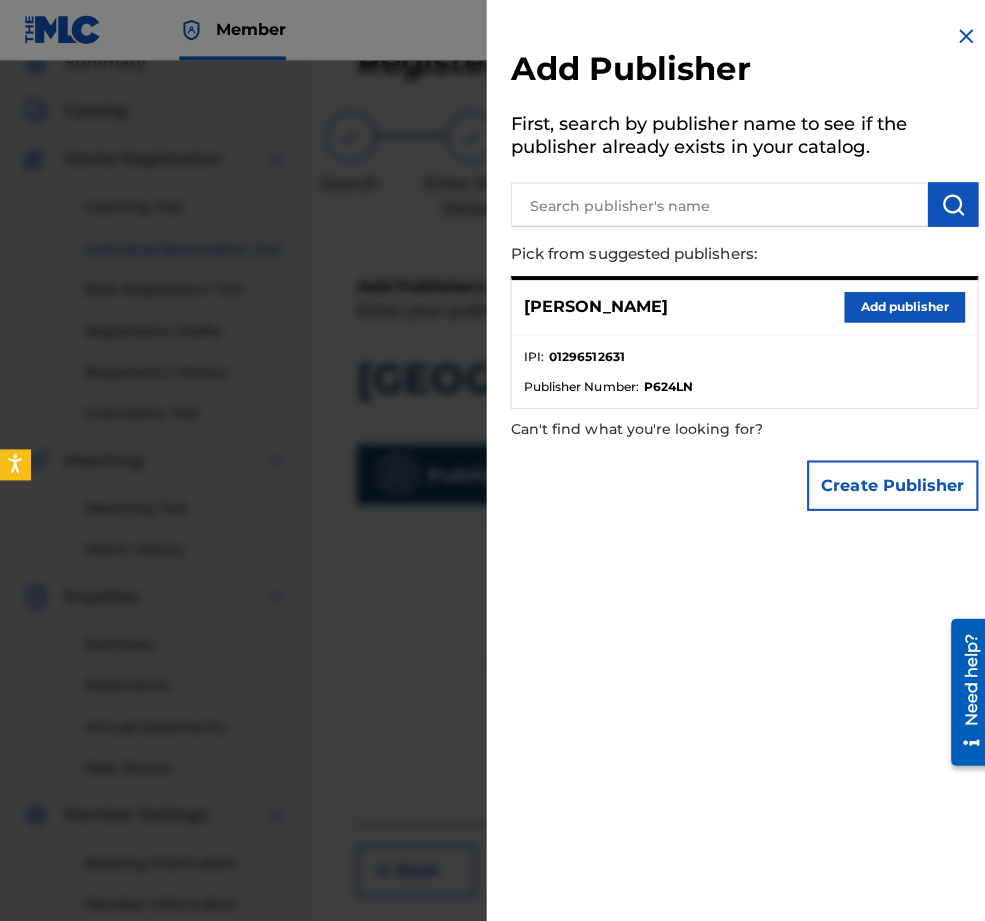 click on "Add publisher" at bounding box center (898, 305) 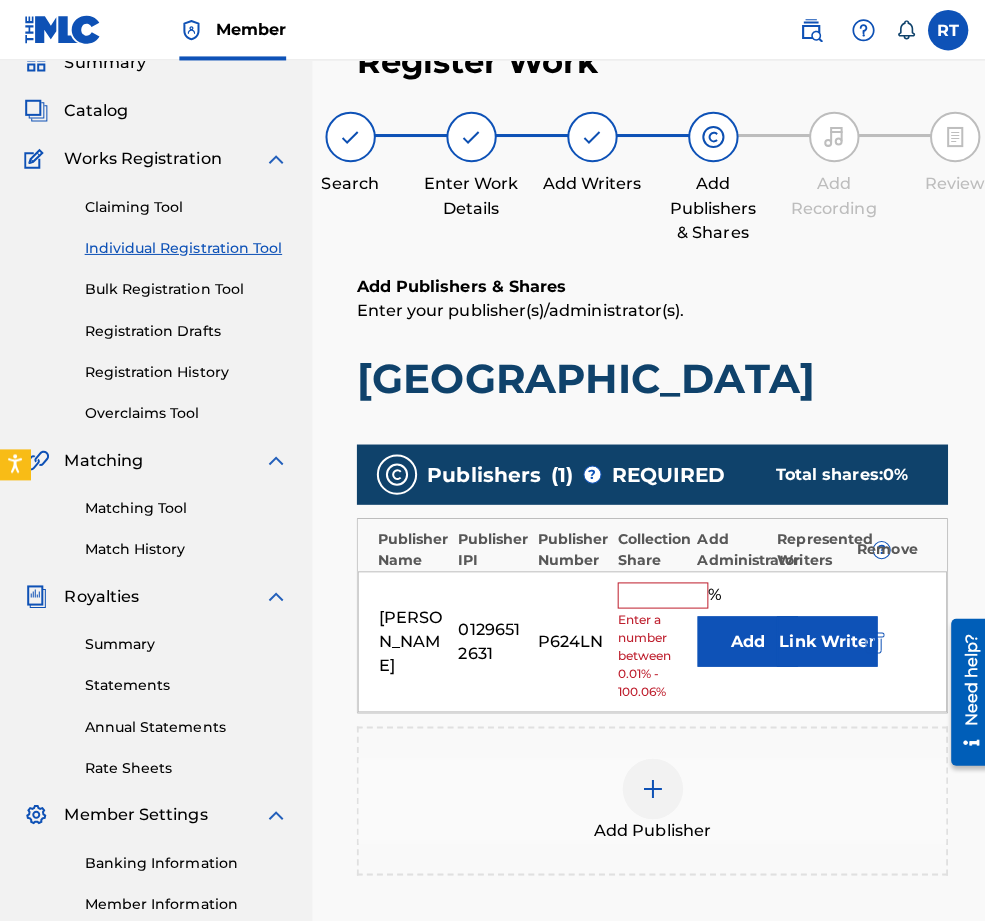 click on "Remina Tanaka 01296512631 P624LN % Enter a number between 0.01% - 100.06% Add Link Writer" at bounding box center (647, 637) 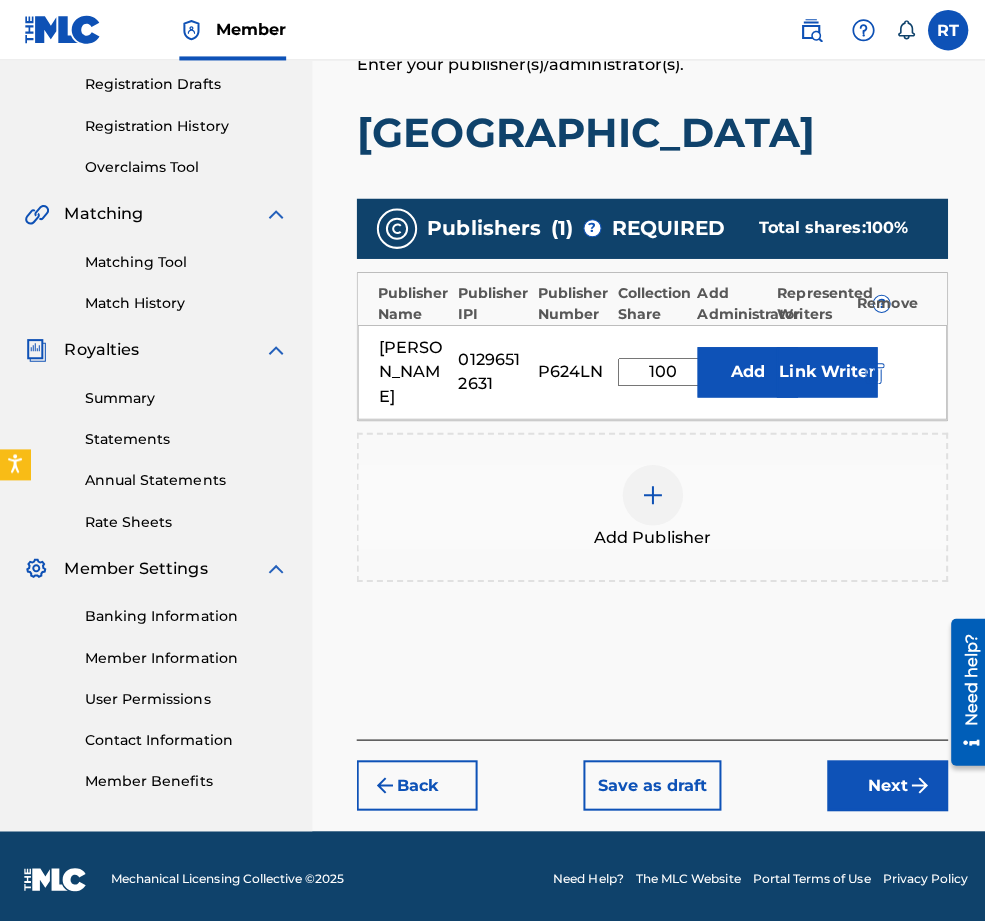 type on "100" 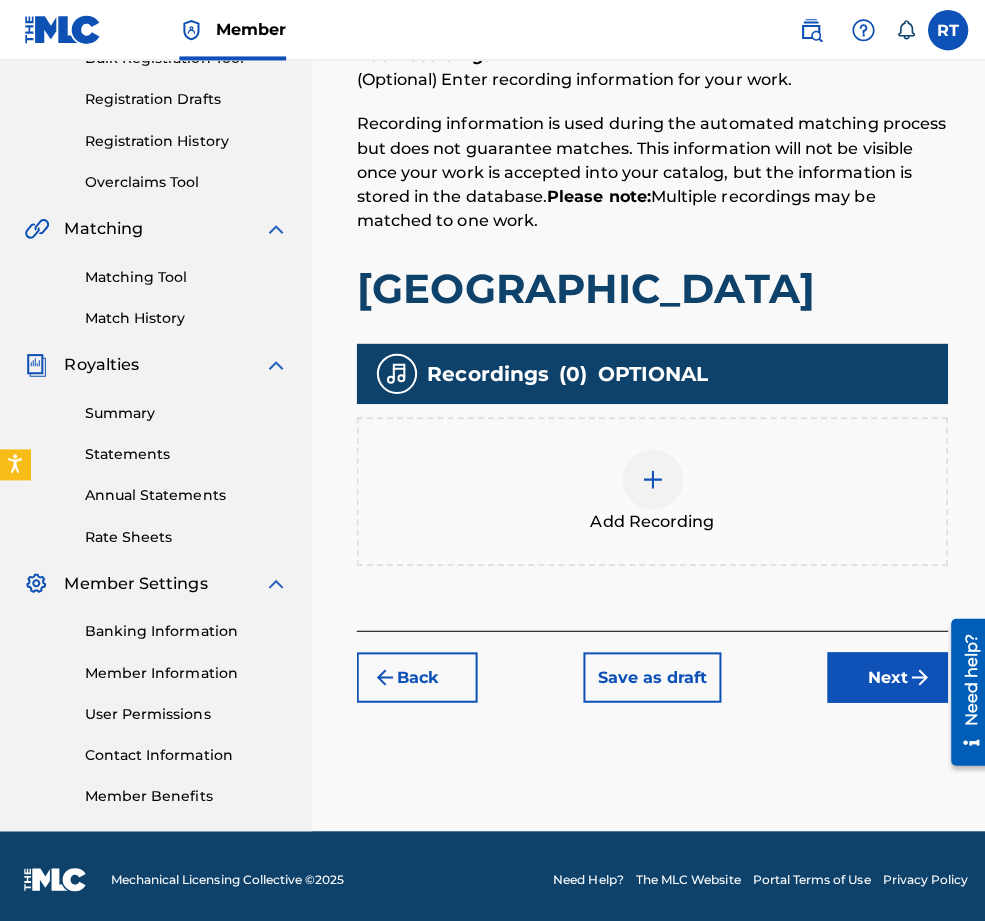 click at bounding box center (648, 476) 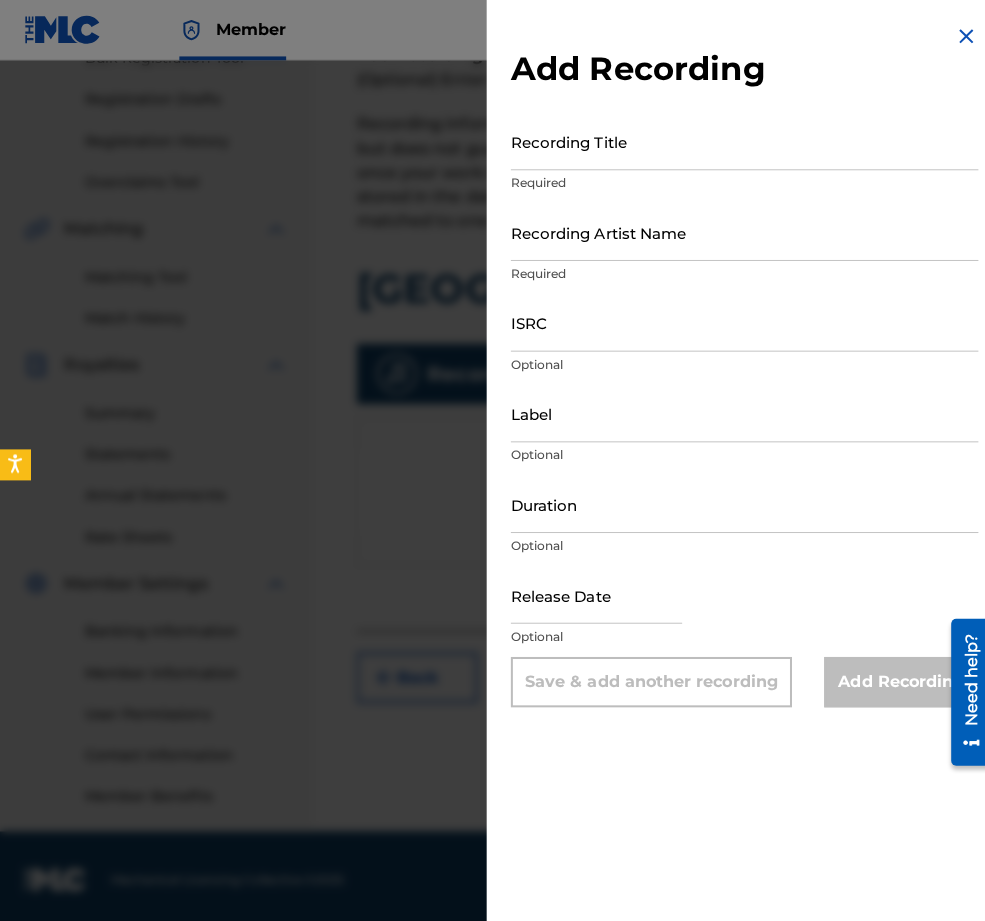 click on "Recording Title" at bounding box center [739, 140] 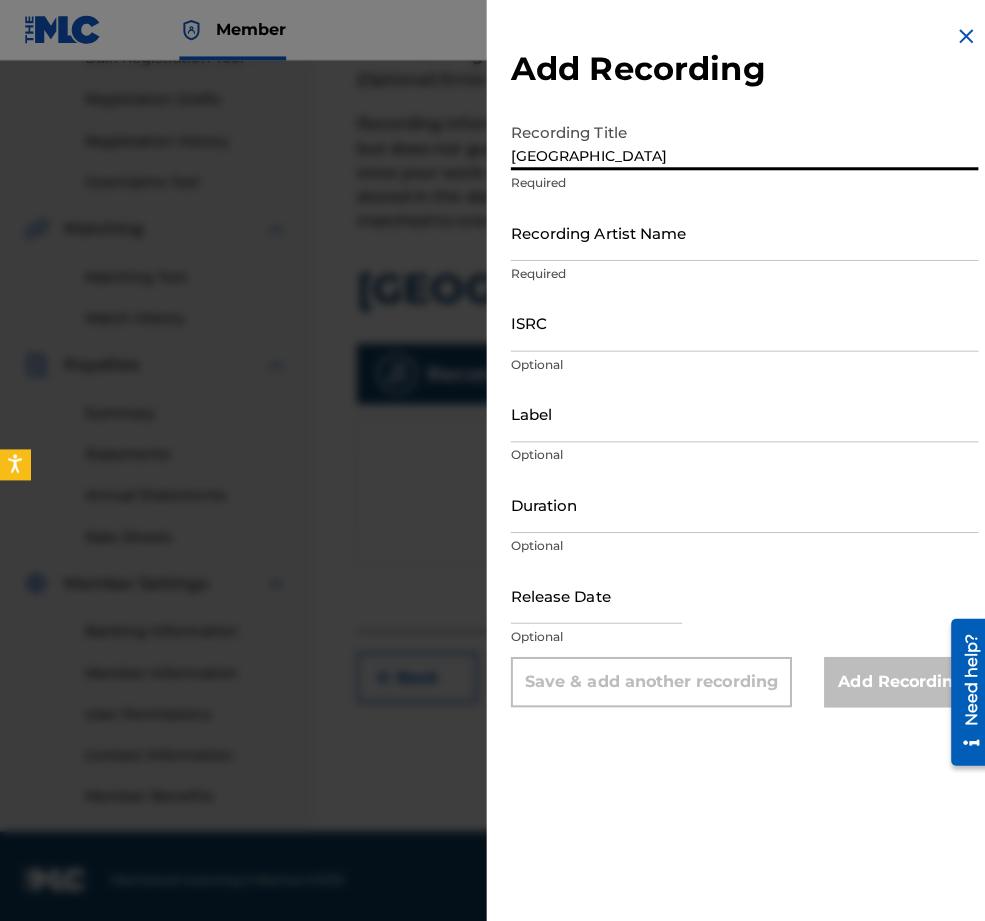 type on "Port de Bras" 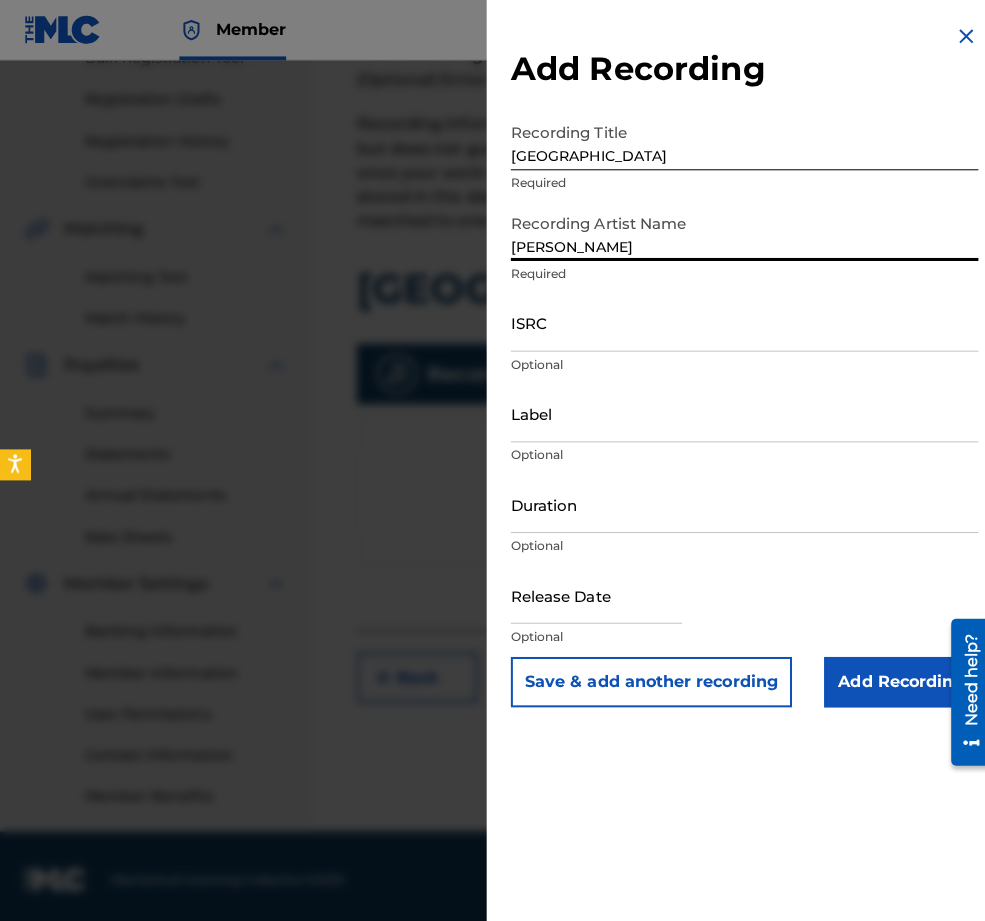 type on "[PERSON_NAME]" 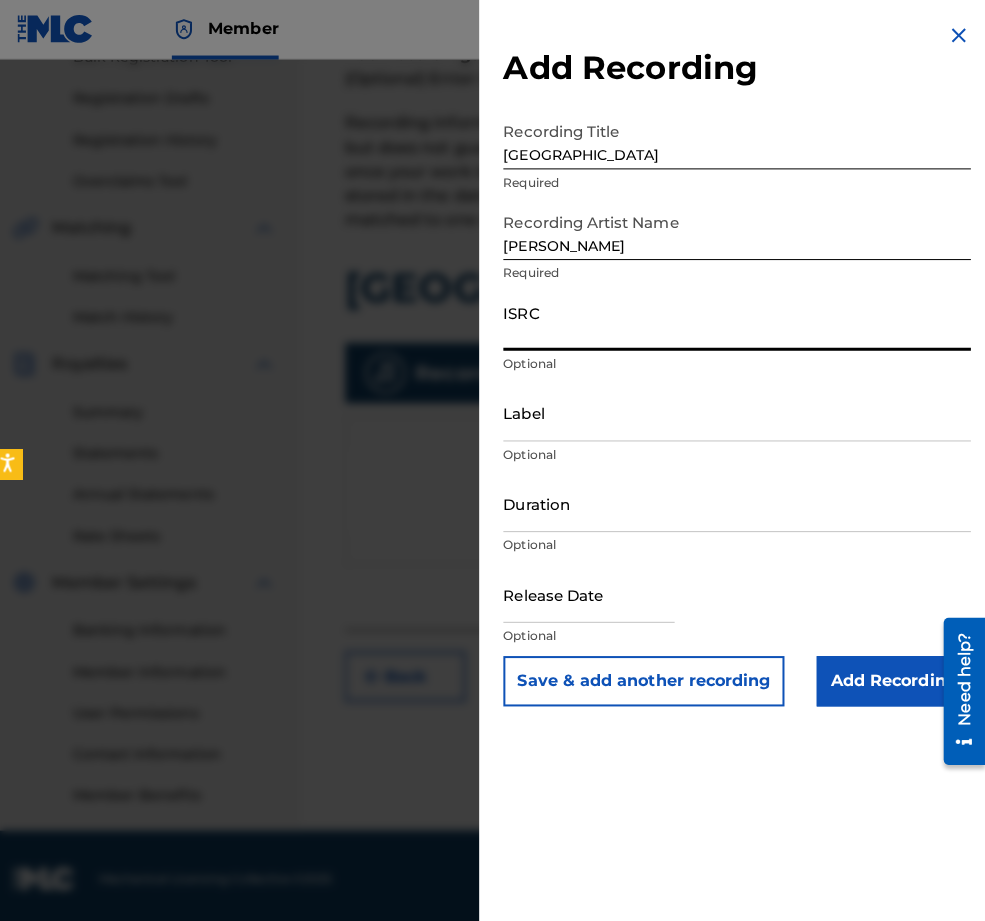 scroll, scrollTop: 407, scrollLeft: 4, axis: both 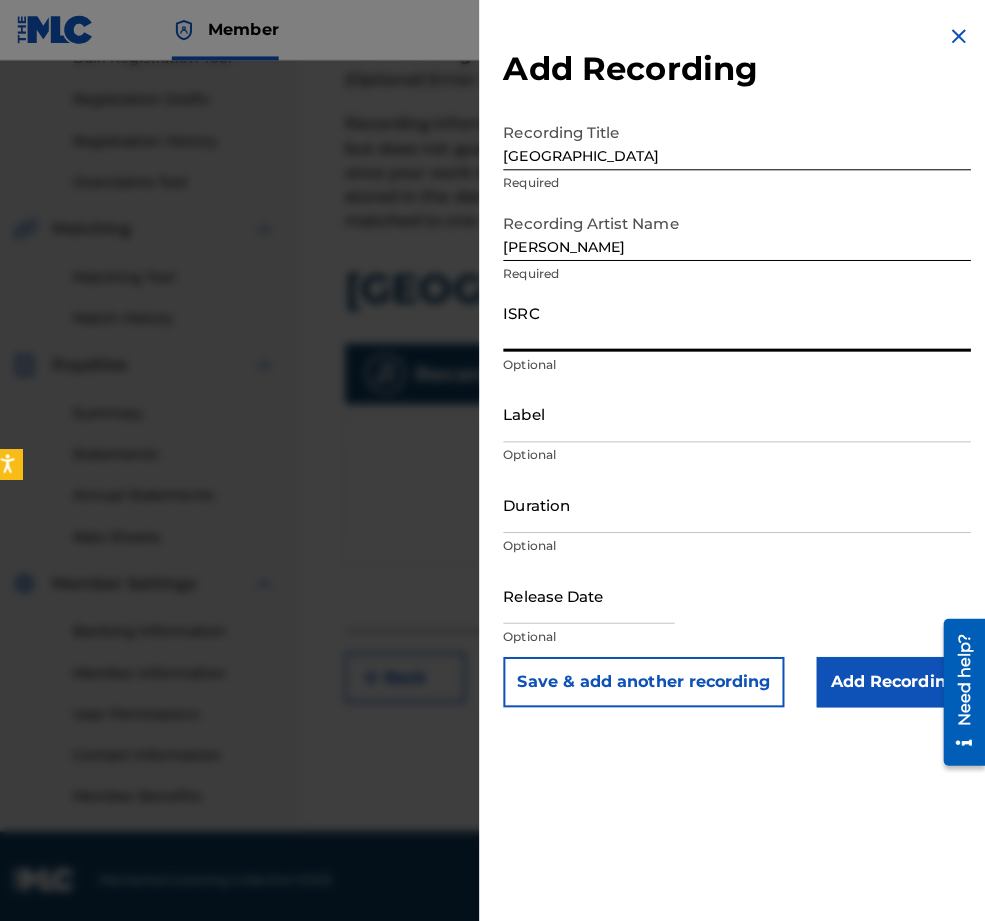 paste on "QZES62263262" 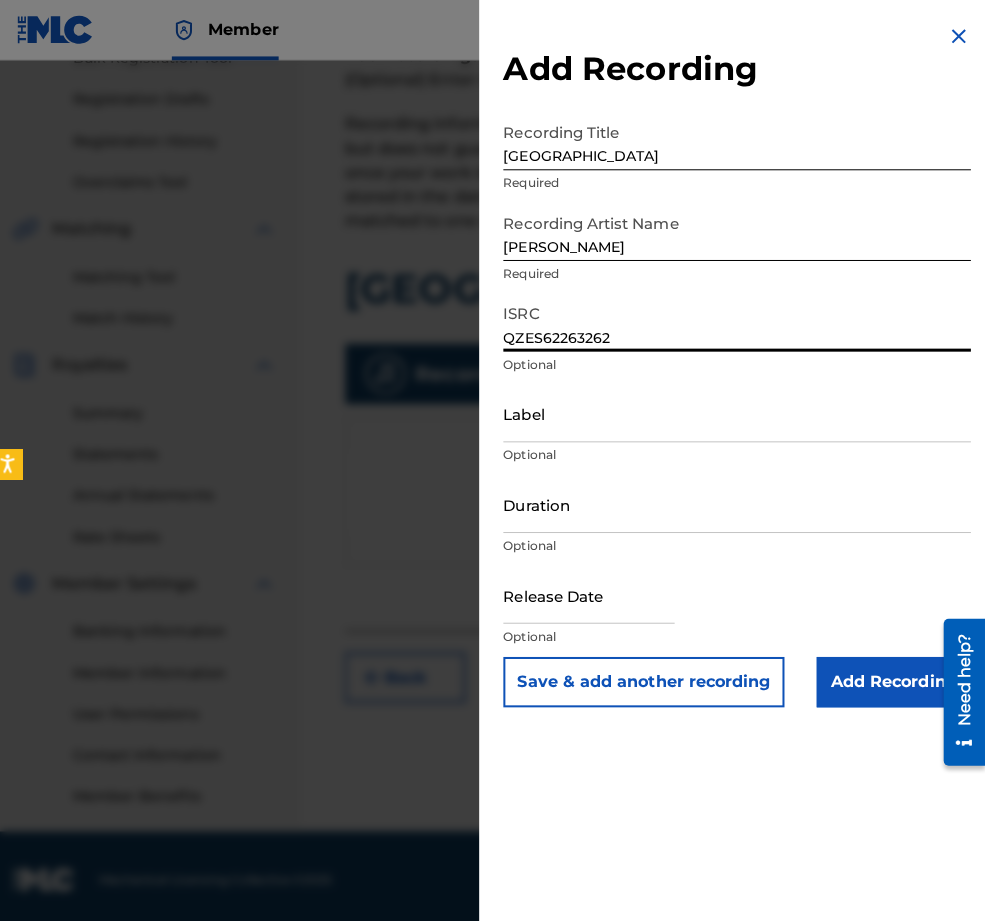 type on "QZES62263262" 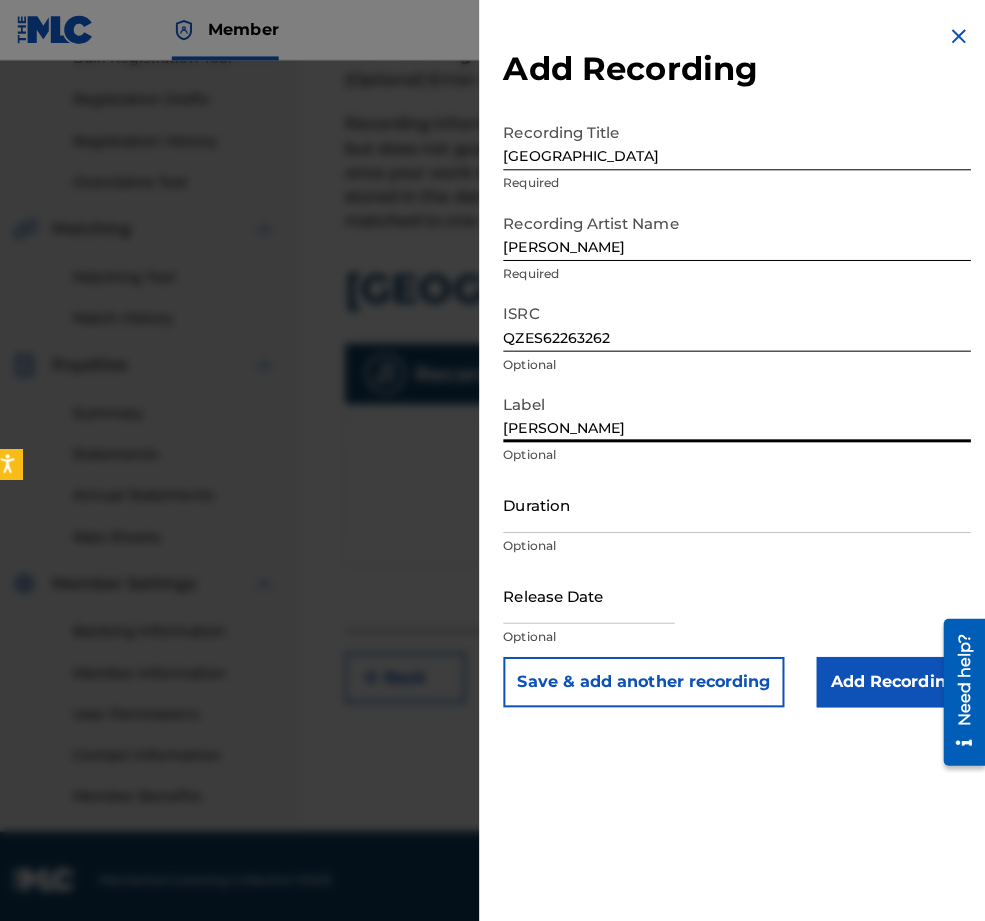 type on "[PERSON_NAME]" 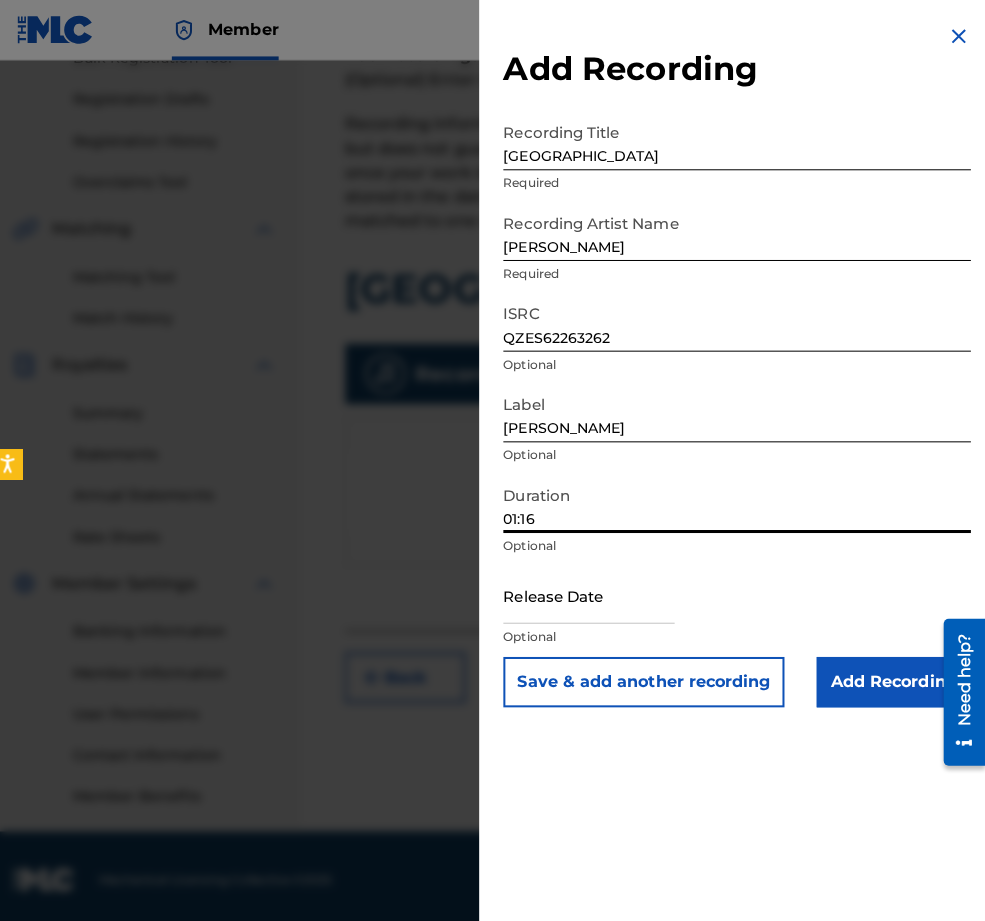 type on "01:16" 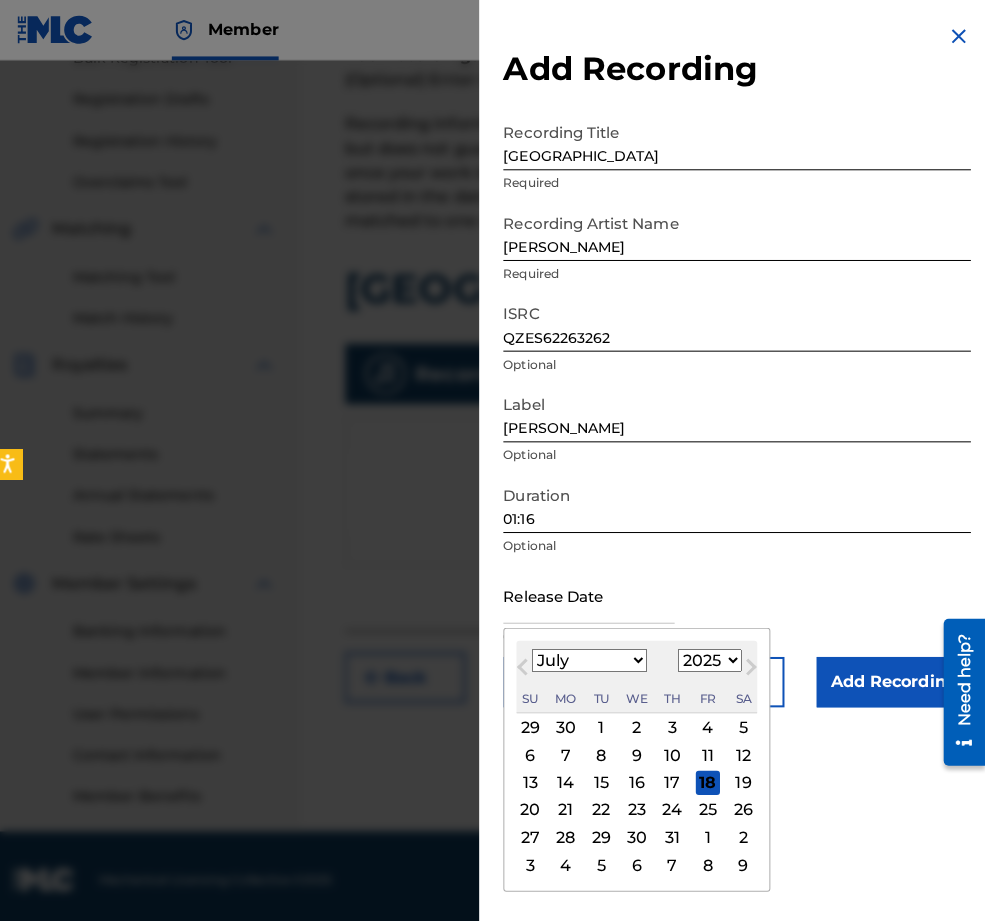 click at bounding box center [592, 590] 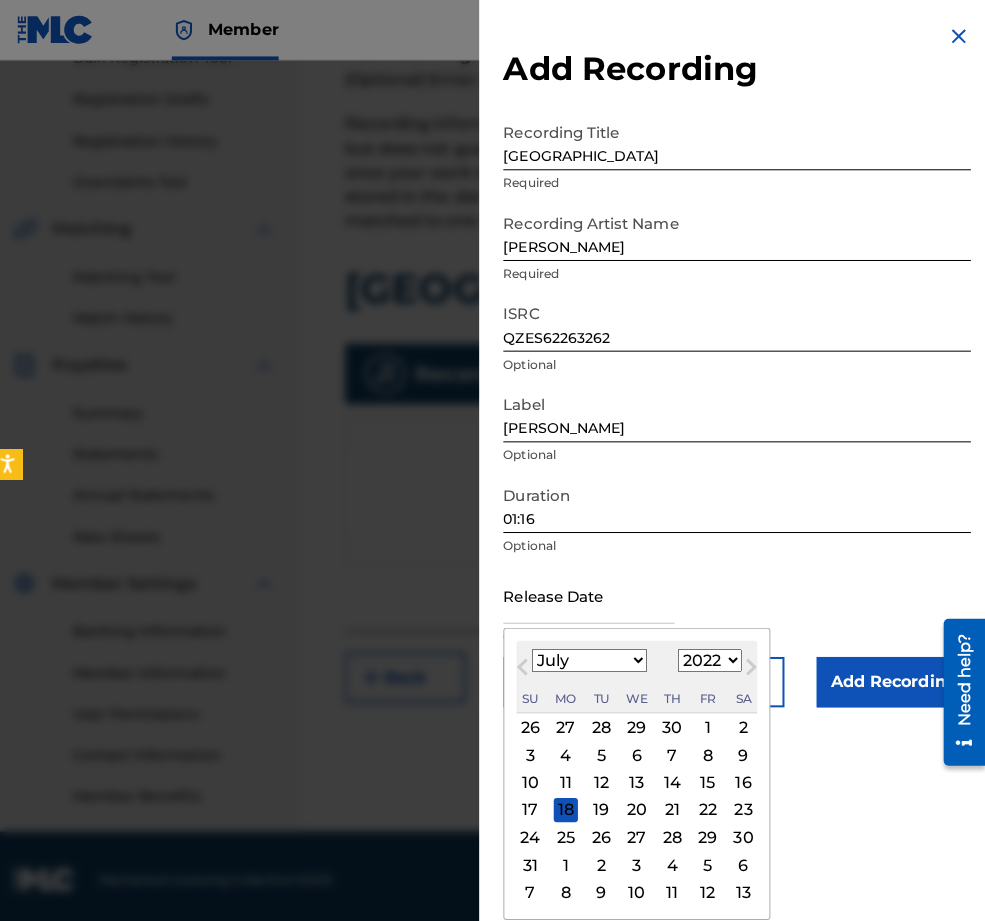 select on "2" 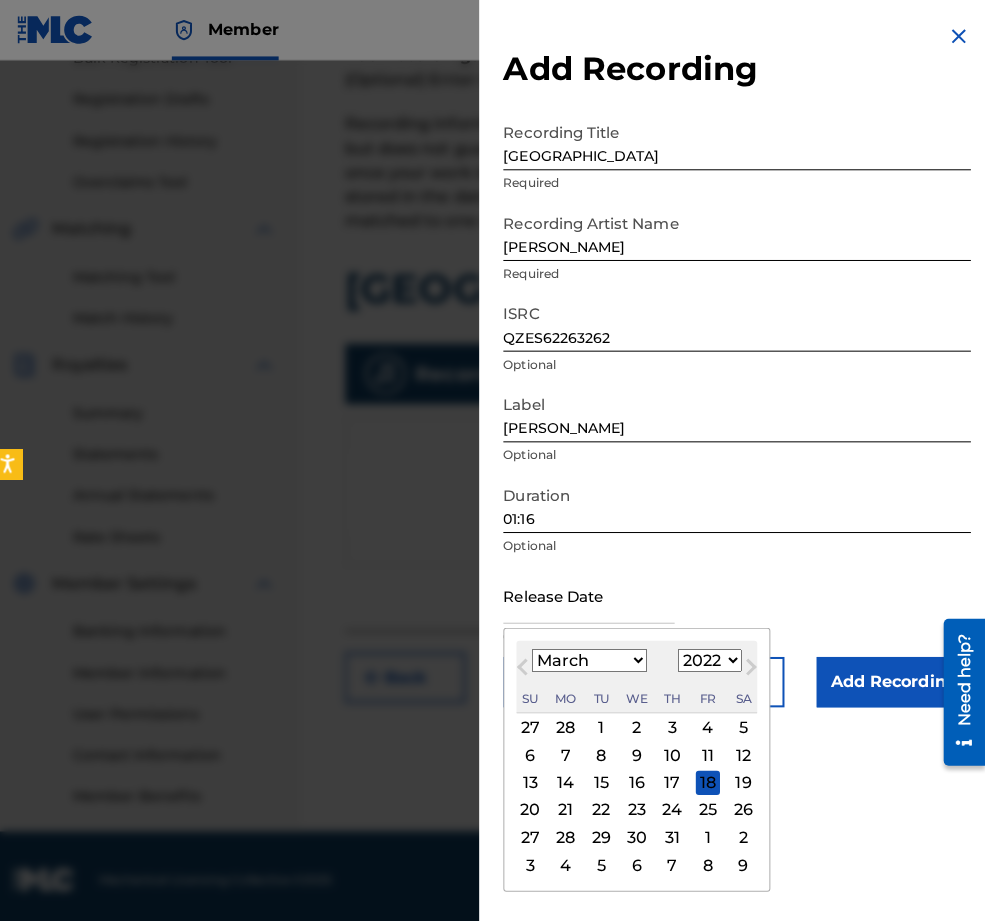 scroll, scrollTop: 46, scrollLeft: 0, axis: vertical 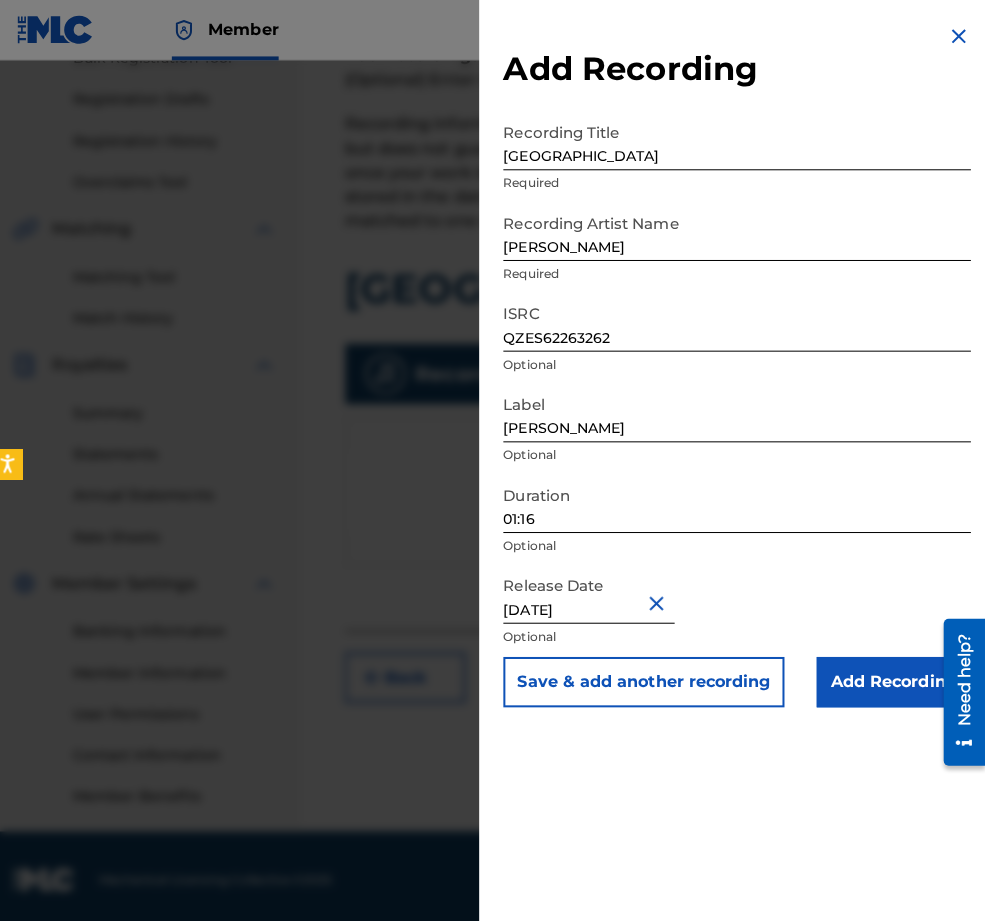 click on "Add Recording" at bounding box center (894, 677) 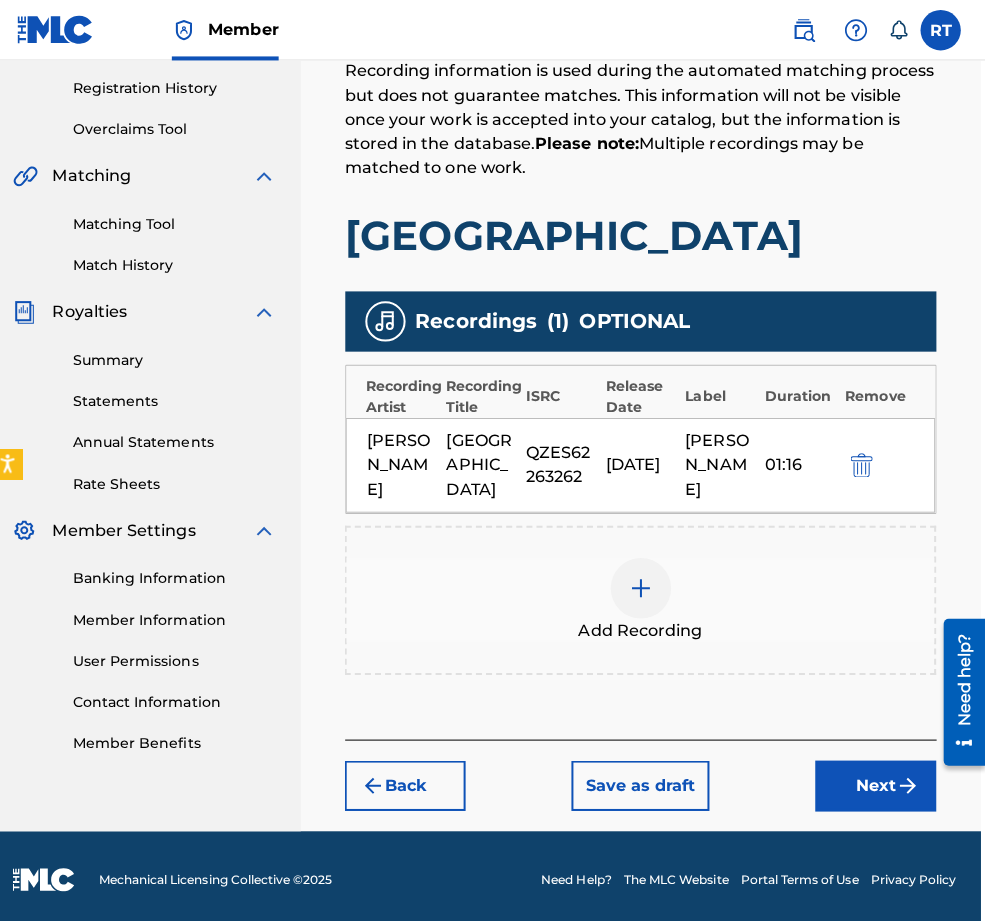 click on "Next" at bounding box center (877, 780) 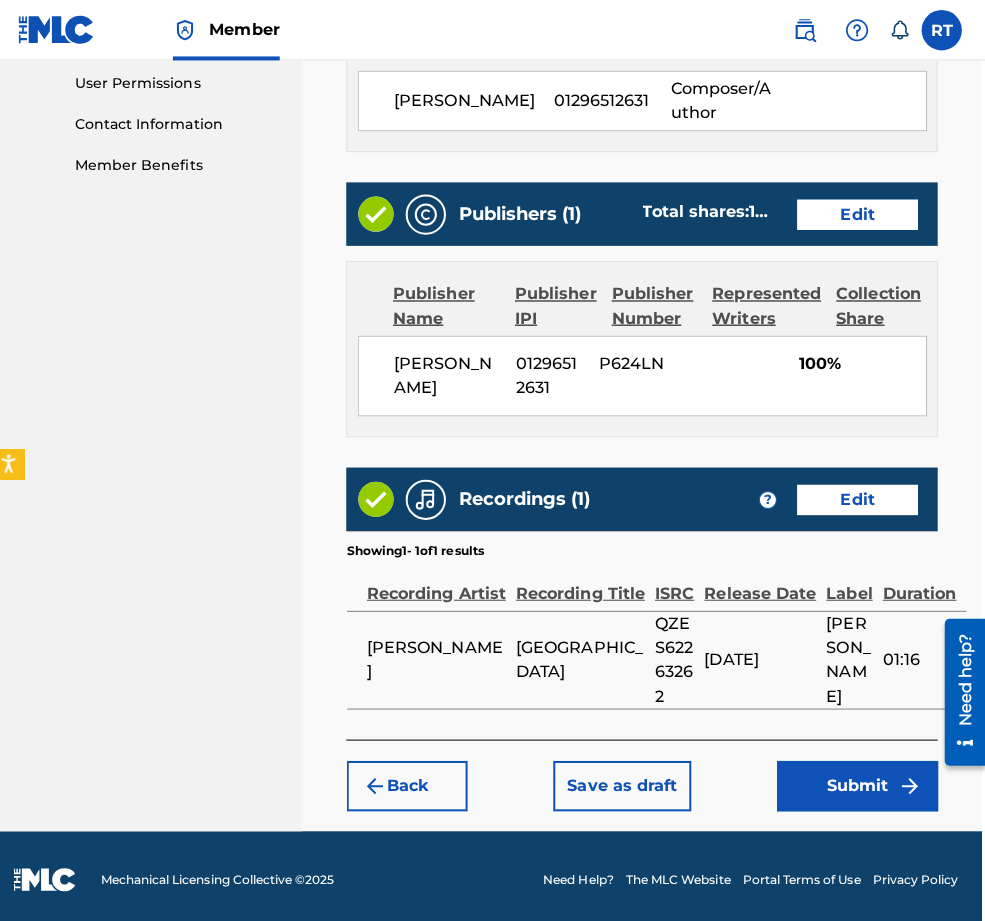 scroll, scrollTop: 1057, scrollLeft: 4, axis: both 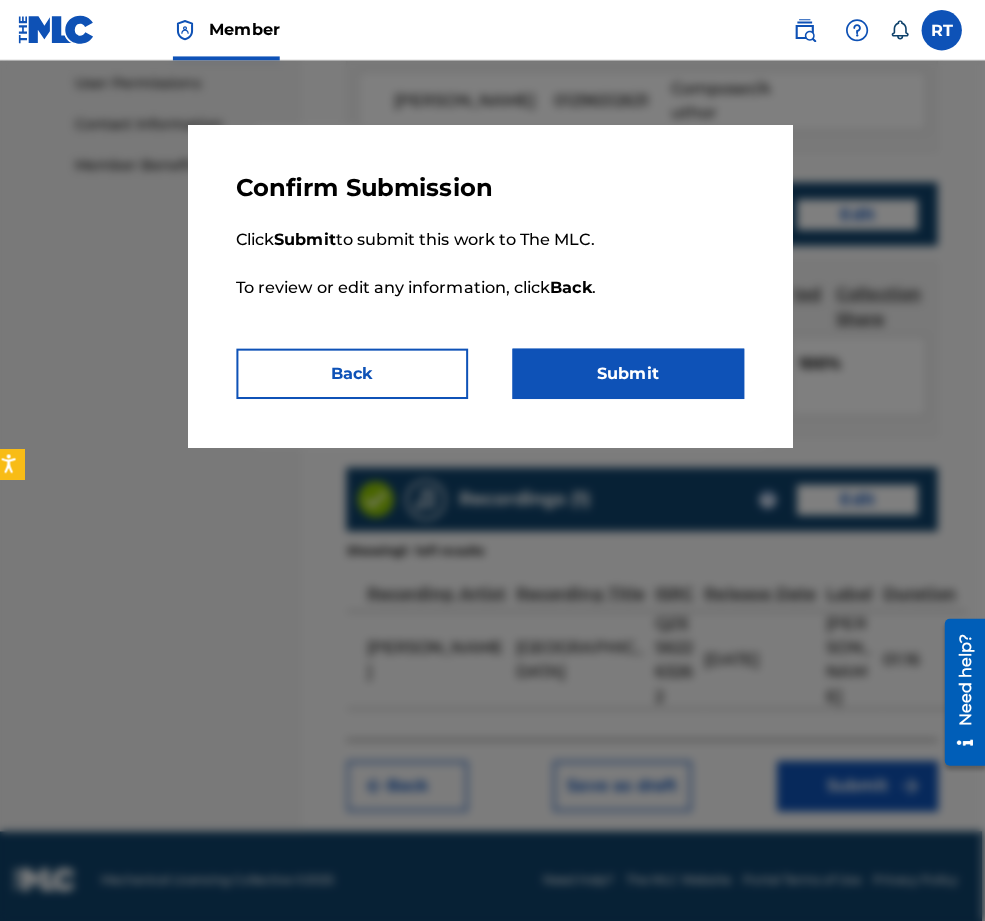 click on "Submit" at bounding box center [630, 371] 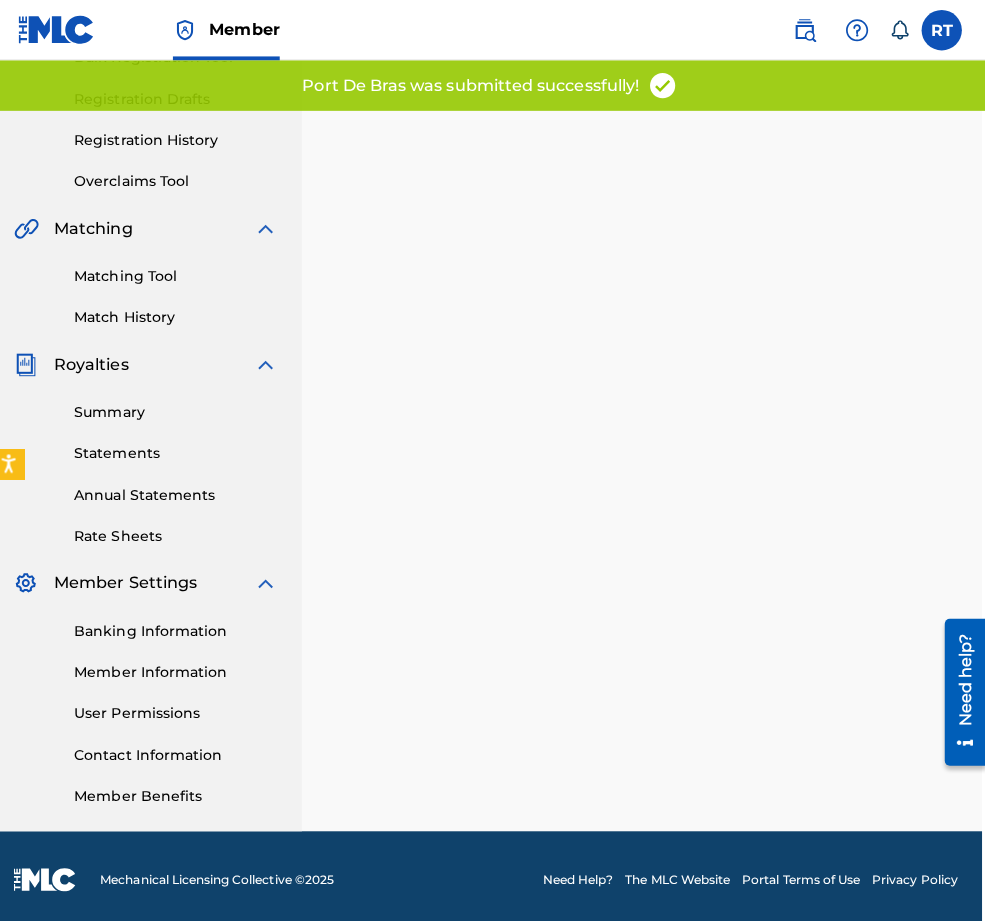scroll, scrollTop: 0, scrollLeft: 0, axis: both 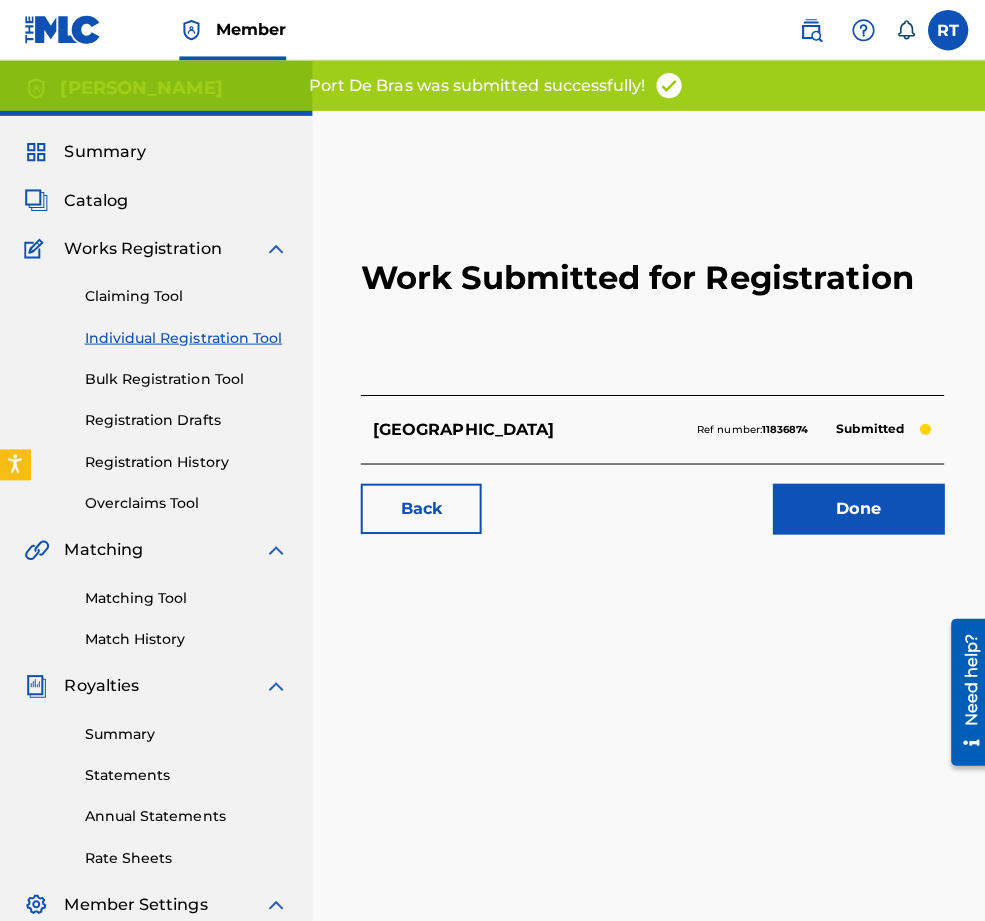 click on "Done" at bounding box center [852, 505] 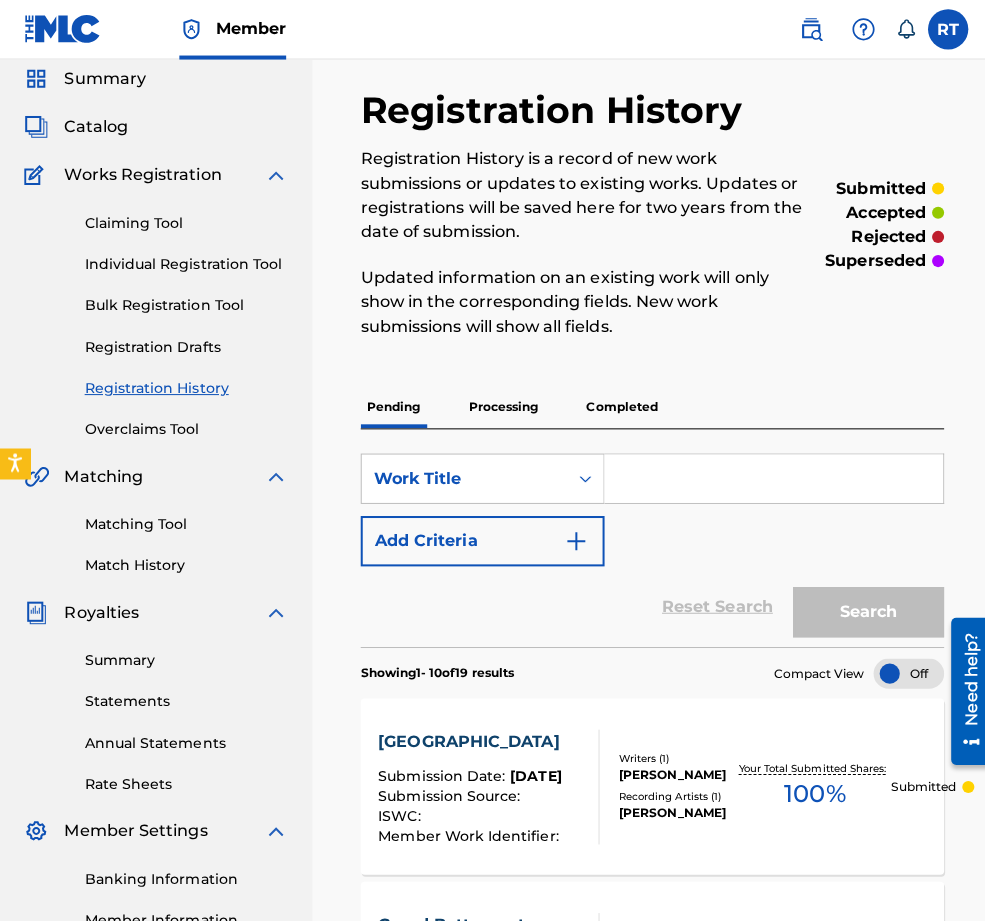 scroll, scrollTop: 85, scrollLeft: 0, axis: vertical 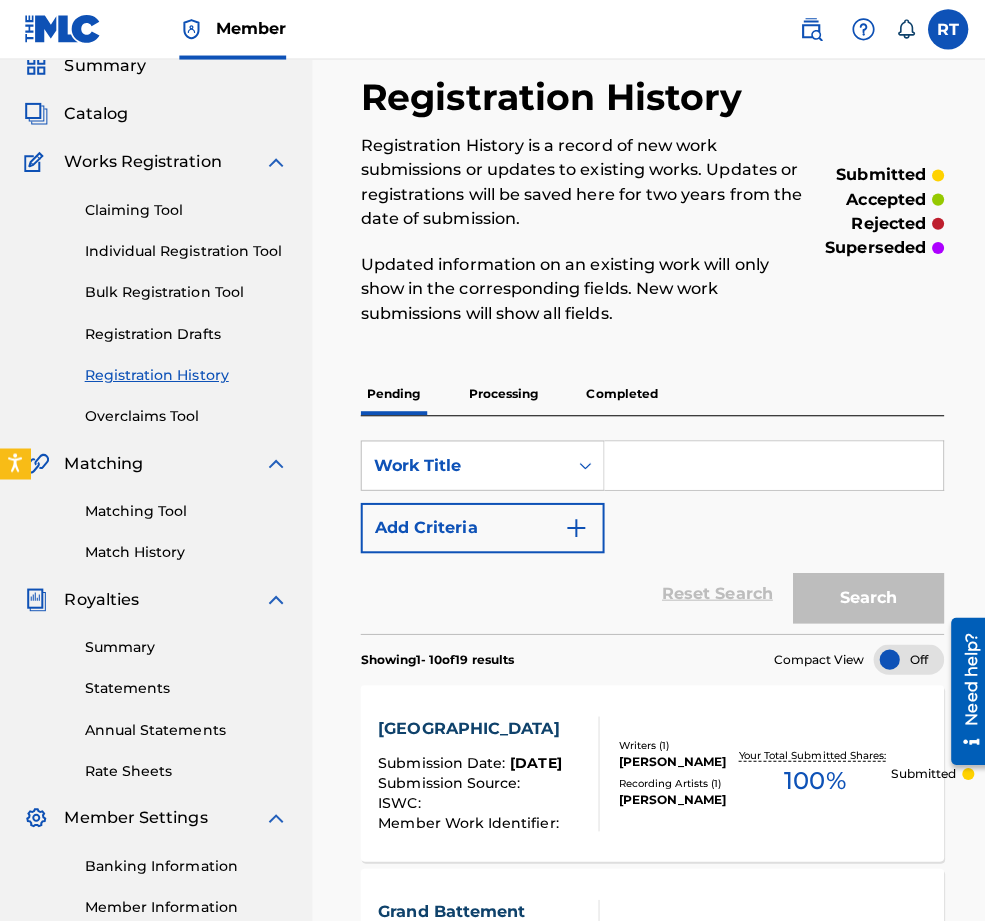 click on "Individual Registration Tool" at bounding box center (185, 250) 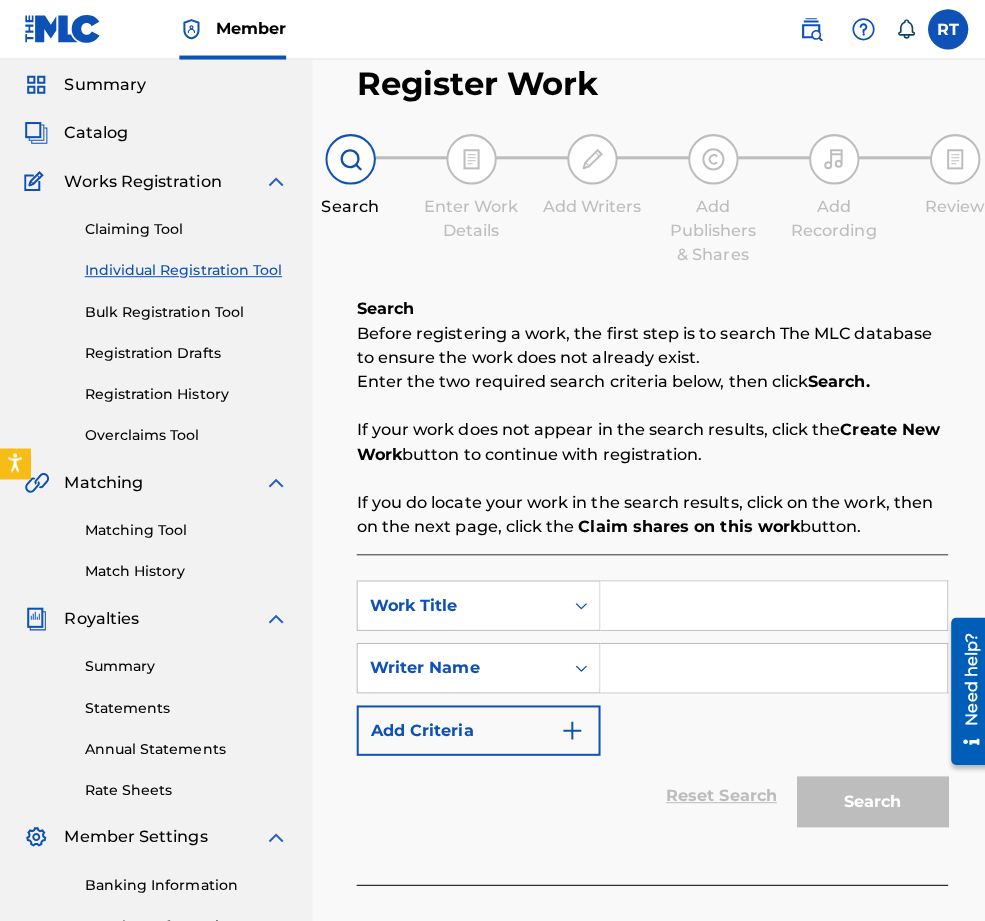 scroll, scrollTop: 85, scrollLeft: 0, axis: vertical 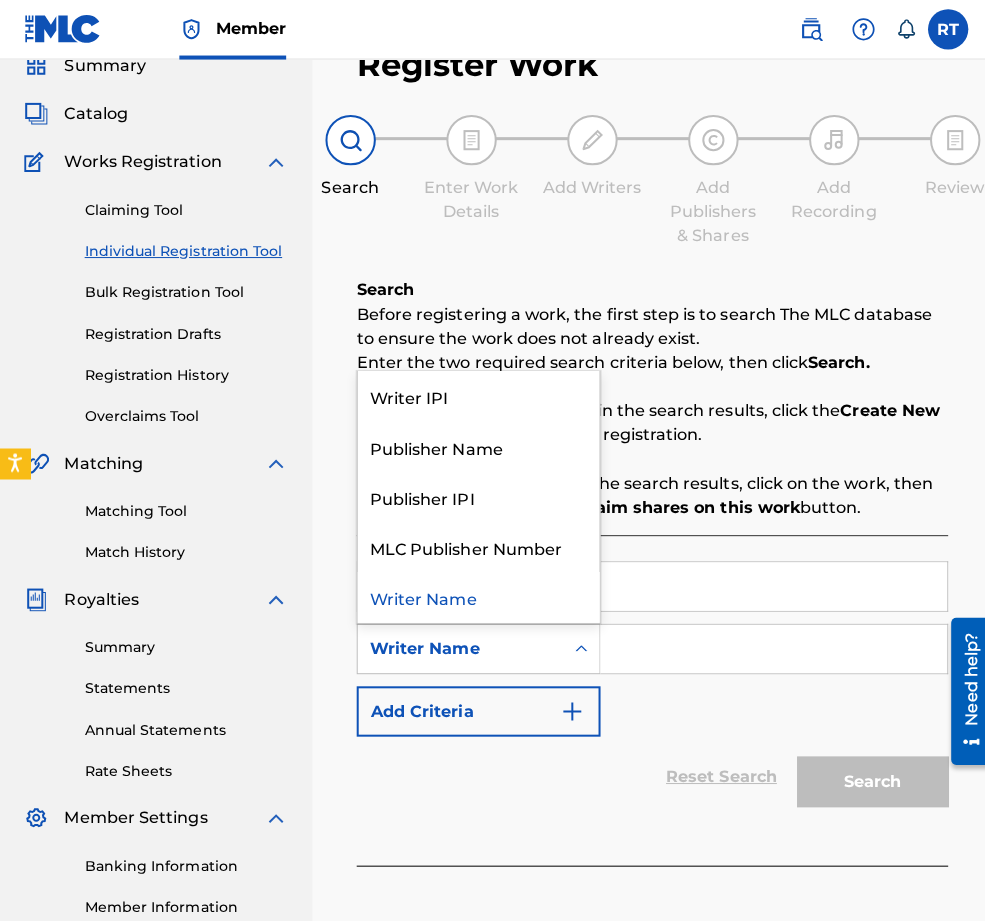 click on "Writer Name" at bounding box center (475, 645) 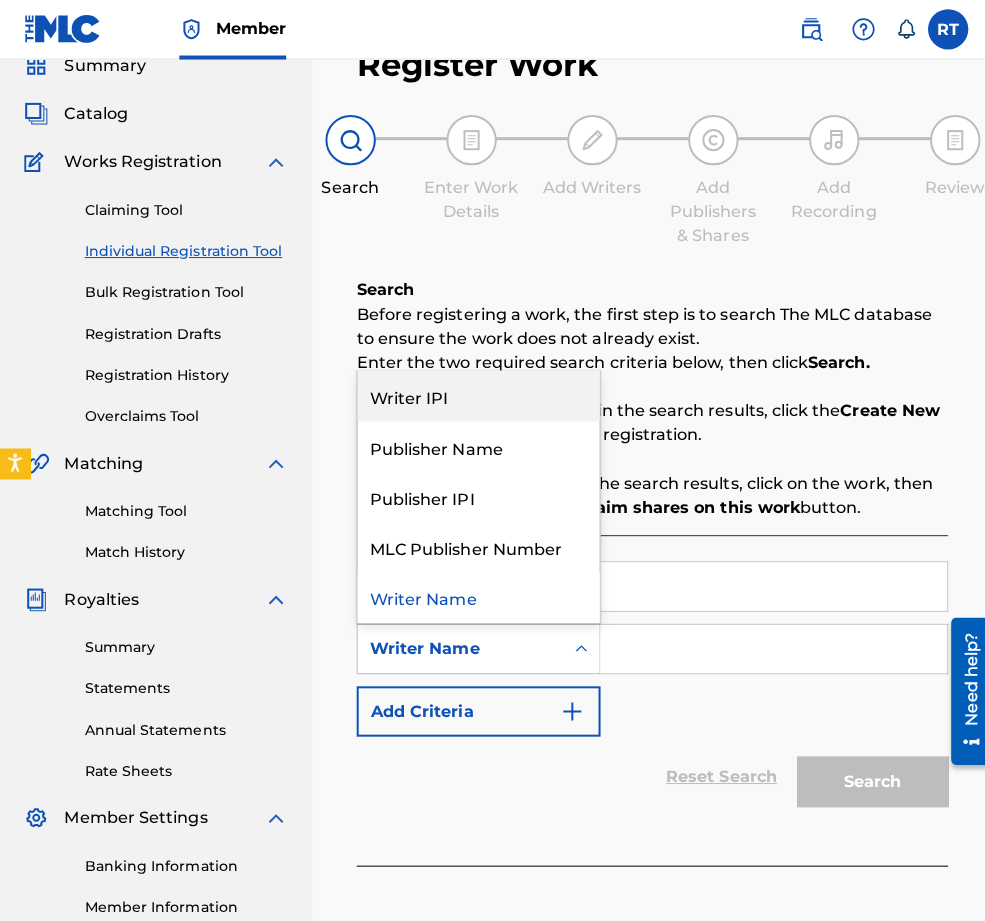 click on "Writer IPI" at bounding box center (475, 394) 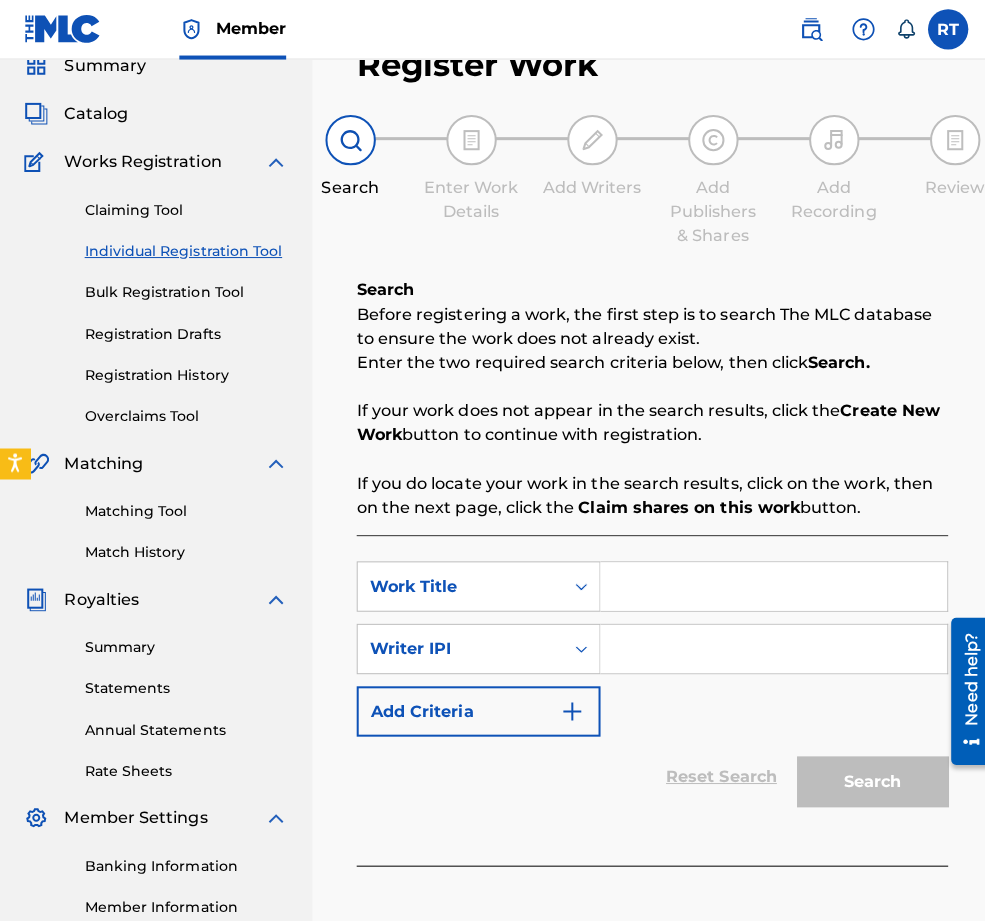 click at bounding box center (768, 645) 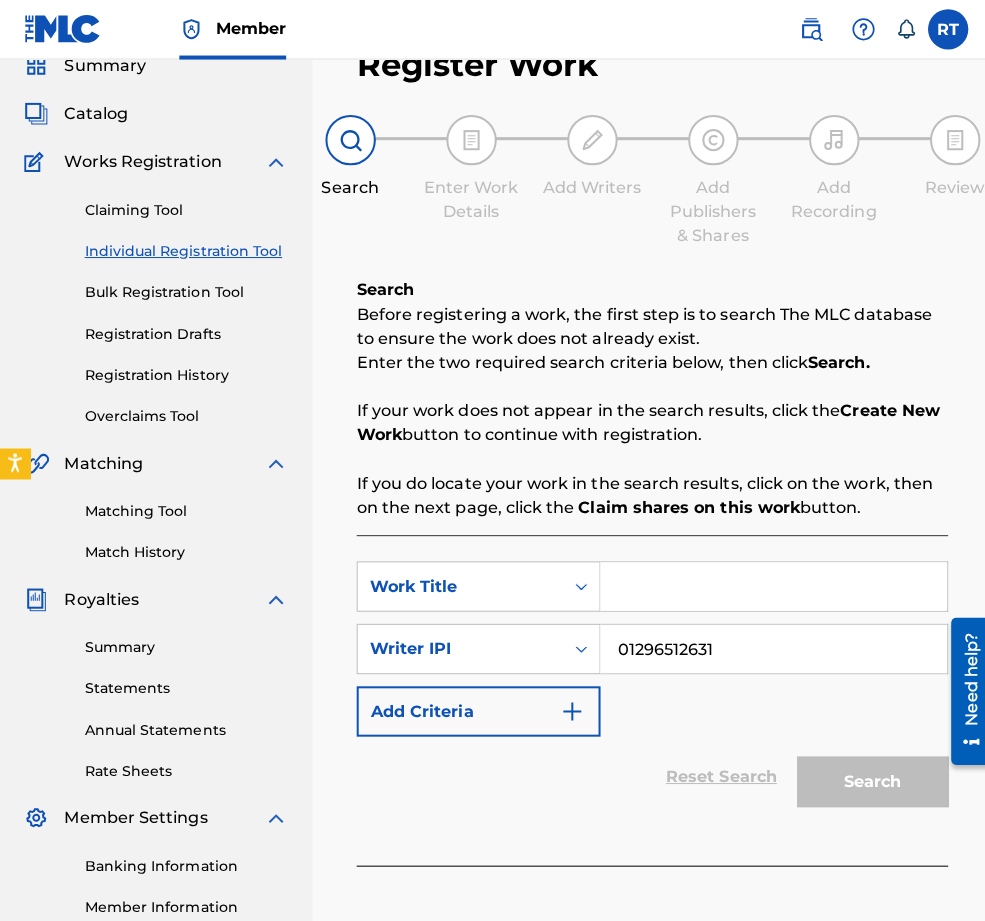 type on "01296512631" 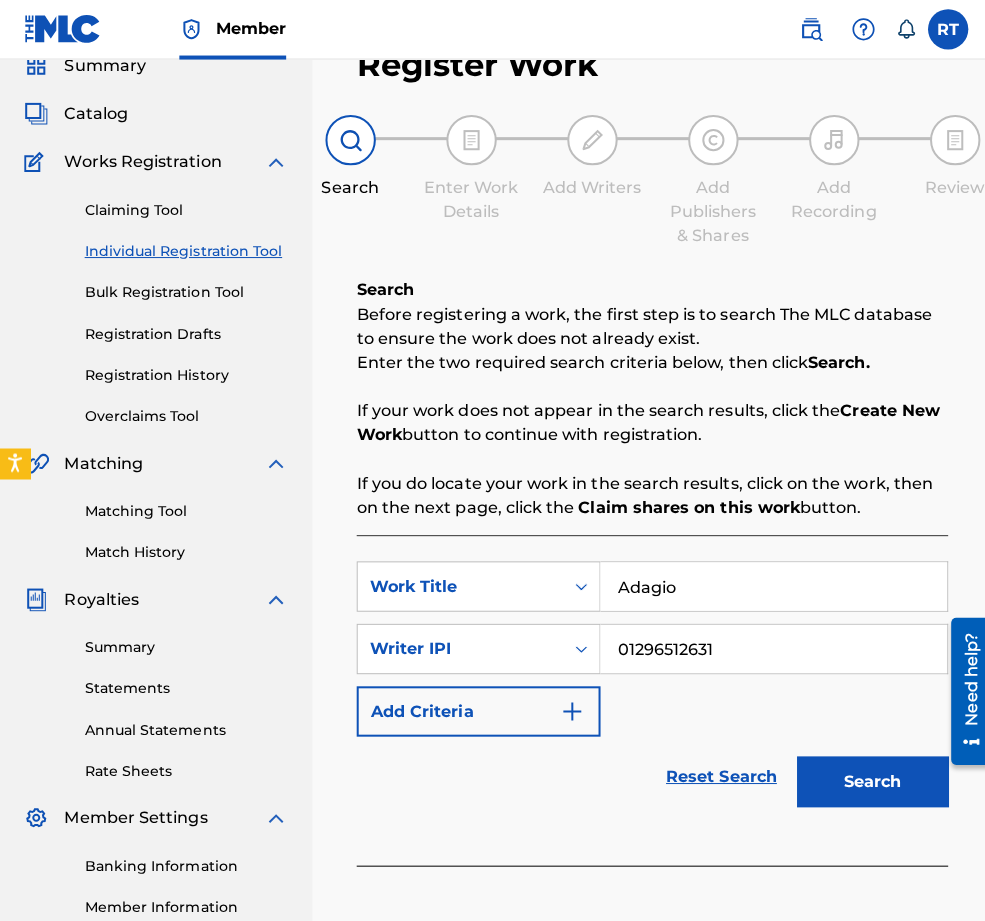 type on "Adagio" 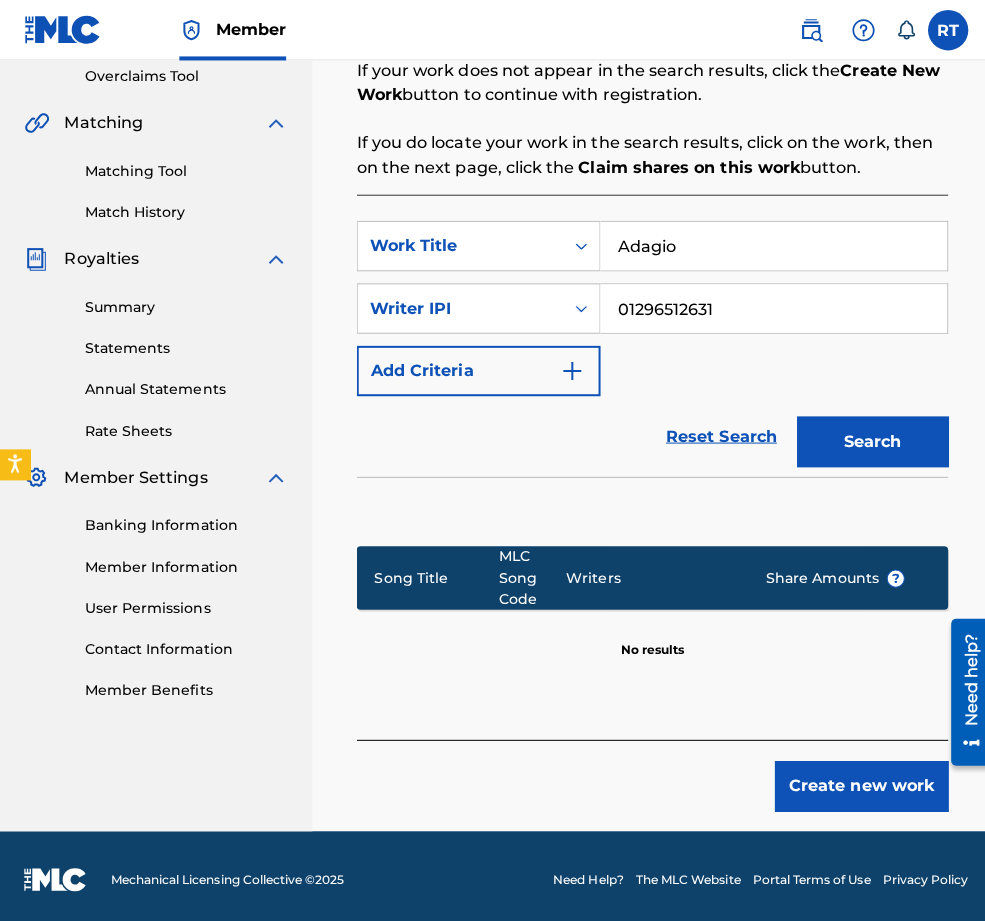 click on "SearchWithCriteriada70972f-9478-4d1b-996e-9136c3fc54d8 Work Title Adagio SearchWithCriteria63dc89da-0356-4103-b80e-ff9912e02bda Writer IPI 01296512631 Add Criteria Reset Search Search Song Title MLC Song Code Writers Share Amounts ? No results" at bounding box center [647, 463] 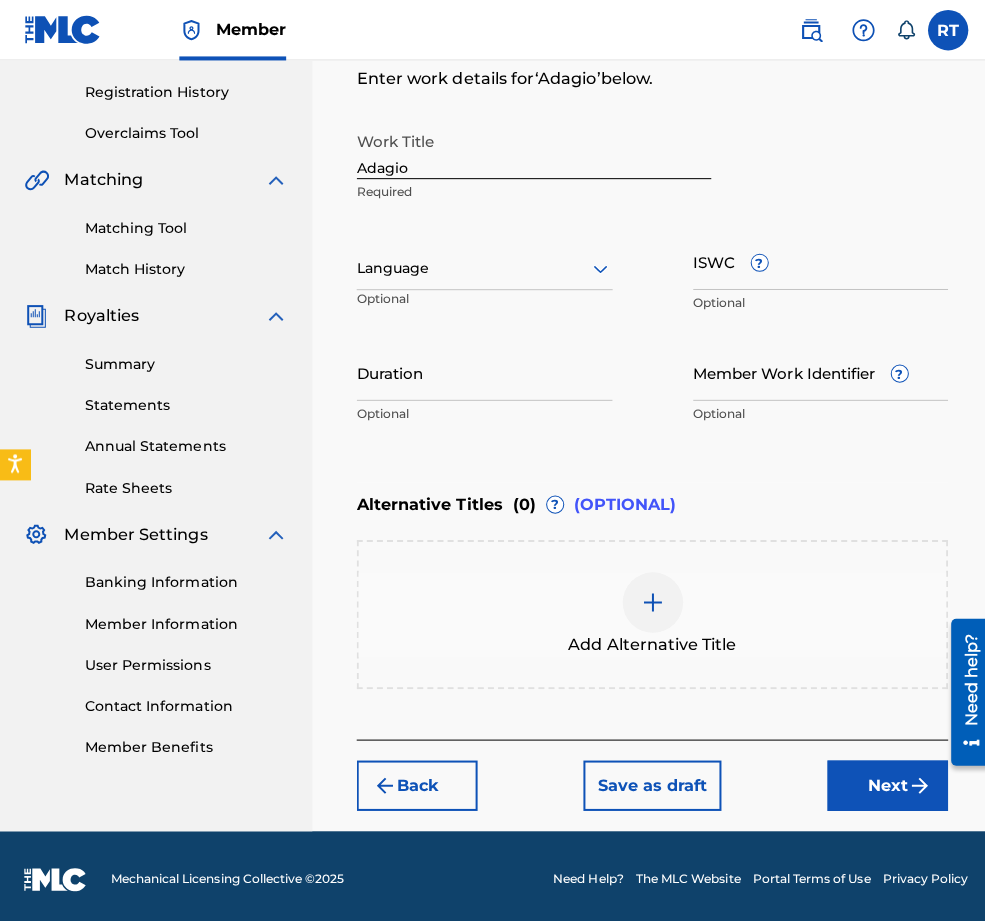 scroll, scrollTop: 469, scrollLeft: 0, axis: vertical 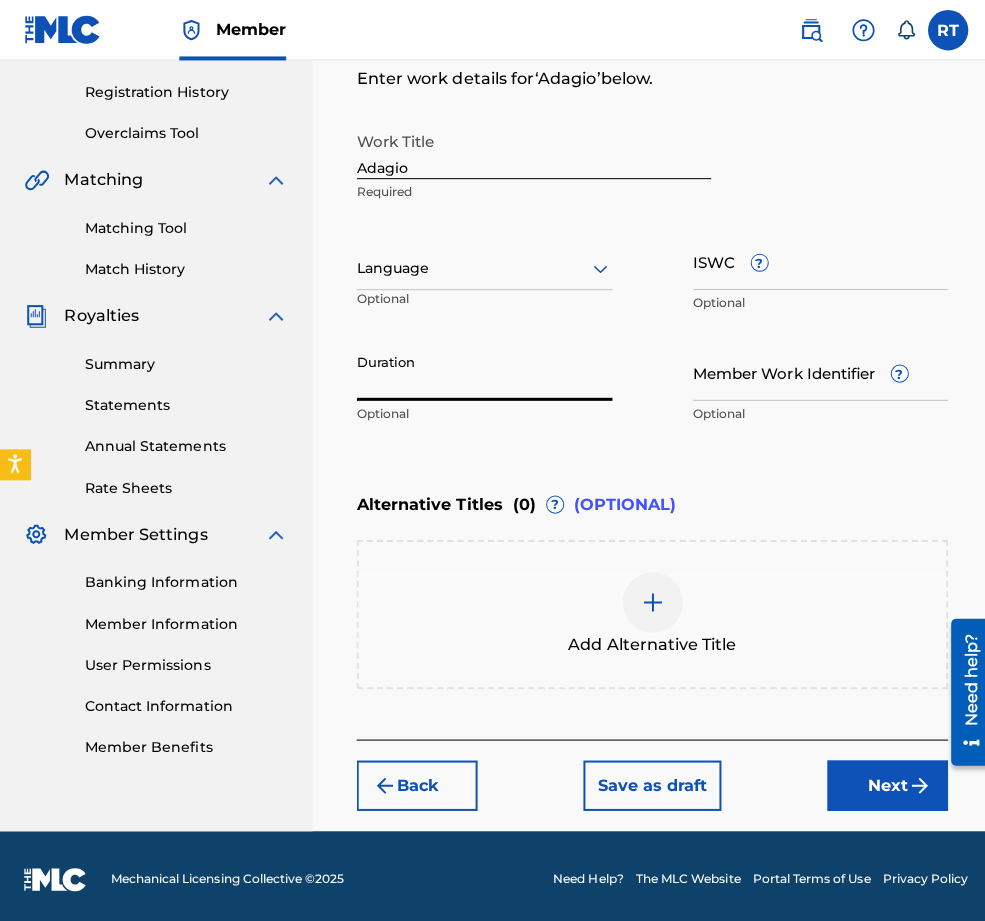 click on "Duration" at bounding box center [481, 369] 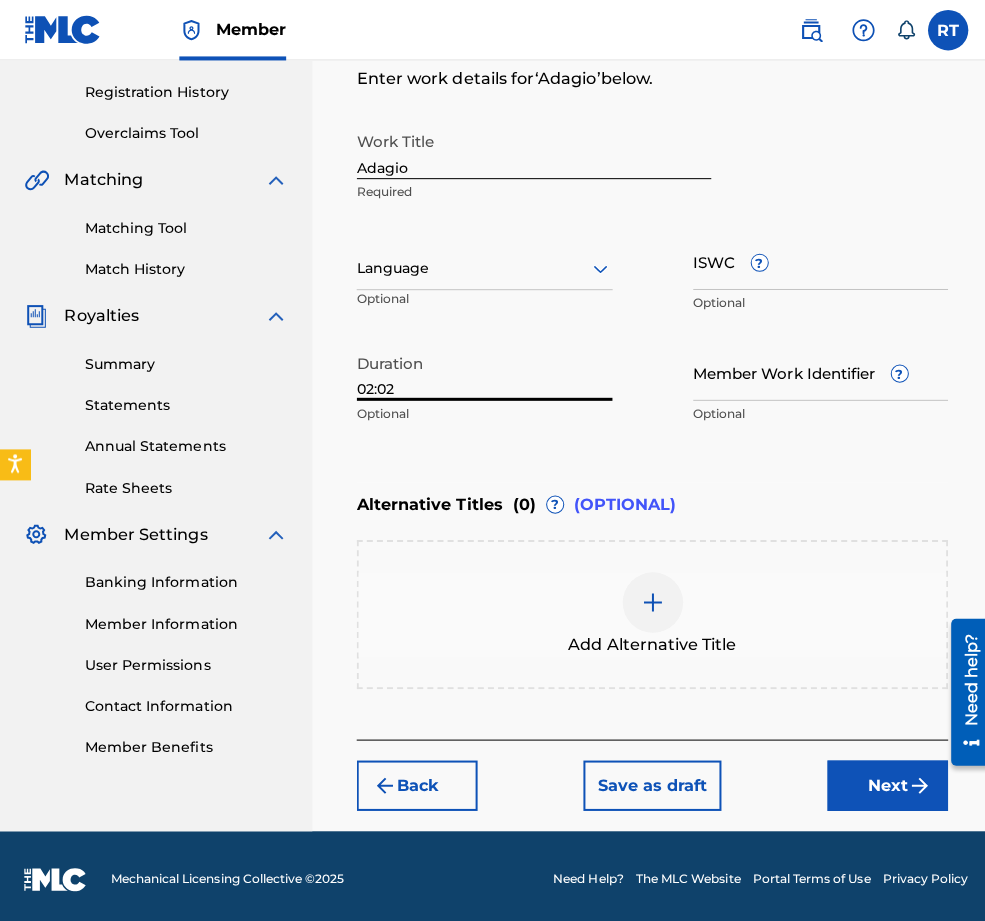 type on "02:02" 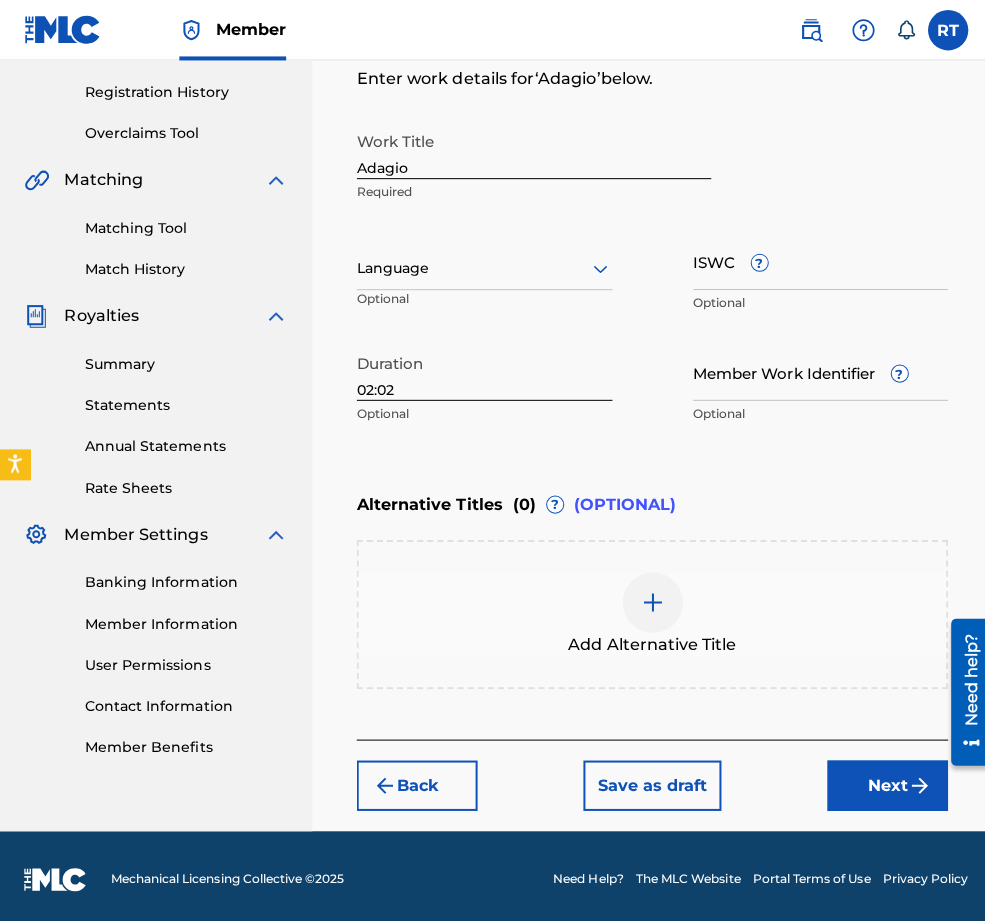 click on "Next" at bounding box center [881, 780] 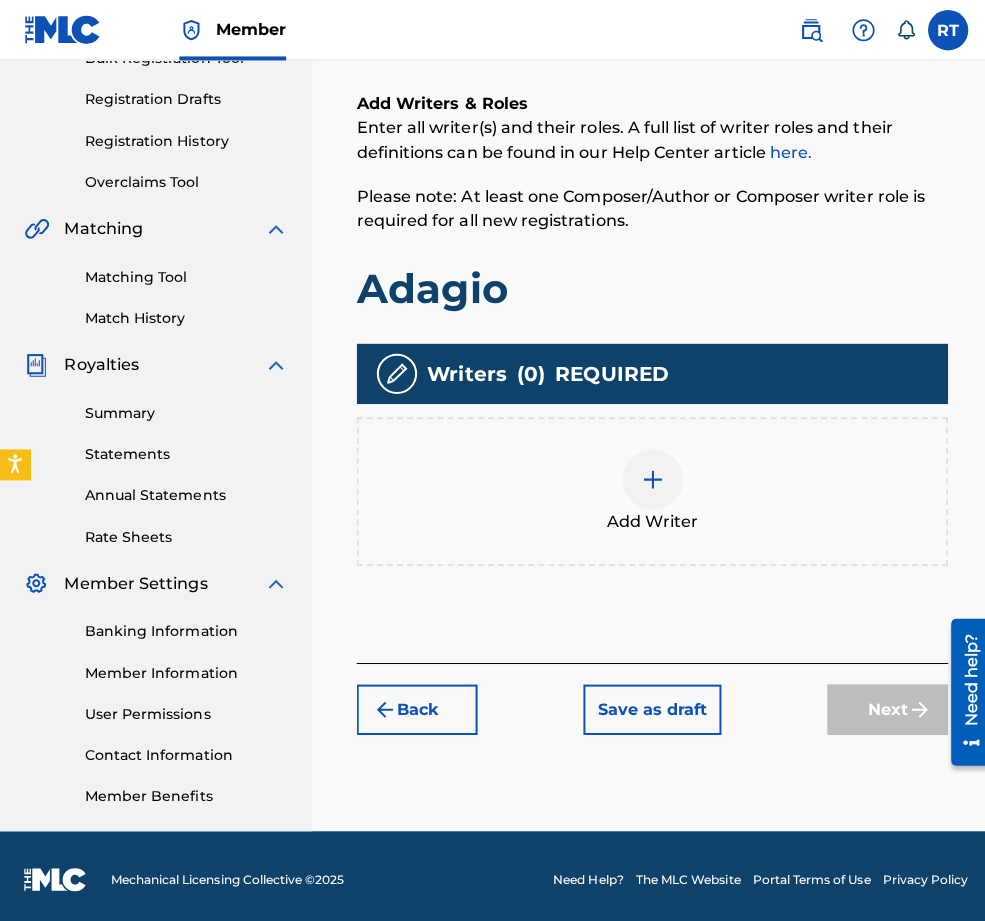 click on "Add Writer" at bounding box center [647, 488] 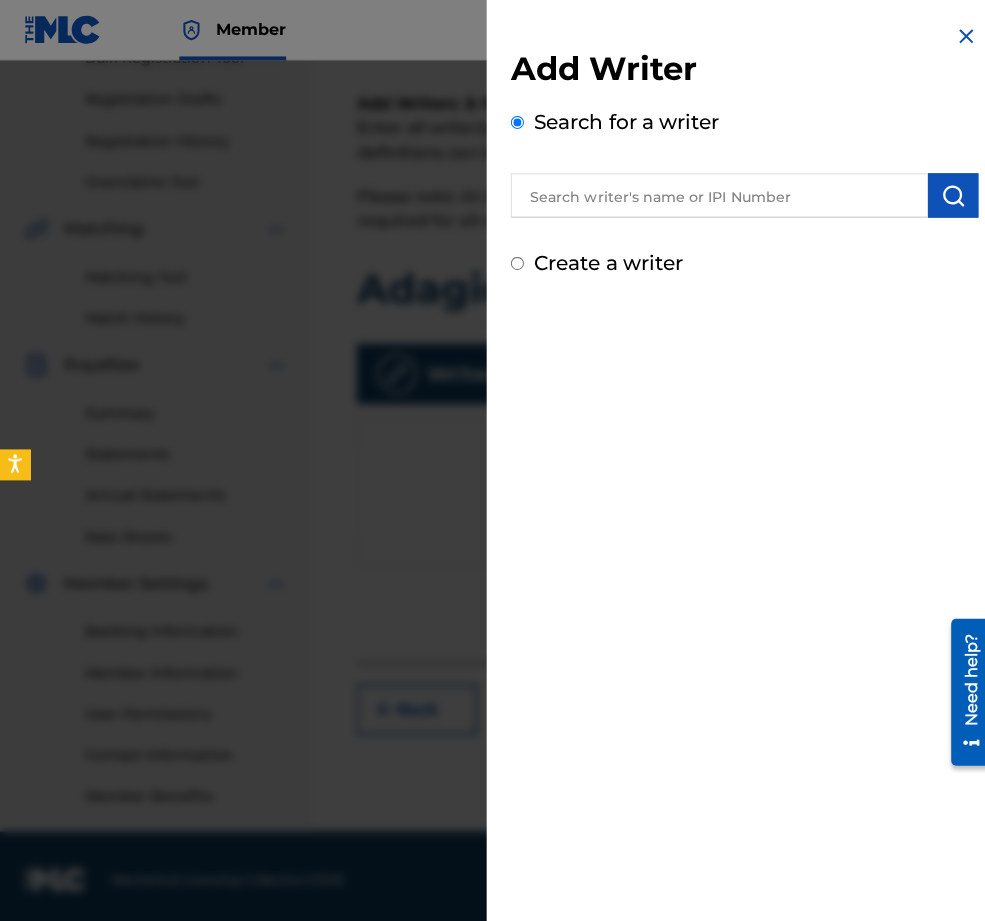 click on "Create a writer" at bounding box center [604, 261] 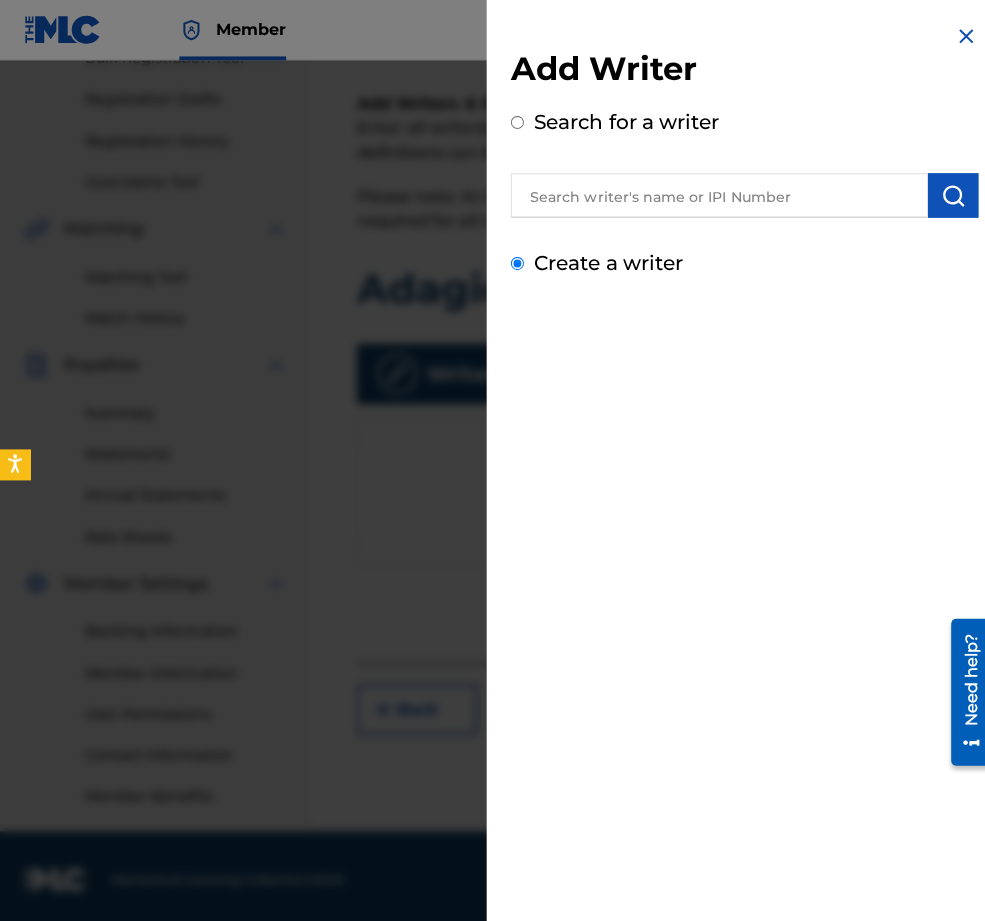 click on "Create a writer" at bounding box center [513, 261] 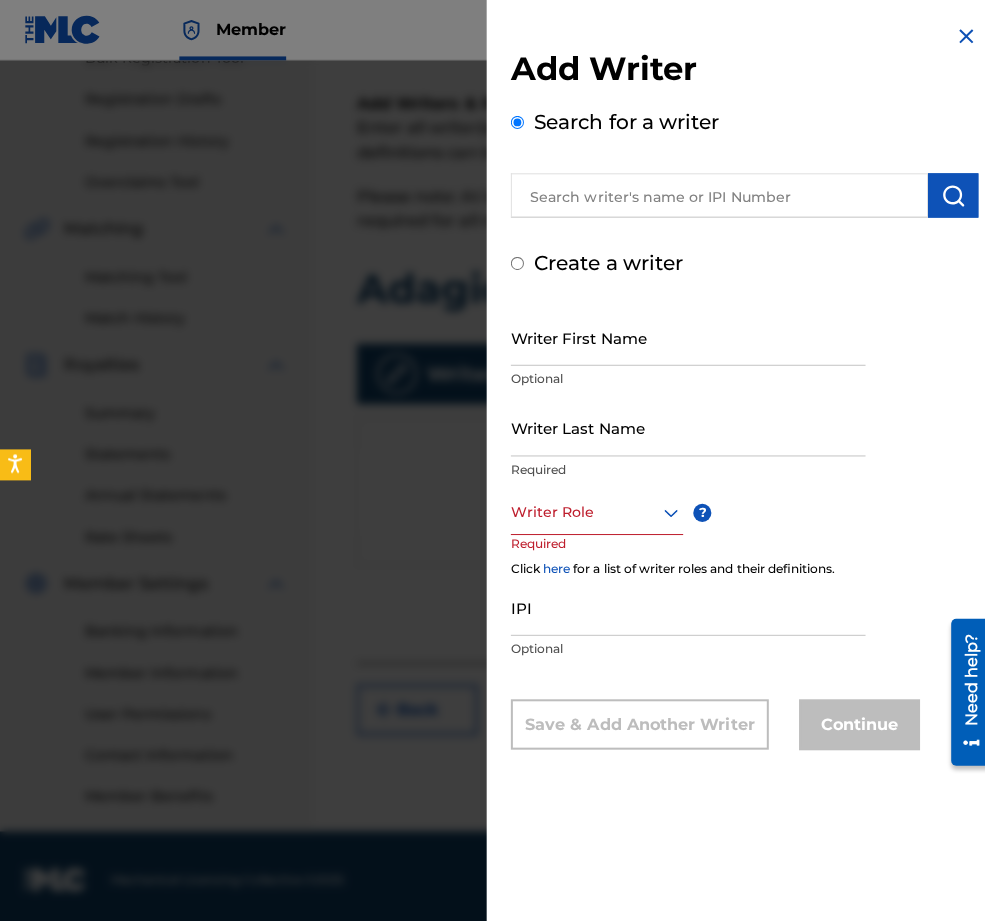 radio on "false" 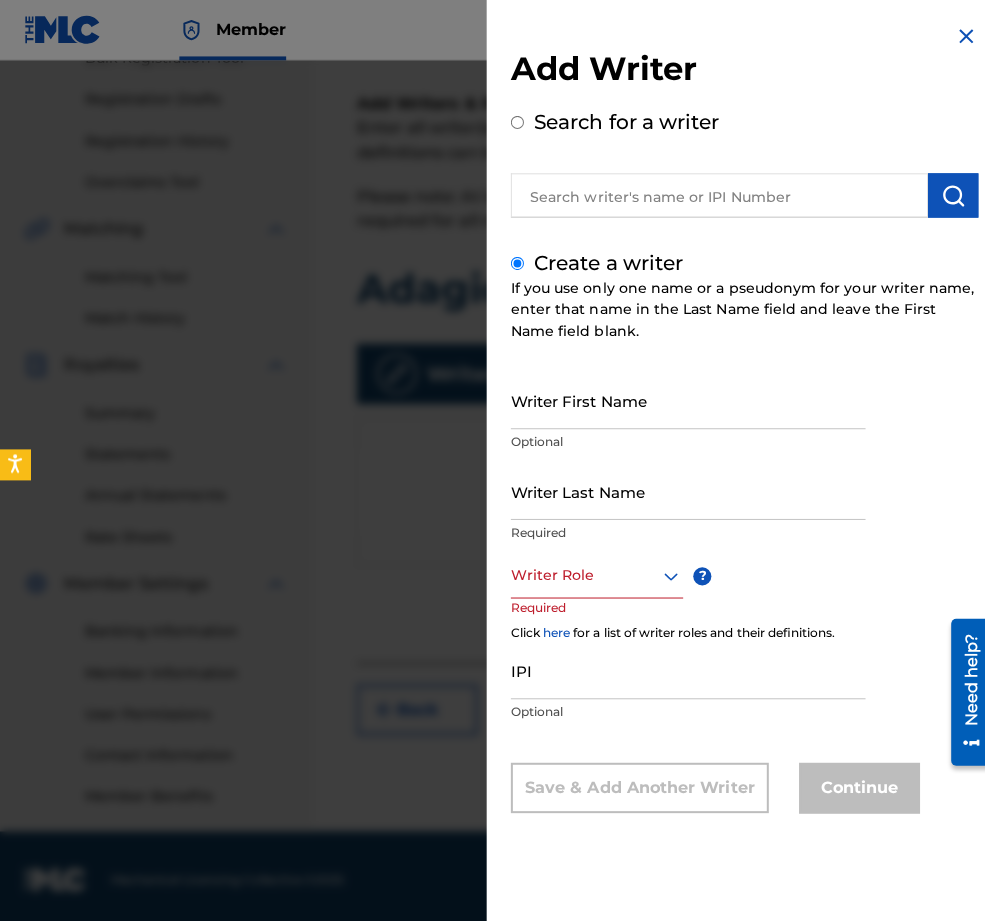 click on "Writer First Name" at bounding box center (683, 397) 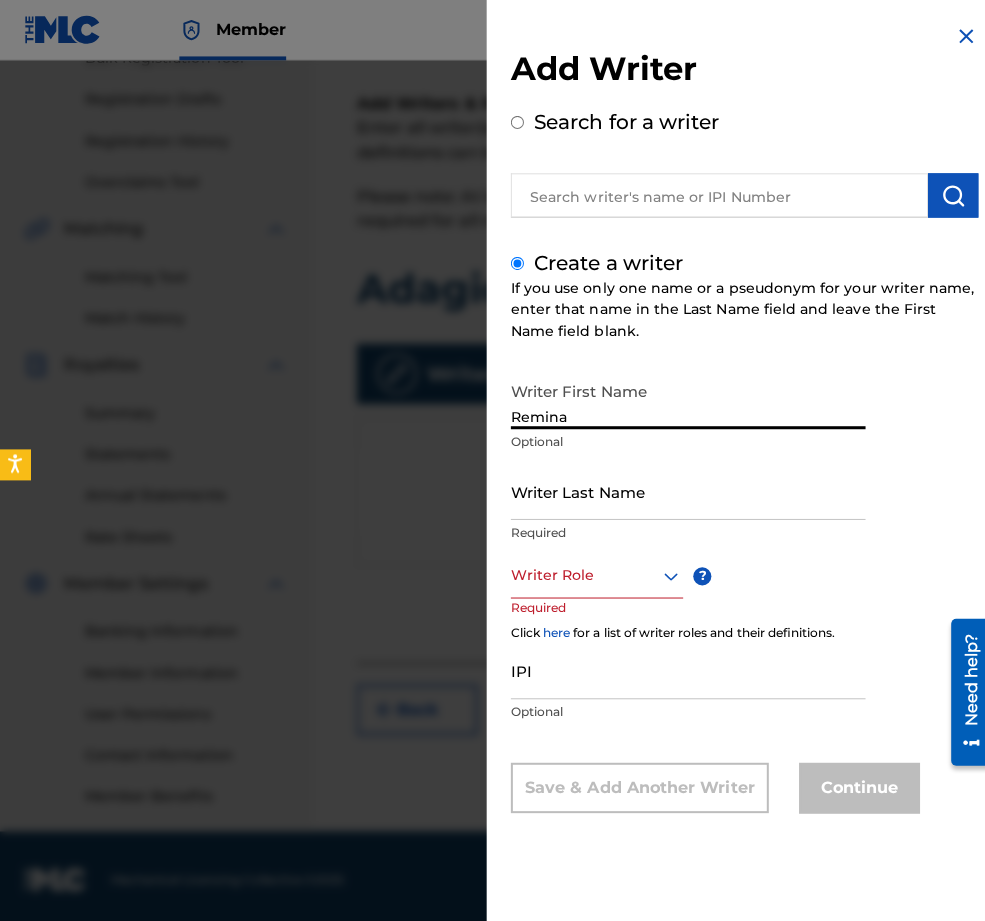 type on "Remina" 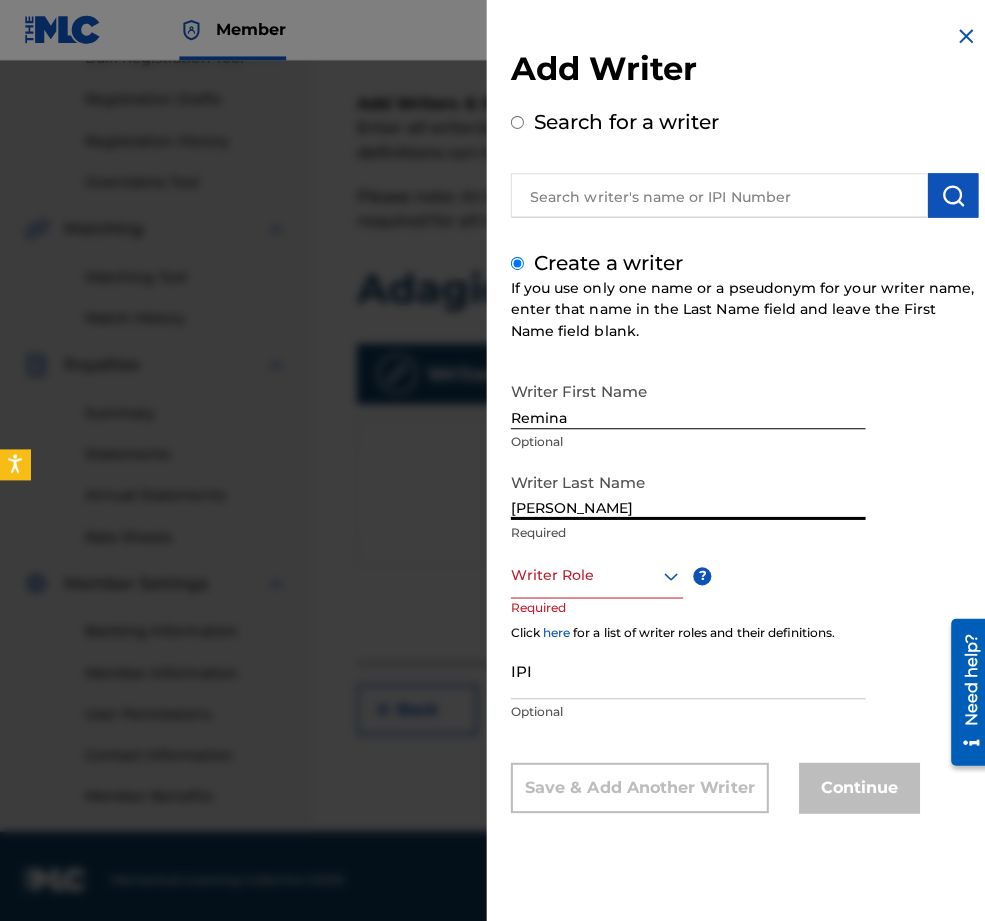 type on "[PERSON_NAME]" 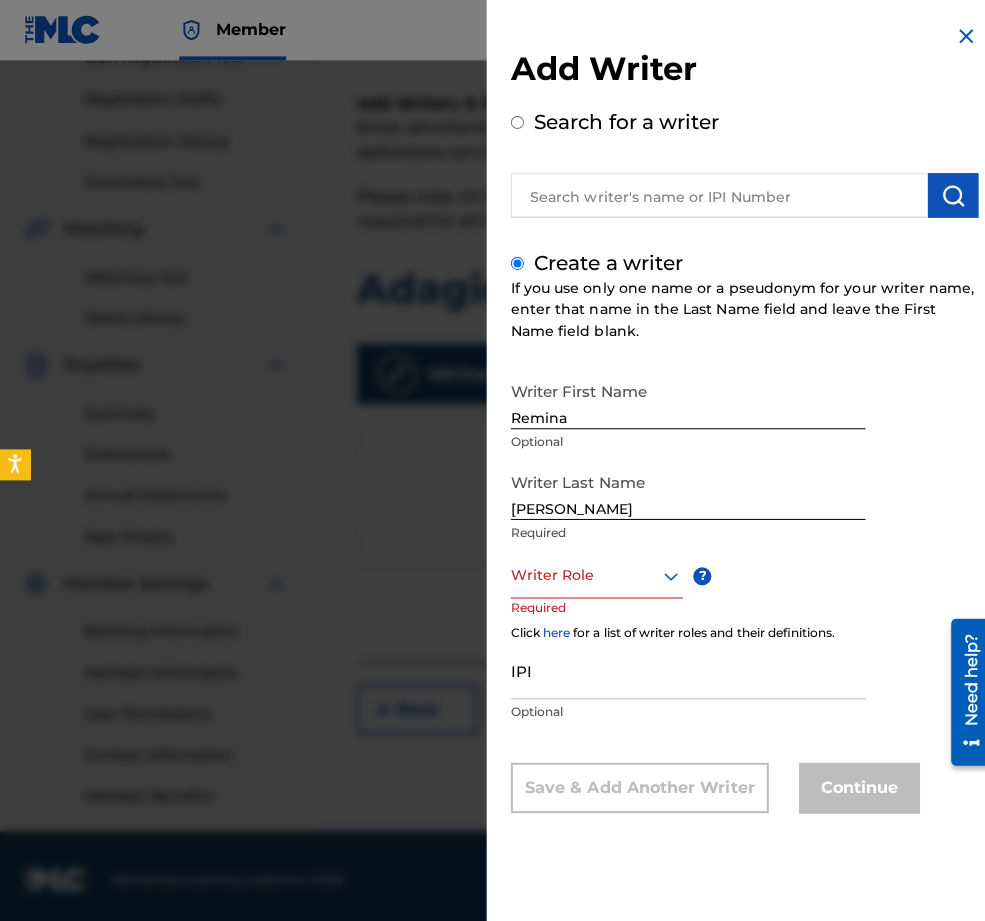 click at bounding box center [592, 571] 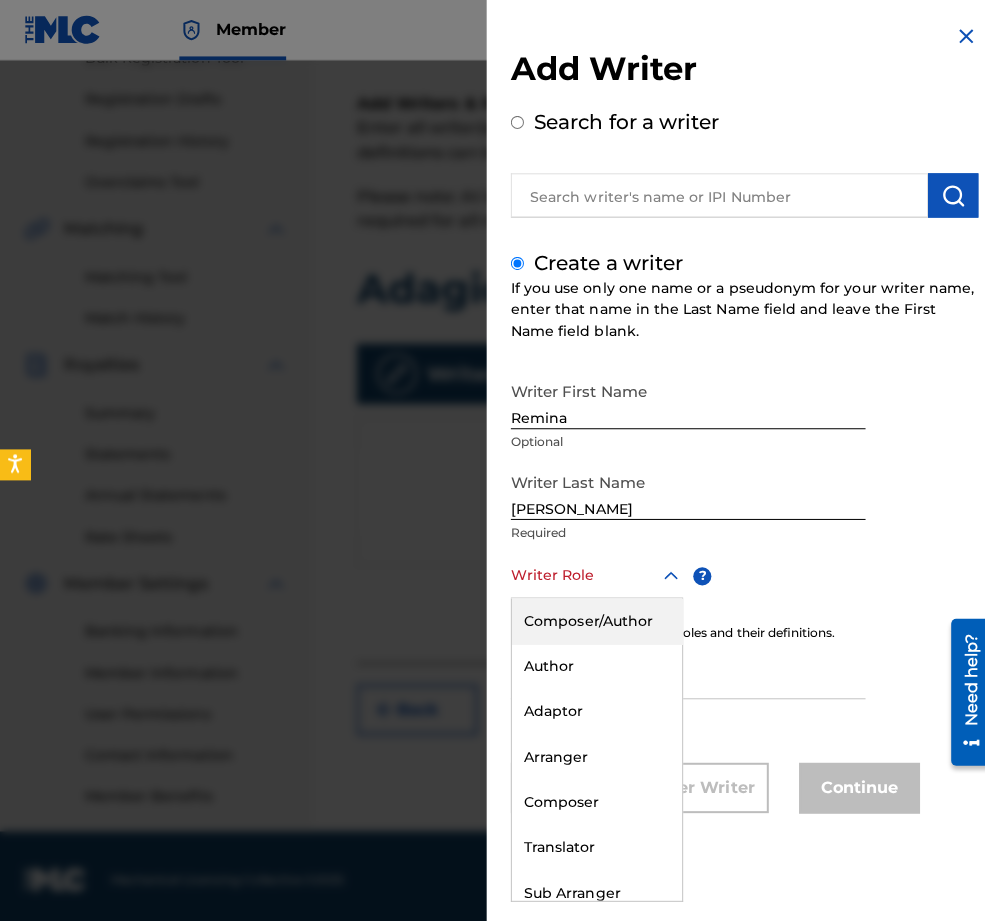 click on "Composer/Author" at bounding box center [592, 616] 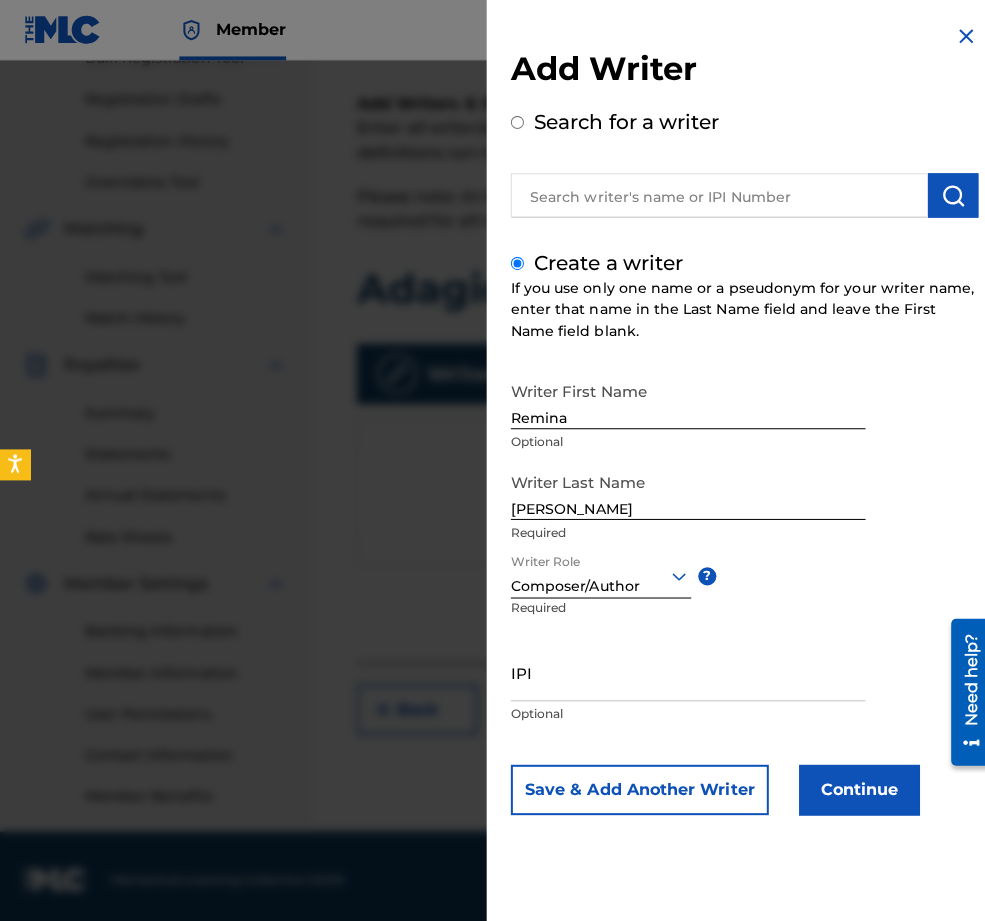 click on "IPI" at bounding box center (683, 667) 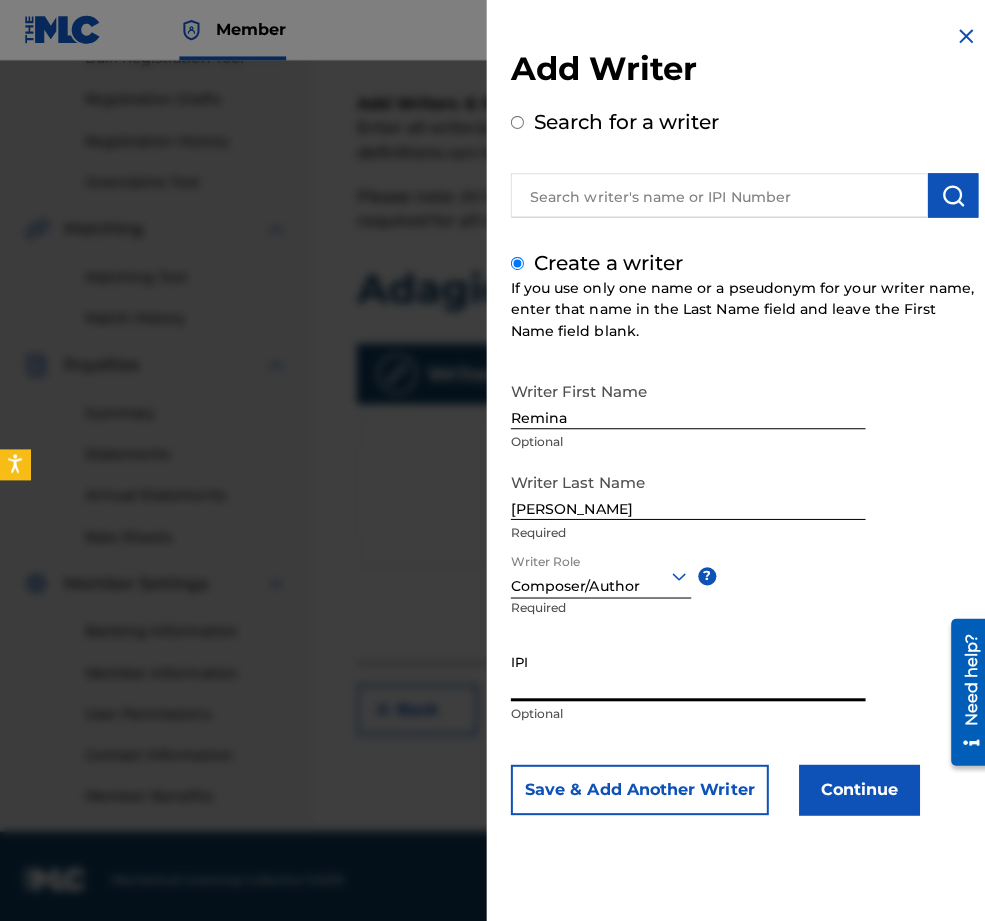 paste on "01296512631" 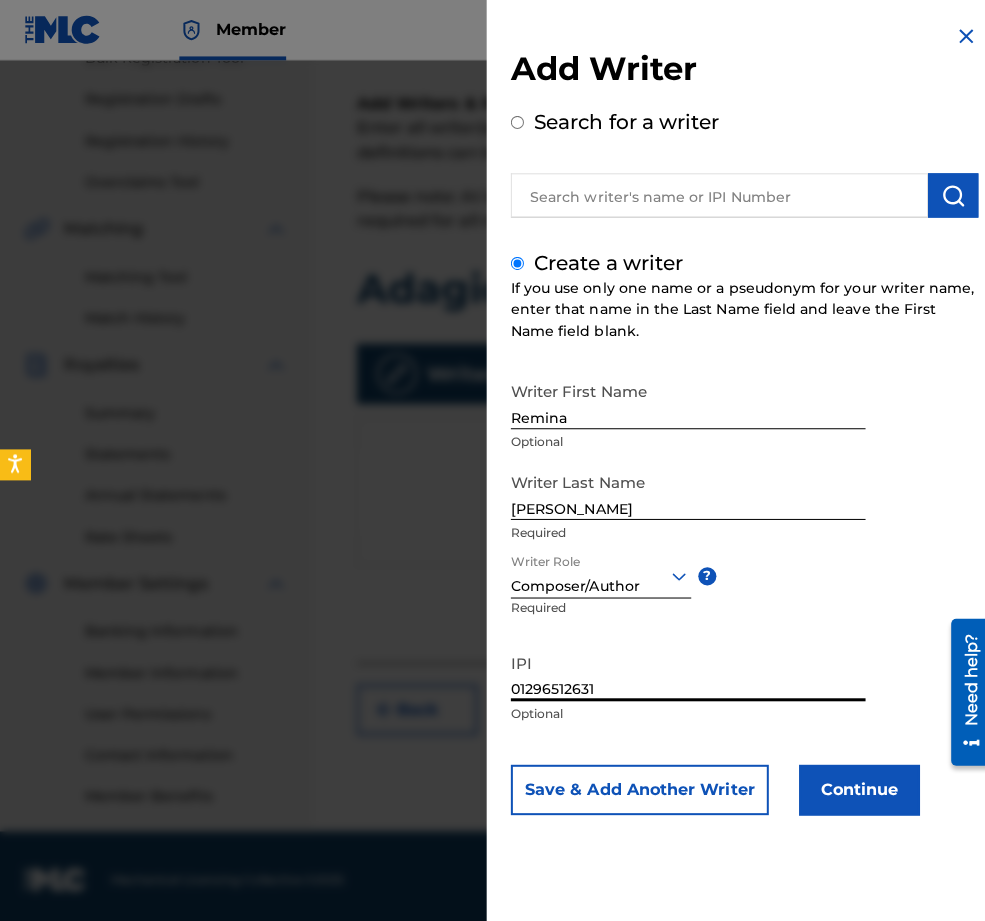 type on "01296512631" 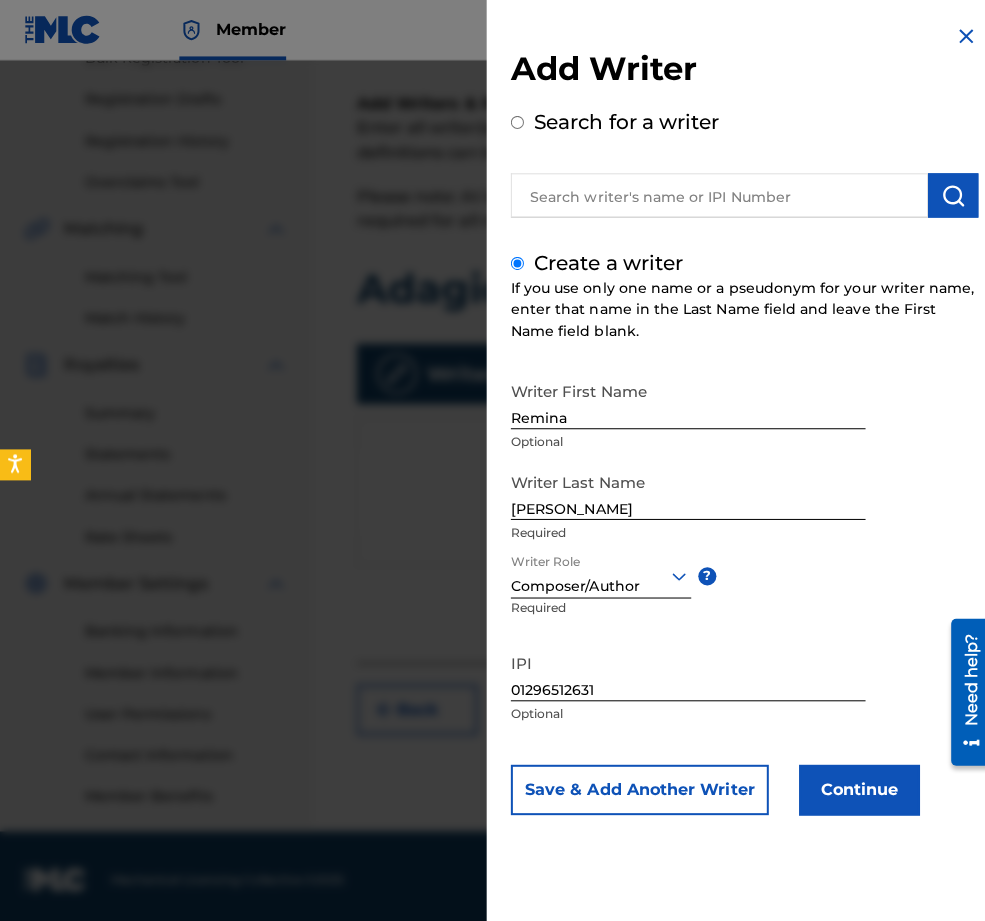 click on "Continue" at bounding box center [853, 784] 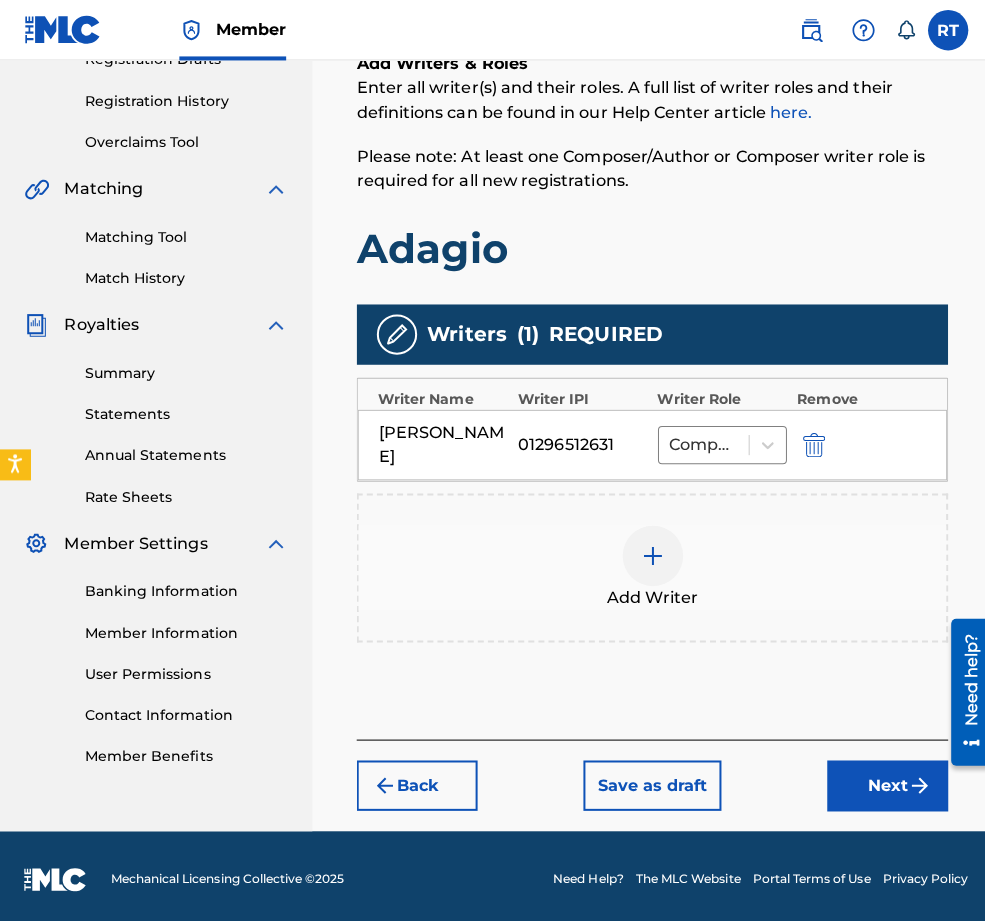 click on "Add Writer" at bounding box center (647, 564) 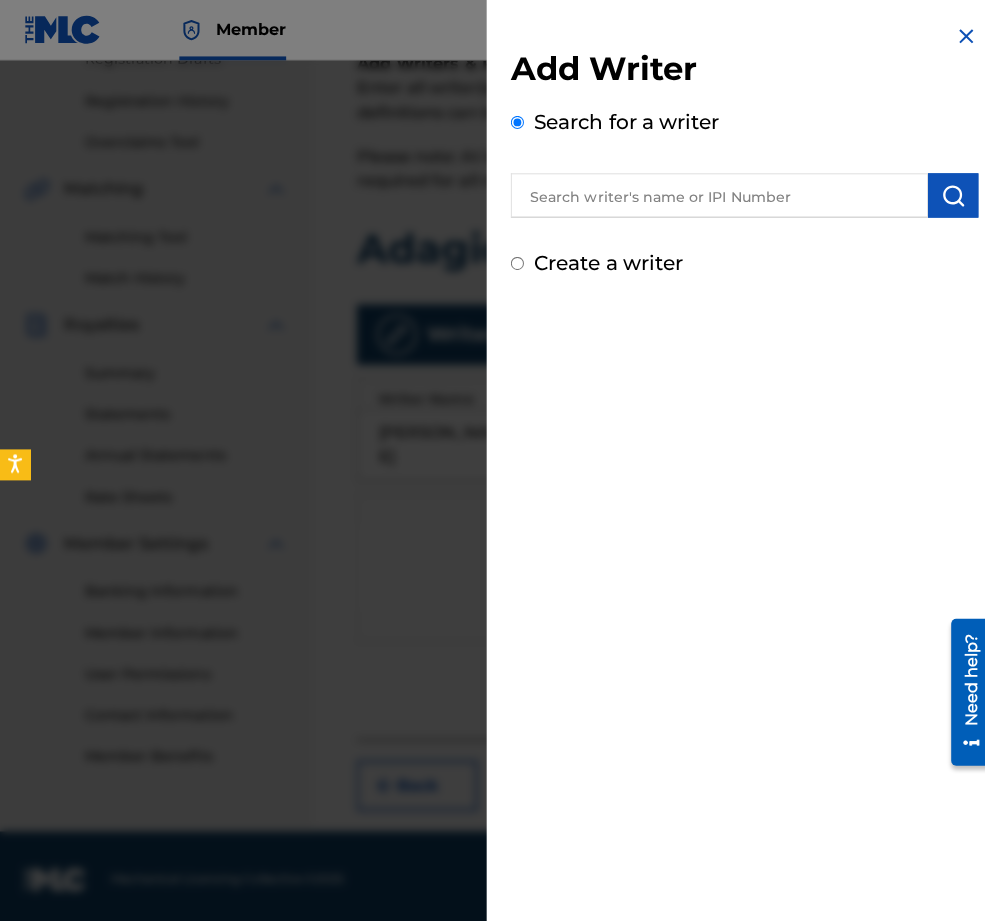 click on "Add Writer Search for a writer Create a writer" at bounding box center [739, 460] 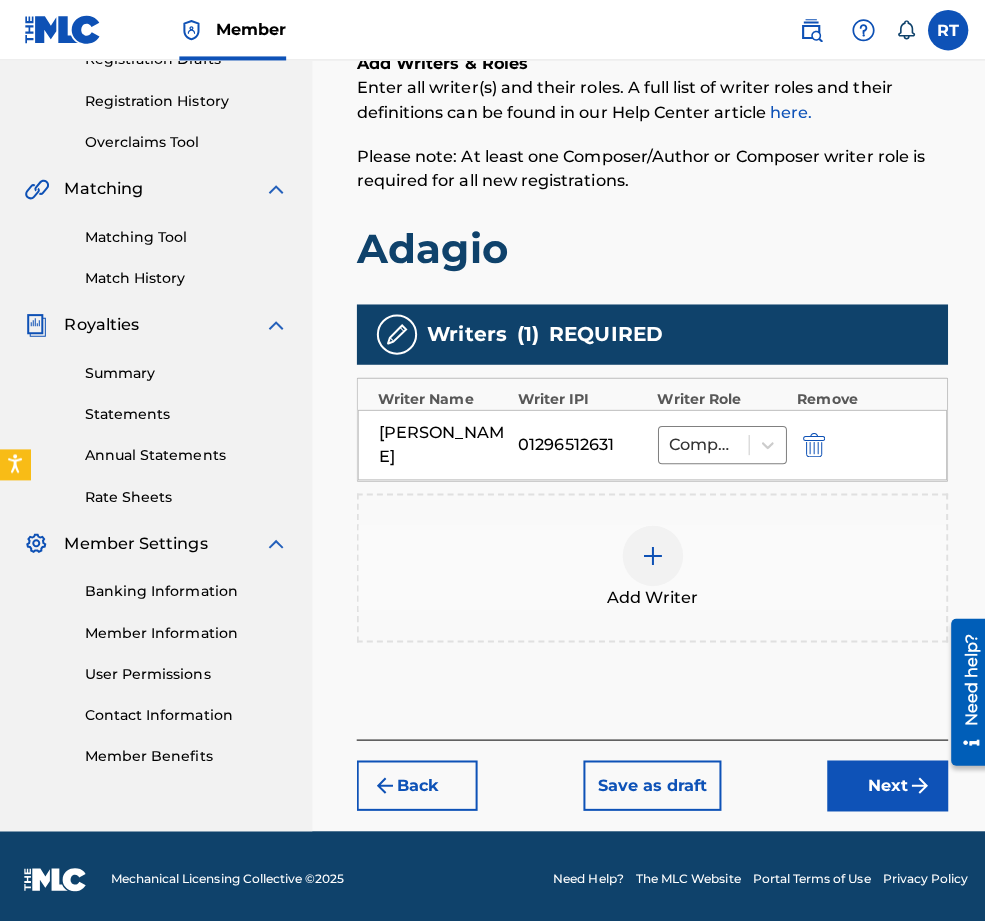 click on "Register Work Search Enter Work Details Add Writers Add Publishers & Shares Add Recording Review Add Writers & Roles Enter all writer(s) and their roles. A full list of writer roles and their definitions can be found in our Help Center article   here. Please note: At least one Composer/Author or Composer writer role is required for all new registrations. Adagio Writers ( 1 ) REQUIRED Writer Name Writer IPI Writer Role Remove Remina Tanaka 01296512631 Composer/Author Add Writer Back Save as draft Next" at bounding box center [647, 288] 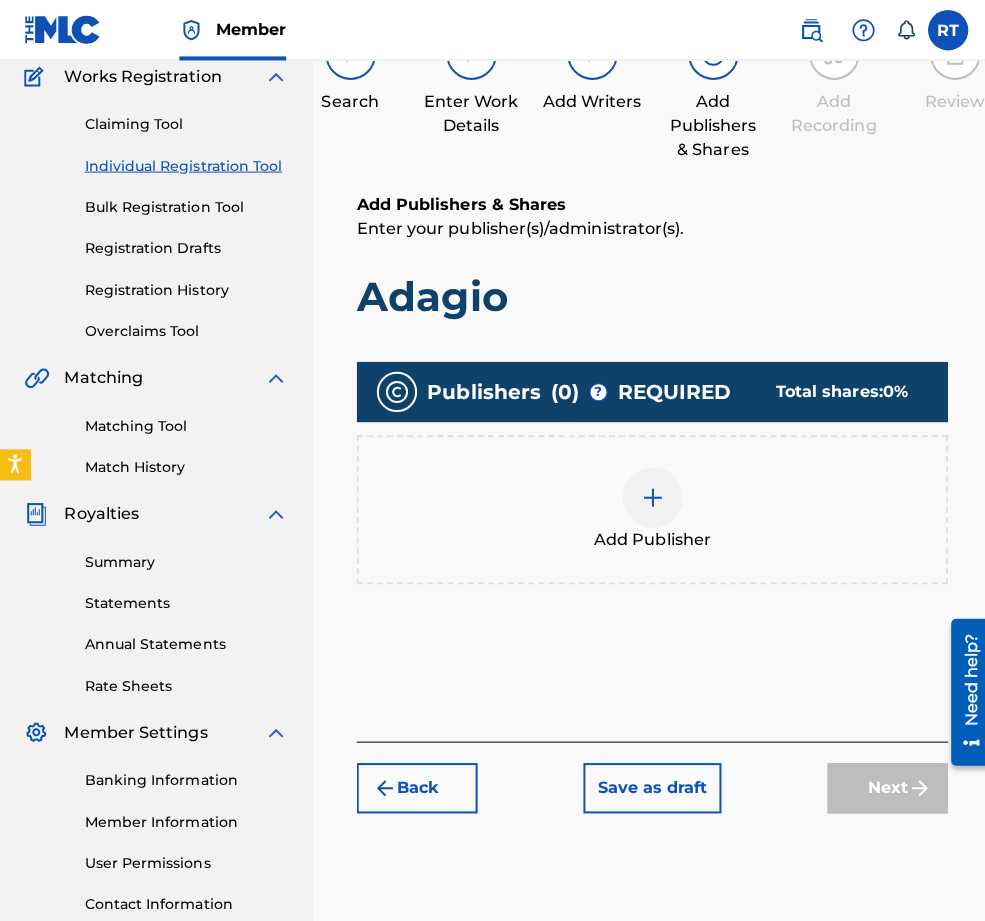 scroll, scrollTop: 89, scrollLeft: 0, axis: vertical 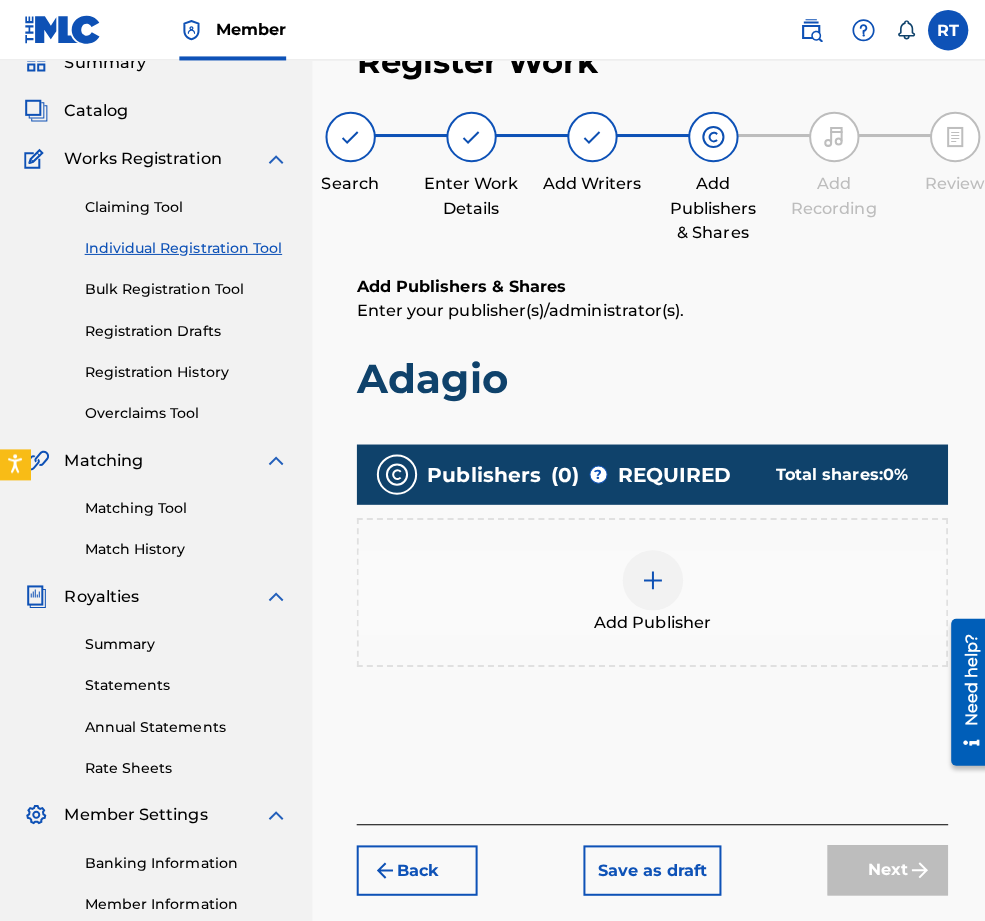 click at bounding box center (648, 576) 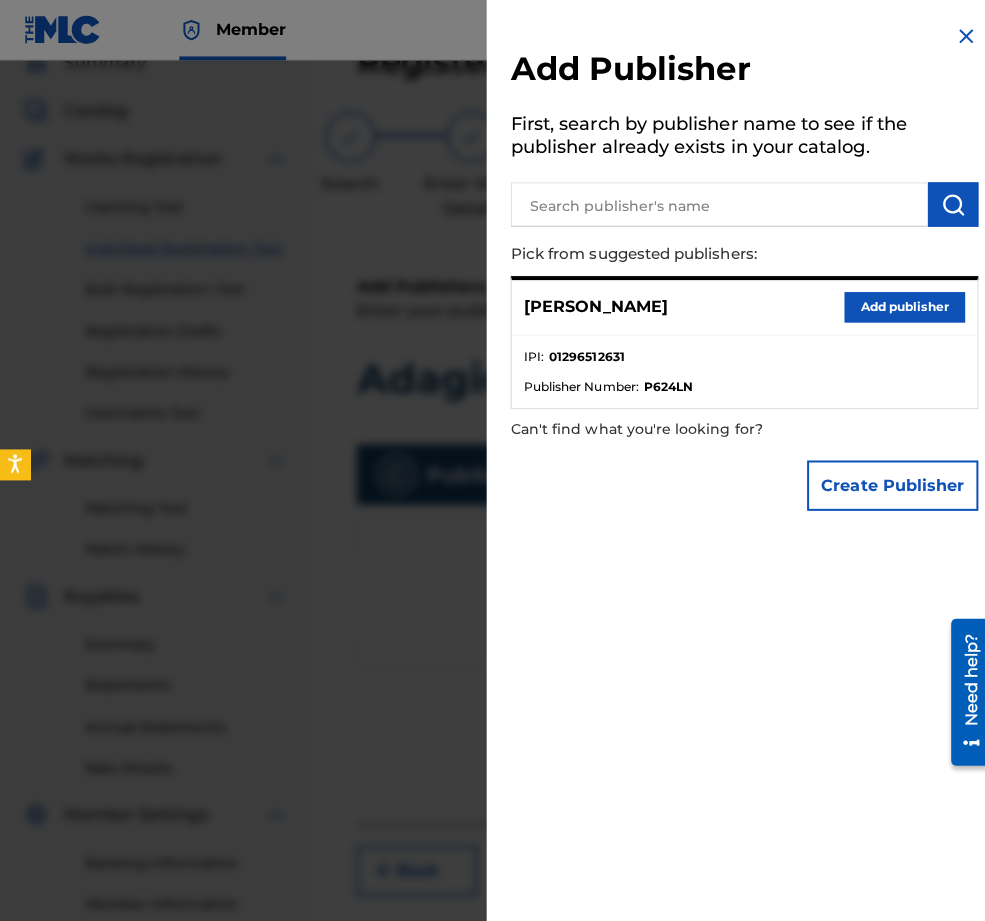 click on "Add publisher" at bounding box center [898, 305] 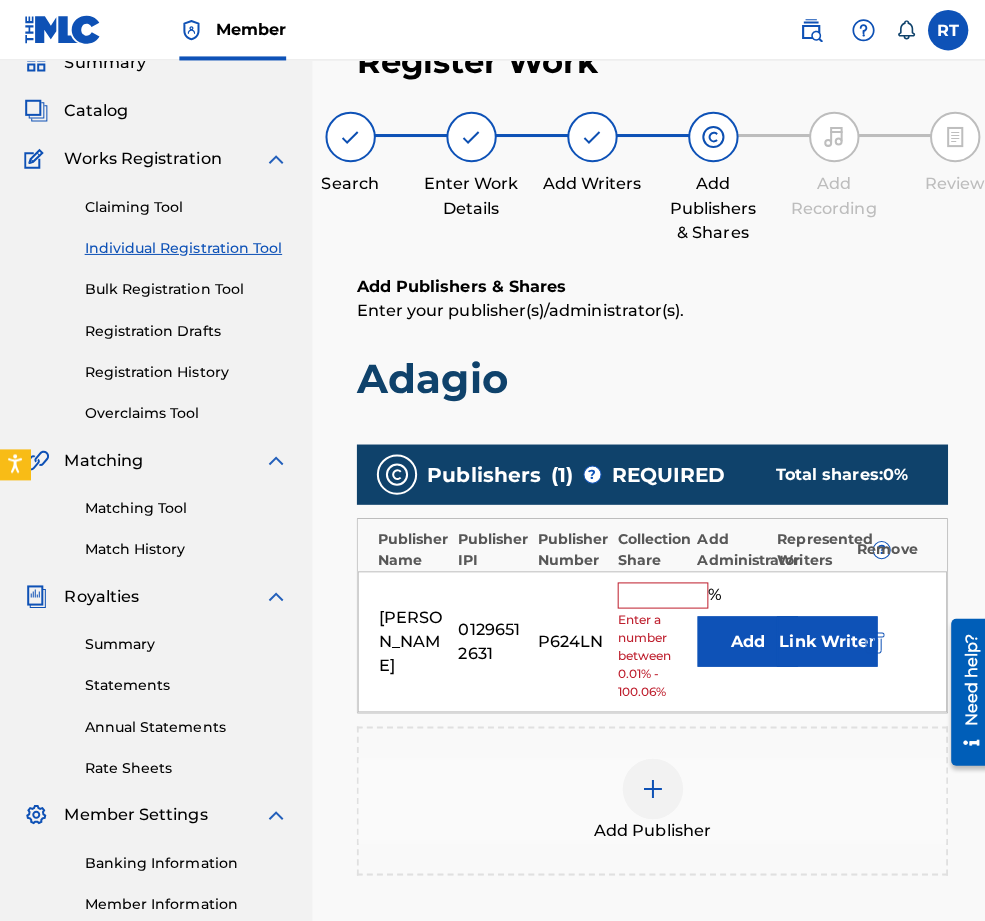 click at bounding box center [658, 591] 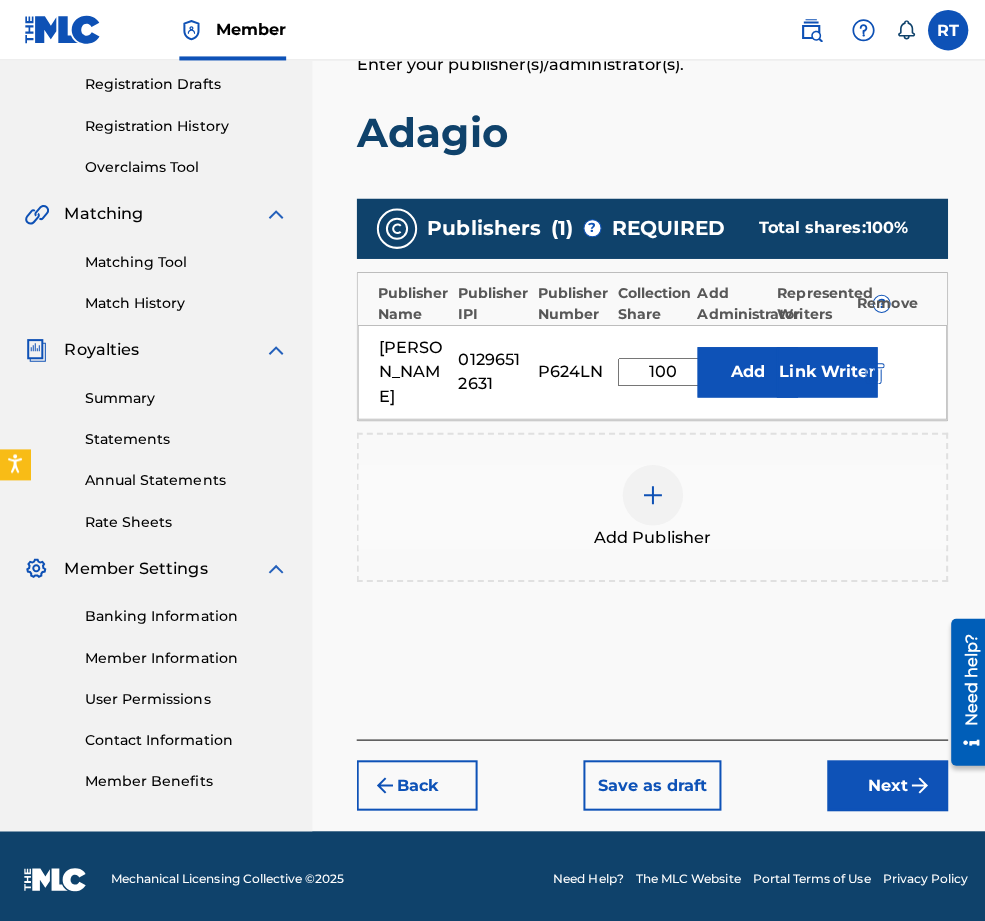 type on "100" 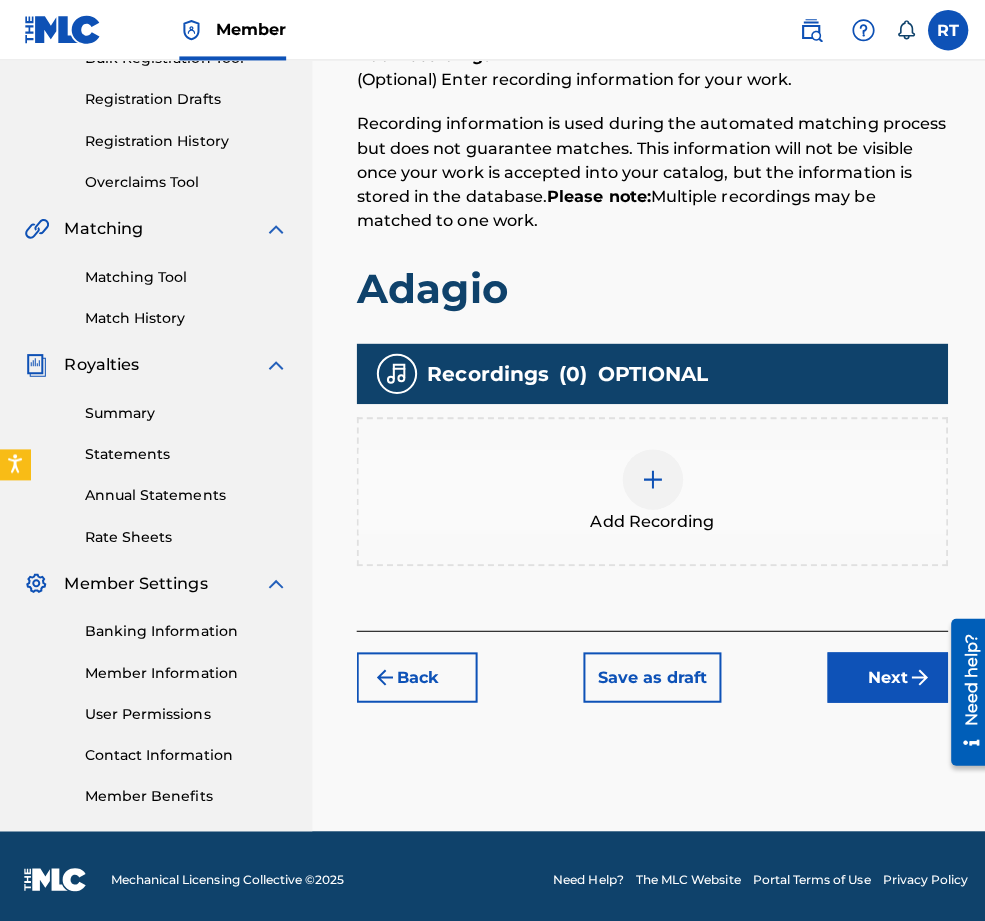 click at bounding box center [648, 476] 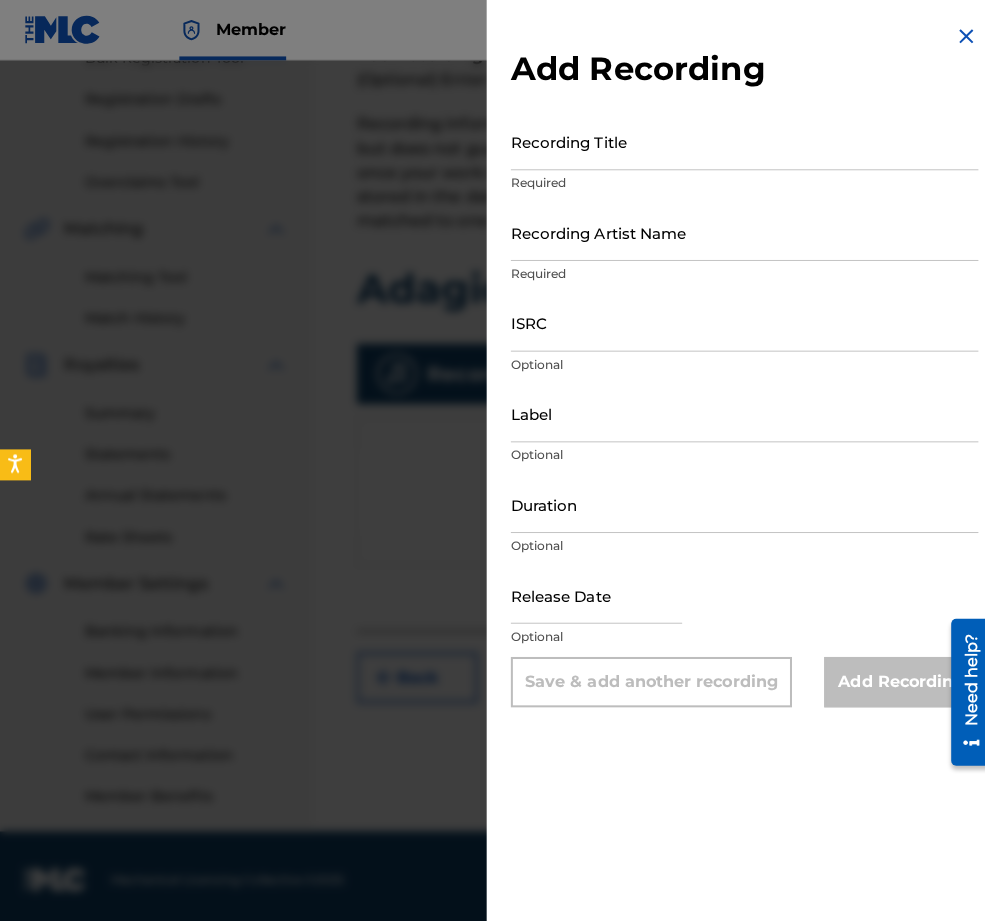 click on "Recording Title" at bounding box center (739, 140) 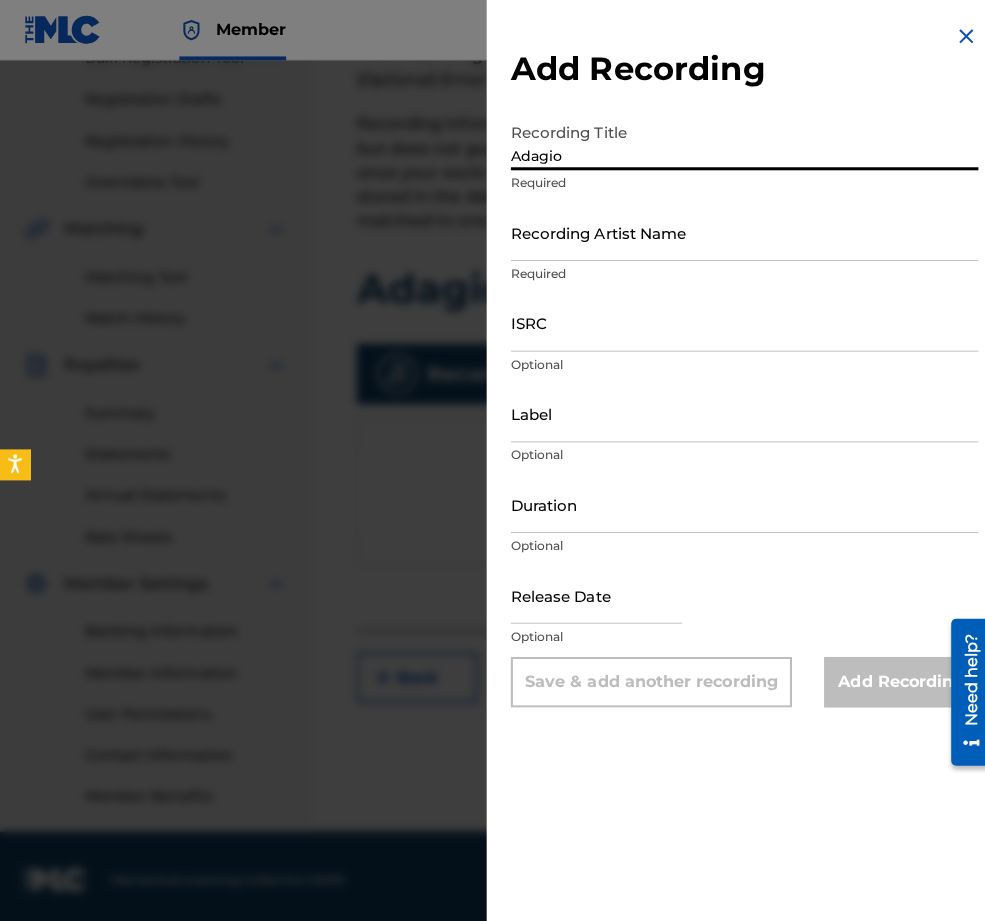 type on "Adagio" 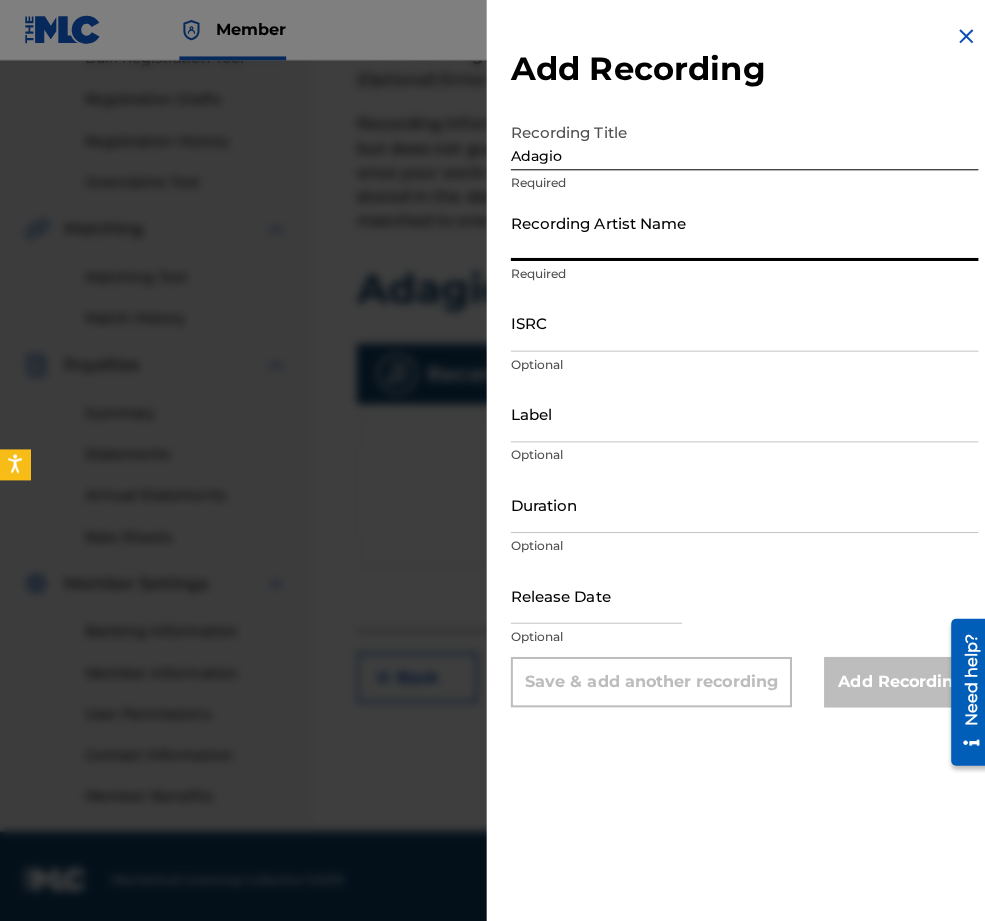 click on "Recording Artist Name" at bounding box center (739, 230) 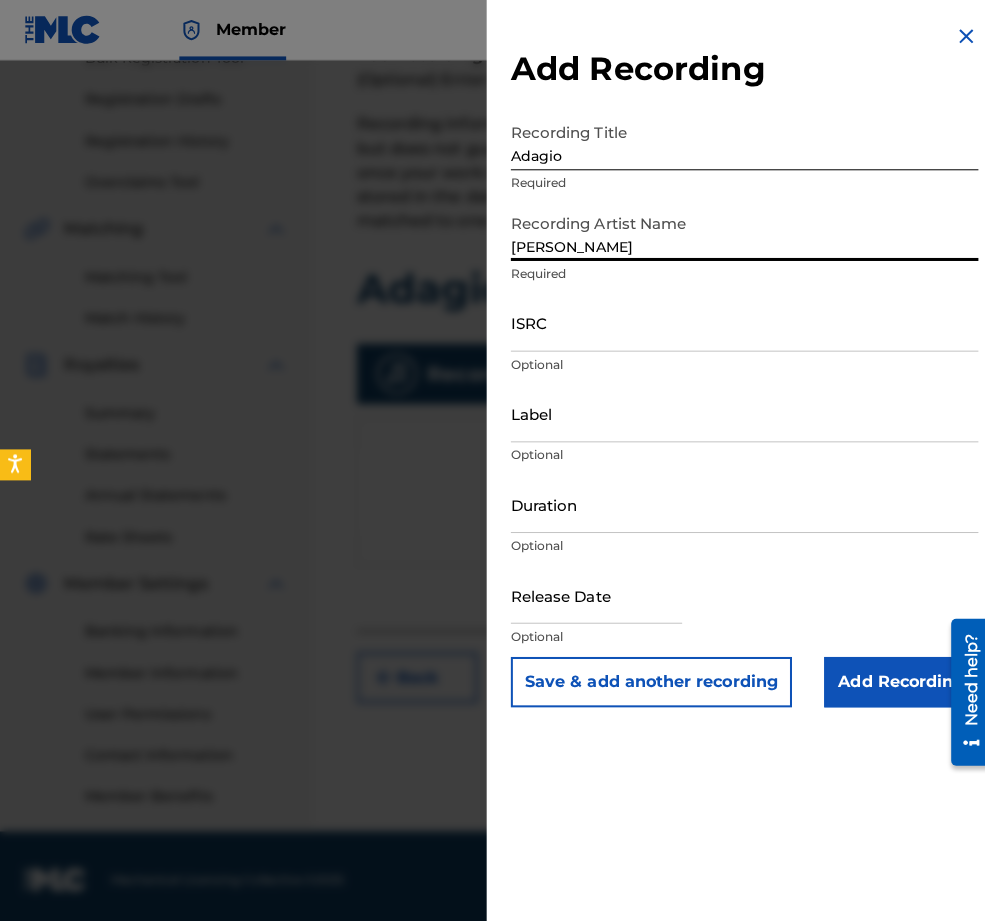 type on "[PERSON_NAME]" 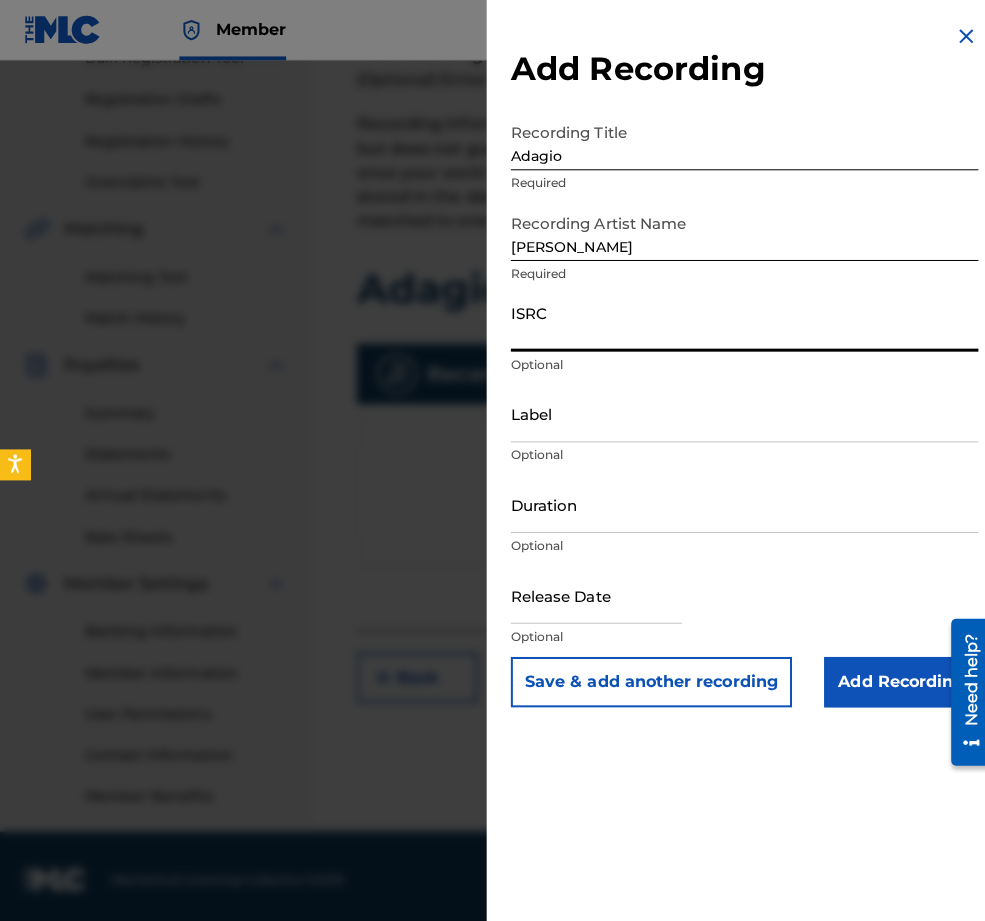 click on "ISRC" at bounding box center (739, 320) 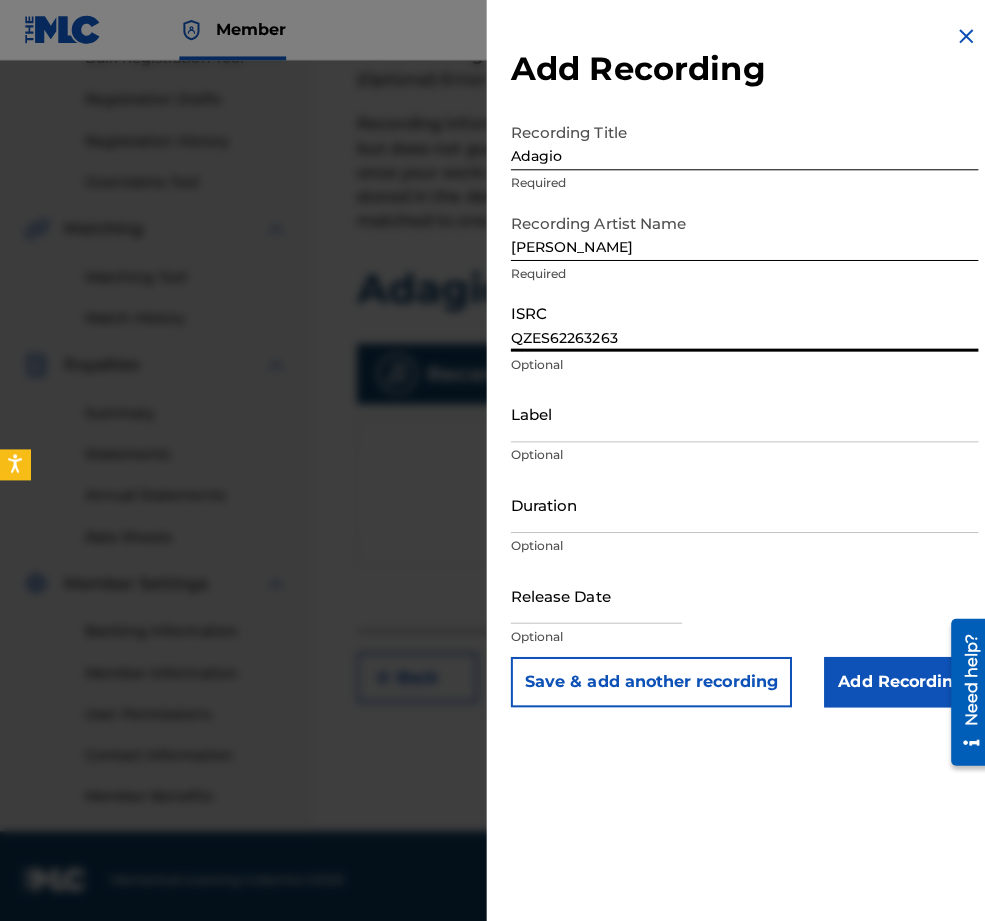 type on "QZES62263263" 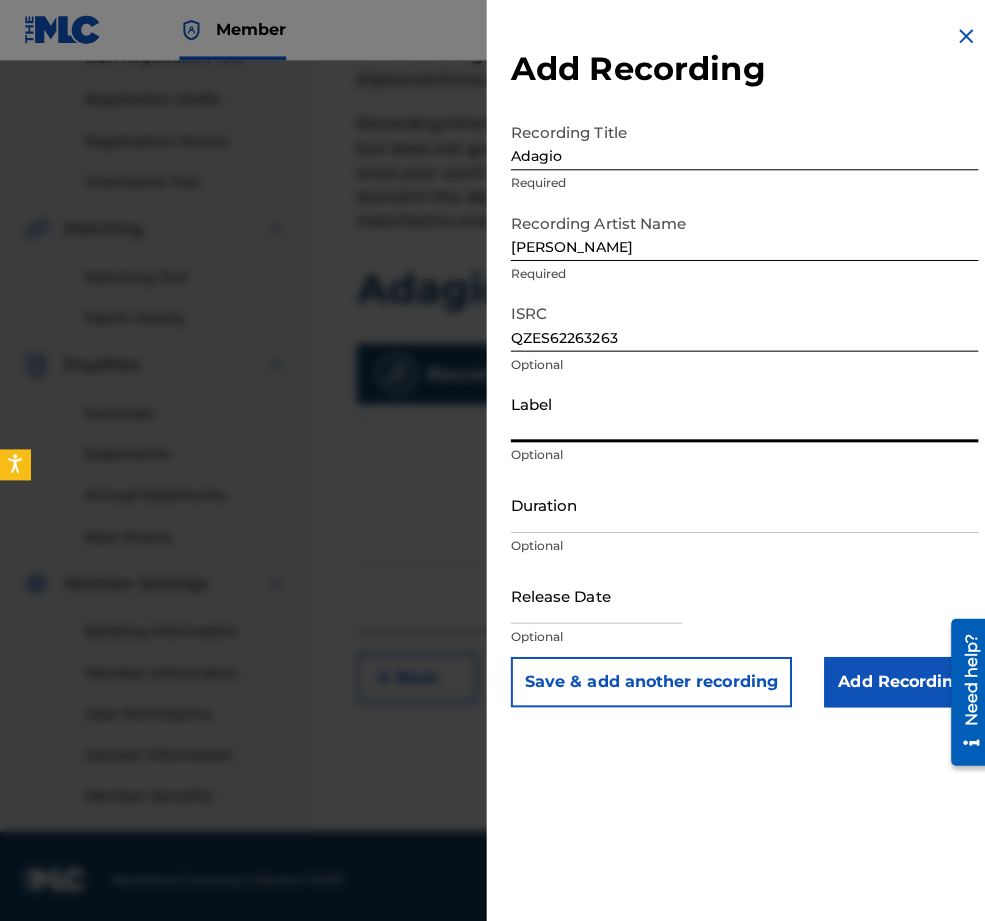 click on "Label" at bounding box center (739, 410) 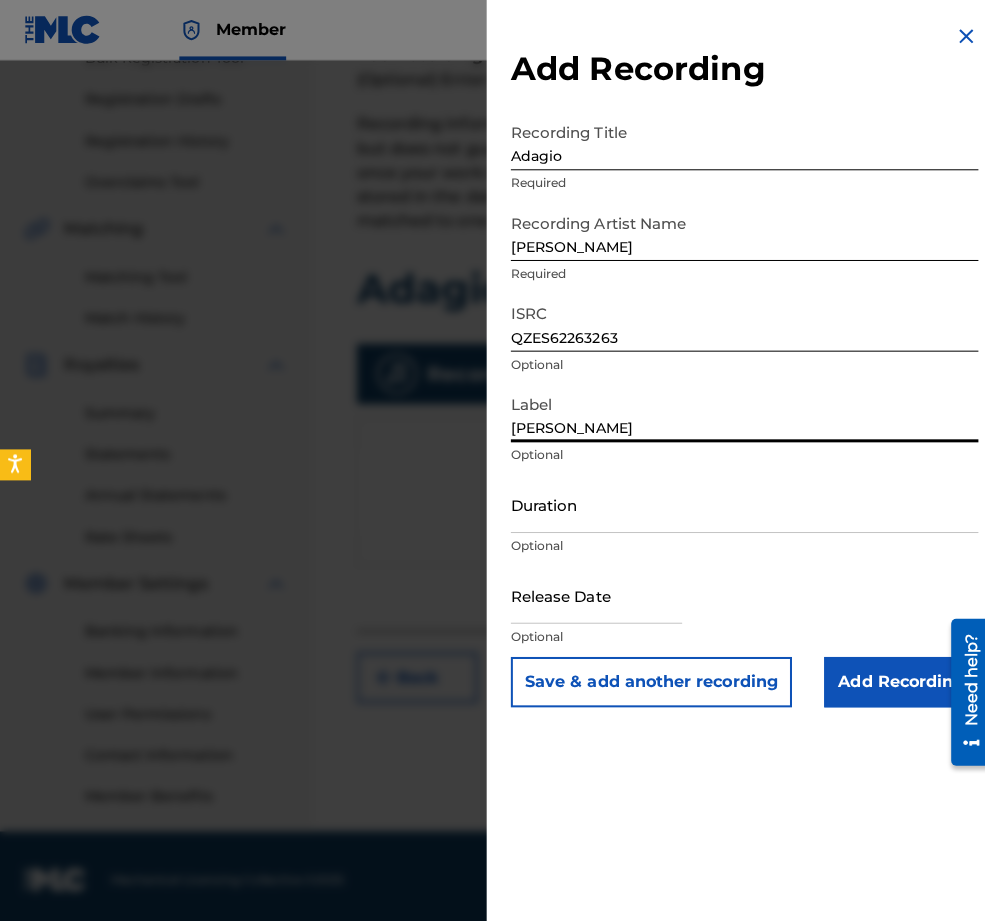 type on "[PERSON_NAME]" 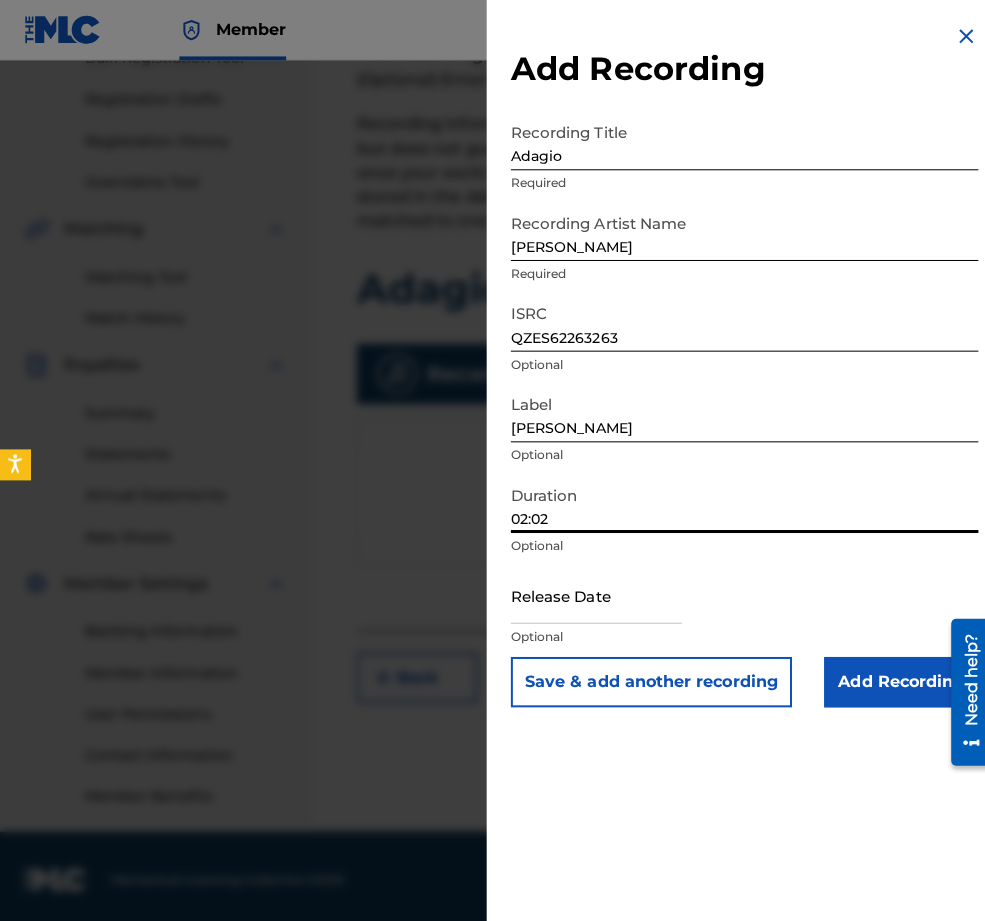 type on "02:02" 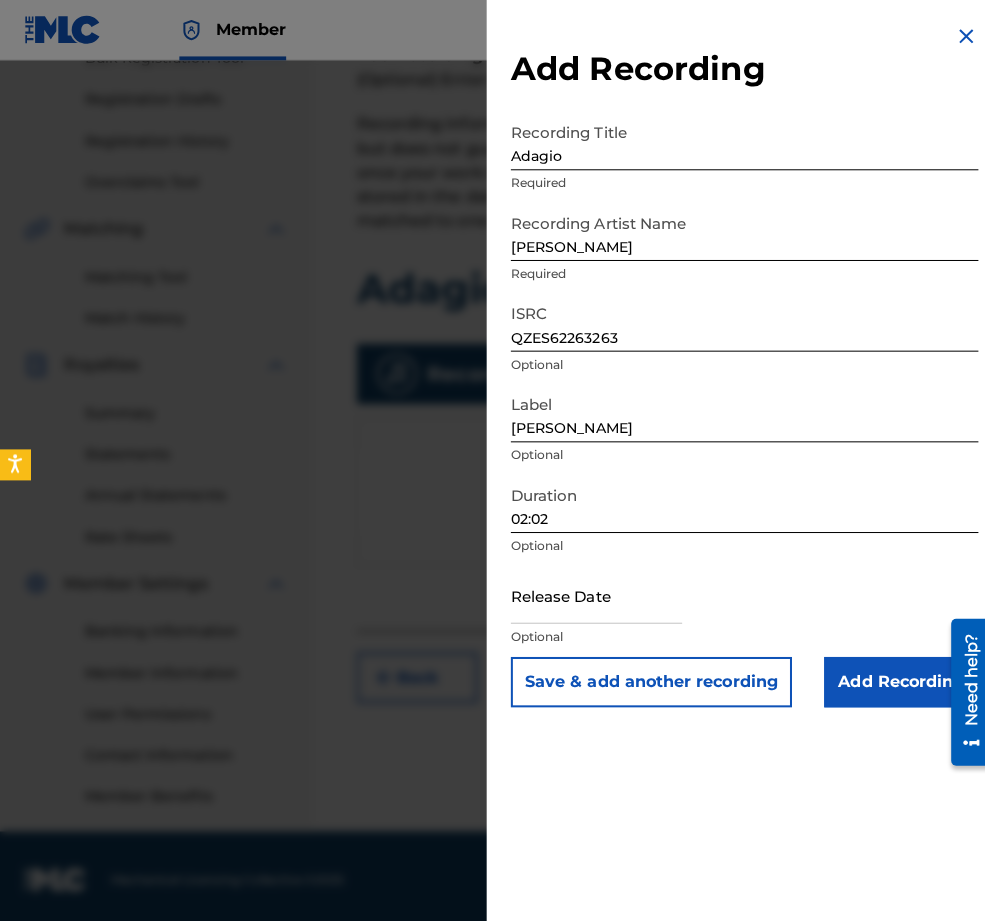 click on "Optional" at bounding box center (739, 632) 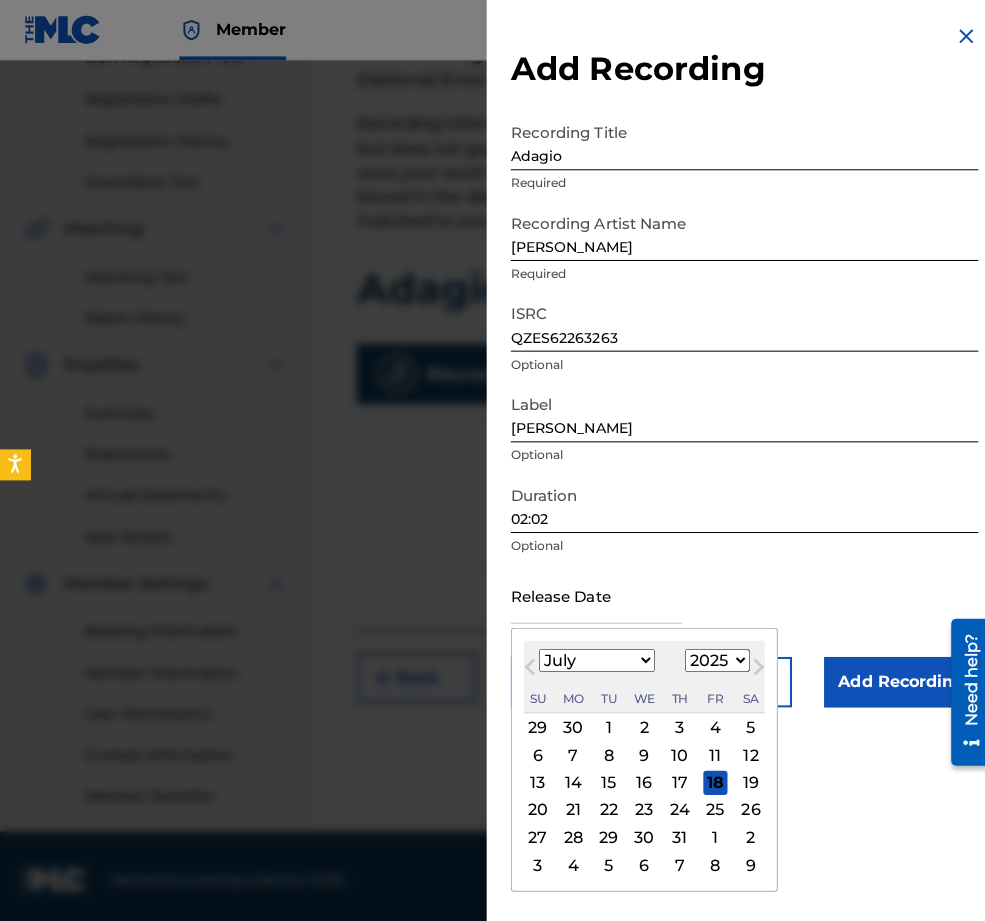 select on "2022" 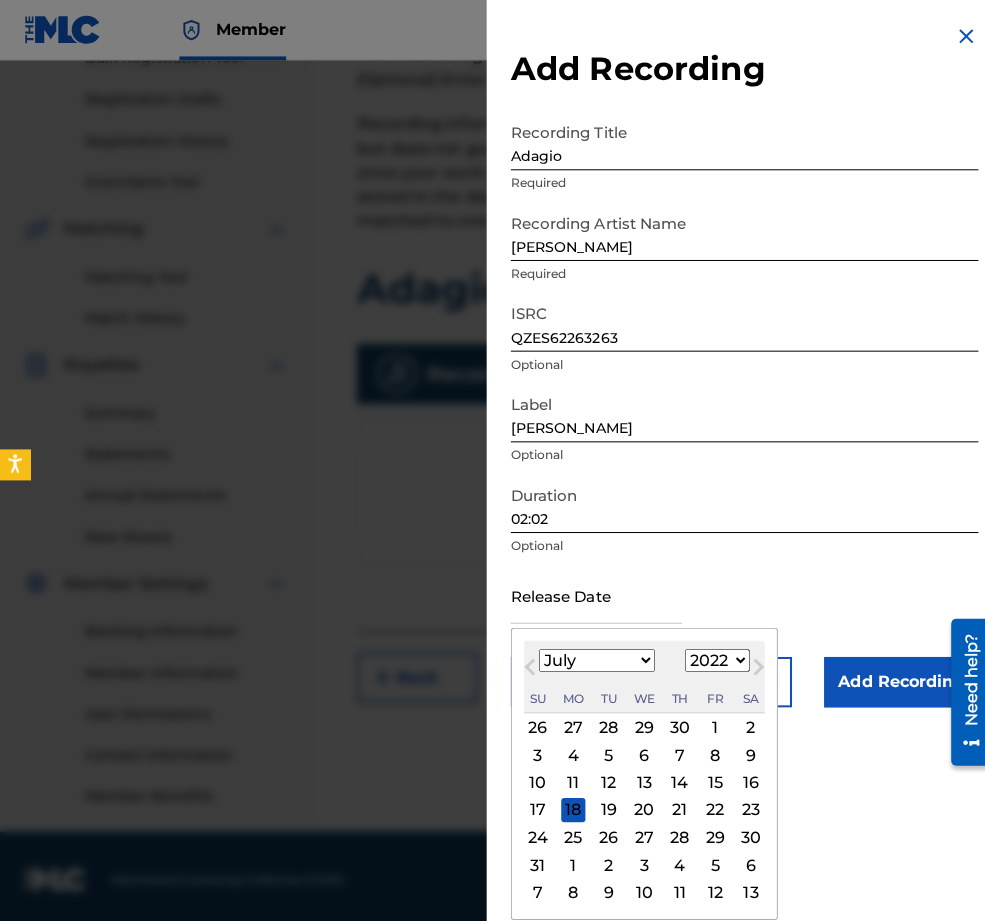 select on "2" 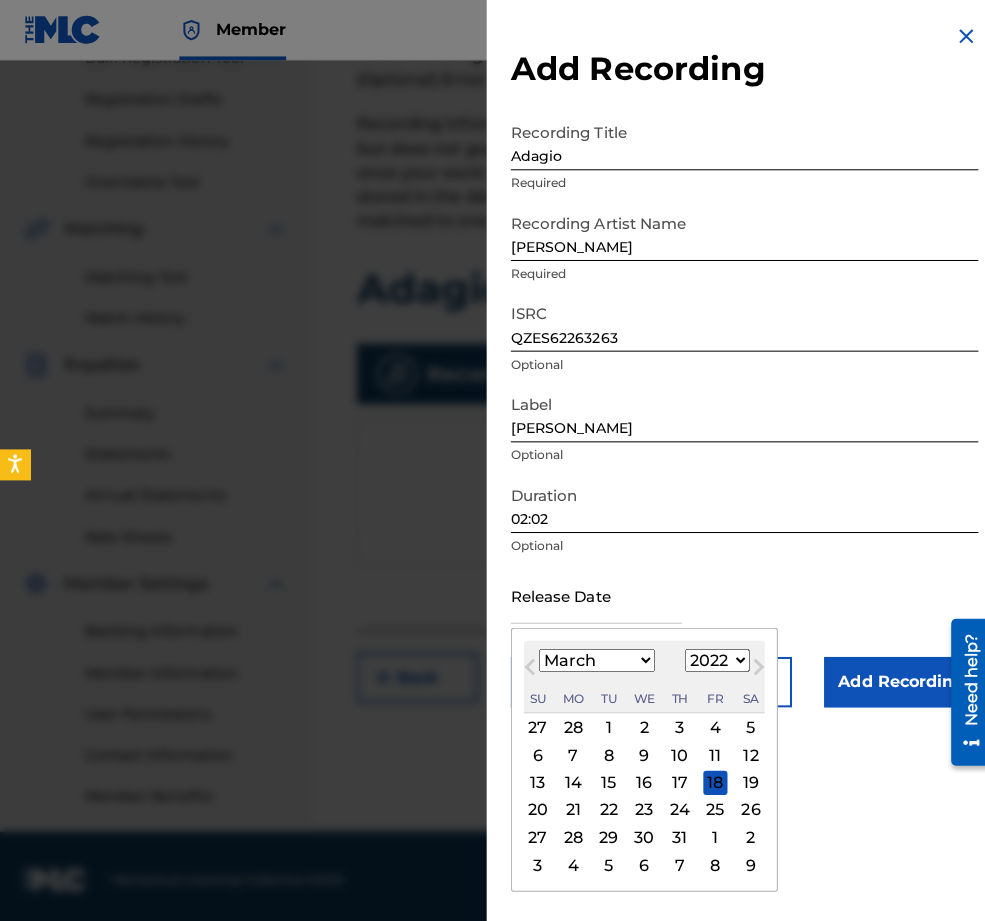 scroll, scrollTop: 46, scrollLeft: 0, axis: vertical 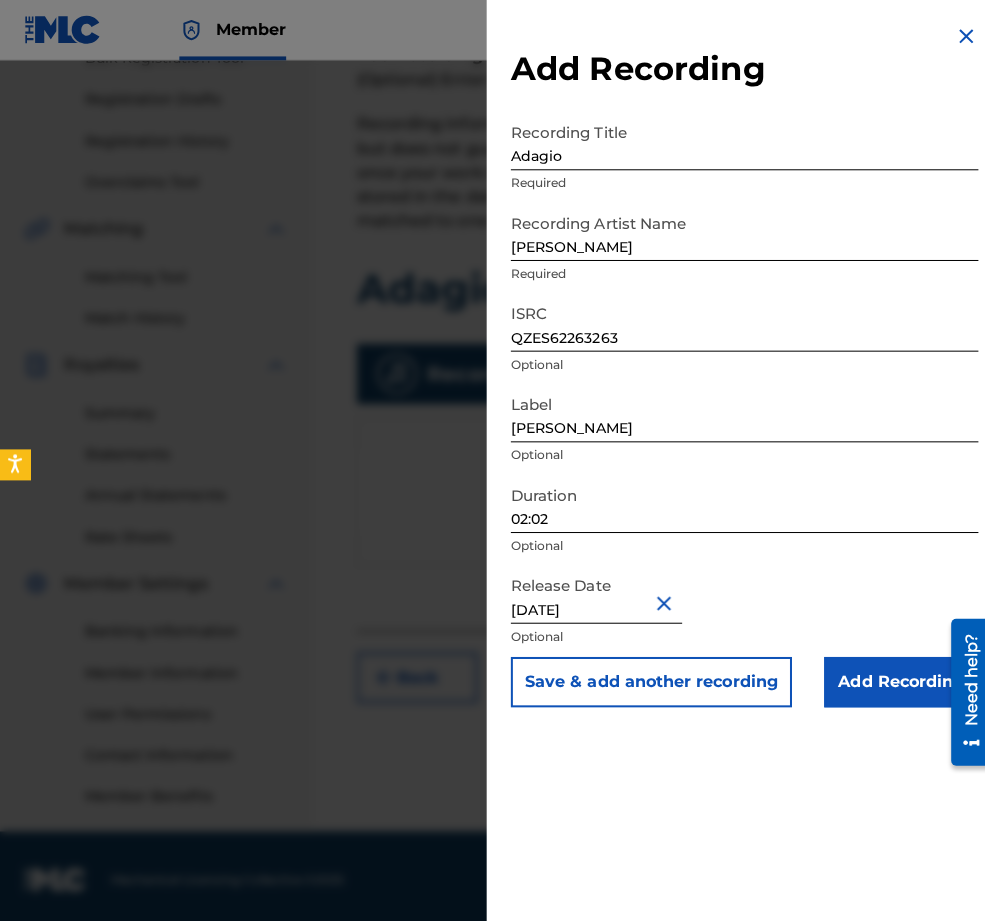 click on "Add Recording" at bounding box center [894, 677] 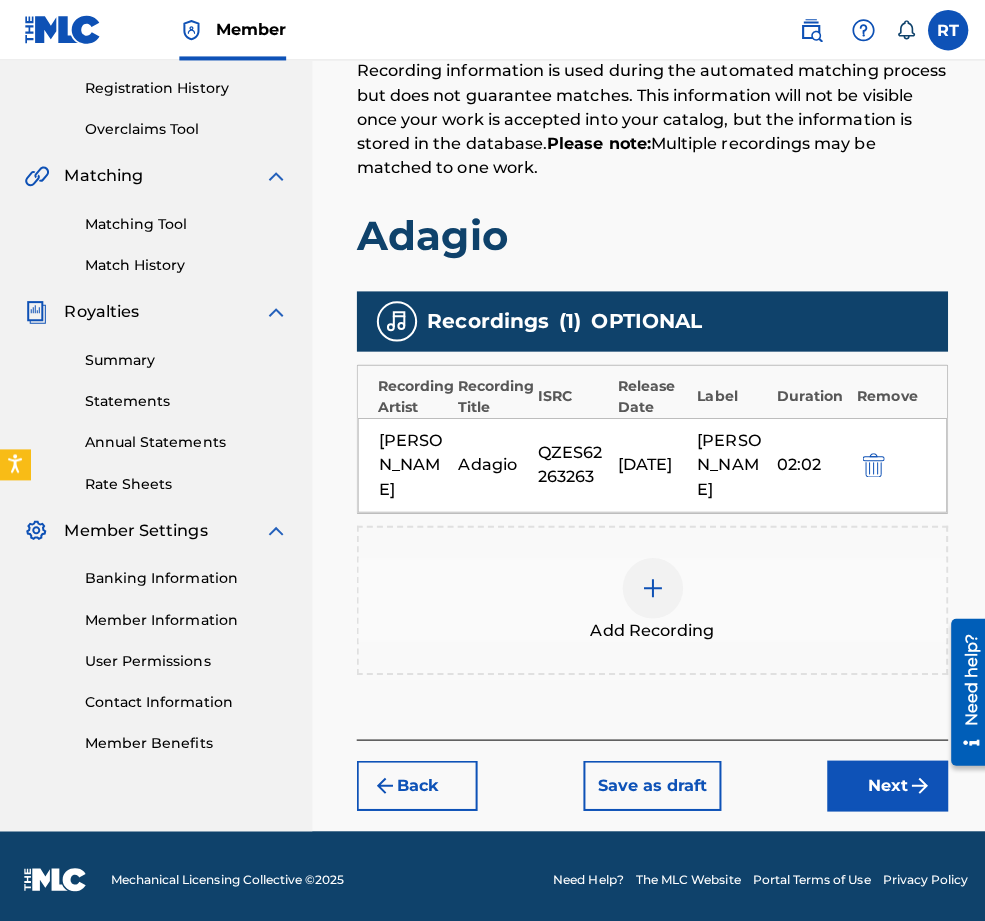 click on "Register Work Search Enter Work Details Add Writers Add Publishers & Shares Add Recording Review Add Recordings (Optional) Enter recording information for your work. Recording information is used during the automated matching process but does not guarantee matches. This information will not be visible once your work is accepted into your catalog, but the information is stored in the database.  Please note:  Multiple recordings may be matched to one work. Adagio Recordings ( 1 ) OPTIONAL Recording Artist Recording Title ISRC Release Date Label Duration Remove Remina Tanaka Adagio QZES62263263 03/31/2022 Remina Tanaka 02:02 Add Recording Back Save as draft Next" at bounding box center [647, 282] 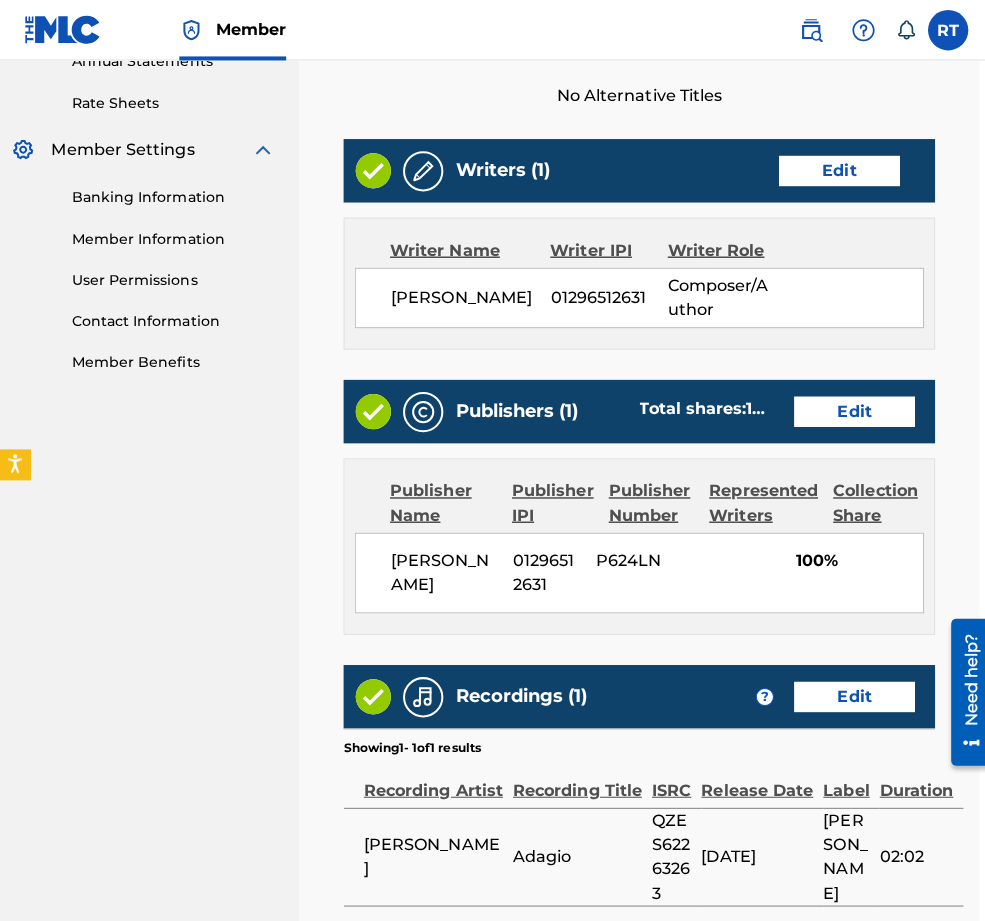 scroll, scrollTop: 746, scrollLeft: 40, axis: both 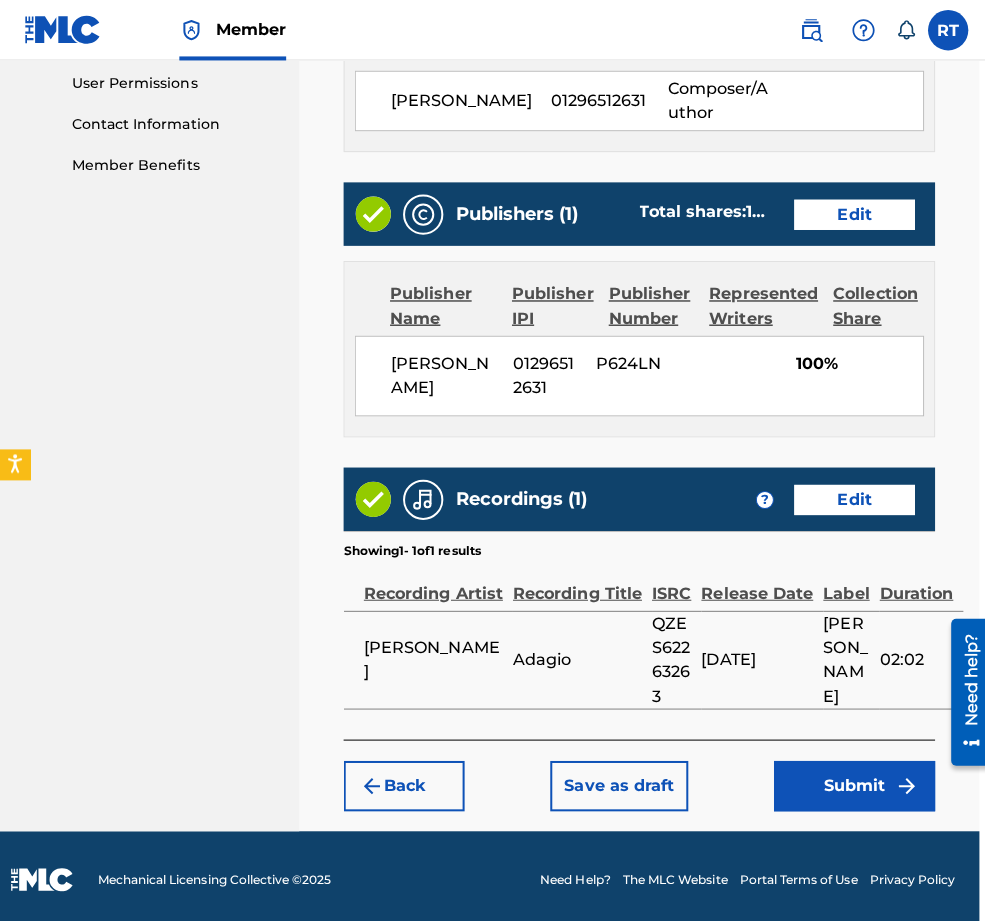 click on "Submit" at bounding box center [848, 780] 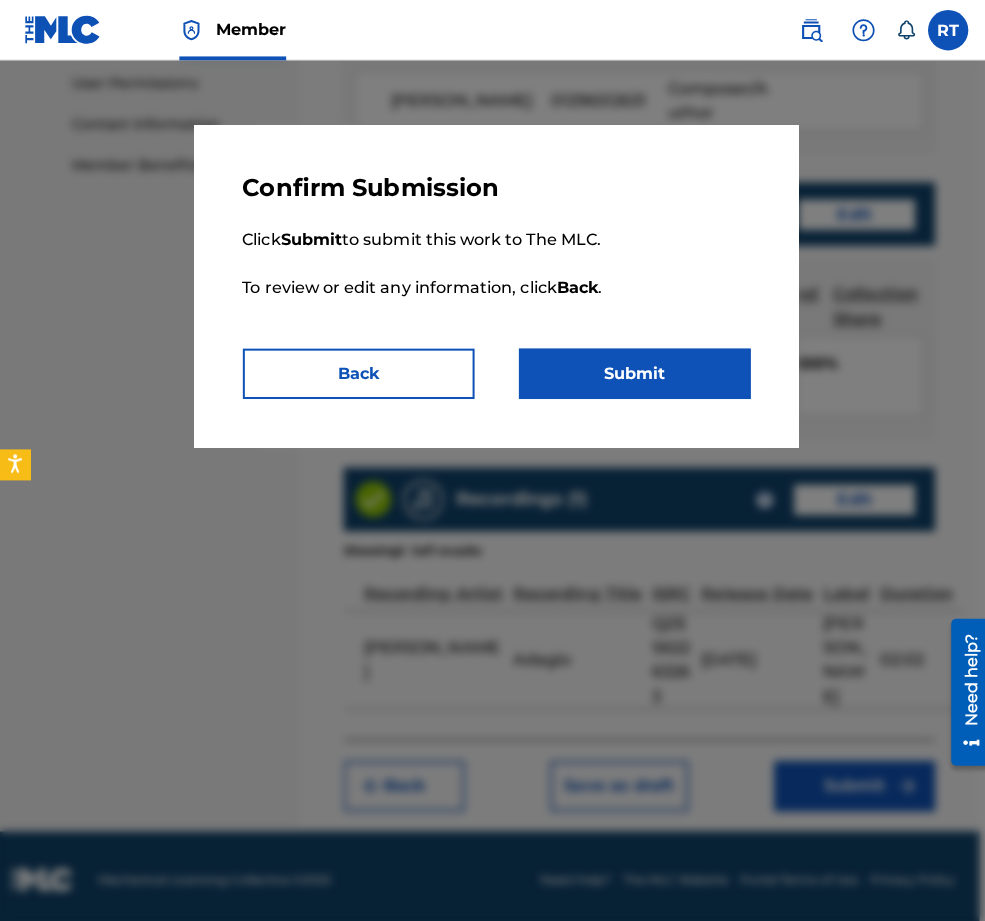 click on "Submit" at bounding box center (630, 371) 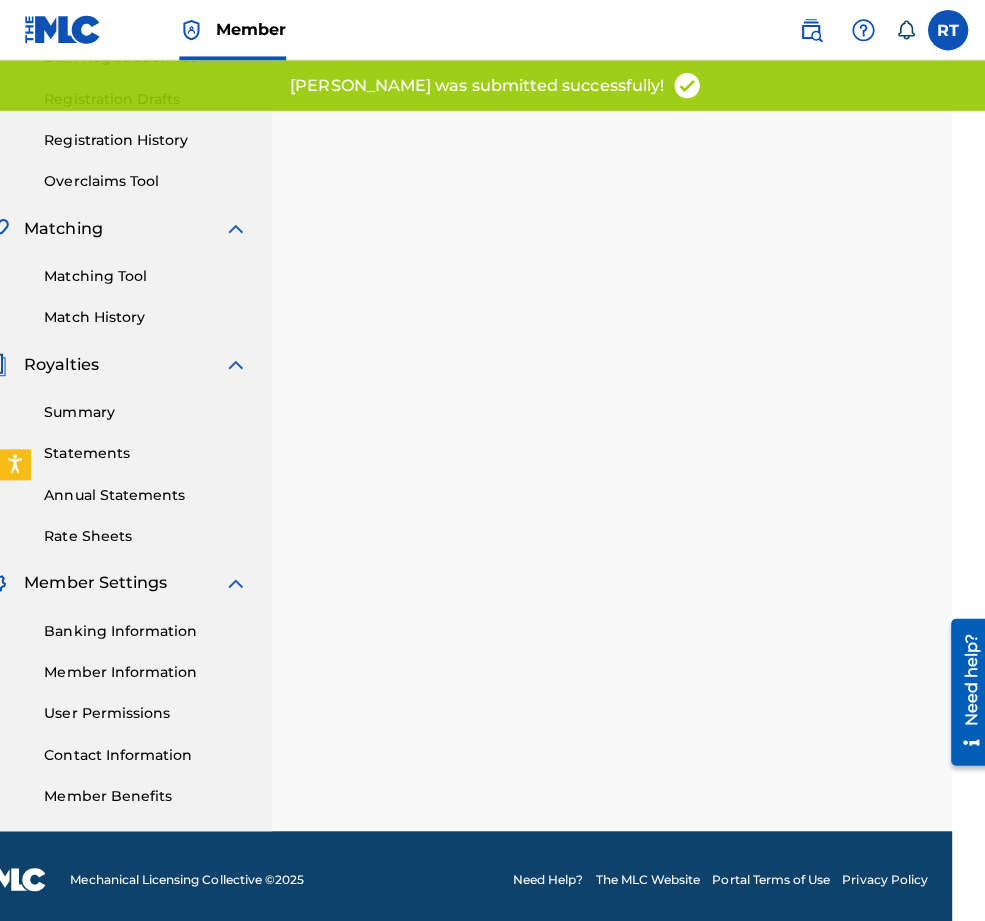 scroll, scrollTop: 0, scrollLeft: 0, axis: both 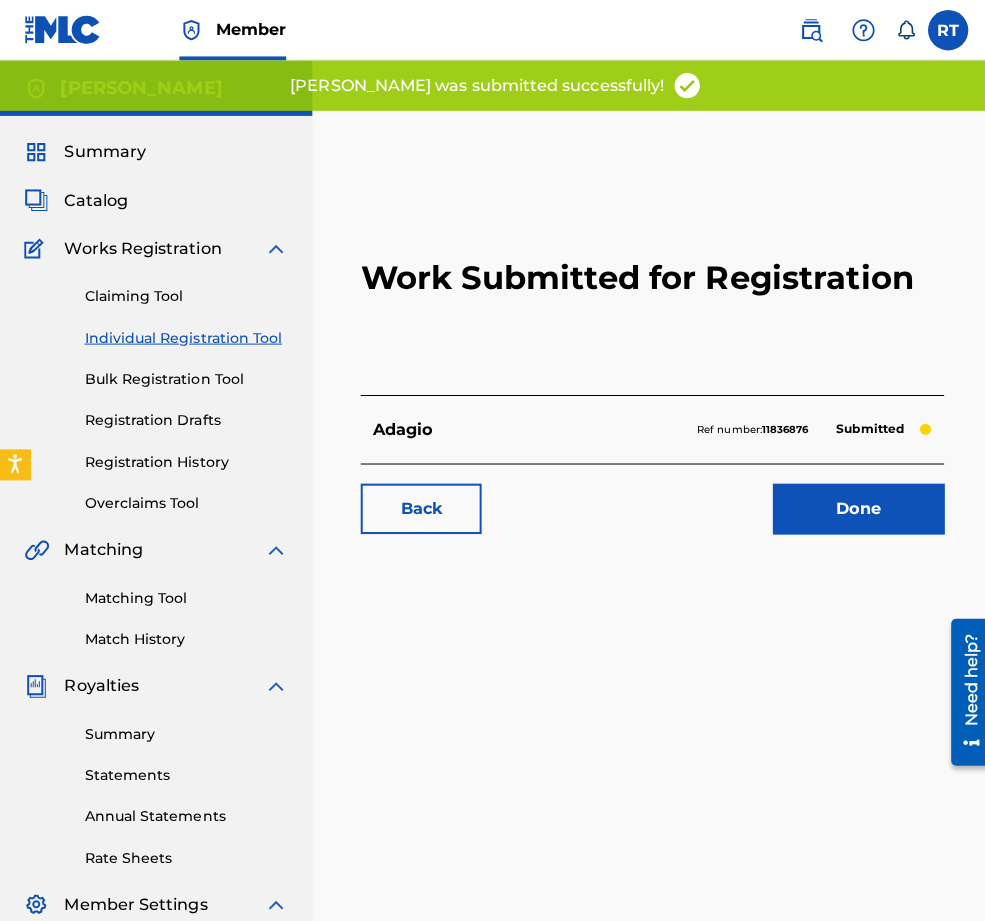 click on "Done" at bounding box center [852, 505] 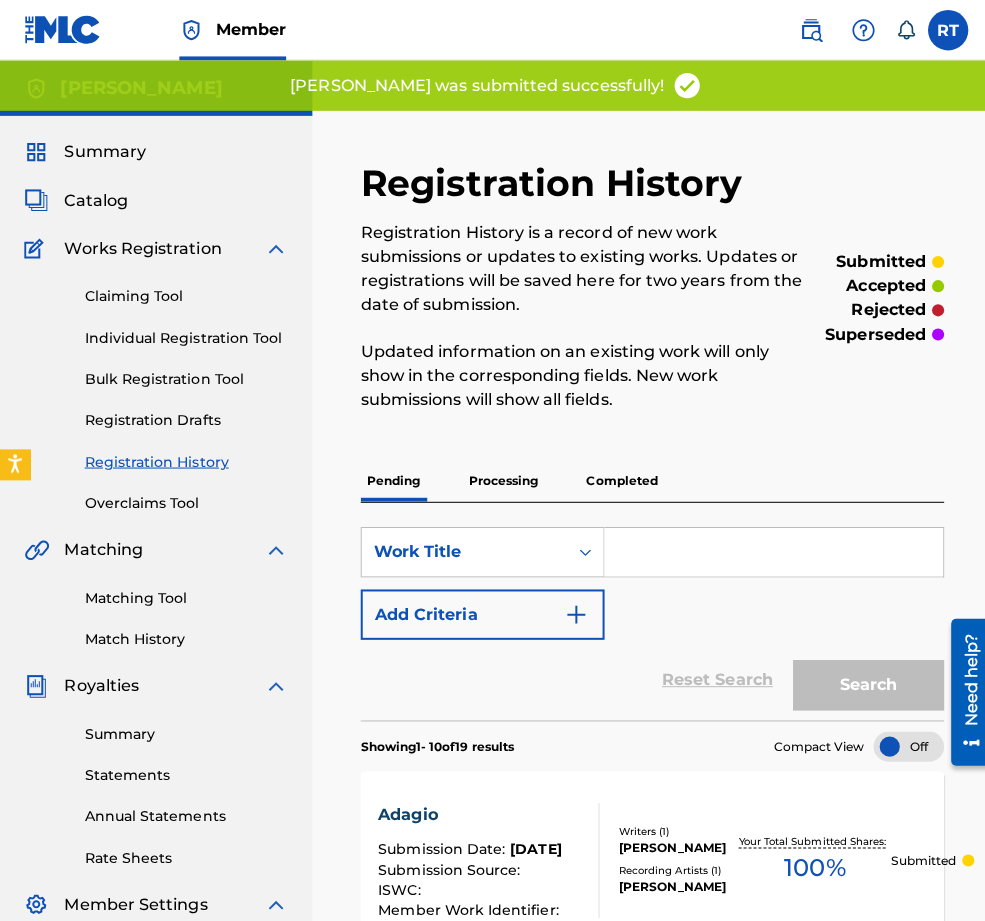 click on "Individual Registration Tool" at bounding box center [185, 335] 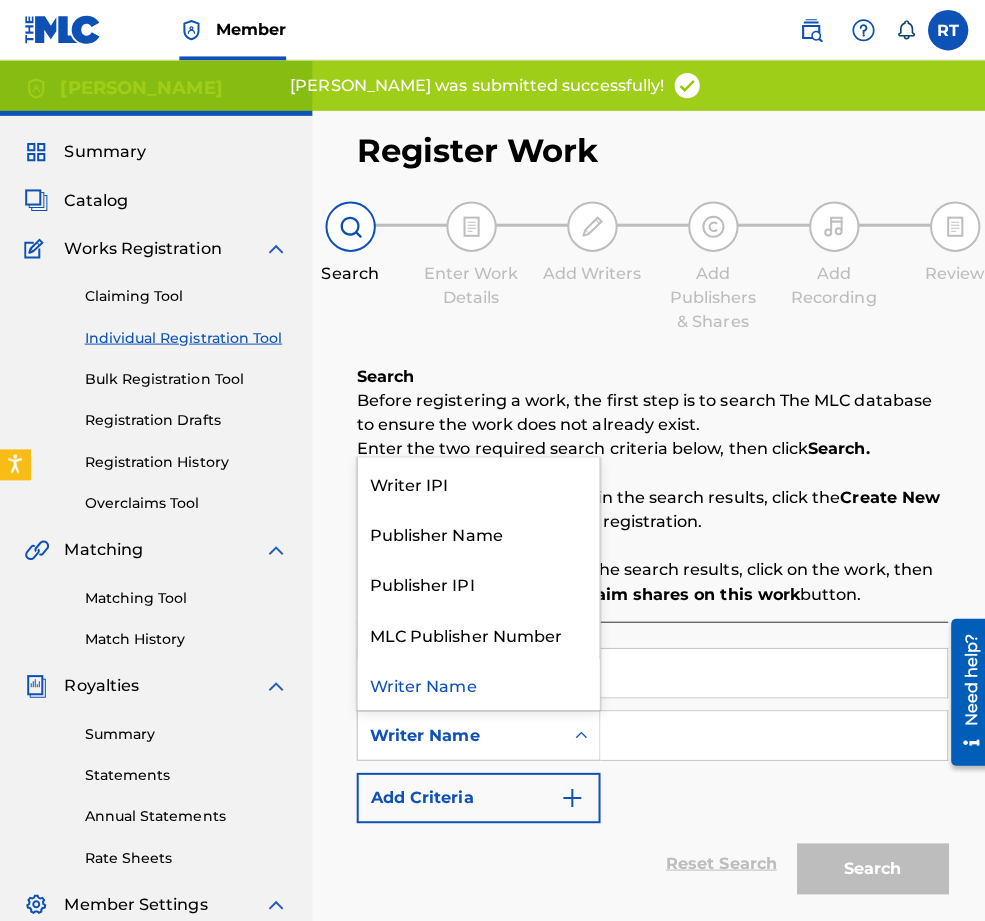 click on "Writer Name" at bounding box center (457, 730) 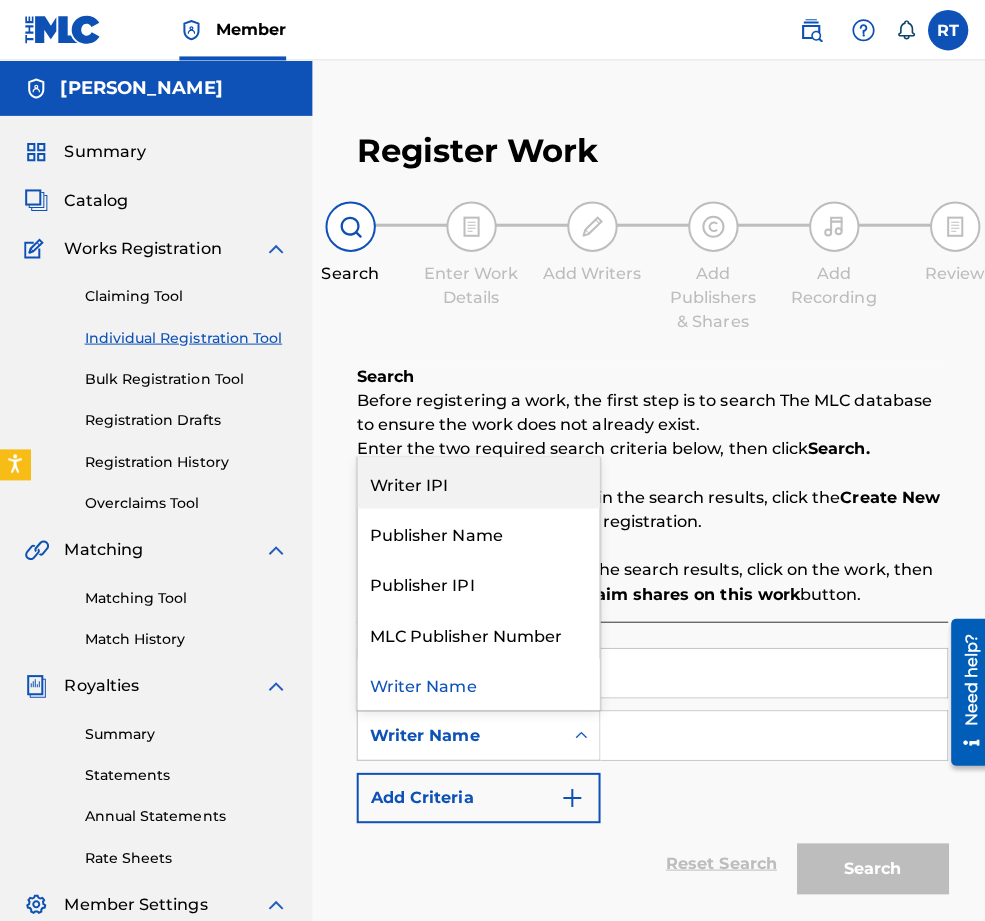 click on "Writer IPI" at bounding box center [475, 479] 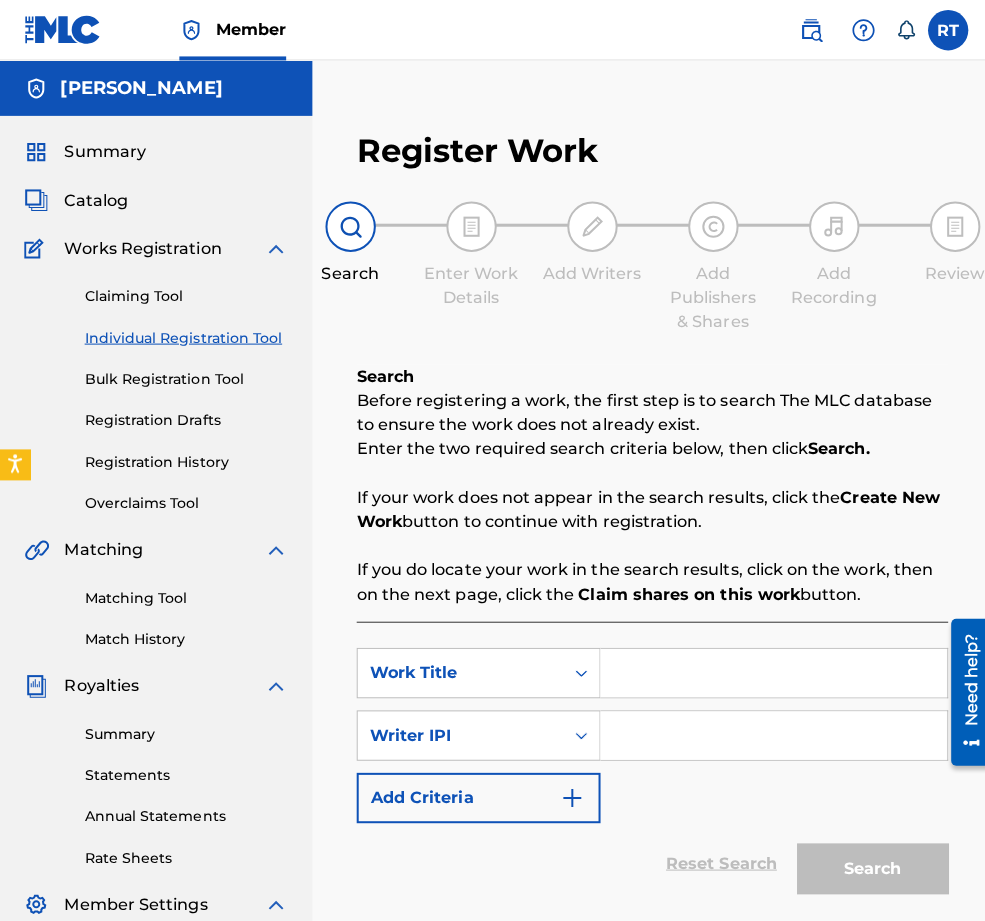 click at bounding box center [768, 730] 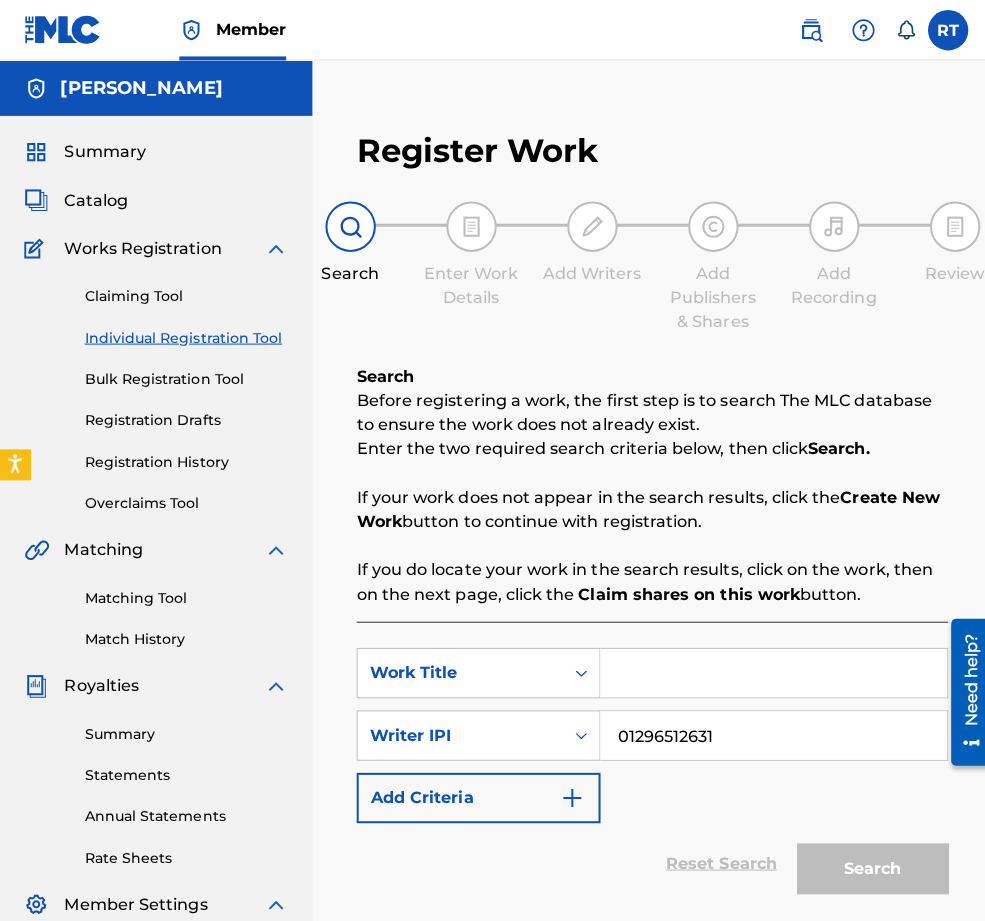 type on "01296512631" 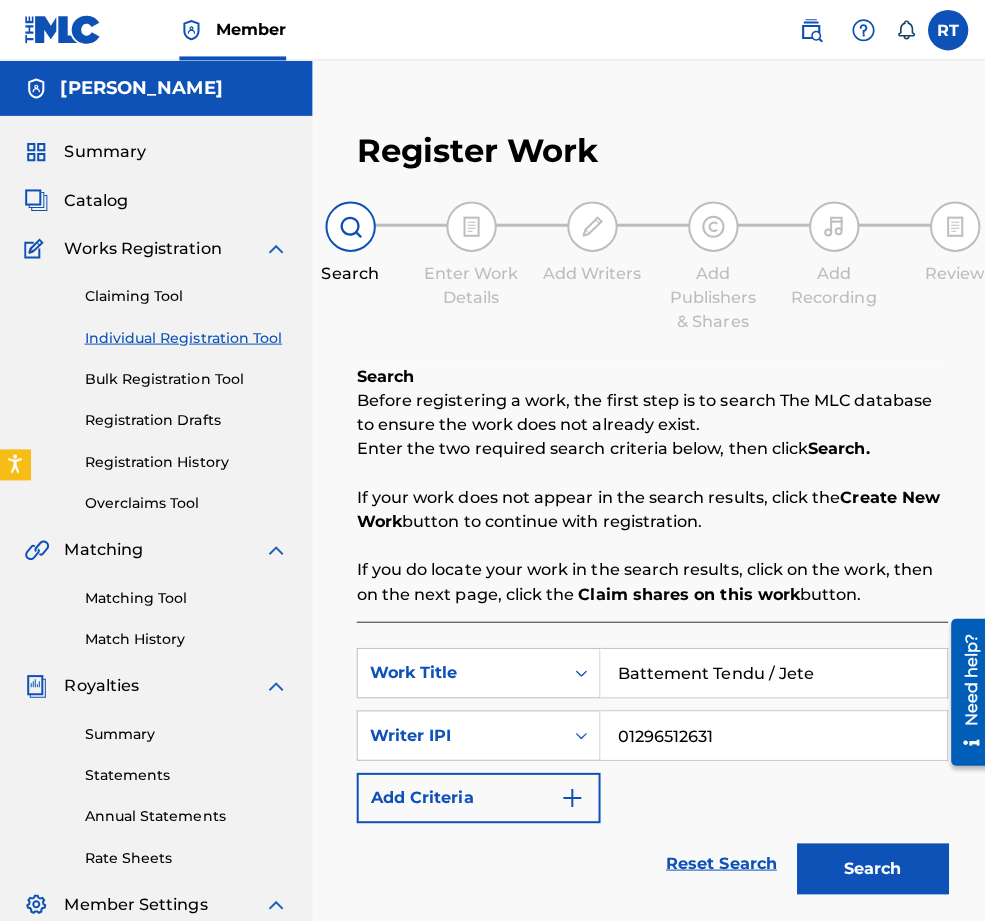 scroll, scrollTop: 92, scrollLeft: 0, axis: vertical 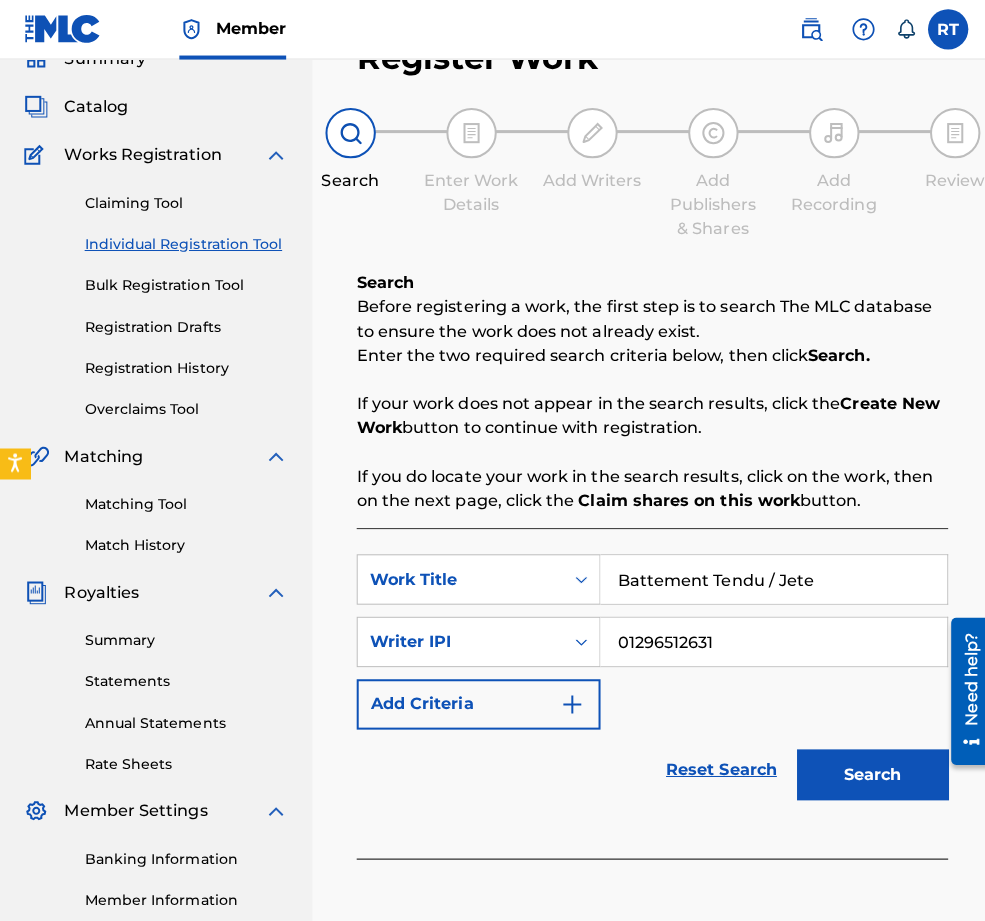 type on "Battement Tendu / Jete" 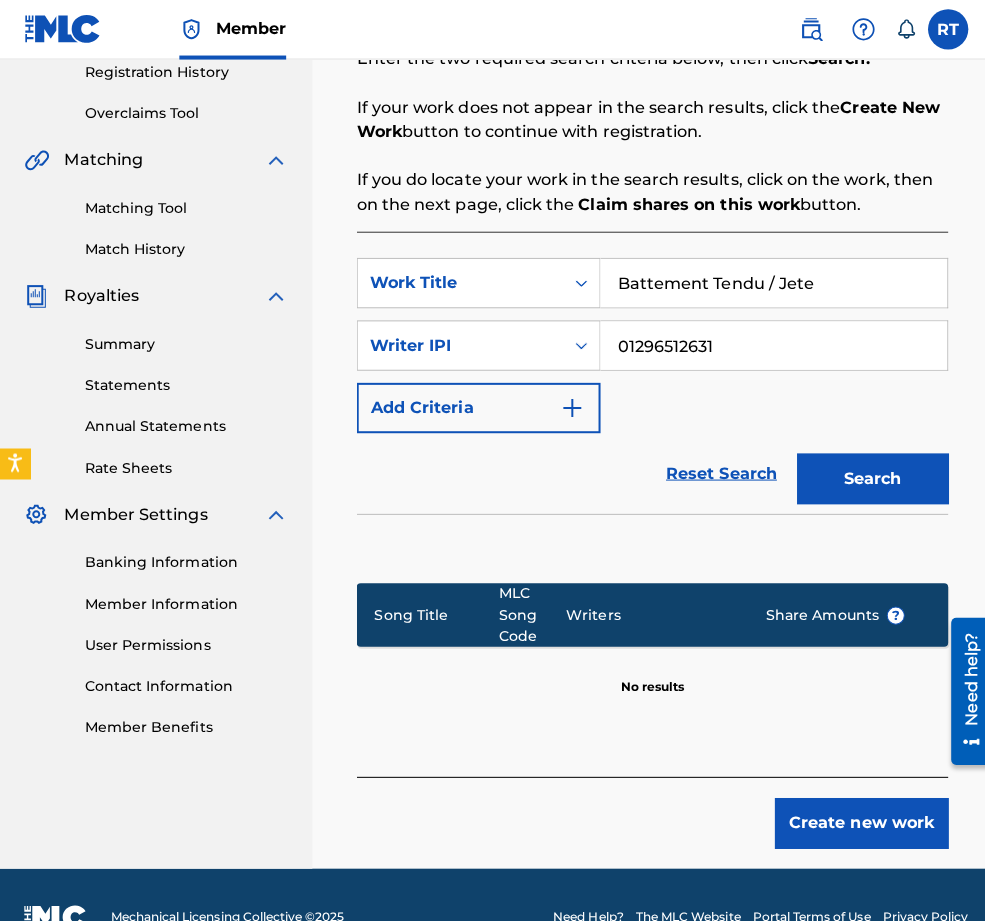 scroll, scrollTop: 406, scrollLeft: 0, axis: vertical 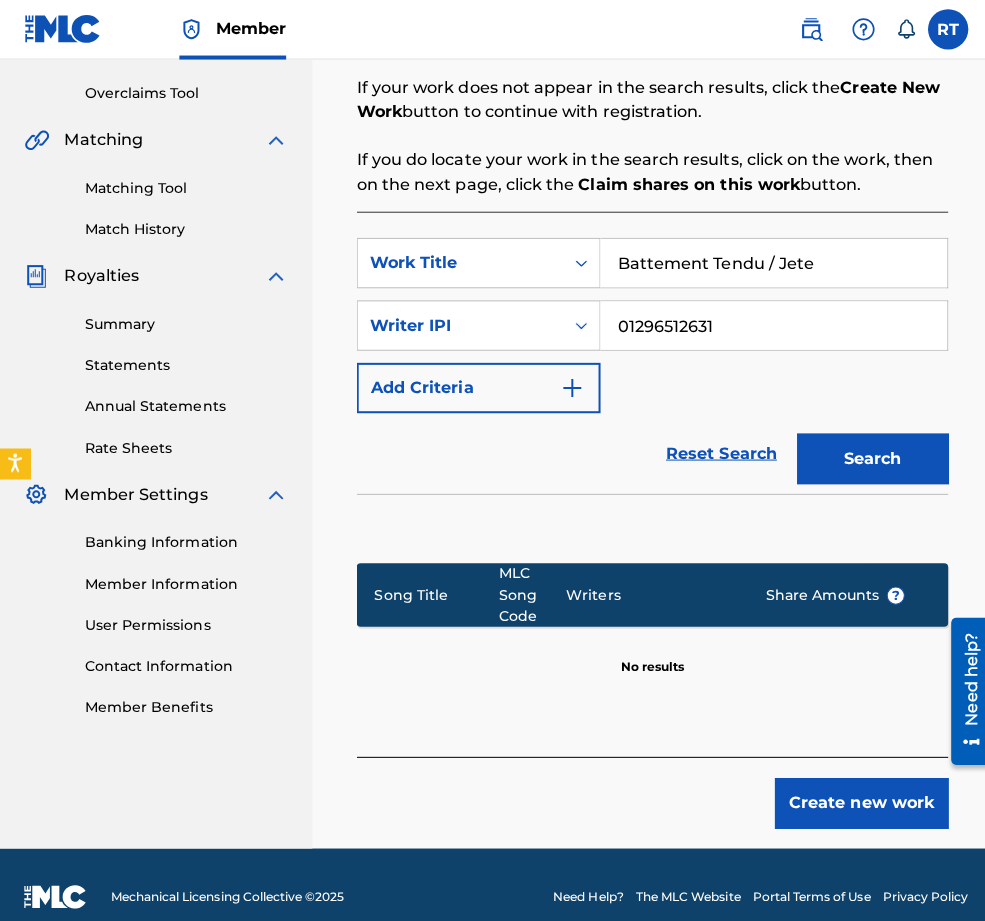 click on "Create new work" at bounding box center [855, 798] 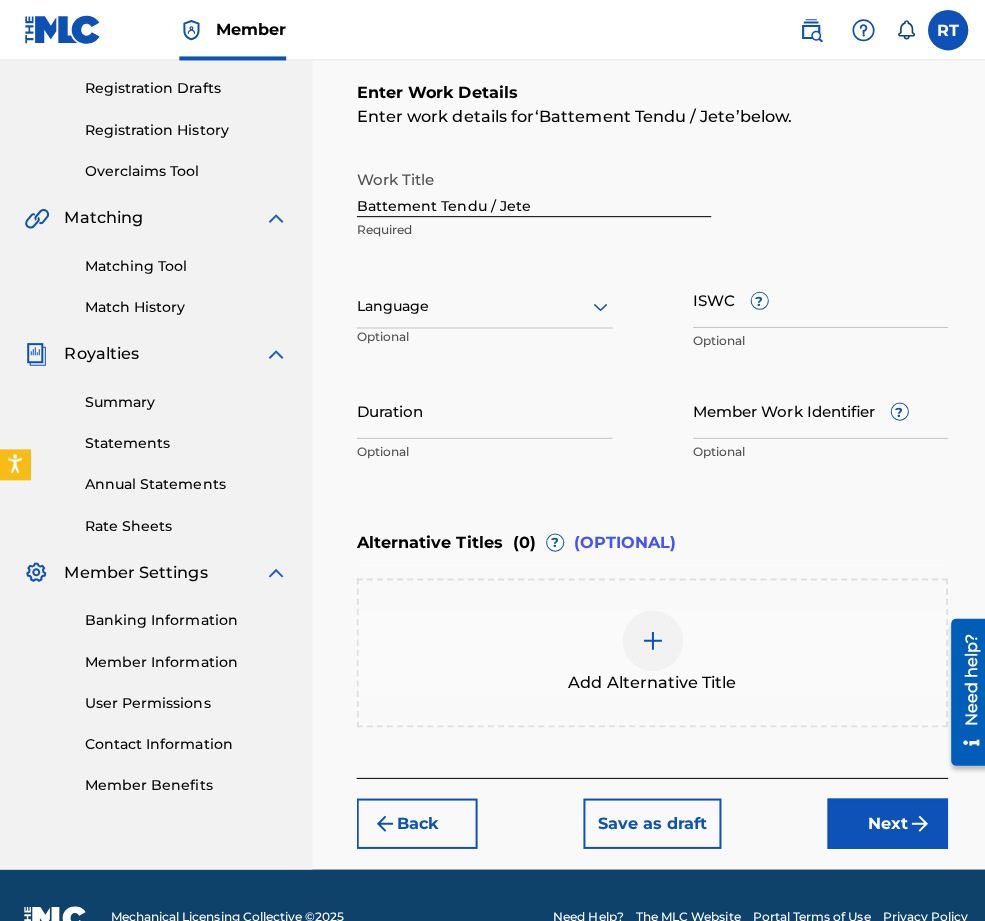 scroll, scrollTop: 287, scrollLeft: 0, axis: vertical 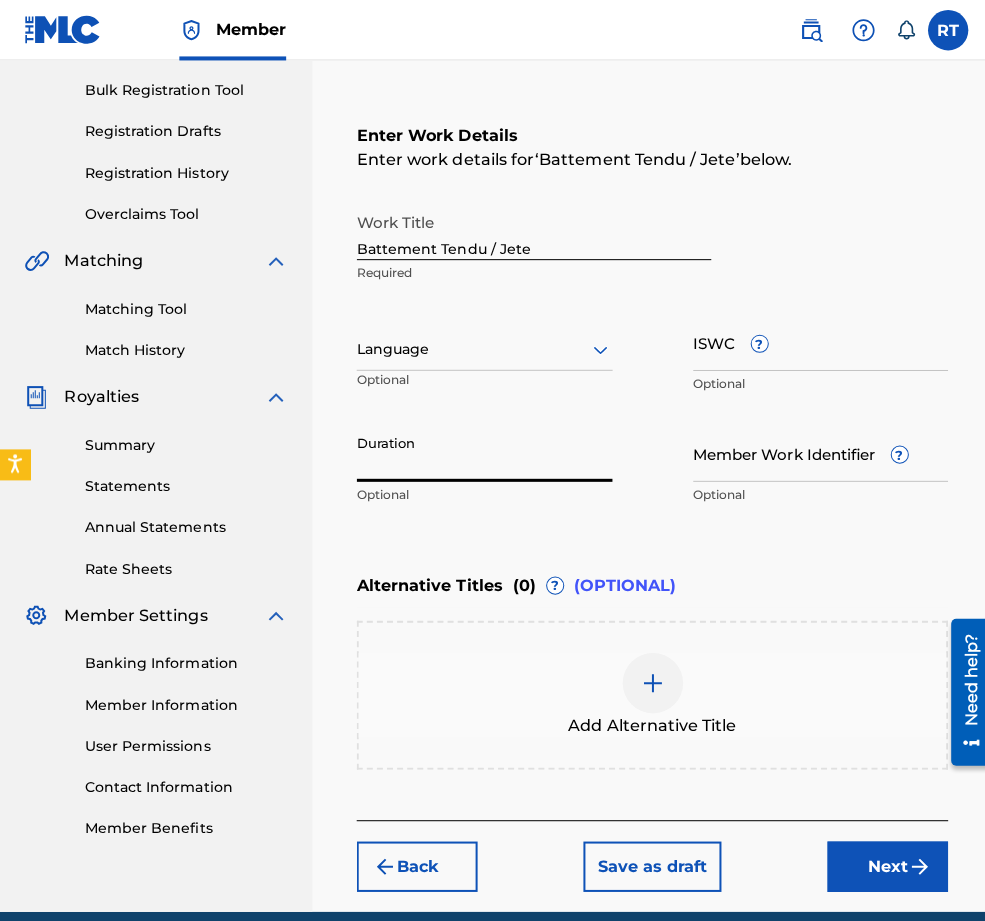 click on "Duration" at bounding box center [481, 449] 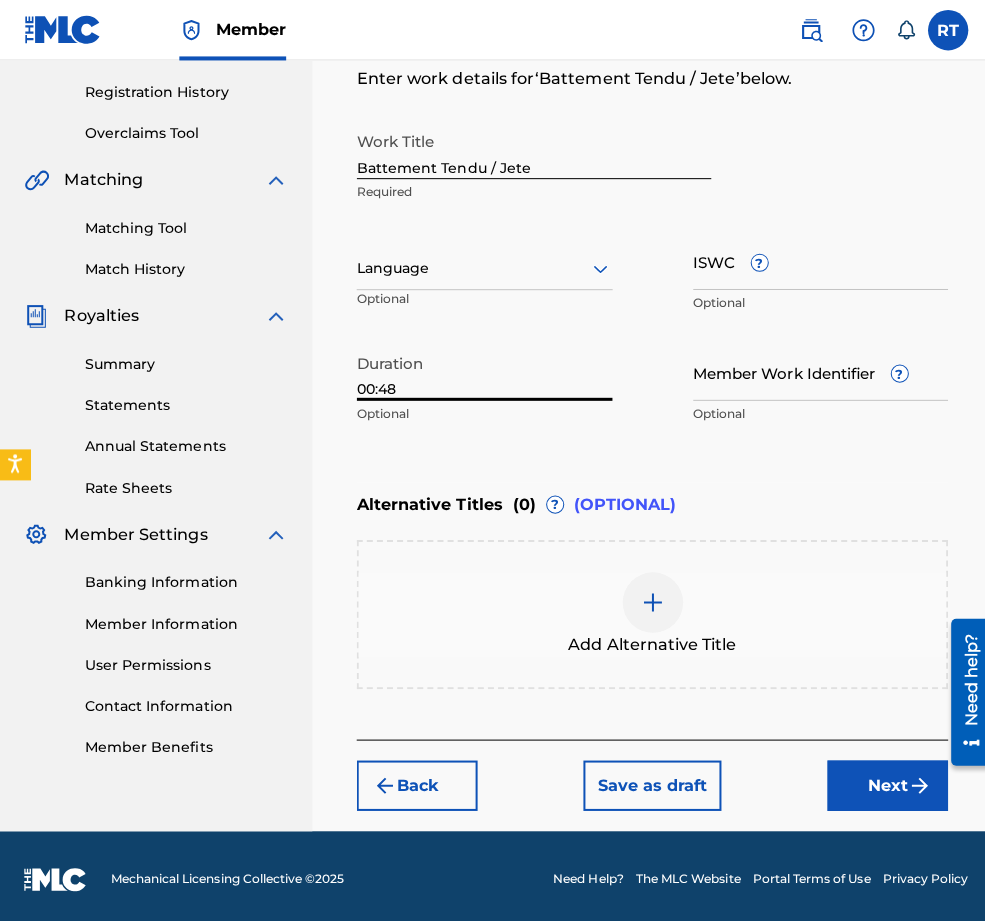 type on "00:48" 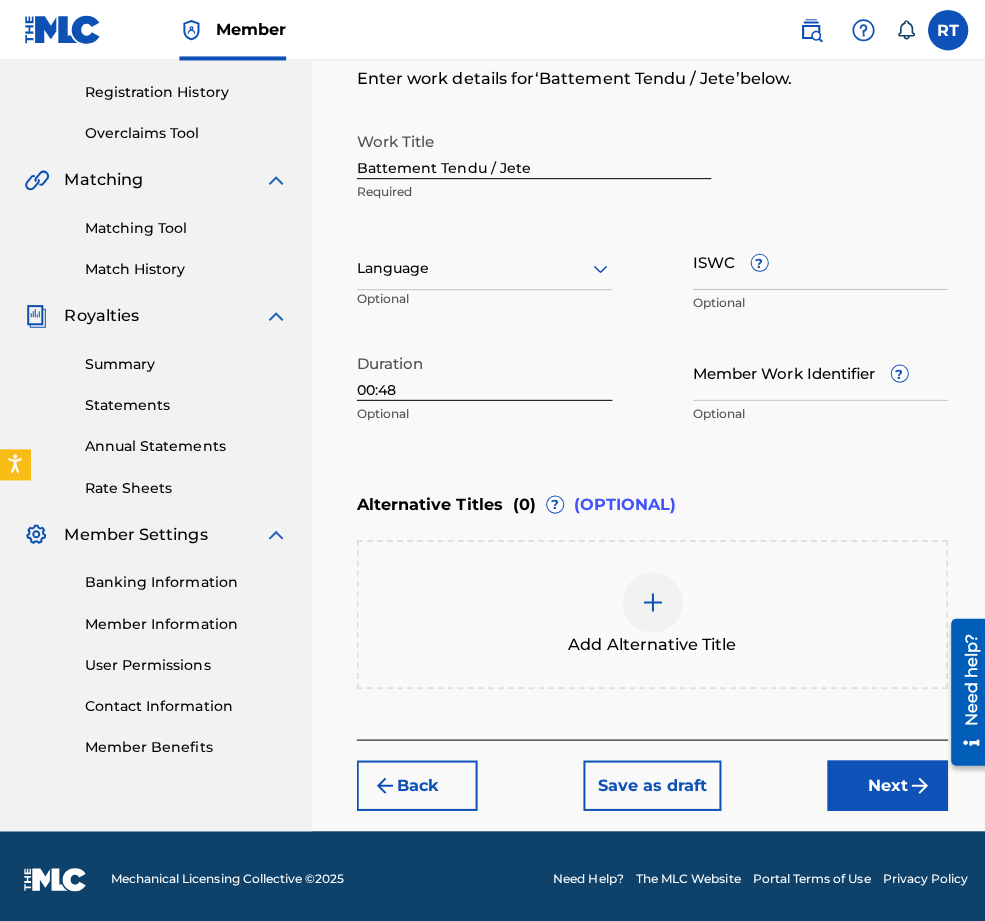 click on "Next" at bounding box center (881, 780) 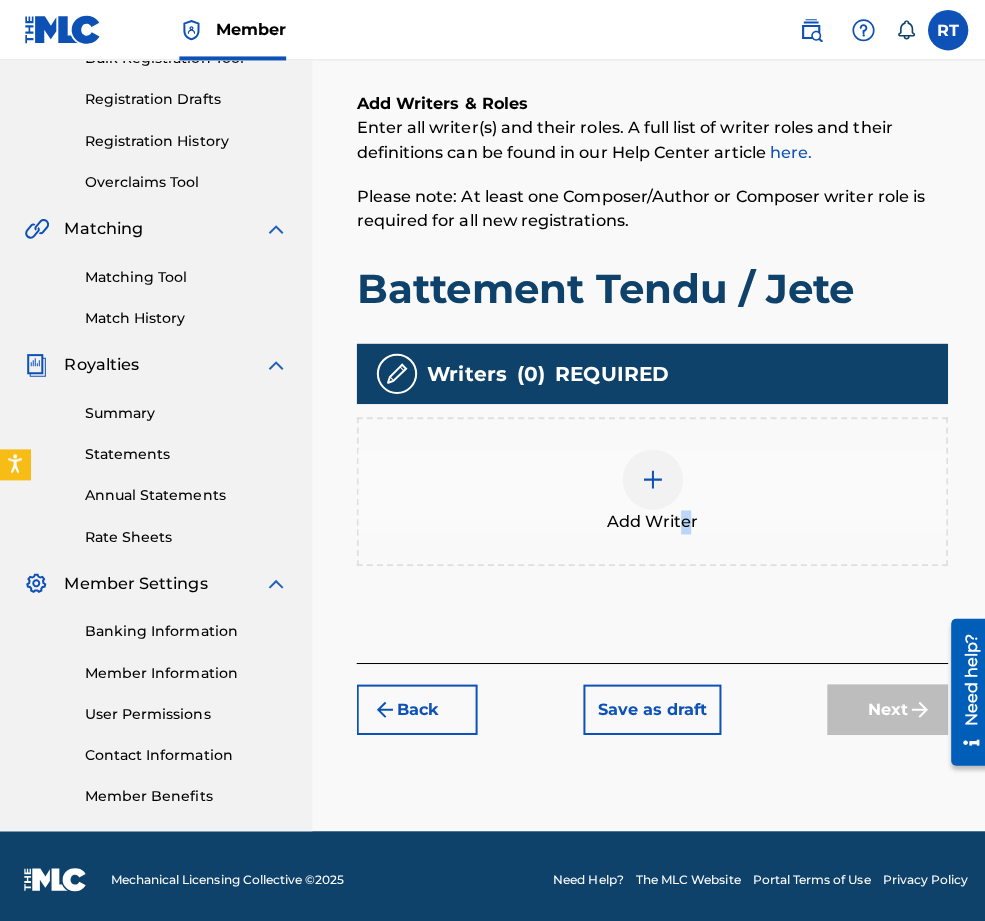 click on "Add Writer" at bounding box center (648, 518) 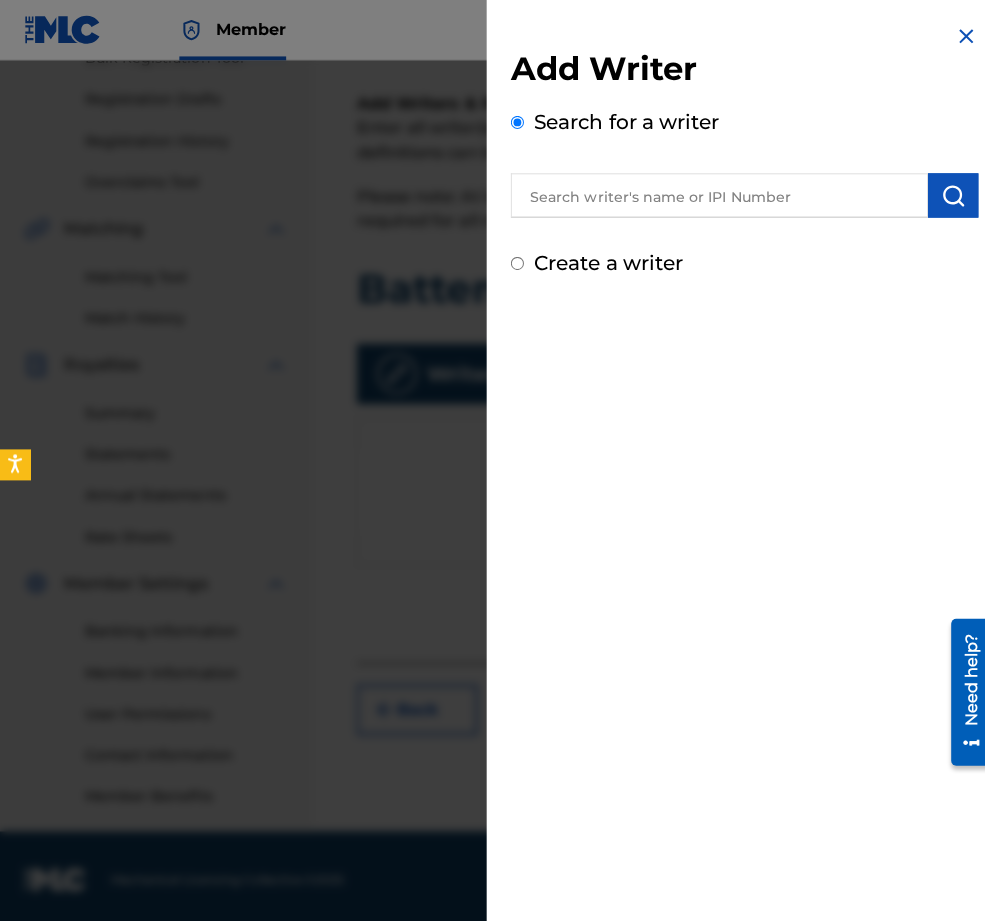 click on "Create a writer" at bounding box center [604, 261] 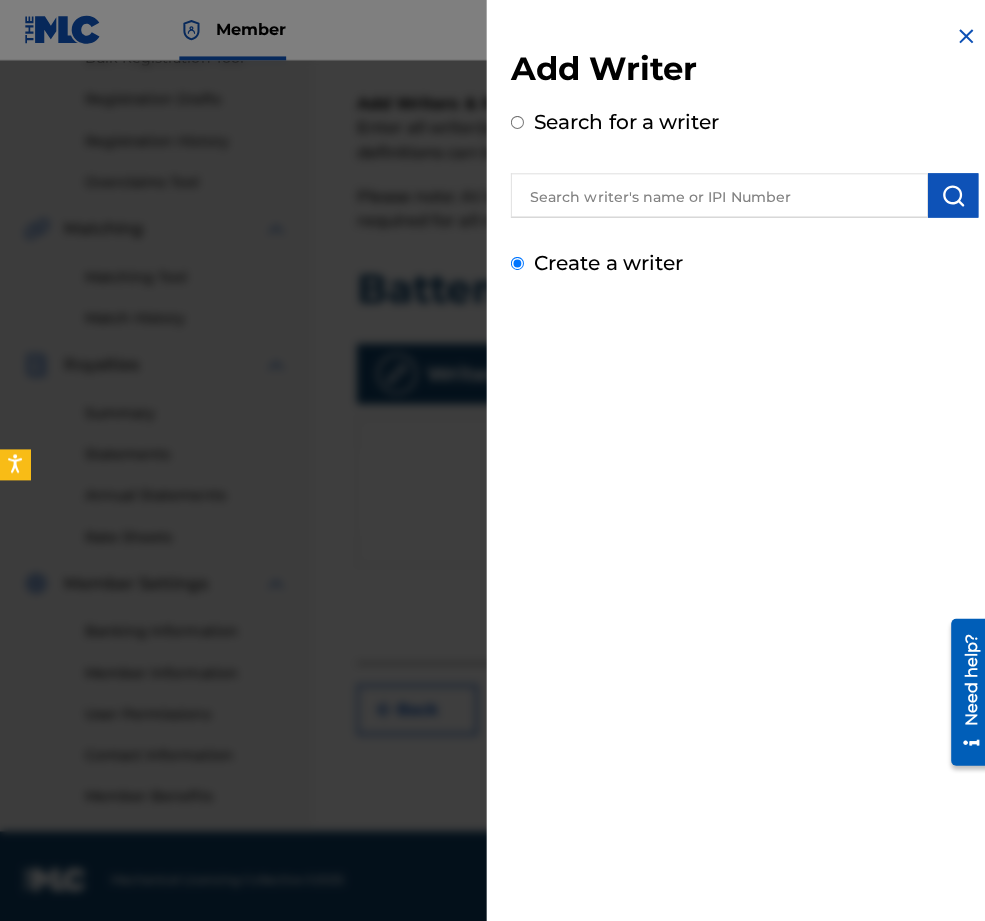 click on "Create a writer" at bounding box center [513, 261] 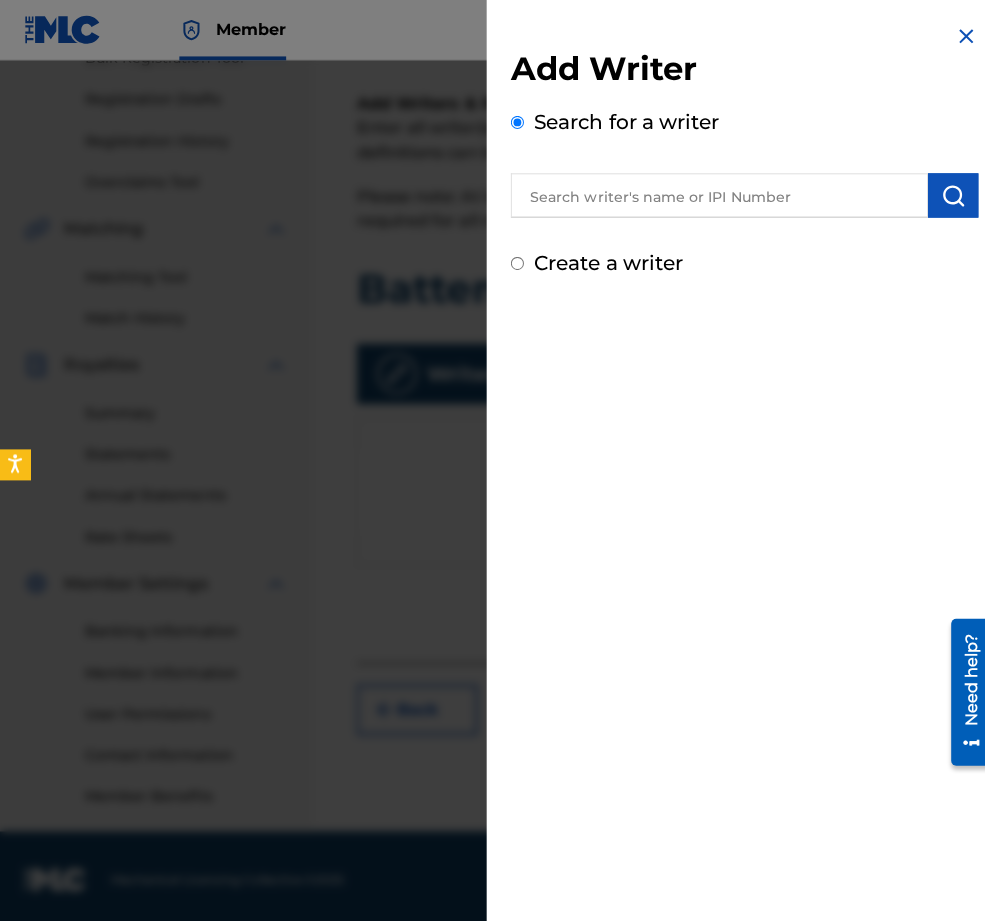 radio on "false" 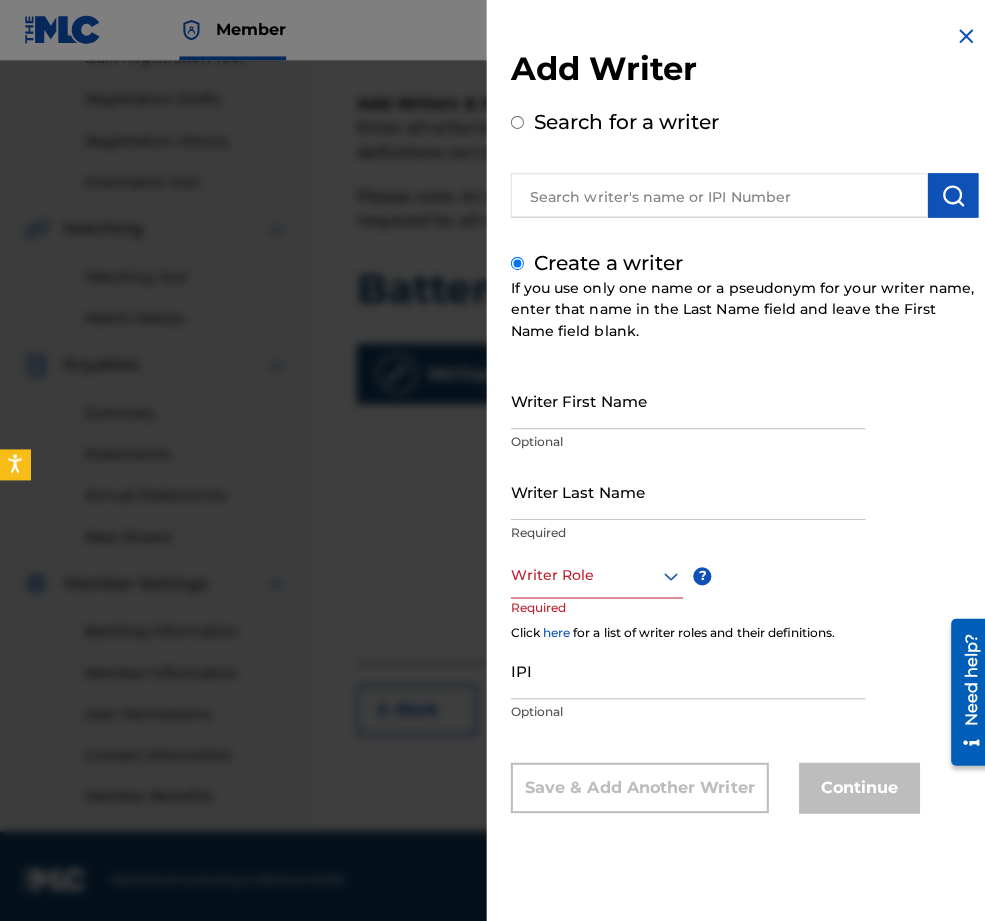 click on "Writer First Name" at bounding box center (683, 397) 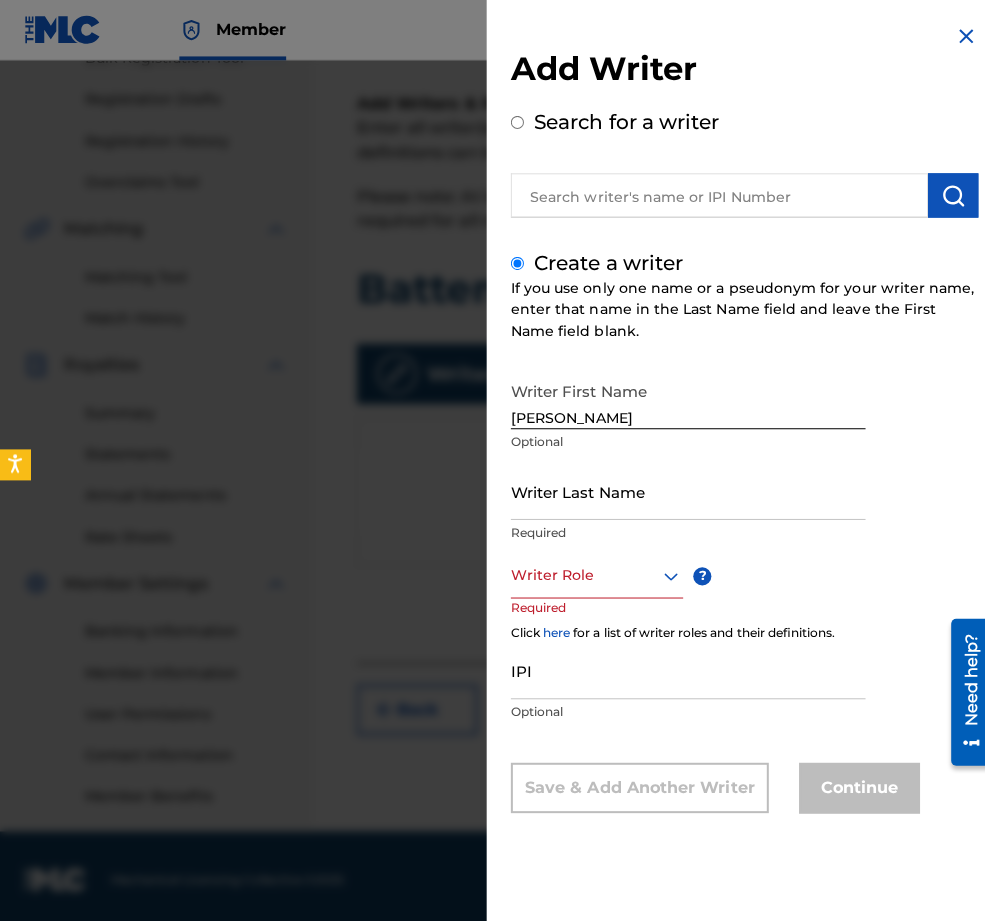 click on "Optional" at bounding box center (683, 439) 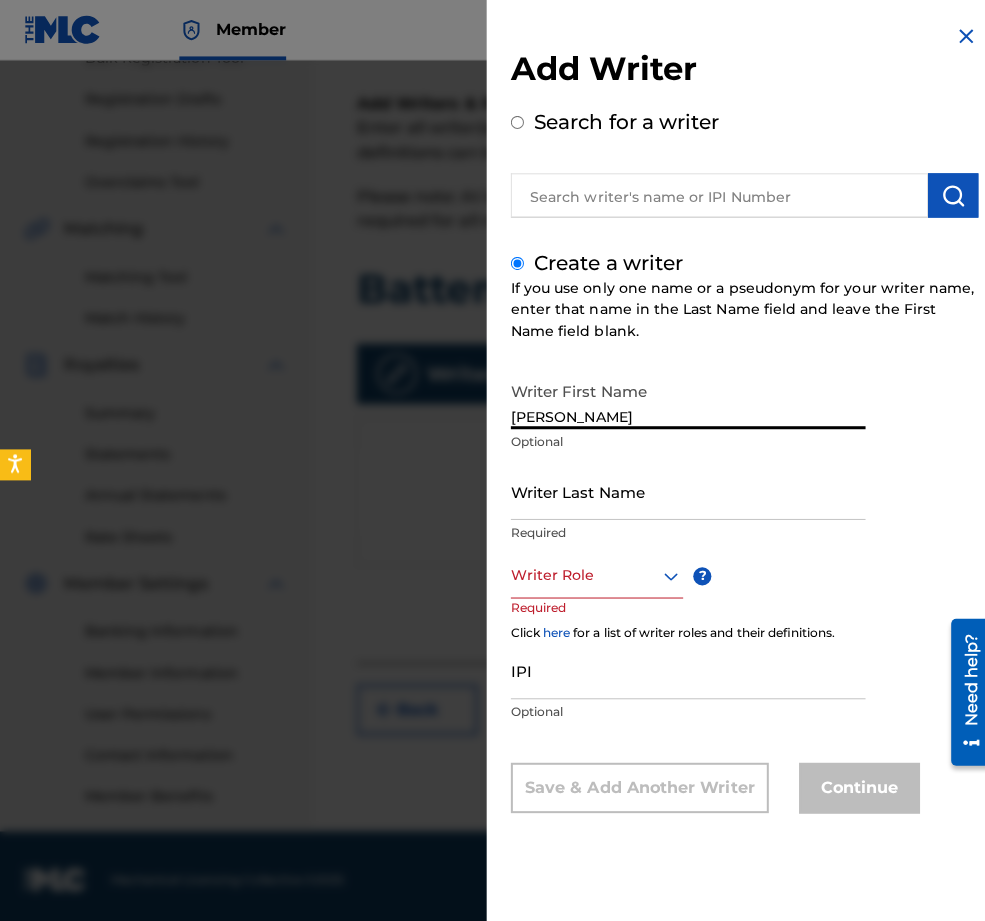 drag, startPoint x: 615, startPoint y: 420, endPoint x: 509, endPoint y: 421, distance: 106.004715 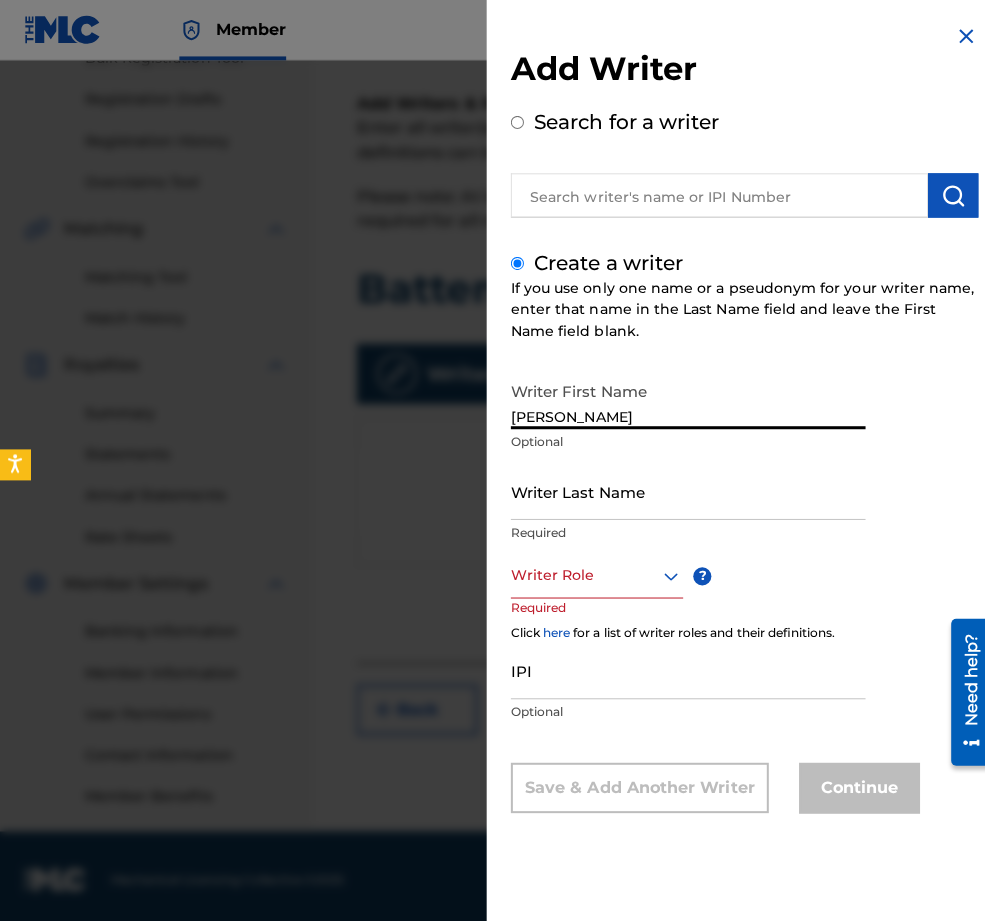 click on "[PERSON_NAME]" at bounding box center (683, 397) 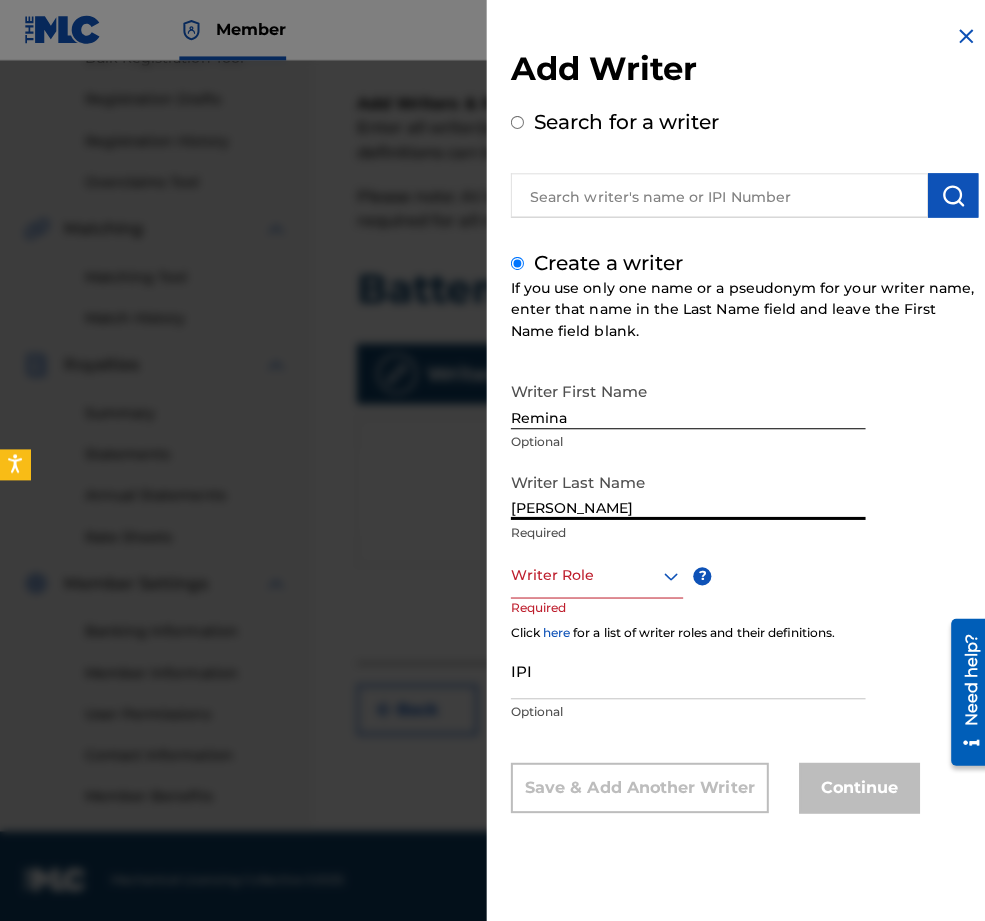 type on "[PERSON_NAME]" 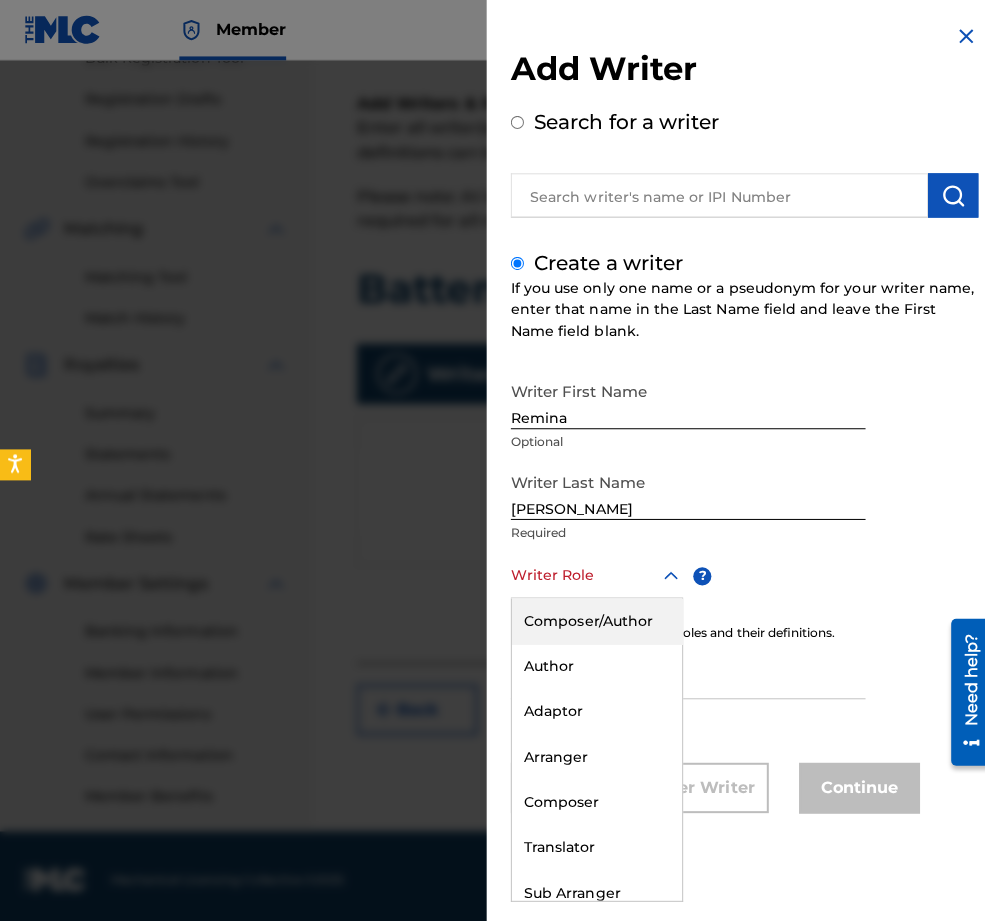 click at bounding box center (592, 571) 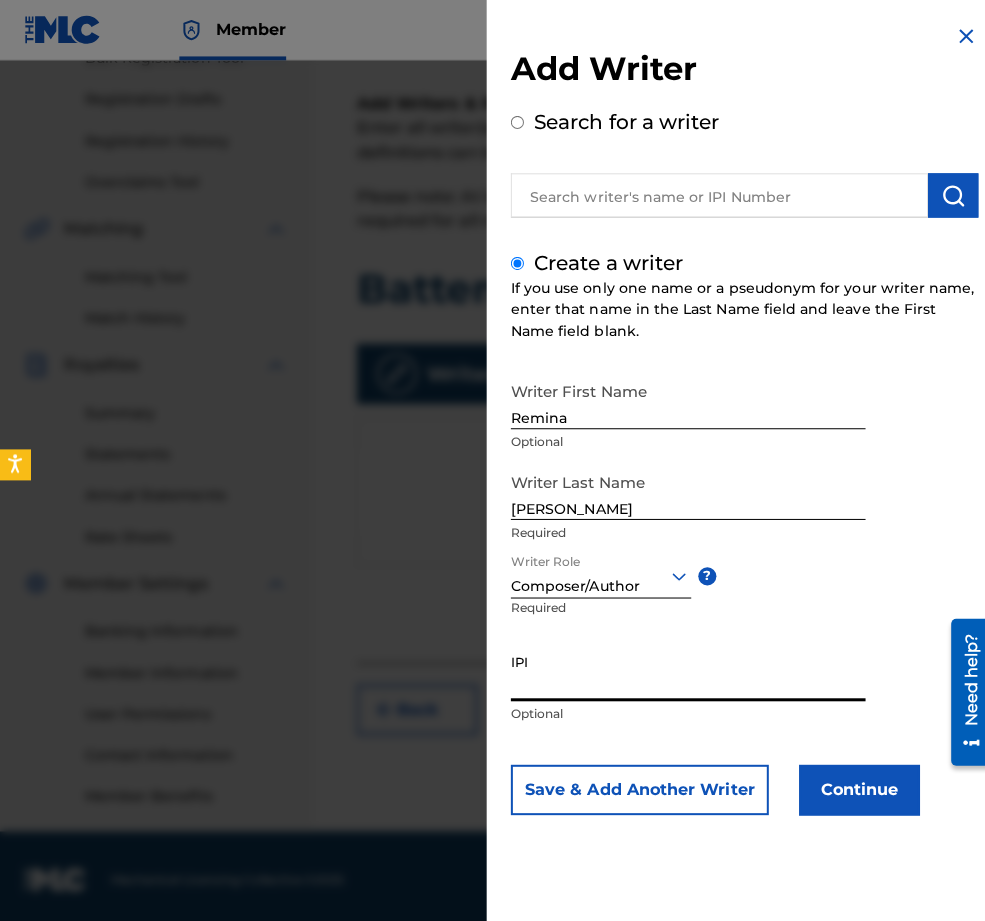 click on "IPI" at bounding box center [683, 667] 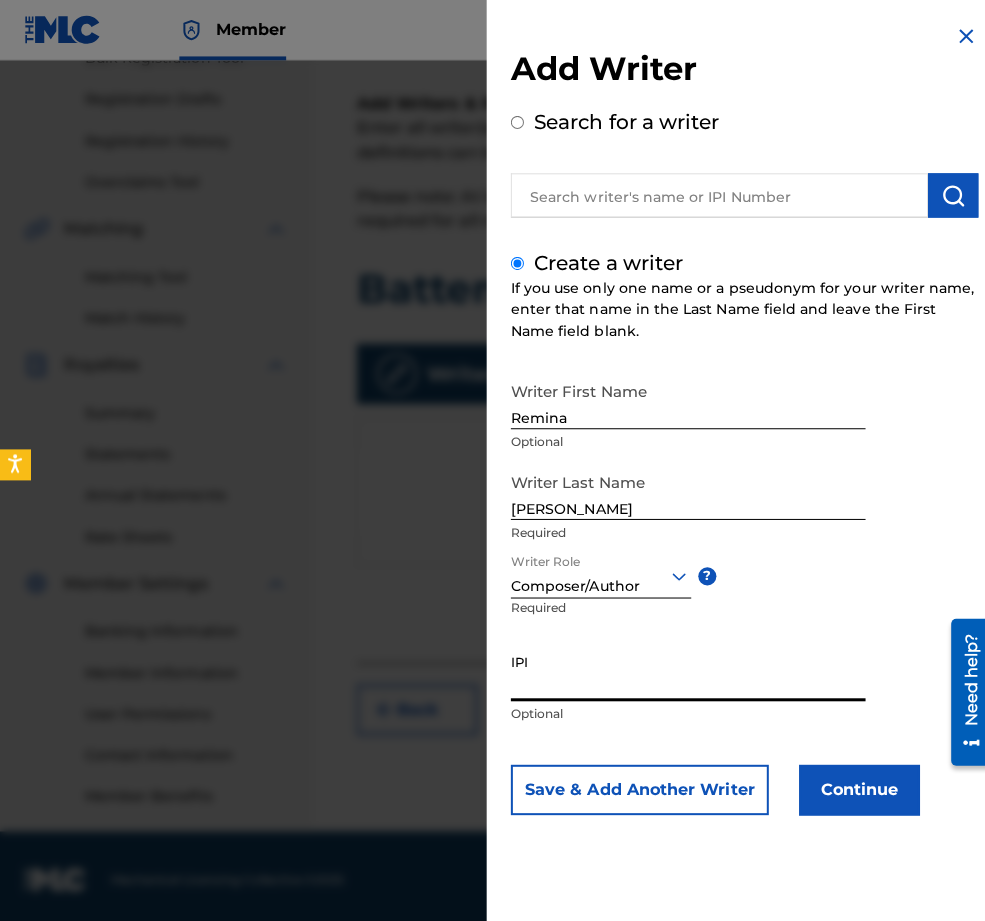 paste on "01296512631" 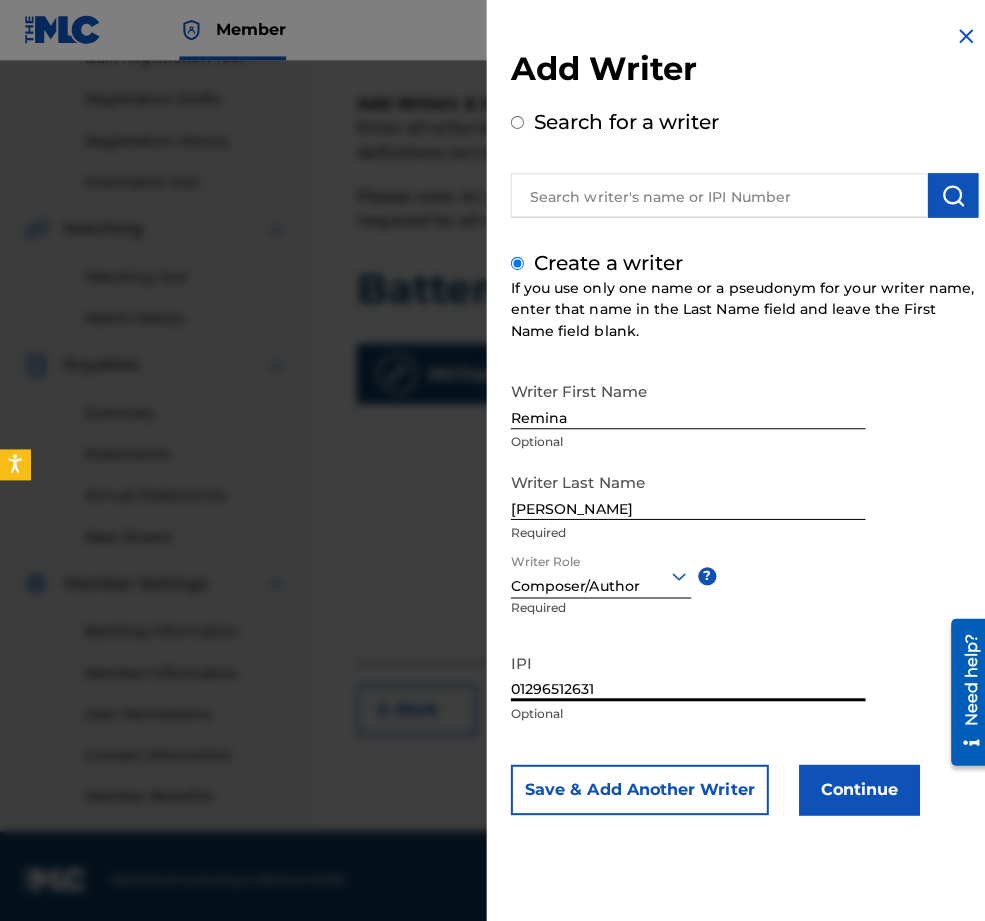 type on "01296512631" 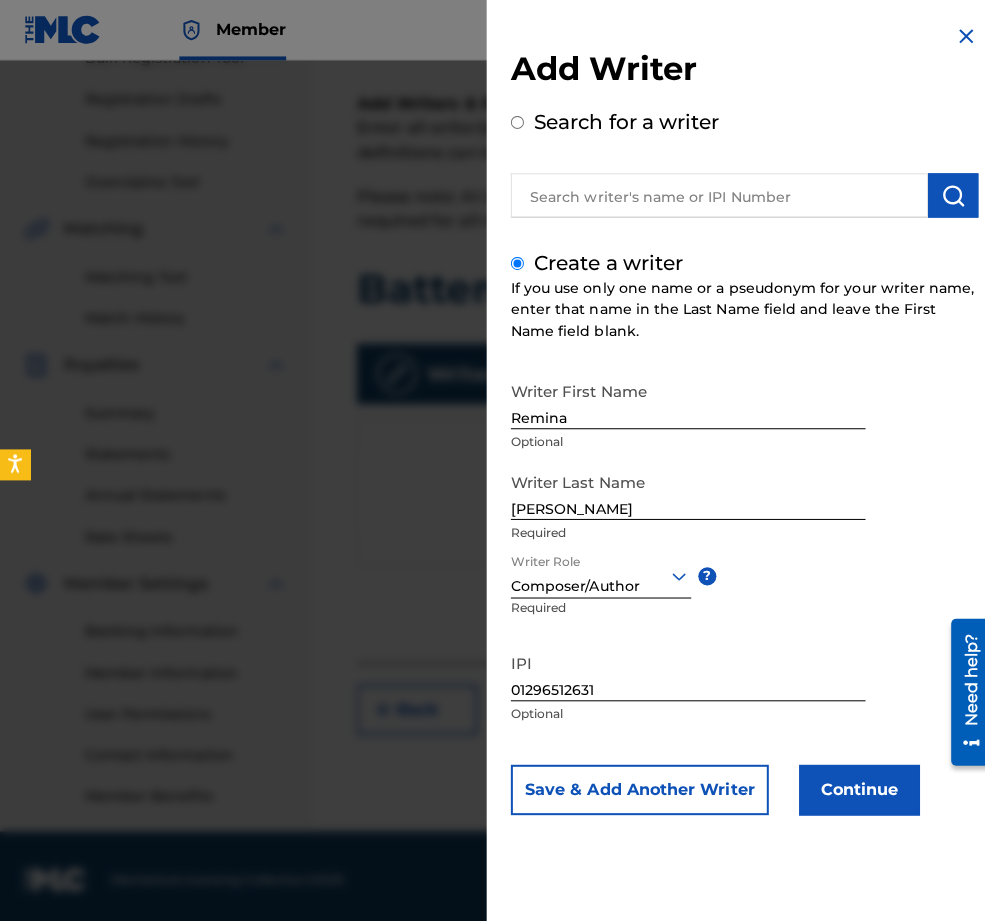 click on "Continue" at bounding box center (853, 784) 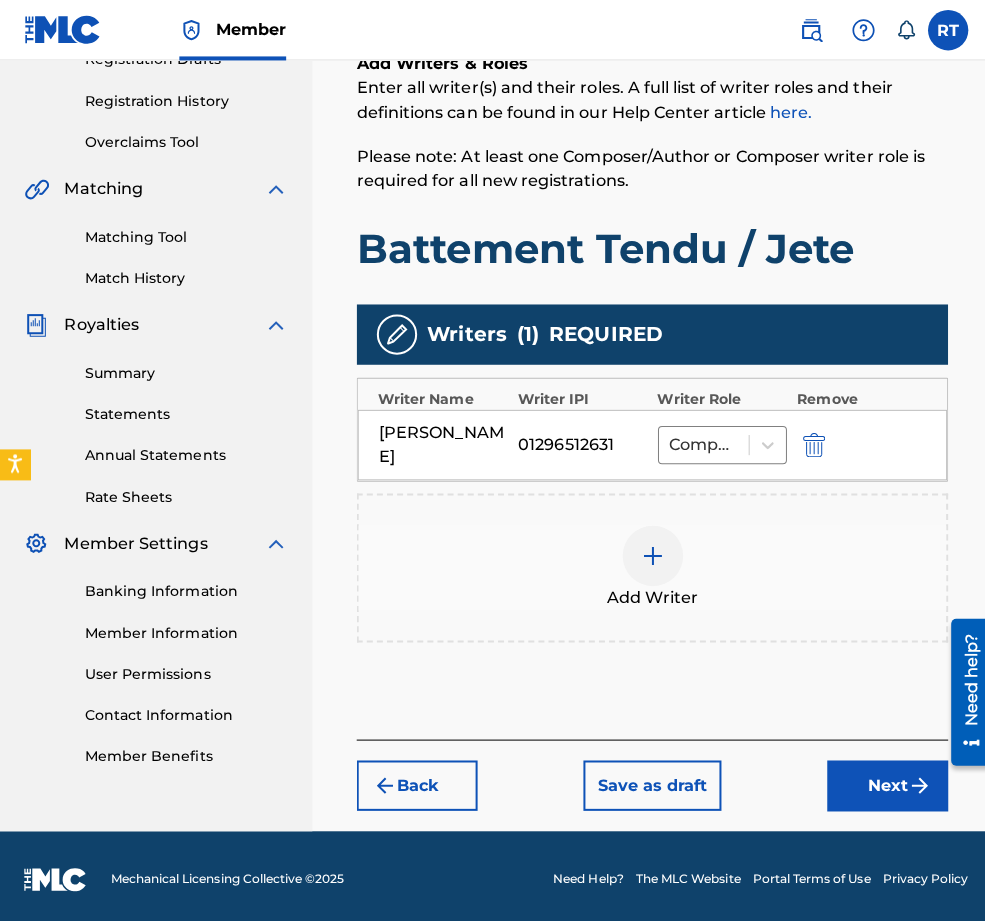 click on "Next" at bounding box center [881, 780] 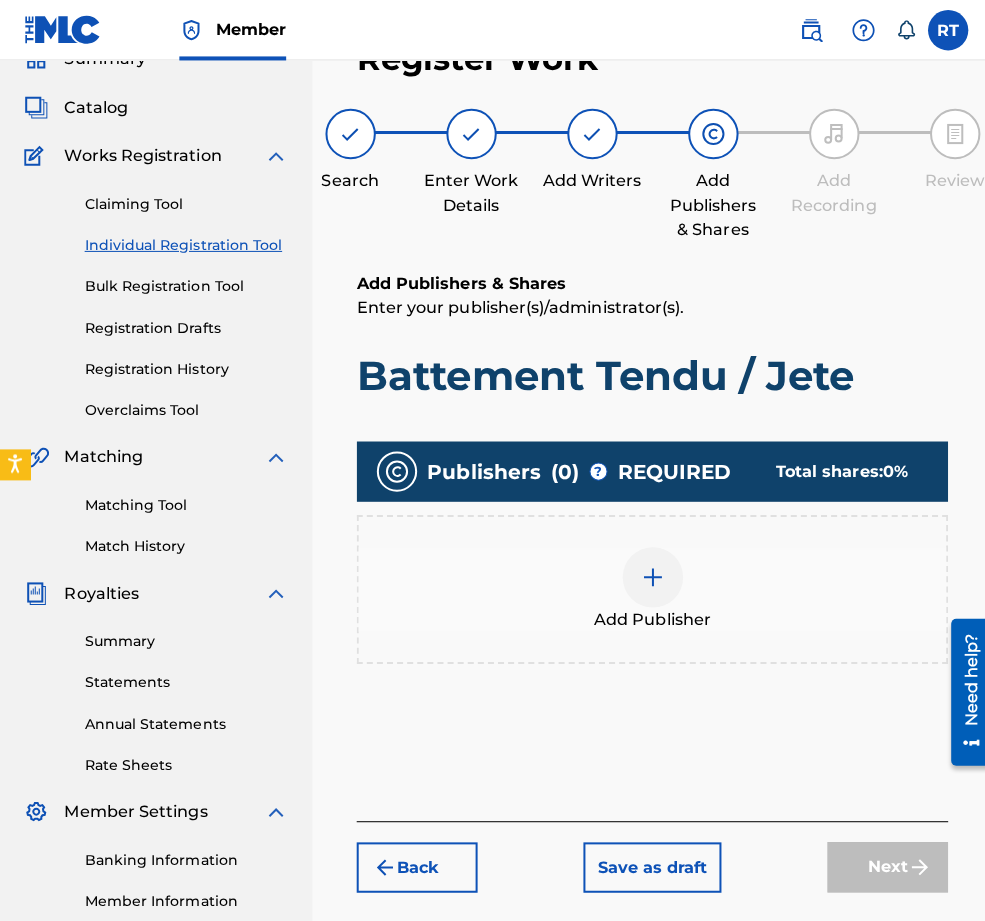 scroll, scrollTop: 89, scrollLeft: 0, axis: vertical 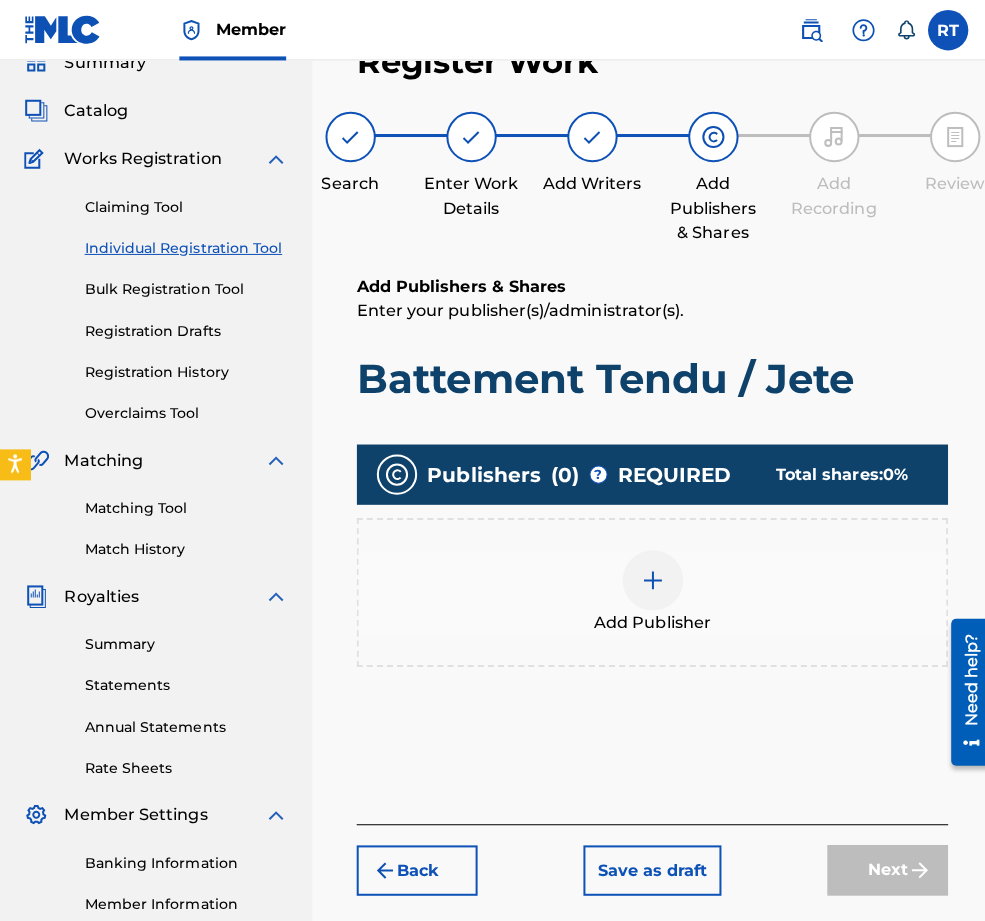 click at bounding box center [648, 576] 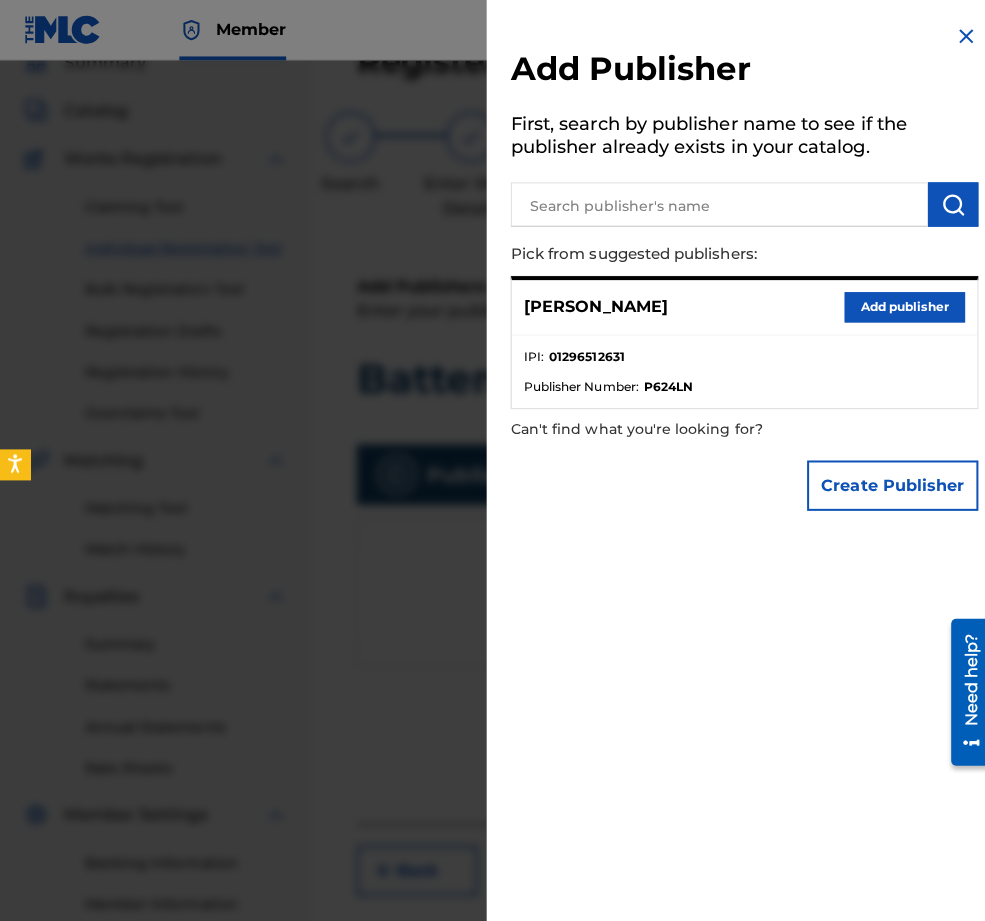click on "Add publisher" at bounding box center [898, 305] 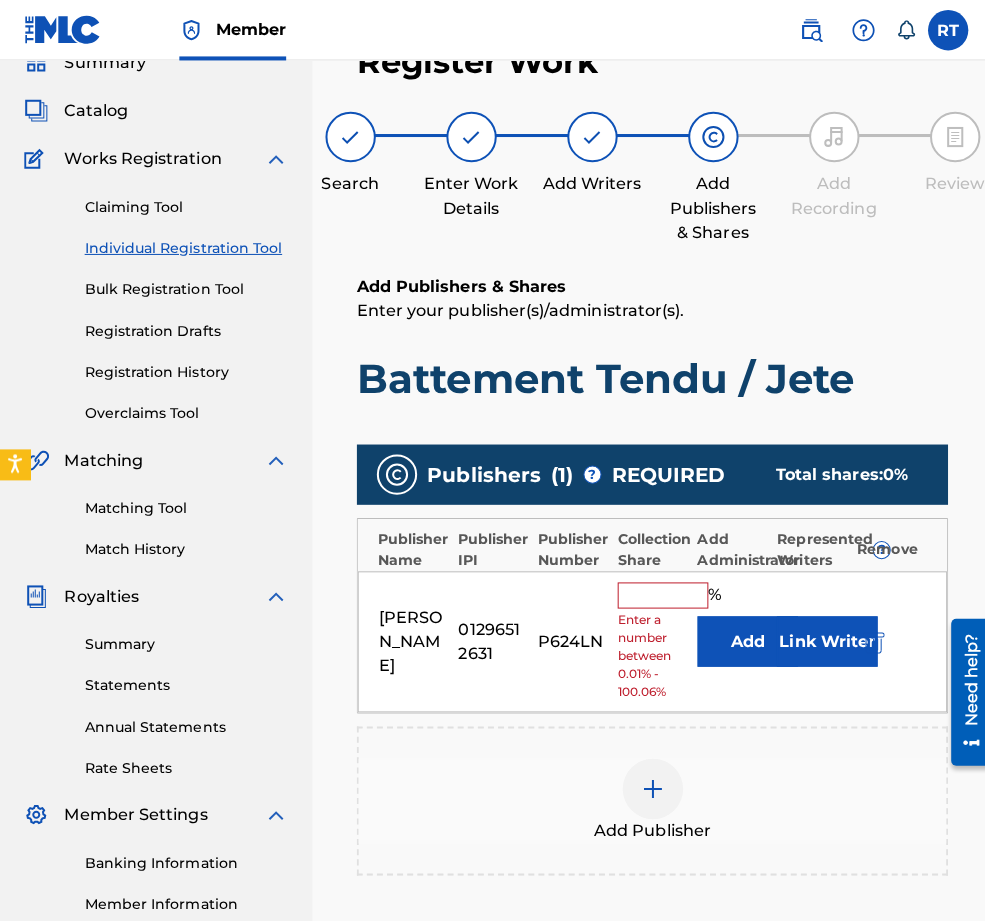 click at bounding box center (658, 591) 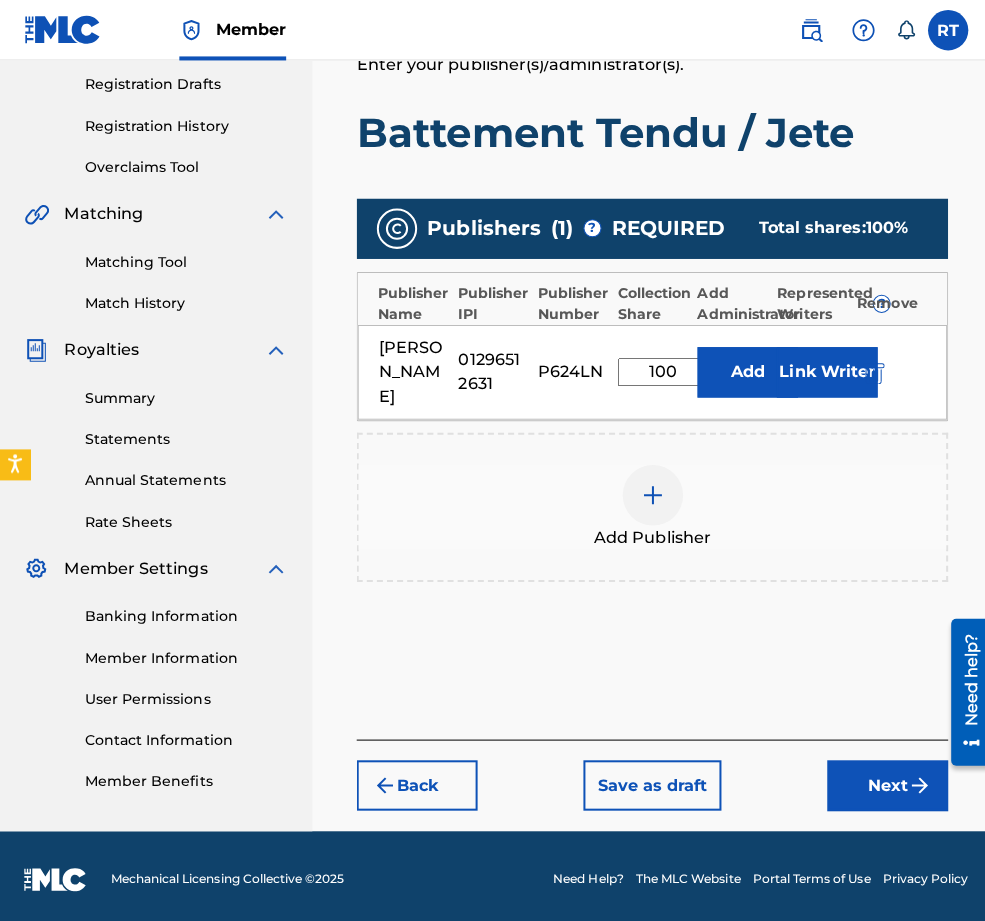 type on "100" 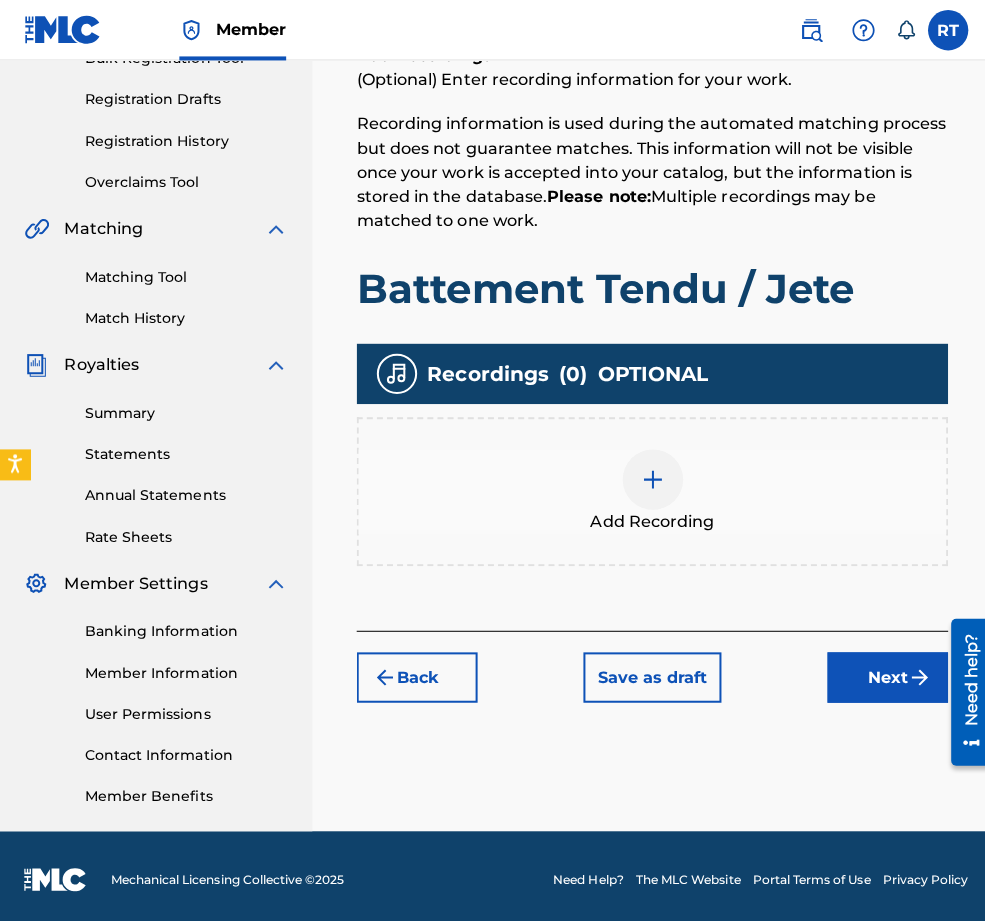 click at bounding box center (648, 476) 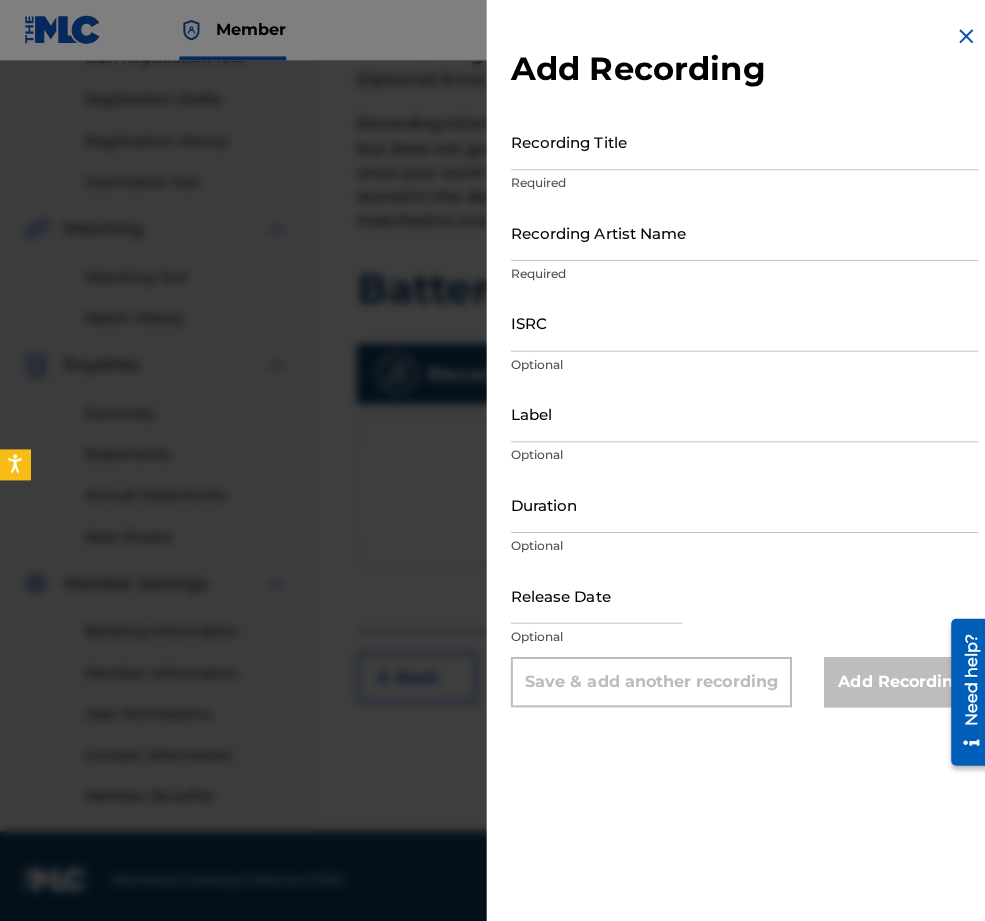 click on "Recording Title" at bounding box center (739, 140) 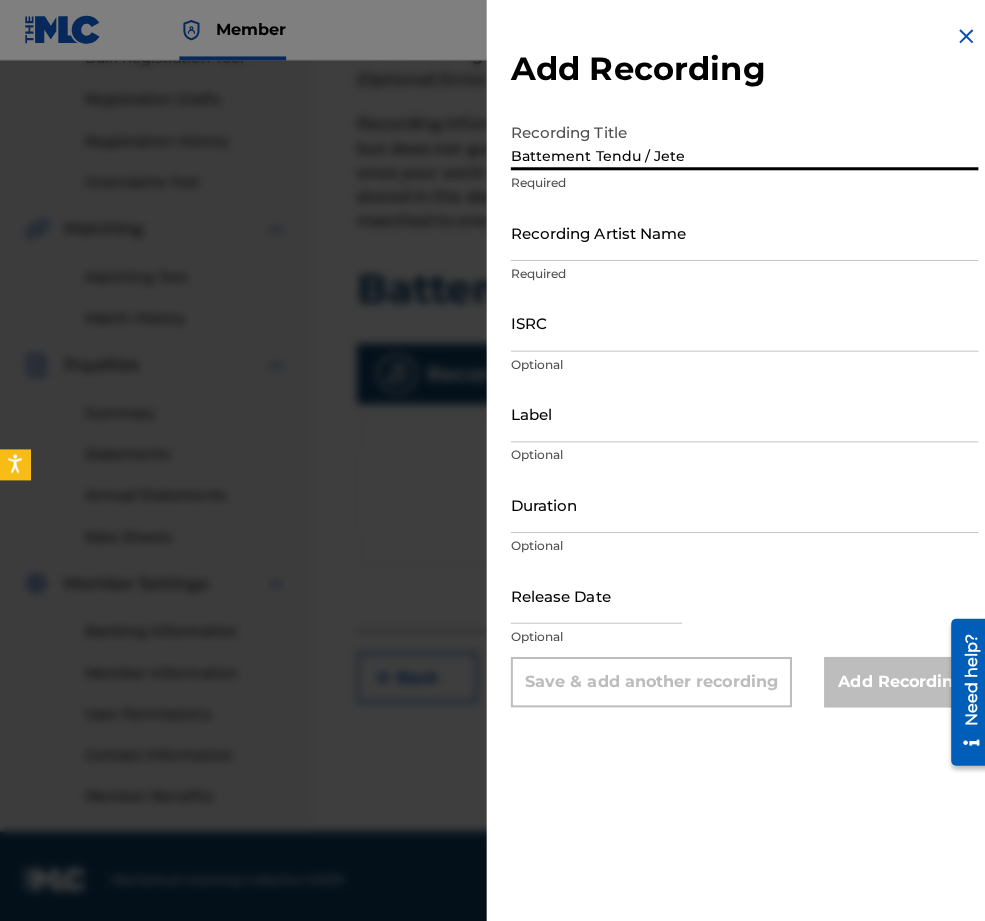 type on "Battement Tendu / Jete" 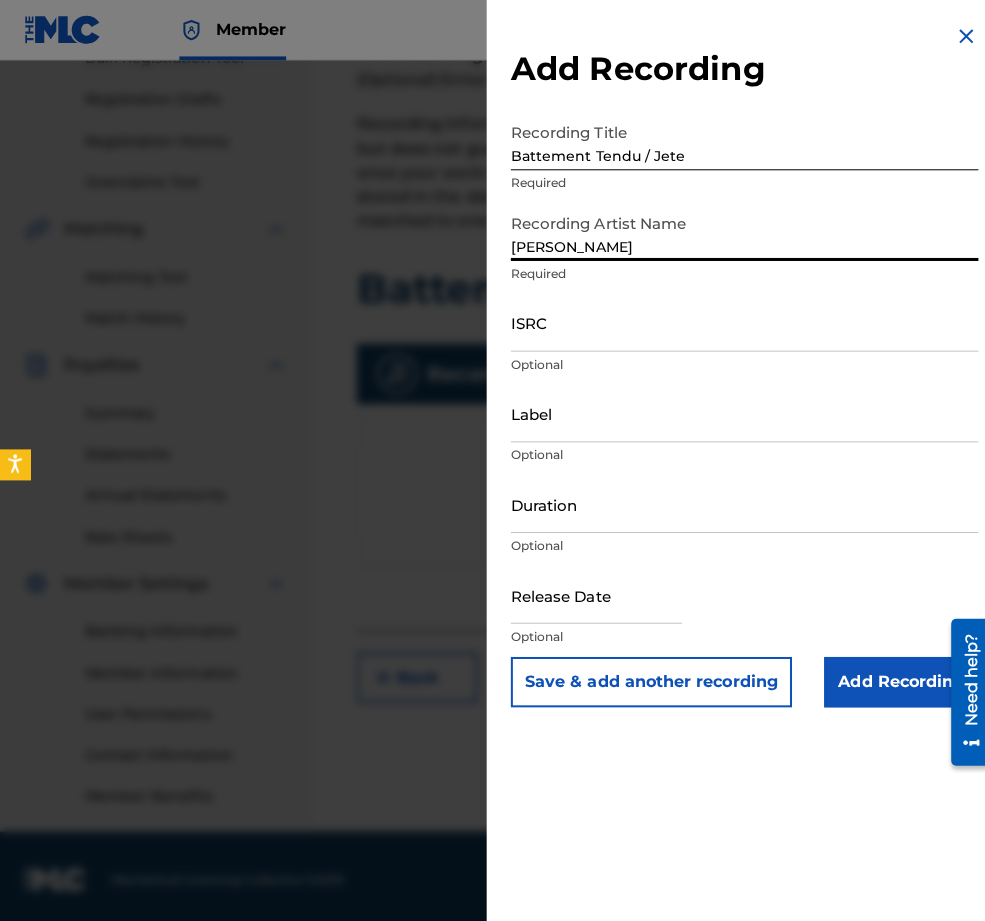 type on "[PERSON_NAME]" 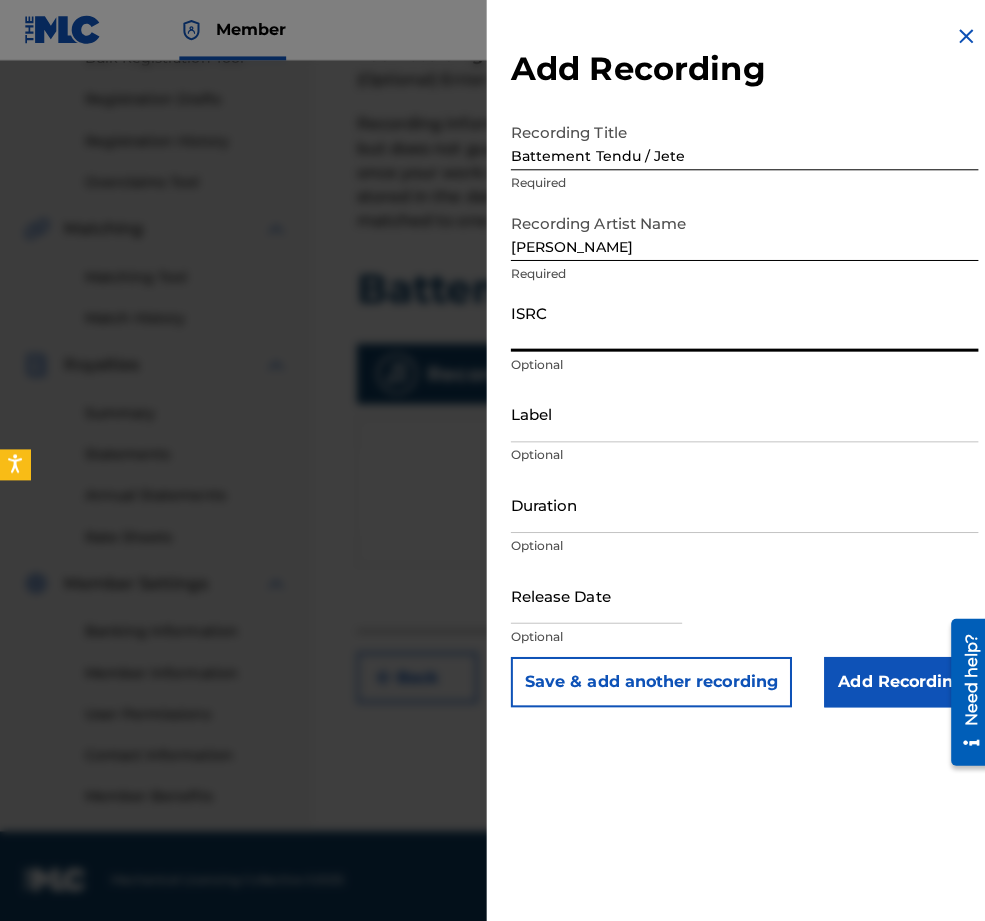 paste on "QZES62263264" 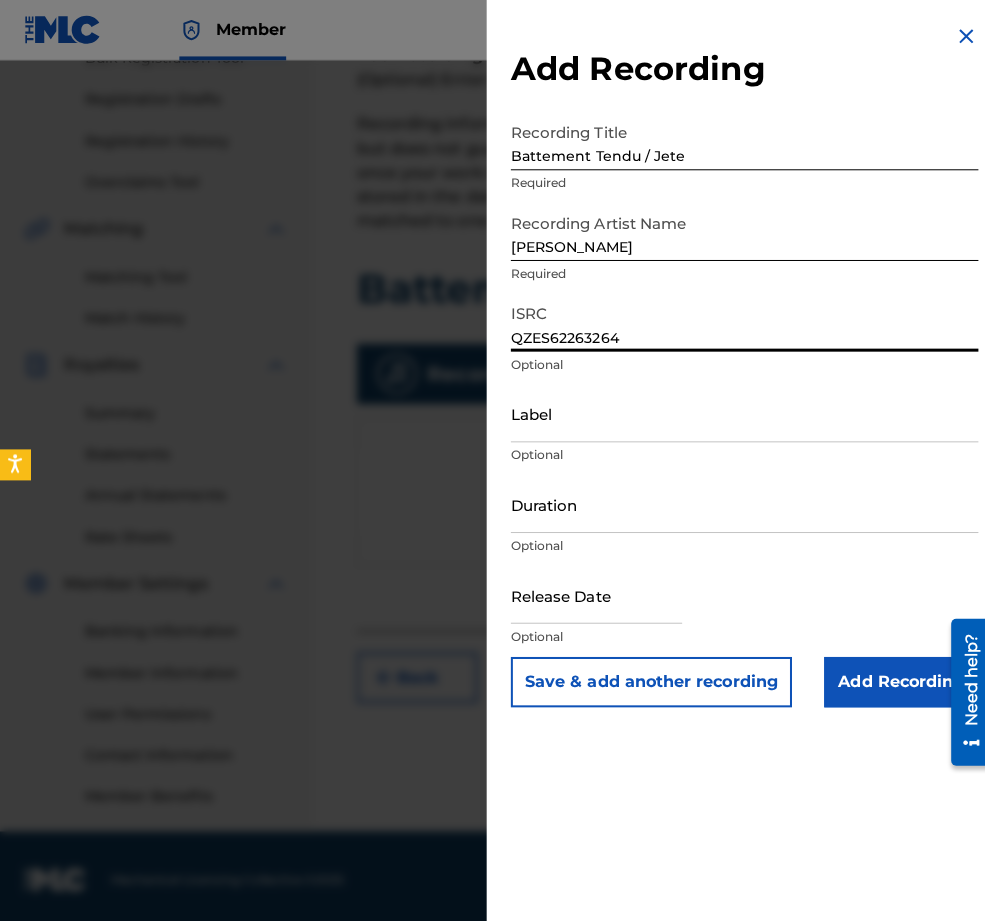 type on "QZES62263264" 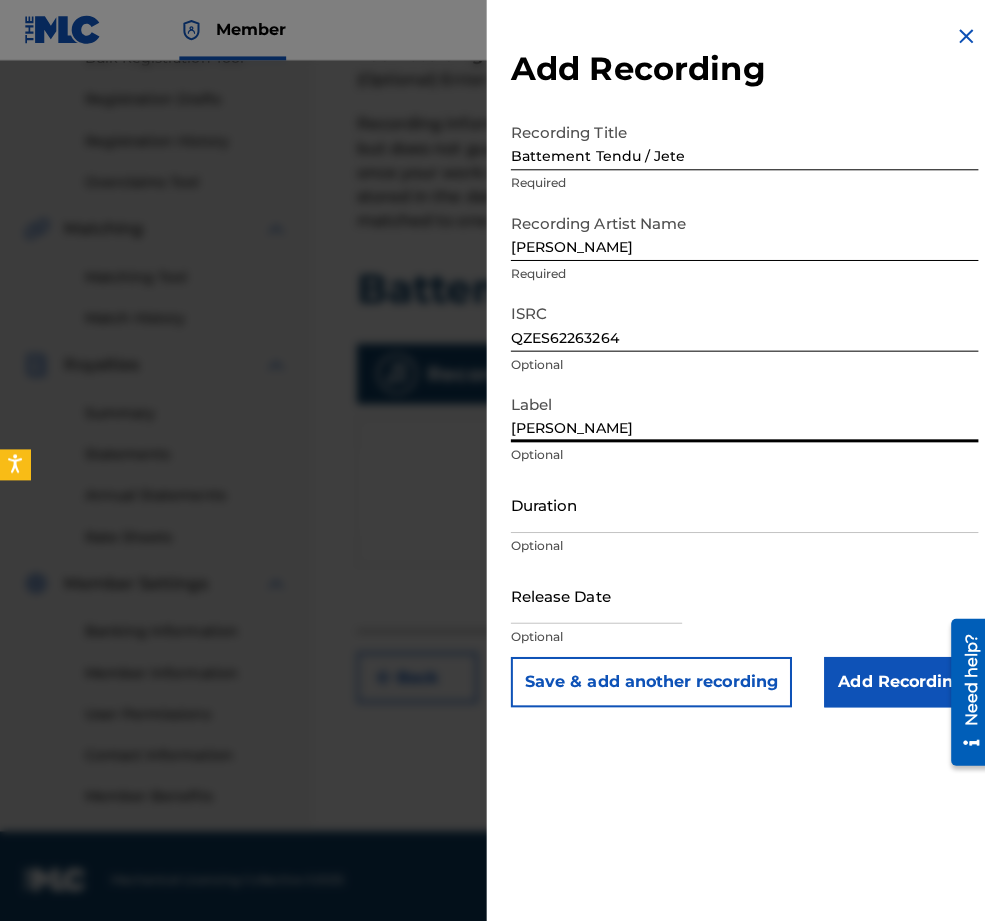 type on "[PERSON_NAME]" 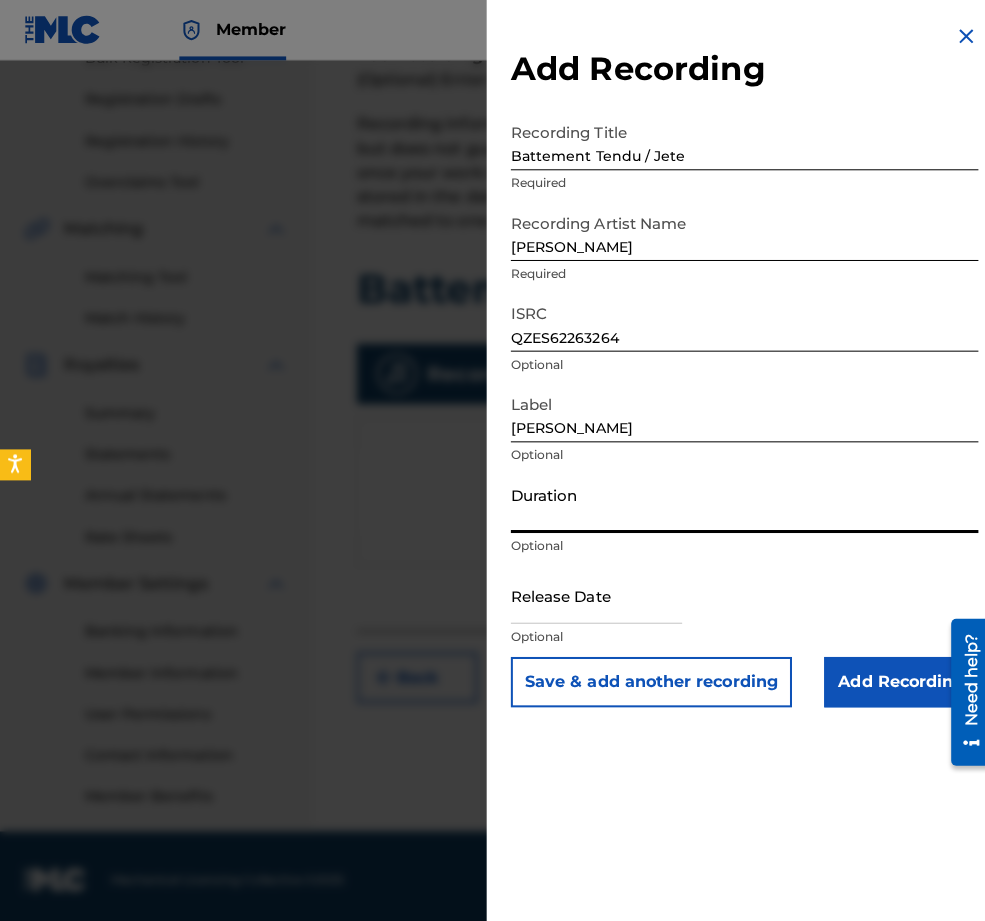 type on "-" 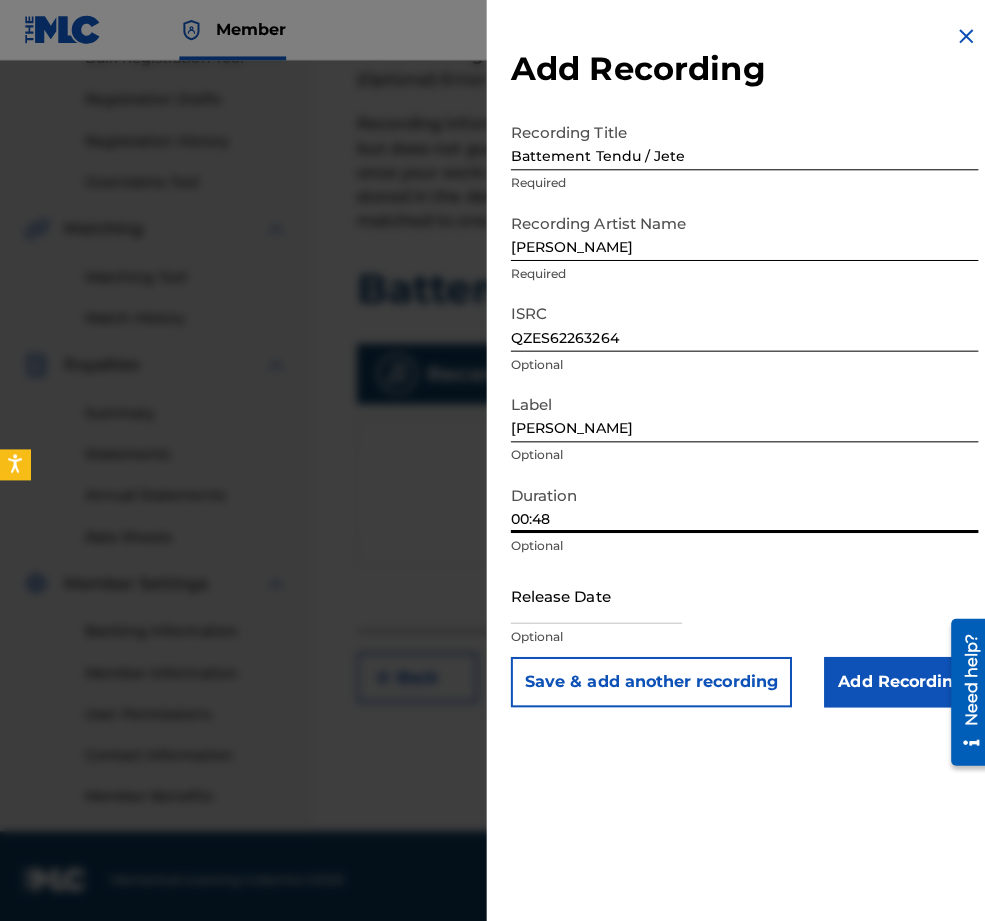 type on "00:48" 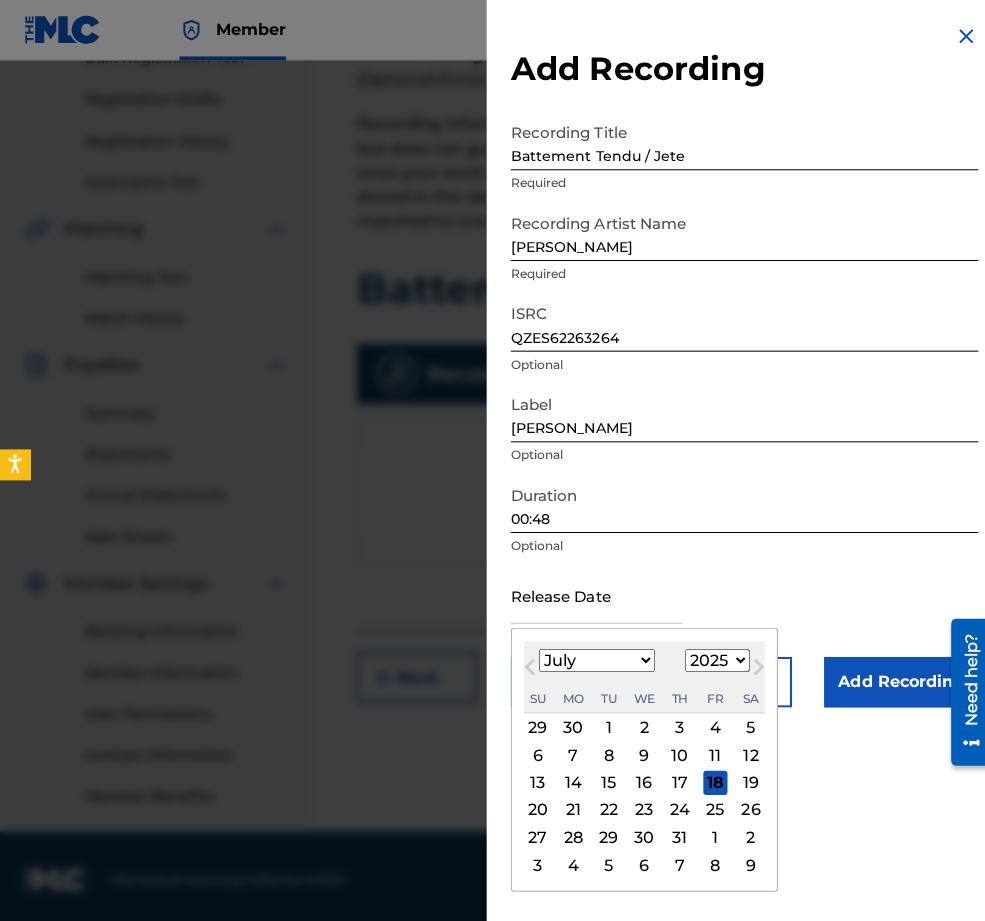 select on "2022" 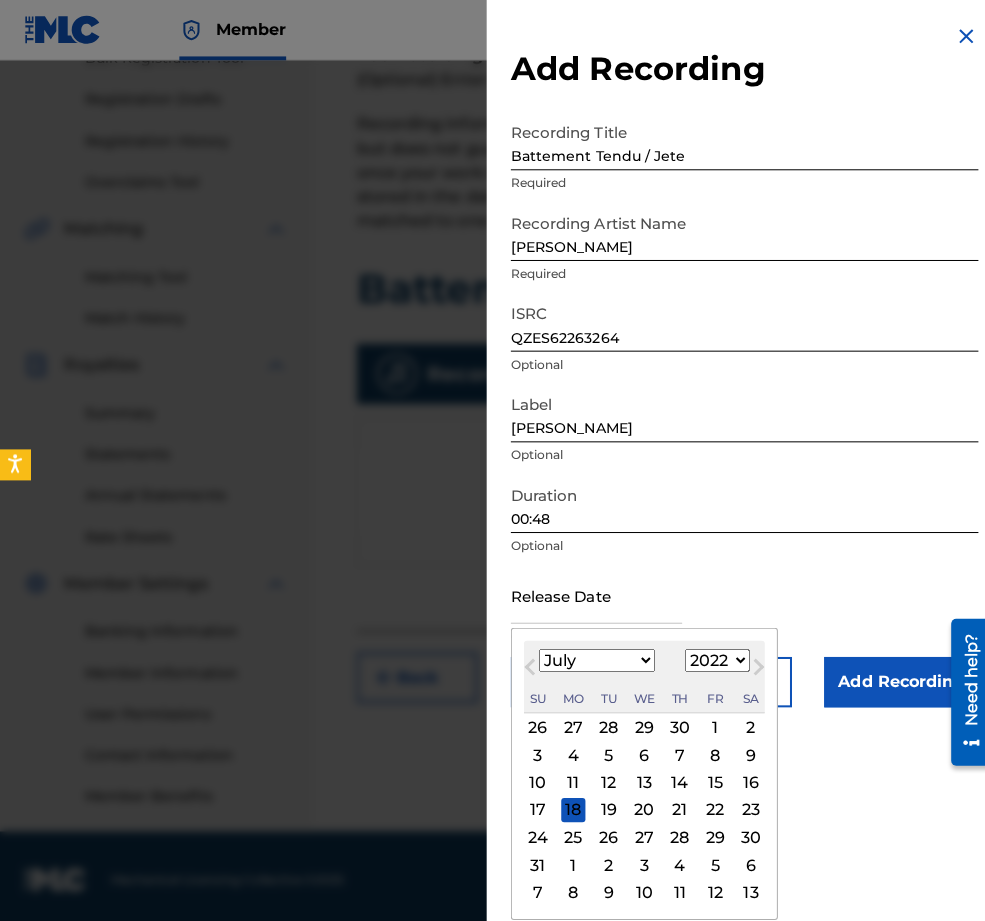 select on "2" 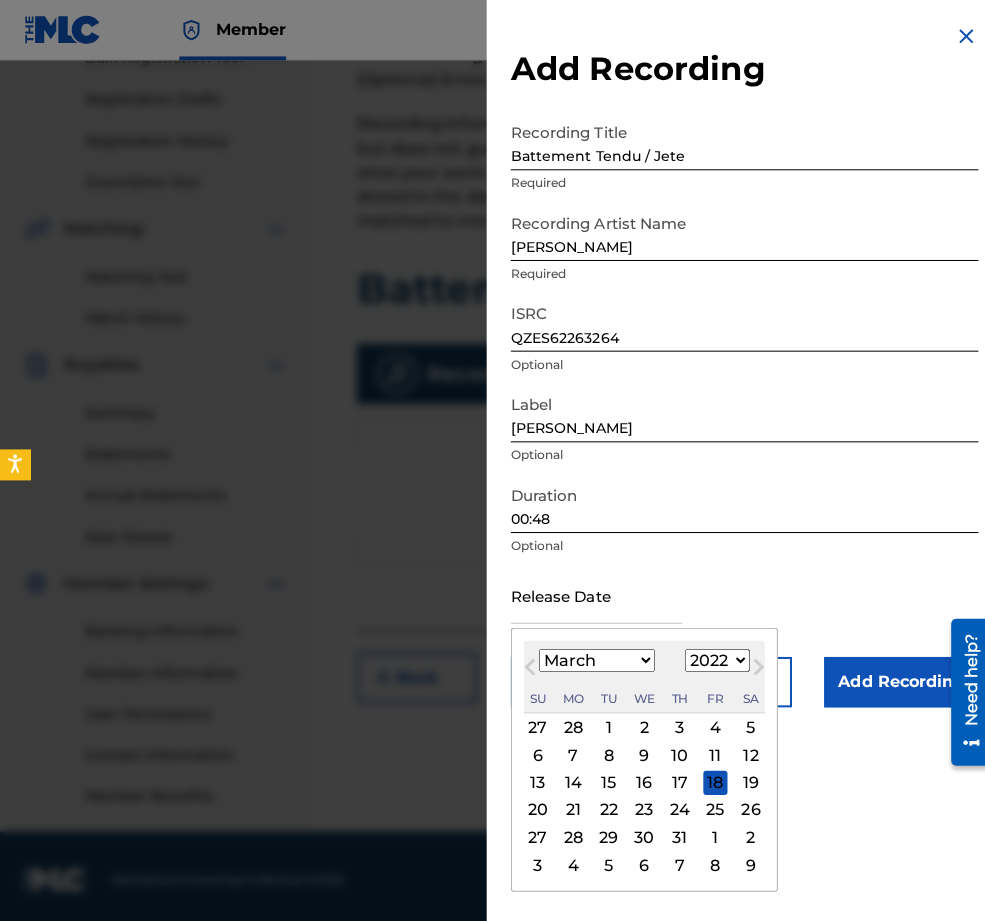 scroll, scrollTop: 46, scrollLeft: 0, axis: vertical 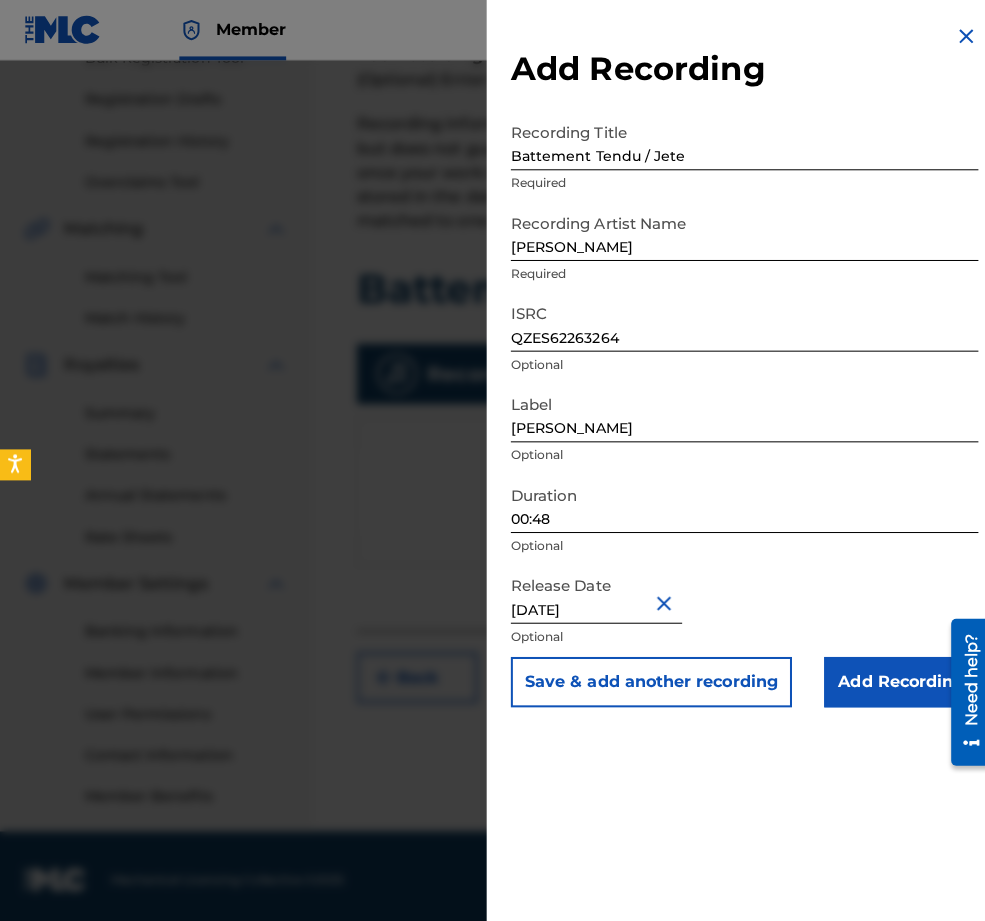 click on "Add Recording" at bounding box center [894, 677] 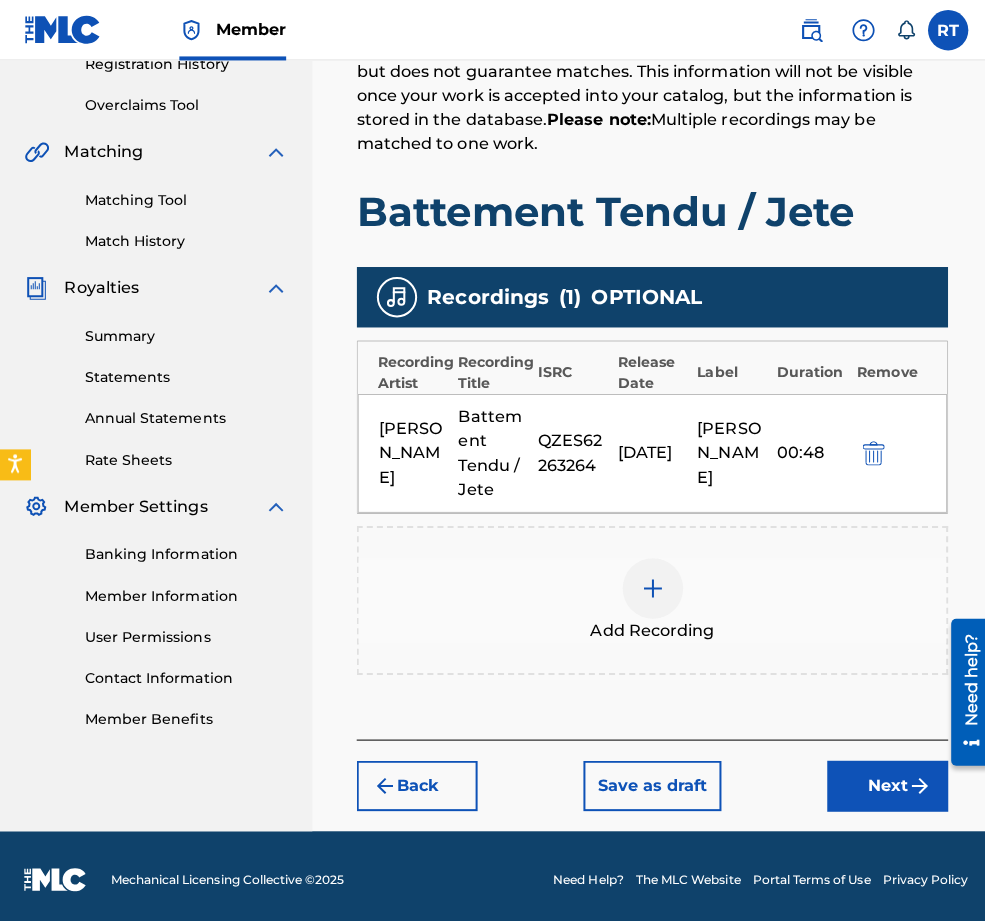 click on "Next" at bounding box center [881, 780] 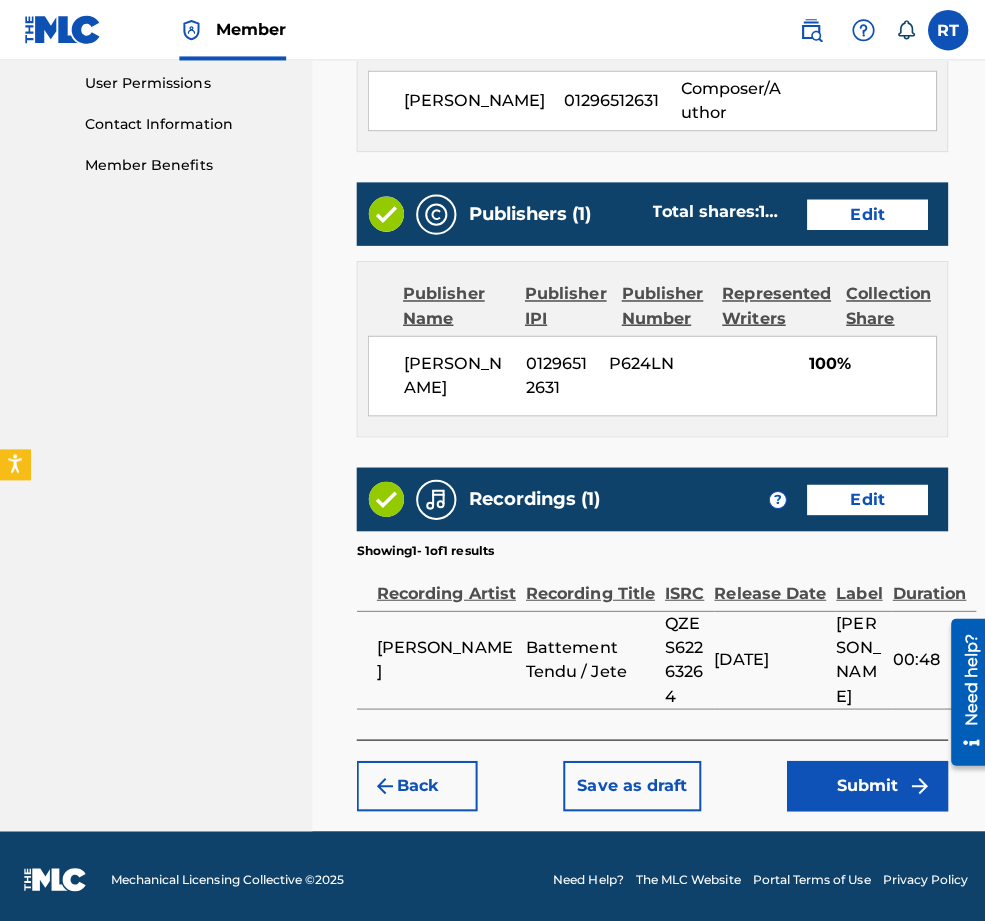 scroll, scrollTop: 1057, scrollLeft: 0, axis: vertical 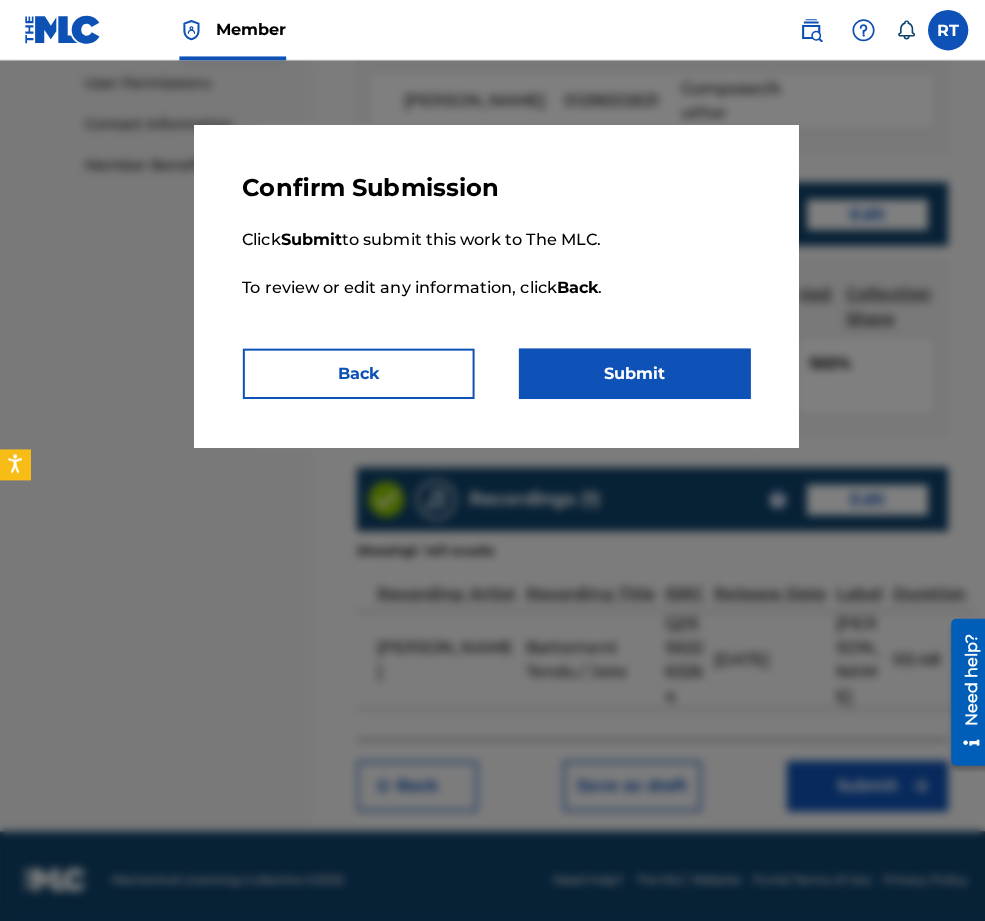 click on "Submit" at bounding box center [630, 371] 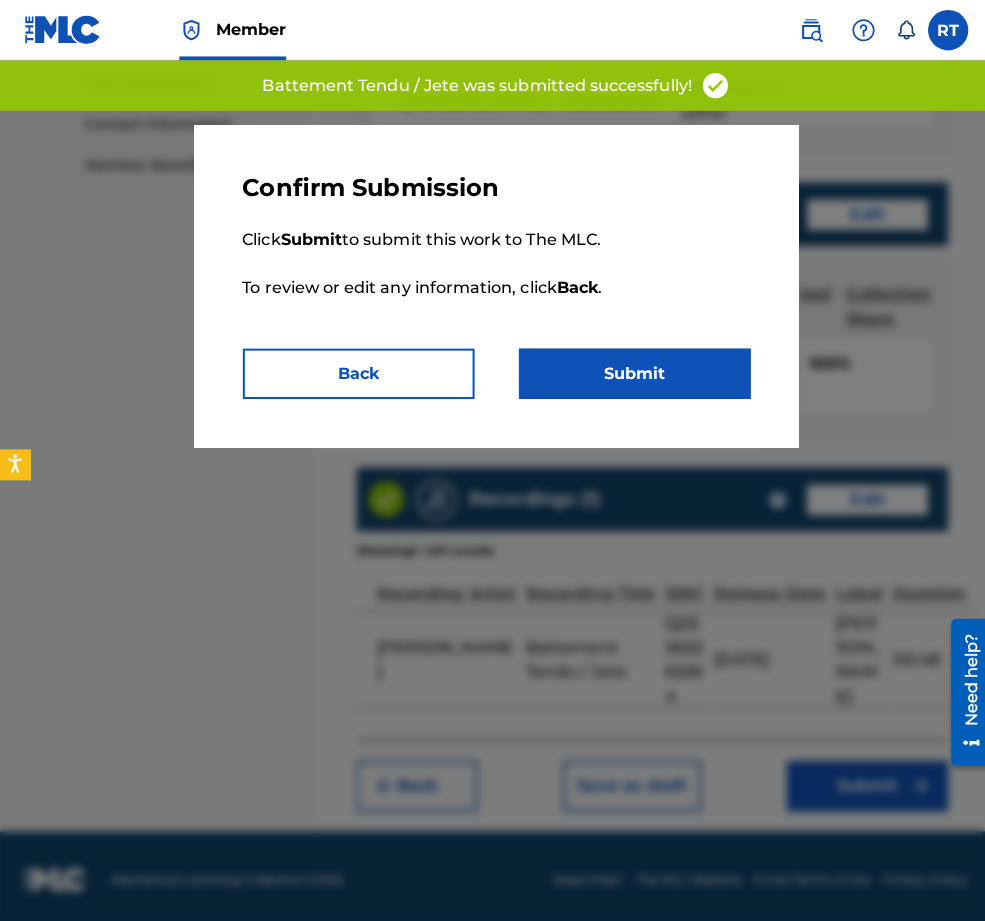 scroll, scrollTop: 0, scrollLeft: 0, axis: both 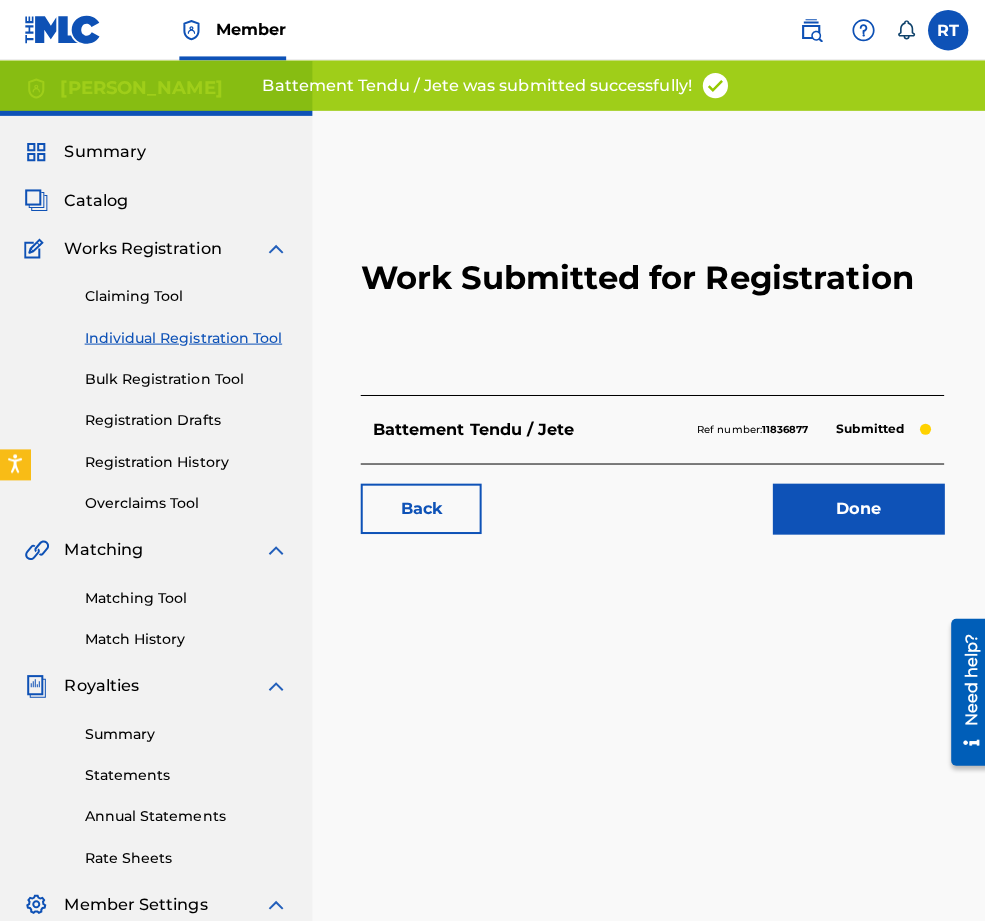 click on "Done" at bounding box center (852, 505) 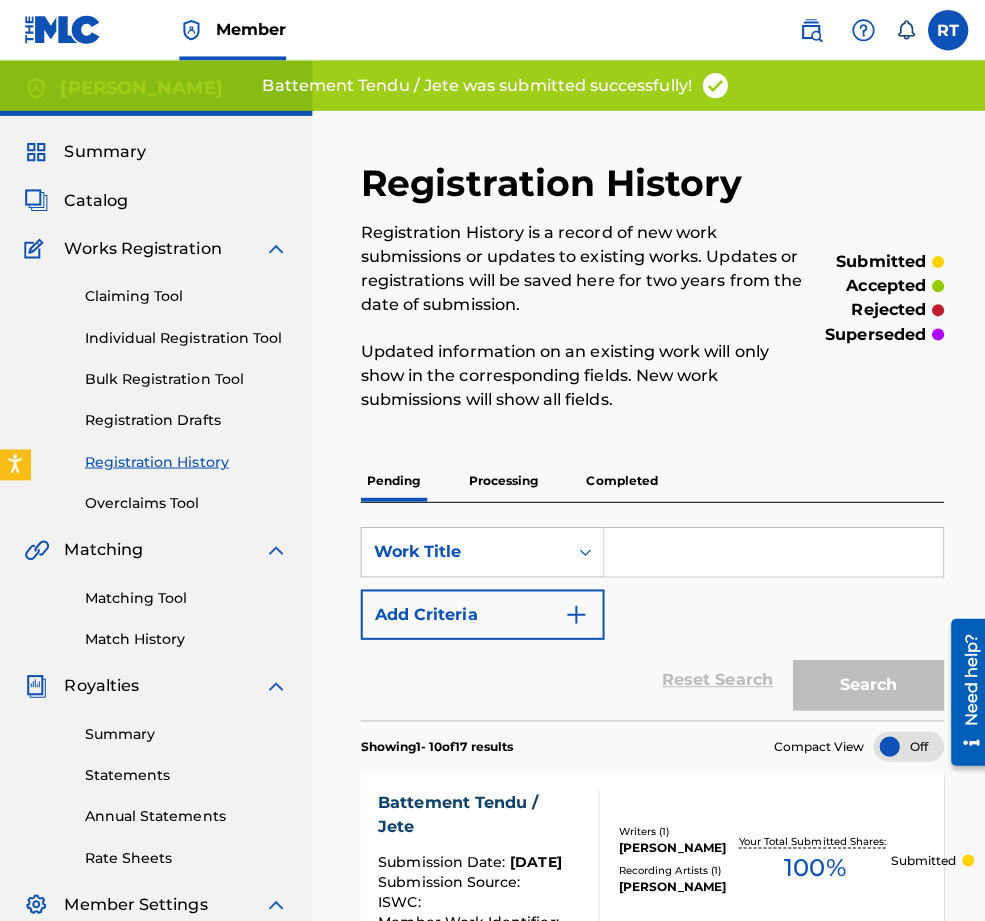 click on "Individual Registration Tool" at bounding box center [185, 335] 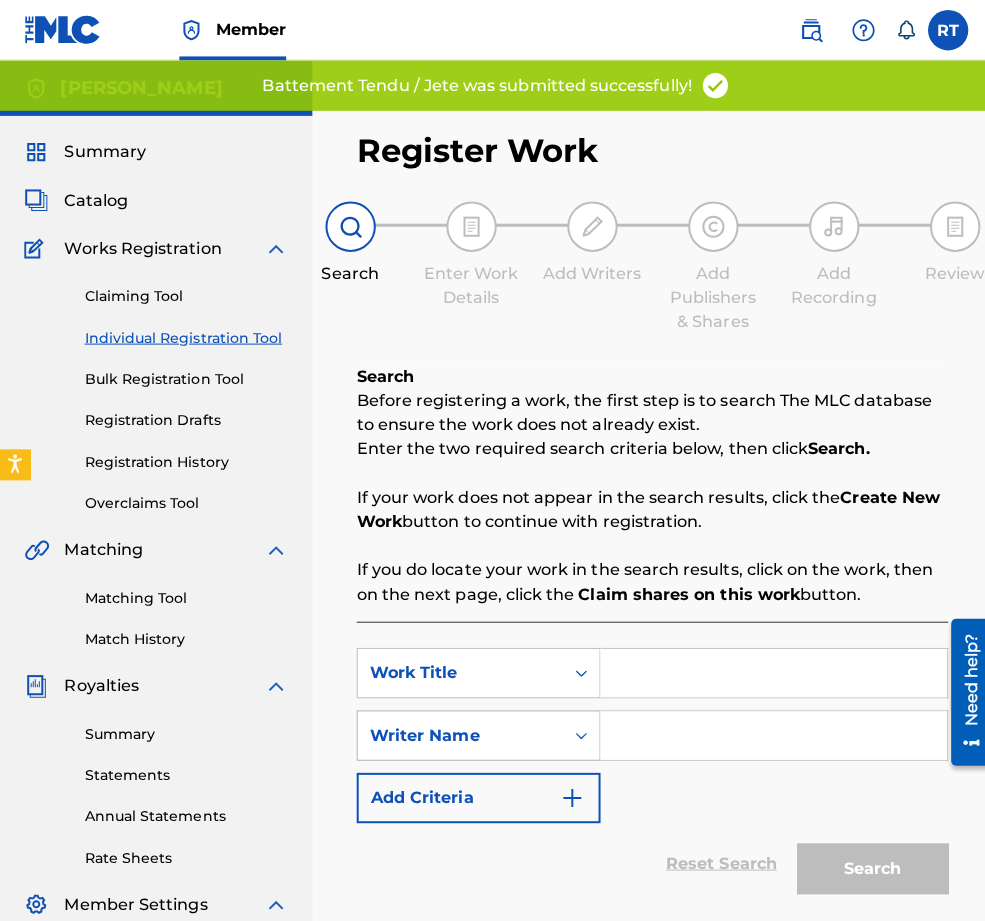 click on "Writer Name" at bounding box center [457, 730] 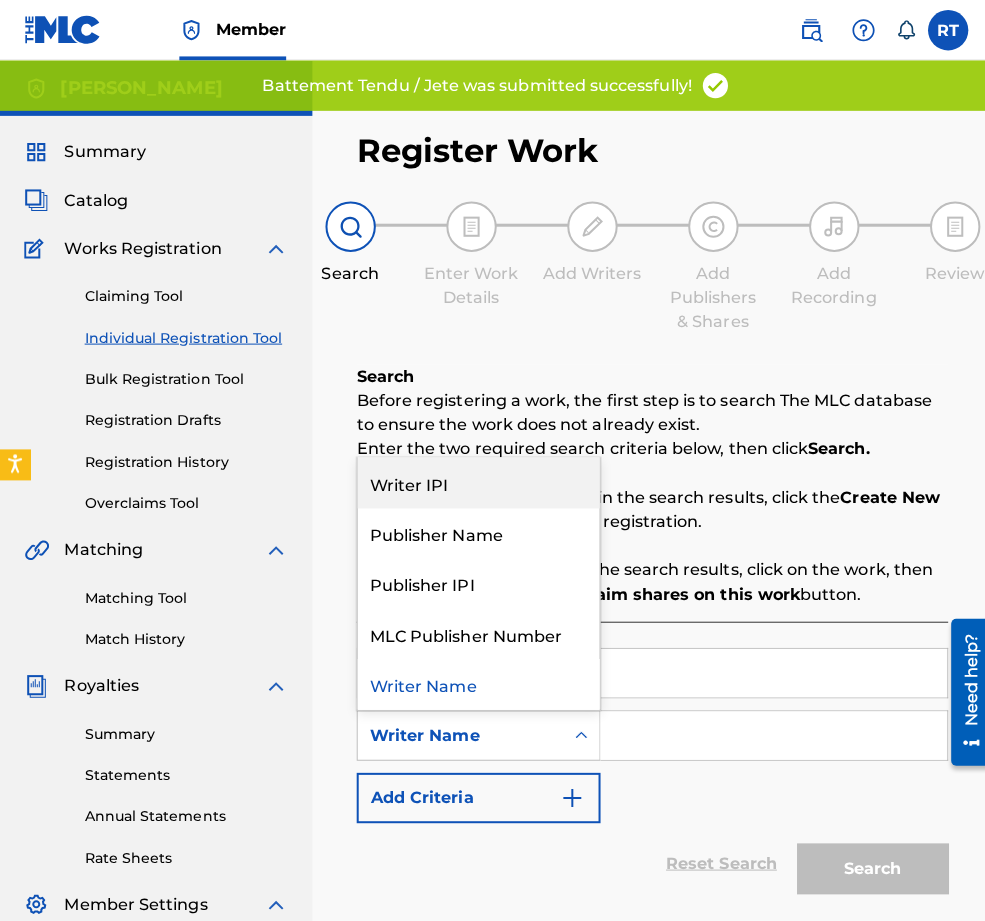 click on "Writer IPI" at bounding box center [475, 479] 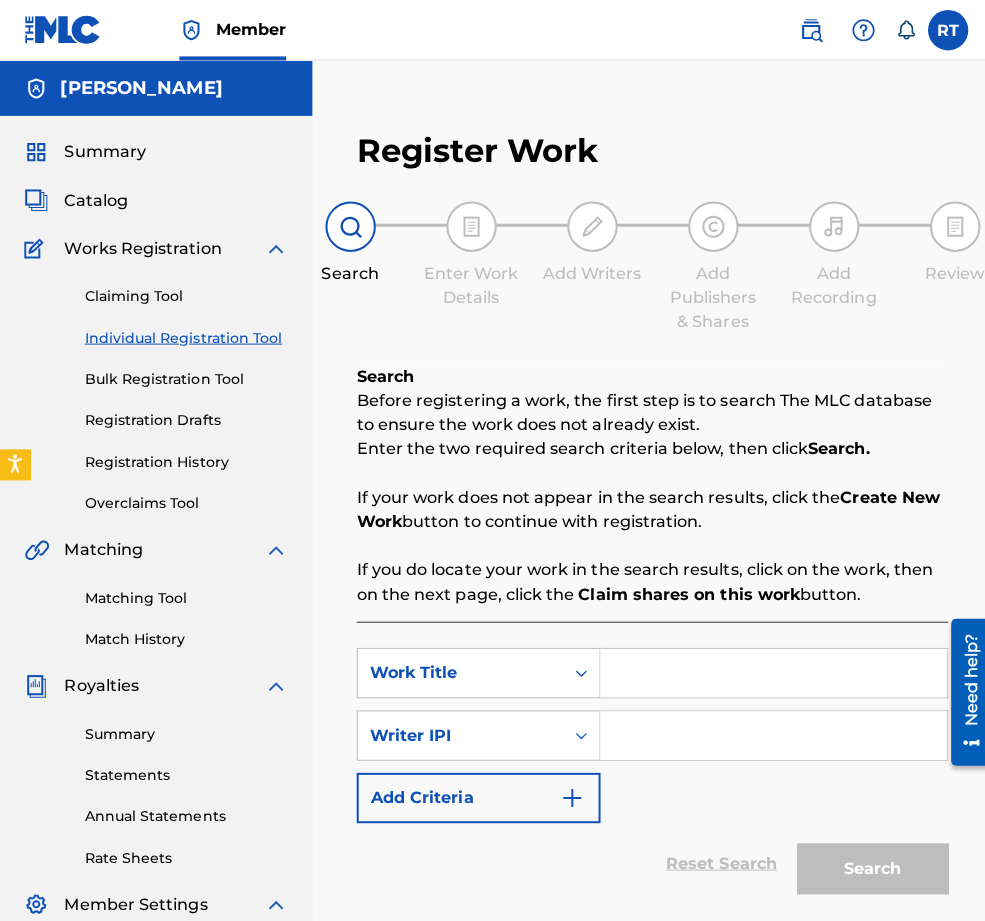 click at bounding box center [768, 730] 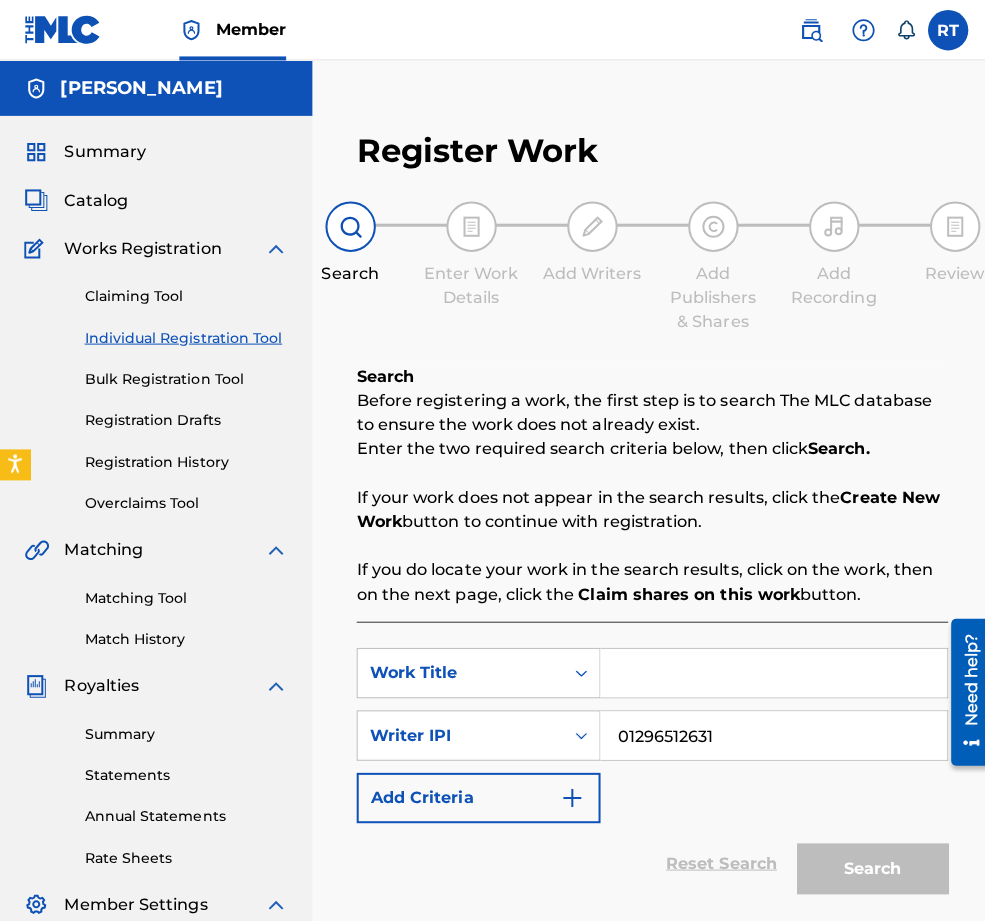 type on "01296512631" 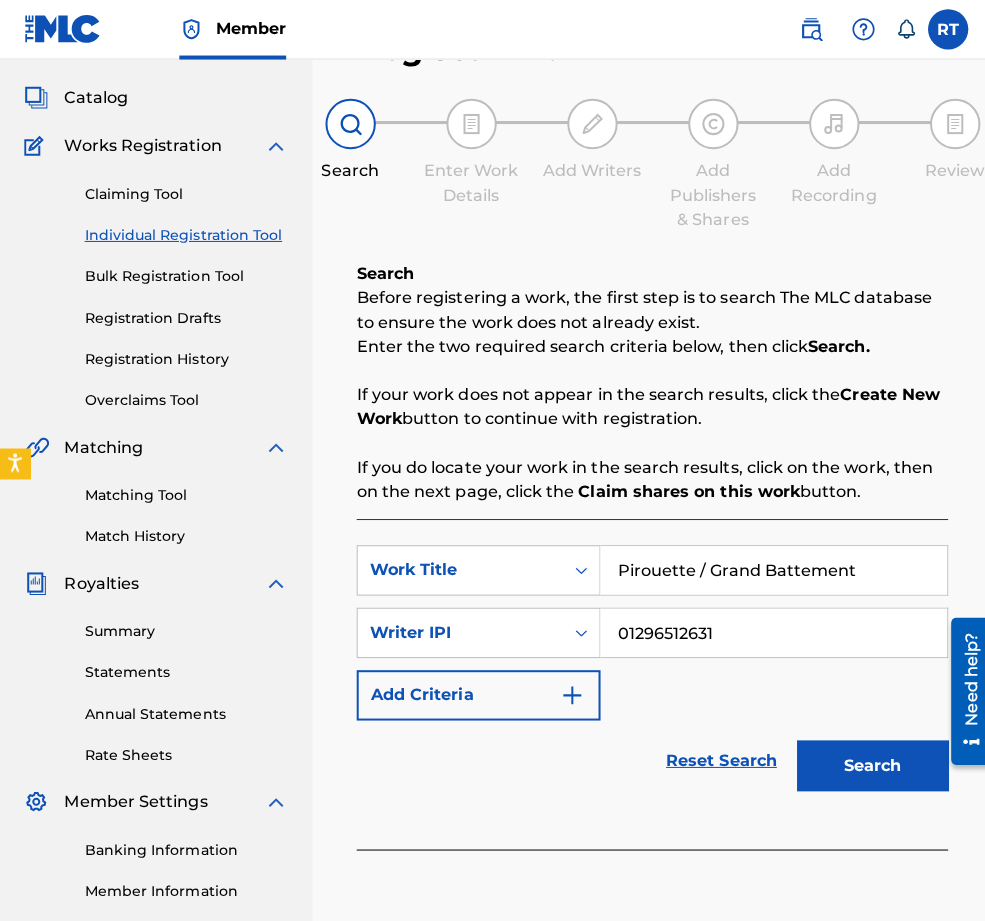 scroll, scrollTop: 136, scrollLeft: 0, axis: vertical 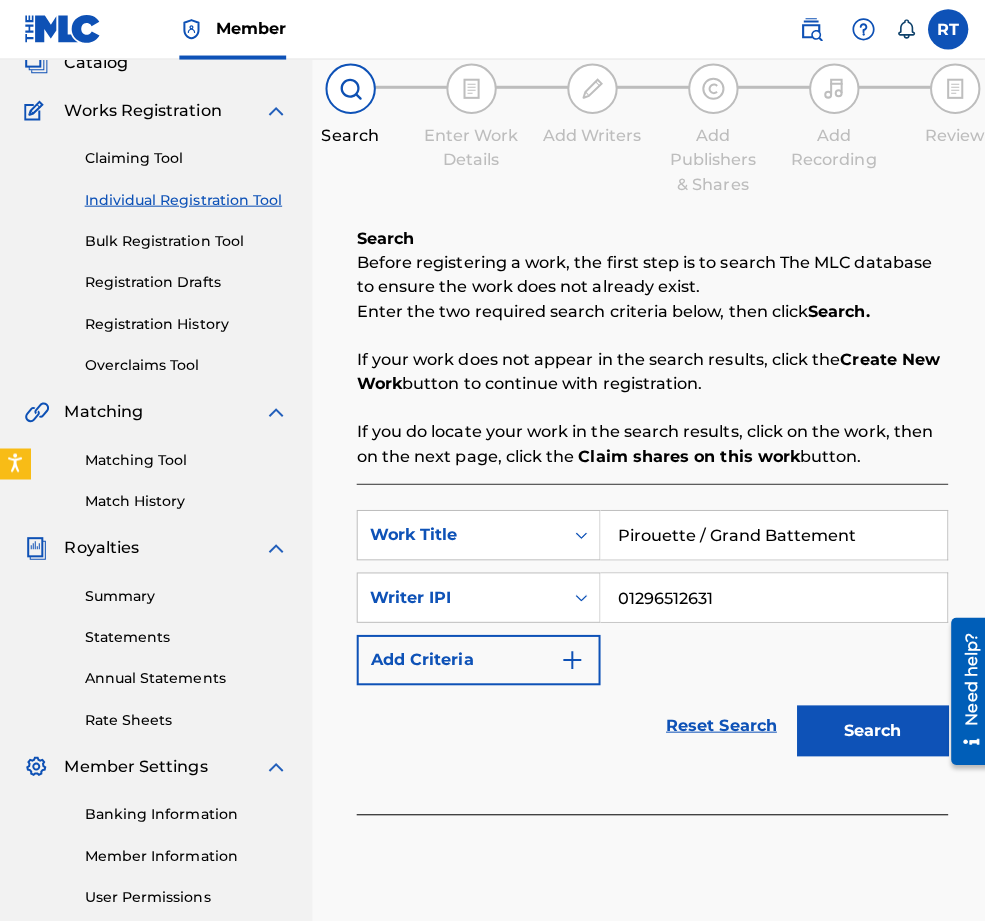 type on "Pirouette / Grand Battement" 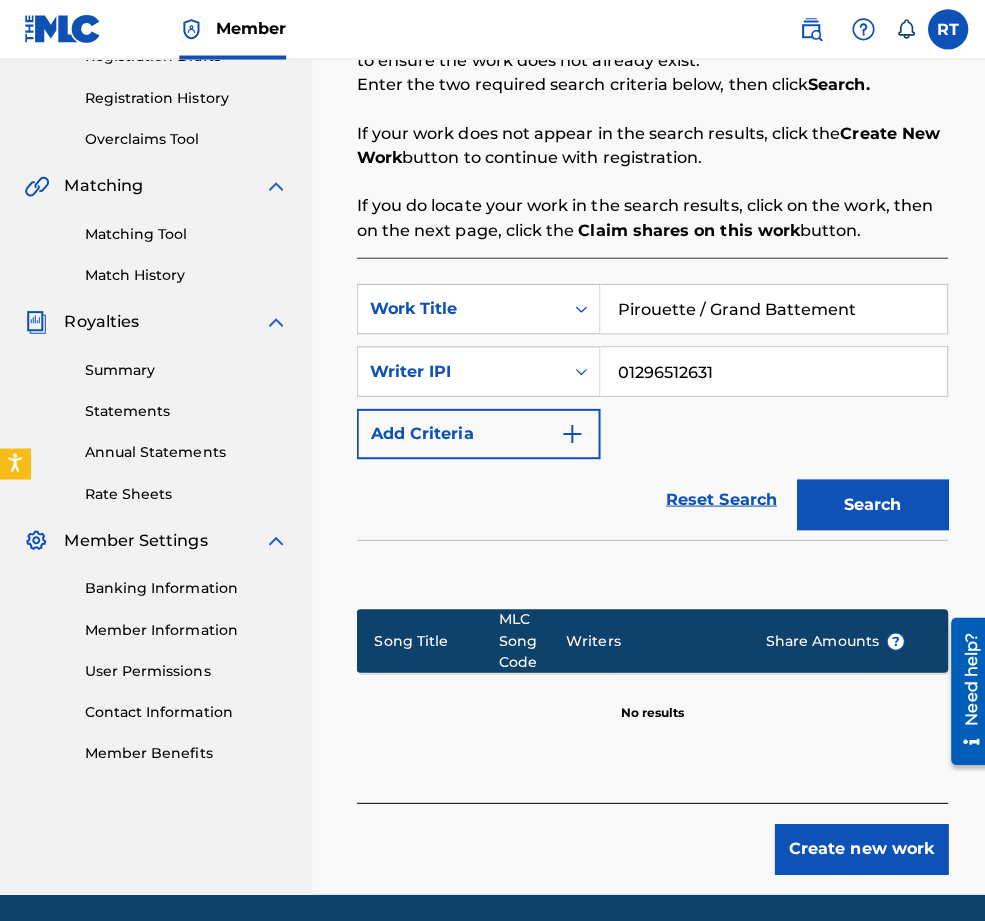 scroll, scrollTop: 369, scrollLeft: 0, axis: vertical 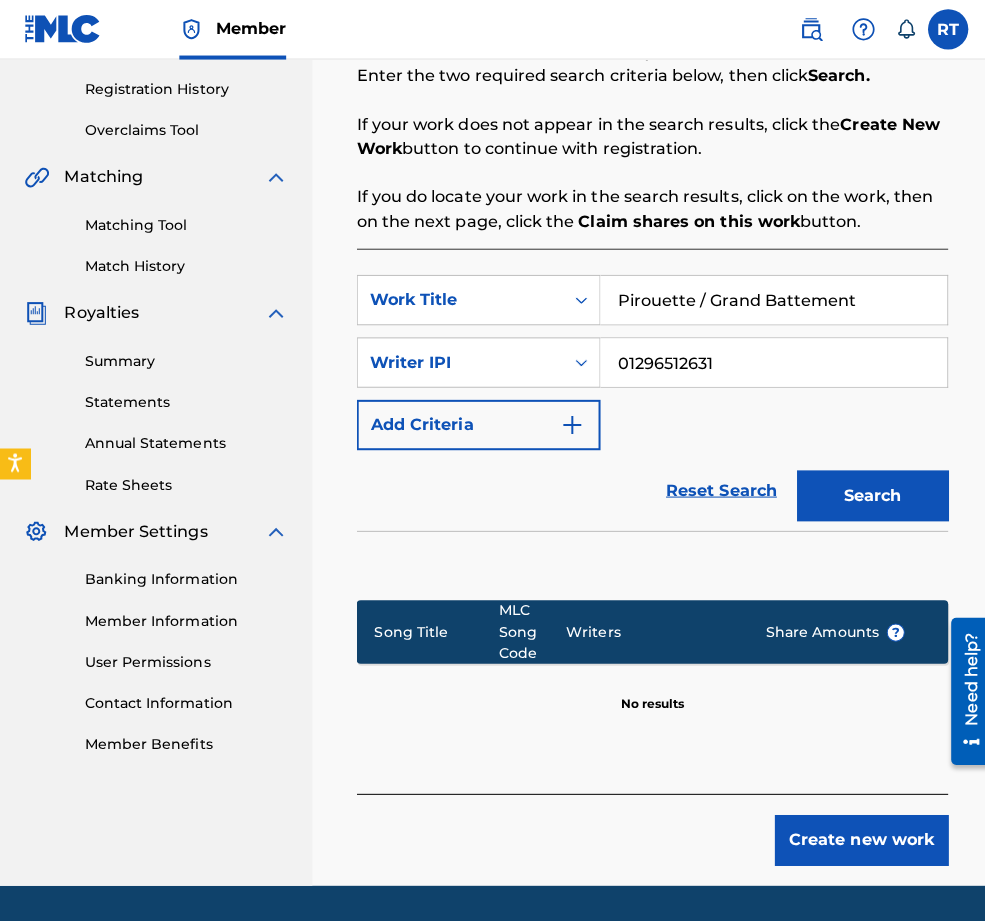 click on "Create new work" at bounding box center [855, 835] 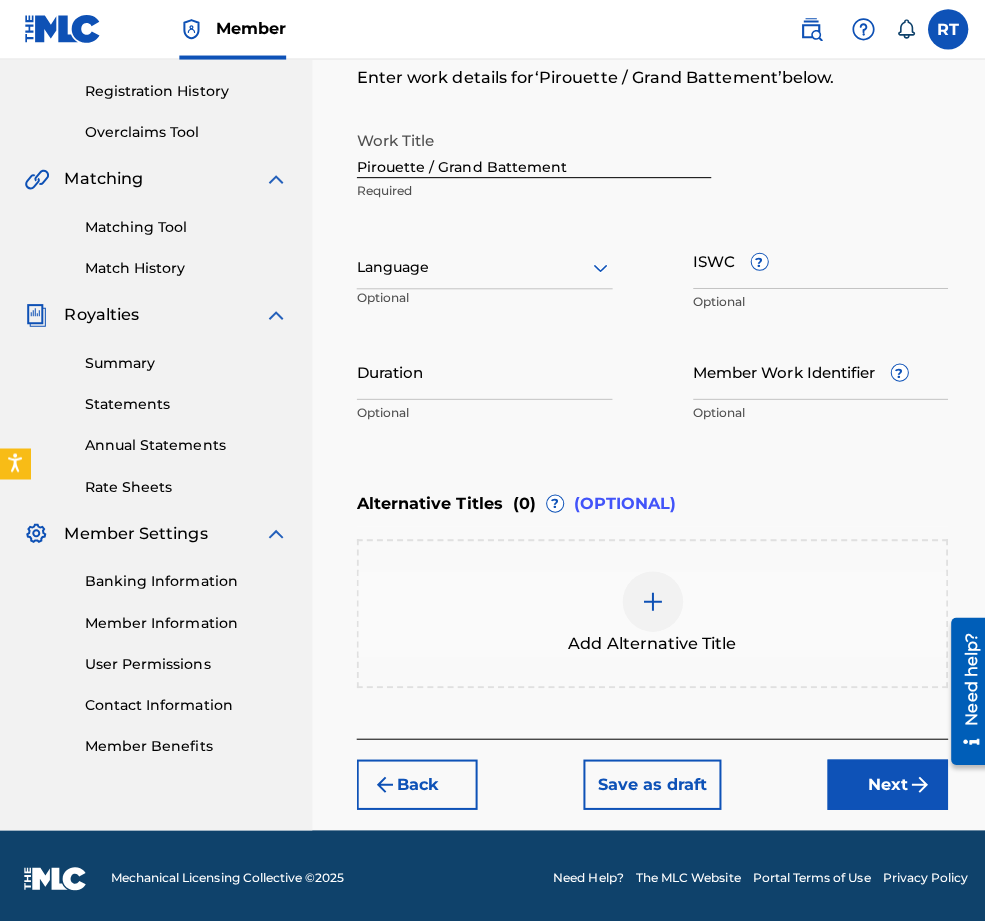 click at bounding box center [481, 266] 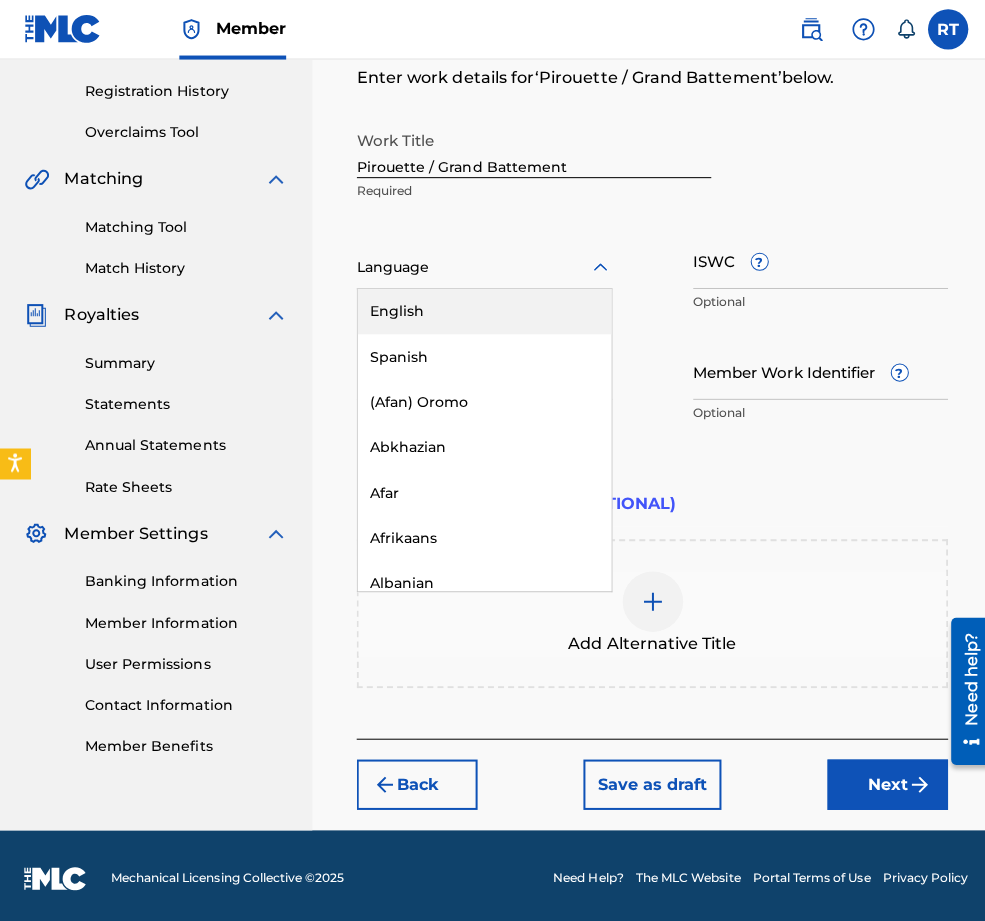 click at bounding box center (481, 266) 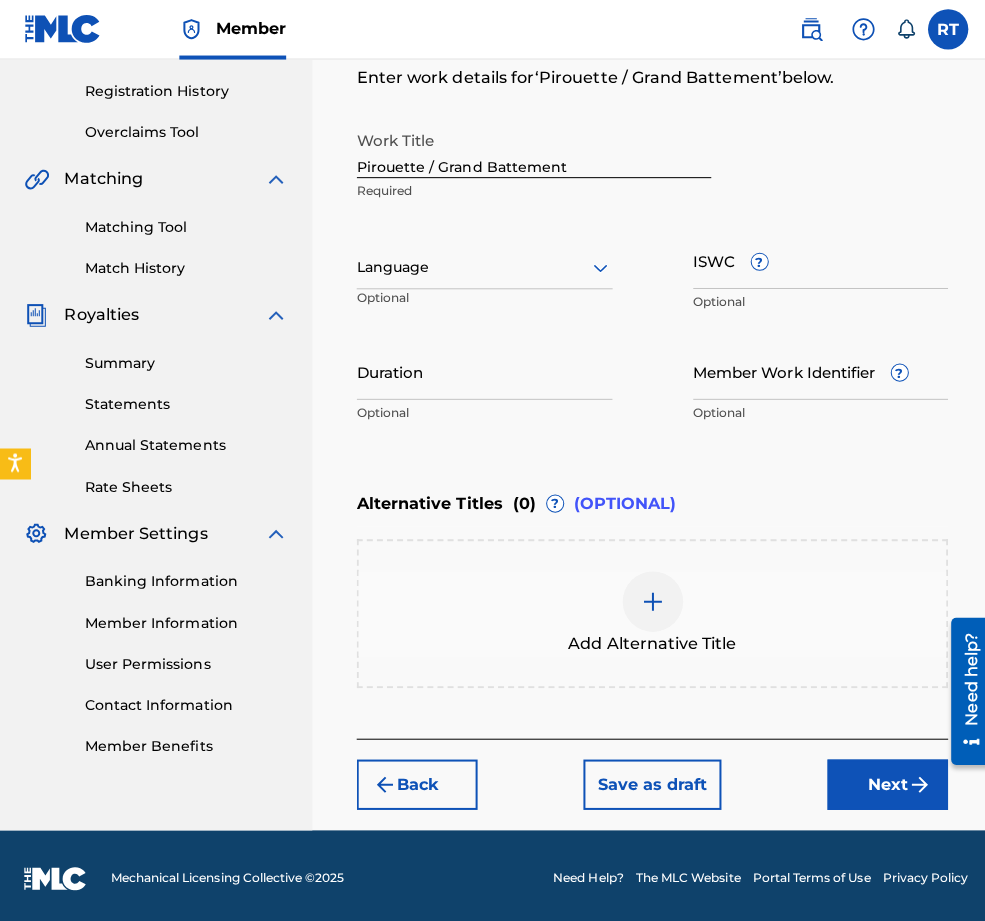 click on "Duration" at bounding box center [481, 369] 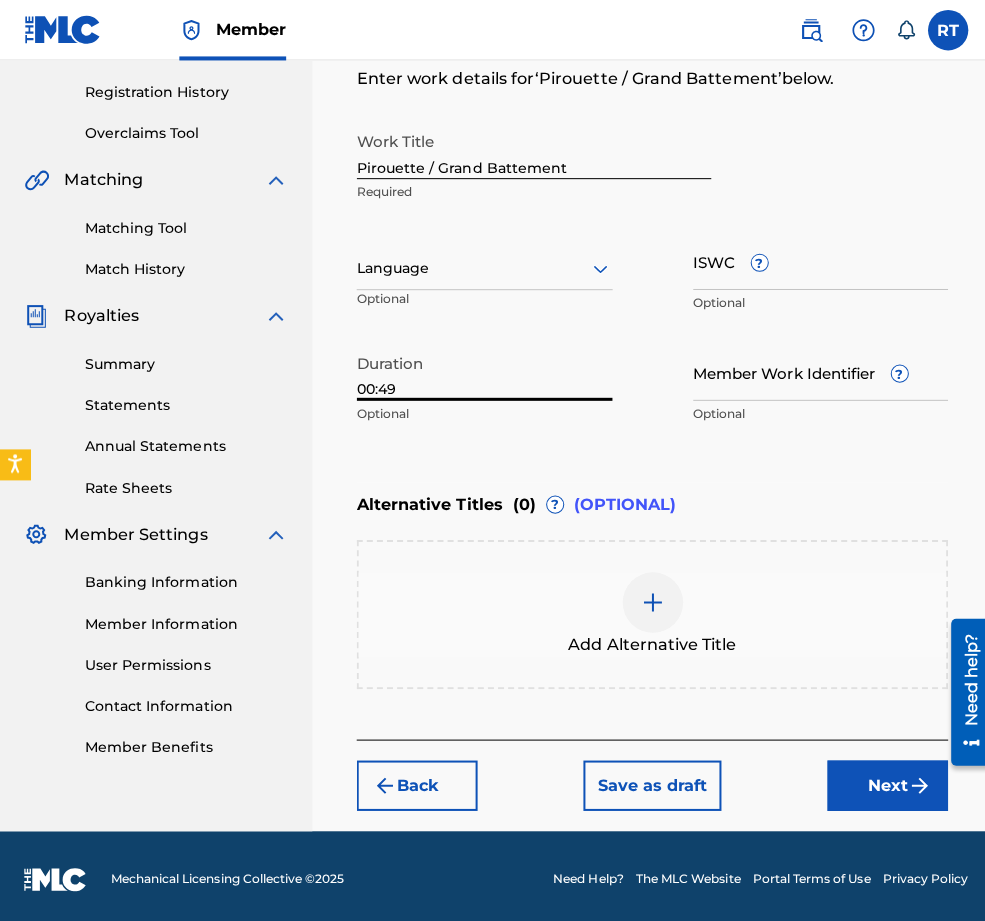 type on "00:49" 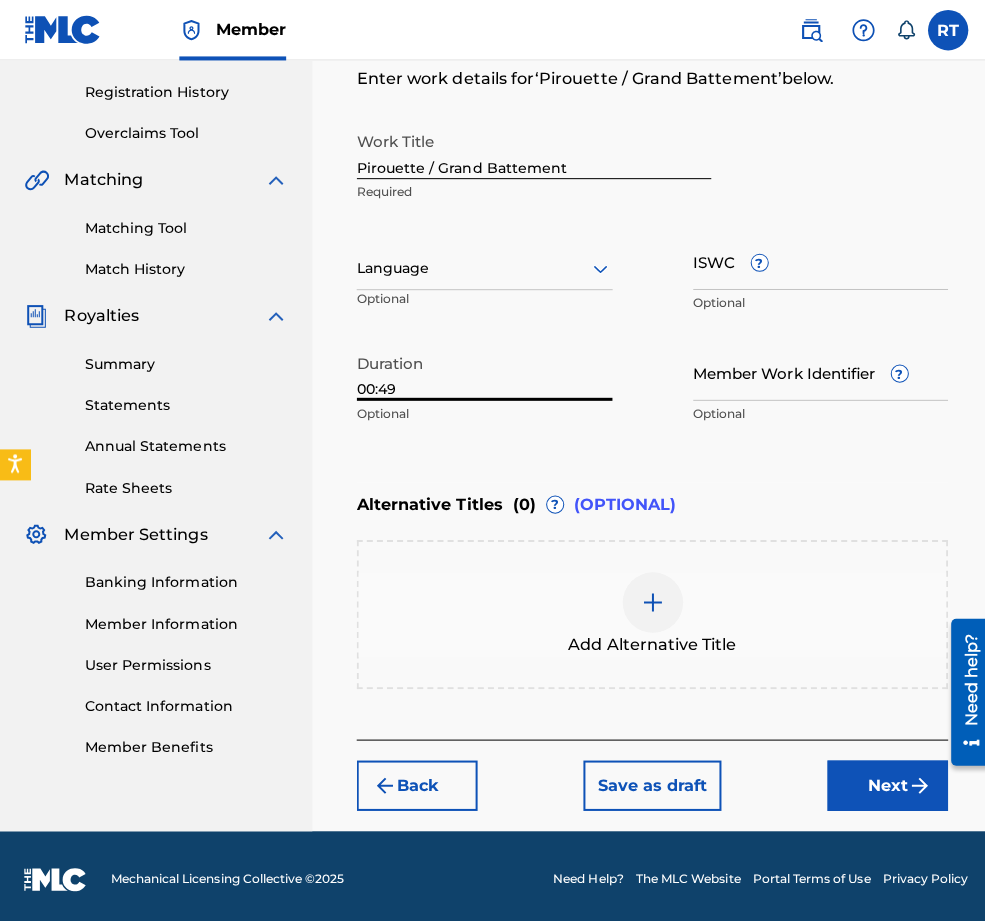 click on "Next" at bounding box center [881, 780] 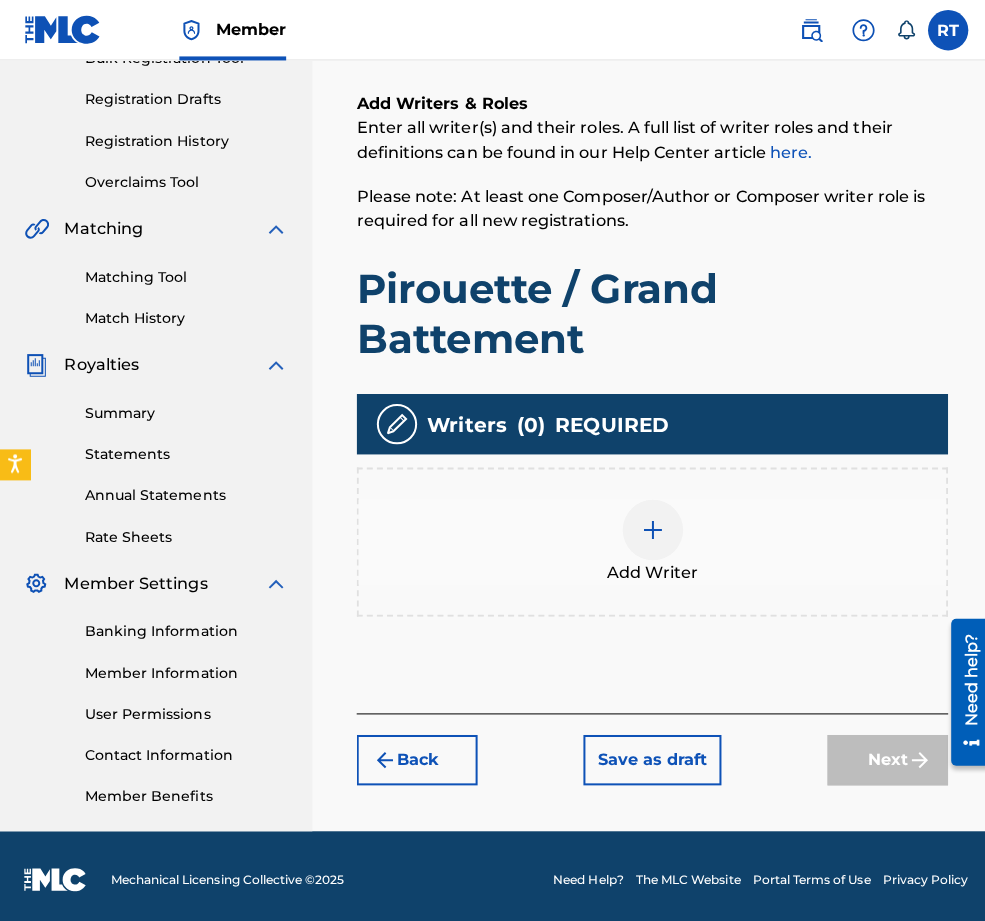 scroll, scrollTop: 407, scrollLeft: 0, axis: vertical 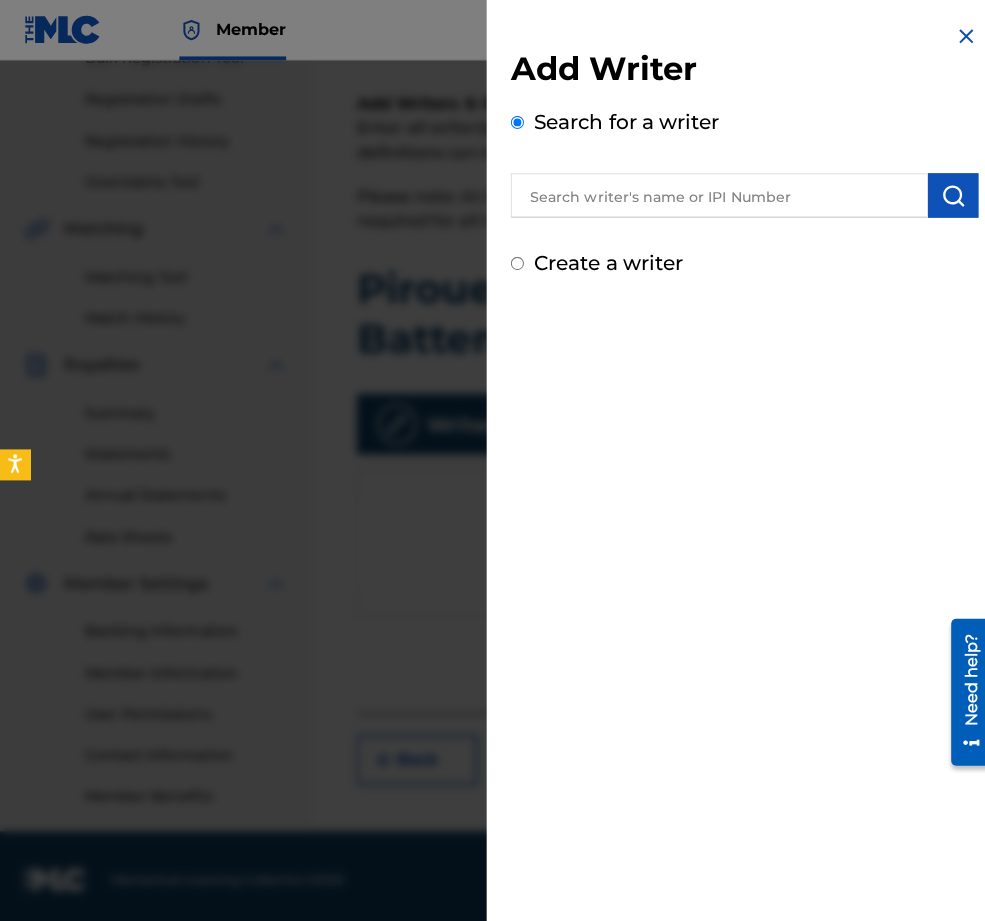 click on "Create a writer" at bounding box center (604, 261) 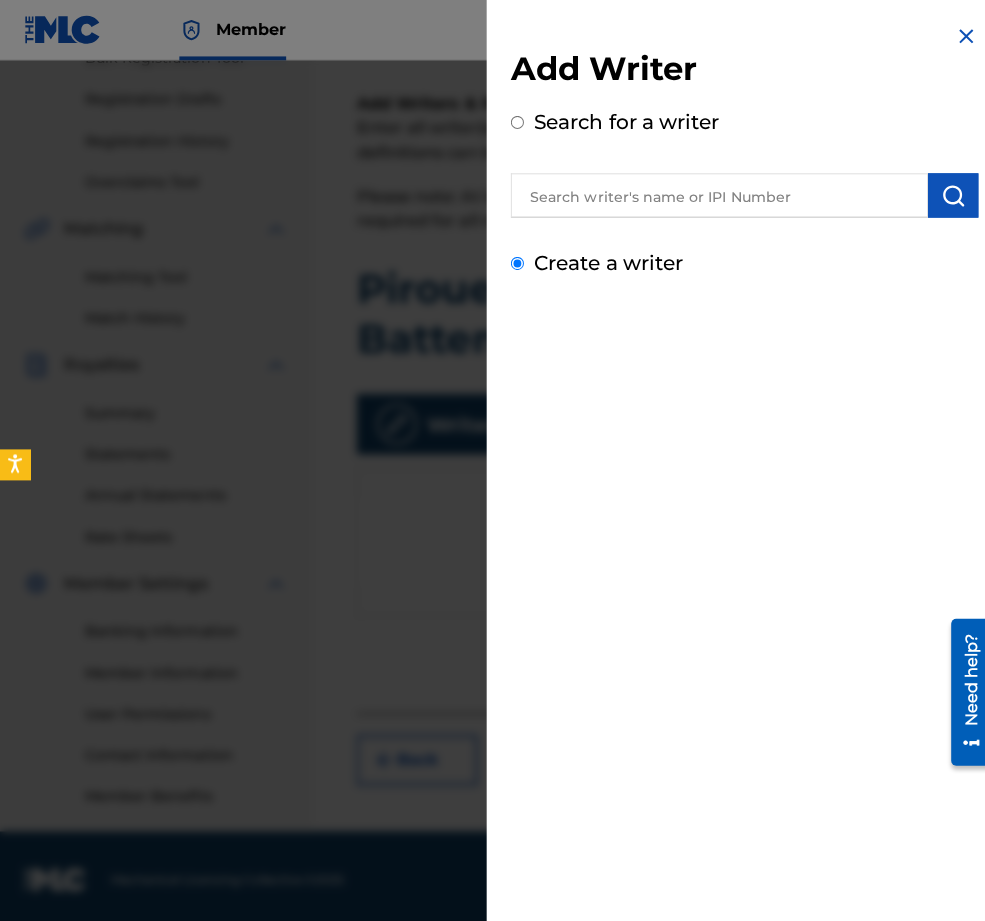 click on "Create a writer" at bounding box center (513, 261) 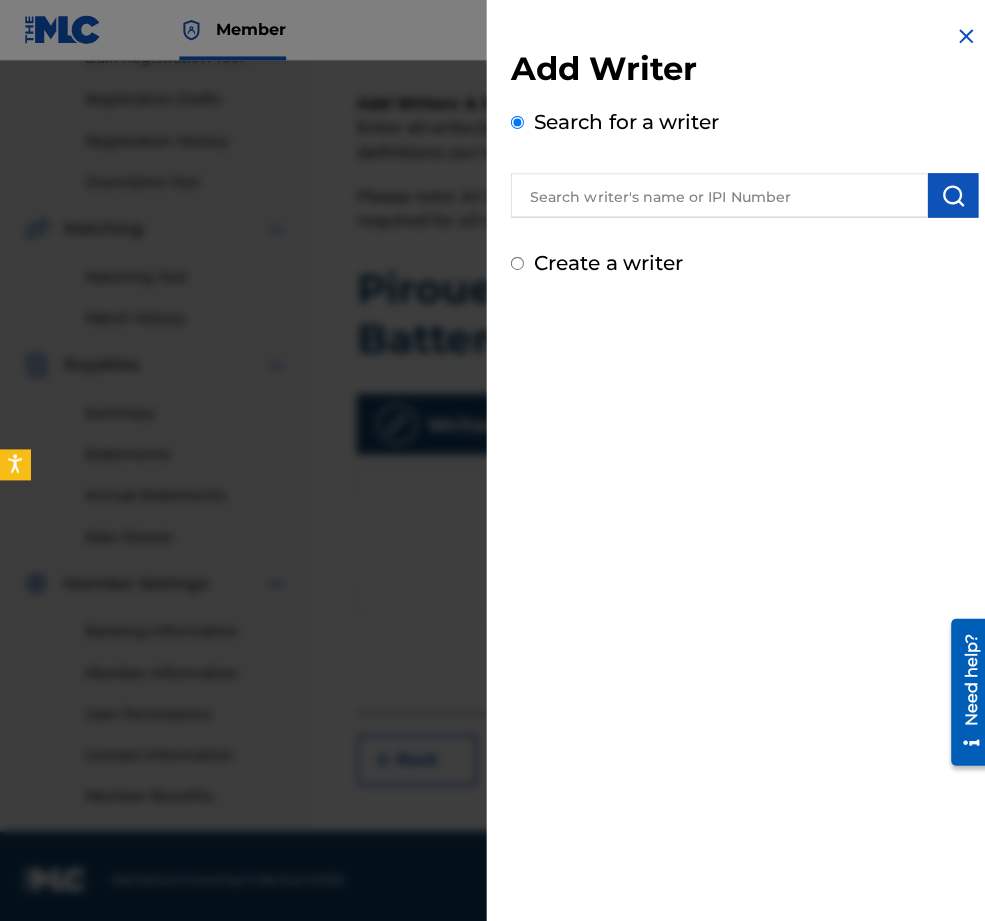 radio on "false" 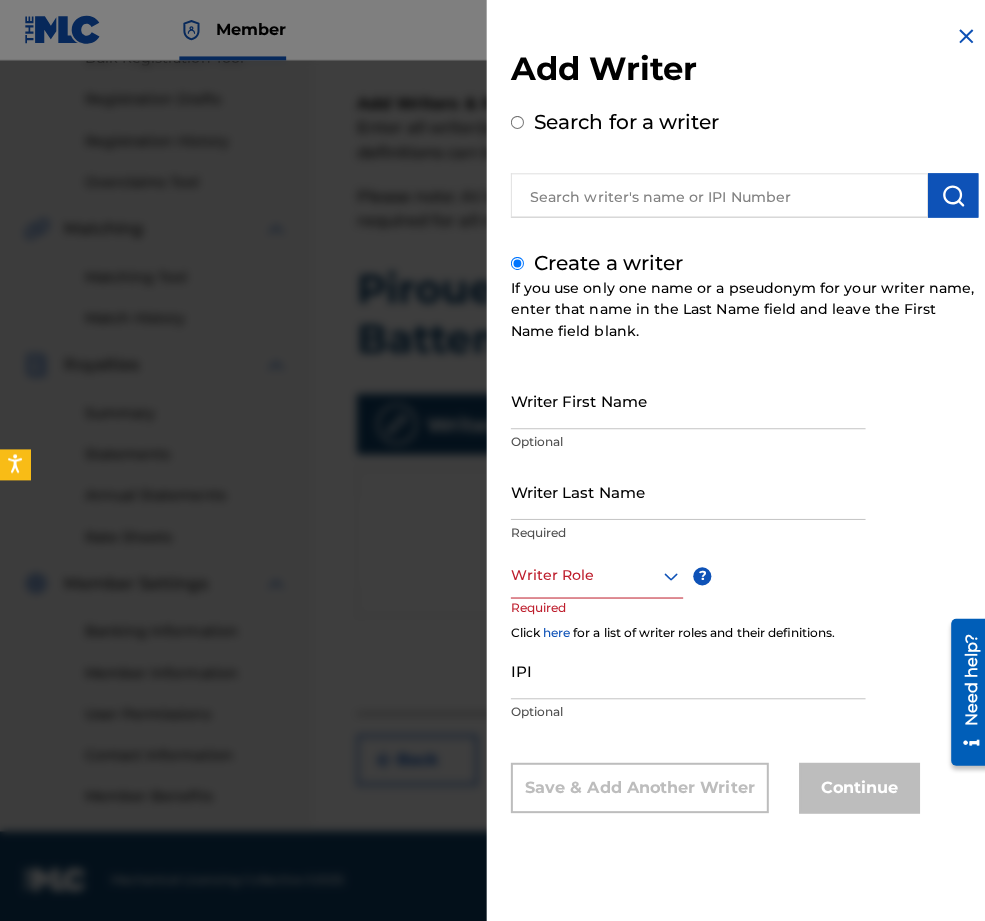 click on "Writer First Name" at bounding box center (683, 397) 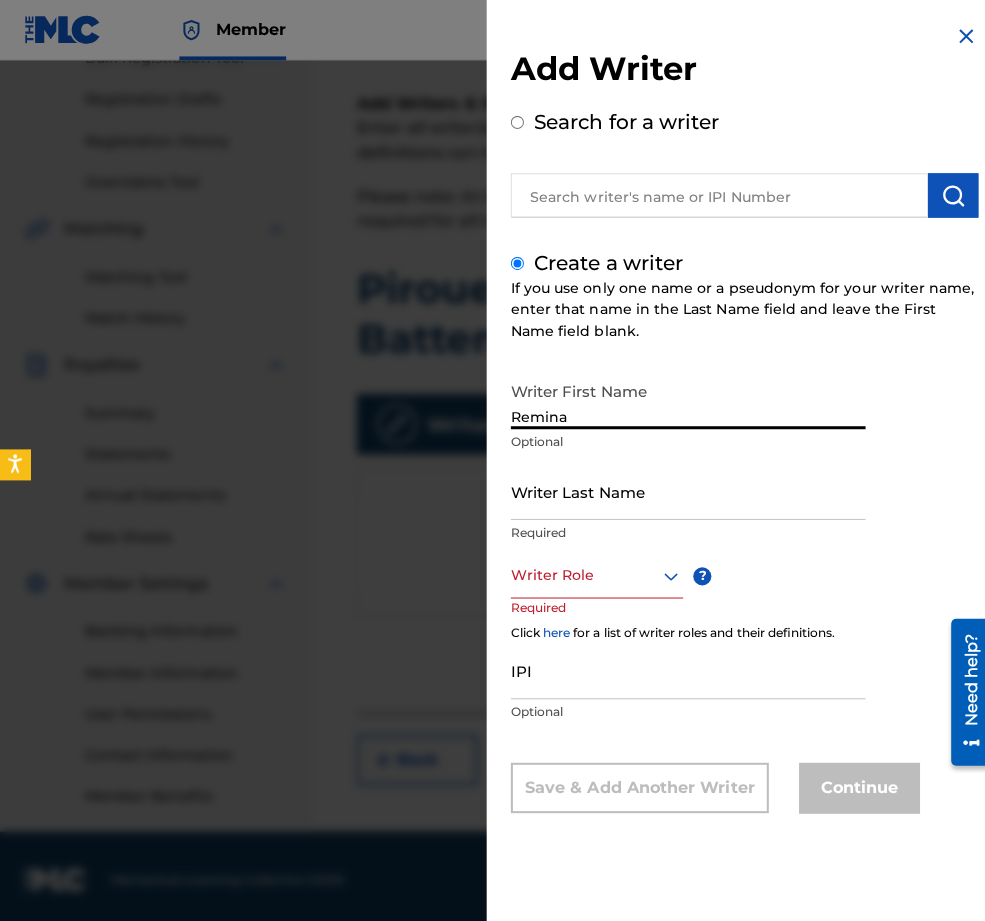 type on "Remina" 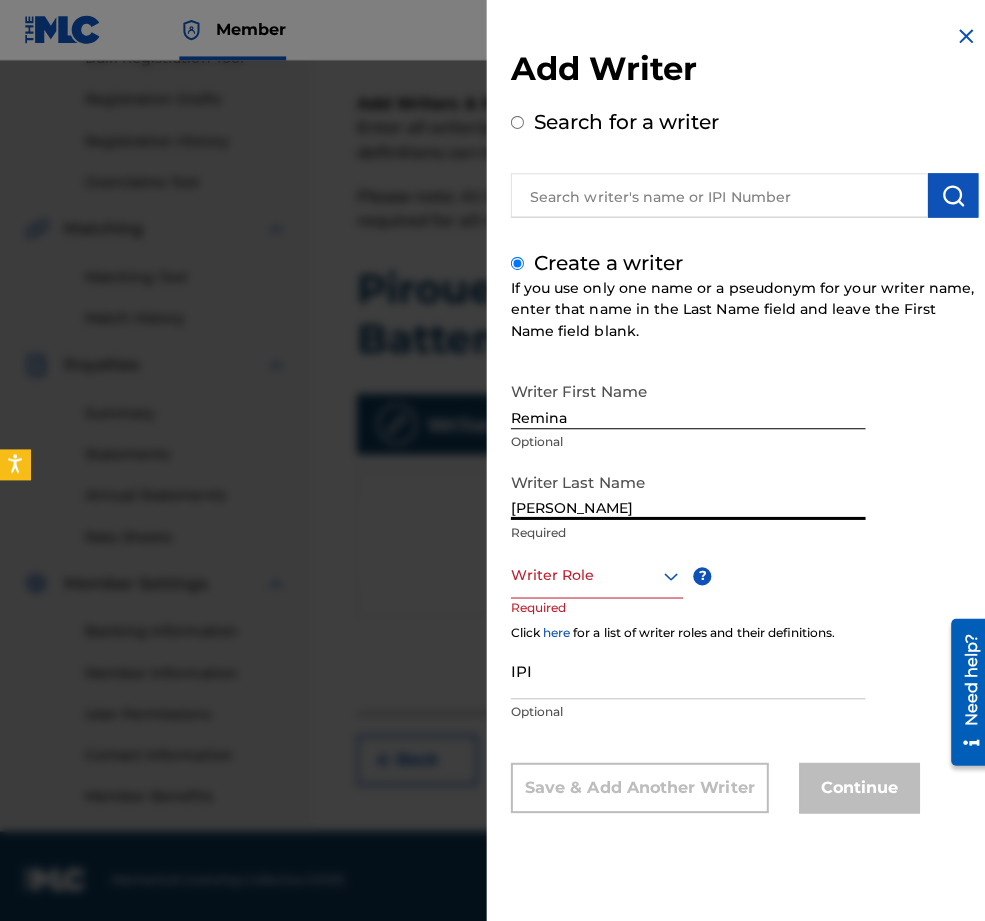 type on "[PERSON_NAME]" 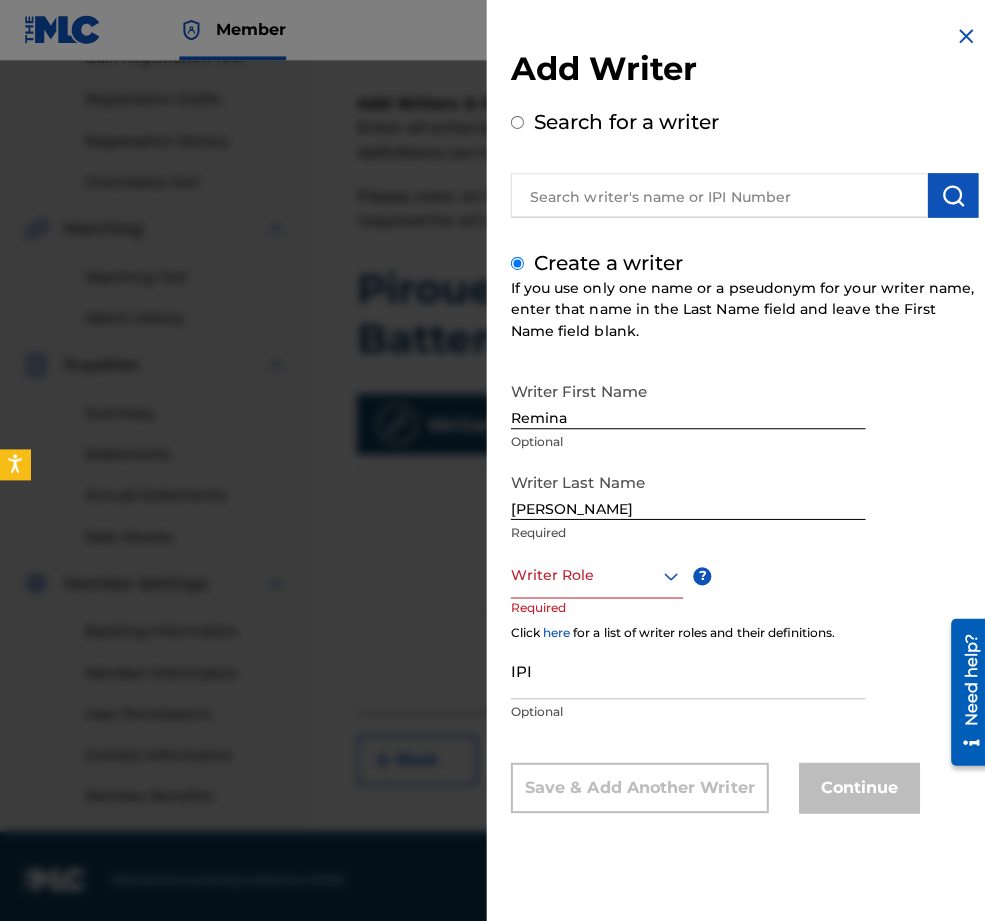 click at bounding box center [592, 571] 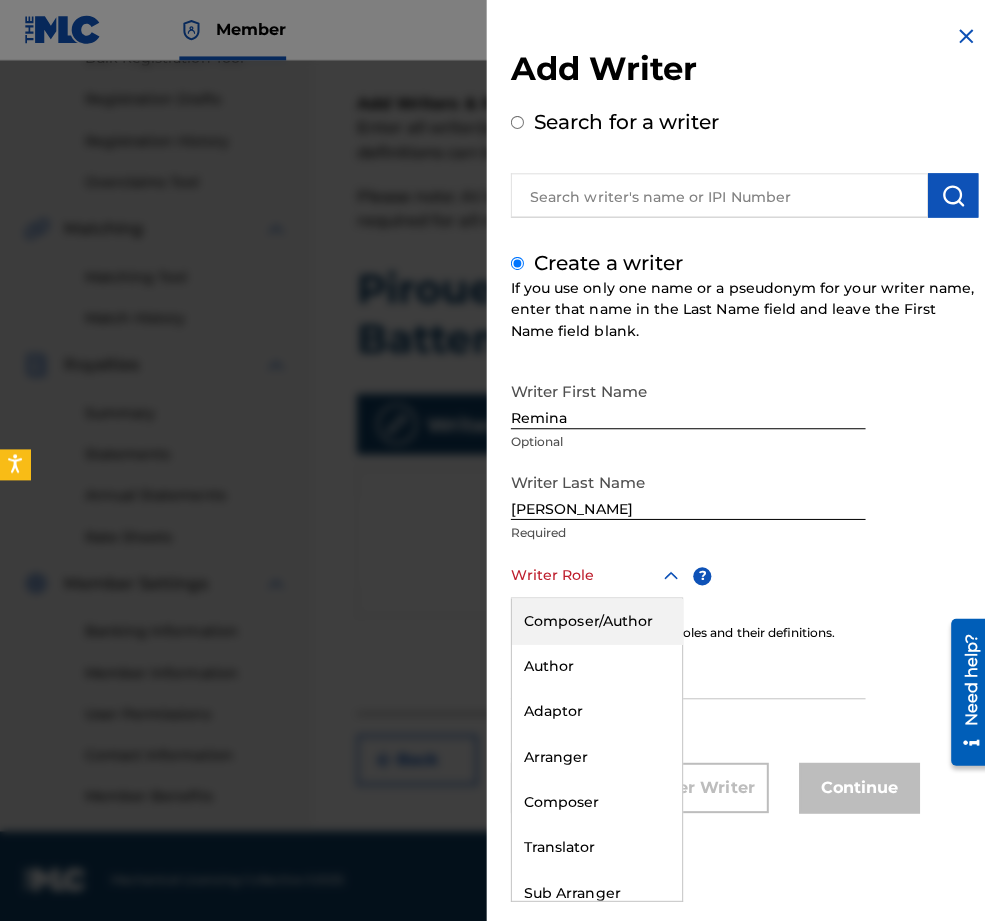 click on "Composer/Author" at bounding box center [592, 616] 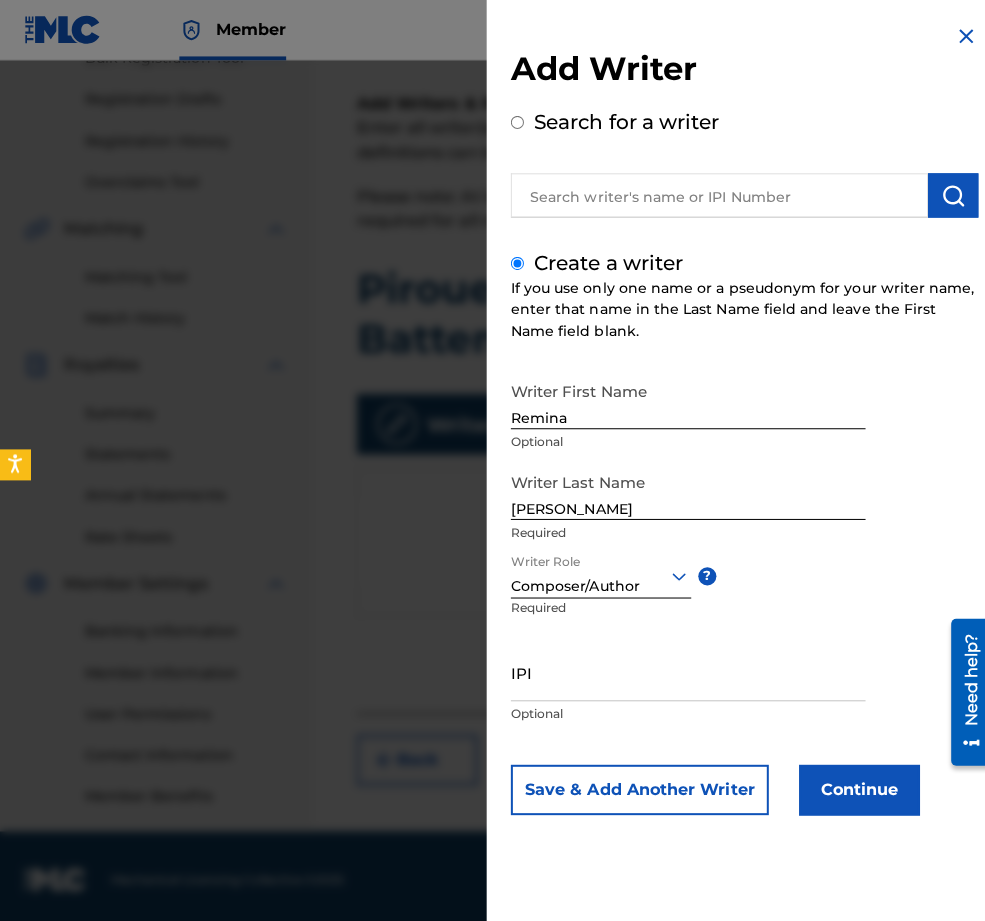 click on "IPI" at bounding box center (683, 667) 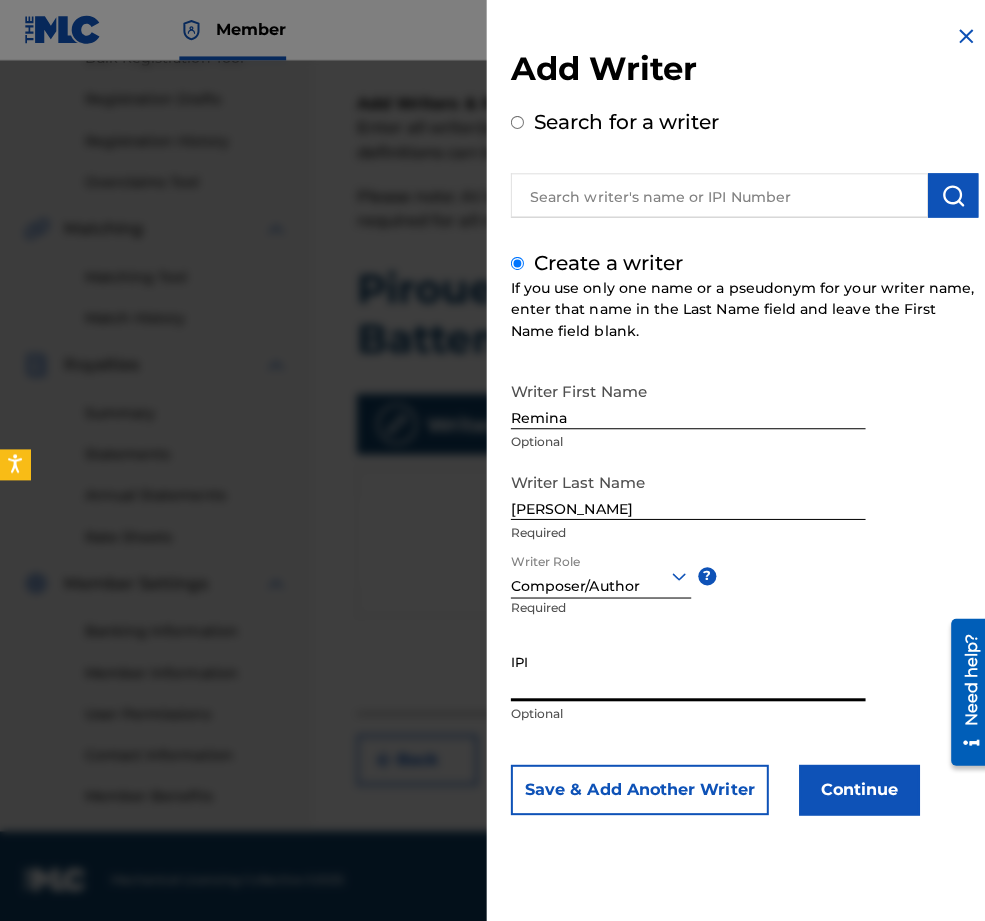 paste on "01296512631" 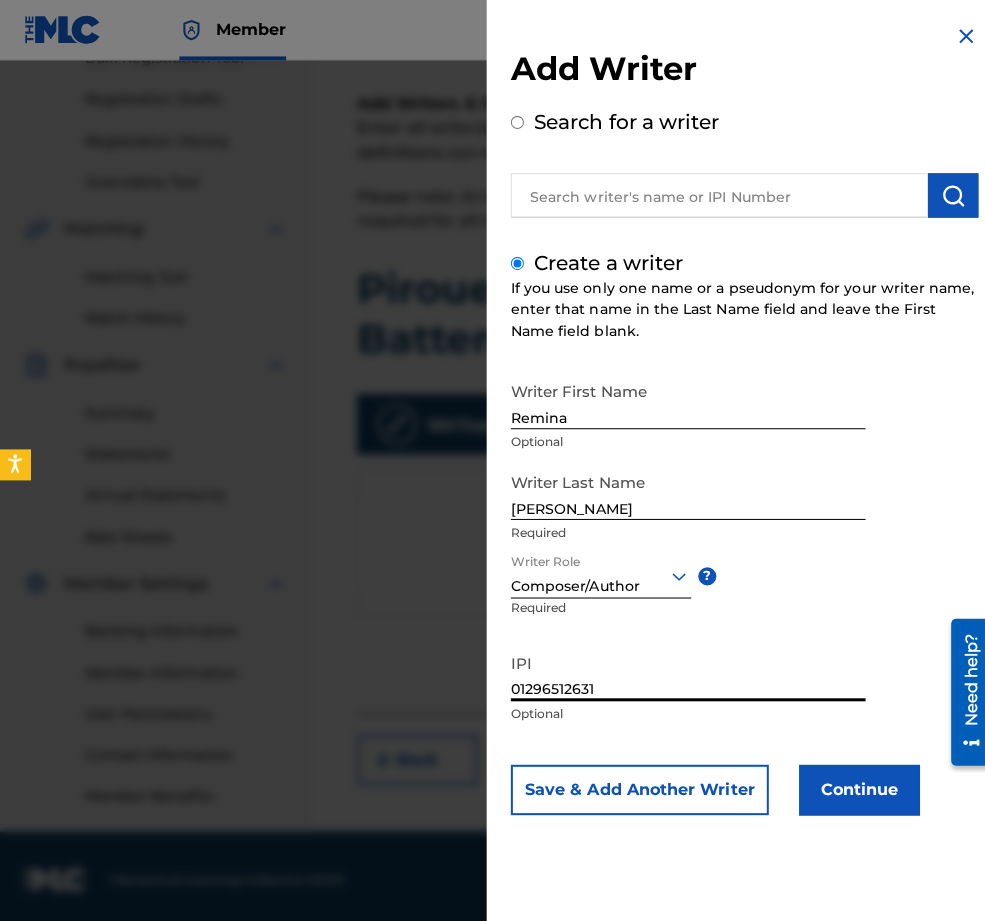 type on "01296512631" 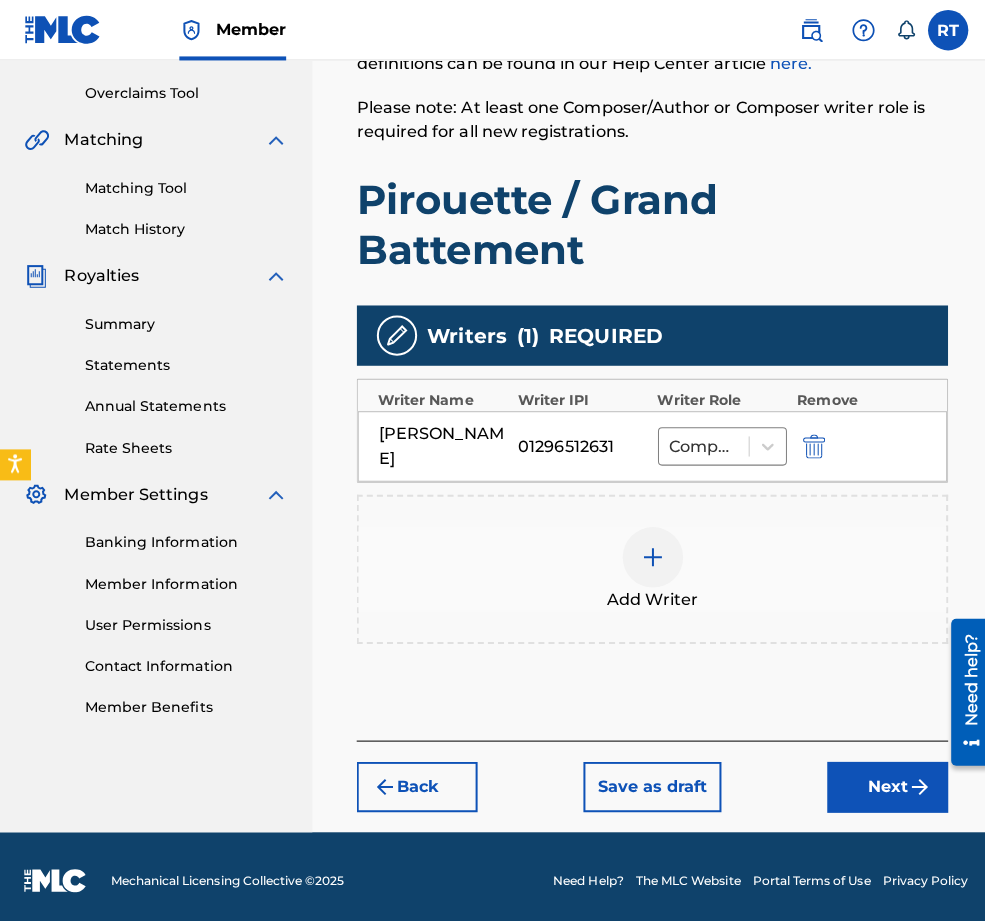 click on "Next" at bounding box center [881, 781] 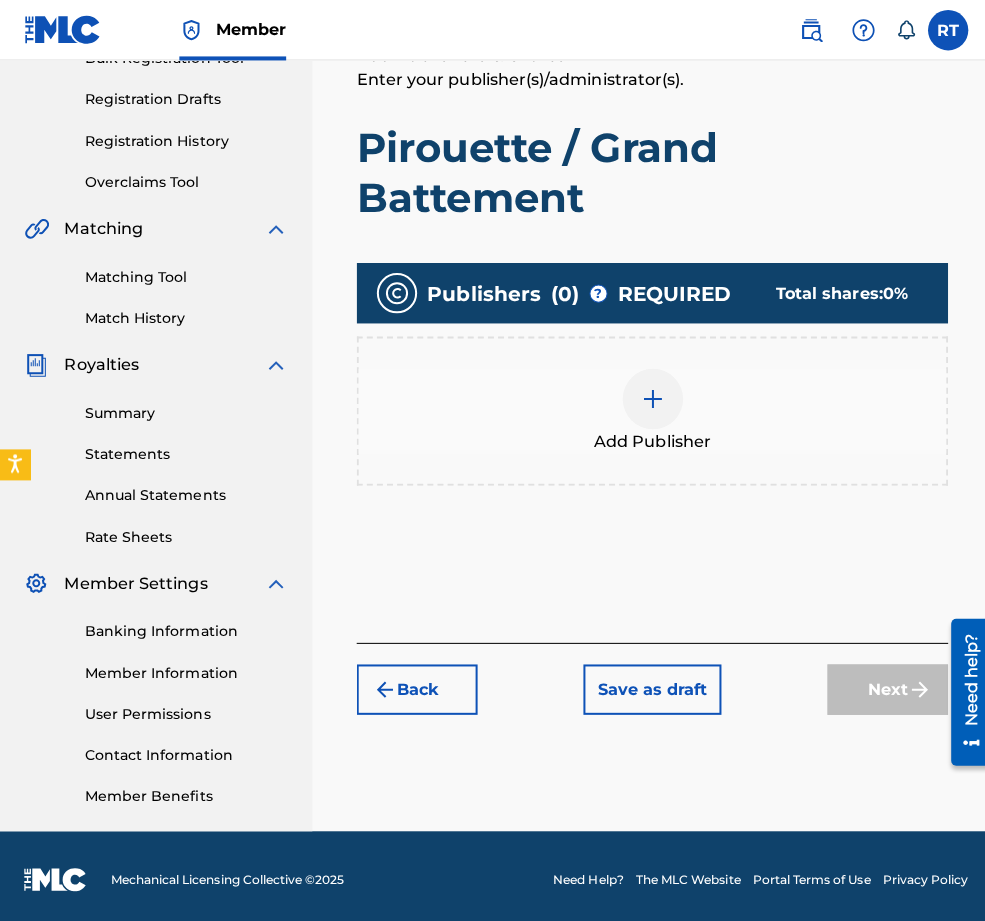 scroll, scrollTop: 89, scrollLeft: 0, axis: vertical 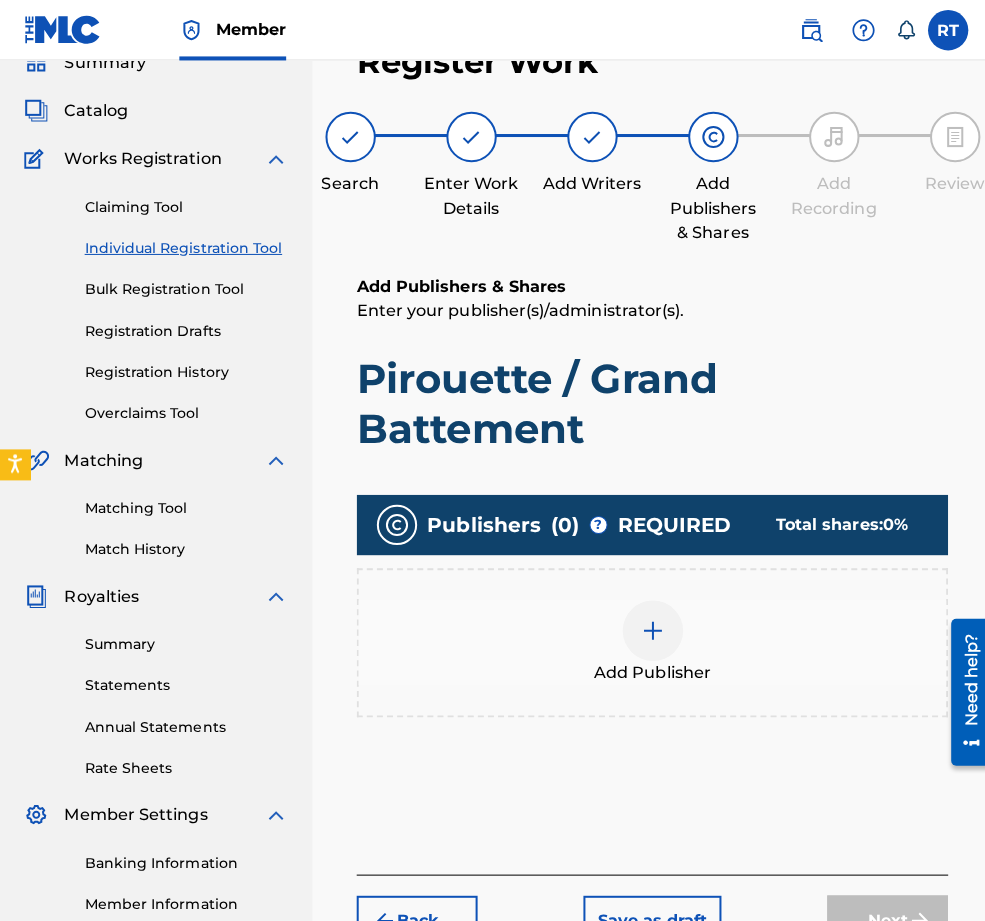 click at bounding box center [648, 626] 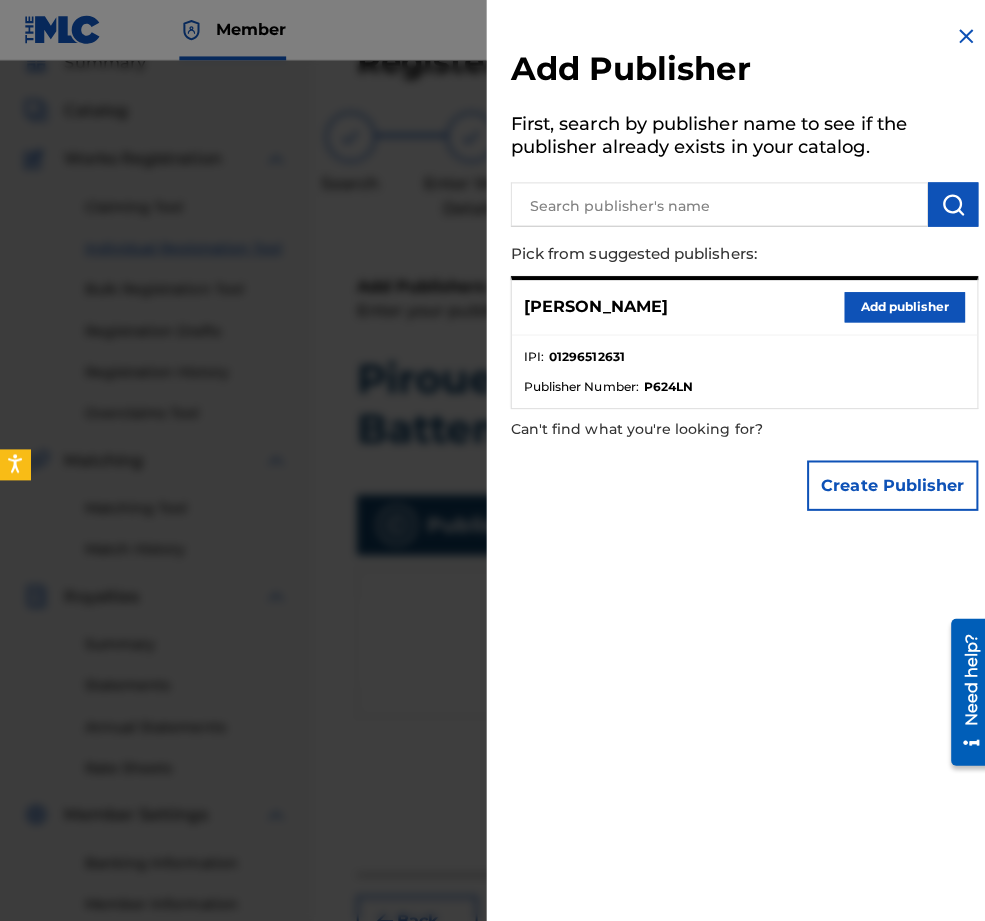 click on "Add publisher" at bounding box center [898, 305] 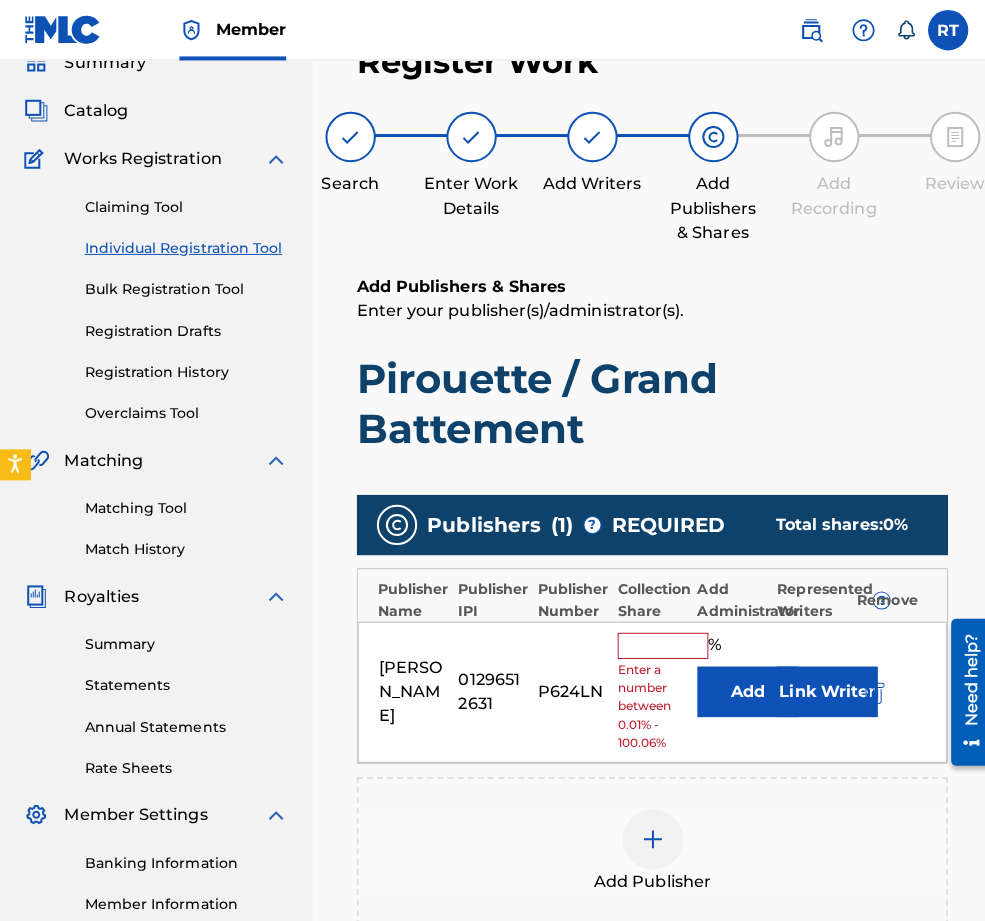 click at bounding box center [658, 641] 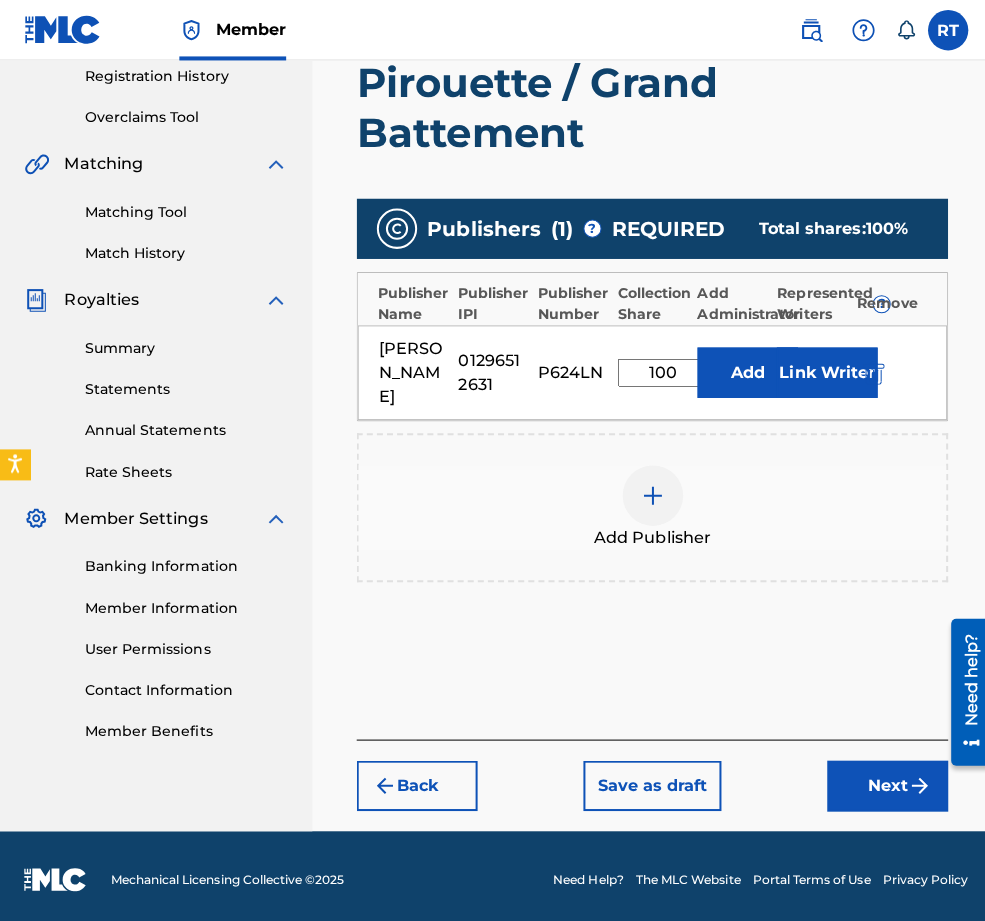 type on "100" 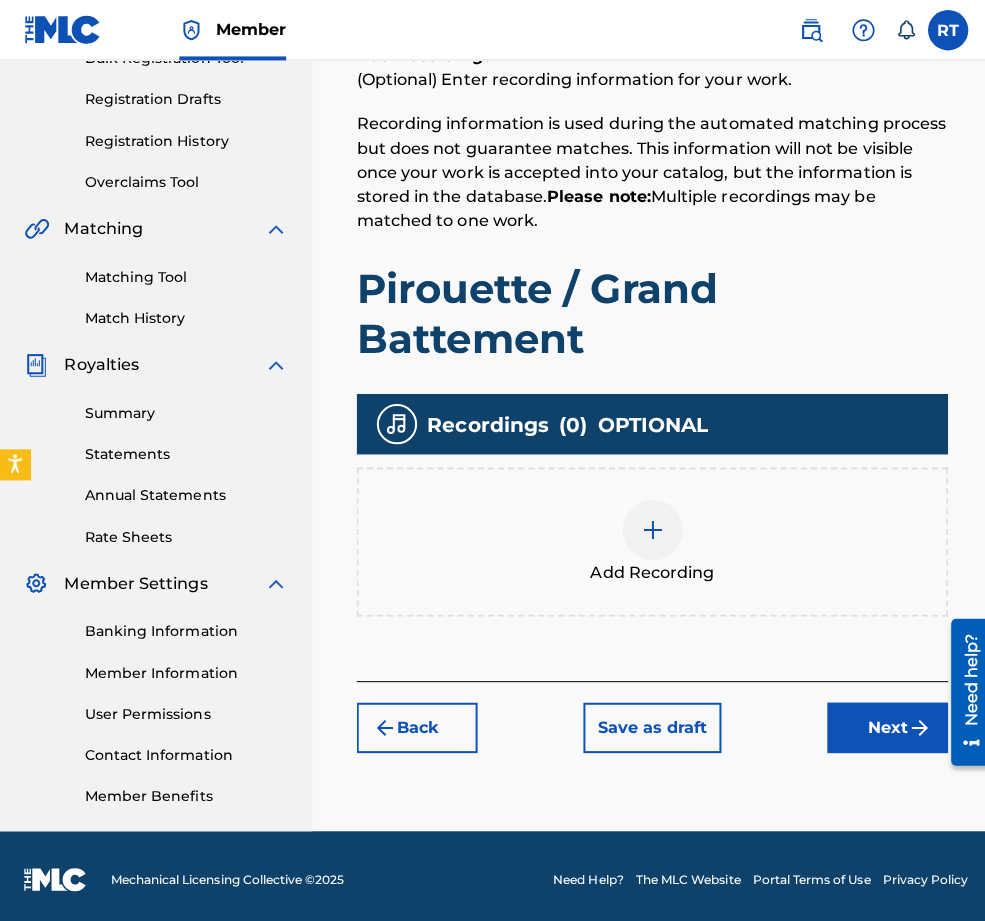 click at bounding box center (648, 526) 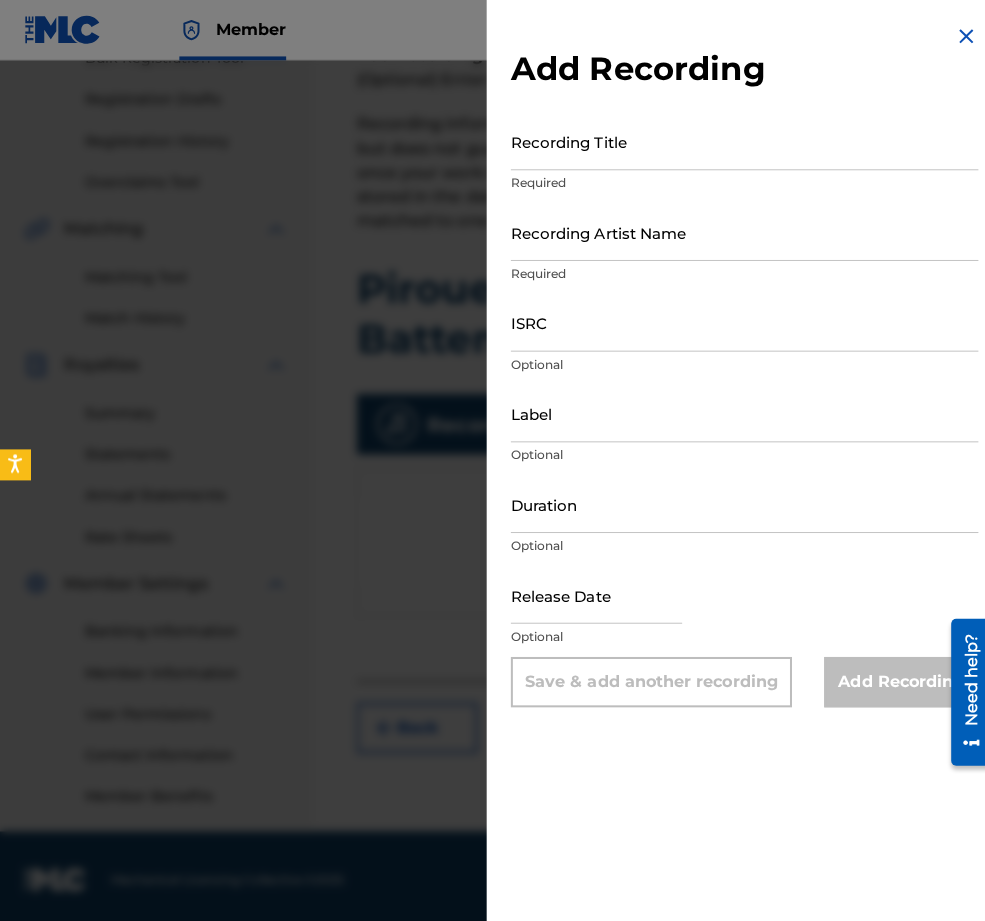scroll, scrollTop: 407, scrollLeft: 0, axis: vertical 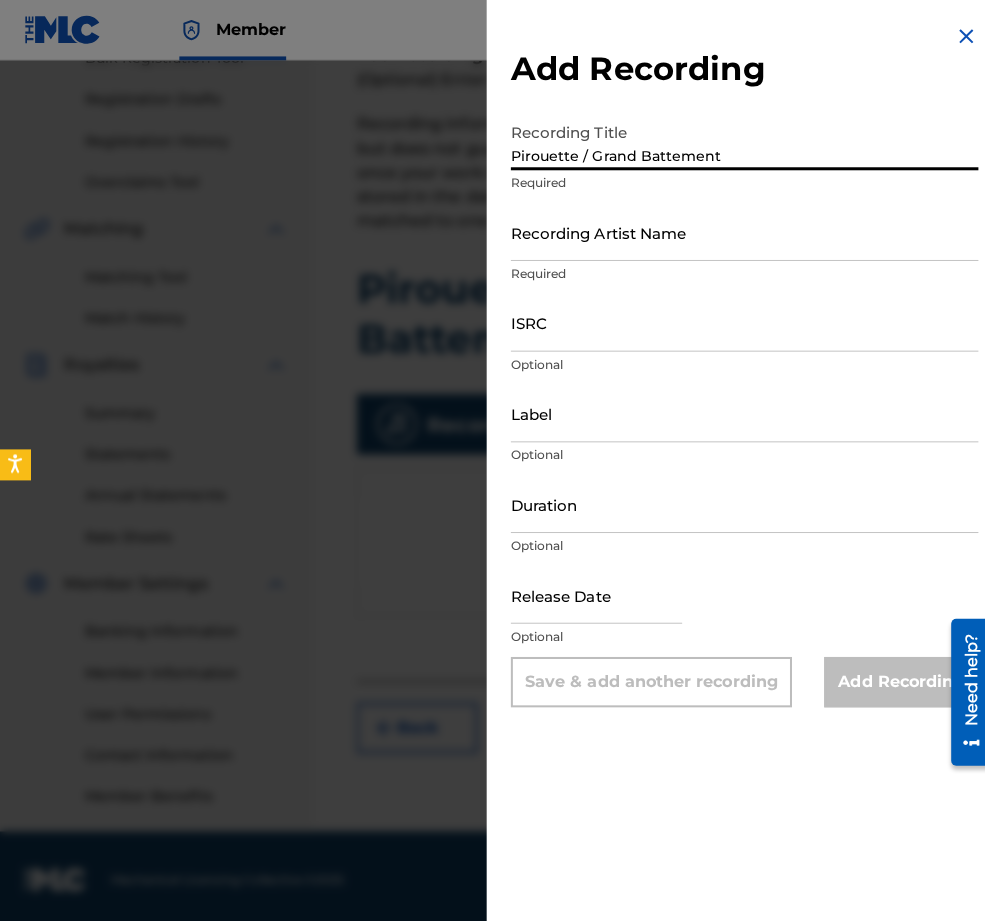 type on "Pirouette / Grand Battement" 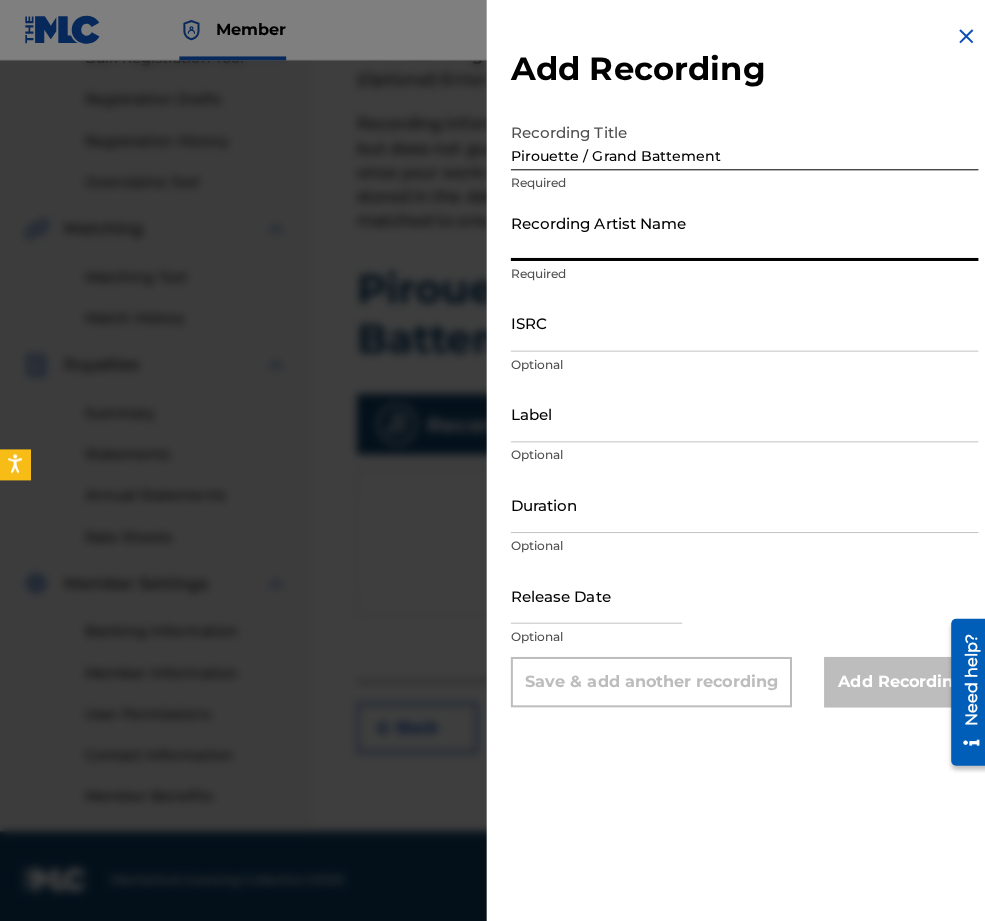 click on "Recording Artist Name" at bounding box center [739, 230] 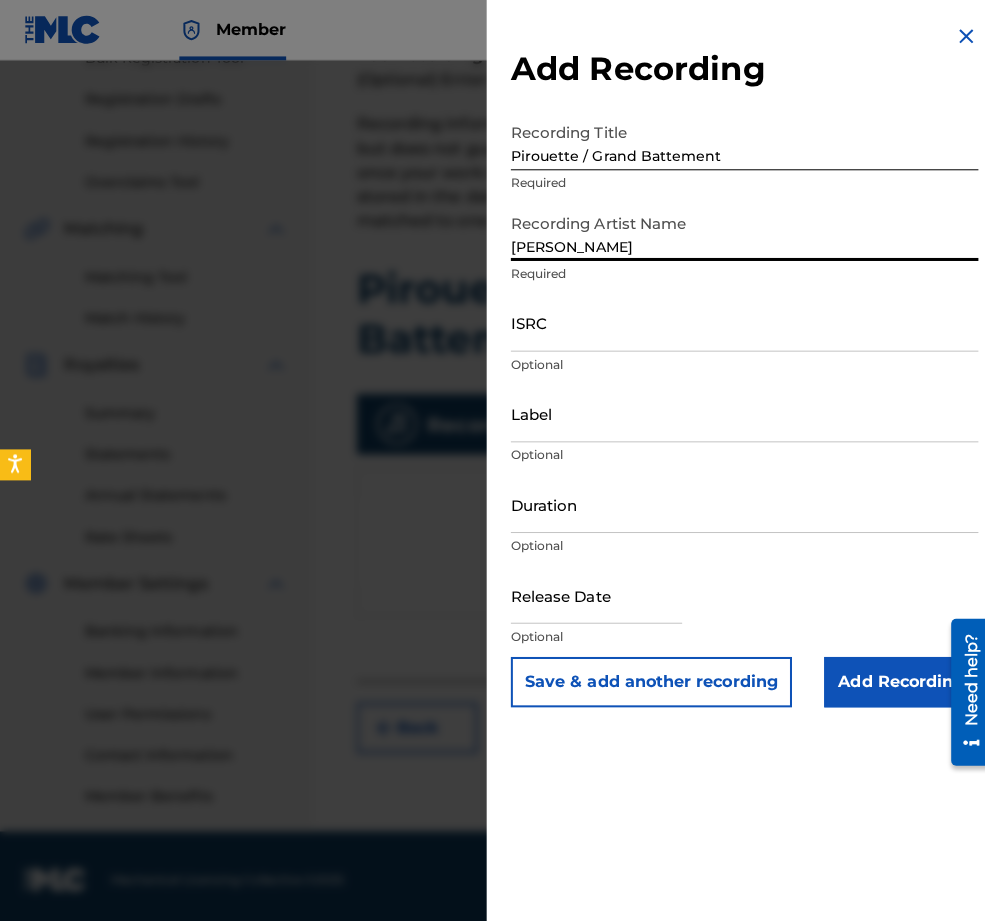 type on "[PERSON_NAME]" 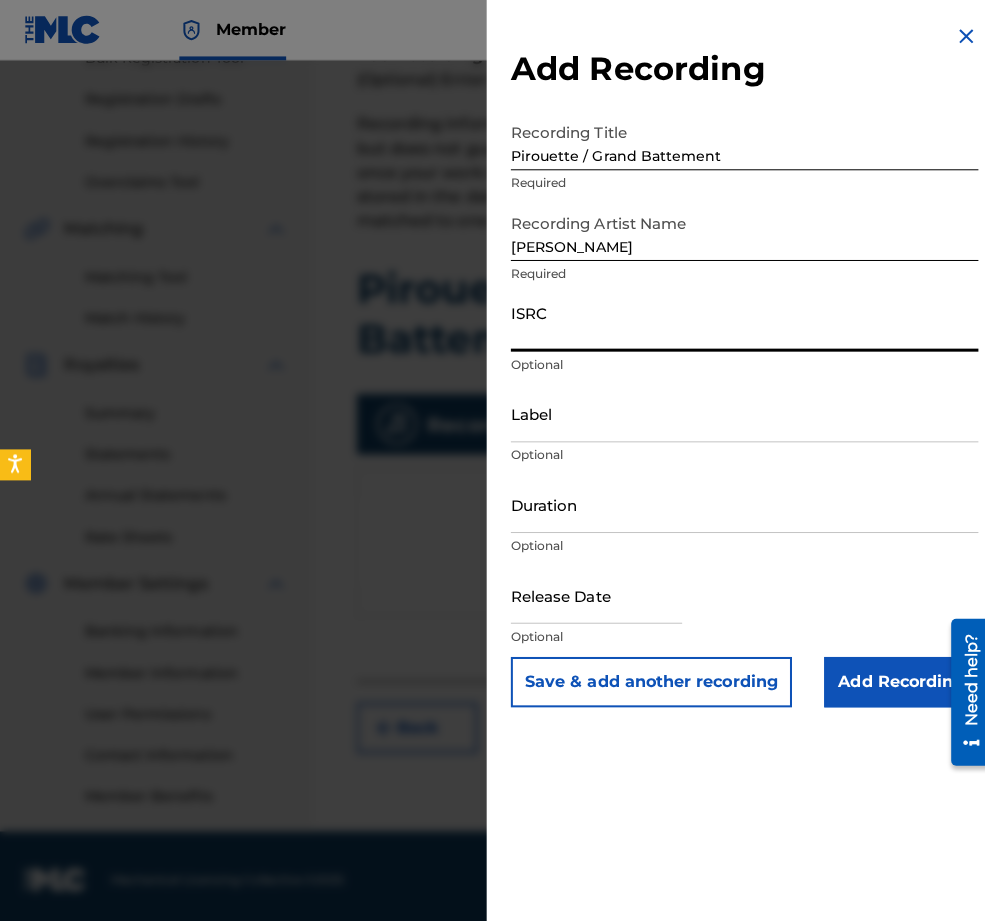 paste on "QZES62263265" 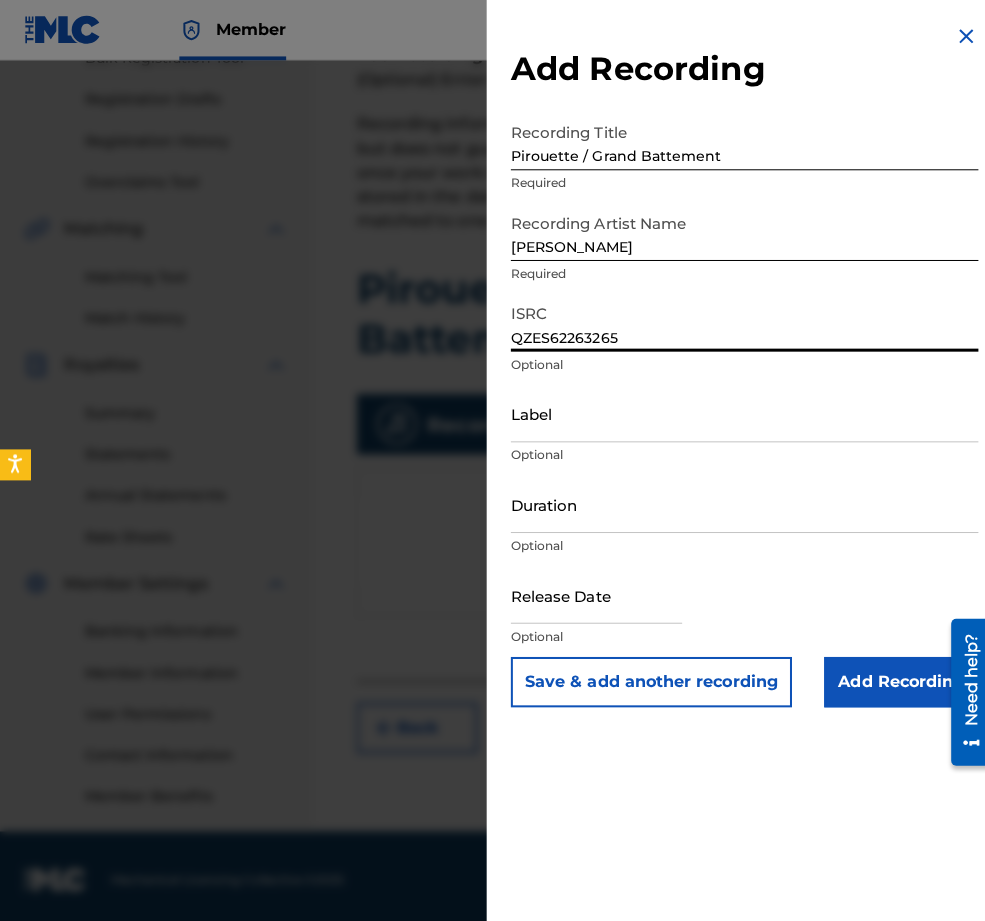 type on "QZES62263265" 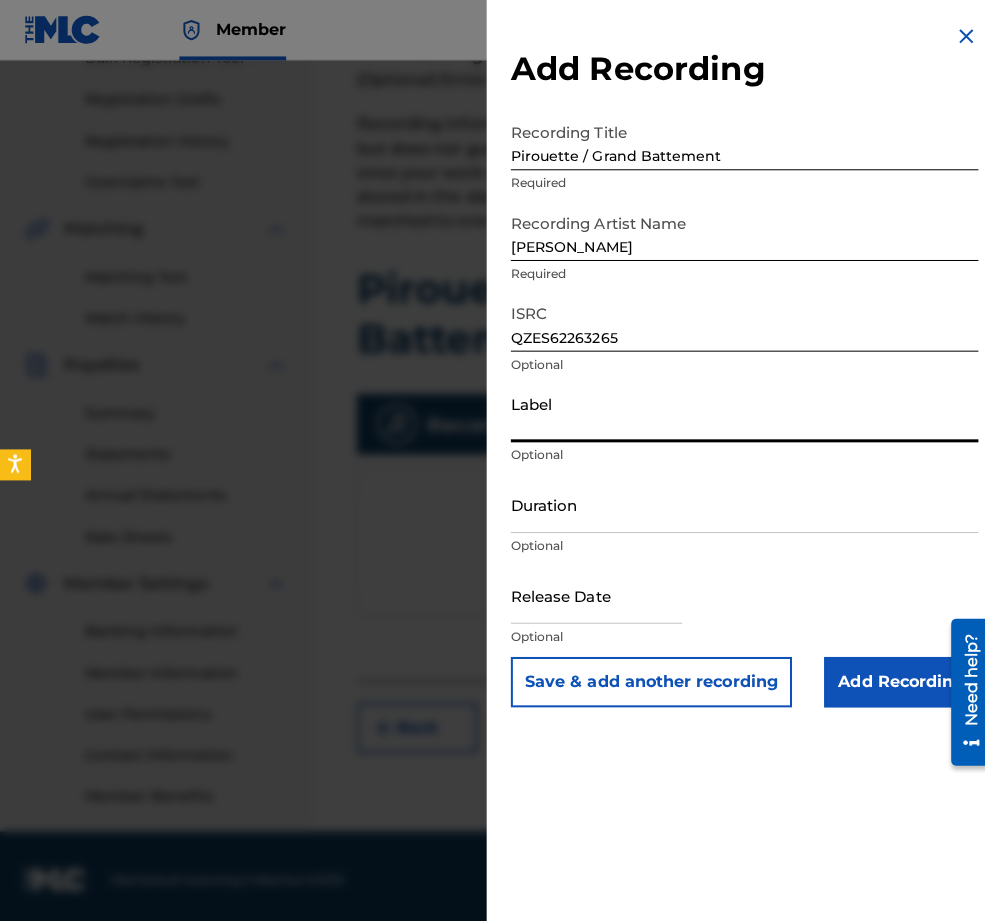 click on "Label" at bounding box center [739, 410] 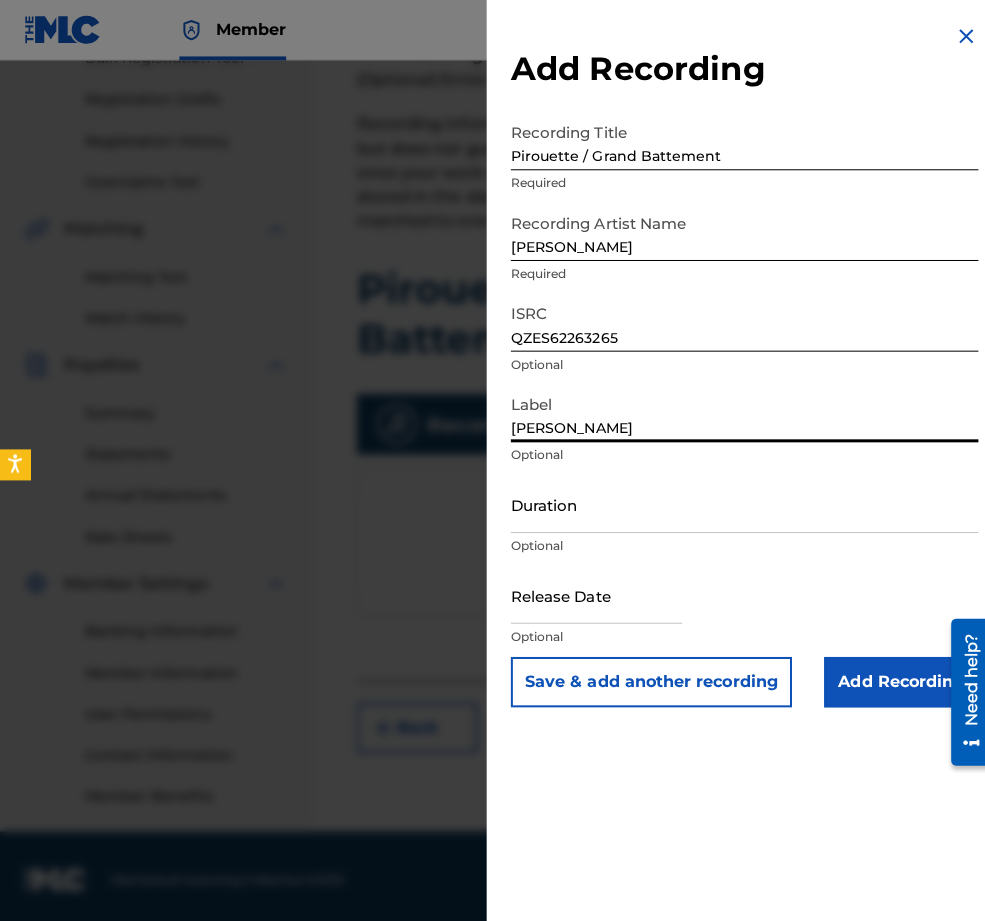 type on "[PERSON_NAME]" 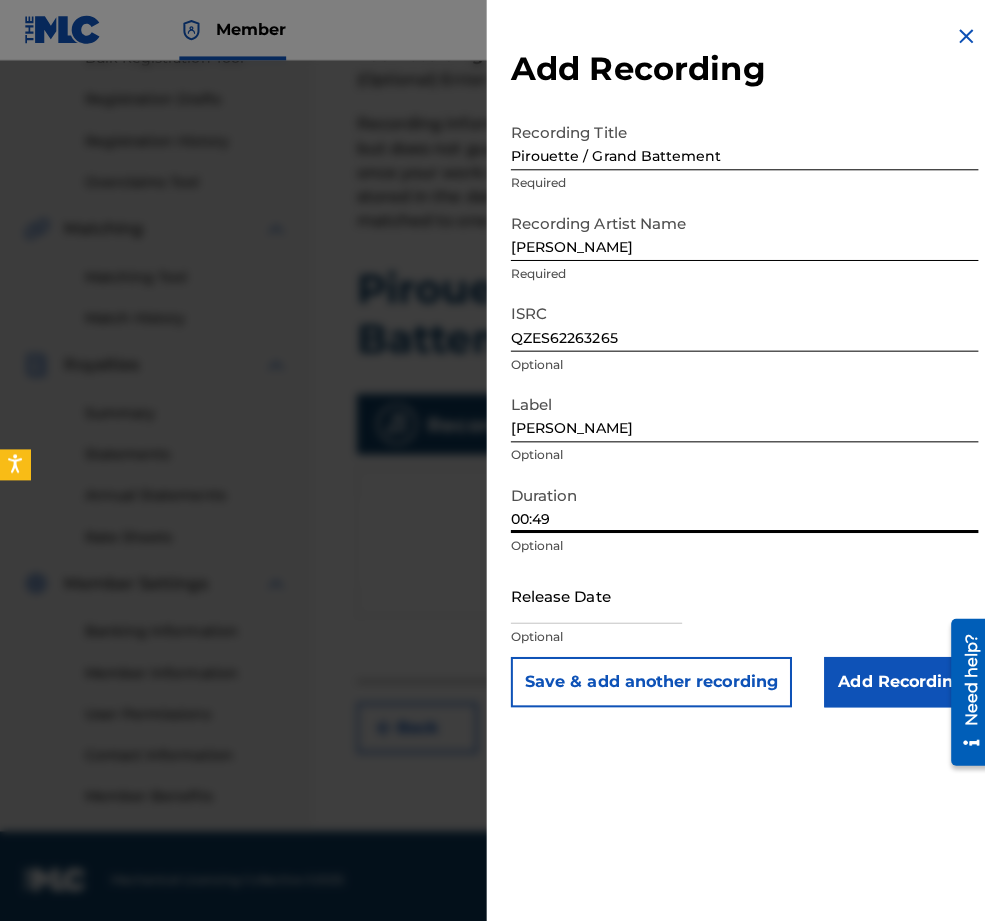 type on "00:49" 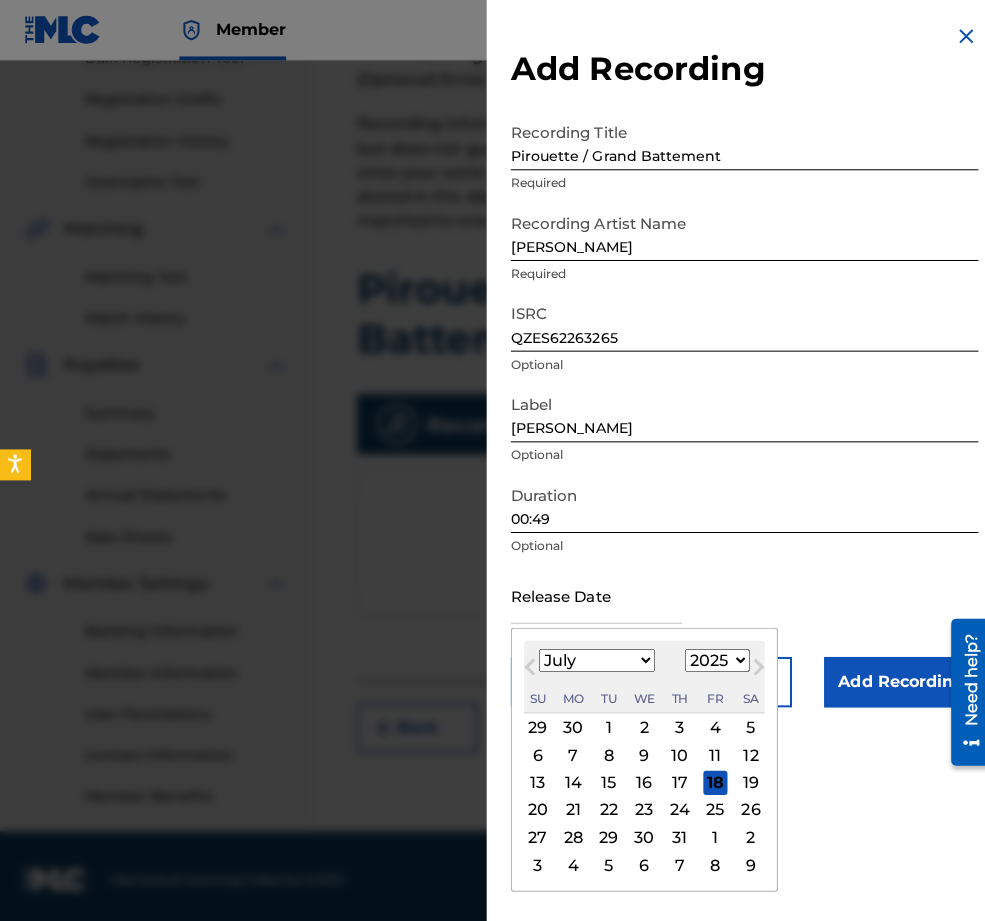 click at bounding box center [592, 590] 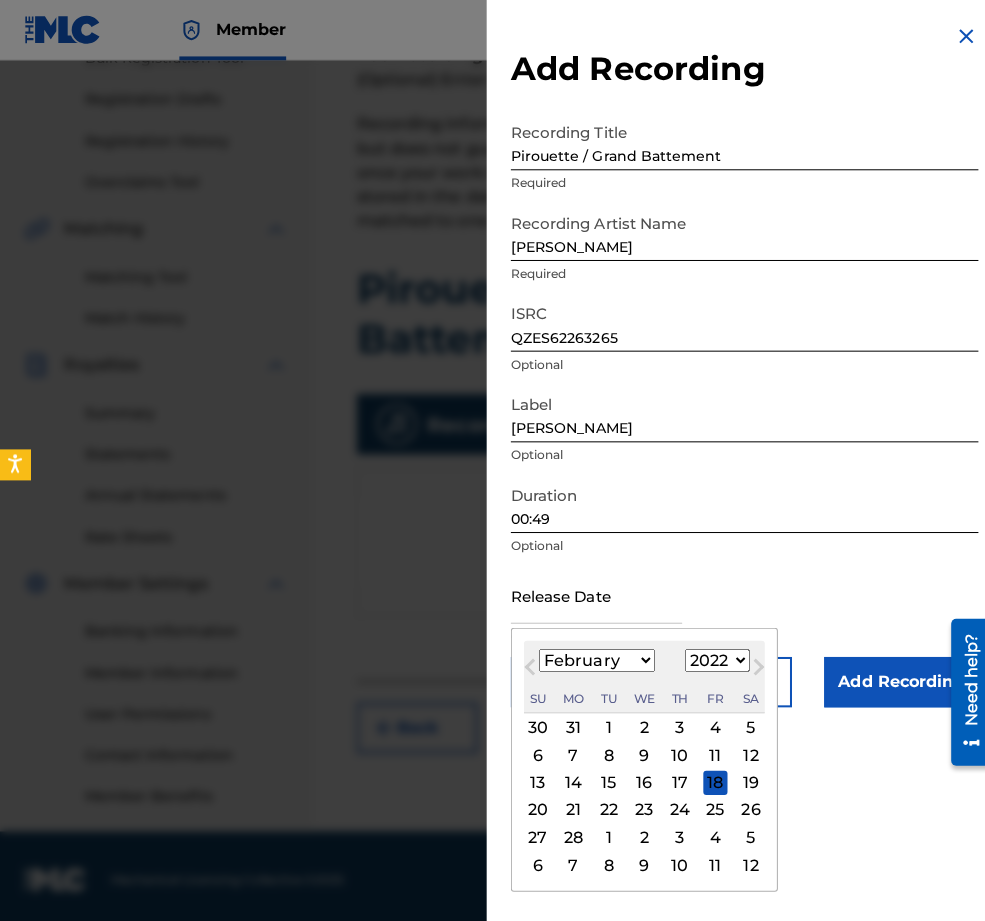 scroll, scrollTop: 46, scrollLeft: 0, axis: vertical 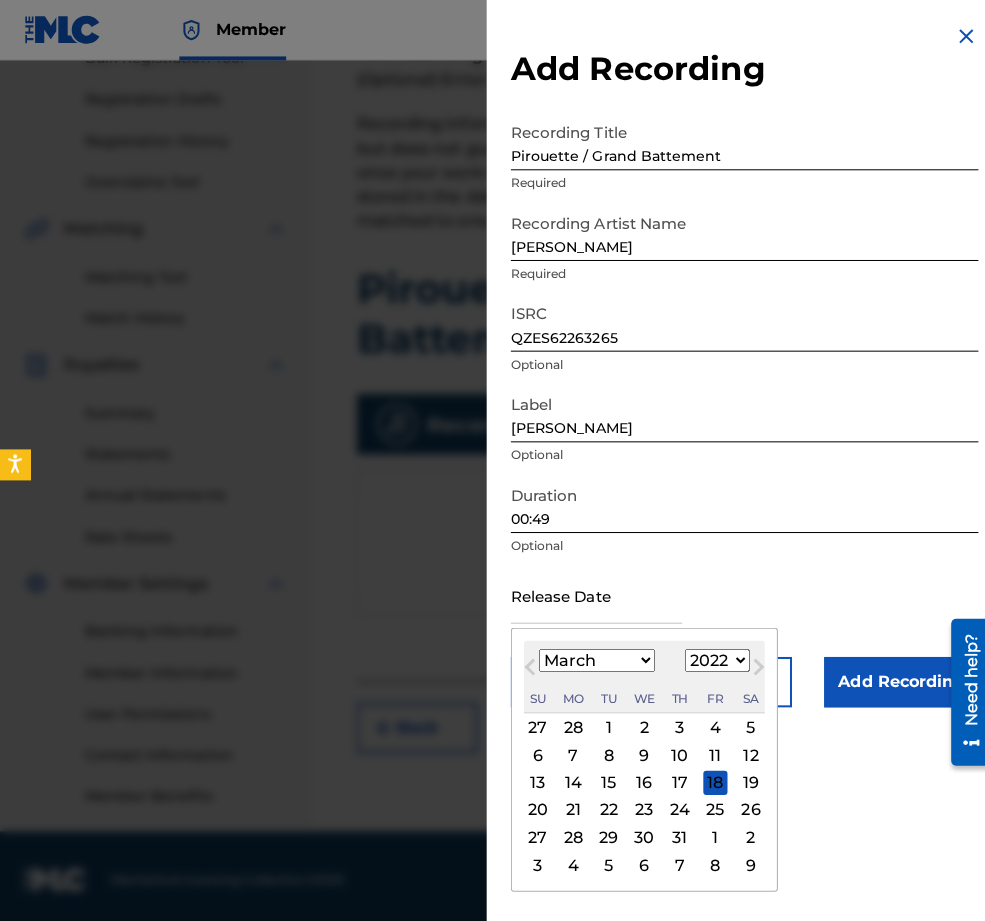 click on "31" at bounding box center (675, 831) 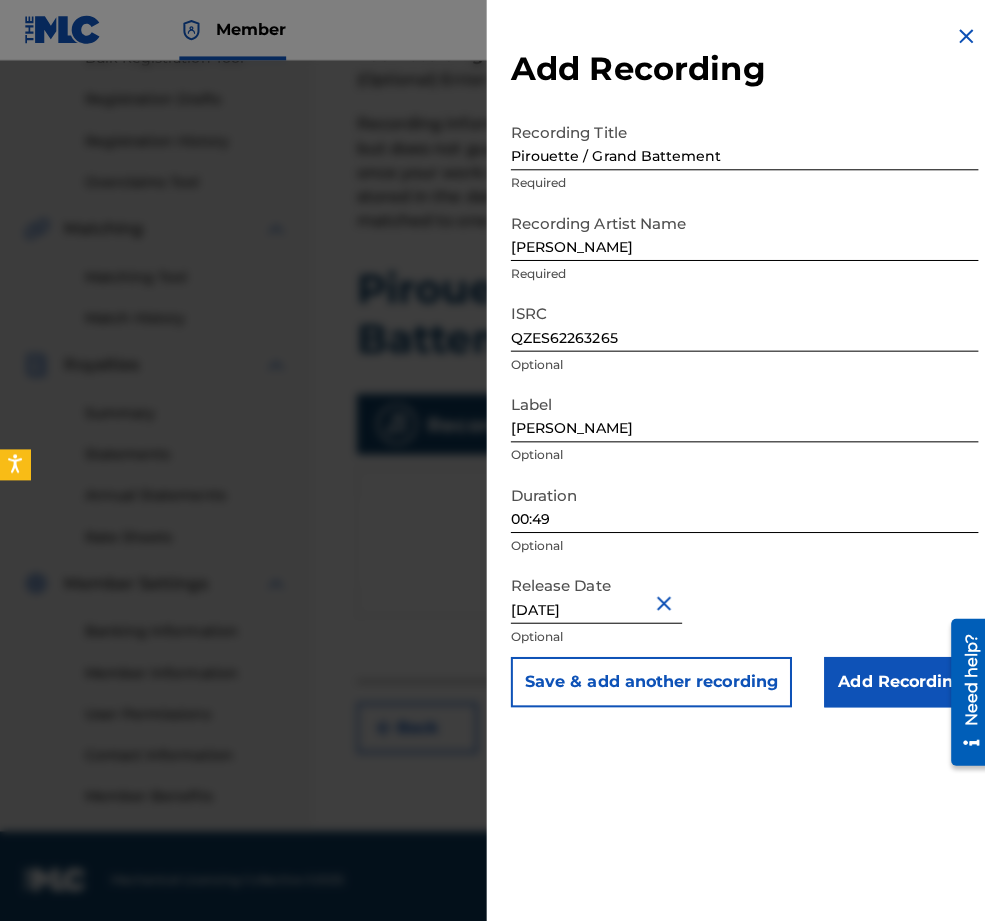 scroll, scrollTop: 0, scrollLeft: 0, axis: both 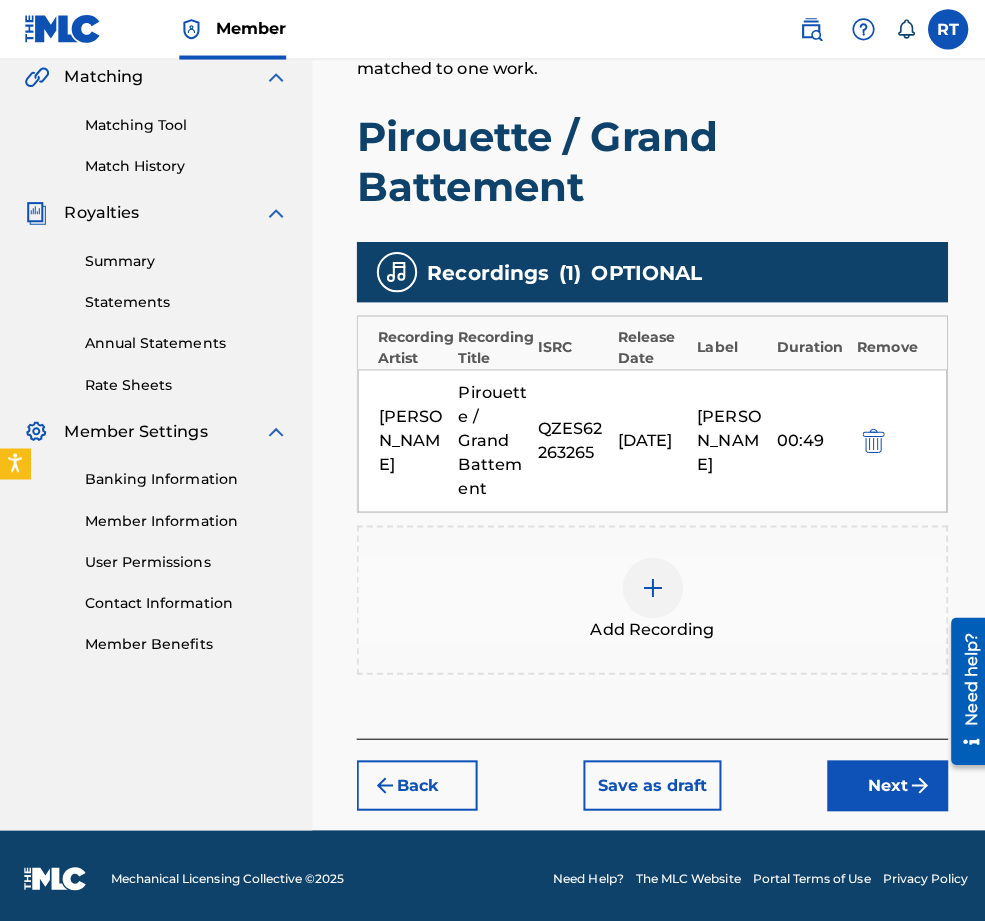 click on "Next" at bounding box center [881, 780] 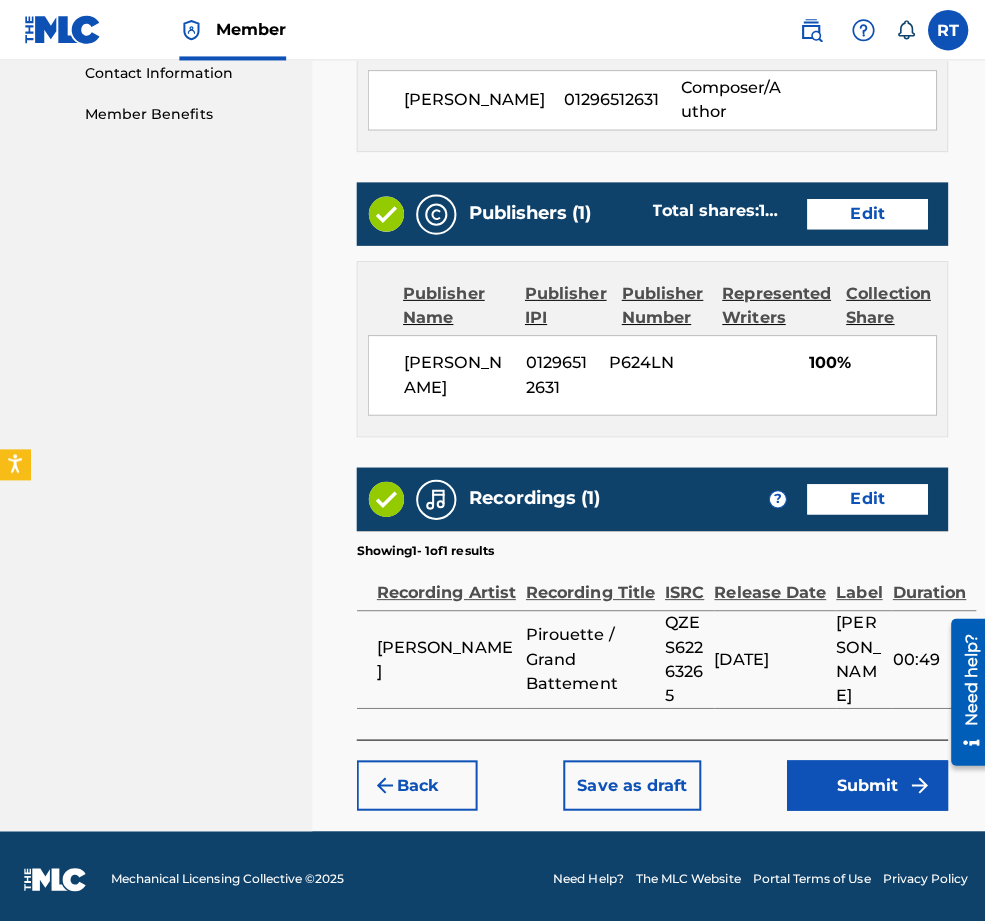 scroll, scrollTop: 1107, scrollLeft: 0, axis: vertical 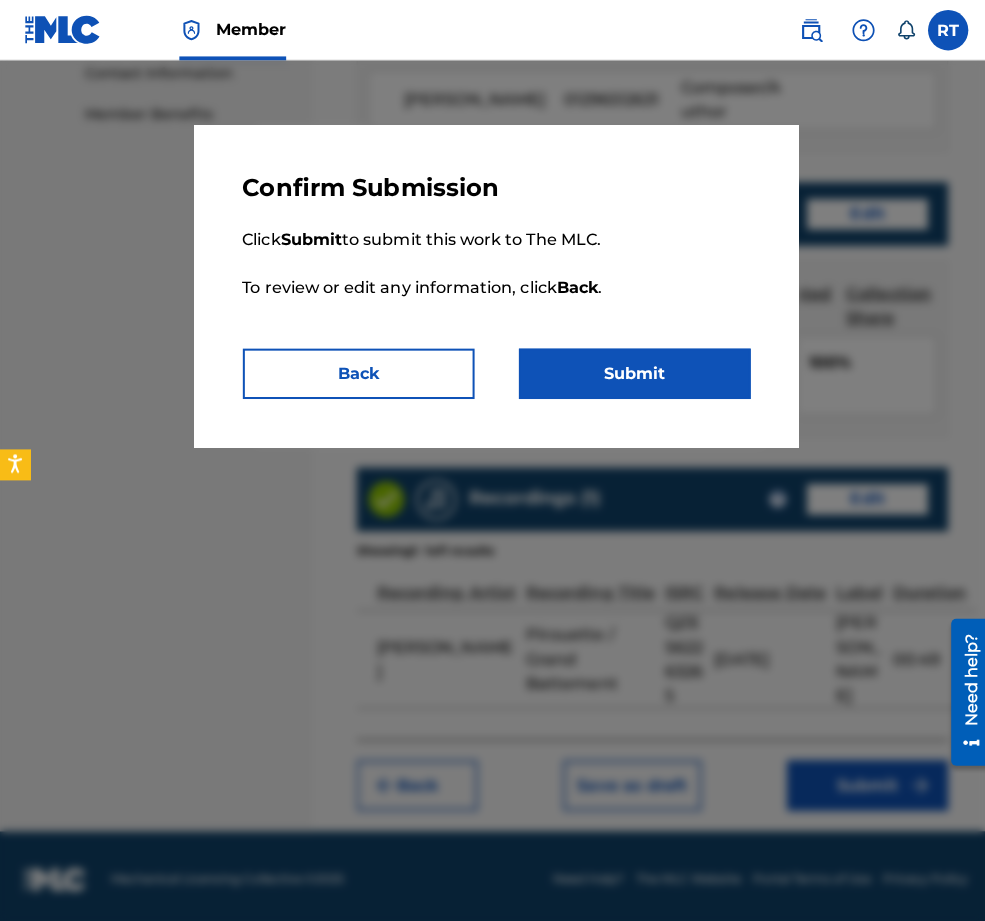 click on "Submit" at bounding box center [630, 371] 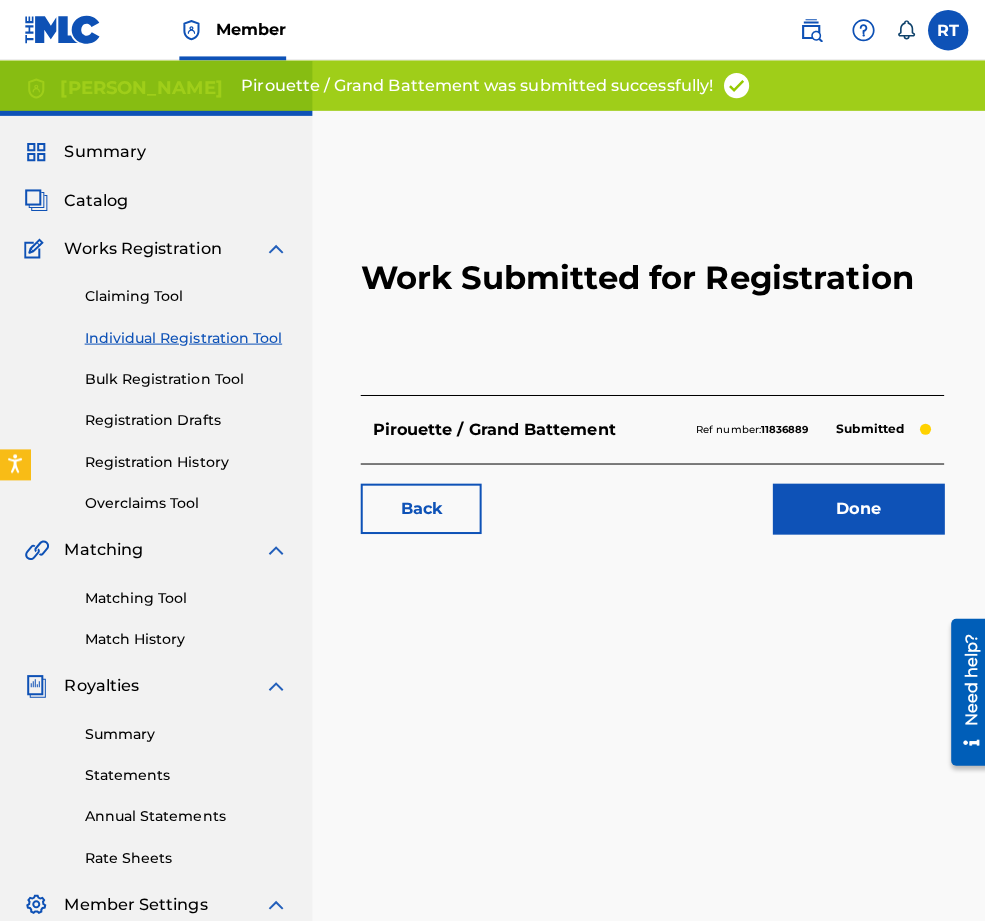 click on "Done" at bounding box center (852, 505) 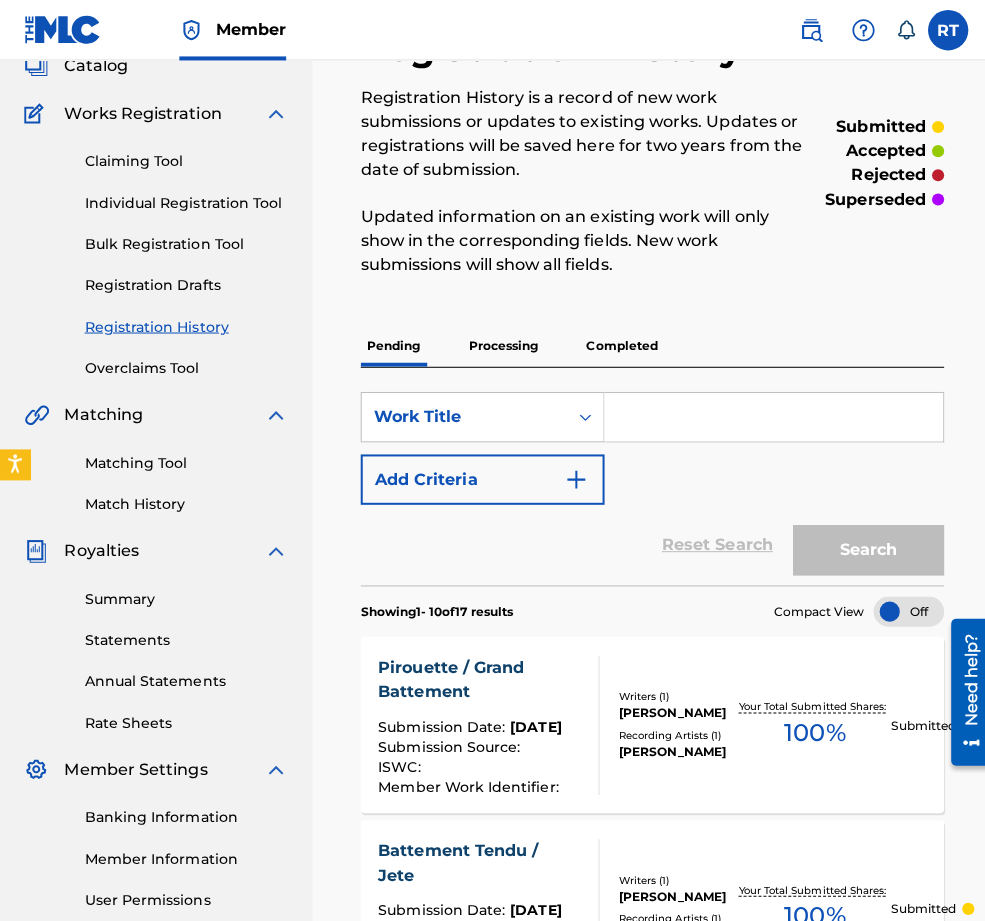 scroll, scrollTop: 132, scrollLeft: 0, axis: vertical 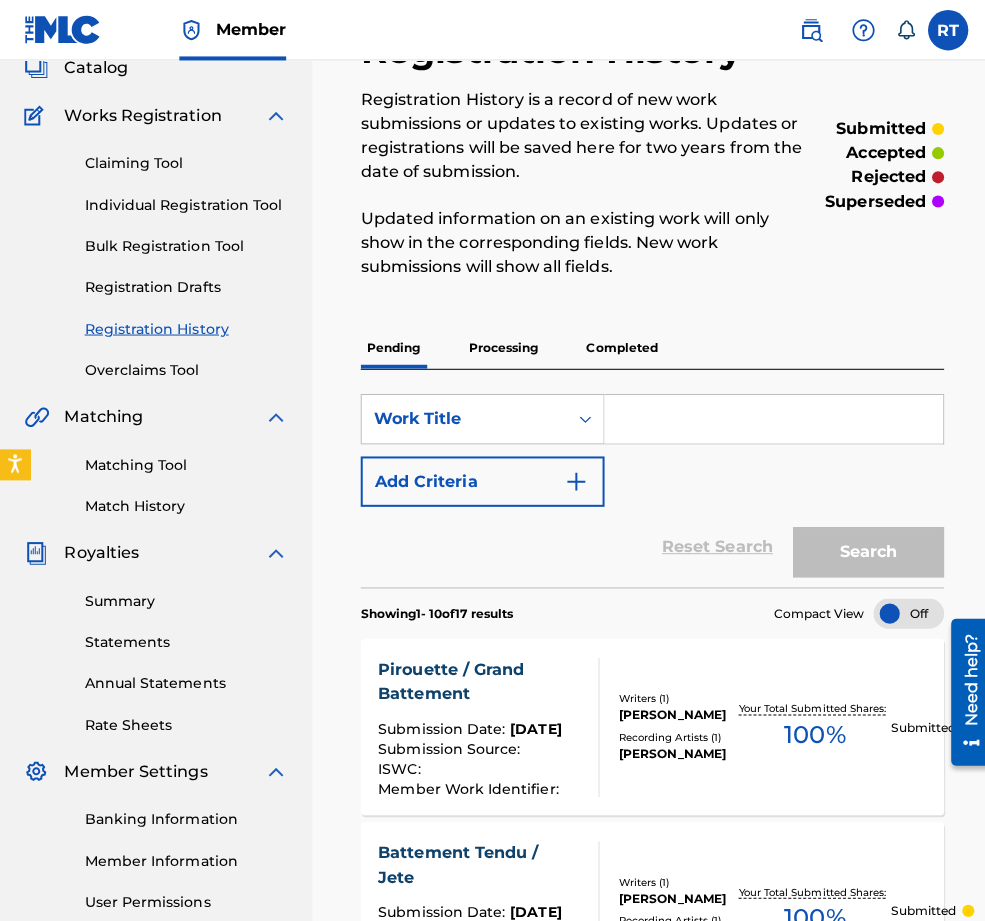 click on "Individual Registration Tool" at bounding box center (185, 203) 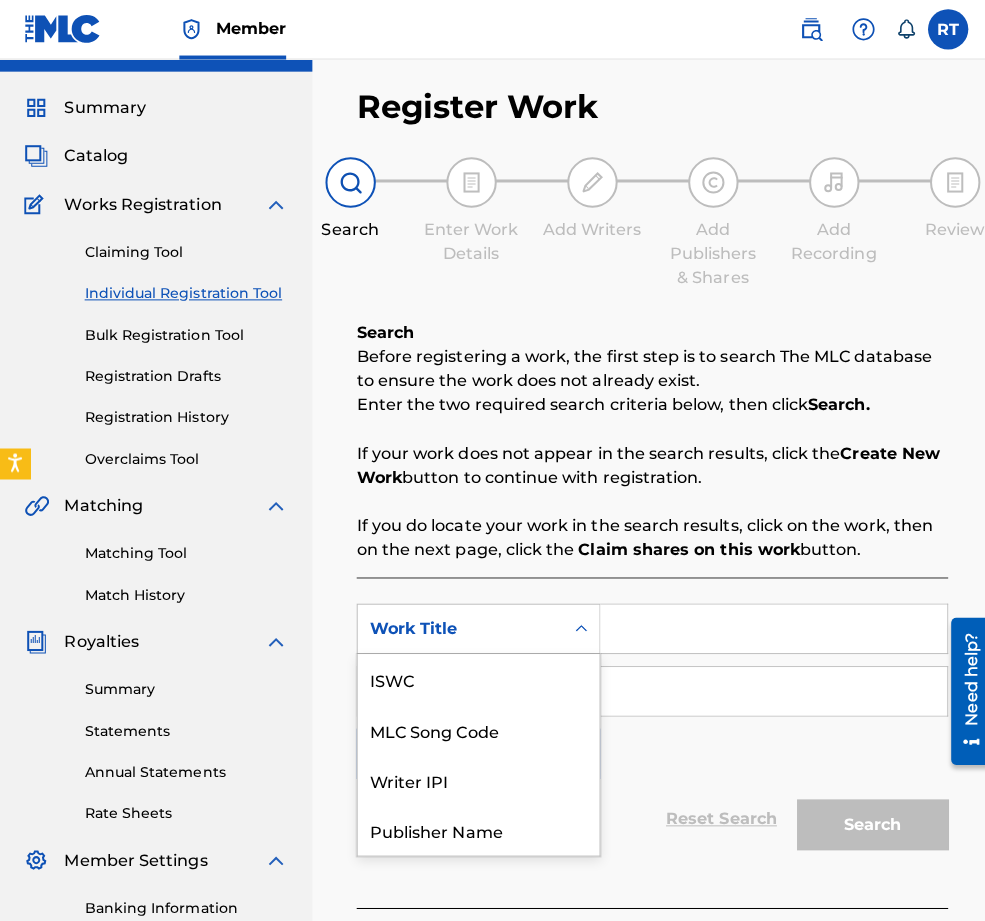 click on "Work Title" at bounding box center (457, 625) 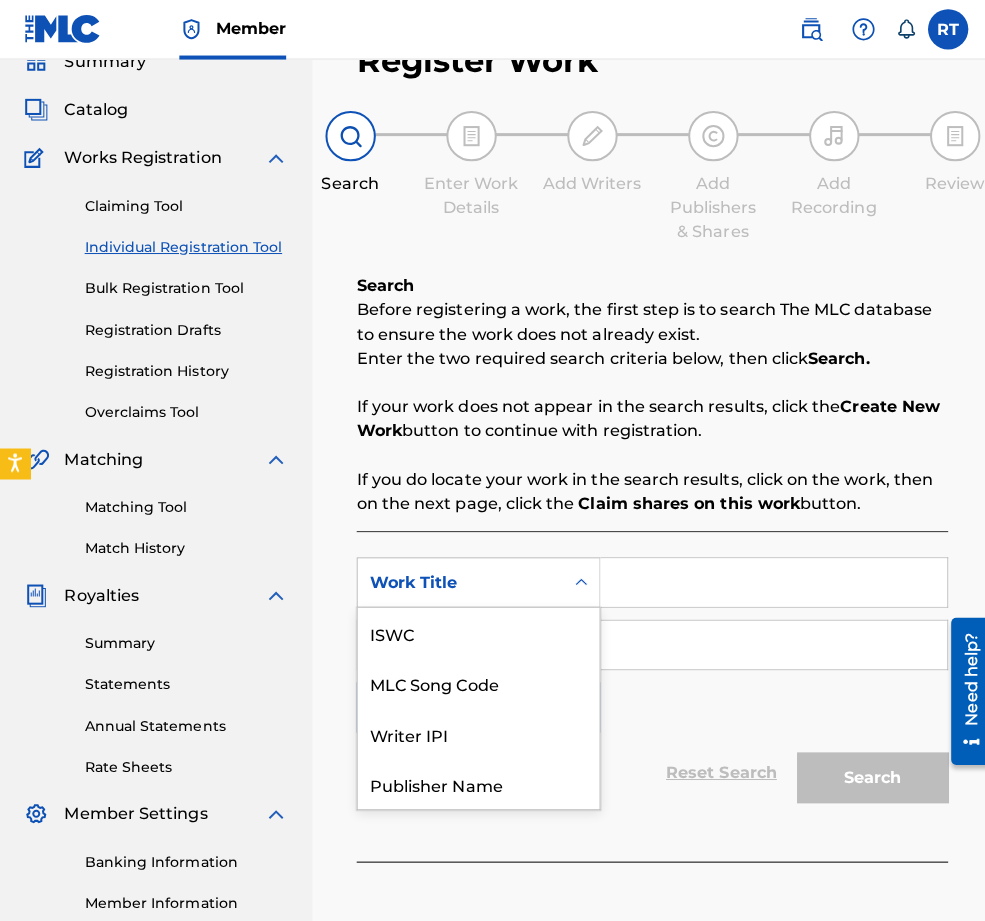 scroll, scrollTop: 68, scrollLeft: 0, axis: vertical 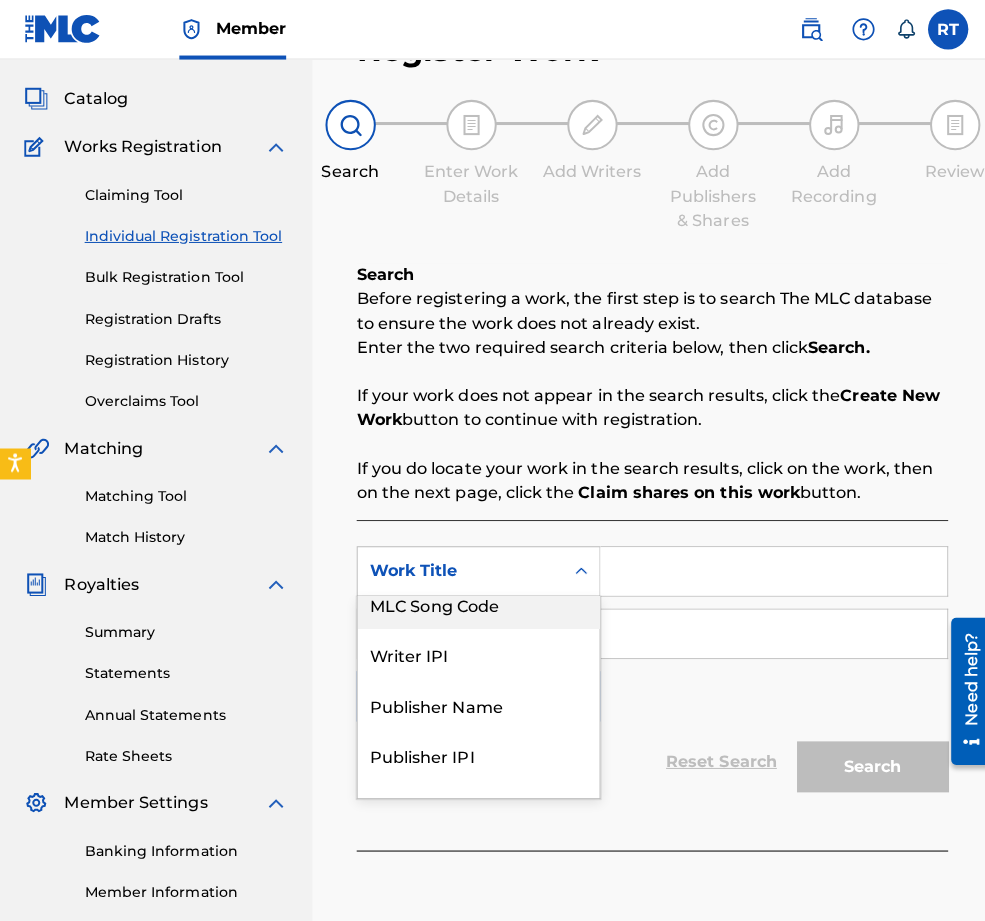 click at bounding box center [577, 568] 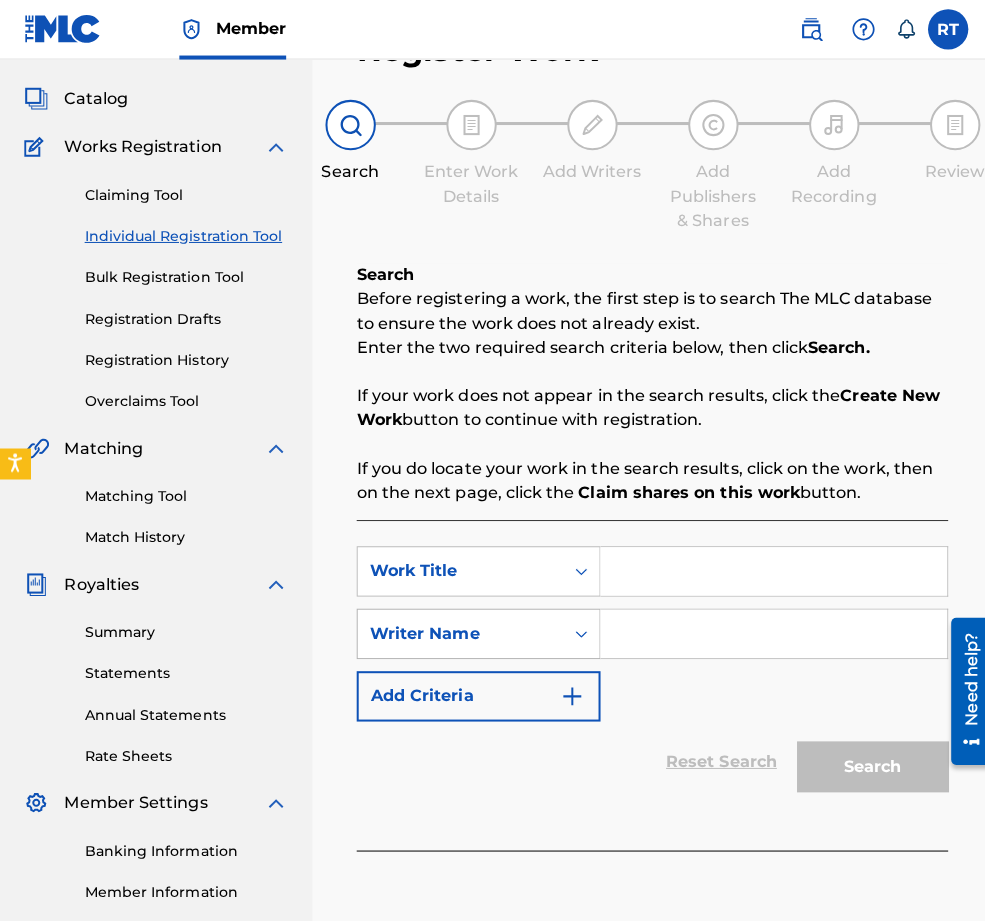 click on "Writer Name" at bounding box center [457, 630] 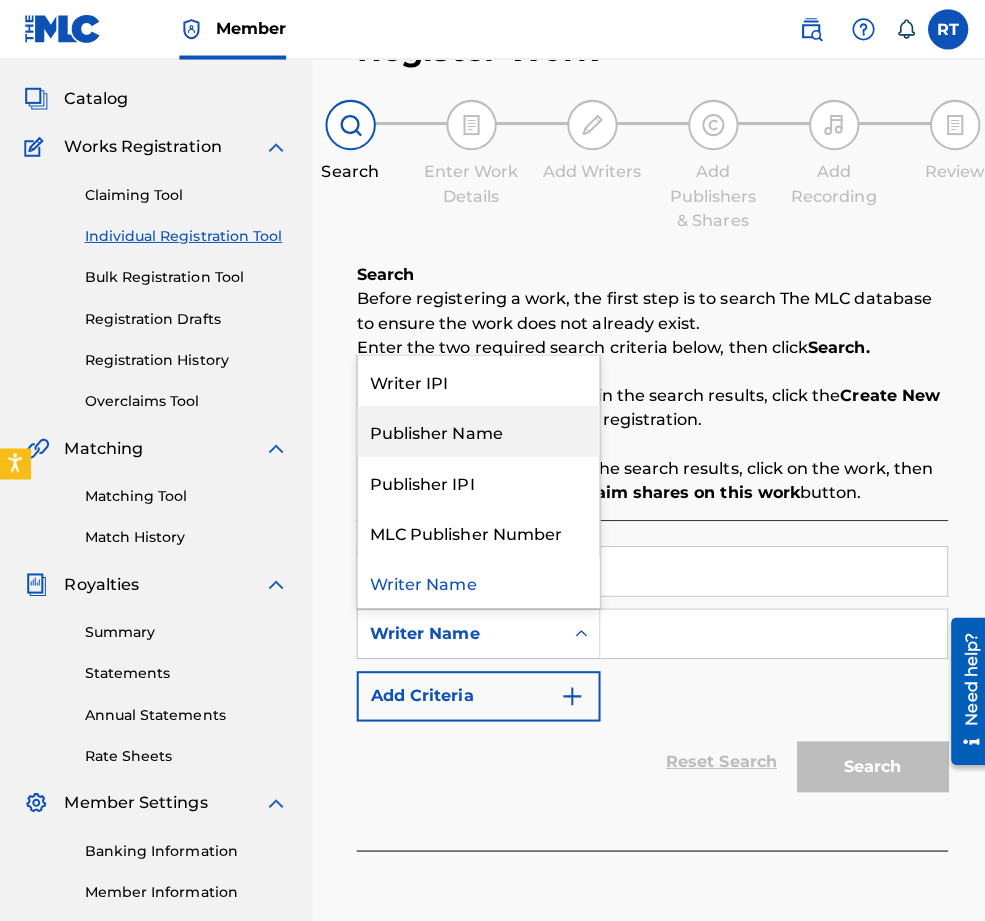click on "Writer IPI" at bounding box center [475, 379] 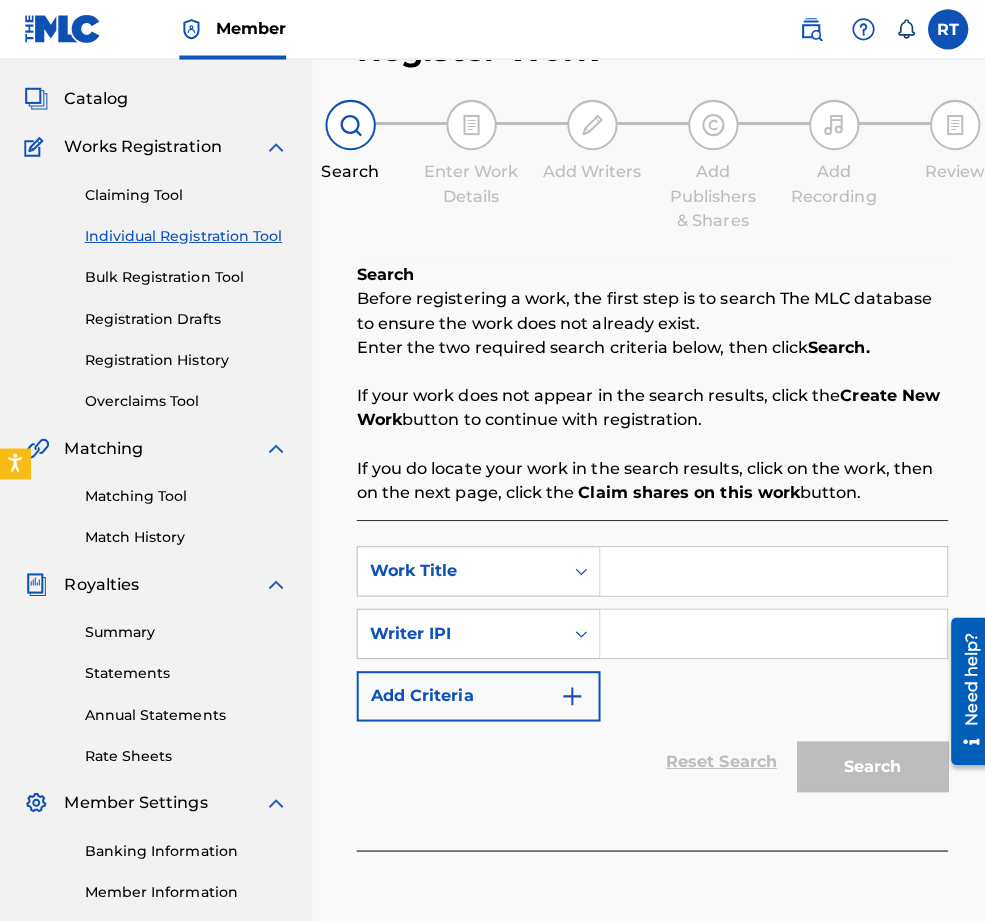 click at bounding box center [768, 568] 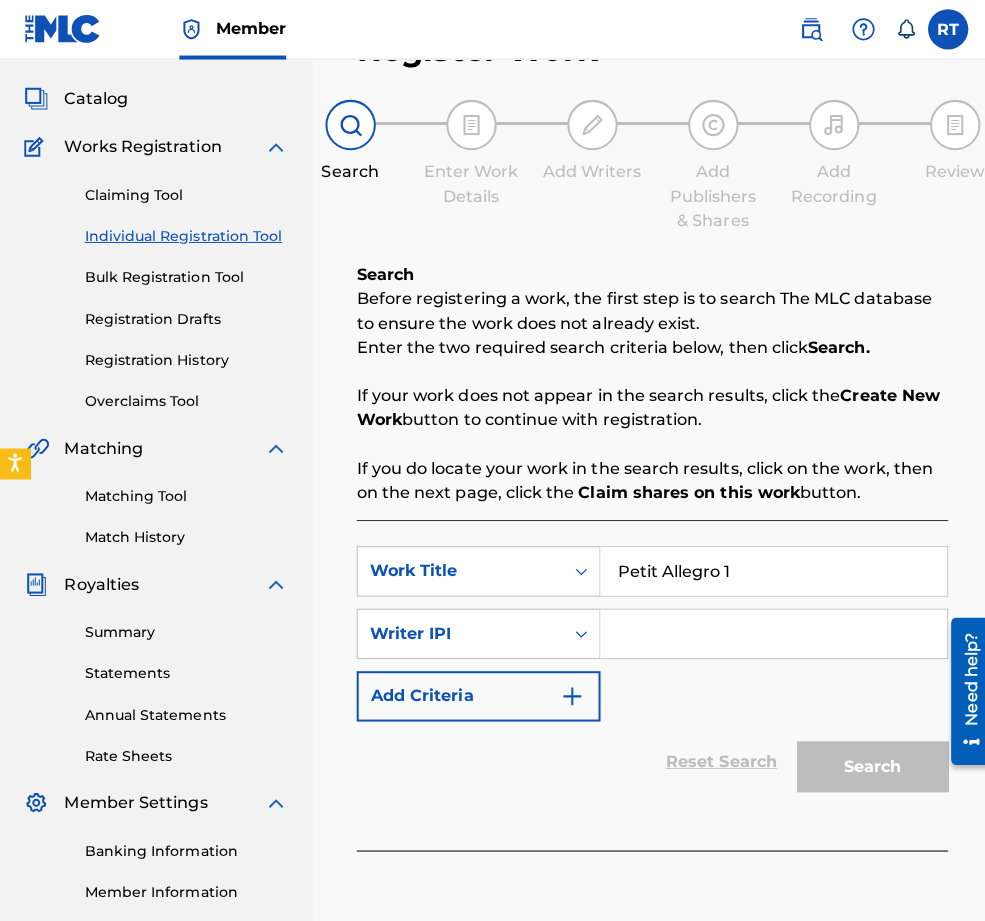 type on "Petit Allegro 1" 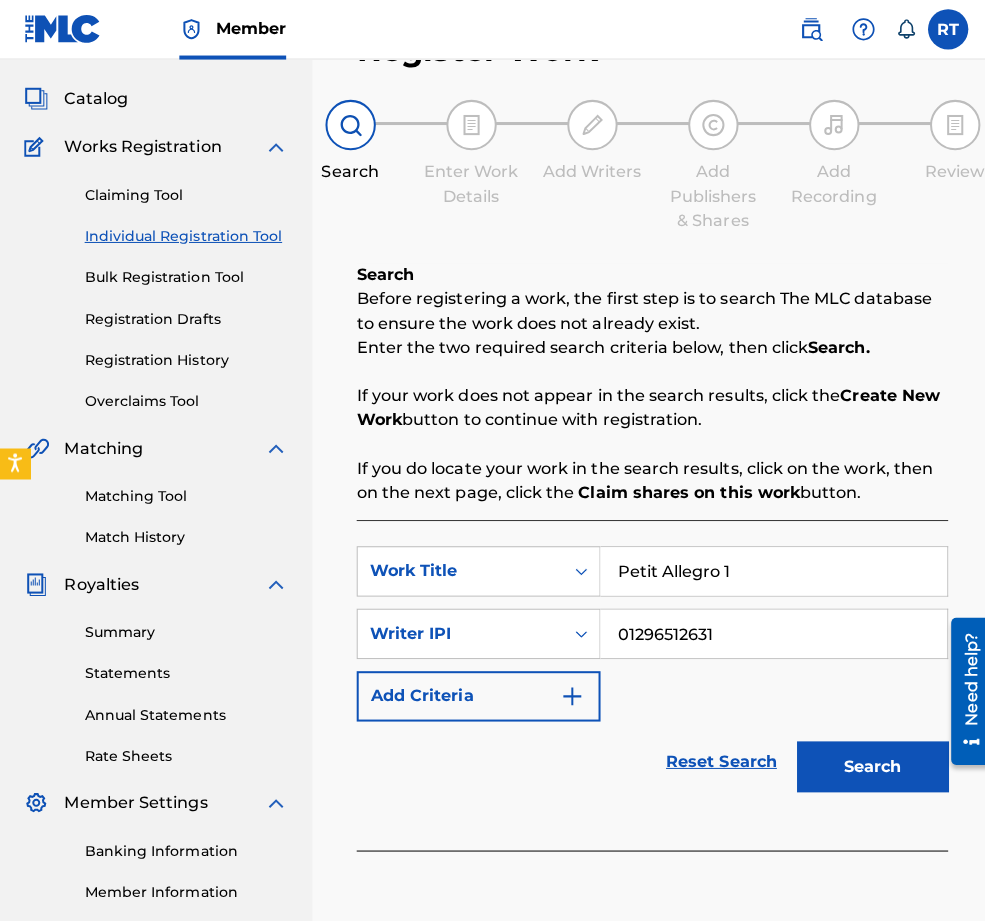 type on "01296512631" 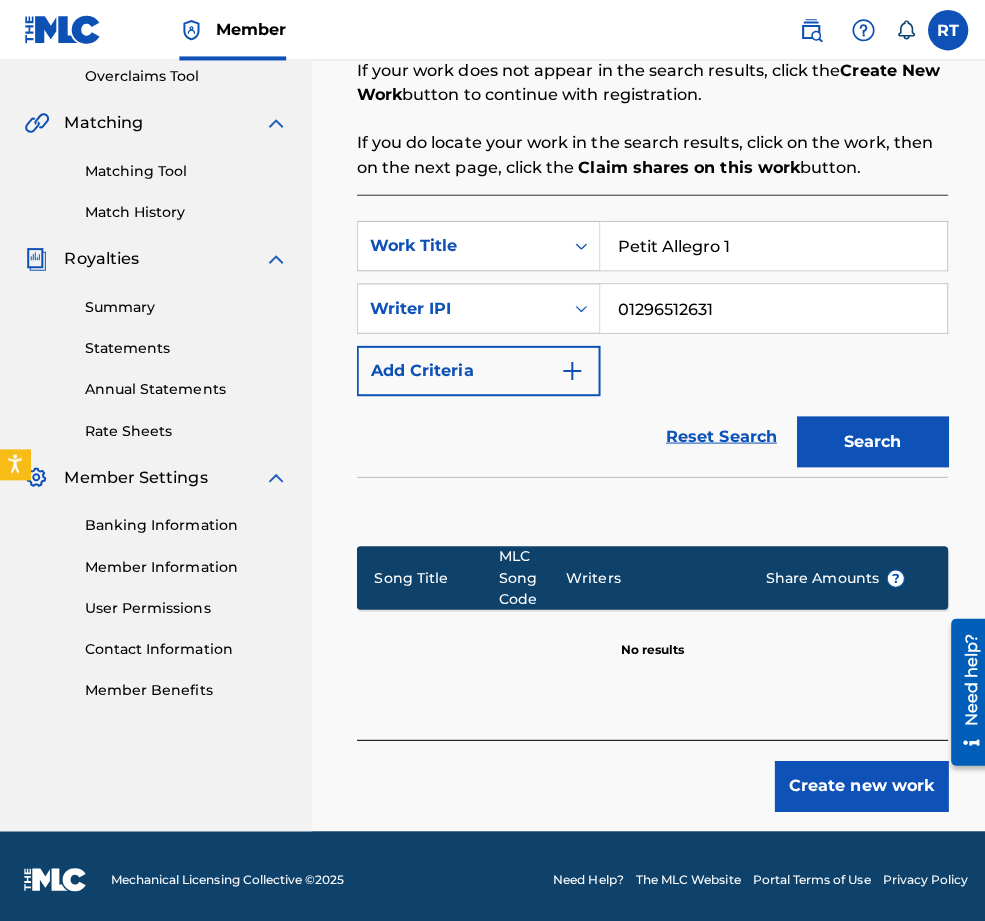click on "Create new work" at bounding box center [855, 780] 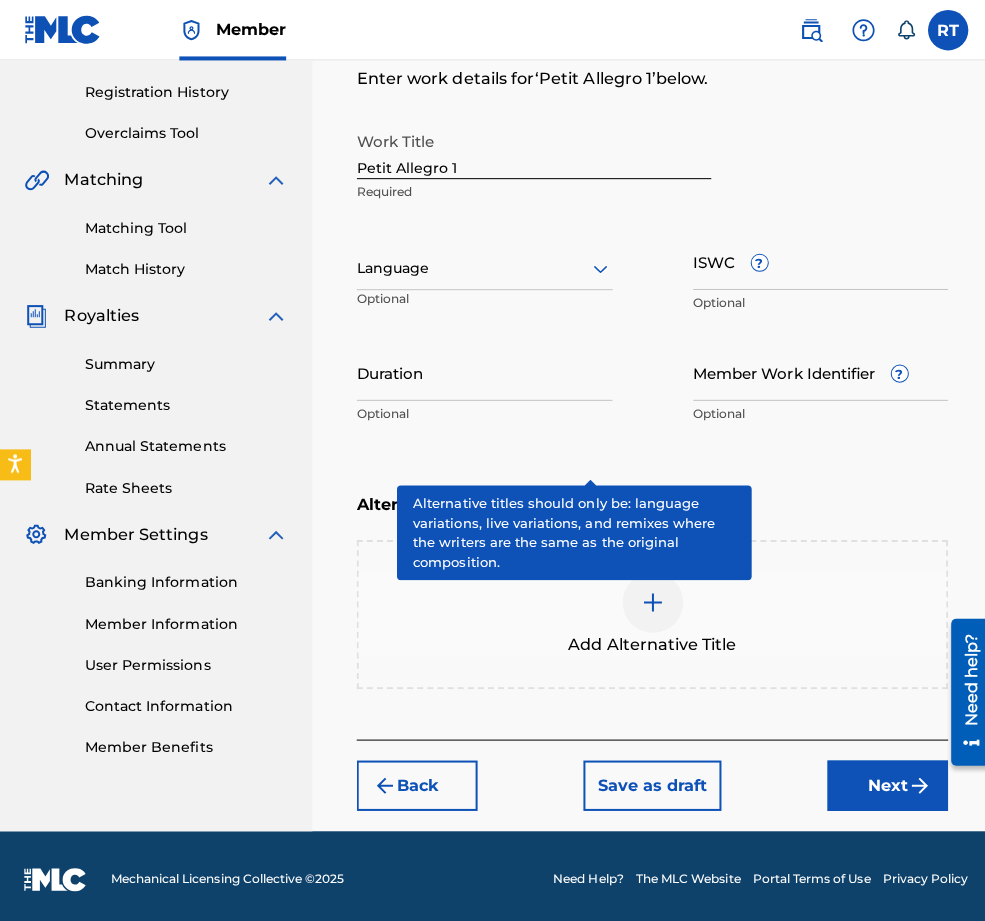 scroll, scrollTop: 413, scrollLeft: 0, axis: vertical 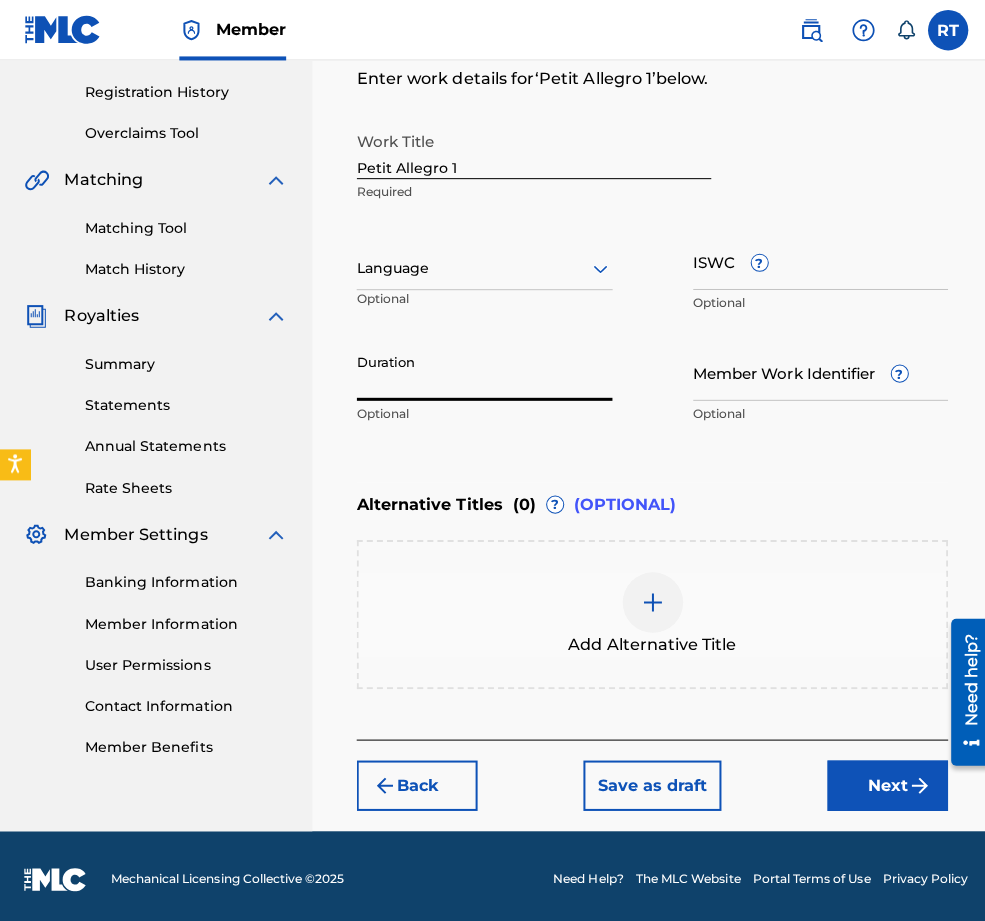 click on "Duration" at bounding box center (481, 369) 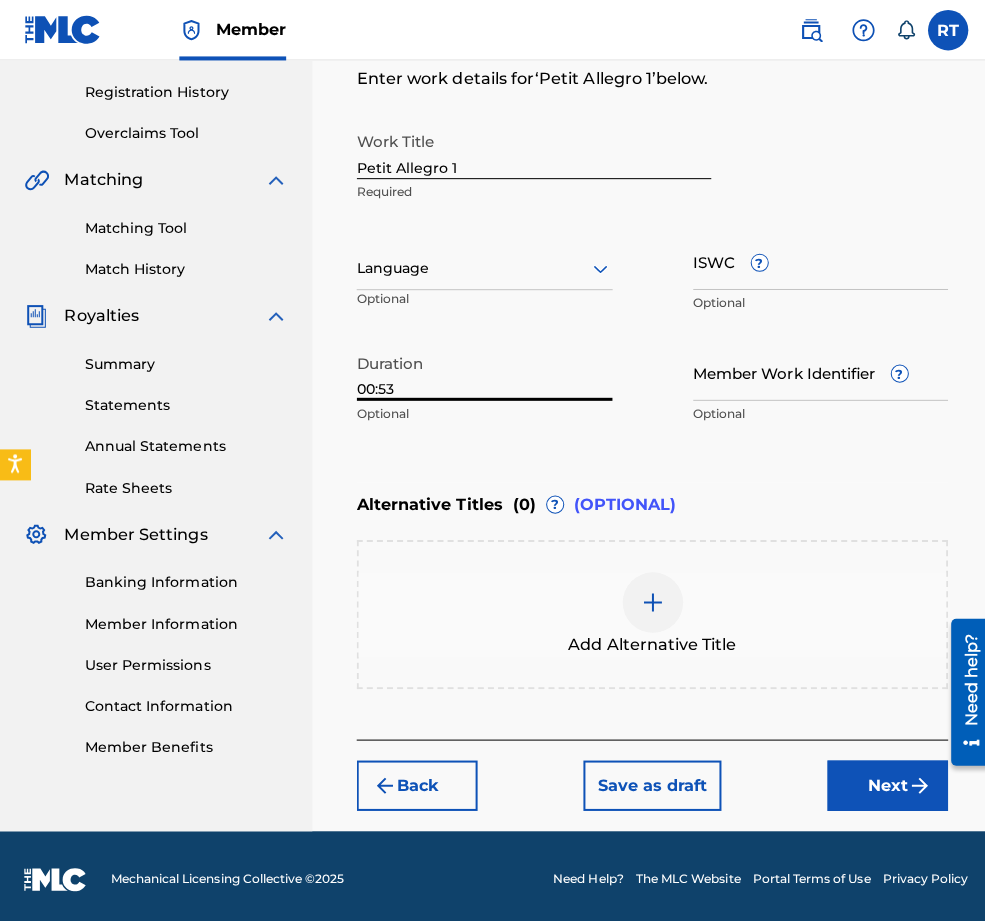 type on "00:53" 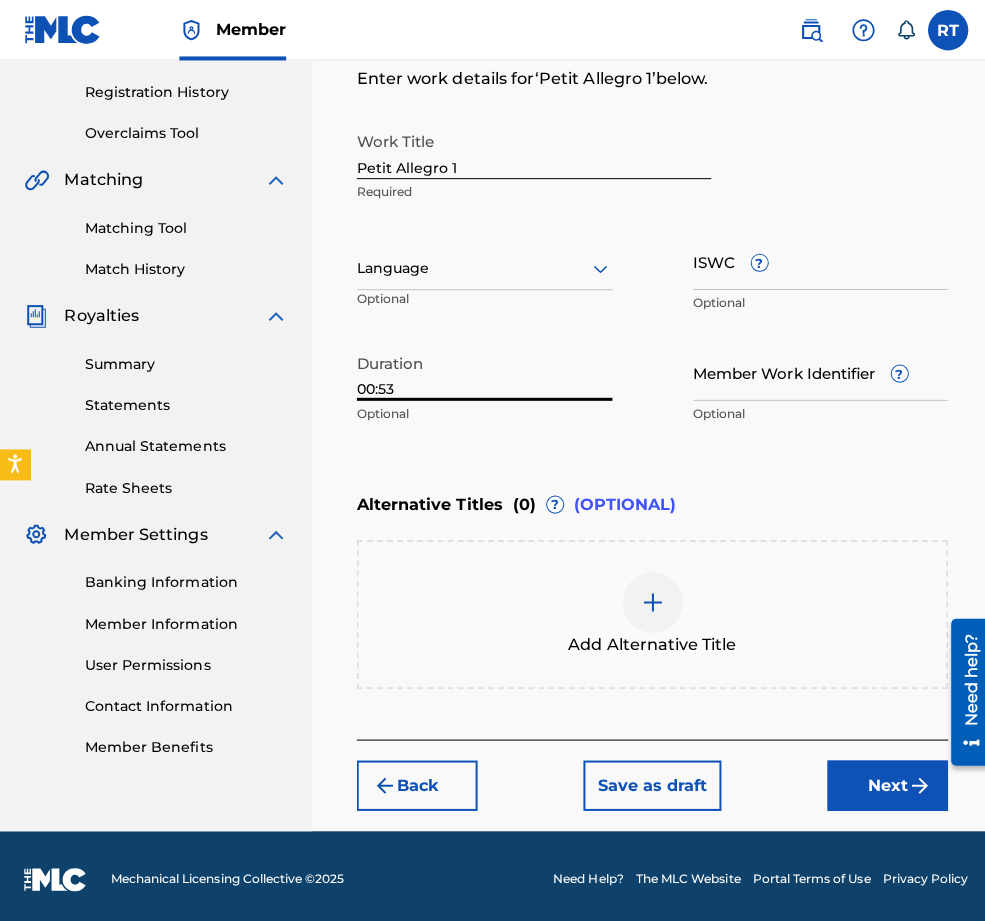 click on "Next" at bounding box center [881, 780] 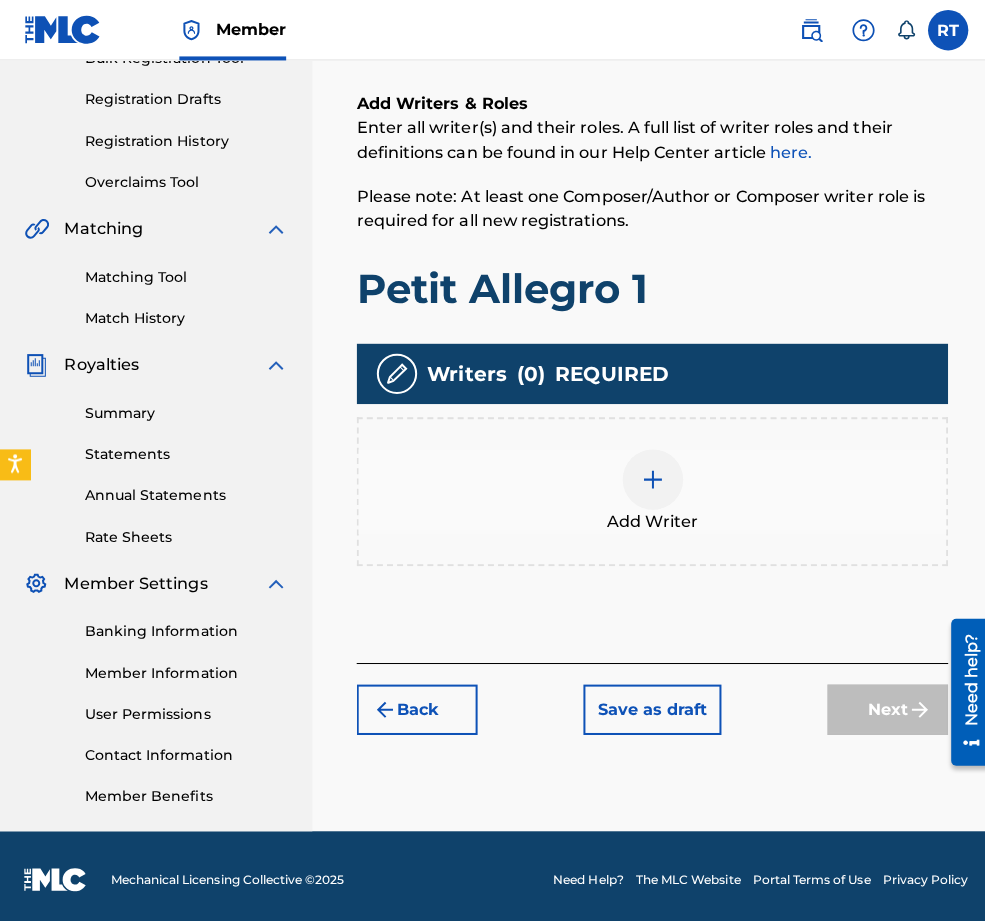 scroll, scrollTop: 407, scrollLeft: 0, axis: vertical 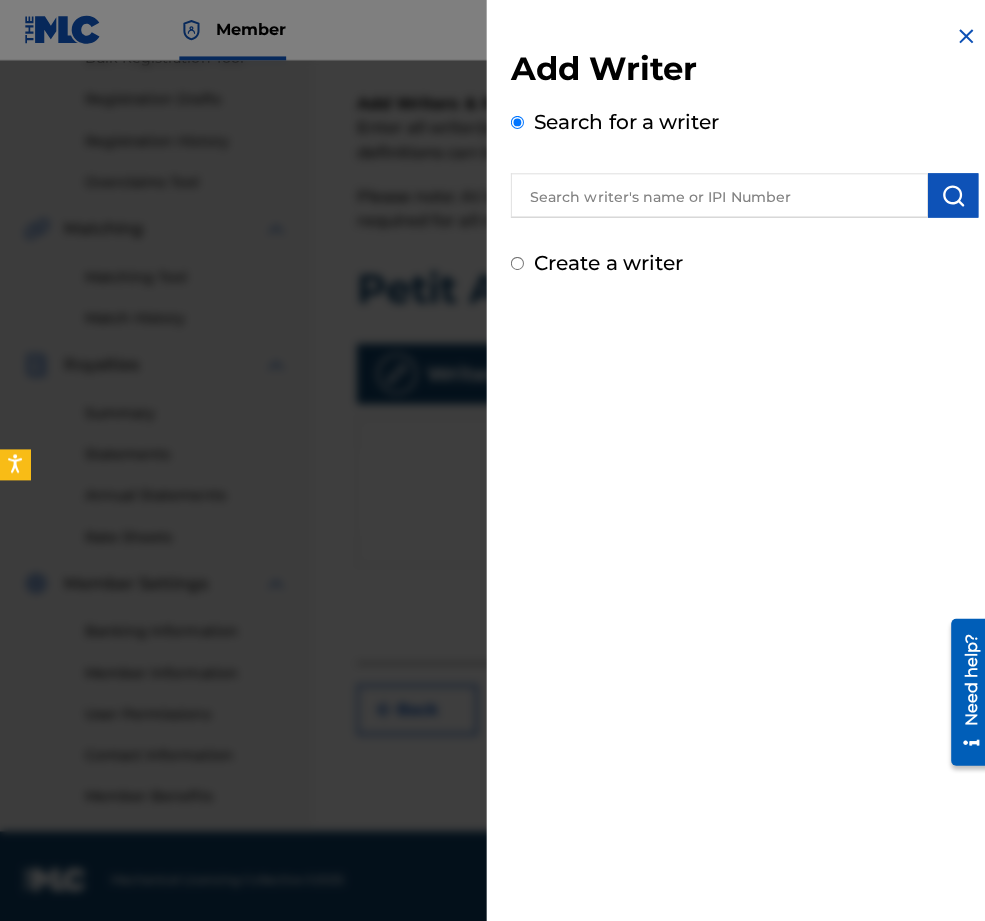 click on "Add Writer Search for a writer Create a writer" at bounding box center (739, 162) 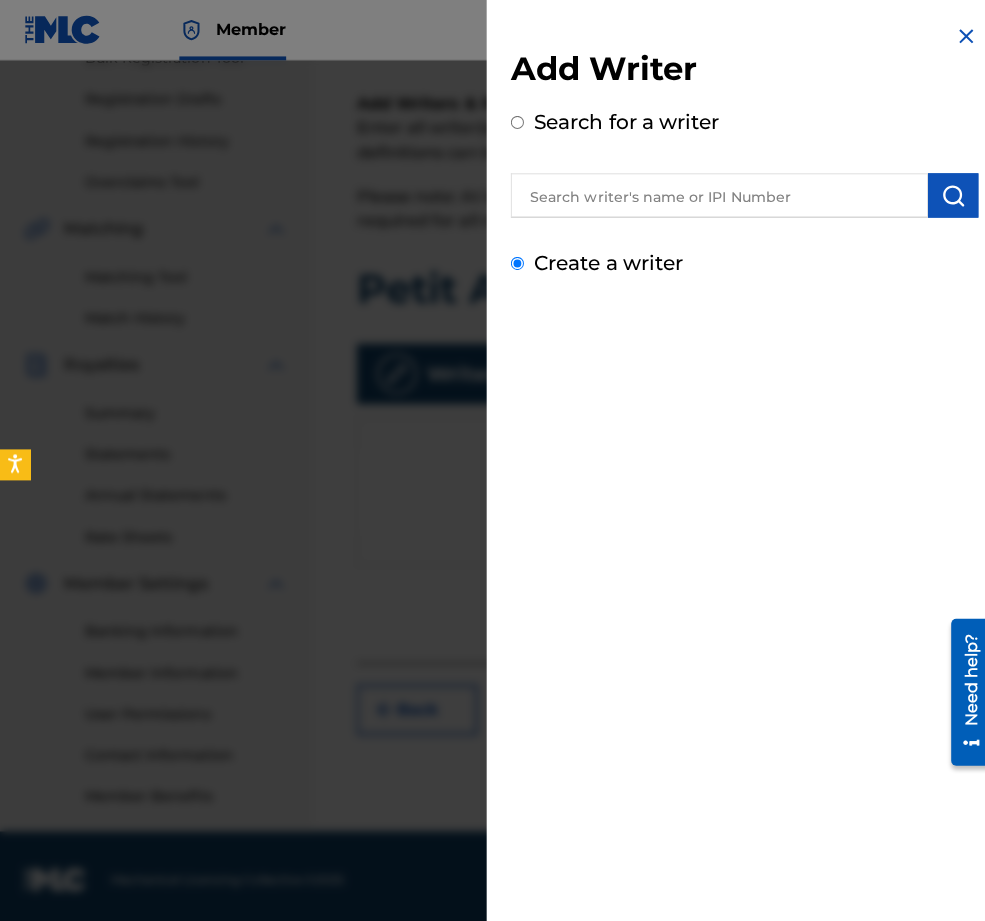 click on "Create a writer" at bounding box center [513, 261] 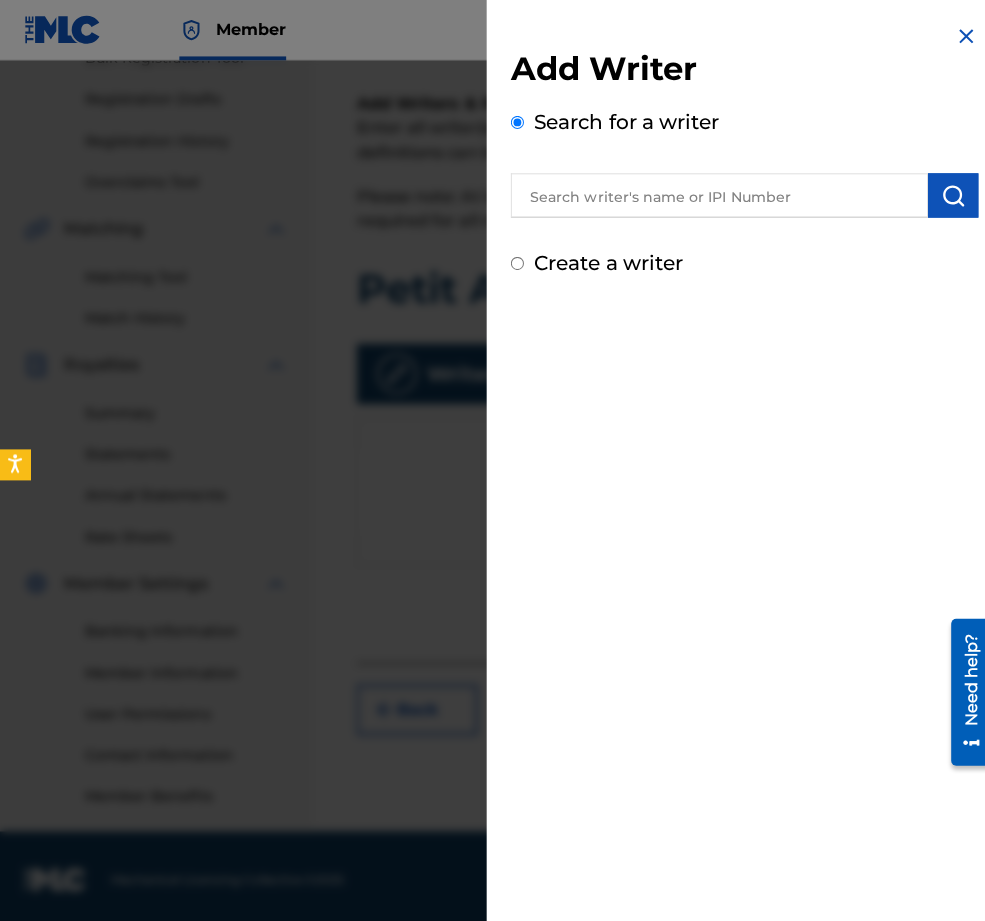 radio on "false" 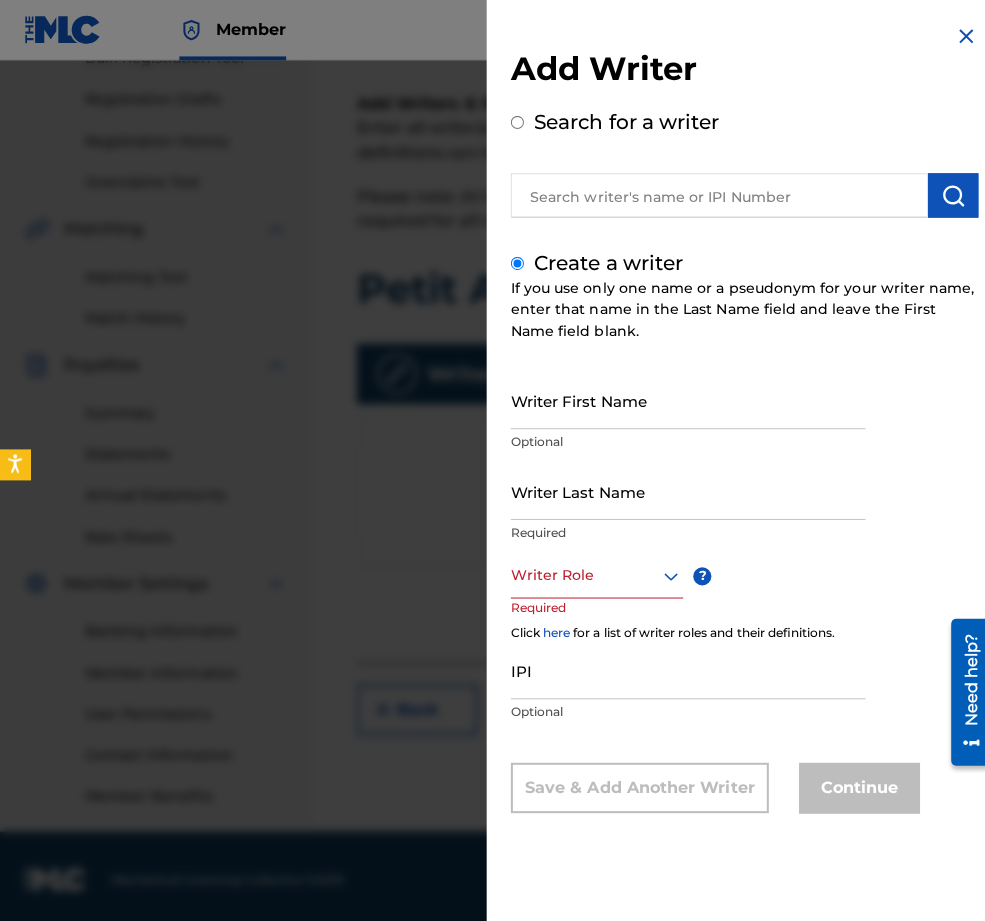 click on "Writer First Name" at bounding box center (683, 397) 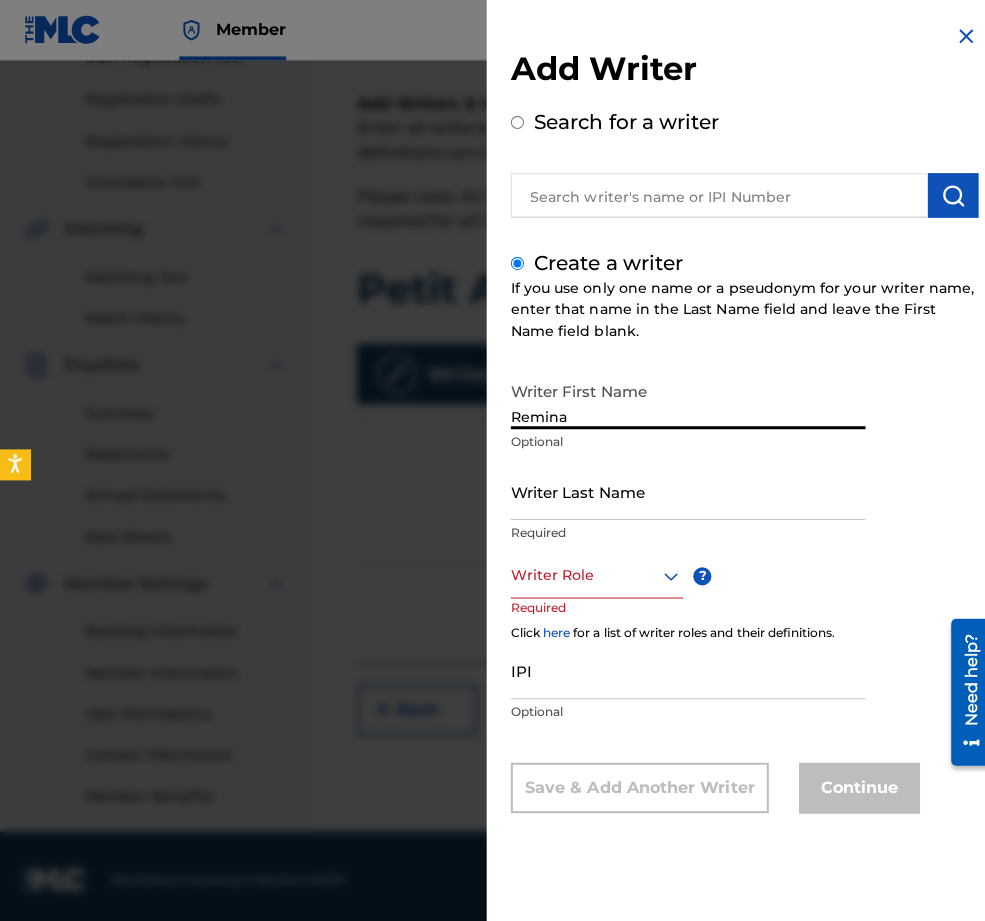 type on "Remina" 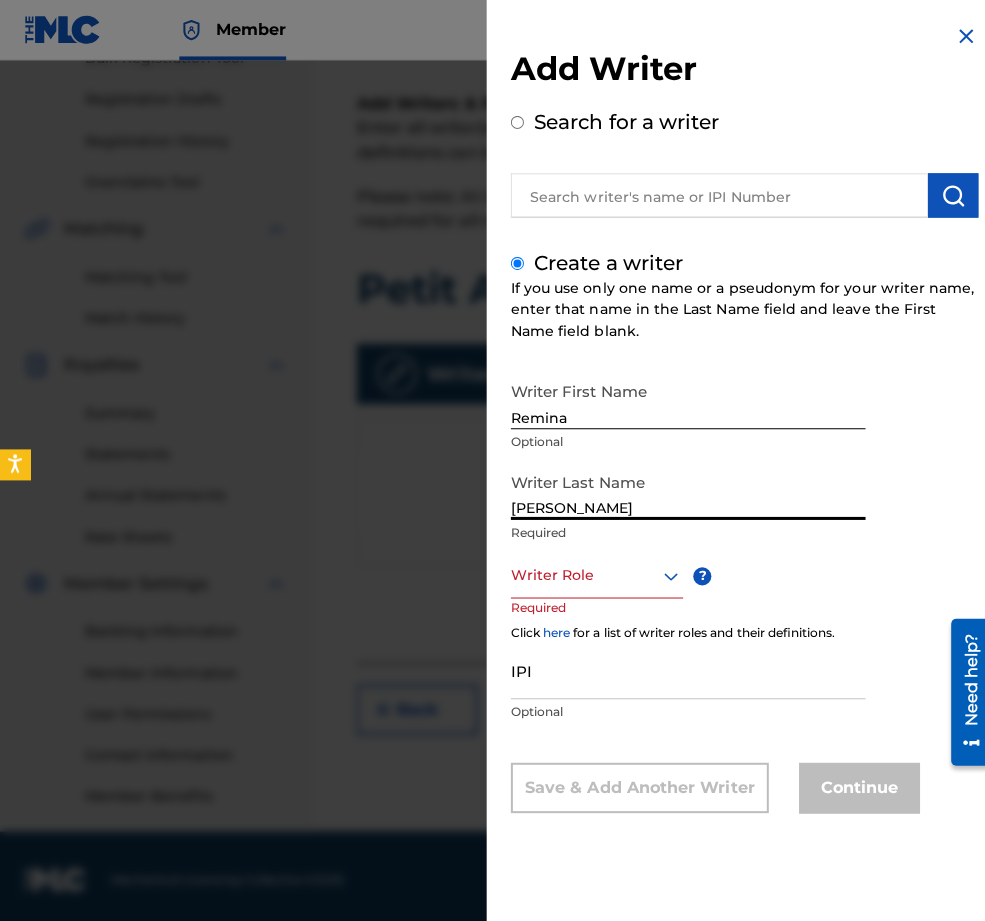 type on "[PERSON_NAME]" 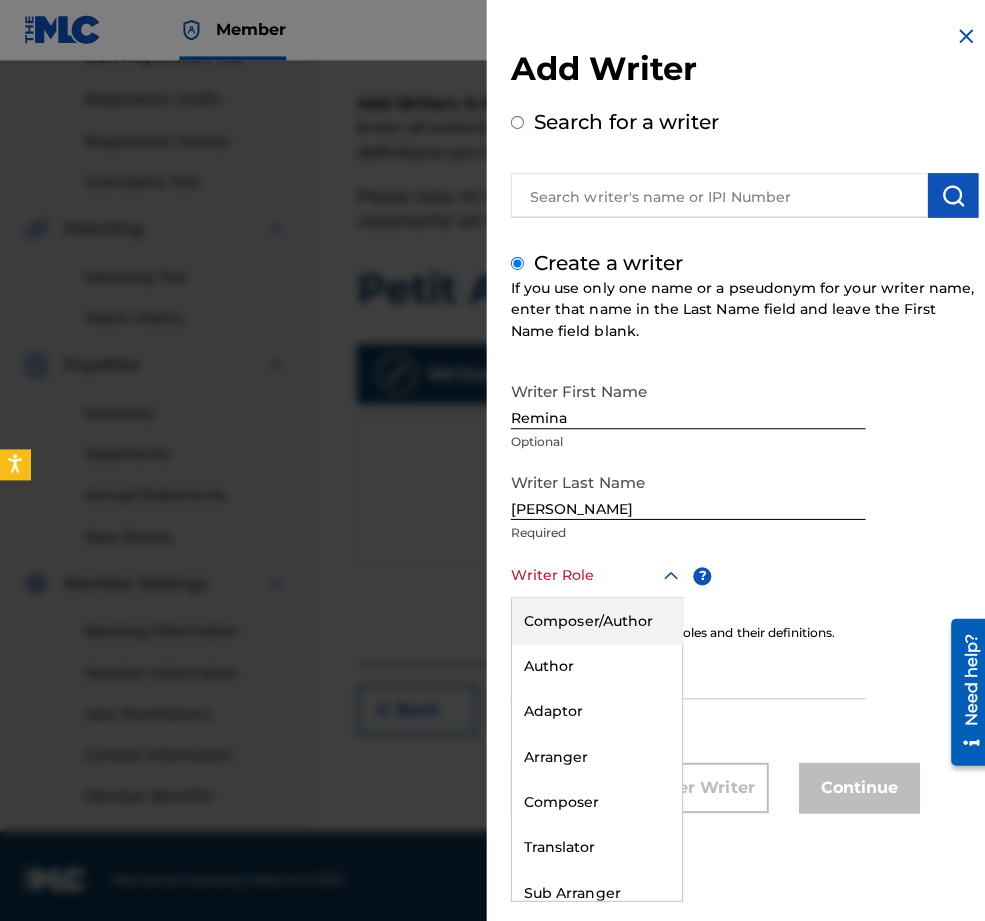 click on "Composer/Author, 1 of 8. 8 results available. Use Up and Down to choose options, press Enter to select the currently focused option, press Escape to exit the menu, press Tab to select the option and exit the menu. Writer Role Composer/Author Author Adaptor Arranger Composer Translator Sub Arranger Sub Author" at bounding box center [592, 571] 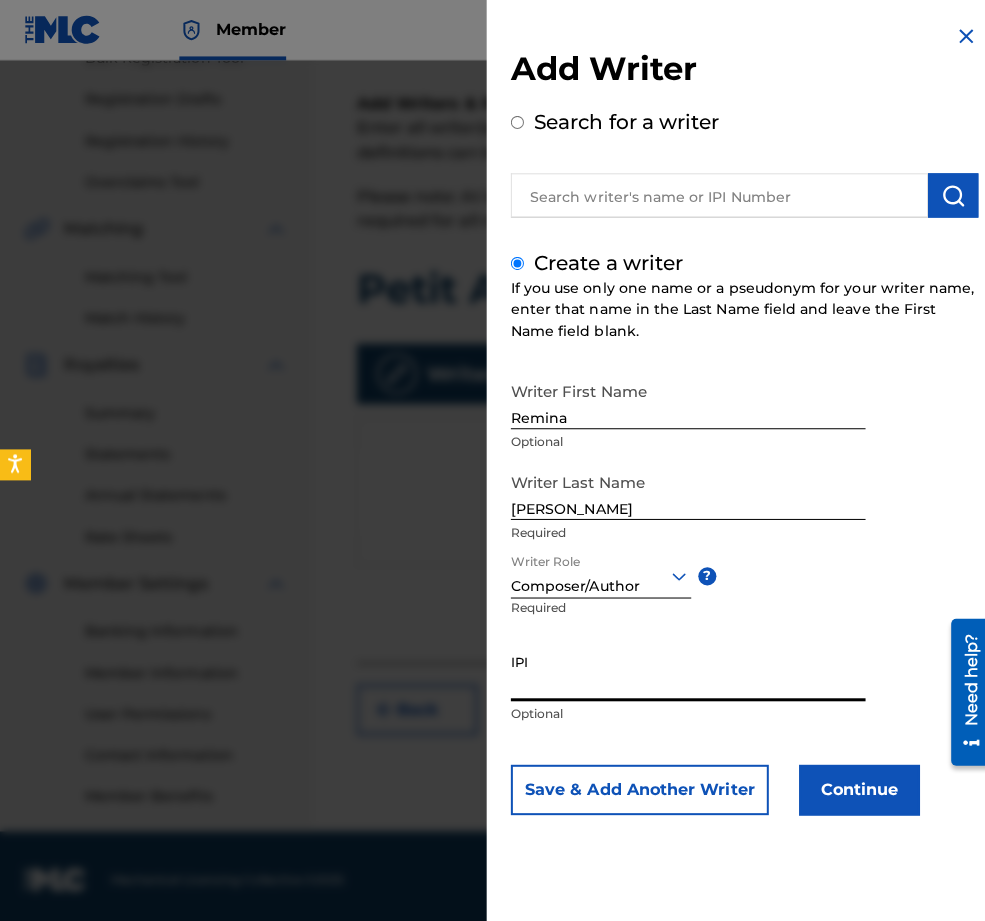 click on "IPI" at bounding box center (683, 667) 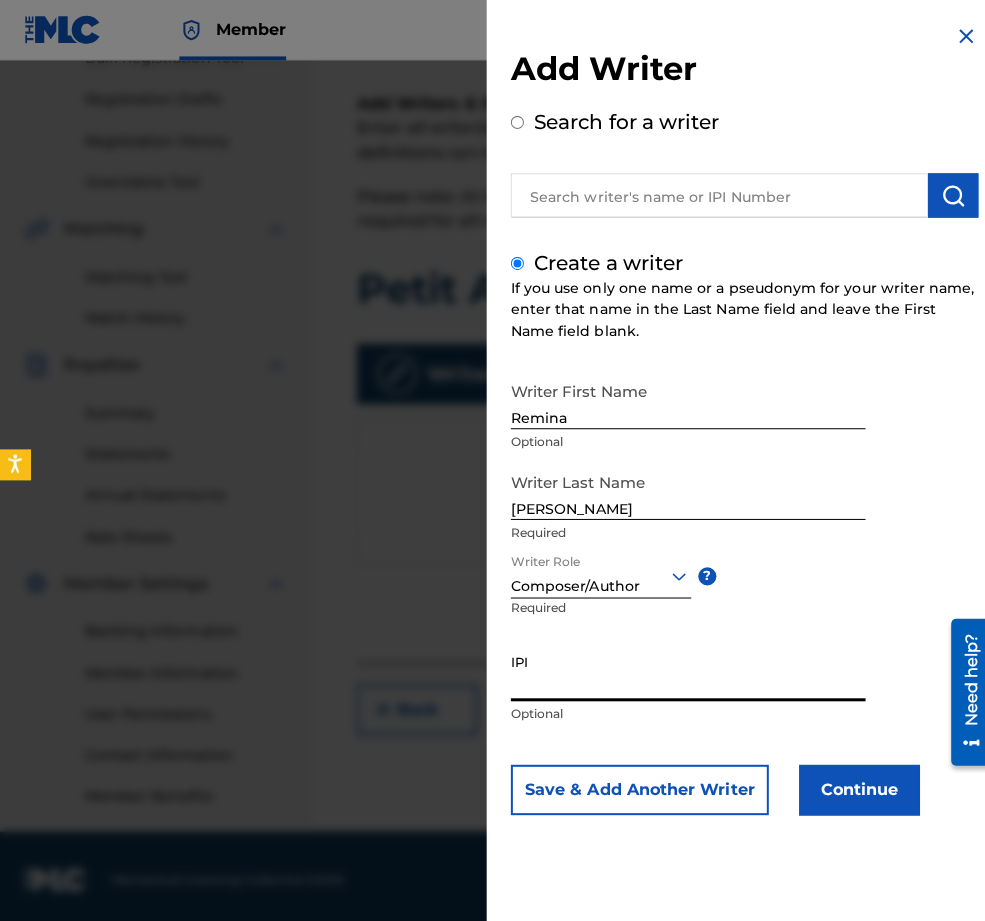 paste on "01296512631" 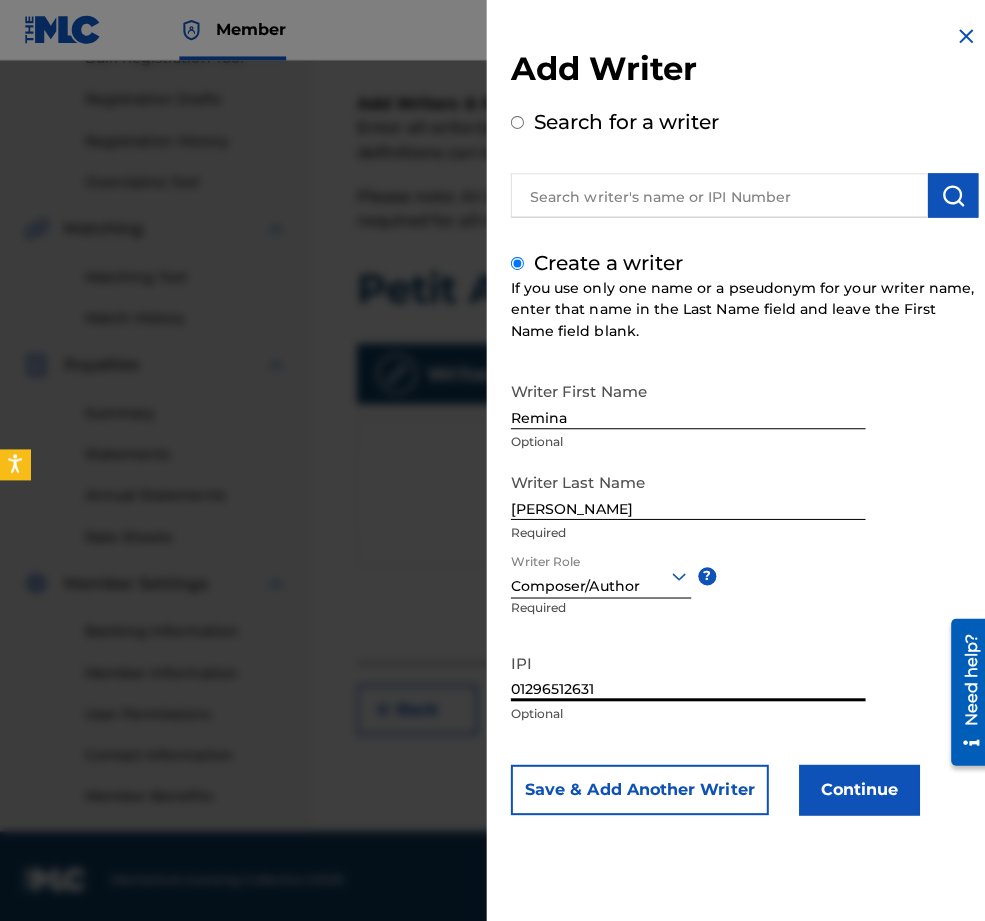 type on "01296512631" 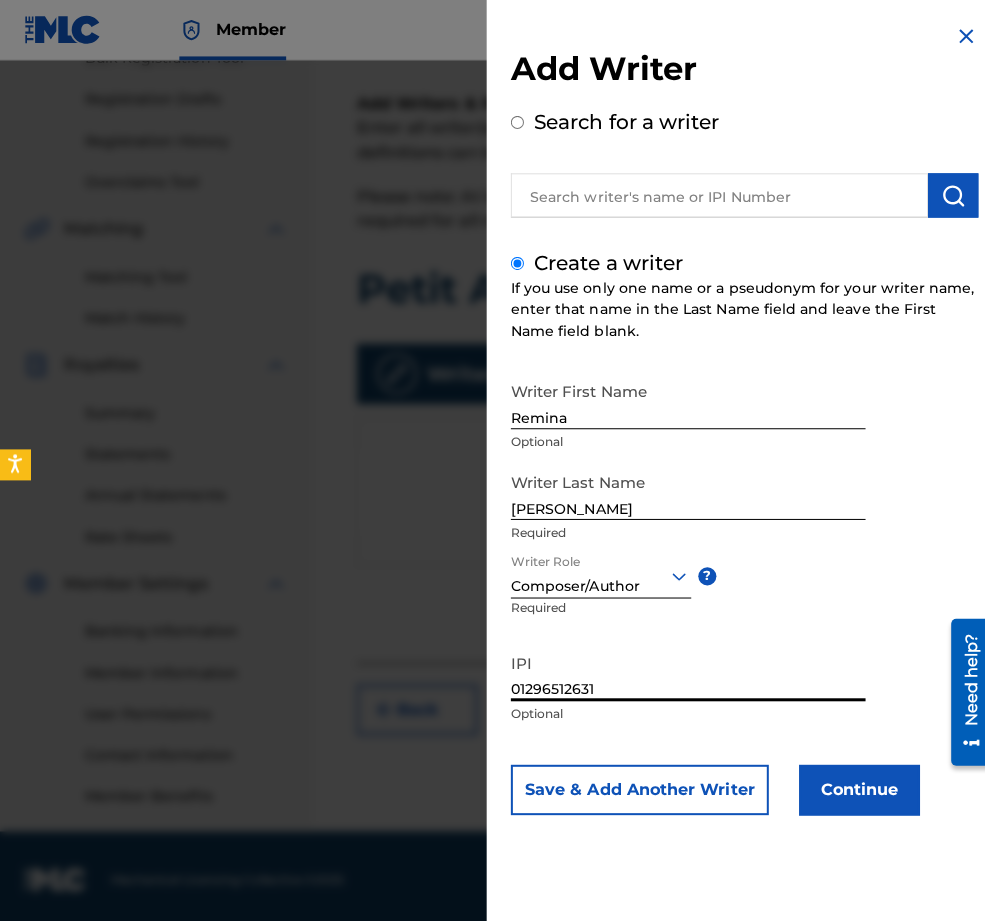 click on "Continue" at bounding box center [853, 784] 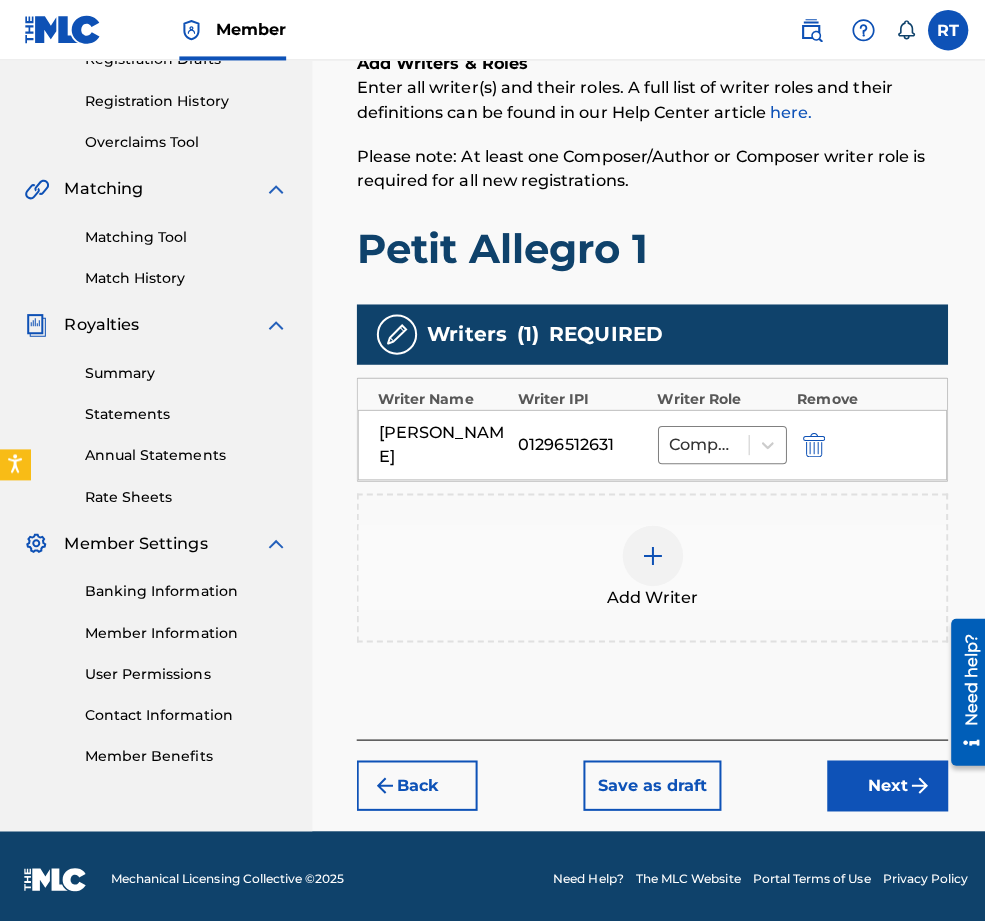 click on "Next" at bounding box center [881, 780] 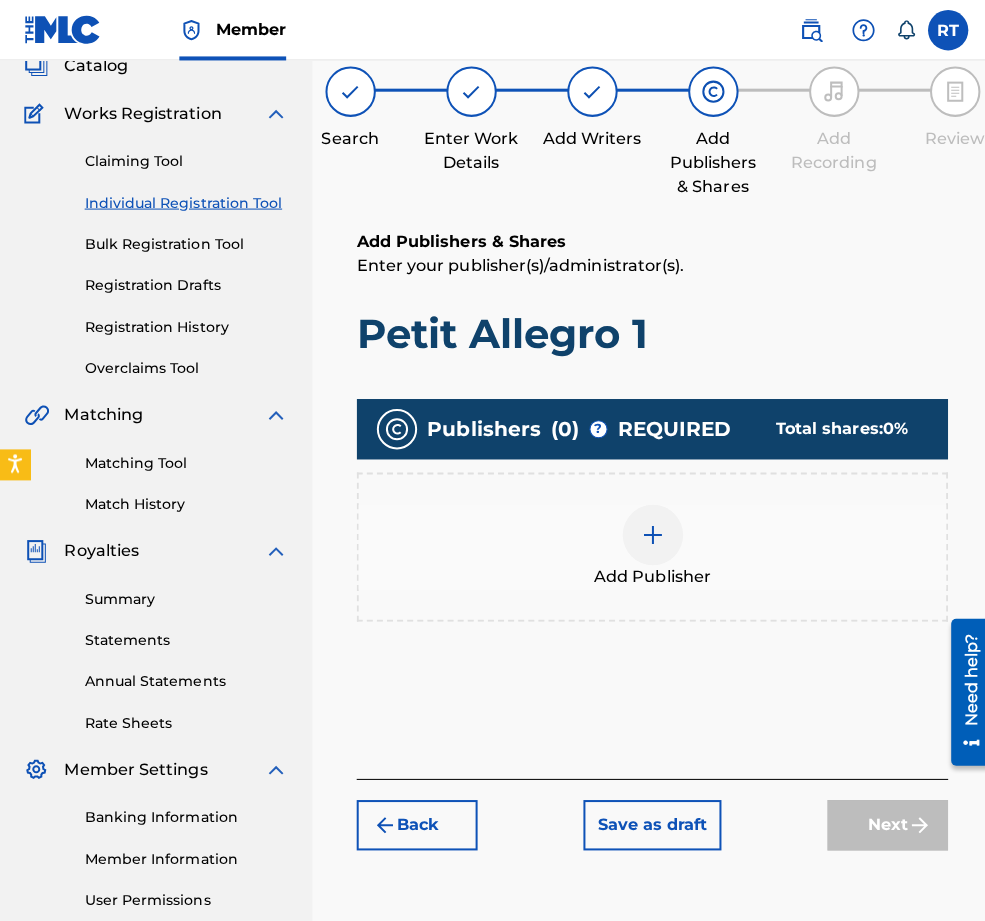 scroll, scrollTop: 89, scrollLeft: 0, axis: vertical 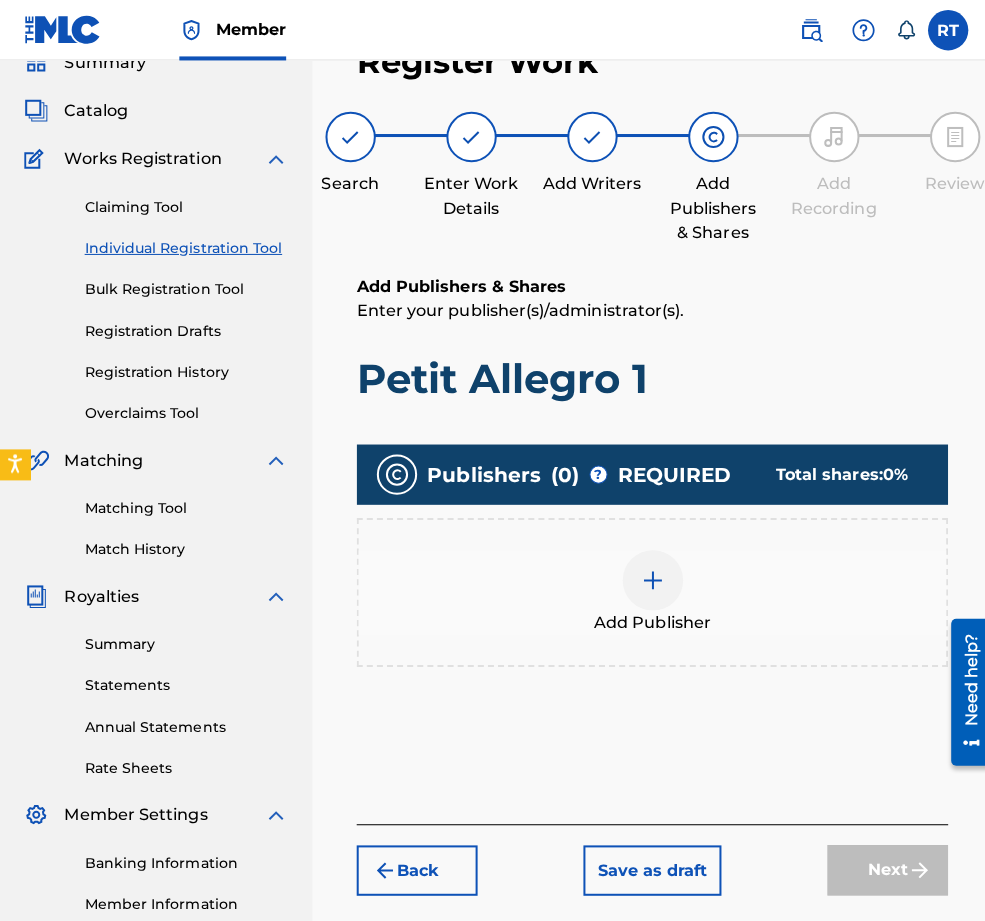 click at bounding box center [648, 576] 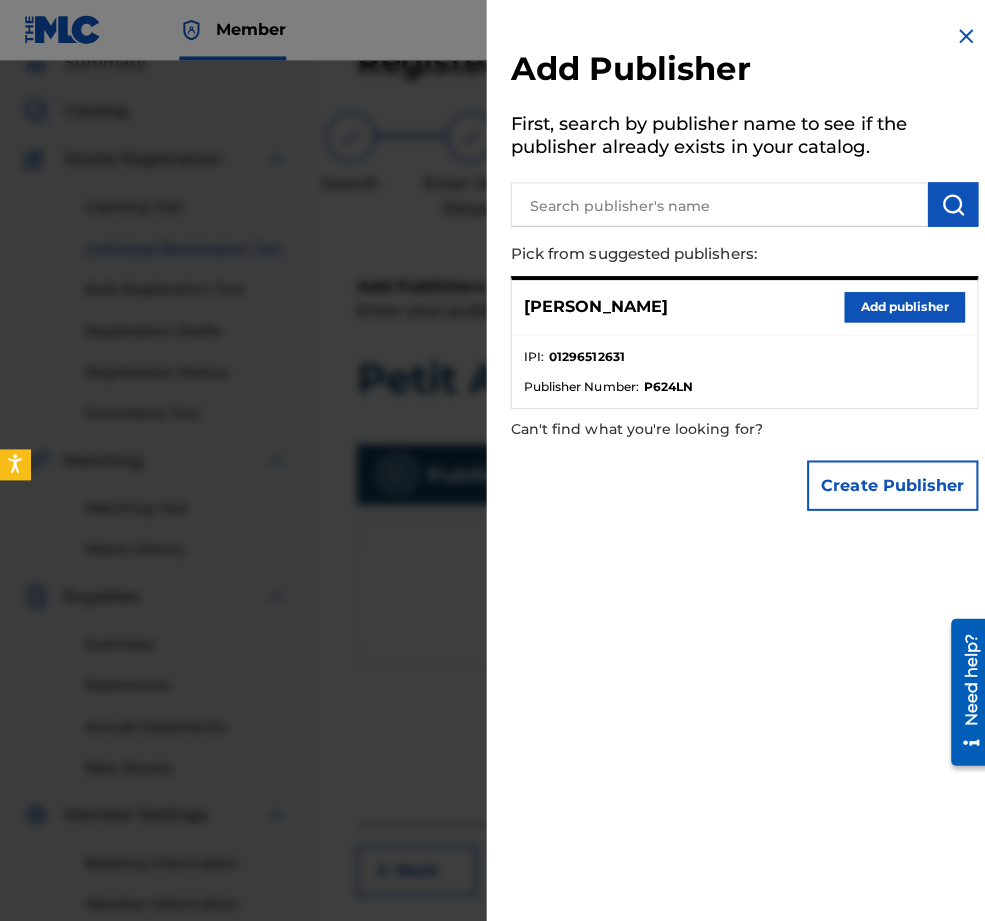 click on "Remina Tanaka Add publisher" at bounding box center [739, 305] 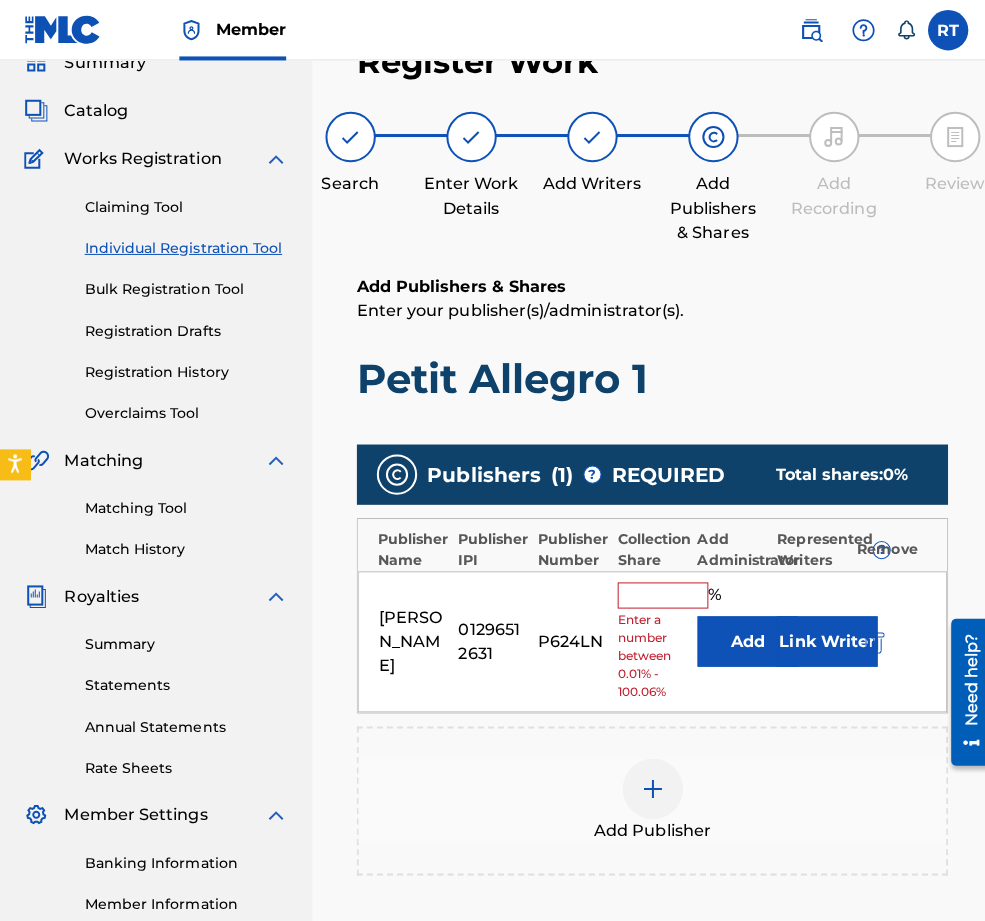 click at bounding box center [658, 591] 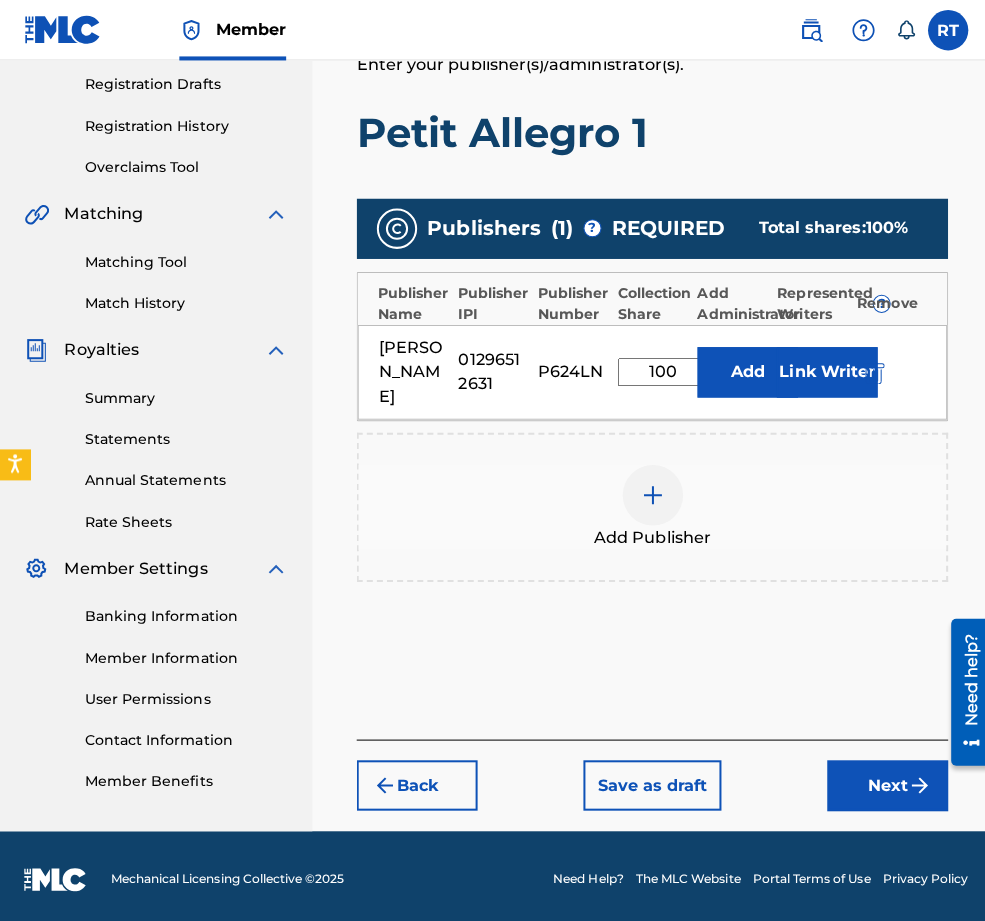 type on "100" 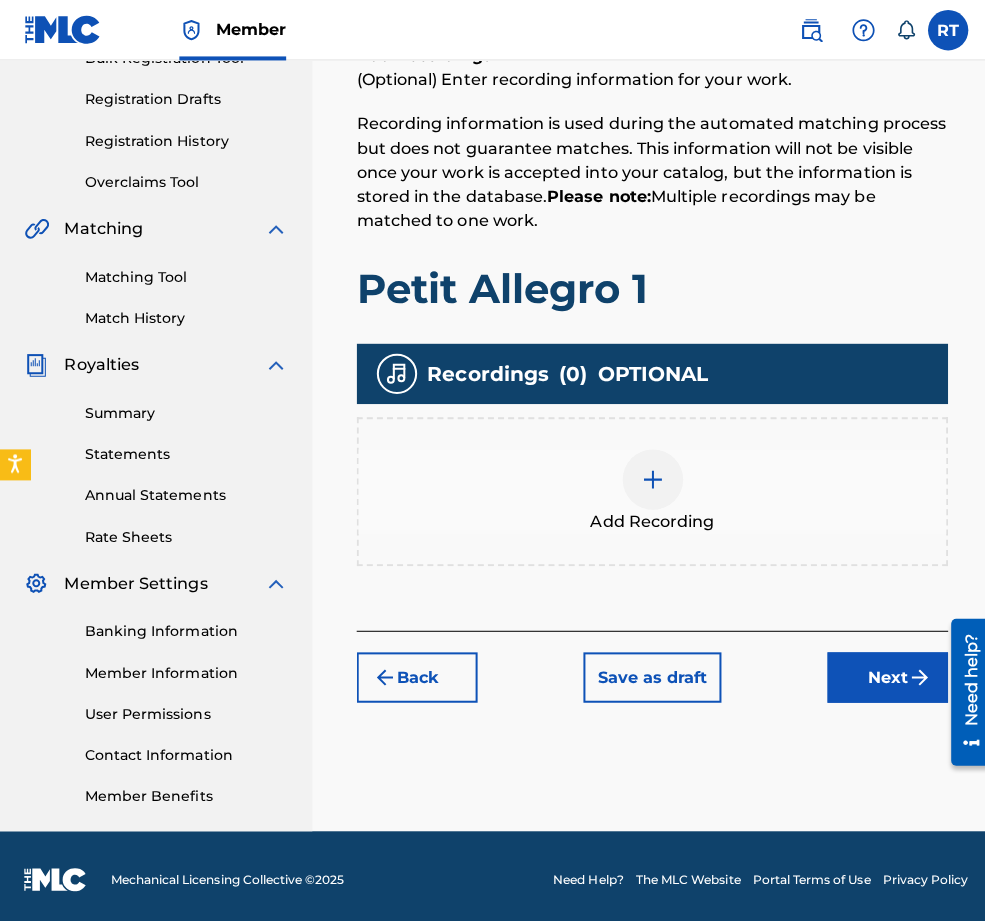 click at bounding box center (648, 476) 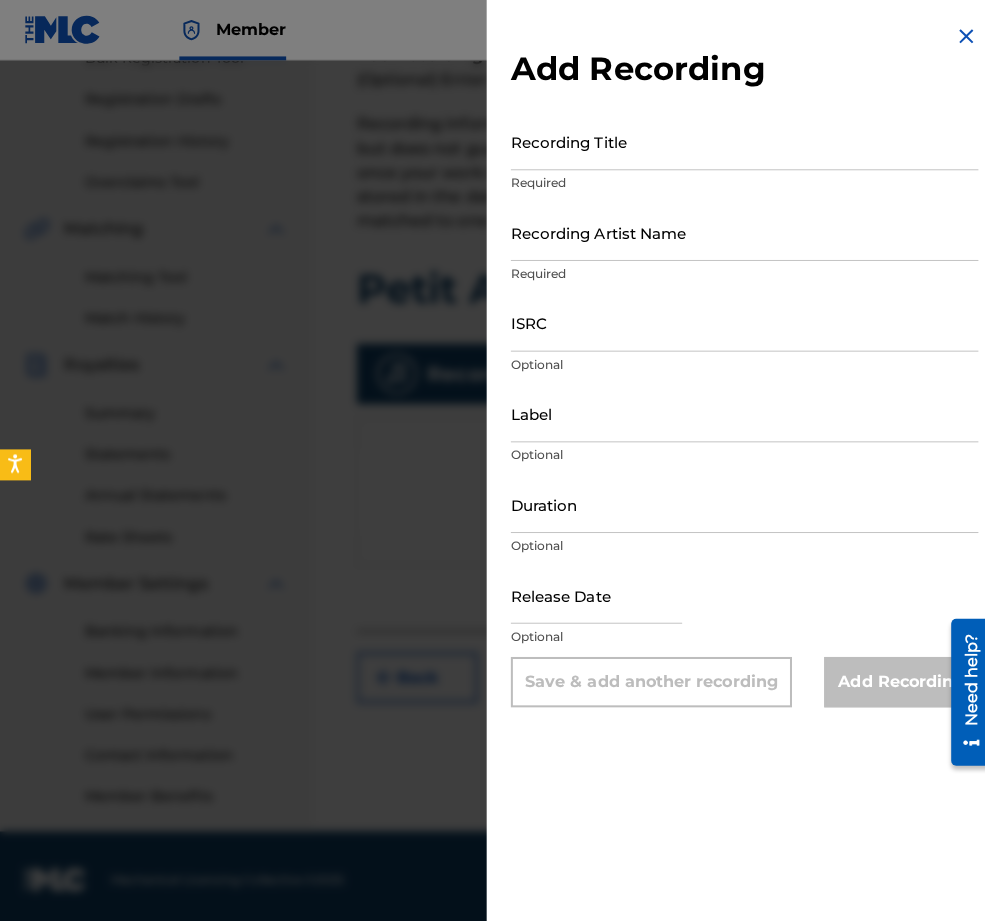 click on "Recording Title" at bounding box center [739, 140] 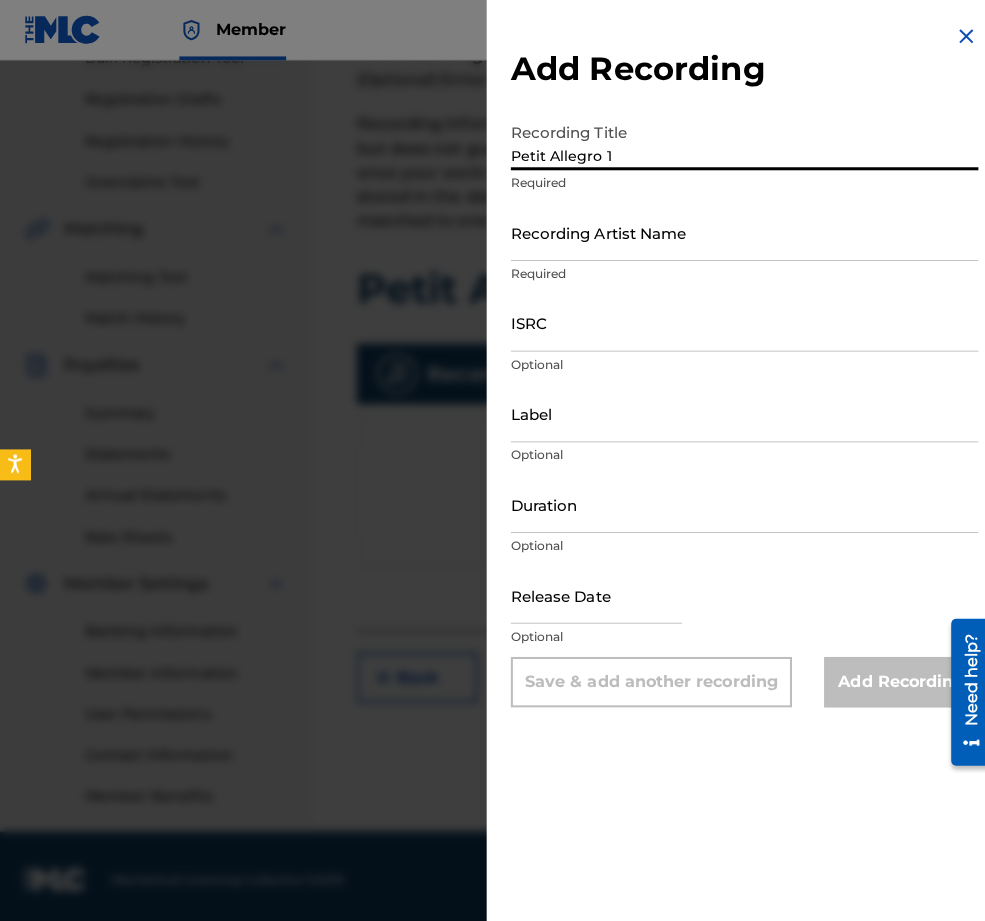 type on "Petit Allegro 1" 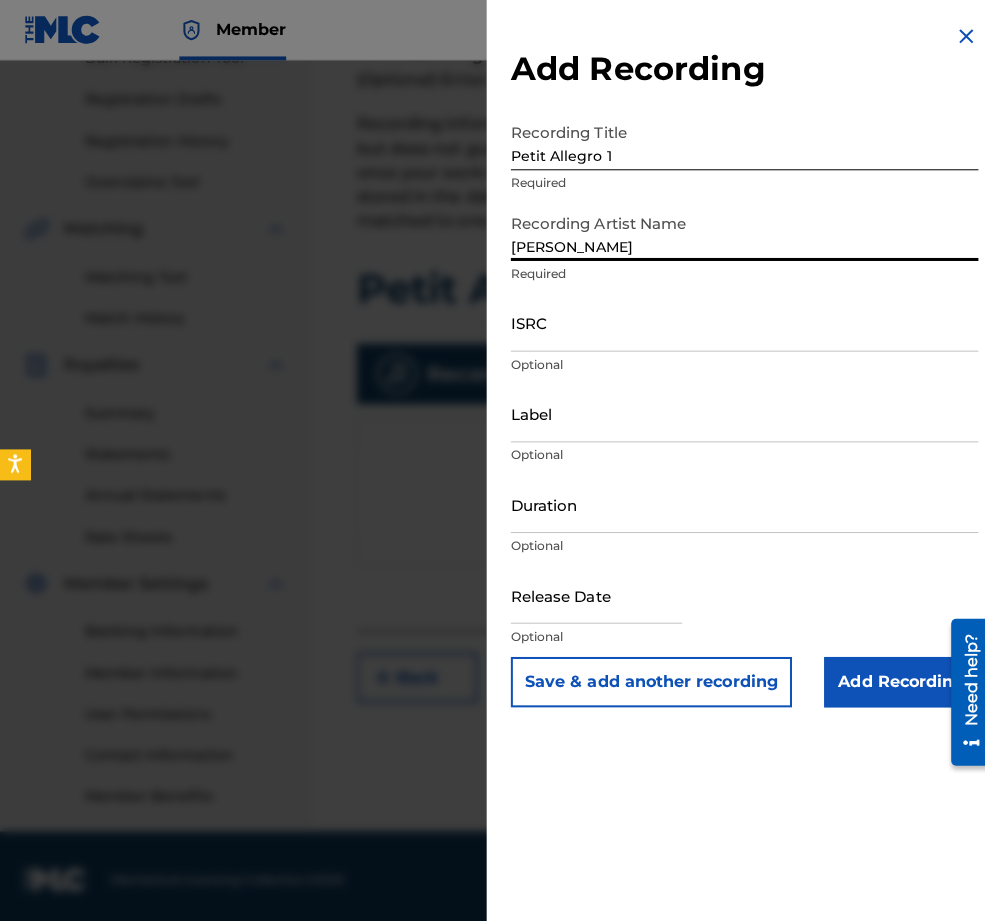 type on "[PERSON_NAME]" 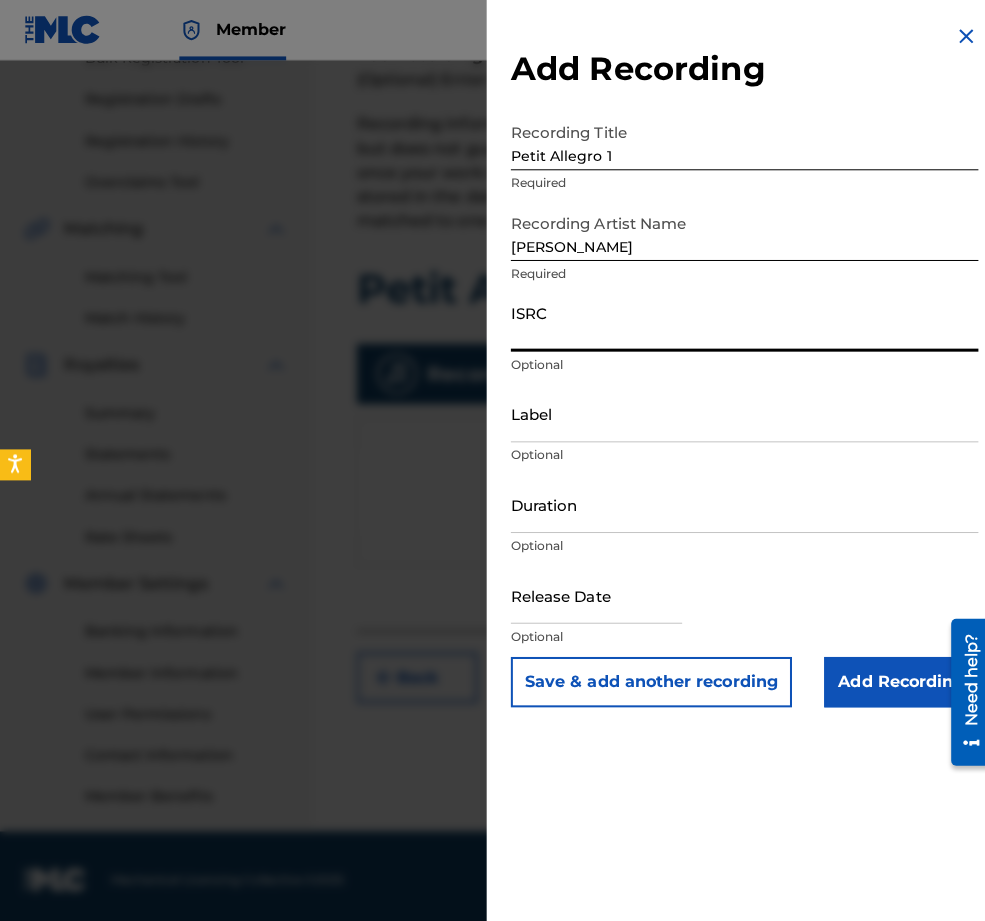 paste on "QZES62263266" 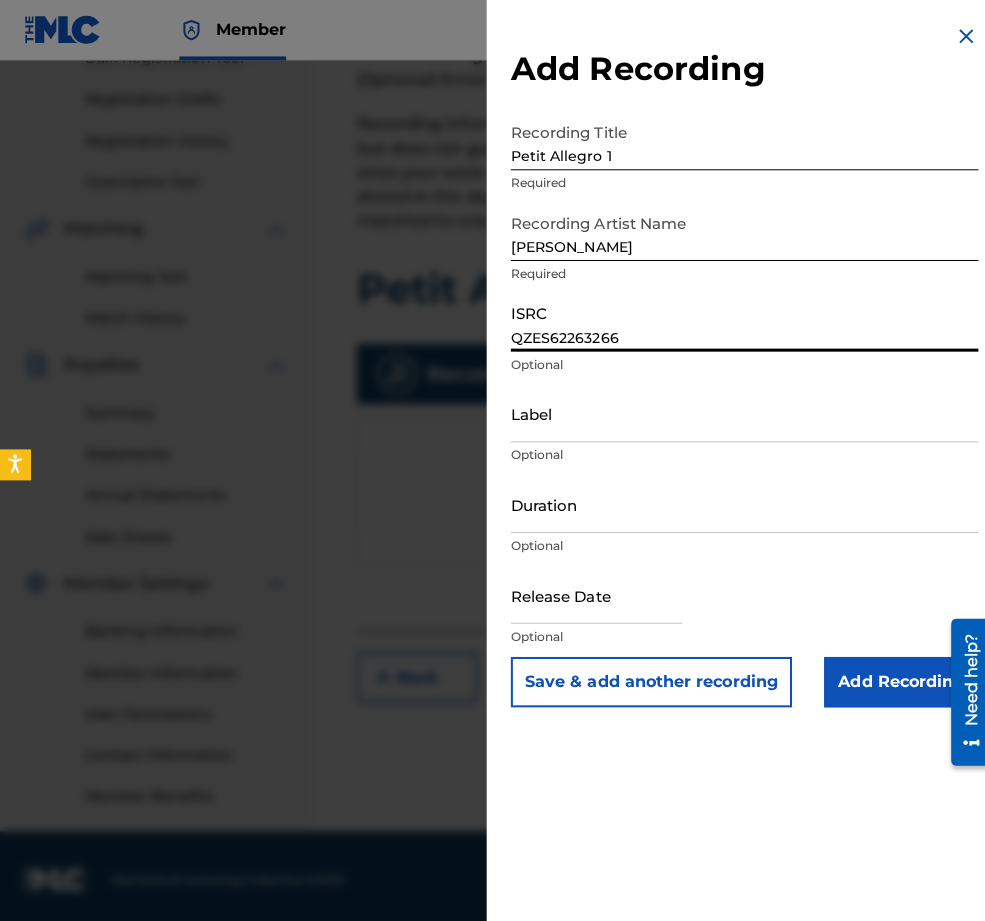 type on "QZES62263266" 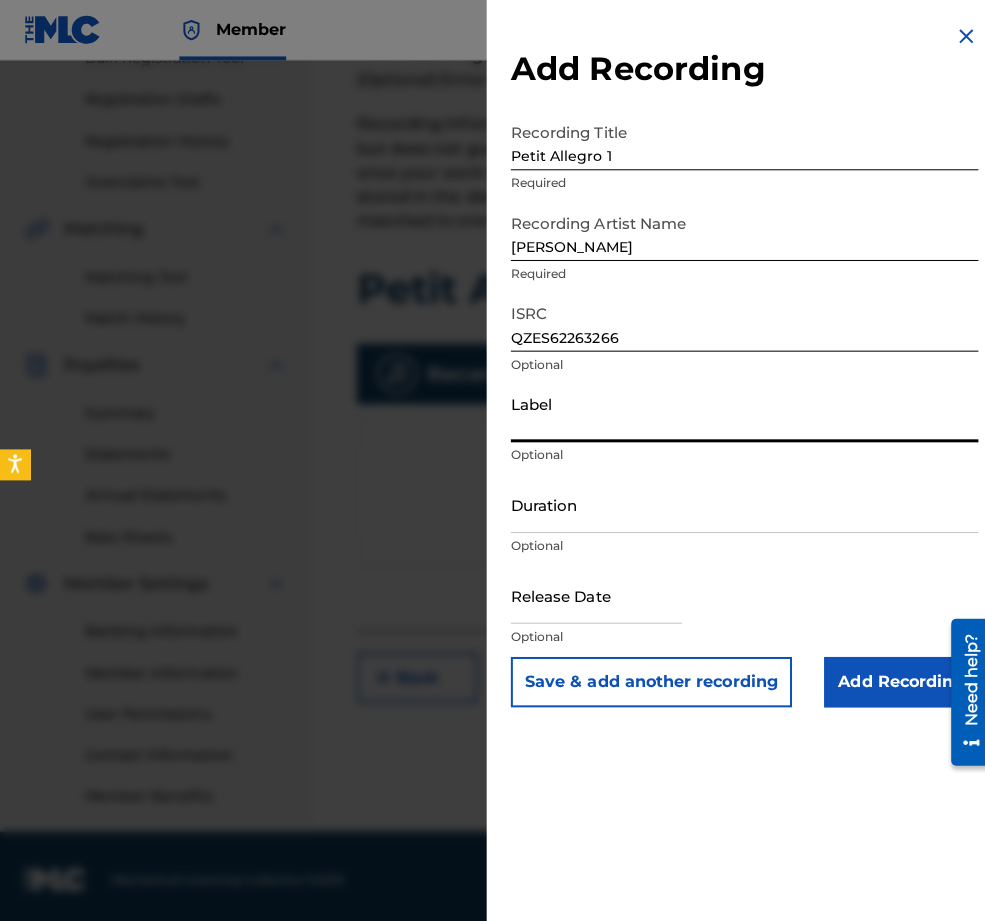 click on "Label" at bounding box center (739, 410) 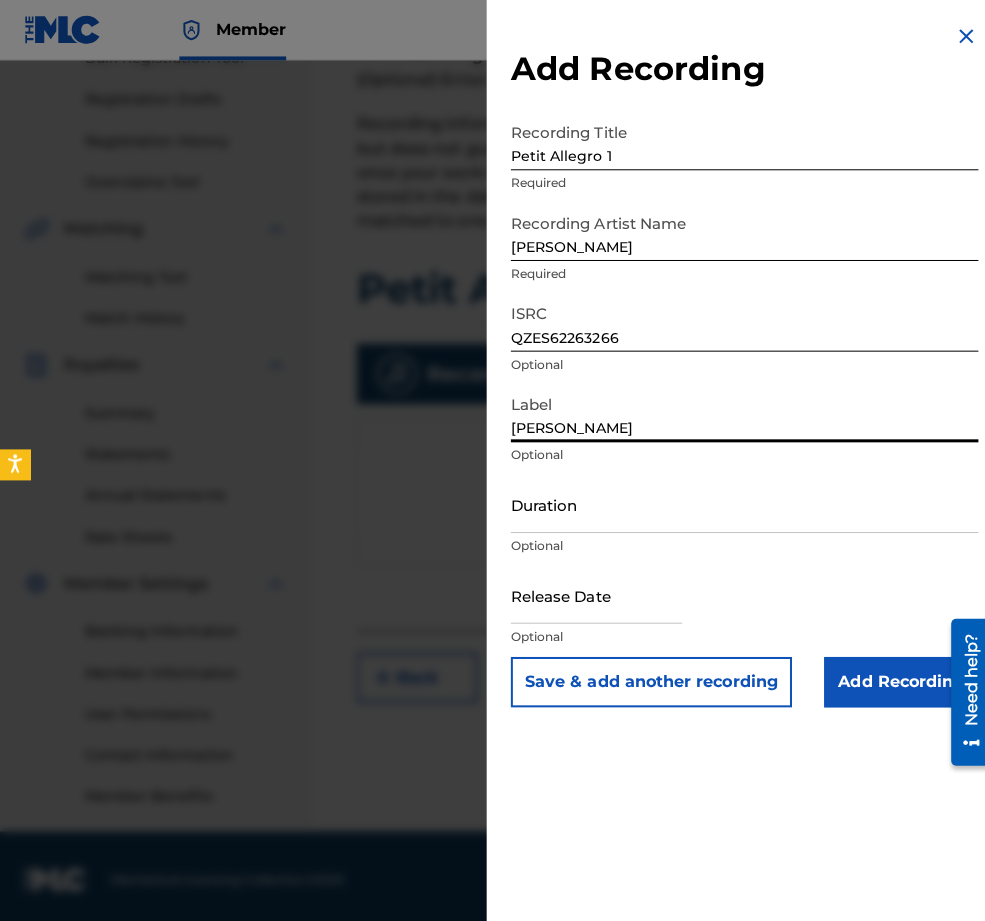 type on "[PERSON_NAME]" 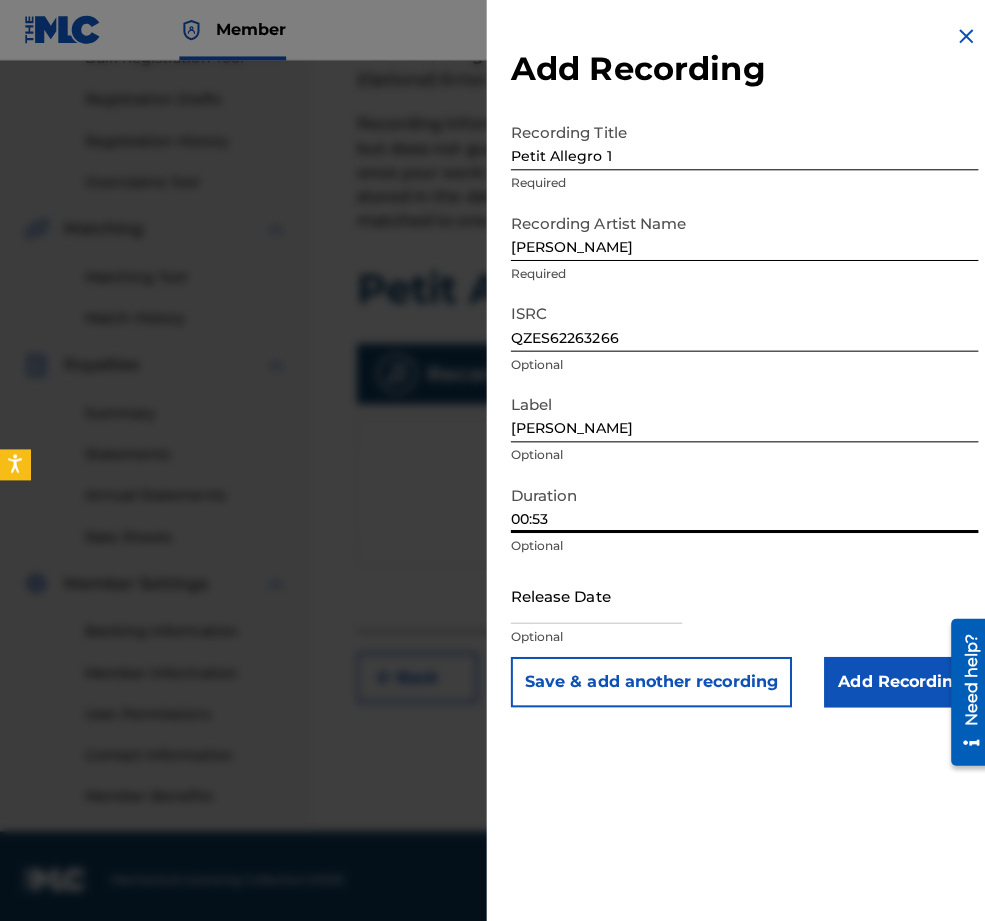type on "00:53" 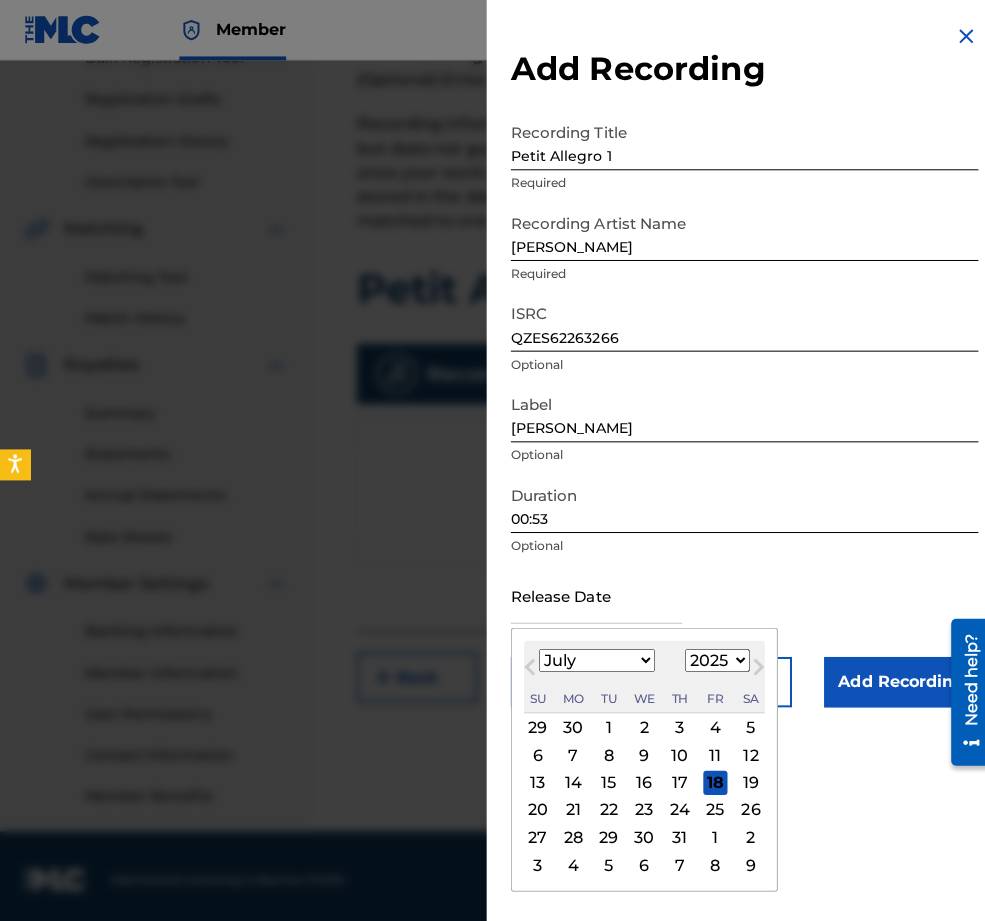 click on "July 2025 January February March April May June July August September October November December 1899 1900 1901 1902 1903 1904 1905 1906 1907 1908 1909 1910 1911 1912 1913 1914 1915 1916 1917 1918 1919 1920 1921 1922 1923 1924 1925 1926 1927 1928 1929 1930 1931 1932 1933 1934 1935 1936 1937 1938 1939 1940 1941 1942 1943 1944 1945 1946 1947 1948 1949 1950 1951 1952 1953 1954 1955 1956 1957 1958 1959 1960 1961 1962 1963 1964 1965 1966 1967 1968 1969 1970 1971 1972 1973 1974 1975 1976 1977 1978 1979 1980 1981 1982 1983 1984 1985 1986 1987 1988 1989 1990 1991 1992 1993 1994 1995 1996 1997 1998 1999 2000 2001 2002 2003 2004 2005 2006 2007 2008 2009 2010 2011 2012 2013 2014 2015 2016 2017 2018 2019 2020 2021 2022 2023 2024 2025 2026 2027 2028 2029 2030 2031 2032 2033 2034 2035 2036 2037 2038 2039 2040 2041 2042 2043 2044 2045 2046 2047 2048 2049 2050 2051 2052 2053 2054 2055 2056 2057 2058 2059 2060 2061 2062 2063 2064 2065 2066 2067 2068 2069 2070 2071 2072 2073 2074 2075 2076 2077 2078 2079 2080 2081 2082 2083 Su" at bounding box center (639, 672) 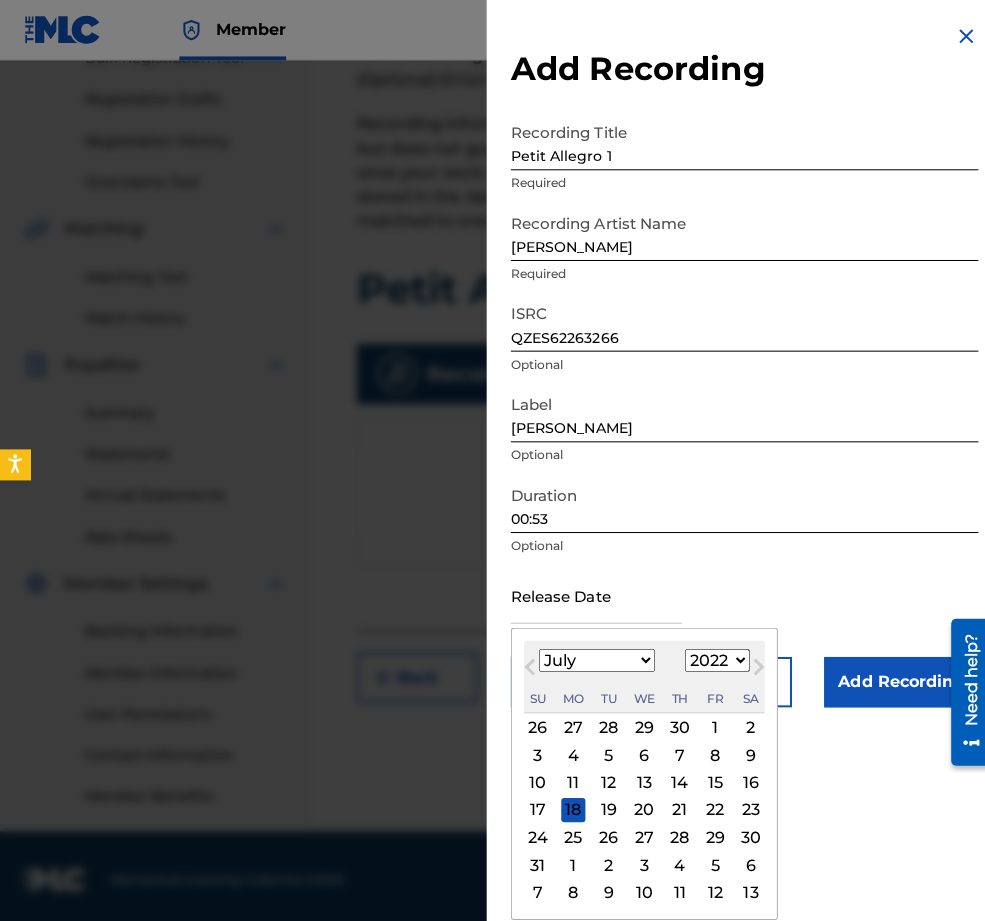 select on "2" 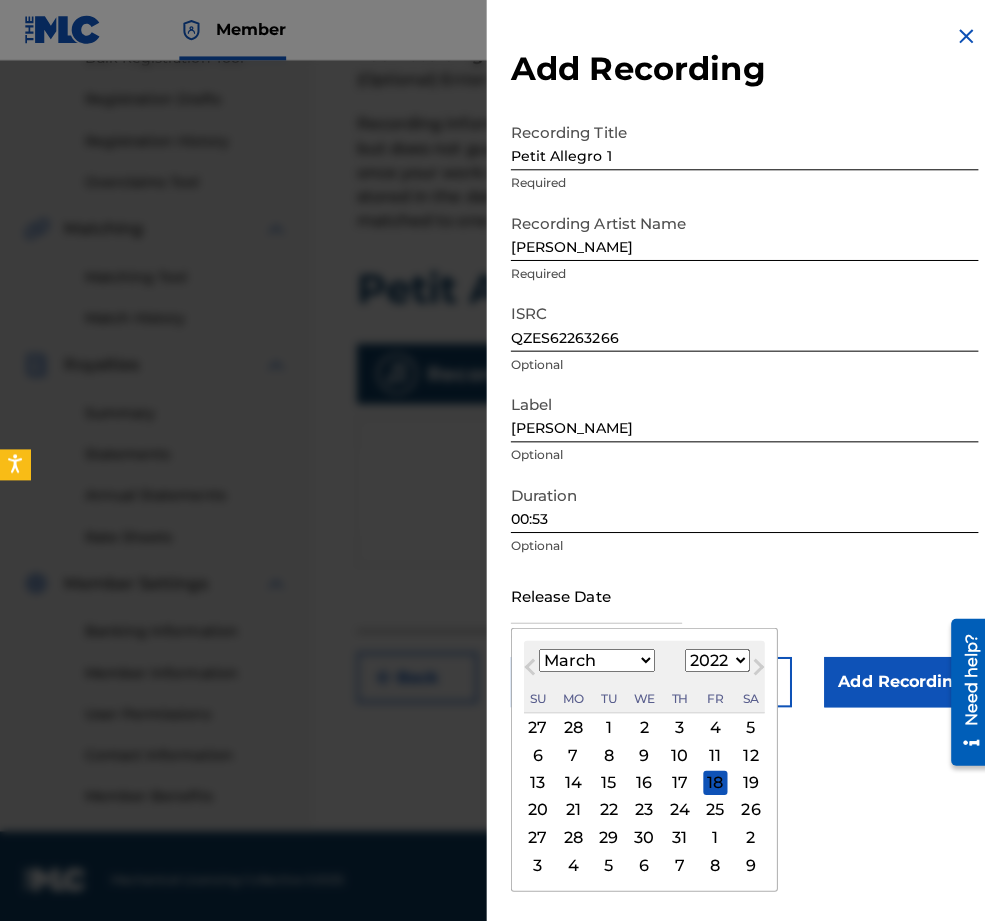 scroll, scrollTop: 46, scrollLeft: 0, axis: vertical 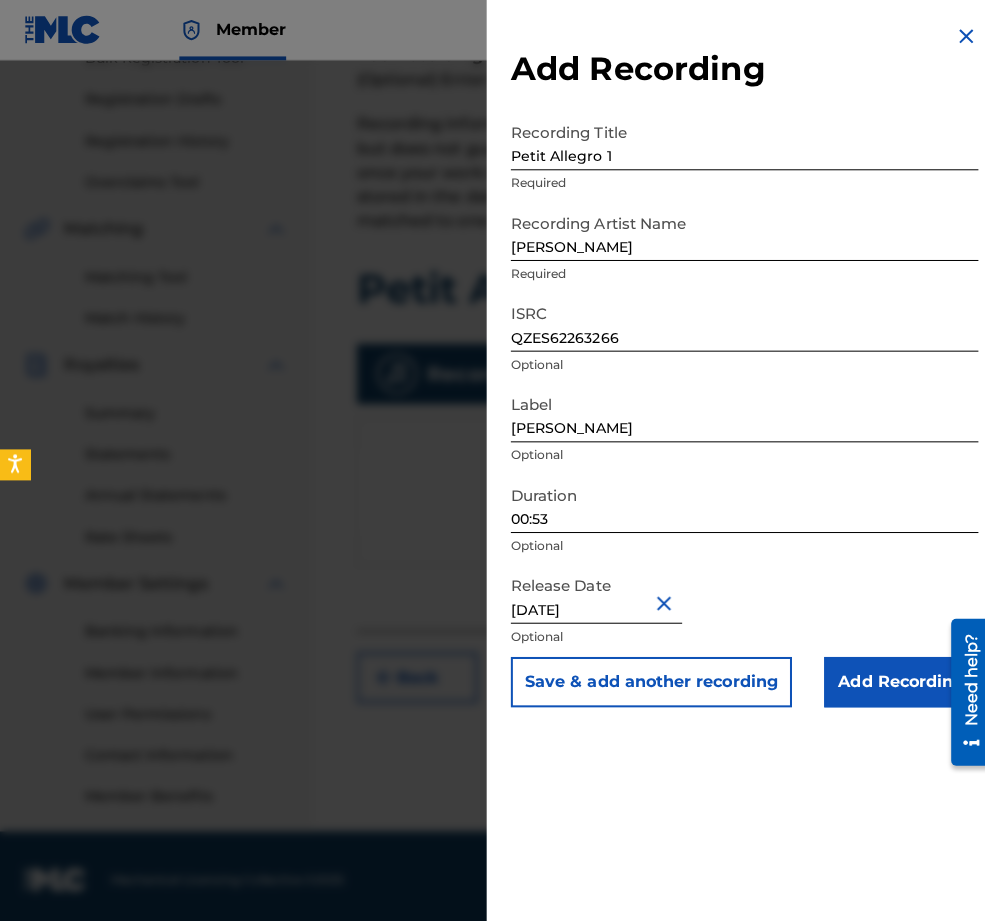 click on "Add Recording" at bounding box center [894, 677] 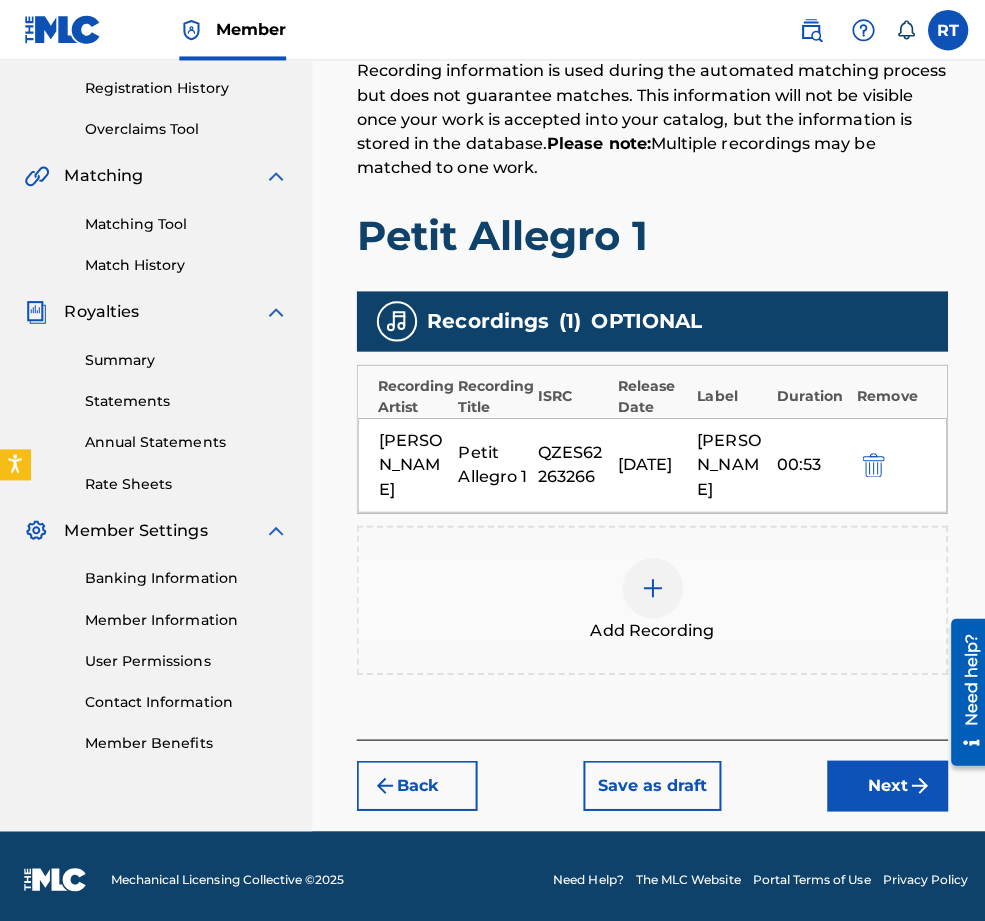 click on "Next" at bounding box center [881, 780] 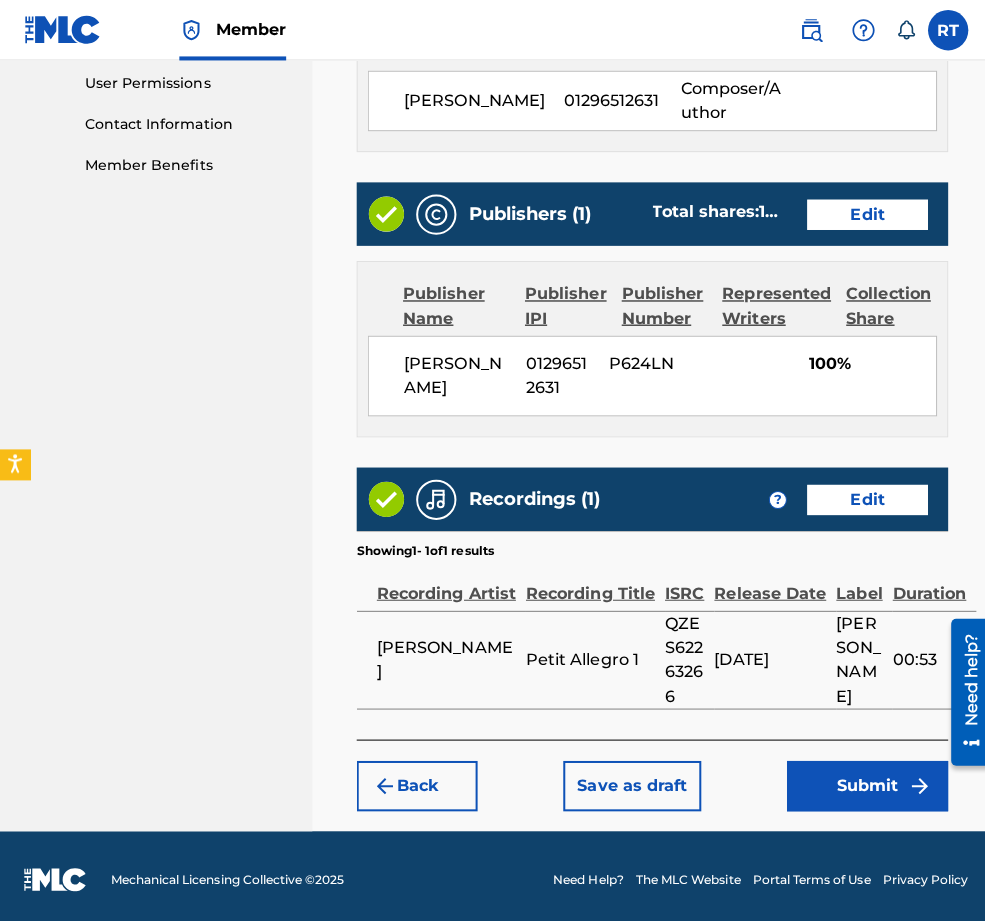 scroll, scrollTop: 1057, scrollLeft: 0, axis: vertical 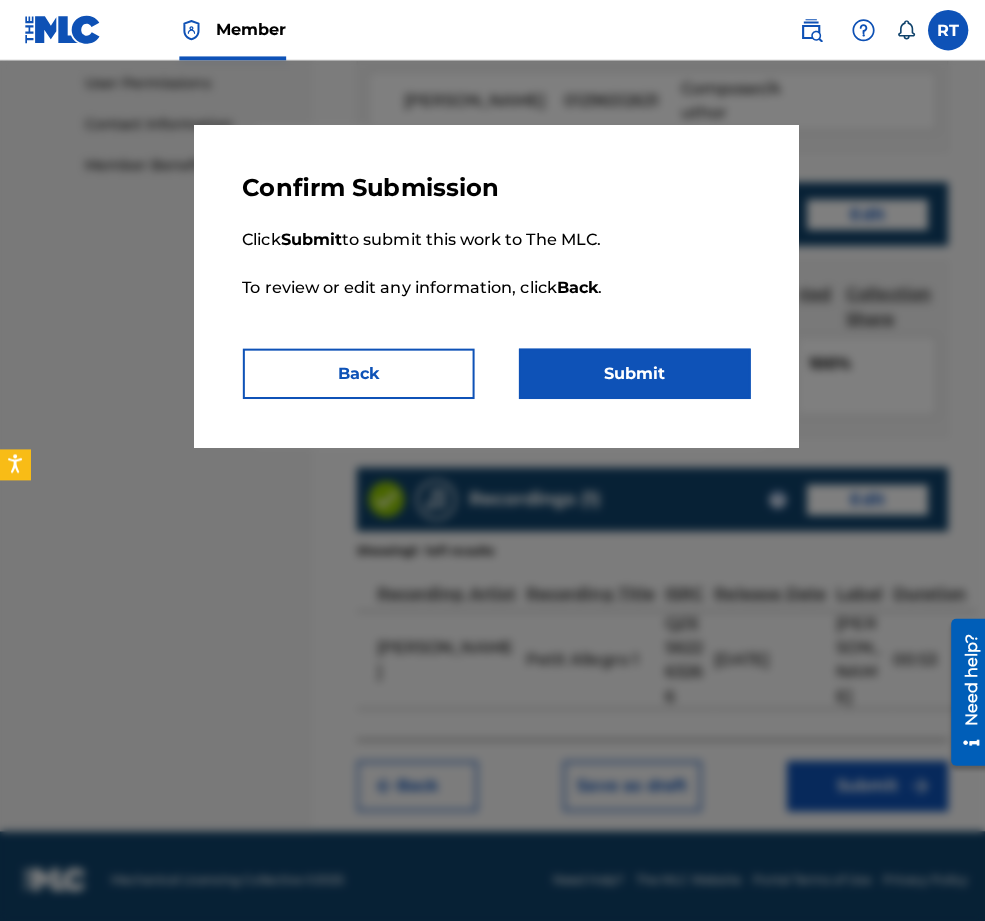 click on "Submit" at bounding box center (630, 371) 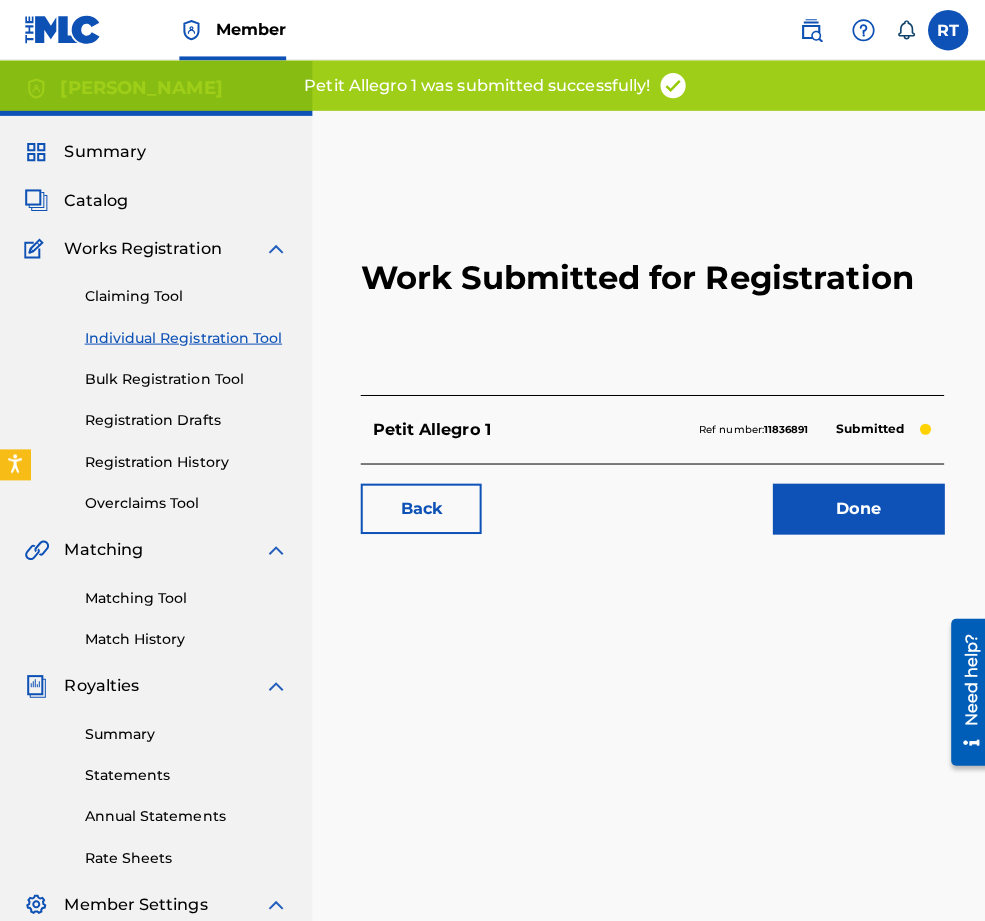 click on "Done" at bounding box center (852, 505) 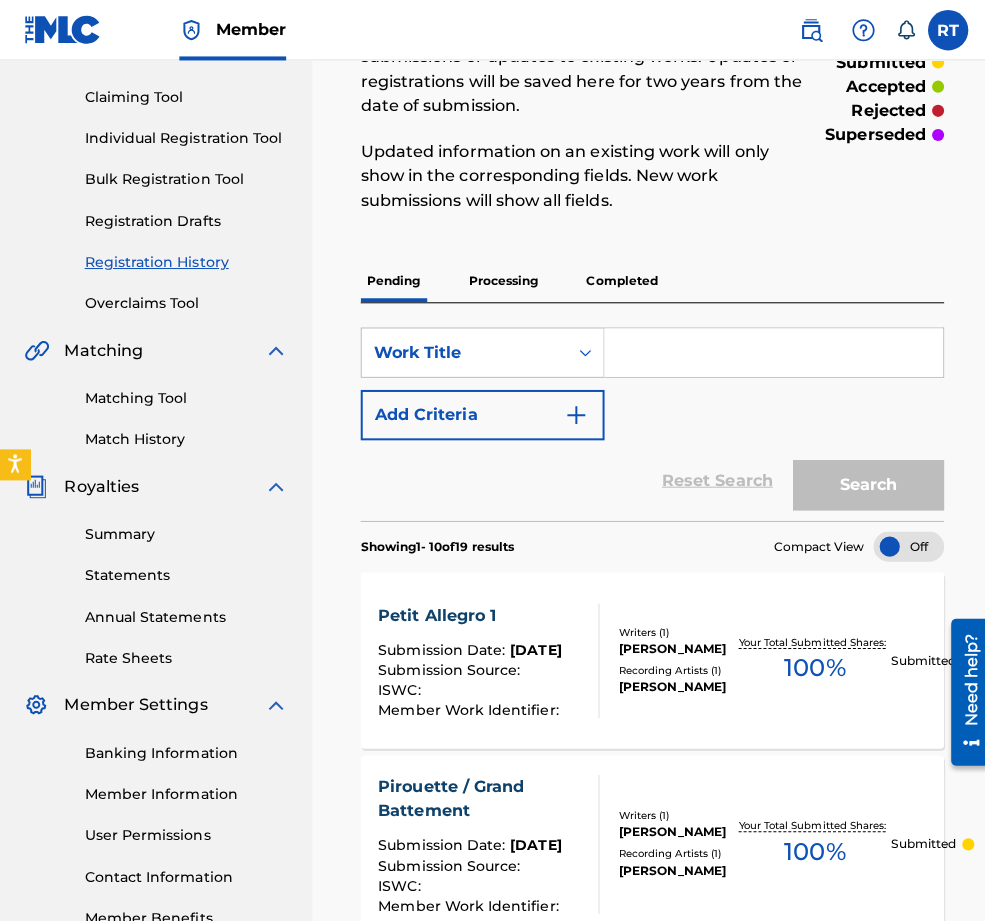 scroll, scrollTop: 181, scrollLeft: 0, axis: vertical 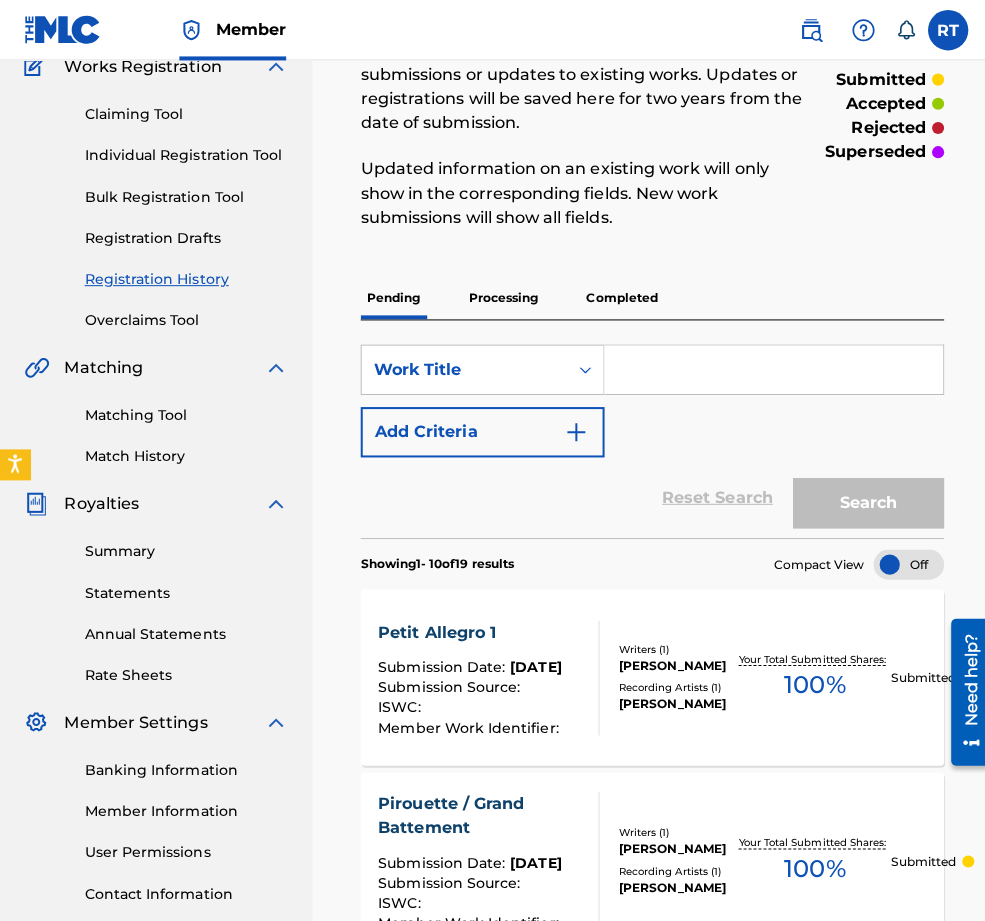 click on "Individual Registration Tool" at bounding box center [185, 154] 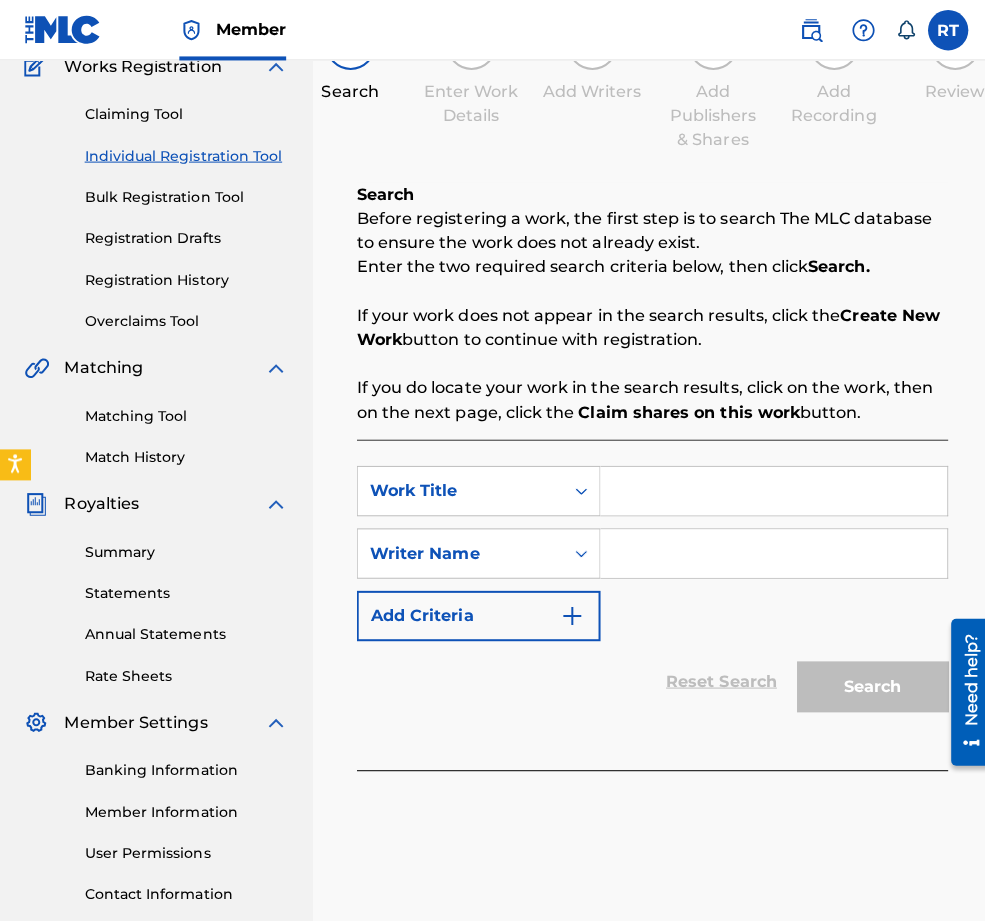 scroll, scrollTop: 0, scrollLeft: 0, axis: both 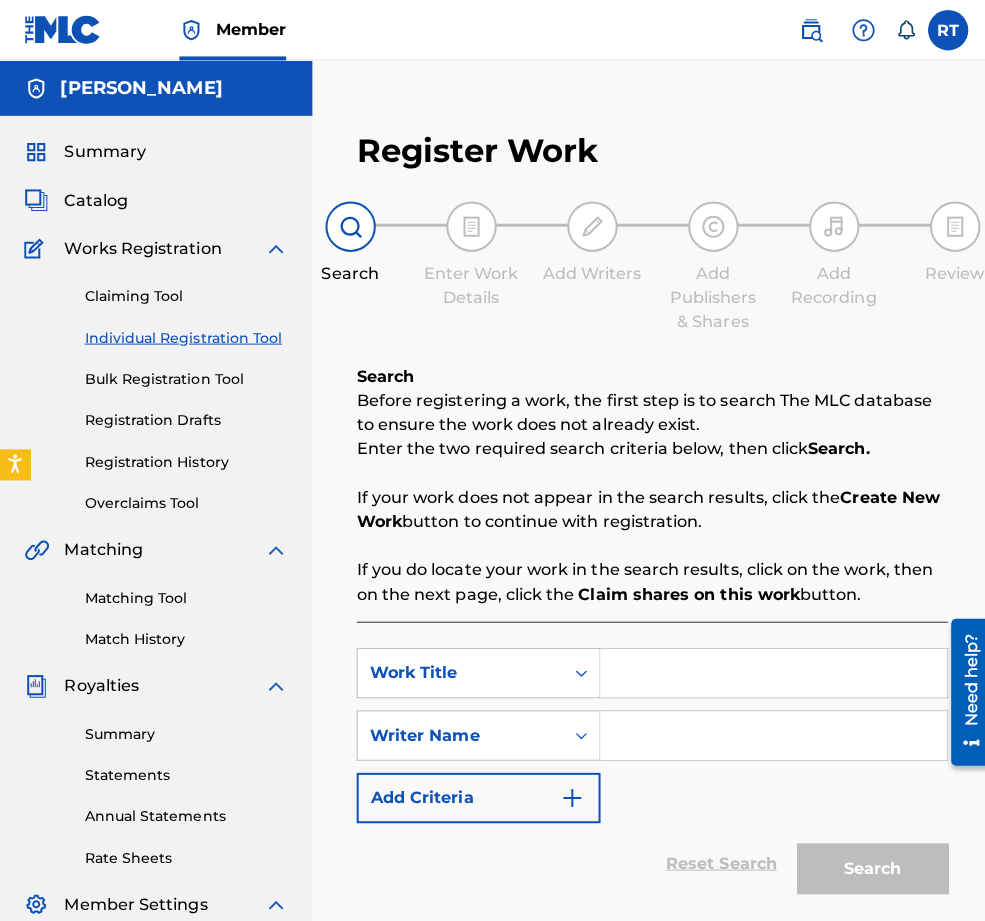 click at bounding box center [768, 668] 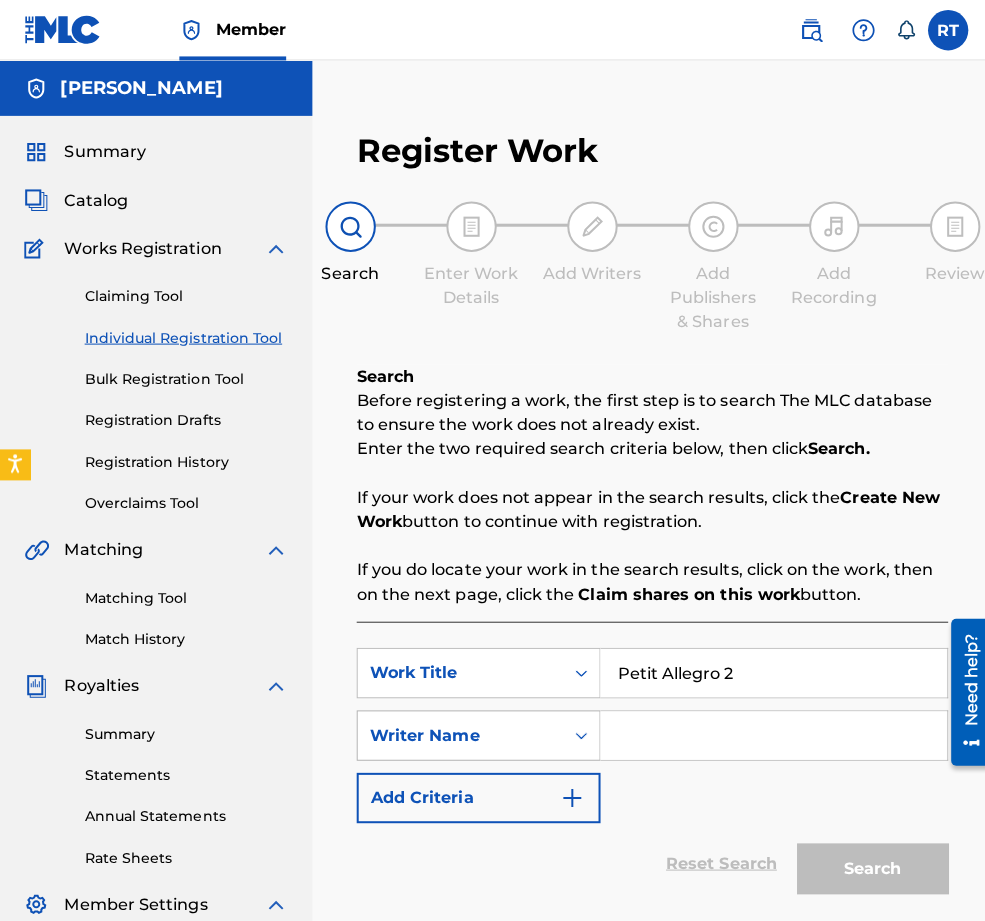 type on "Petit Allegro 2" 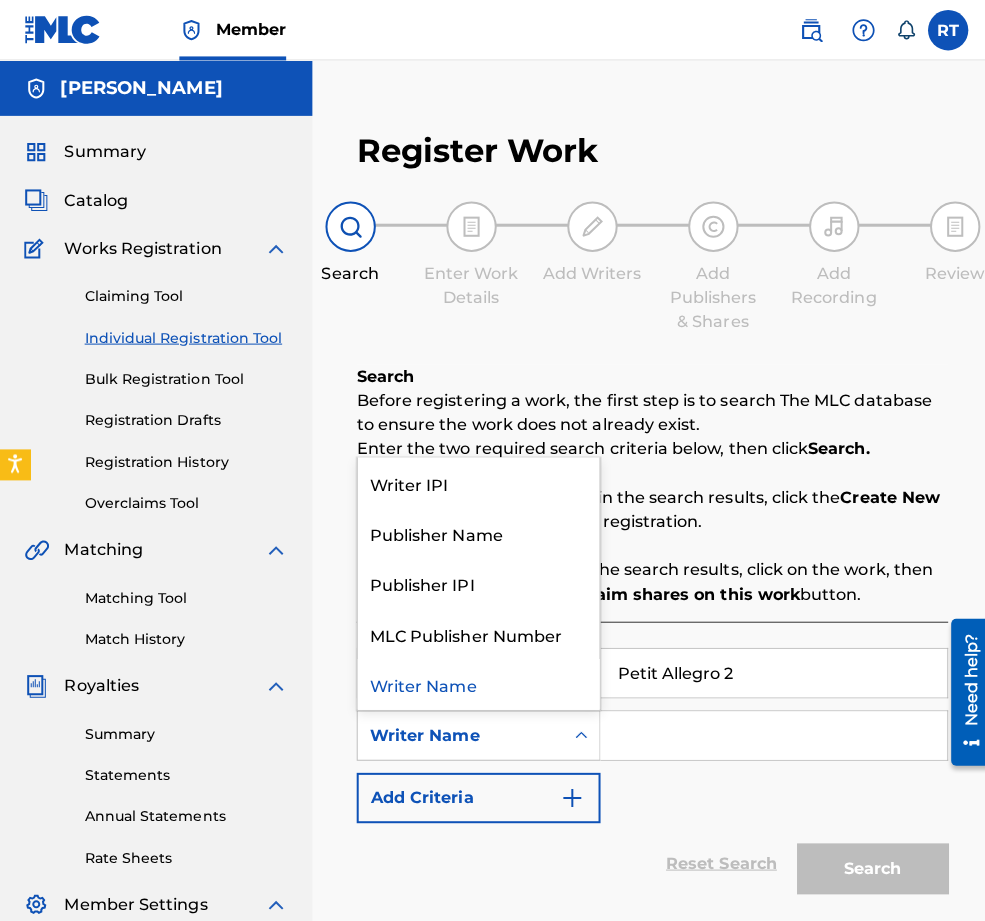 click on "Writer Name" at bounding box center (457, 730) 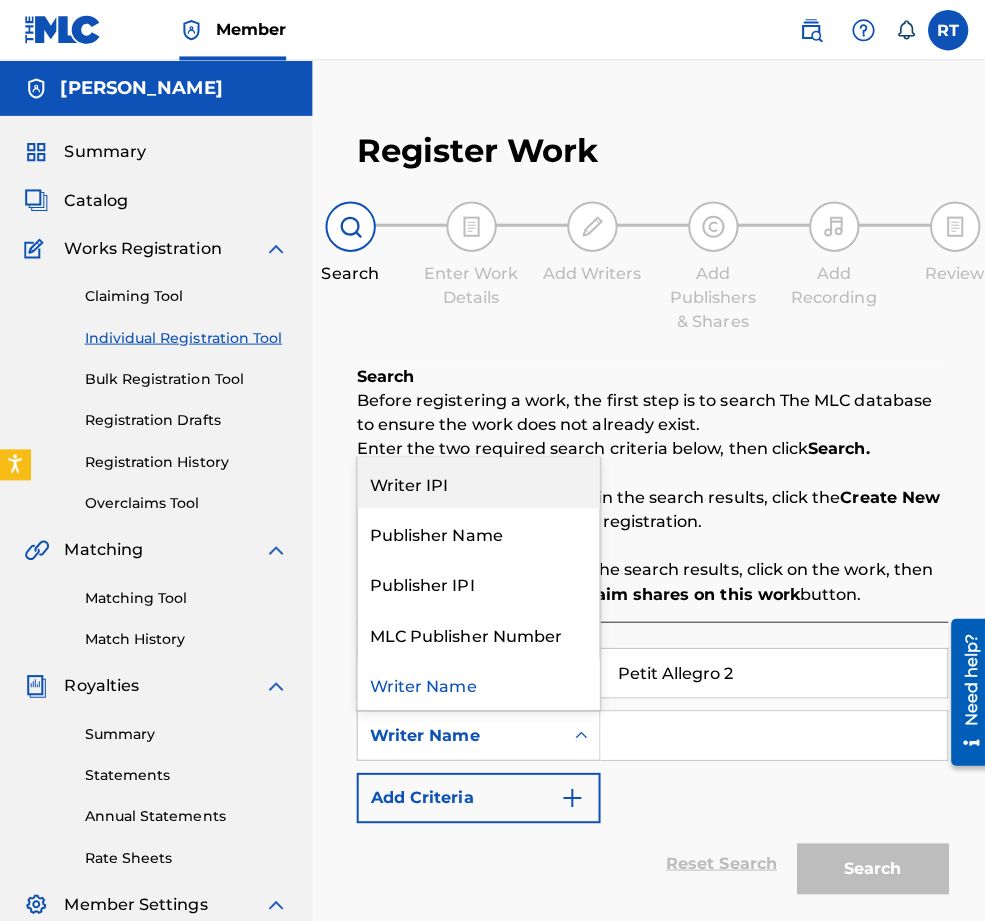 click on "Writer IPI" at bounding box center (475, 479) 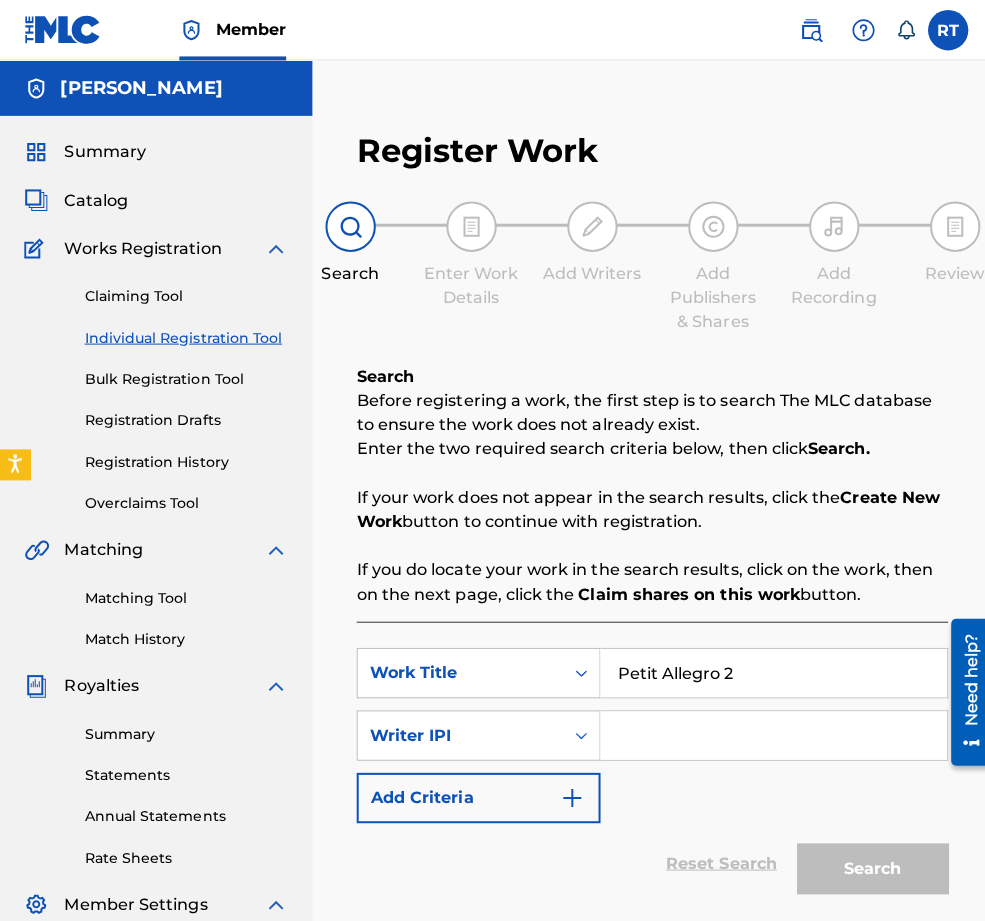 click at bounding box center (768, 730) 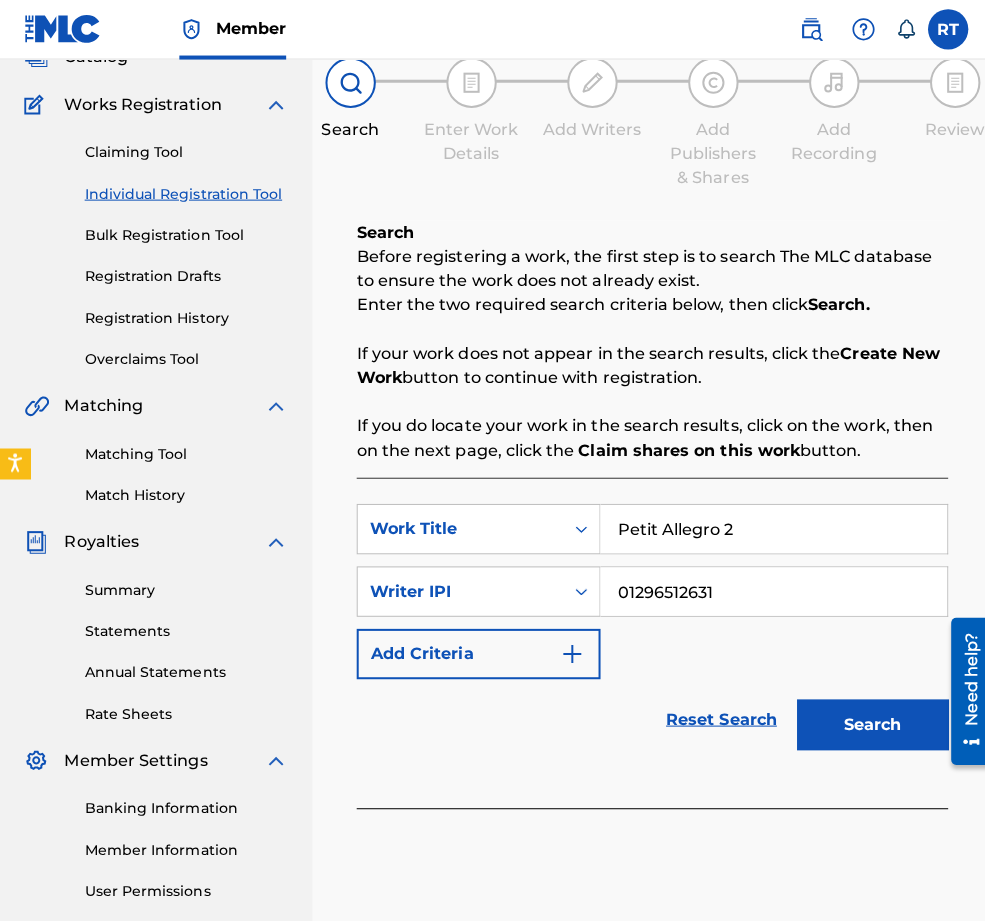 scroll, scrollTop: 187, scrollLeft: 0, axis: vertical 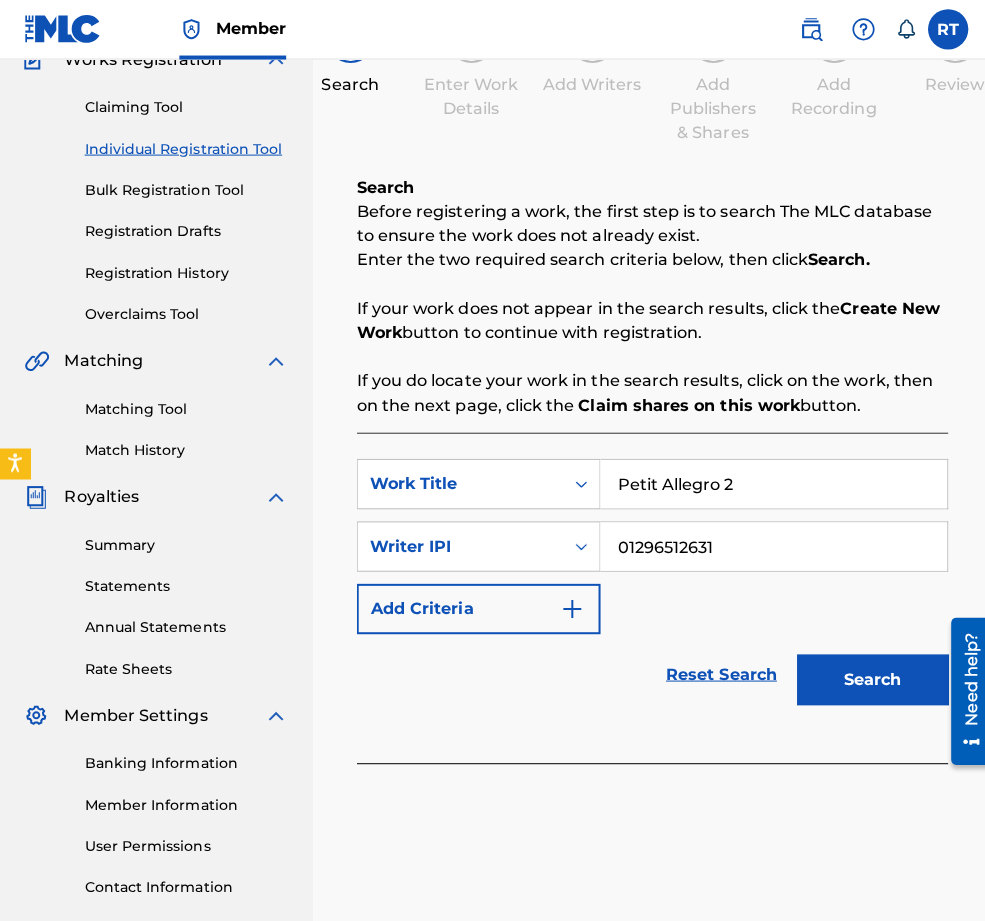 type on "01296512631" 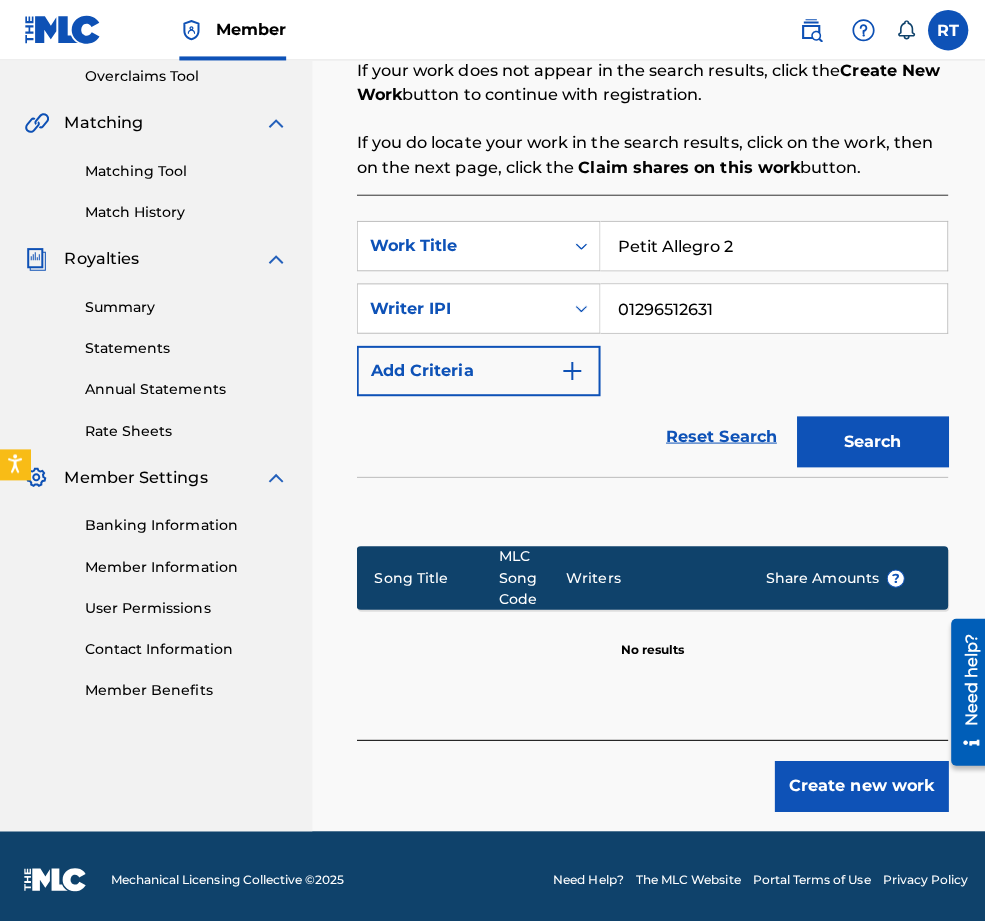 click on "Create new work" at bounding box center (855, 780) 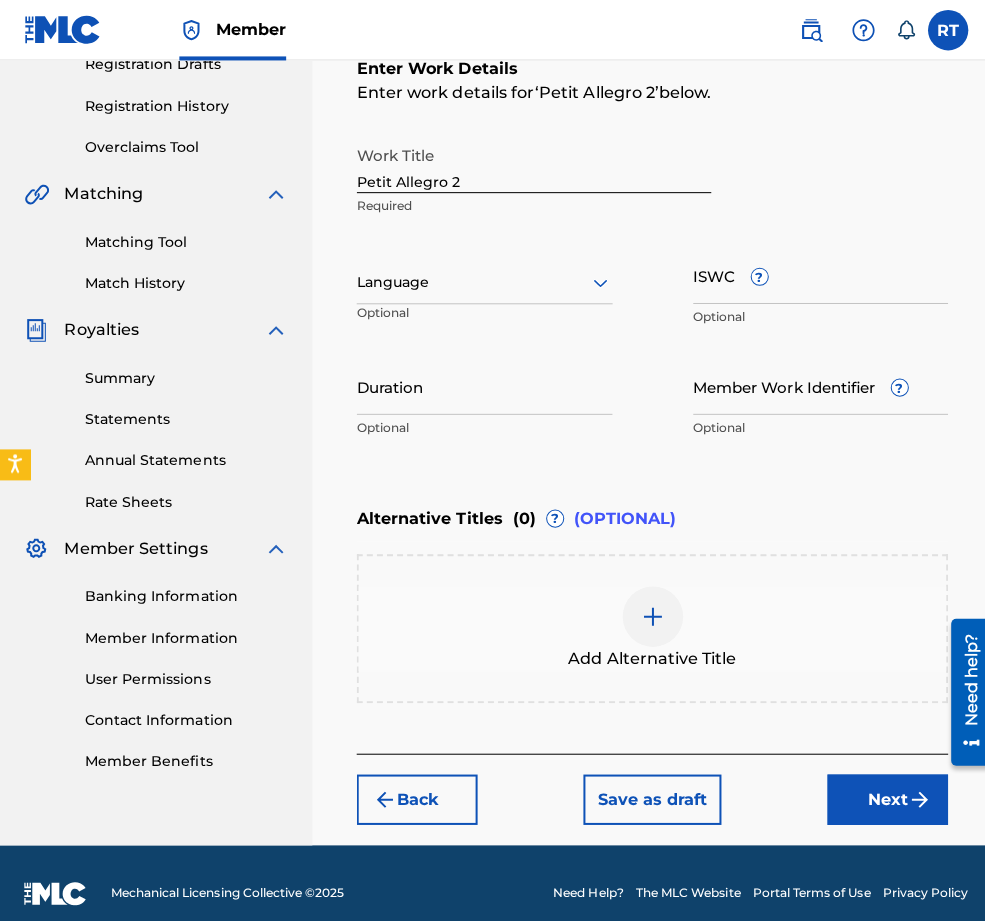scroll, scrollTop: 330, scrollLeft: 0, axis: vertical 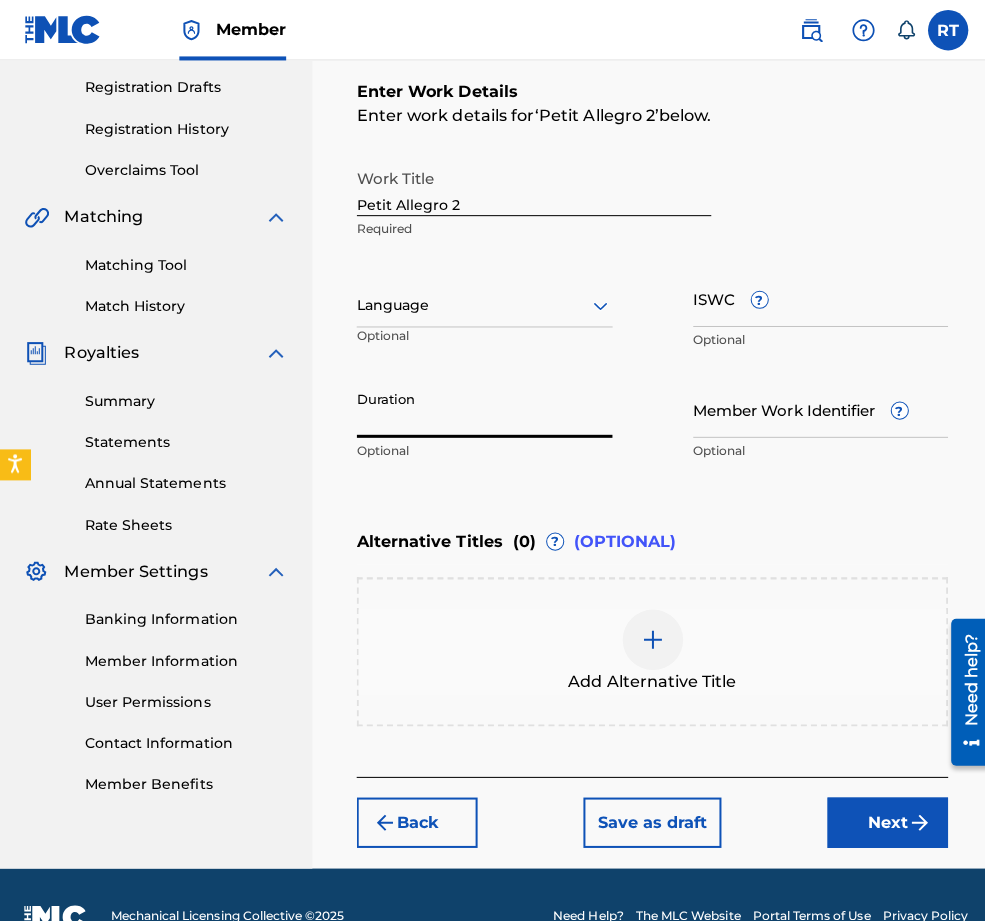 click on "Duration" at bounding box center [481, 406] 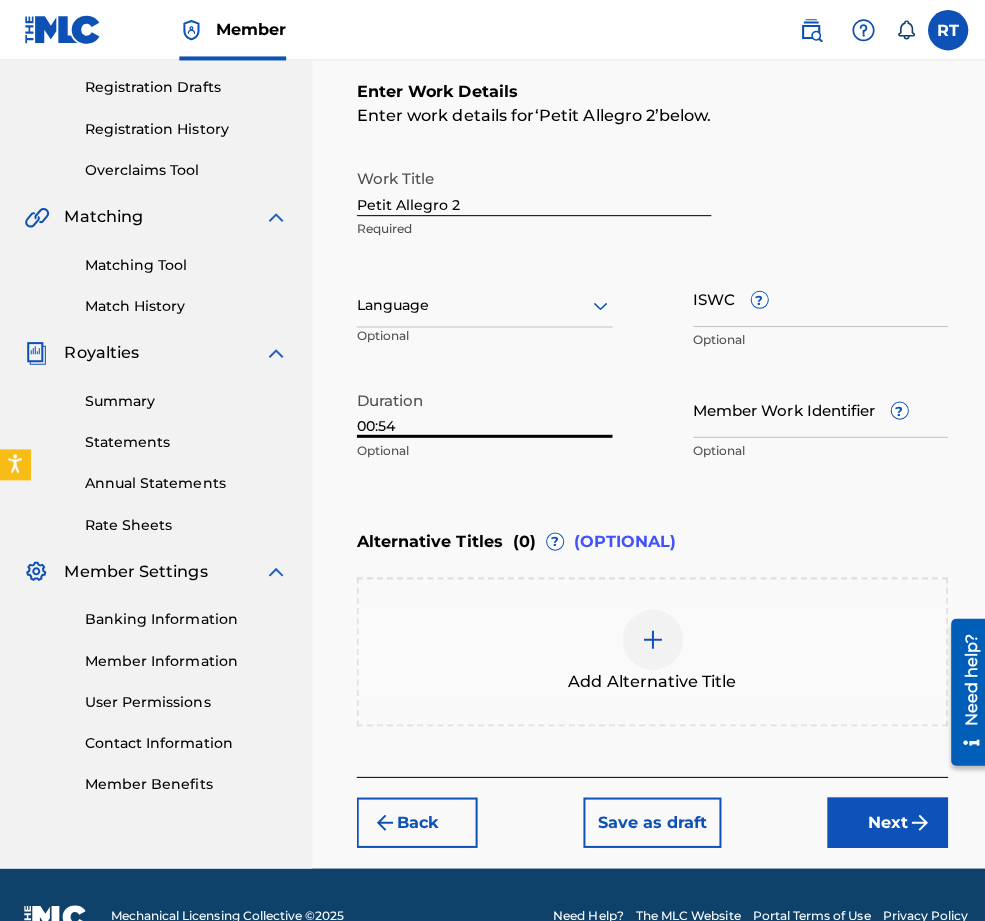 scroll, scrollTop: 375, scrollLeft: 0, axis: vertical 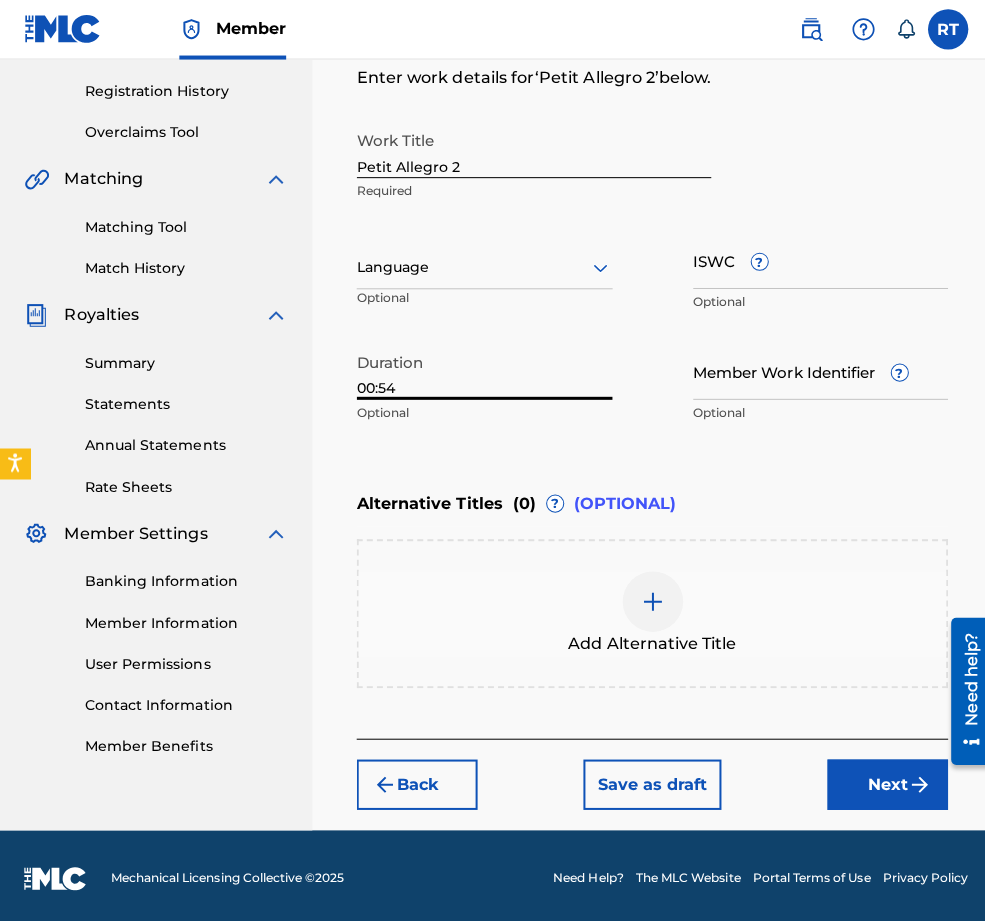 type on "00:54" 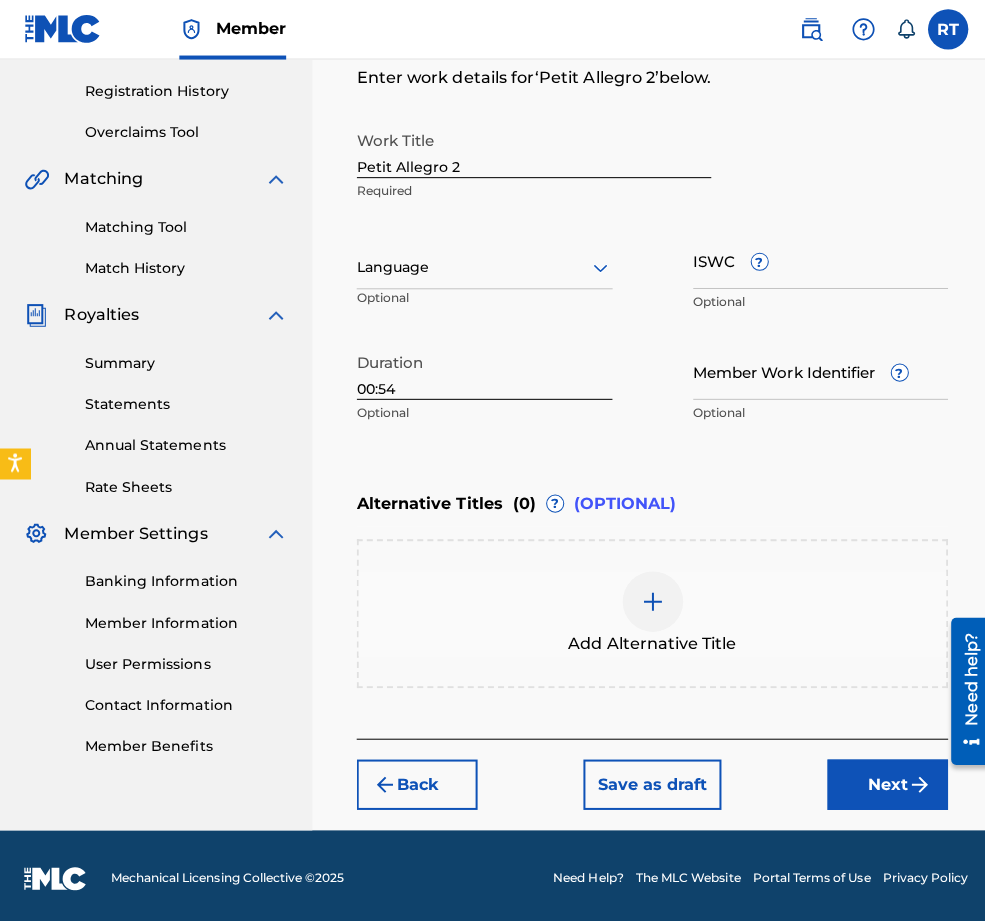 click on "Next" at bounding box center [881, 780] 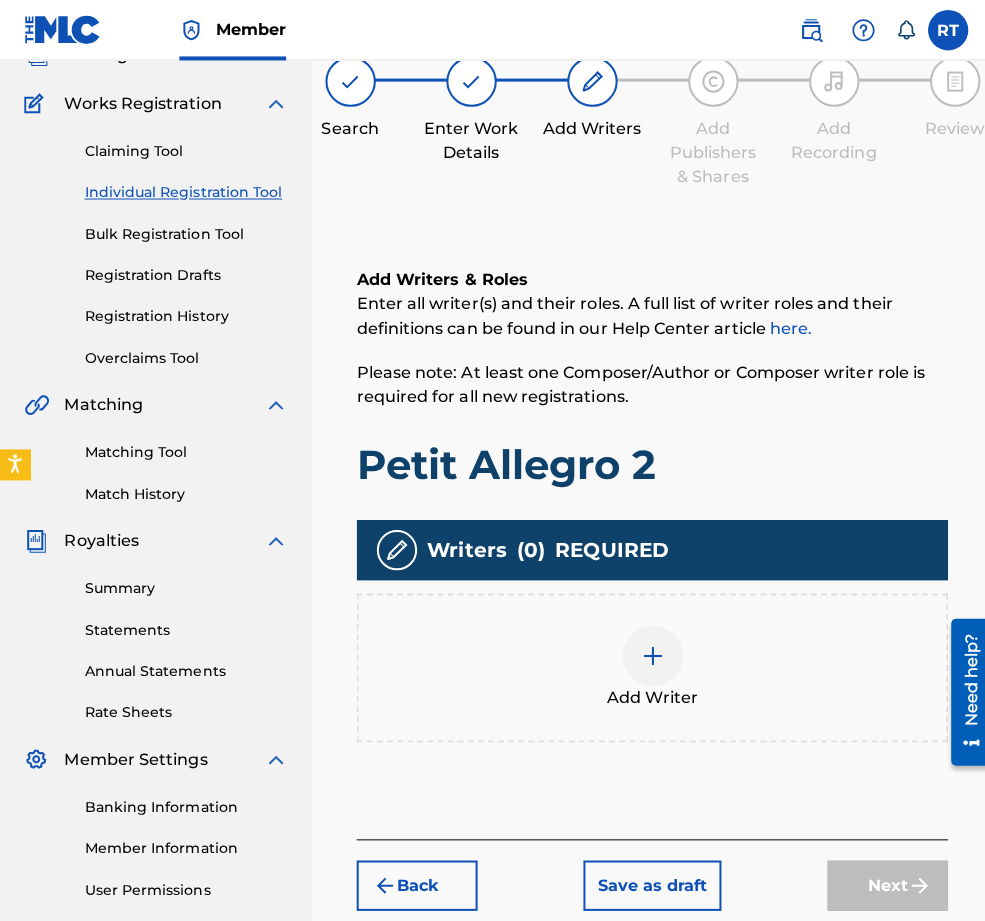 scroll, scrollTop: 89, scrollLeft: 0, axis: vertical 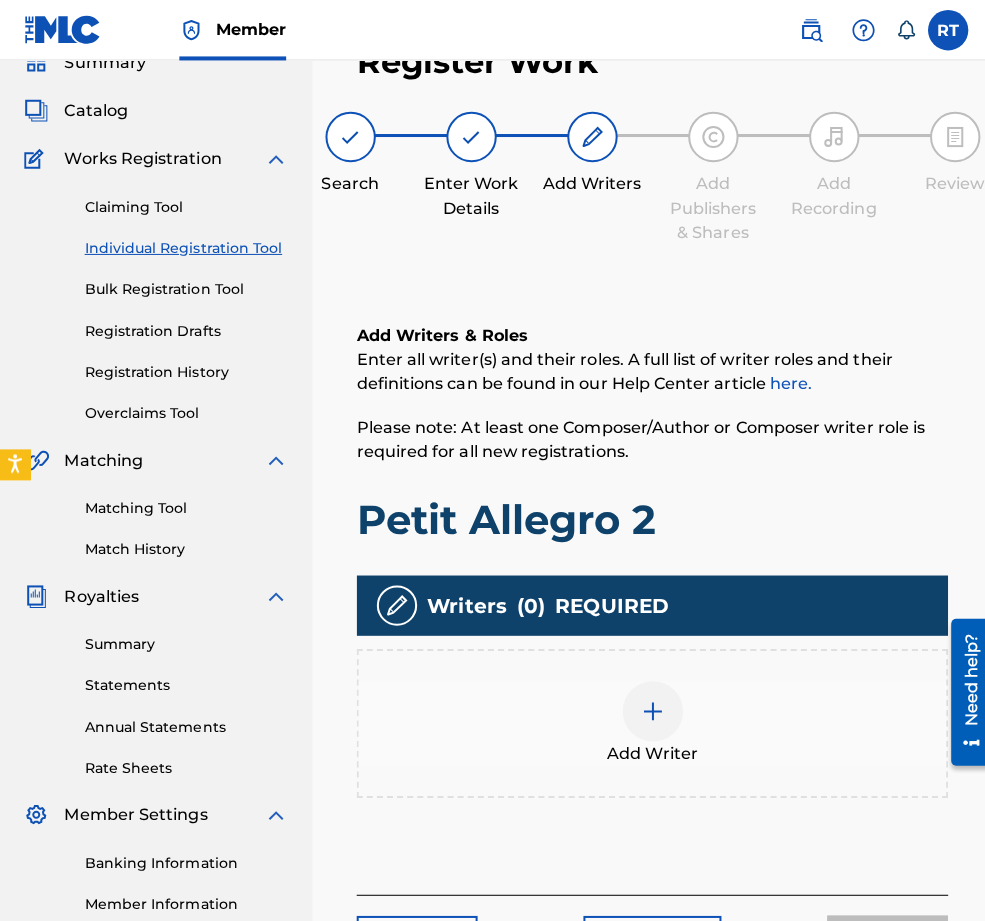 click at bounding box center (648, 706) 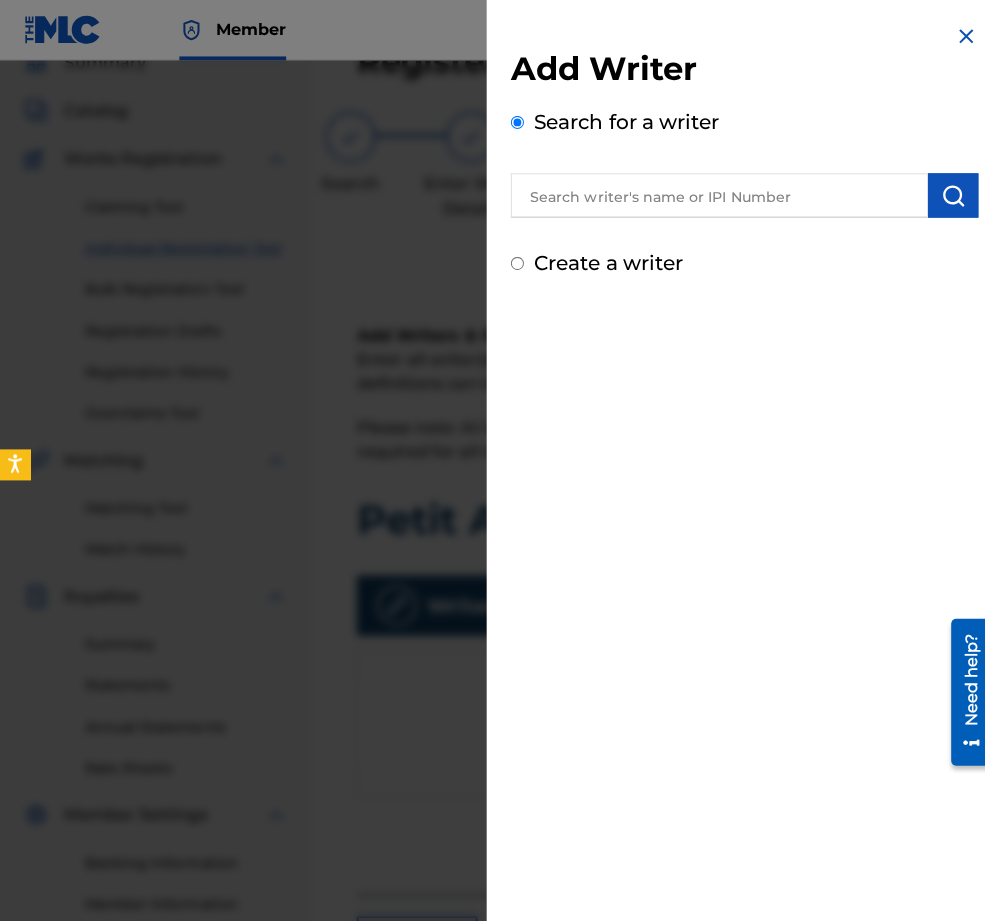 click on "Create a writer" at bounding box center (604, 261) 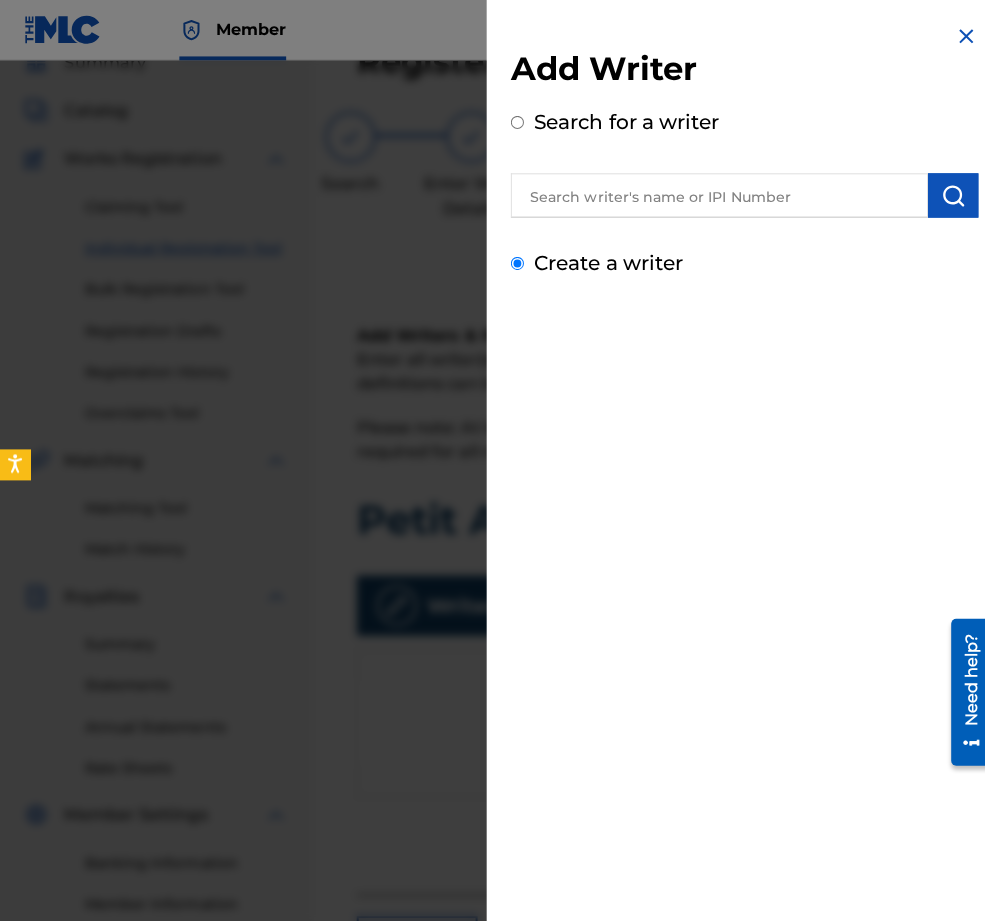 click on "Create a writer" at bounding box center (513, 261) 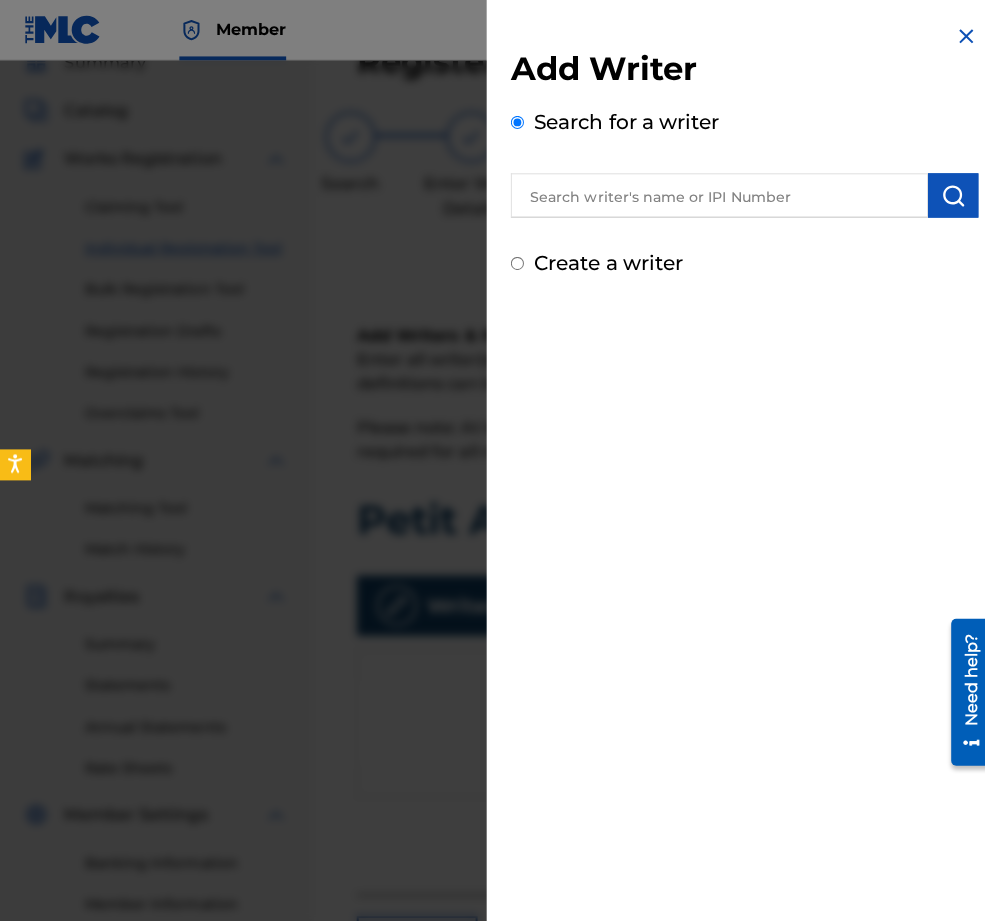 radio on "false" 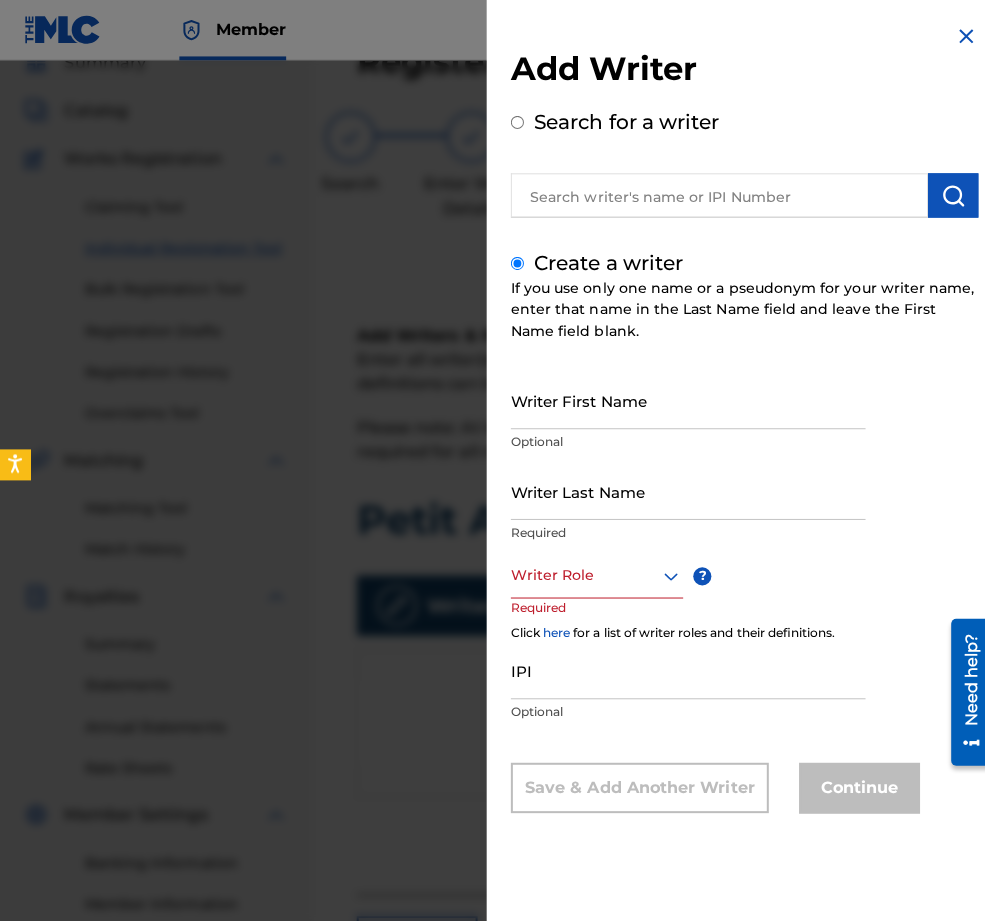 click on "Writer First Name" at bounding box center (683, 397) 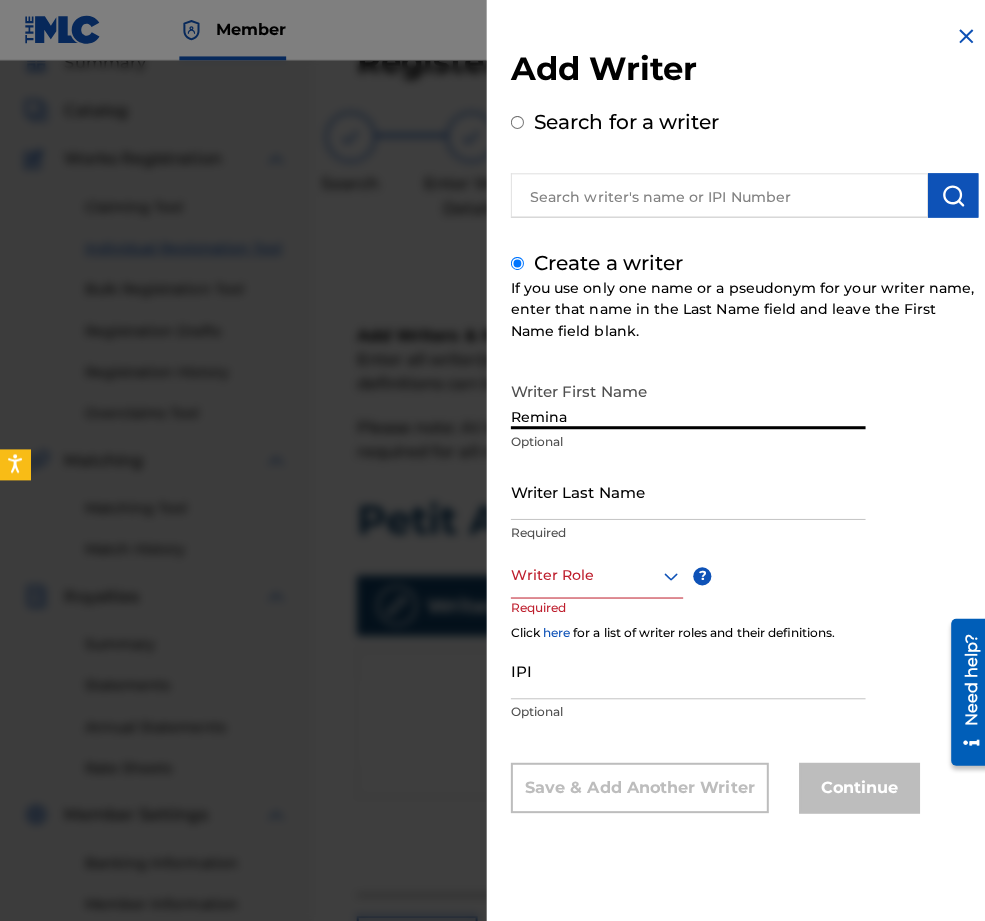 type on "Remina" 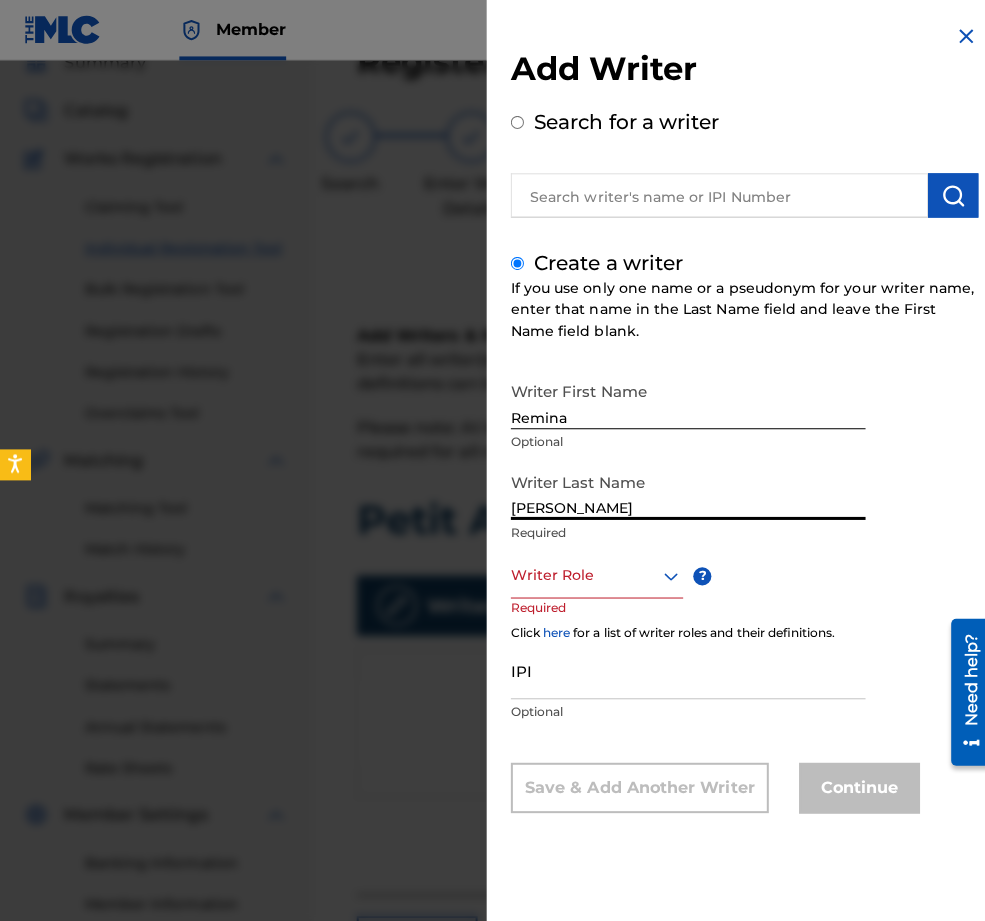 type on "[PERSON_NAME]" 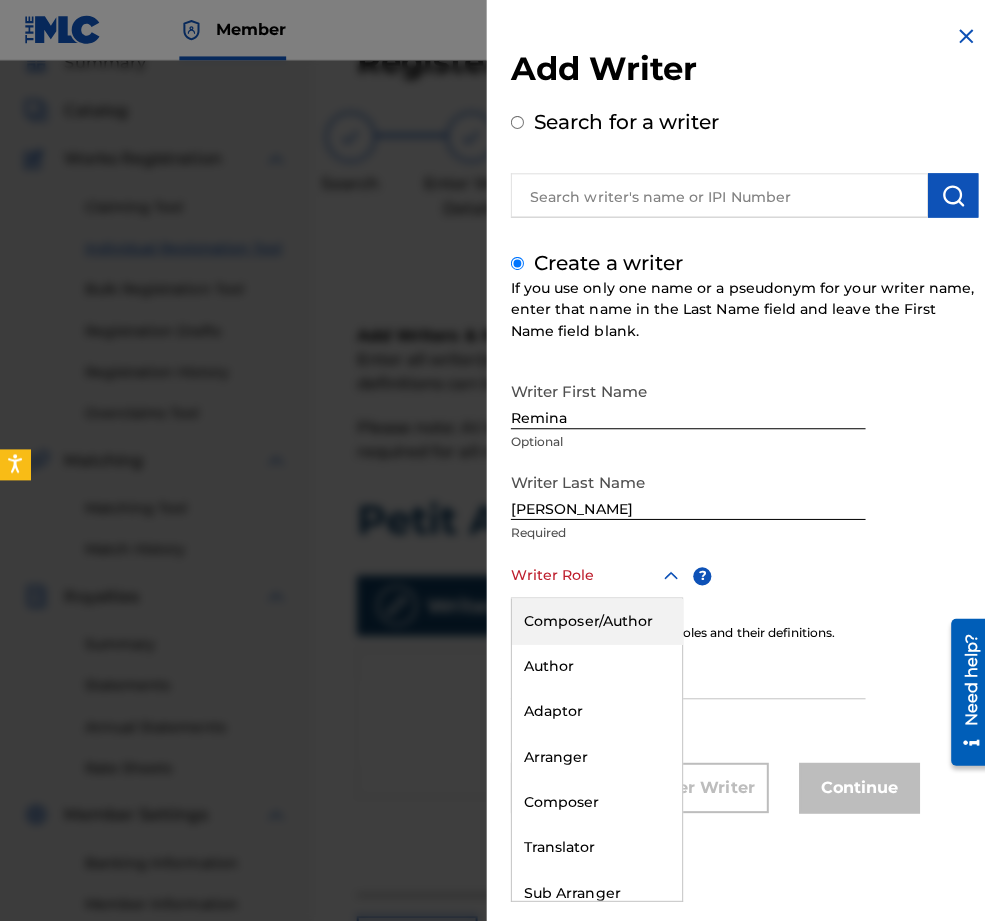 click on "Writer Role" at bounding box center (592, 571) 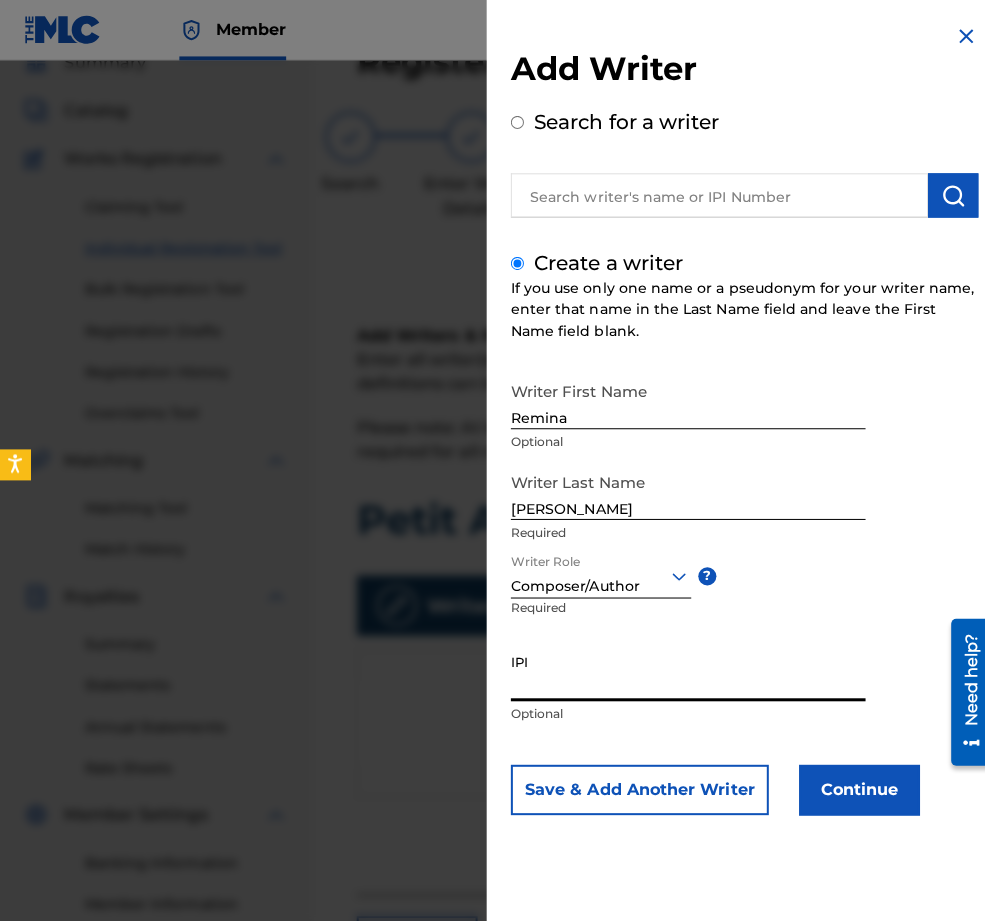 click on "IPI" at bounding box center [683, 667] 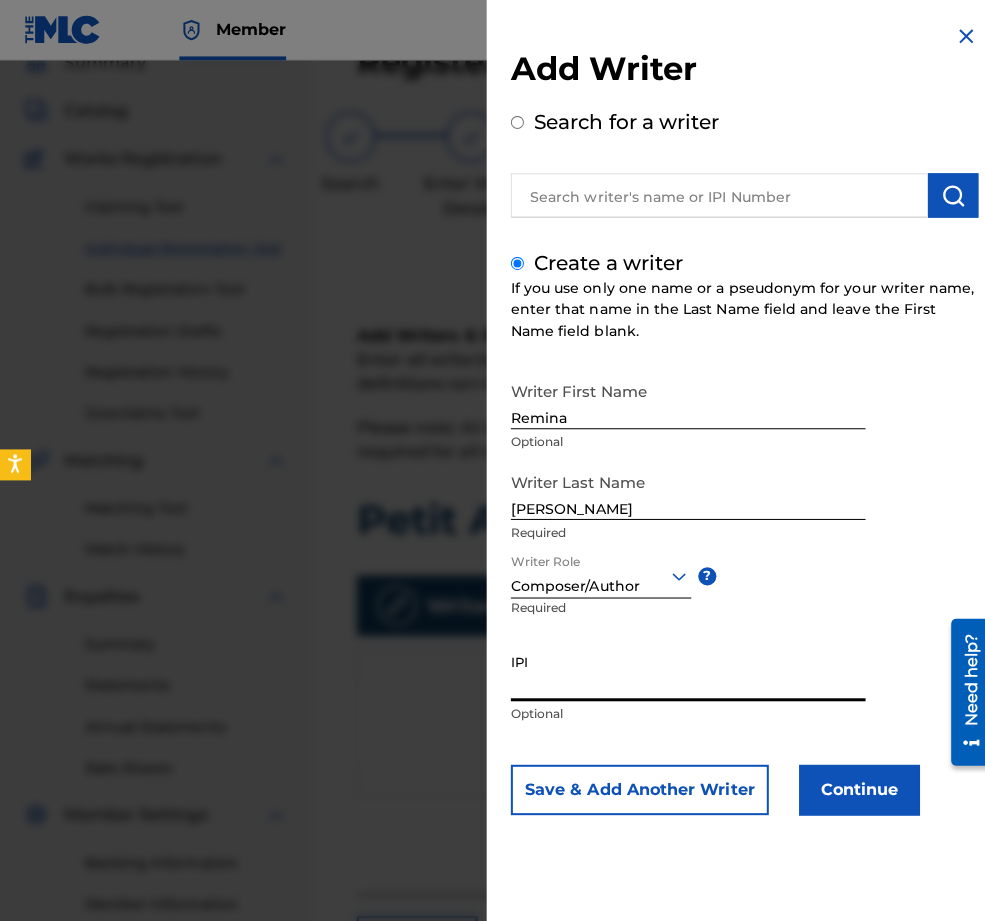 paste on "01296512631" 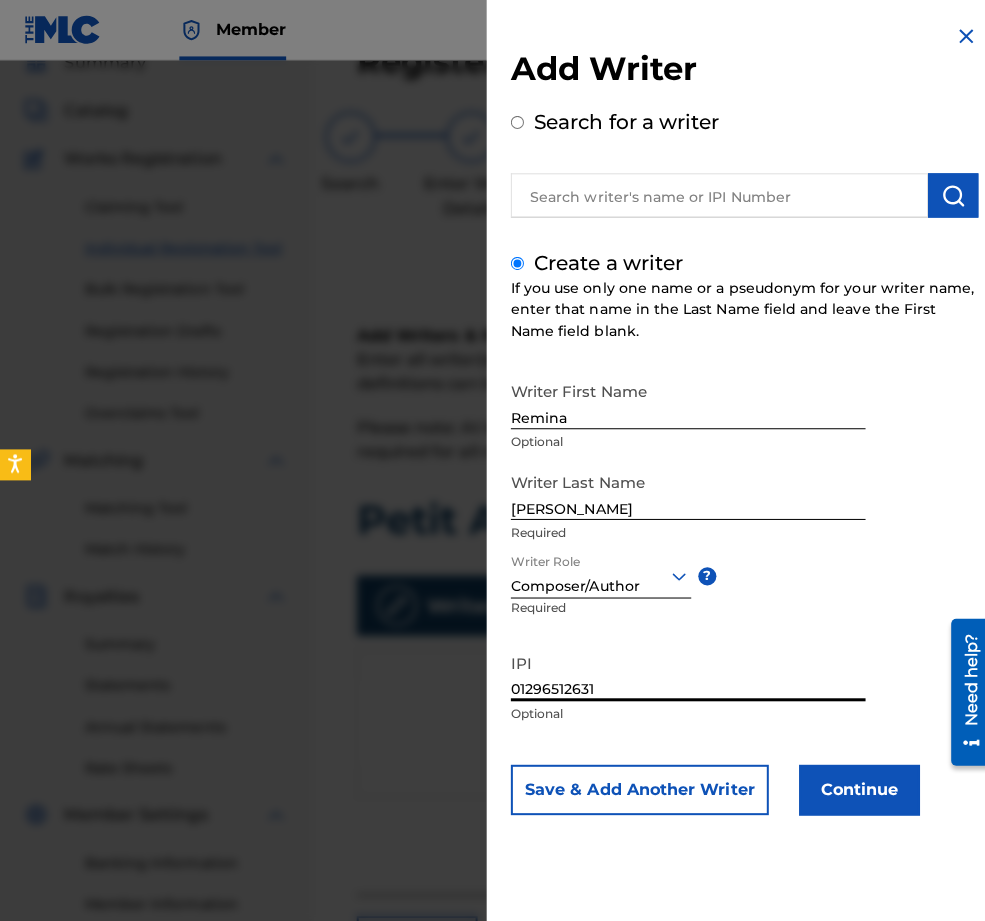 type on "01296512631" 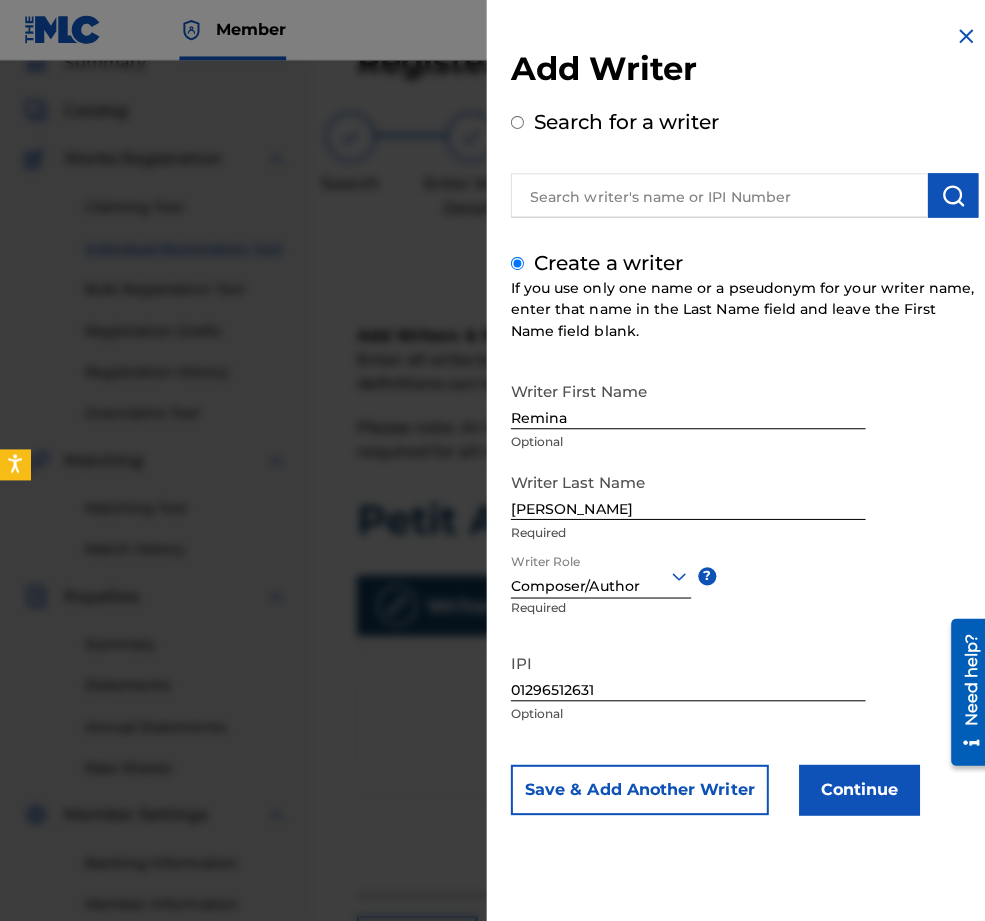 click on "Continue" at bounding box center (853, 784) 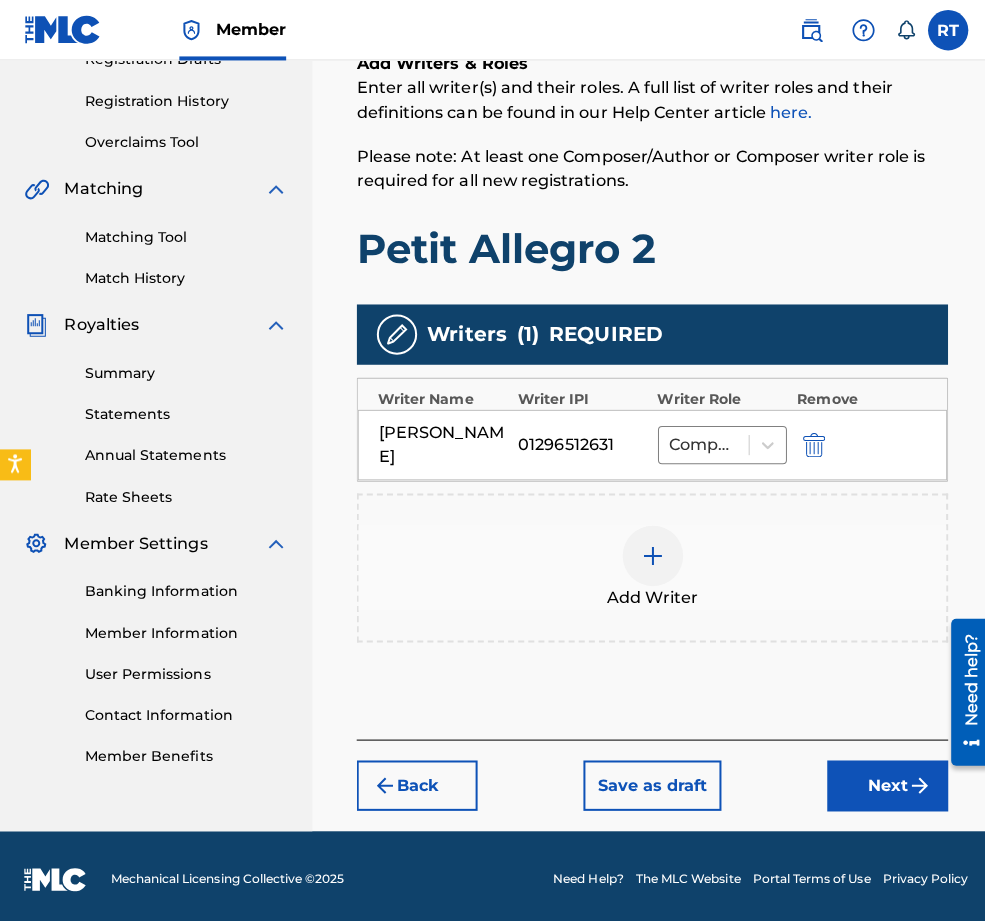 click on "Register Work Search Enter Work Details Add Writers Add Publishers & Shares Add Recording Review Add Writers & Roles Enter all writer(s) and their roles. A full list of writer roles and their definitions can be found in our Help Center article   here. Please note: At least one Composer/Author or Composer writer role is required for all new registrations. Petit Allegro 2 Writers ( 1 ) REQUIRED Writer Name Writer IPI Writer Role Remove Remina Tanaka 01296512631 Composer/Author Add Writer Back Save as draft Next" at bounding box center [647, 288] 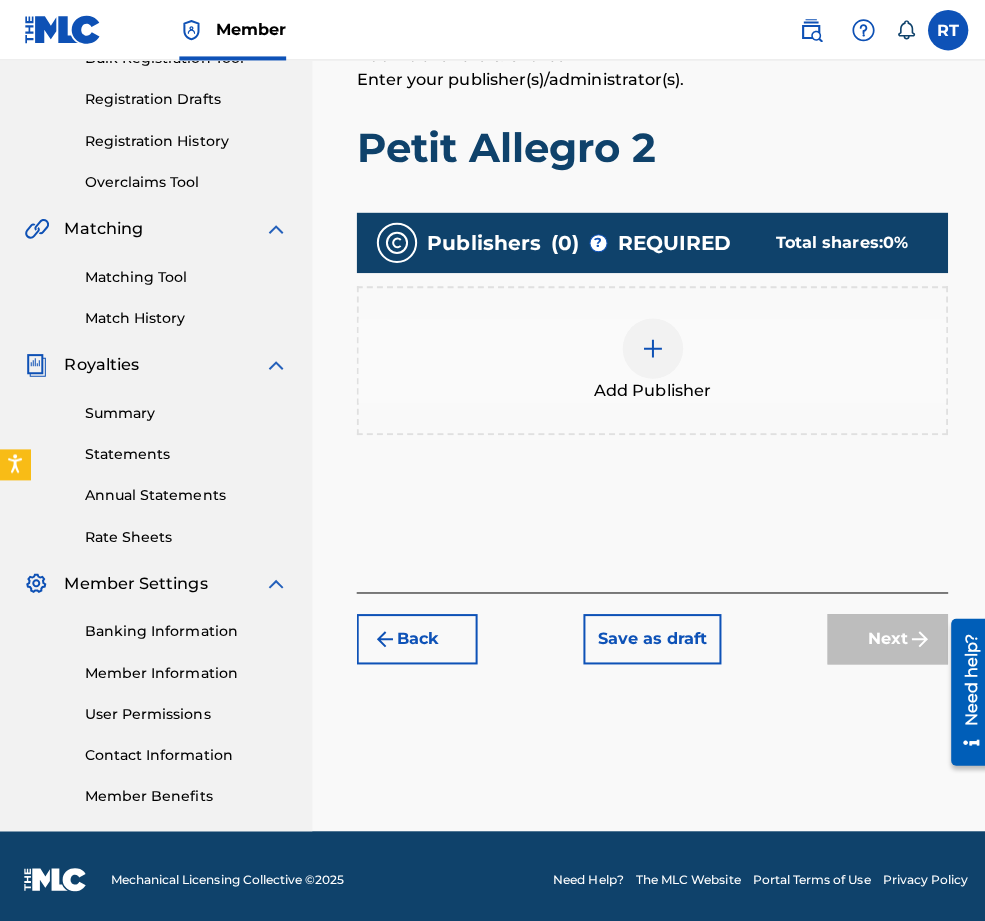 click at bounding box center (648, 346) 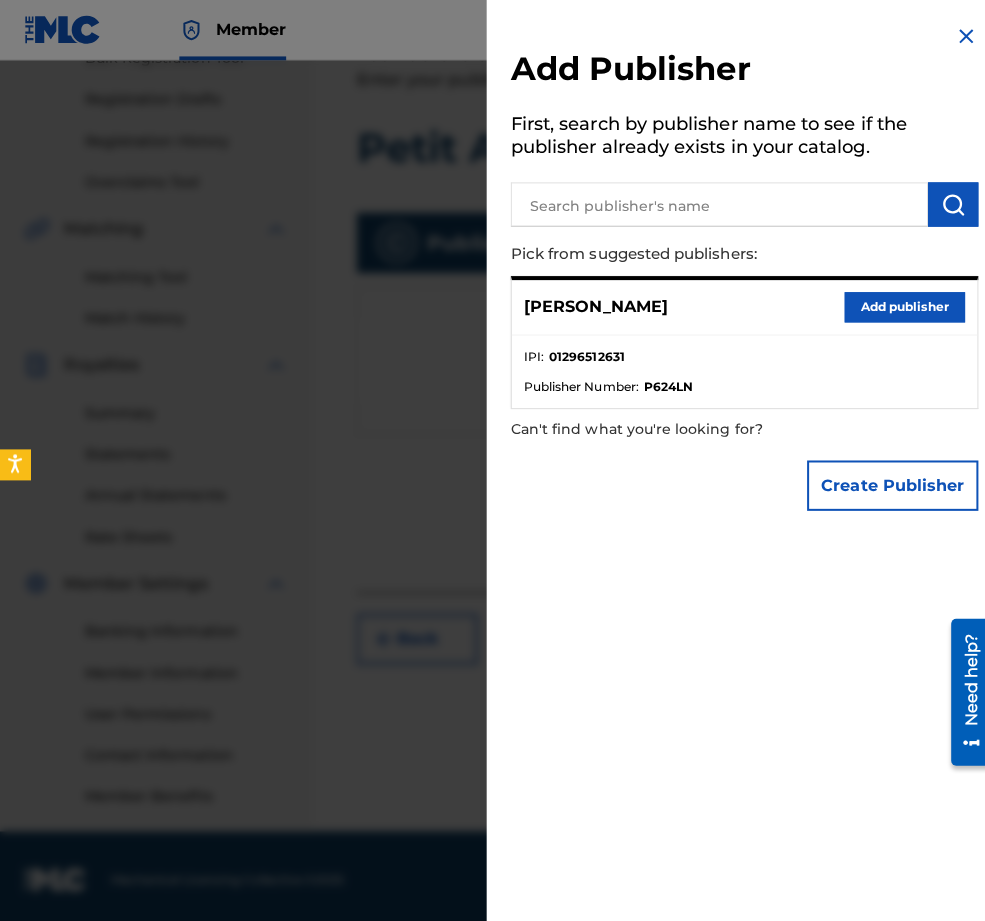 click on "Add publisher" at bounding box center [898, 305] 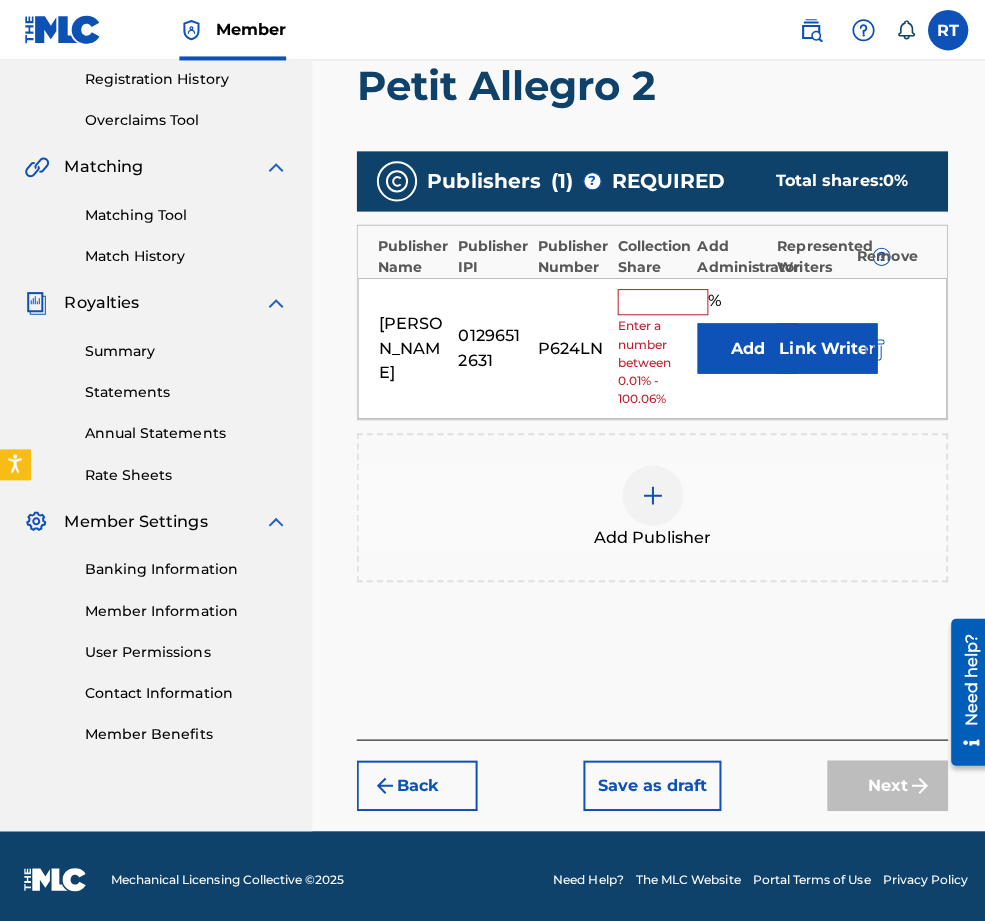 click at bounding box center [658, 300] 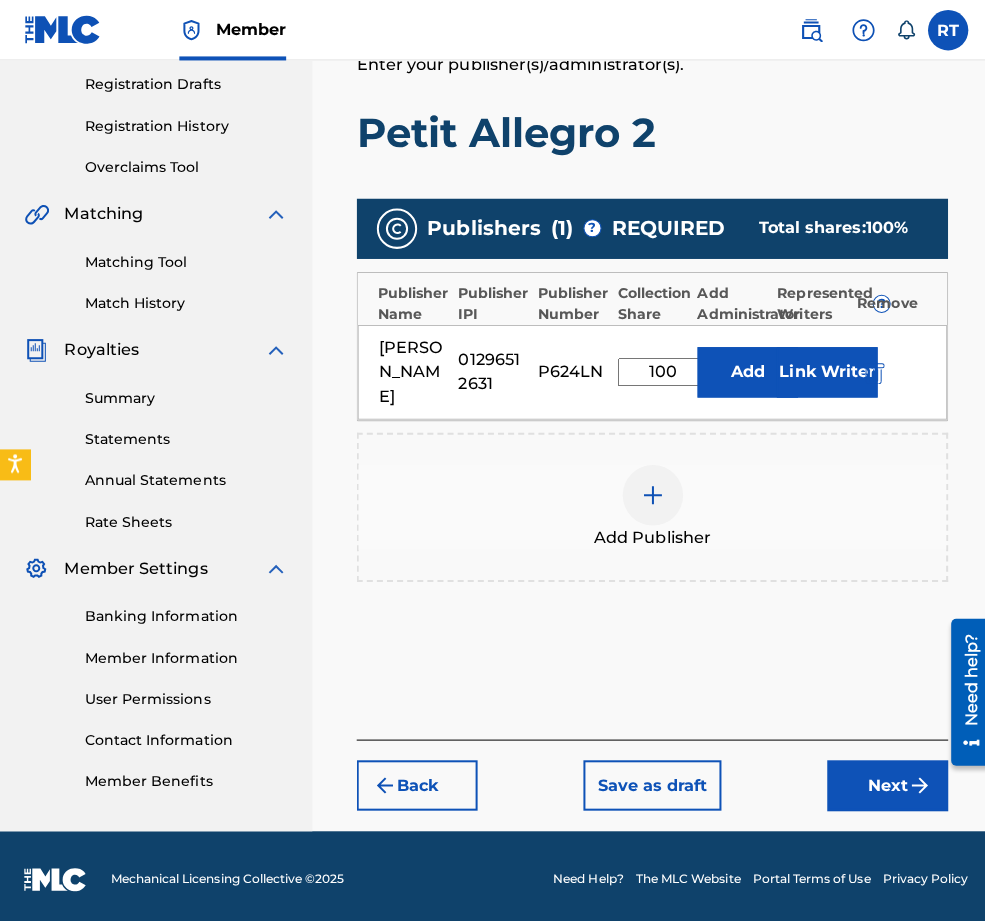 type on "100" 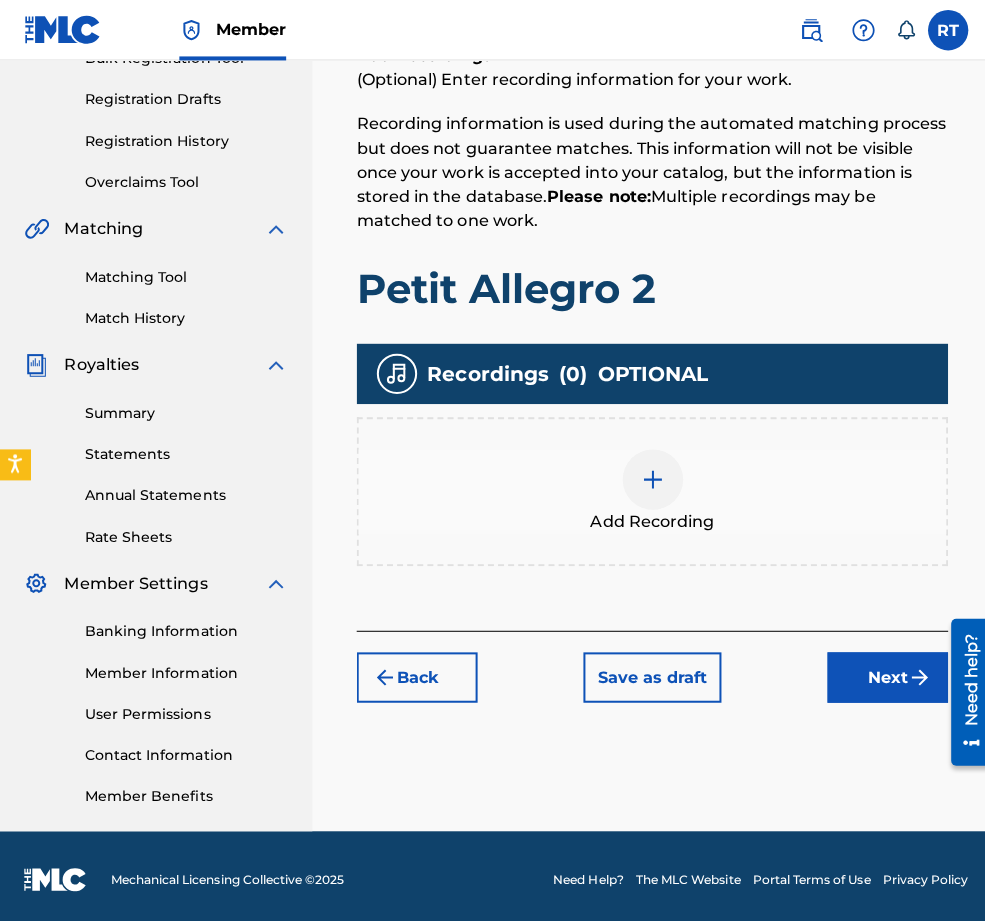 click at bounding box center [648, 476] 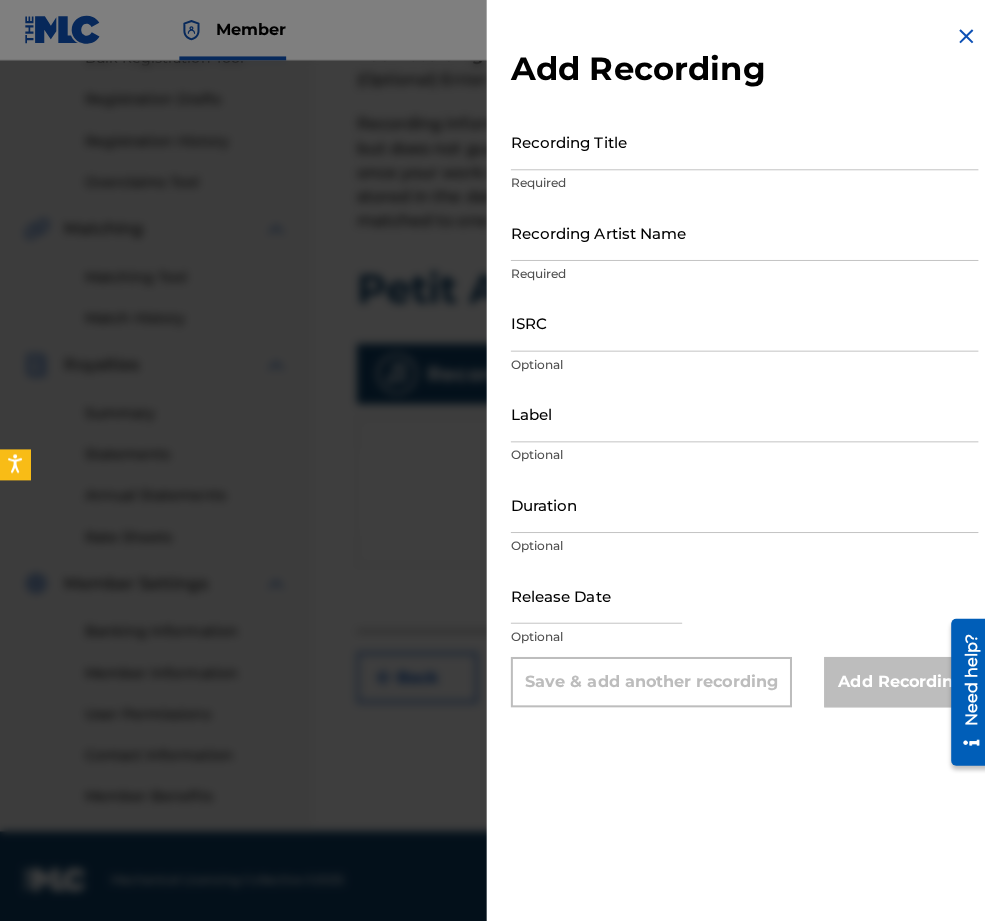 click on "Recording Title Required" at bounding box center (739, 157) 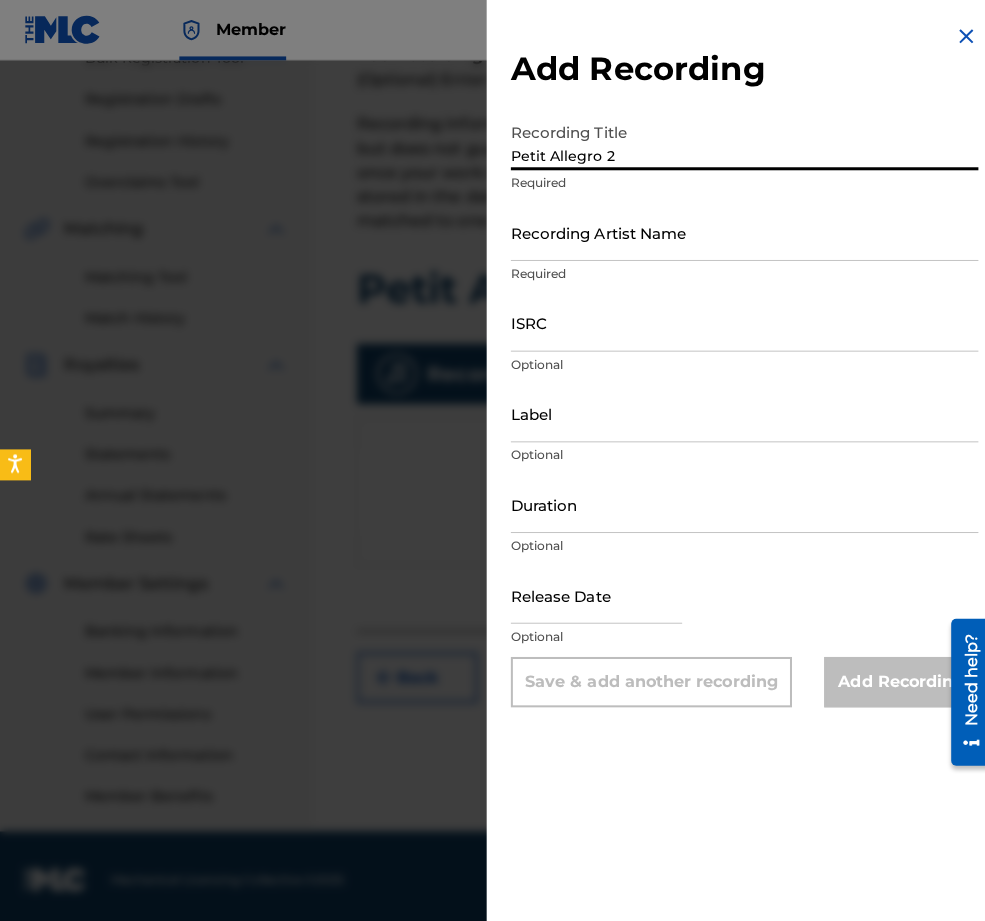 type on "Petit Allegro 2" 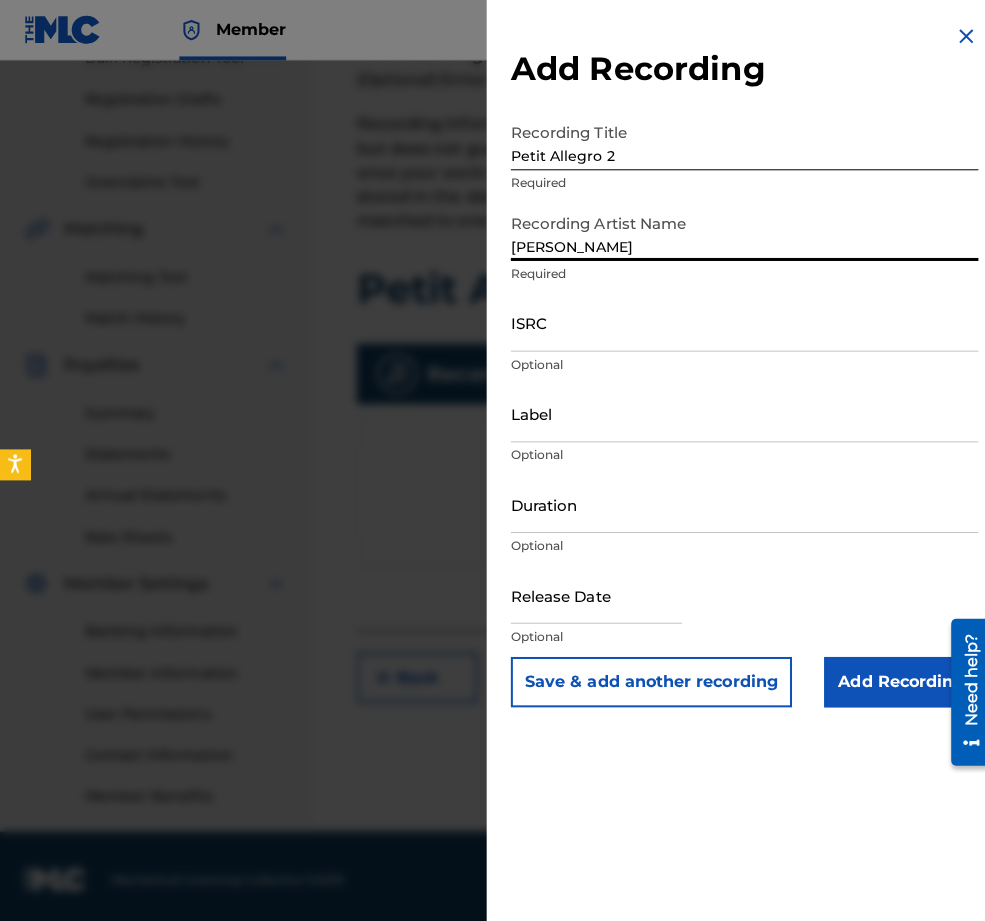 type on "[PERSON_NAME]" 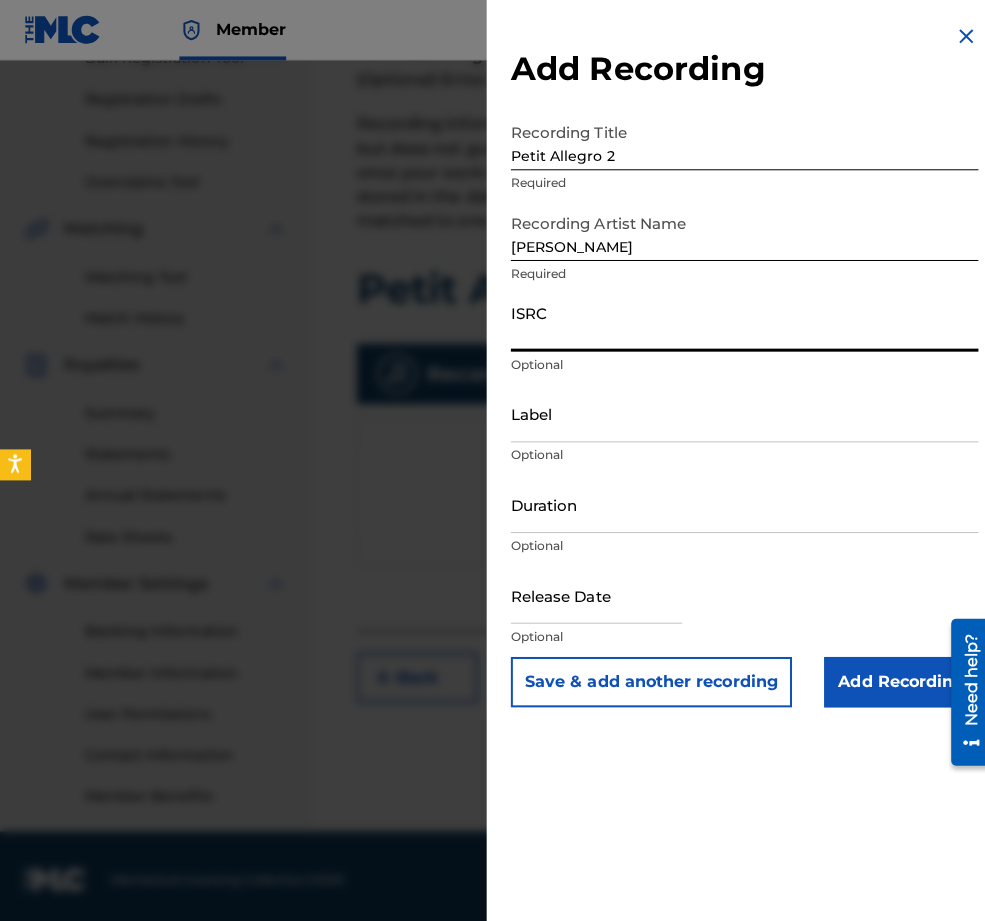 click on "ISRC" at bounding box center (739, 320) 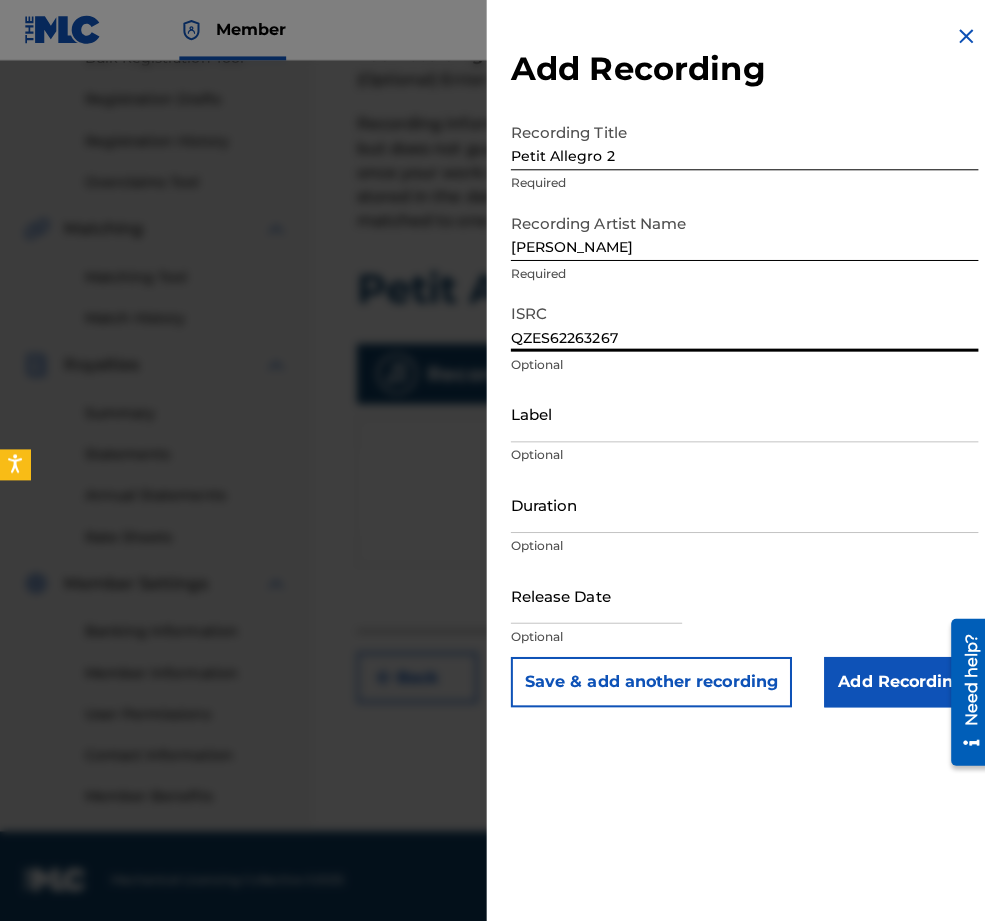 type on "QZES62263267" 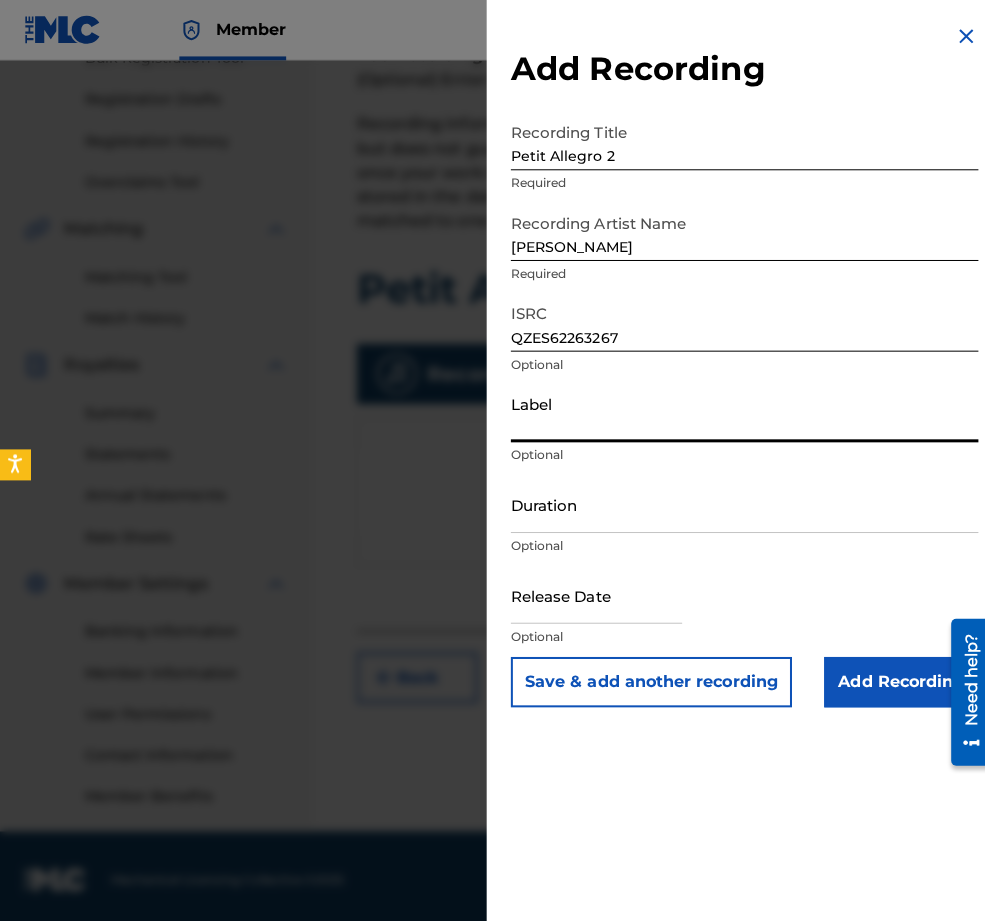 click on "Label" at bounding box center (739, 410) 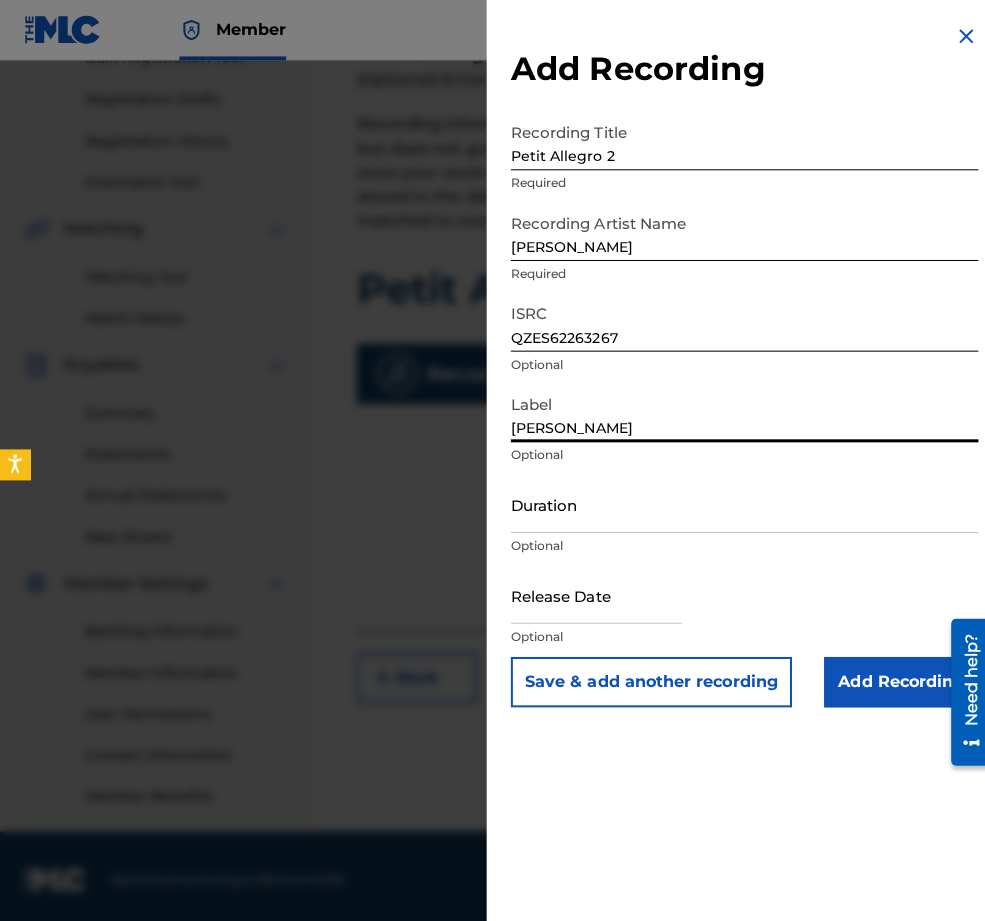 type on "[PERSON_NAME]" 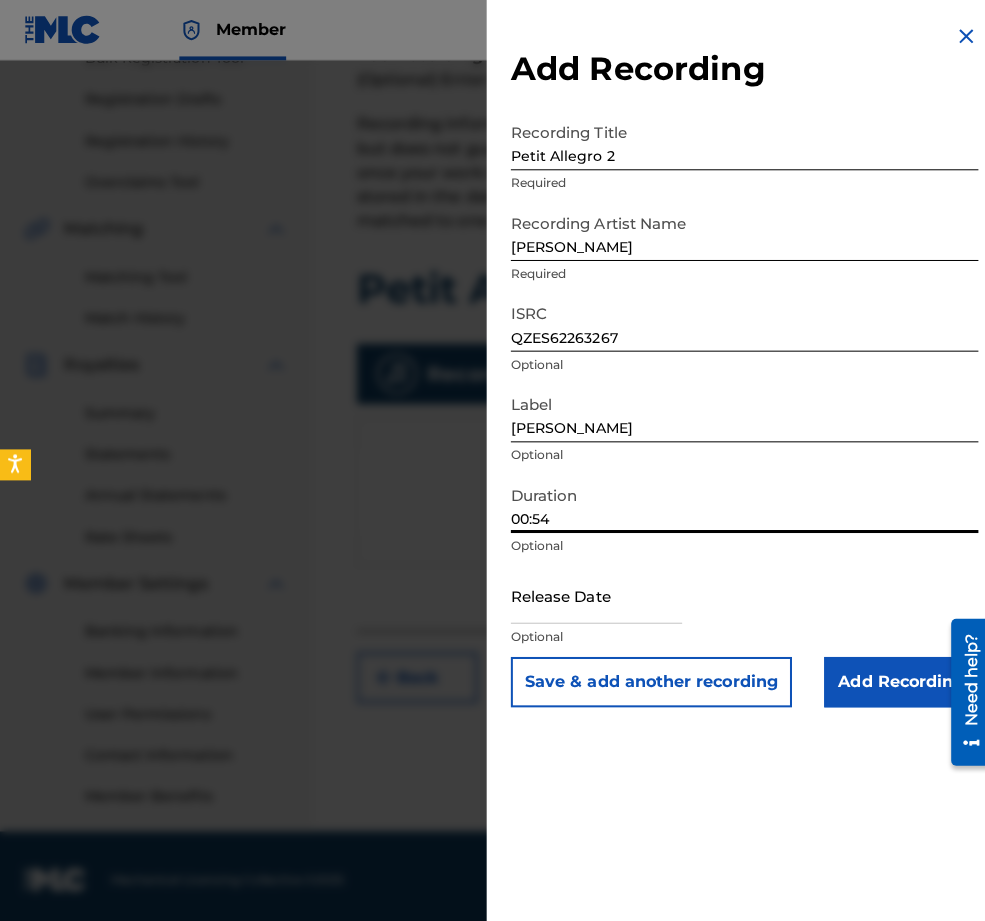 type on "00:54" 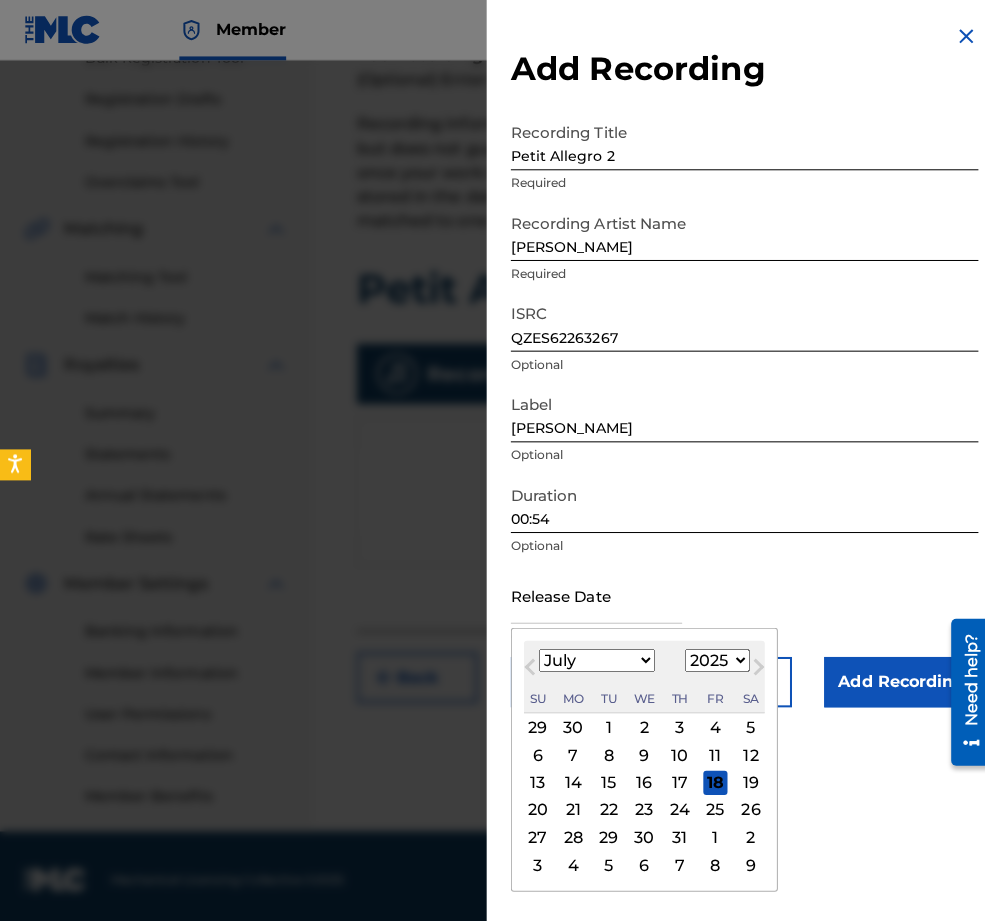 click at bounding box center (592, 590) 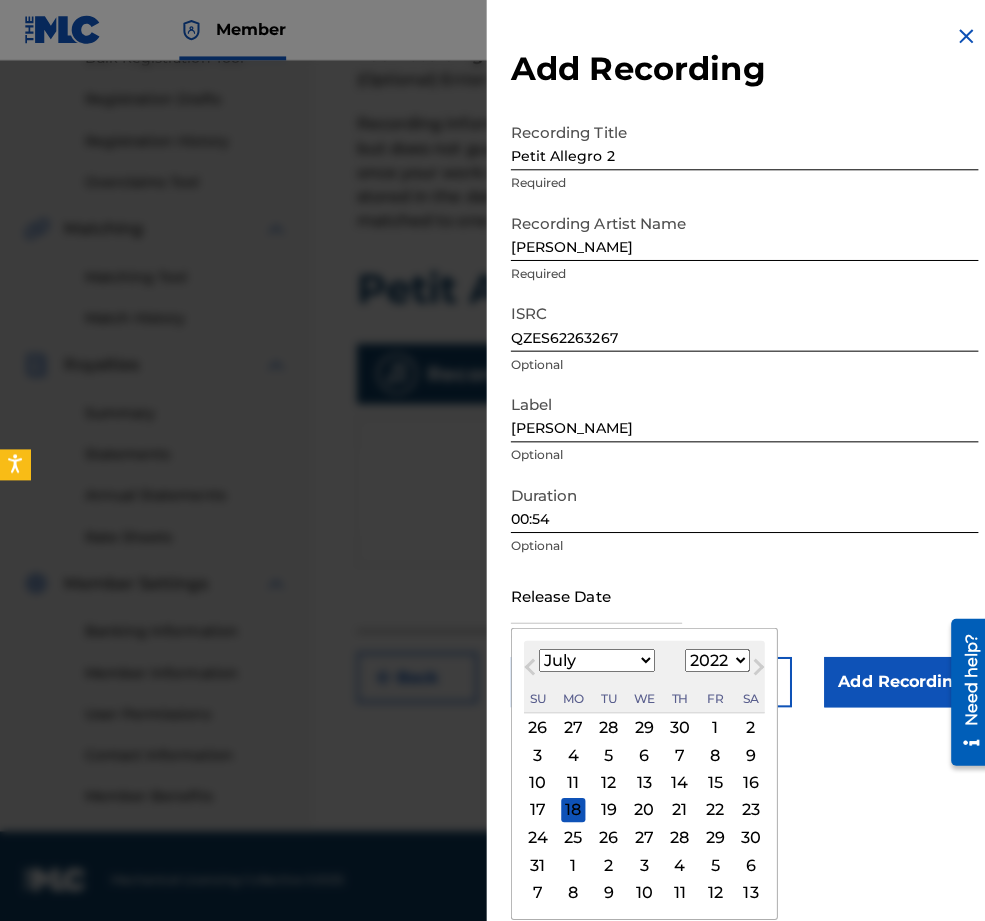 select on "2" 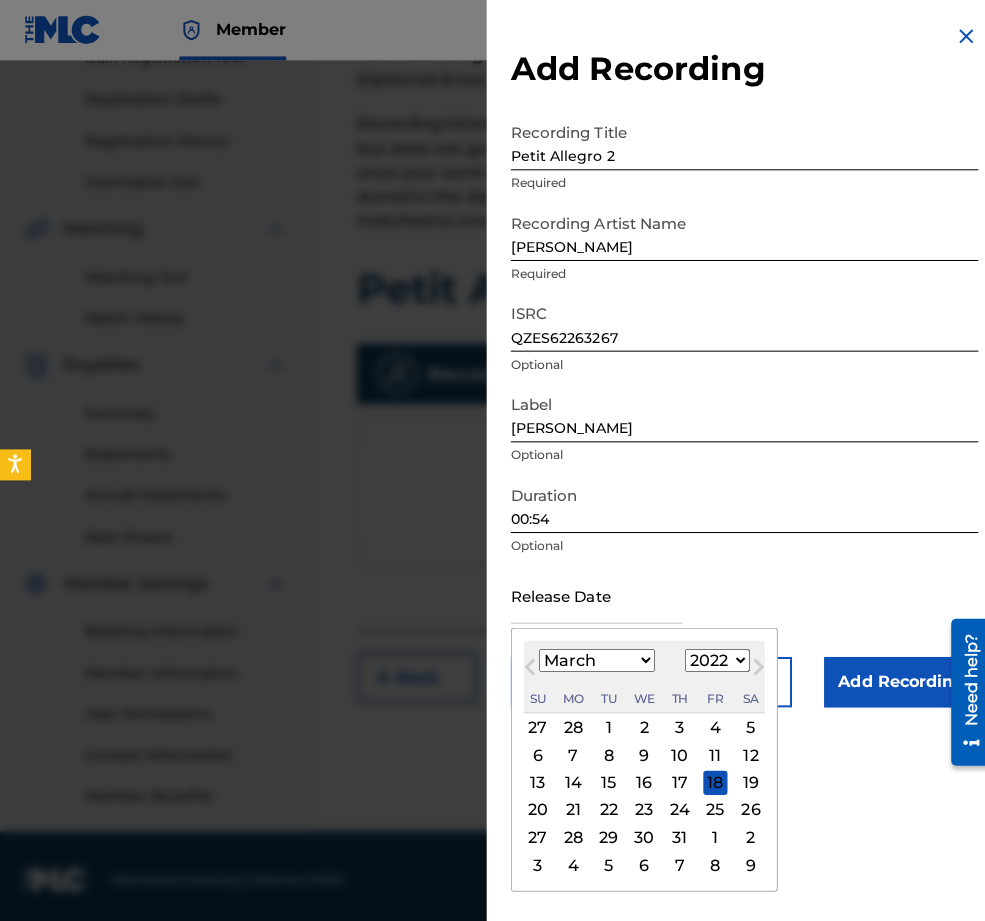 scroll, scrollTop: 46, scrollLeft: 0, axis: vertical 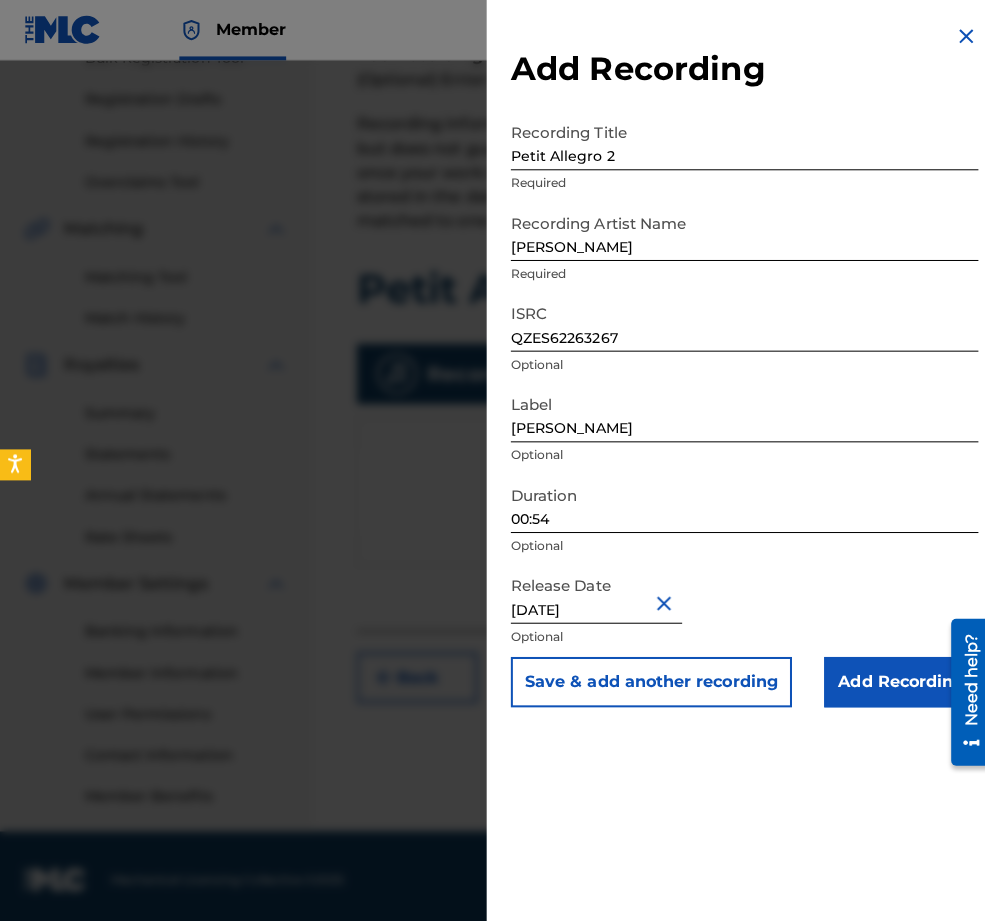 click on "Add Recording" at bounding box center [894, 677] 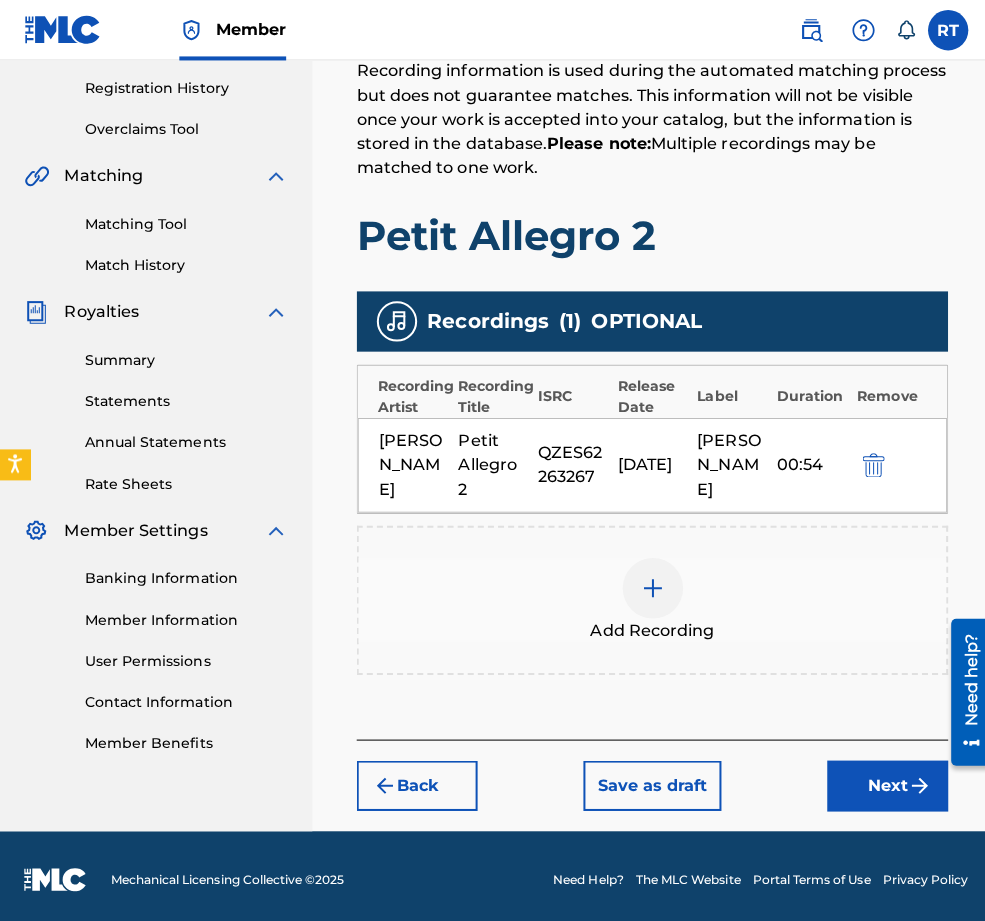 click on "Next" at bounding box center (881, 780) 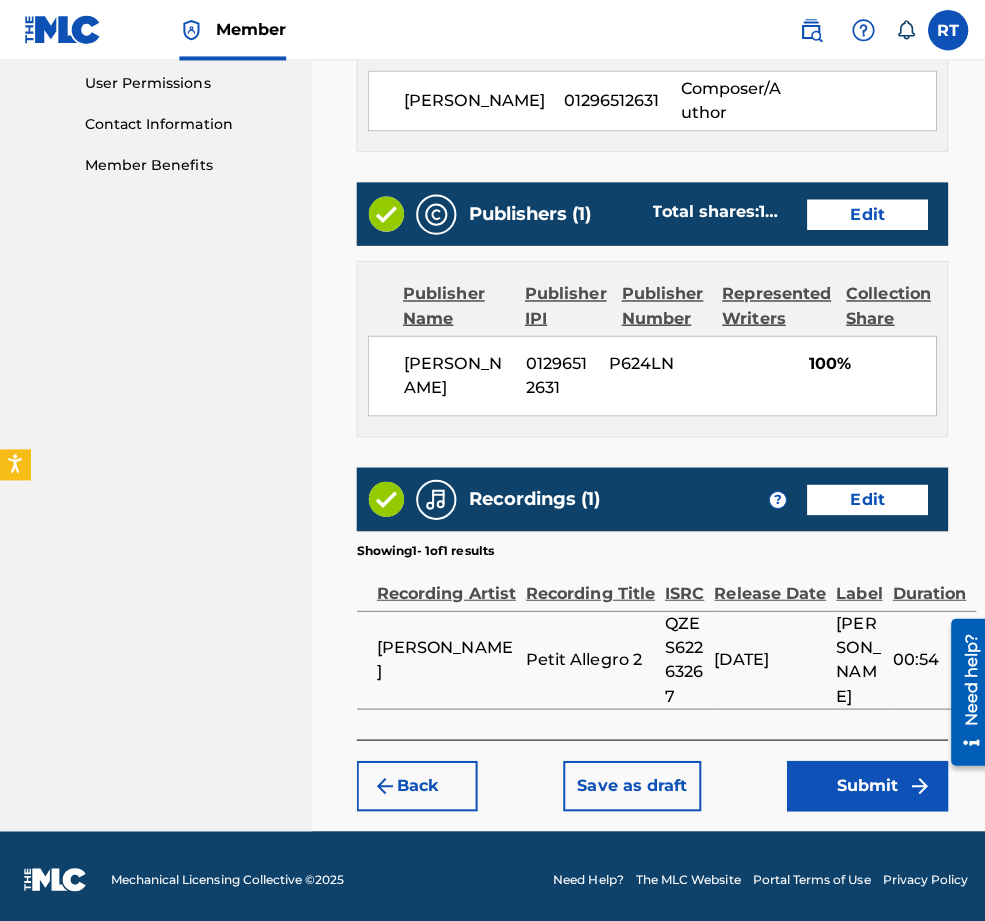 scroll, scrollTop: 1055, scrollLeft: 28, axis: both 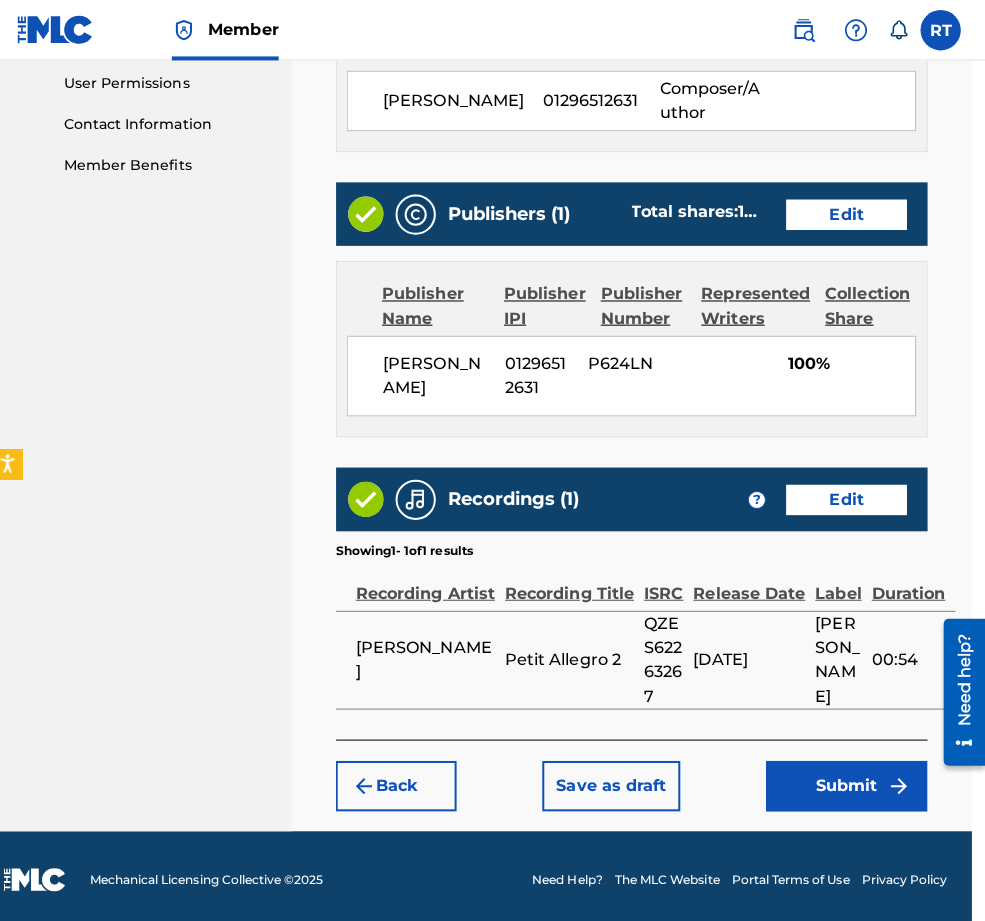 click on "Submit" at bounding box center (848, 780) 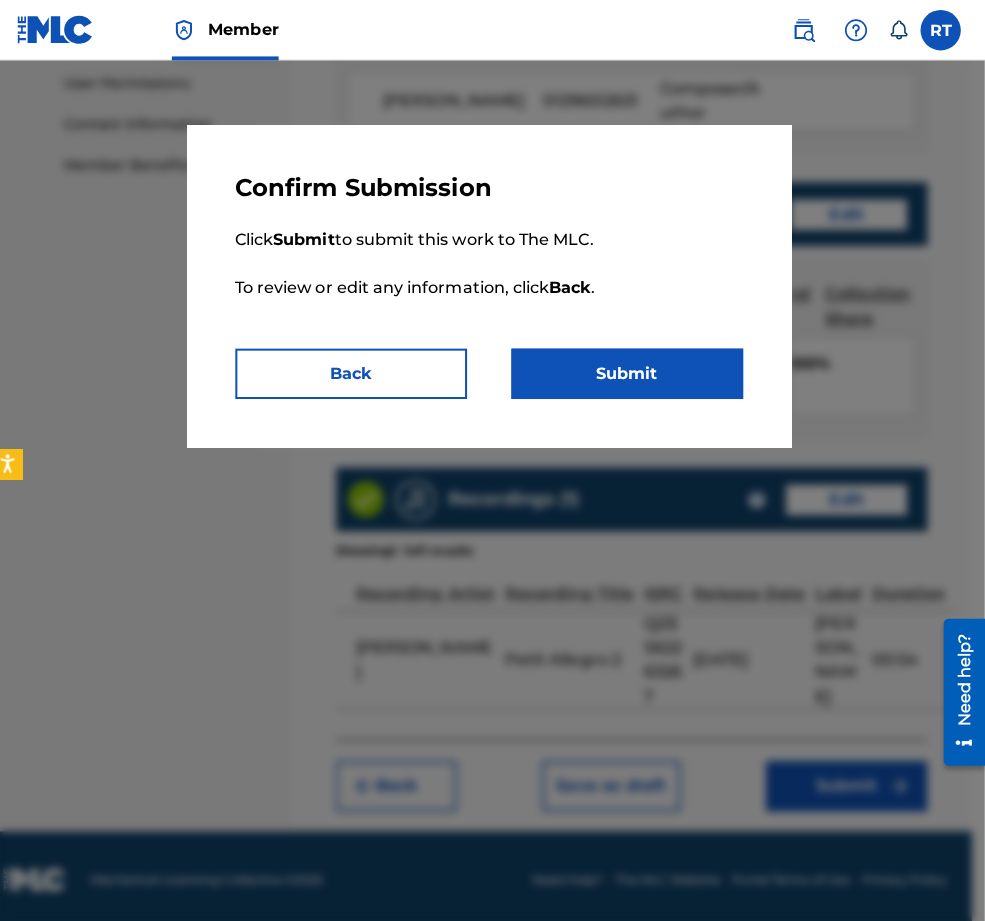 click on "Submit" at bounding box center (630, 371) 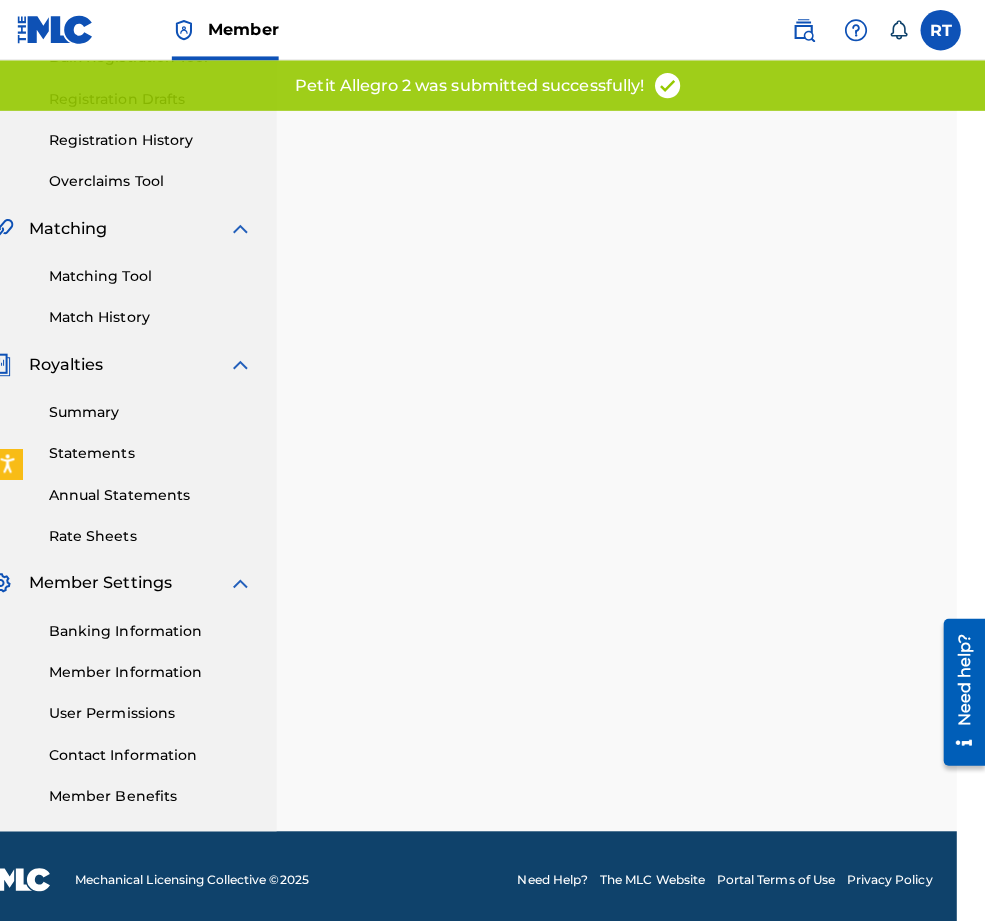 scroll, scrollTop: 0, scrollLeft: 0, axis: both 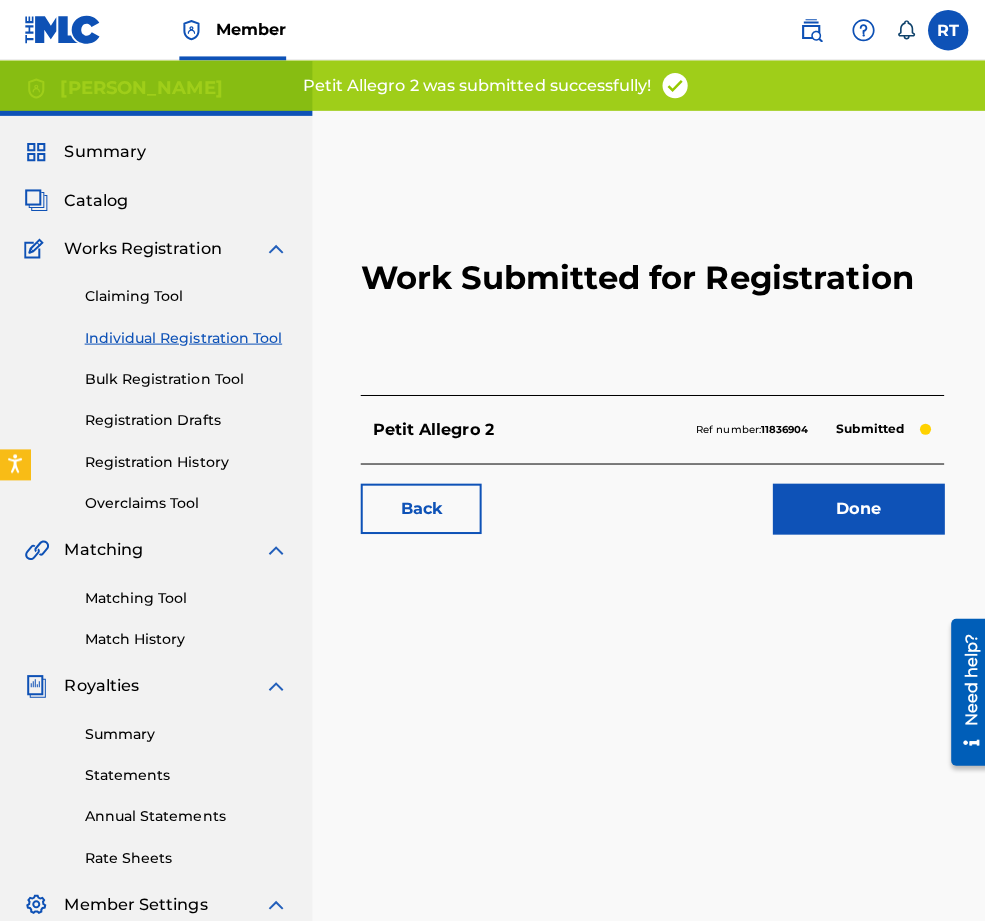 click on "Done" at bounding box center (852, 505) 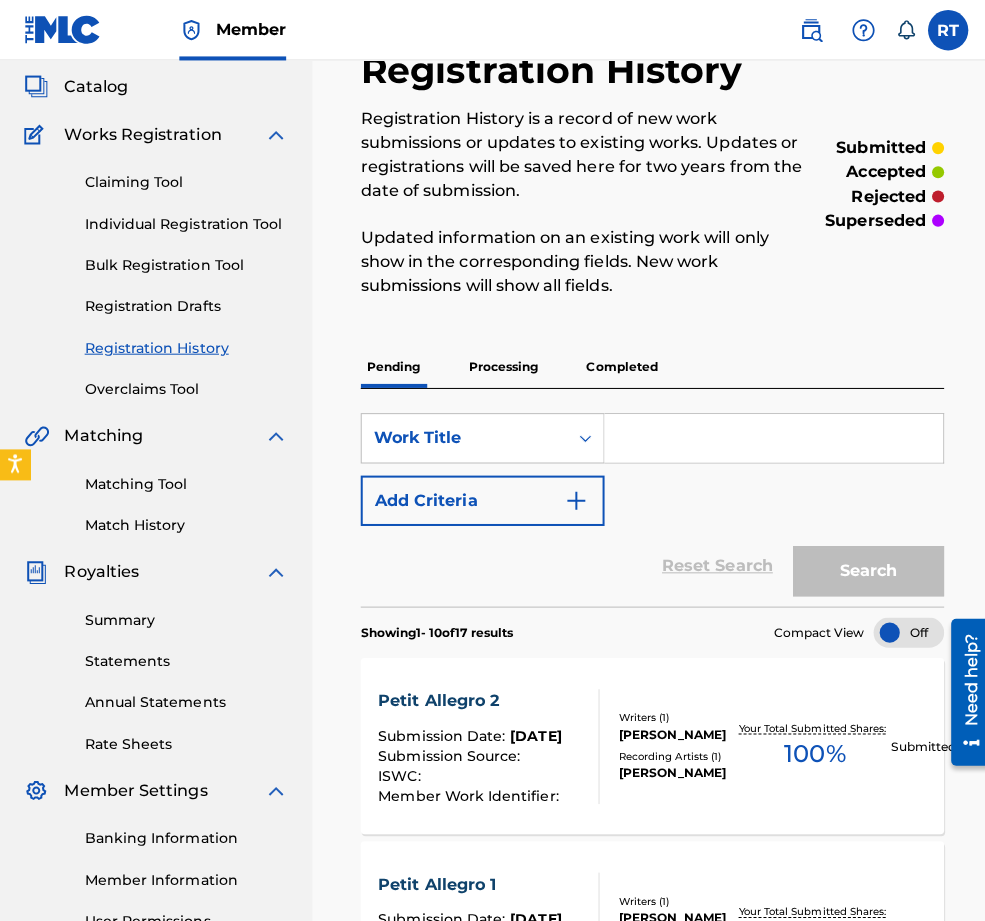 scroll, scrollTop: 105, scrollLeft: 0, axis: vertical 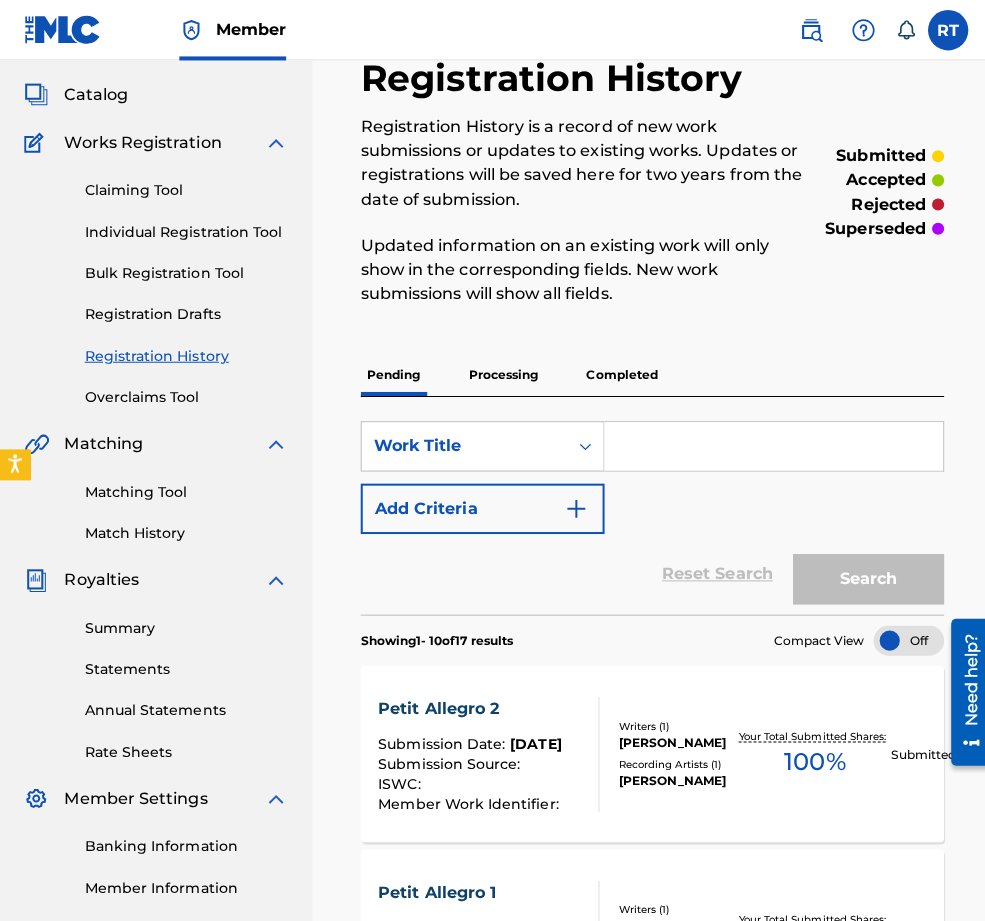 click on "Claiming Tool Individual Registration Tool Bulk Registration Tool Registration Drafts Registration History Overclaims Tool" at bounding box center (155, 279) 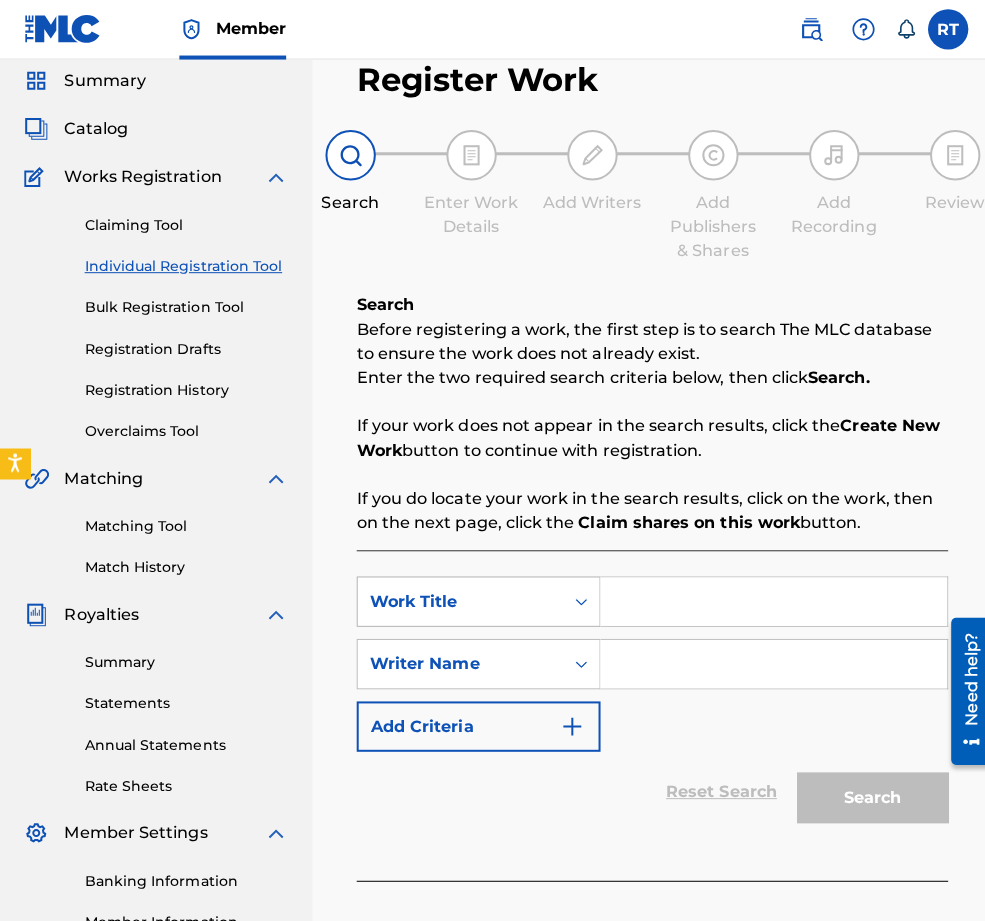 scroll, scrollTop: 88, scrollLeft: 0, axis: vertical 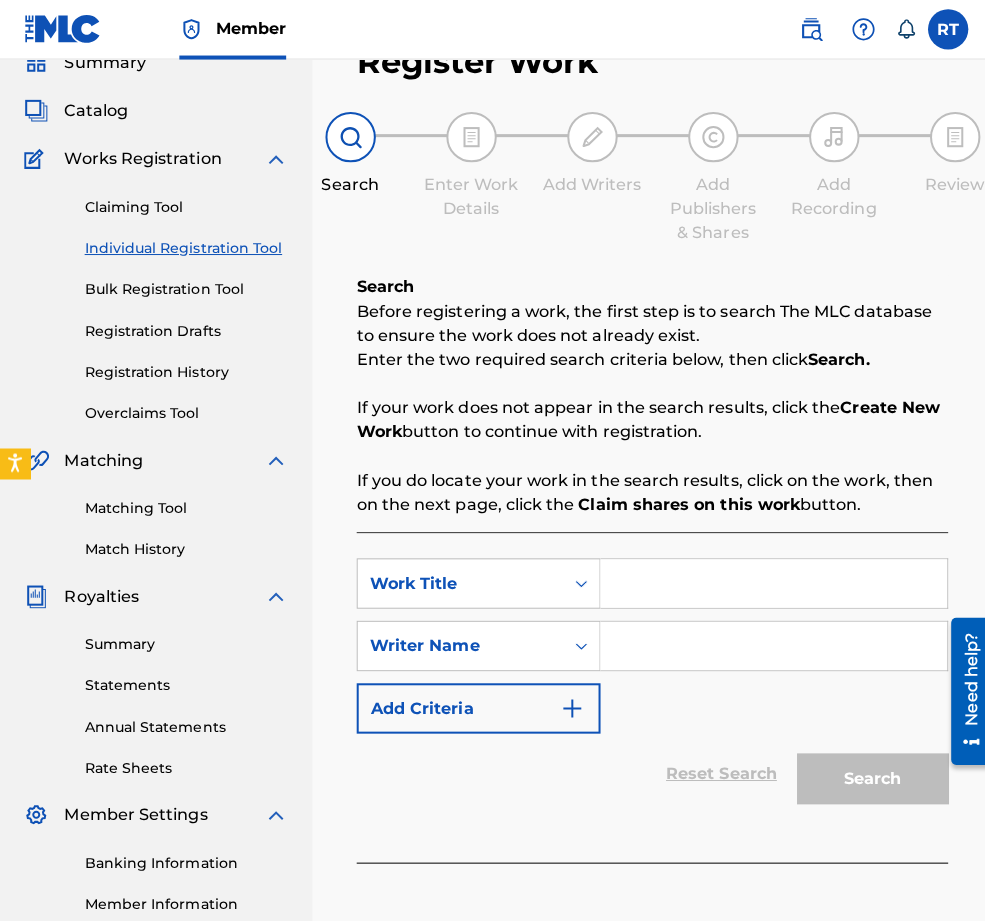 click at bounding box center [768, 580] 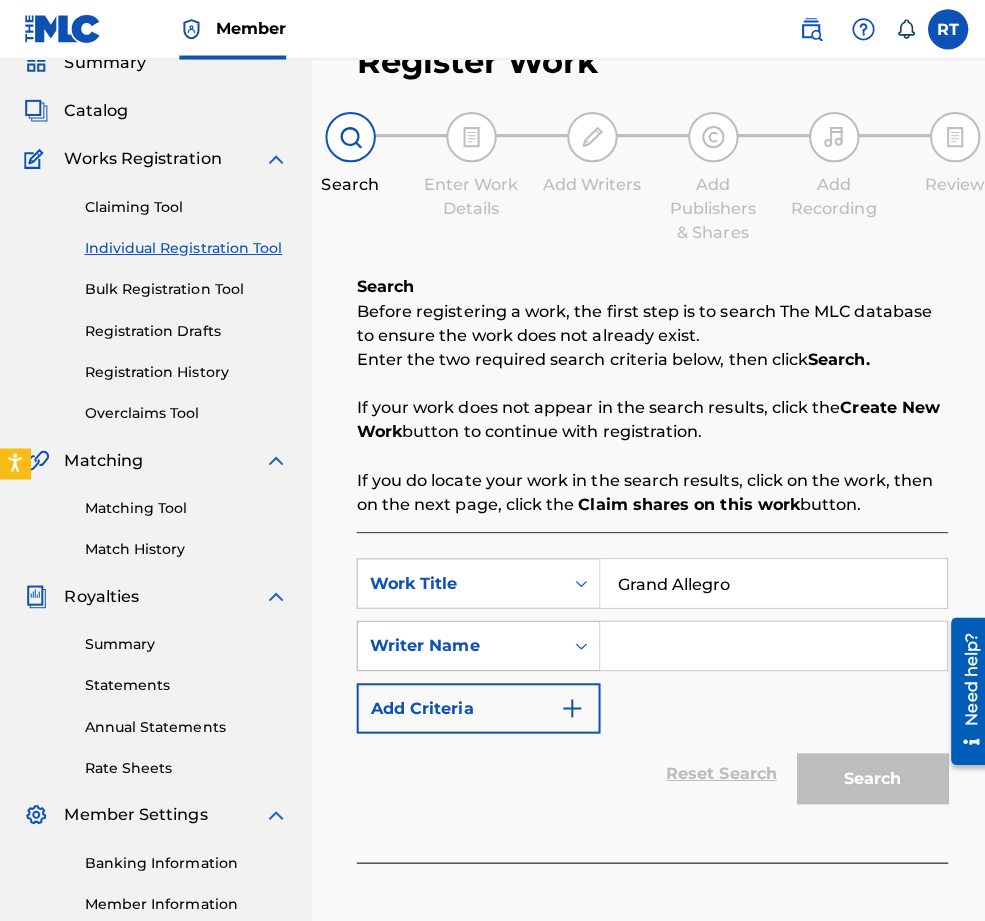 type on "Grand Allegro" 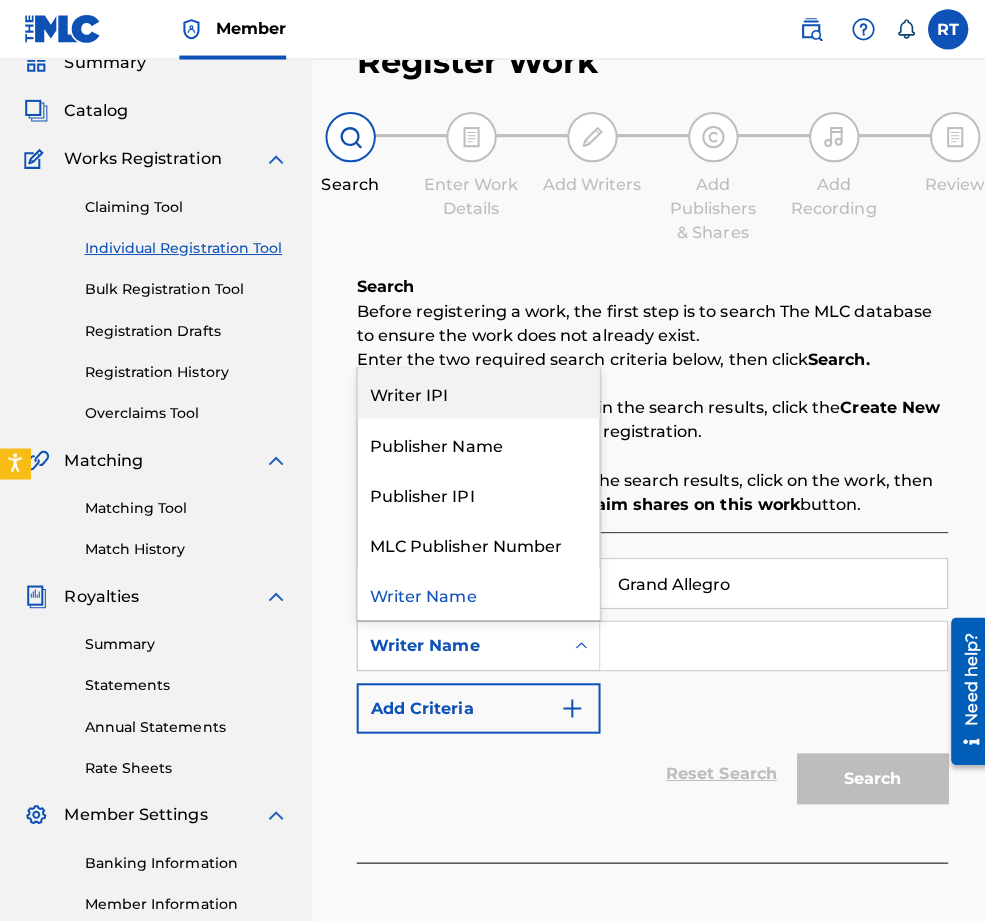 click on "Writer IPI" at bounding box center [475, 391] 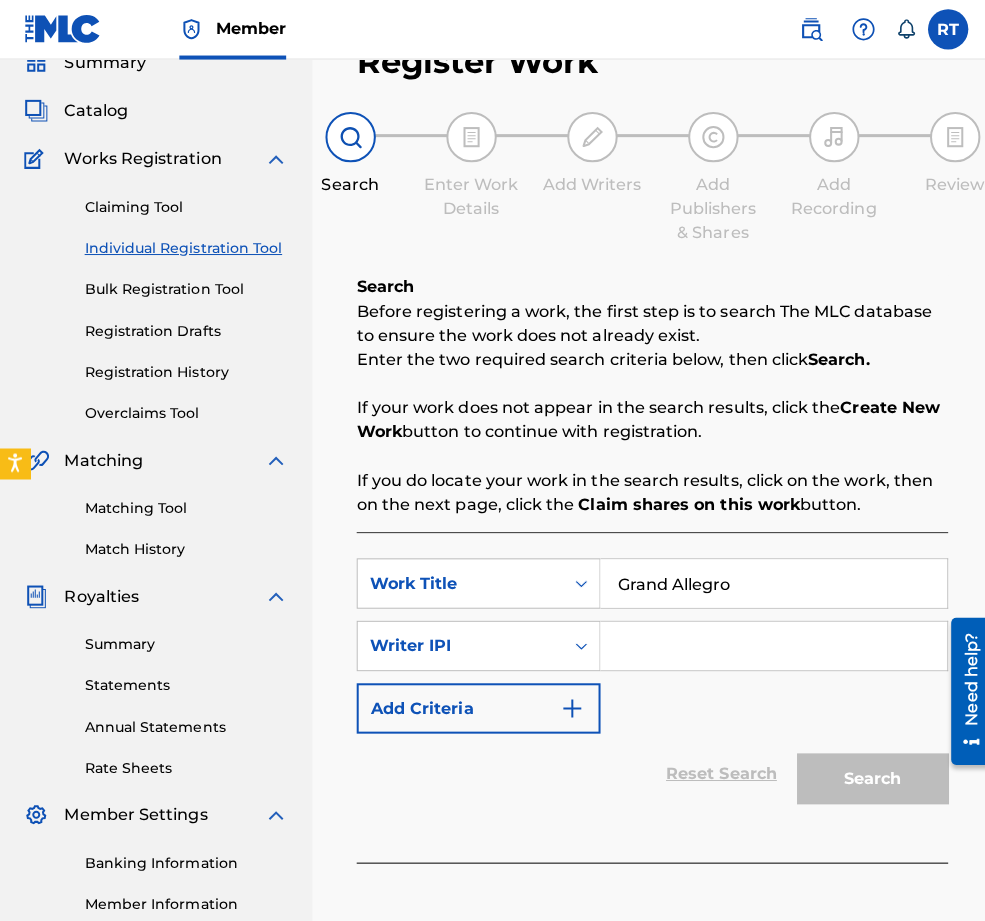 click at bounding box center (768, 642) 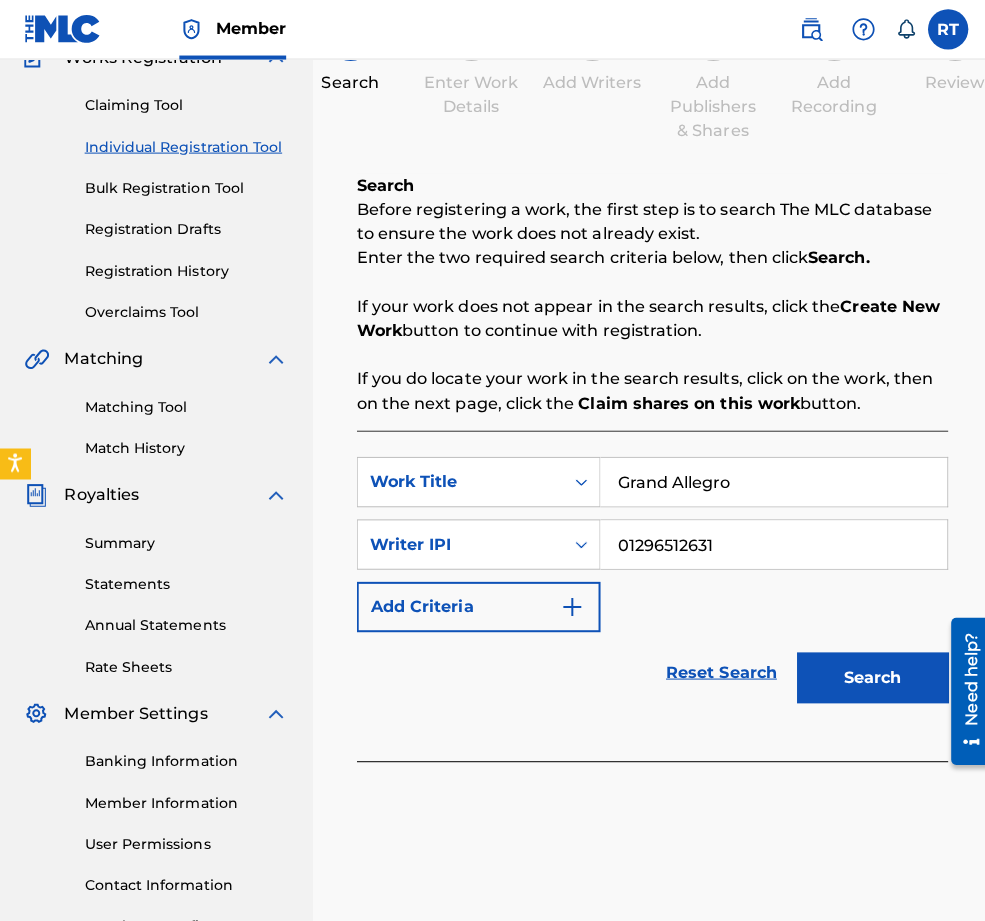 scroll, scrollTop: 195, scrollLeft: 0, axis: vertical 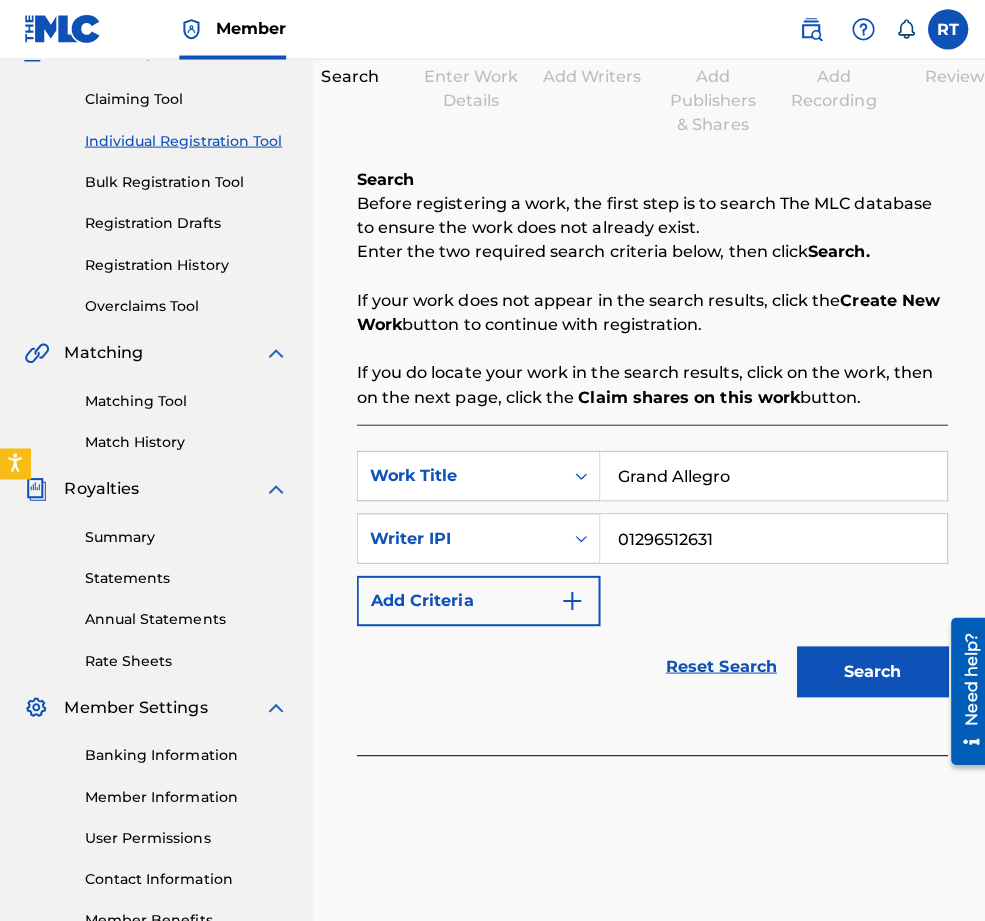 type on "01296512631" 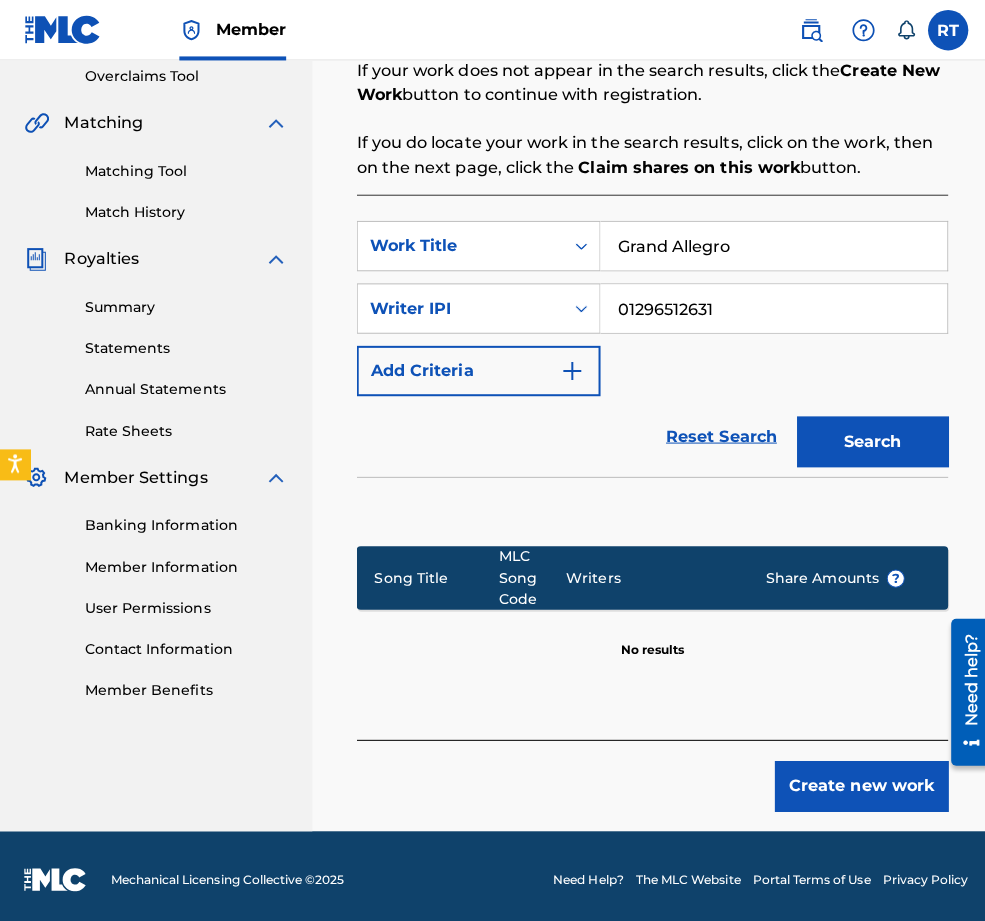 click on "Create new work" at bounding box center (855, 780) 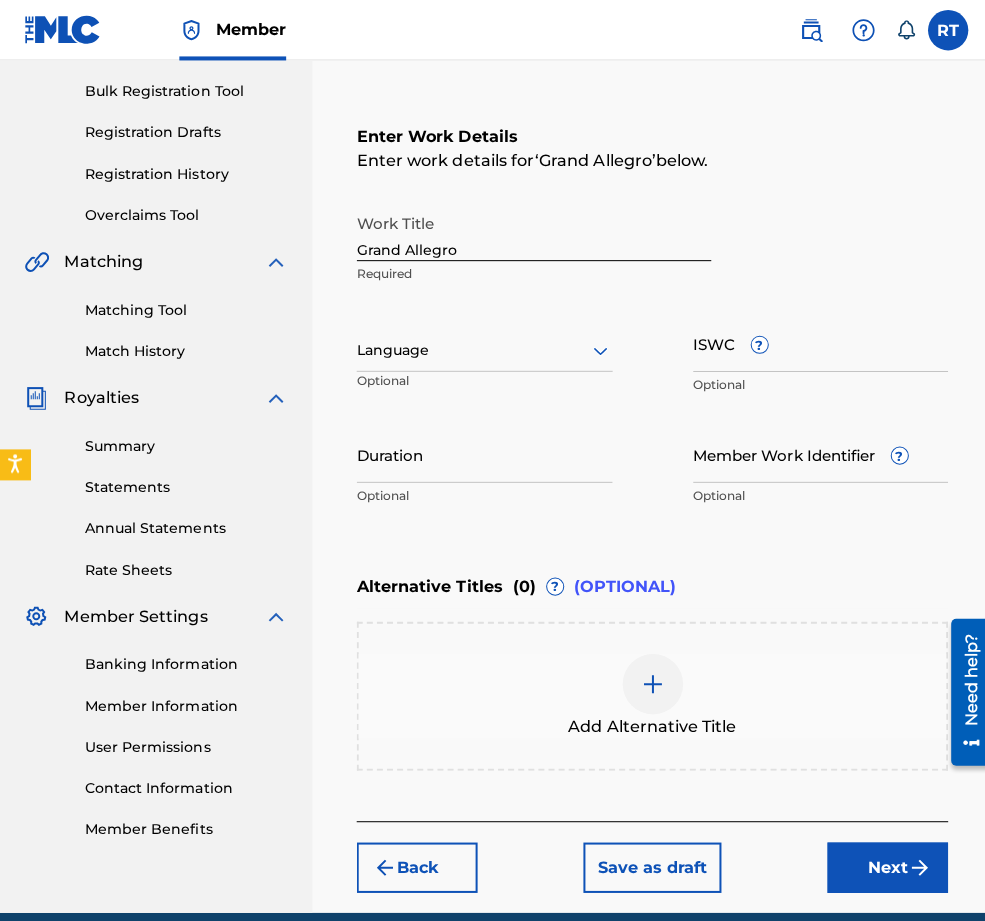 scroll, scrollTop: 272, scrollLeft: 0, axis: vertical 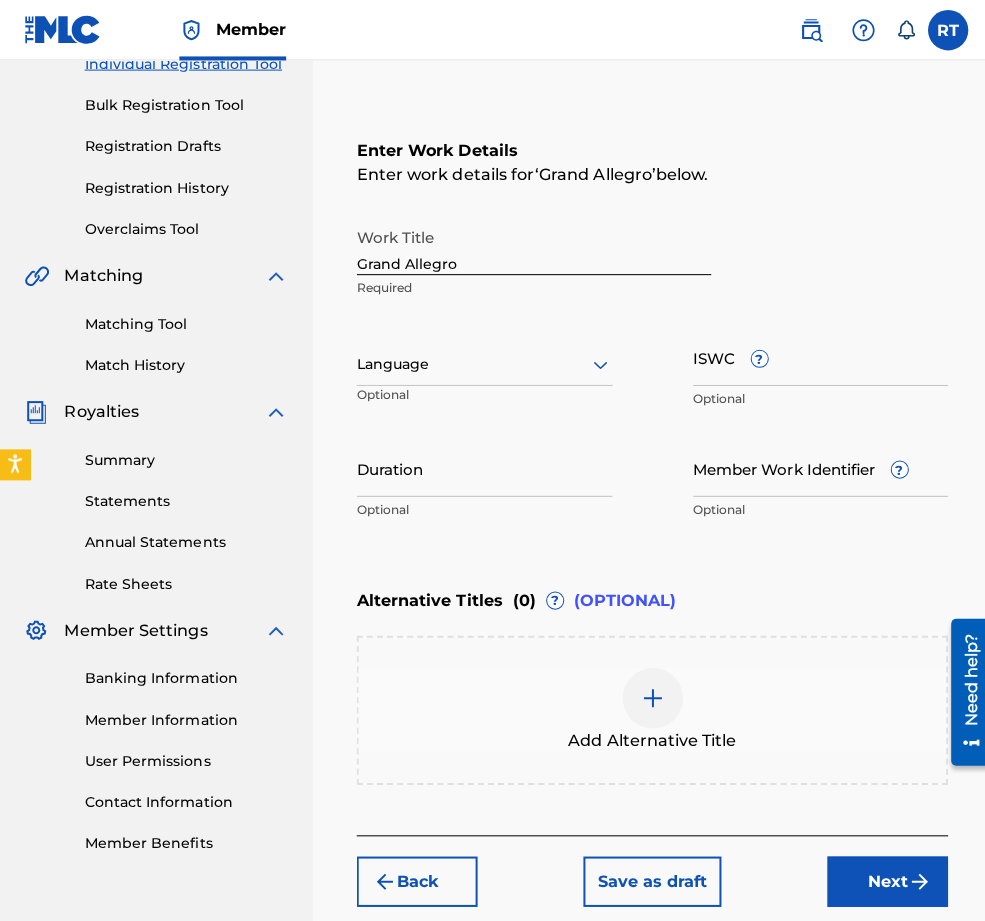 click on "Duration" at bounding box center (481, 464) 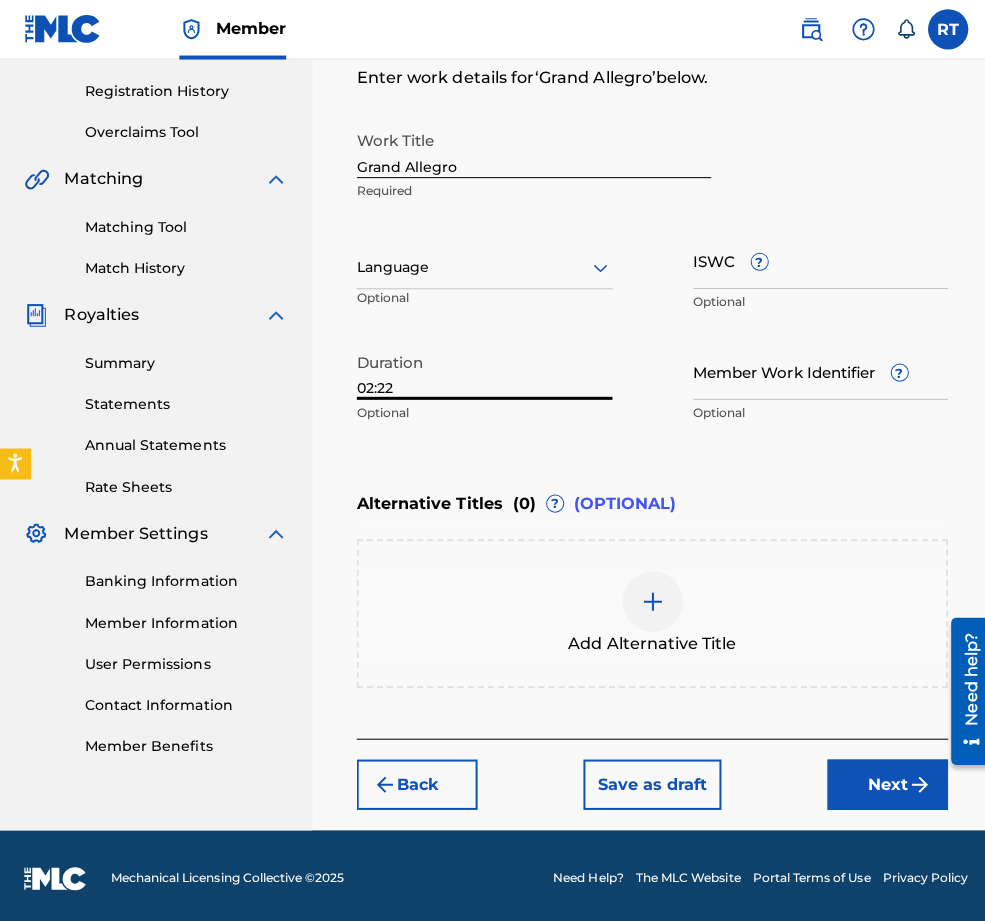 scroll, scrollTop: 423, scrollLeft: 0, axis: vertical 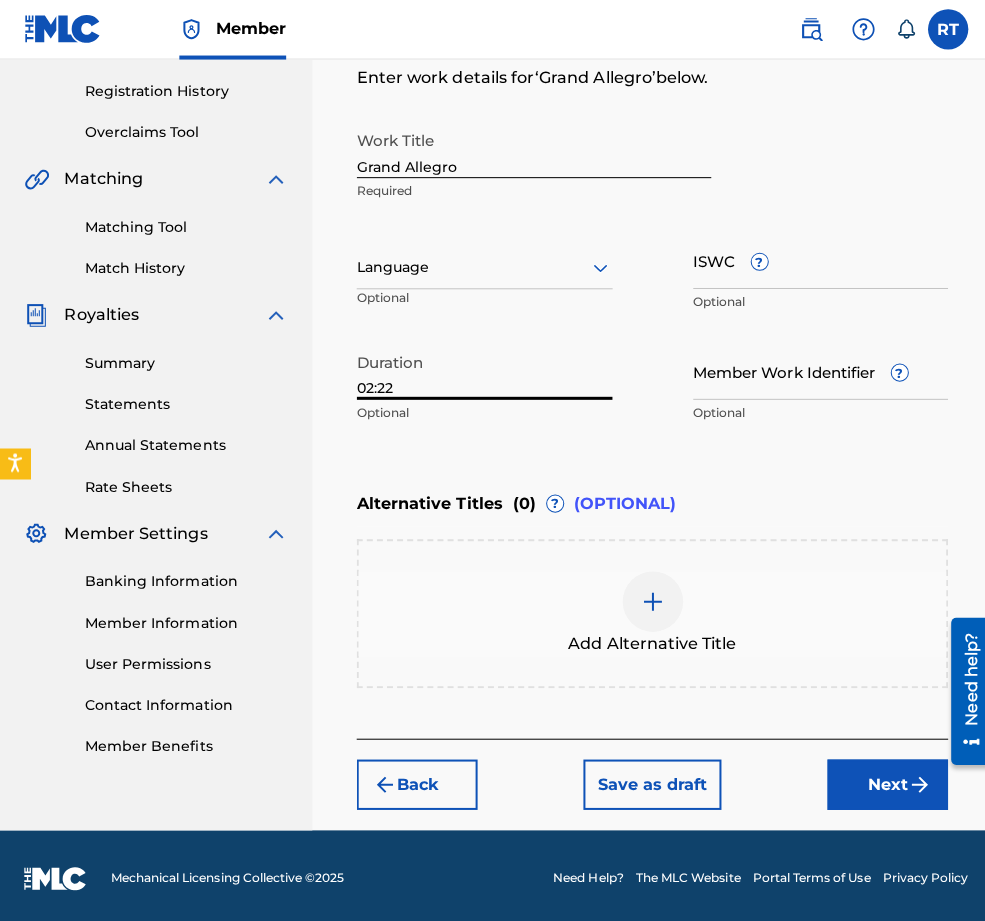 type on "02:22" 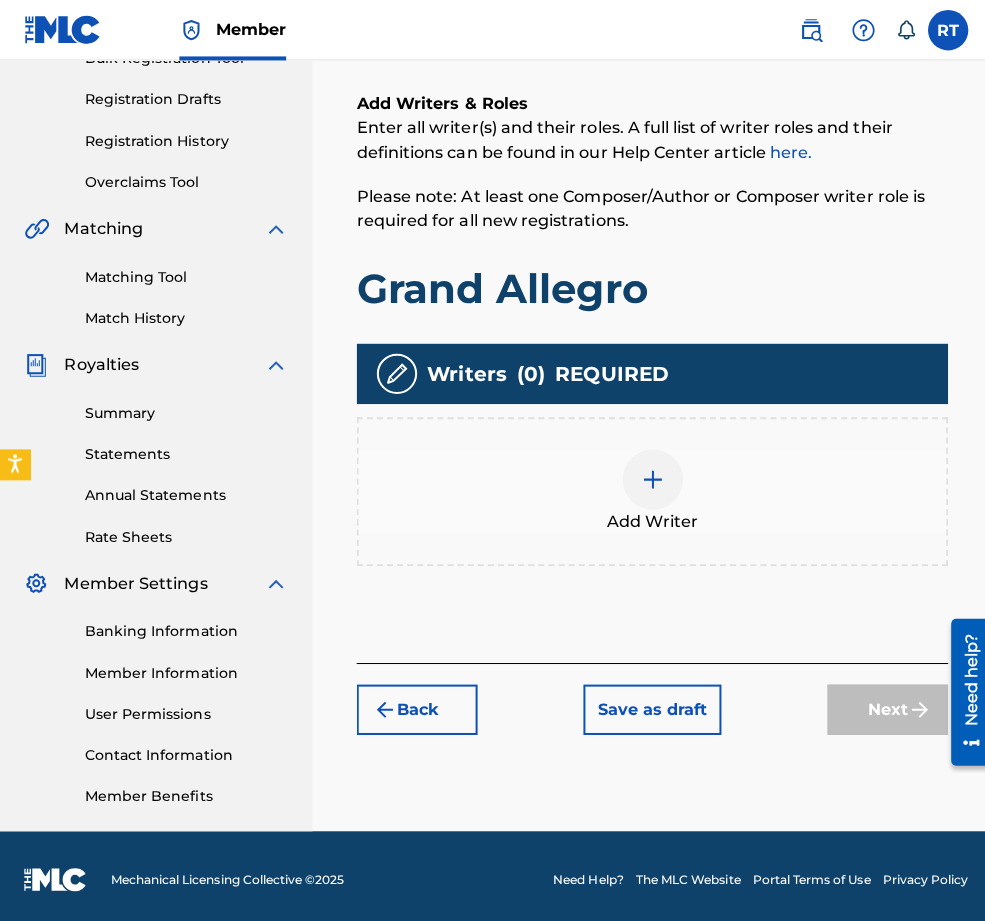 click at bounding box center (648, 476) 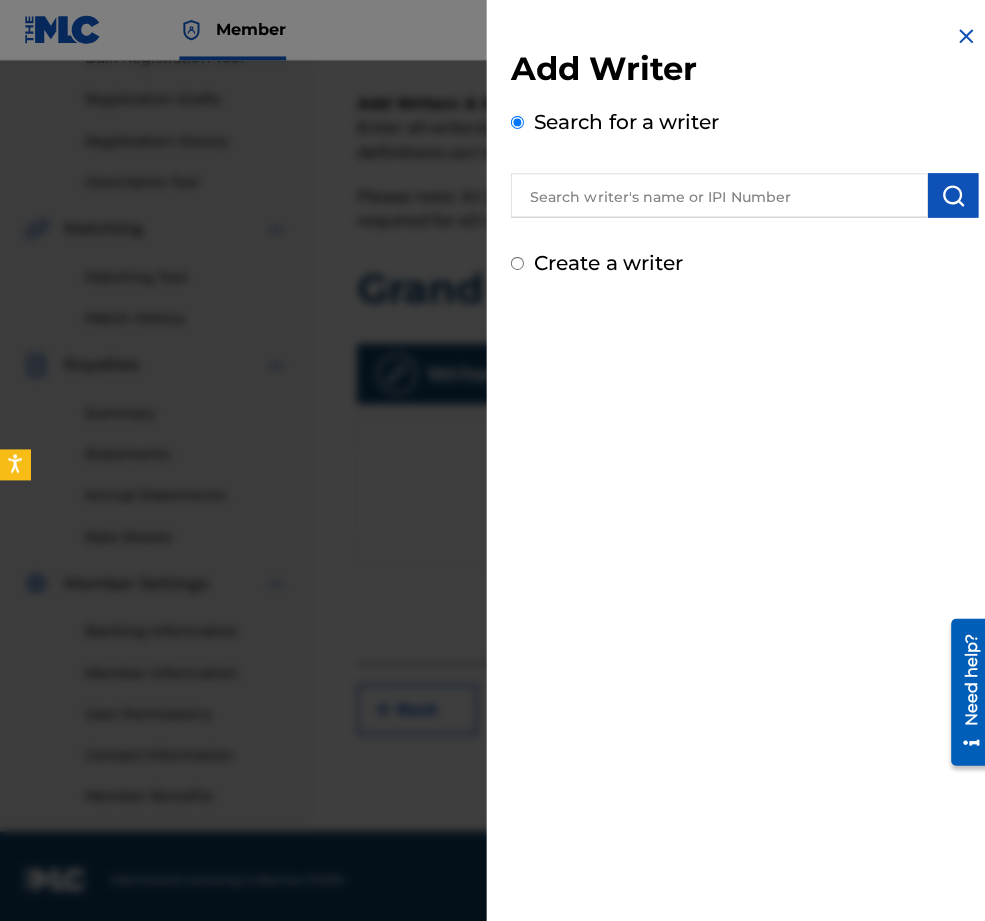 click on "Create a writer" at bounding box center [739, 261] 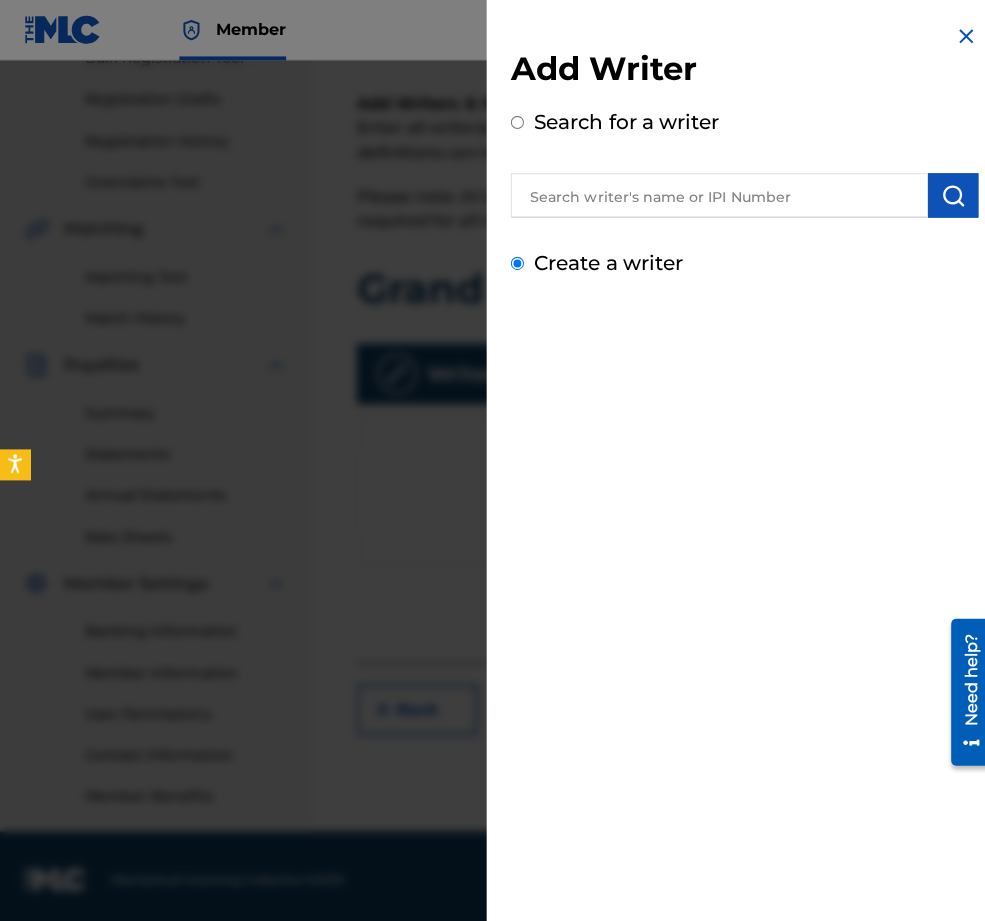 click on "Create a writer" at bounding box center [513, 261] 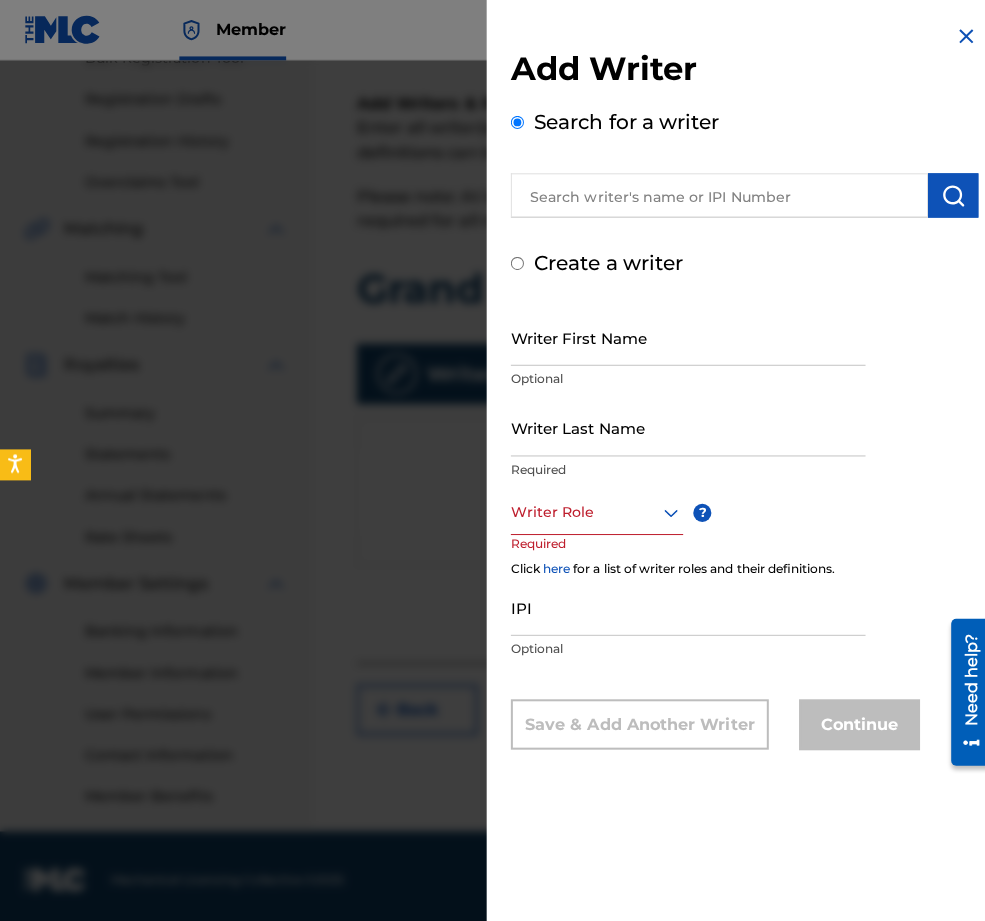 radio on "false" 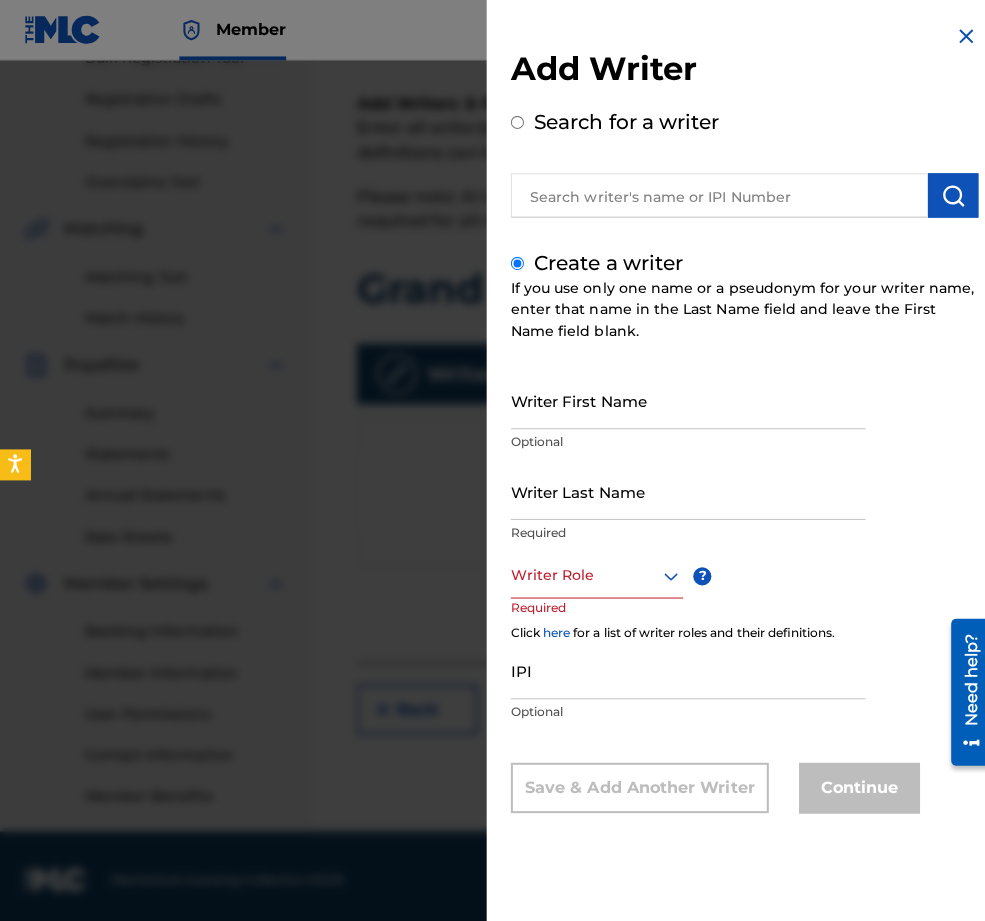 click on "Writer First Name" at bounding box center (683, 397) 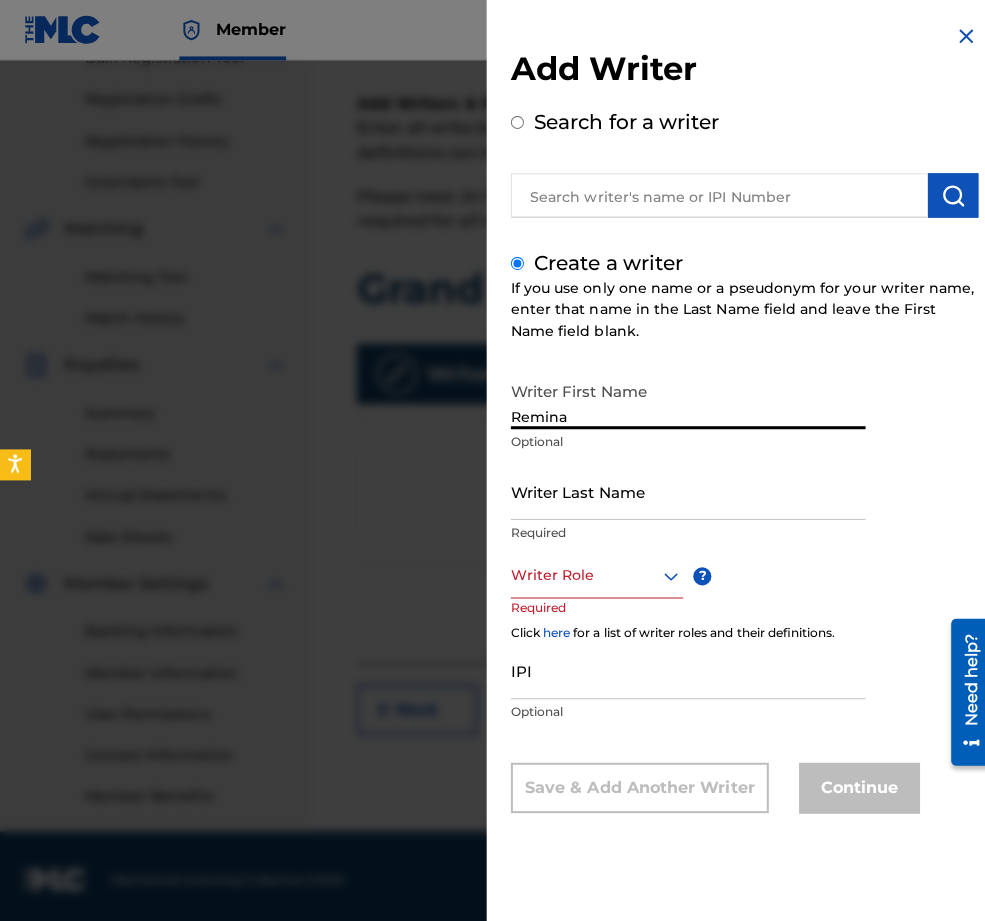 type on "Remina" 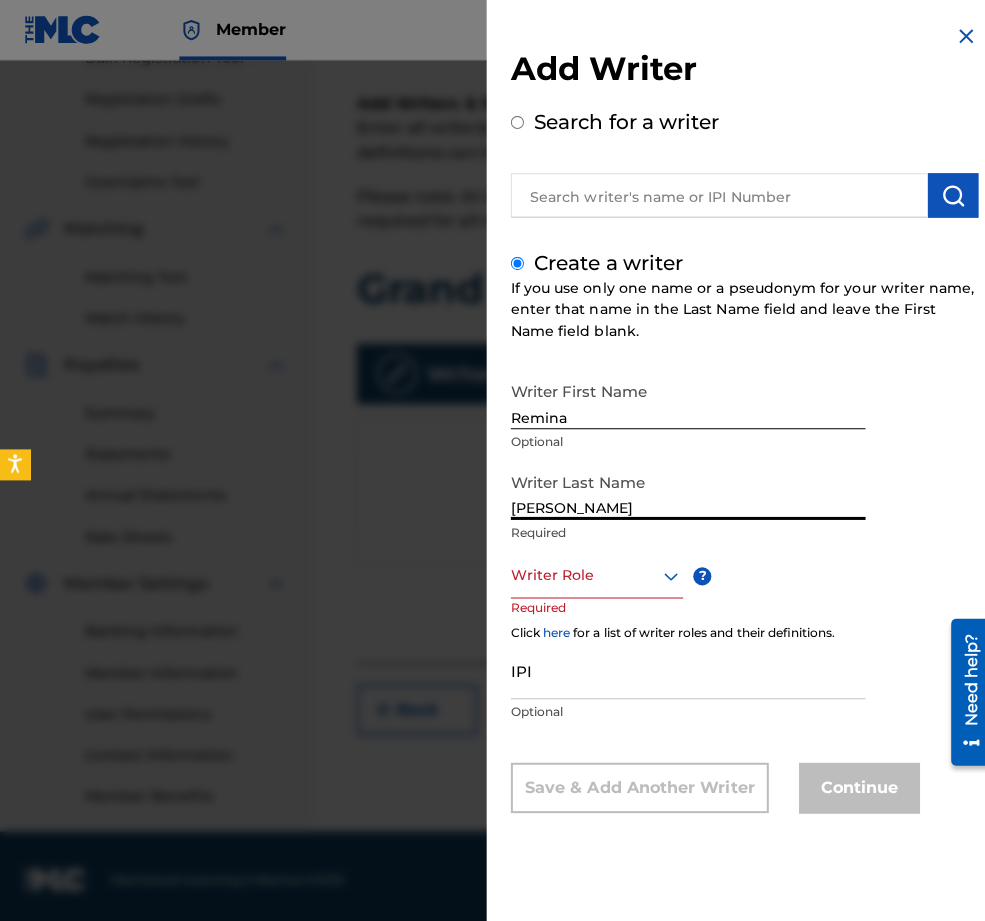 type on "[PERSON_NAME]" 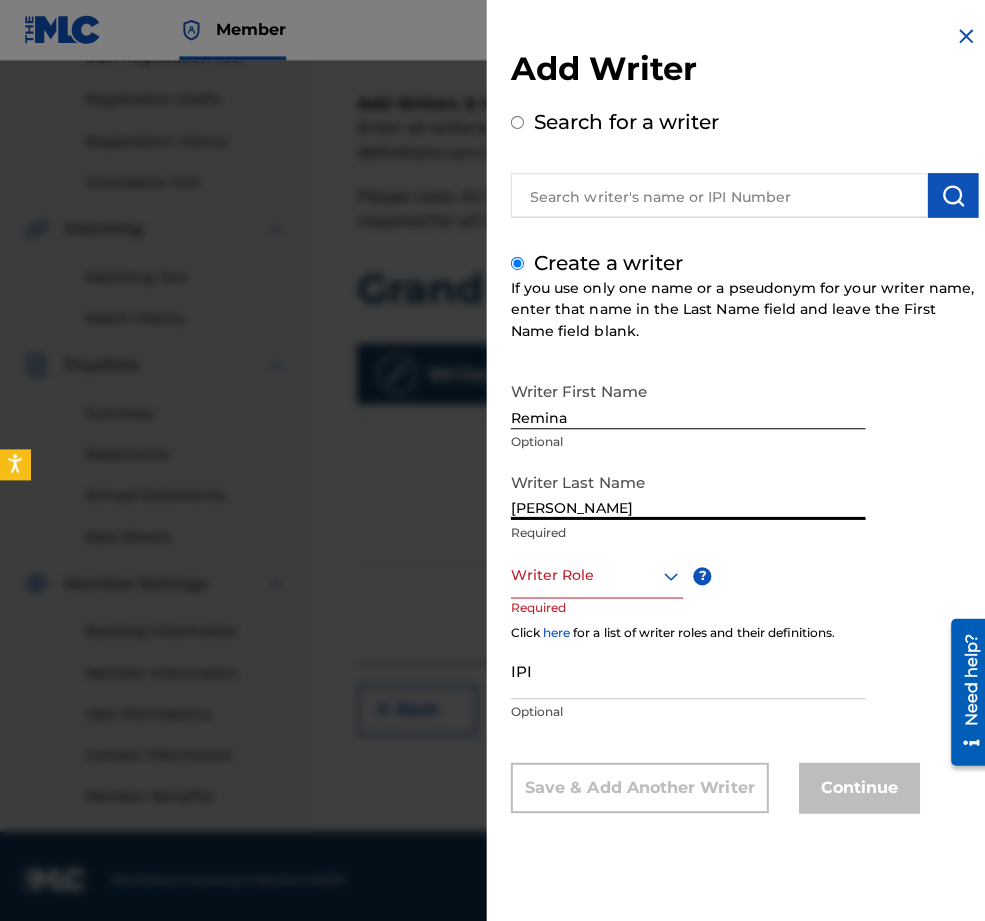 click on "Writer Role" at bounding box center [592, 571] 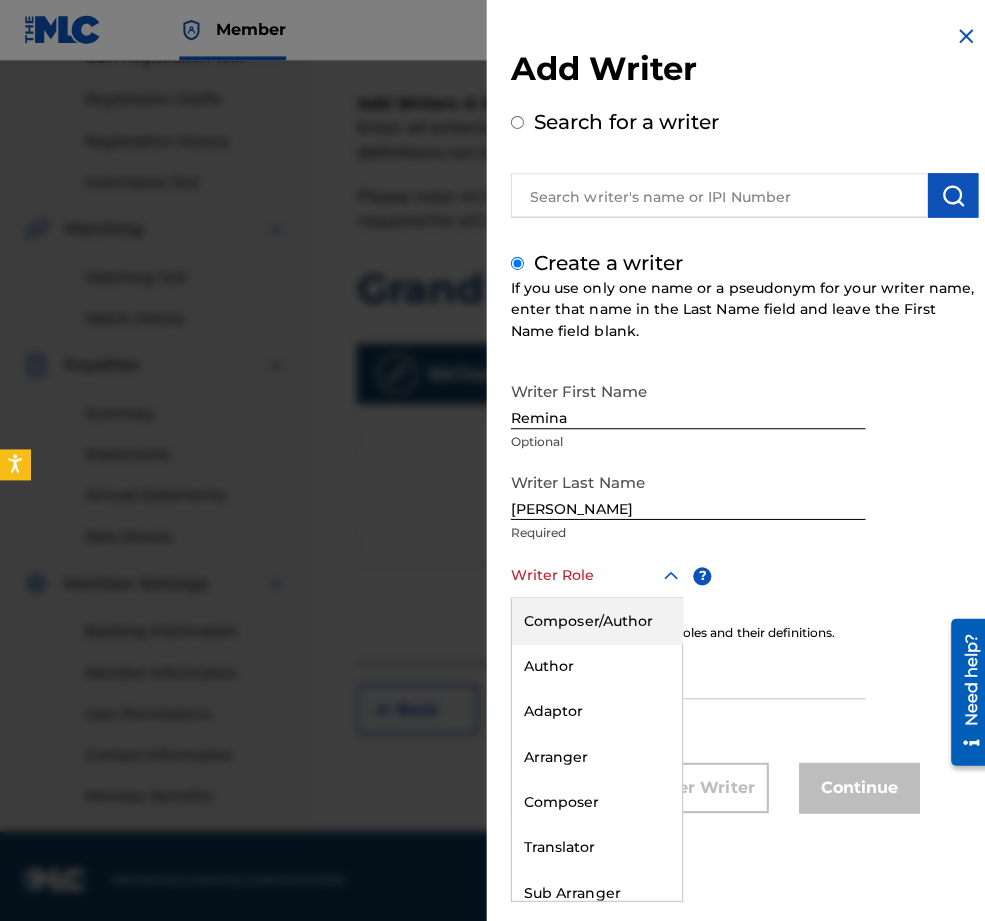 click on "Composer/Author" at bounding box center (592, 616) 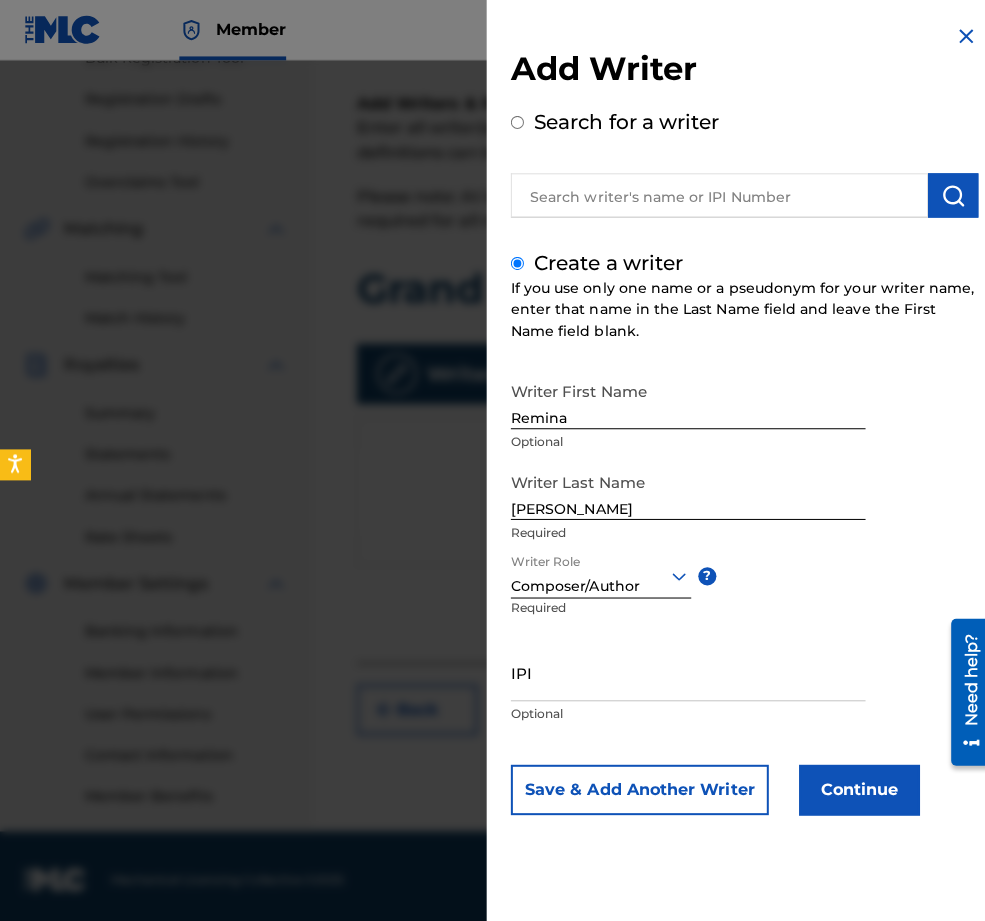 click on "IPI" at bounding box center (683, 667) 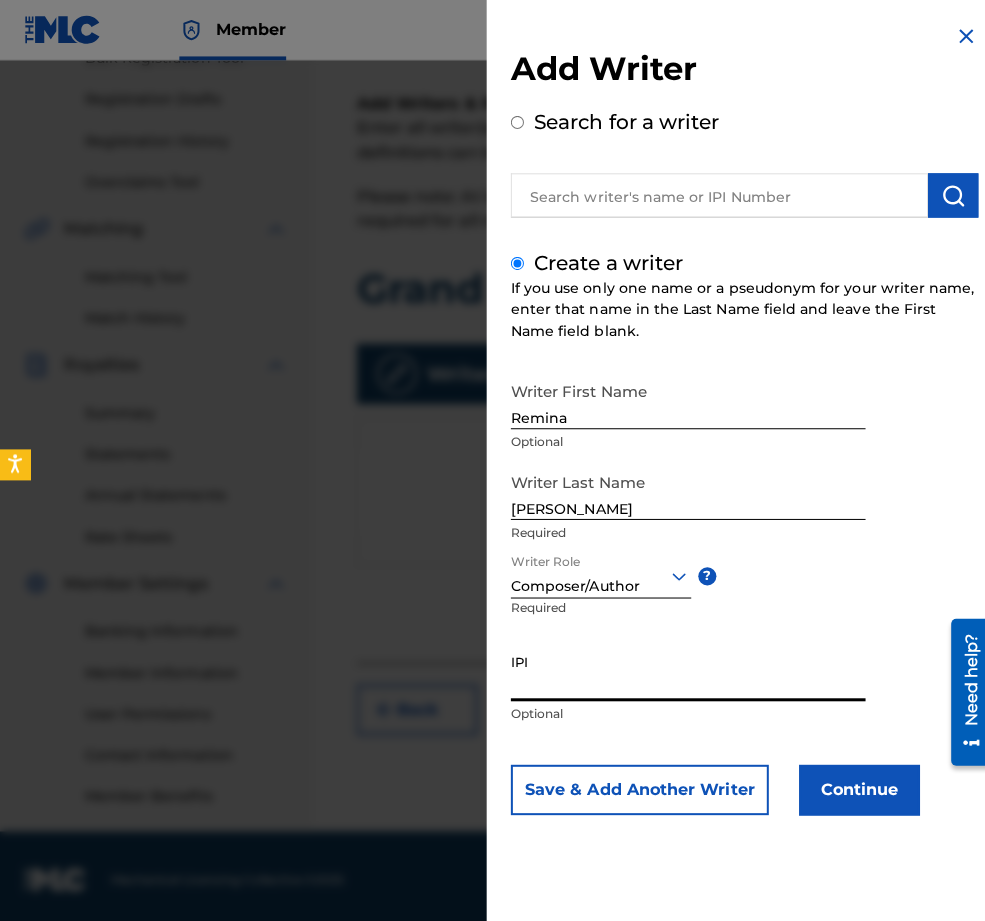paste on "01296512631" 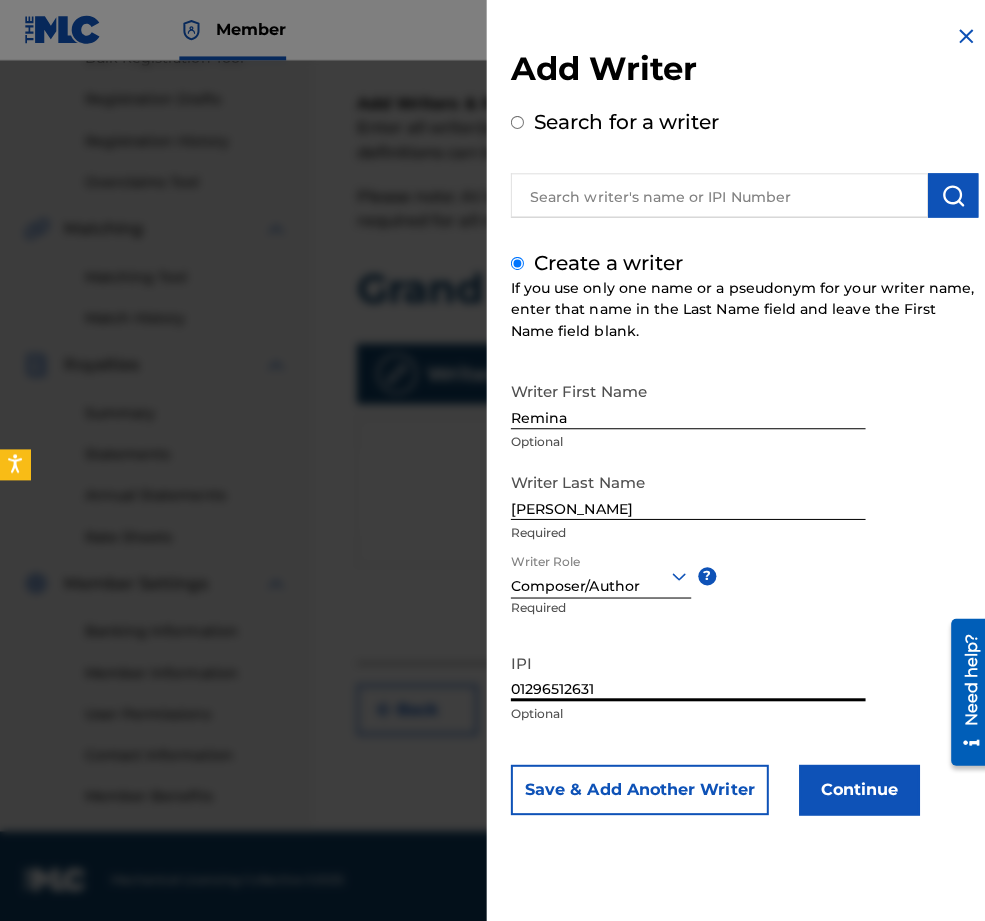 type on "01296512631" 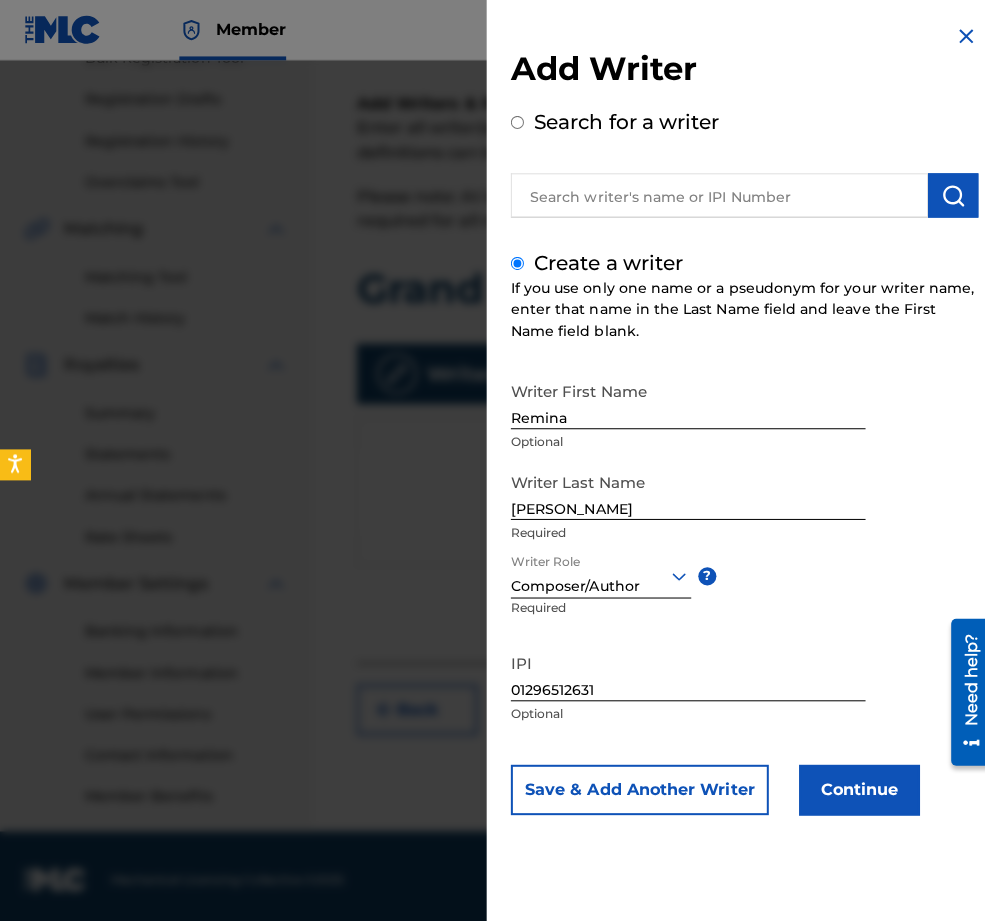 click on "Continue" at bounding box center [853, 784] 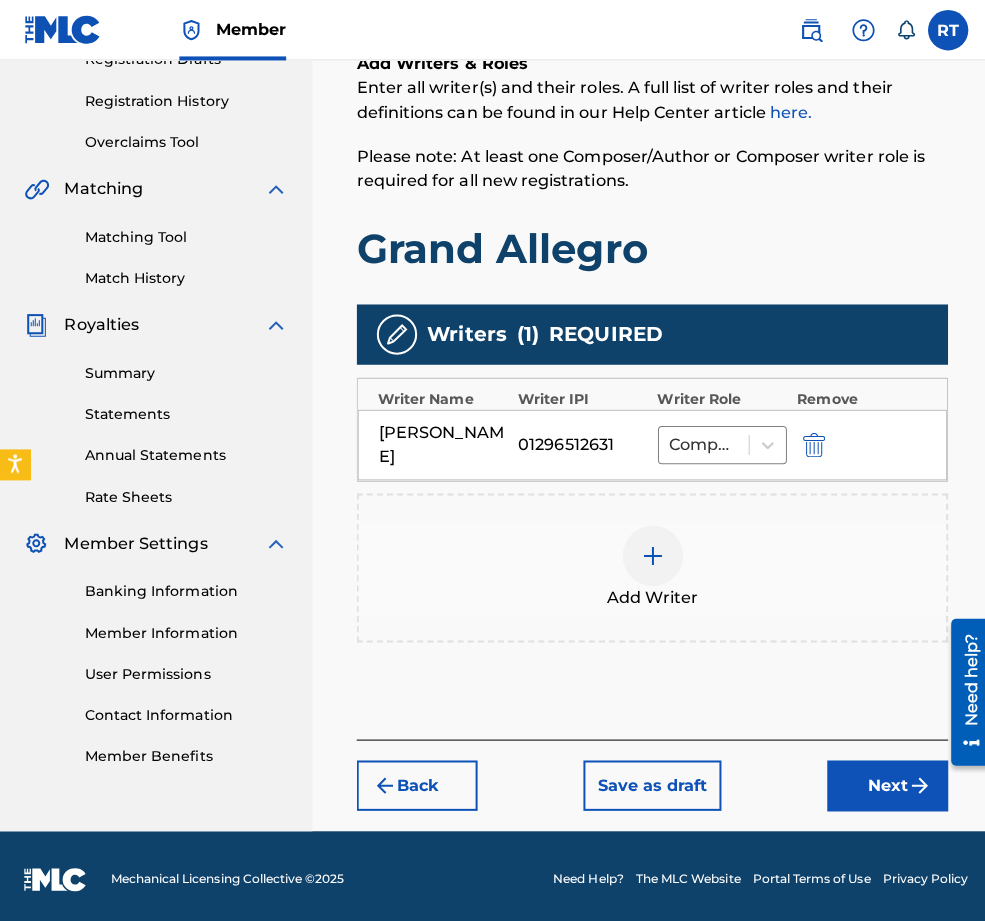 click on "Next" at bounding box center [881, 780] 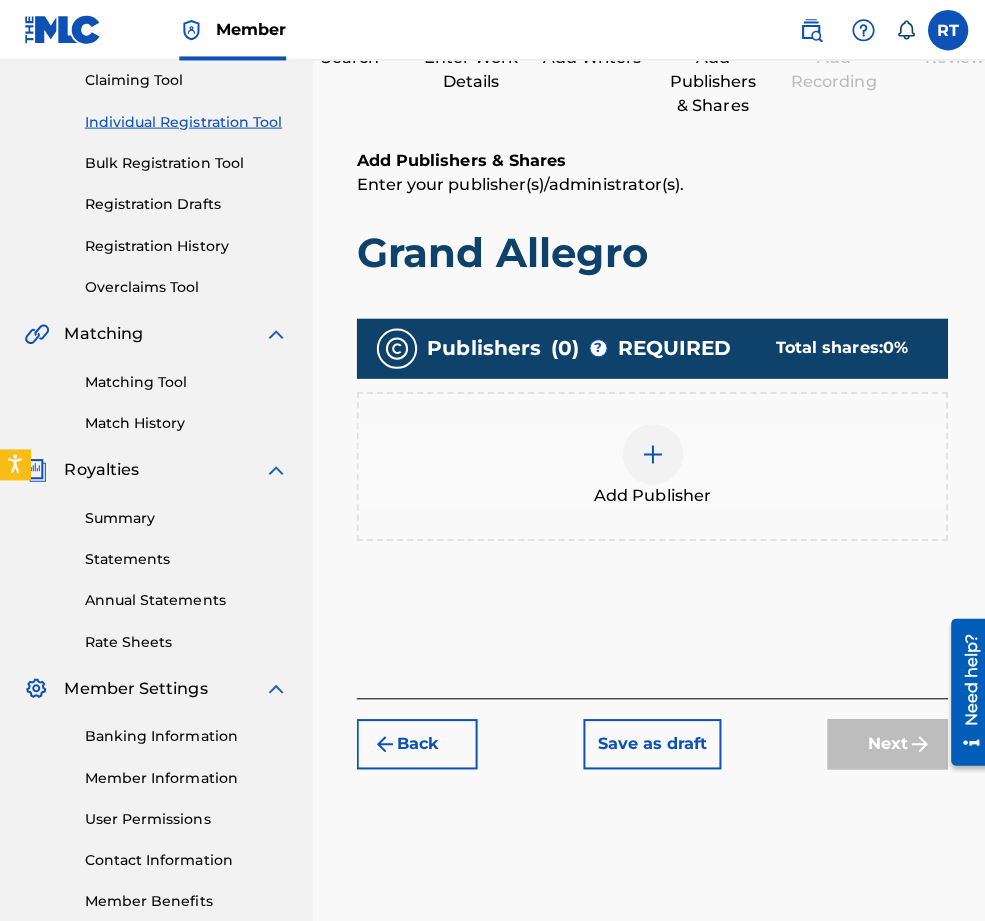scroll, scrollTop: 89, scrollLeft: 0, axis: vertical 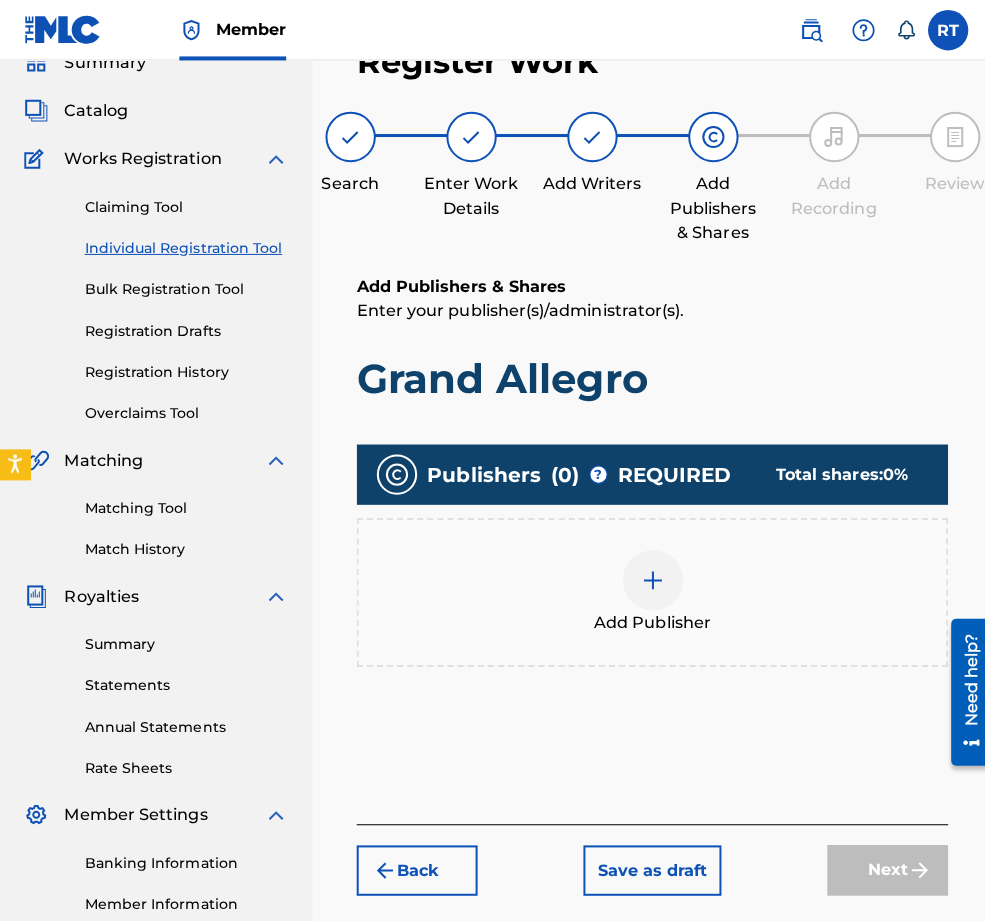 click at bounding box center (648, 576) 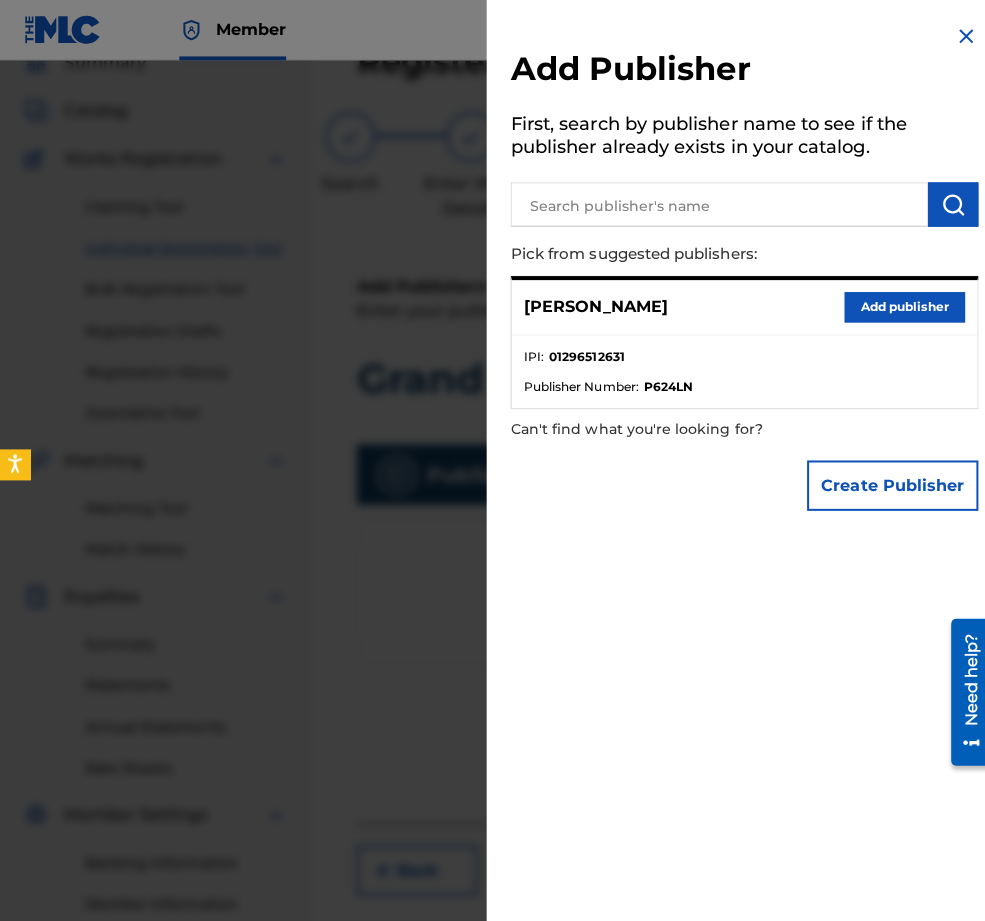 click on "Remina Tanaka Add publisher" at bounding box center (739, 305) 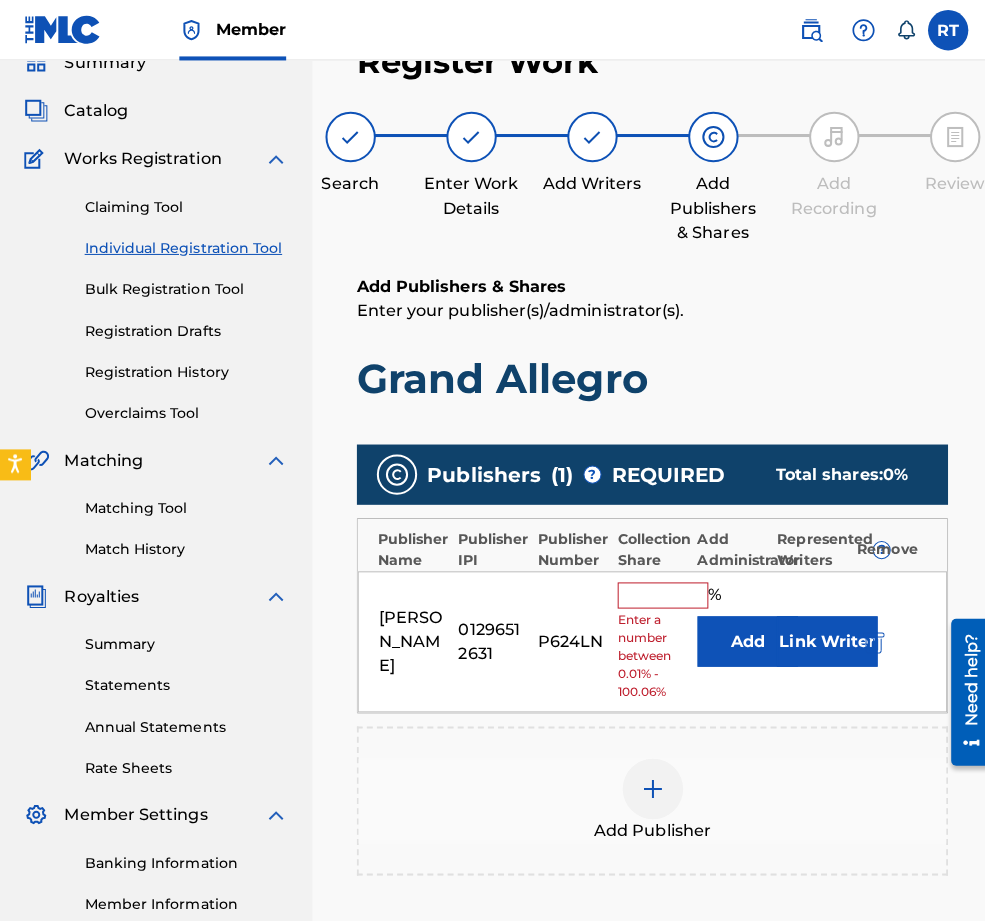 click at bounding box center (658, 591) 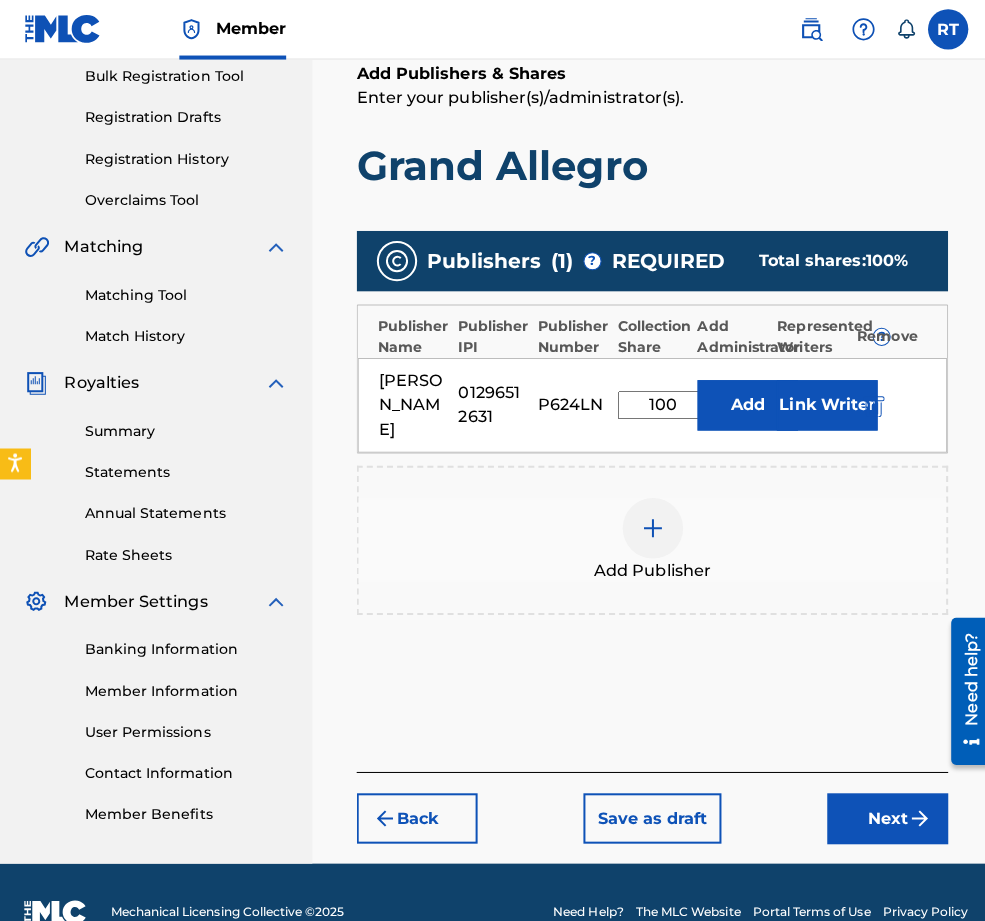 type on "100" 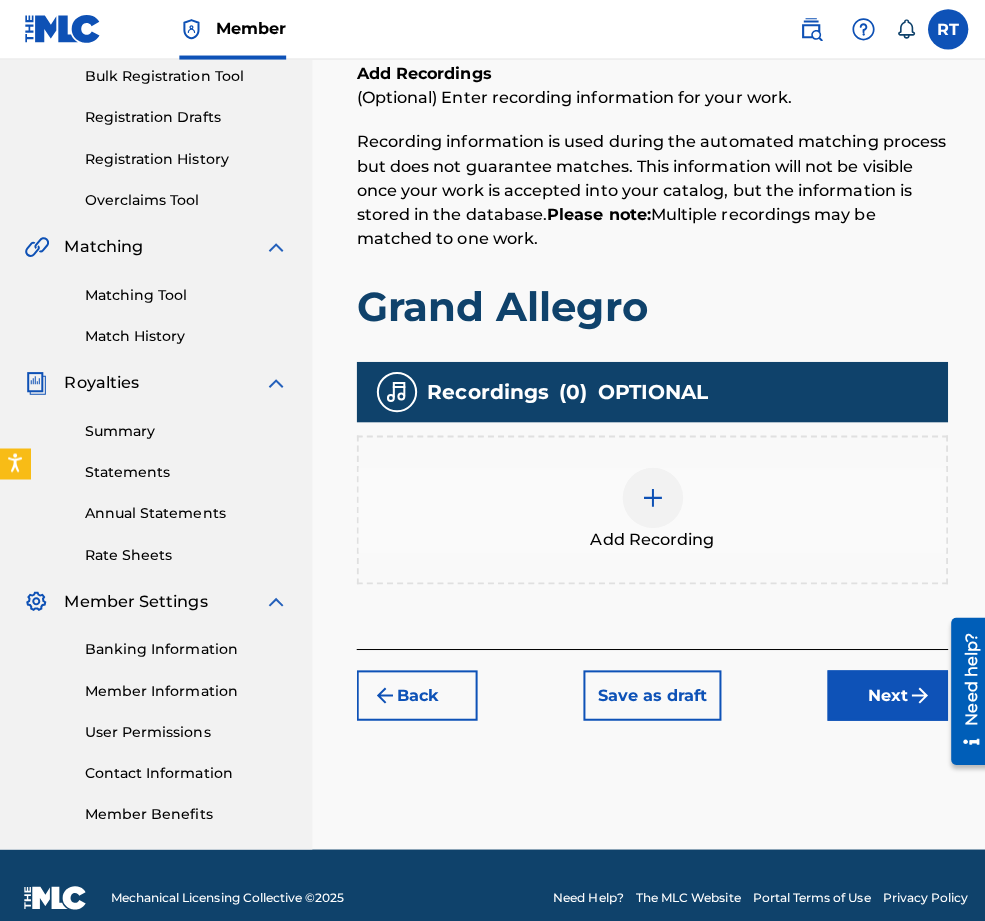 scroll, scrollTop: 89, scrollLeft: 0, axis: vertical 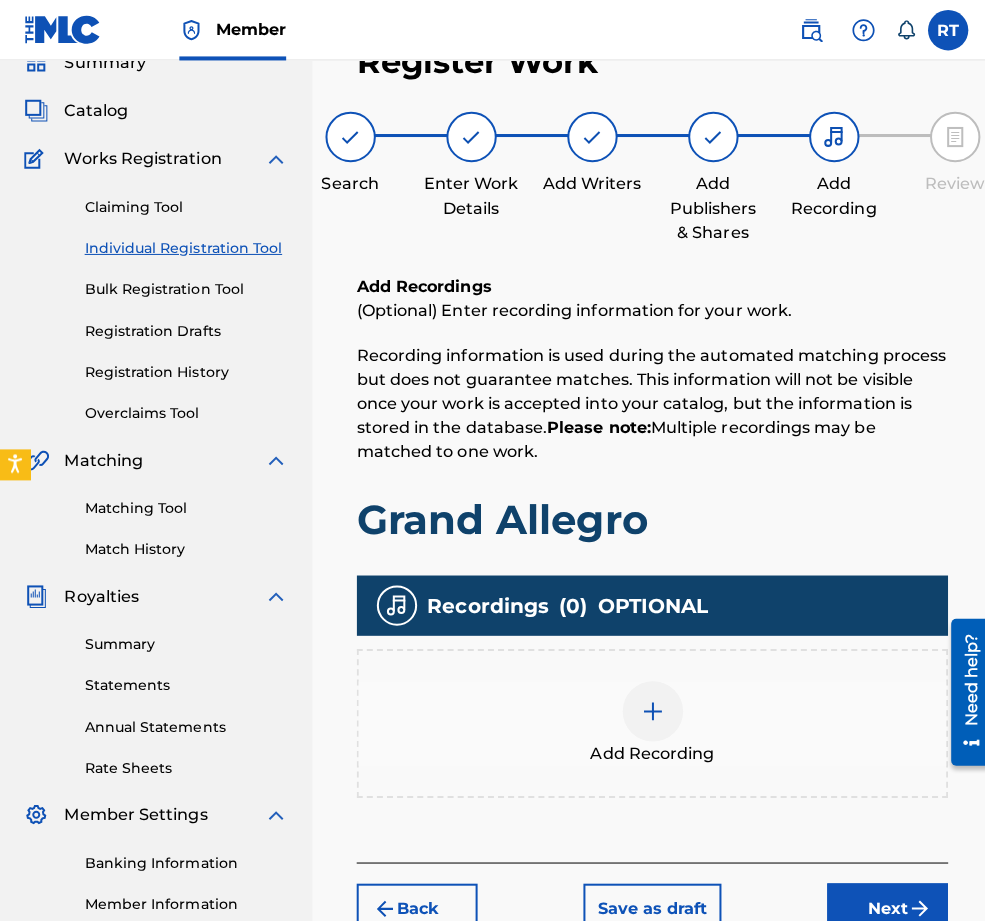 click at bounding box center [648, 706] 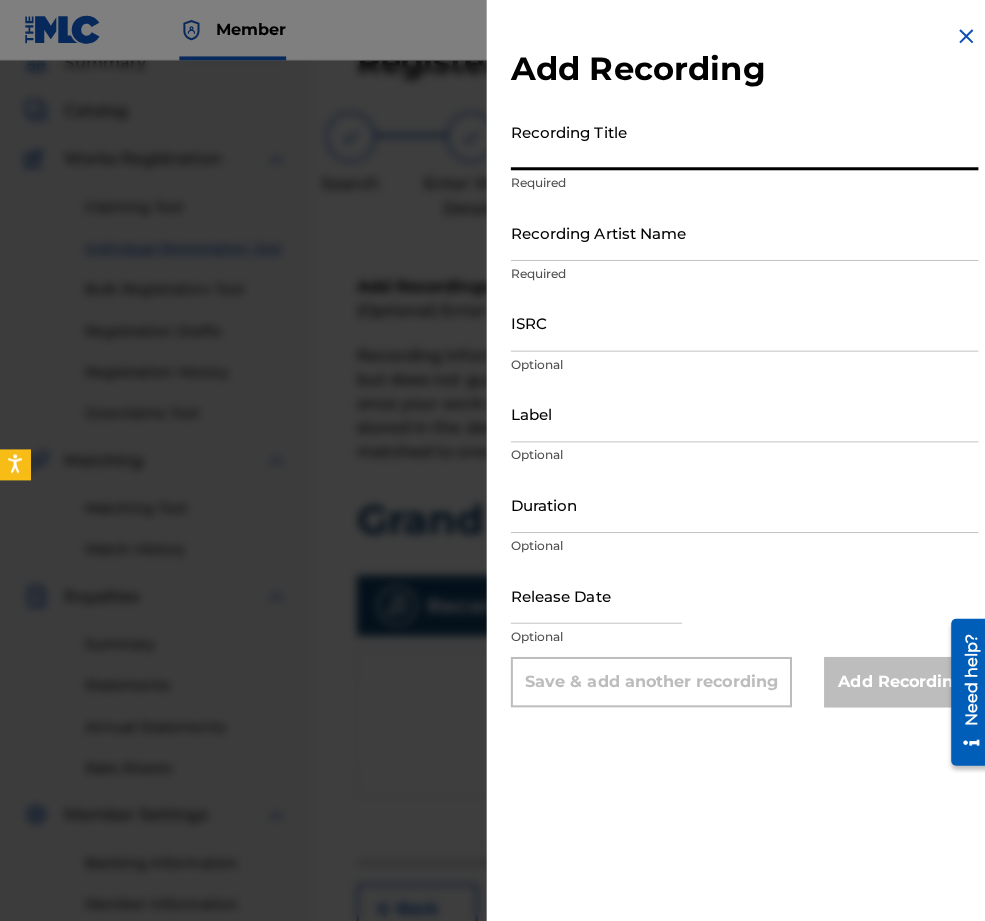 click on "Recording Title" at bounding box center [739, 140] 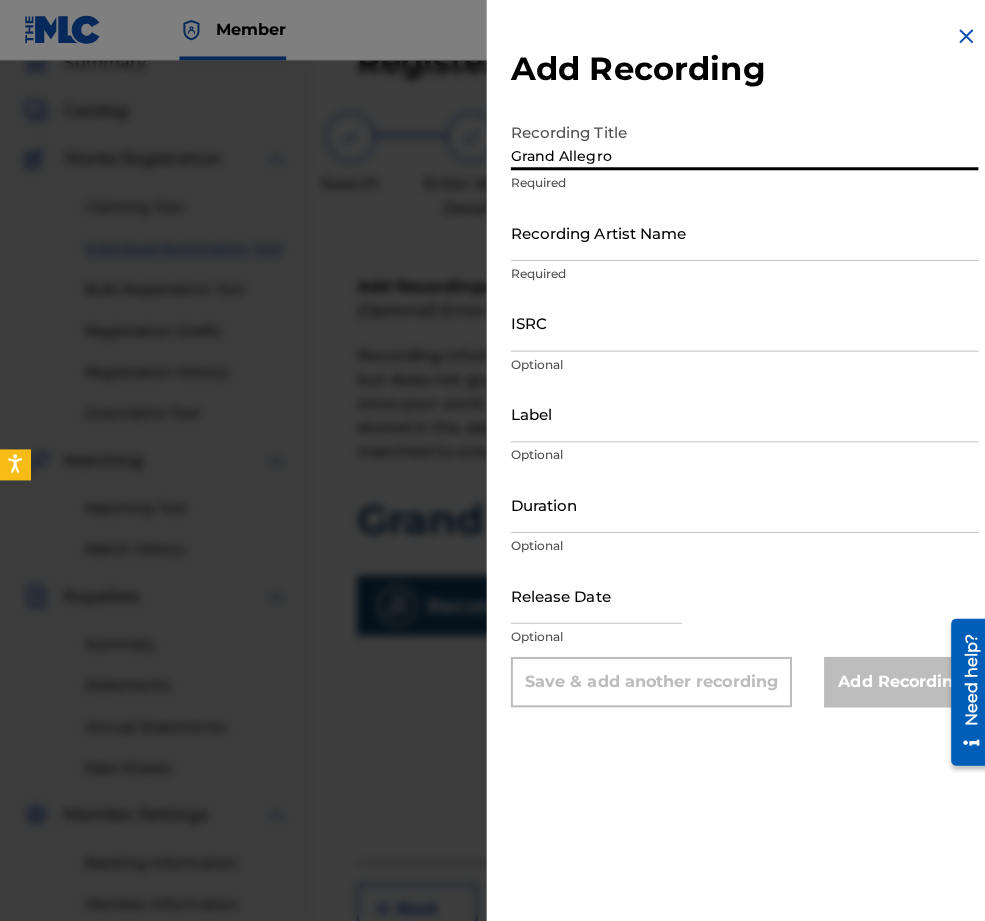 type on "Grand Allegro" 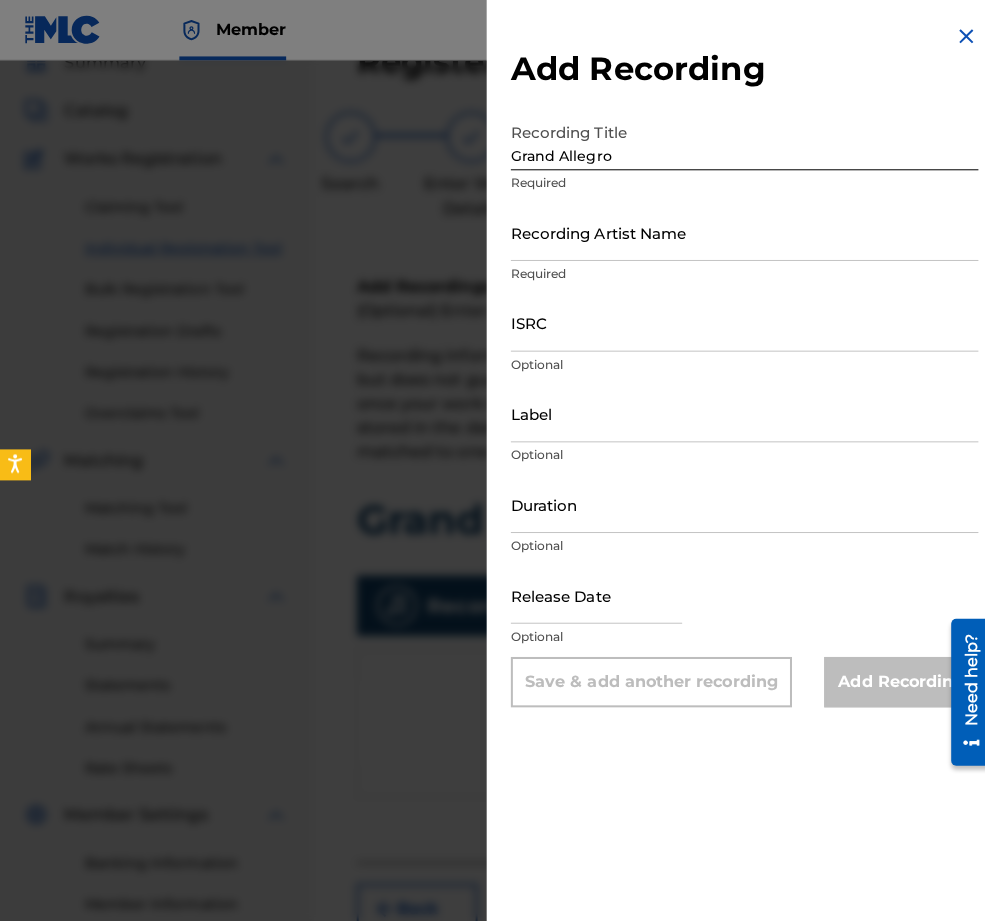click on "Recording Artist Name" at bounding box center [739, 230] 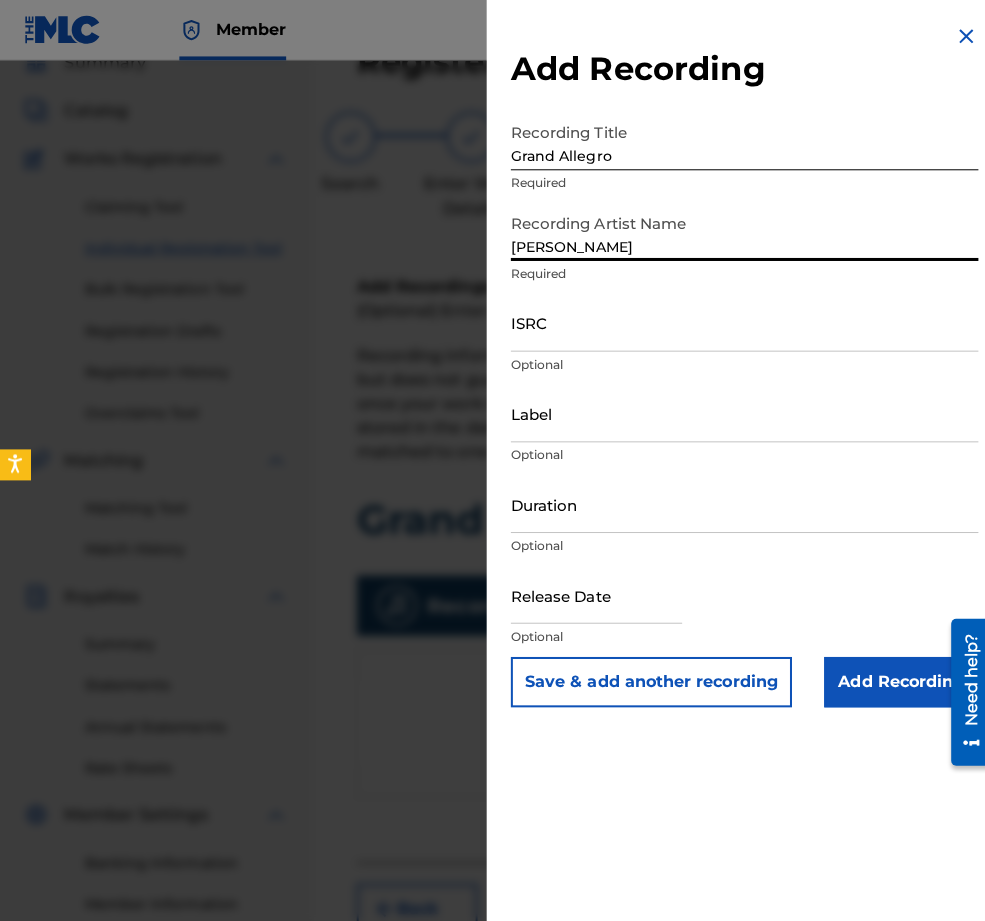 type on "[PERSON_NAME]" 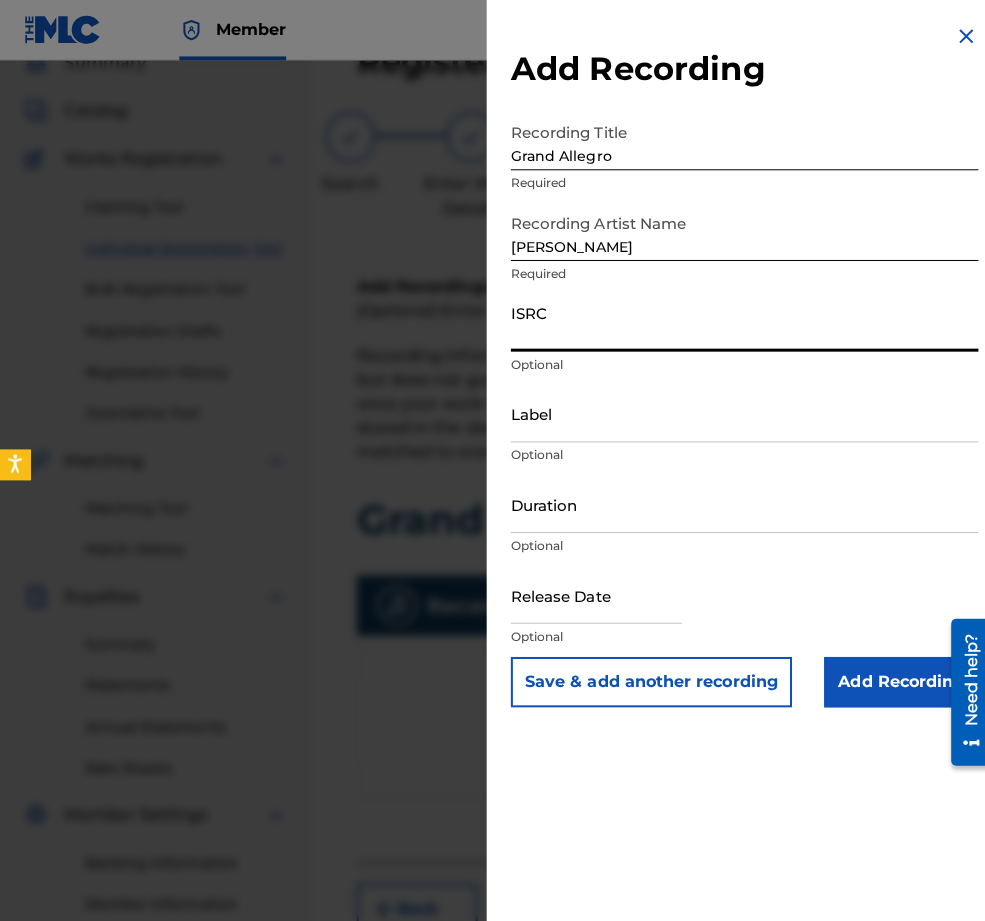 paste on "QZES62263268" 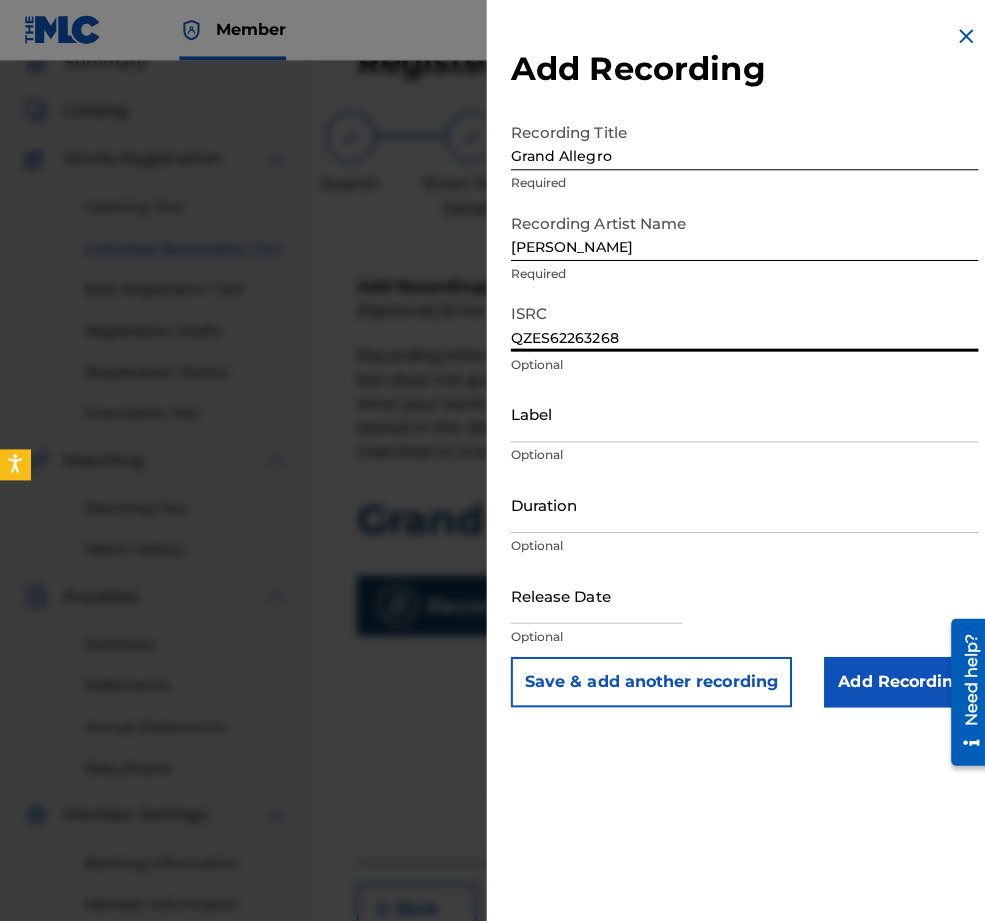 type on "QZES62263268" 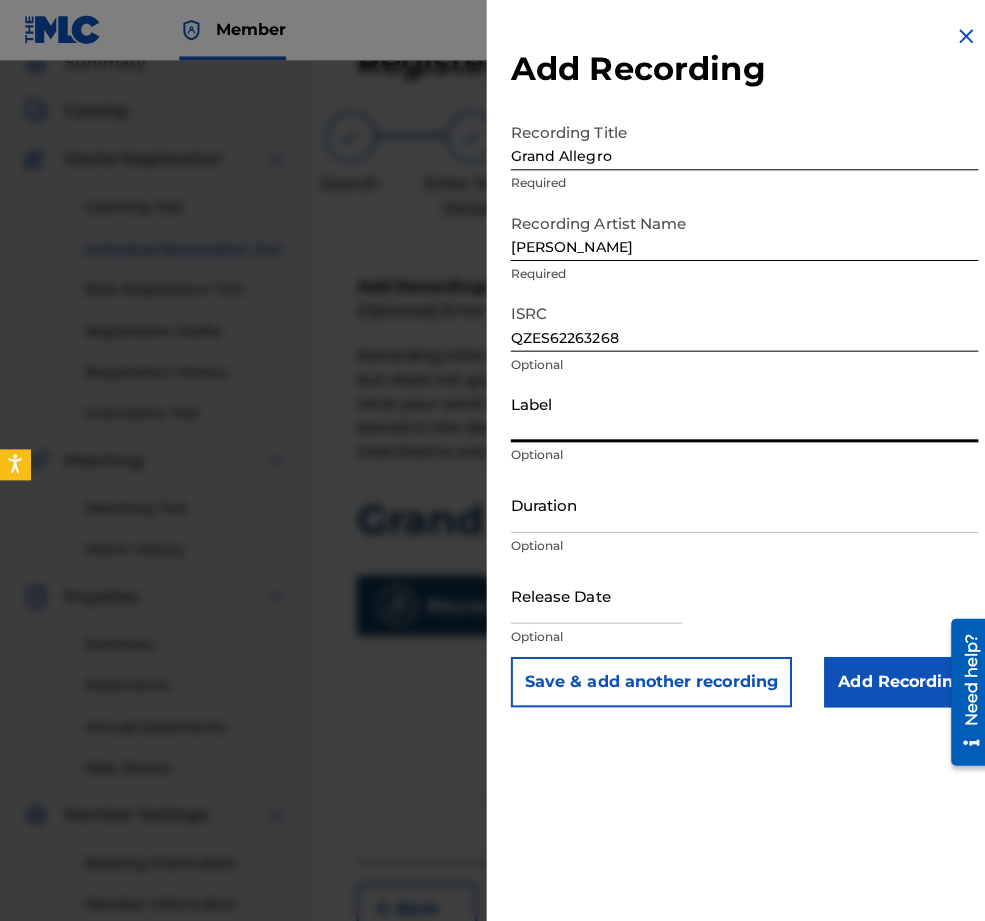 click on "Label" at bounding box center (739, 410) 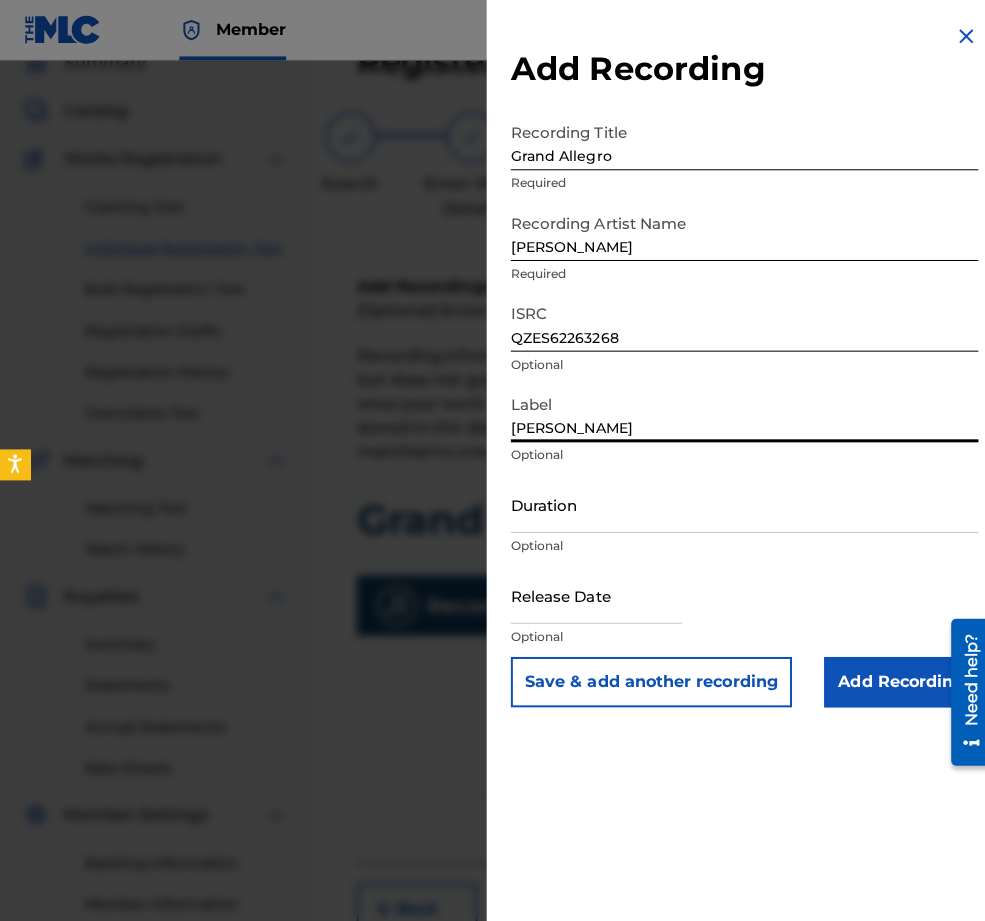 type on "[PERSON_NAME]" 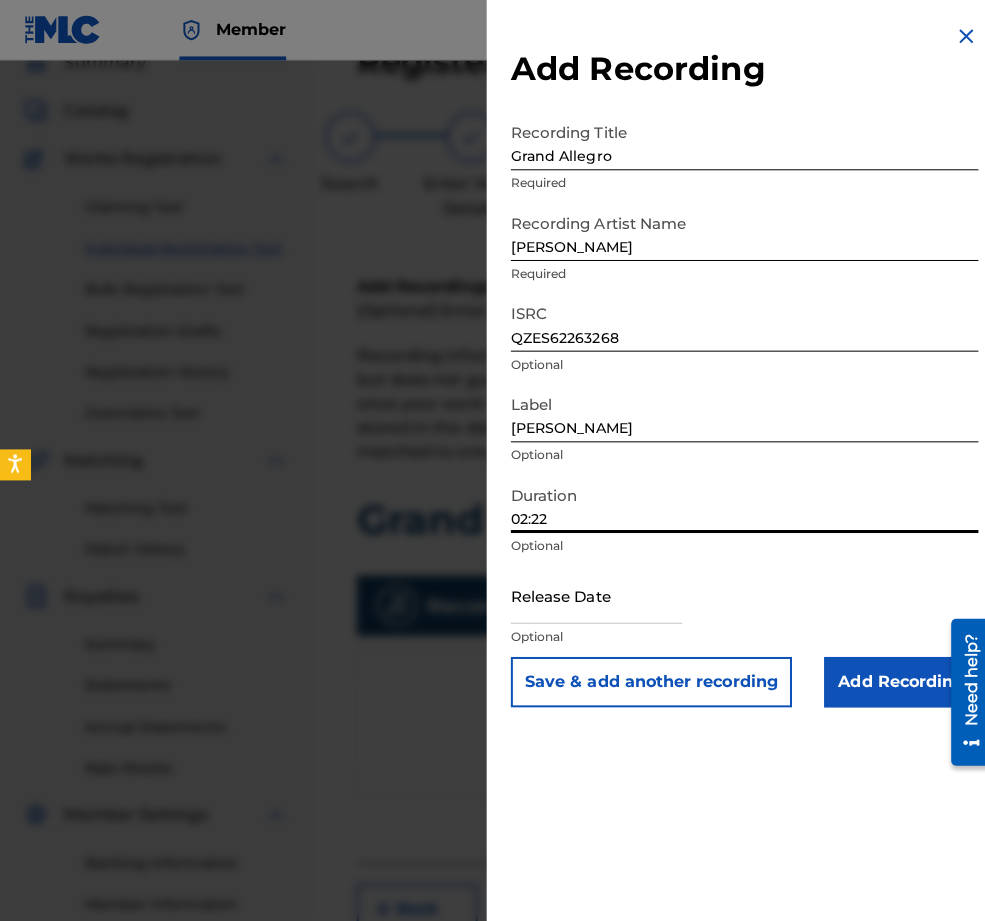 type on "02:22" 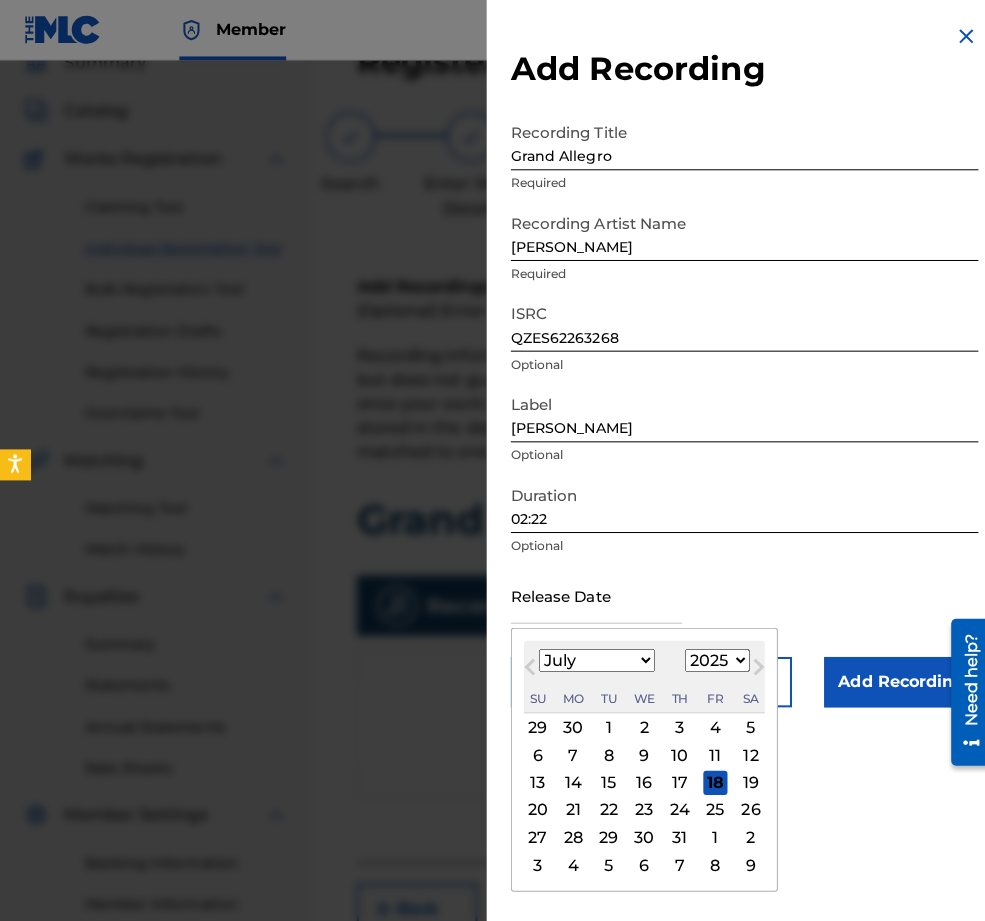 select on "2022" 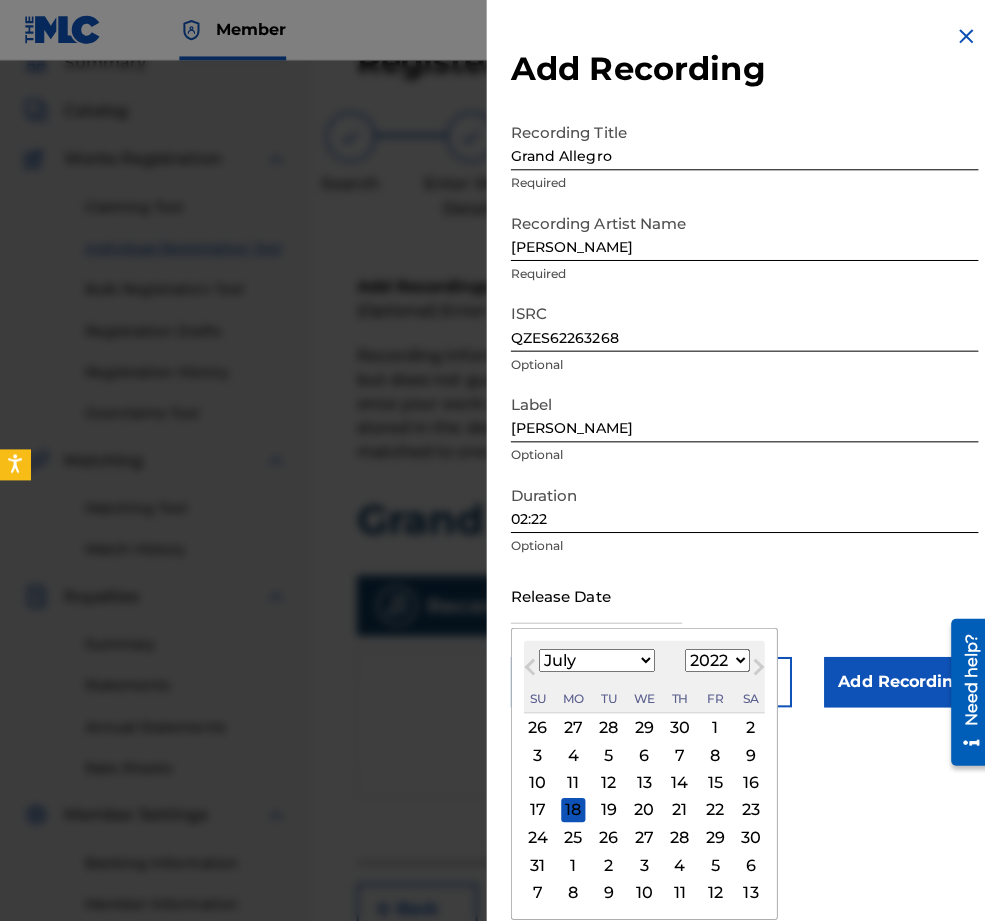 select on "2" 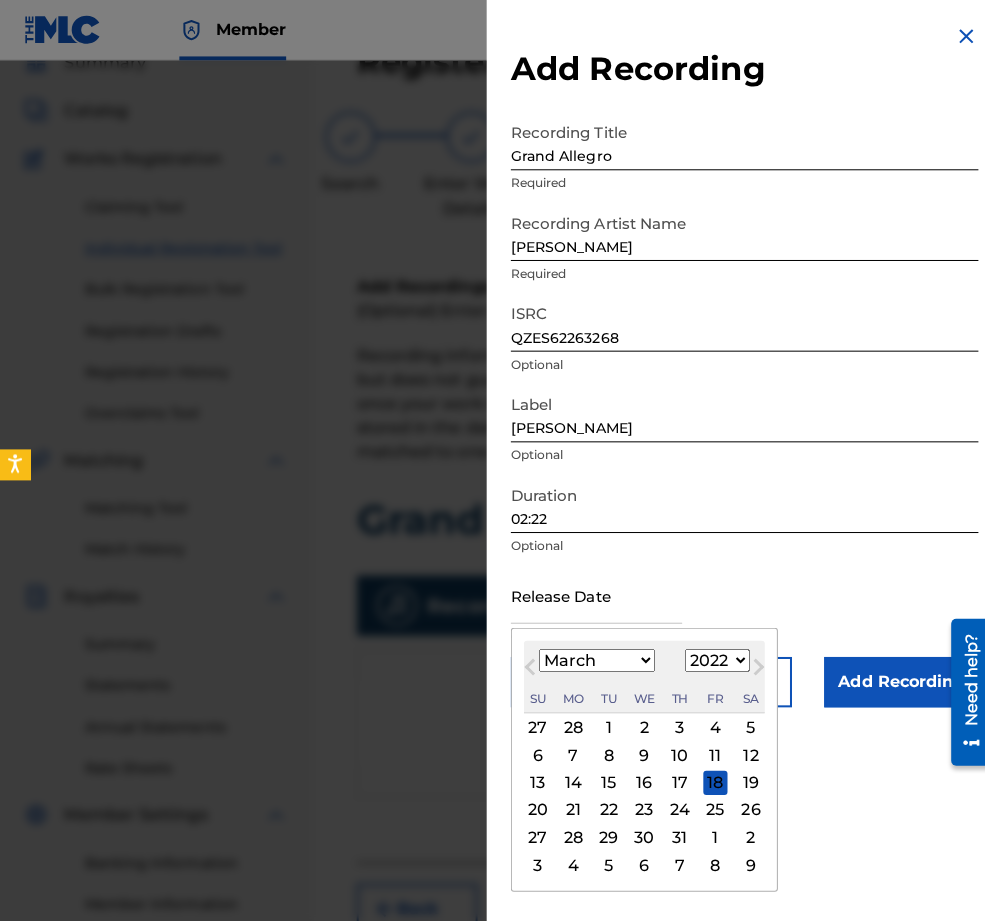 scroll, scrollTop: 46, scrollLeft: 0, axis: vertical 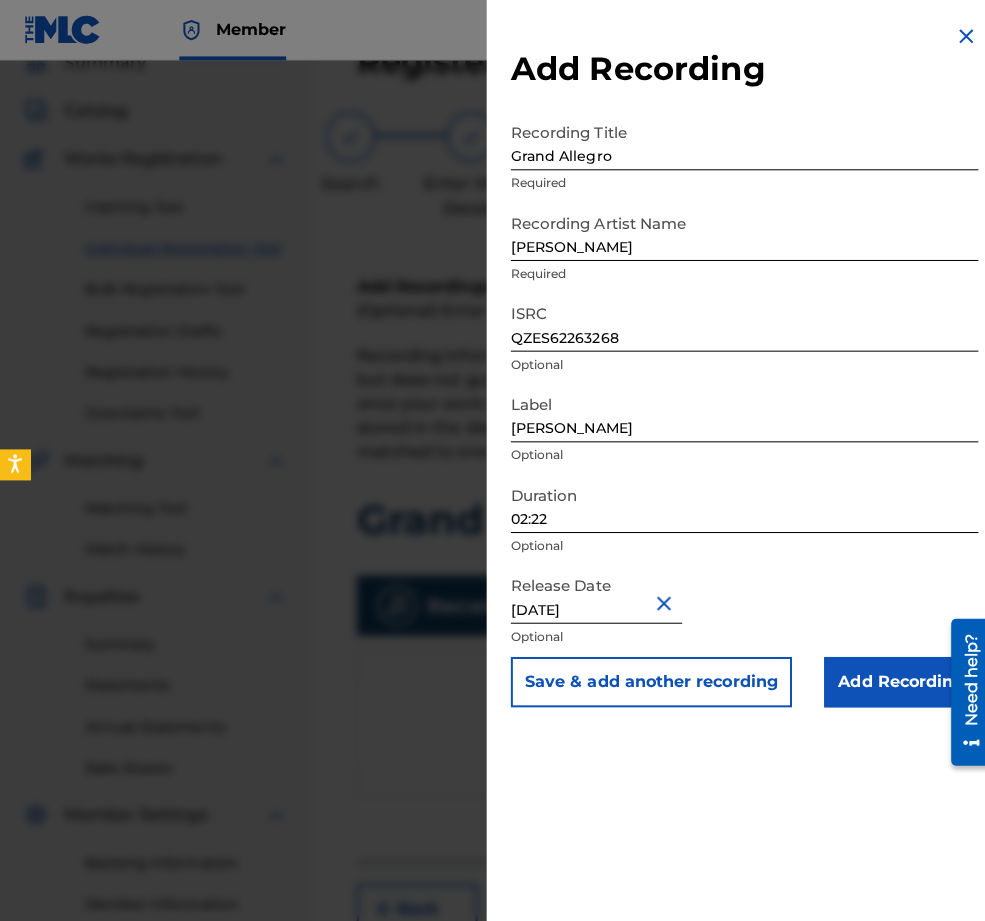click on "Add Recording" at bounding box center (894, 677) 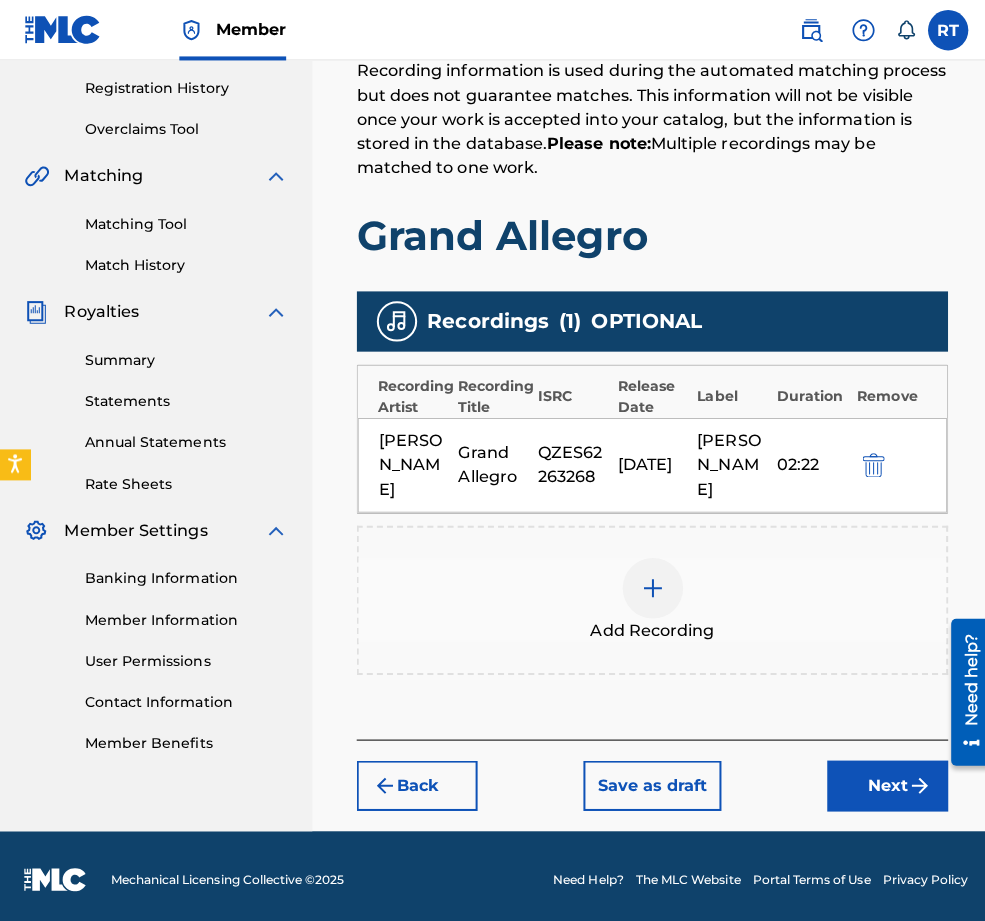 click on "Next" at bounding box center [881, 780] 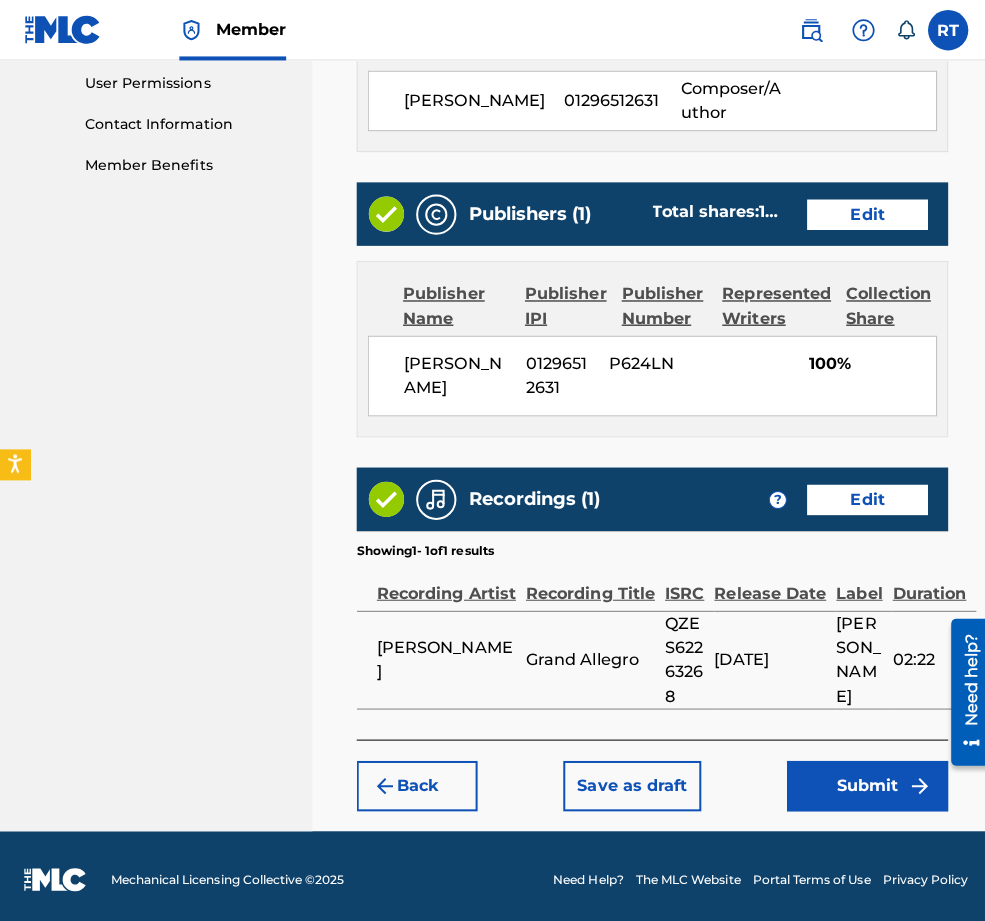 scroll, scrollTop: 1057, scrollLeft: 0, axis: vertical 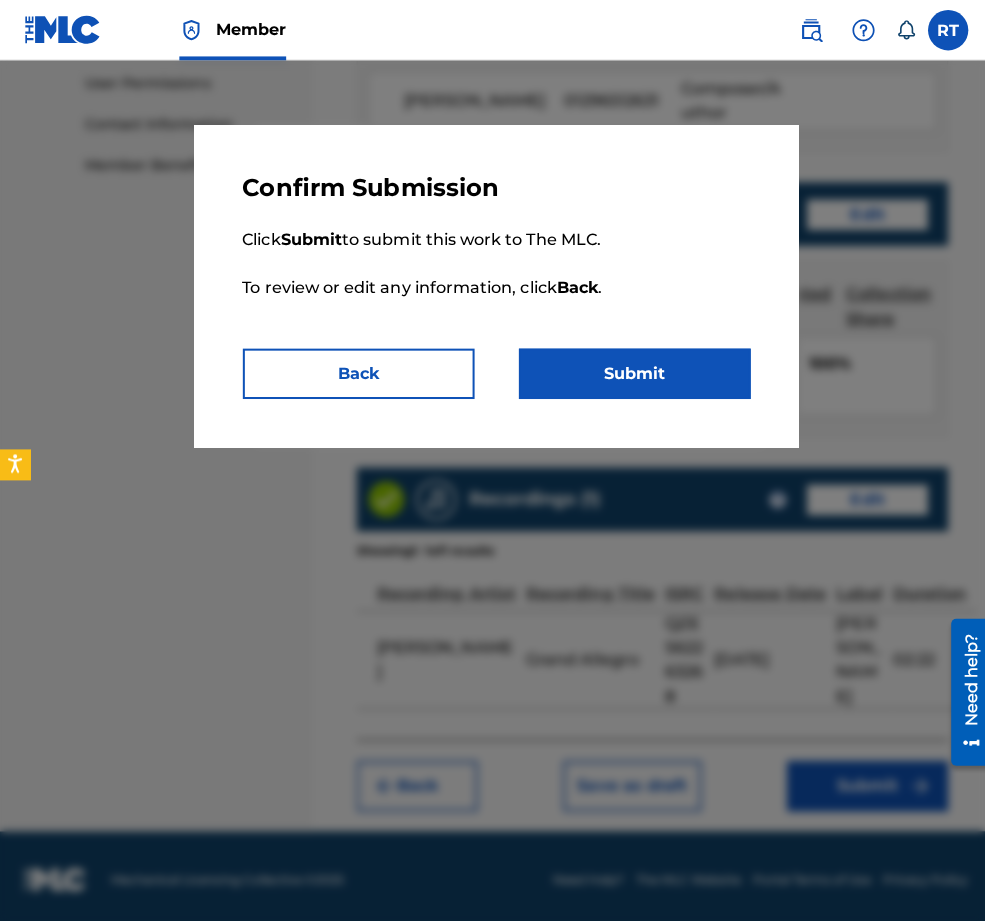 click on "Submit" at bounding box center [630, 371] 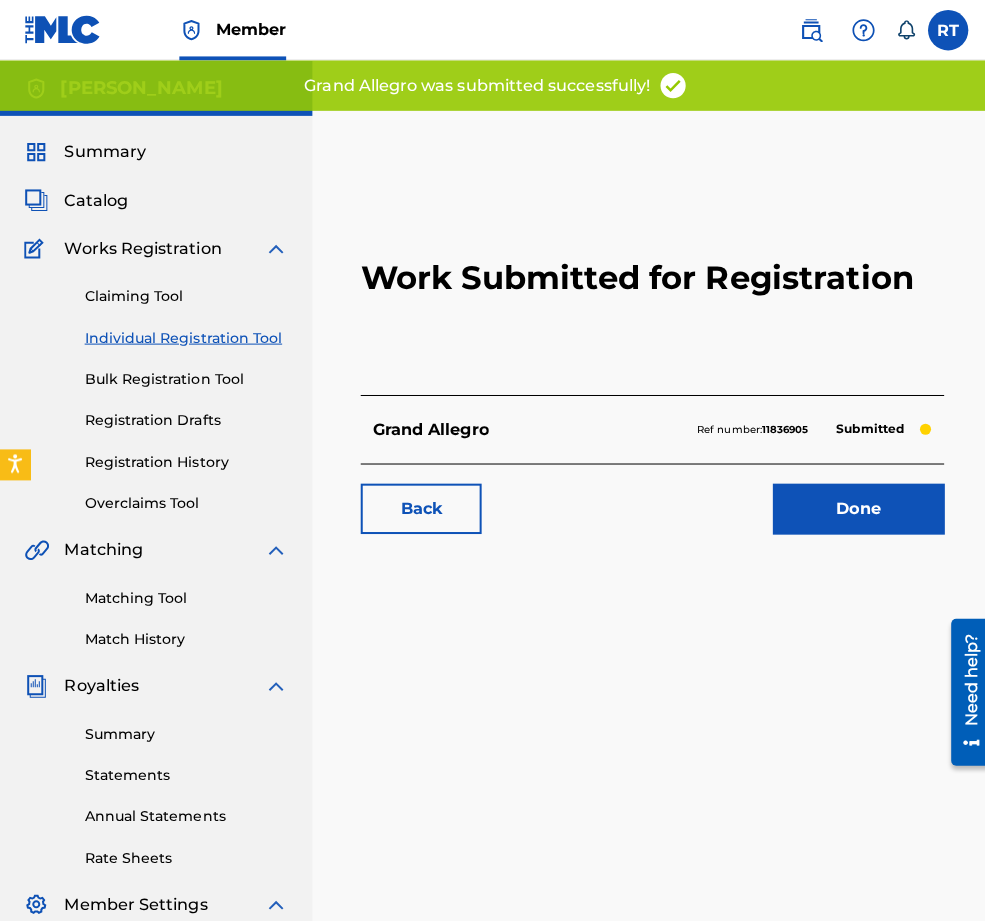 click on "Done" at bounding box center [852, 505] 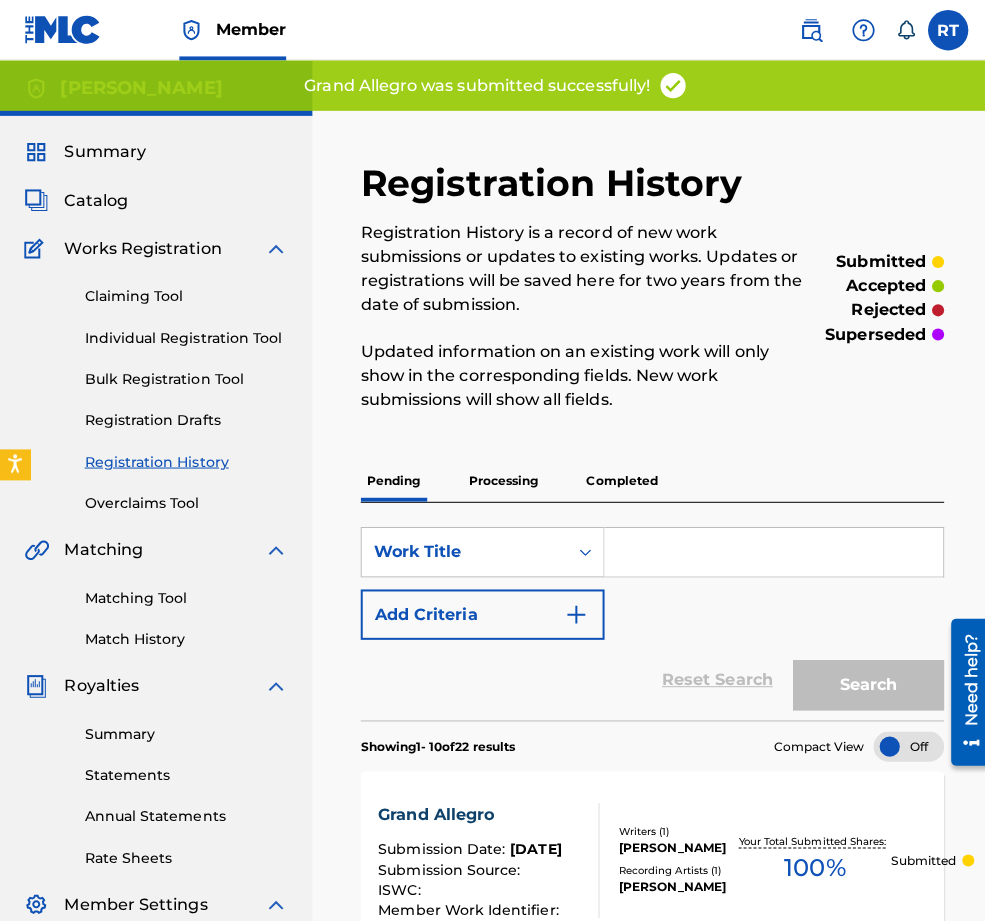 click on "Processing" at bounding box center (499, 477) 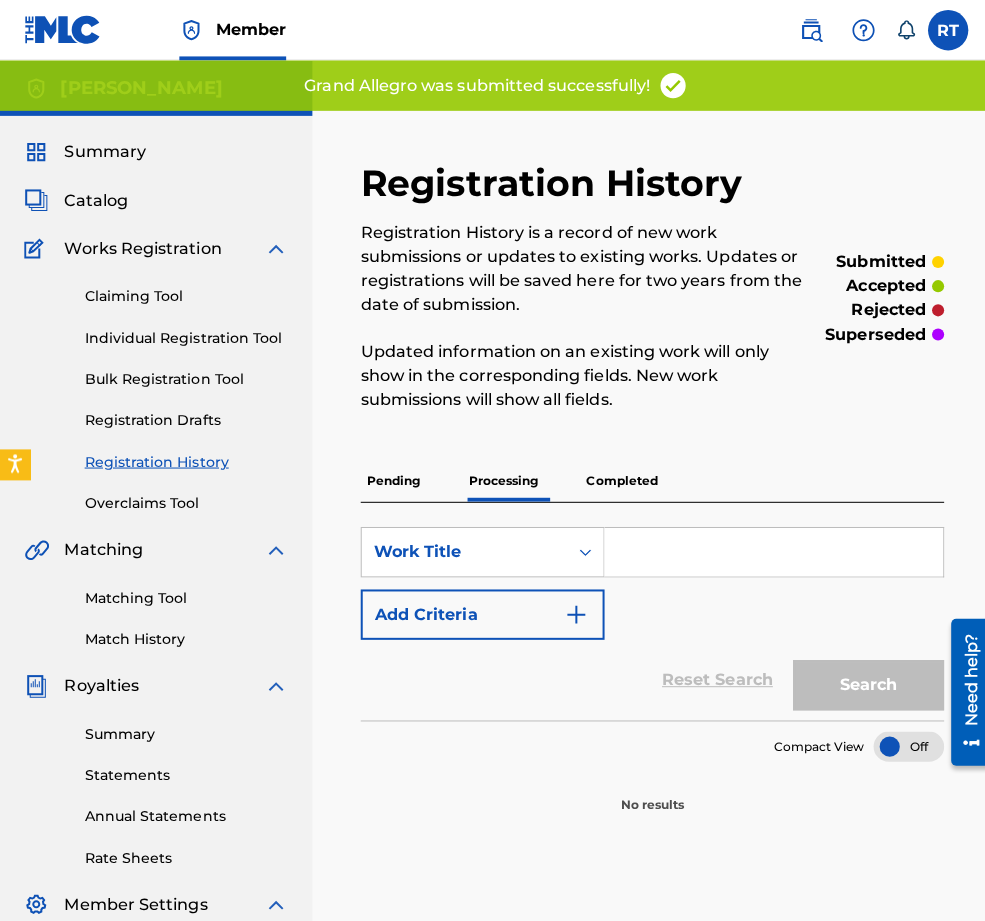 click on "Pending" at bounding box center (390, 477) 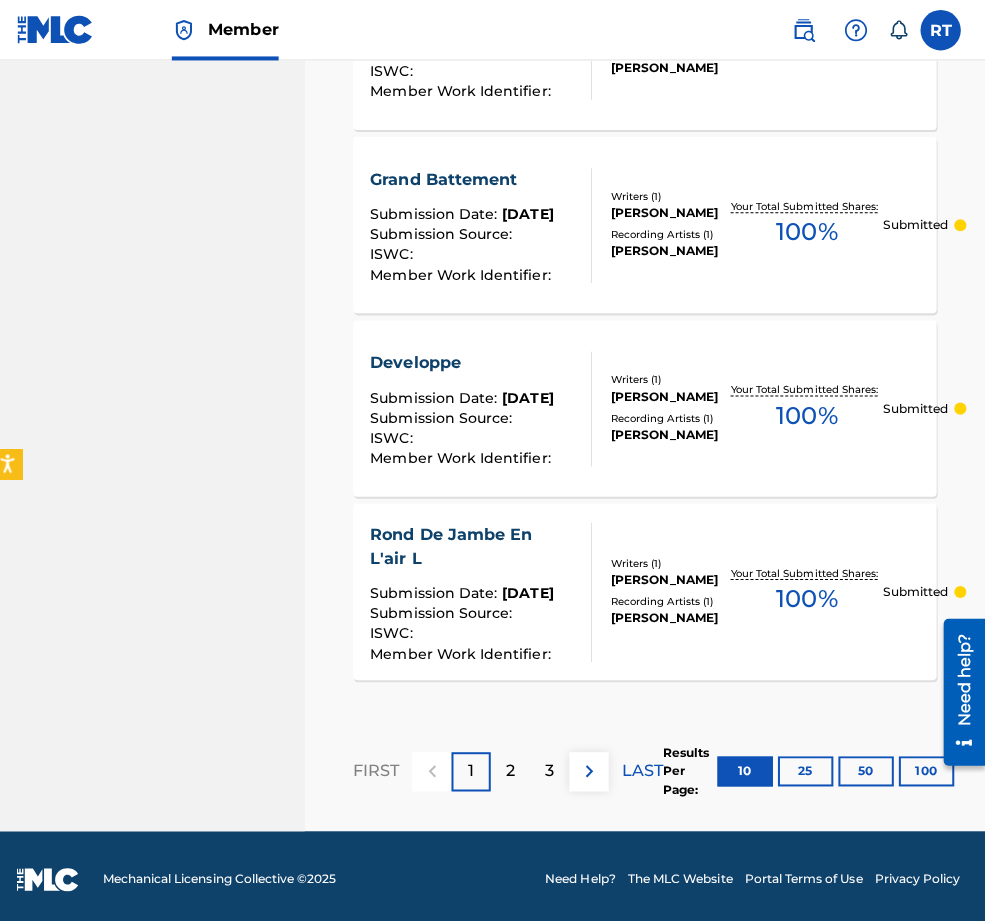 scroll, scrollTop: 1968, scrollLeft: 60, axis: both 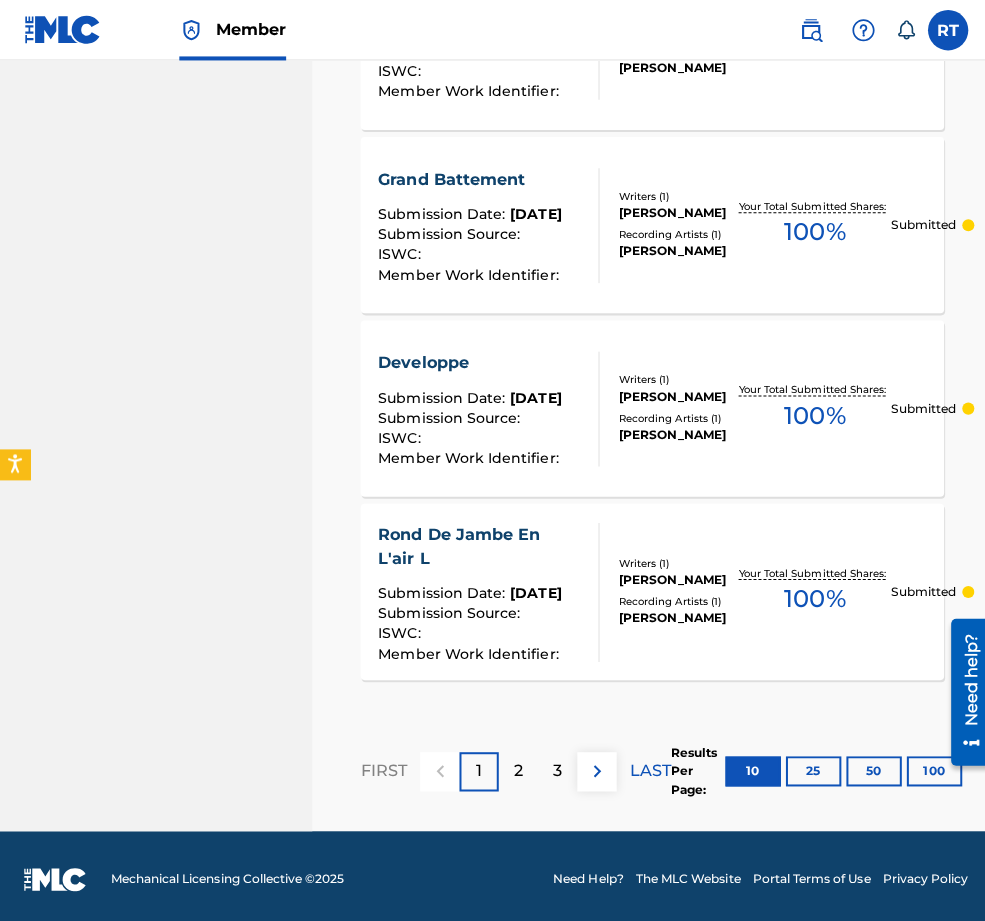 click at bounding box center (964, 690) 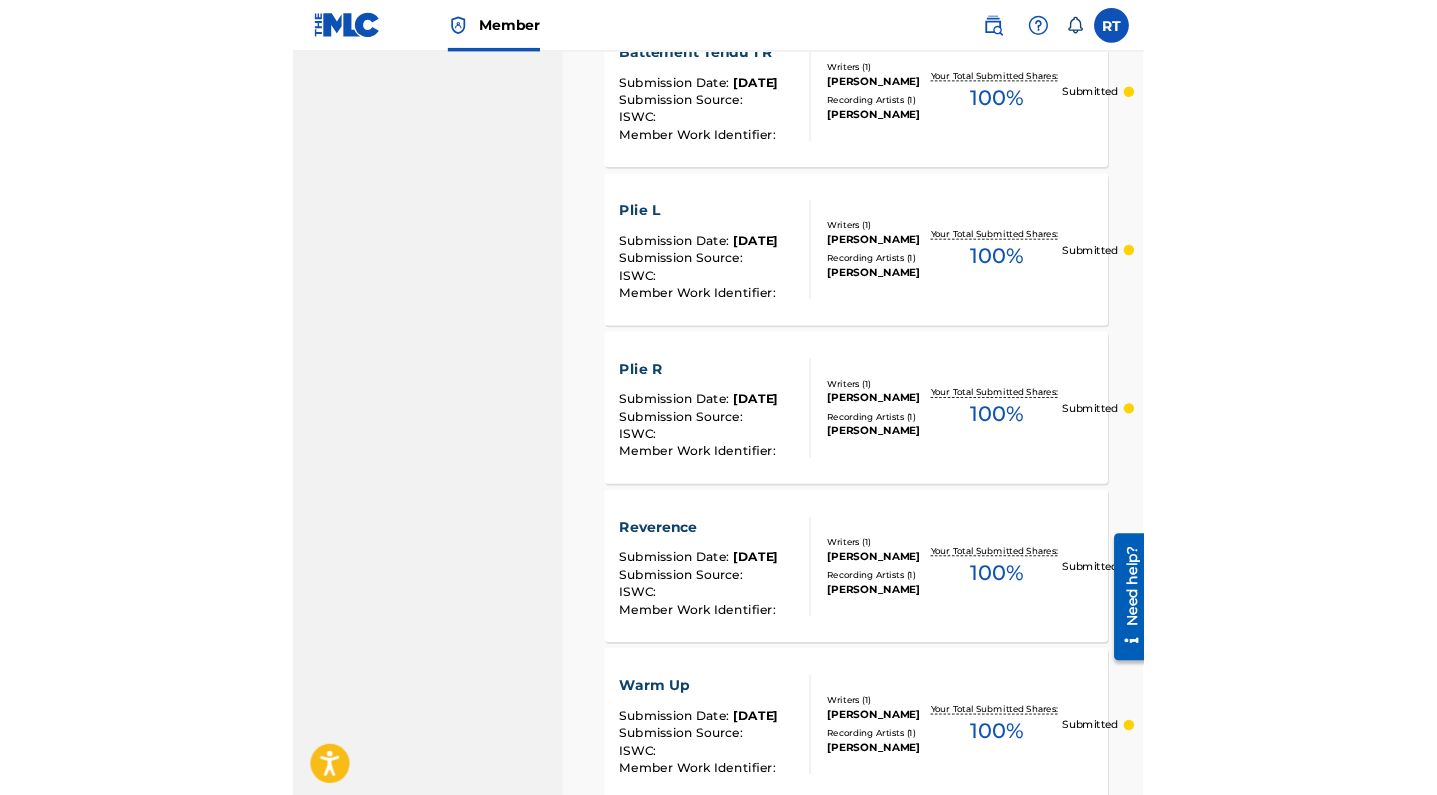 scroll, scrollTop: 6209, scrollLeft: 0, axis: vertical 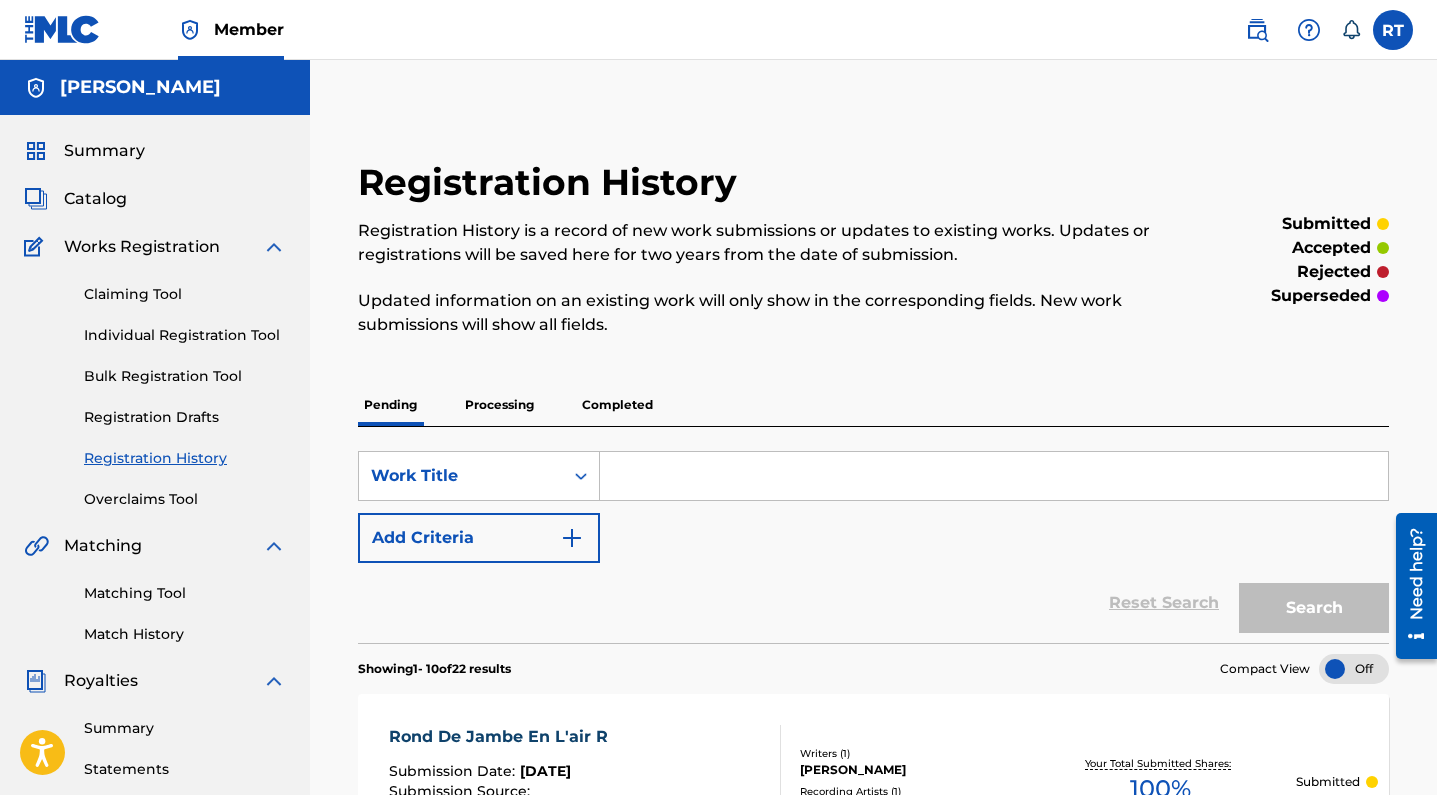 click at bounding box center (1309, 30) 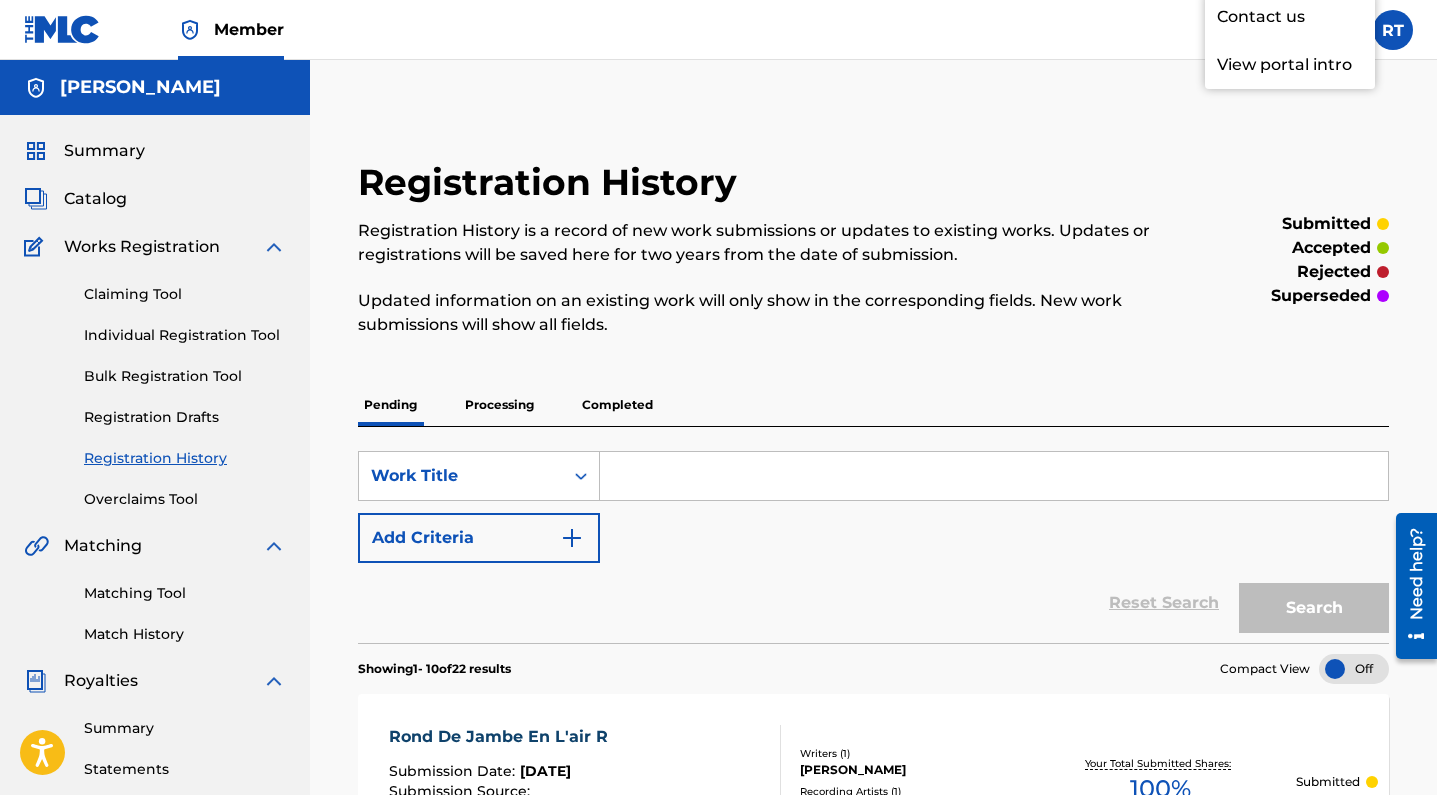 click on "Contact us" at bounding box center (1290, 17) 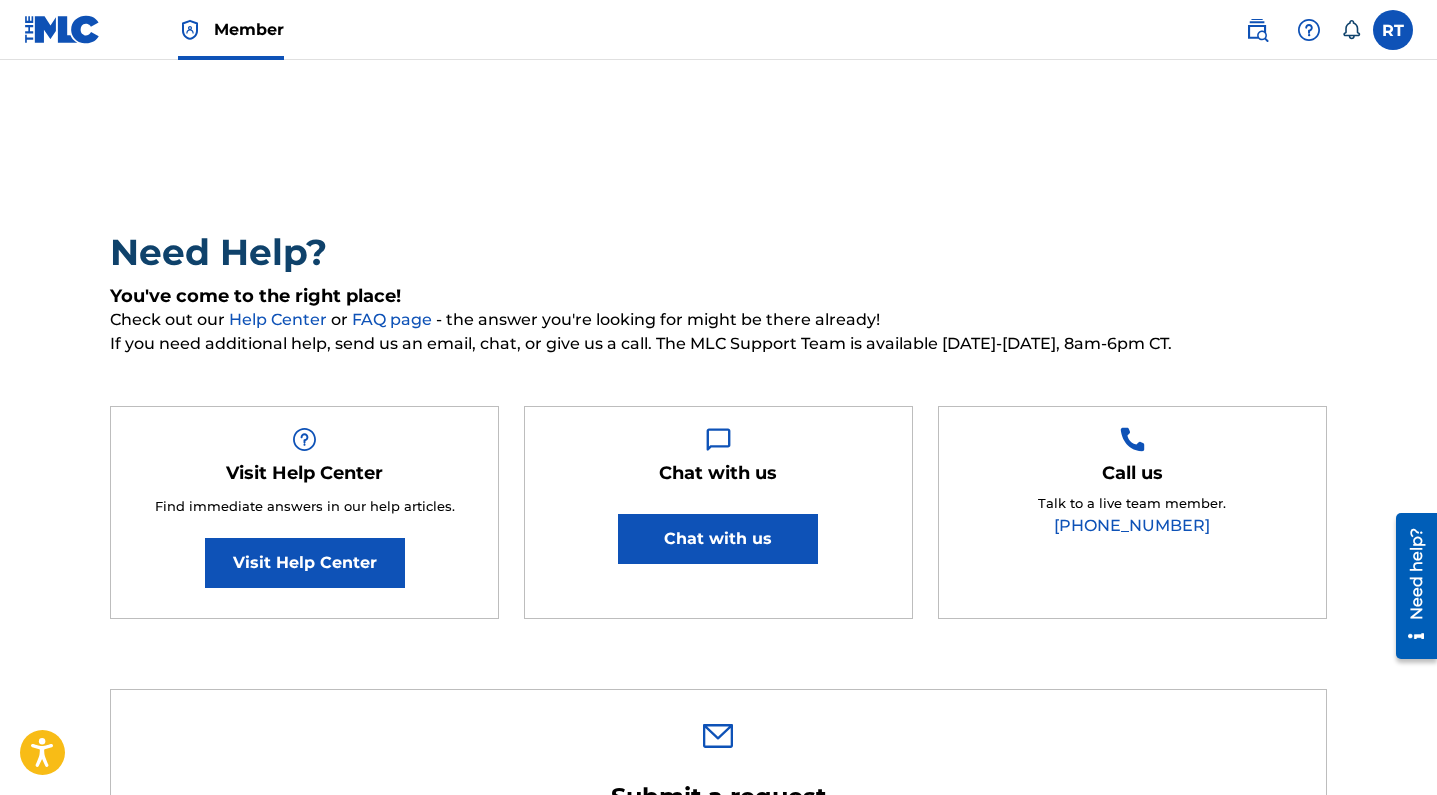 scroll, scrollTop: 0, scrollLeft: 0, axis: both 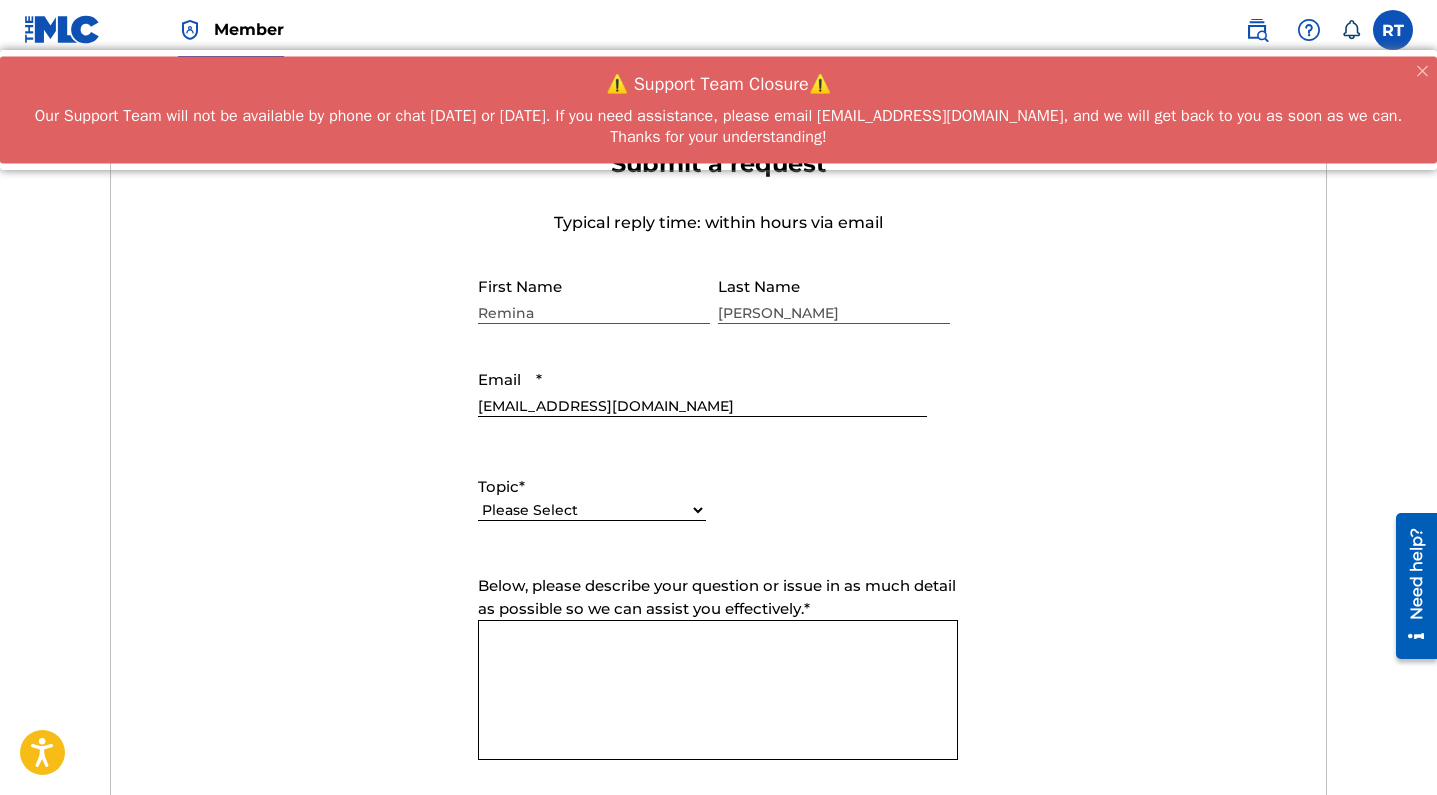 select on "I need help with managing my catalog" 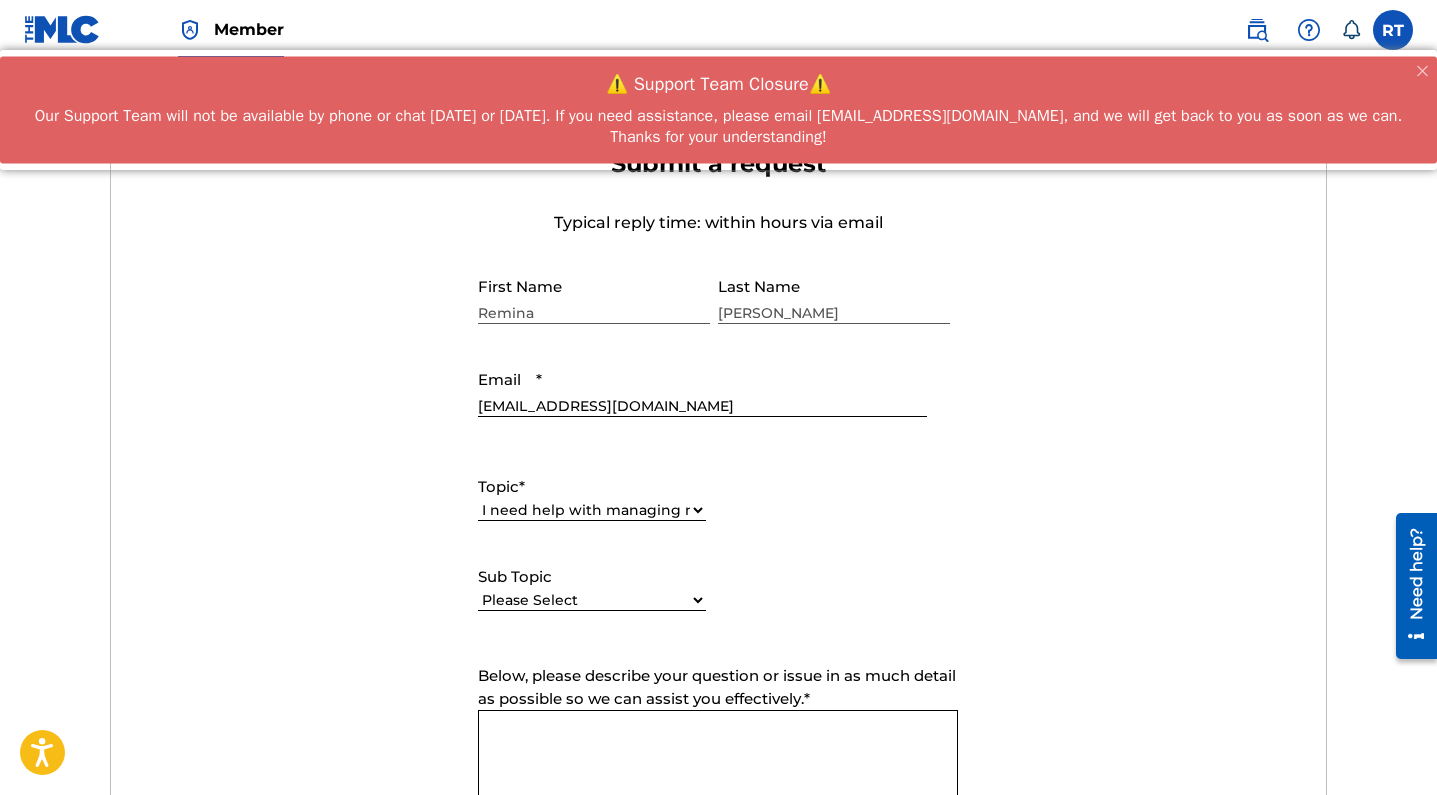 click on "Please Select I need help with CWR I need help registering my work(s) in The MLC Portal I need help with a catalog transfer I need help with a conflict or overclaim I need to relinquish a claim I need to remove a user from my Member and/or gain access to my Member I work for a DSP and need to report an error I need help editing my works I need help with the Matching Tool I need help with the Claiming Tool" at bounding box center (592, 610) 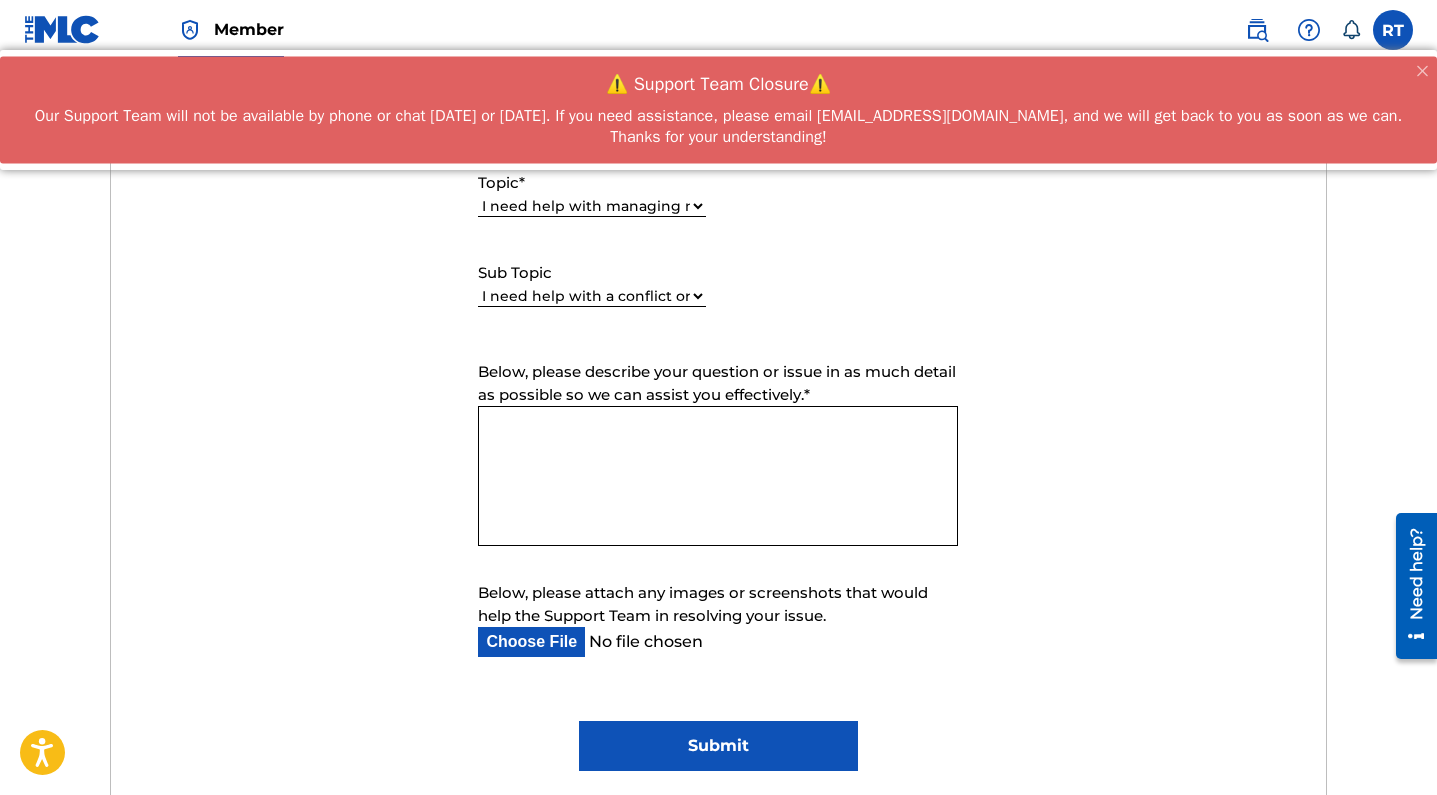 scroll, scrollTop: 971, scrollLeft: 0, axis: vertical 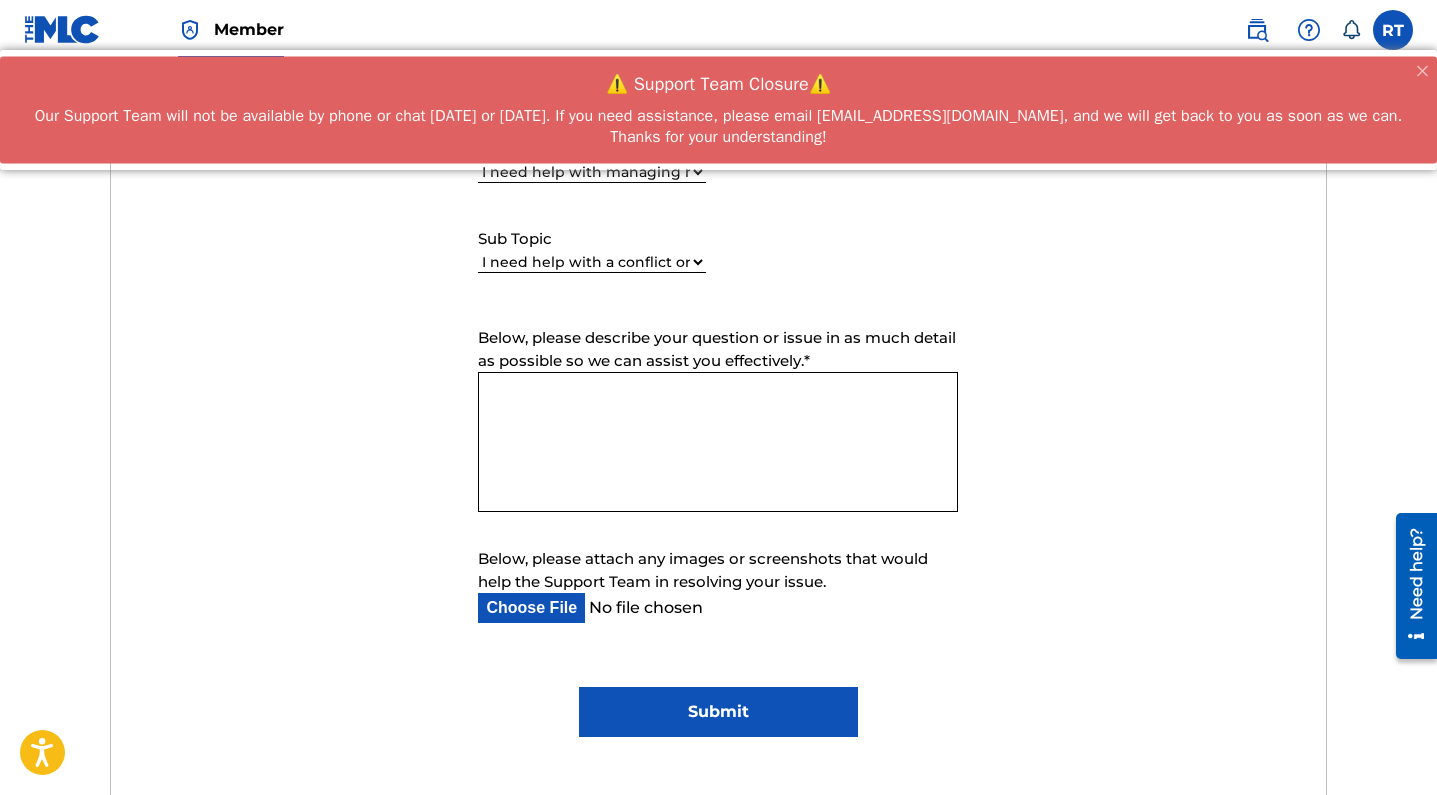 click on "Below, please describe your question or issue in as much detail as possible so we can assist you effectively. *" at bounding box center (718, 442) 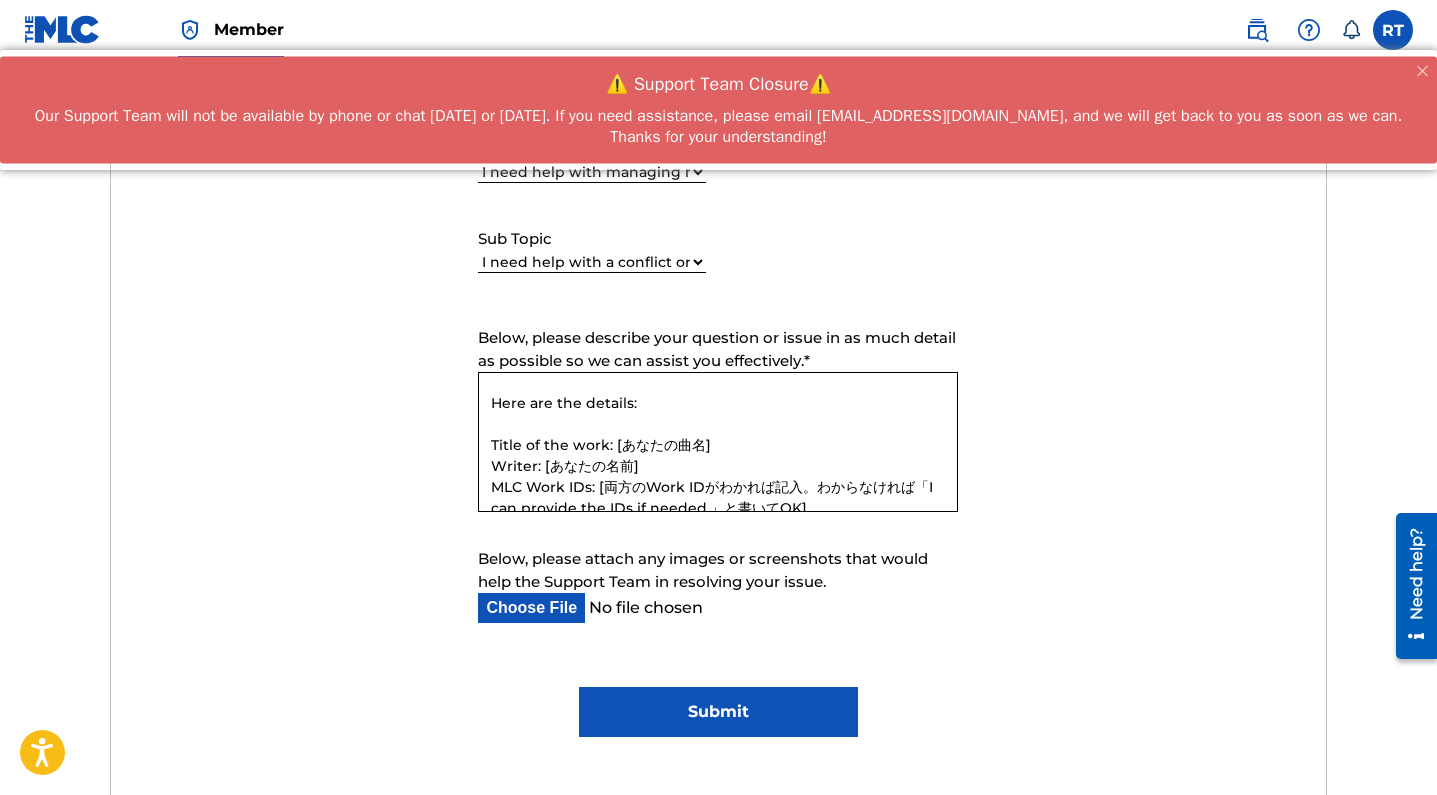 scroll, scrollTop: 115, scrollLeft: 0, axis: vertical 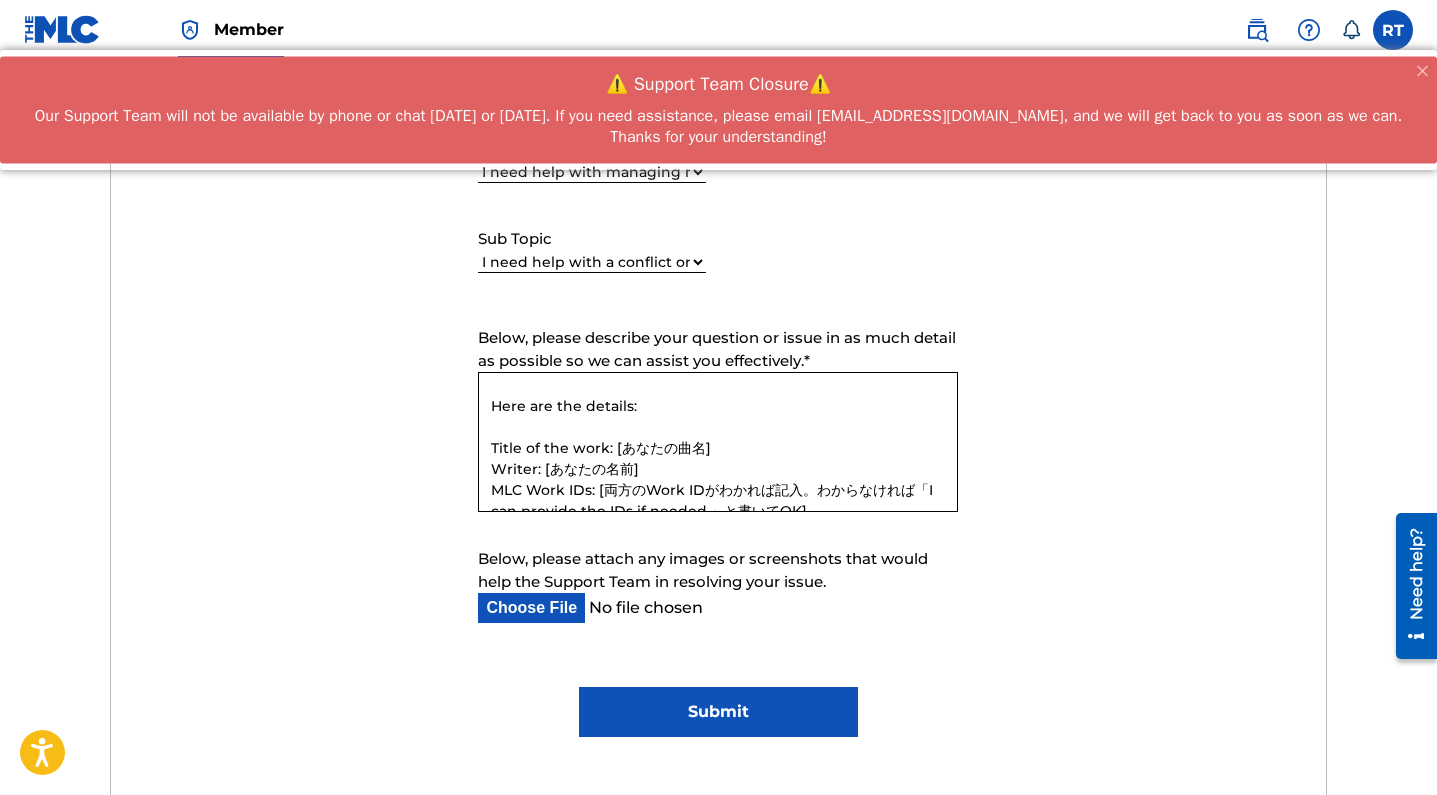 drag, startPoint x: 721, startPoint y: 550, endPoint x: 617, endPoint y: 554, distance: 104.0769 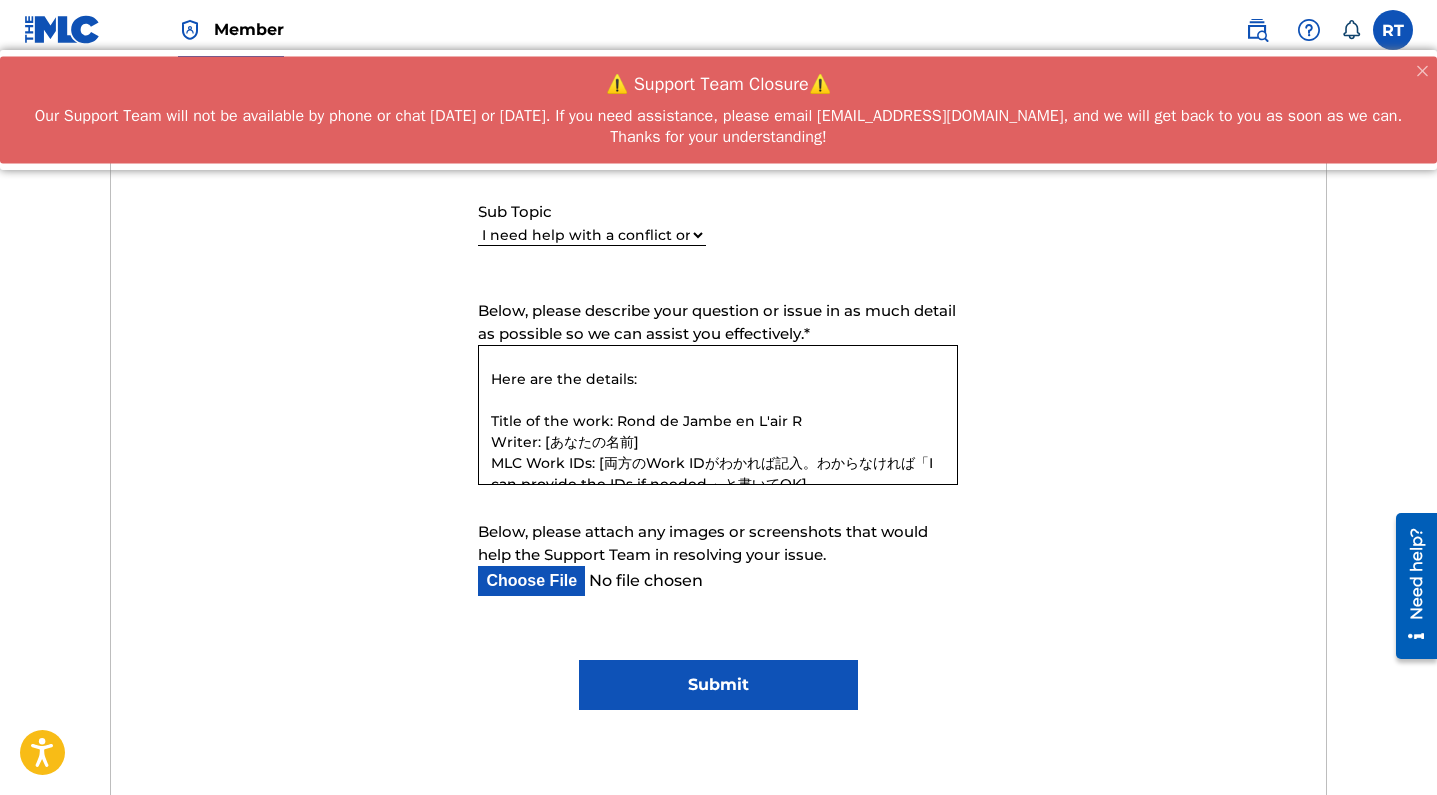scroll, scrollTop: 1004, scrollLeft: 0, axis: vertical 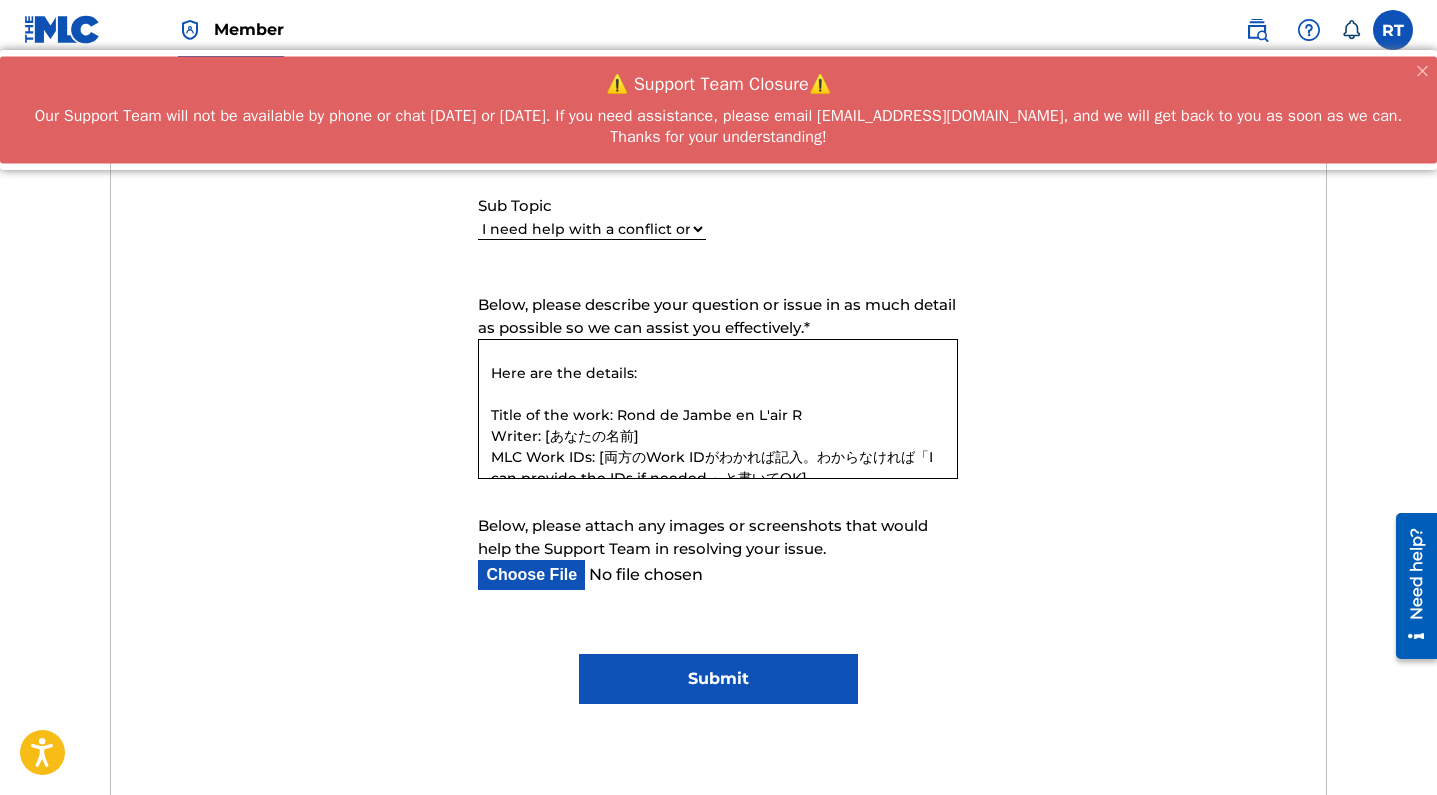 drag, startPoint x: 673, startPoint y: 540, endPoint x: 549, endPoint y: 544, distance: 124.0645 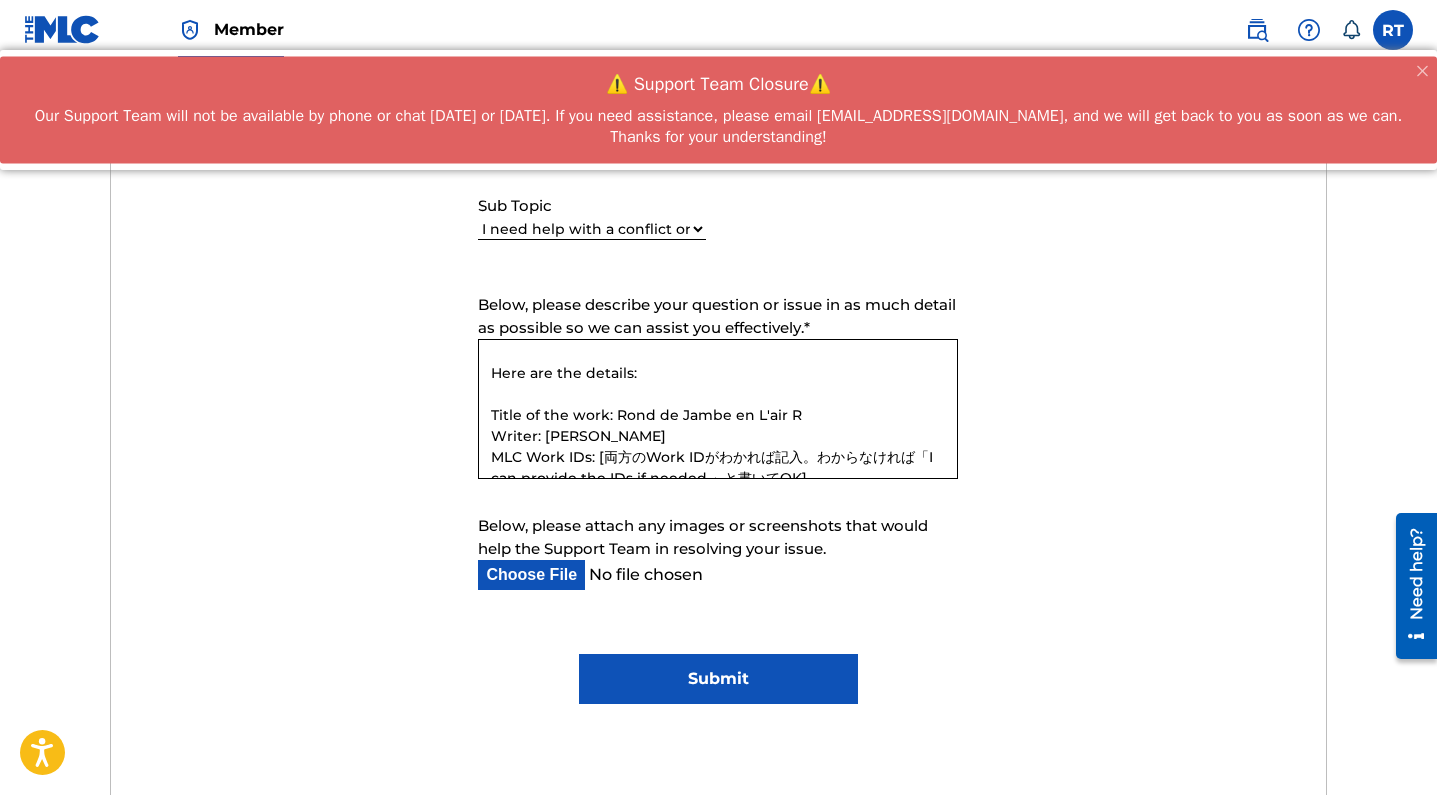 drag, startPoint x: 845, startPoint y: 584, endPoint x: 483, endPoint y: 561, distance: 362.72992 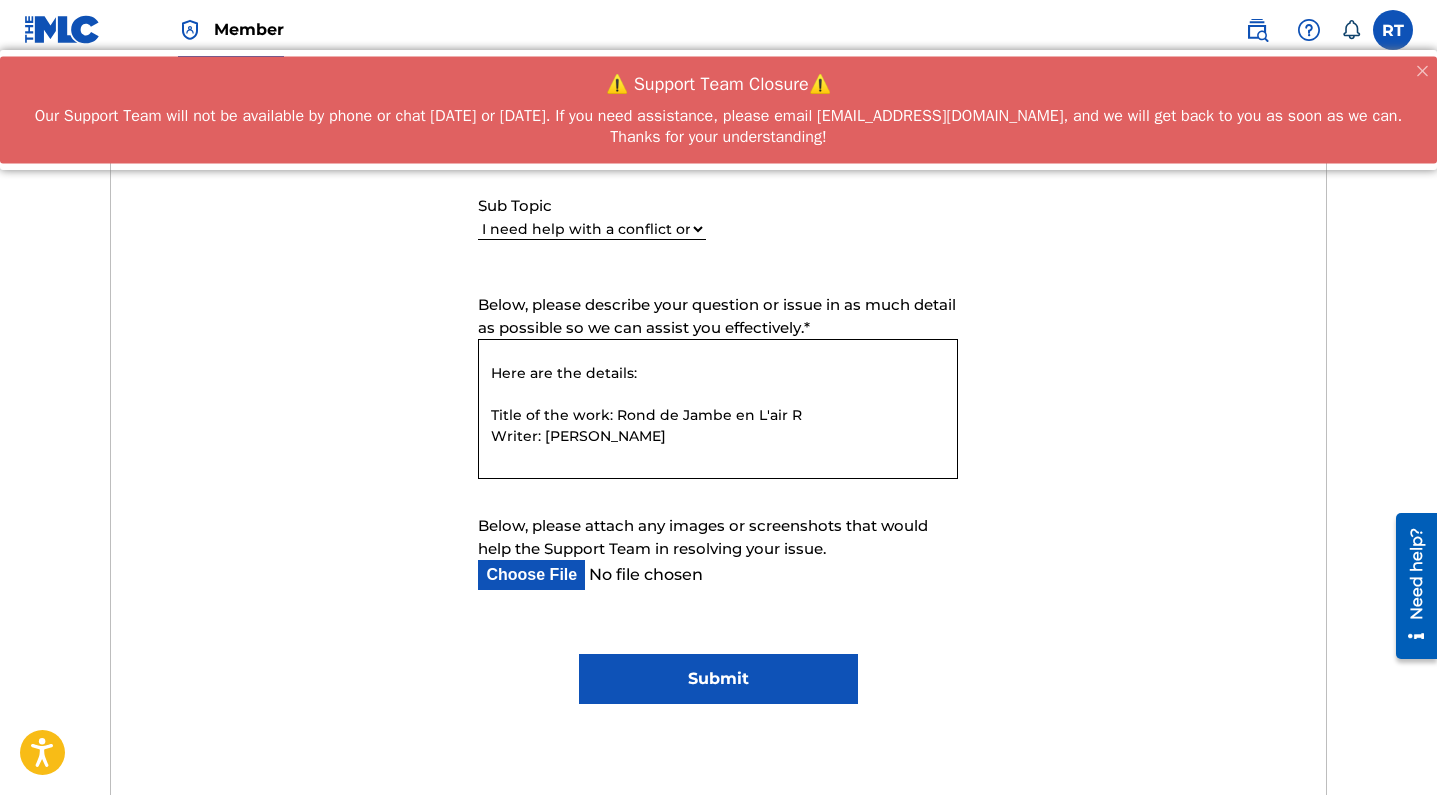 click on "Member RT RT [PERSON_NAME] [EMAIL_ADDRESS][DOMAIN_NAME] Notification Preferences Profile Log out" at bounding box center (718, 30) 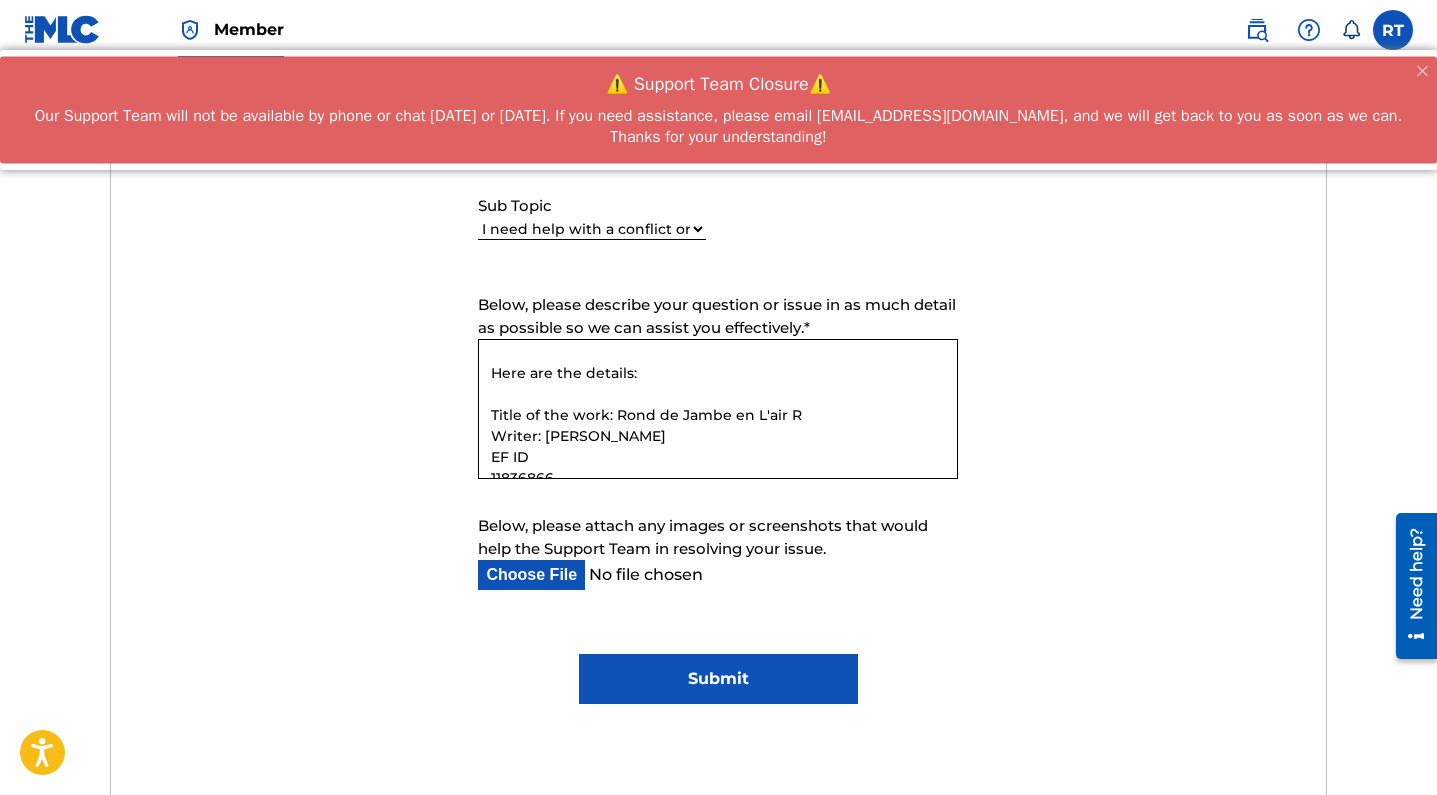 click on "Hello,
I accidentally submitted the same work twice when registering my song with The MLC.
Could you please delete the duplicate entry from my account?
Here are the details:
Title of the work: Rond de Jambe en L'air R
Writer: [PERSON_NAME]
EF ID
11836866
Thank you very much for your help.
Best regards,
[あなたの名前]" at bounding box center [718, 409] 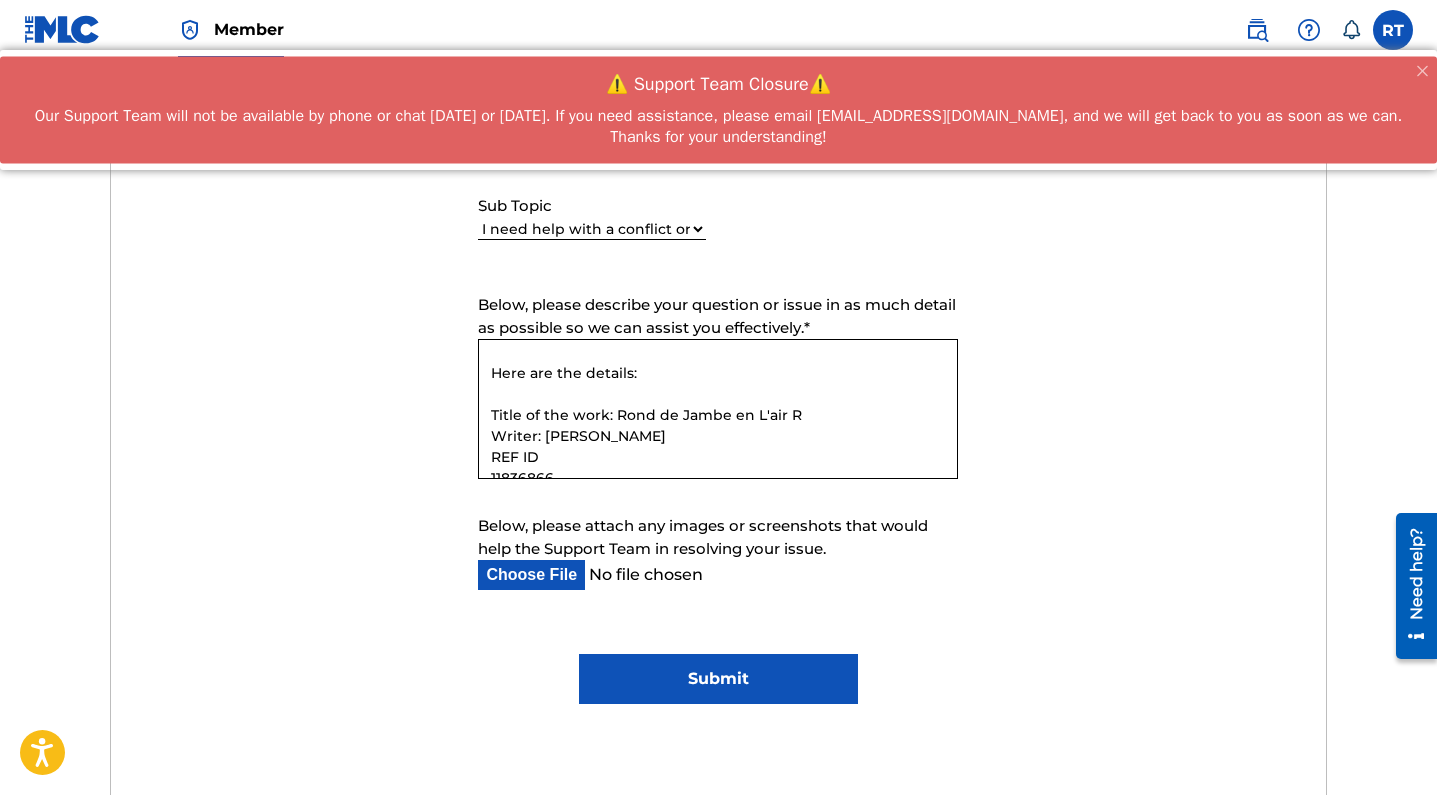 click on "Hello,
I accidentally submitted the same work twice when registering my song with The MLC.
Could you please delete the duplicate entry from my account?
Here are the details:
Title of the work: Rond de Jambe en L'air R
Writer: Remina Tanaka
REF ID
11836866
Thank you very much for your help.
Best regards,
[あなたの名前]" at bounding box center [718, 409] 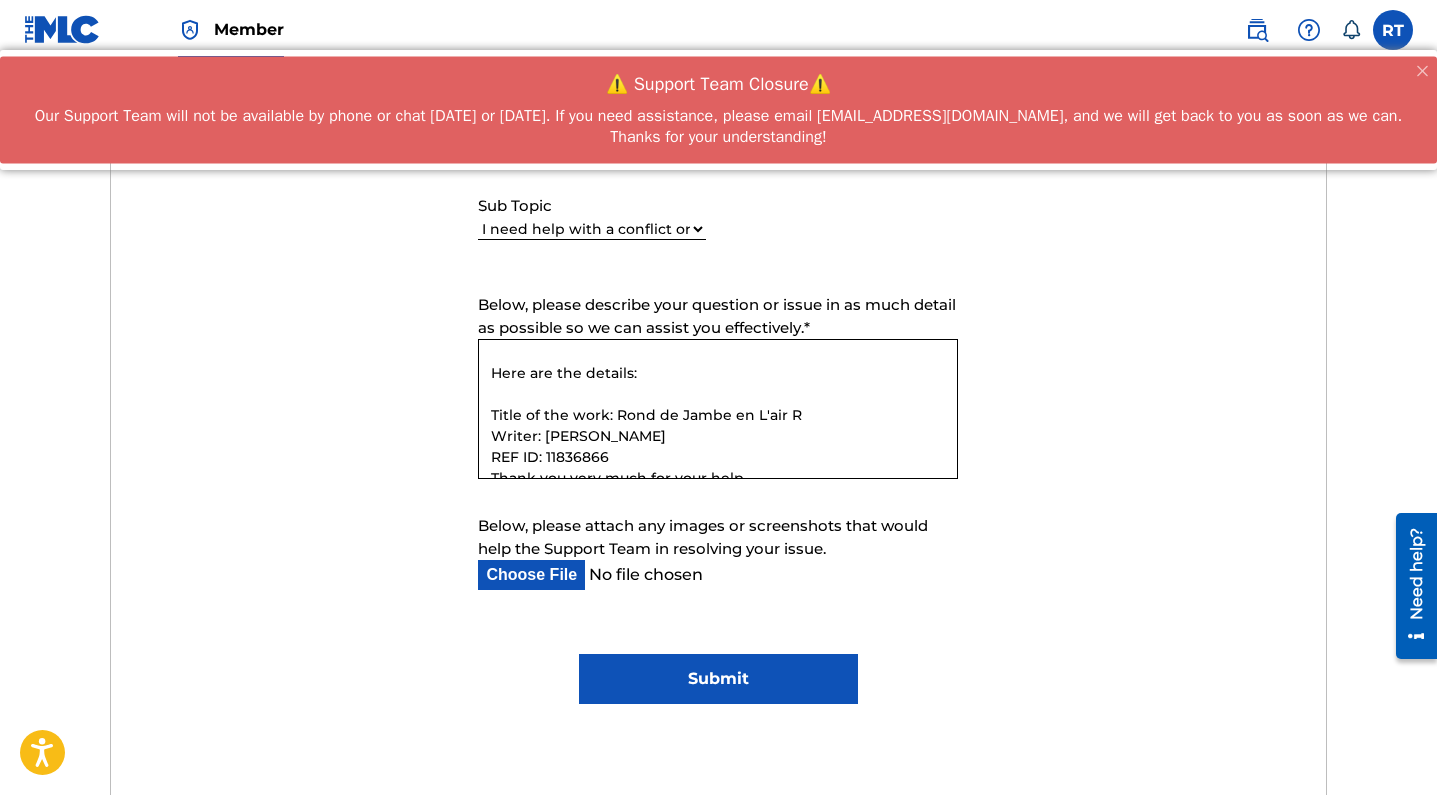 click on "Hello,
I accidentally submitted the same work twice when registering my song with The MLC.
Could you please delete the duplicate entry from my account?
Here are the details:
Title of the work: Rond de Jambe en L'air R
Writer: Remina Tanaka
REF ID: 11836866
Thank you very much for your help.
Best regards,
[あなたの名前]" at bounding box center (718, 409) 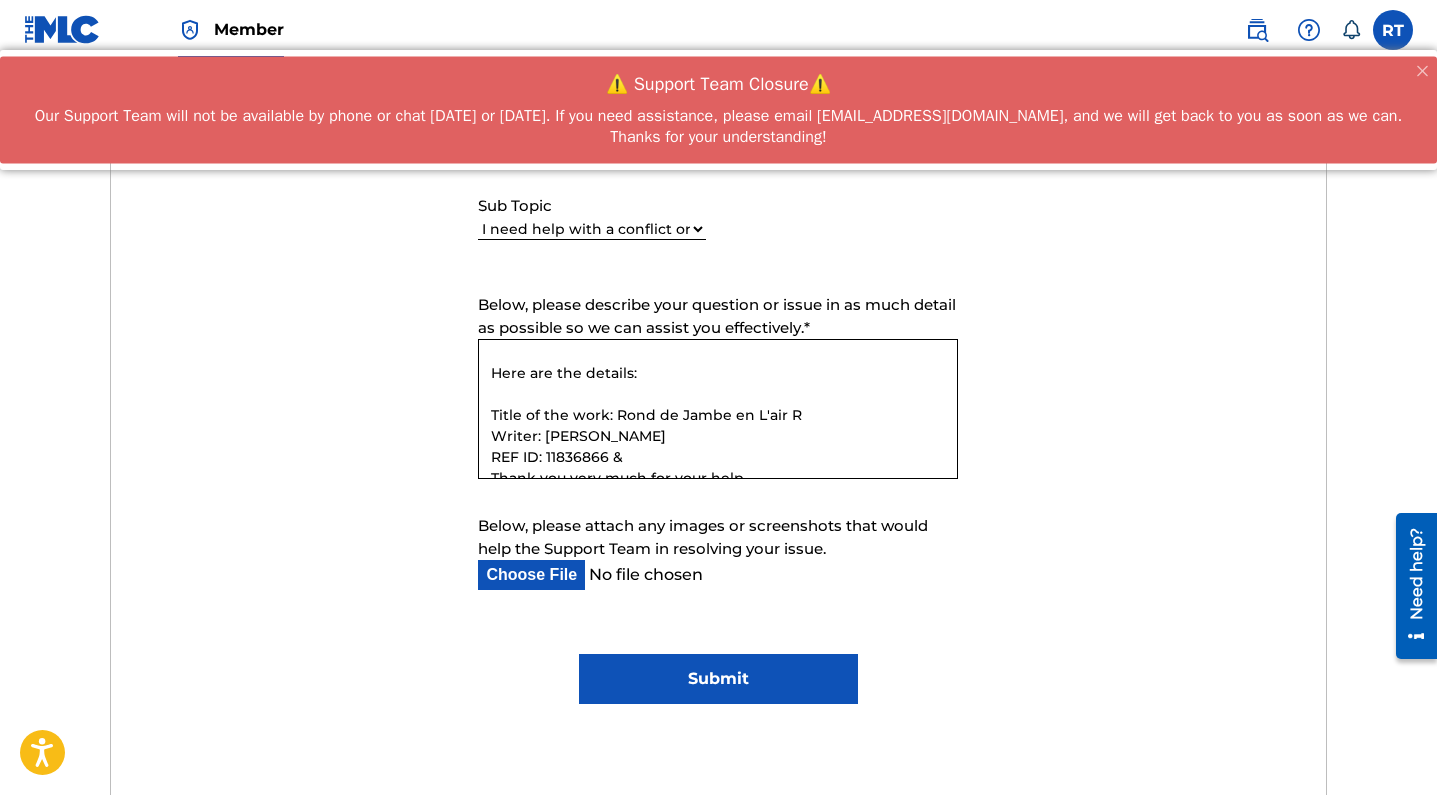 click on "Hello,
I accidentally submitted the same work twice when registering my song with The MLC.
Could you please delete the duplicate entry from my account?
Here are the details:
Title of the work: Rond de Jambe en L'air R
Writer: Remina Tanaka
REF ID: 11836866 &
Thank you very much for your help.
Best regards,
[あなたの名前]" at bounding box center [718, 409] 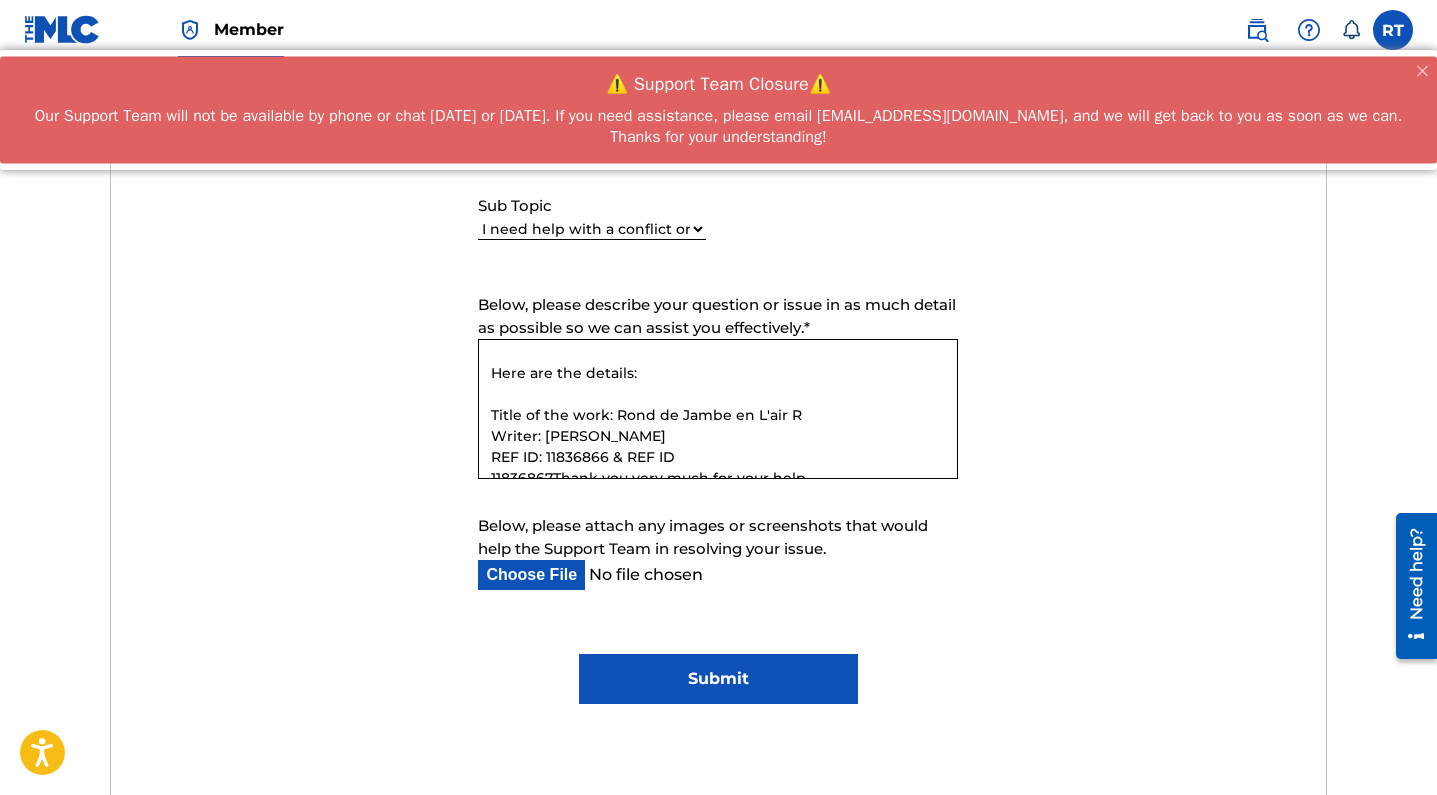 click on "Hello,
I accidentally submitted the same work twice when registering my song with The MLC.
Could you please delete the duplicate entry from my account?
Here are the details:
Title of the work: Rond de Jambe en L'air R
Writer: Remina Tanaka
REF ID: 11836866 & REF ID
11836867Thank you very much for your help.
Best regards,
[あなたの名前]" at bounding box center [718, 409] 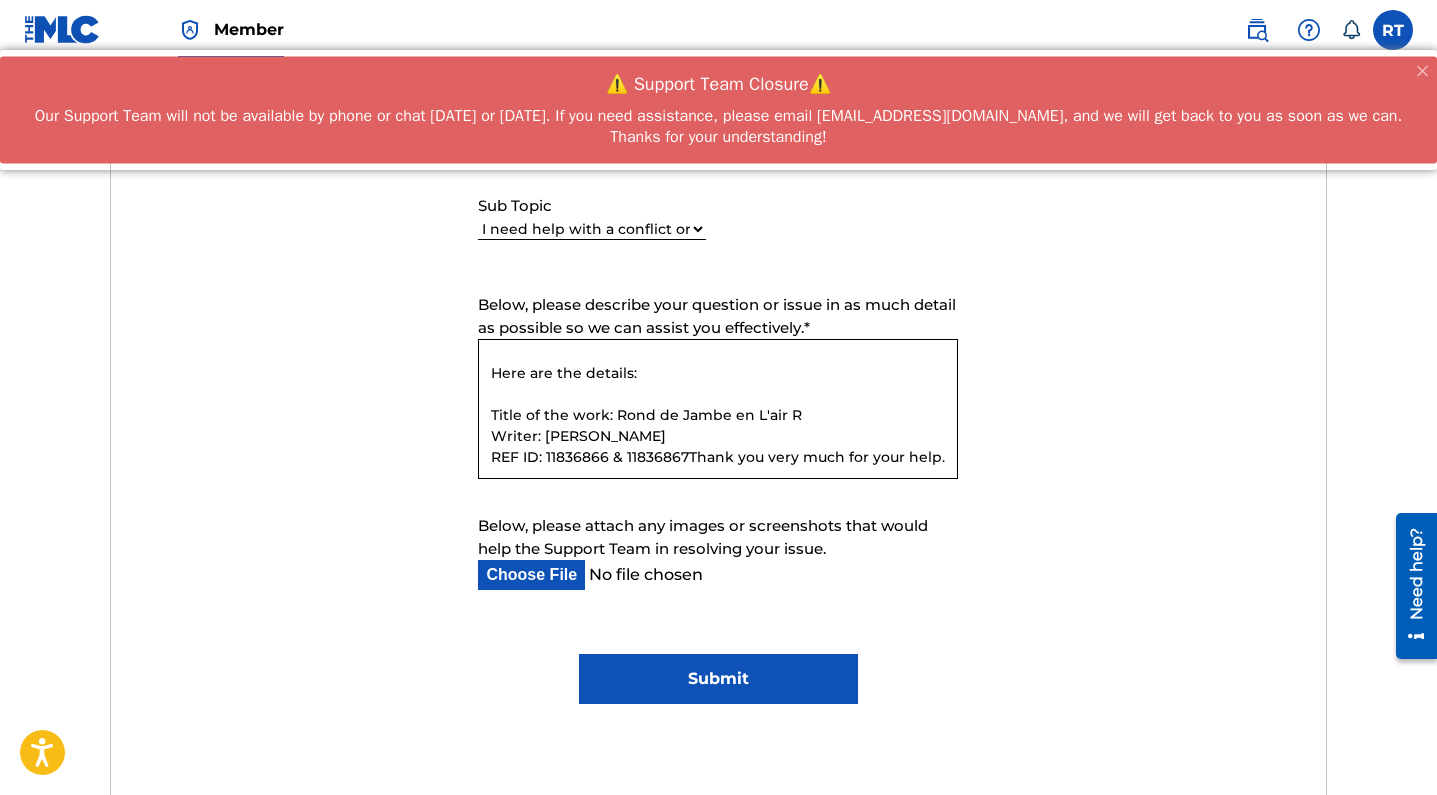 click on "Hello,
I accidentally submitted the same work twice when registering my song with The MLC.
Could you please delete the duplicate entry from my account?
Here are the details:
Title of the work: Rond de Jambe en L'air R
Writer: Remina Tanaka
REF ID: 11836866 & 11836867Thank you very much for your help.
Best regards,
[あなたの名前]" at bounding box center [718, 409] 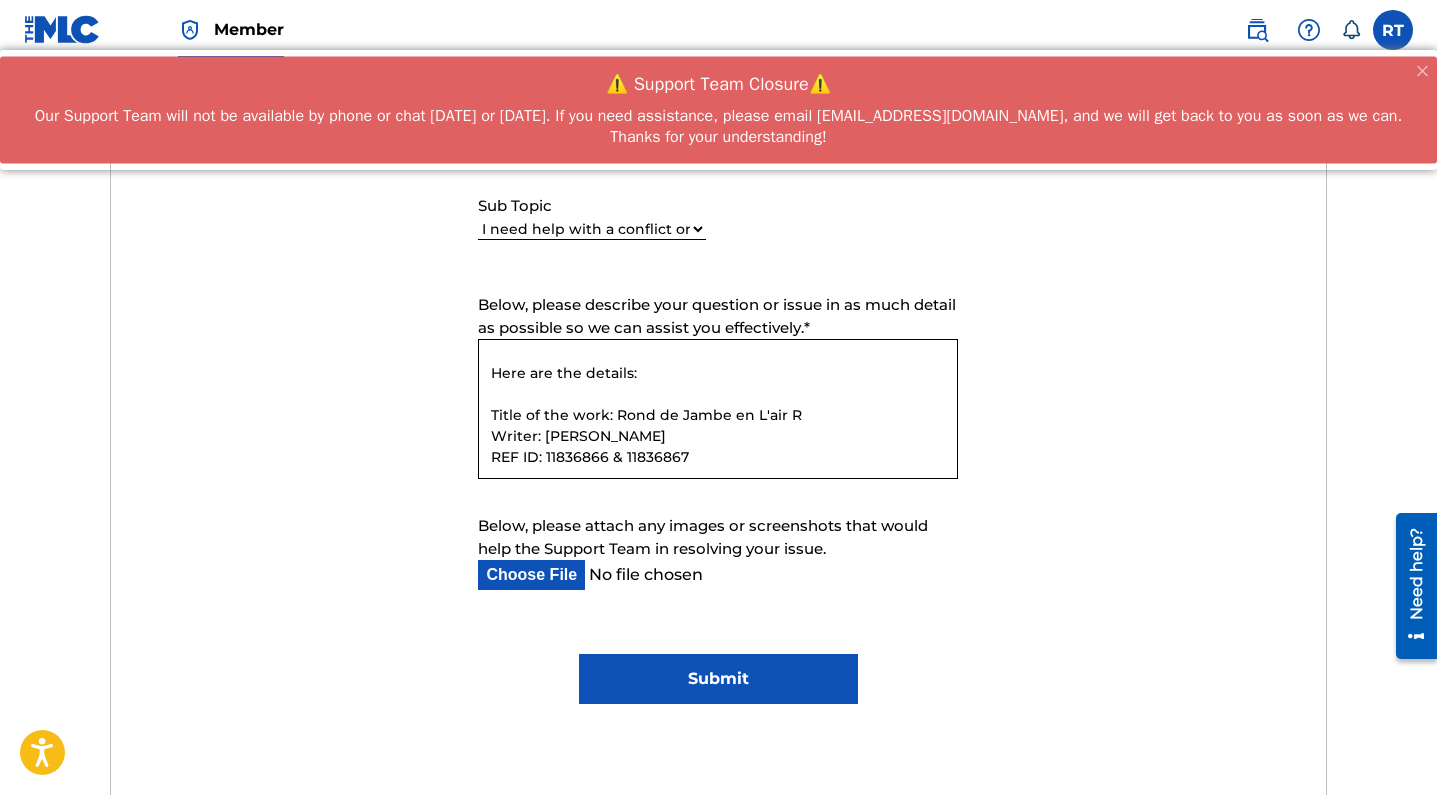 scroll, scrollTop: 133, scrollLeft: 0, axis: vertical 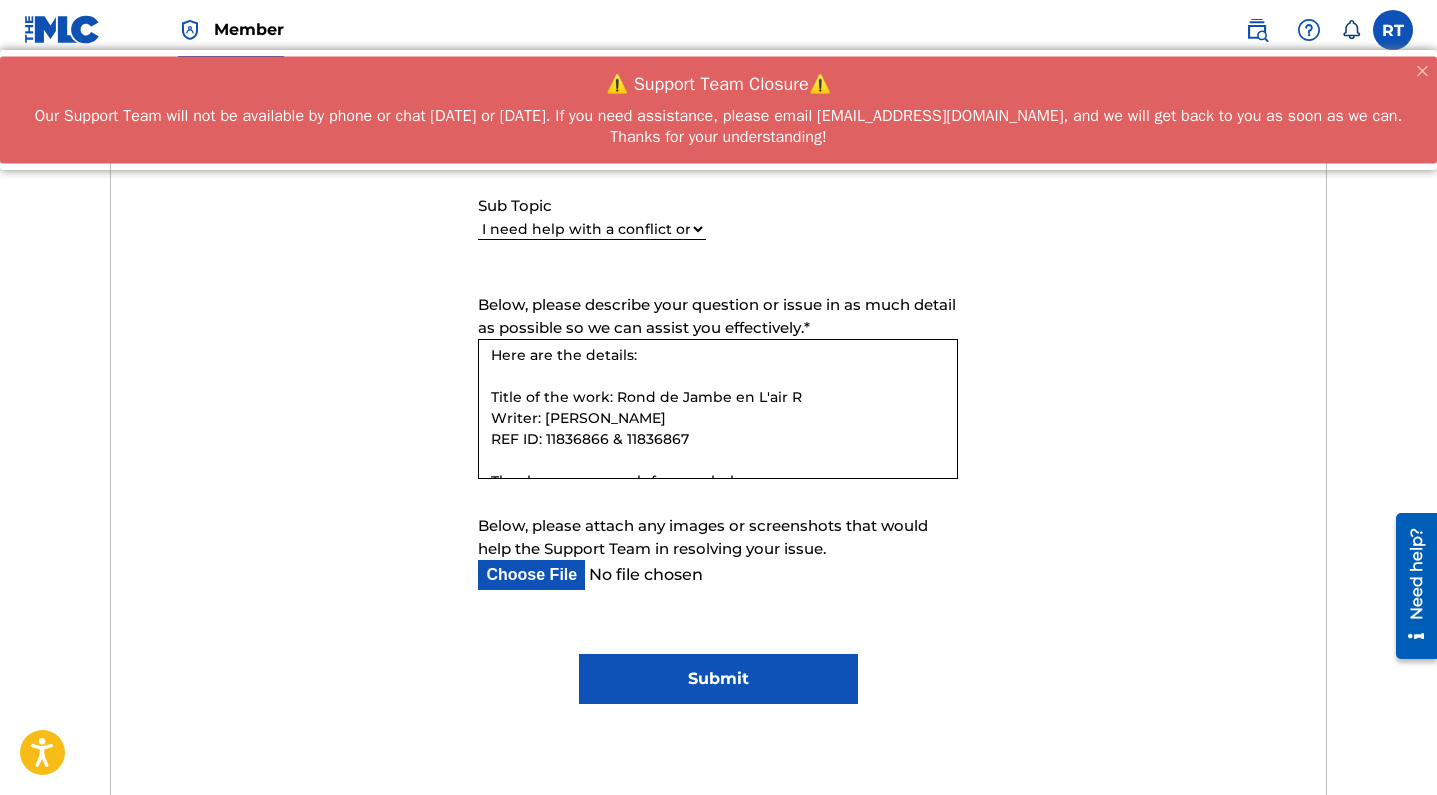 click on "Hello,
I accidentally submitted the same work twice when registering my song with The MLC.
Could you please delete the duplicate entry from my account?
Here are the details:
Title of the work: Rond de Jambe en L'air R
Writer: Remina Tanaka
REF ID: 11836866 & 11836867
Thank you very much for your help.
Best regards,
[あなたの名前]" at bounding box center (718, 409) 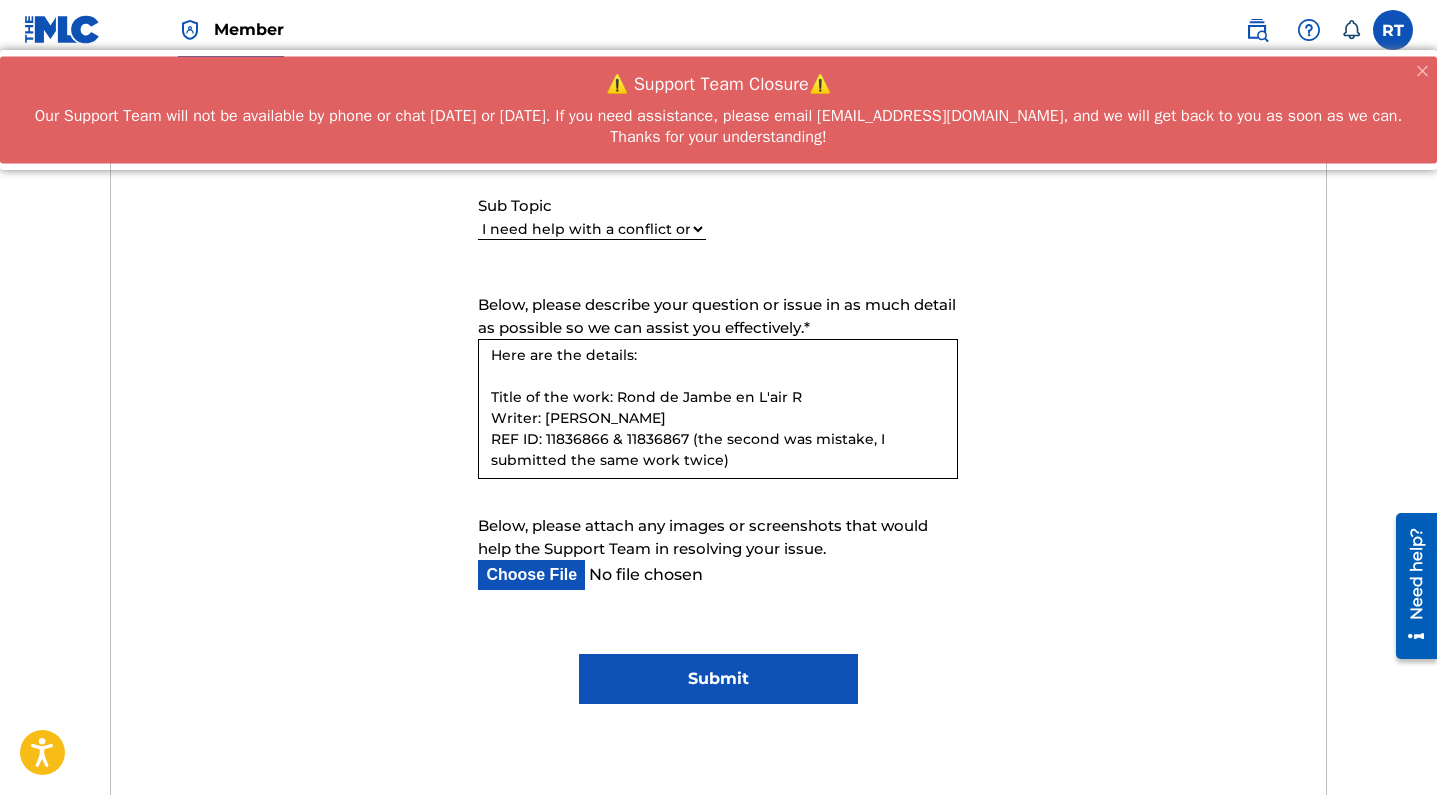 click on "Hello,
I accidentally submitted the same work twice when registering my song with The MLC.
Could you please delete the duplicate entry from my account?
Here are the details:
Title of the work: Rond de Jambe en L'air R
Writer: Remina Tanaka
REF ID: 11836866 & 11836867 (the second was mistake, I submitted the same work twice)
Thank you very much for your help.
Best regards,
[あなたの名前]" at bounding box center (718, 409) 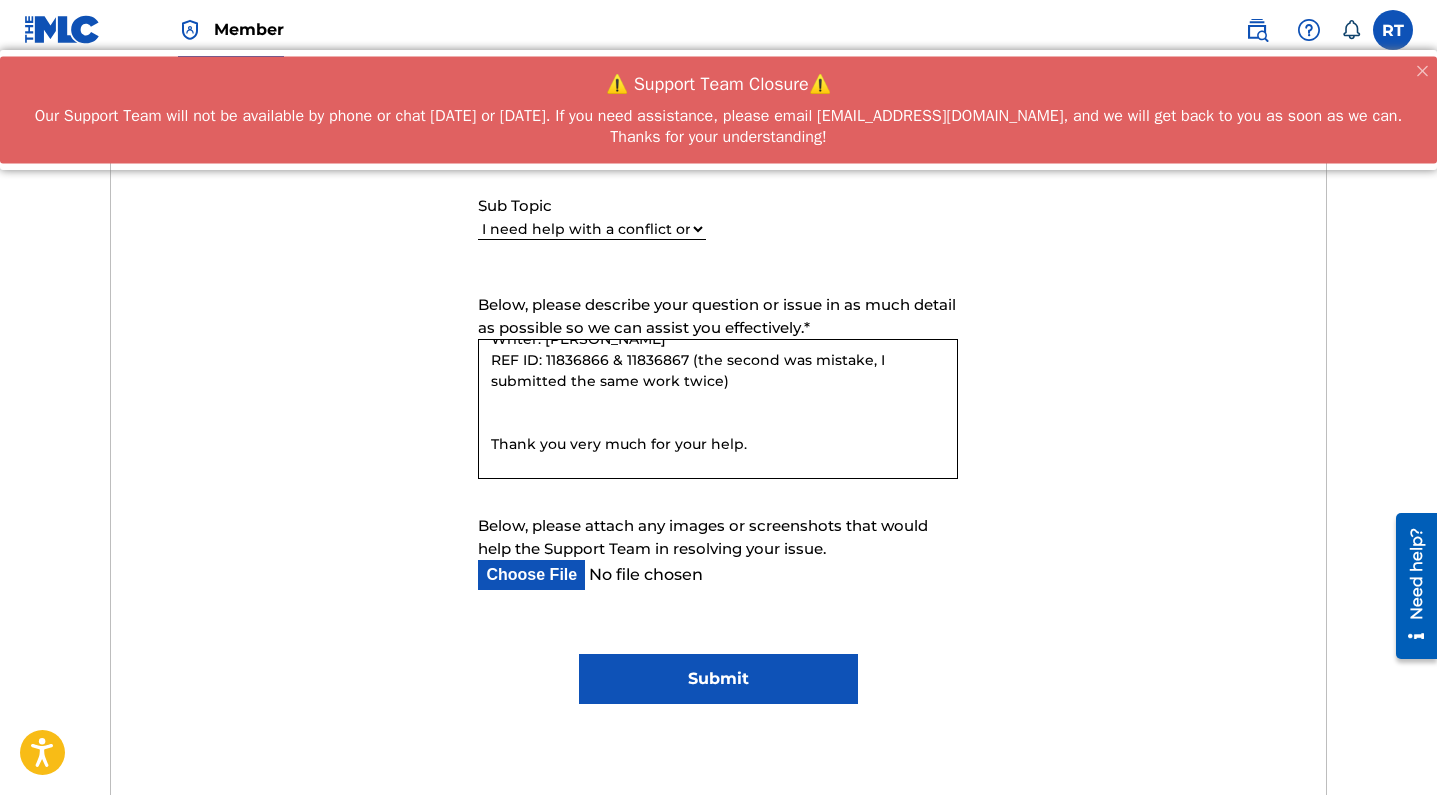 scroll, scrollTop: 216, scrollLeft: 0, axis: vertical 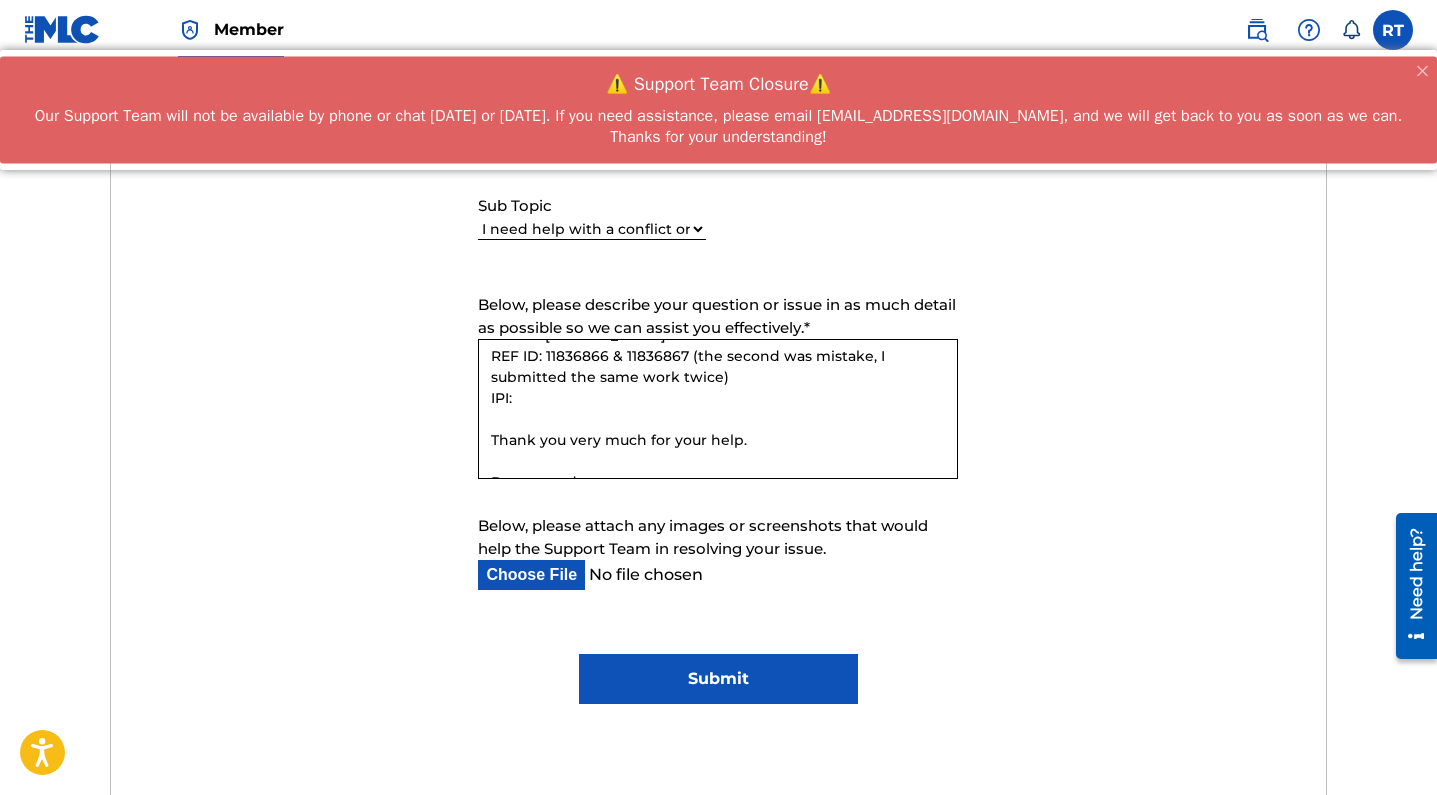 paste on "01296512631" 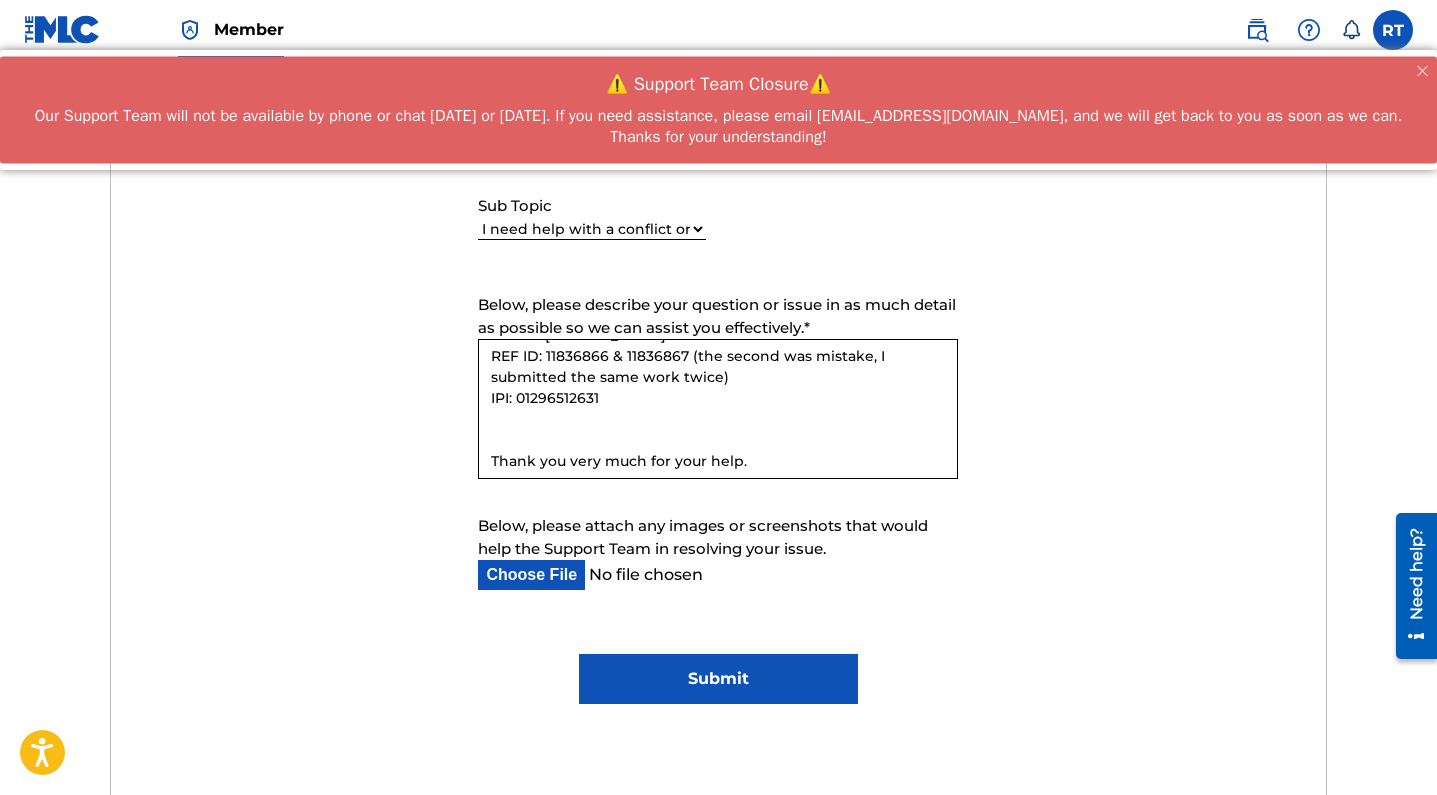 paste on "Publisher Account Number
P624LN" 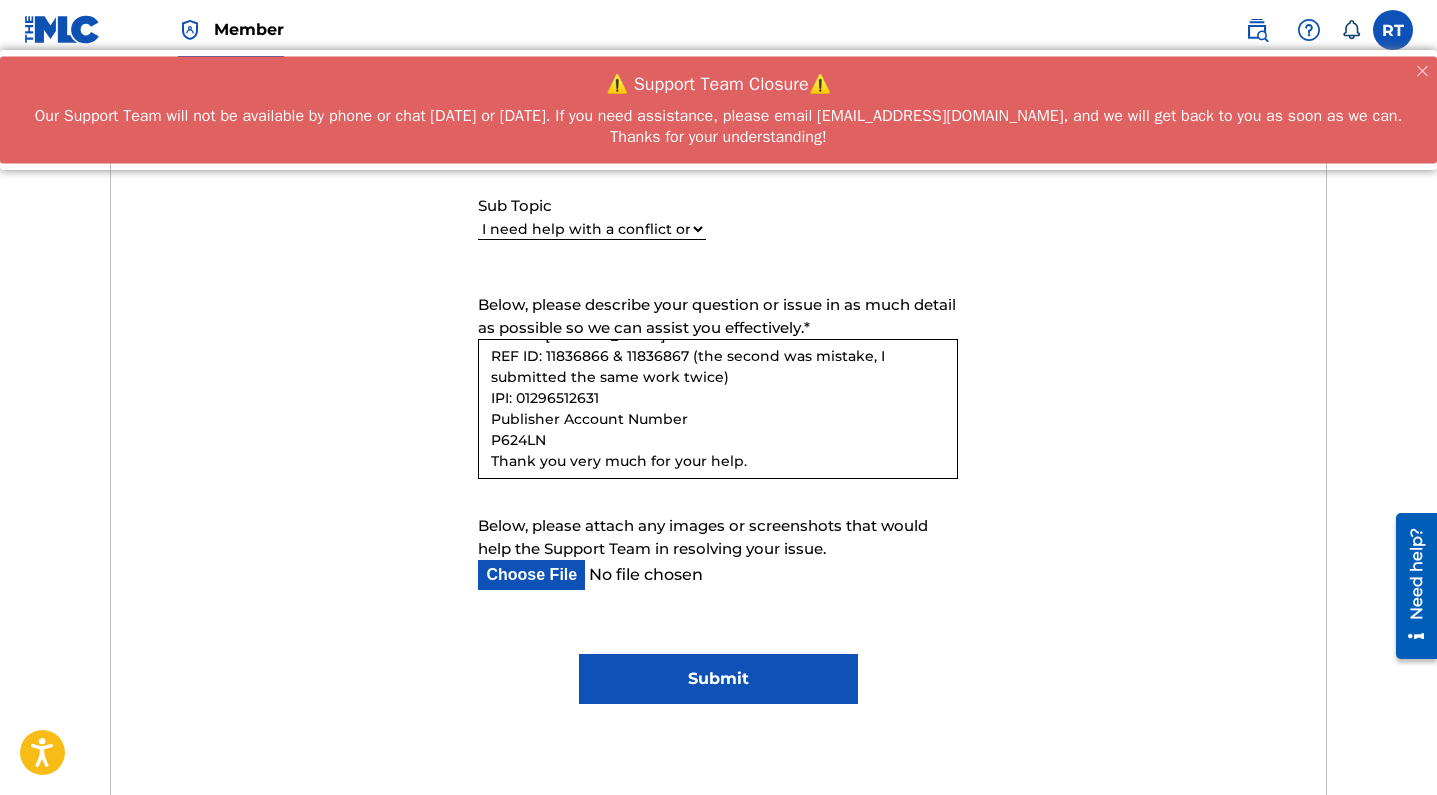 click on "Hello,
I accidentally submitted the same work twice when registering my song with The MLC.
Could you please delete the duplicate entry from my account?
Here are the details:
Title of the work: Rond de Jambe en L'air R
Writer: Remina Tanaka
REF ID: 11836866 & 11836867 (the second was mistake, I submitted the same work twice)
IPI: 01296512631
Publisher Account Number
P624LN
Thank you very much for your help.
Best regards,
[あなたの名前]" at bounding box center [718, 409] 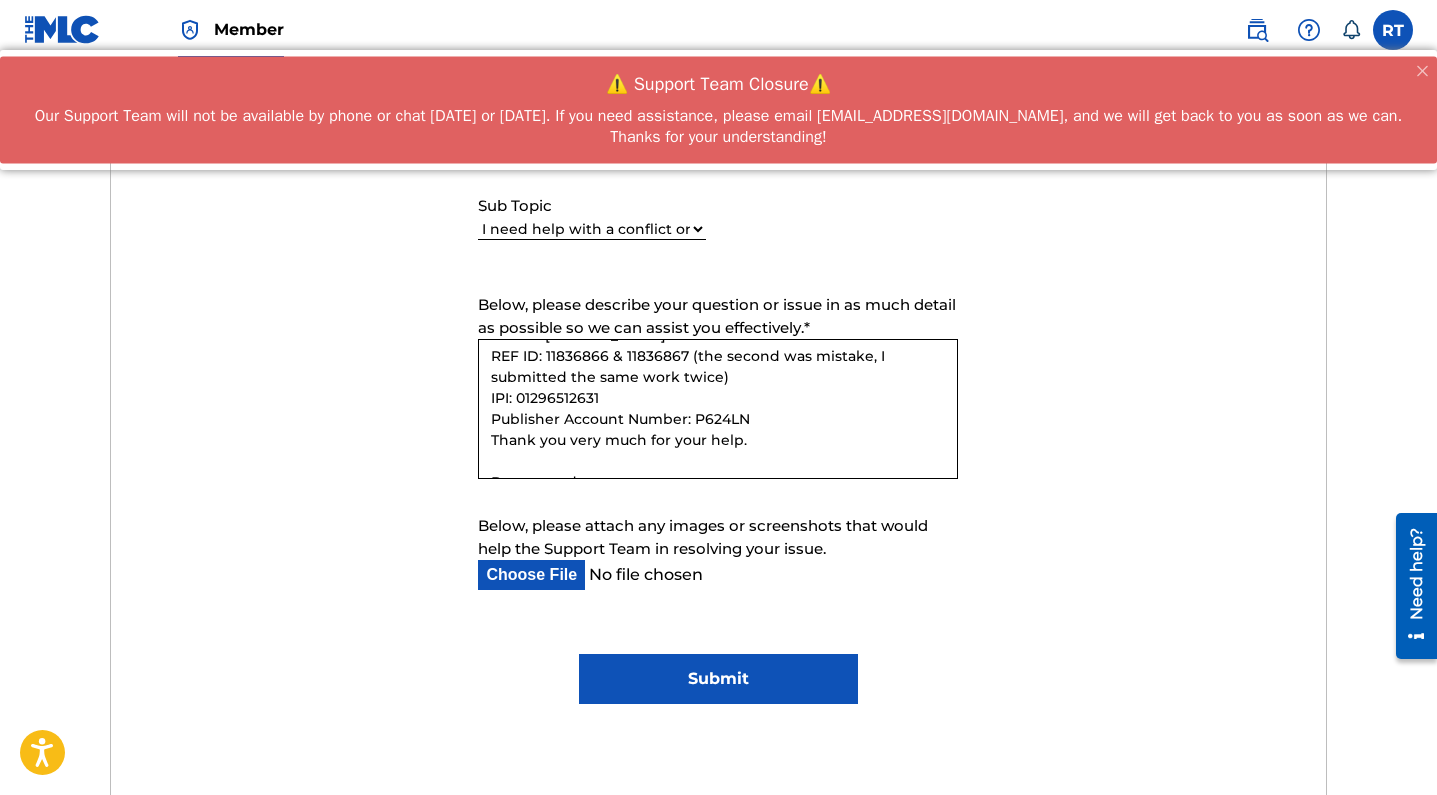 click on "Hello,
I accidentally submitted the same work twice when registering my song with The MLC.
Could you please delete the duplicate entry from my account?
Here are the details:
Title of the work: Rond de Jambe en L'air R
Writer: Remina Tanaka
REF ID: 11836866 & 11836867 (the second was mistake, I submitted the same work twice)
IPI: 01296512631
Publisher Account Number: P624LN
Thank you very much for your help.
Best regards,
[あなたの名前]" at bounding box center [718, 409] 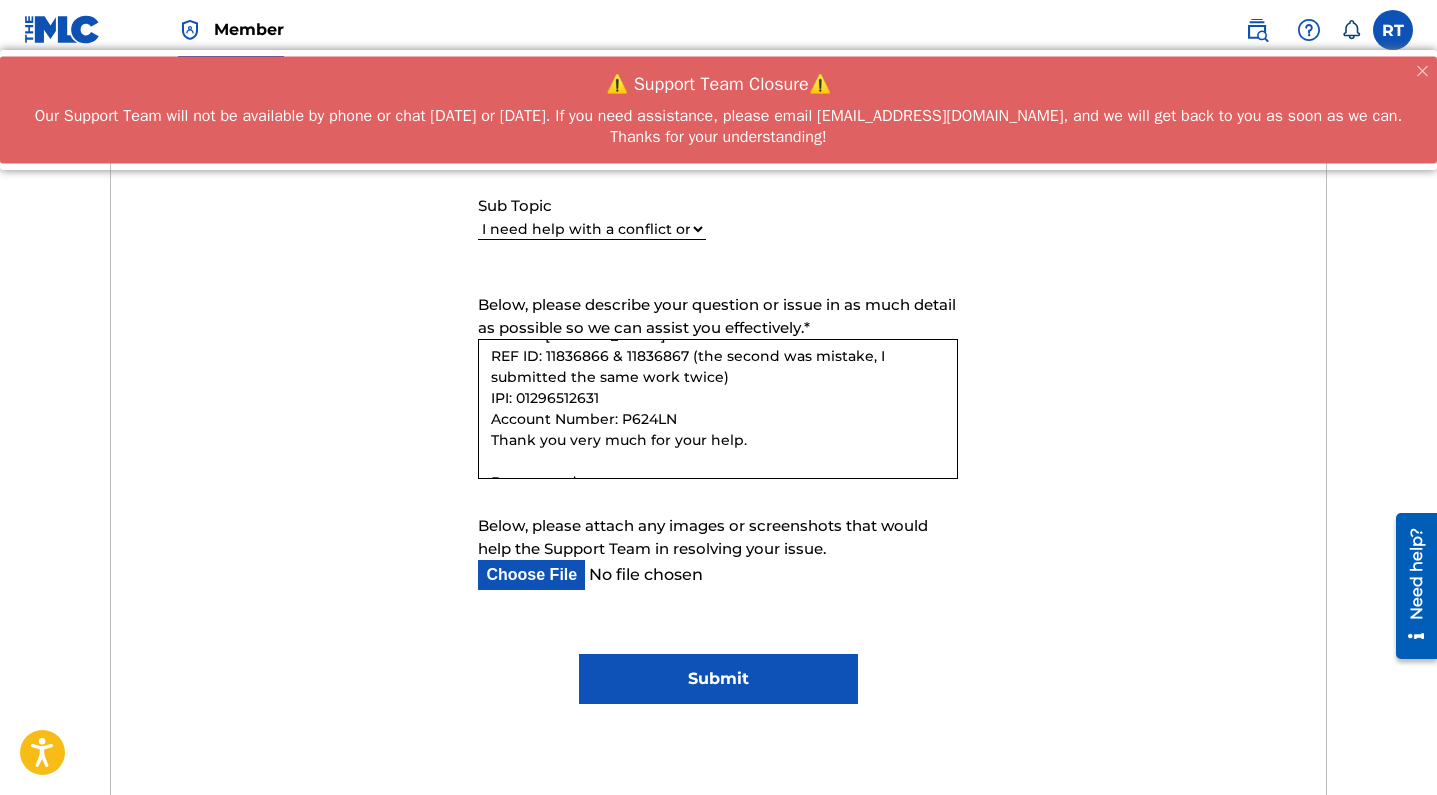 click on "Hello,
I accidentally submitted the same work twice when registering my song with The MLC.
Could you please delete the duplicate entry from my account?
Here are the details:
Title of the work: Rond de Jambe en L'air R
Writer: Remina Tanaka
REF ID: 11836866 & 11836867 (the second was mistake, I submitted the same work twice)
IPI: 01296512631
Account Number: P624LN
Thank you very much for your help.
Best regards,
[あなたの名前]" at bounding box center [718, 409] 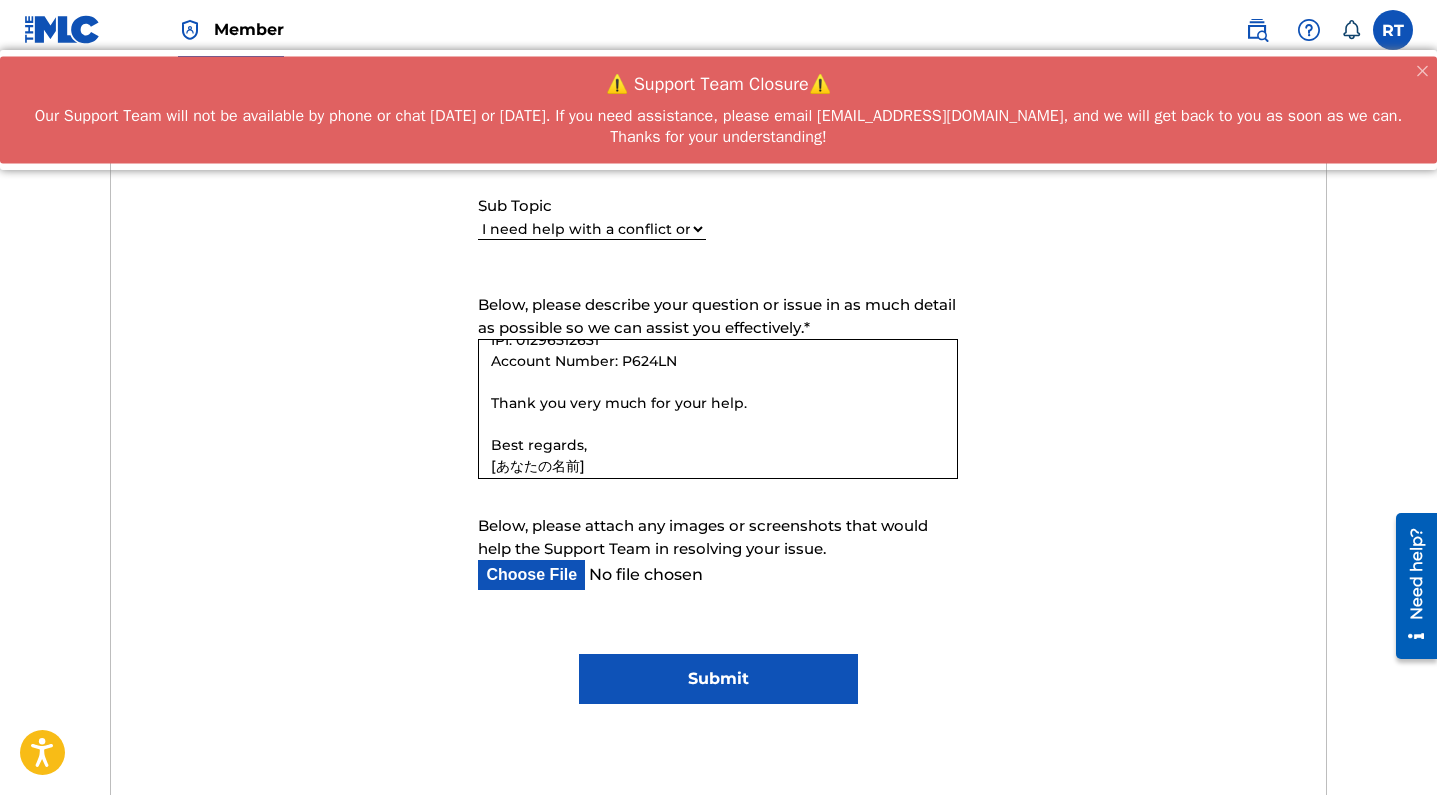 scroll, scrollTop: -9, scrollLeft: 0, axis: vertical 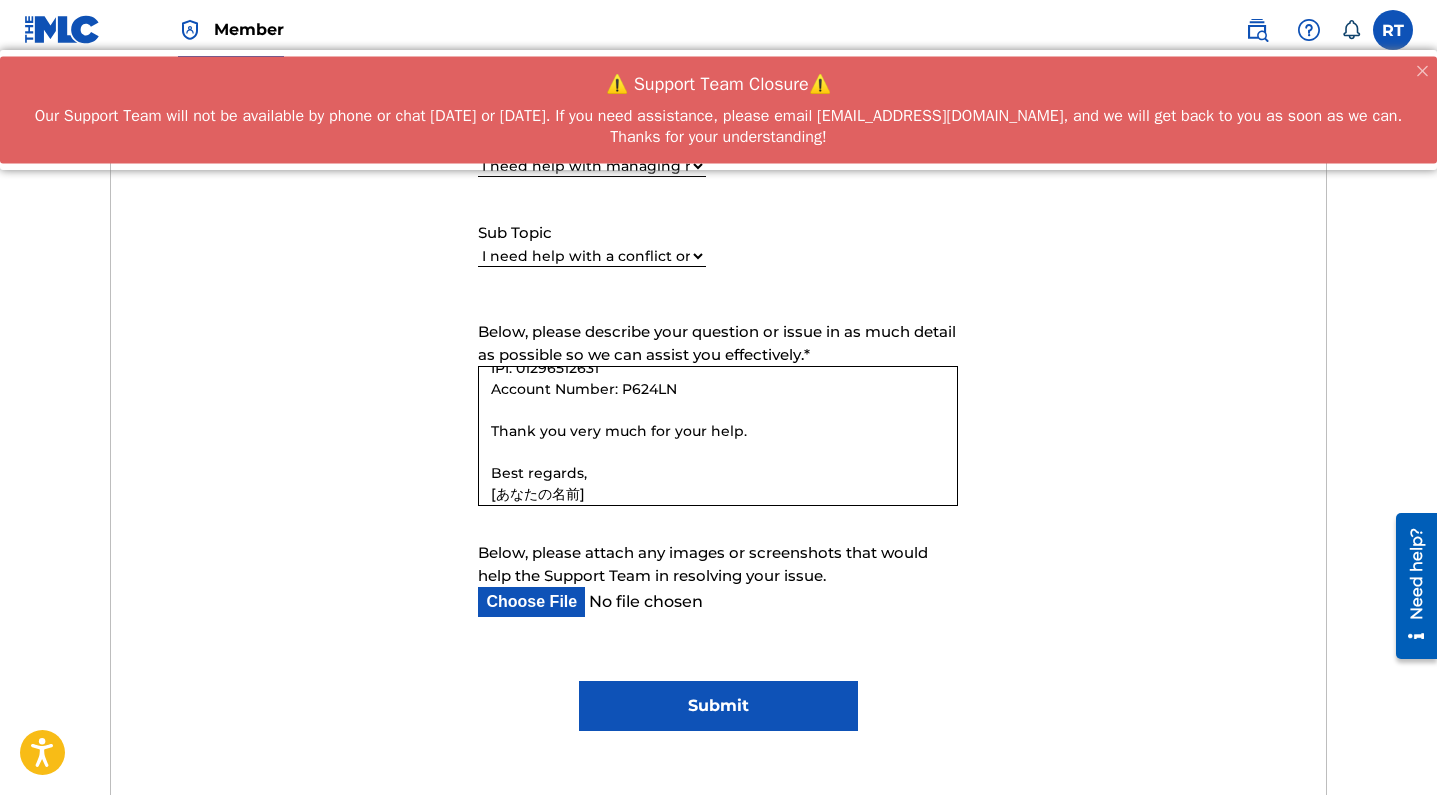 drag, startPoint x: 617, startPoint y: 603, endPoint x: 410, endPoint y: 608, distance: 207.06038 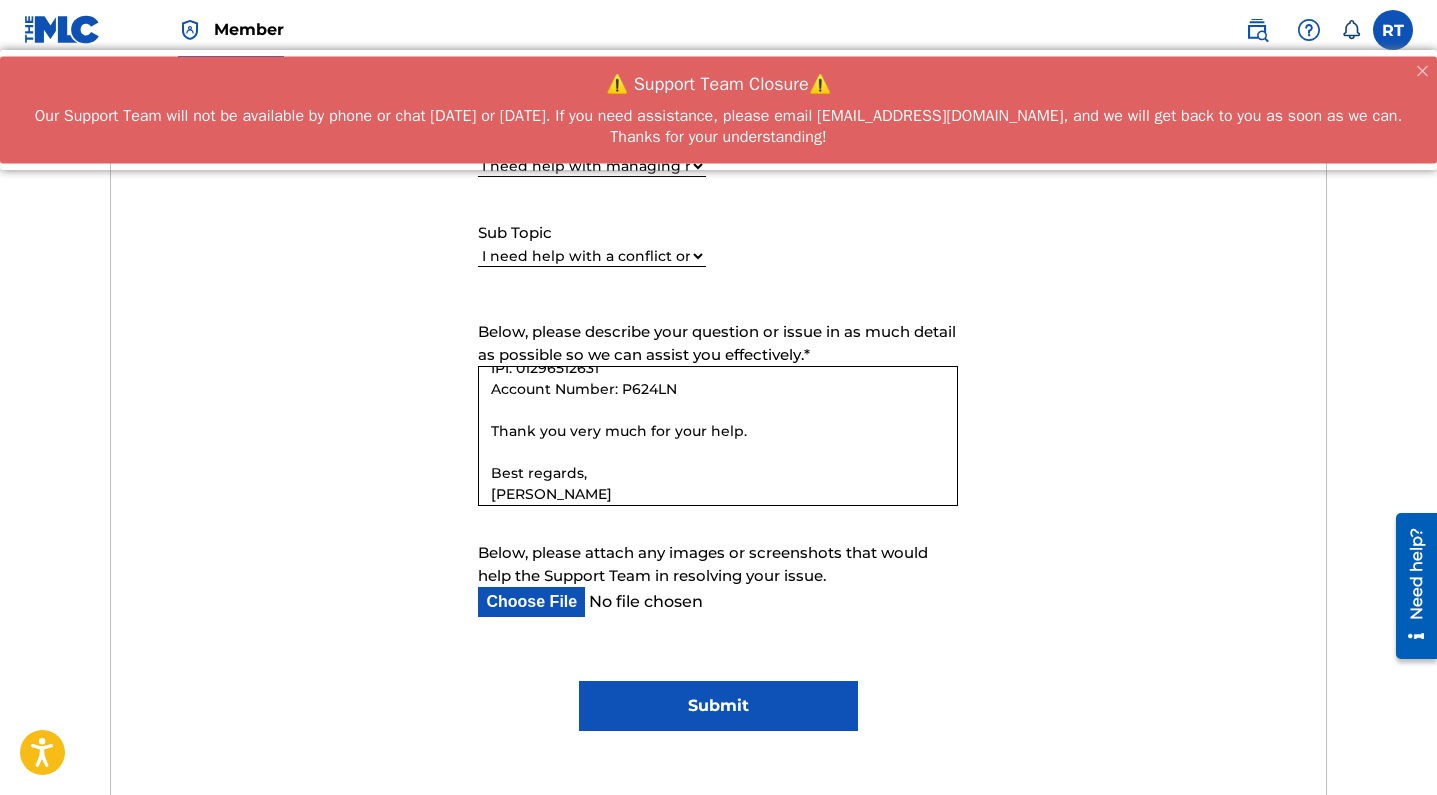 type on "Hello,
I accidentally submitted the same work twice when registering my song with The MLC.
Could you please delete the duplicate entry from my account?
Here are the details:
Title of the work: Rond de Jambe en L'air R
Writer: Remina Tanaka
REF ID: 11836866 & 11836867 (the second was mistake, I submitted the same work twice)
IPI: 01296512631
Account Number: P624LN
Thank you very much for your help.
Best regards,
Remina Tanaka" 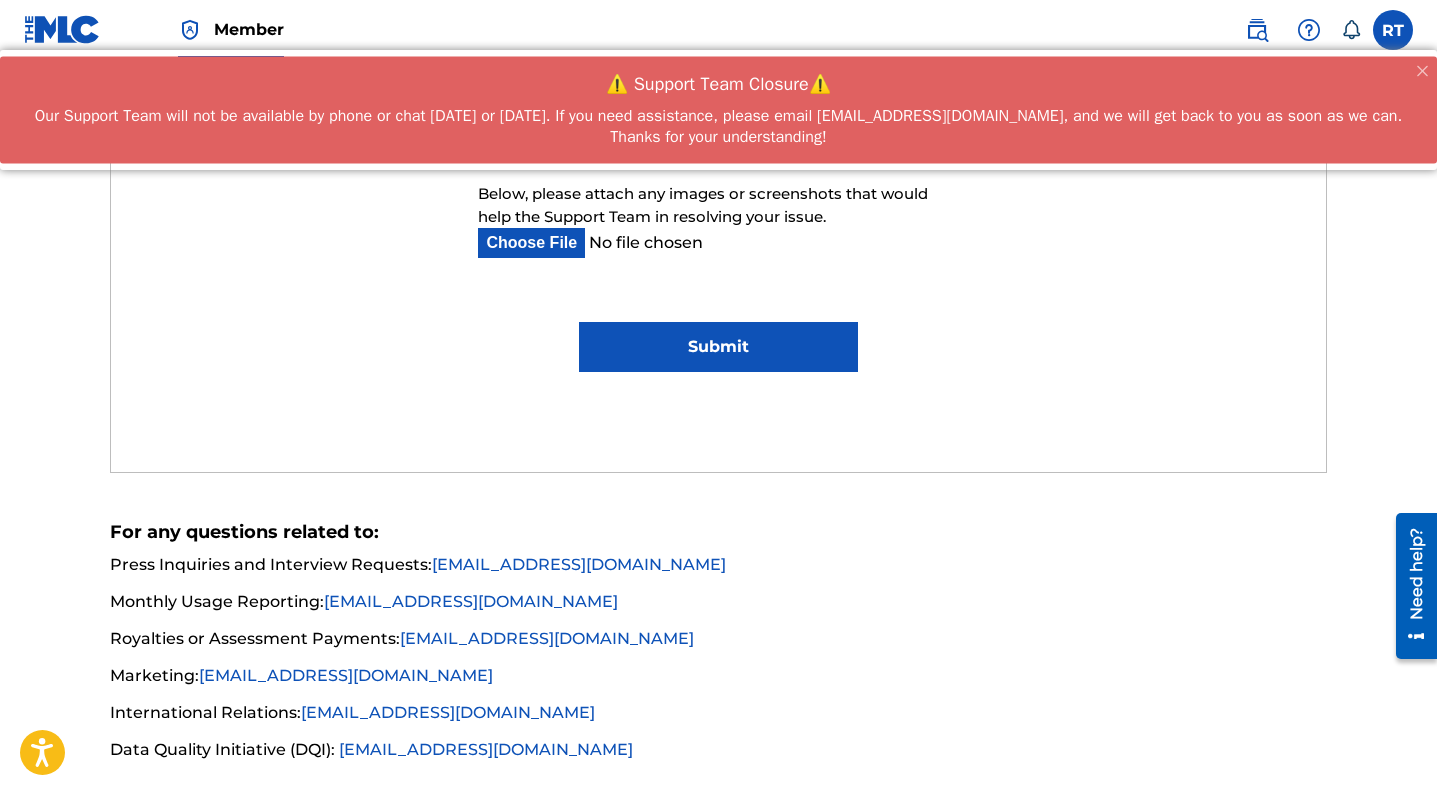 scroll, scrollTop: 1288, scrollLeft: 0, axis: vertical 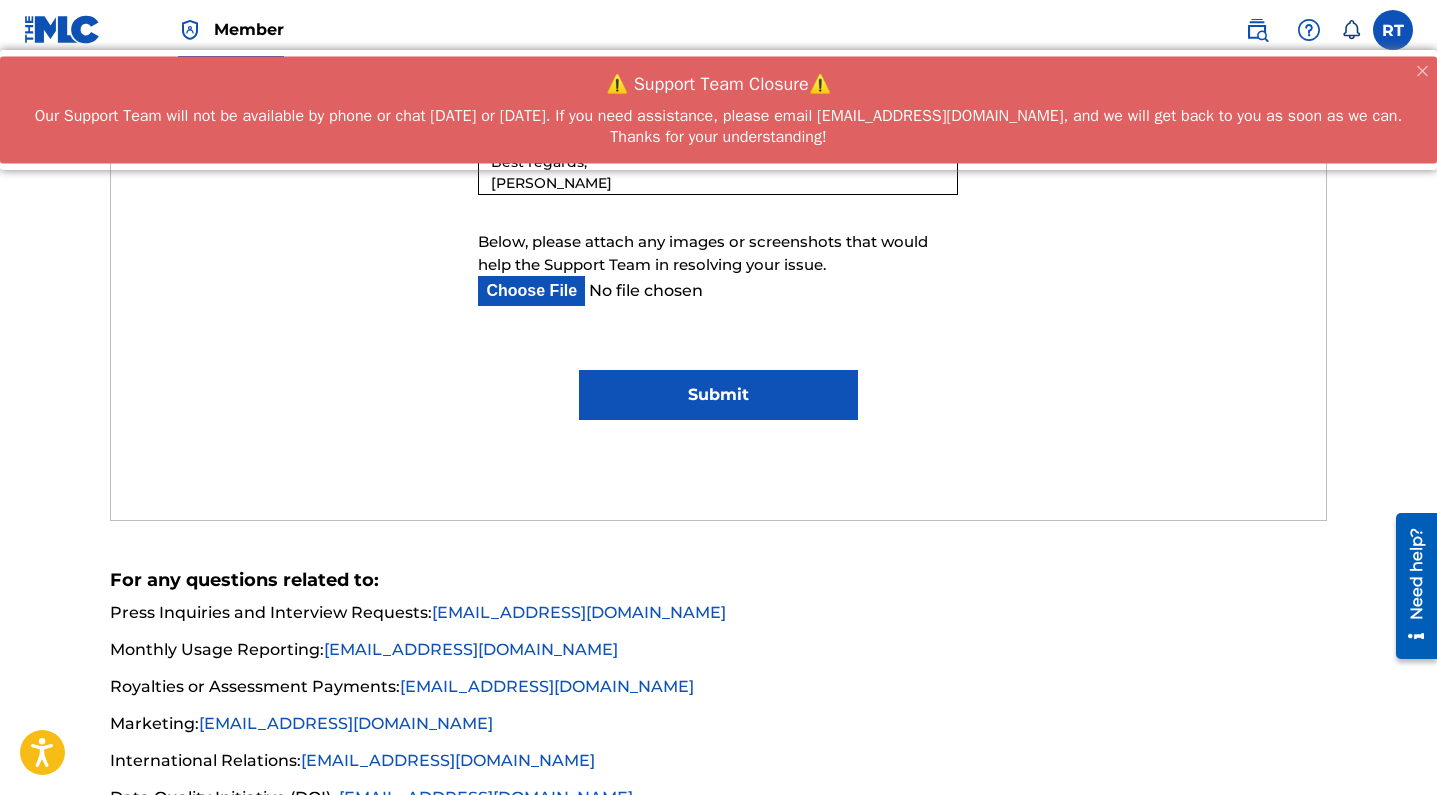 click on "Submit" at bounding box center (718, 395) 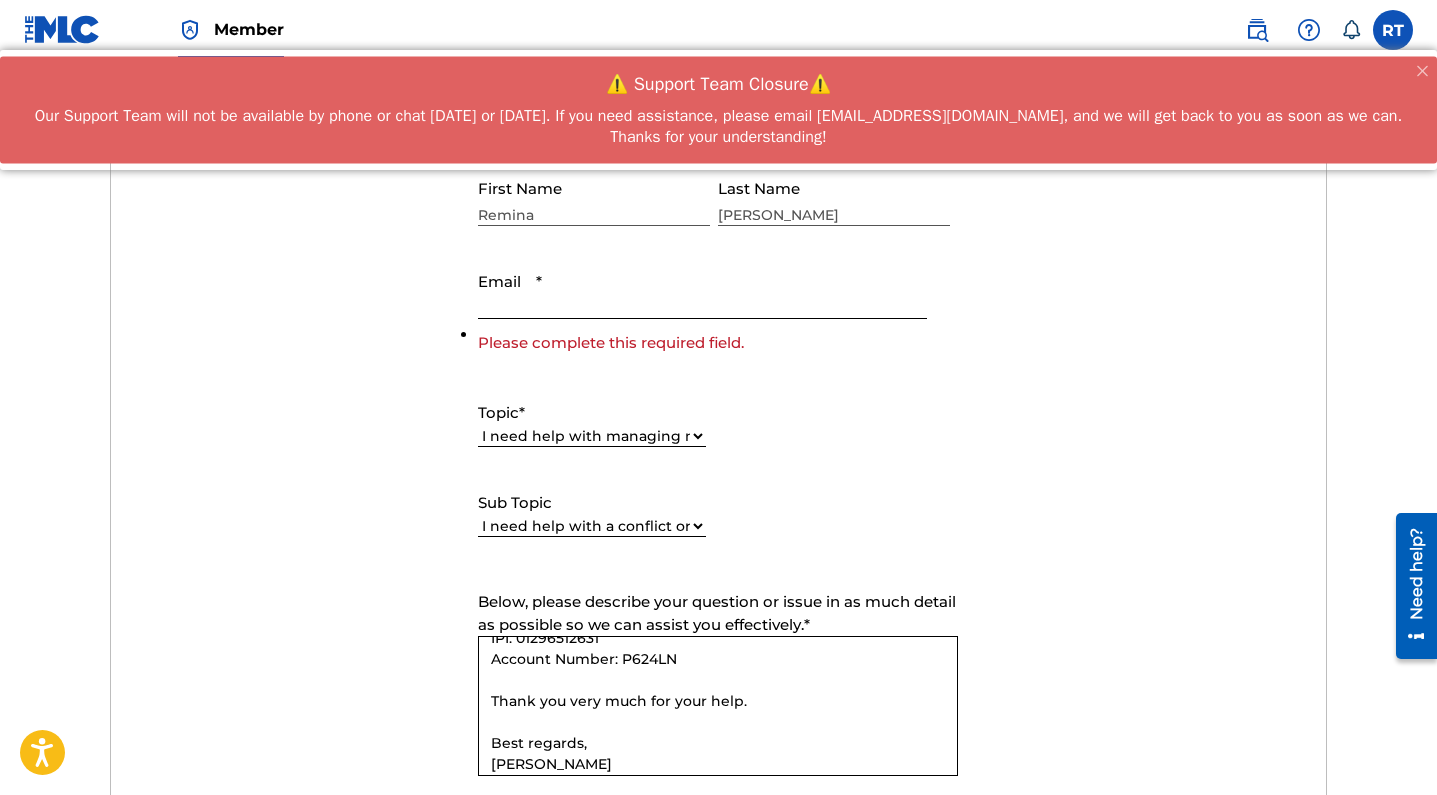 scroll, scrollTop: 672, scrollLeft: 0, axis: vertical 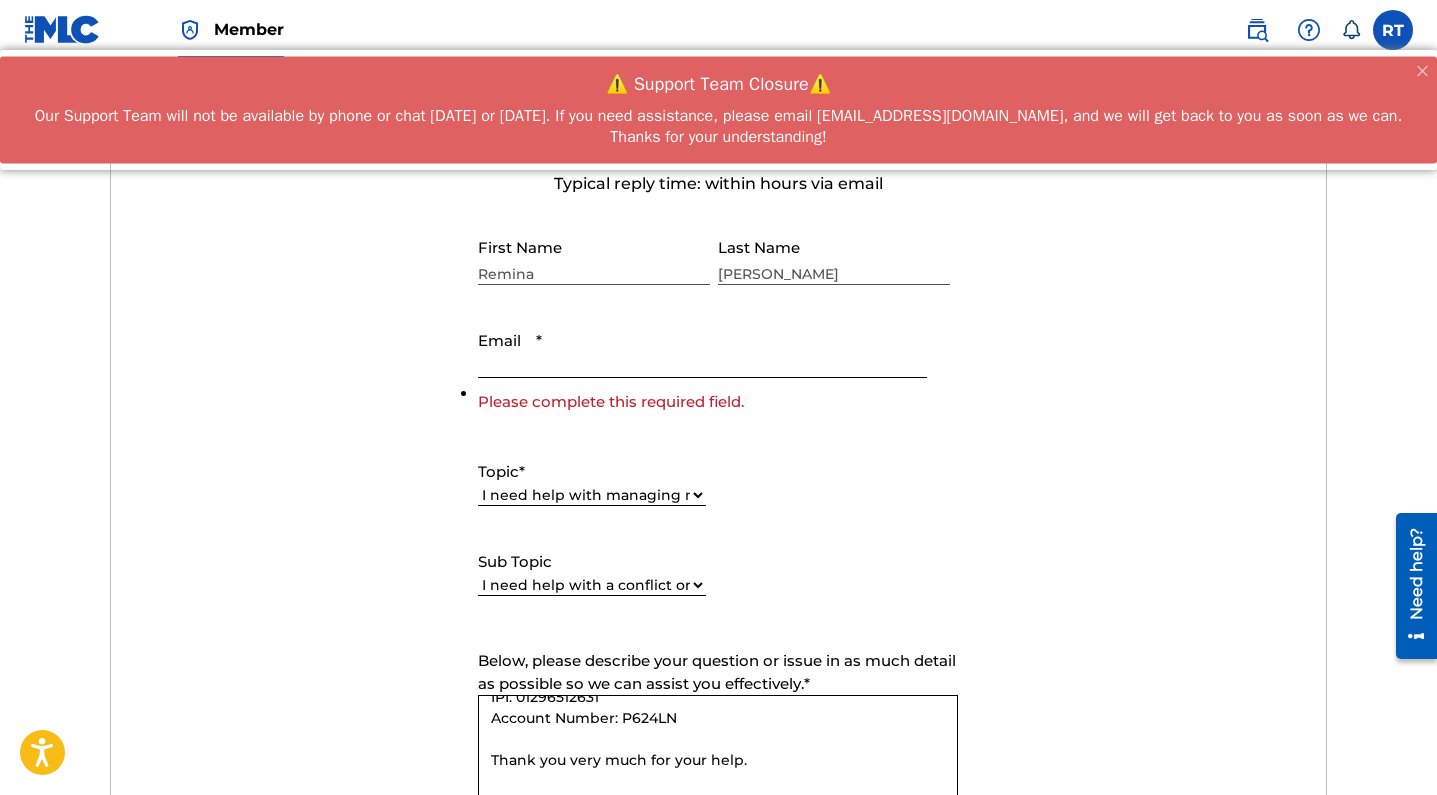 click on "Email *" at bounding box center (702, 349) 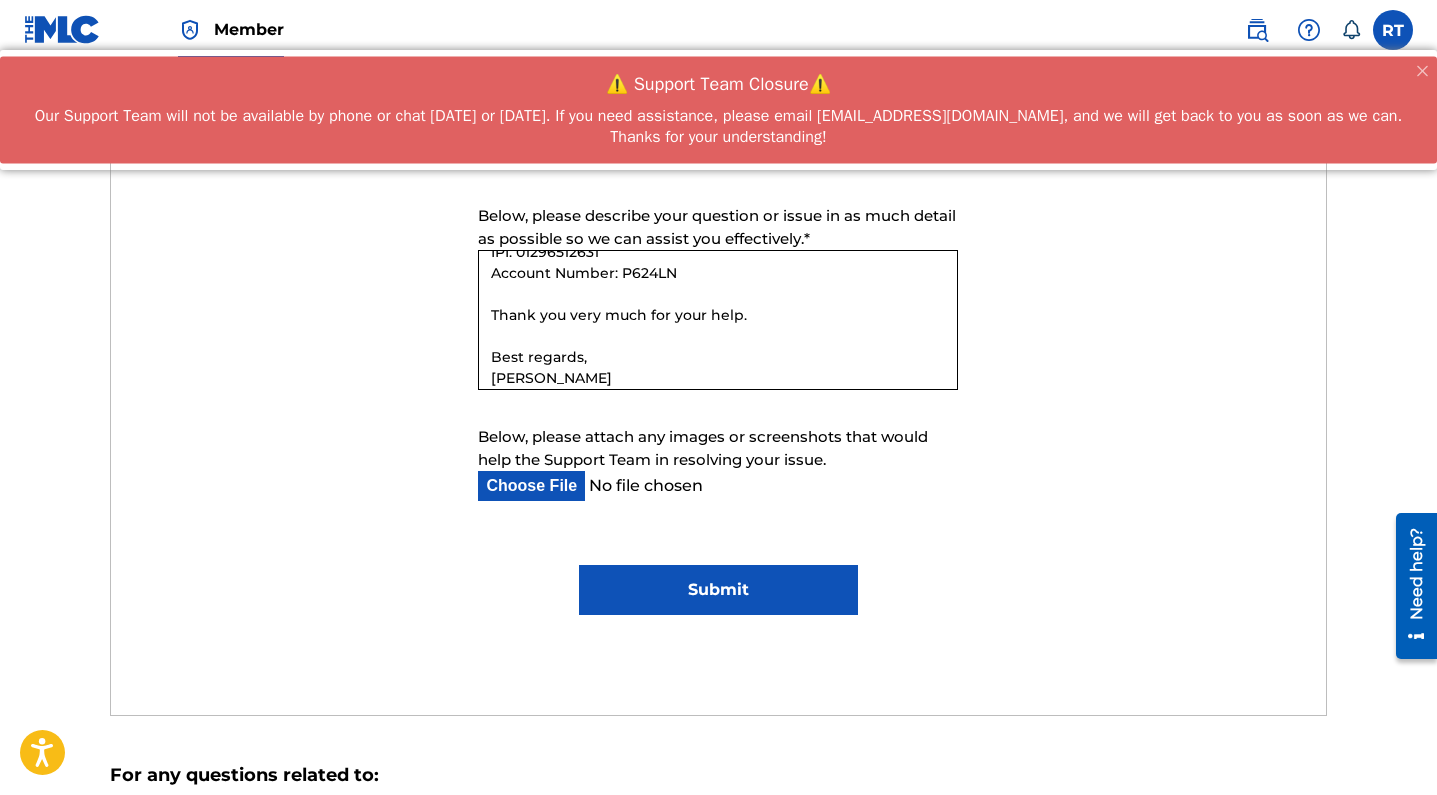 scroll, scrollTop: 1095, scrollLeft: 0, axis: vertical 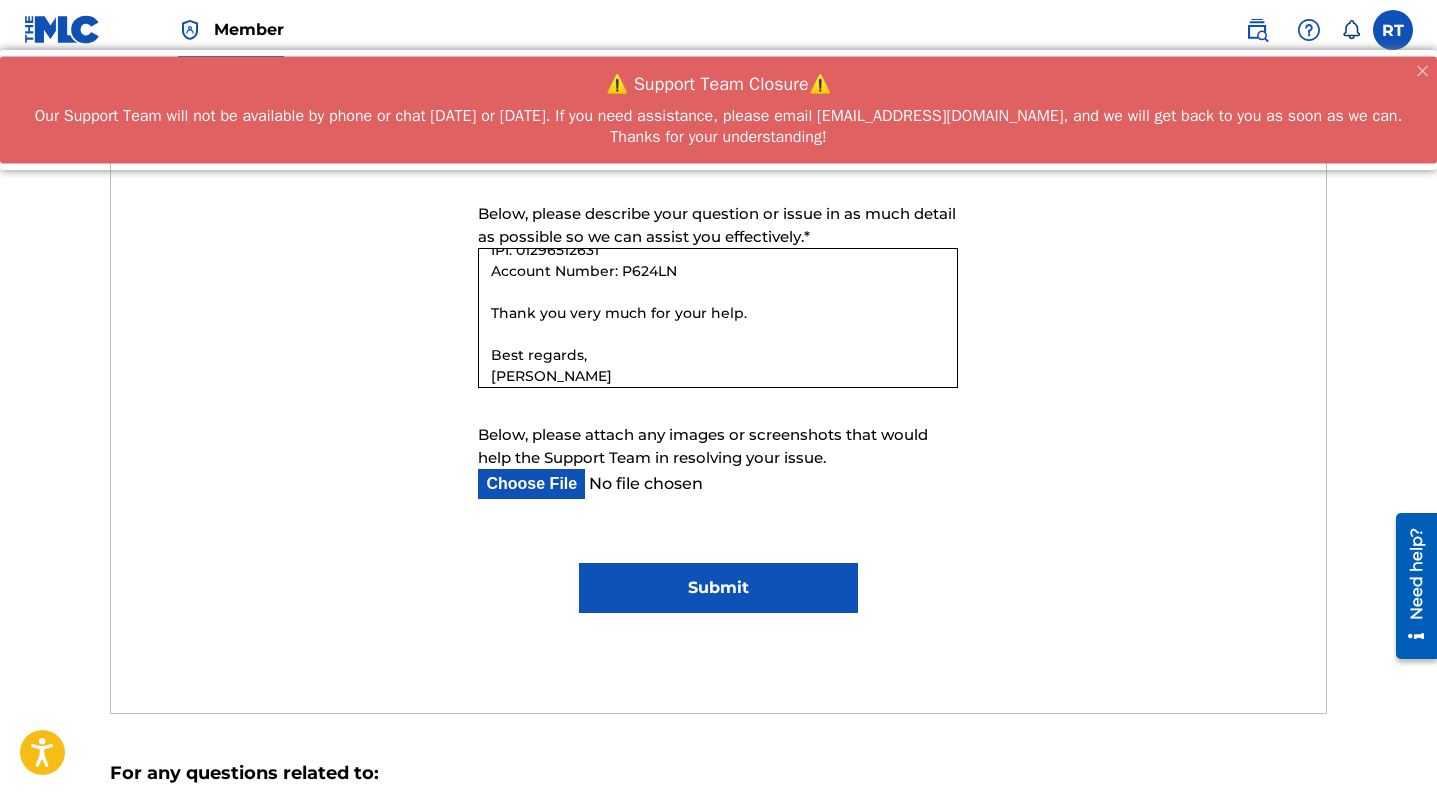 click on "Submit" at bounding box center (718, 588) 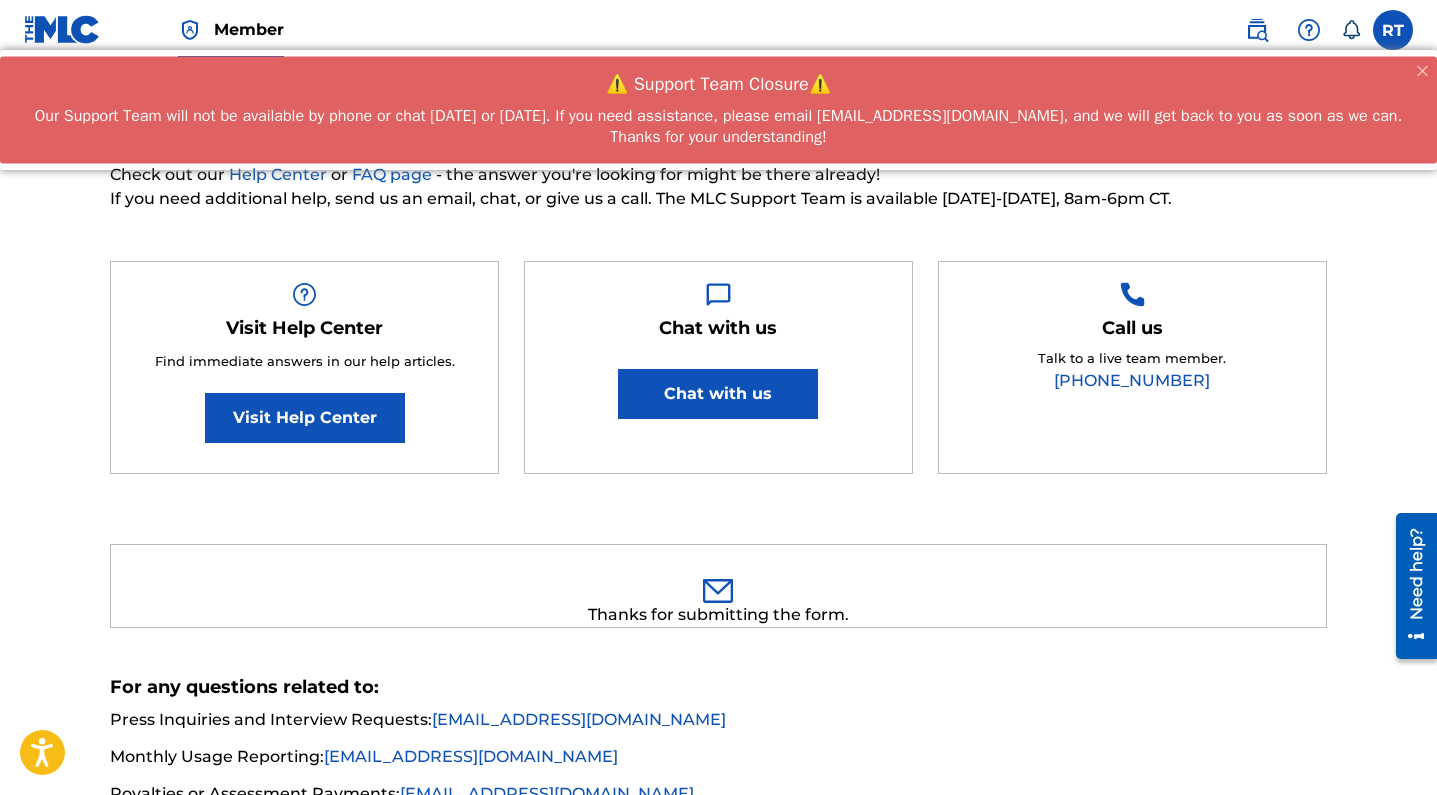 scroll, scrollTop: 76, scrollLeft: 0, axis: vertical 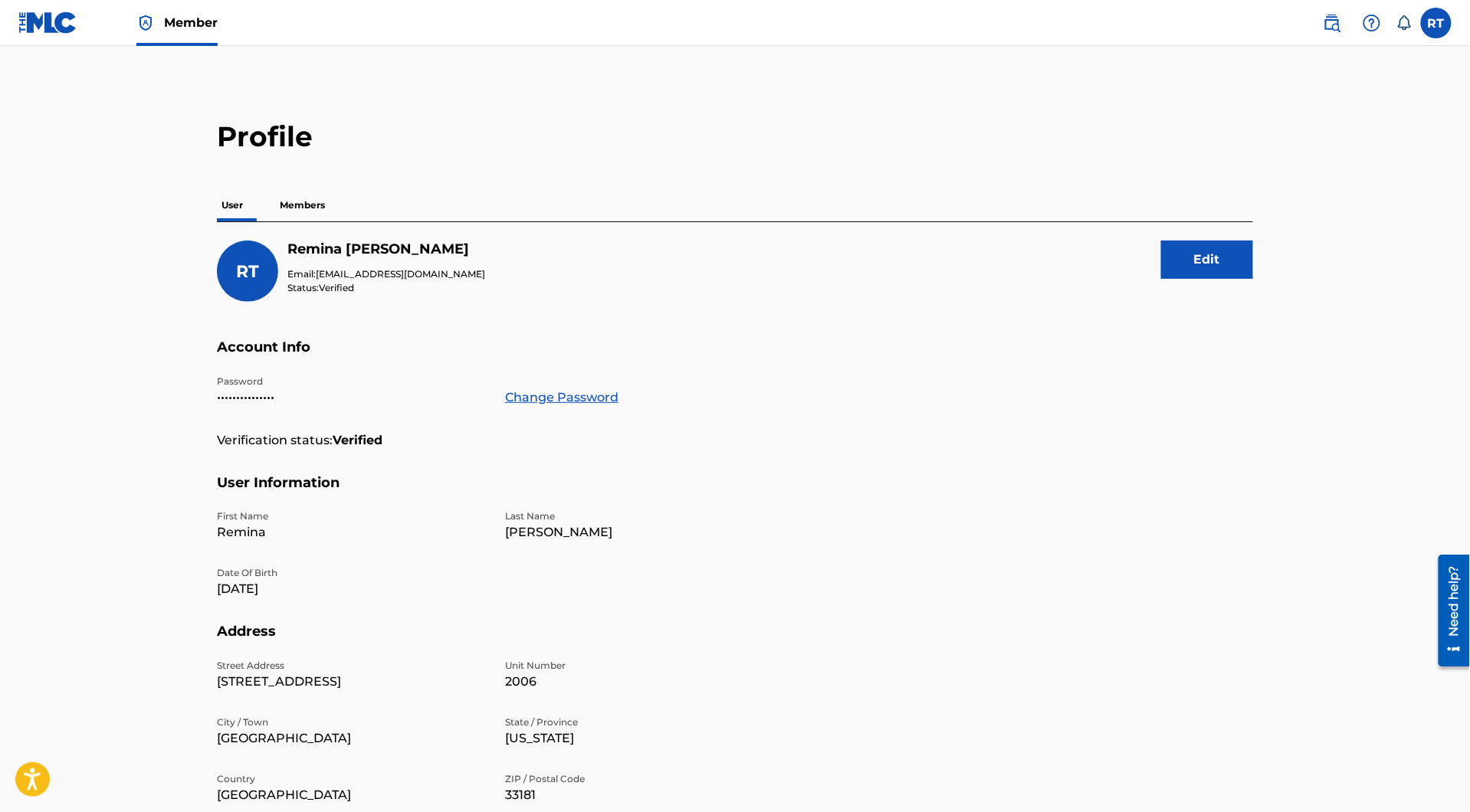 click at bounding box center [48, 22] 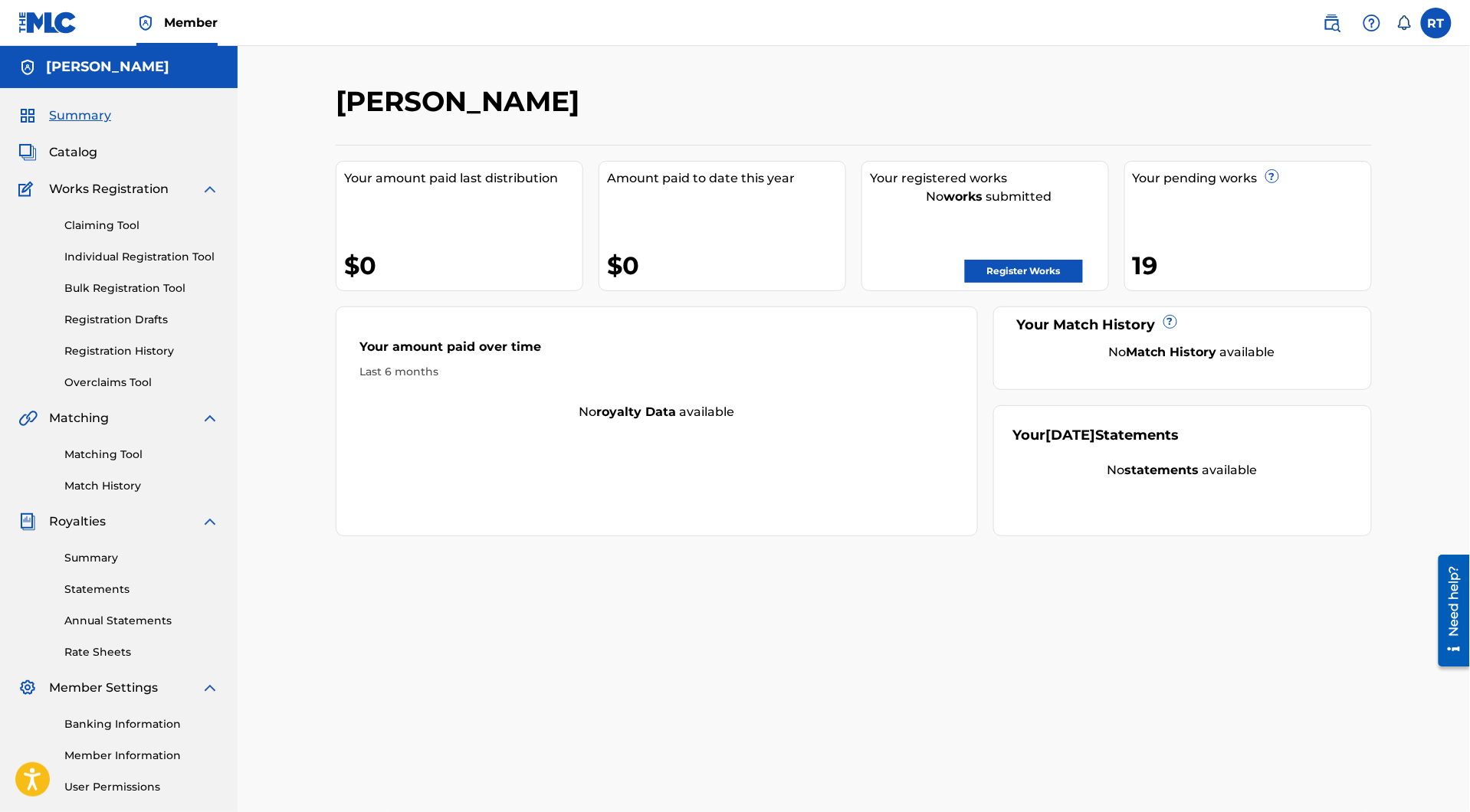 click on "Claiming Tool Individual Registration Tool Bulk Registration Tool Registration Drafts Registration History Overclaims Tool" at bounding box center (119, 294) 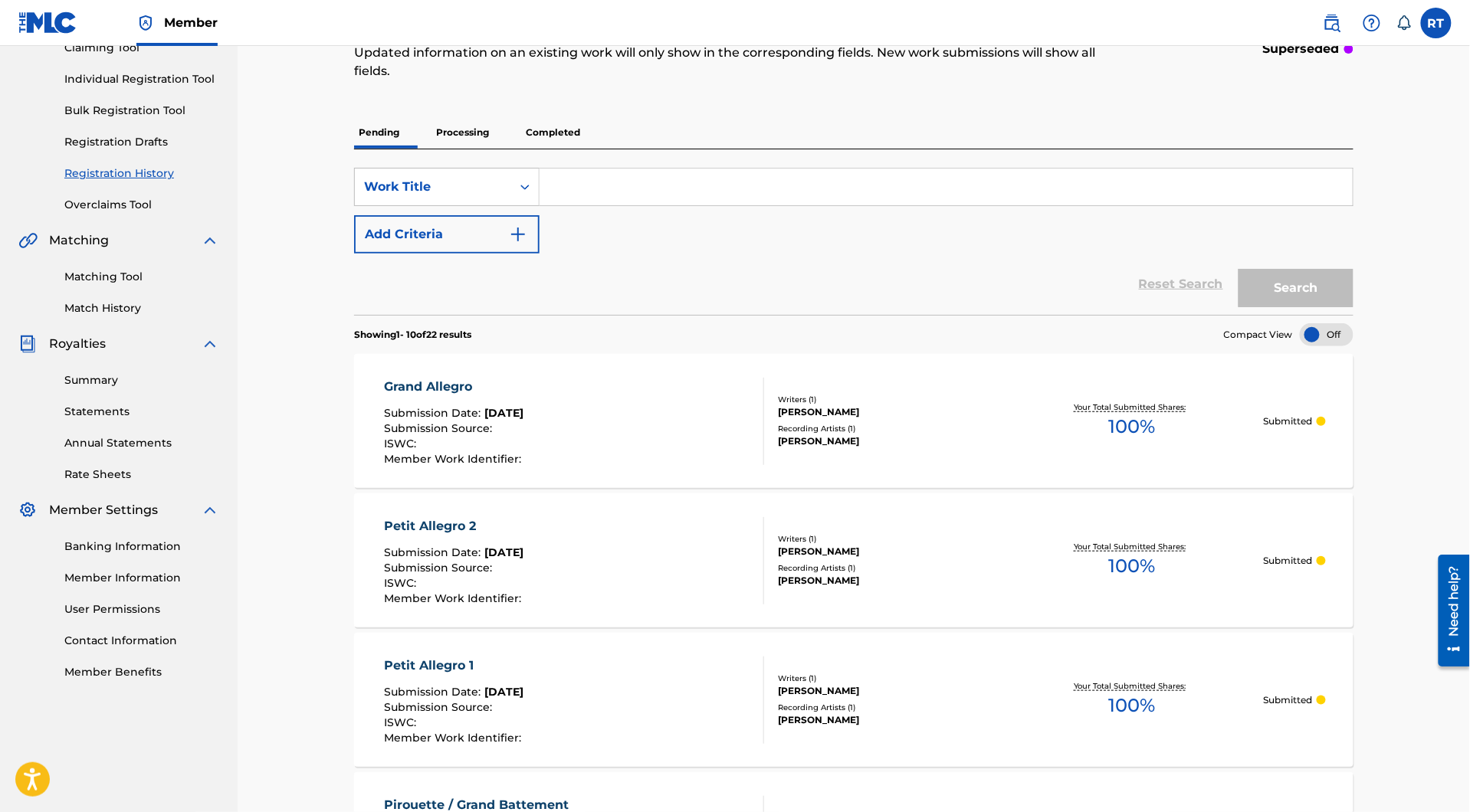 scroll, scrollTop: 182, scrollLeft: 0, axis: vertical 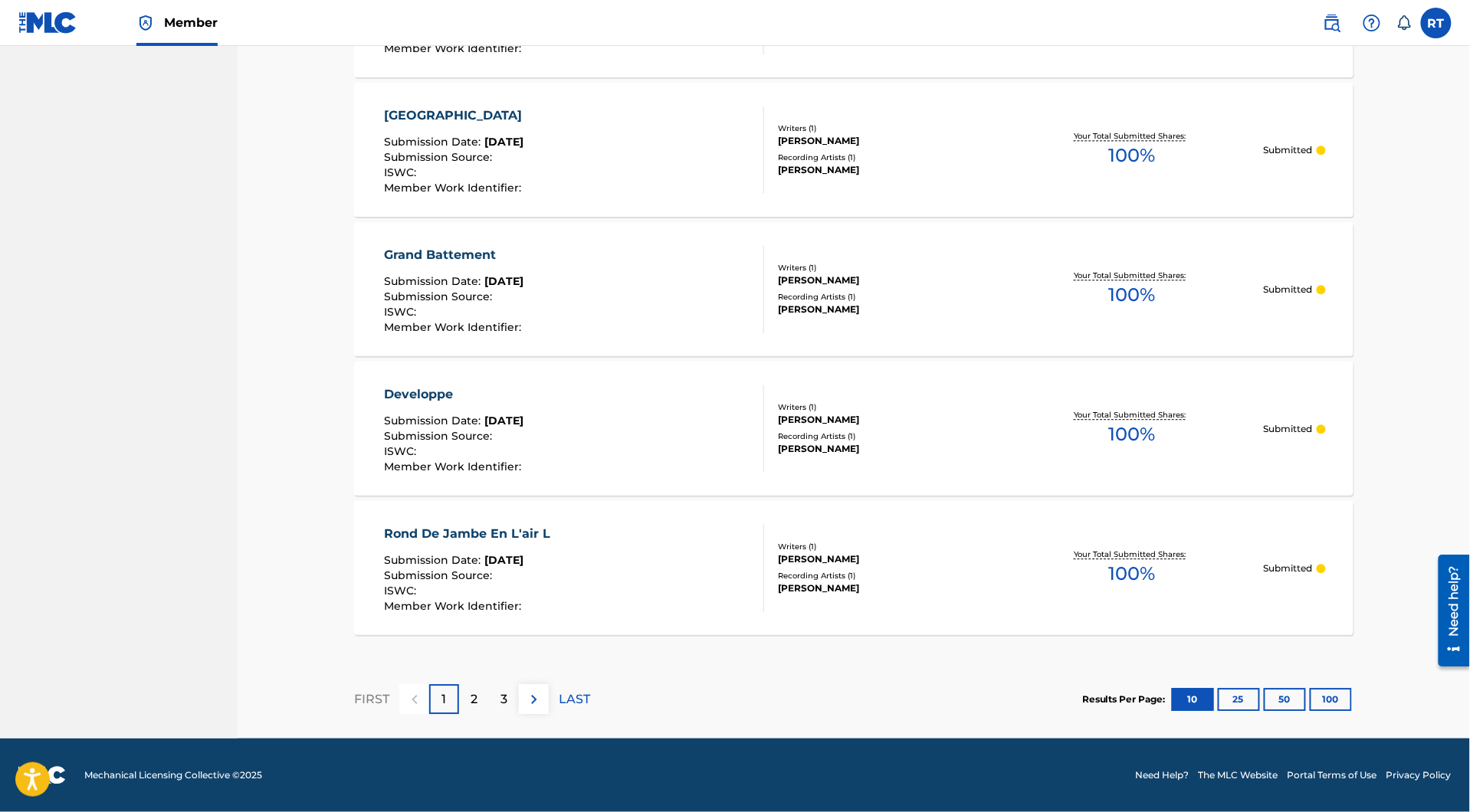 click on "100" at bounding box center (1331, 699) 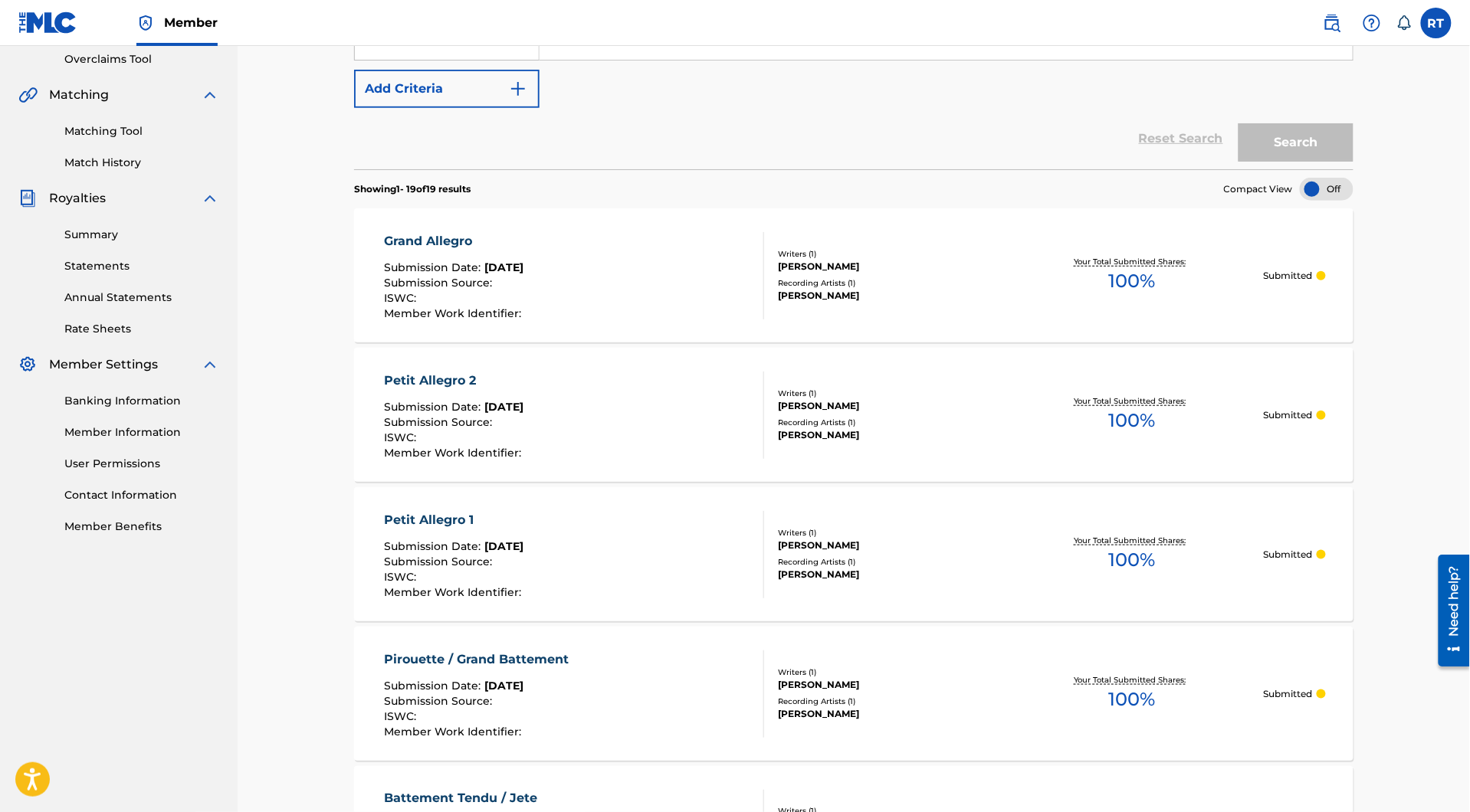 scroll, scrollTop: 294, scrollLeft: 0, axis: vertical 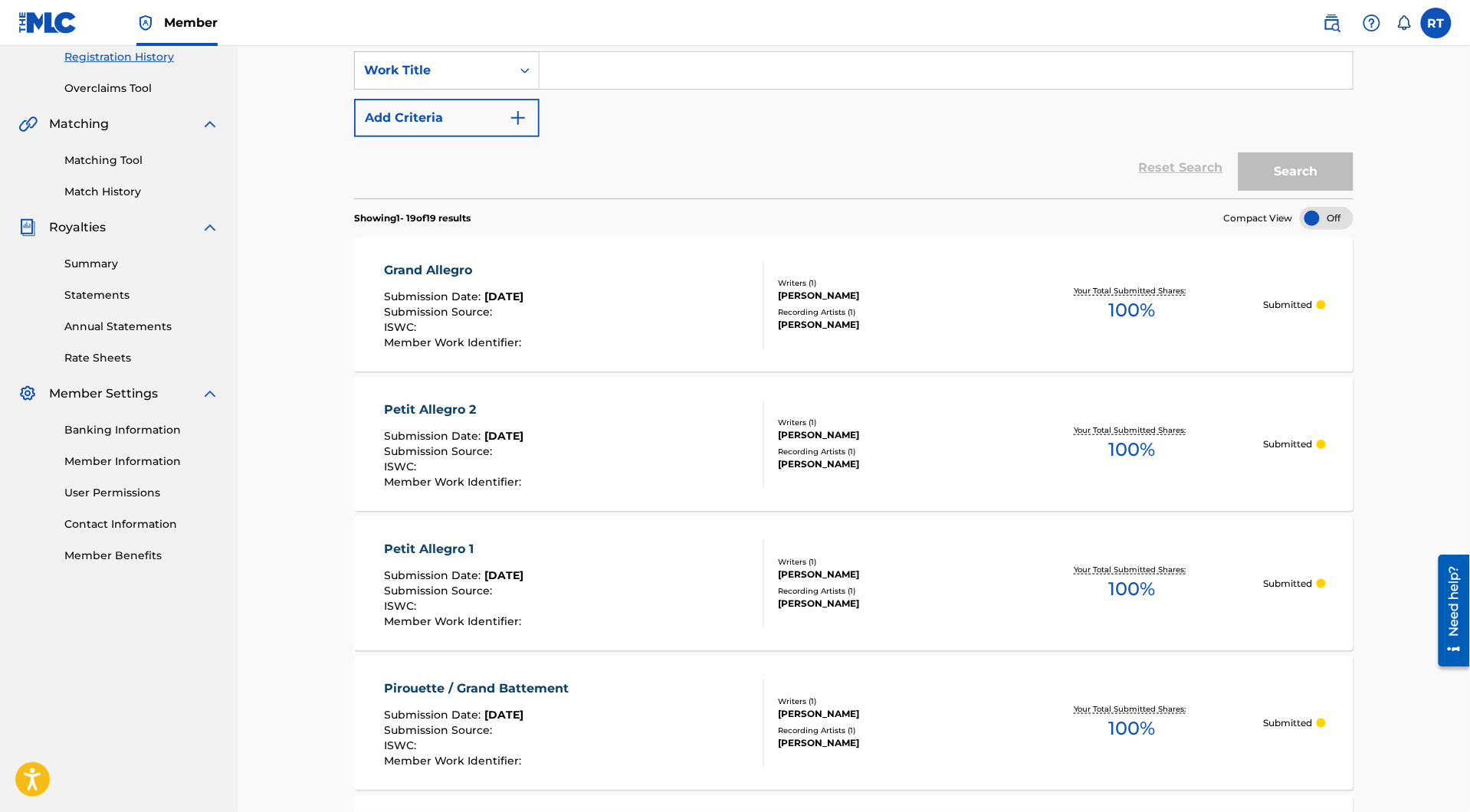click at bounding box center [1327, 218] 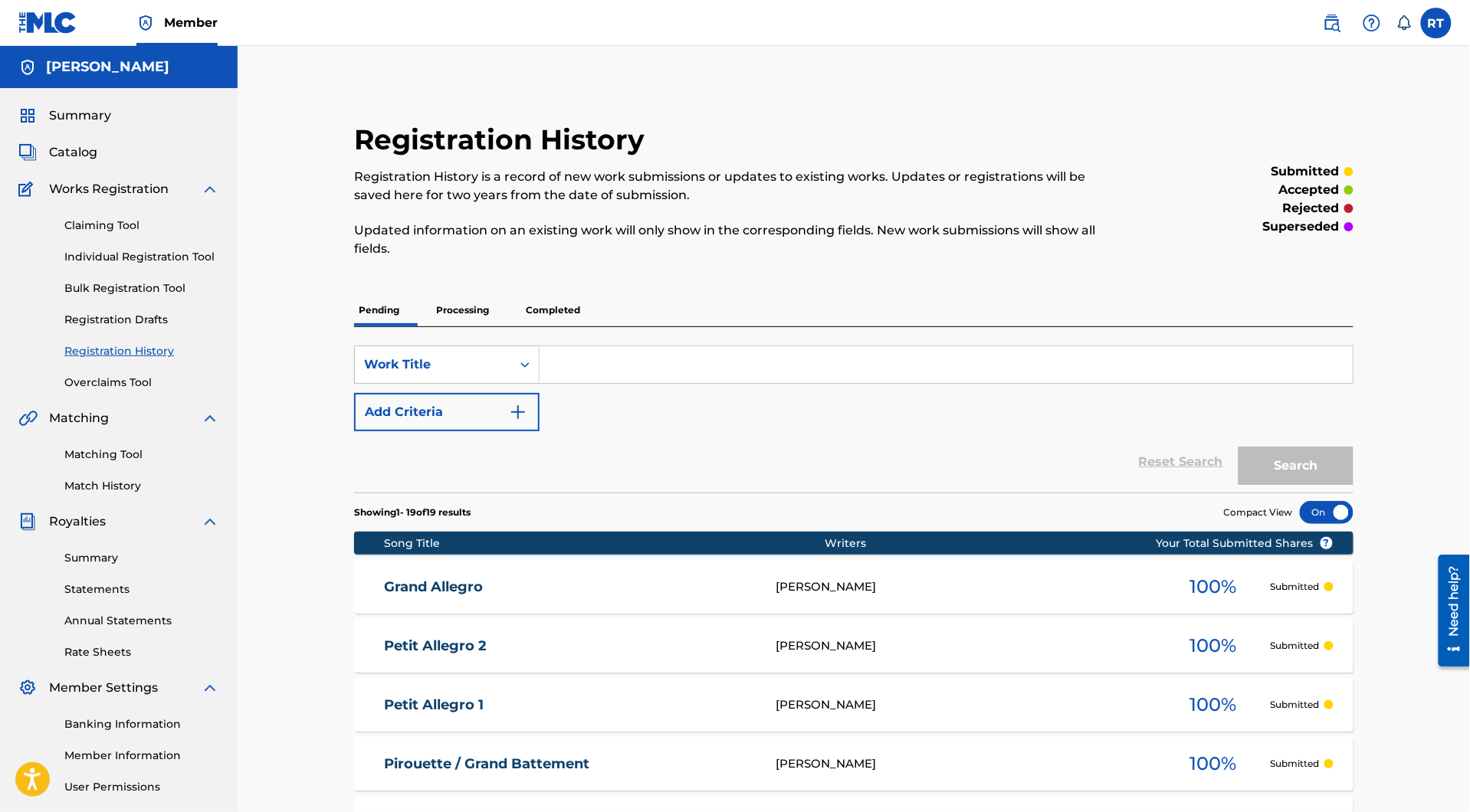 scroll, scrollTop: 0, scrollLeft: 0, axis: both 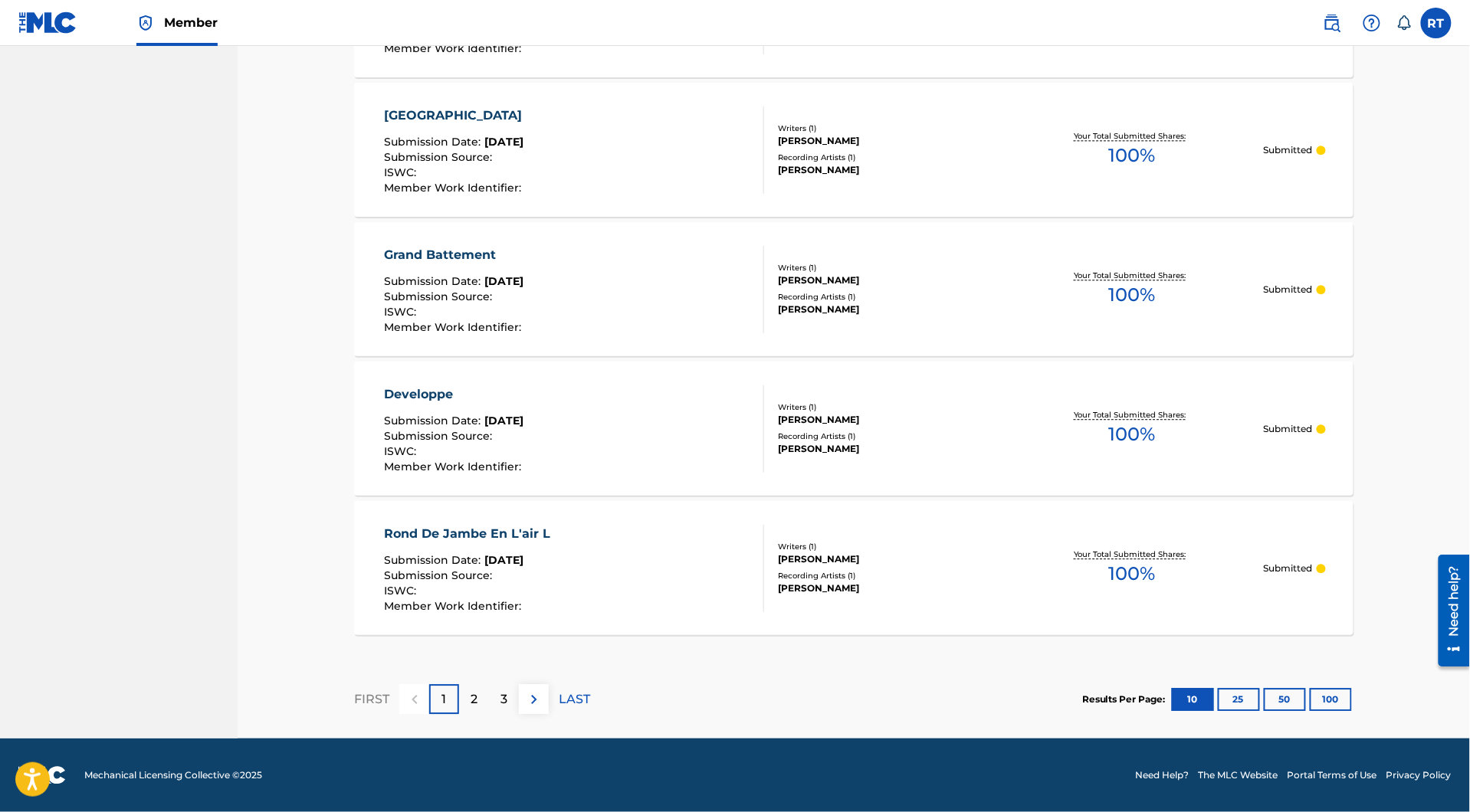 click on "2" at bounding box center (474, 699) 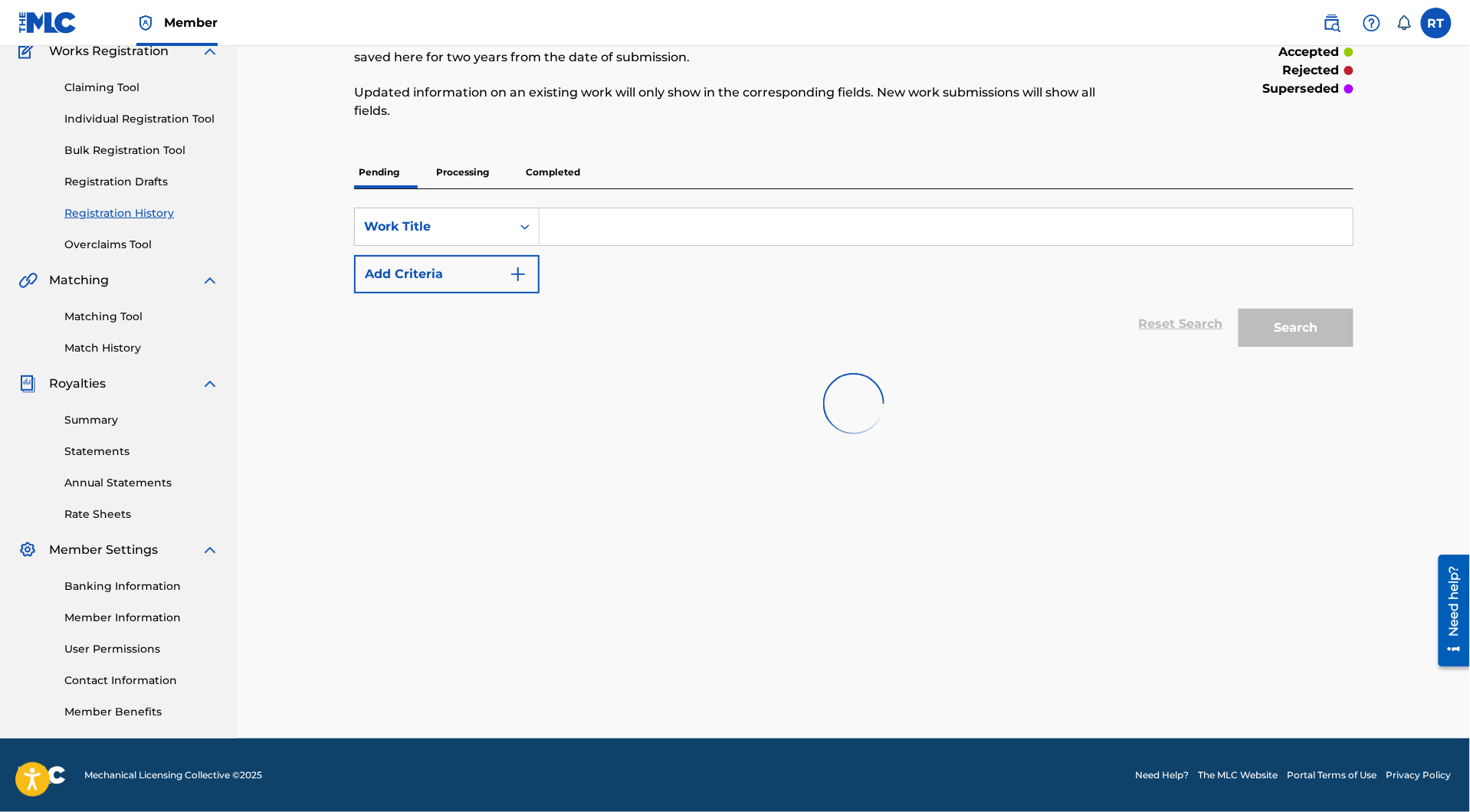 scroll, scrollTop: 457, scrollLeft: 0, axis: vertical 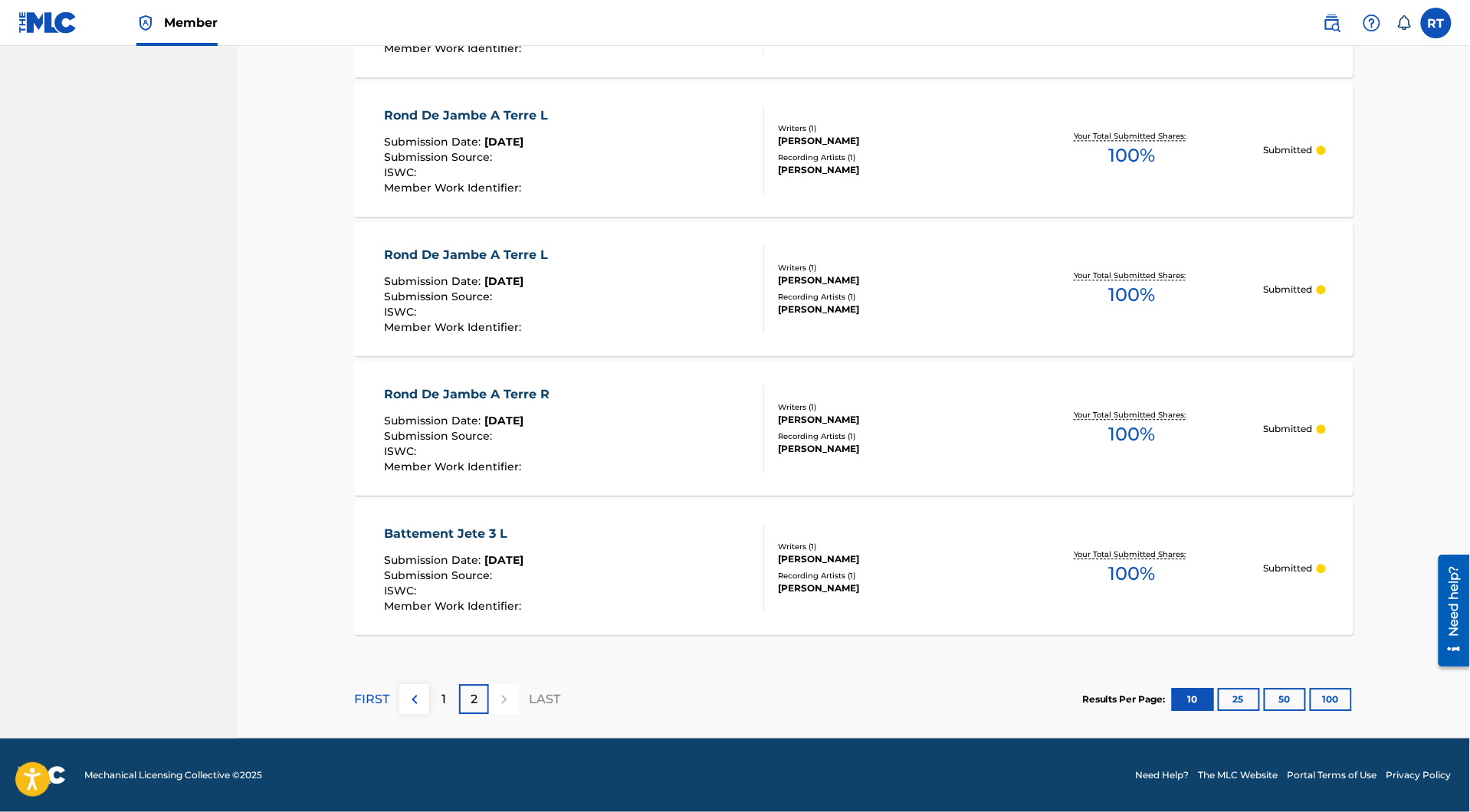 click on "1" at bounding box center [444, 699] 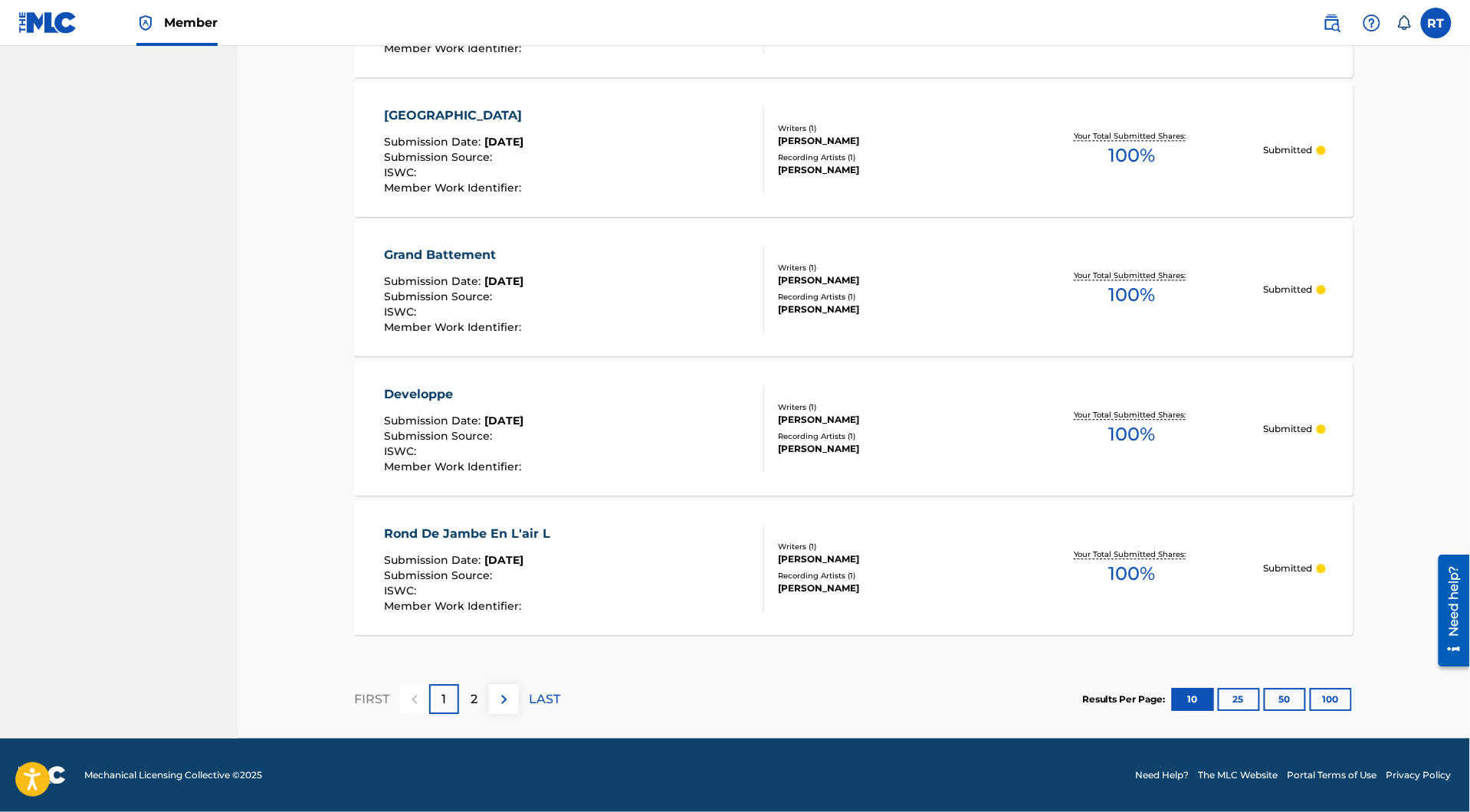 click on "2" at bounding box center [474, 699] 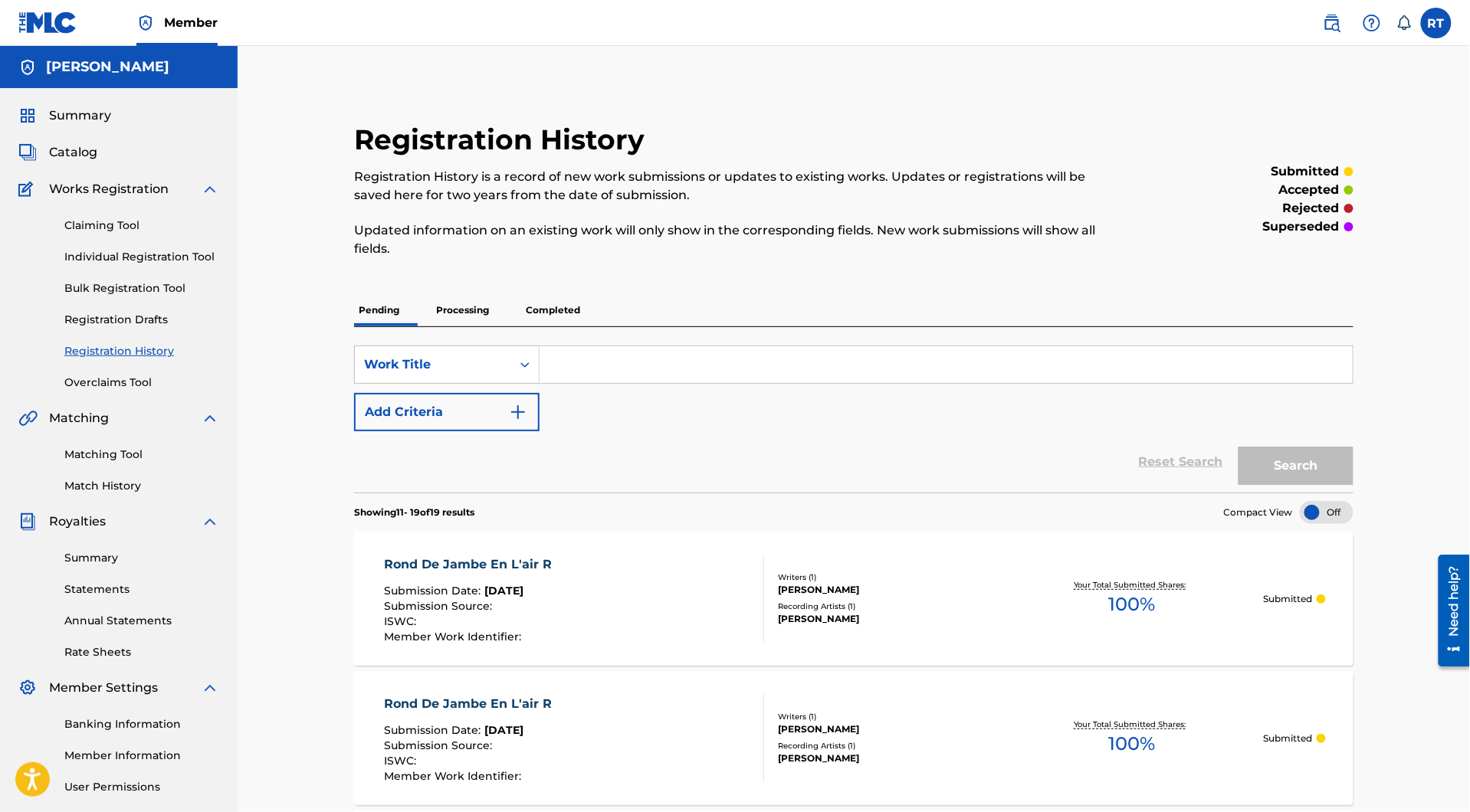 scroll, scrollTop: 0, scrollLeft: 0, axis: both 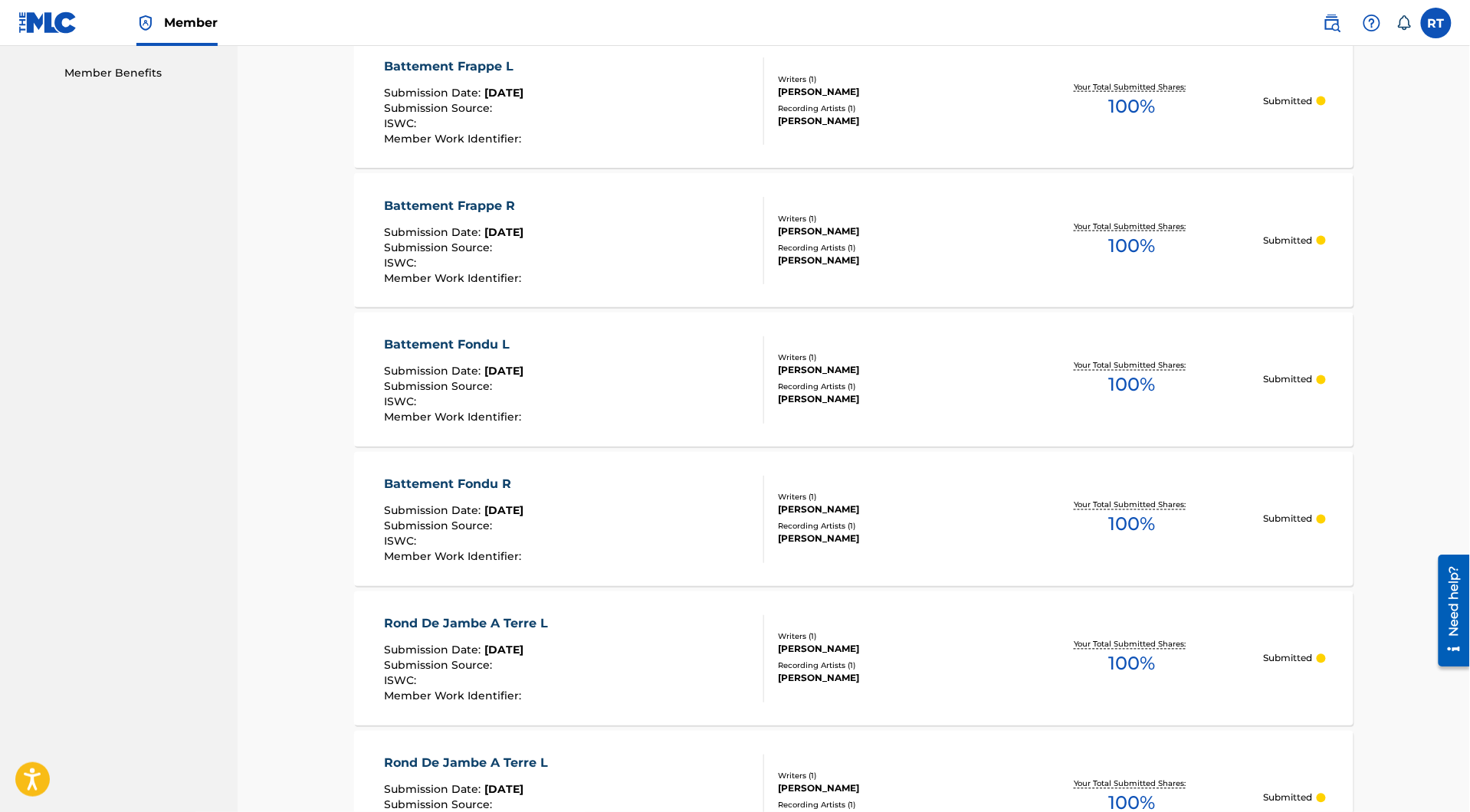 click on "1" at bounding box center (444, 1207) 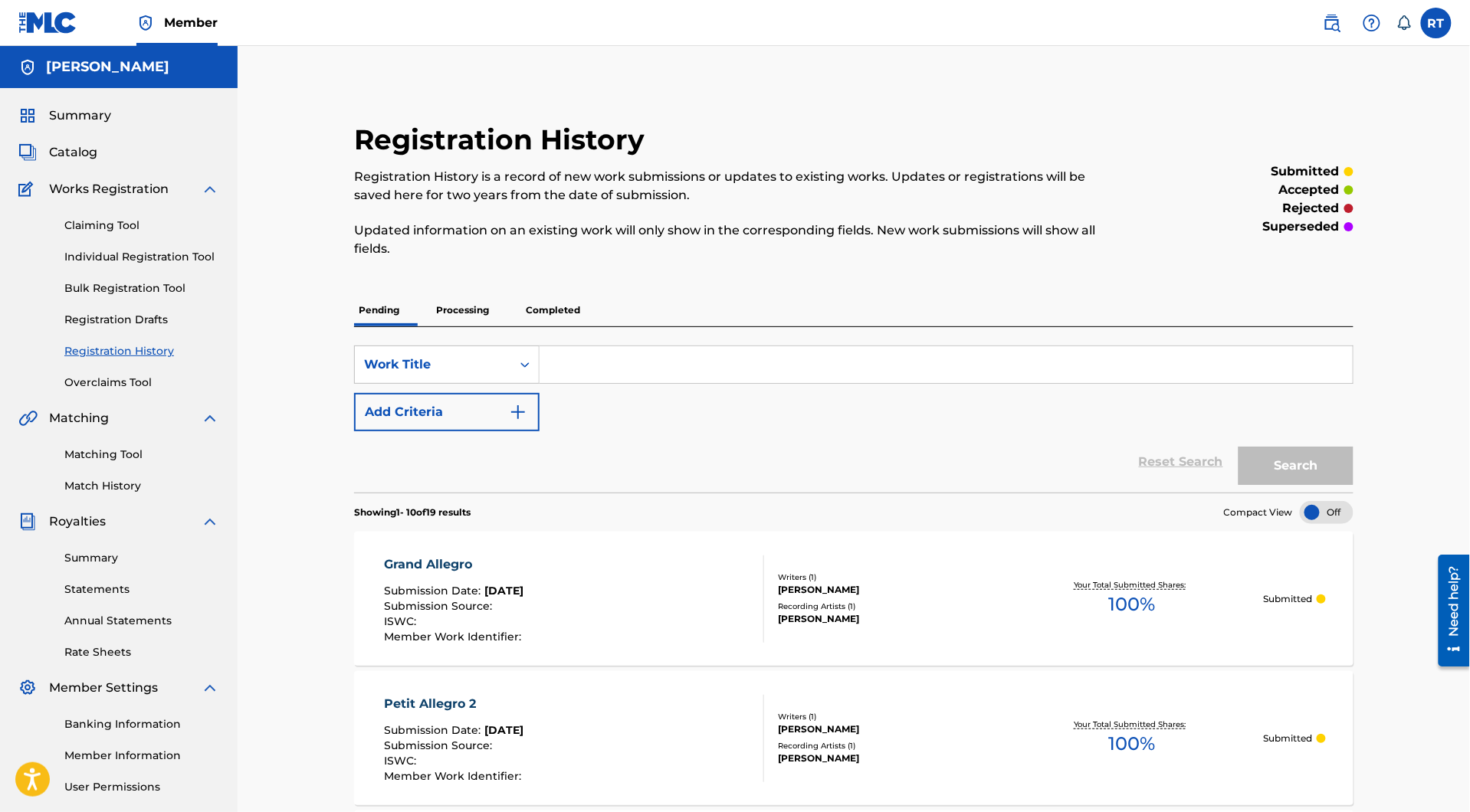 scroll, scrollTop: 0, scrollLeft: 0, axis: both 